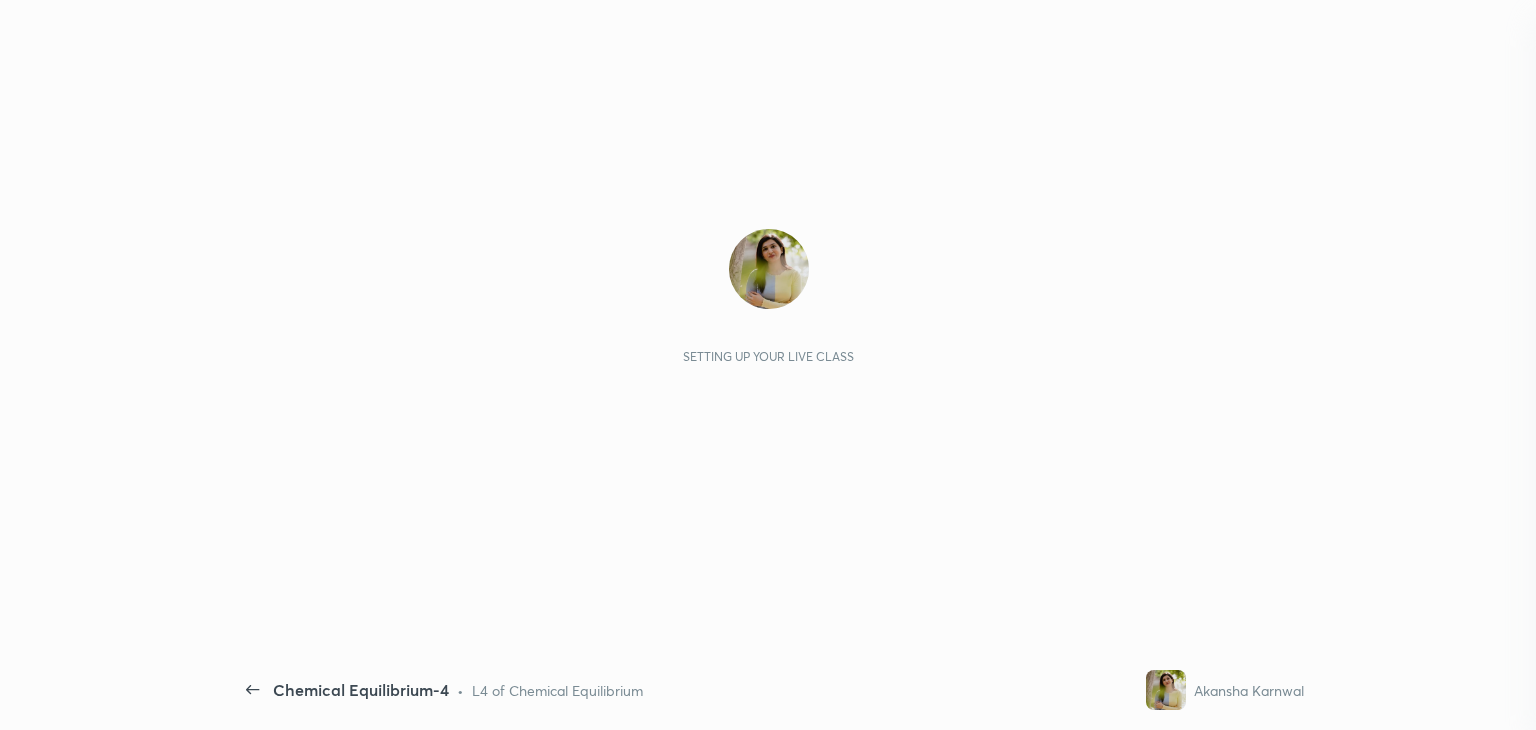 scroll, scrollTop: 0, scrollLeft: 0, axis: both 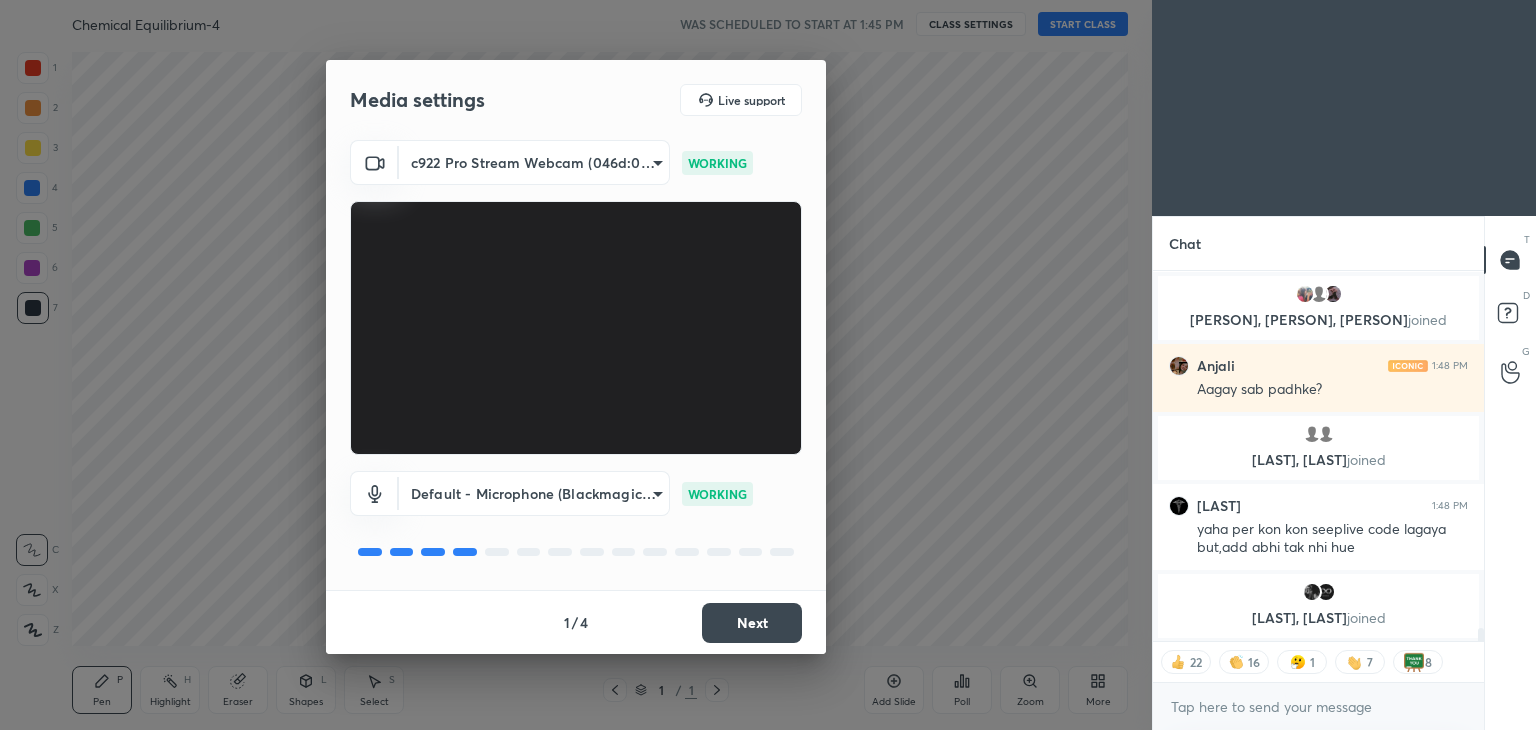 click on "Next" at bounding box center [752, 623] 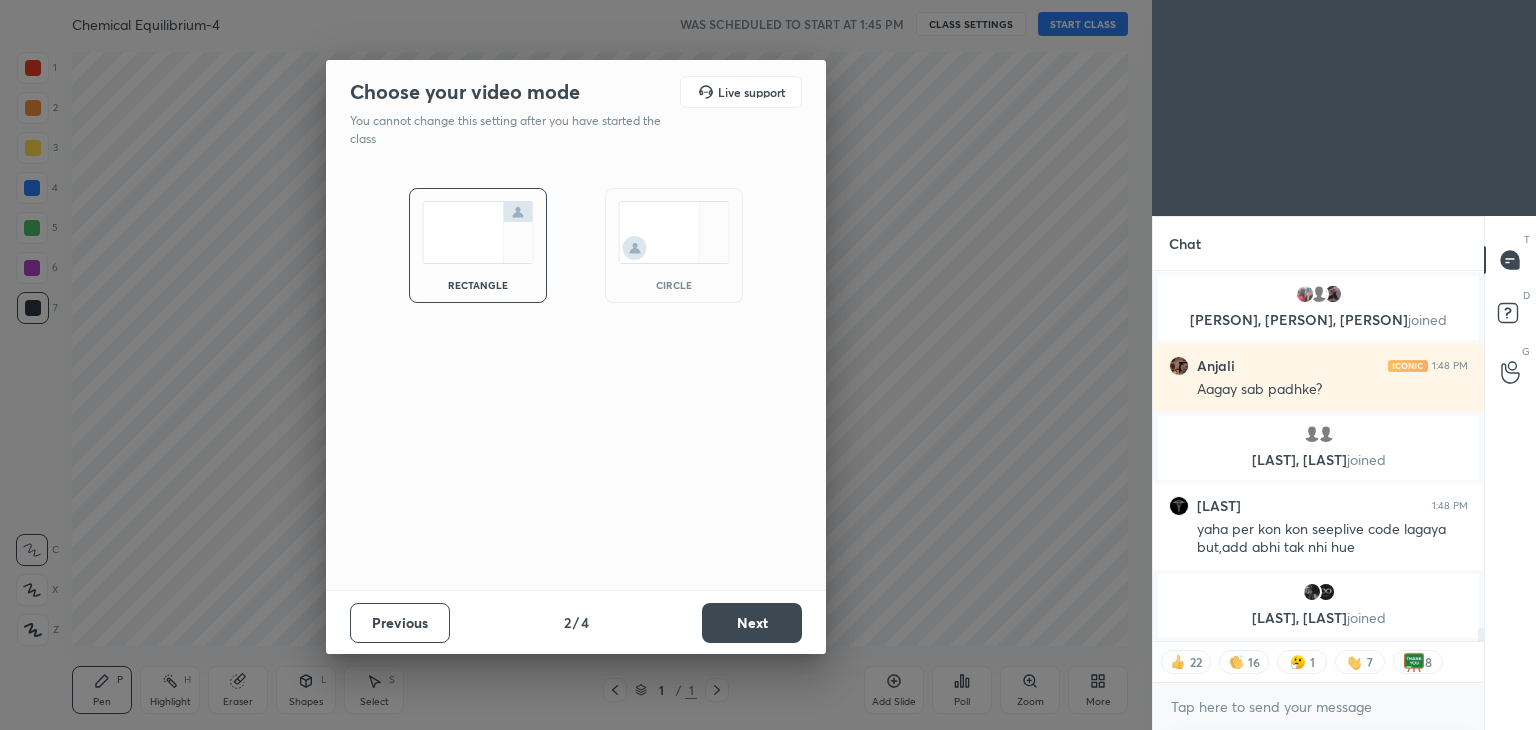 click on "Next" at bounding box center [752, 623] 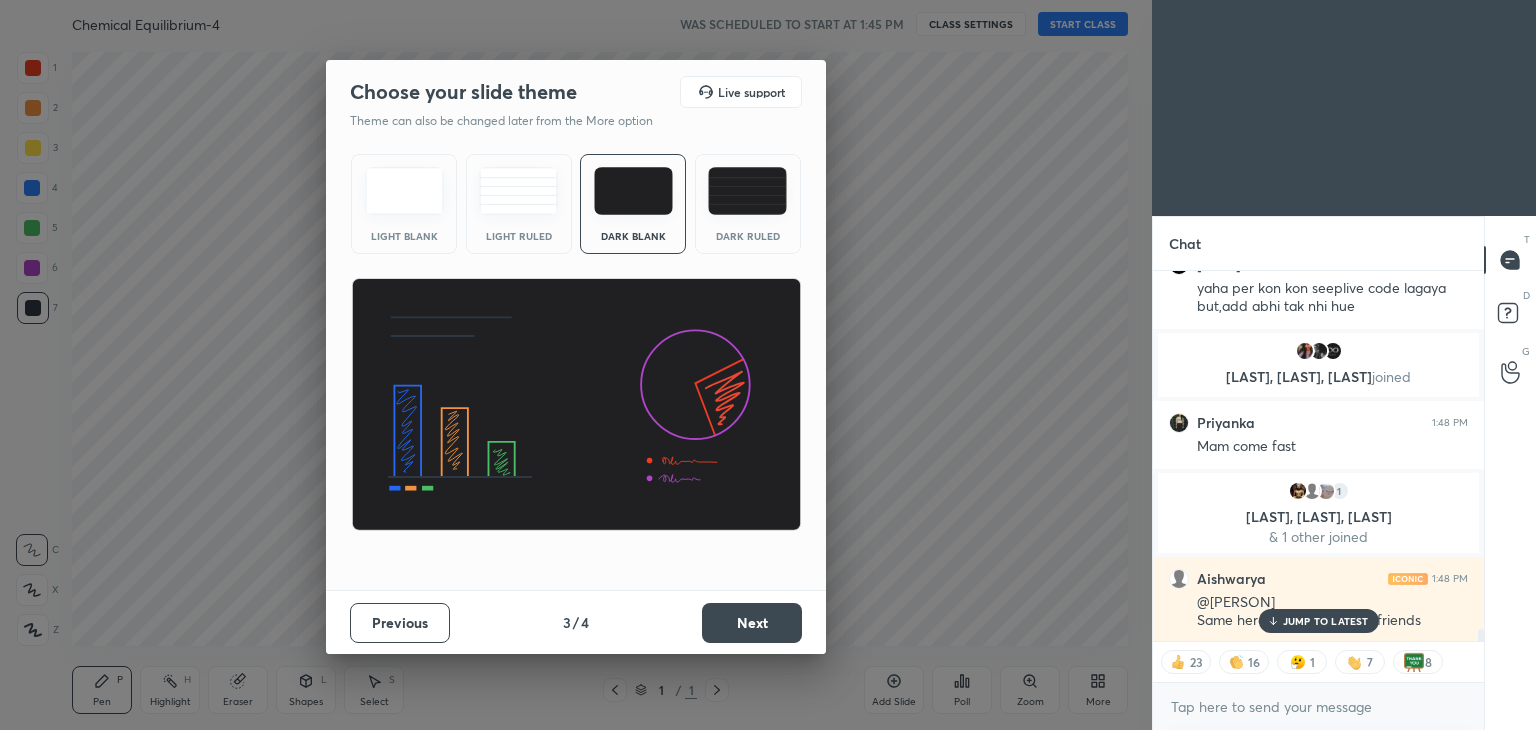 click on "Next" at bounding box center (752, 623) 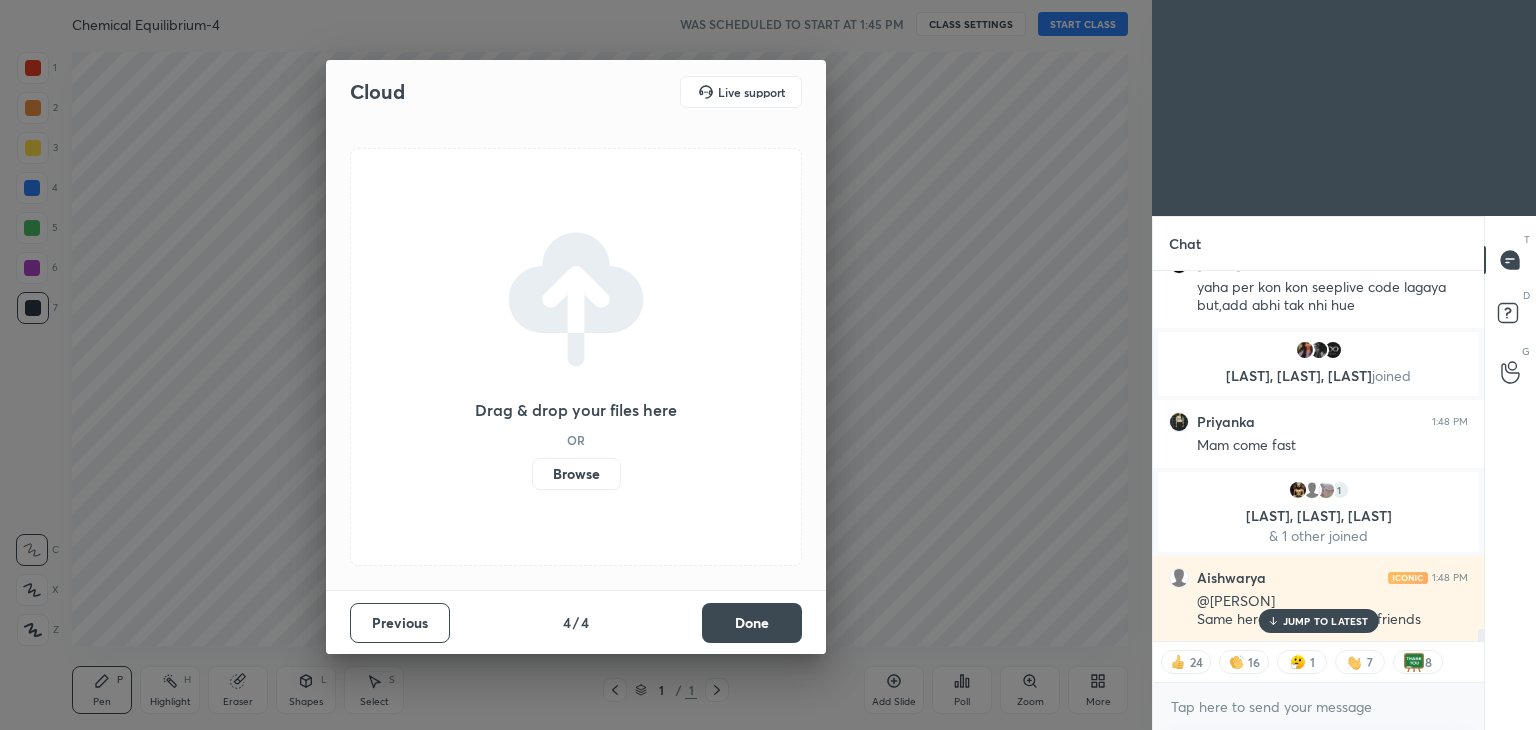 click on "Done" at bounding box center [752, 623] 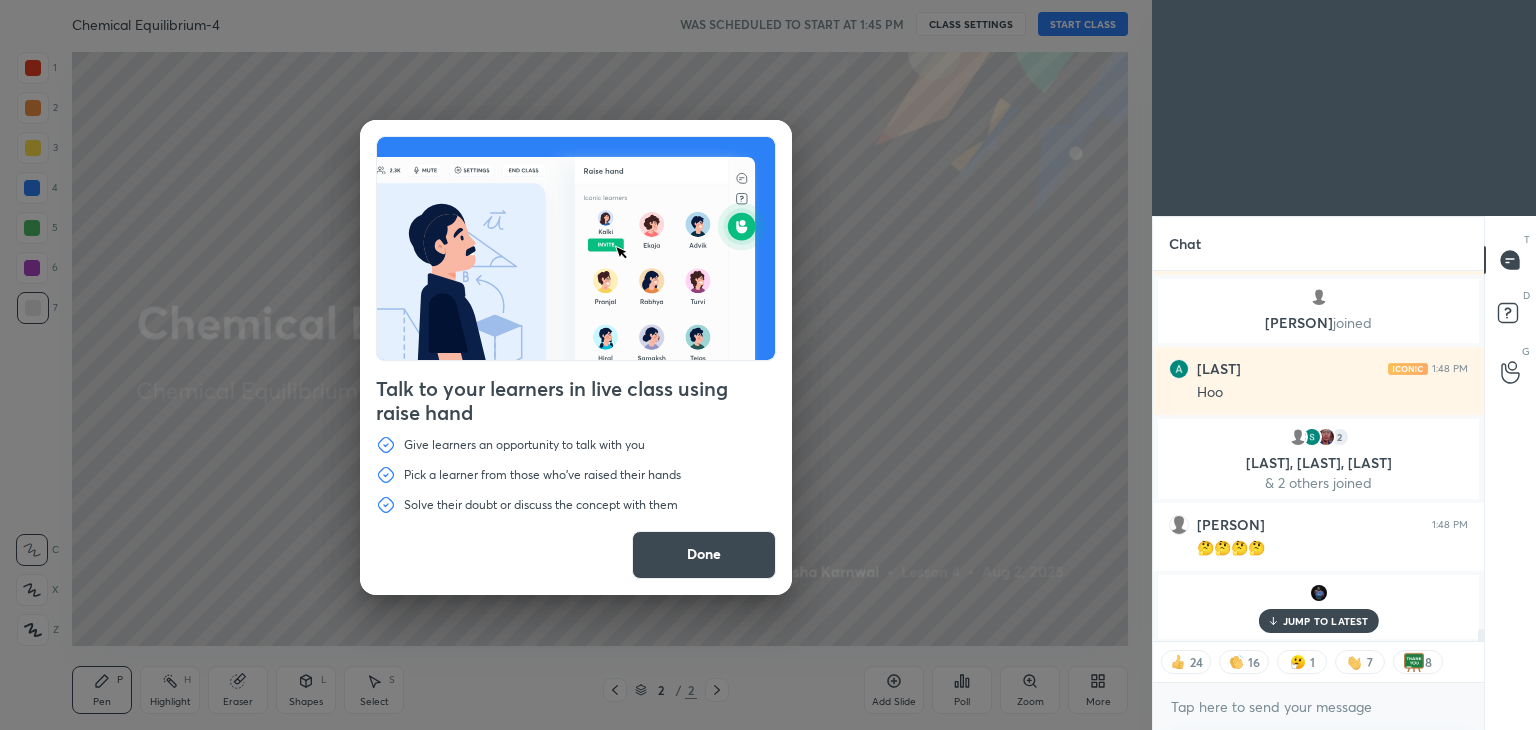 click on "Done" at bounding box center [704, 555] 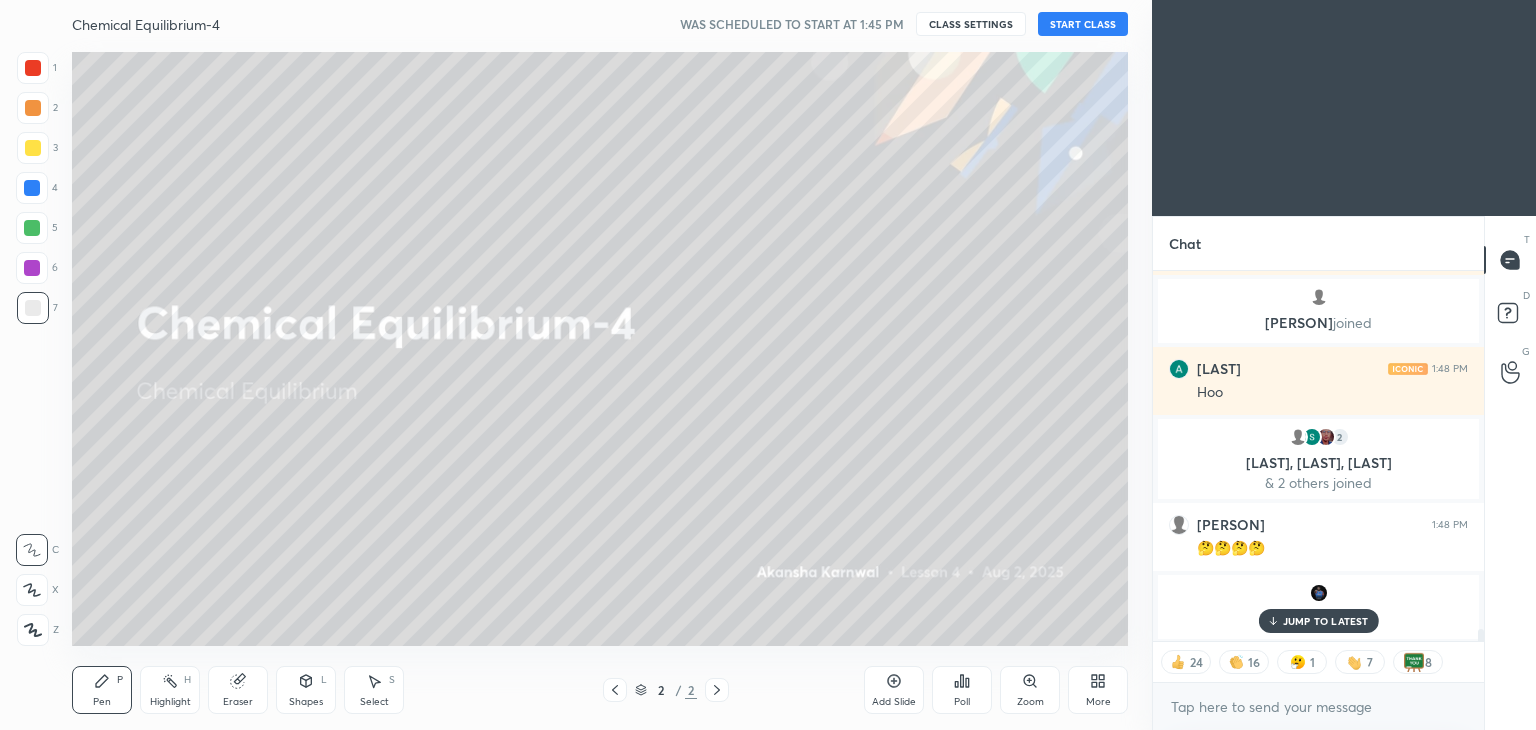 click on "START CLASS" at bounding box center (1083, 24) 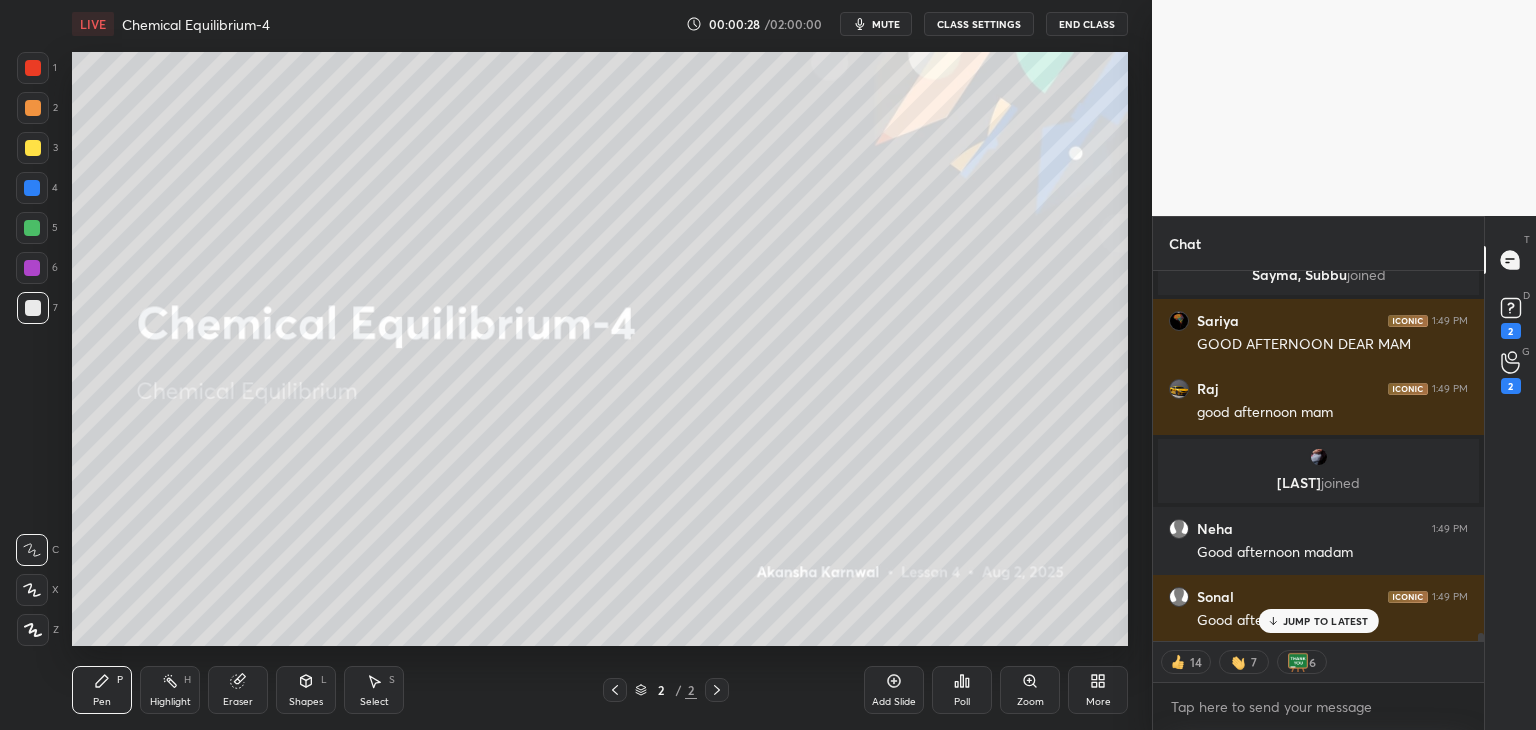 click on "More" at bounding box center (1098, 690) 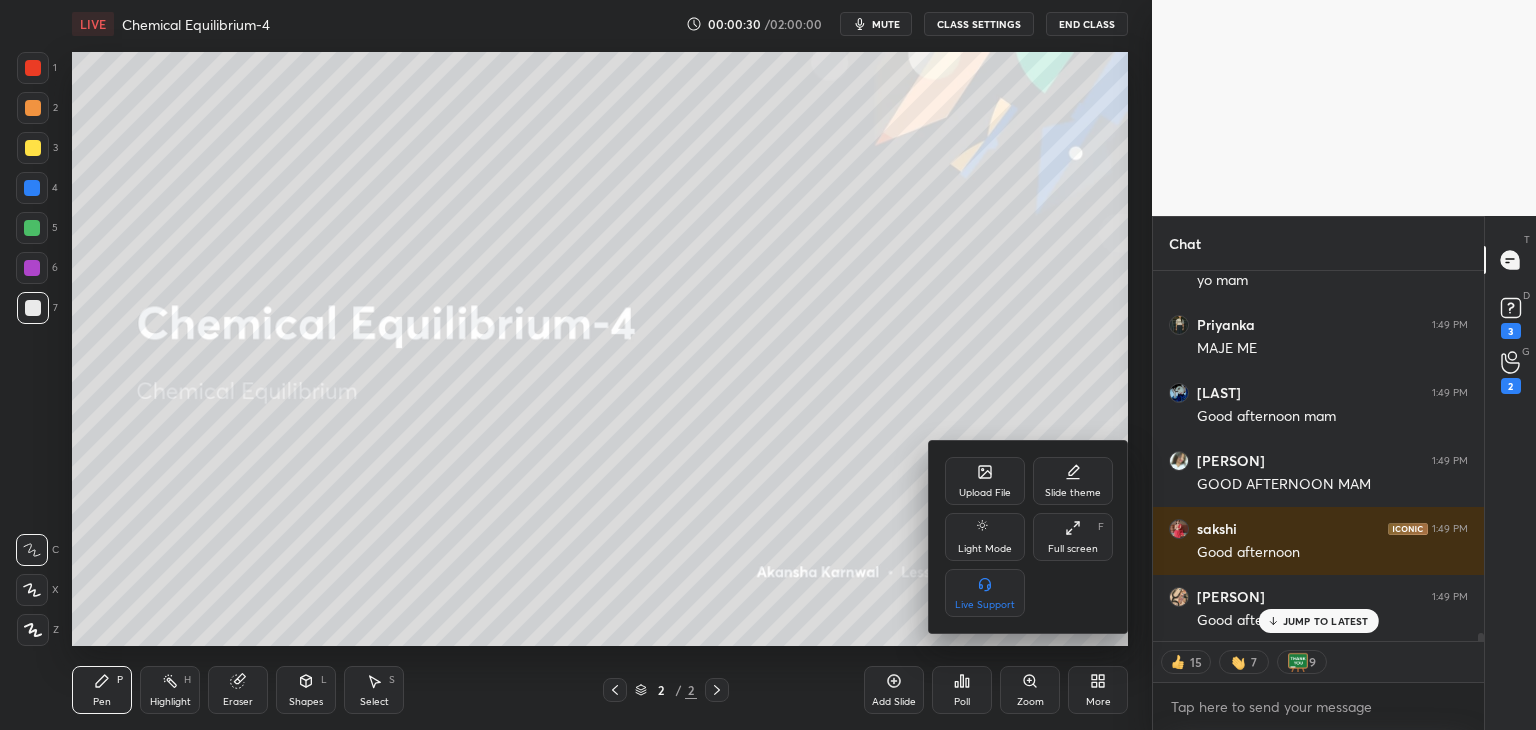click on "Full screen F" at bounding box center (1073, 537) 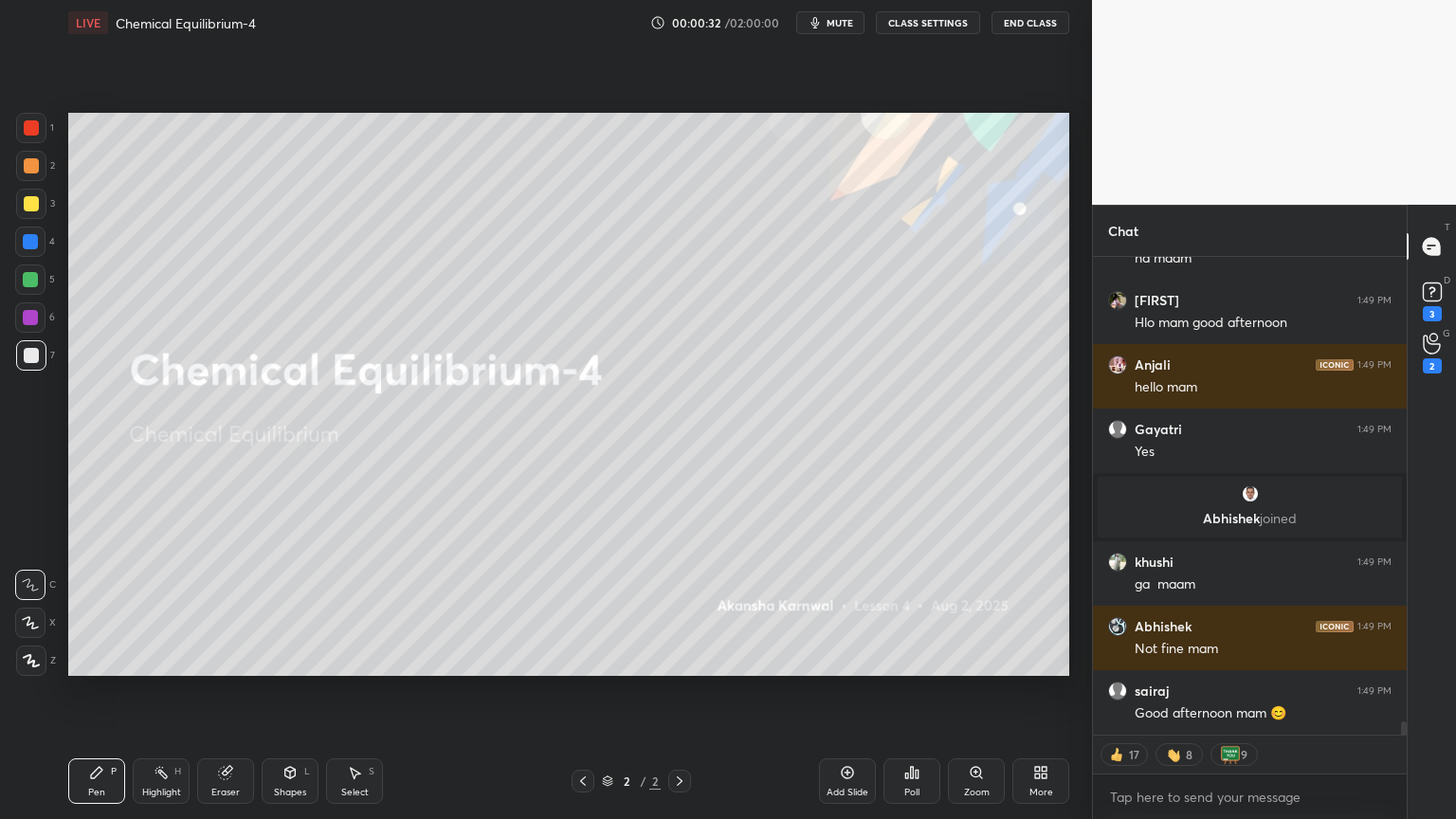 click on "Highlight H" at bounding box center (161, 781) 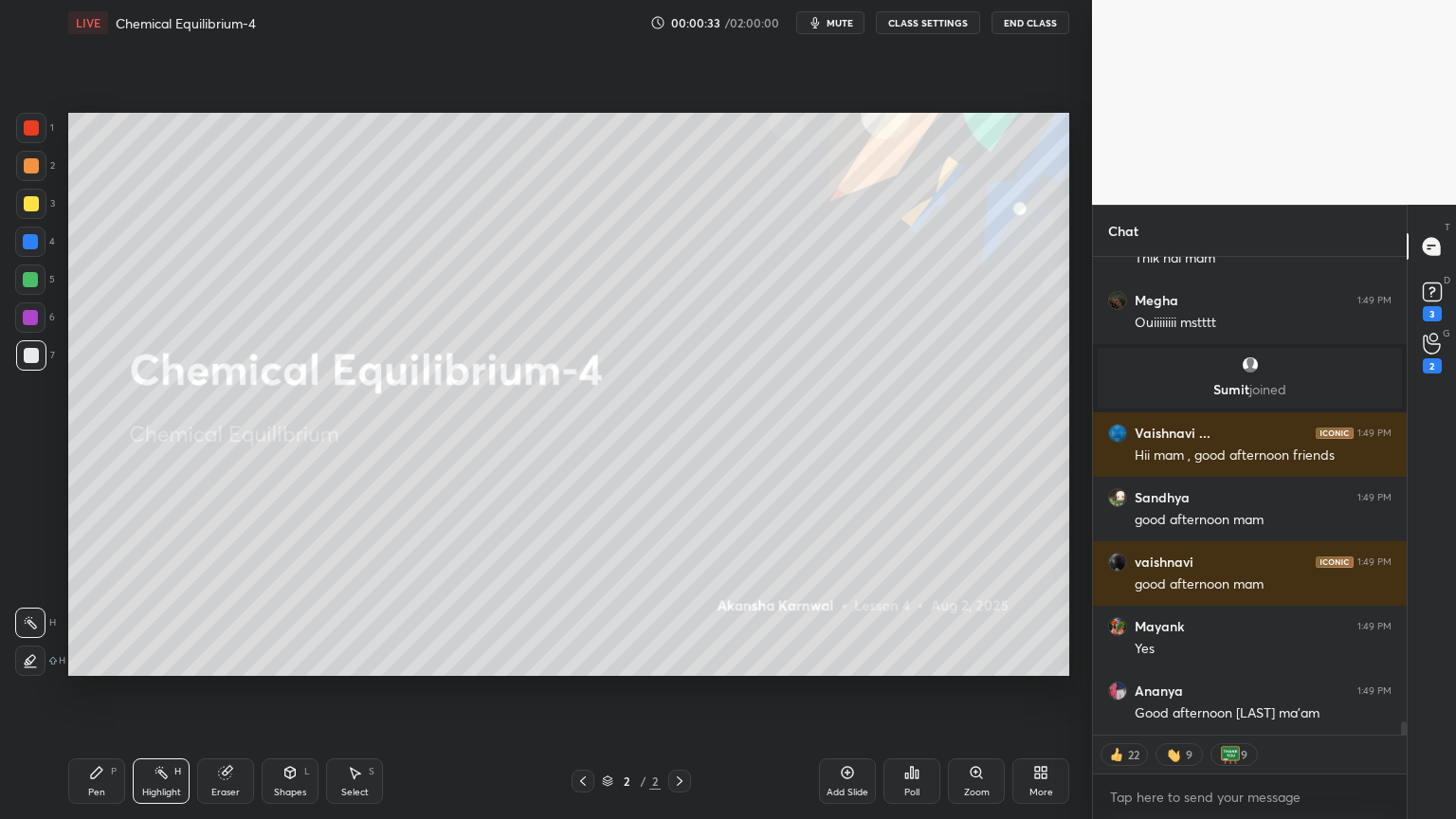 click on "Add Slide" at bounding box center (847, 781) 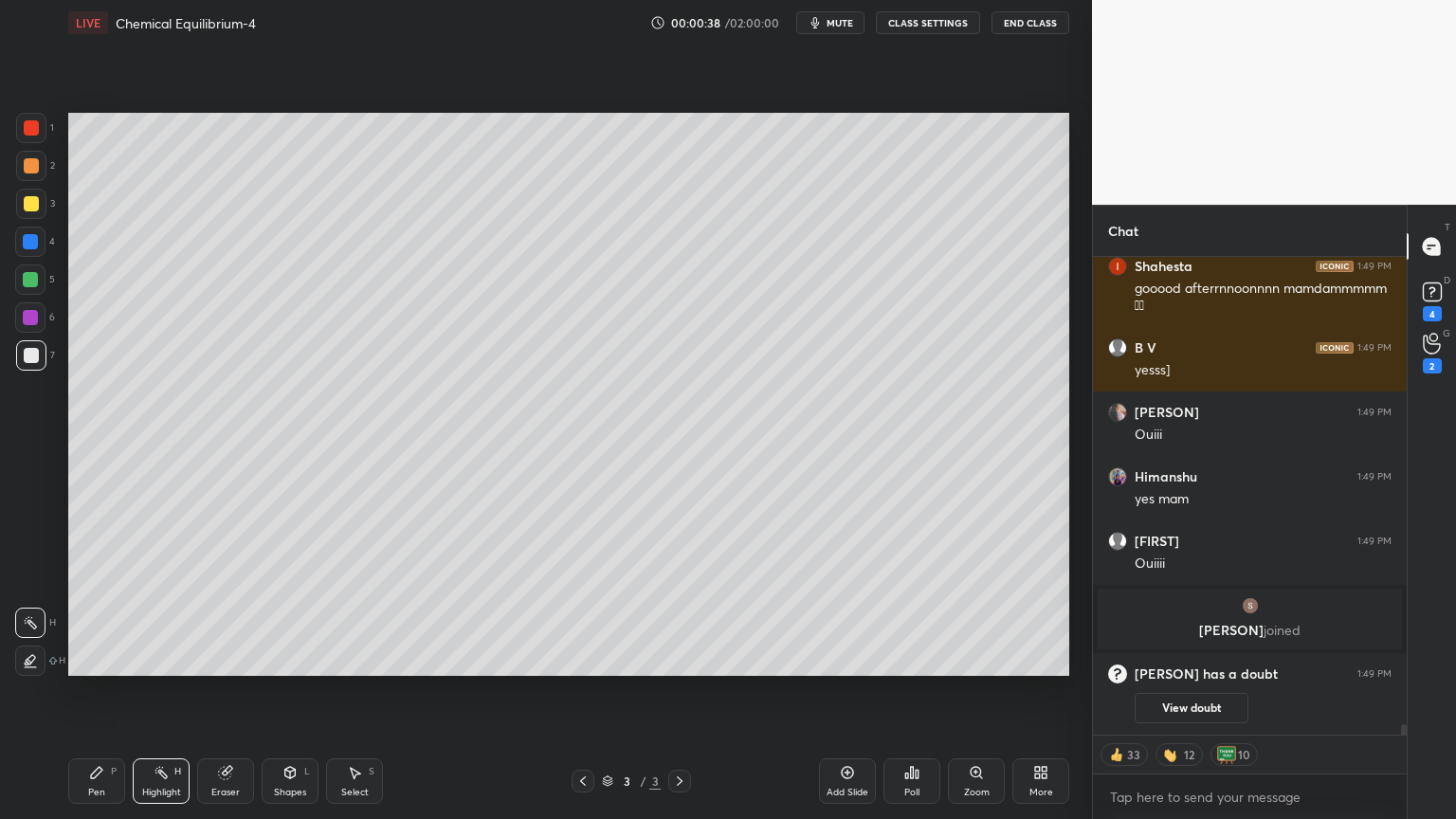 click on "More" at bounding box center [1041, 781] 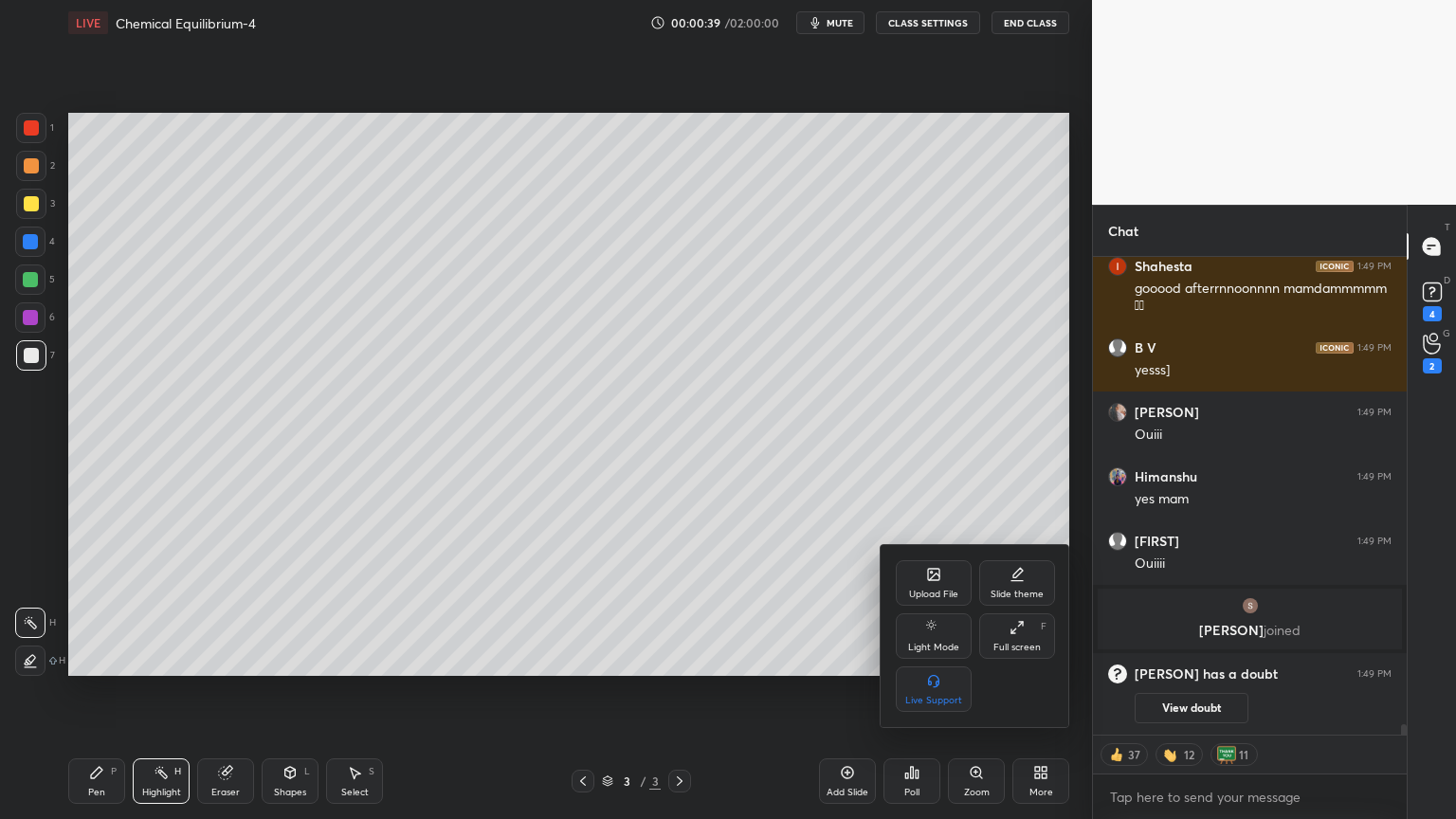 click on "Full screen F" at bounding box center (1017, 636) 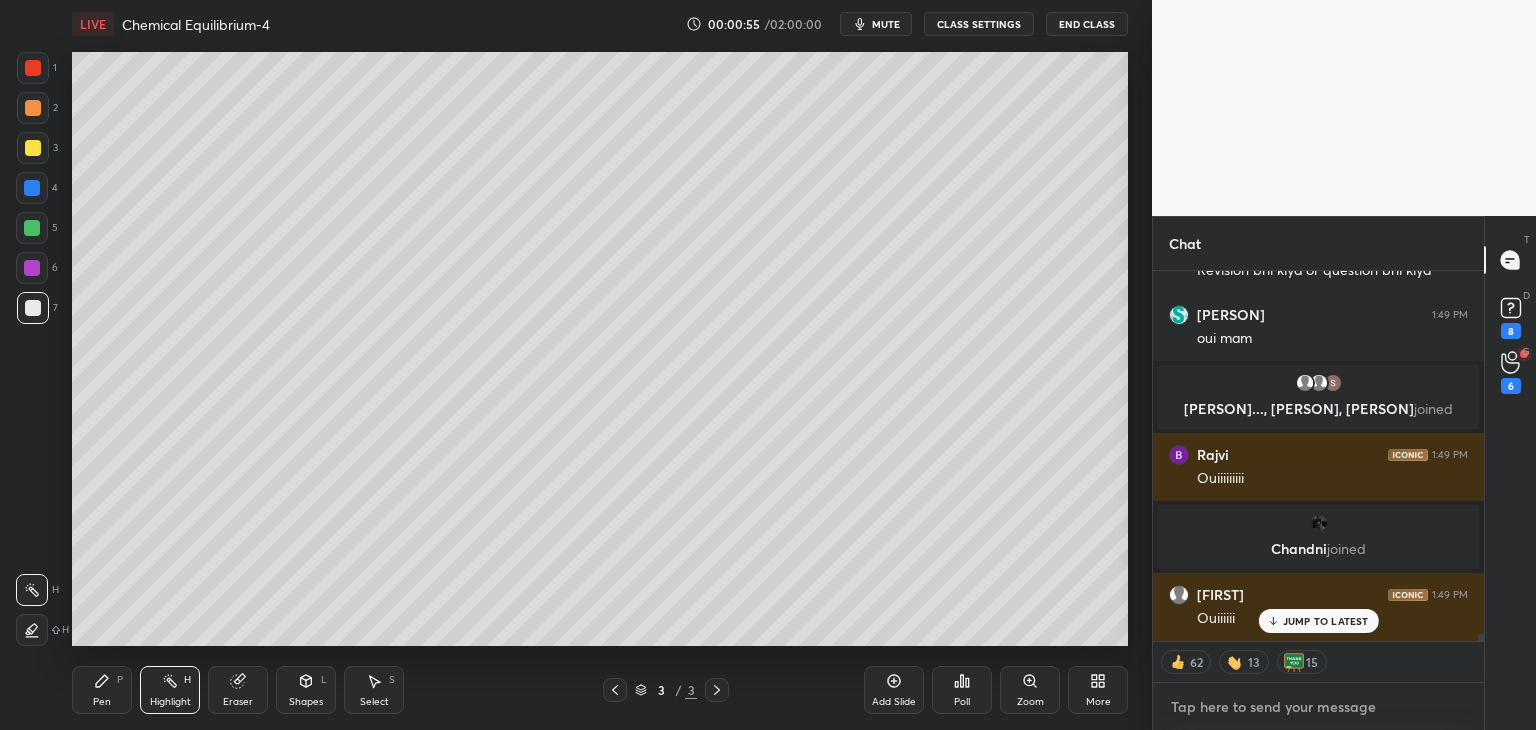 click at bounding box center [1318, 707] 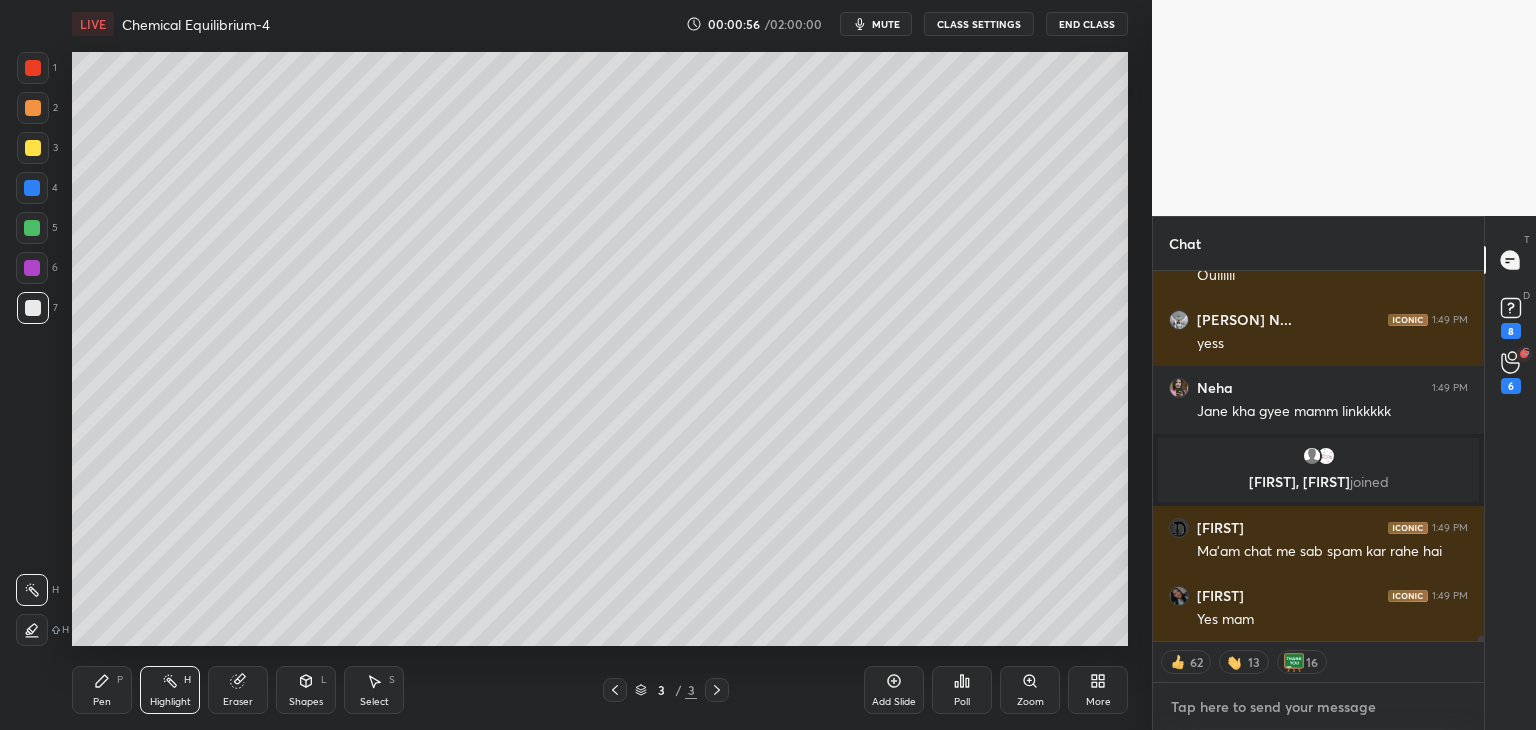 type on "x" 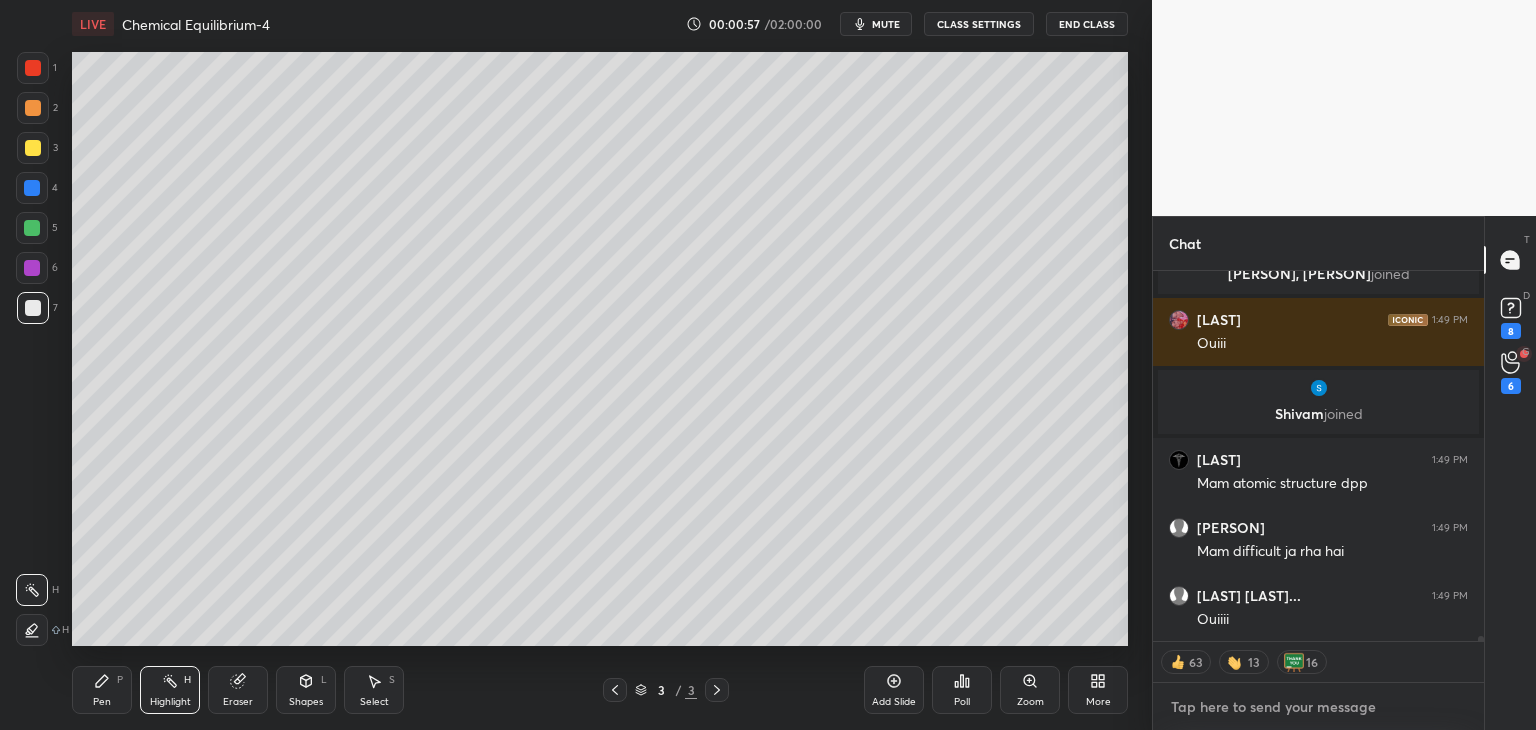 paste on "https://t.me/+fCLQDsYuT-QyZWVl" 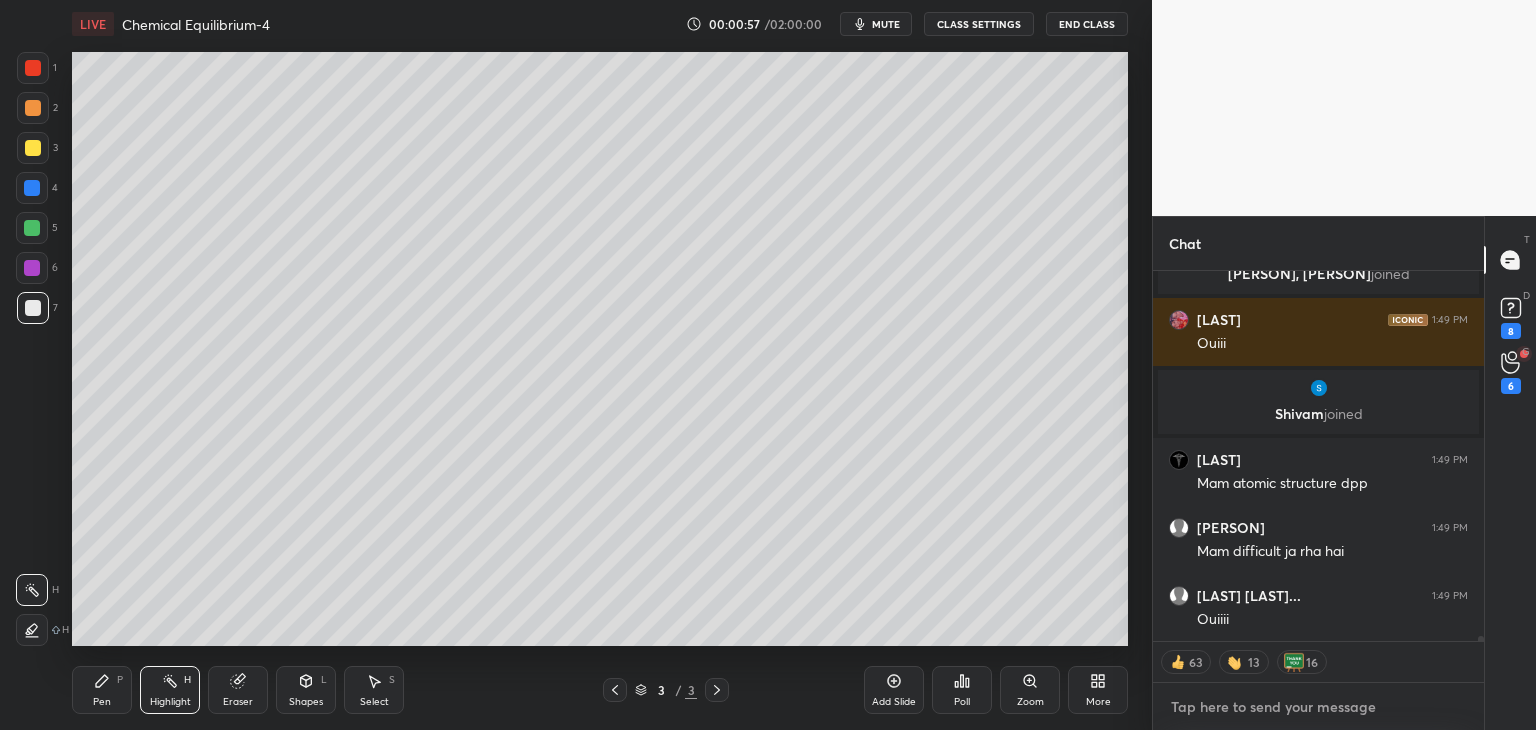 type on "https://t.me/+fCLQDsYuT-QyZWVl" 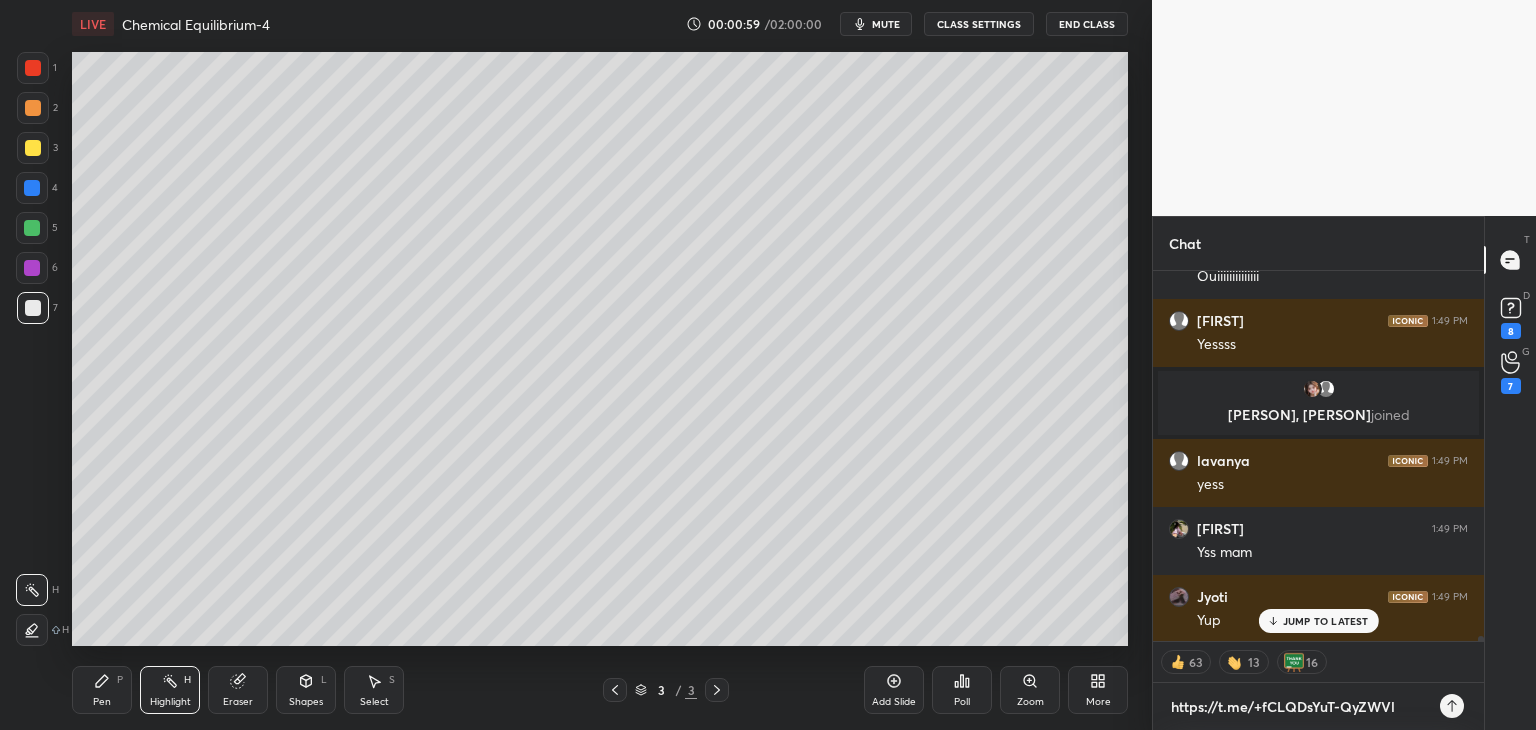 type on "https://t.me/+fCLQDsYuT-QyZWVl" 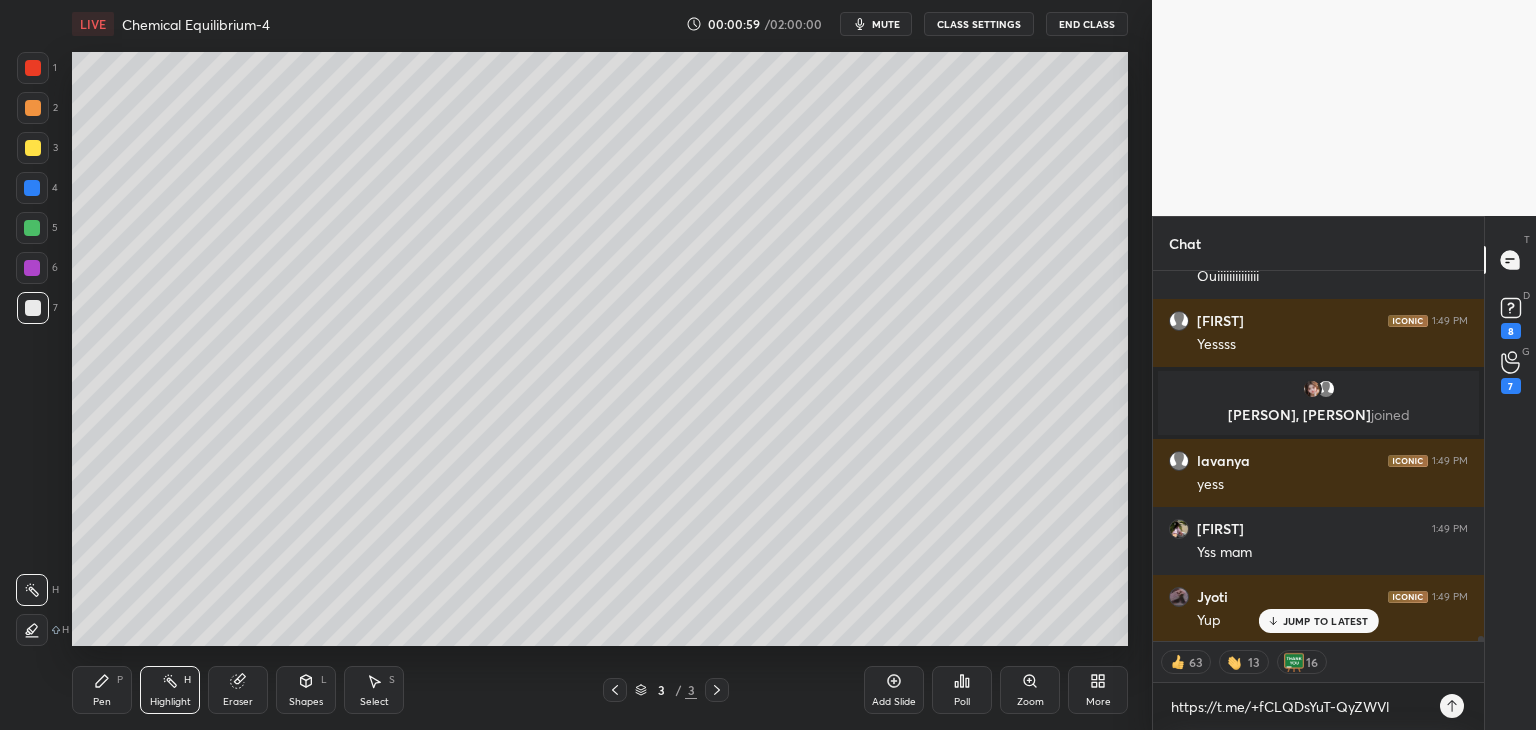 click 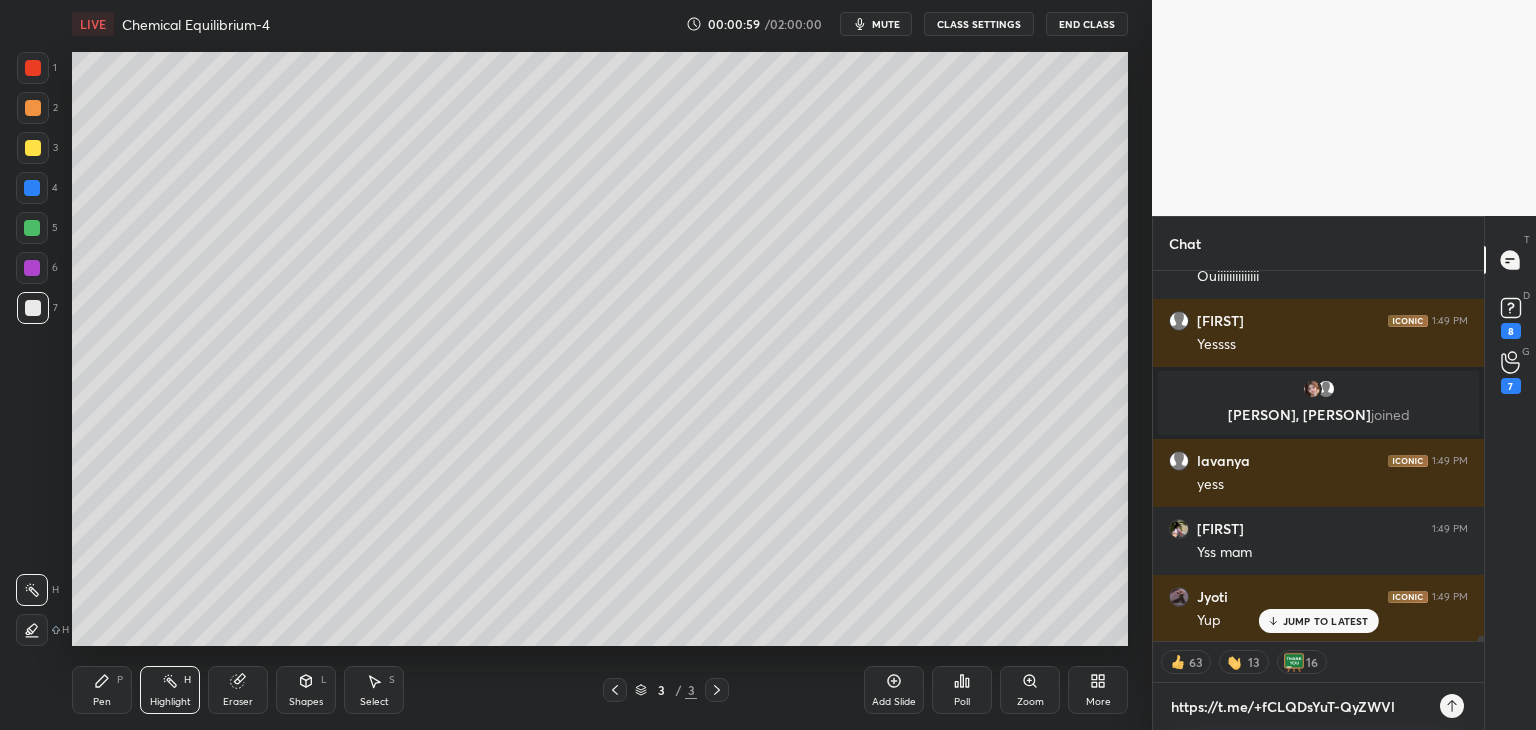 type 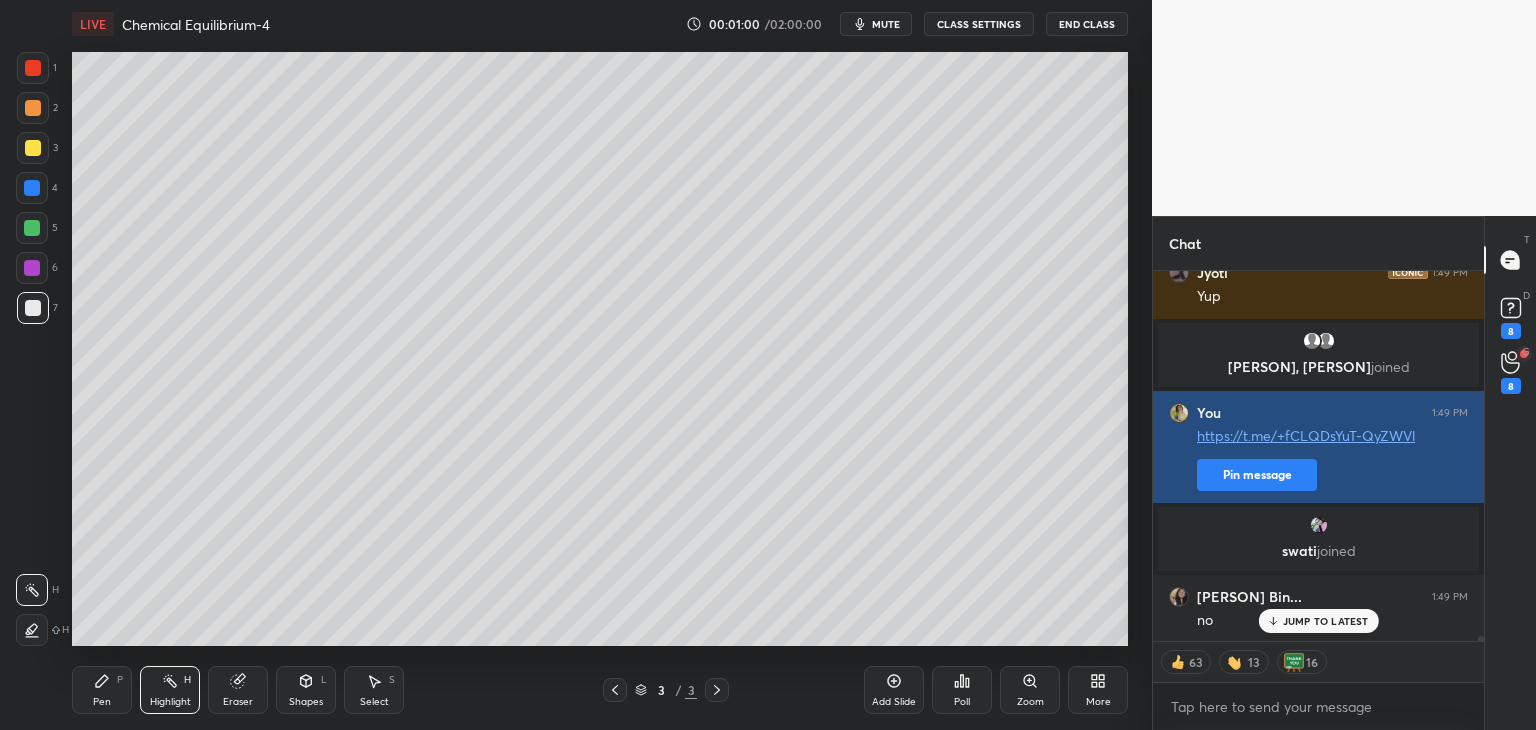 click on "Pin message" at bounding box center [1257, 475] 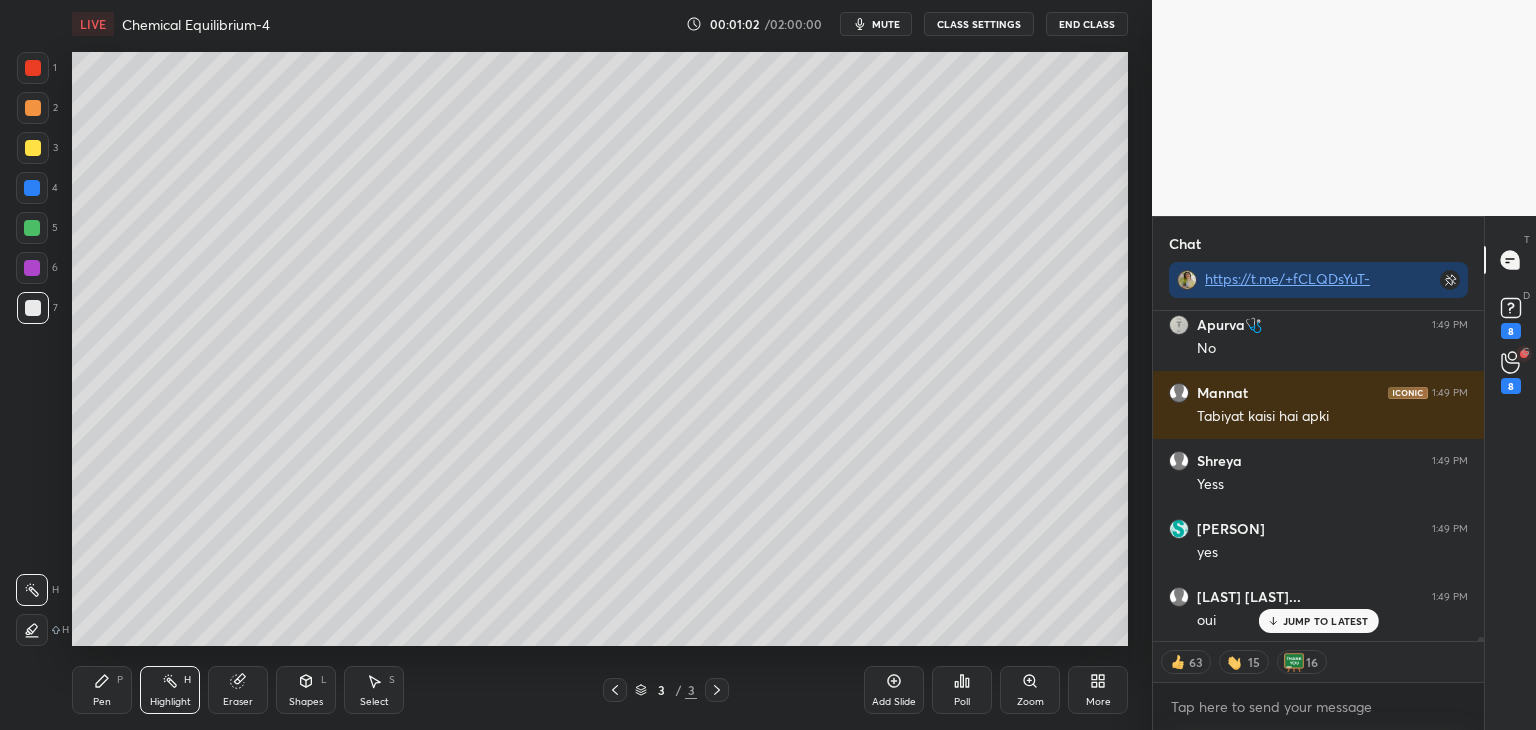 click 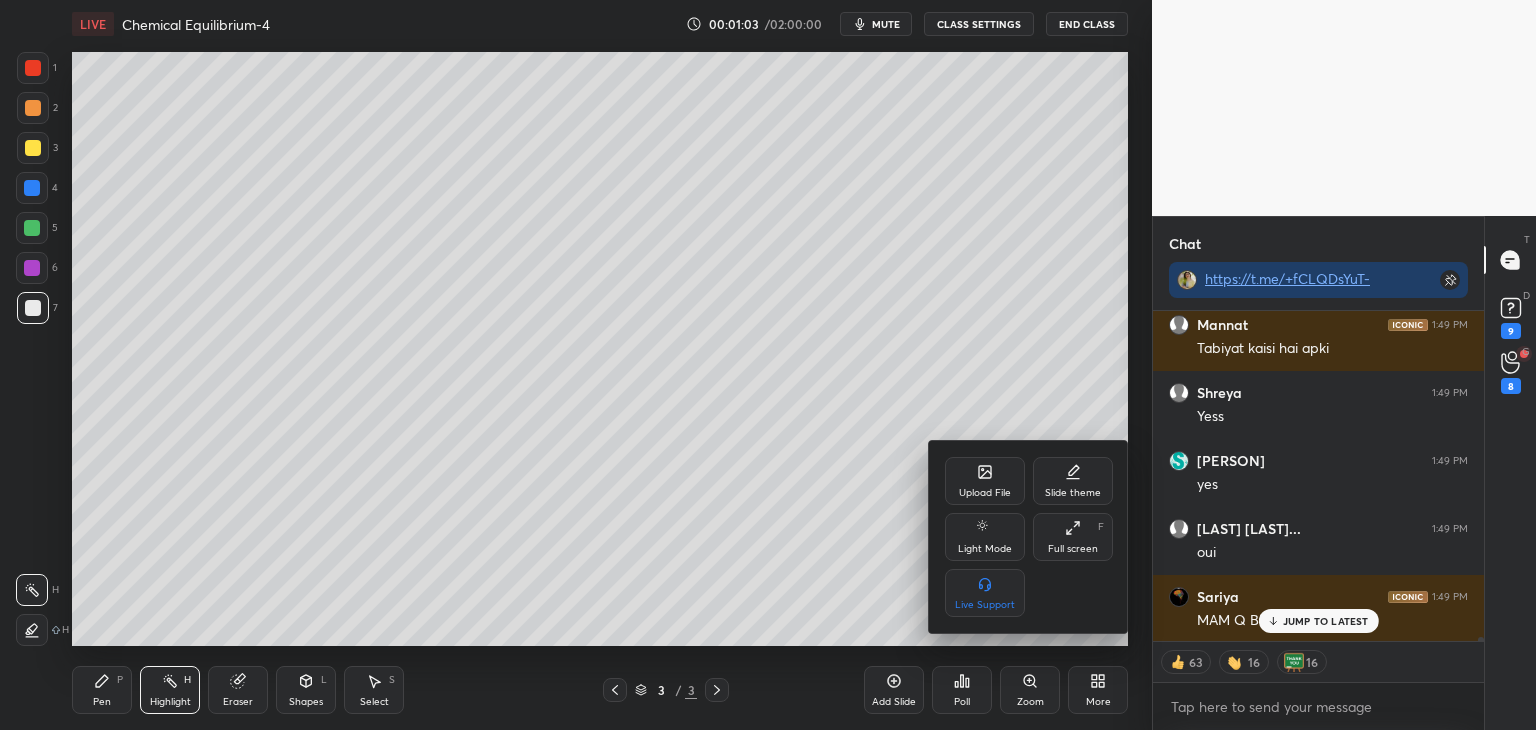 click on "Upload File" at bounding box center [985, 481] 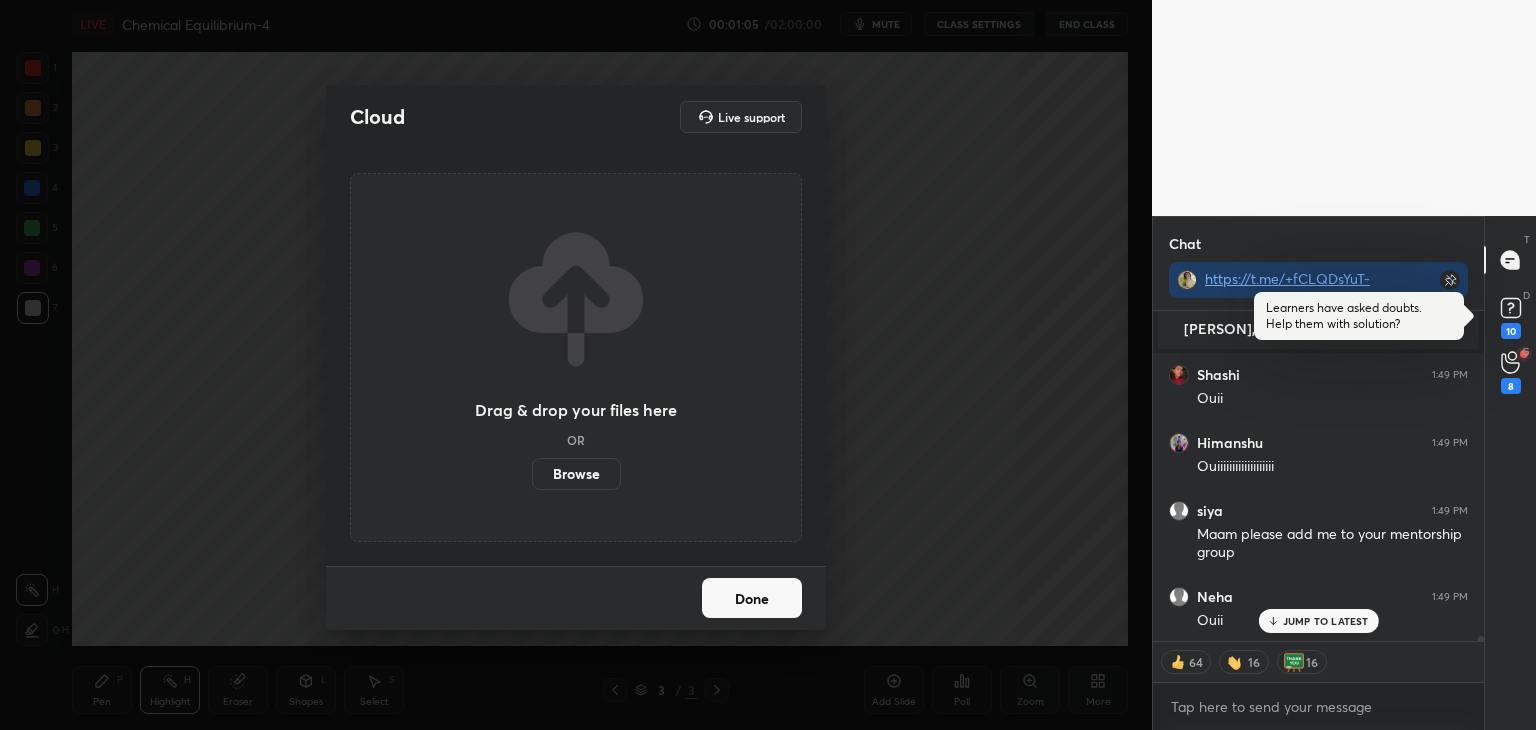 click on "Browse" at bounding box center (576, 474) 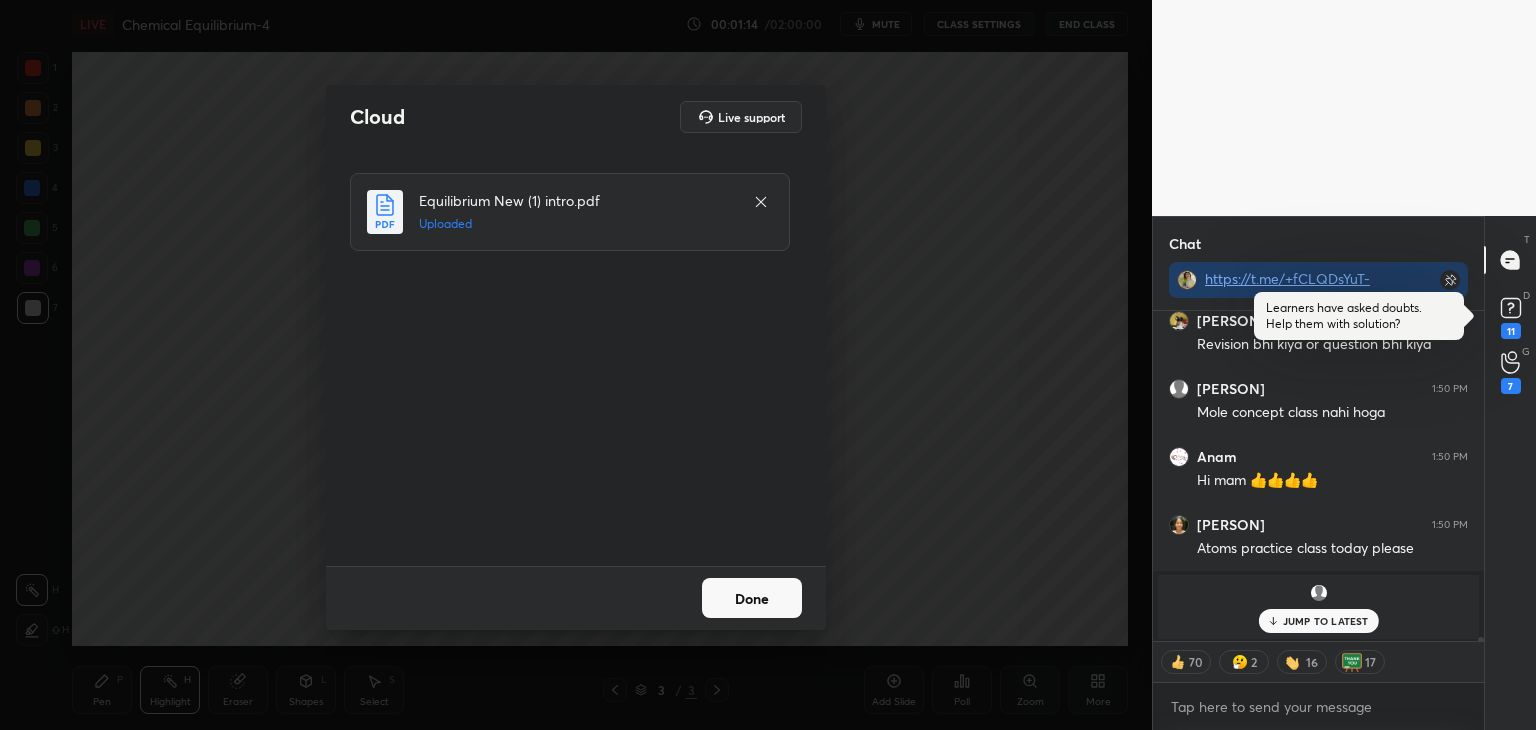 click on "Done" at bounding box center (752, 598) 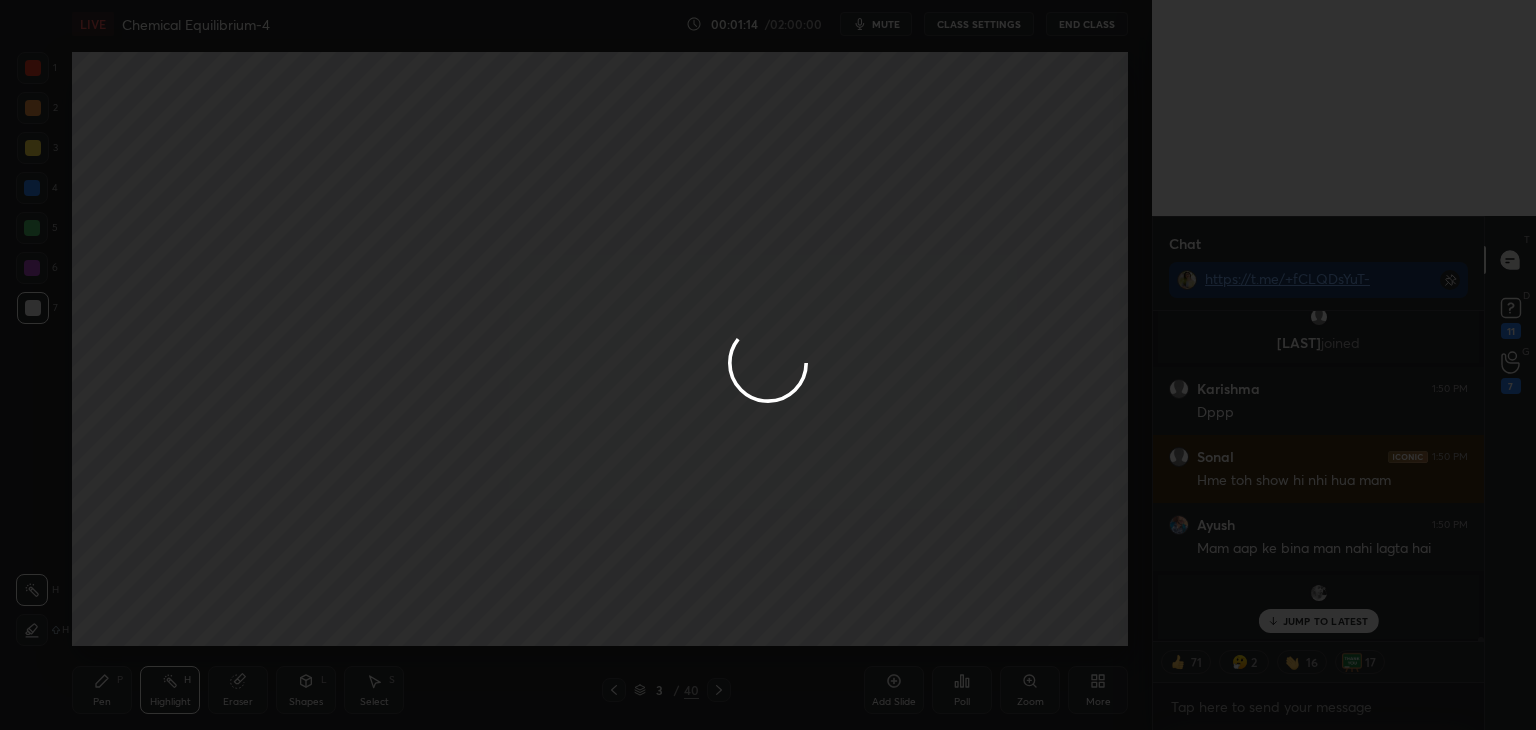 click at bounding box center [614, 690] 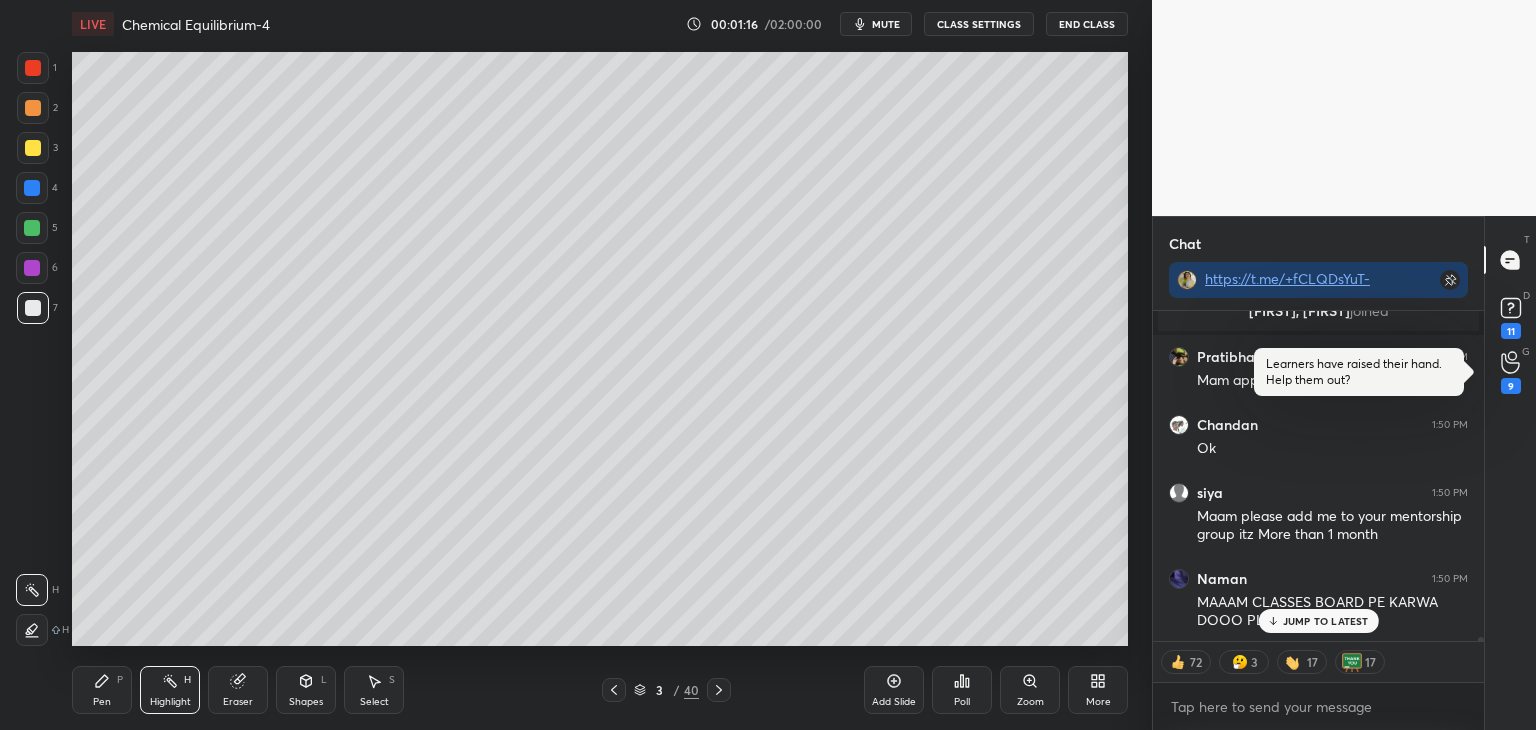 click on "3 / 40" at bounding box center (666, 690) 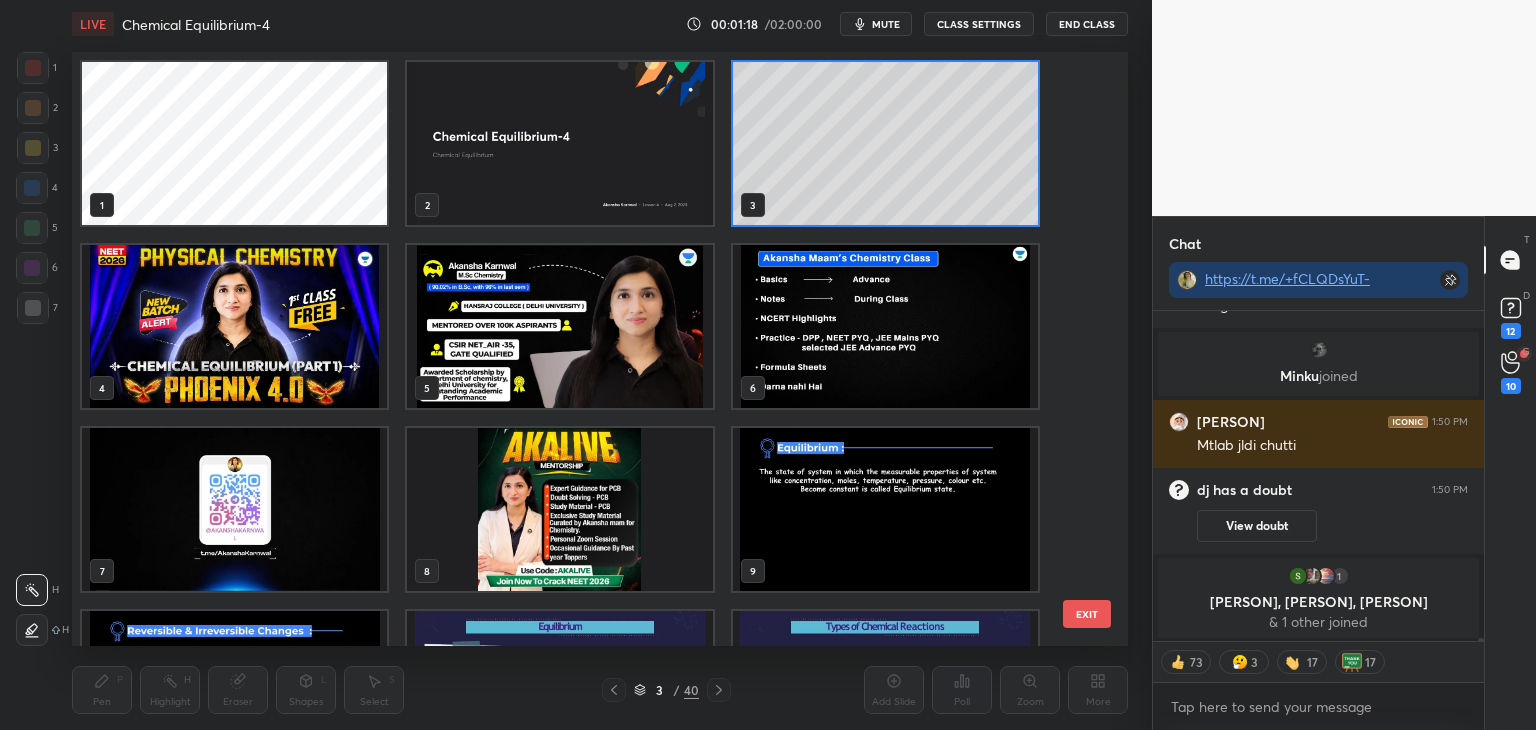 click at bounding box center (559, 143) 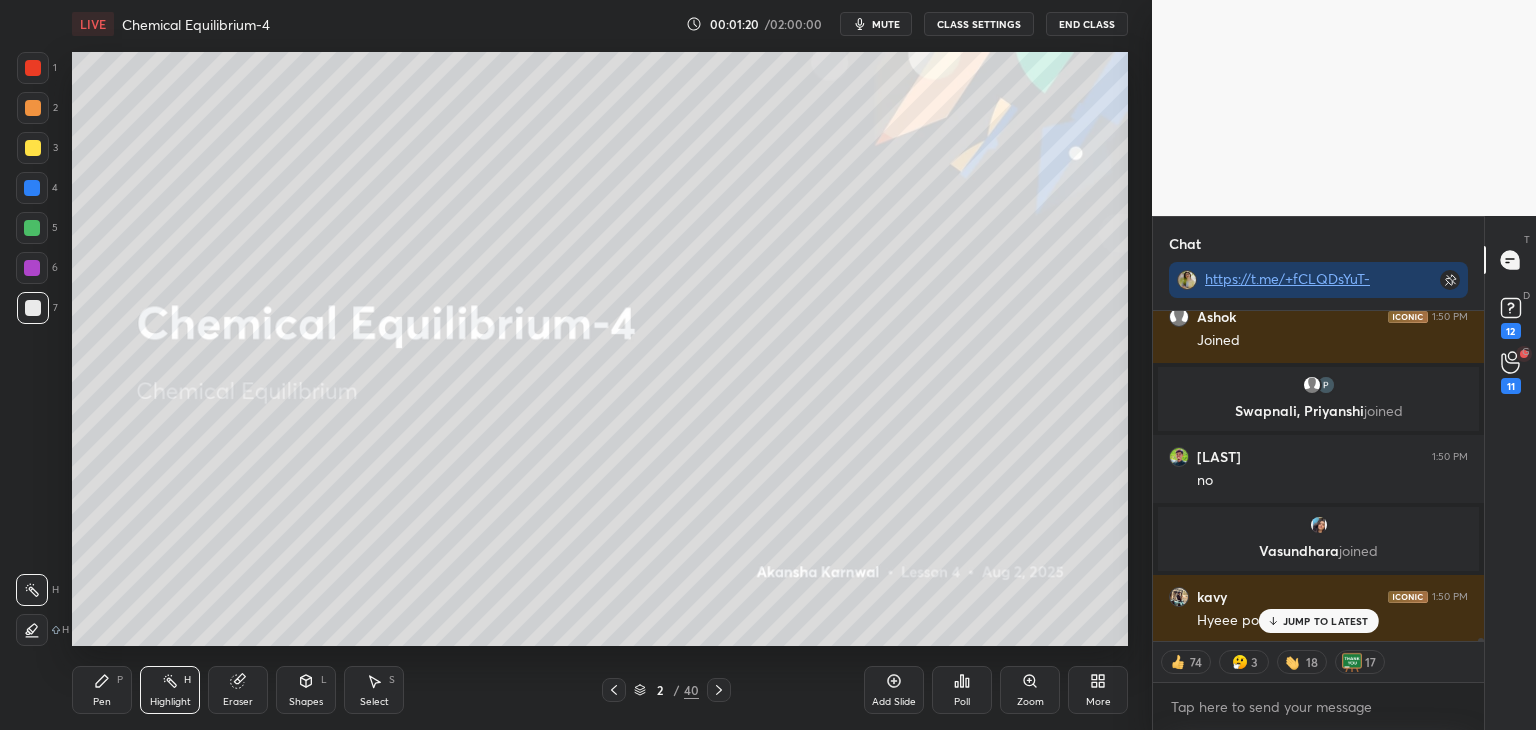 click at bounding box center [719, 690] 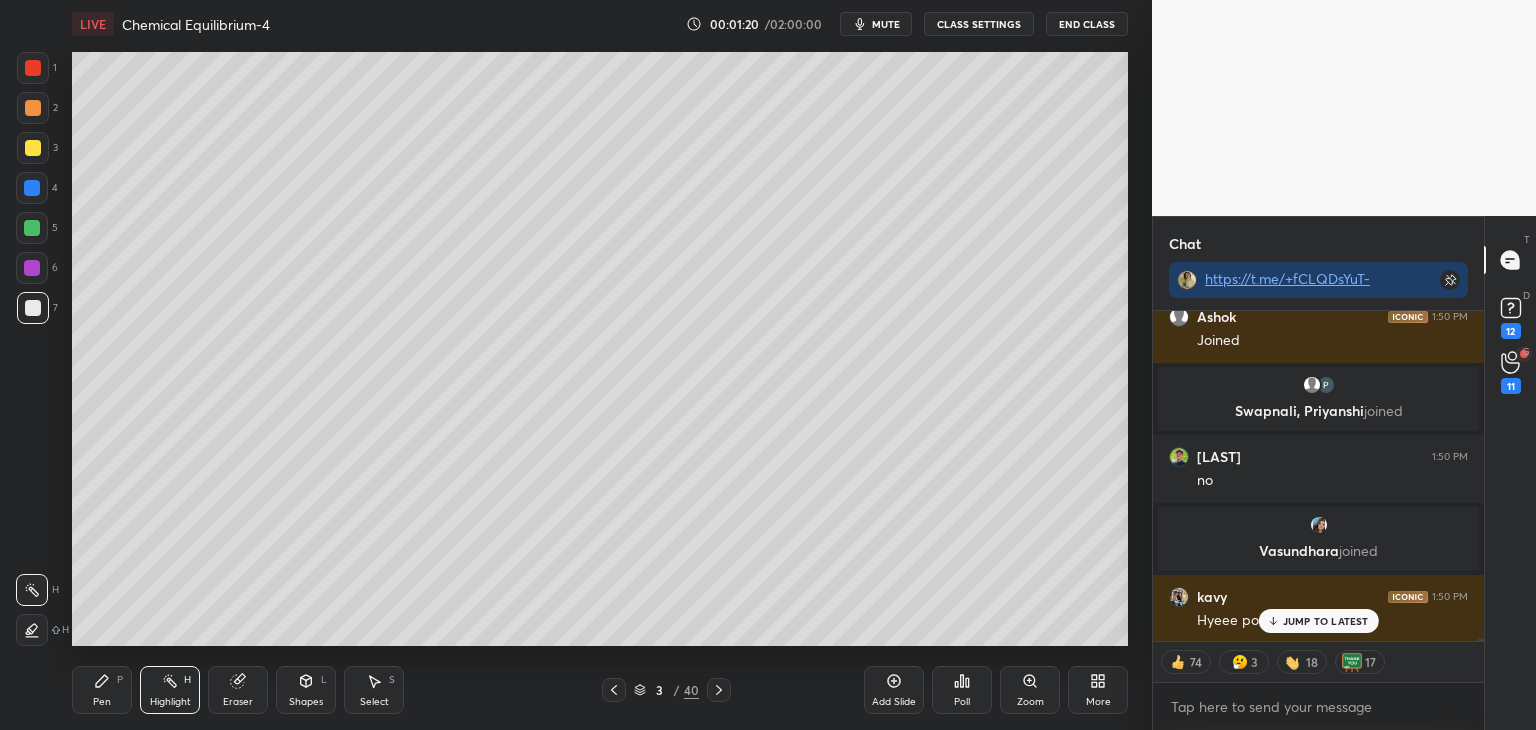 click on "More" at bounding box center [1098, 690] 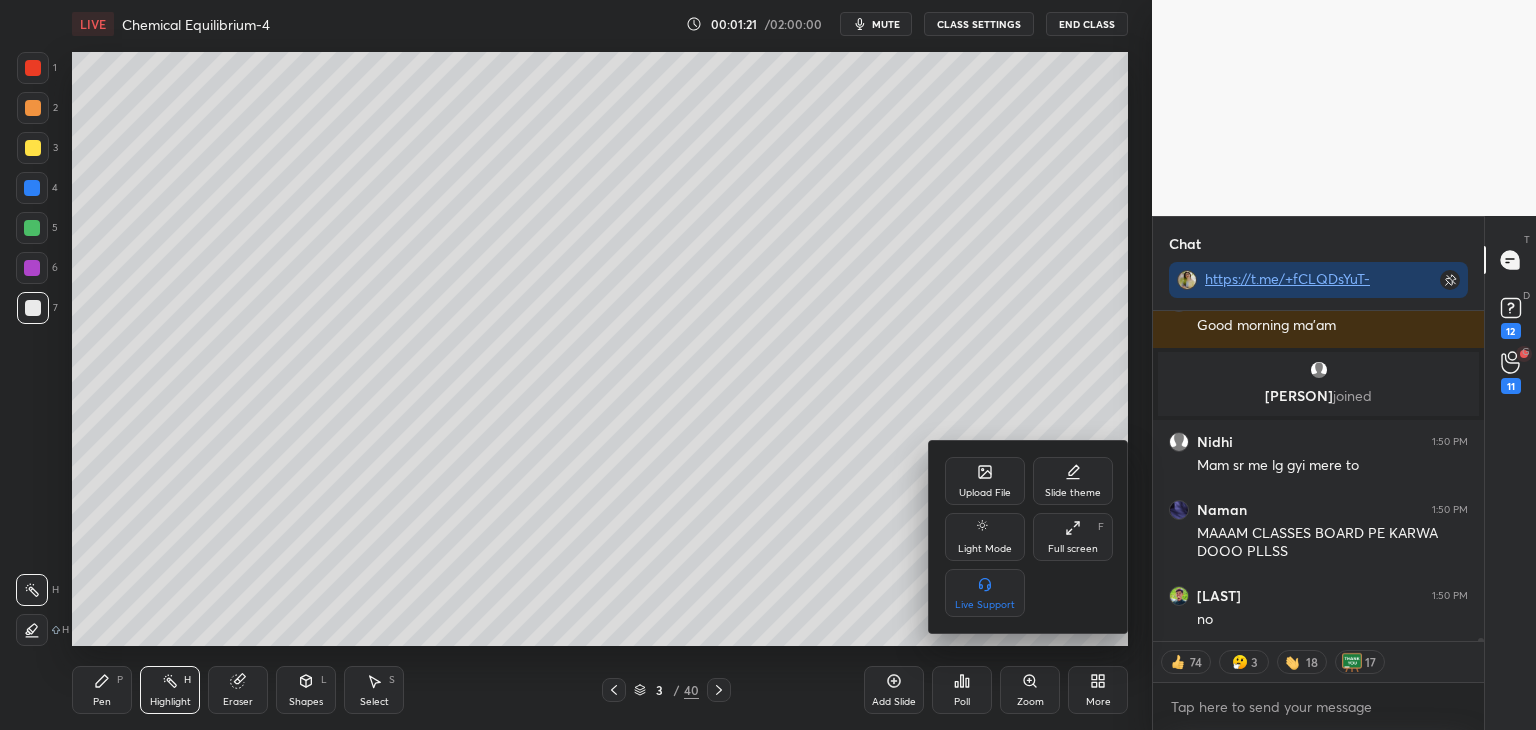 click on "Upload File" at bounding box center [985, 481] 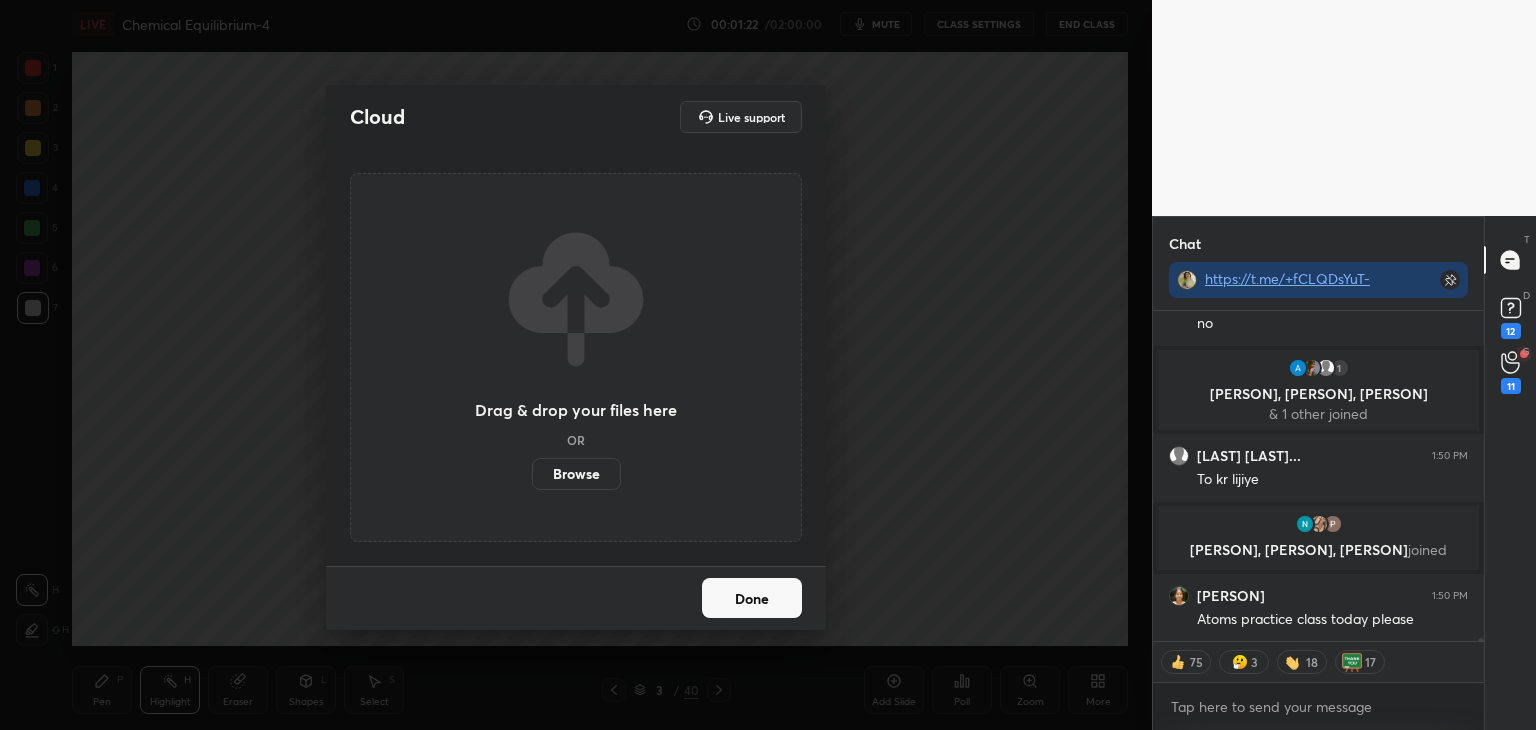 click on "Browse" at bounding box center [576, 474] 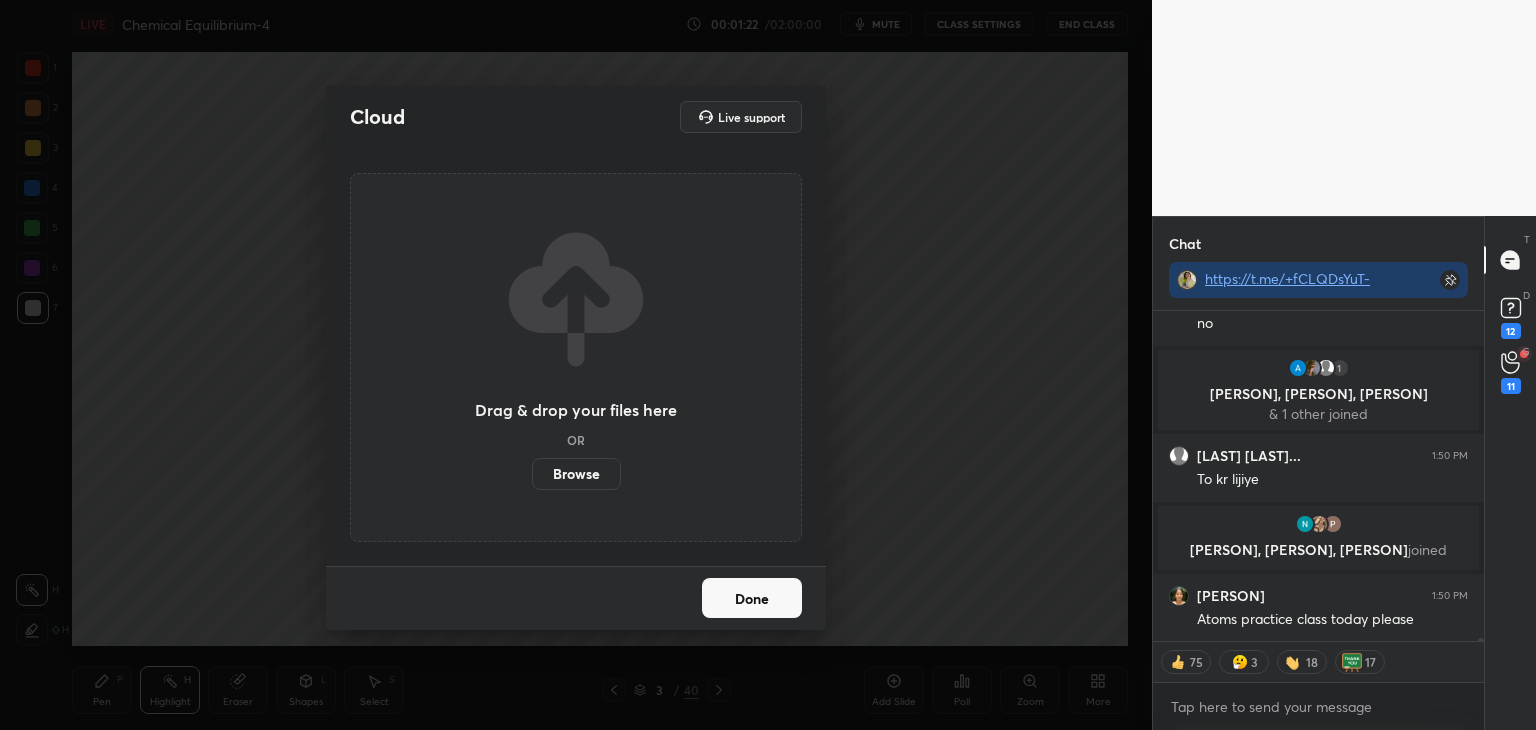 click on "Browse" at bounding box center [532, 474] 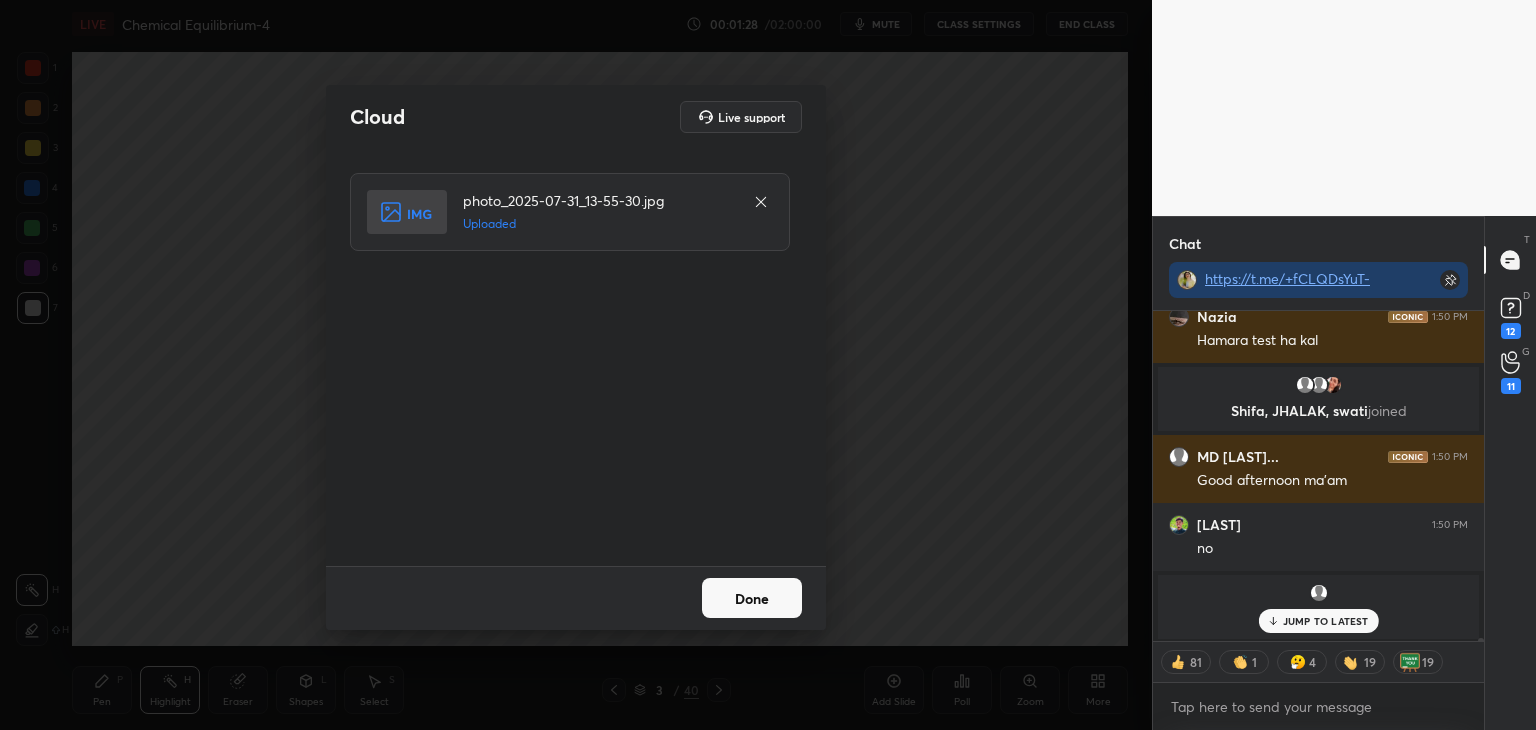click on "Done" at bounding box center (752, 598) 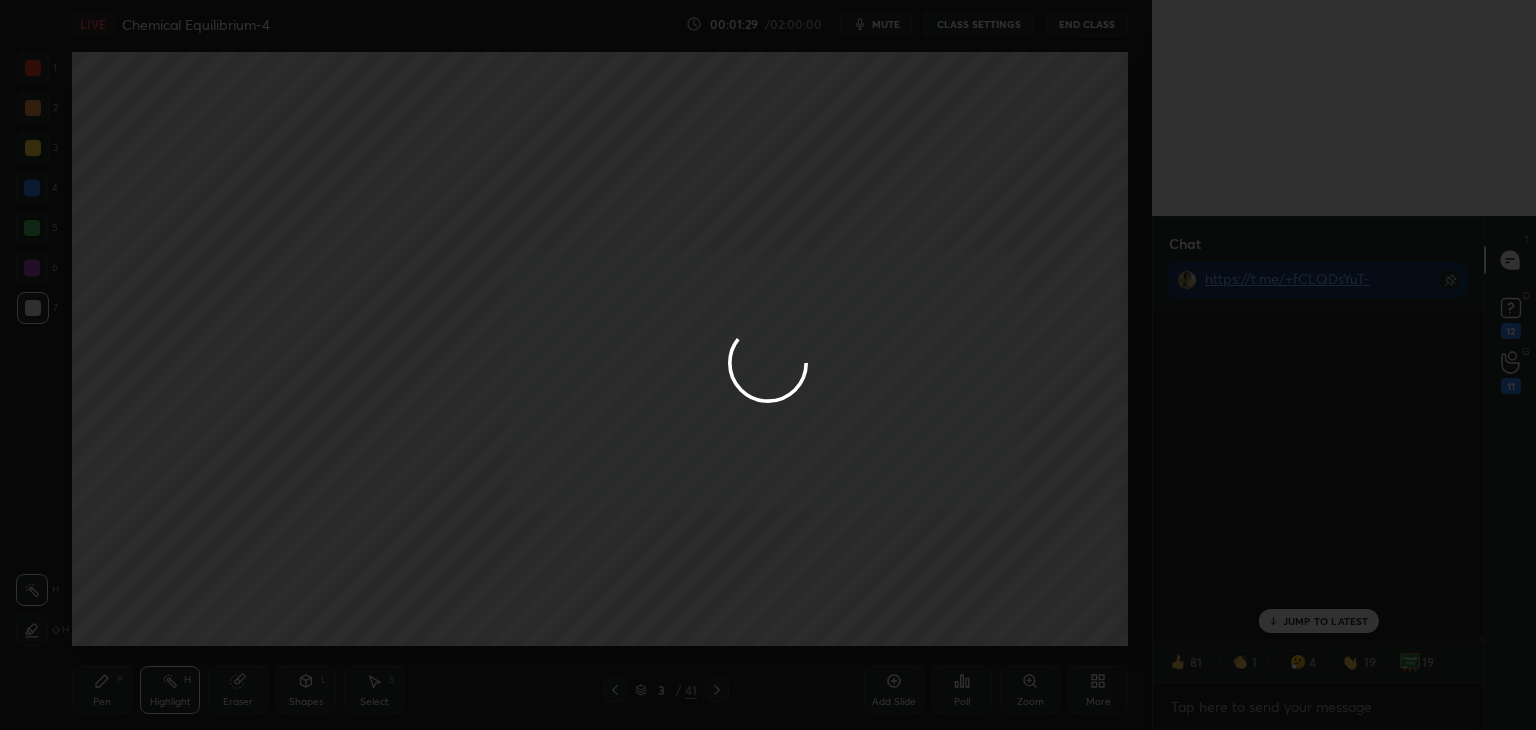 click at bounding box center [615, 690] 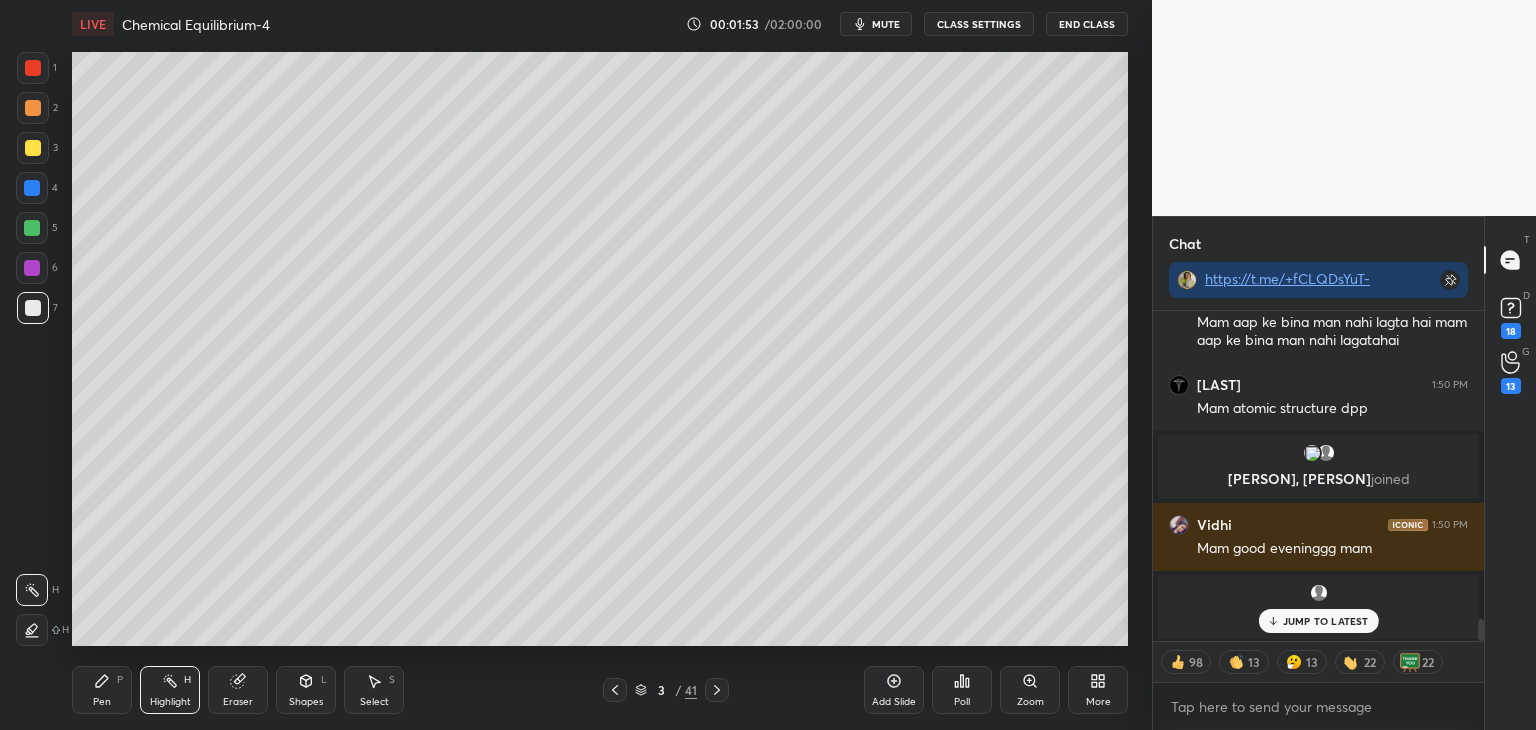 click on "More" at bounding box center (1098, 690) 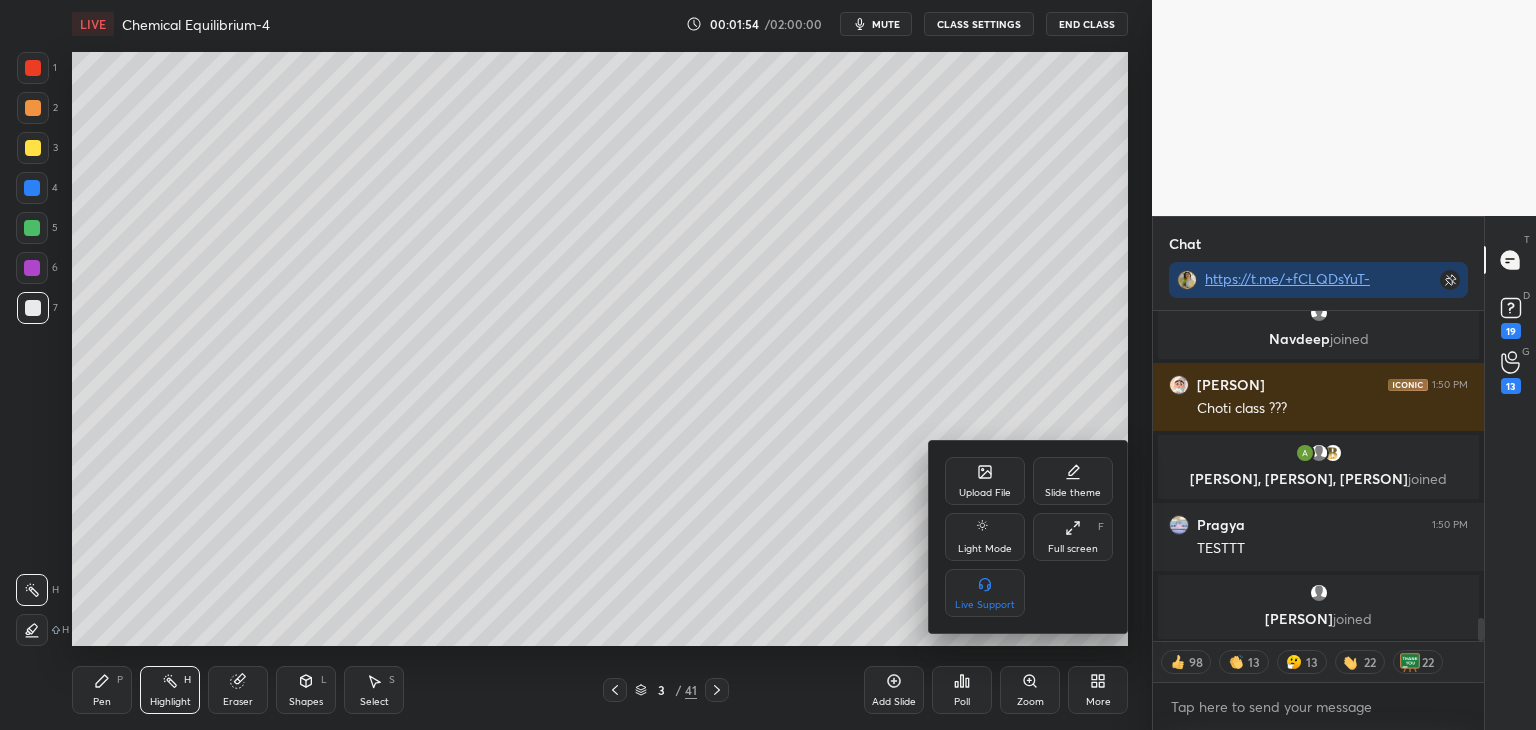 click on "Upload File" at bounding box center [985, 493] 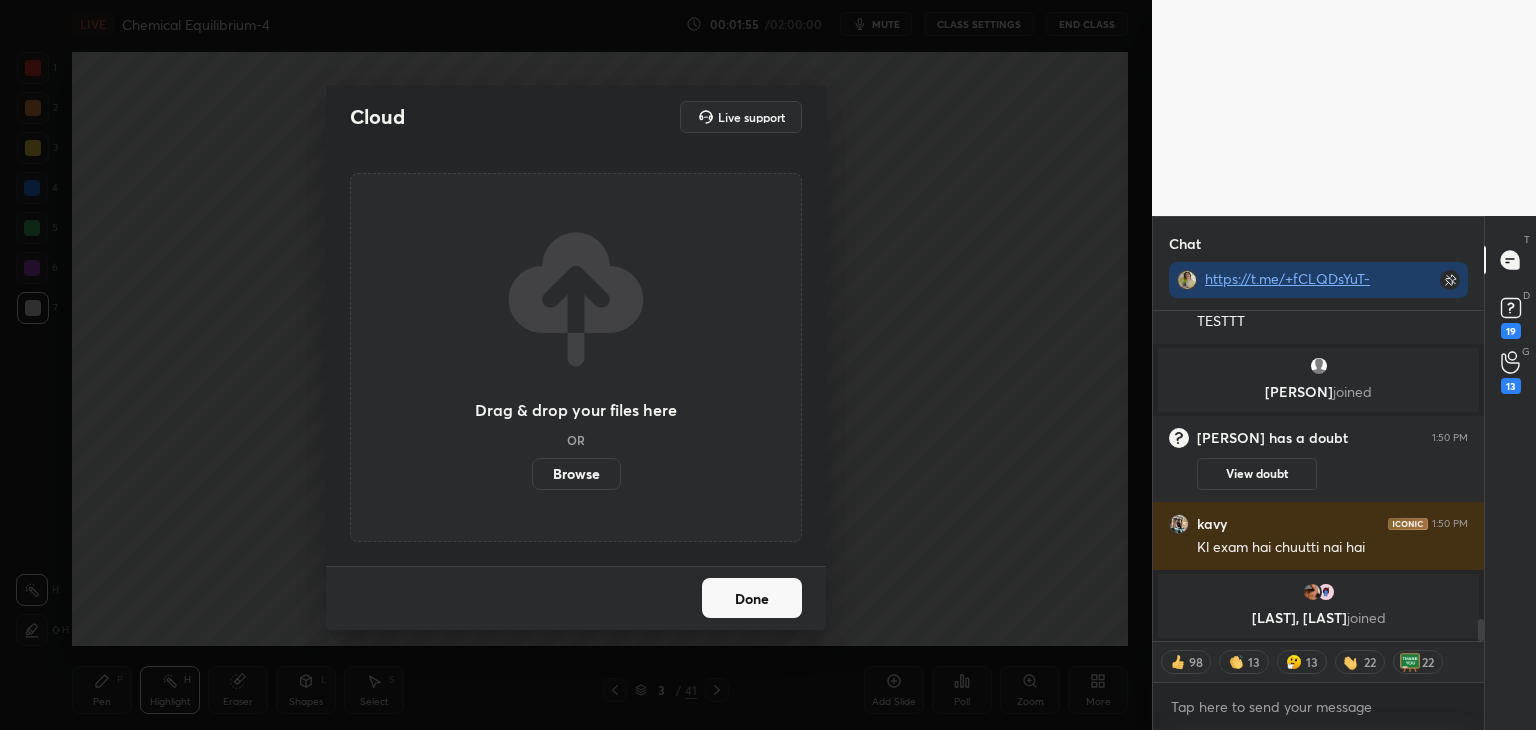 click on "Browse" at bounding box center (576, 474) 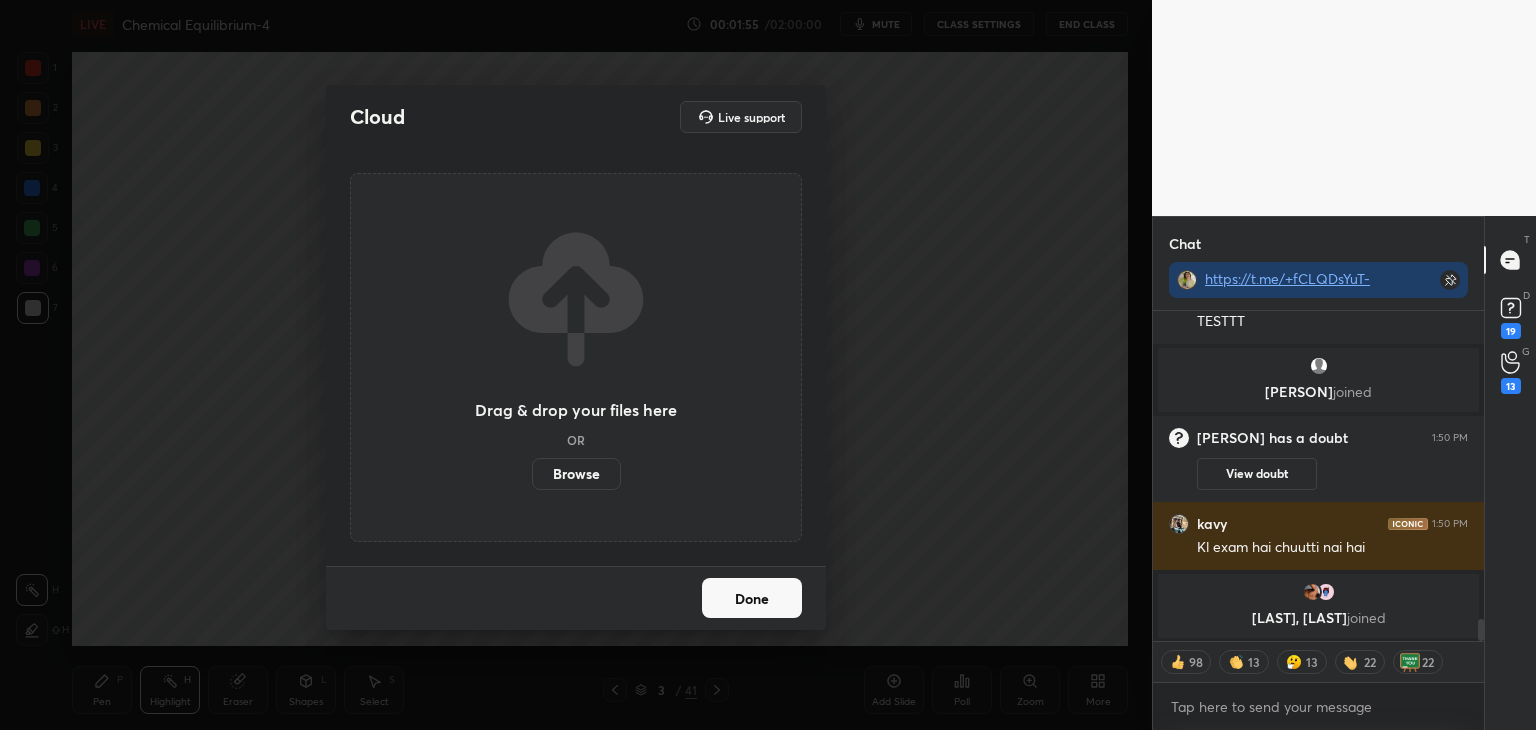 click on "Browse" at bounding box center [532, 474] 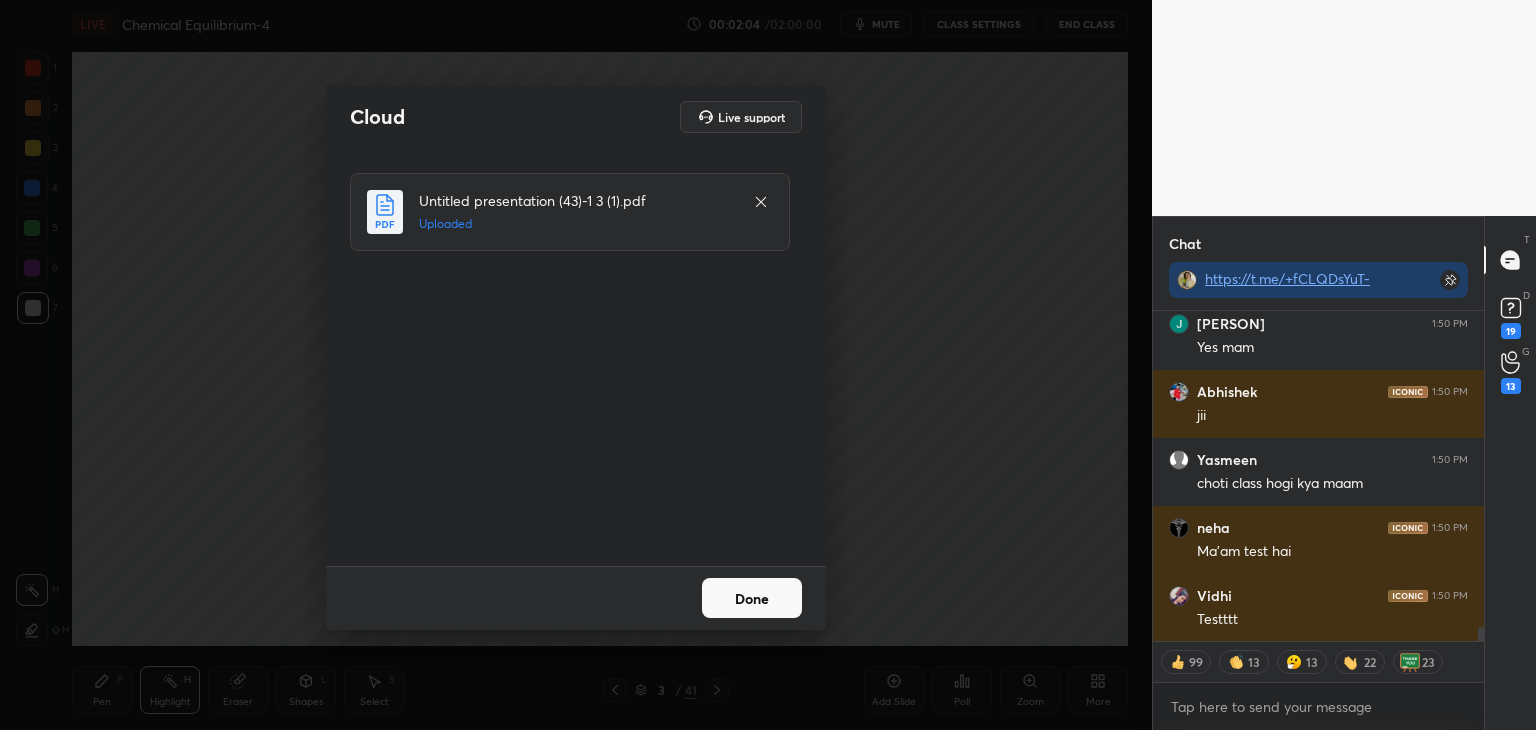 click on "Done" at bounding box center [752, 598] 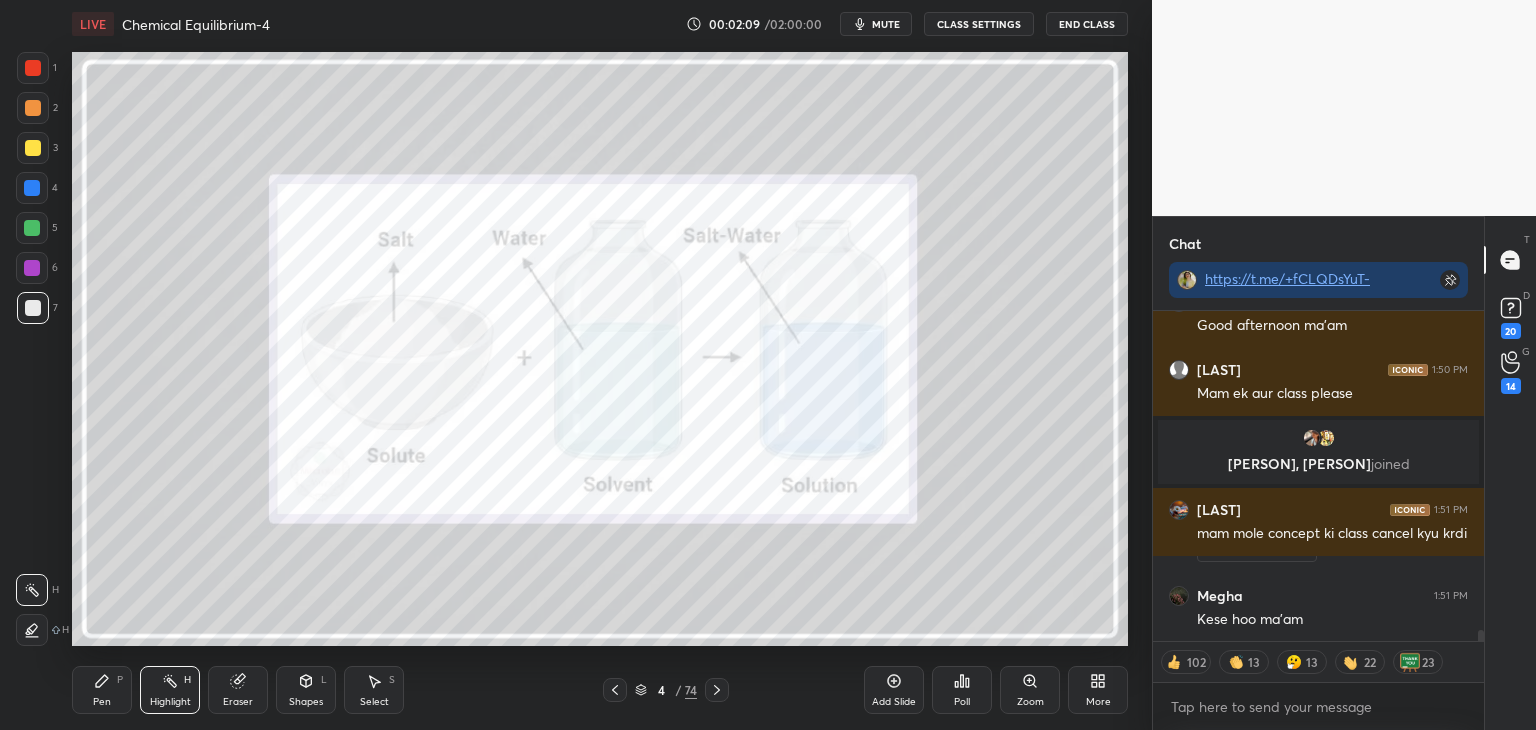 click on "Highlight H" at bounding box center [170, 690] 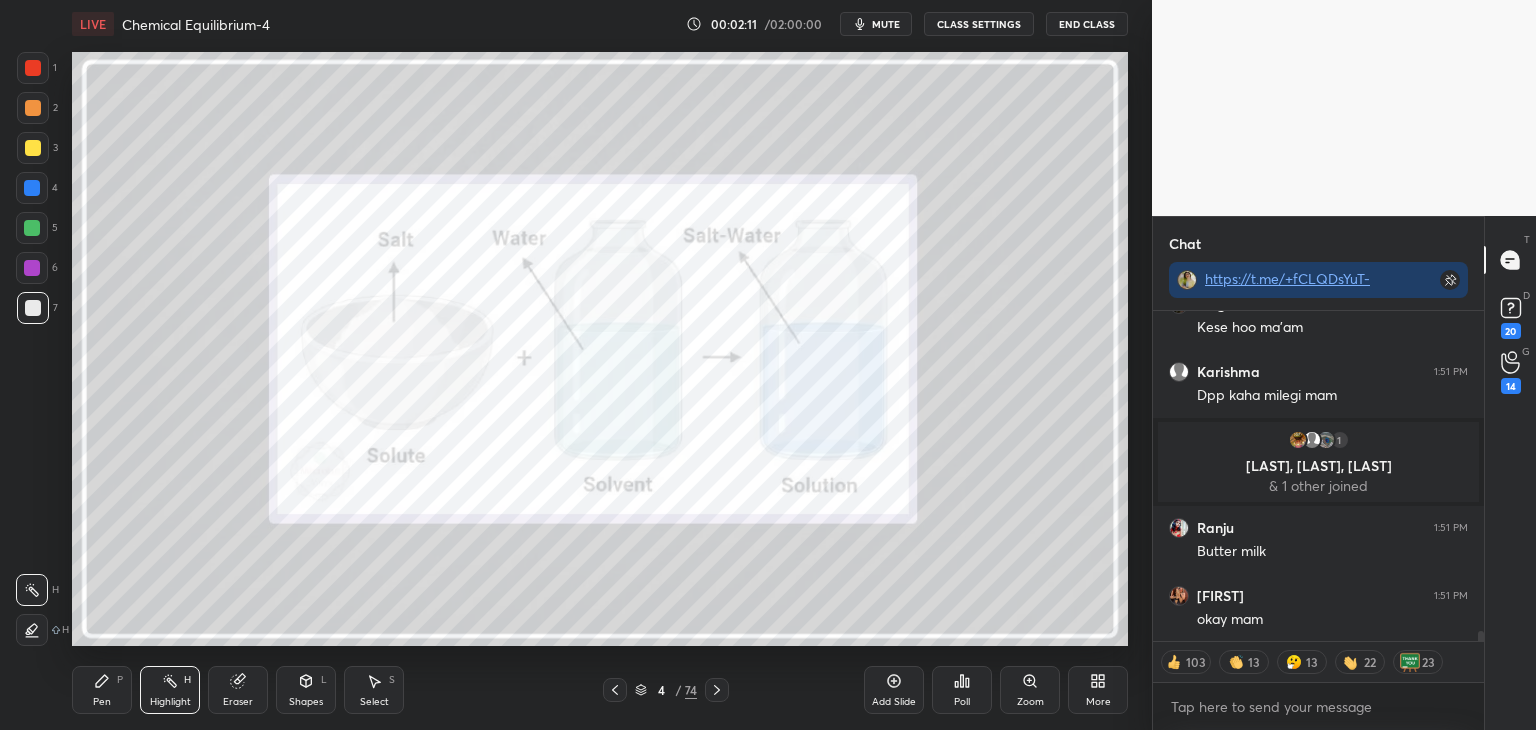click at bounding box center (32, 268) 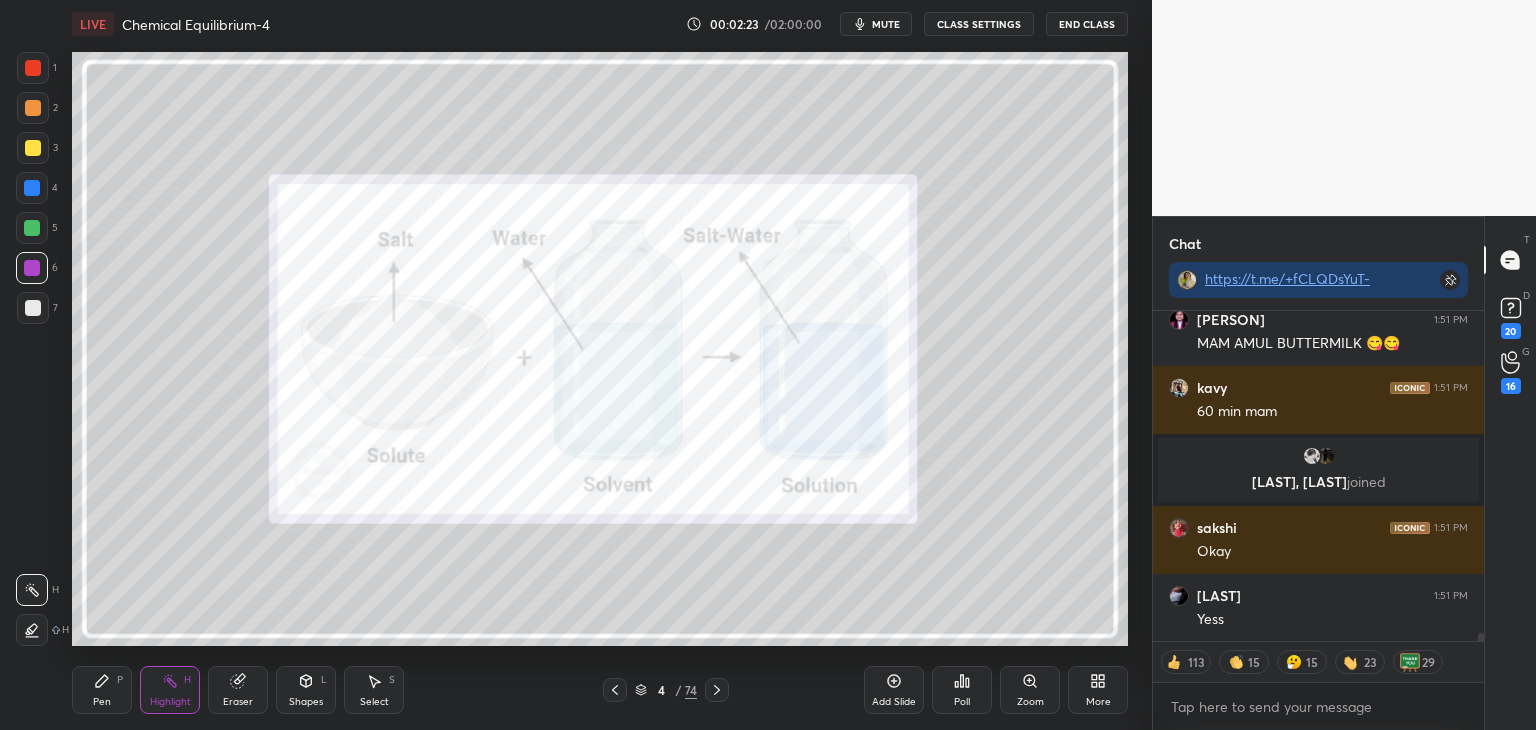 click on "Pen P" at bounding box center (102, 690) 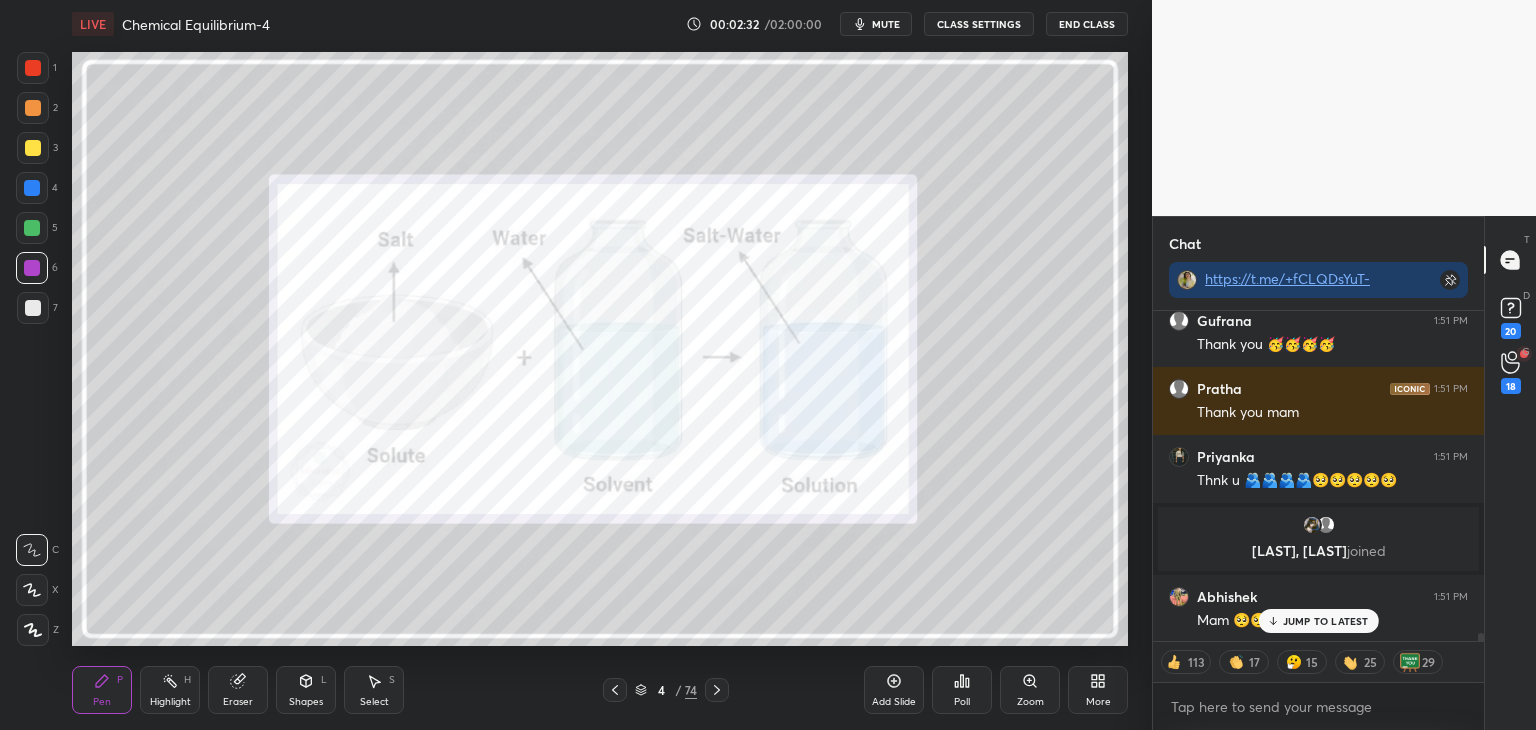 click on "Eraser" at bounding box center (238, 690) 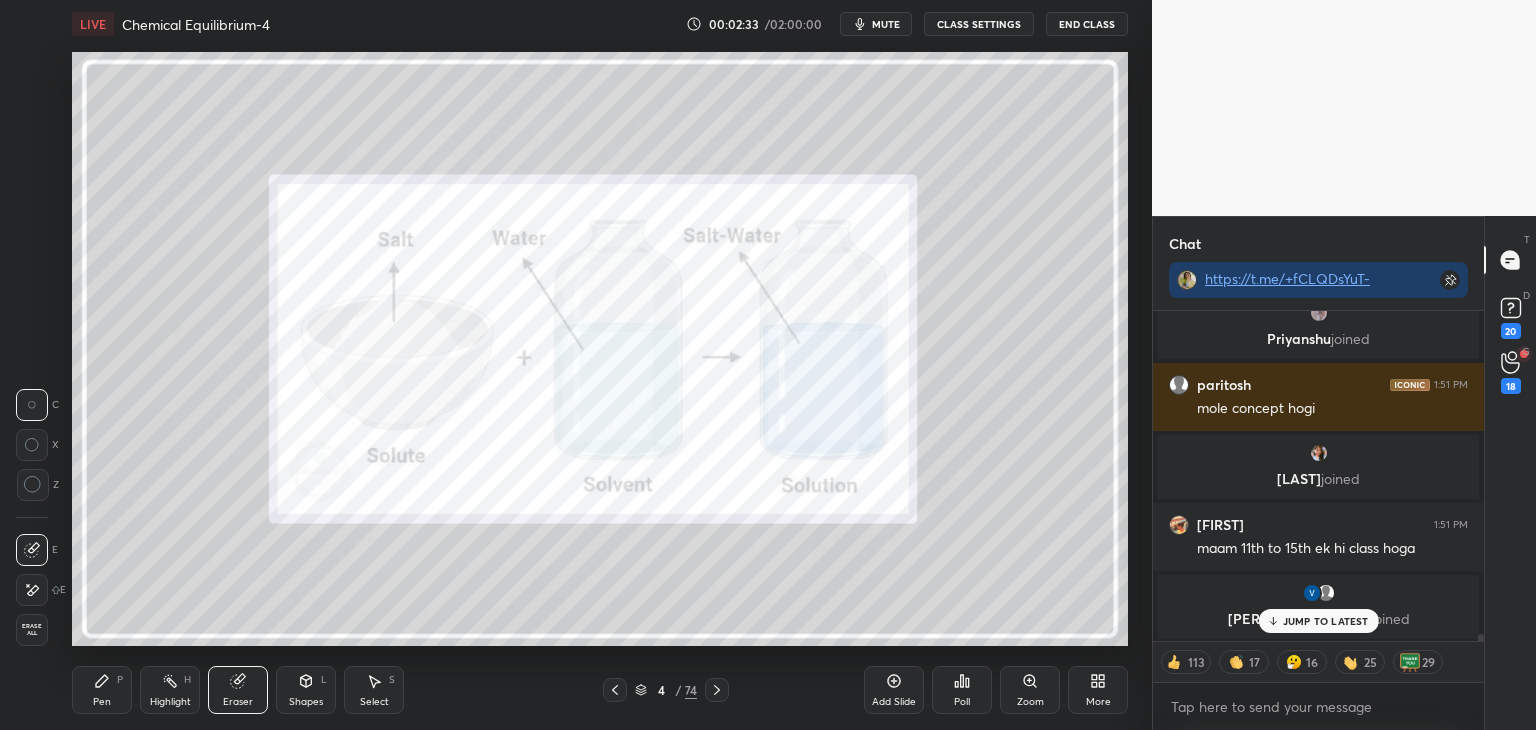 click 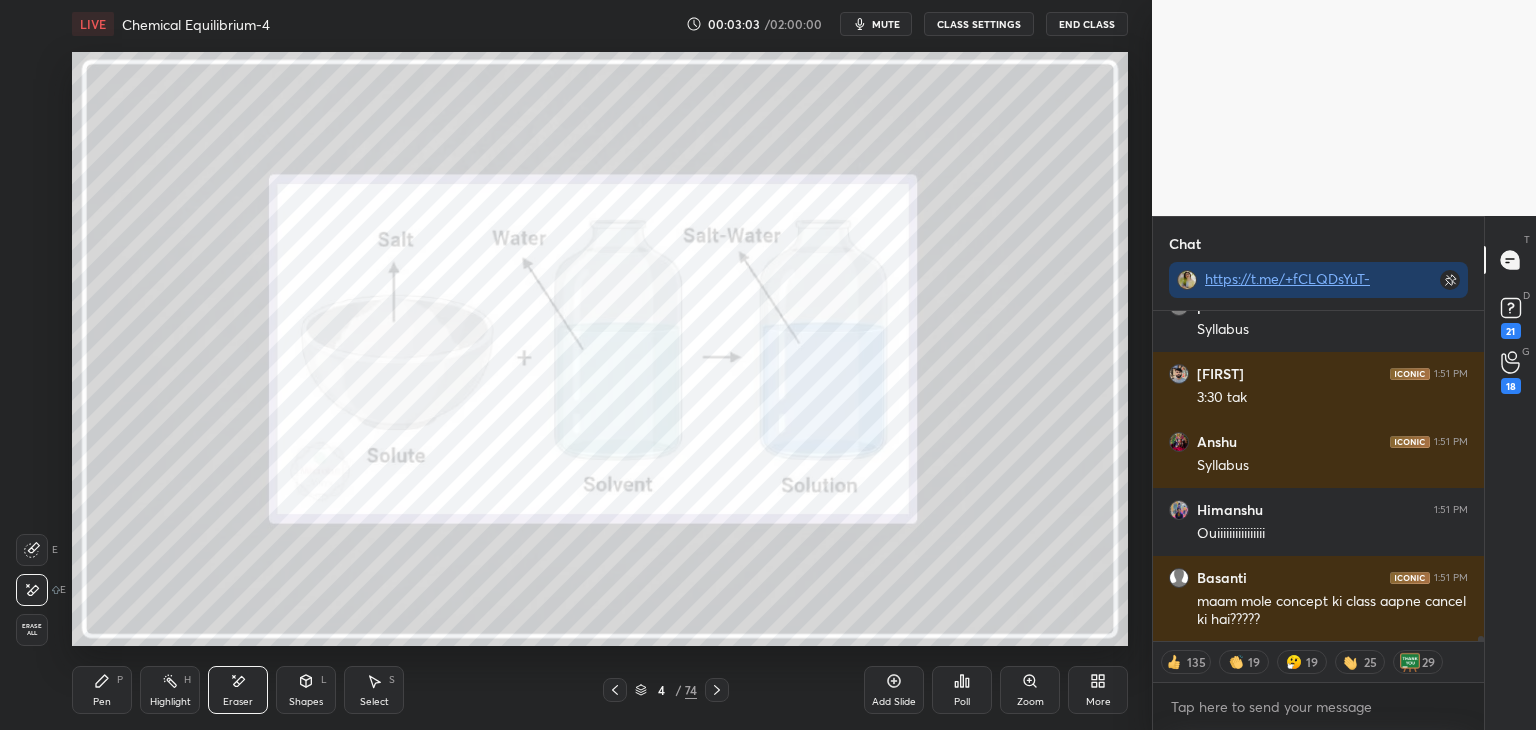click on "Highlight" at bounding box center (170, 702) 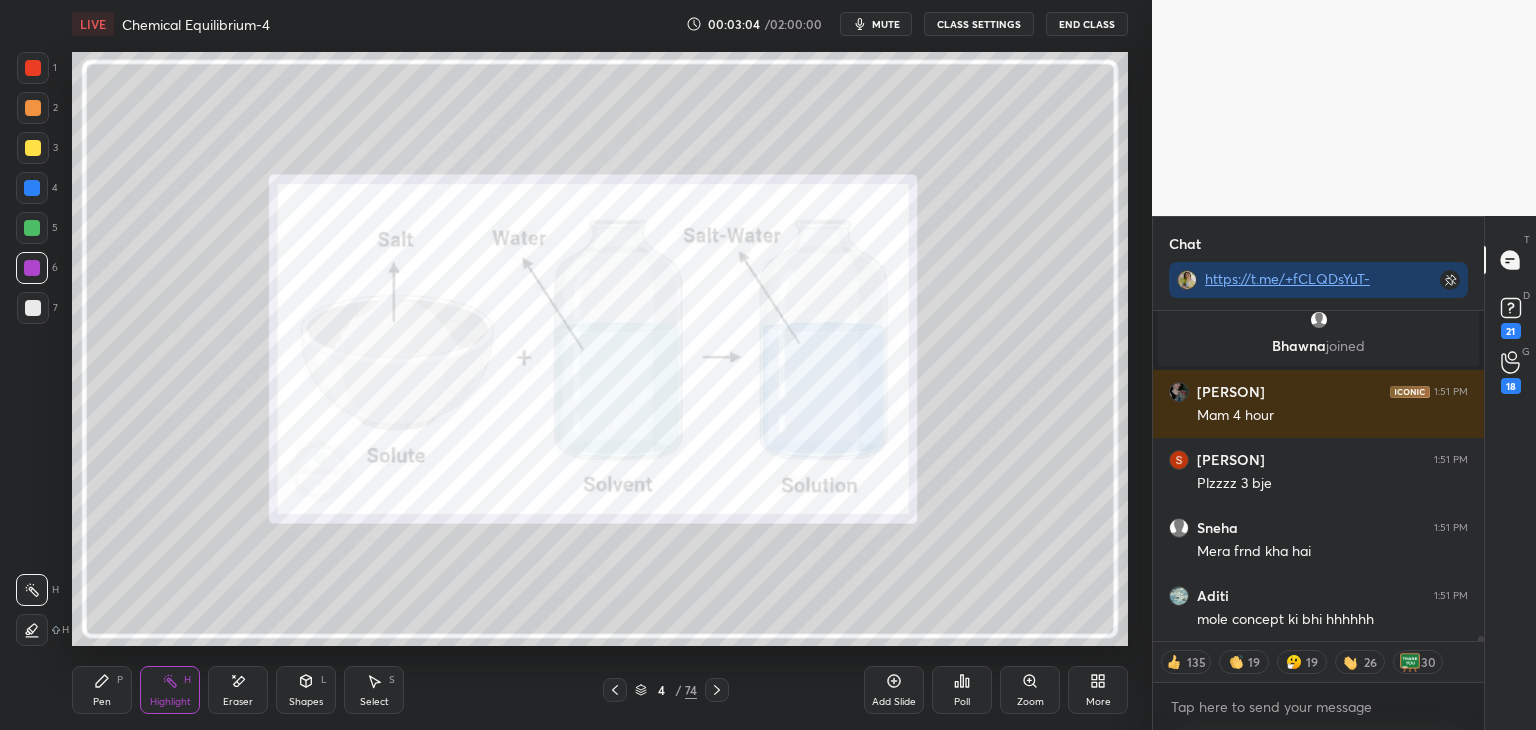 click at bounding box center [32, 228] 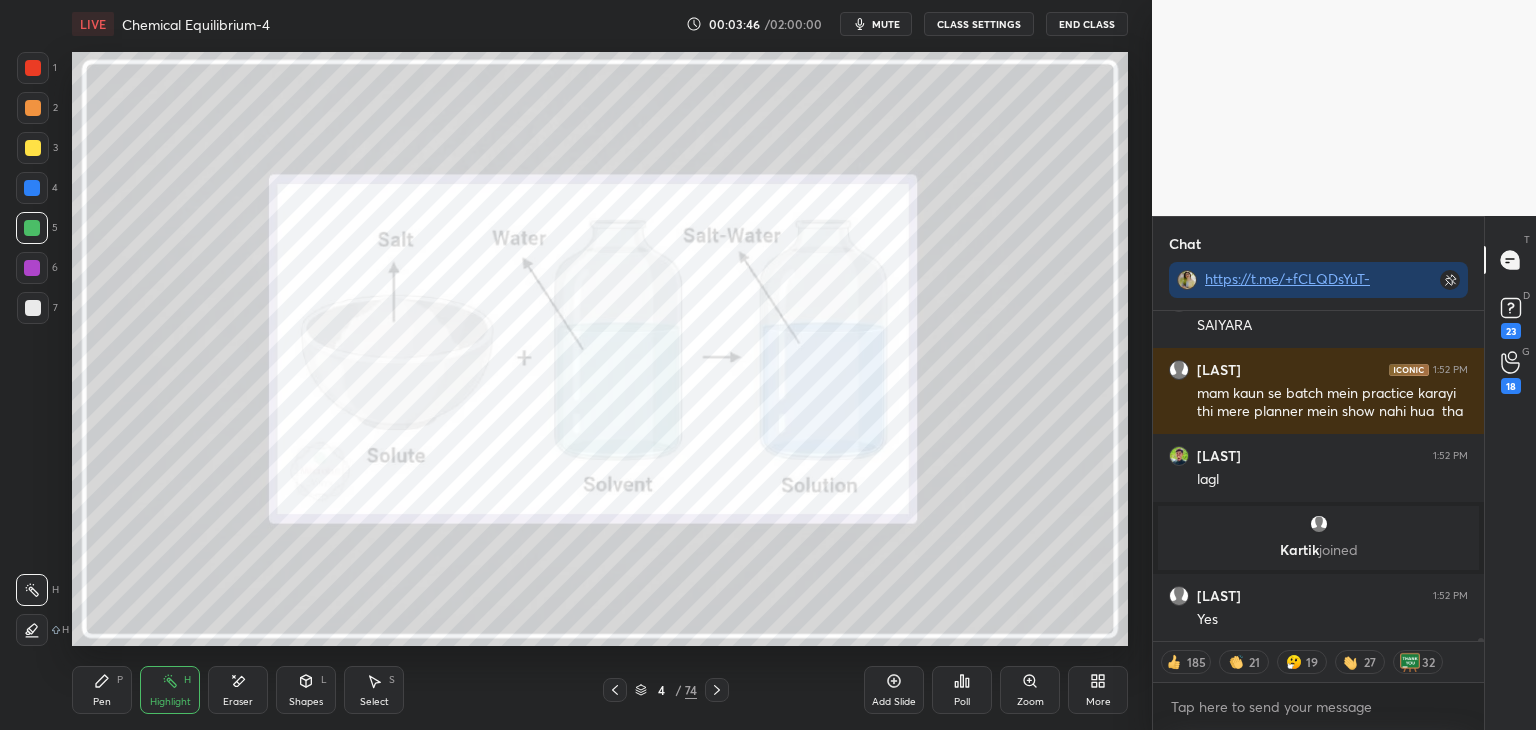 click on "CLASS SETTINGS" at bounding box center [979, 24] 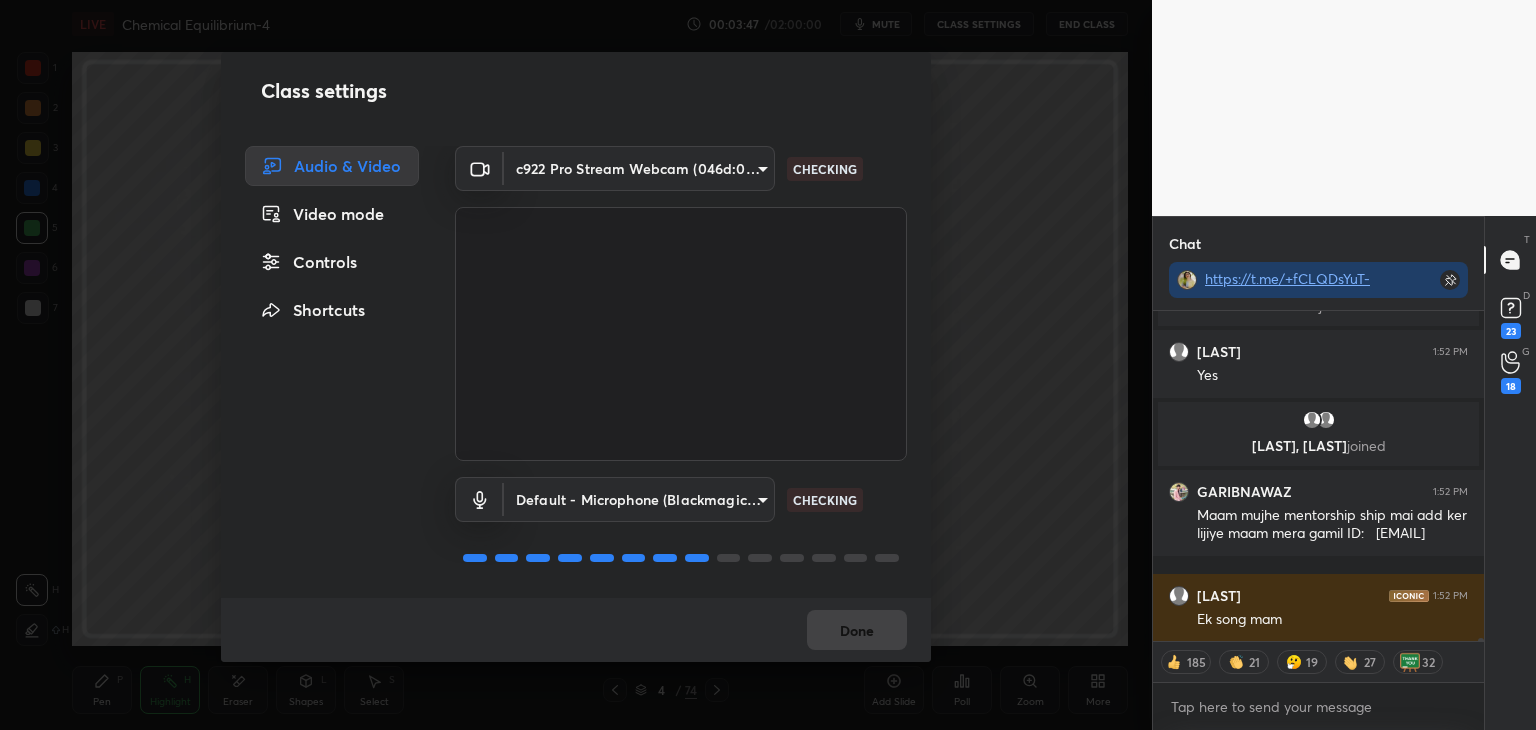 click on "Controls" at bounding box center (332, 262) 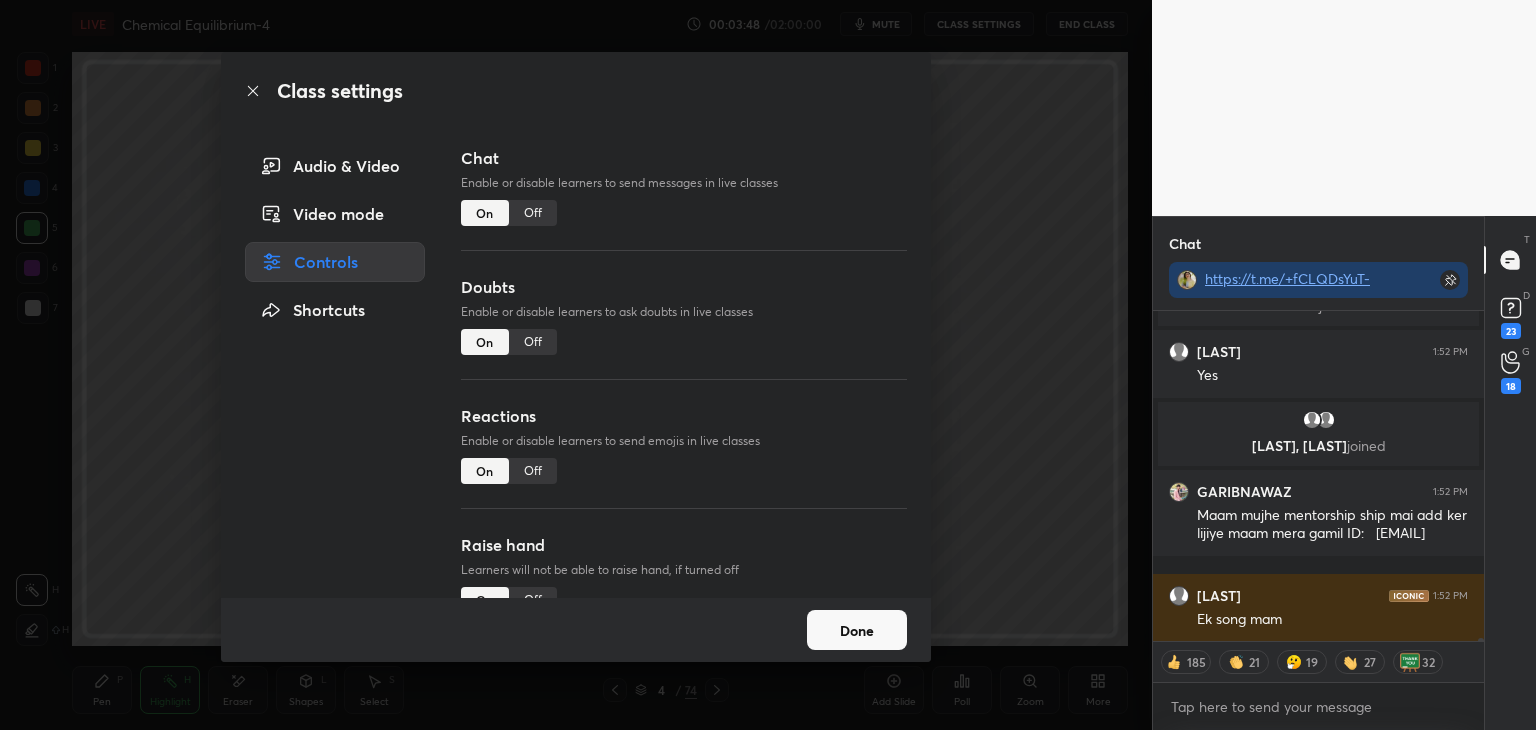 click on "Off" at bounding box center (533, 213) 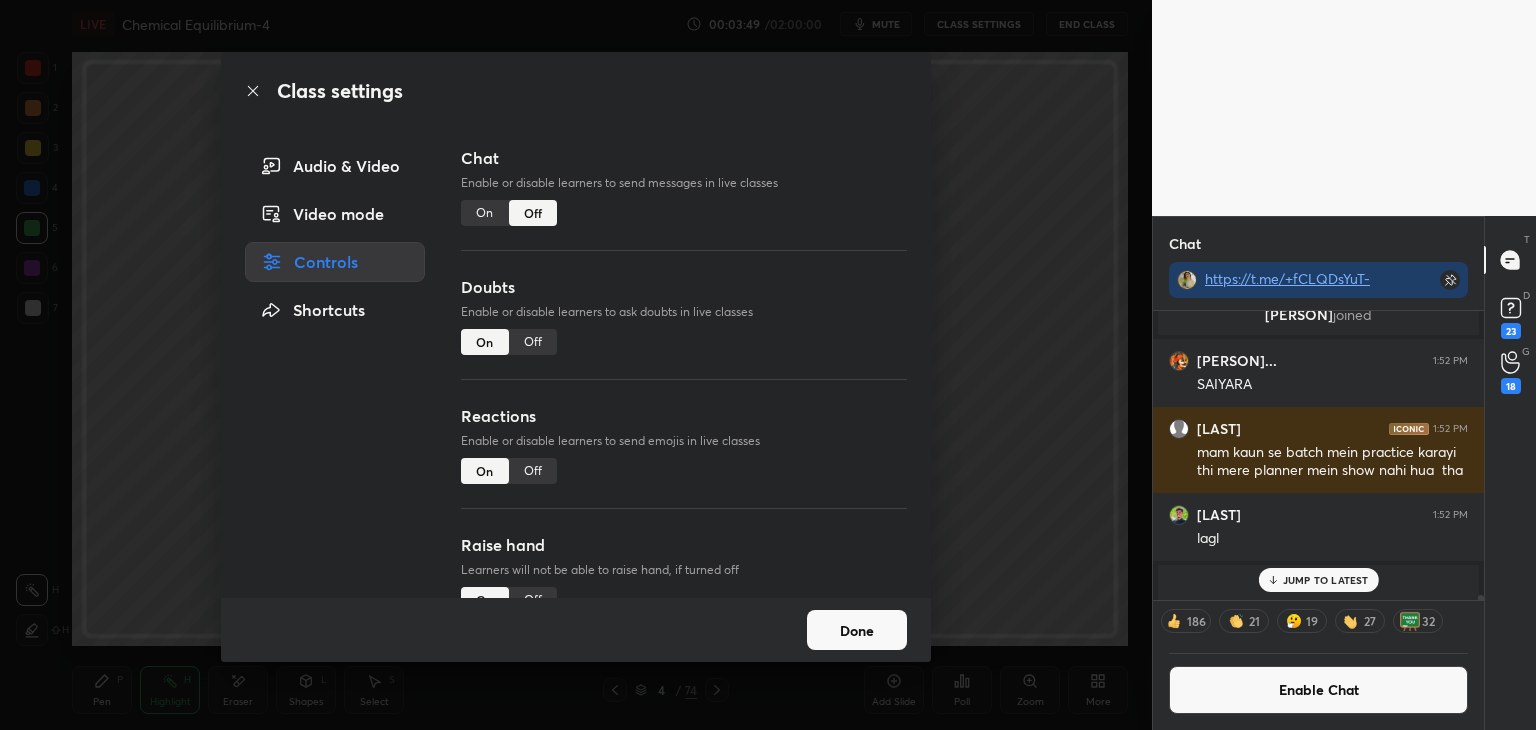 click on "Done" at bounding box center [857, 630] 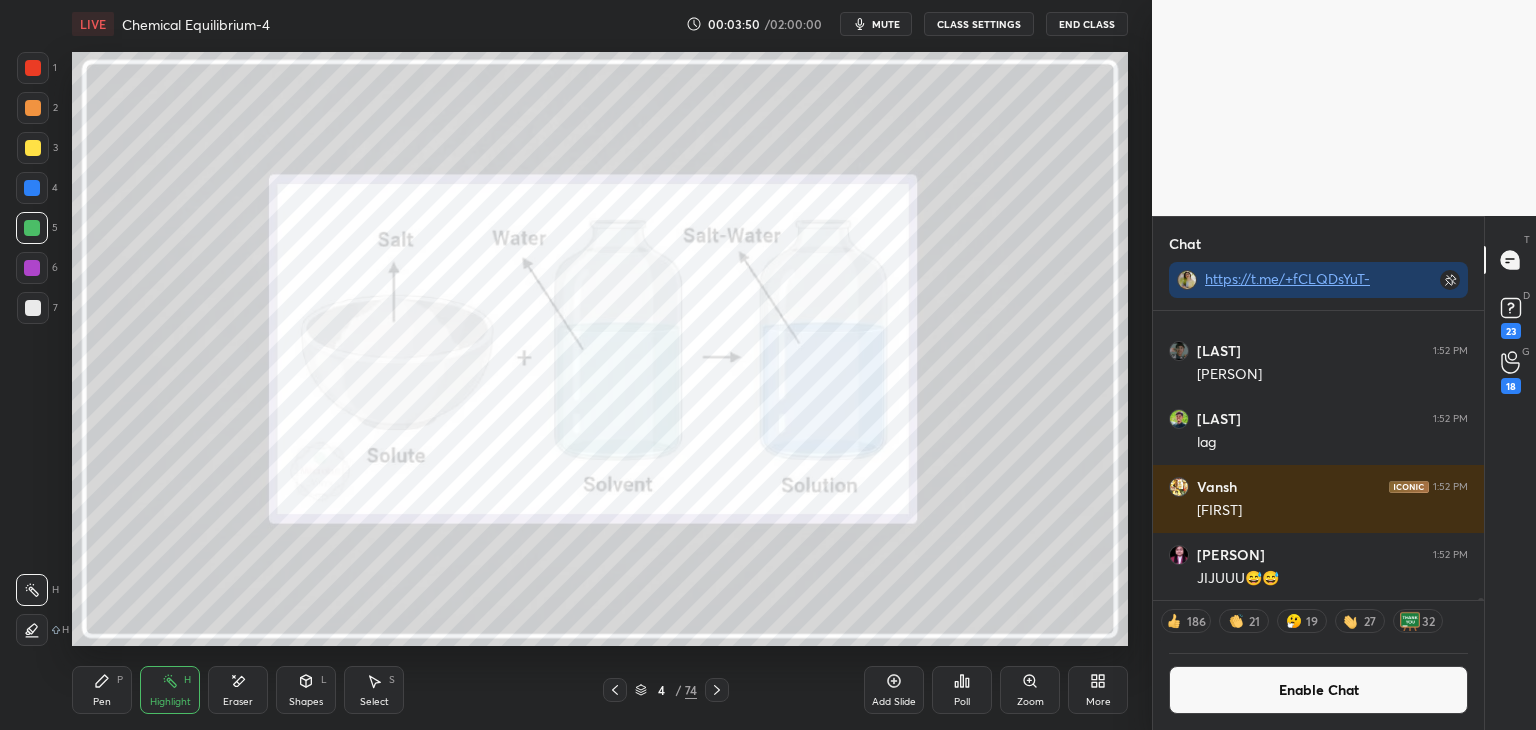click on "CLASS SETTINGS" at bounding box center [979, 24] 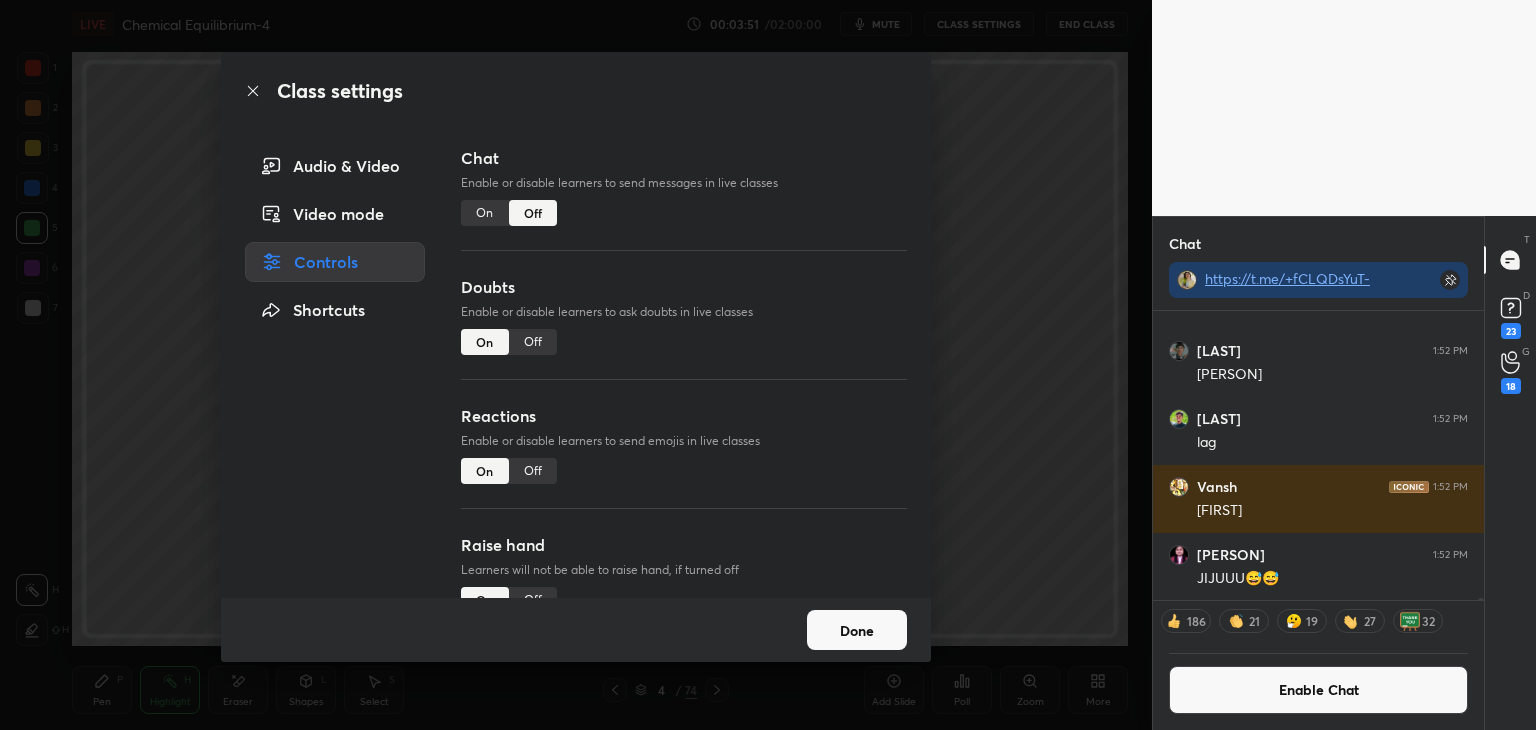 click on "Off" at bounding box center (533, 342) 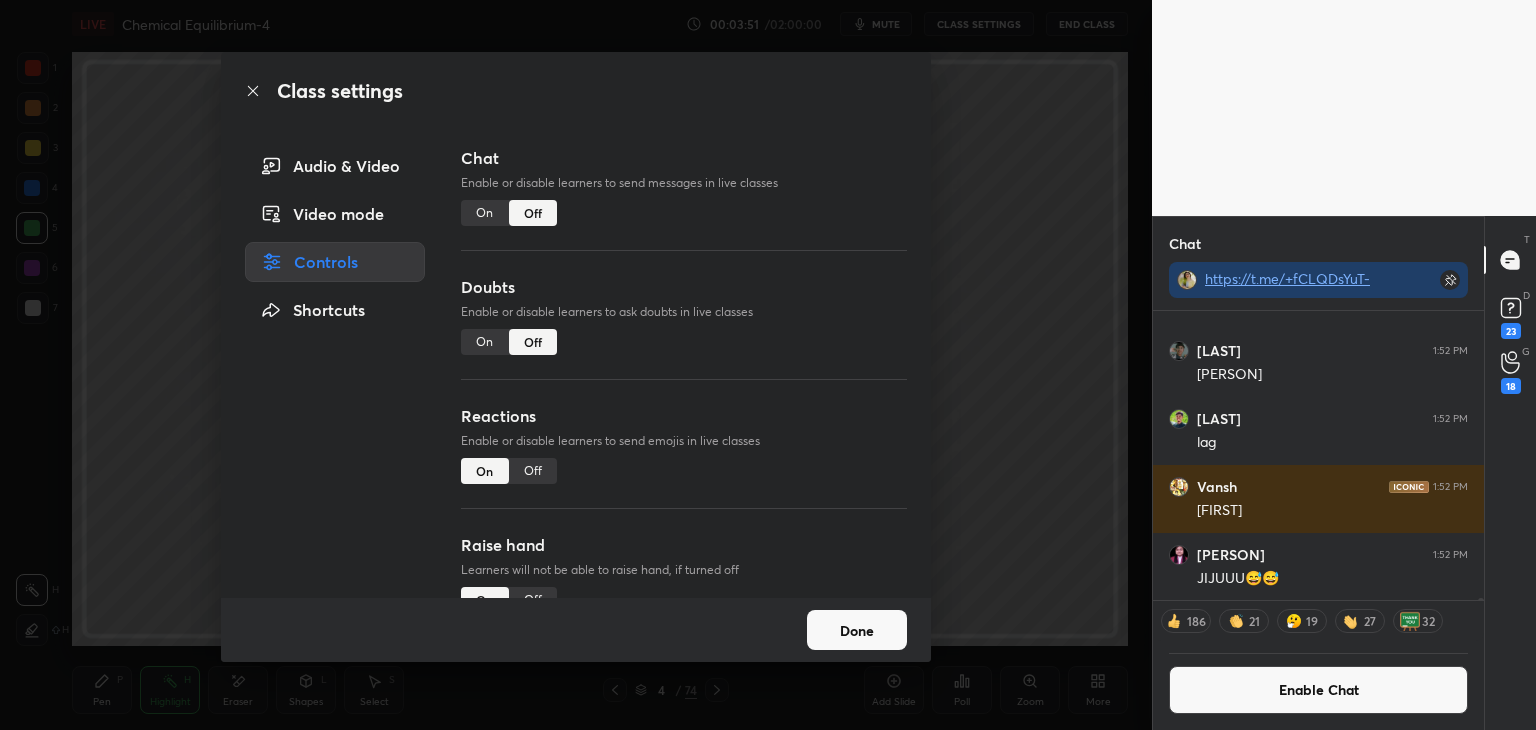 click on "Off" at bounding box center (533, 471) 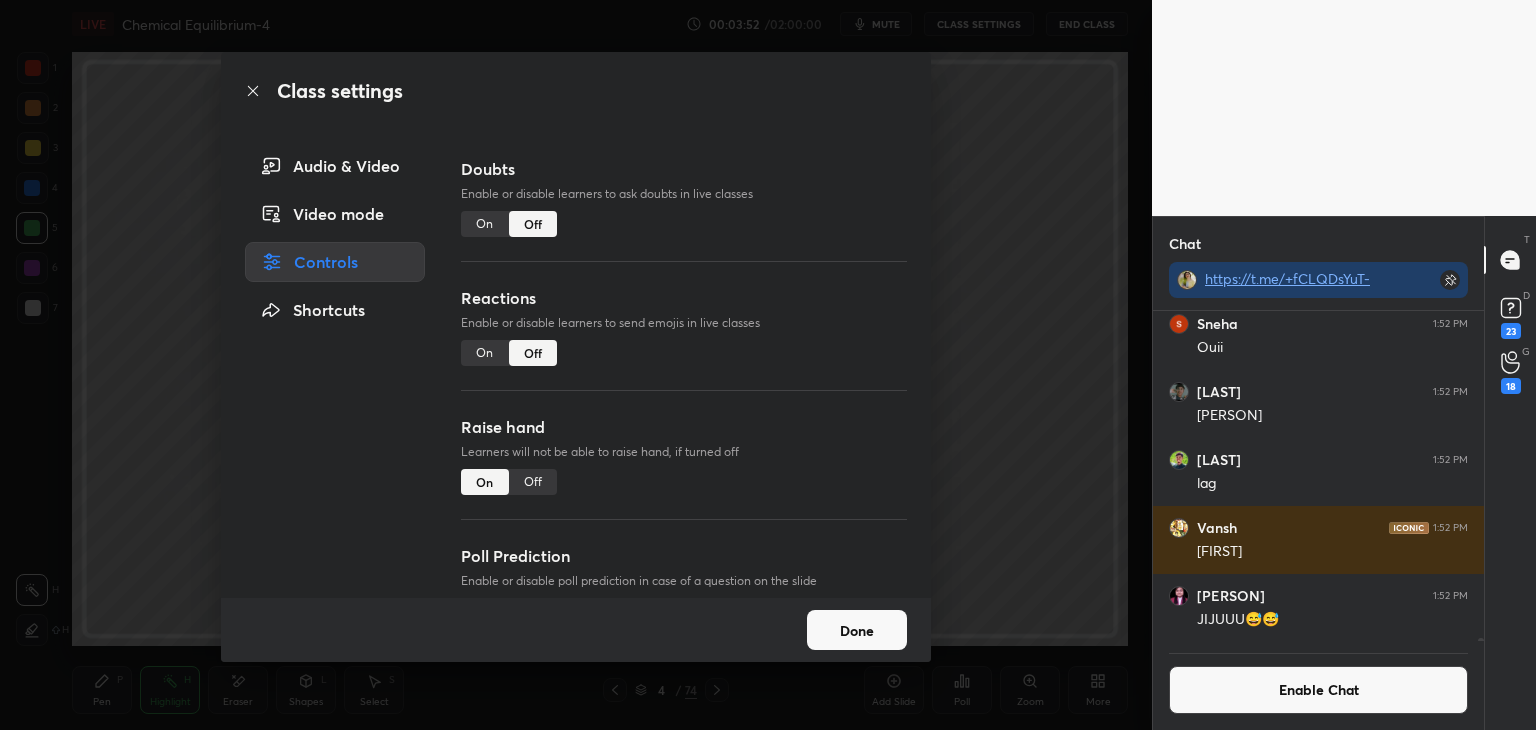 click on "Off" at bounding box center [533, 482] 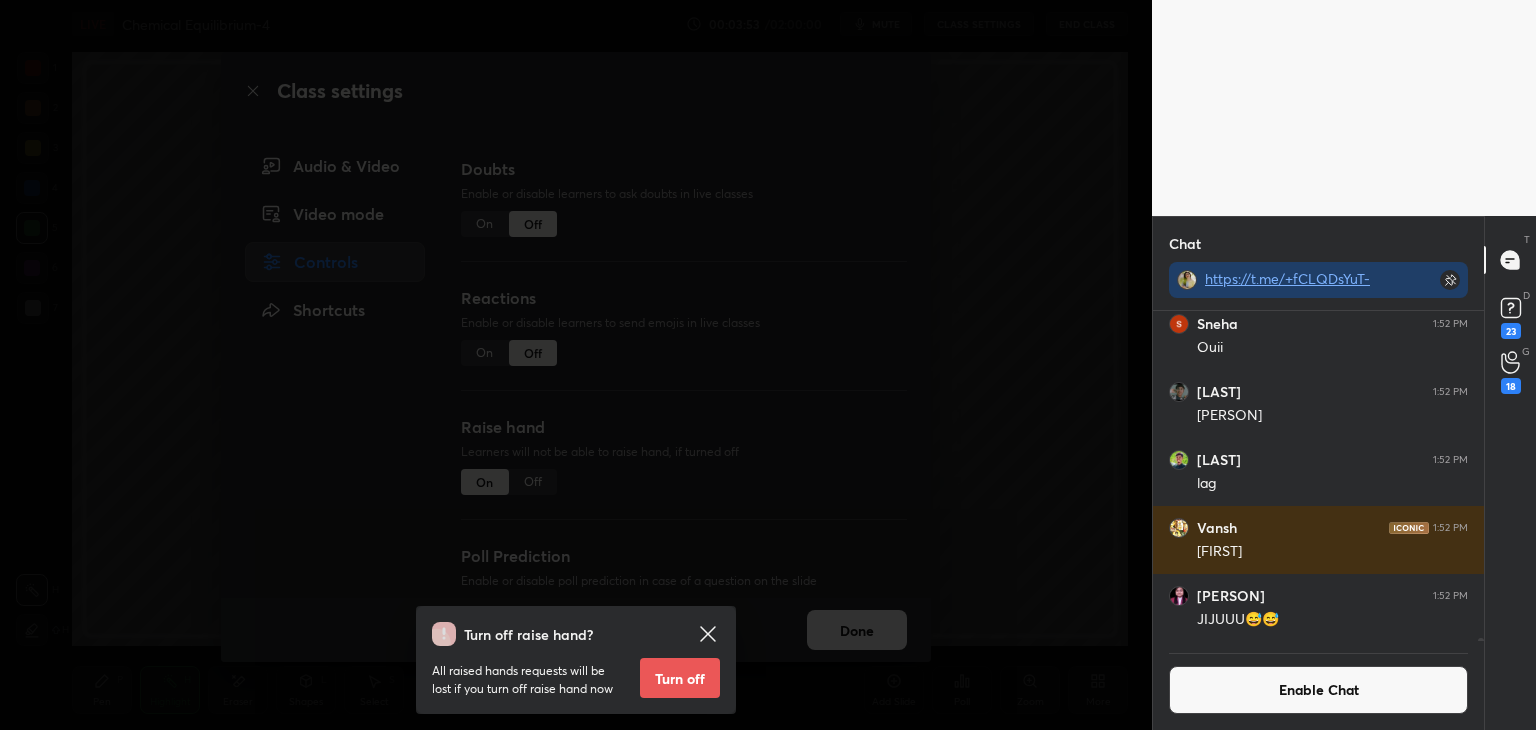 click on "Turn off" at bounding box center [680, 678] 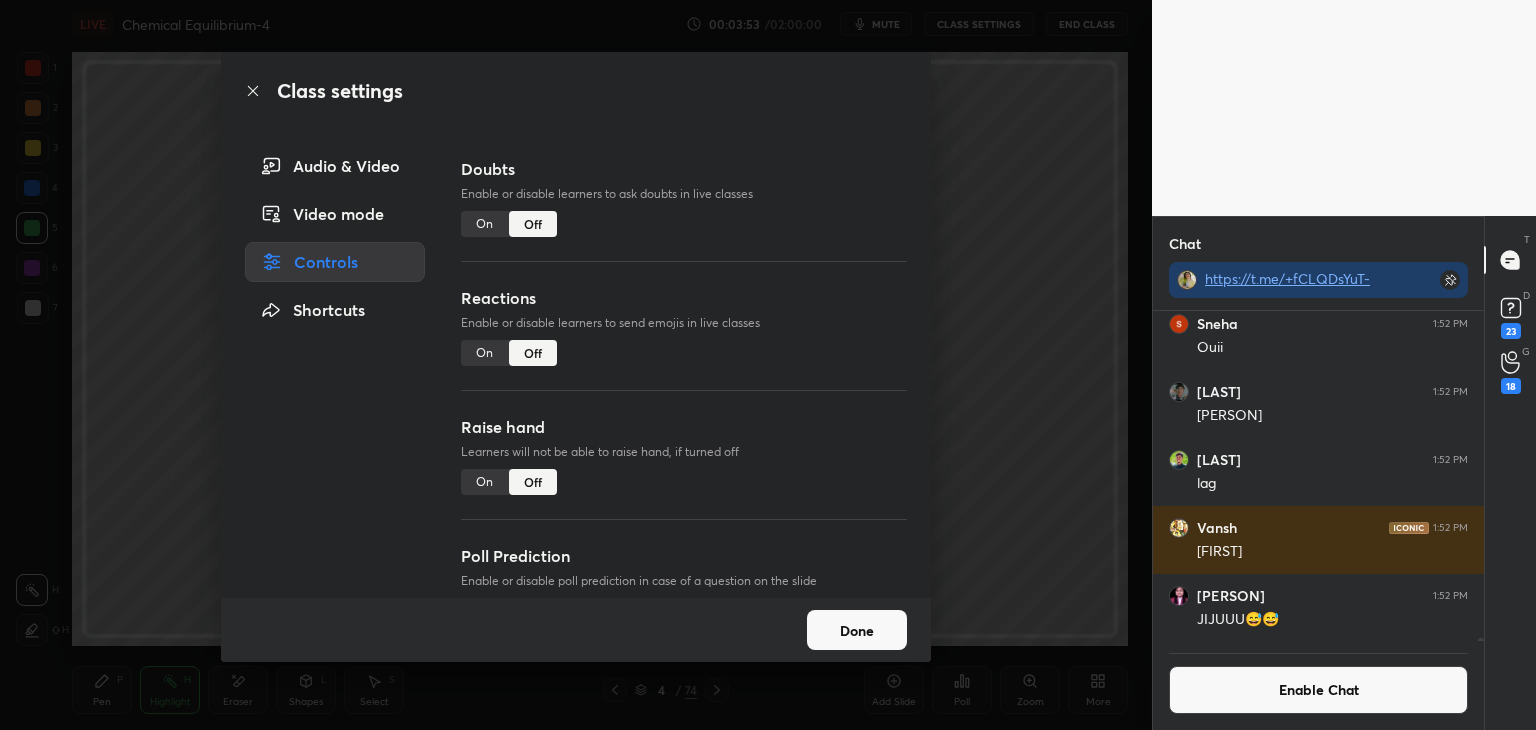 click on "Done" at bounding box center [857, 630] 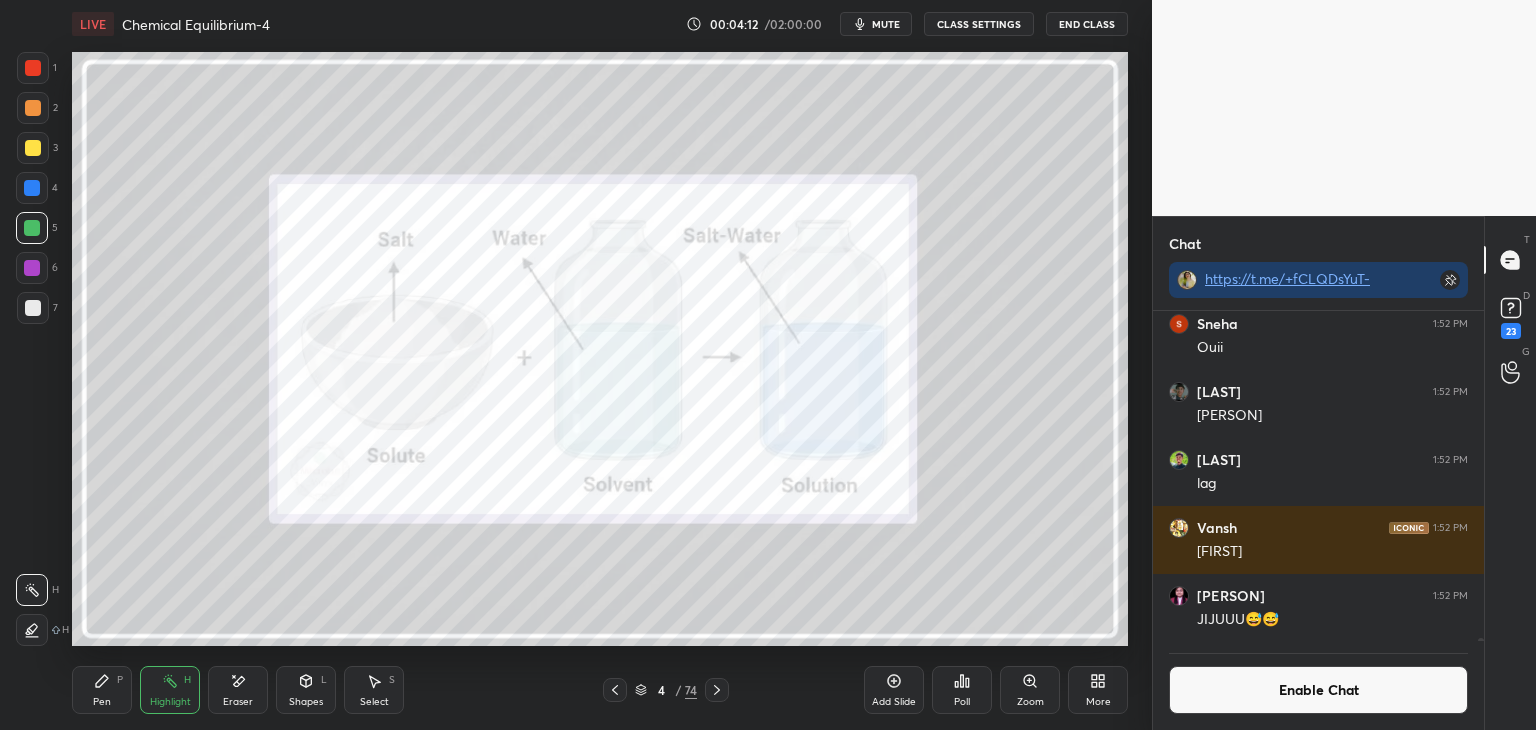 click on "Pen P" at bounding box center [102, 690] 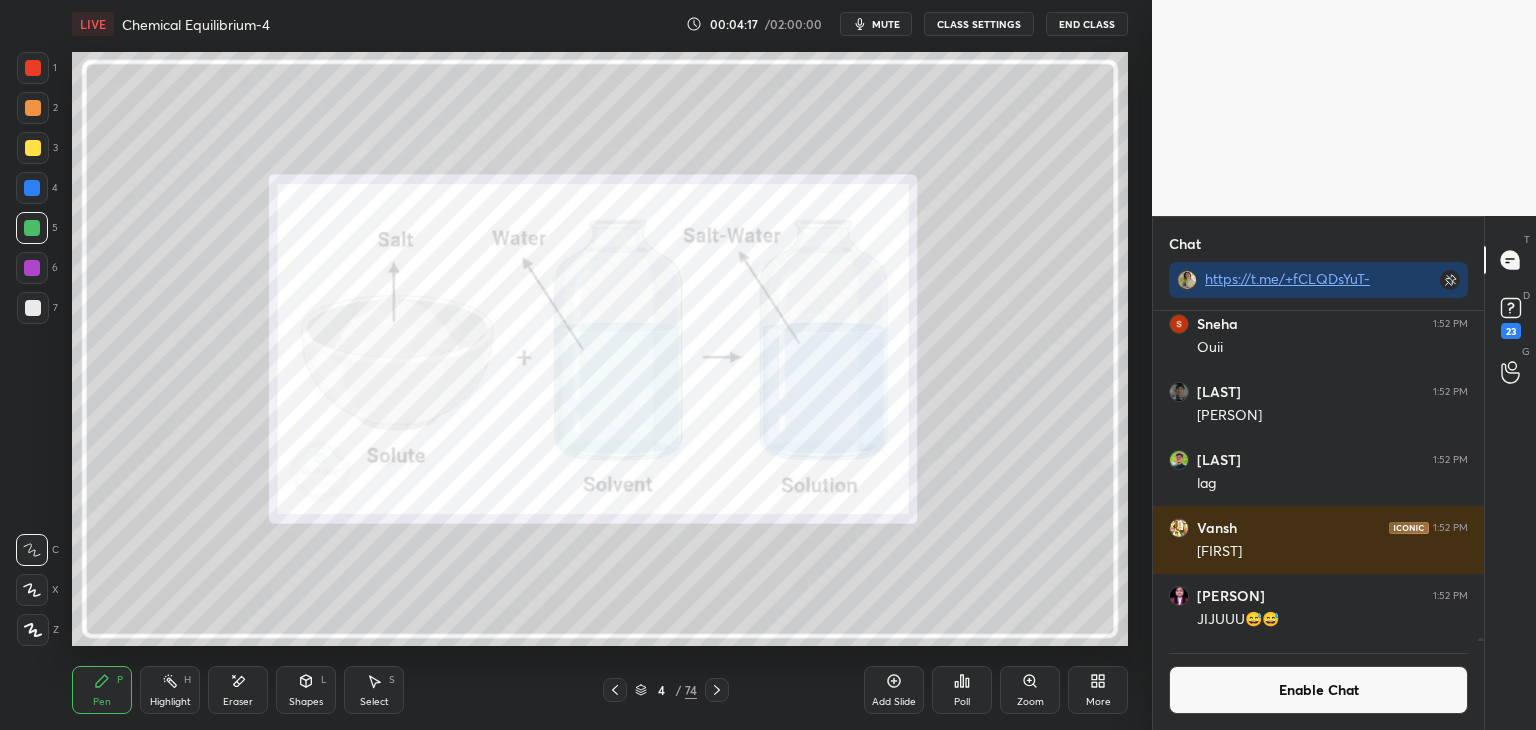 click at bounding box center [33, 308] 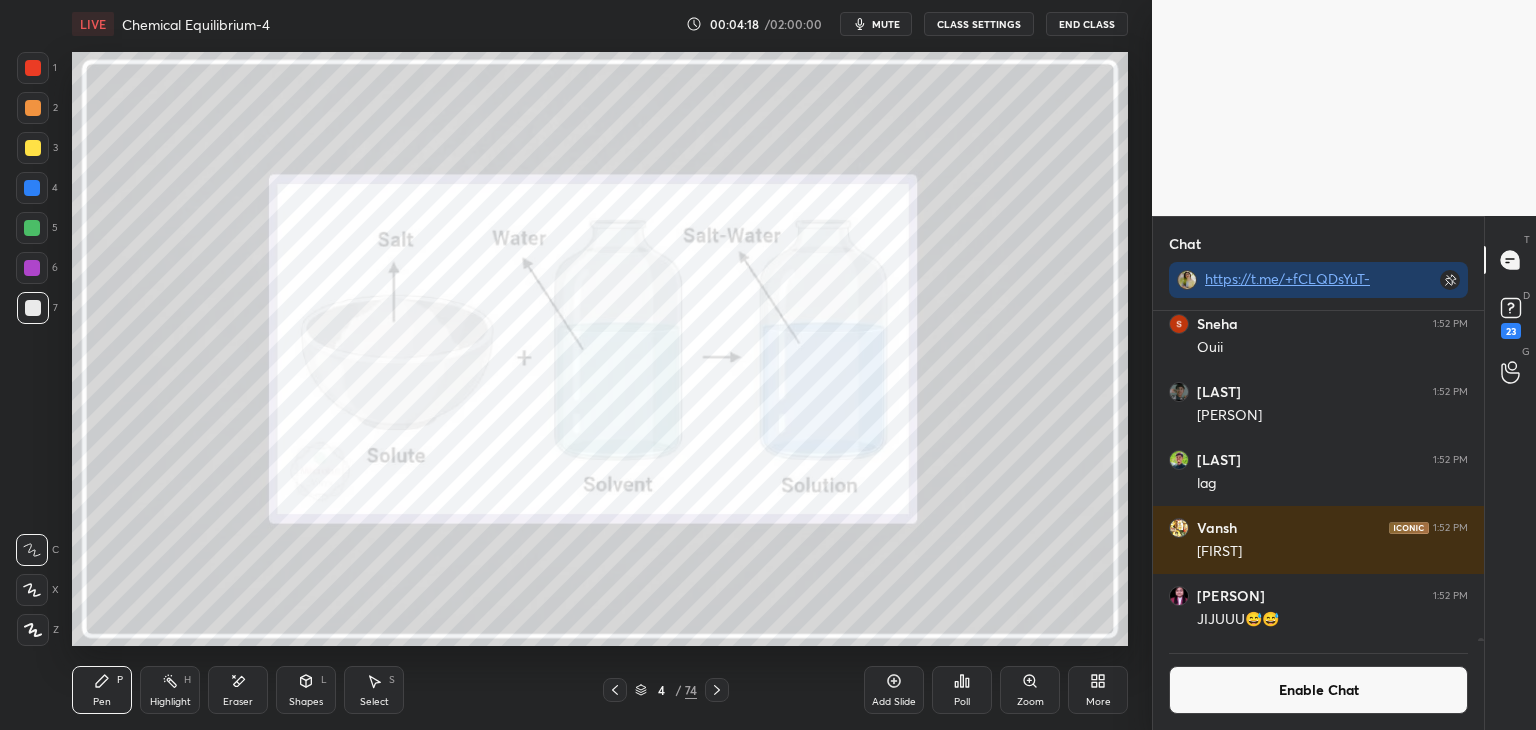 click at bounding box center (32, 188) 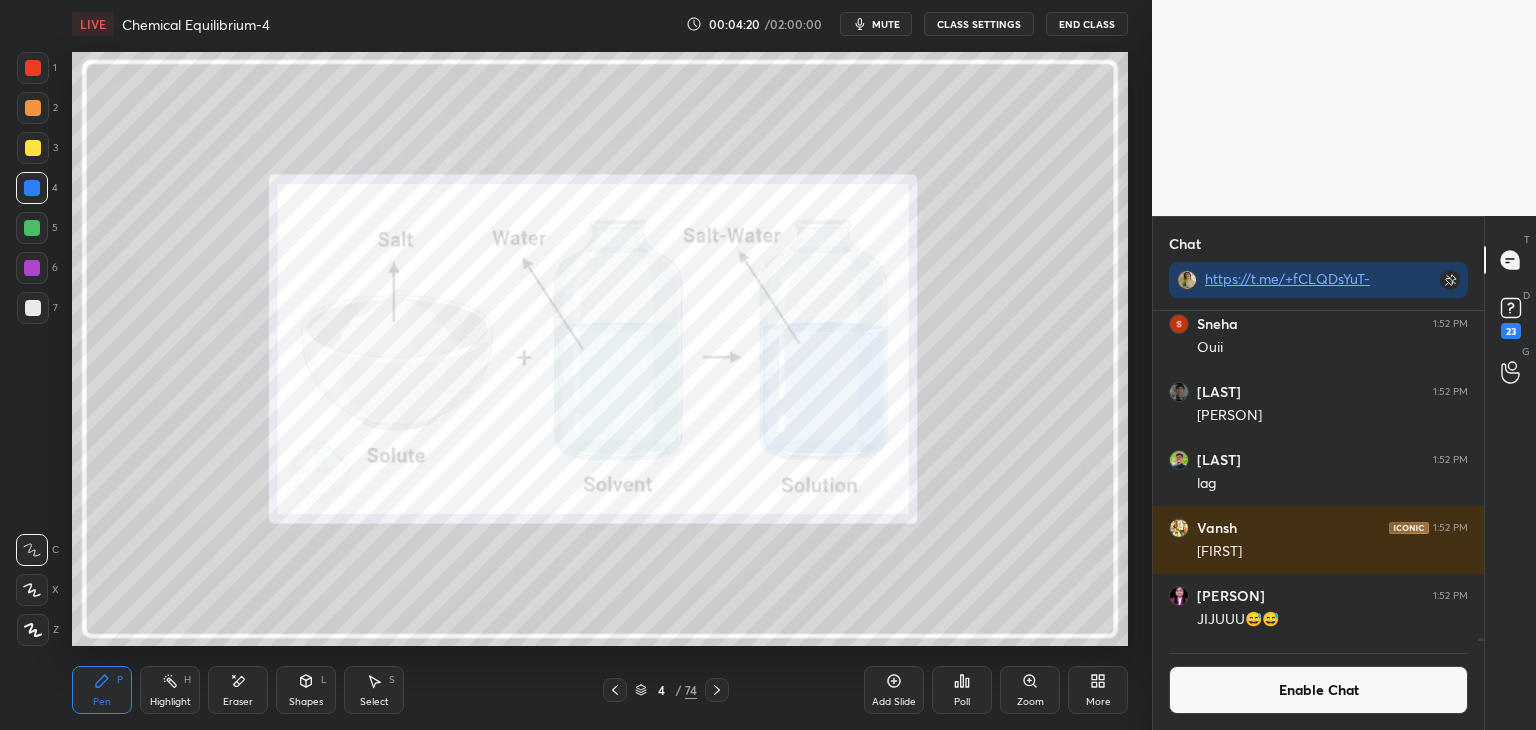click on "Highlight H" at bounding box center [170, 690] 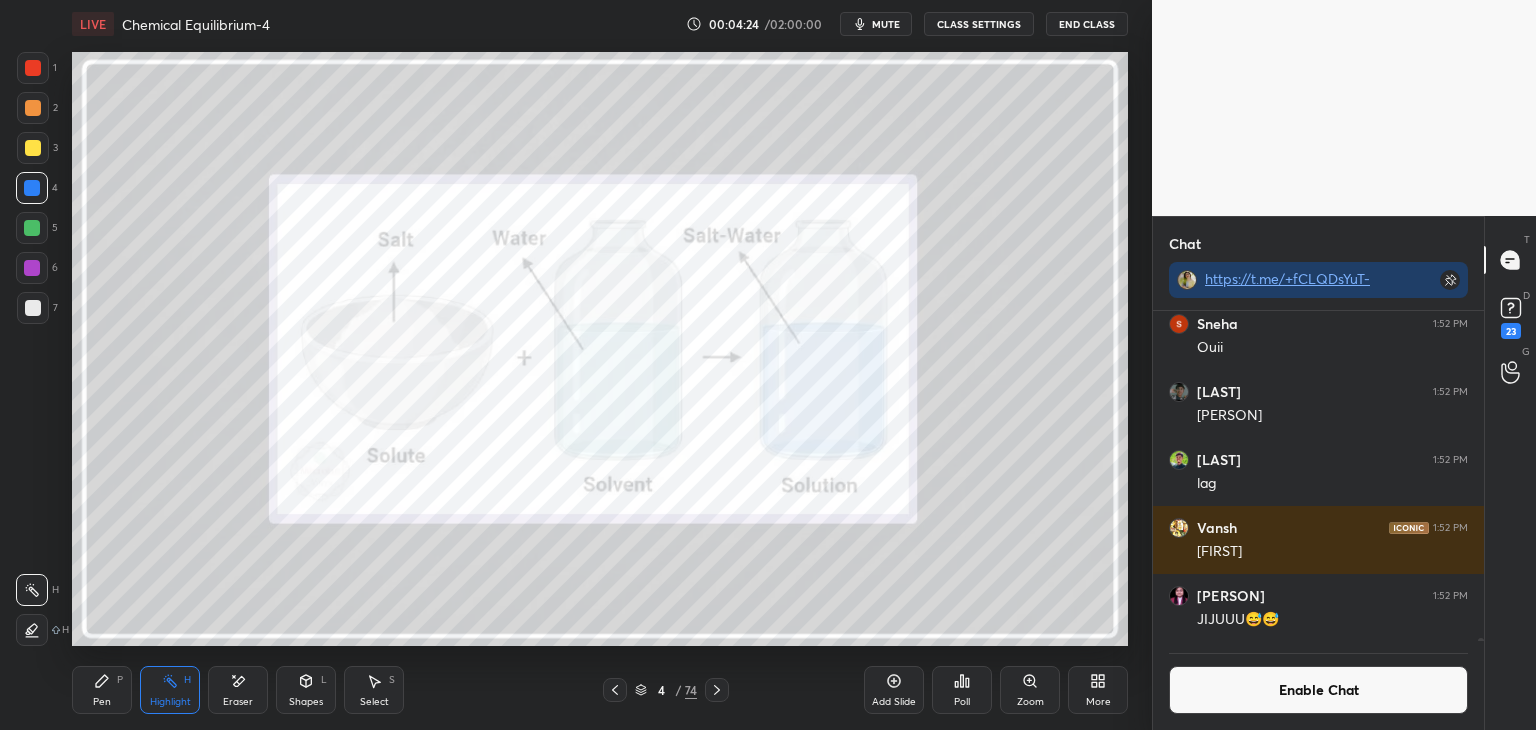 click 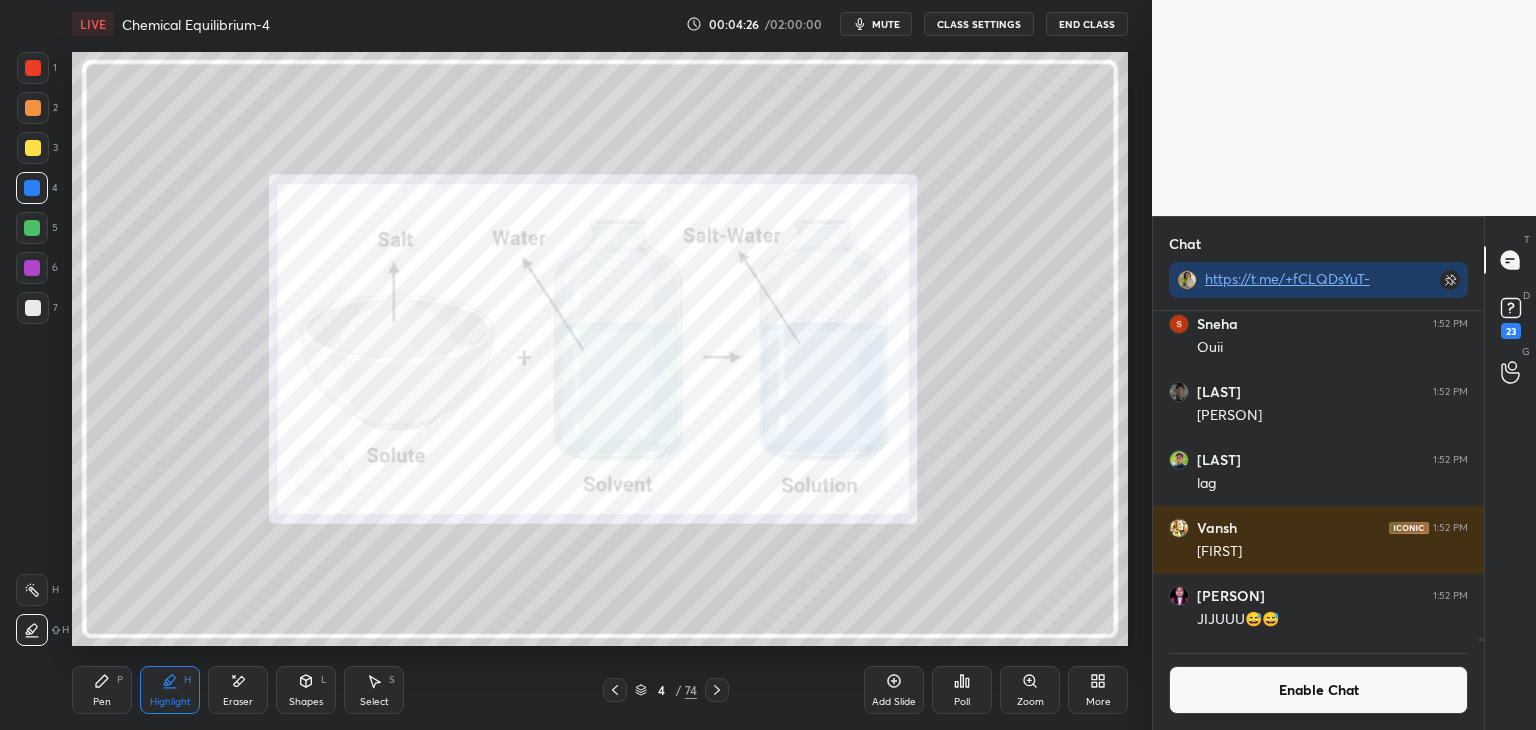 click 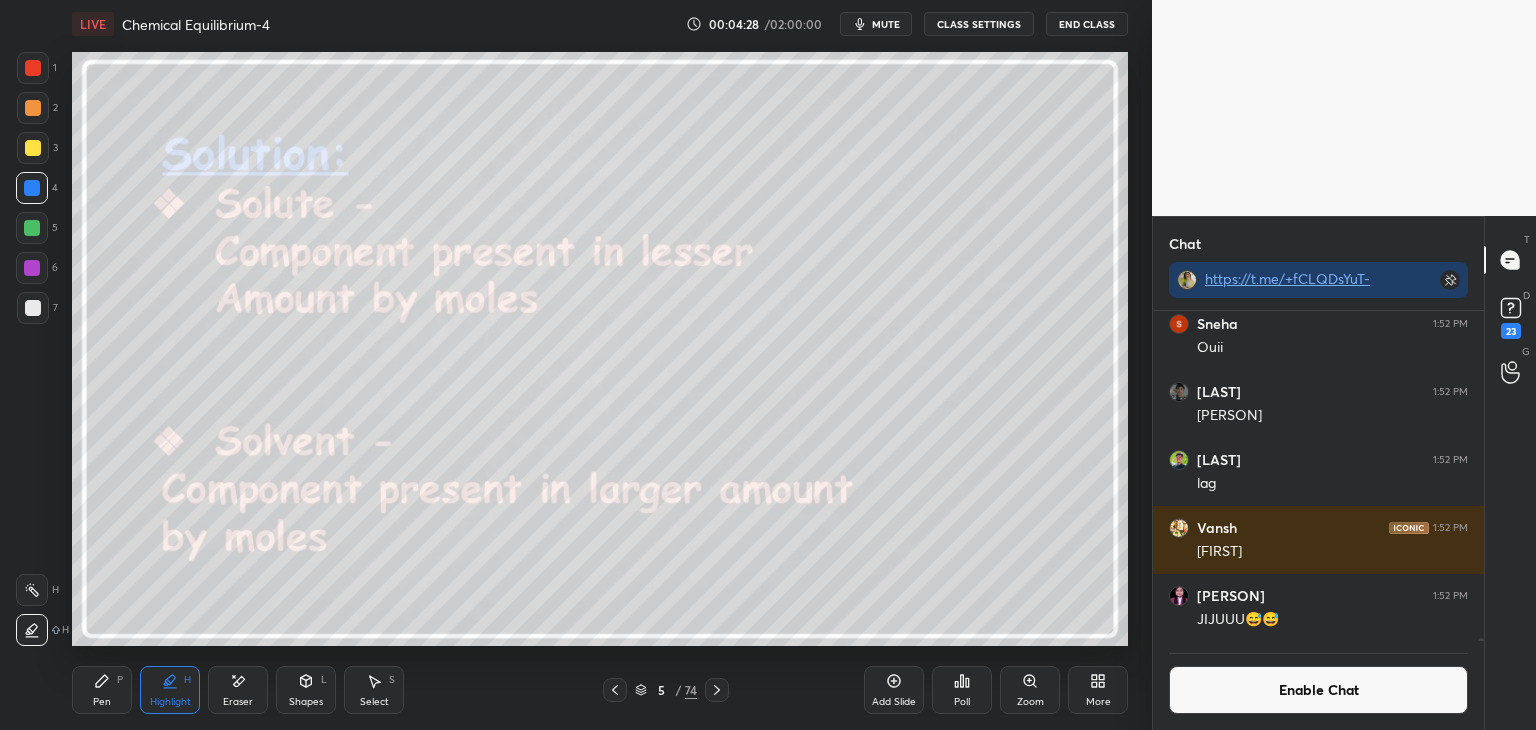 click 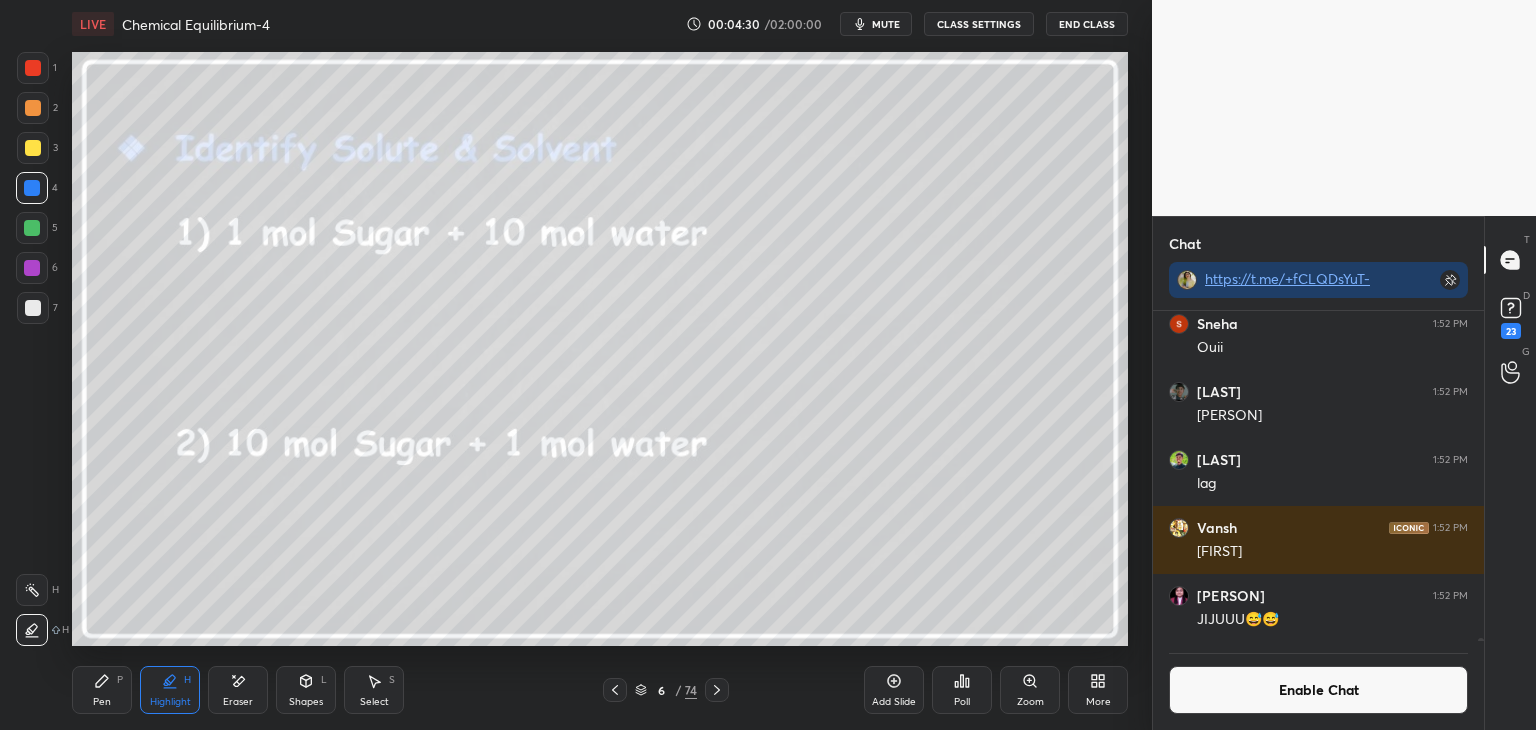 click 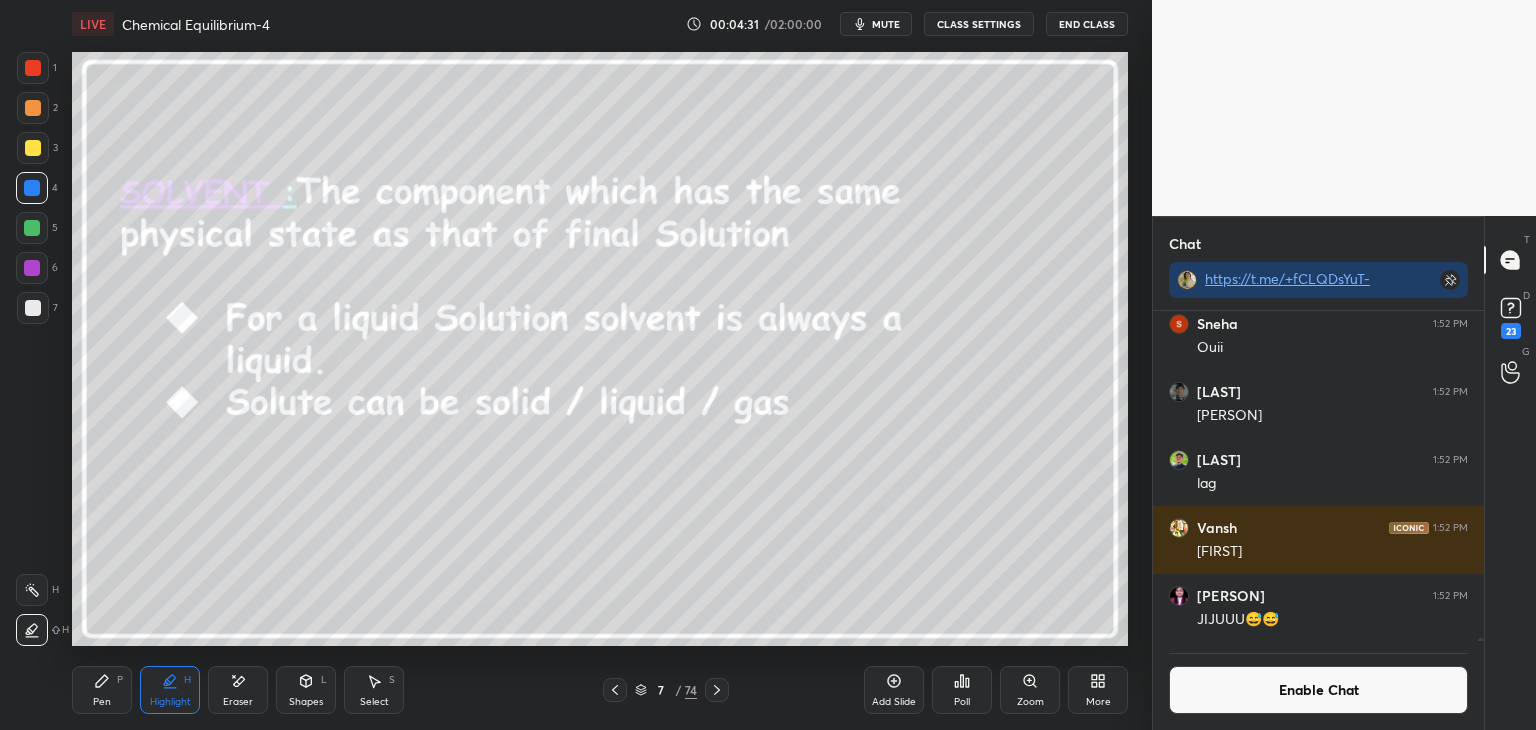 click at bounding box center [32, 590] 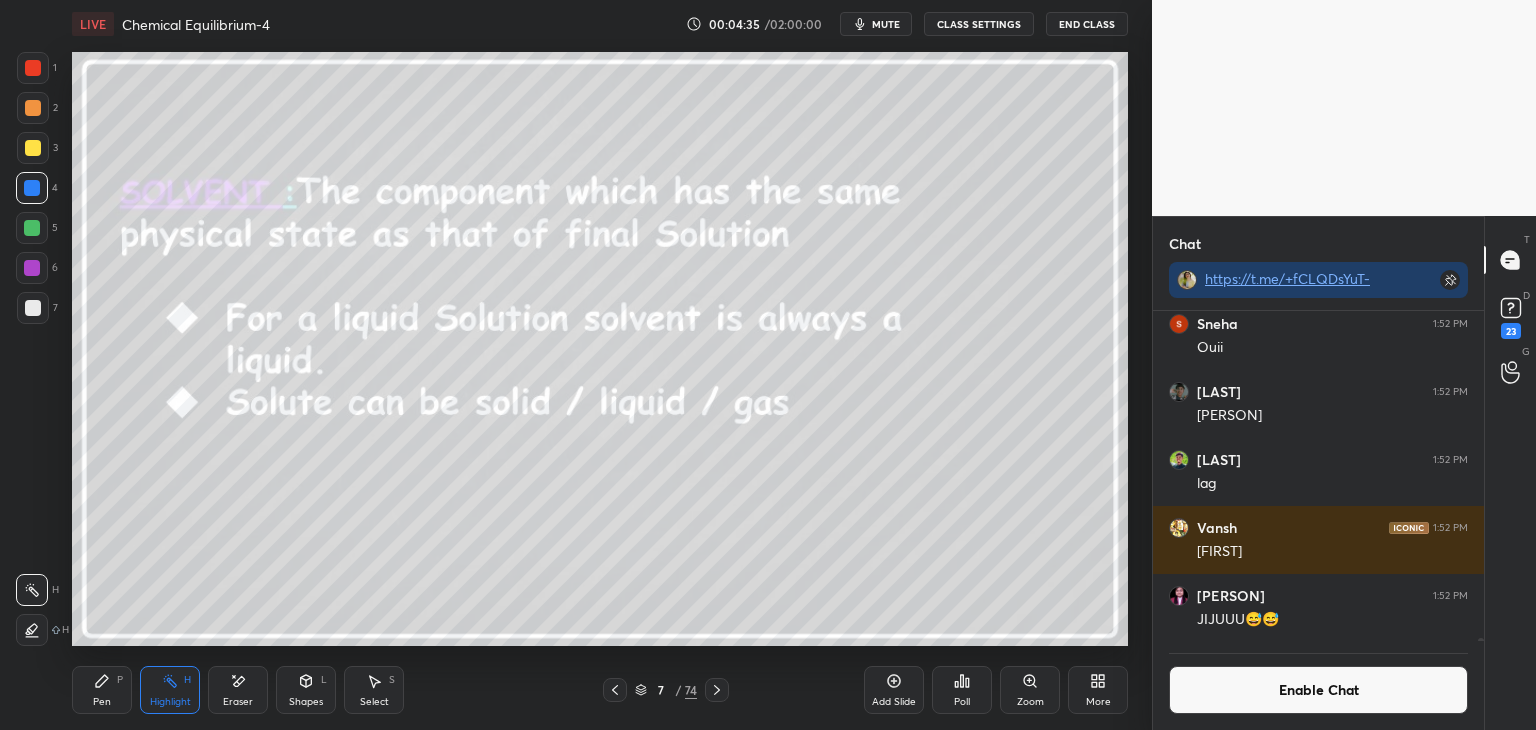 click at bounding box center (33, 108) 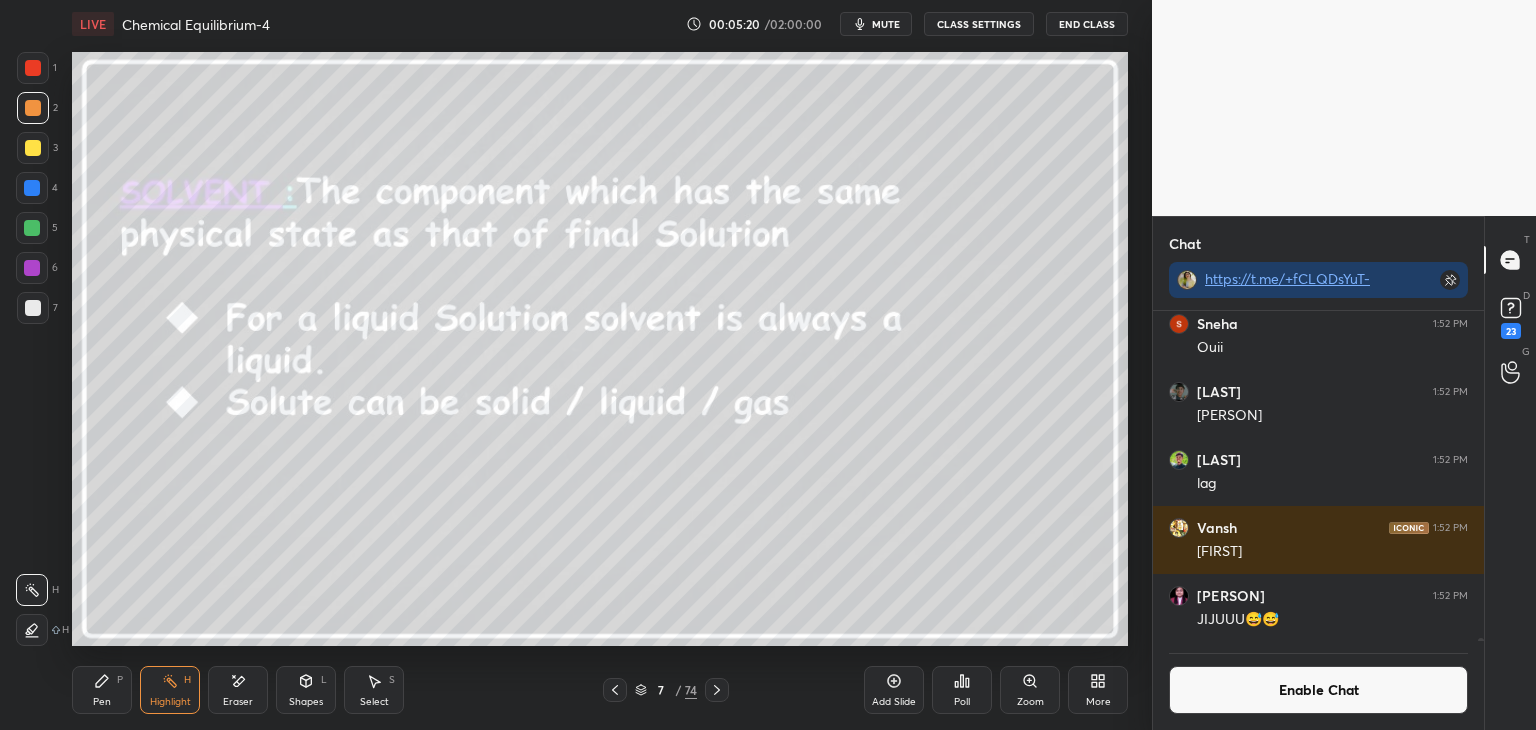 click 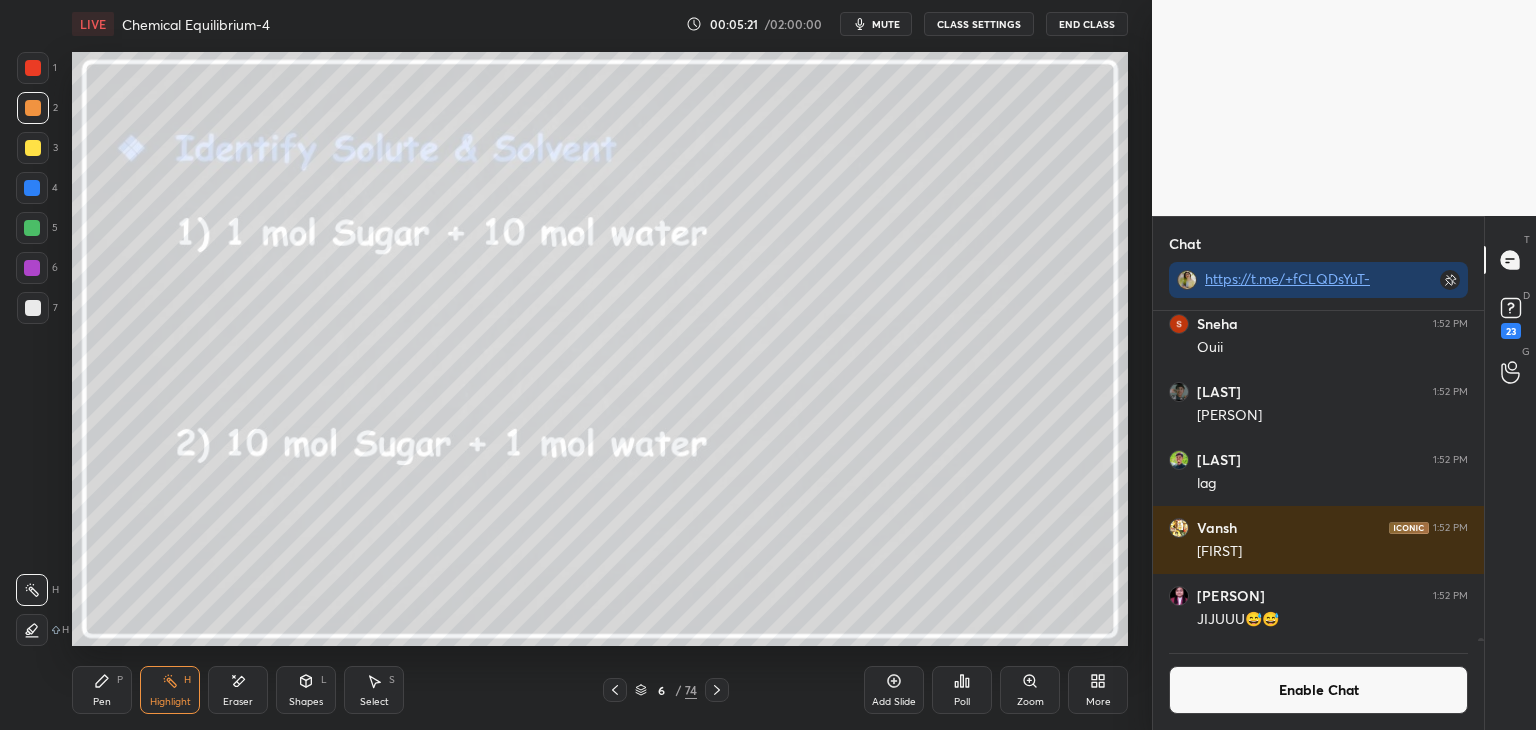 click 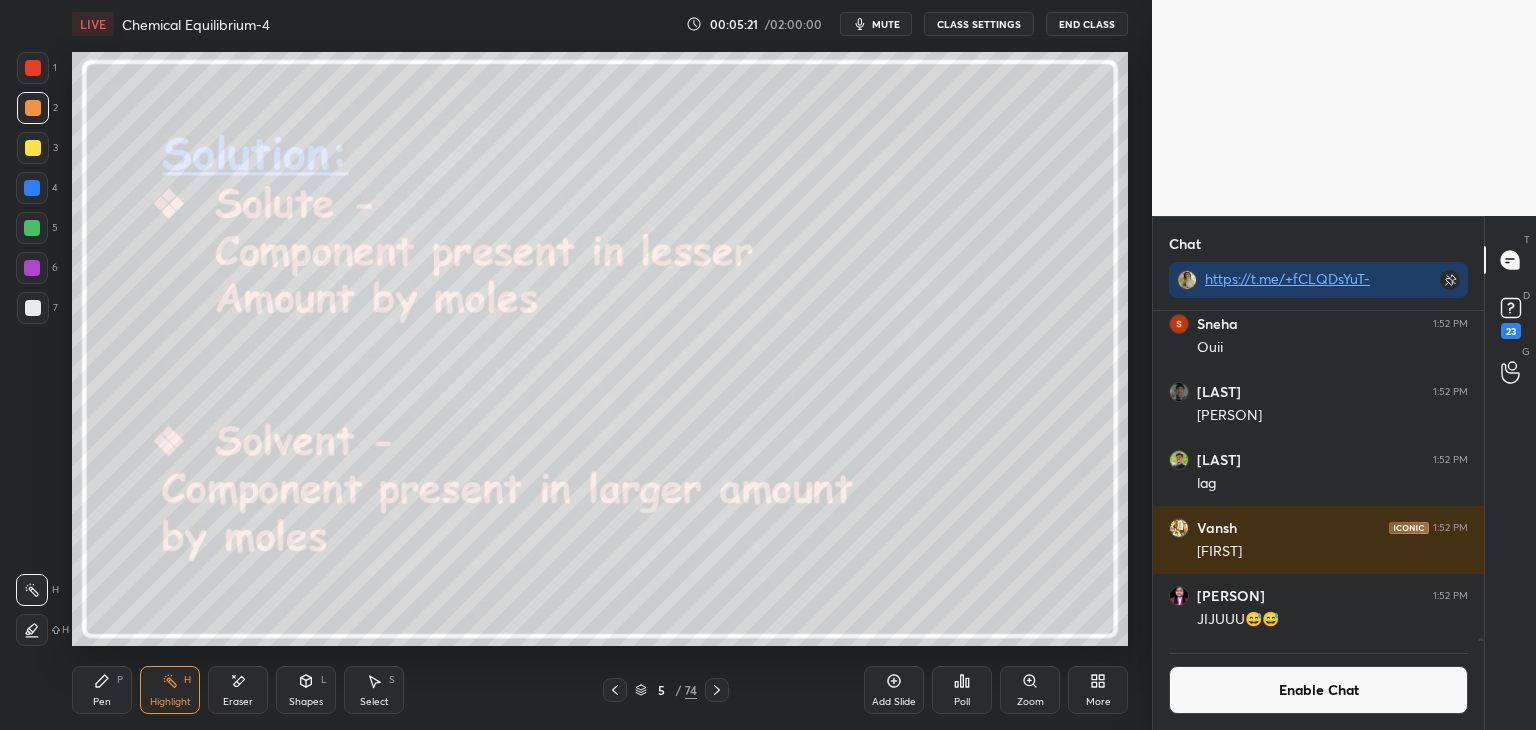 click 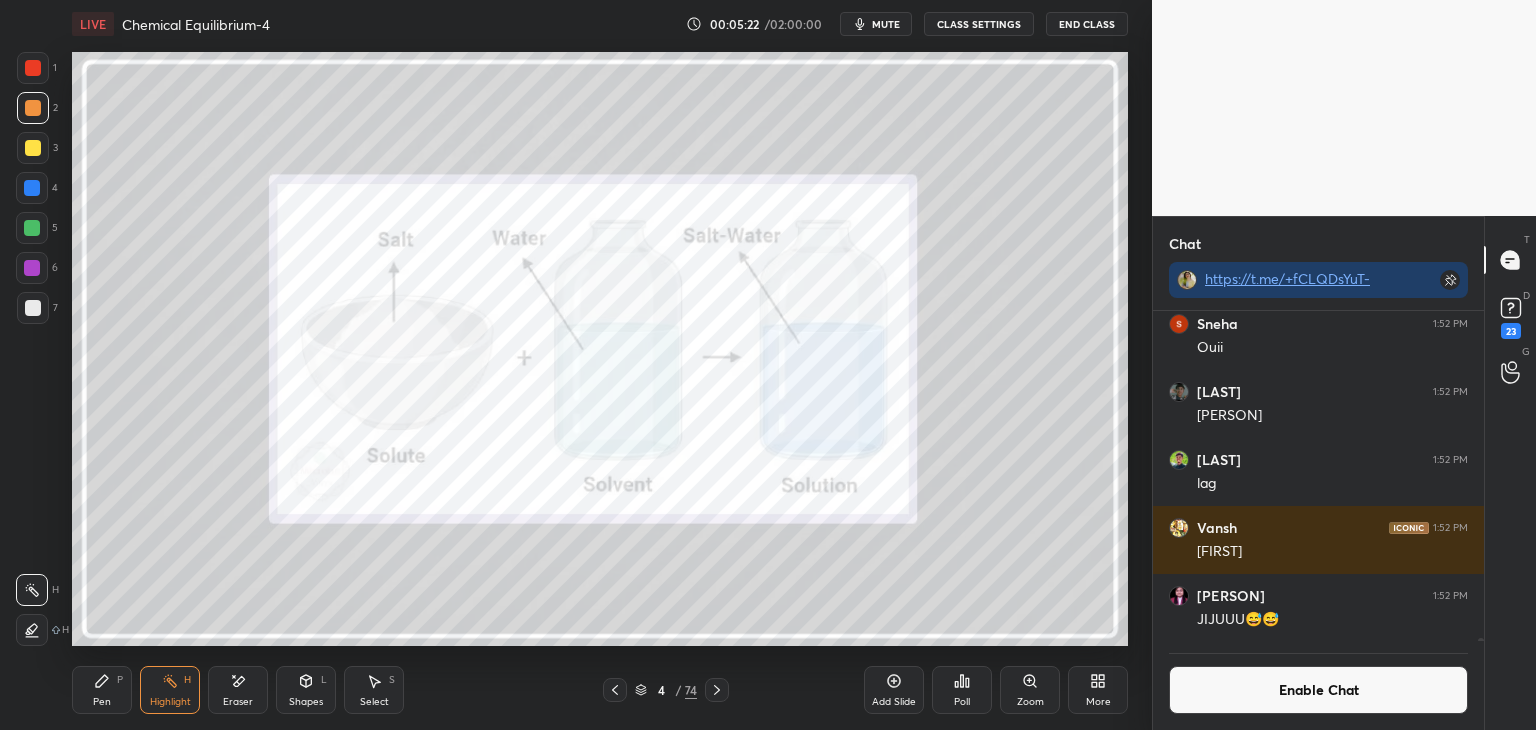 click 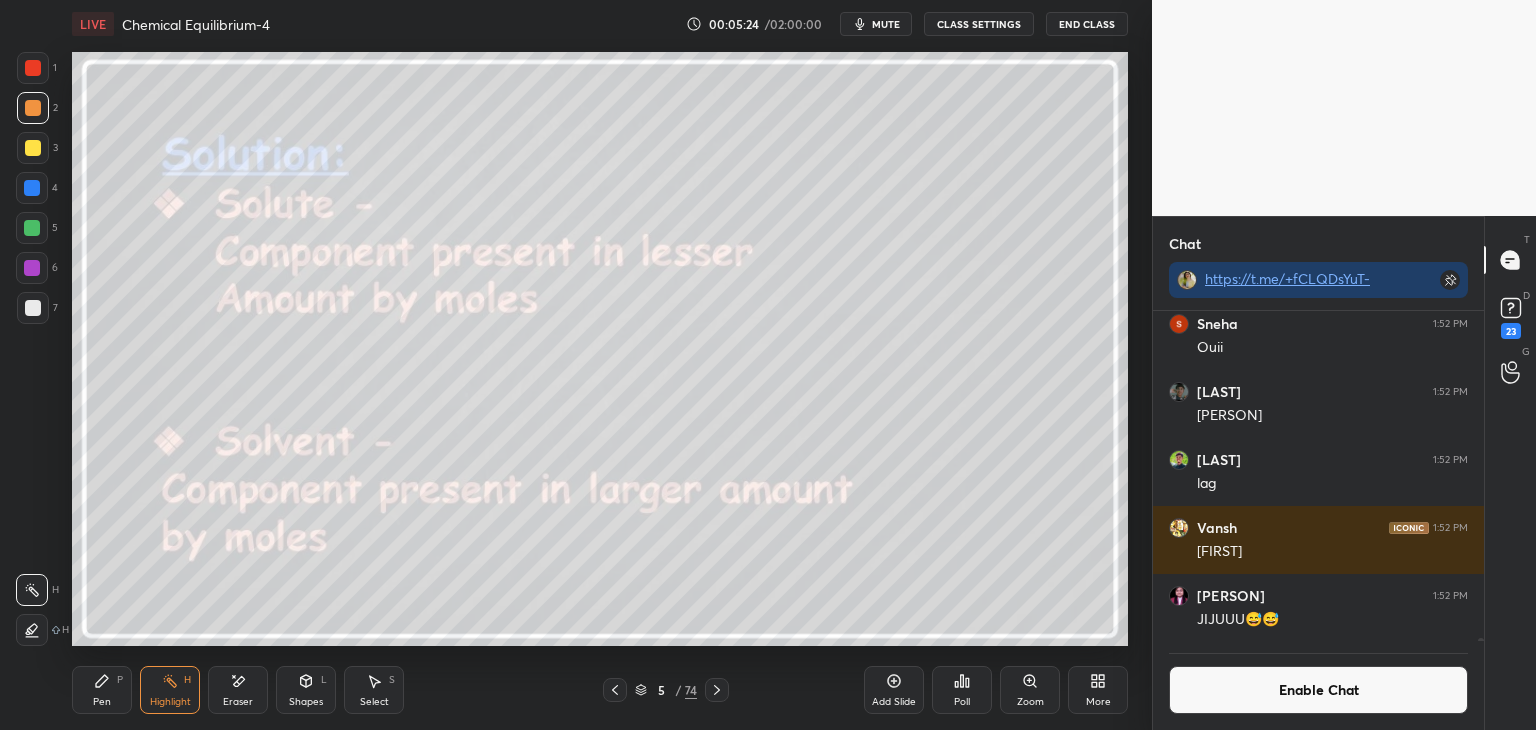 click at bounding box center (32, 268) 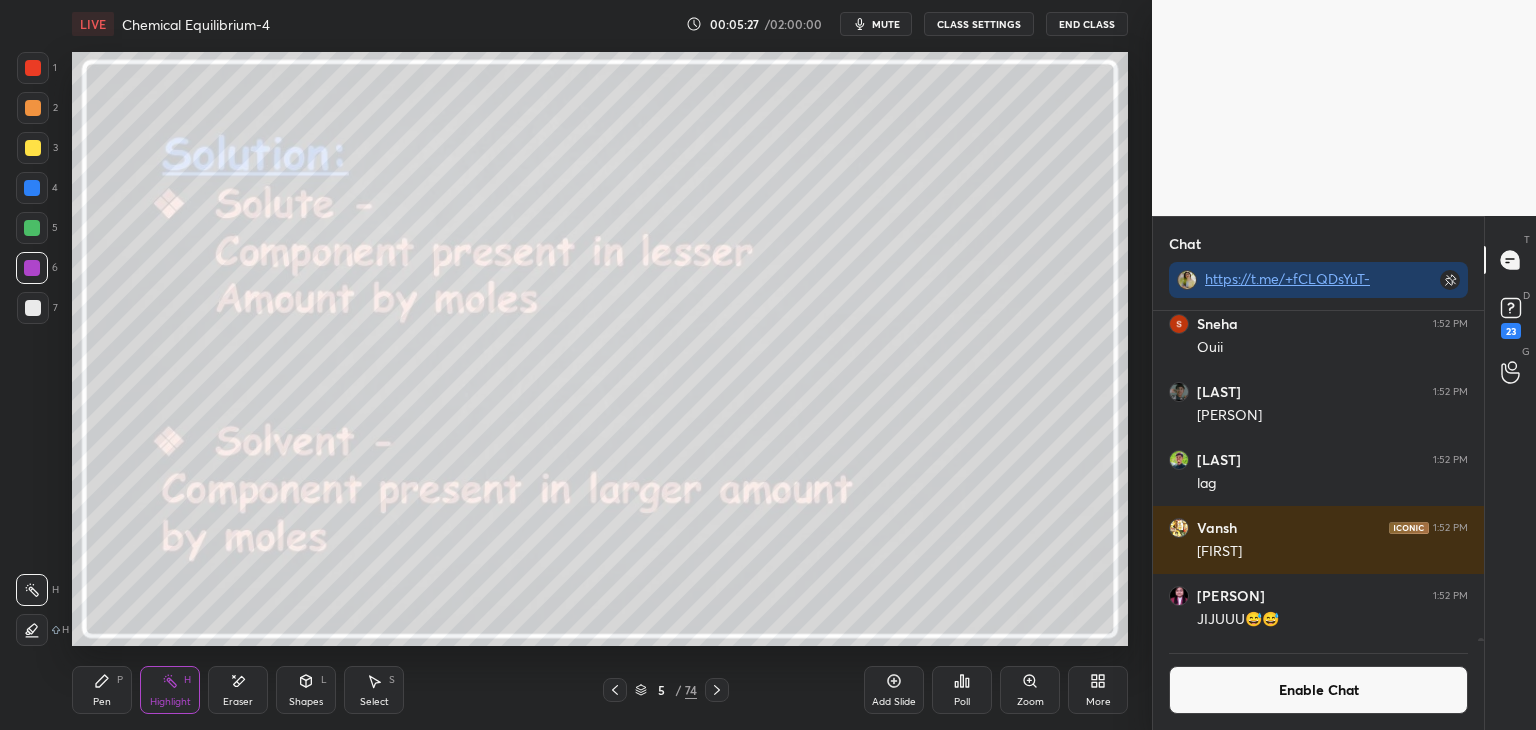 click on "Shapes L" at bounding box center (306, 690) 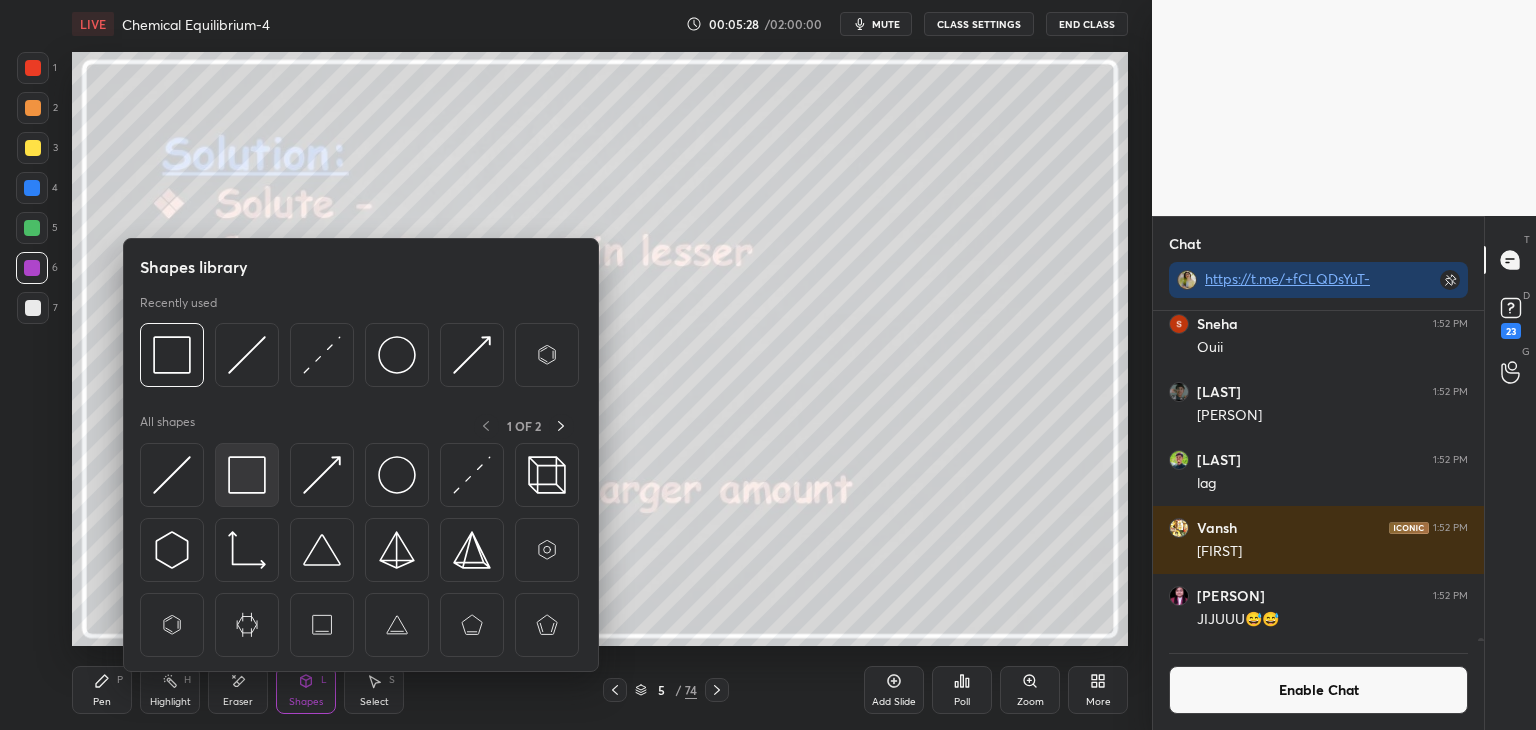 click at bounding box center (247, 475) 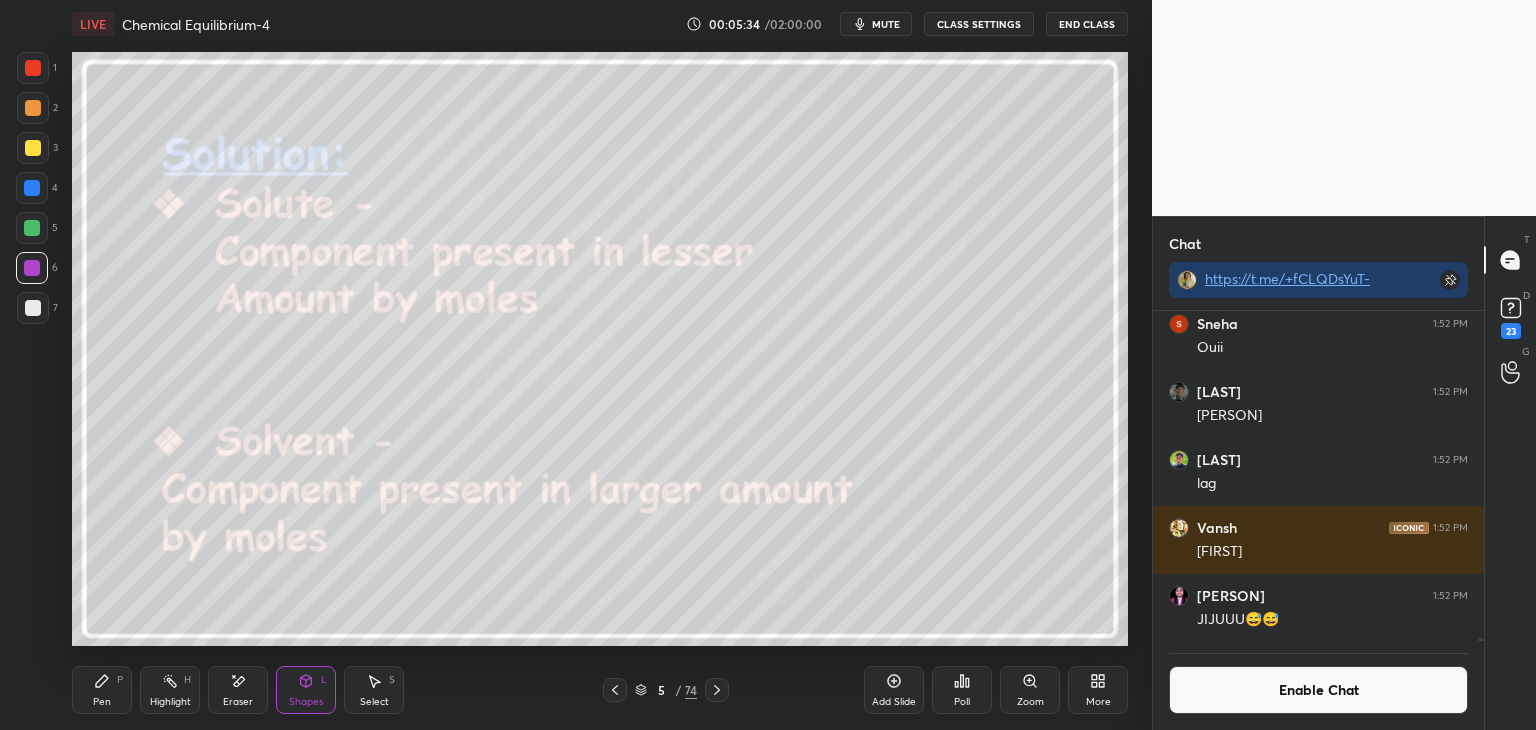 click on "Highlight" at bounding box center [170, 702] 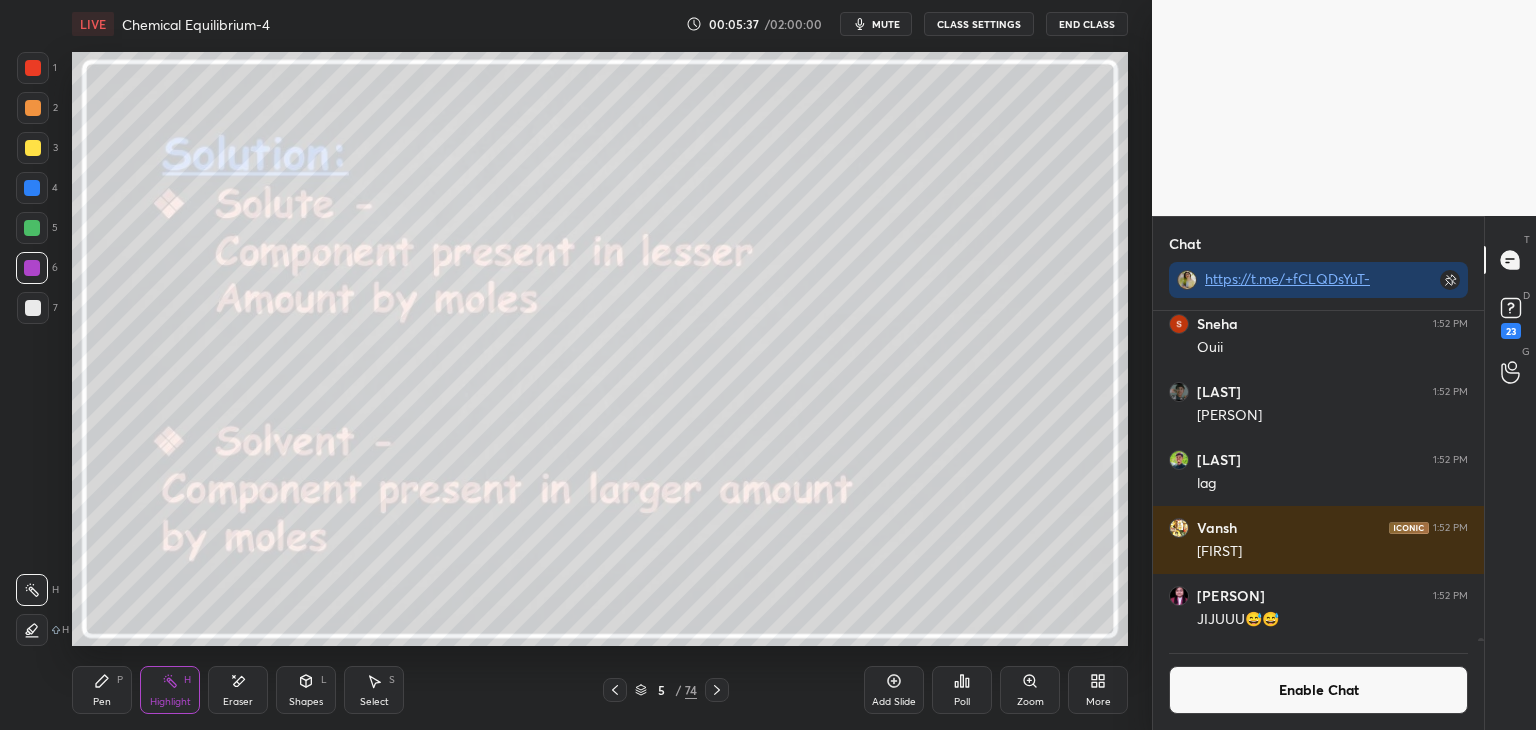 click 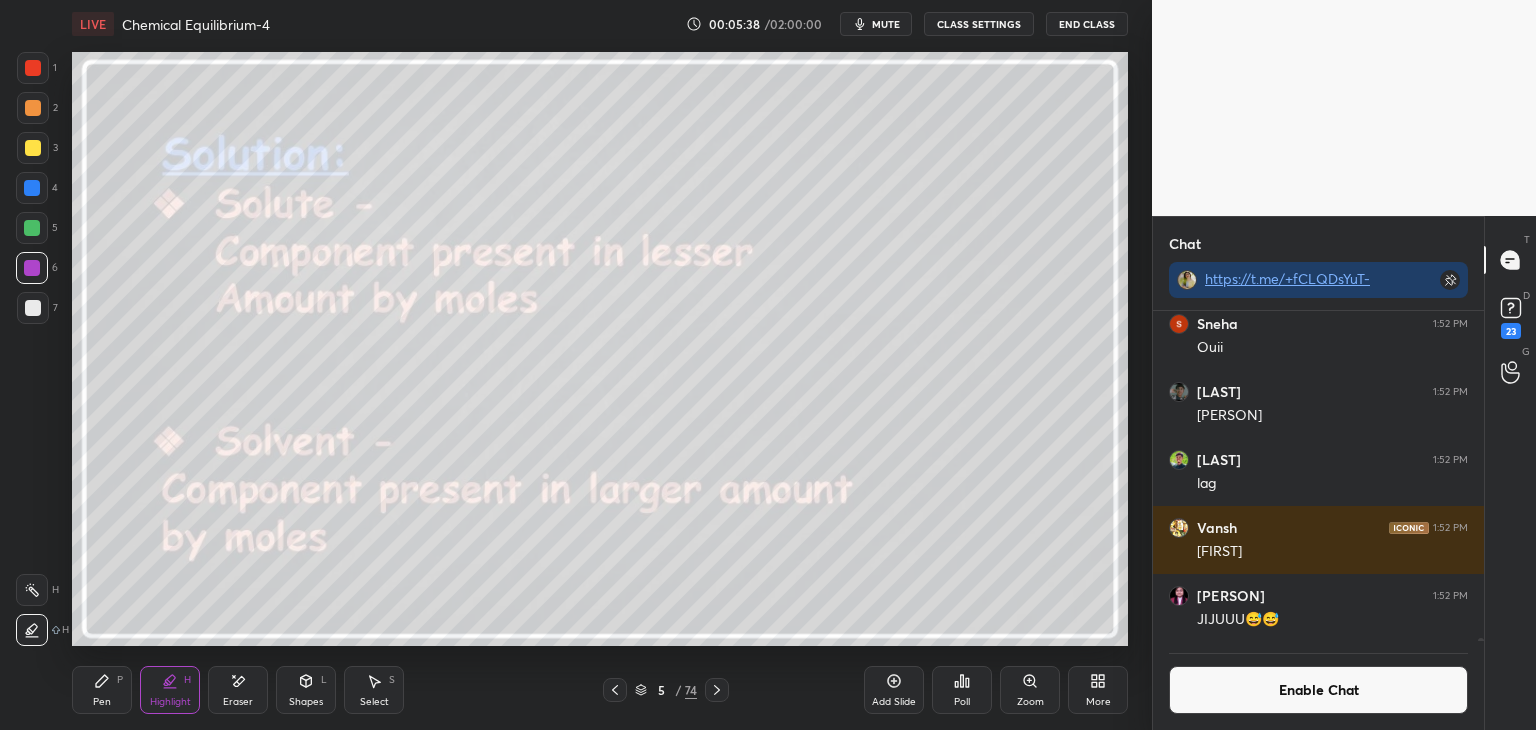 click at bounding box center (32, 228) 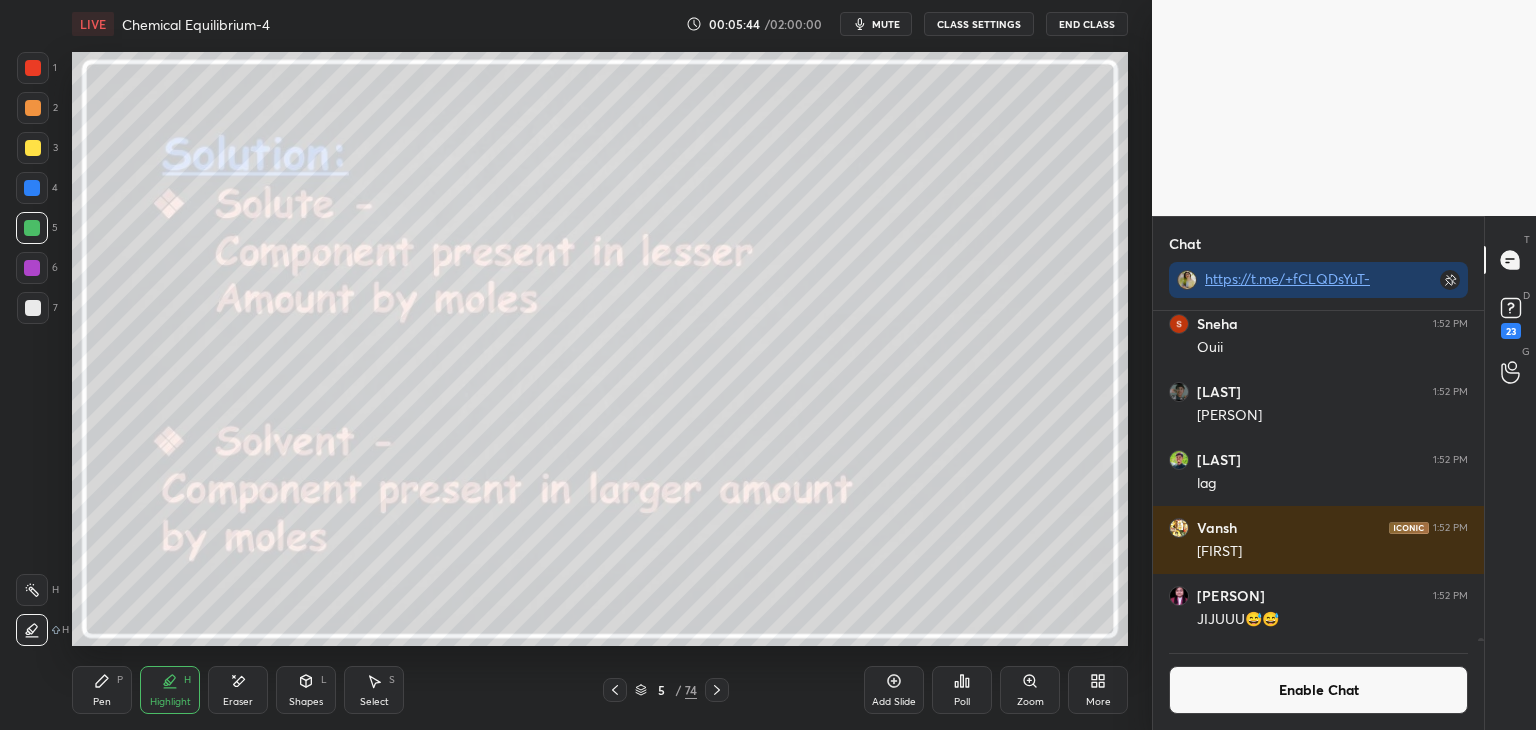click on "Pen P" at bounding box center (102, 690) 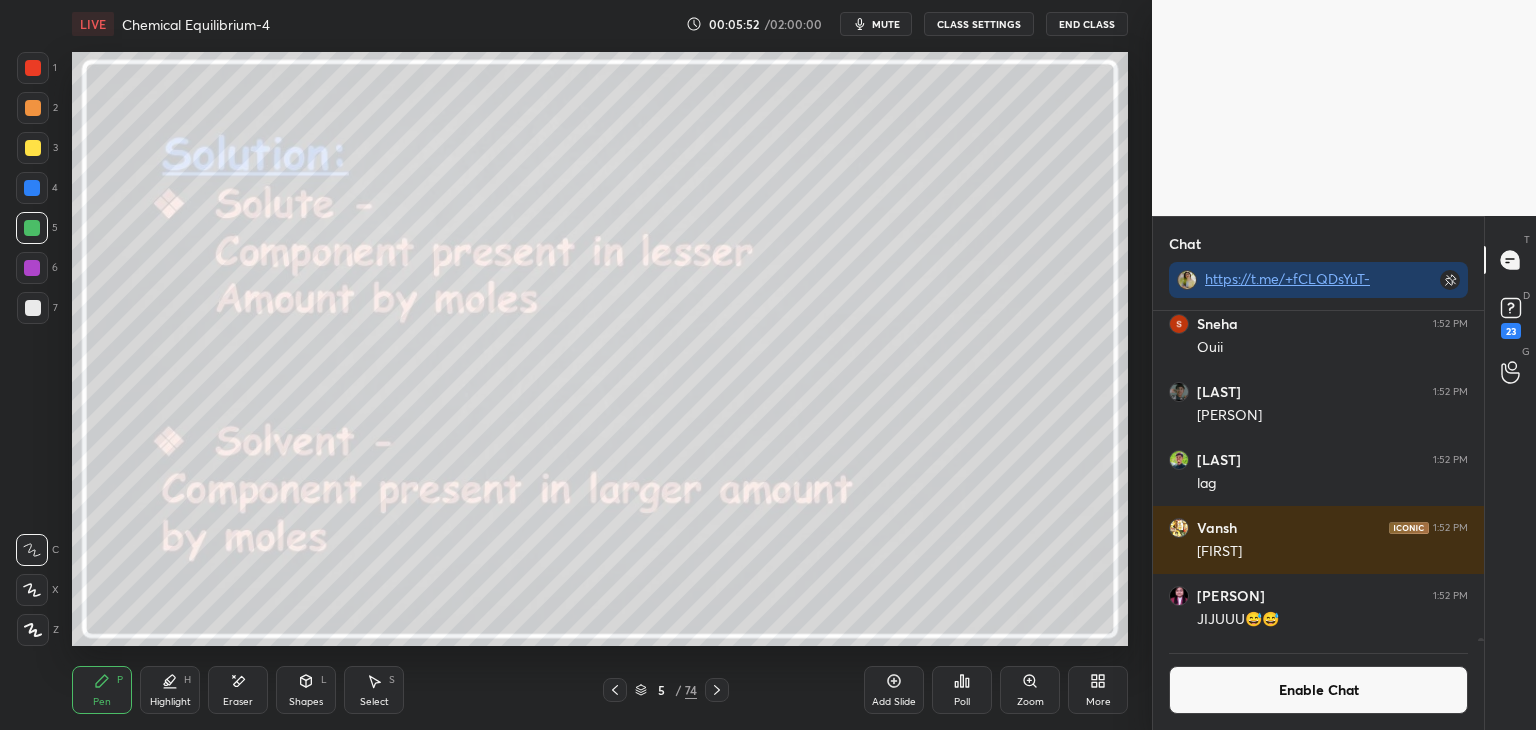 click 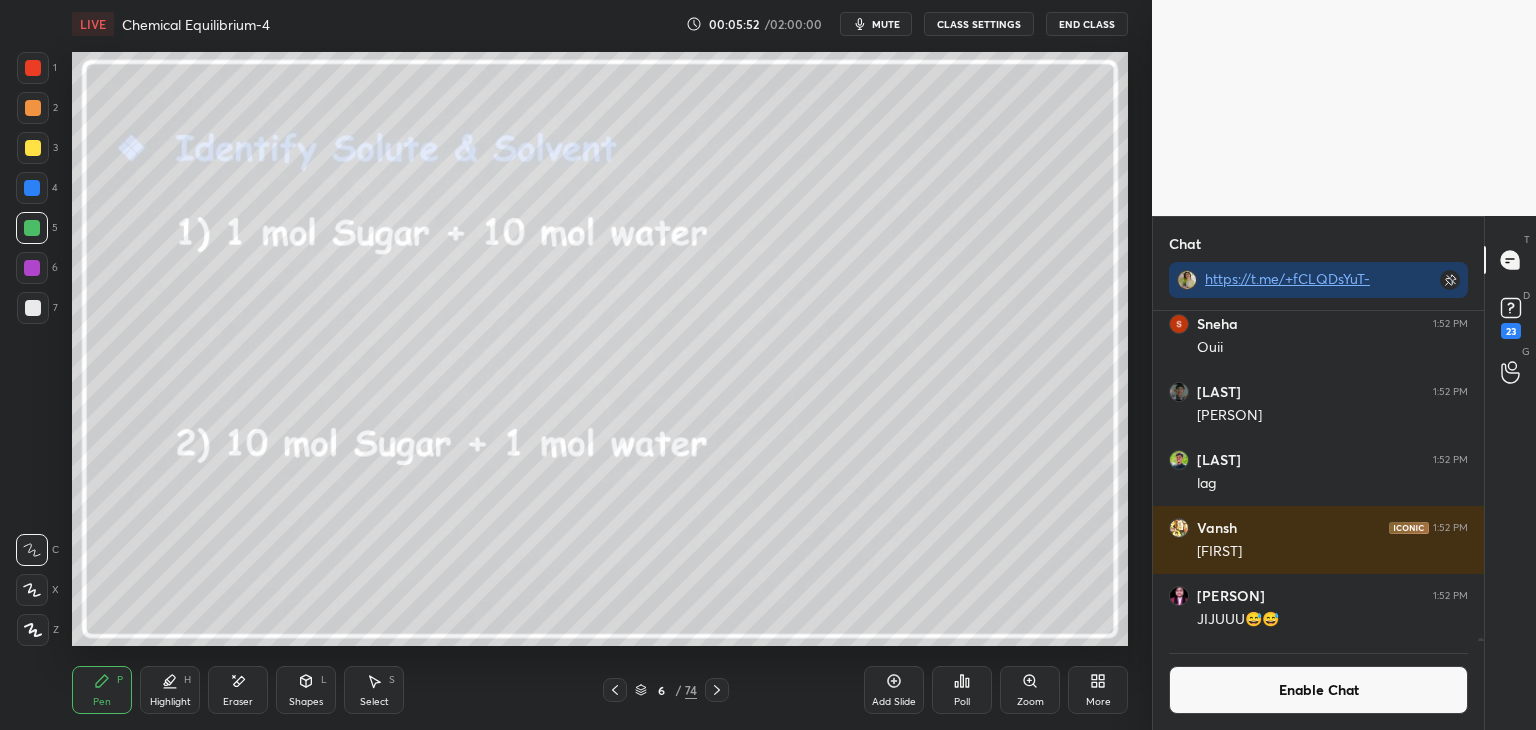 click 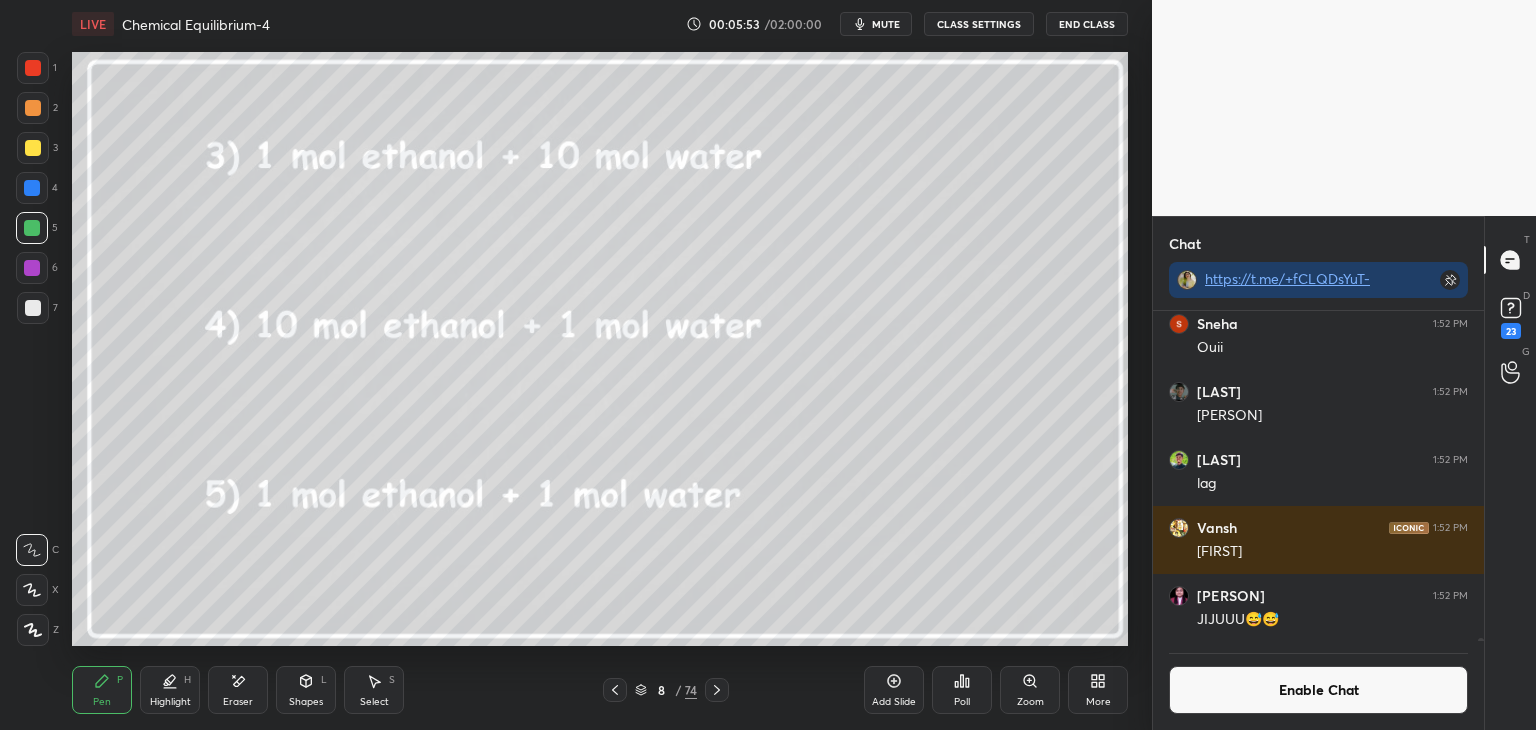 click 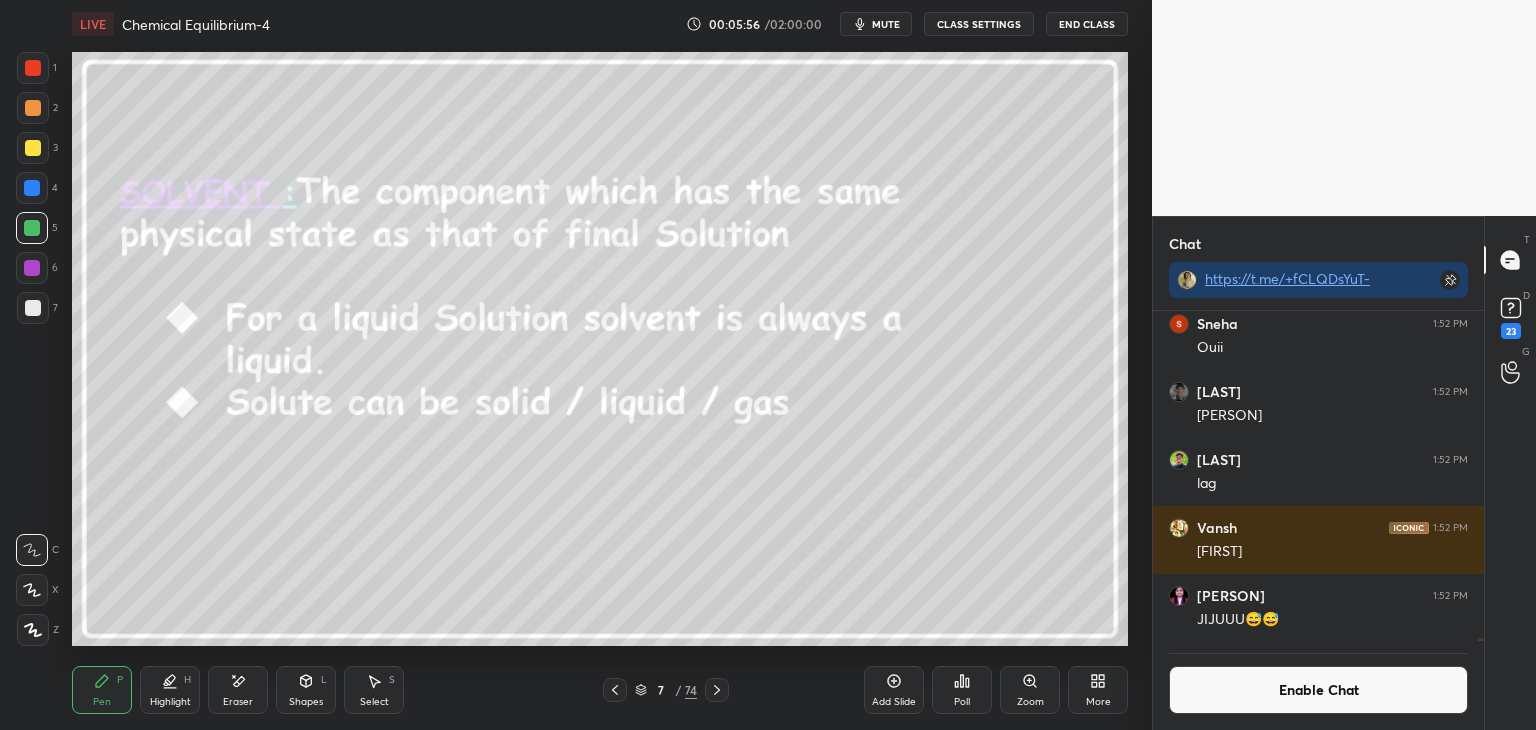 click at bounding box center (32, 268) 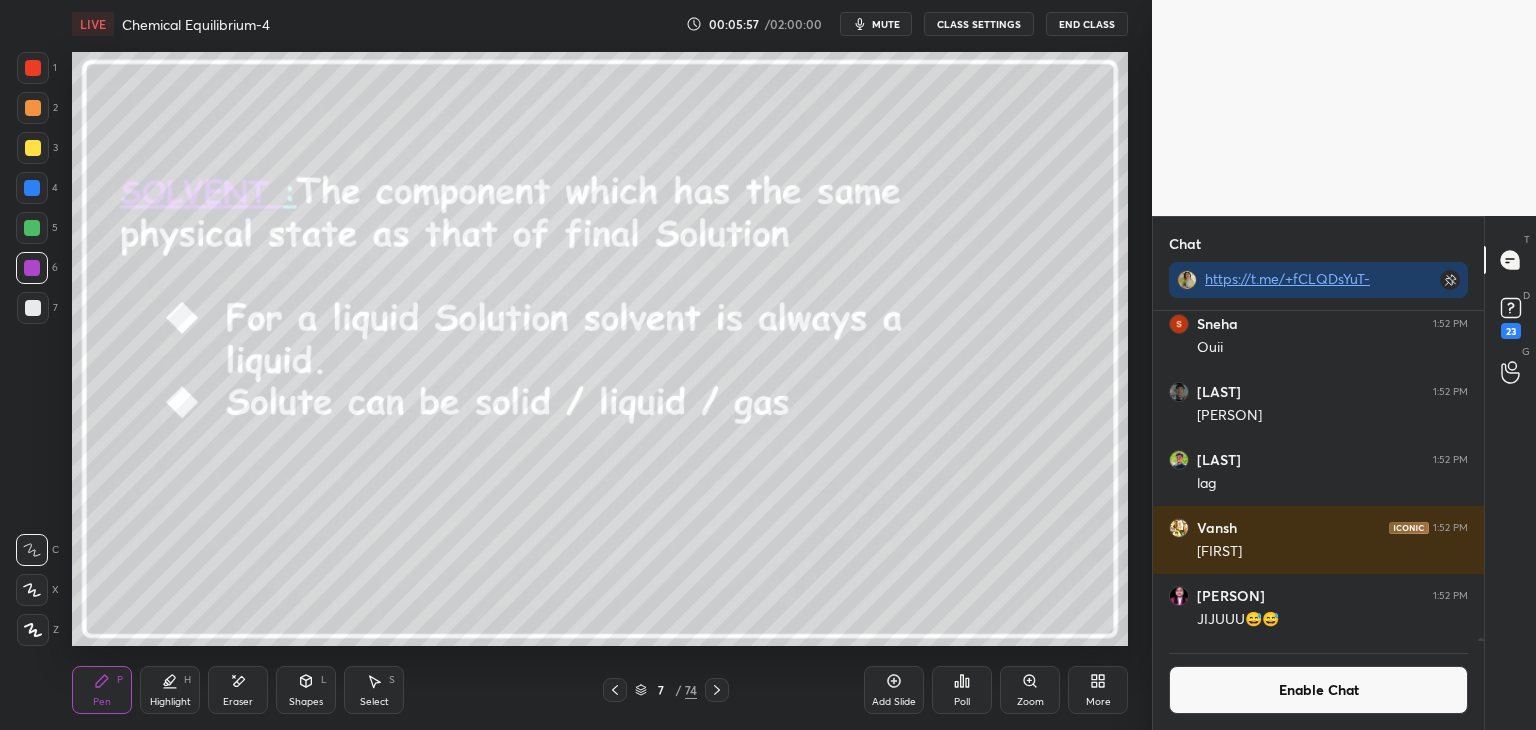 click 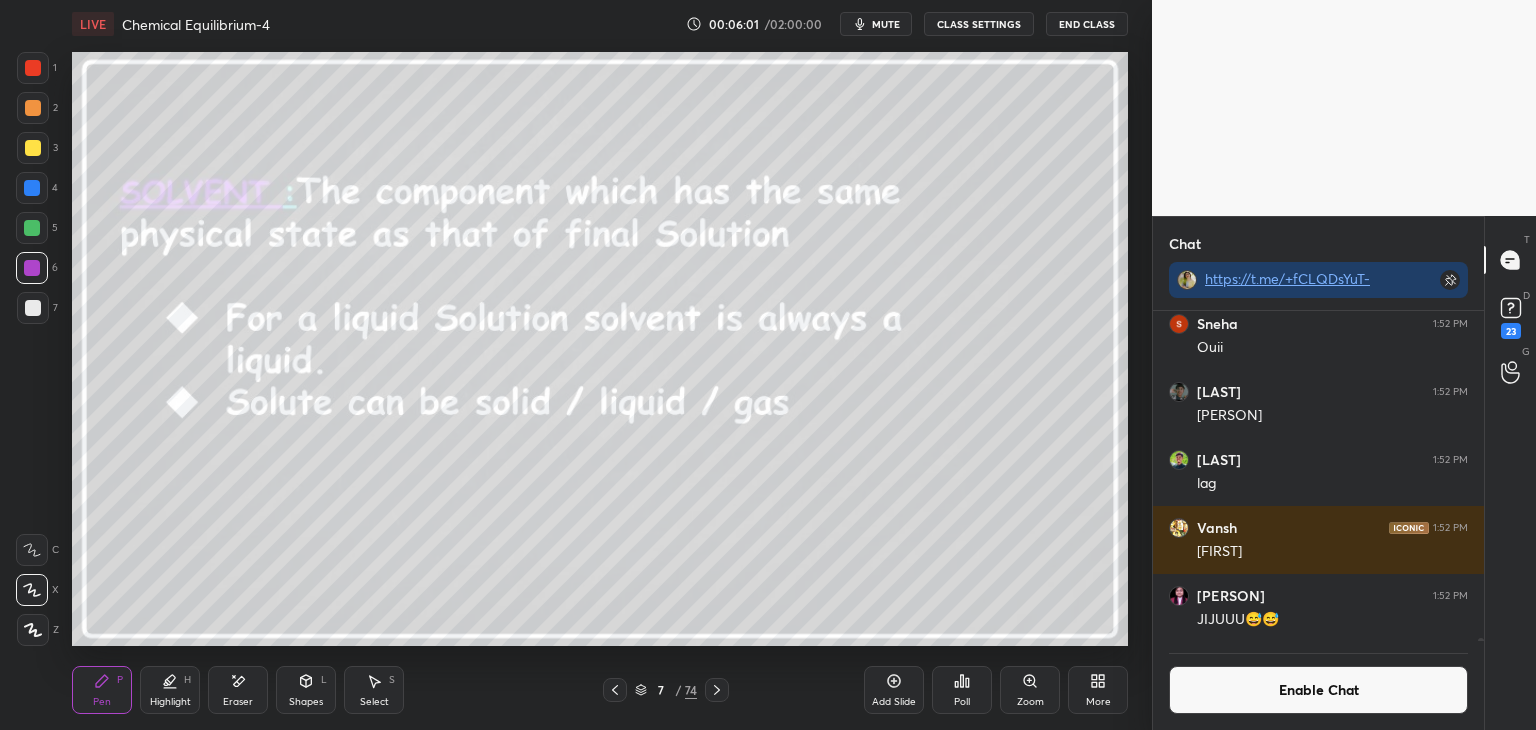 click 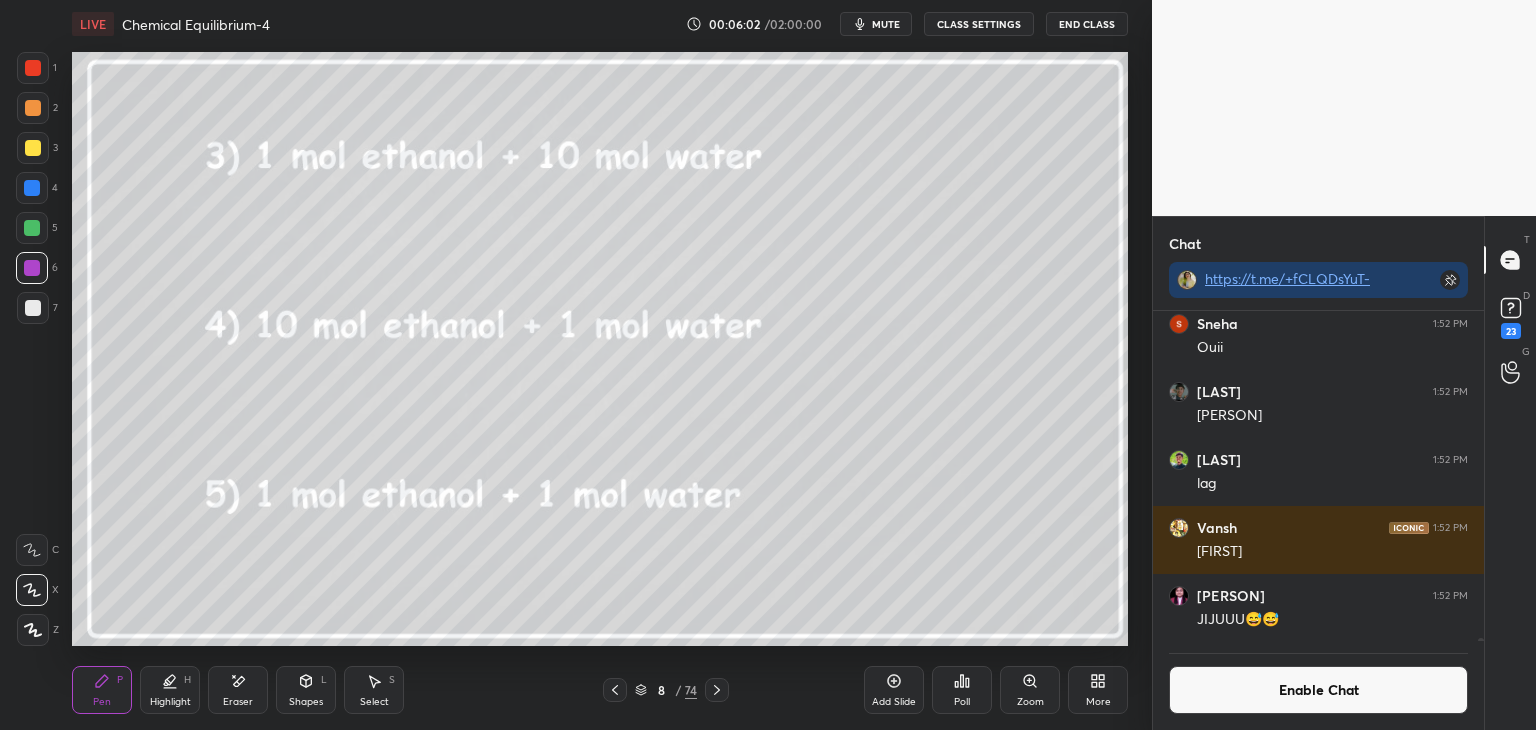 click 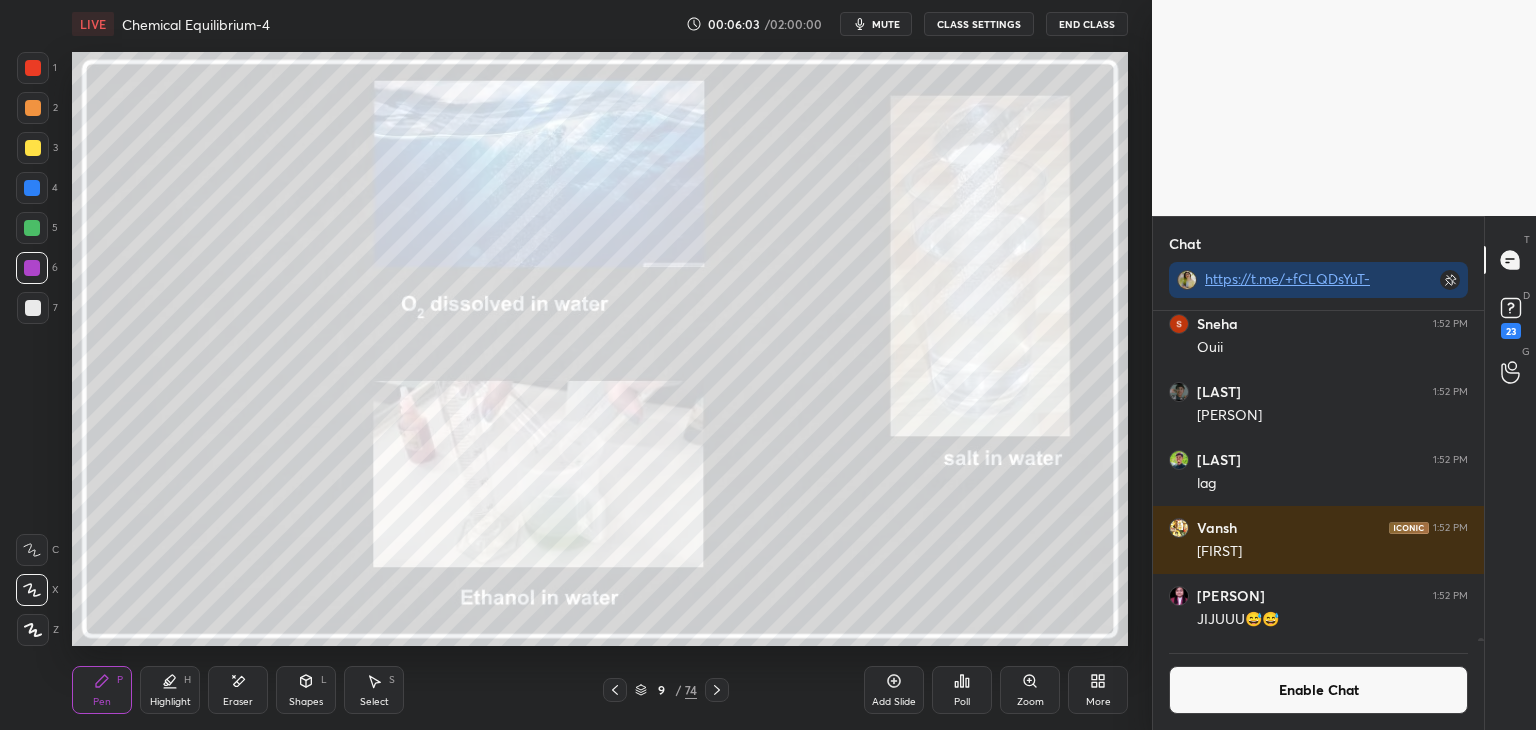 click on "Highlight H" at bounding box center (170, 690) 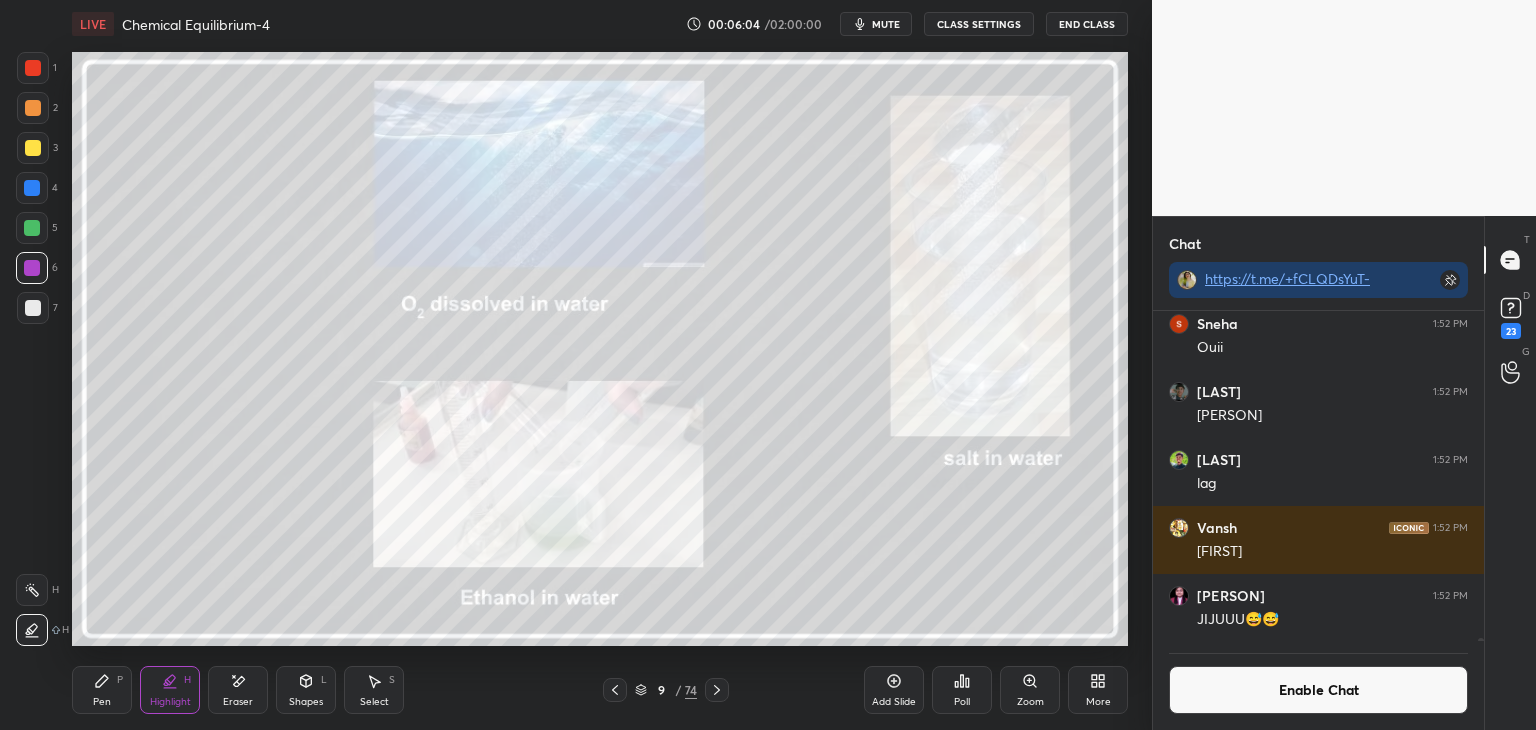 click 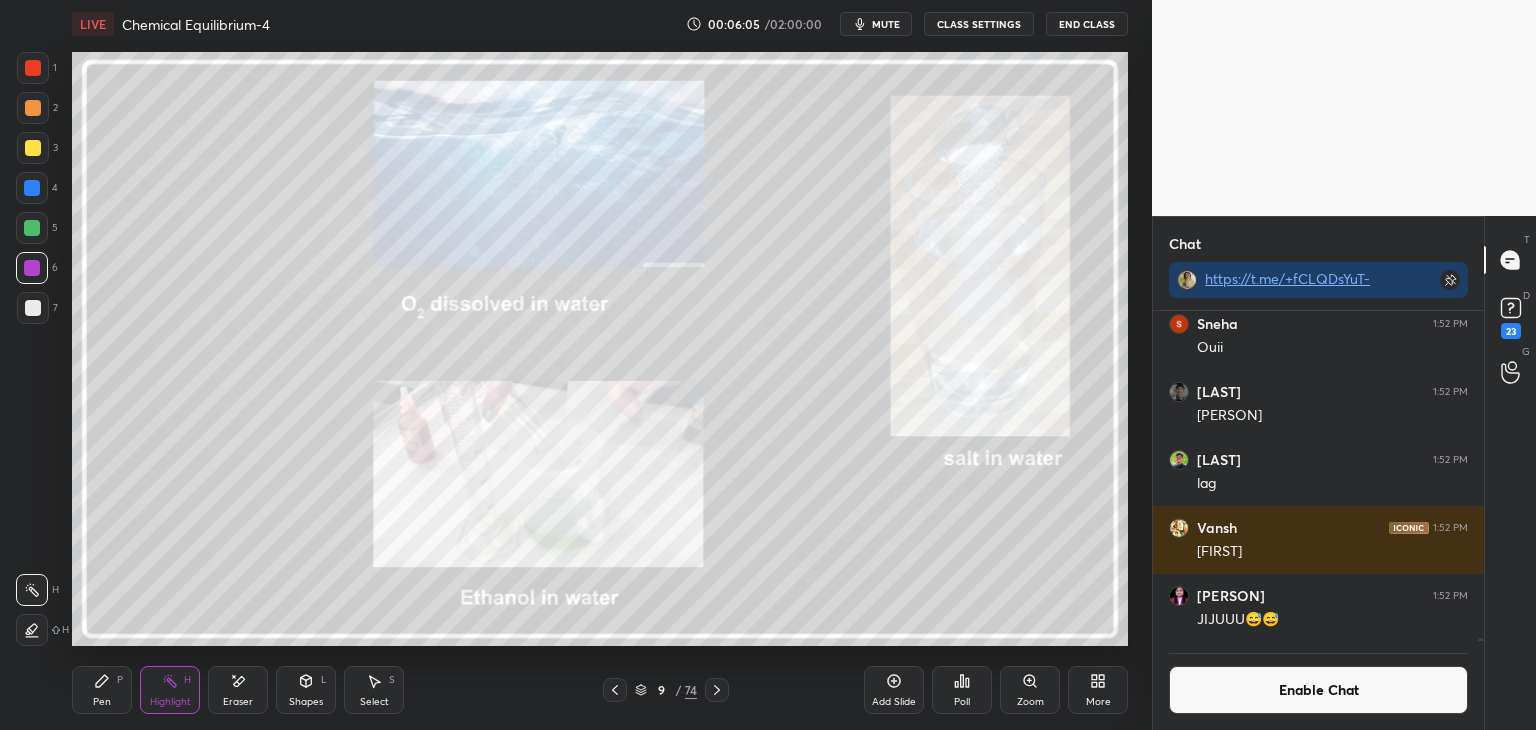 click at bounding box center [32, 228] 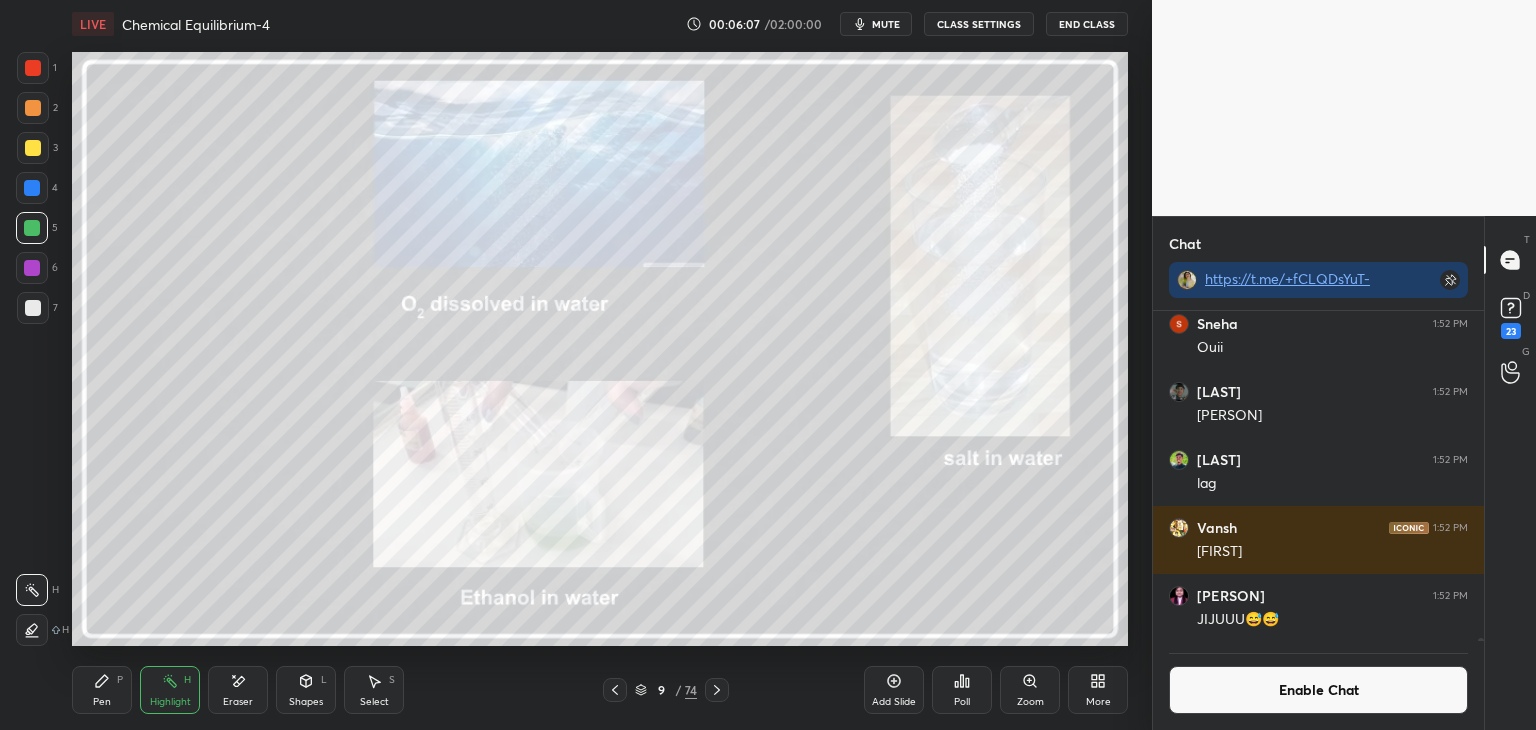 click on "Pen P" at bounding box center (102, 690) 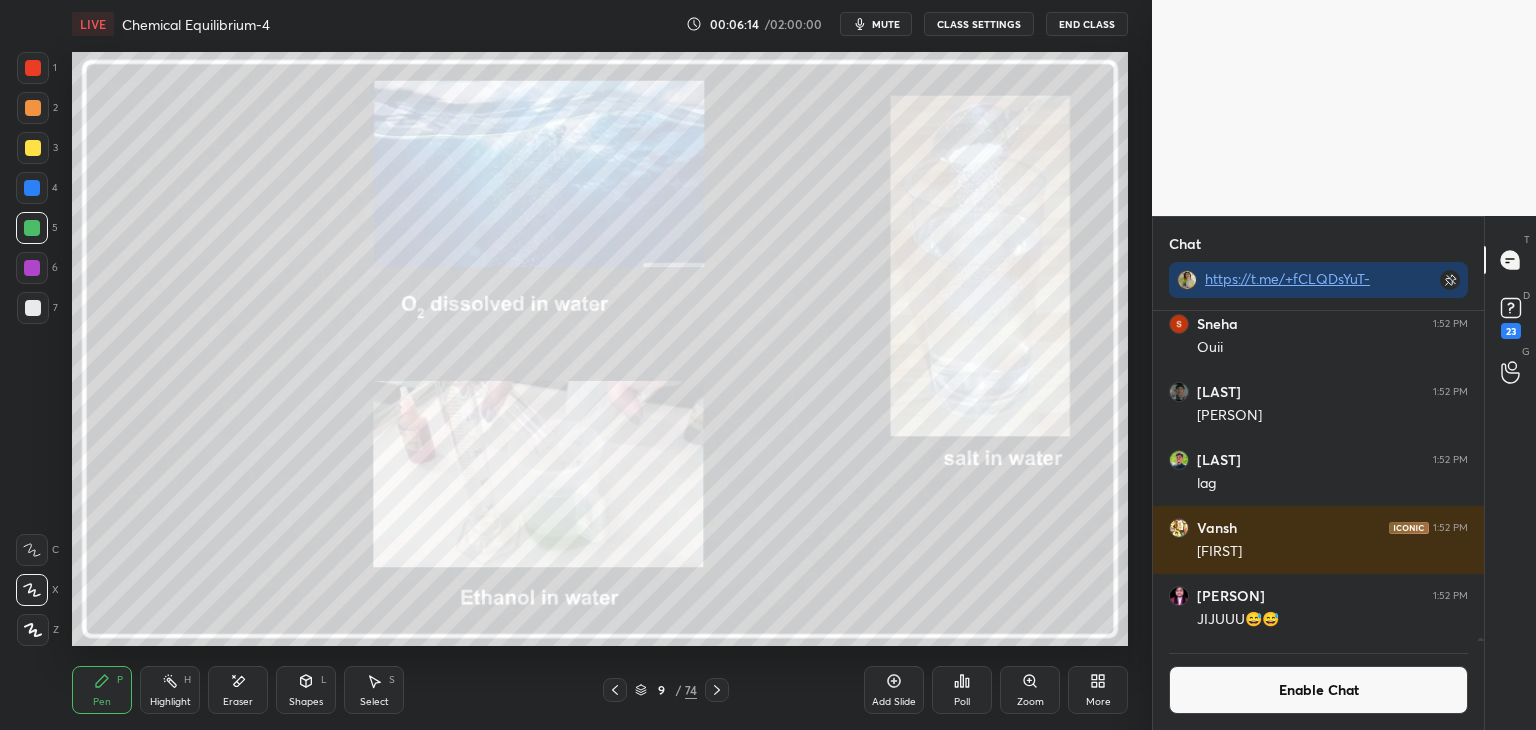 click 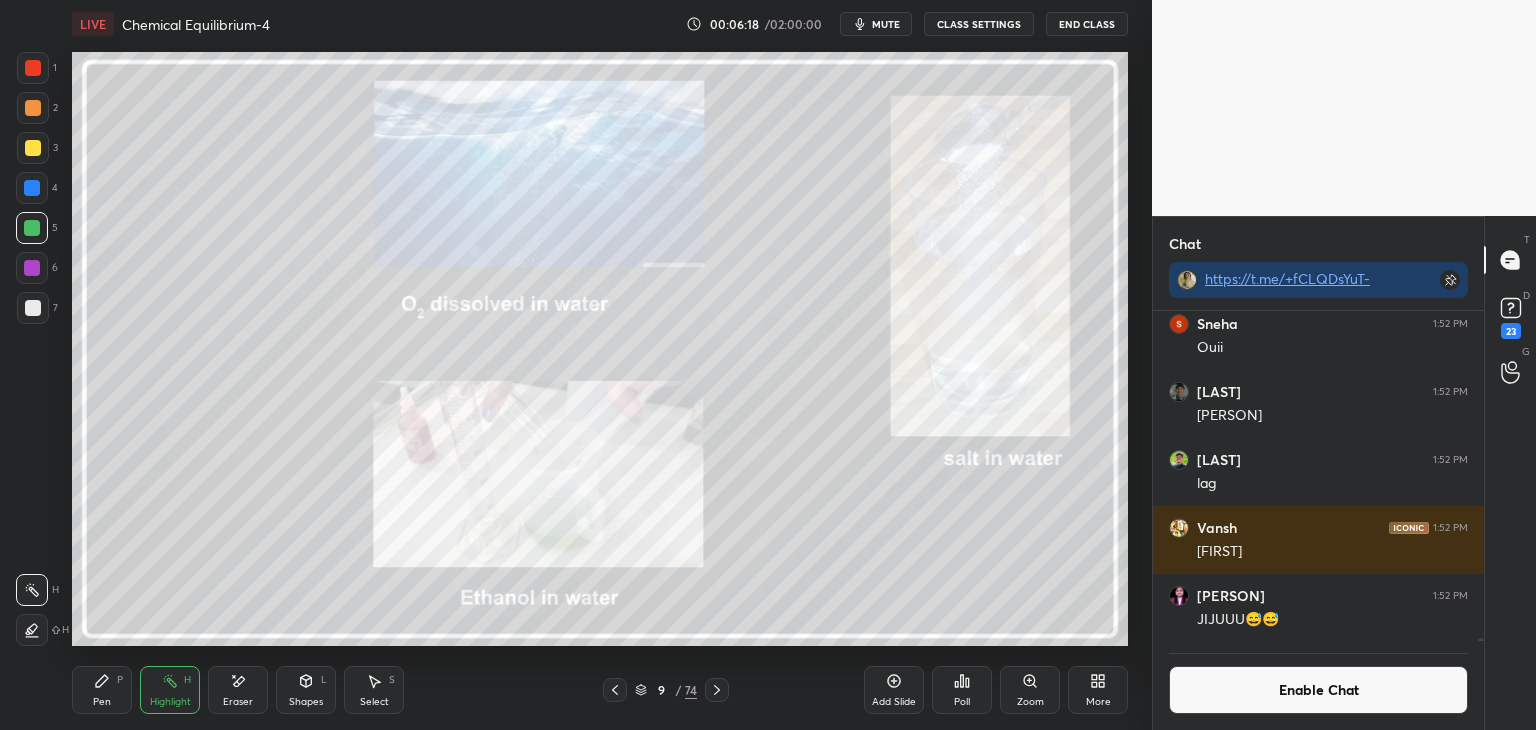 click on "9 / 74" at bounding box center [666, 690] 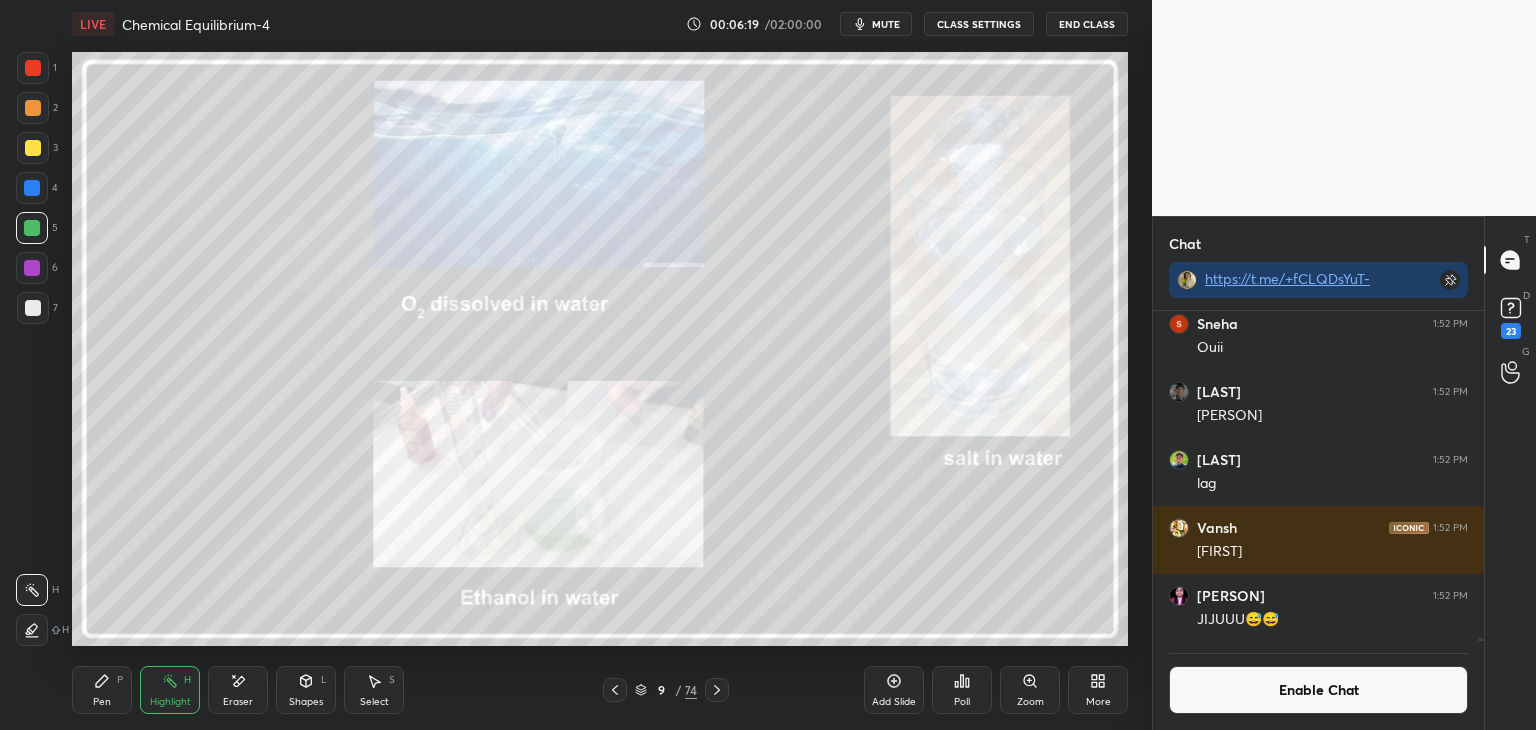 click at bounding box center [717, 690] 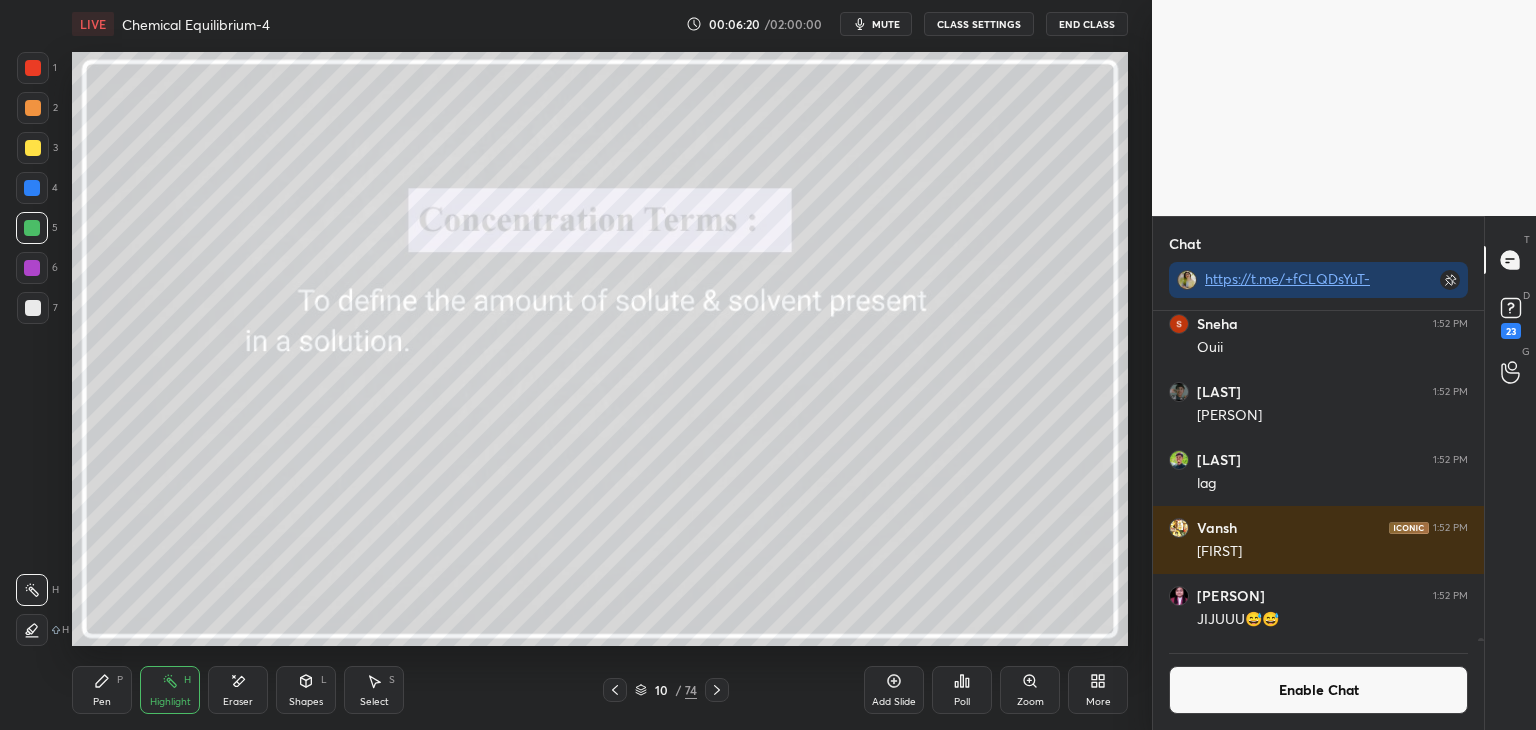 click 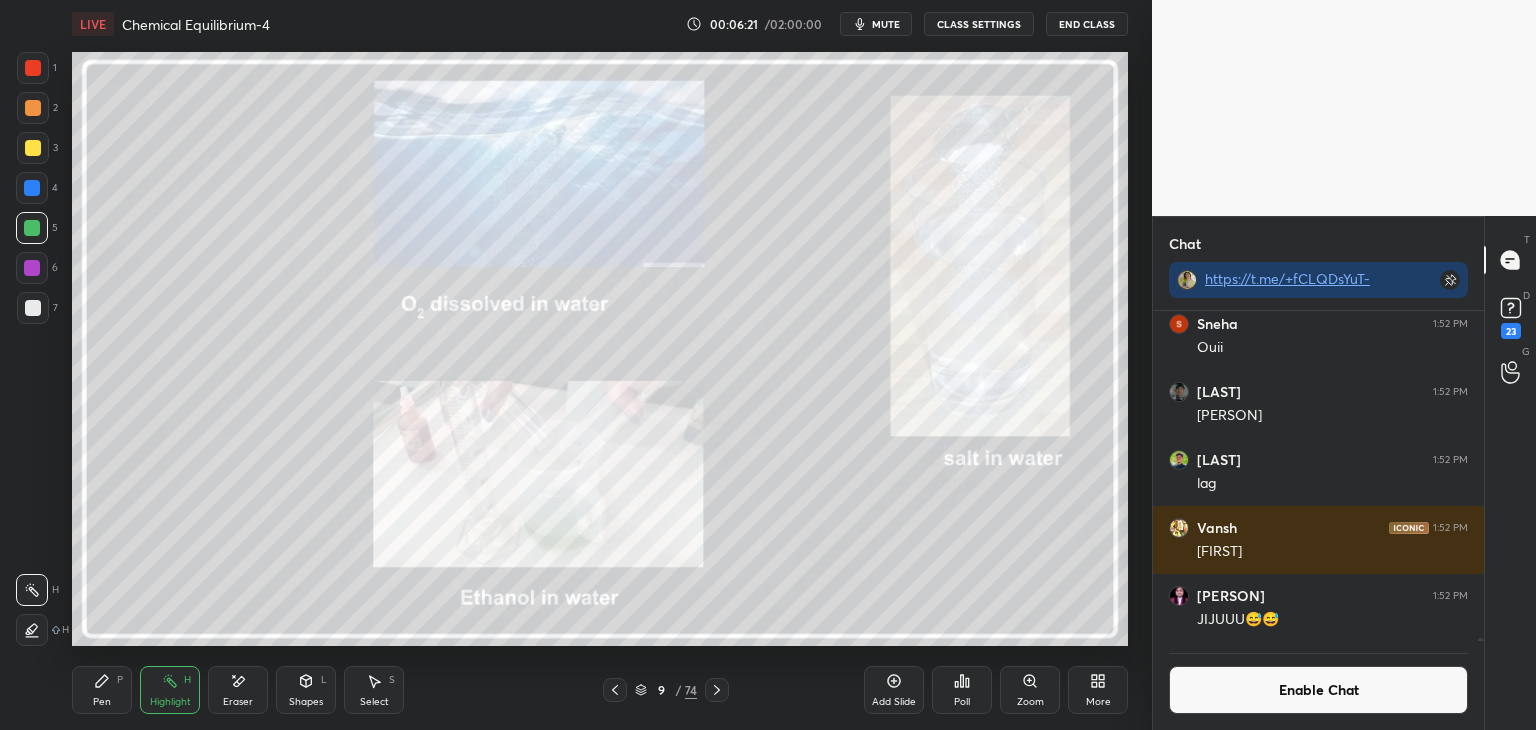 click at bounding box center [717, 690] 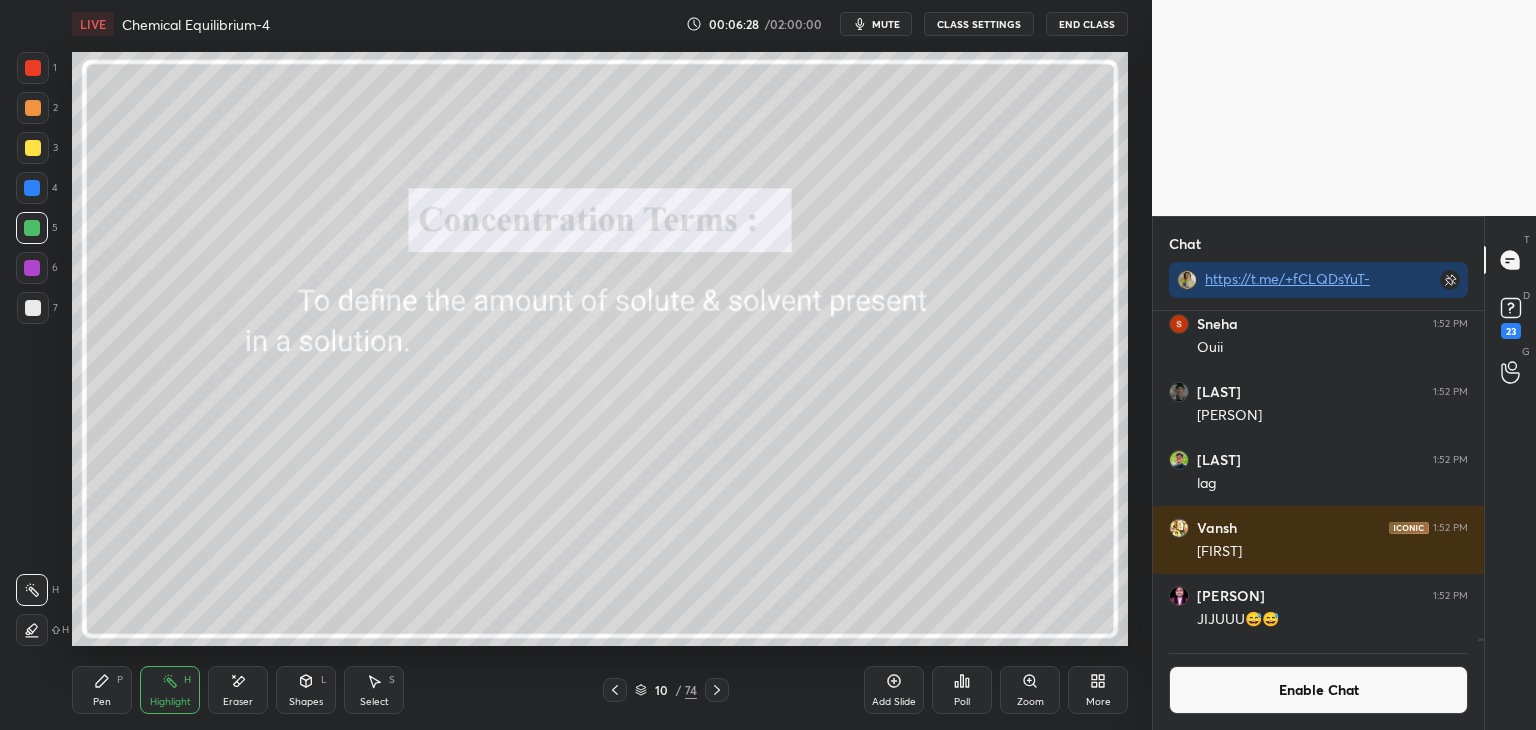 click 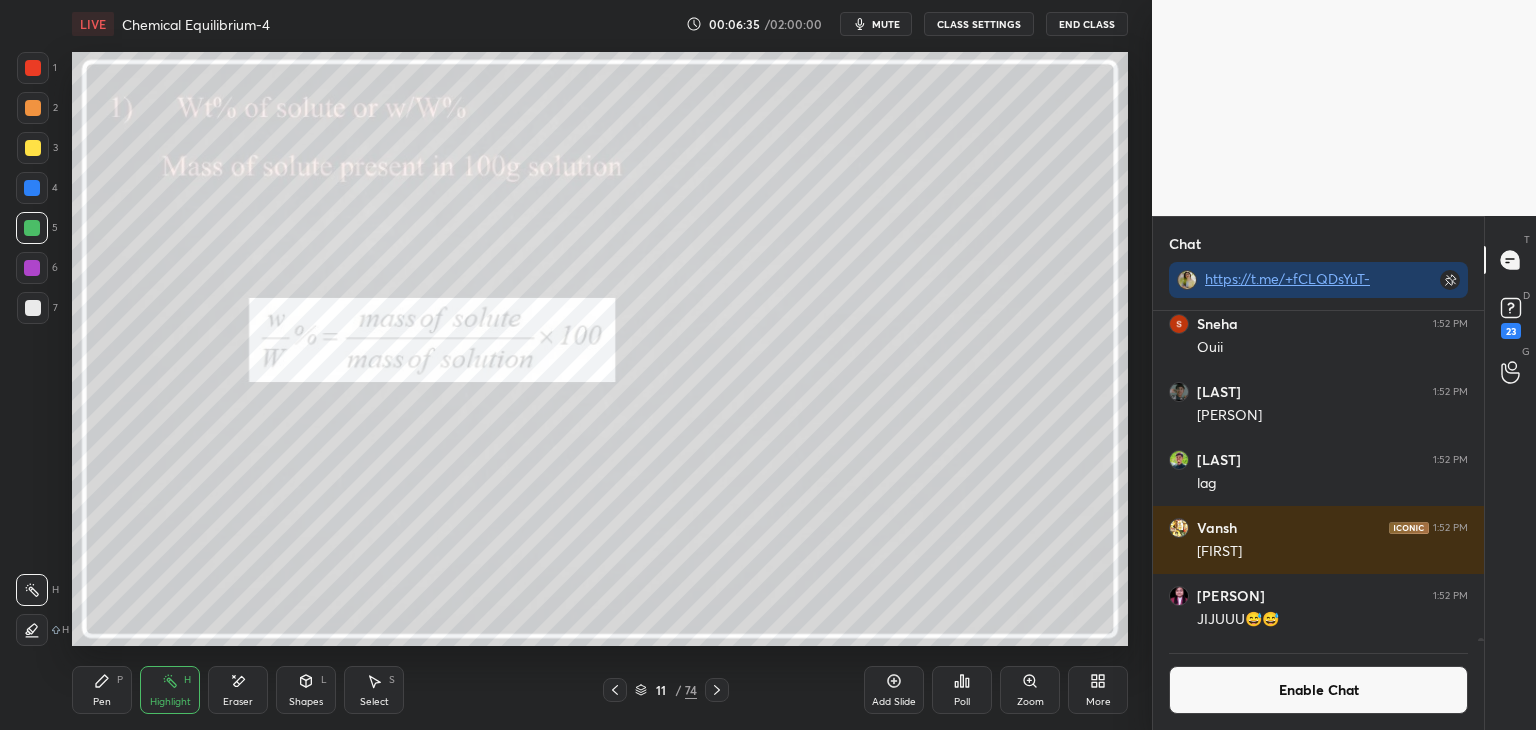 click 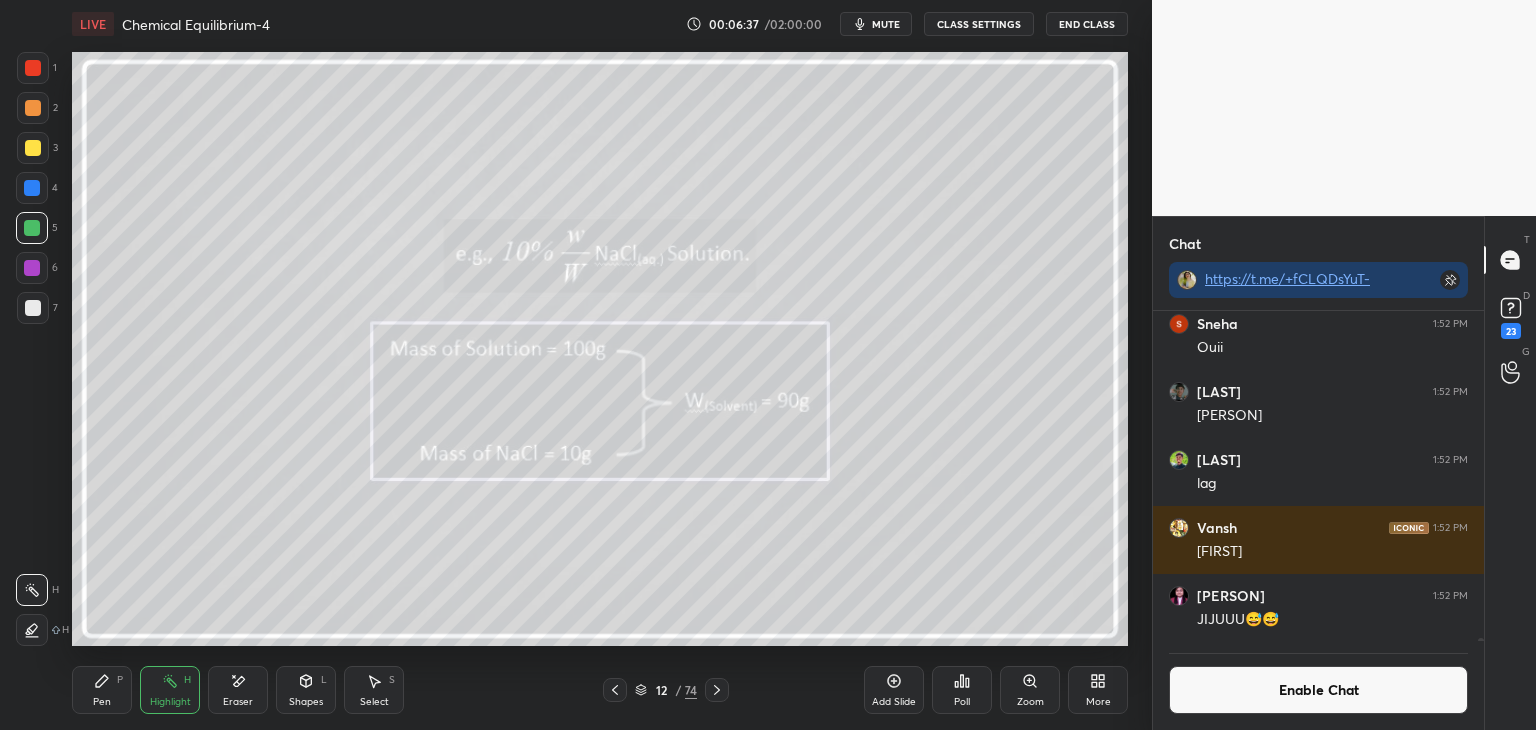 click at bounding box center (717, 690) 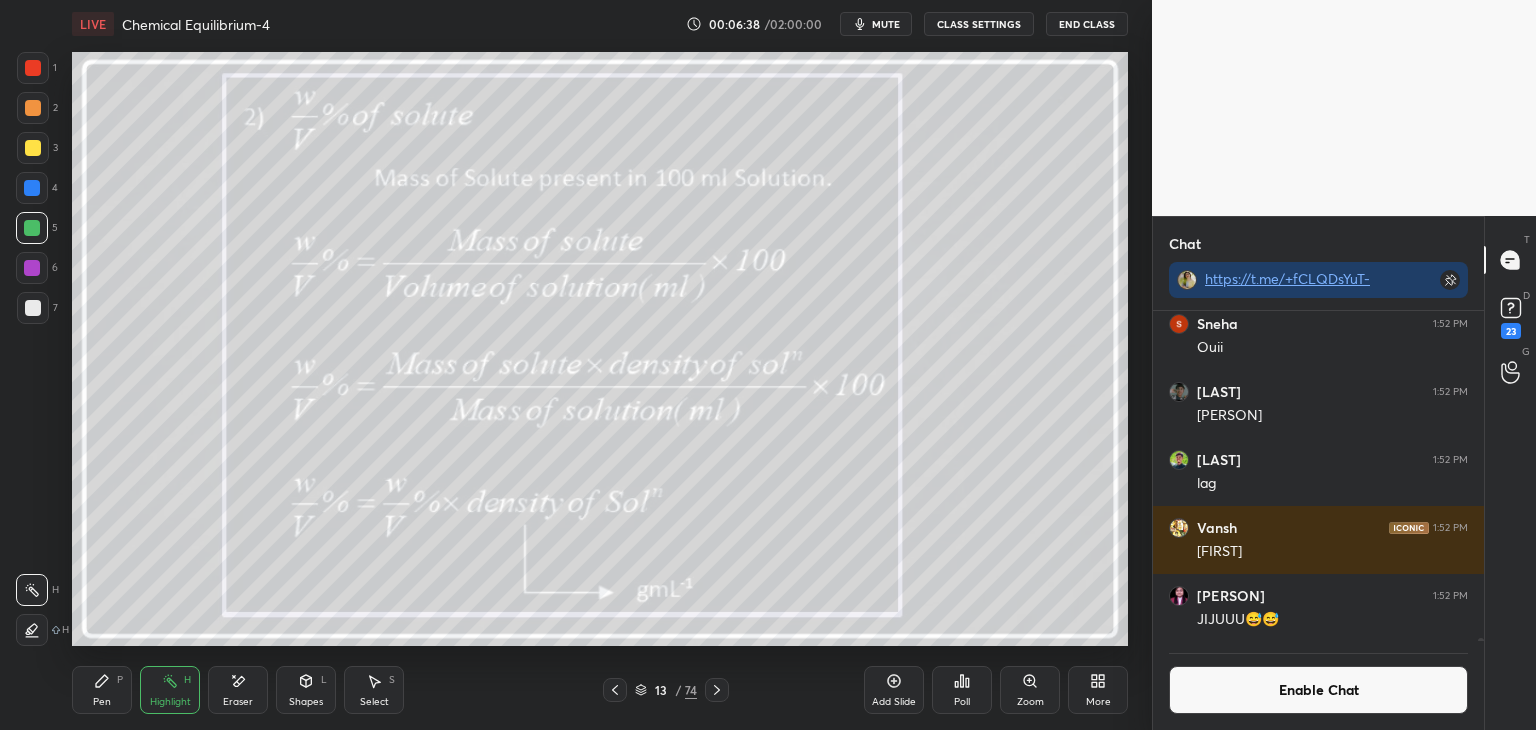 click 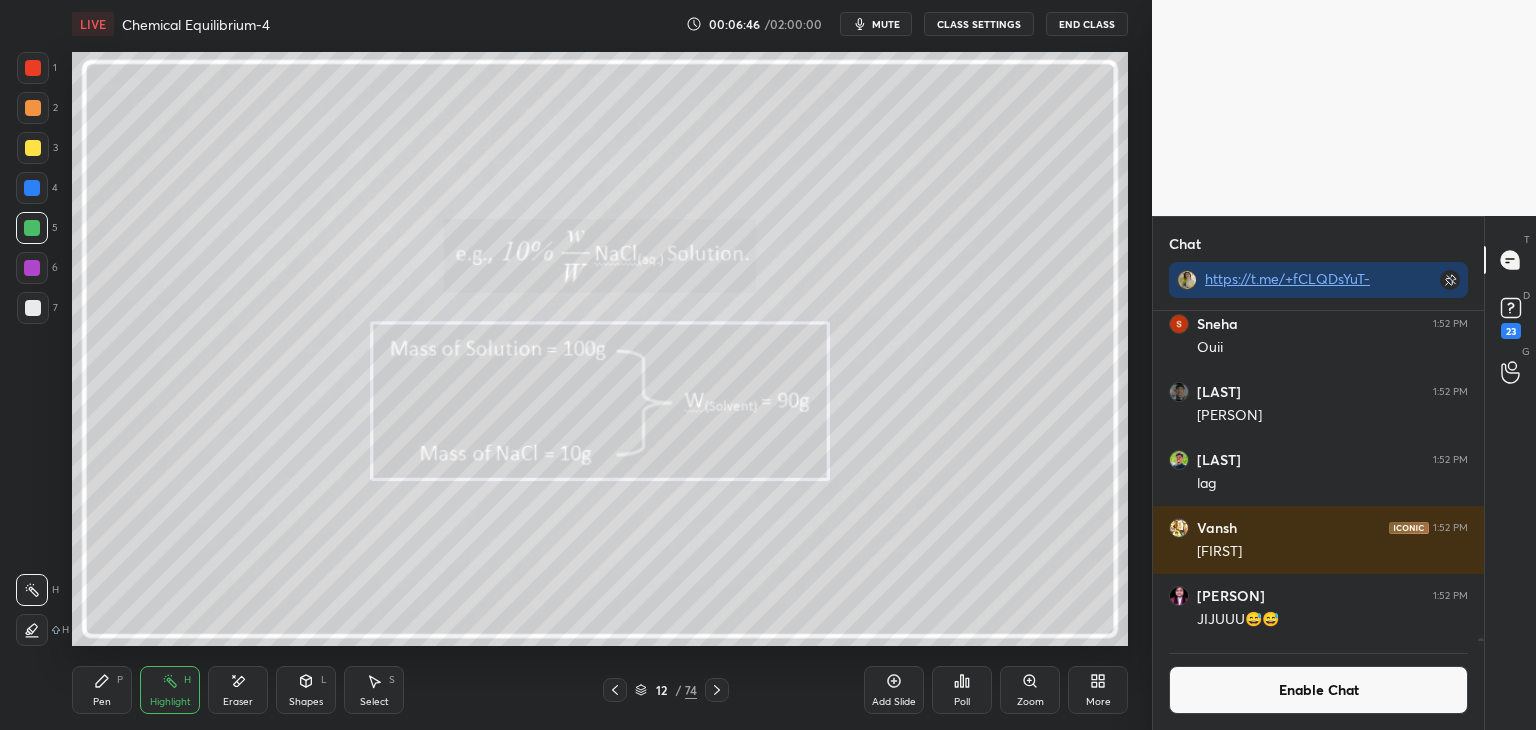 click 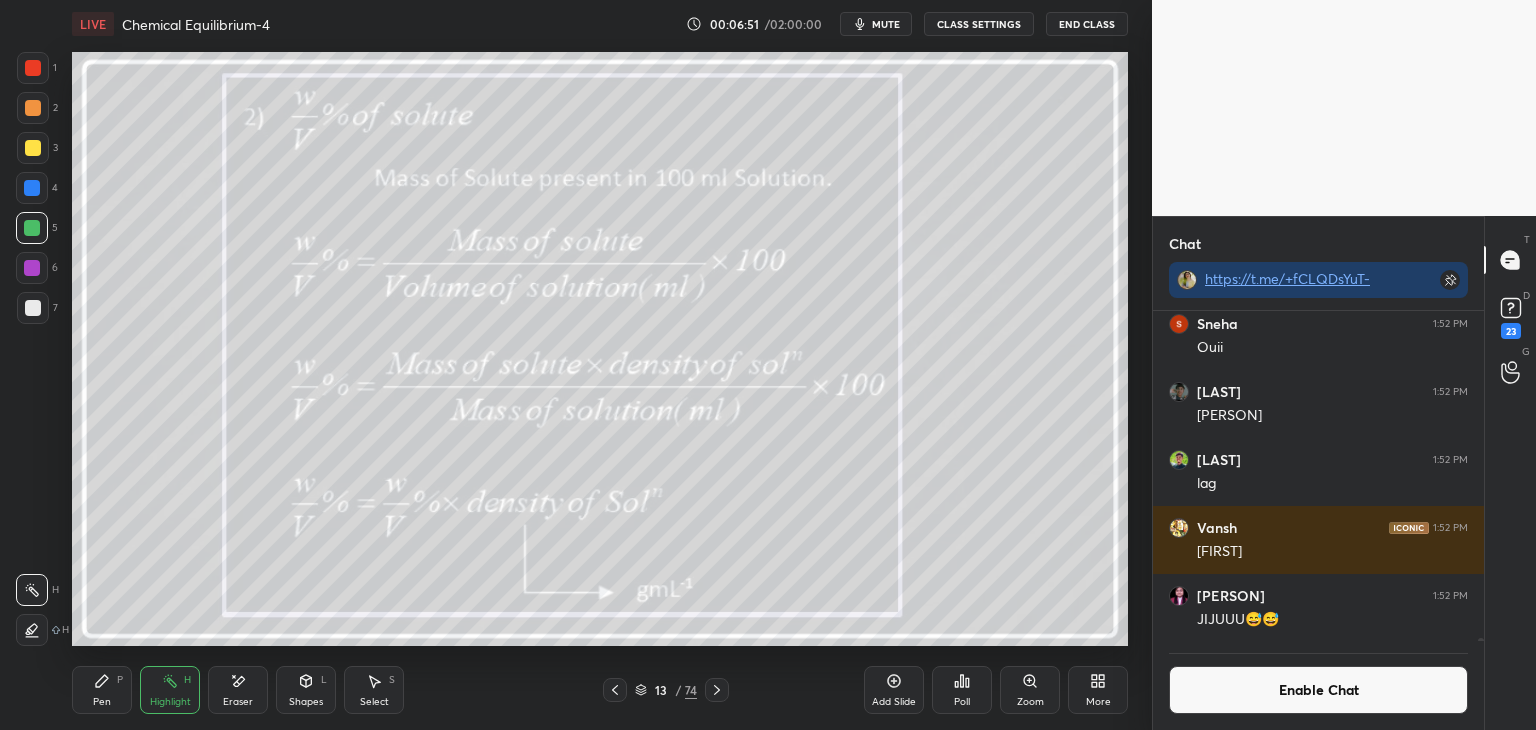 click 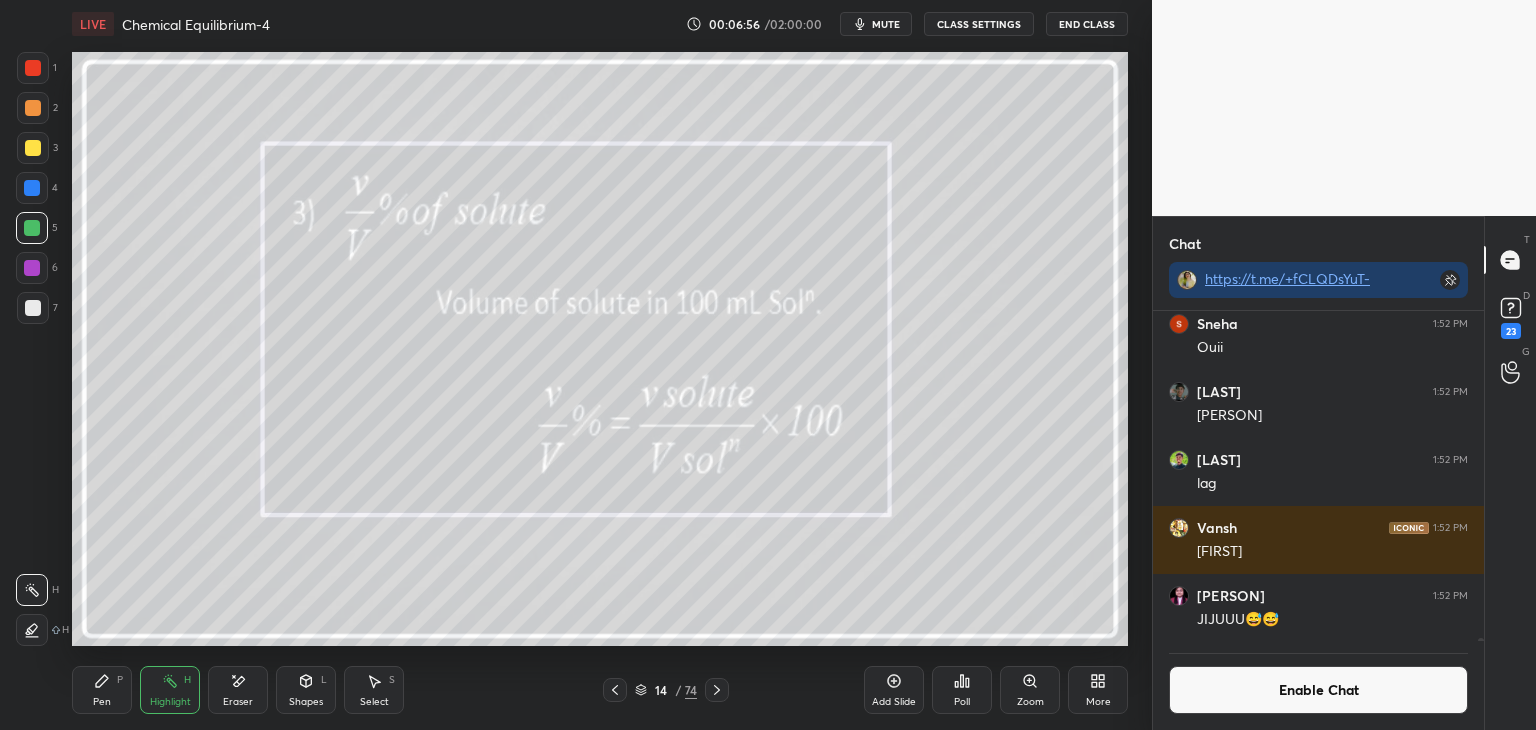 click 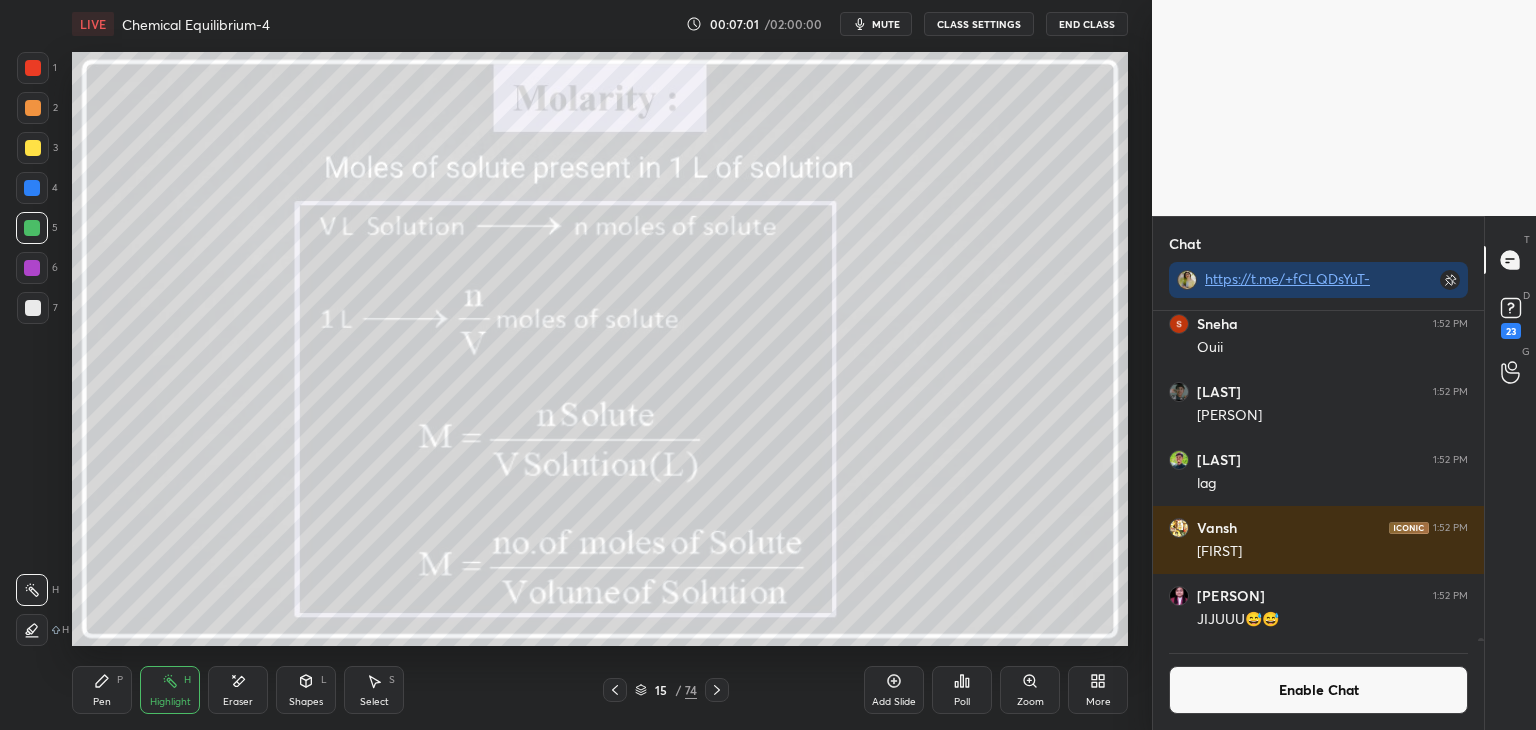 click on "Pen P Highlight H Eraser Shapes L Select S" at bounding box center [270, 690] 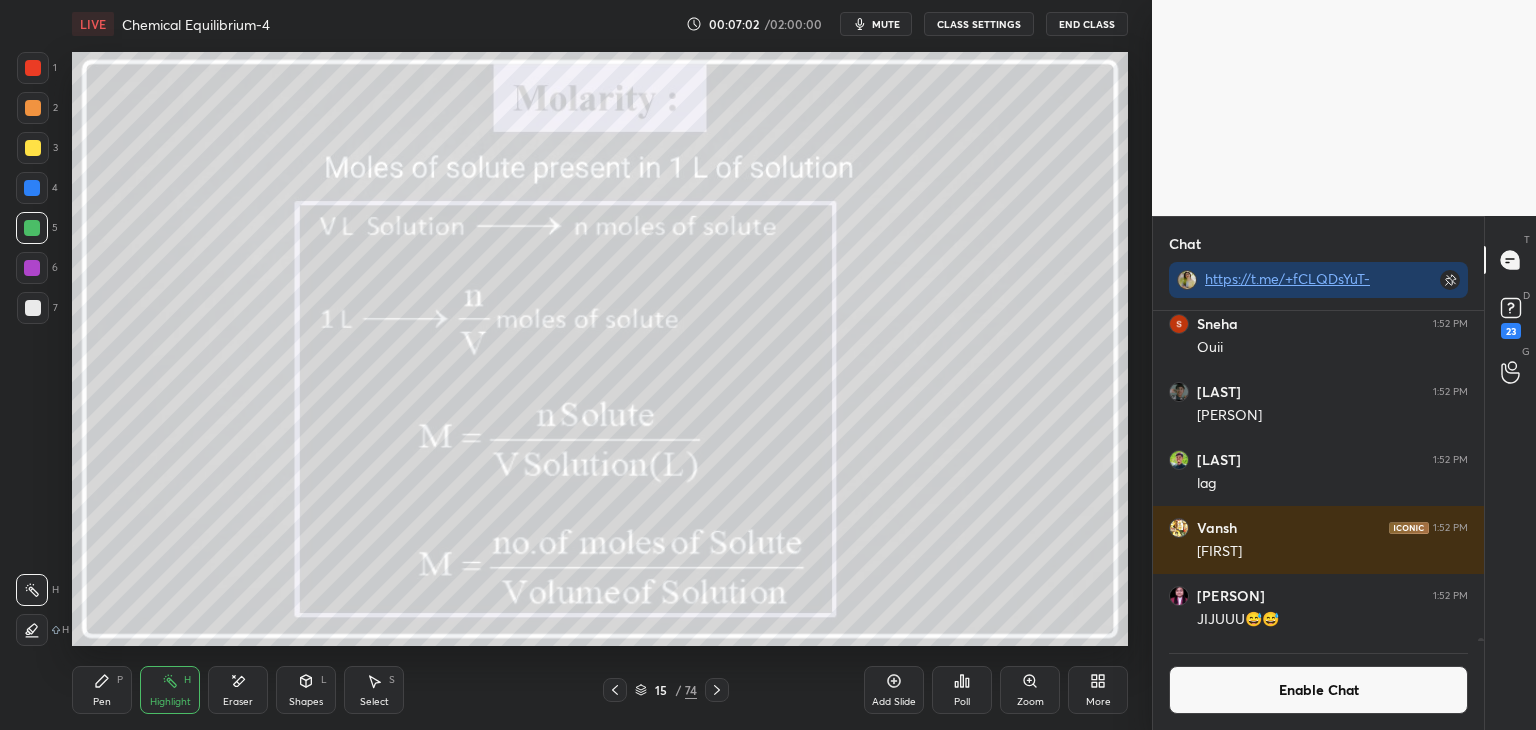 click on "Pen P" at bounding box center (102, 690) 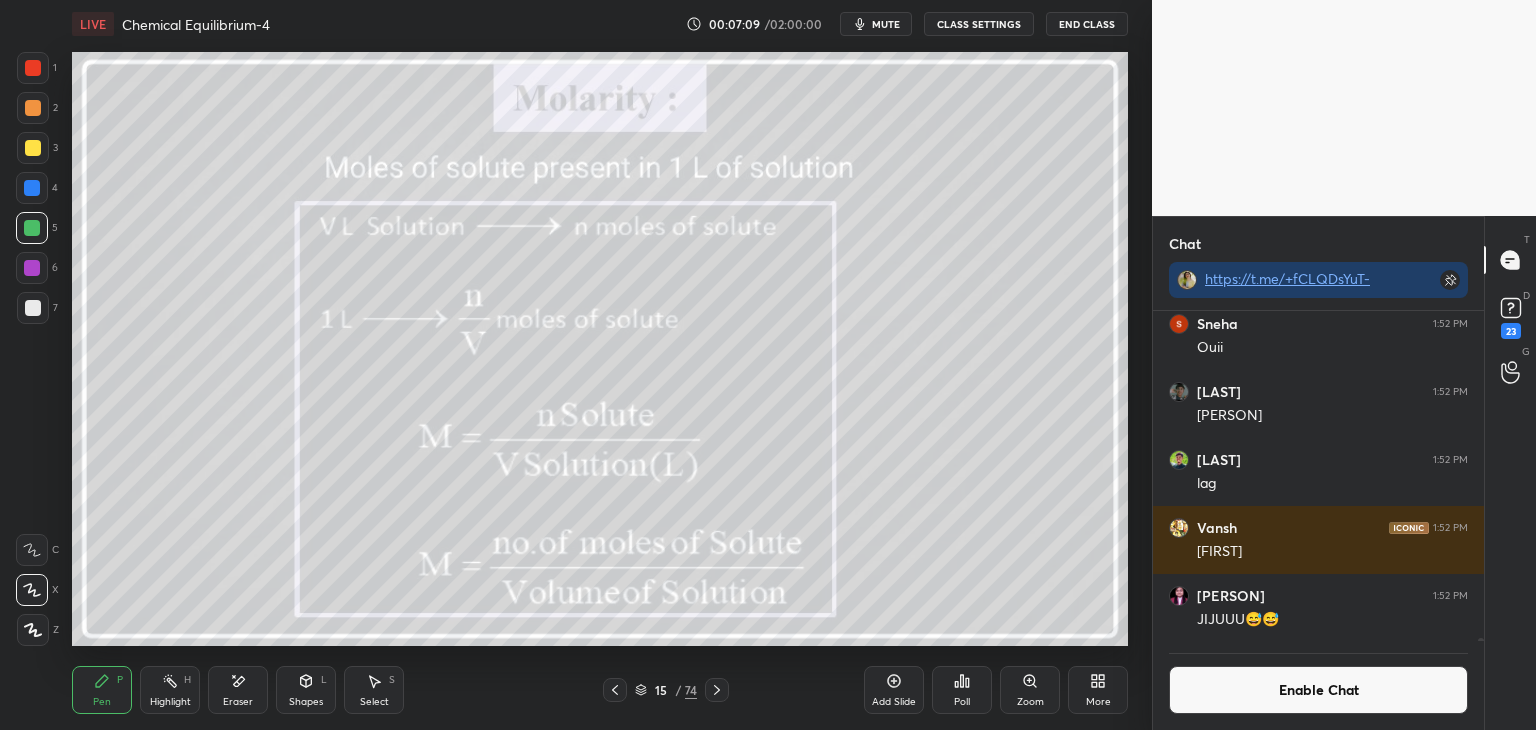 click on "Highlight" at bounding box center (170, 702) 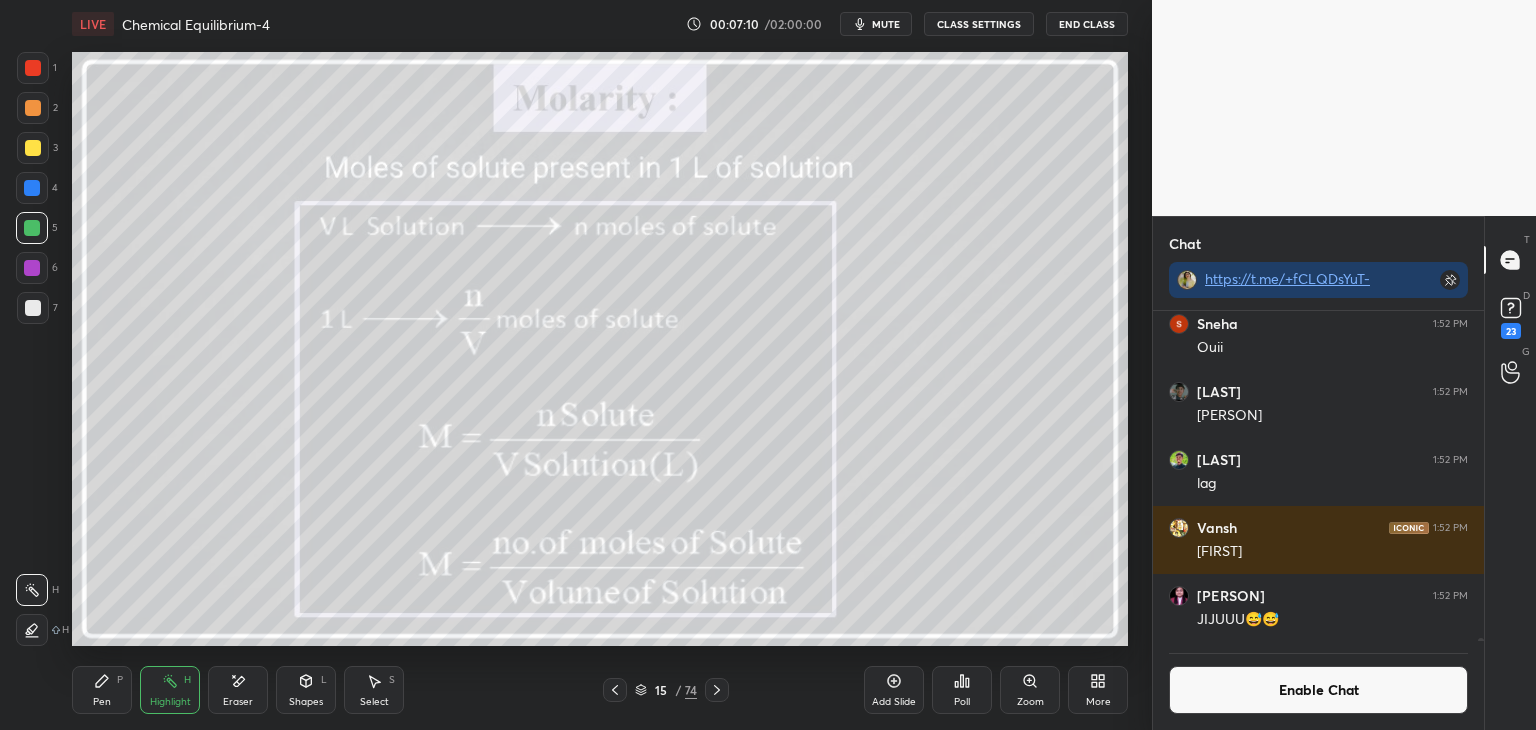 click 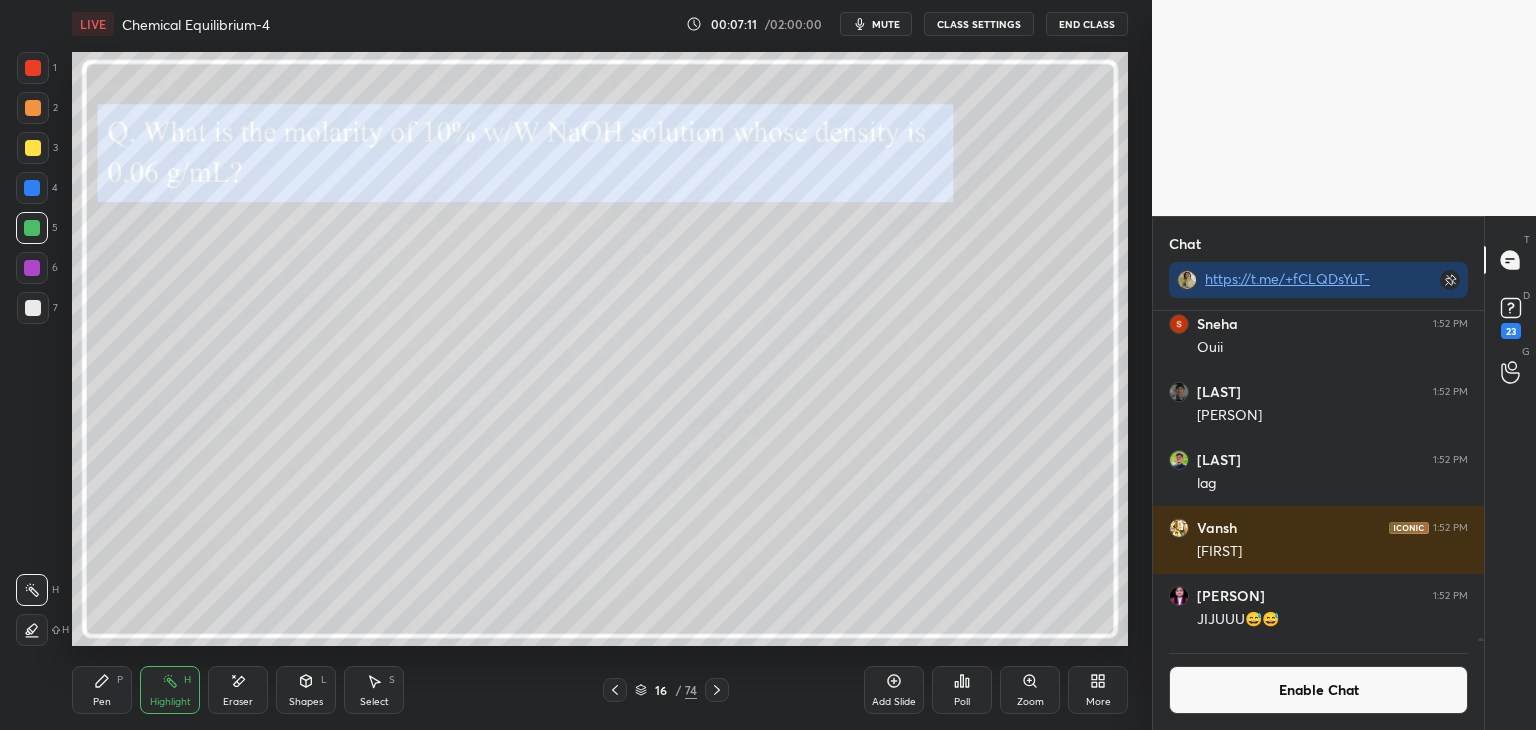 click at bounding box center (32, 268) 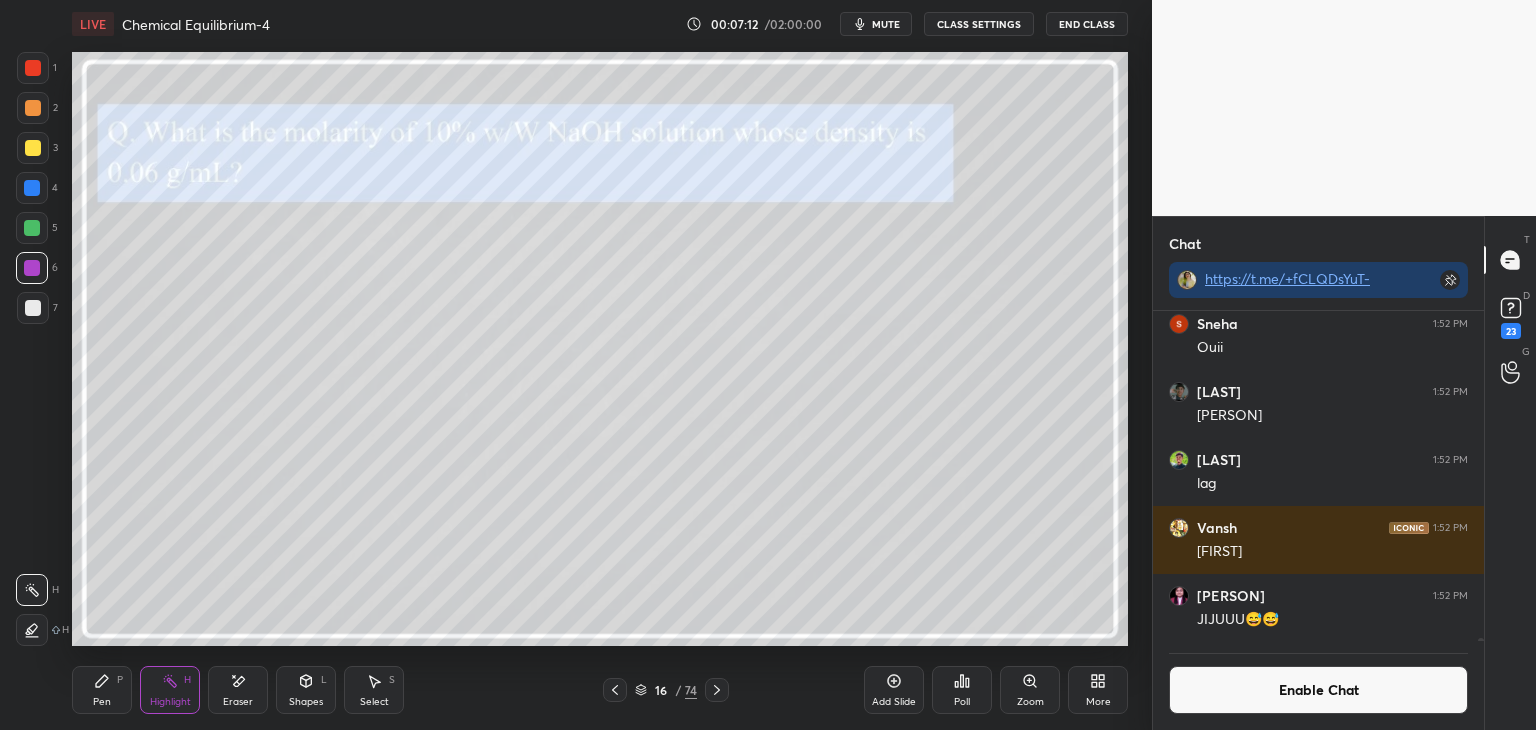 click 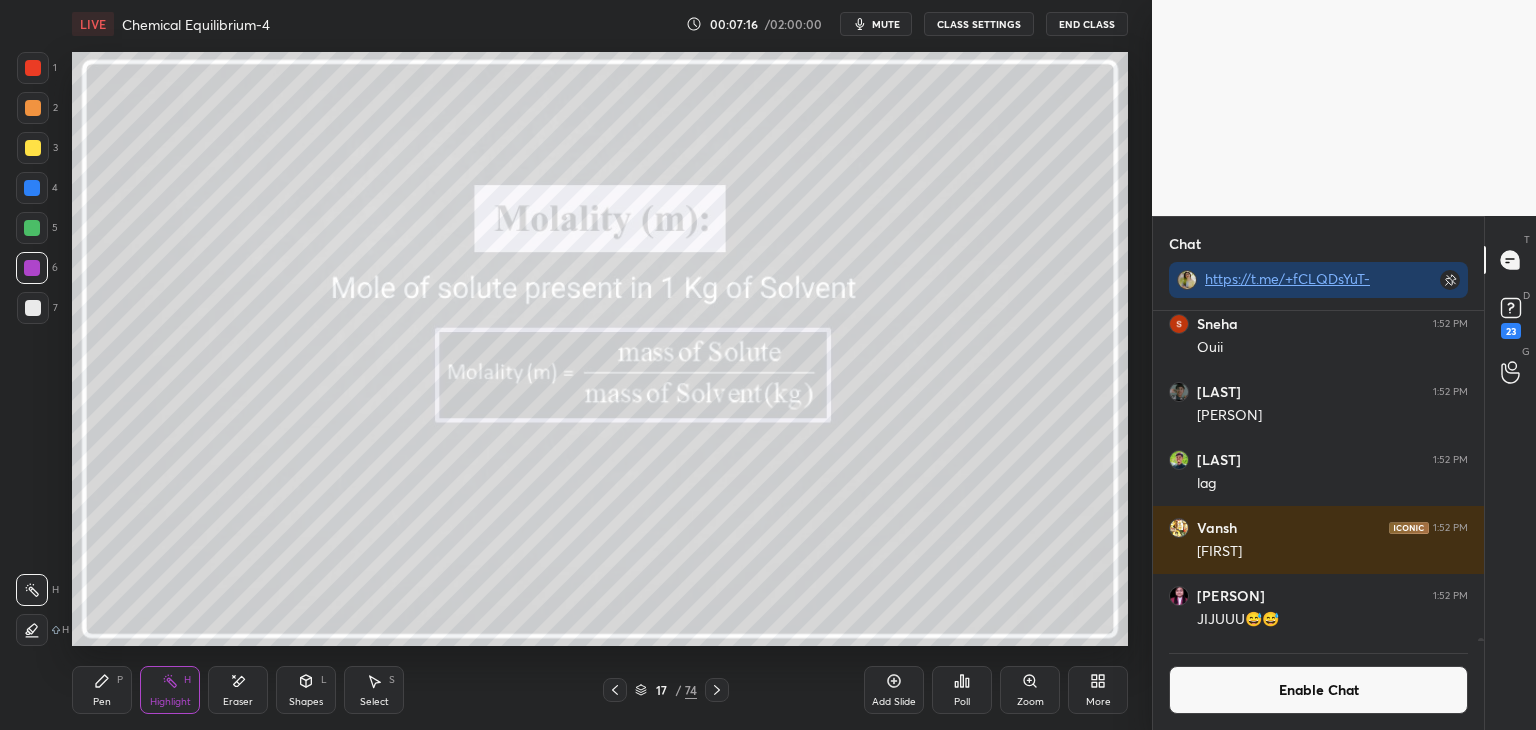 click on "Pen P" at bounding box center [102, 690] 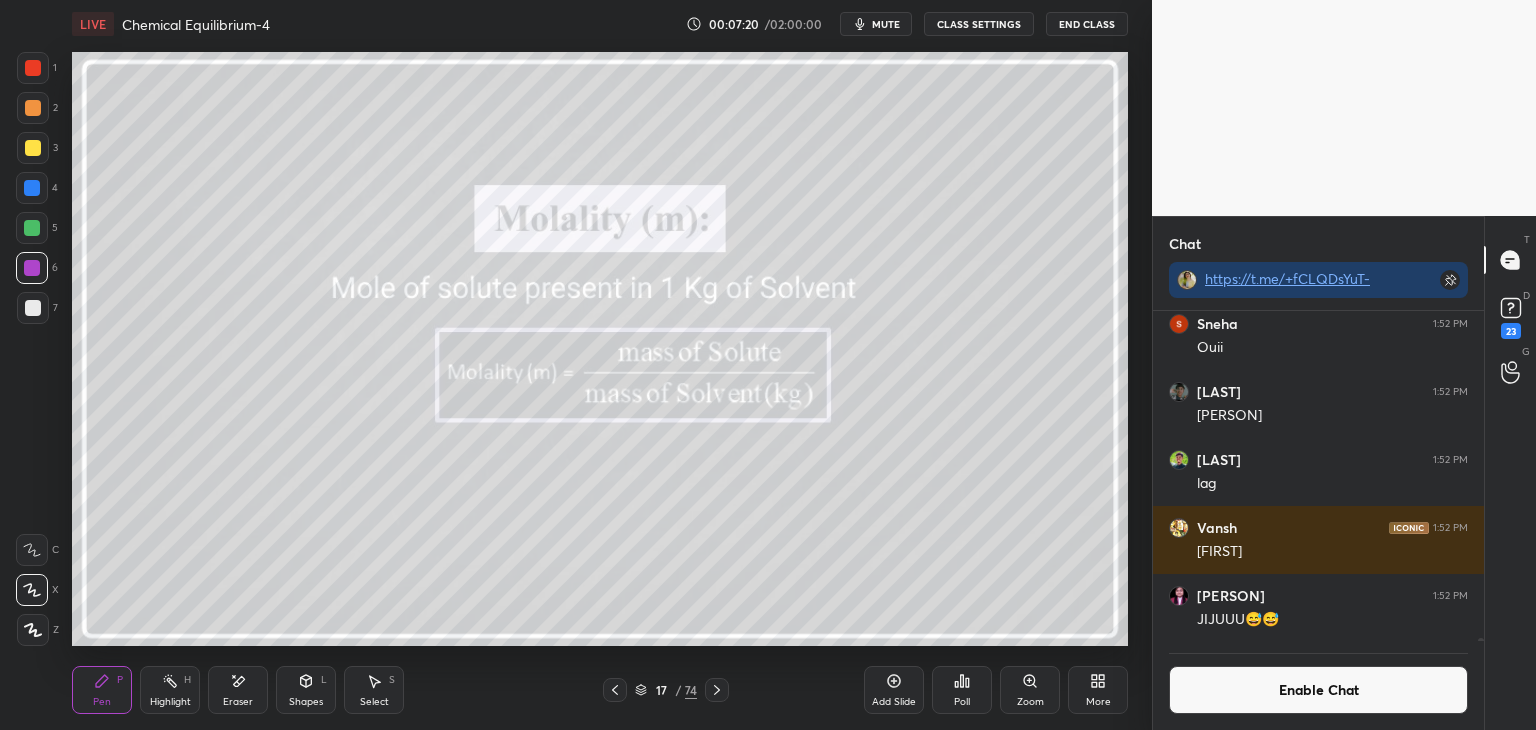 click on "Highlight" at bounding box center (170, 702) 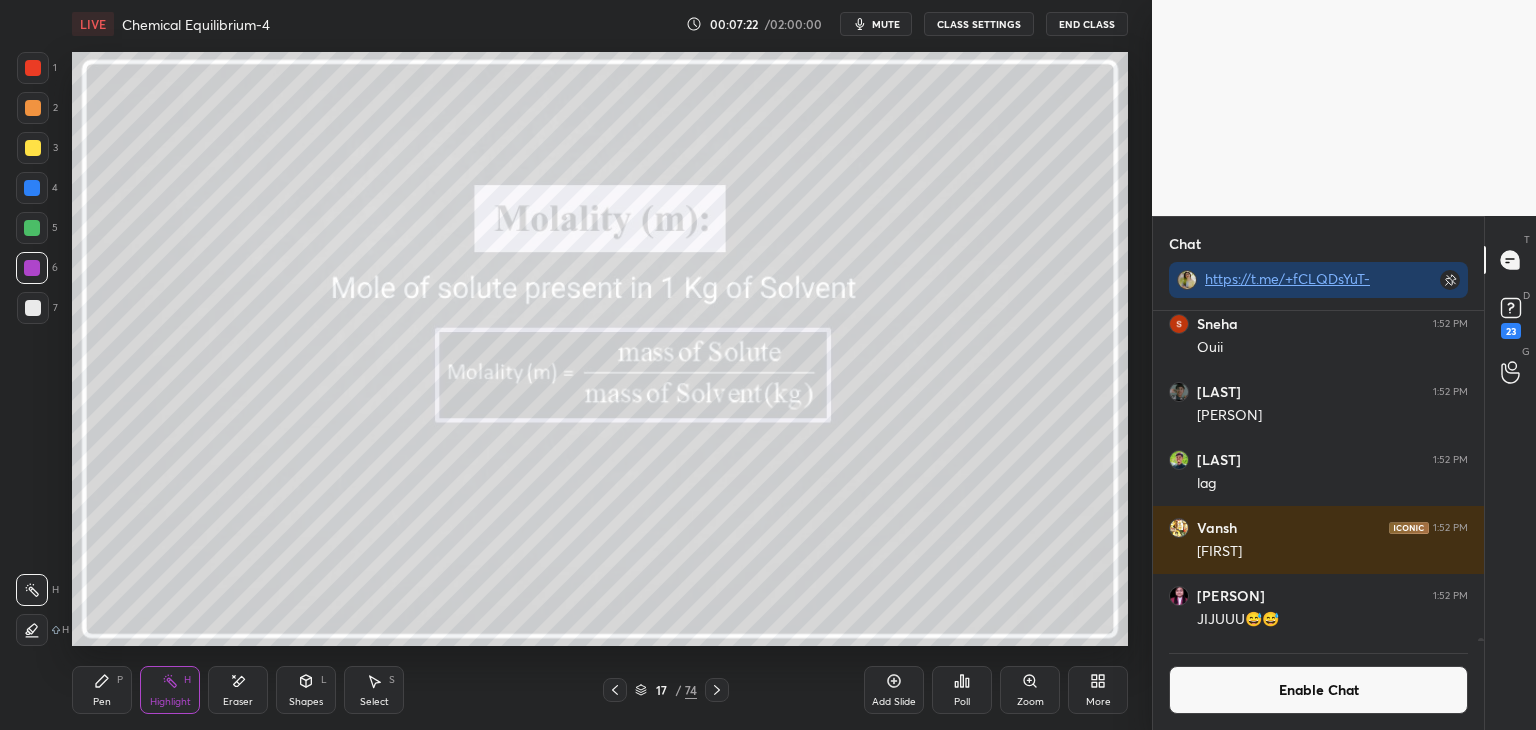 click 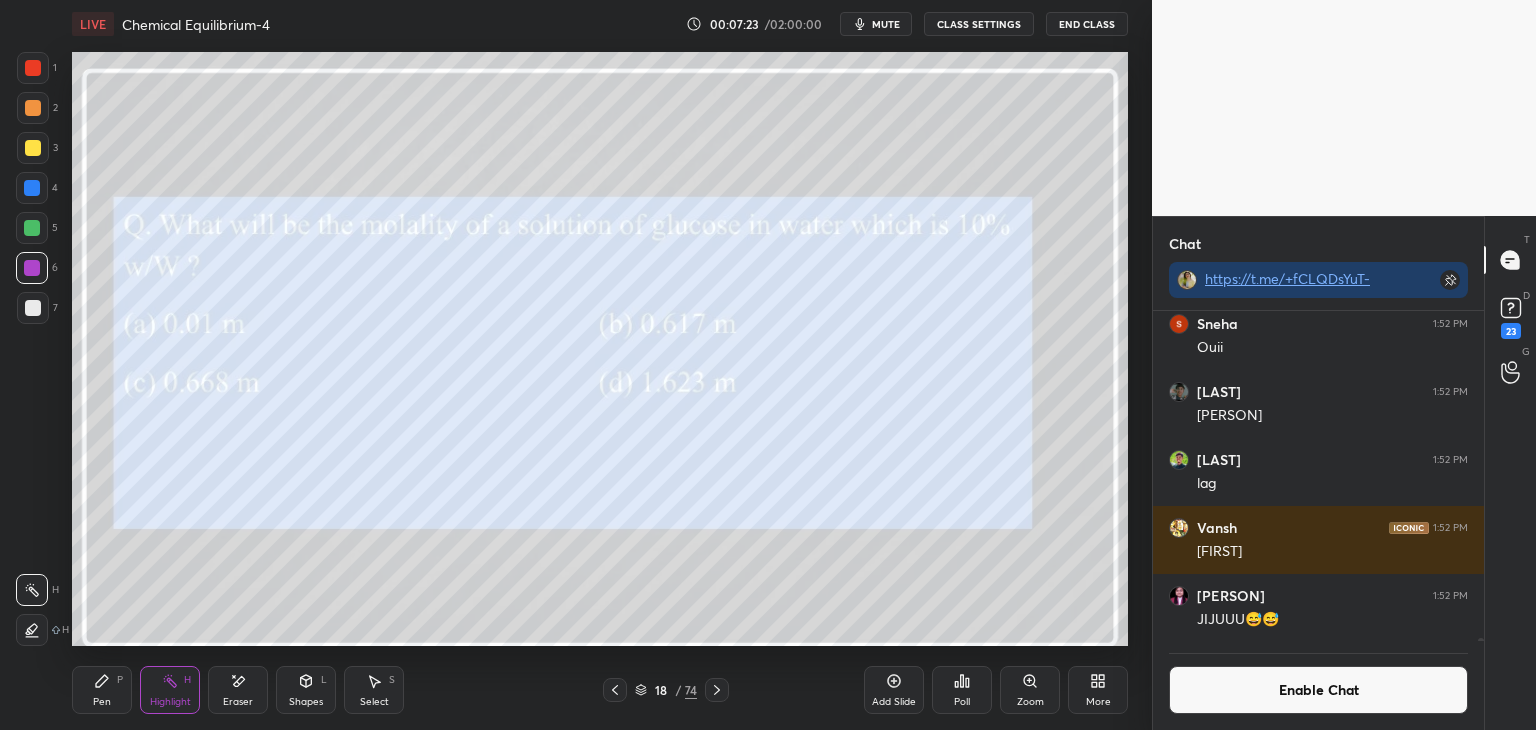click 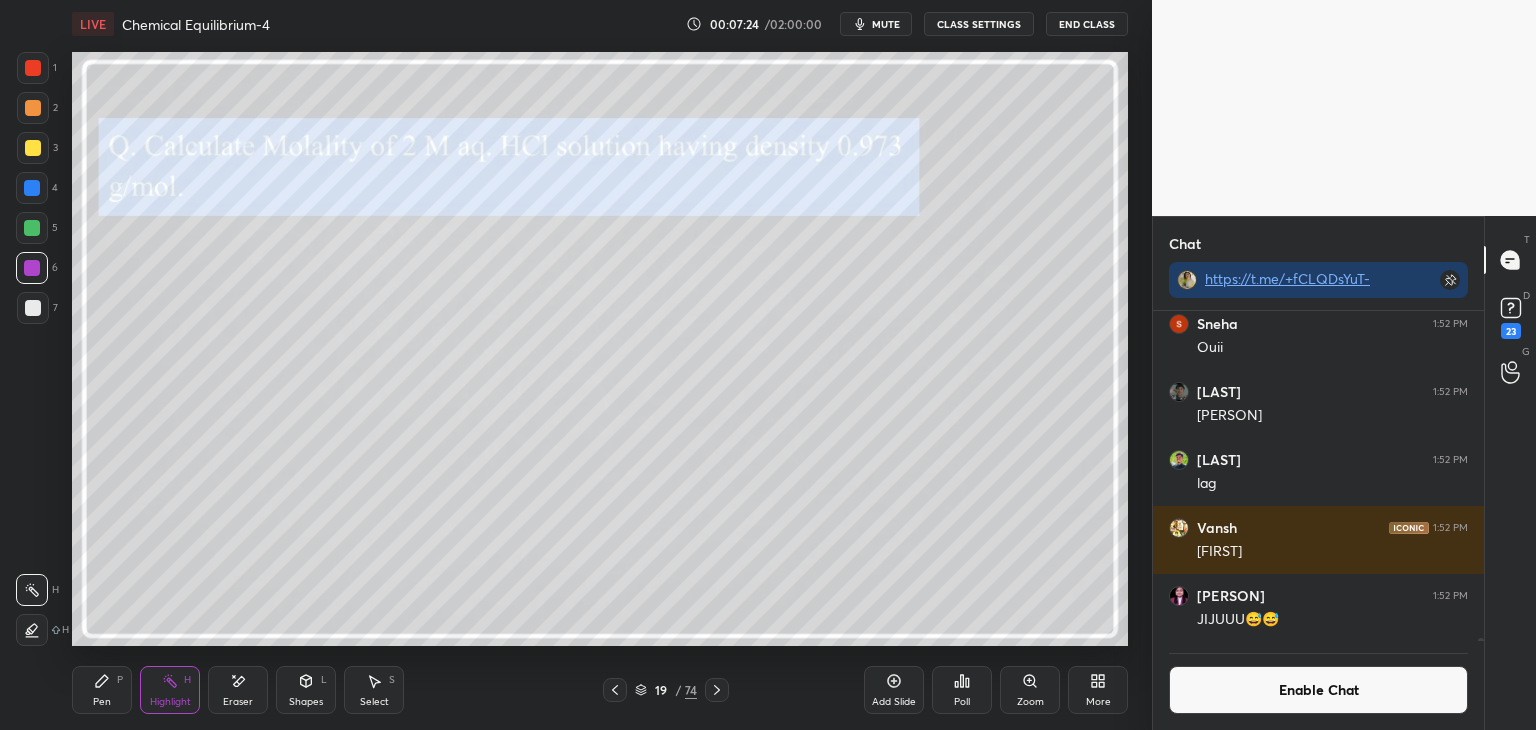 click 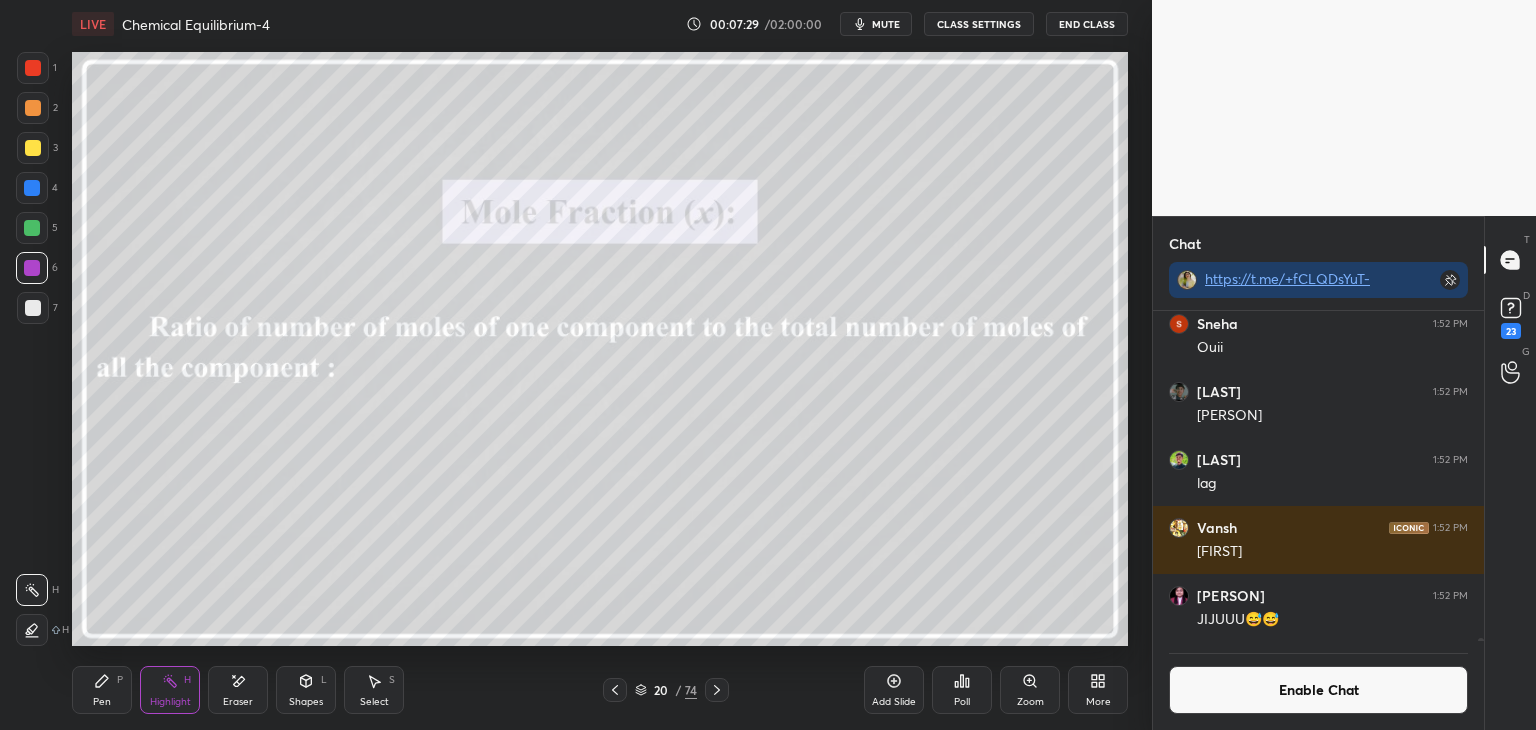 click 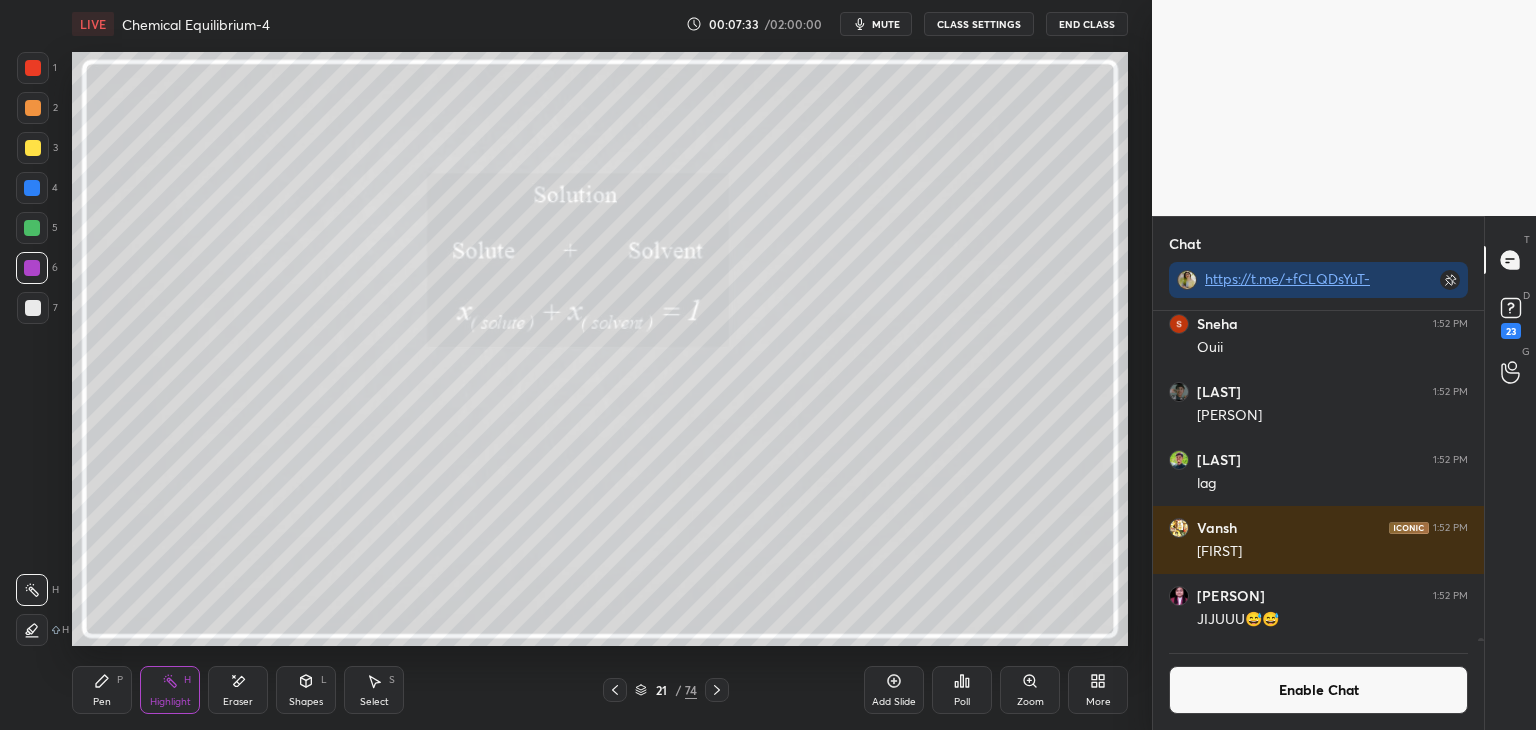 click at bounding box center (717, 690) 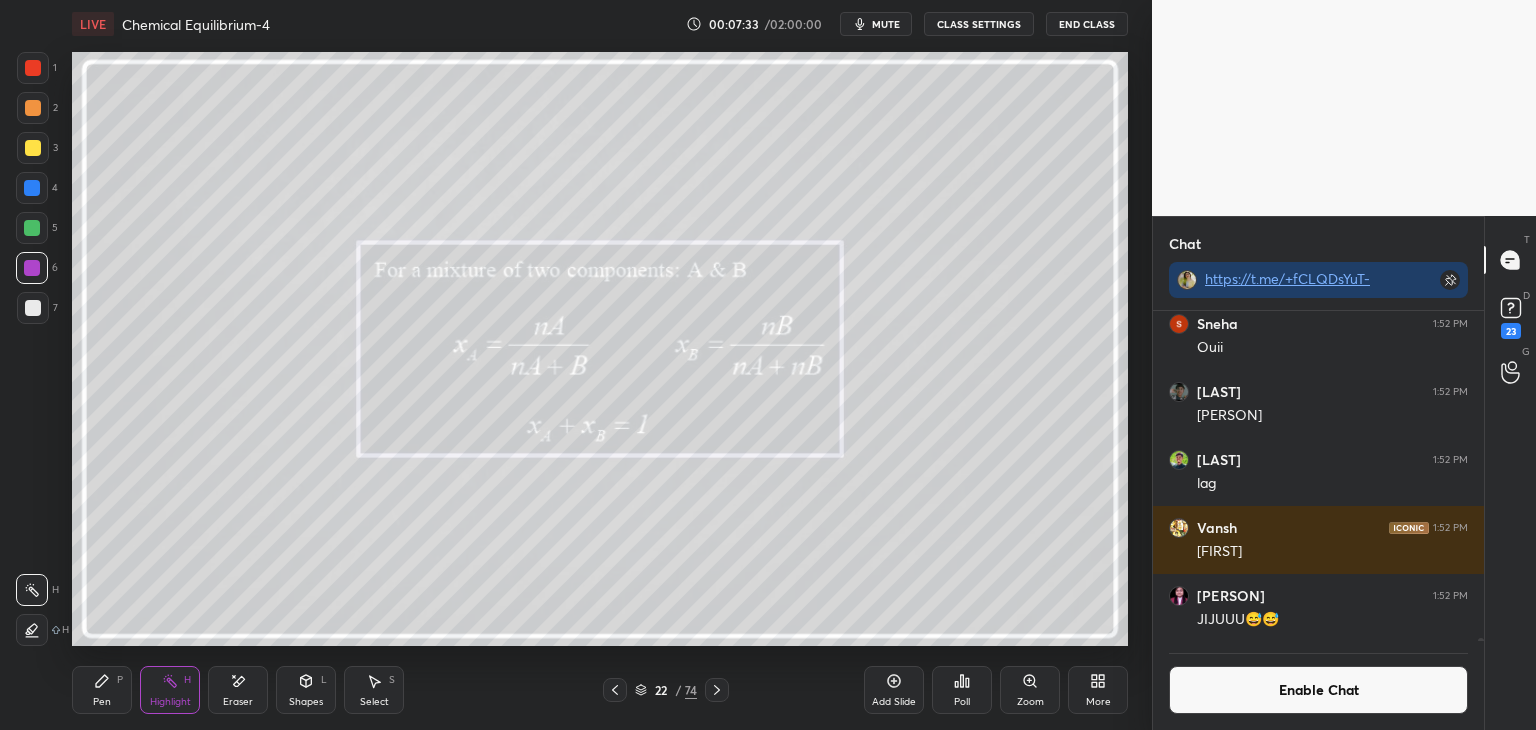 click 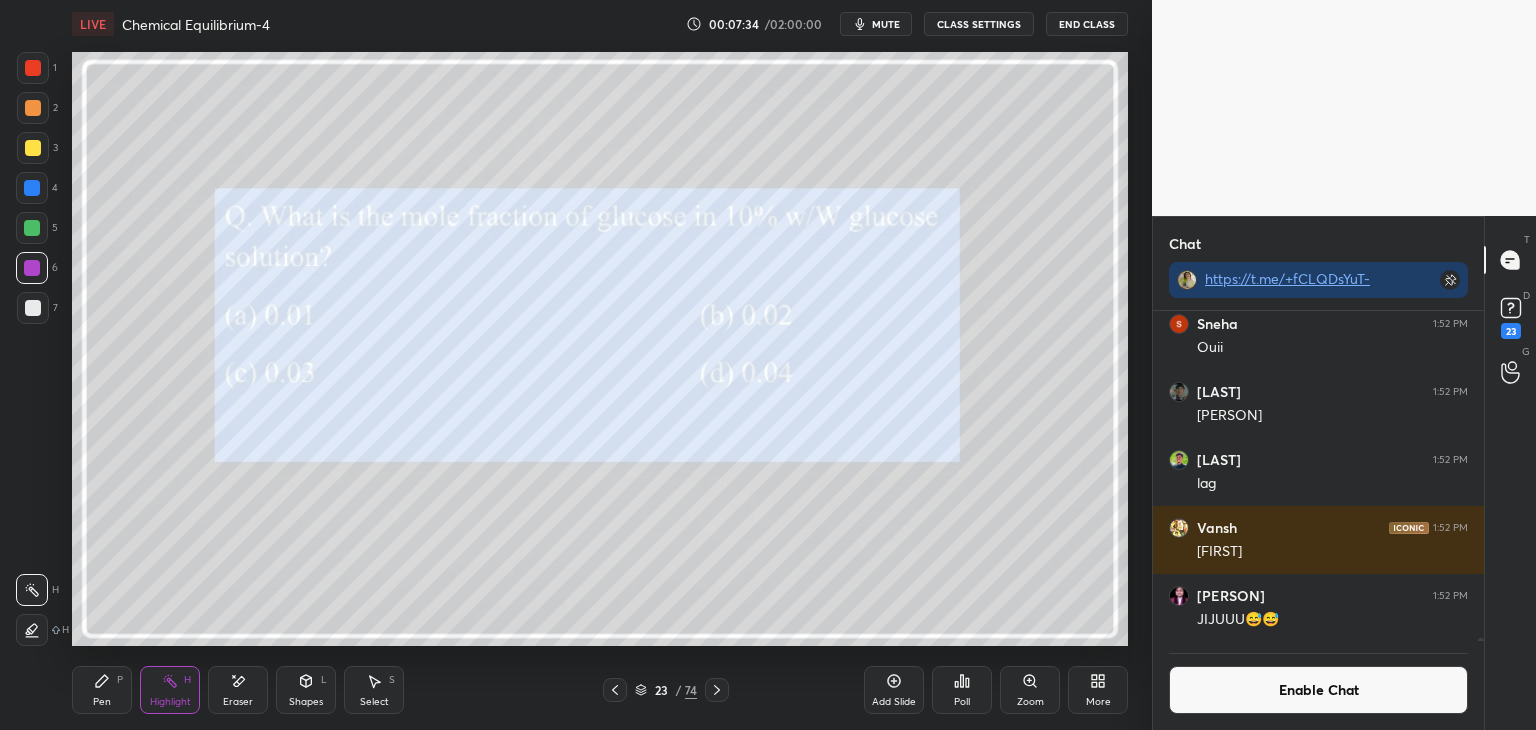 click 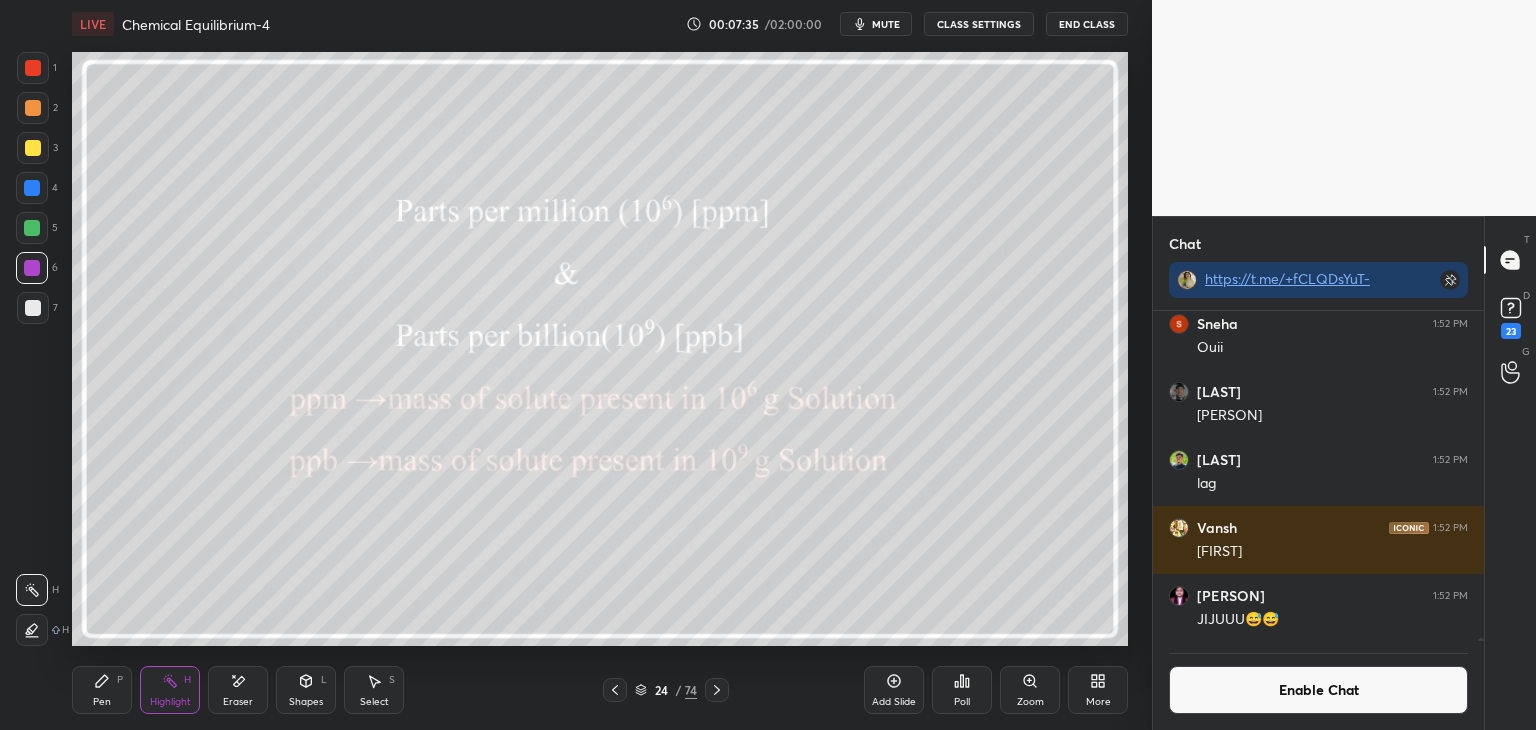 click at bounding box center [717, 690] 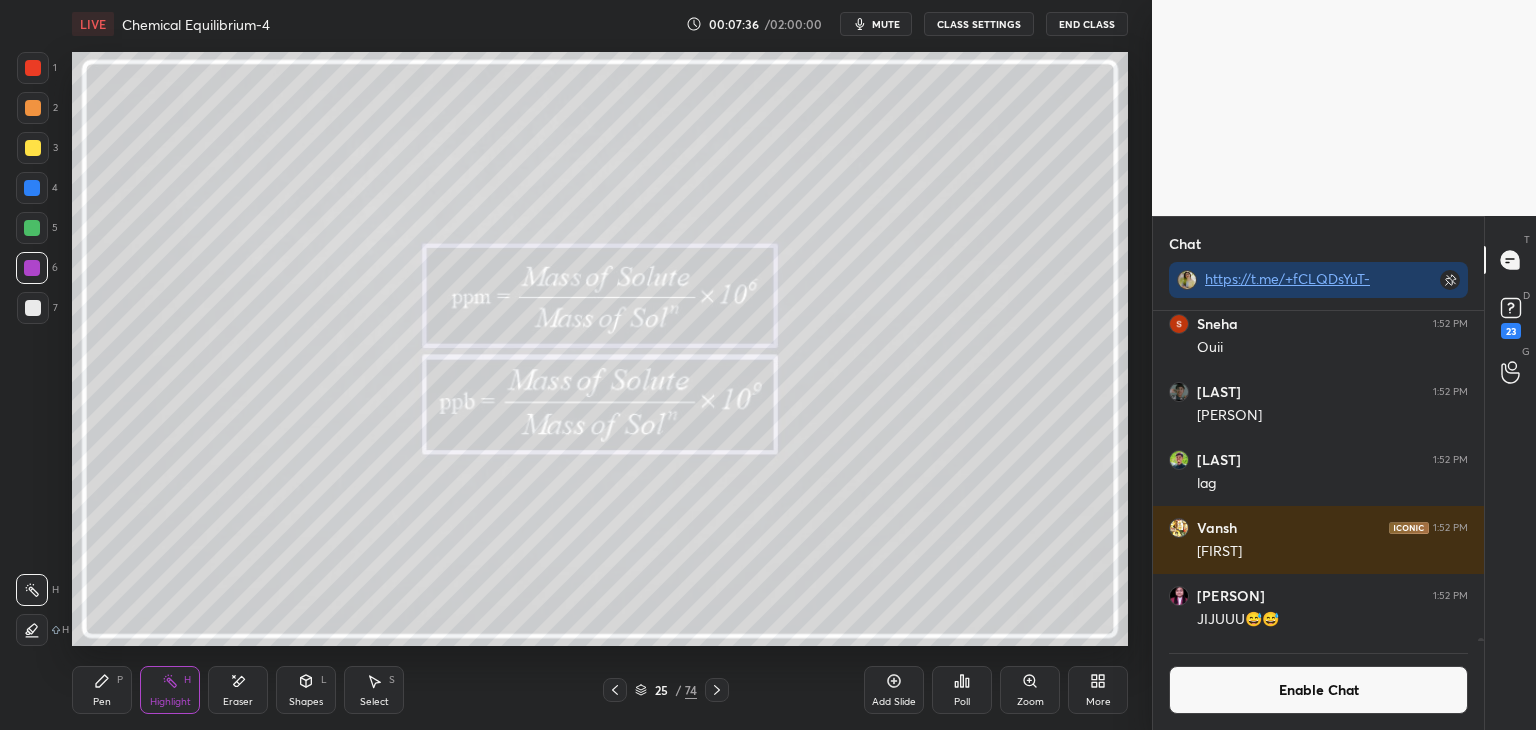 click 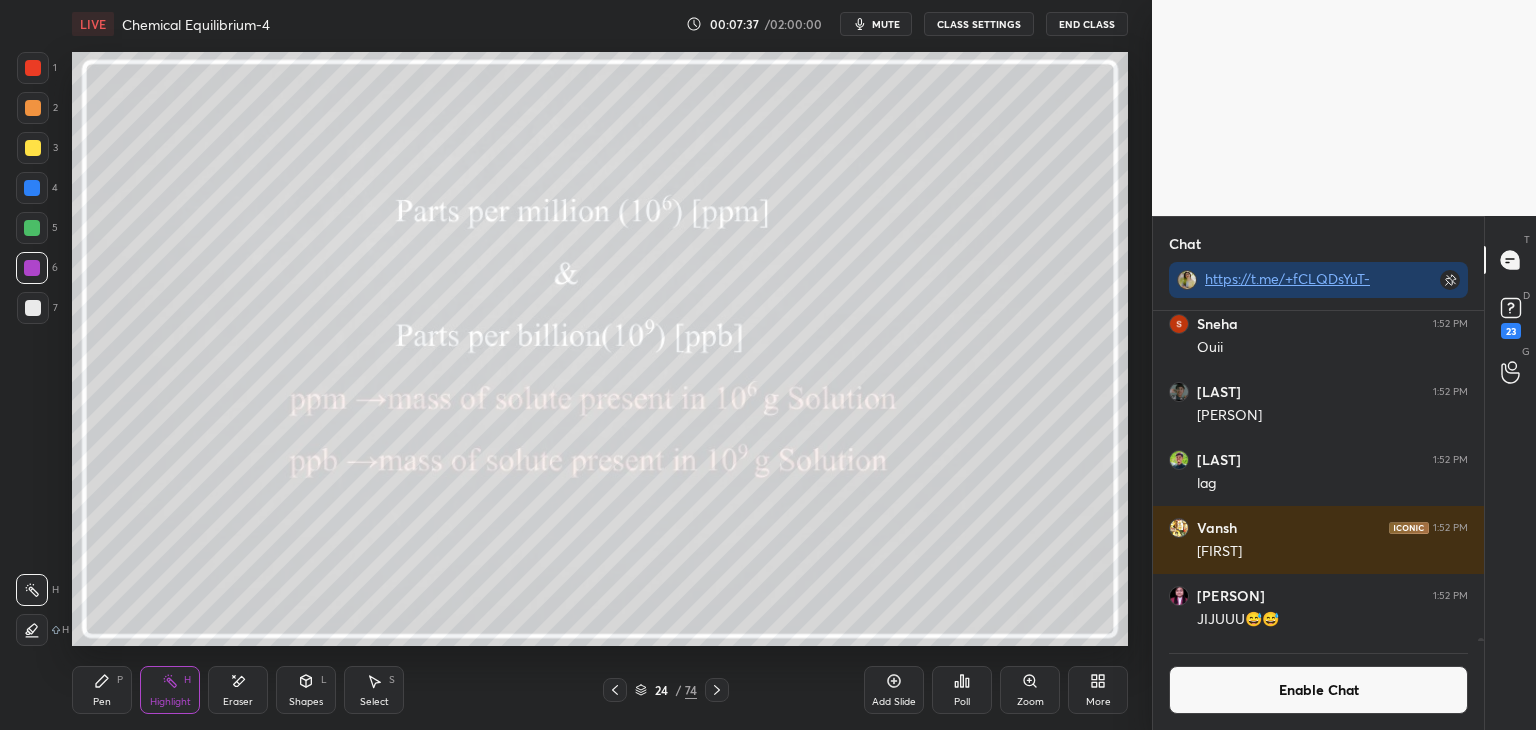 click at bounding box center [615, 690] 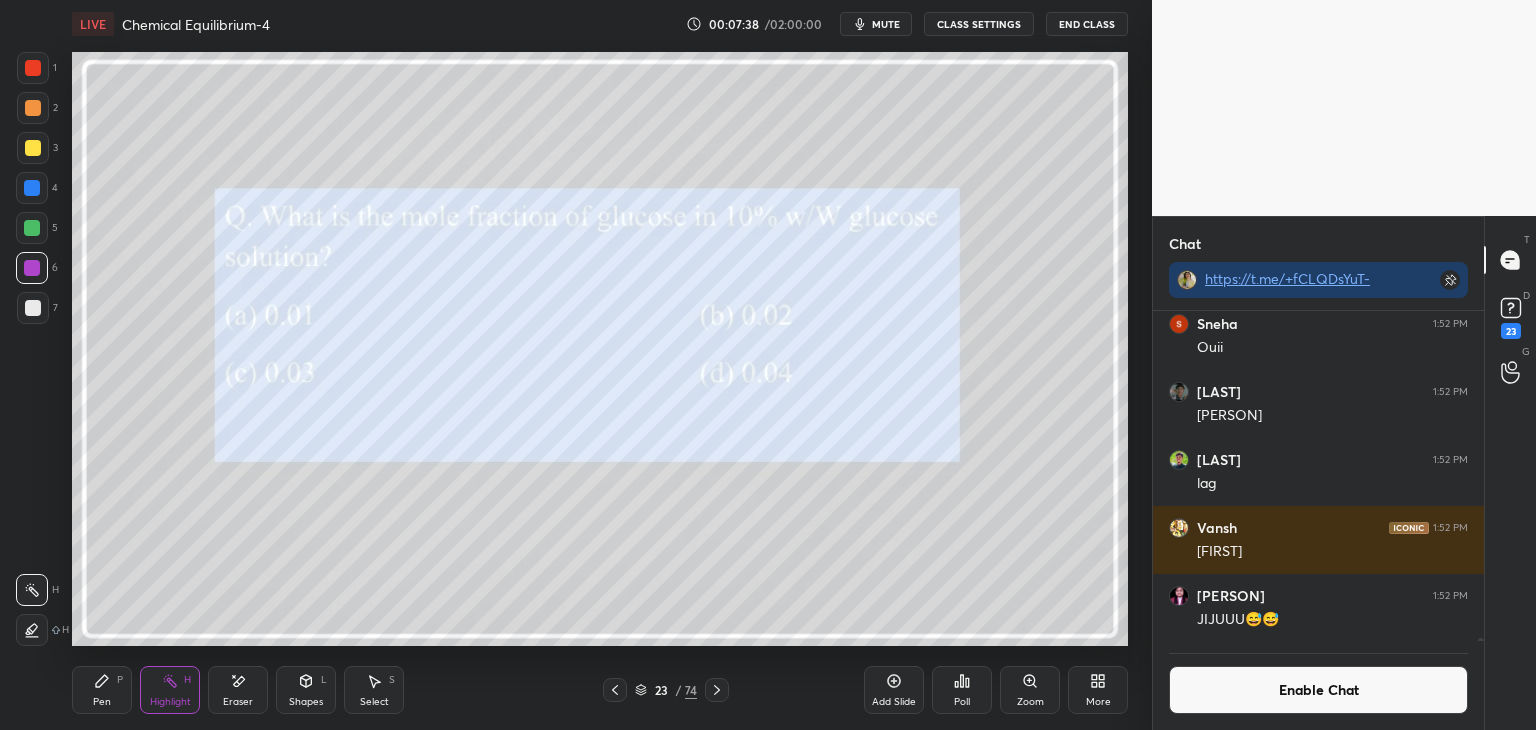 click 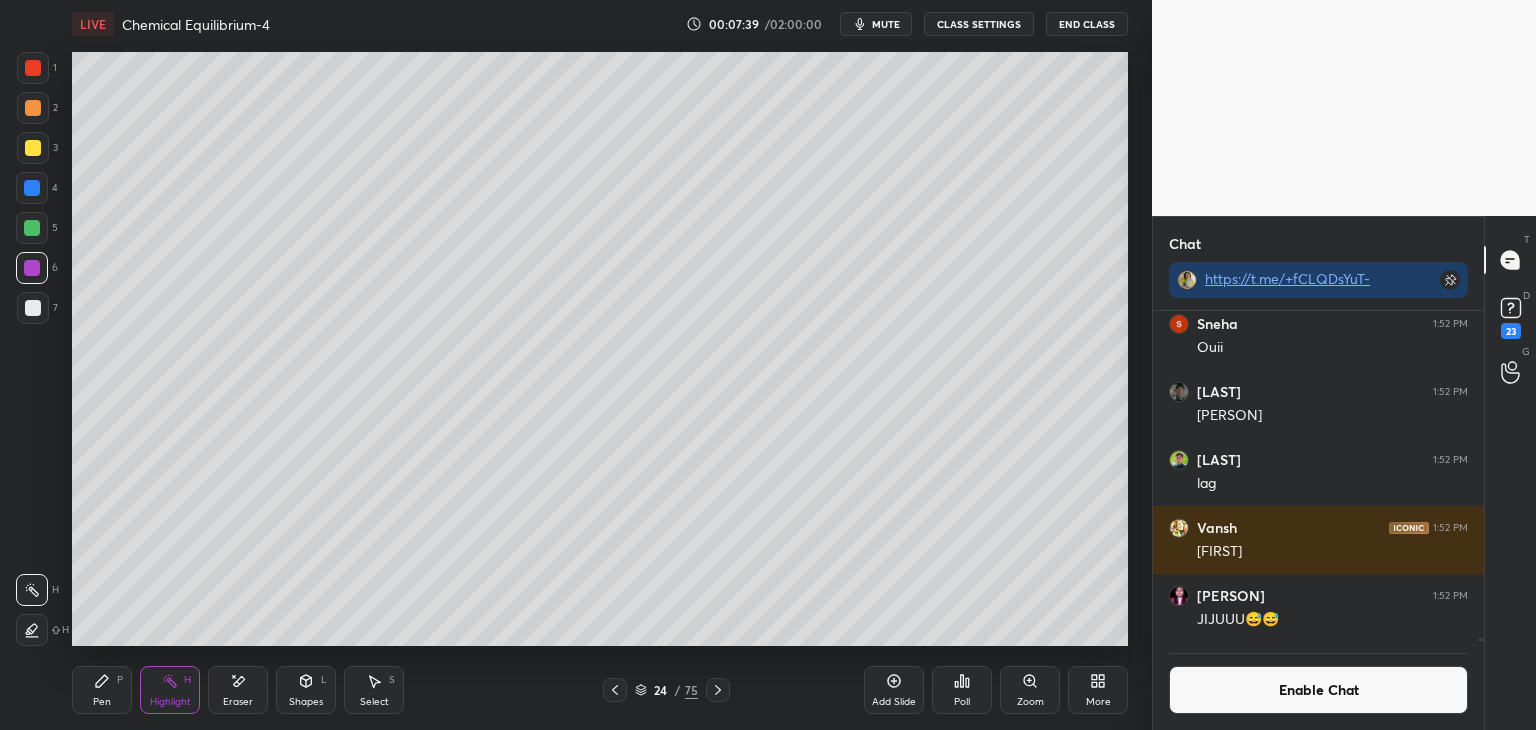 click on "Pen P Highlight H Eraser Shapes L Select S" at bounding box center (270, 690) 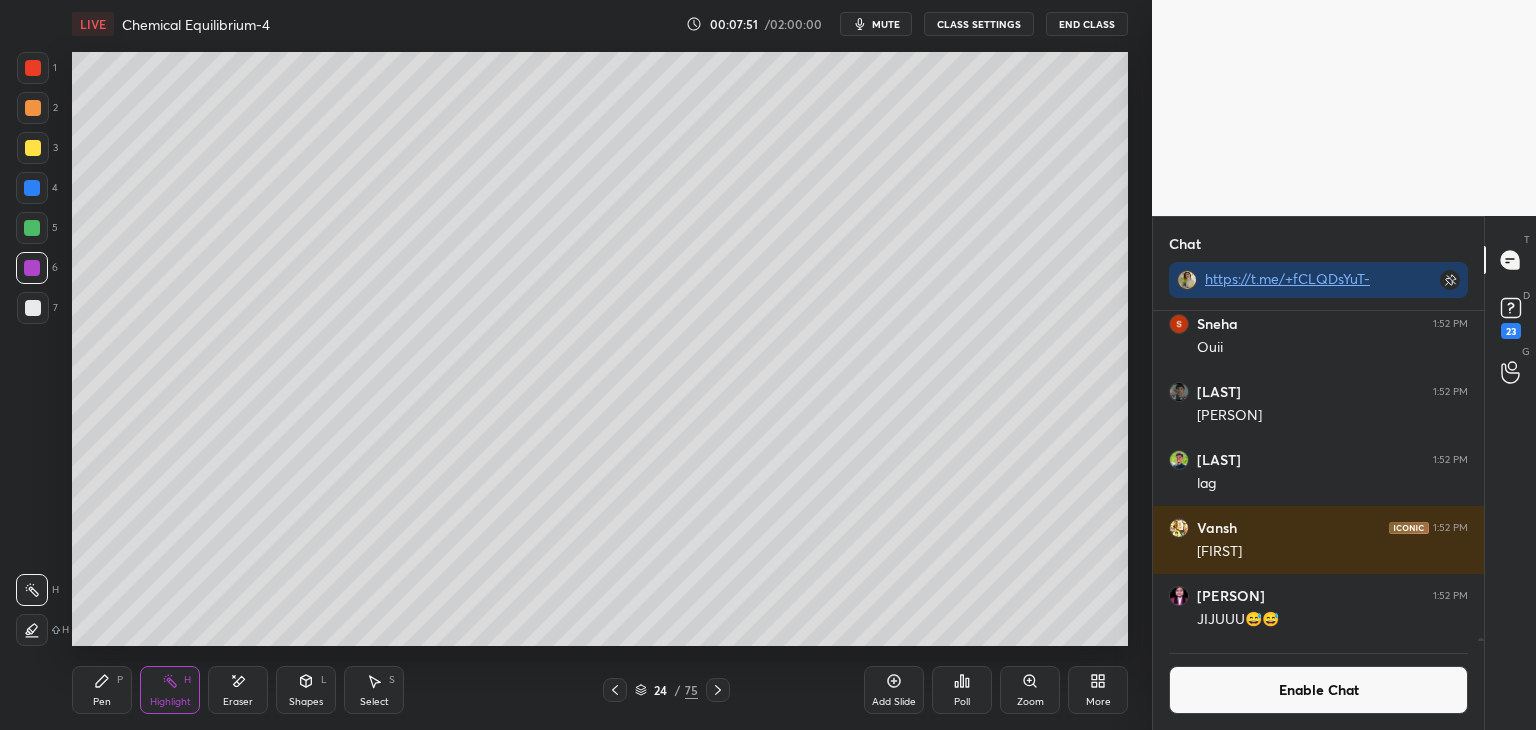 click on "Pen P" at bounding box center [102, 690] 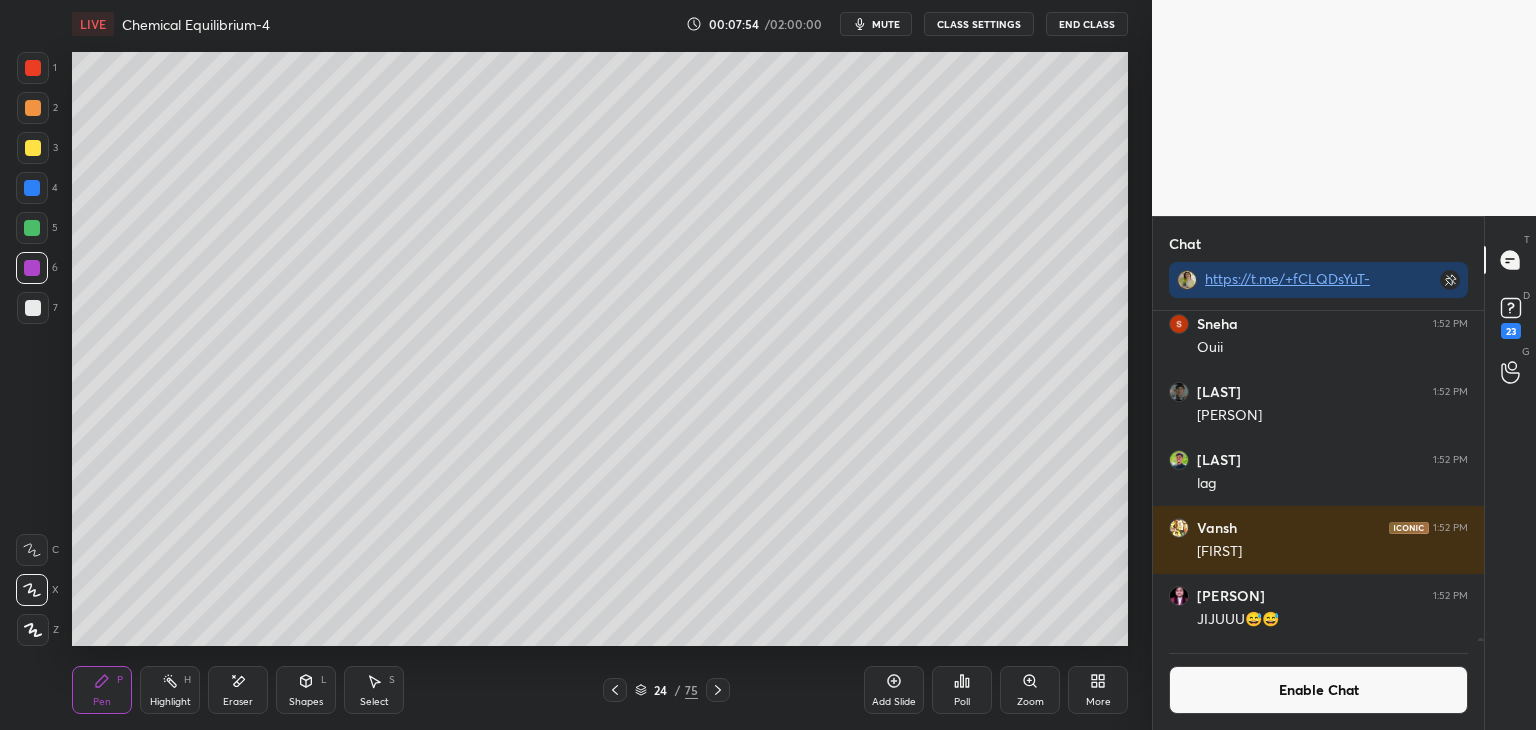 click at bounding box center (32, 188) 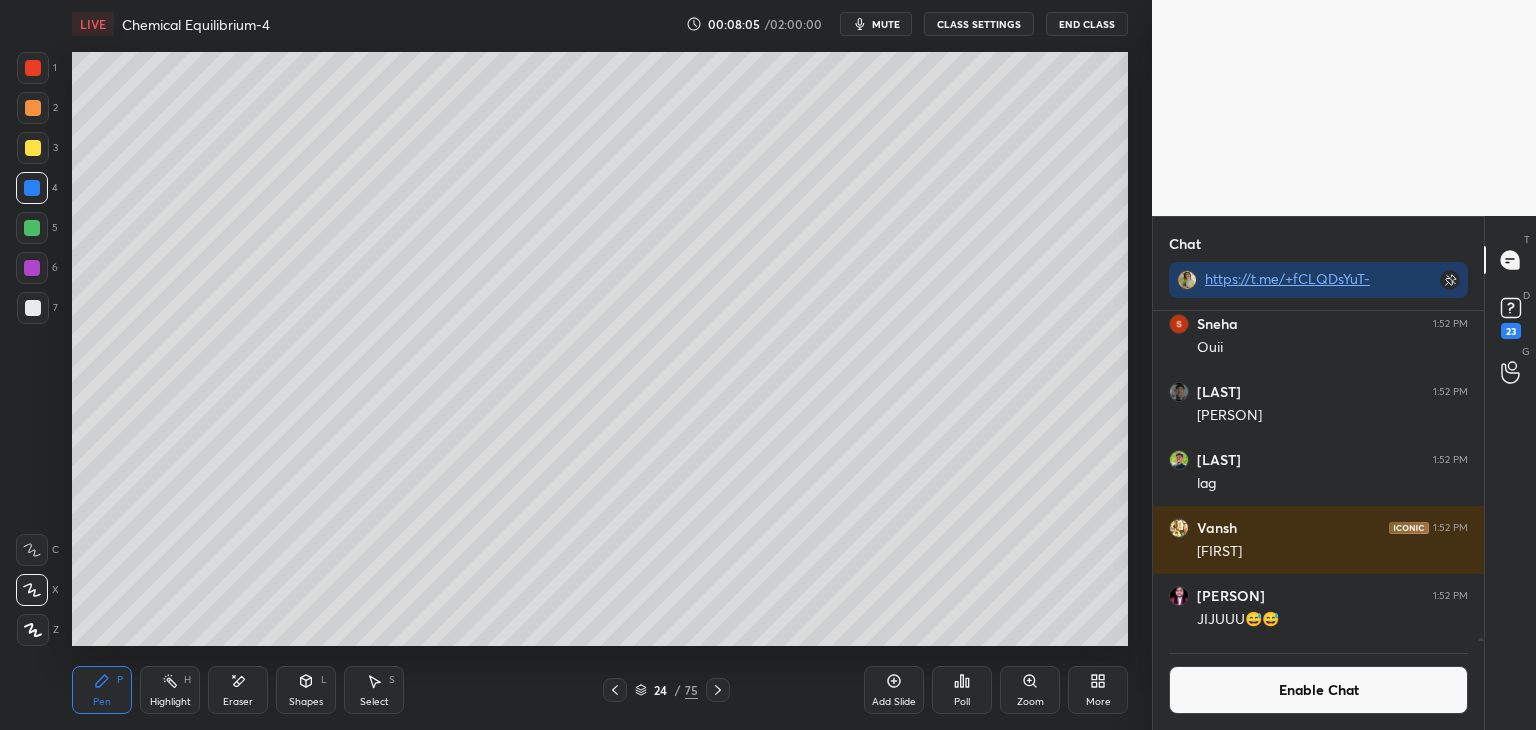 click 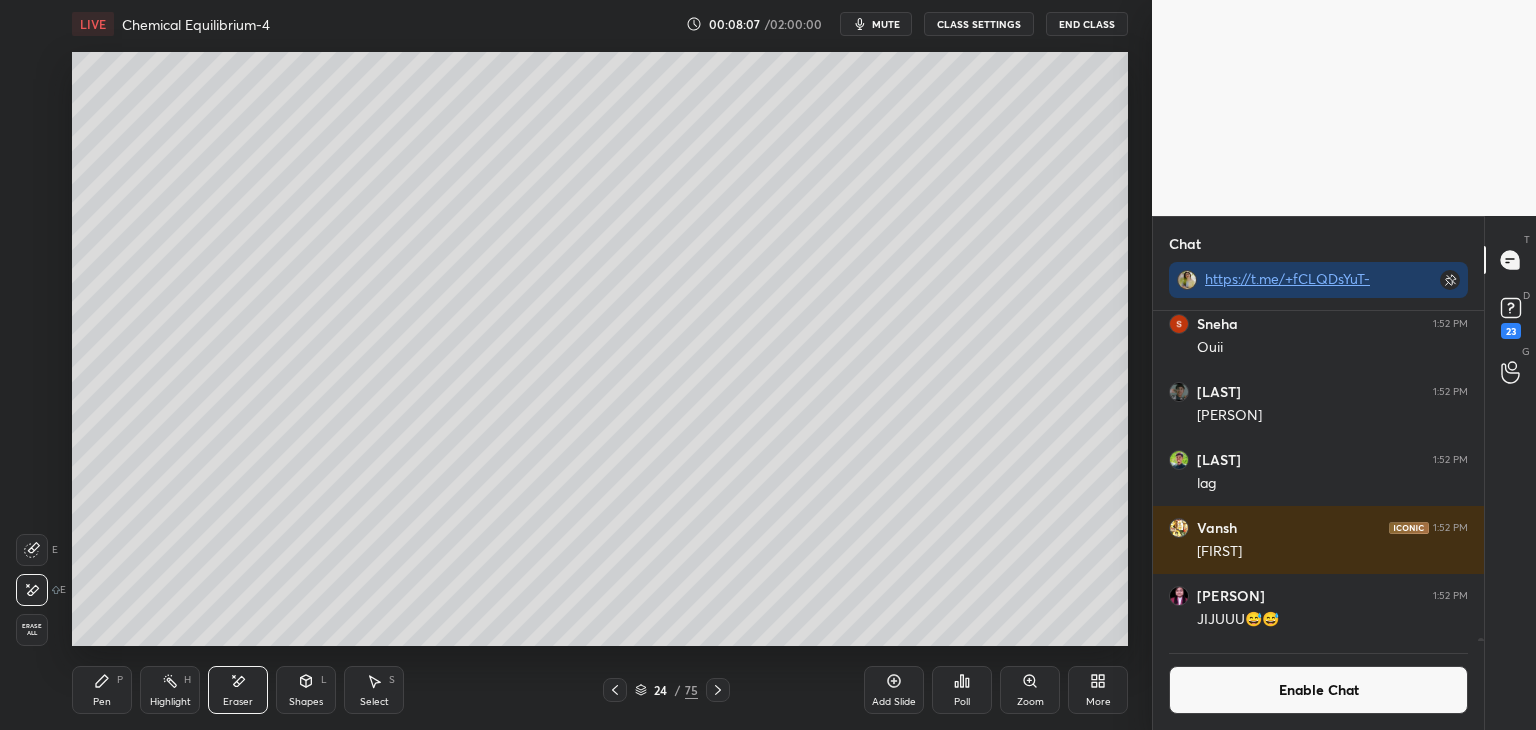 click on "Pen P Highlight H Eraser Shapes L Select S 24 / 75 Add Slide Poll Zoom More" at bounding box center (600, 690) 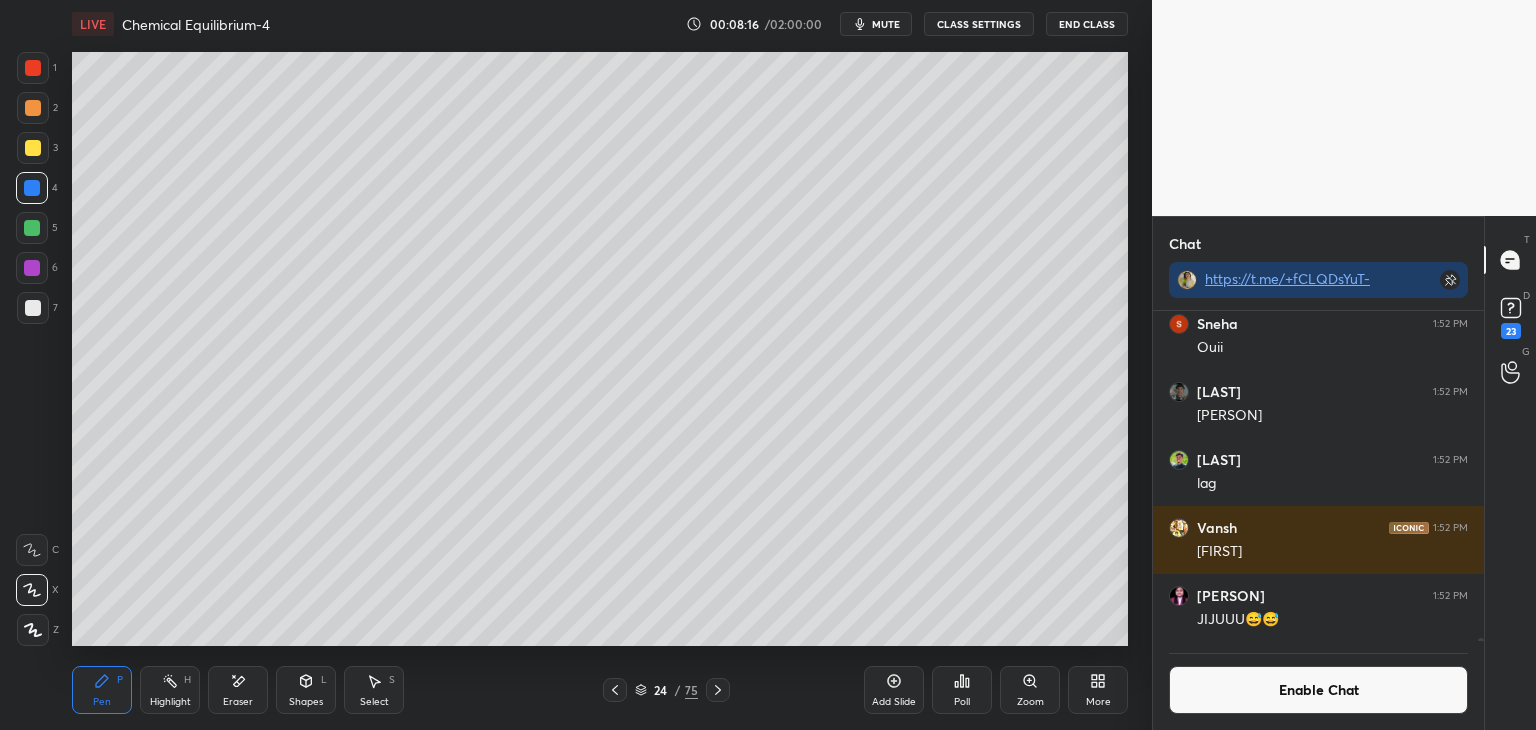 click 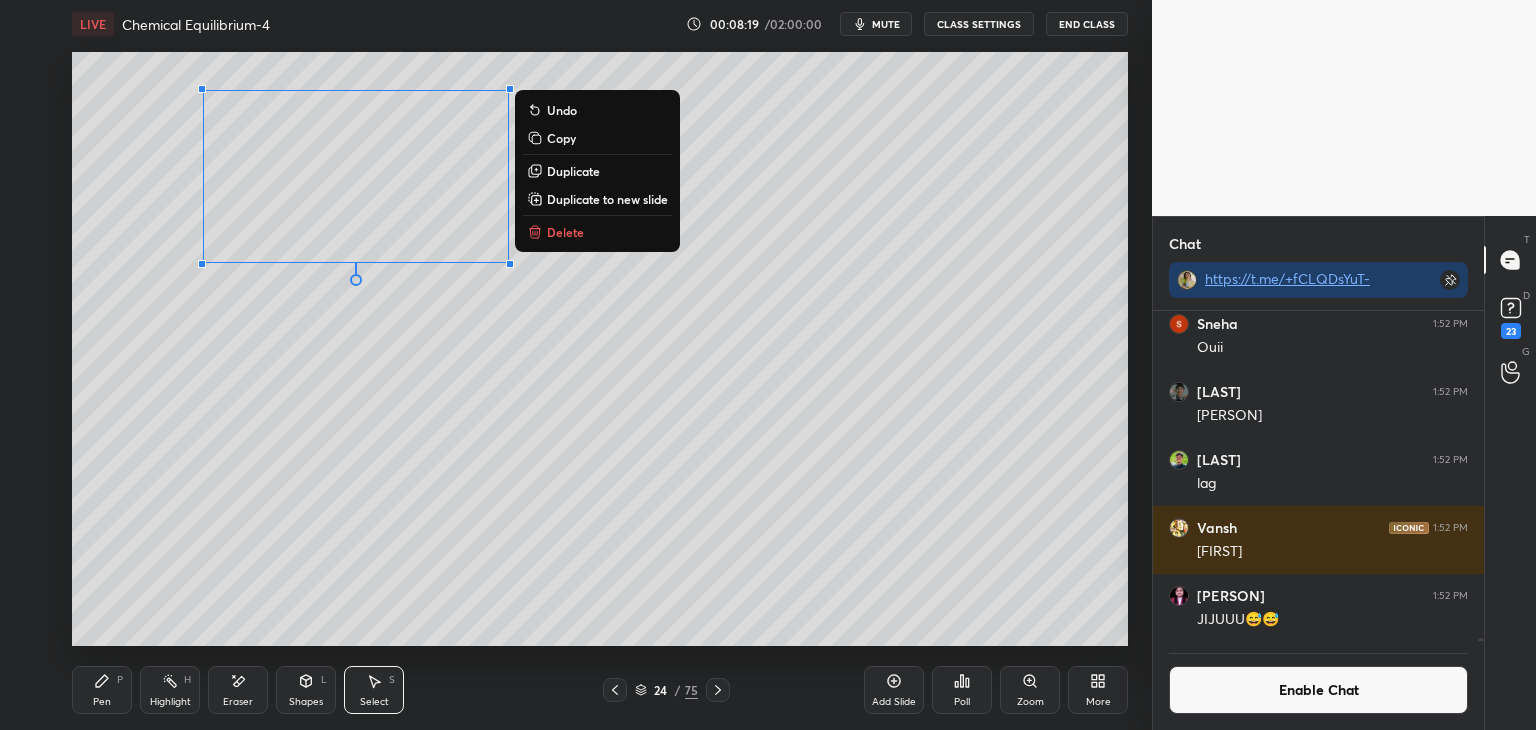 click on "Pen P" at bounding box center (102, 690) 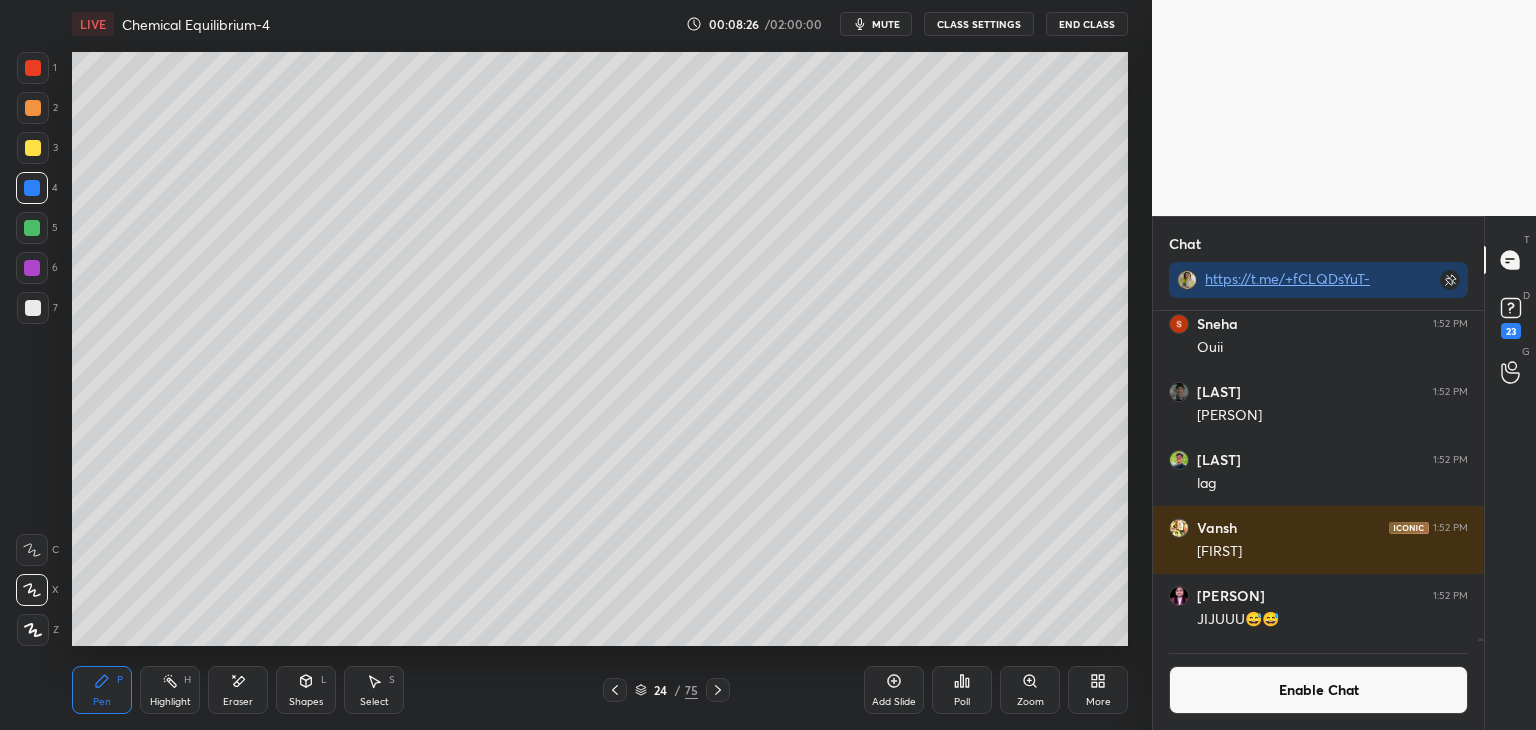 click on "Highlight H" at bounding box center (170, 690) 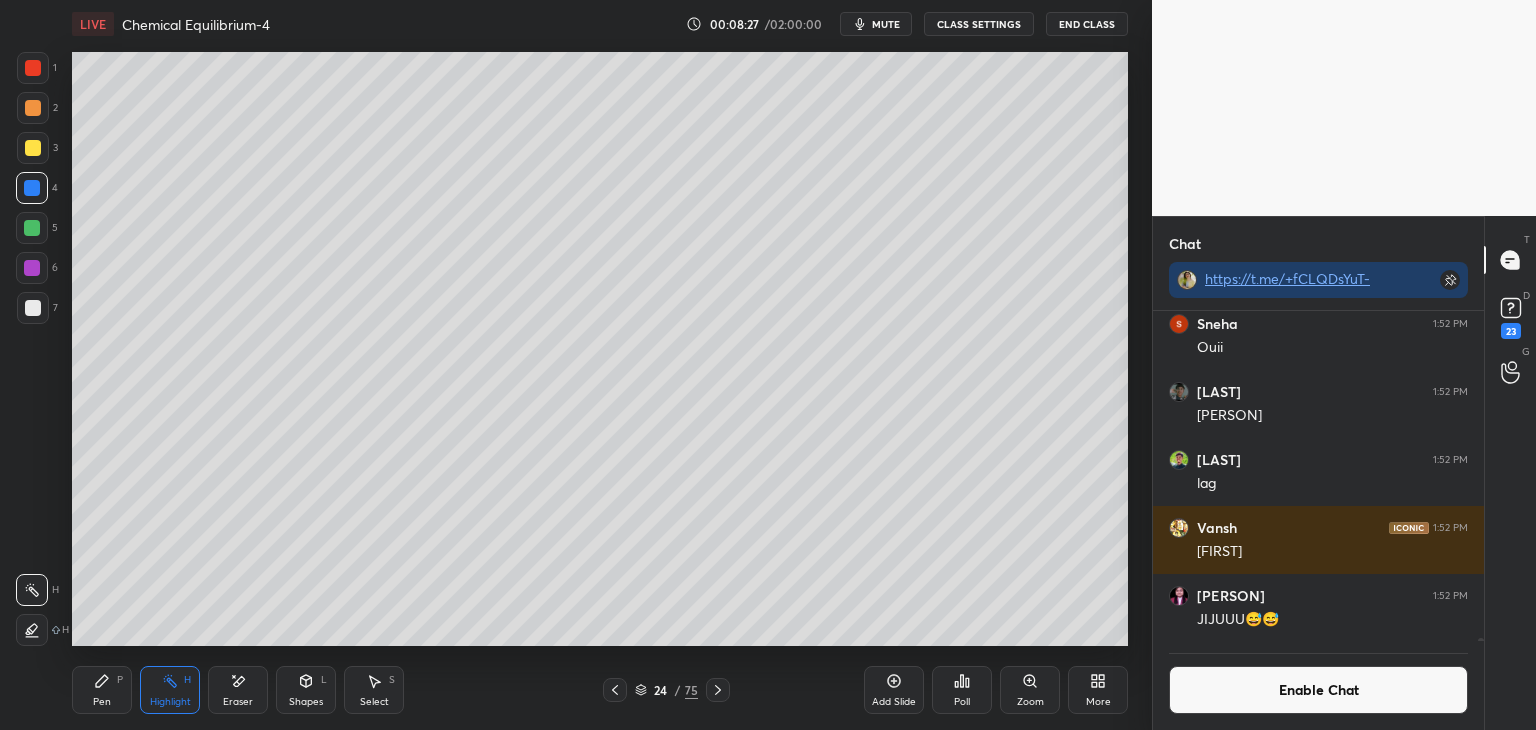 click at bounding box center [32, 268] 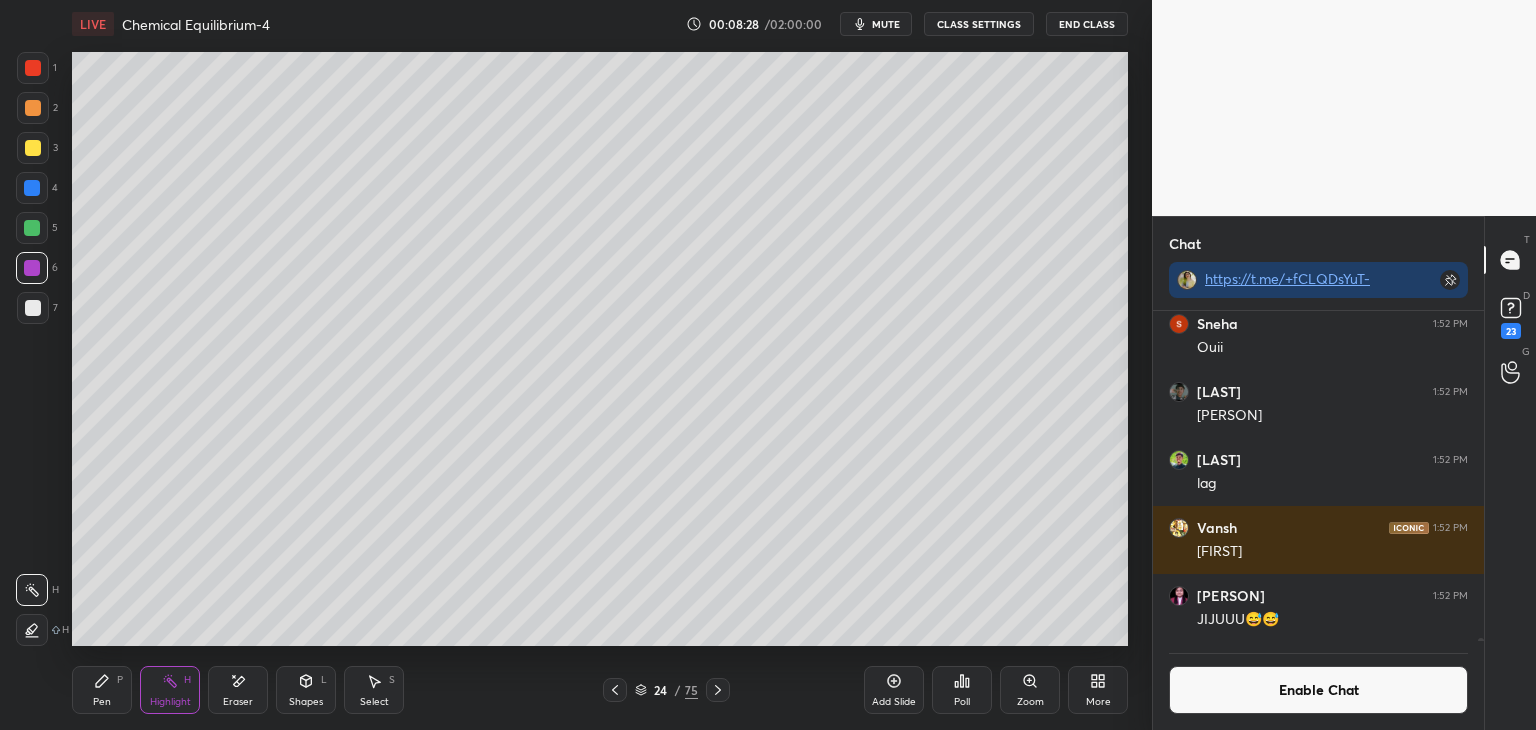 click at bounding box center [32, 630] 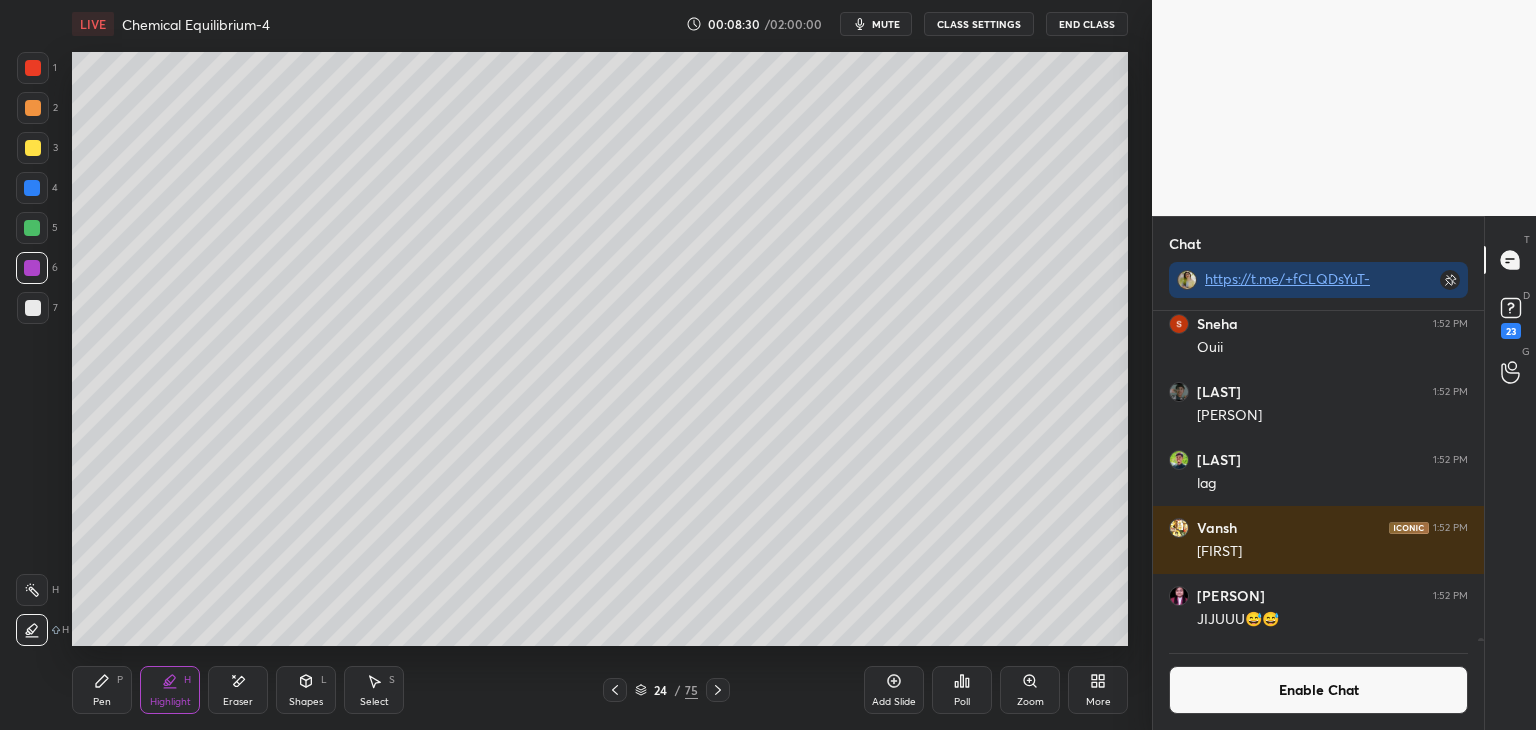 click at bounding box center [32, 590] 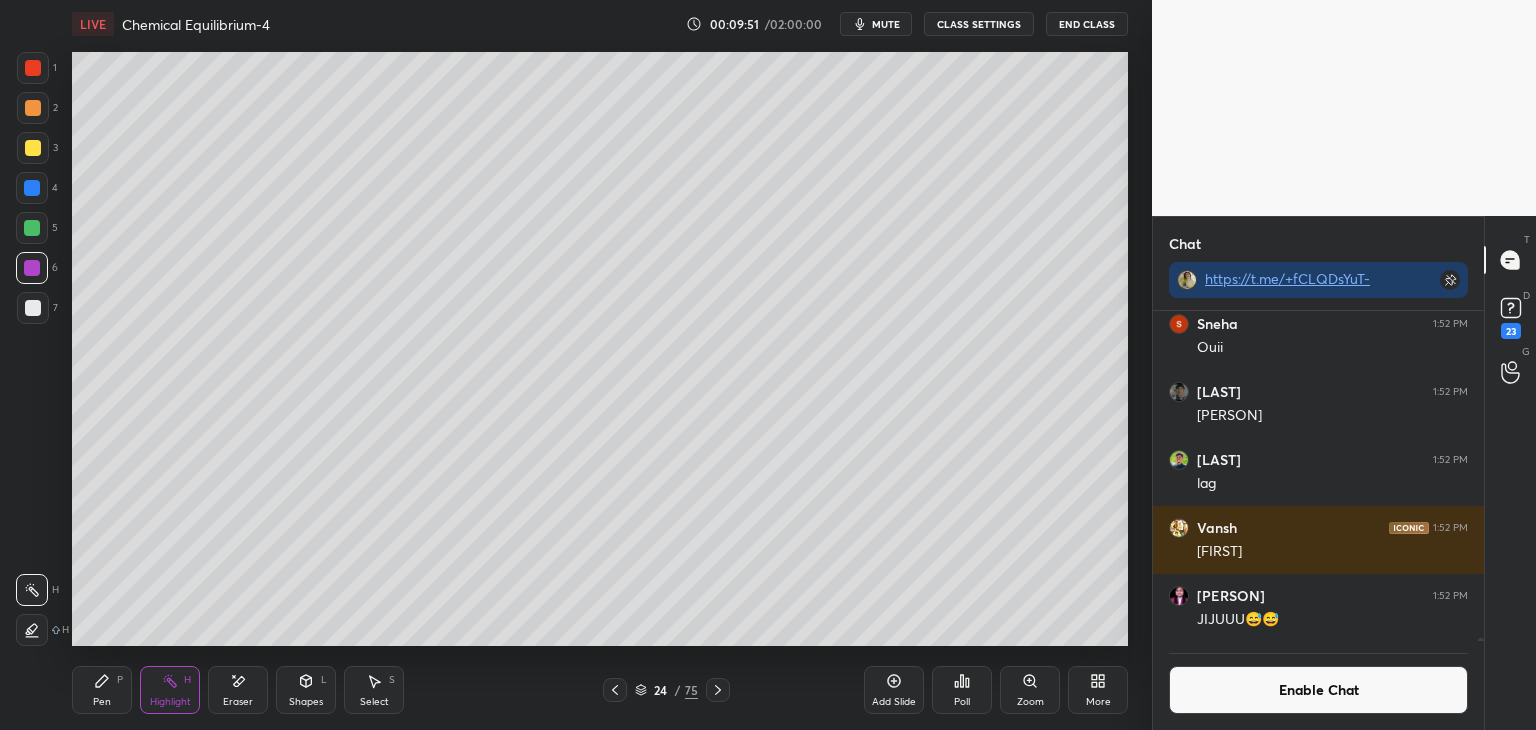 click on "Shapes L" at bounding box center (306, 690) 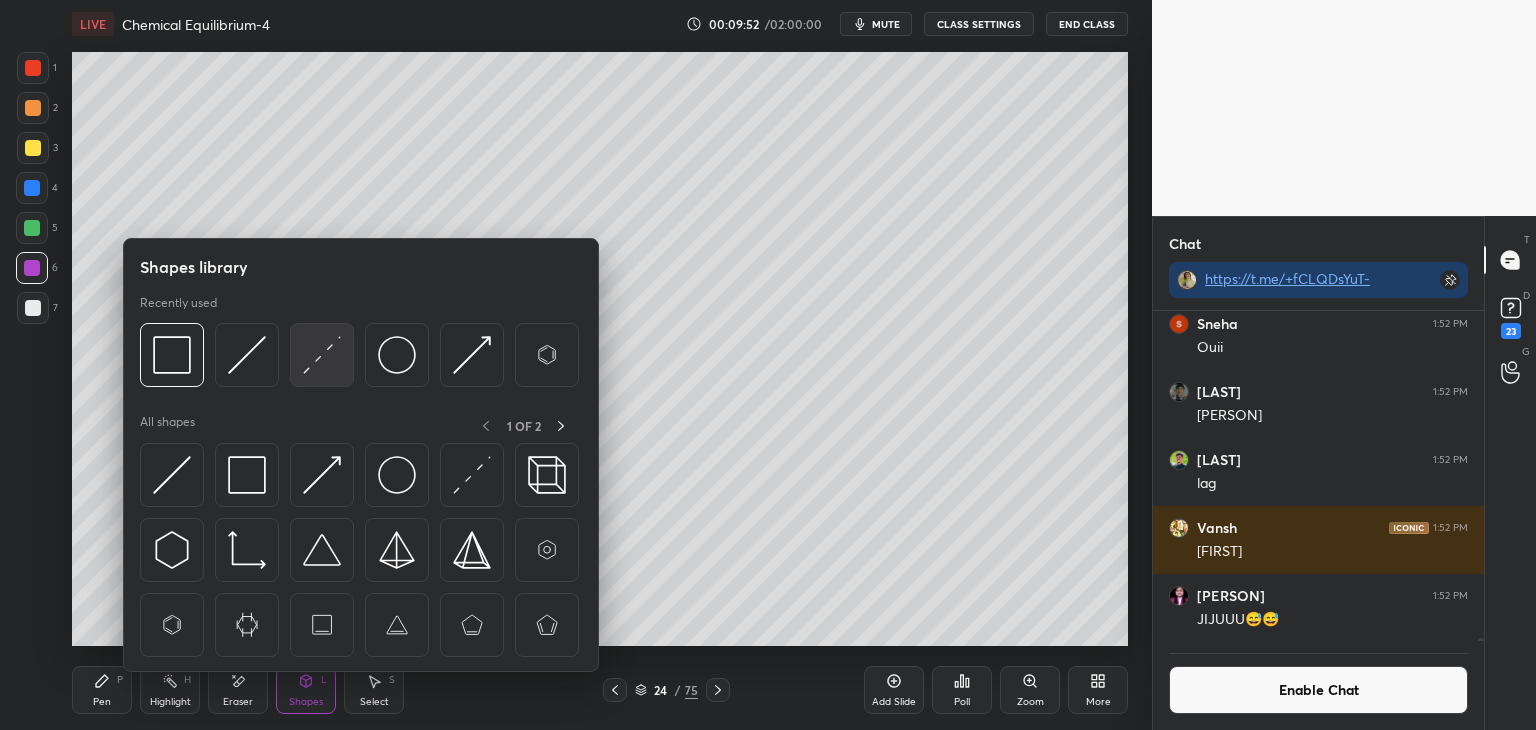 click at bounding box center [322, 355] 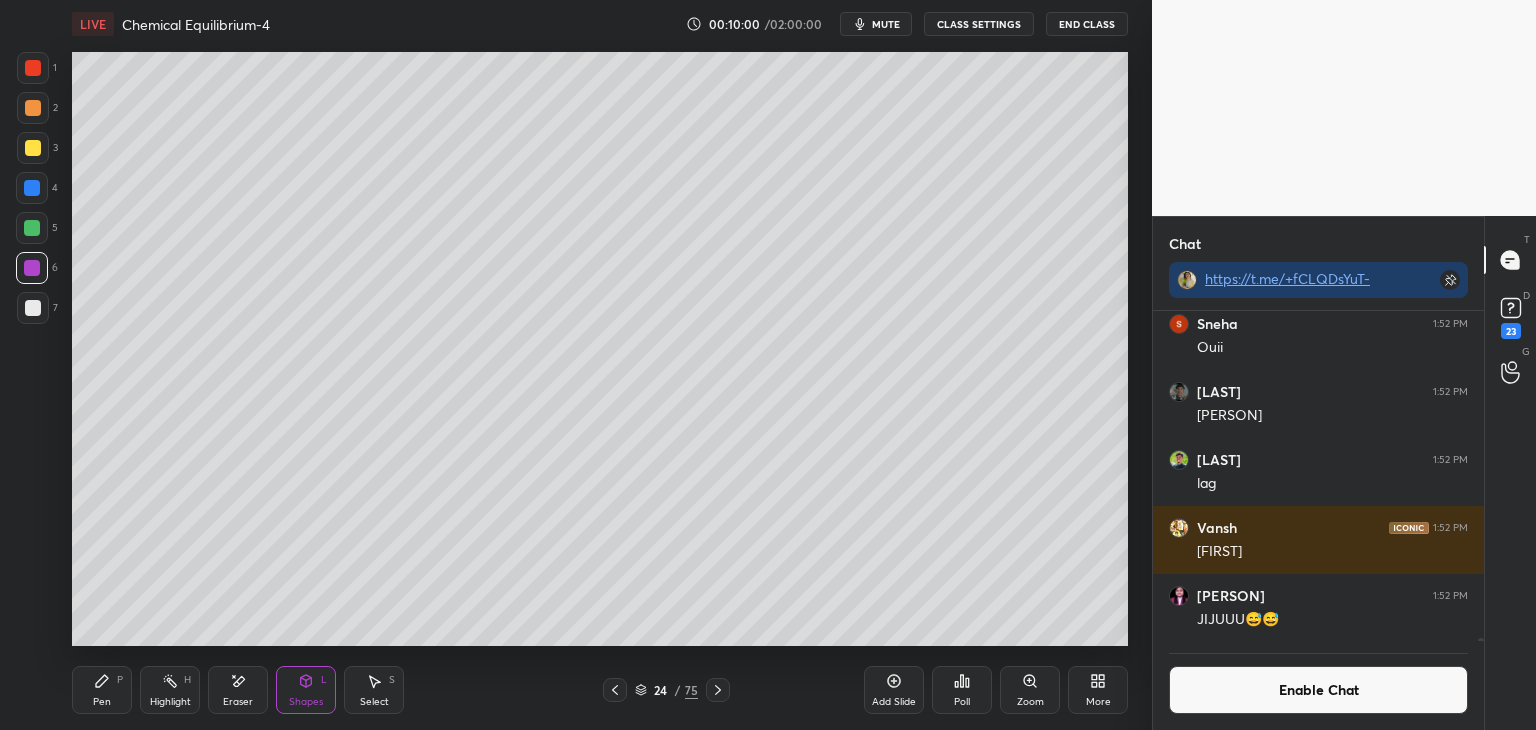 click on "Pen" at bounding box center [102, 702] 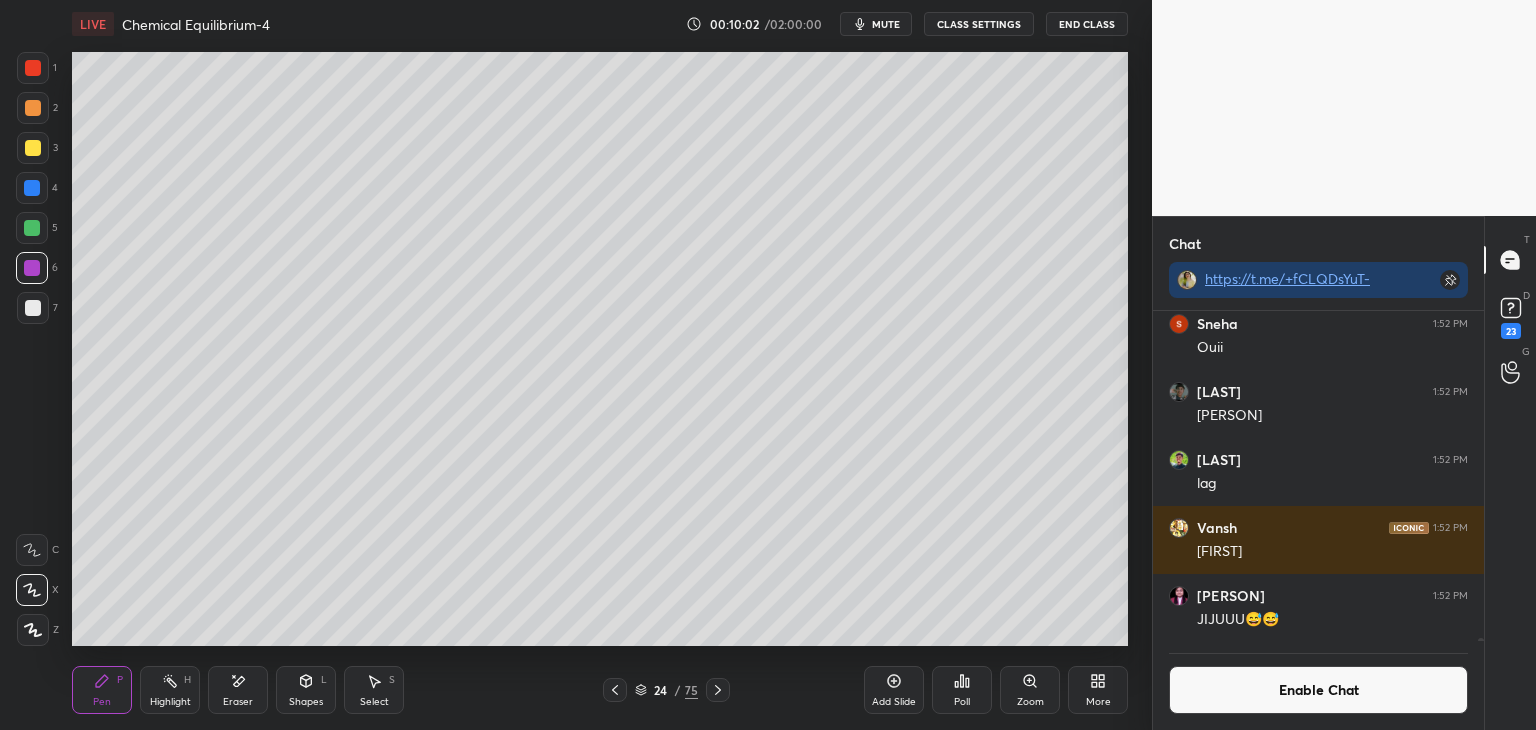 click at bounding box center [33, 308] 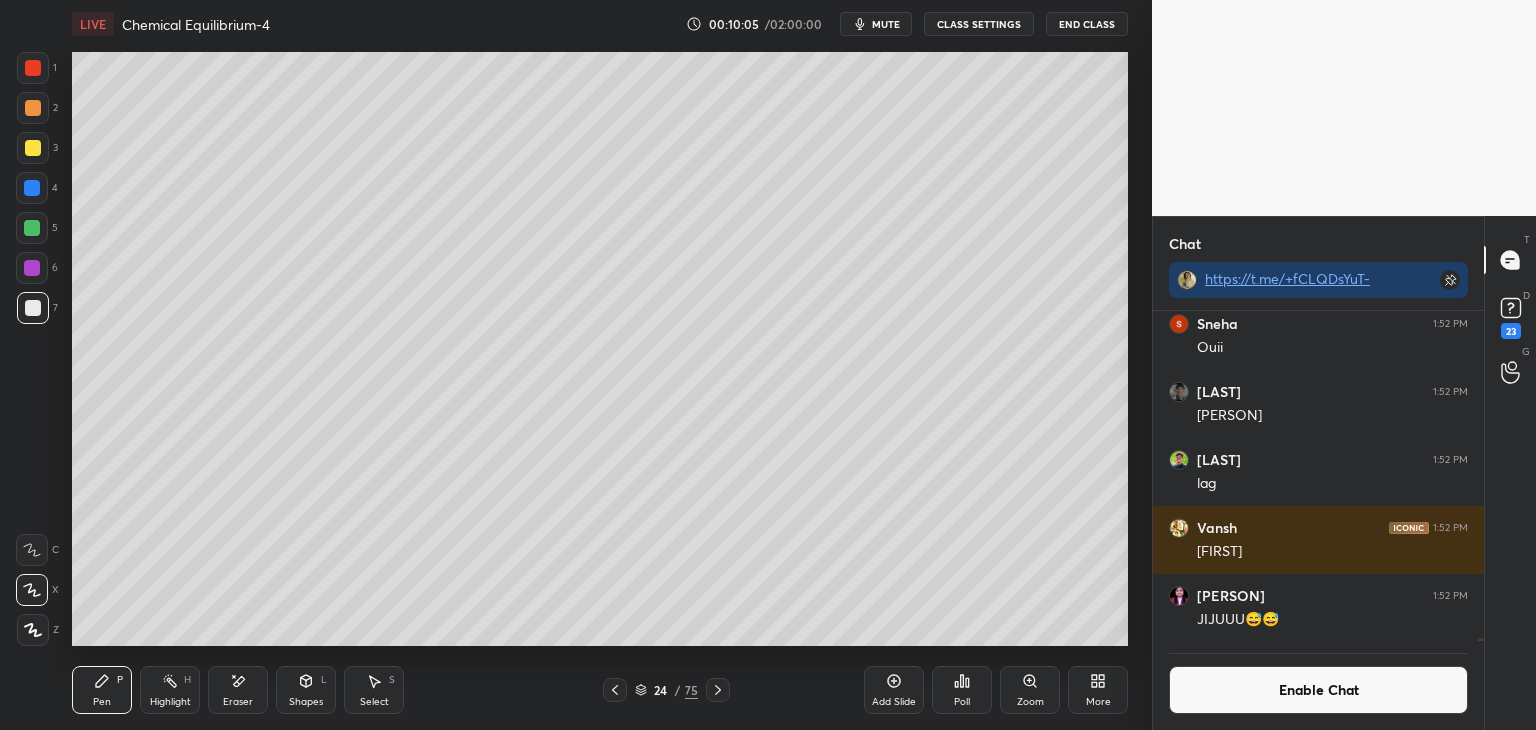 click at bounding box center [33, 148] 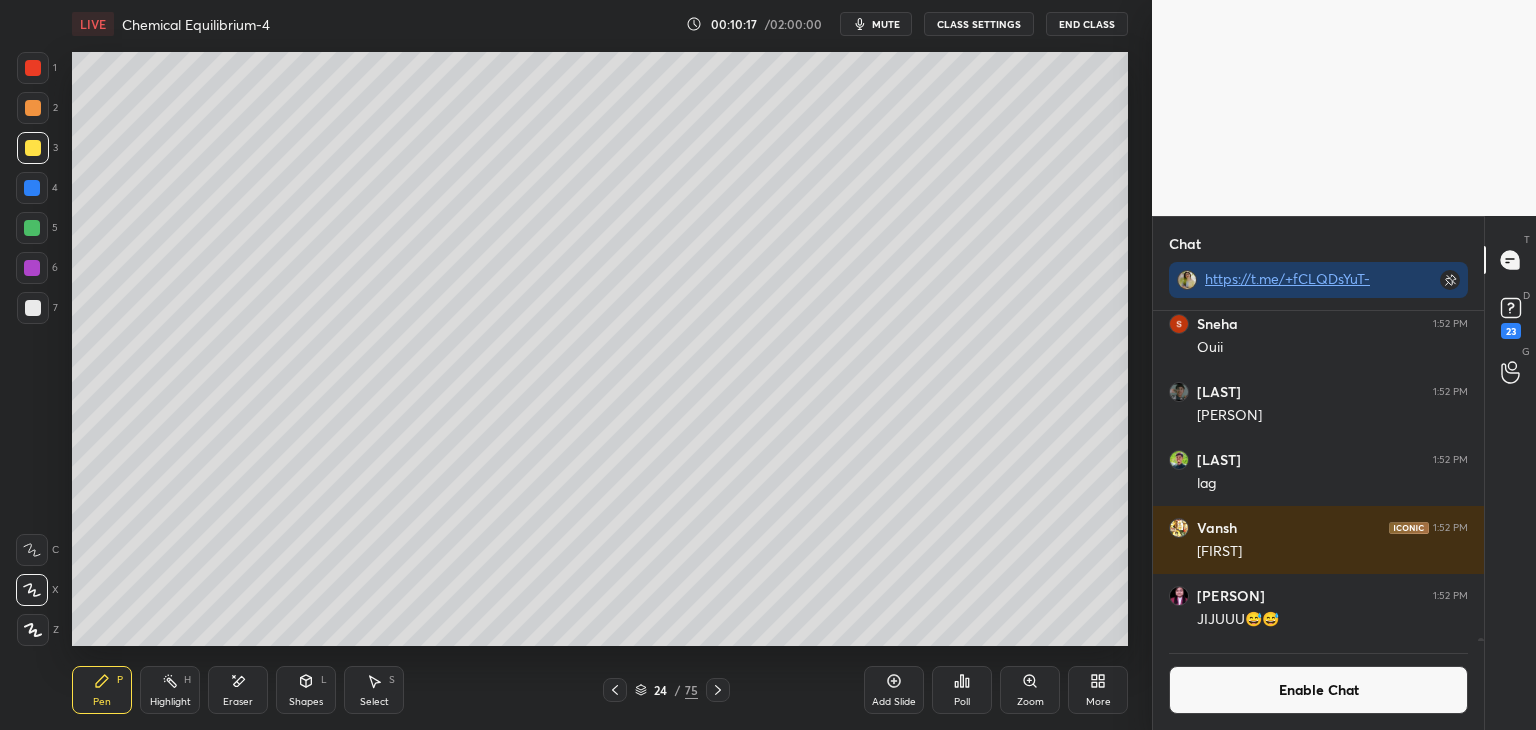 click 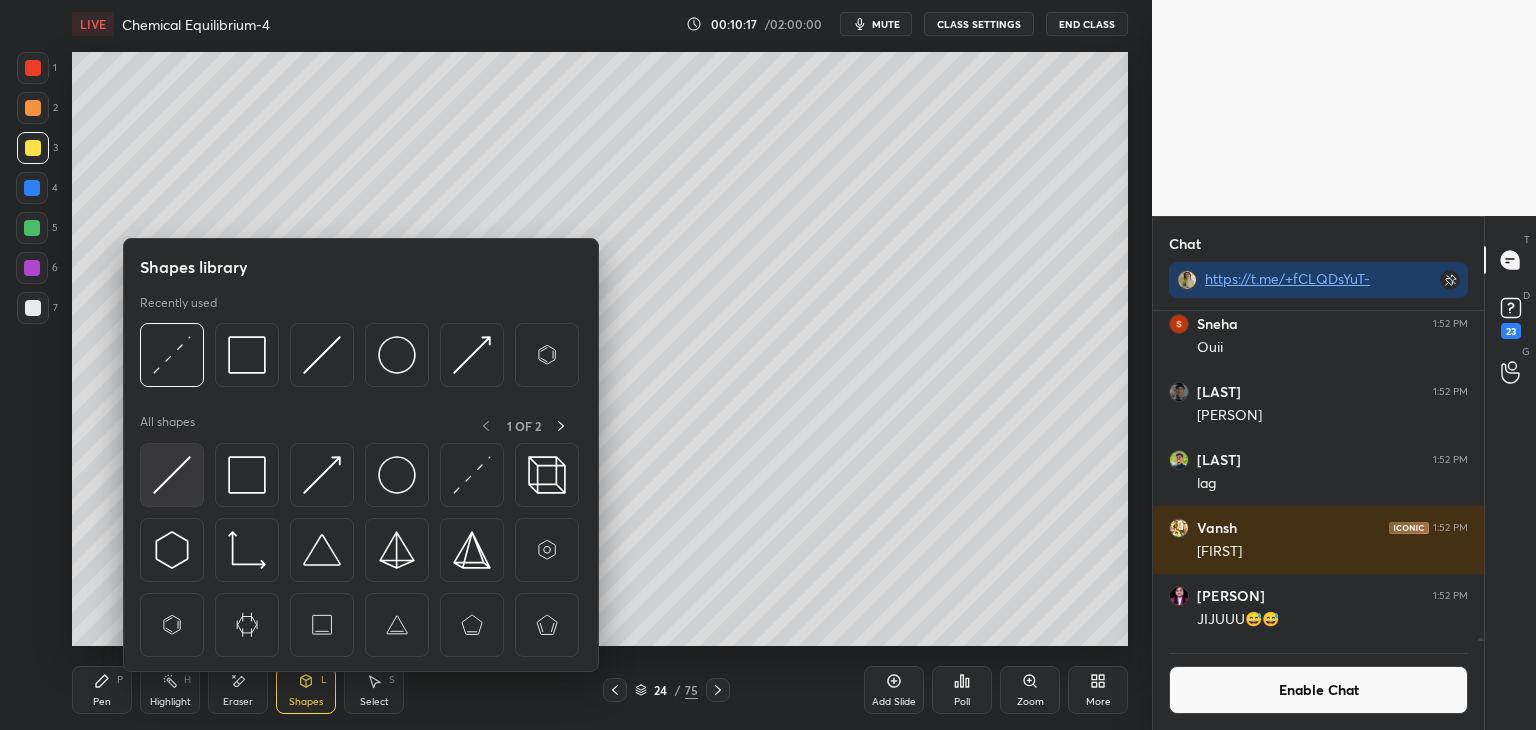 click at bounding box center (172, 475) 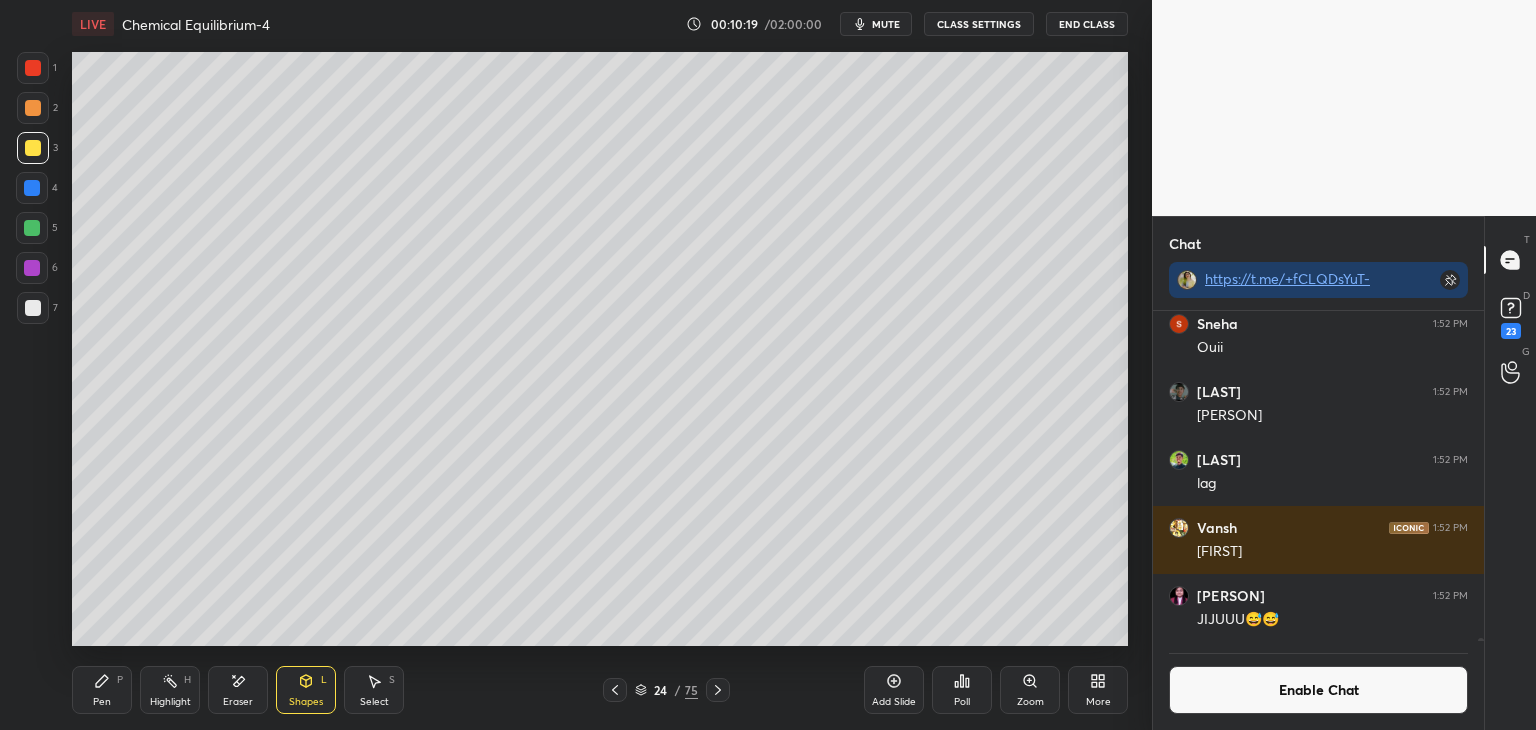 click 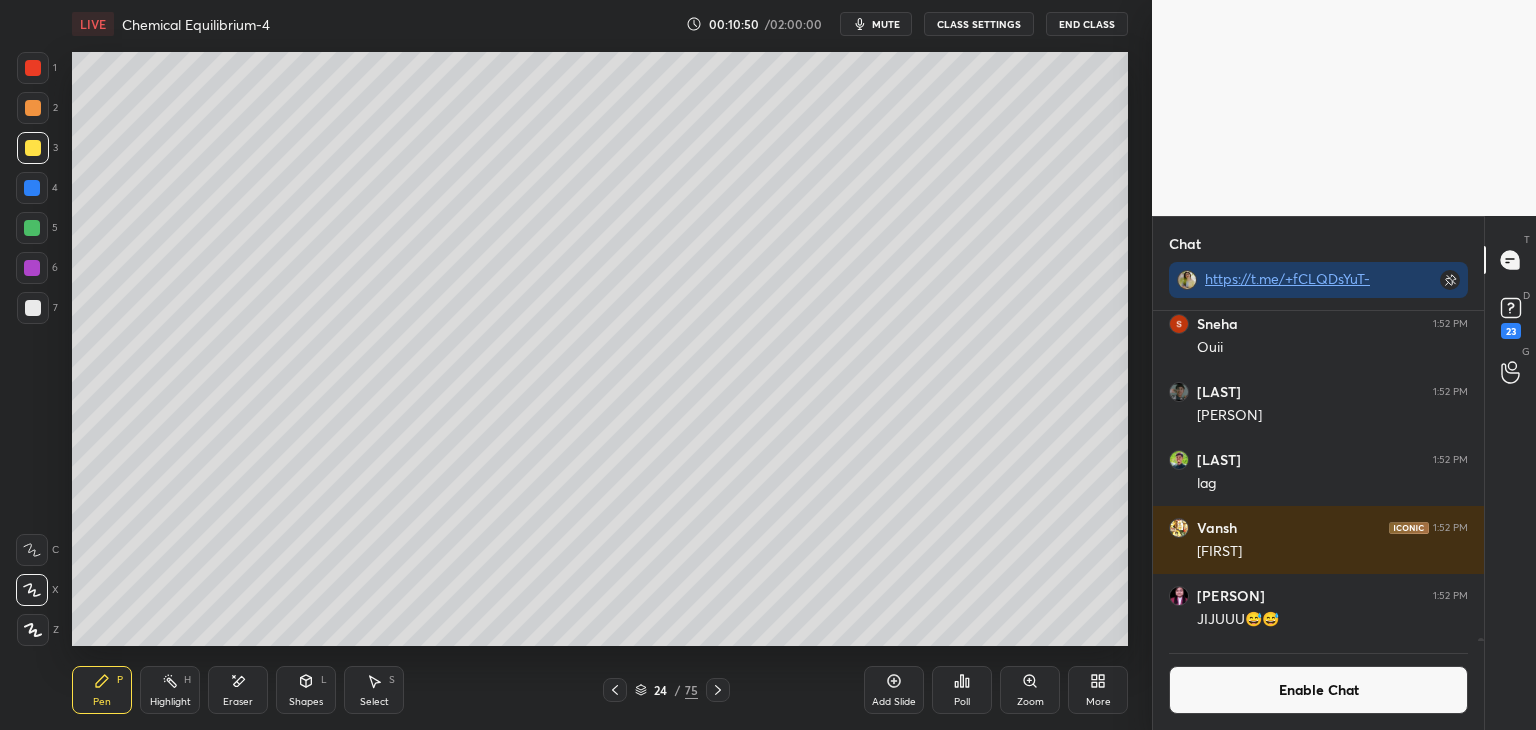 click on "Highlight H" at bounding box center (170, 690) 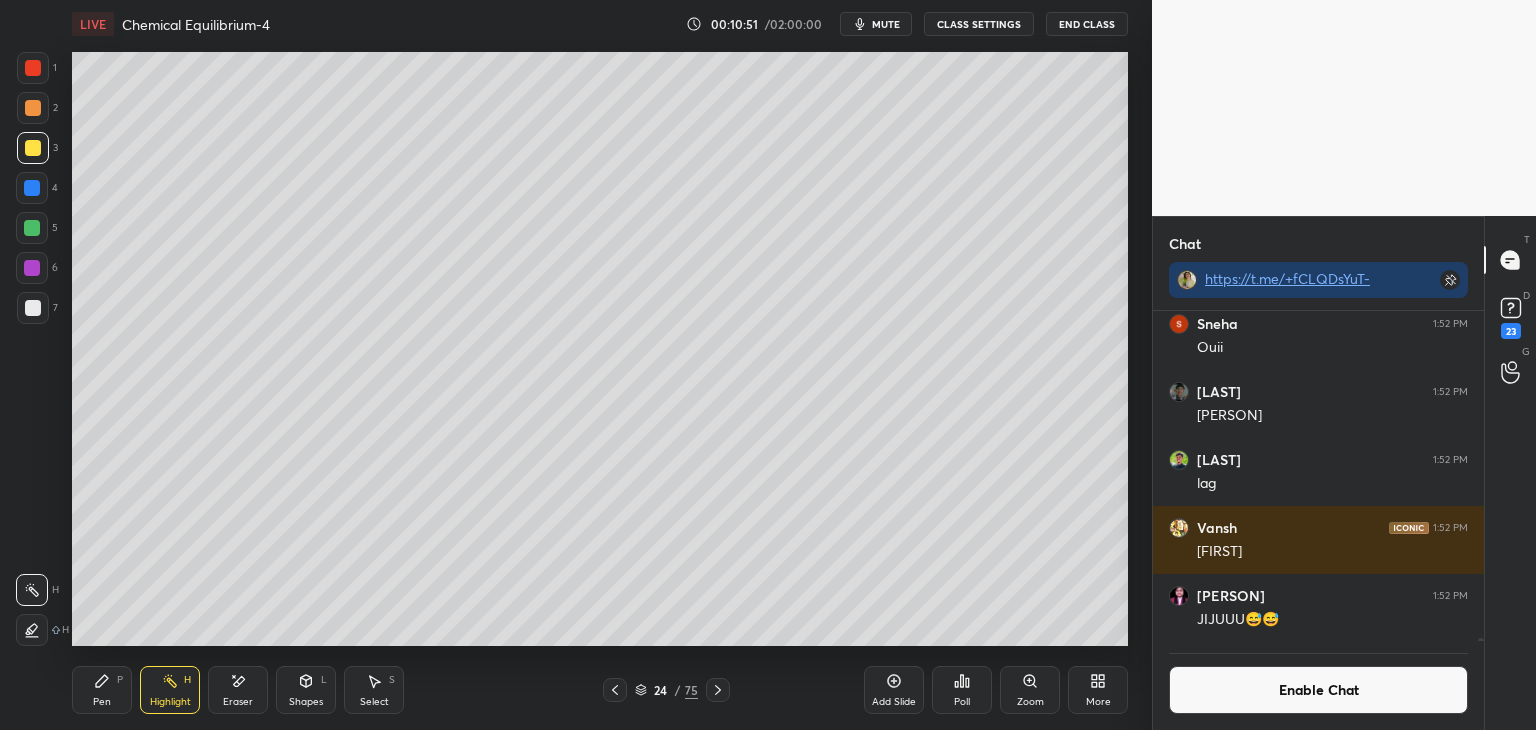 click at bounding box center [32, 228] 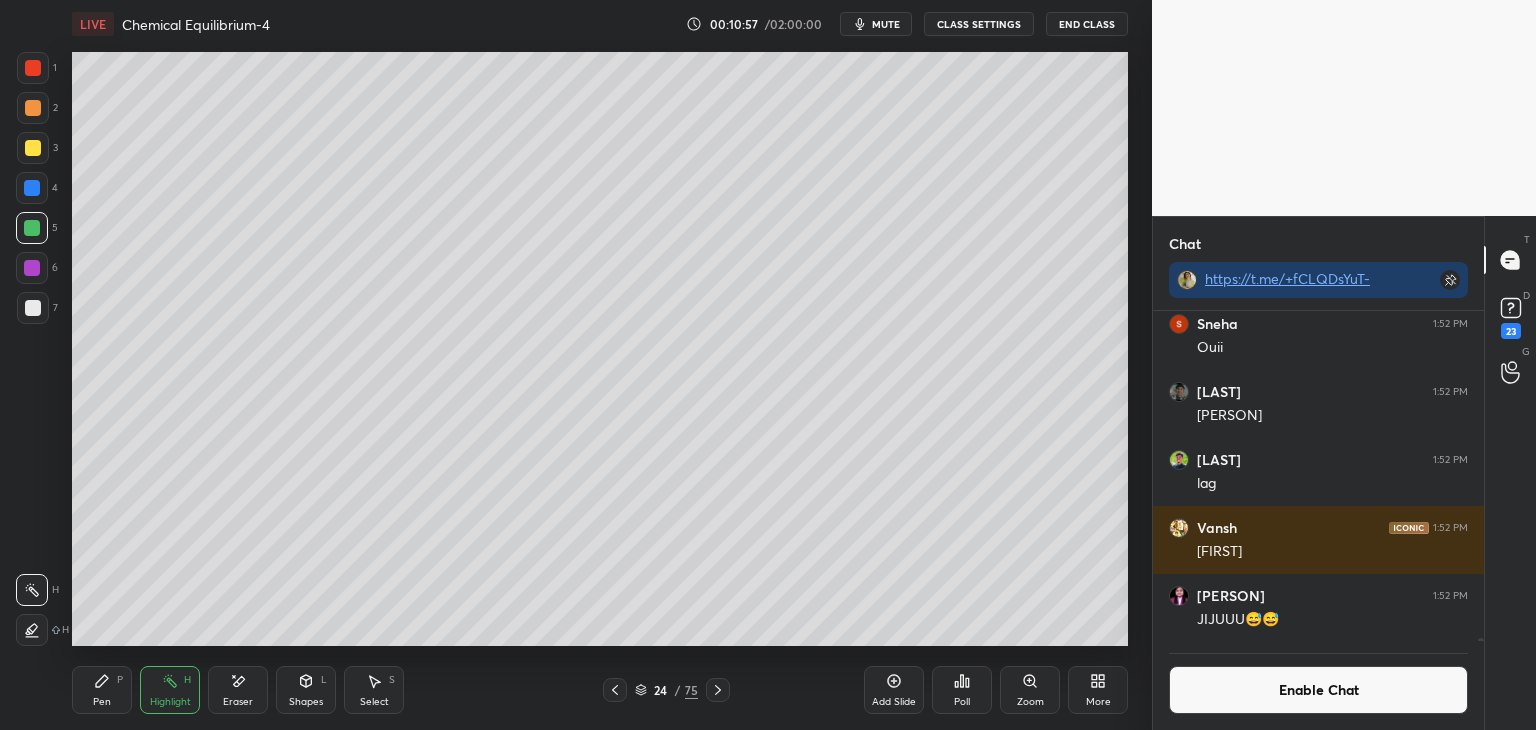 click on "Pen P" at bounding box center [102, 690] 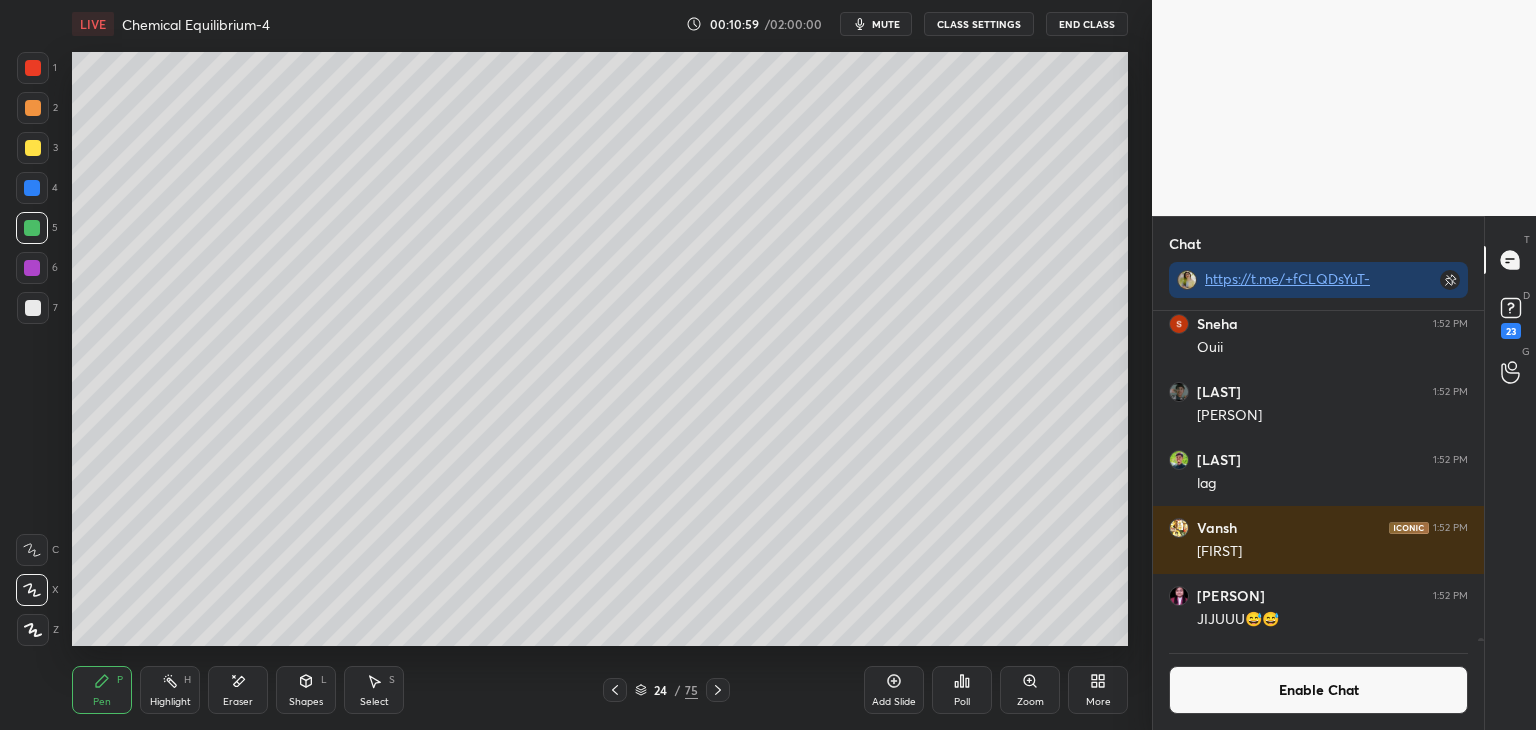 click at bounding box center [33, 308] 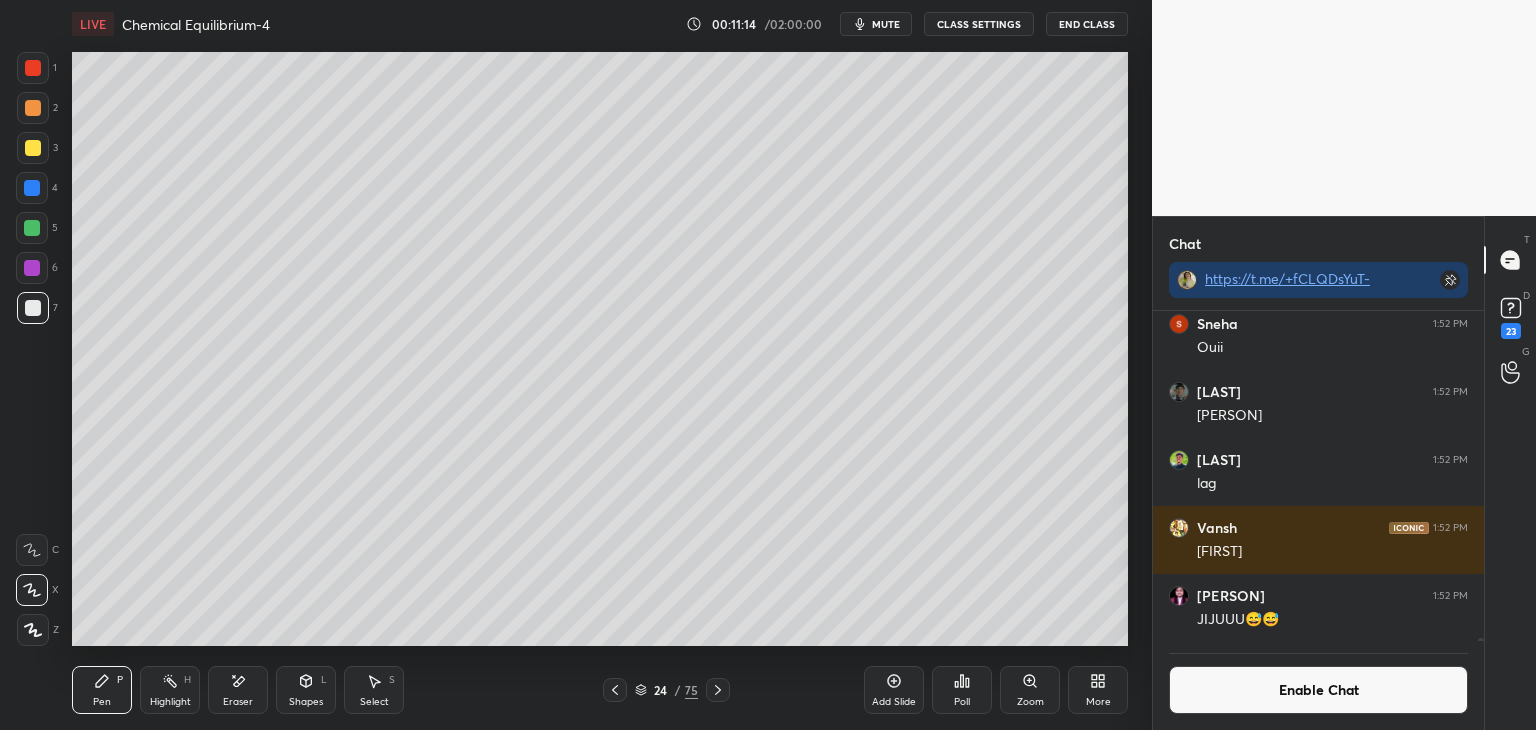 click on "Highlight" at bounding box center (170, 702) 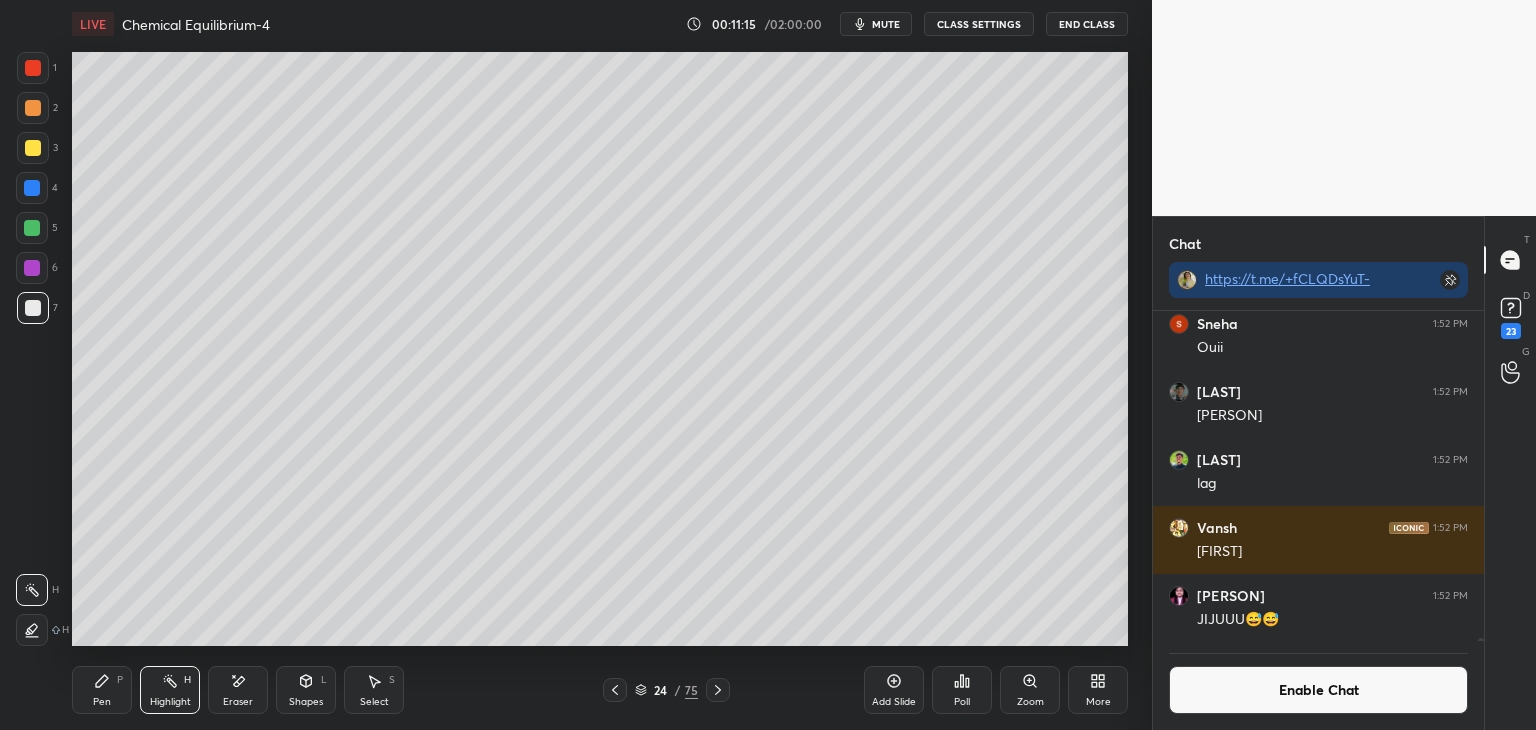click at bounding box center (32, 268) 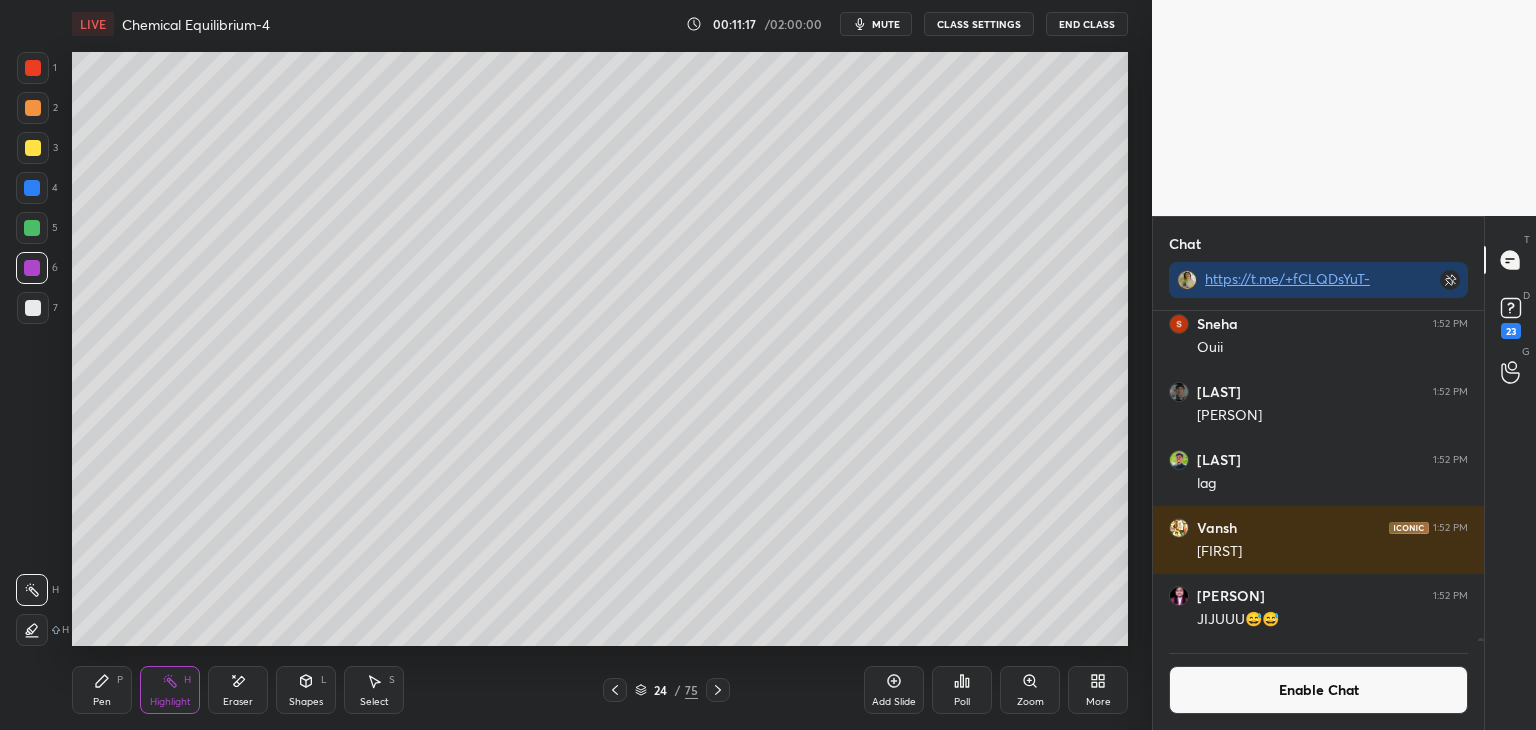 click 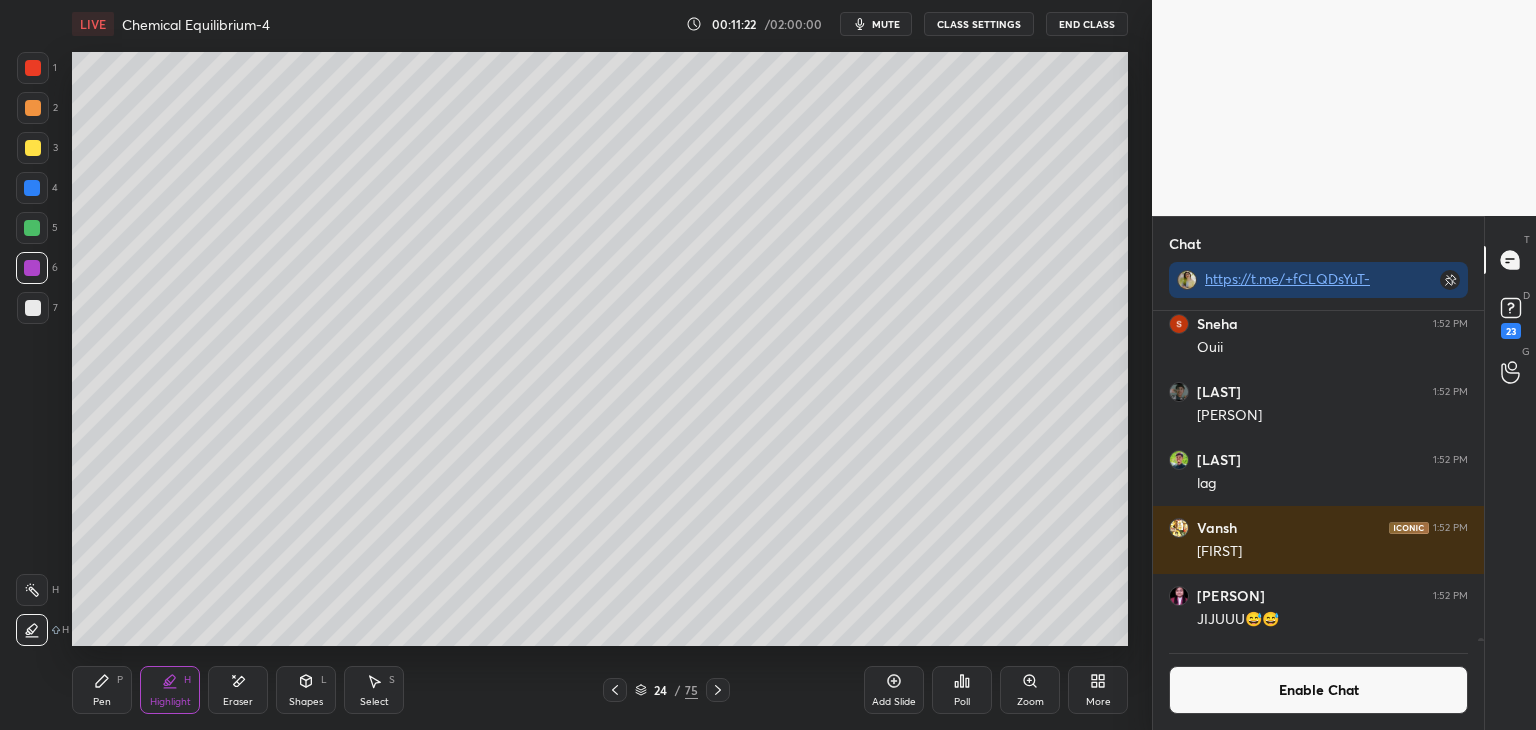 click 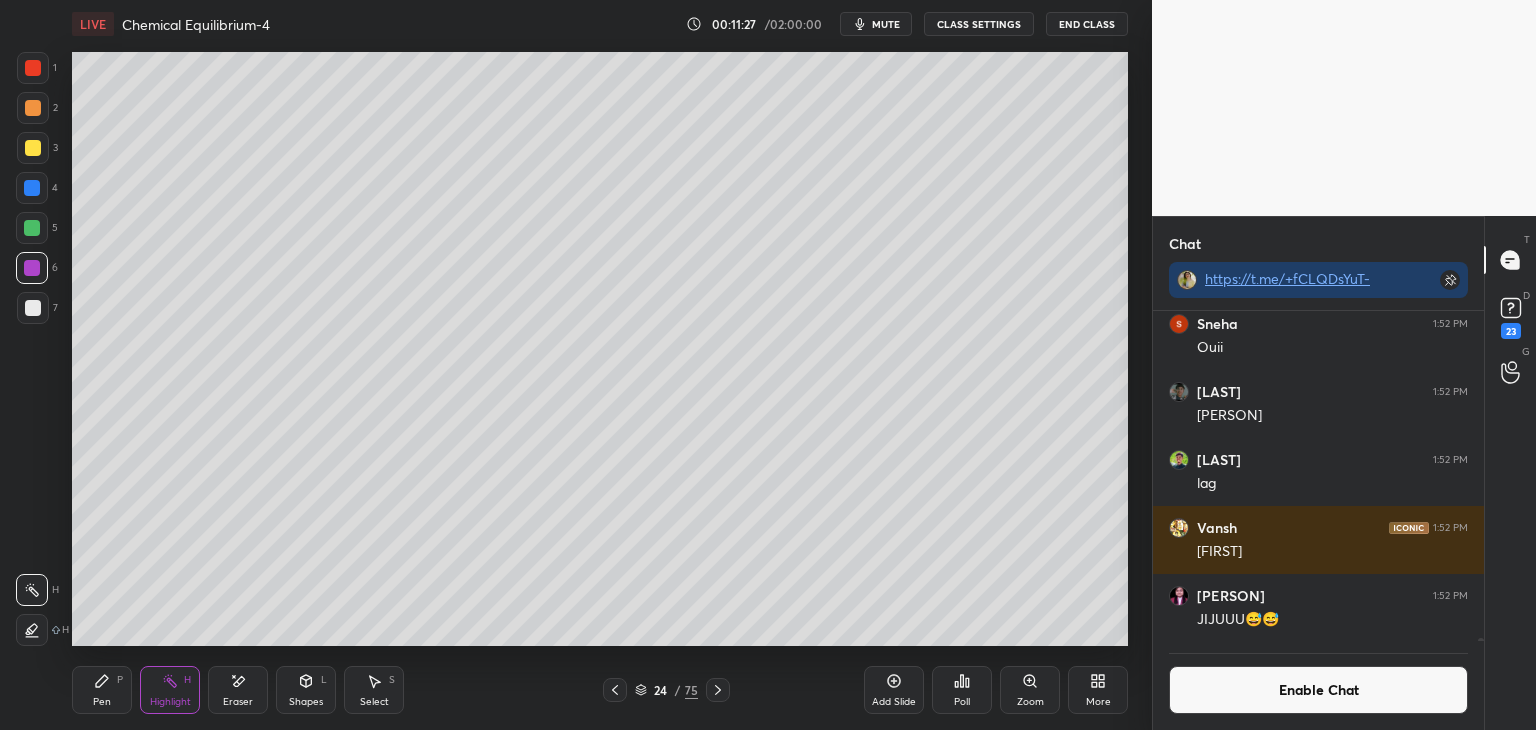 click on "Pen P" at bounding box center [102, 690] 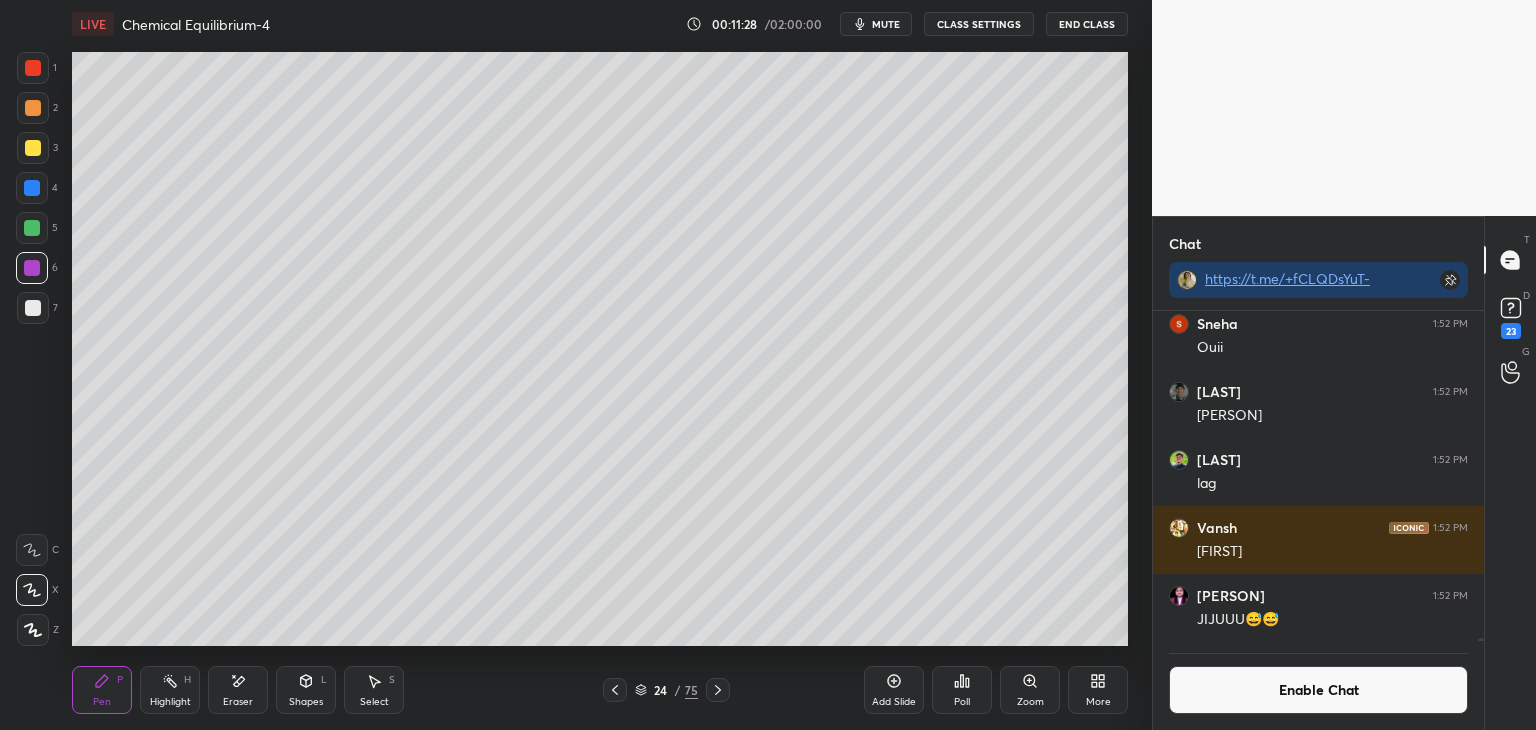 click at bounding box center (32, 228) 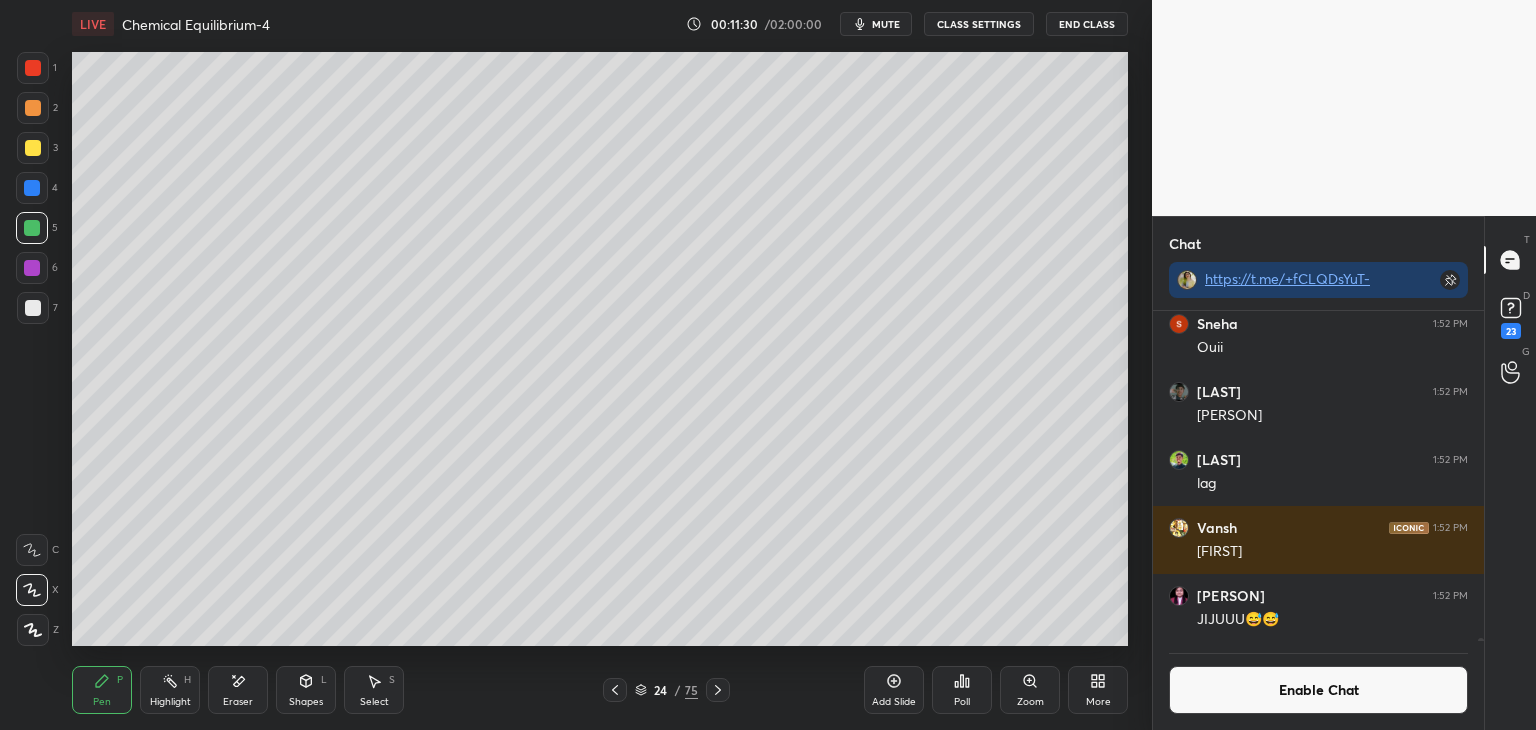 click on "Eraser" at bounding box center [238, 690] 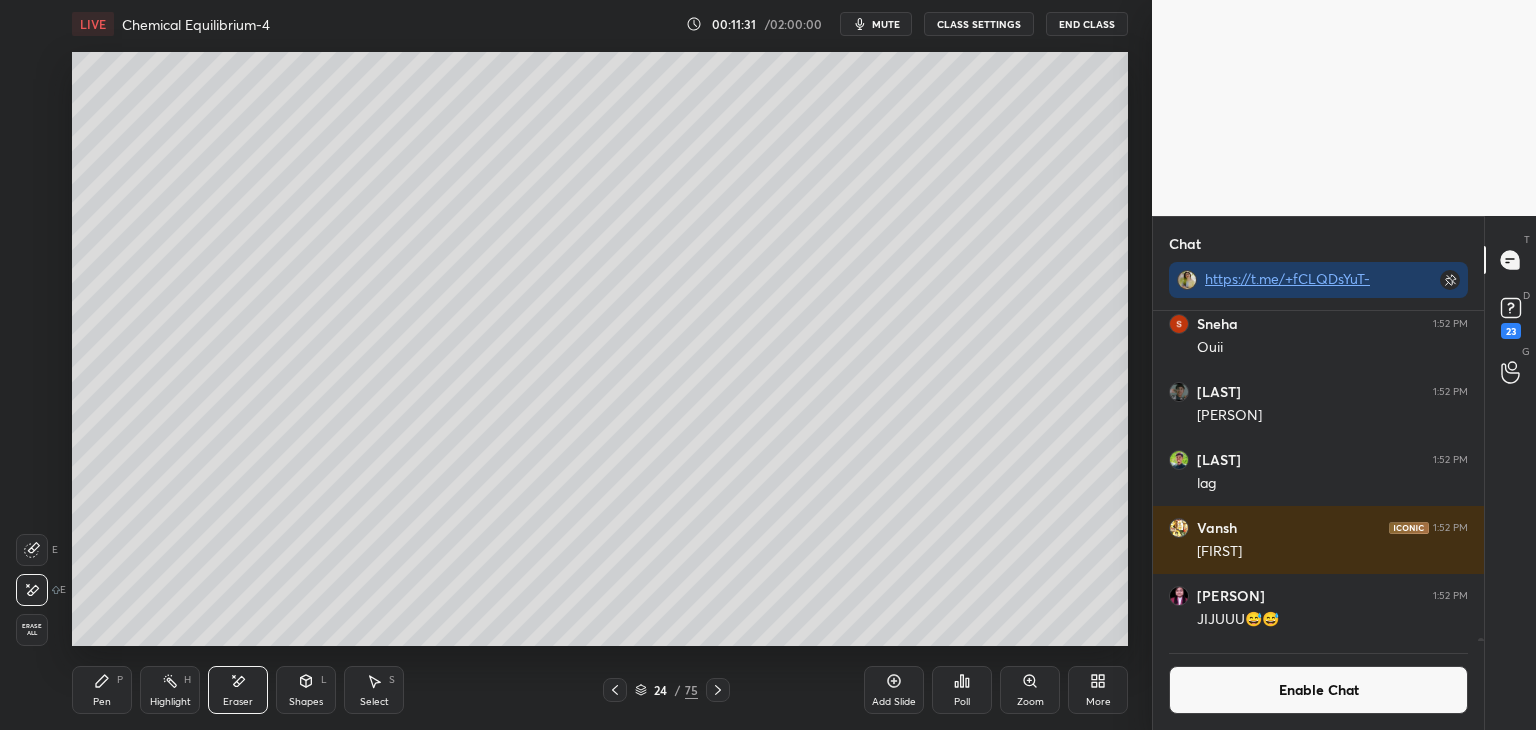 click on "P" at bounding box center [120, 680] 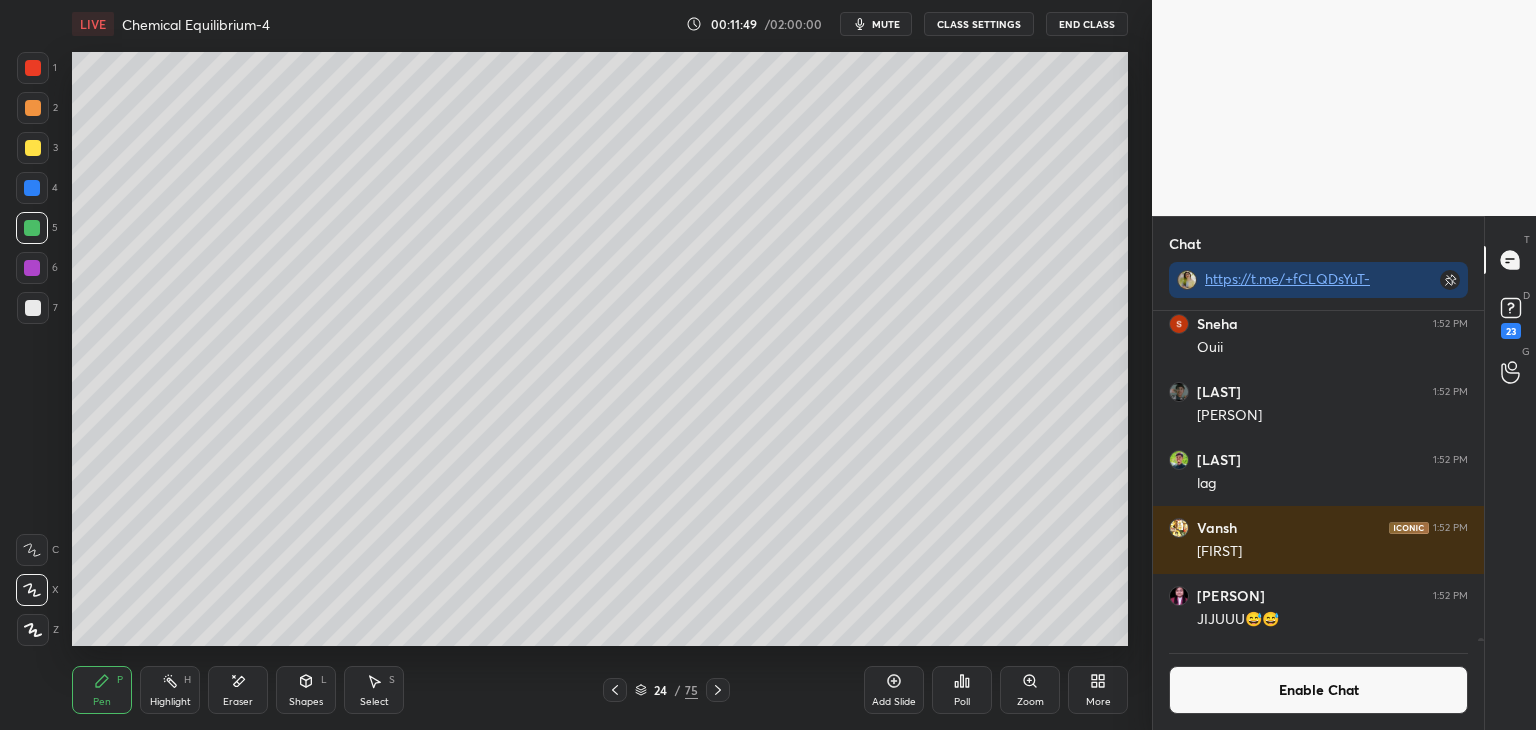 click 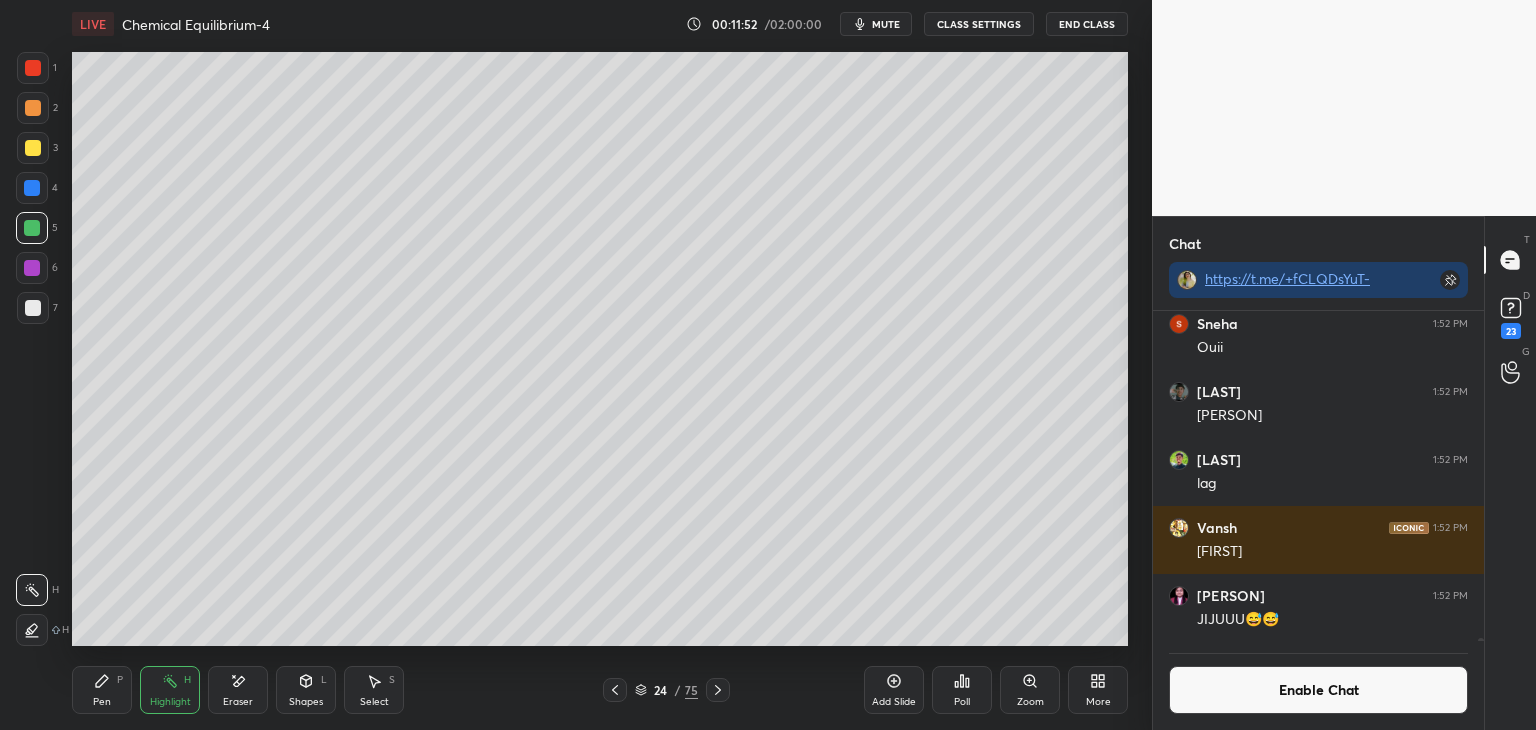 click on "Eraser" at bounding box center [238, 690] 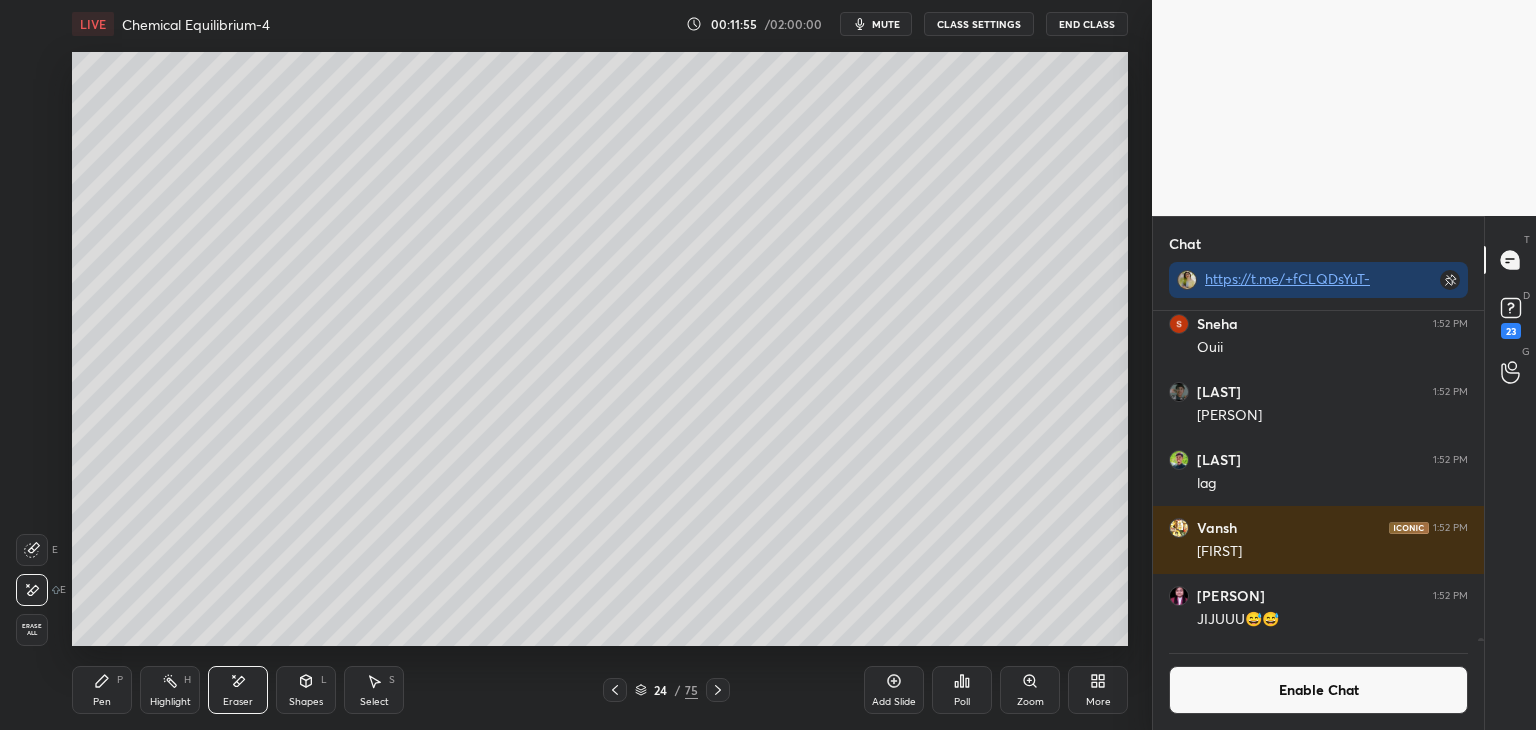 click on "Highlight H" at bounding box center [170, 690] 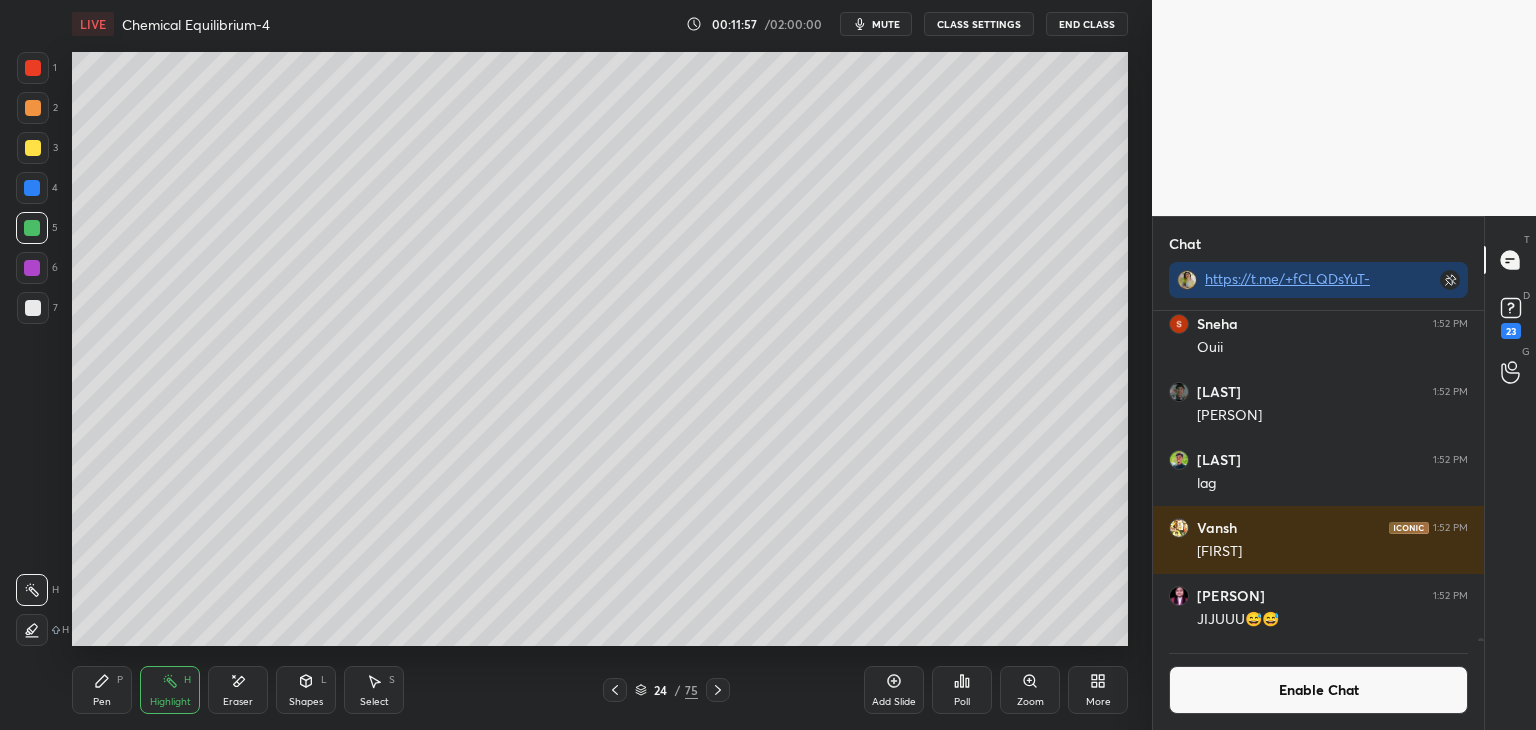 click on "Eraser" at bounding box center [238, 690] 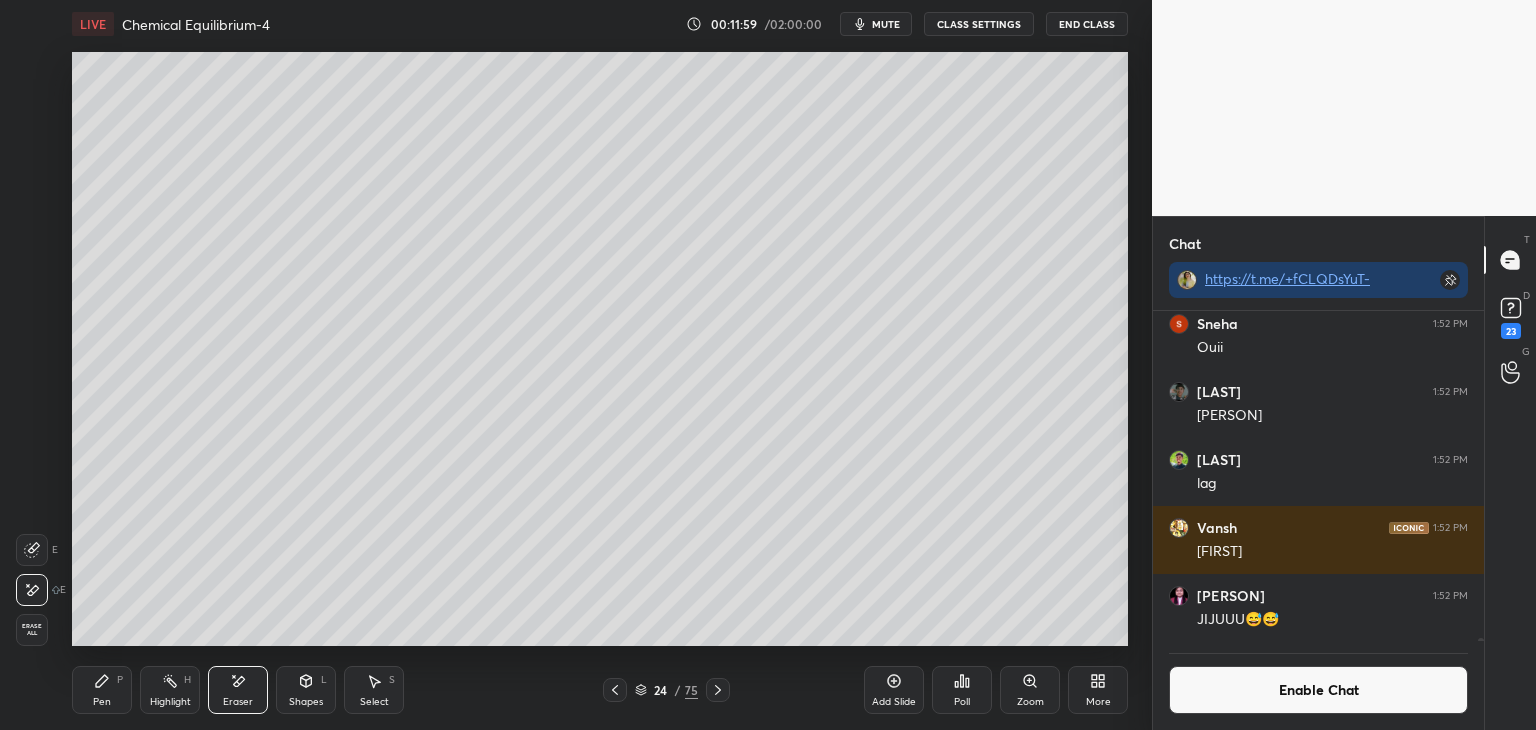 click on "Highlight H" at bounding box center [170, 690] 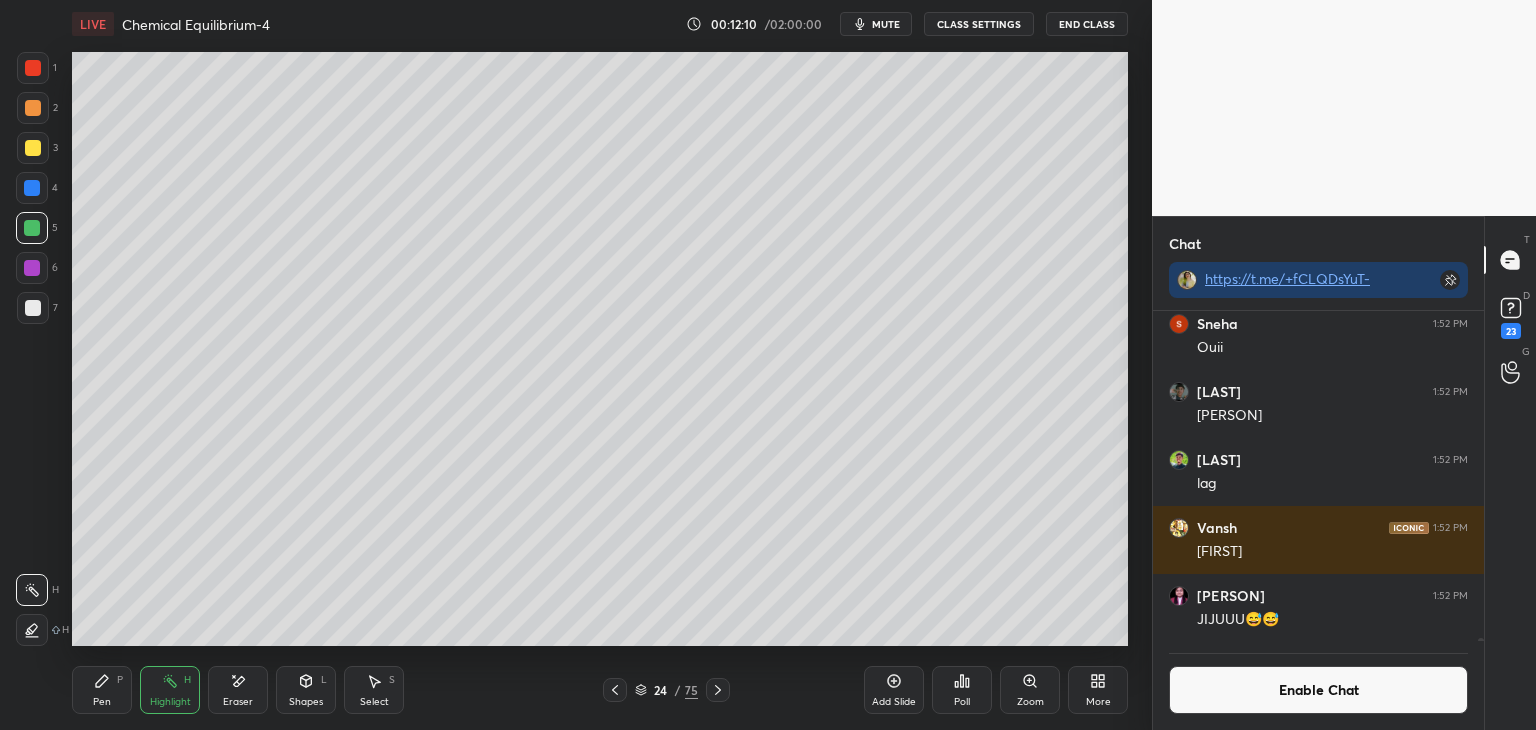 click on "Add Slide" at bounding box center [894, 702] 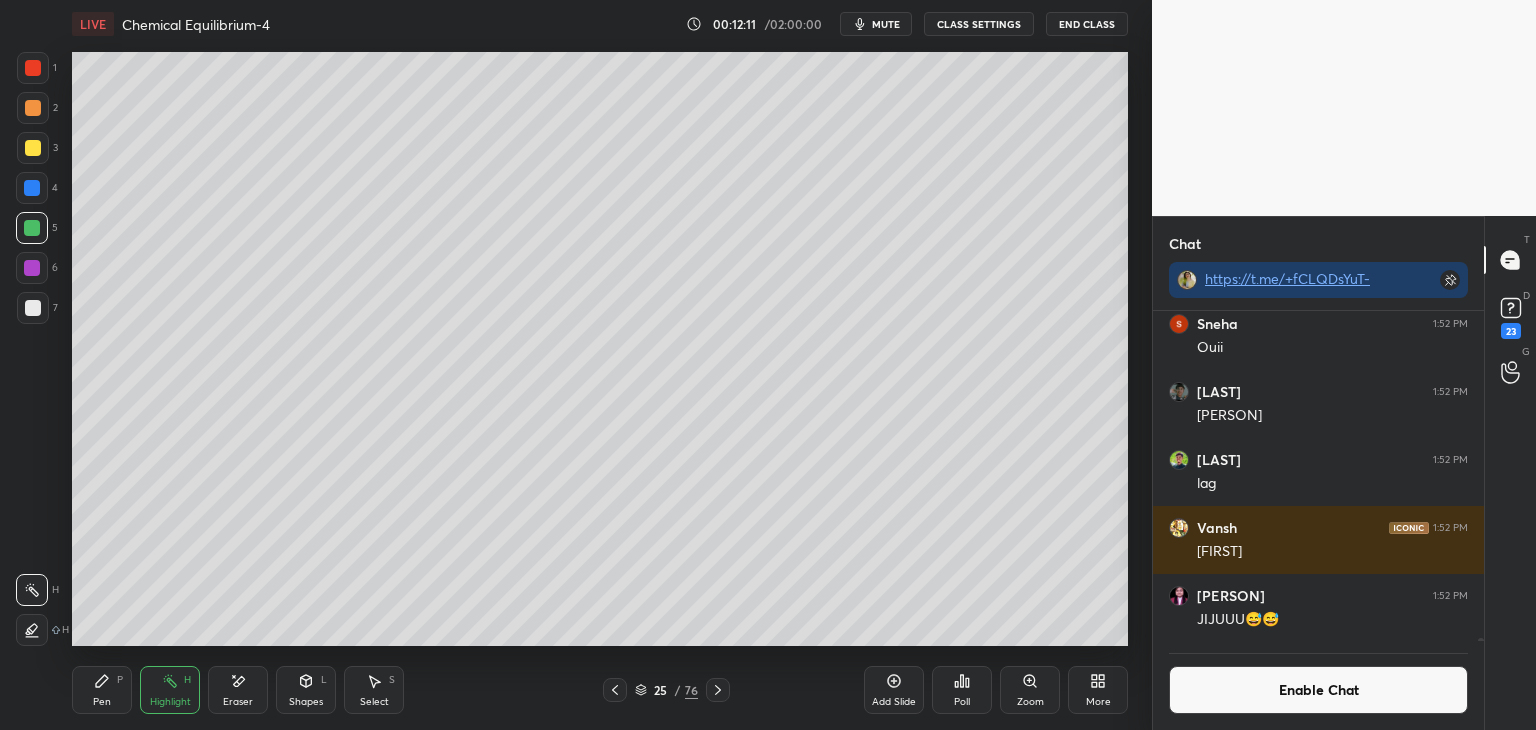 click on "Pen" at bounding box center (102, 702) 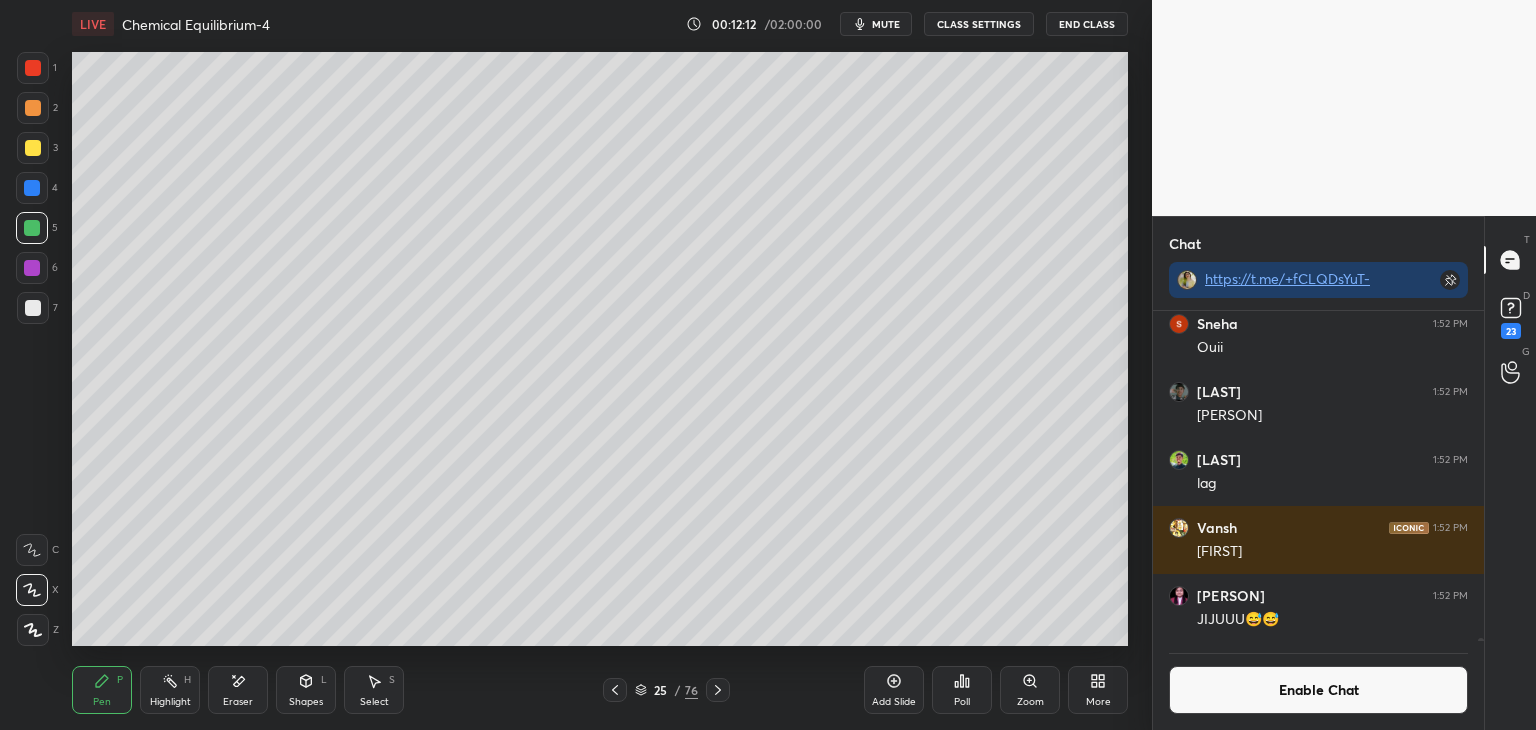 click at bounding box center [33, 308] 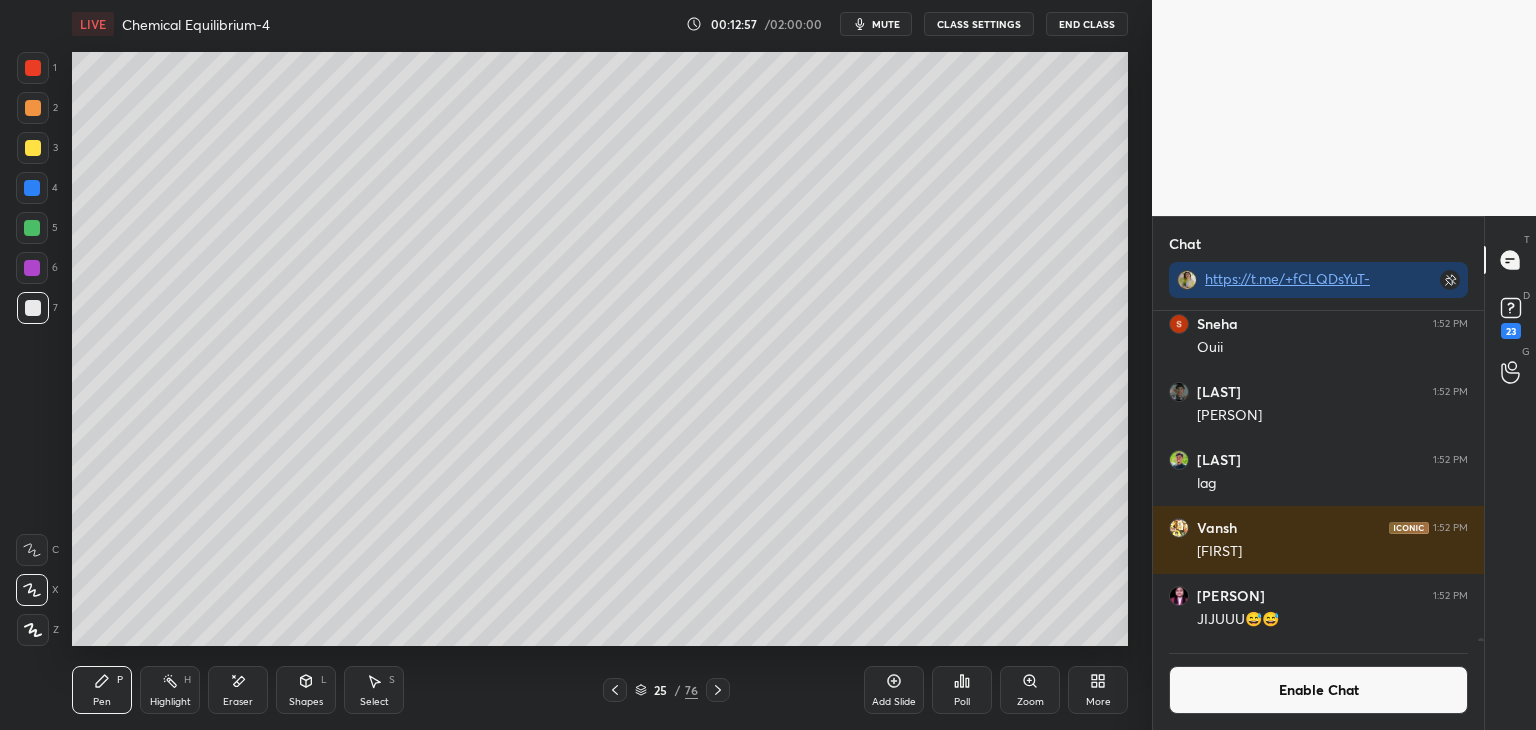 click 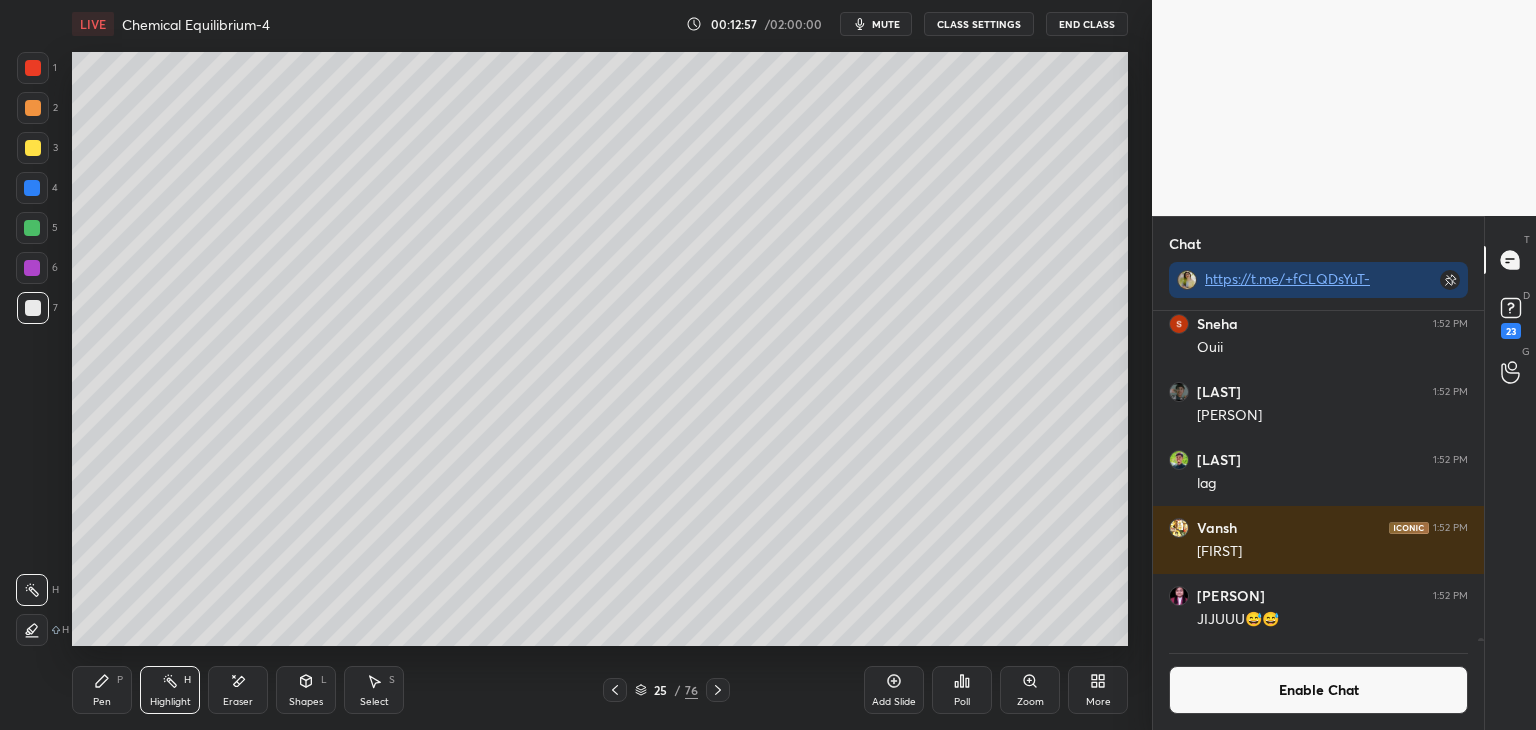 click on "6" at bounding box center (37, 272) 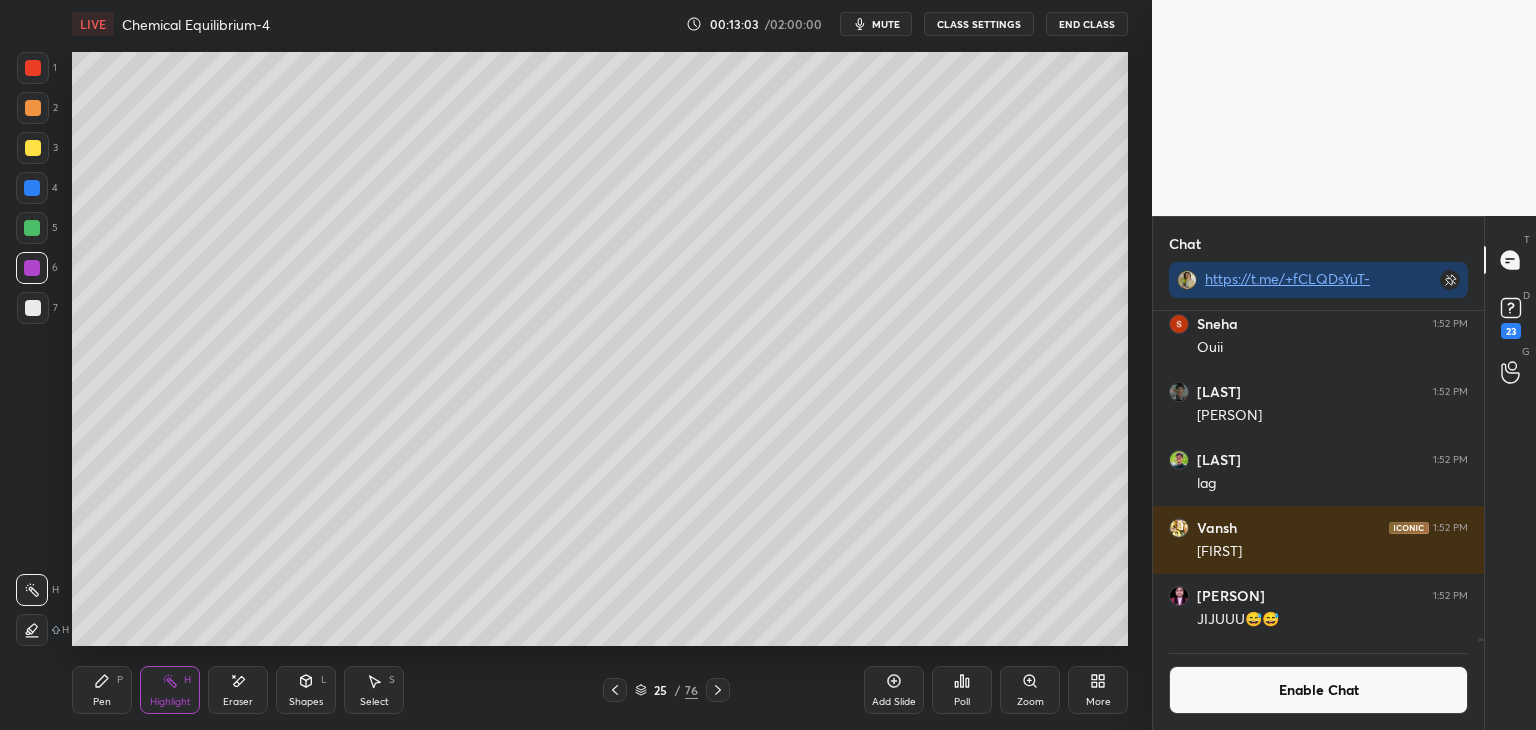 click 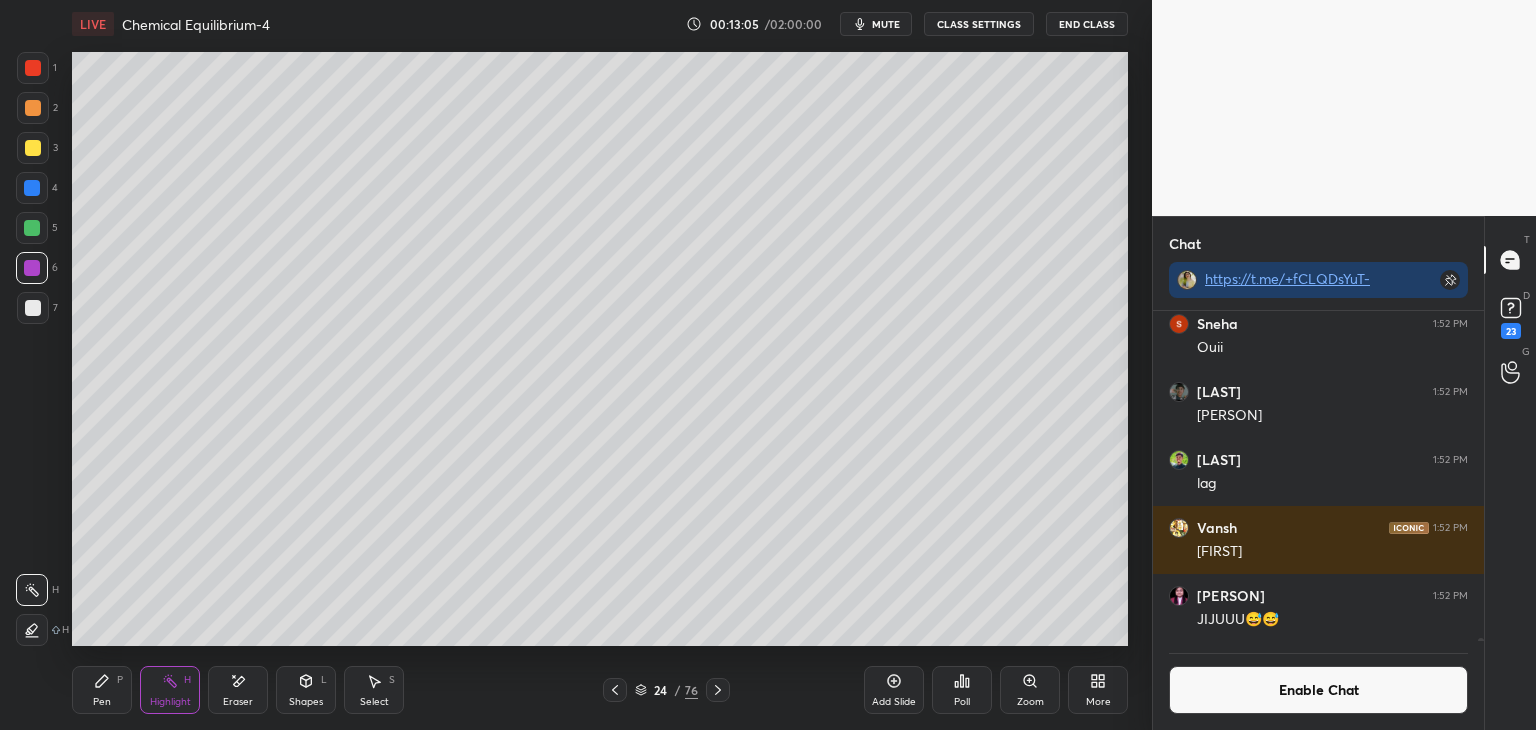click on "Enable Chat" at bounding box center (1318, 690) 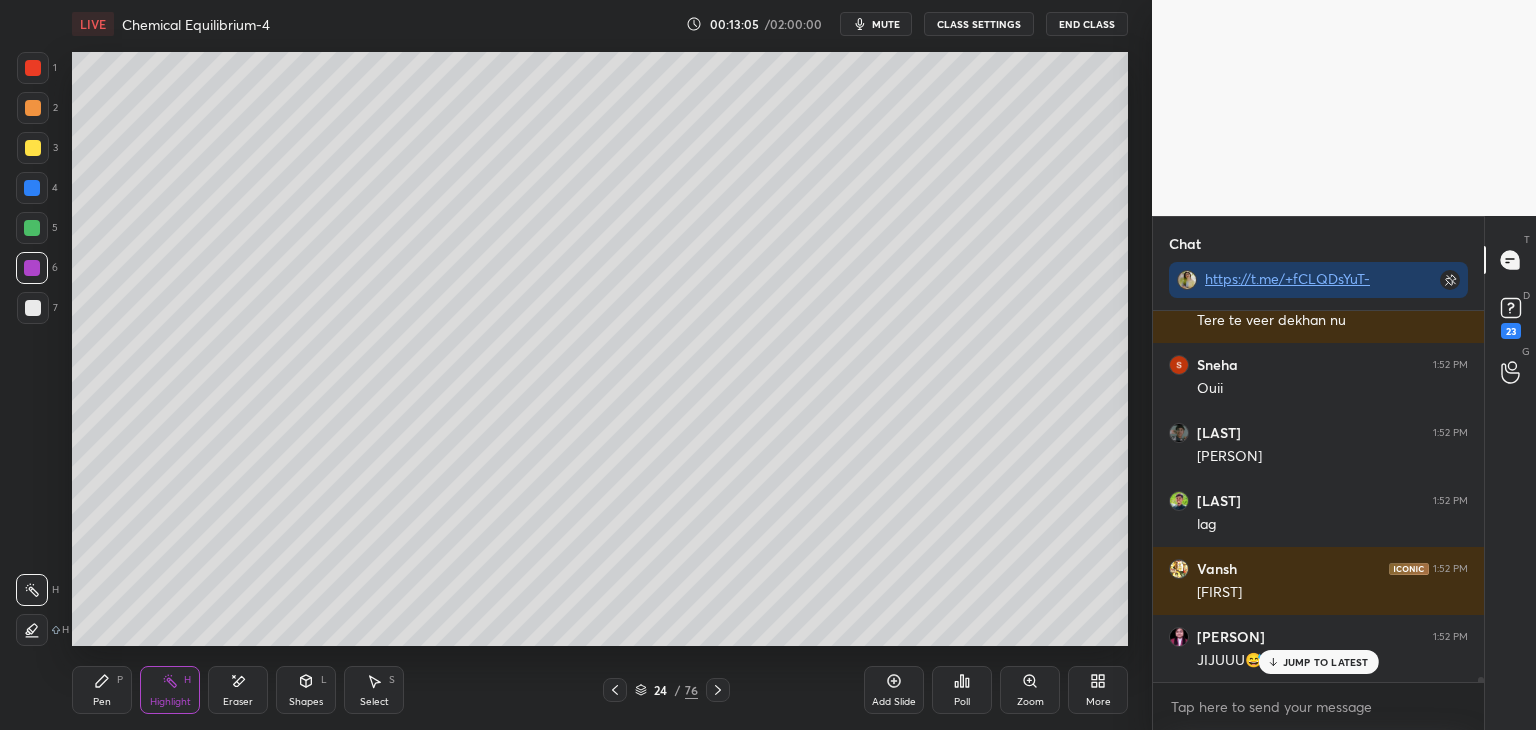 scroll, scrollTop: 33460, scrollLeft: 0, axis: vertical 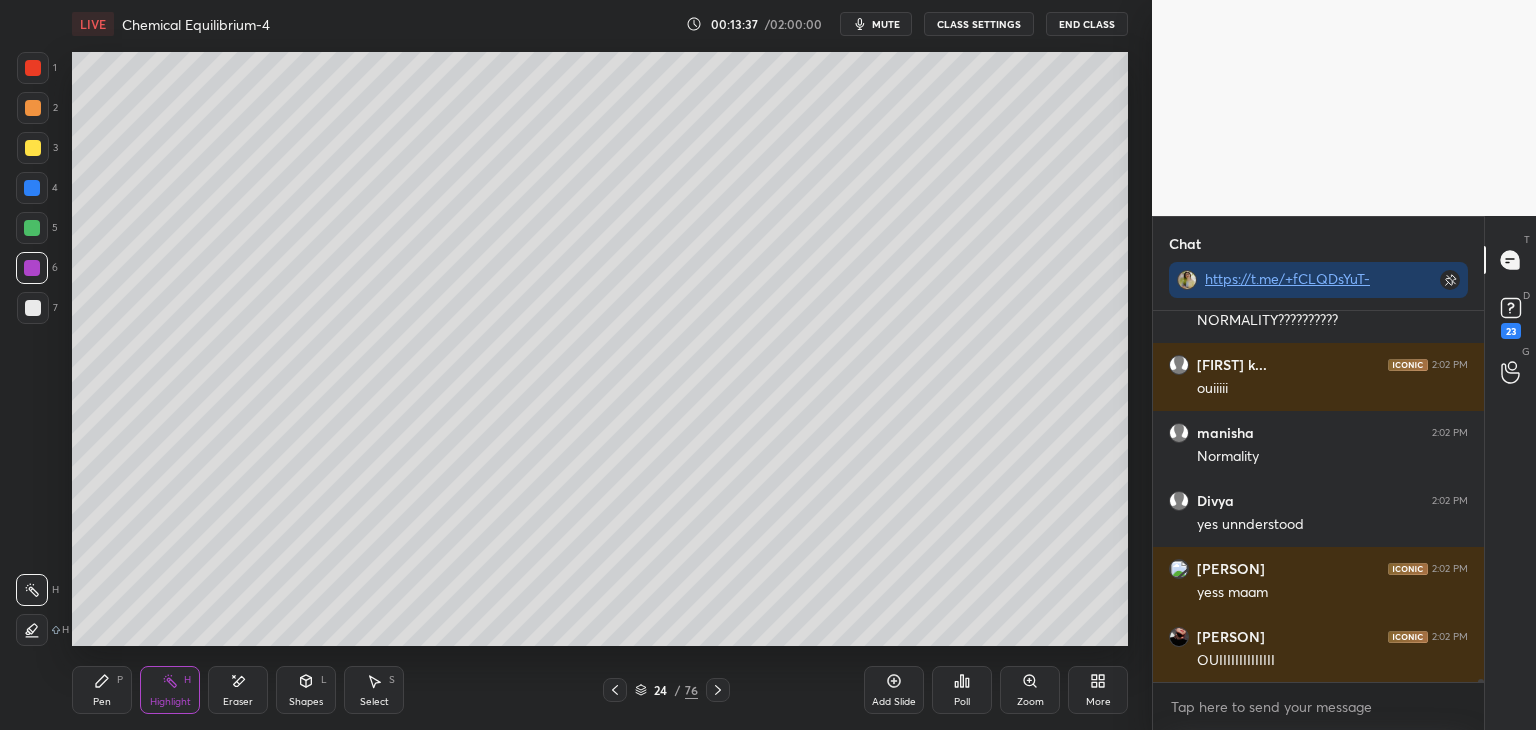 click on "CLASS SETTINGS" at bounding box center (979, 24) 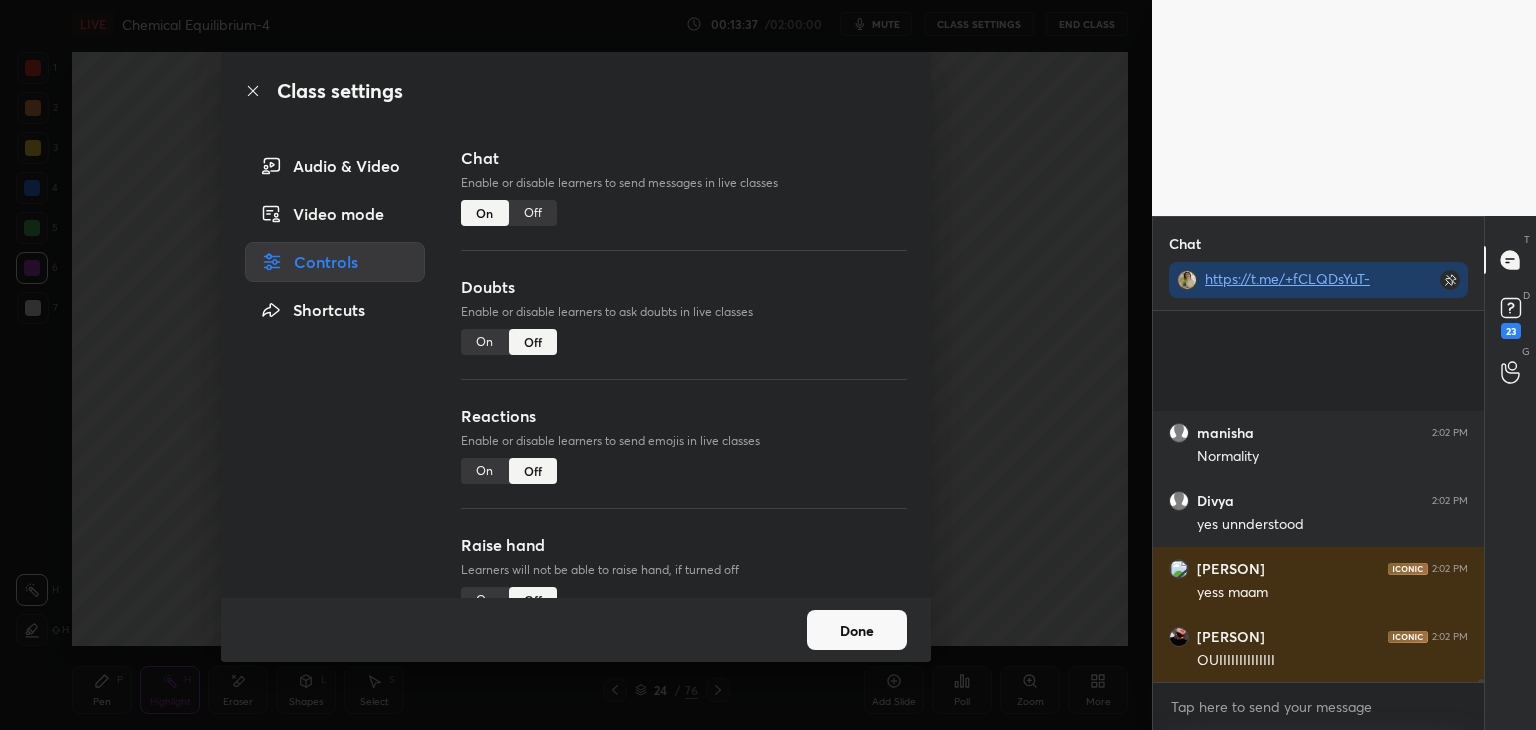 scroll, scrollTop: 49550, scrollLeft: 0, axis: vertical 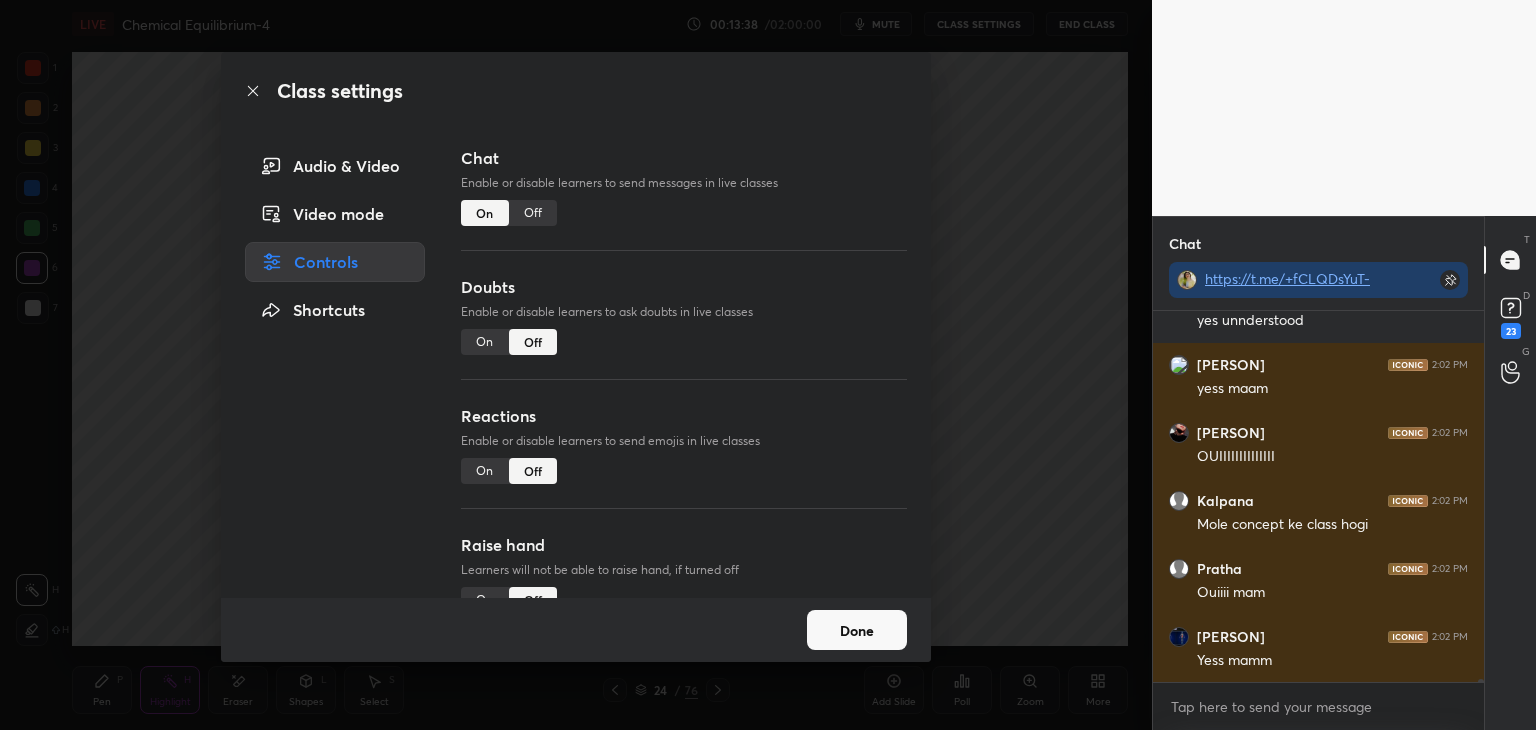 click on "Off" at bounding box center [533, 213] 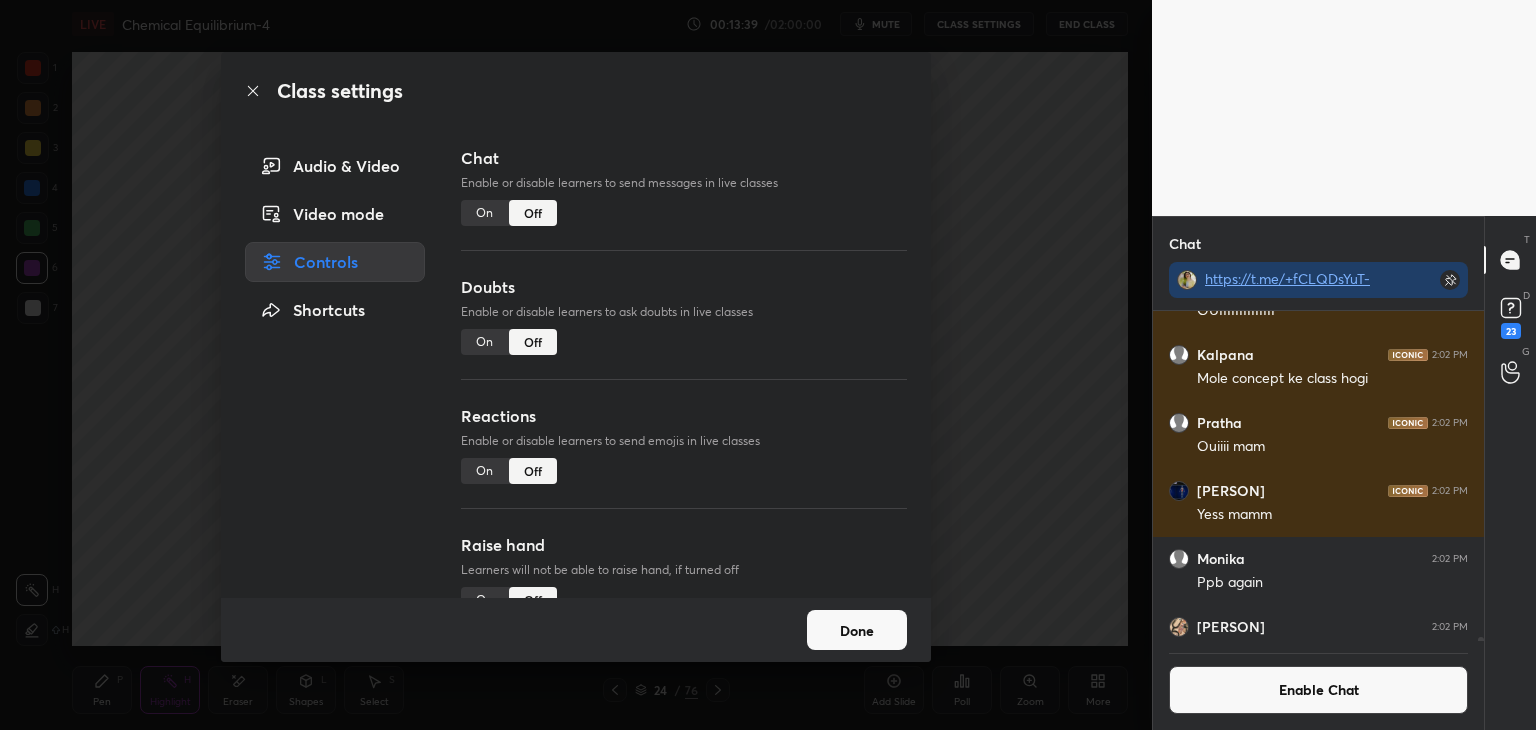 click on "Done" at bounding box center (857, 630) 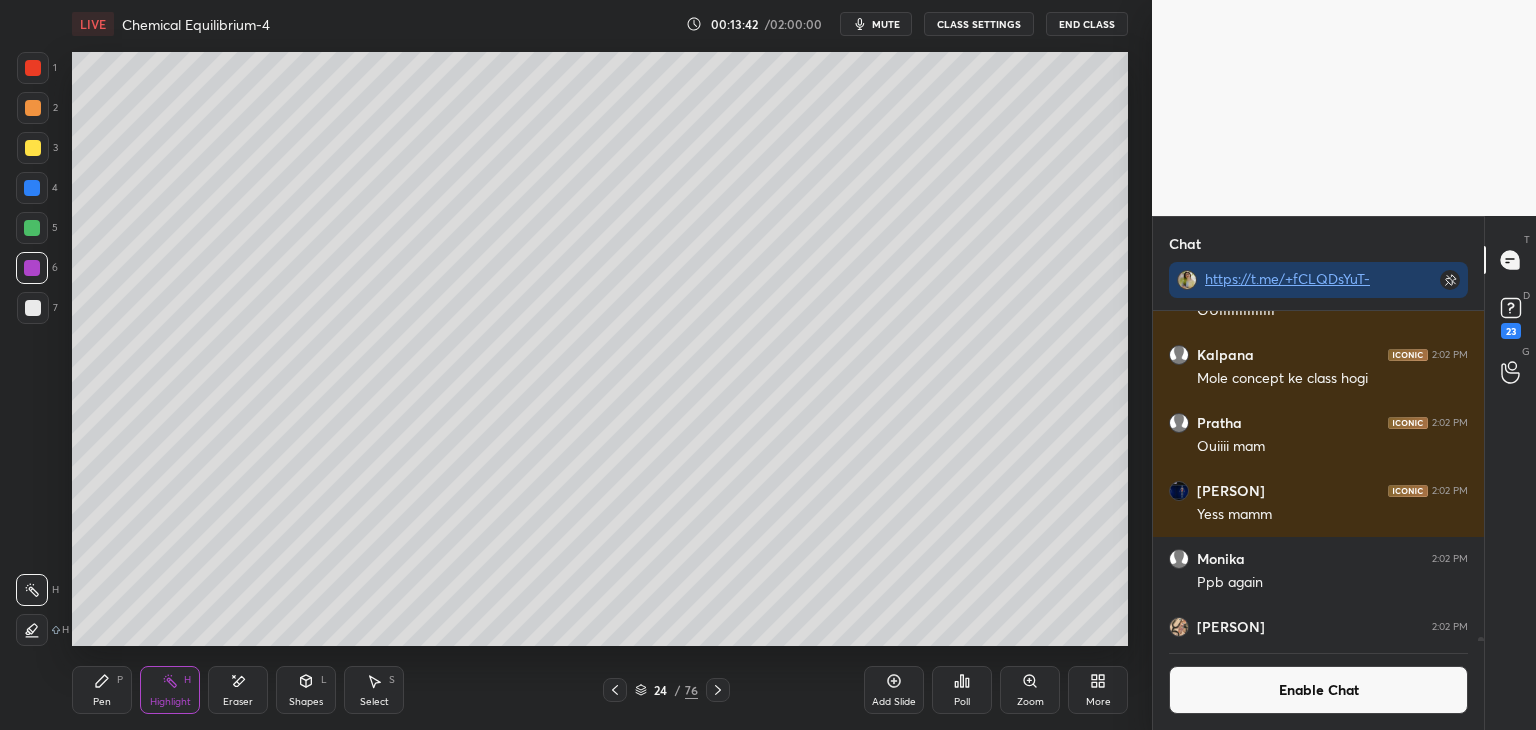 click on "Pen P" at bounding box center (102, 690) 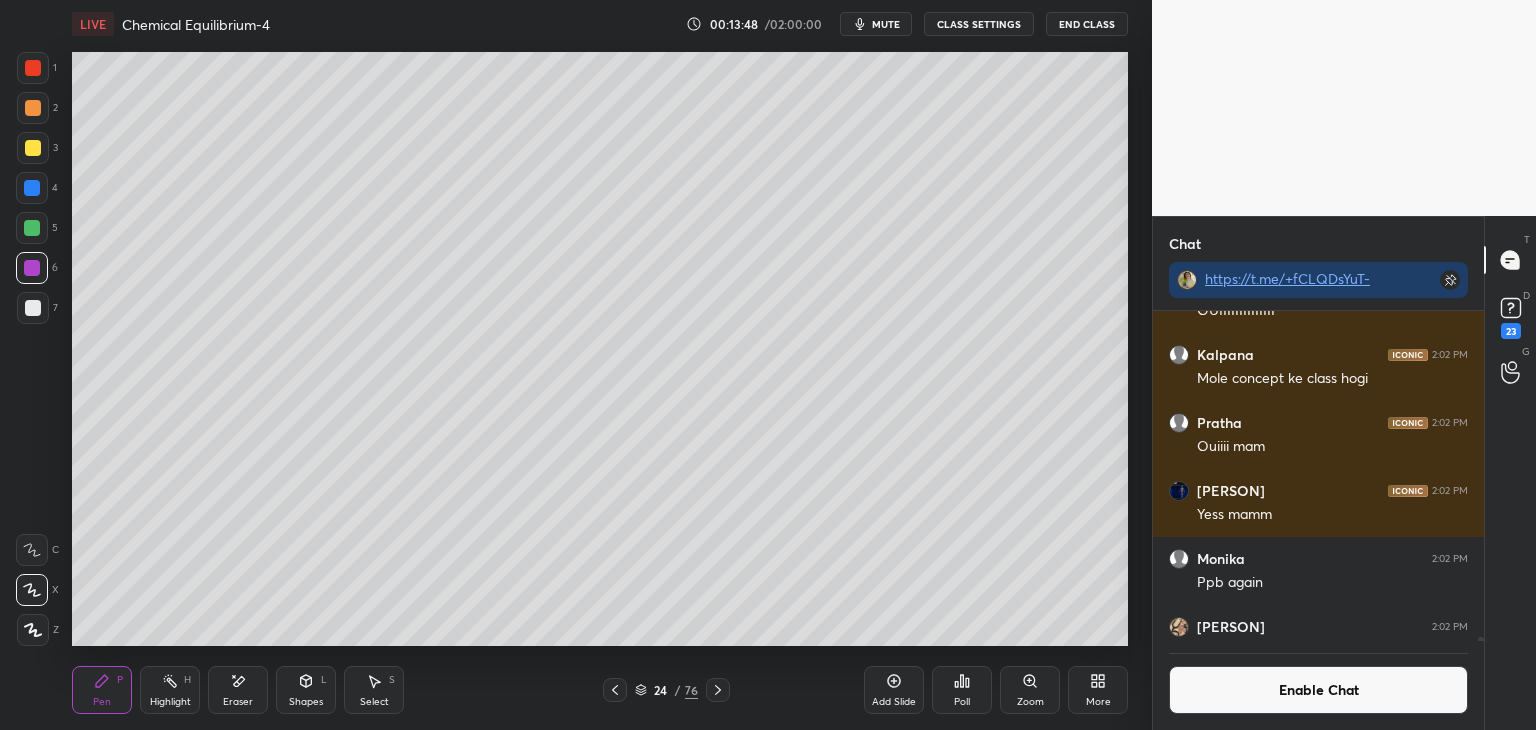 click on "Eraser" at bounding box center (238, 690) 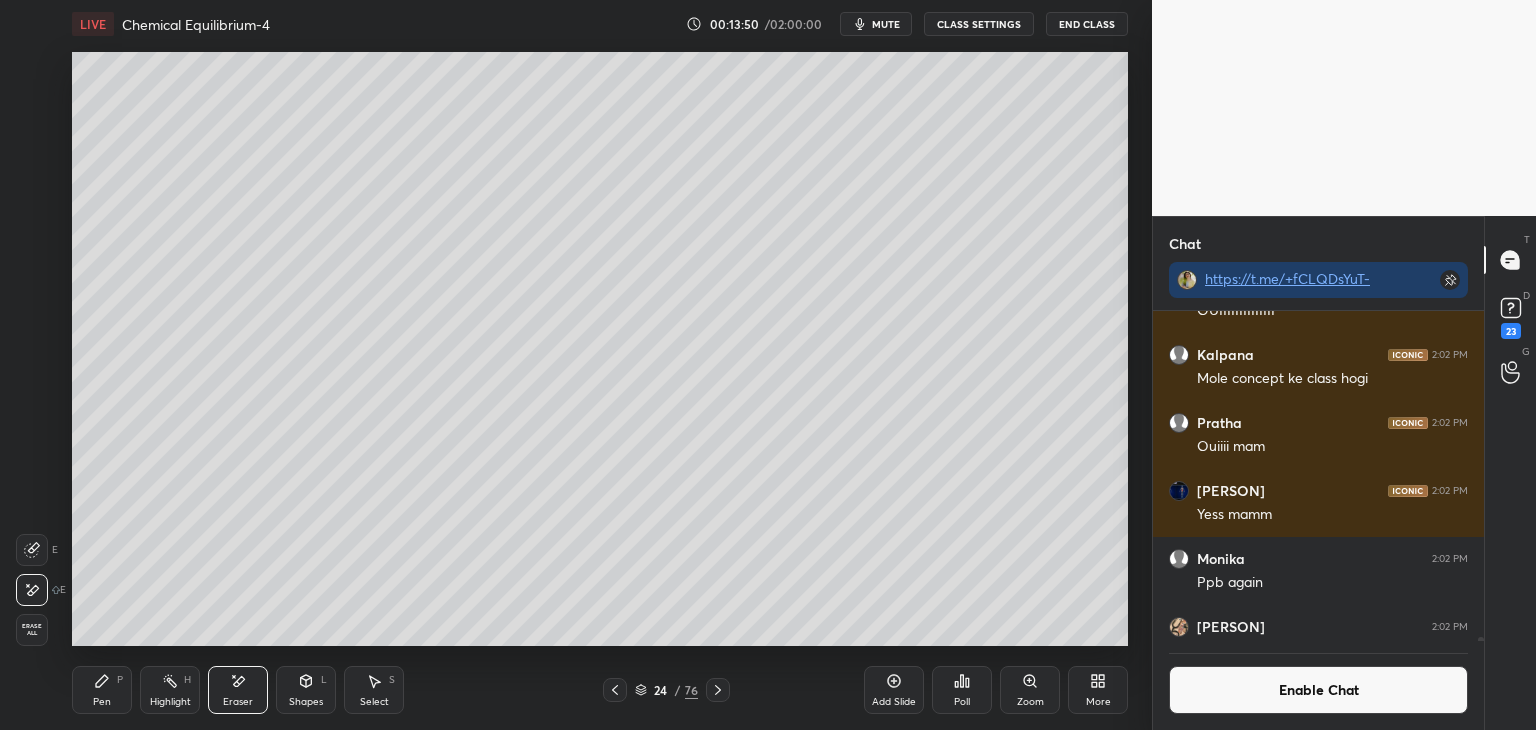 click on "Highlight" at bounding box center [170, 702] 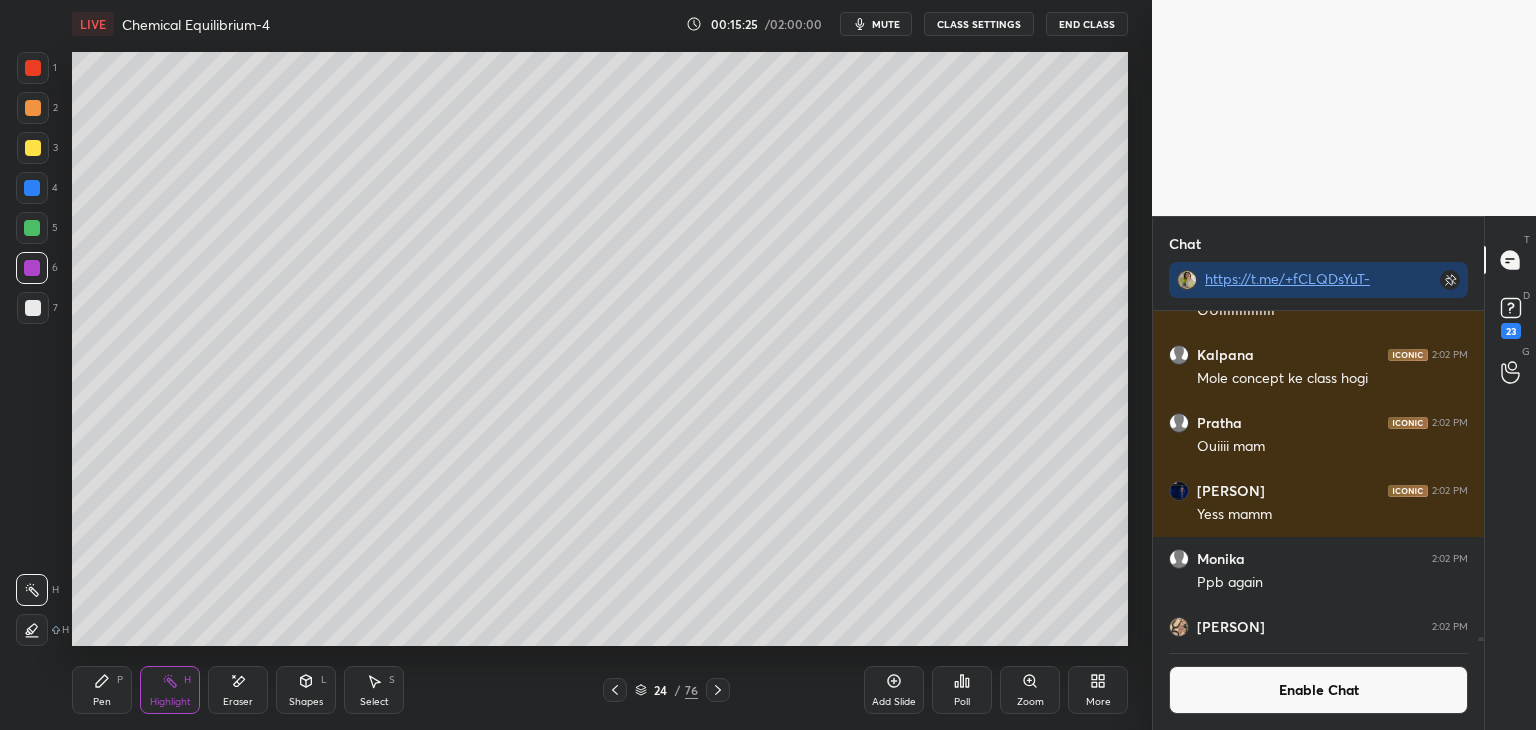click 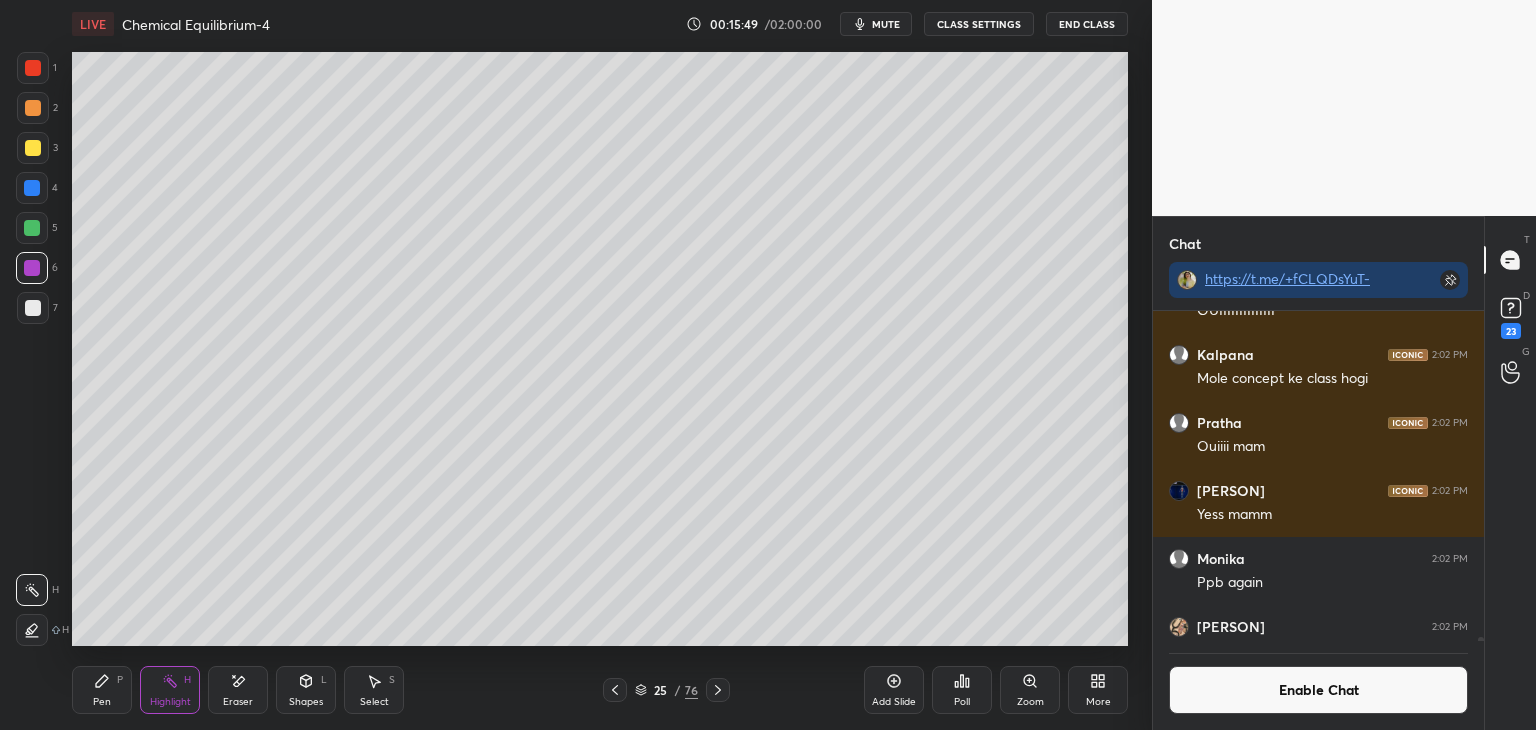 click at bounding box center (32, 630) 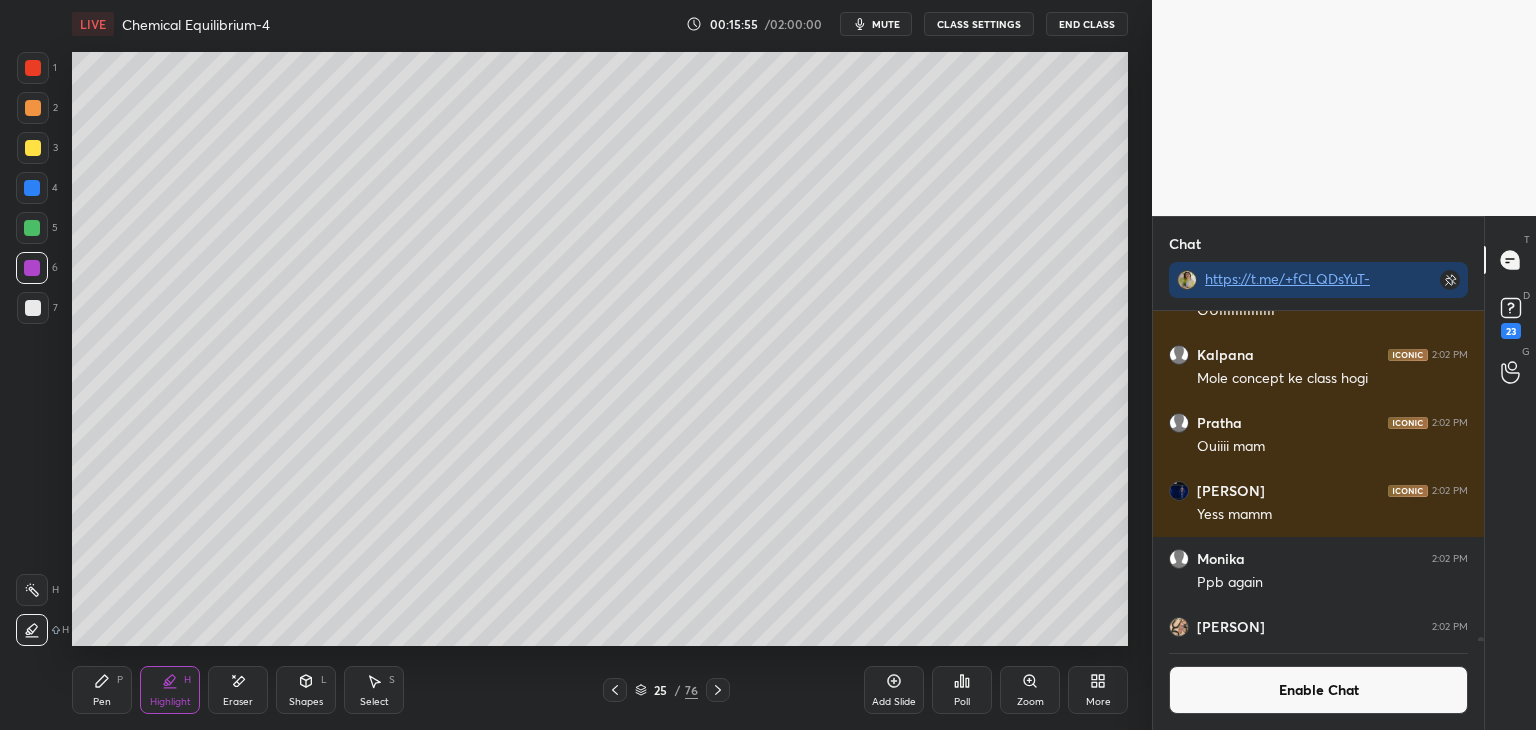 click at bounding box center [32, 228] 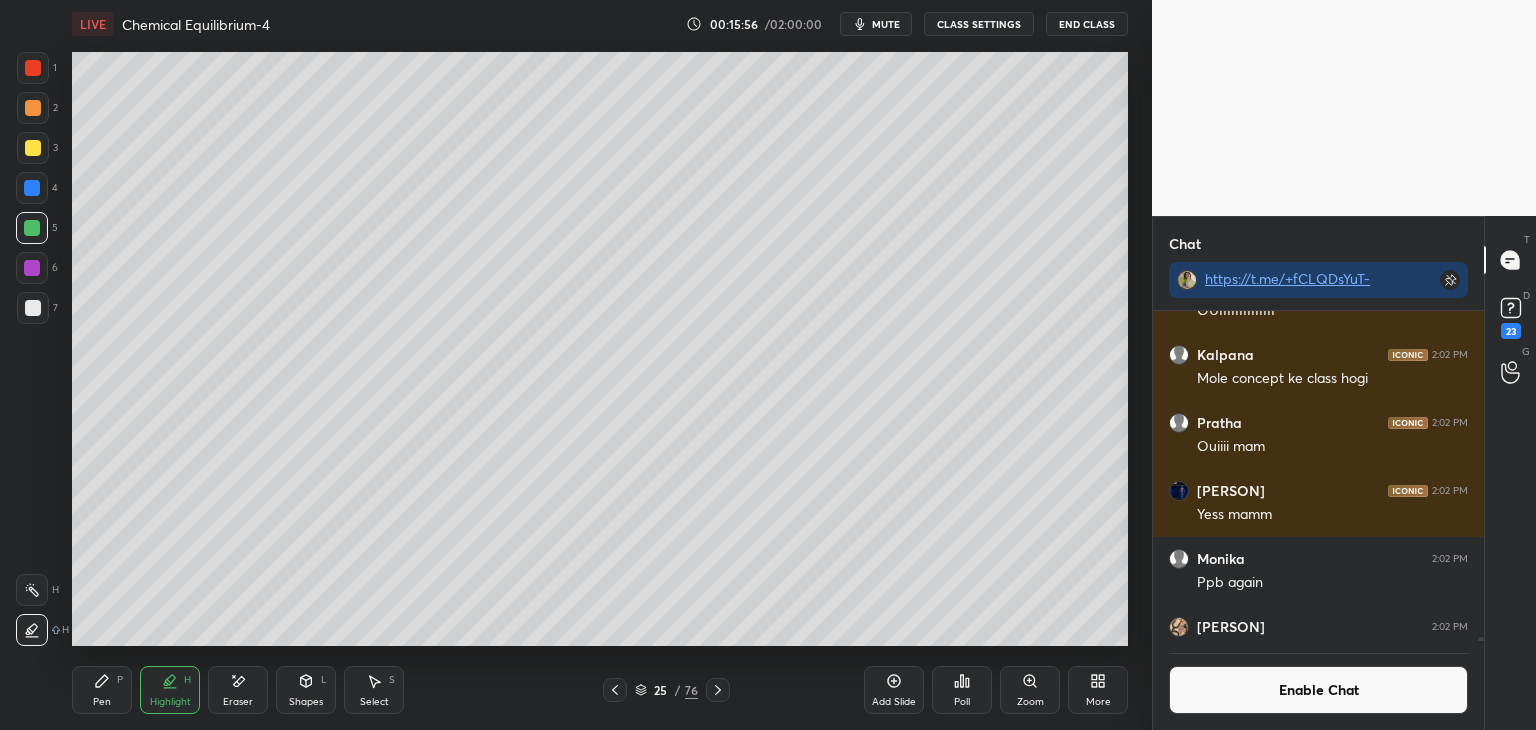 click at bounding box center (32, 590) 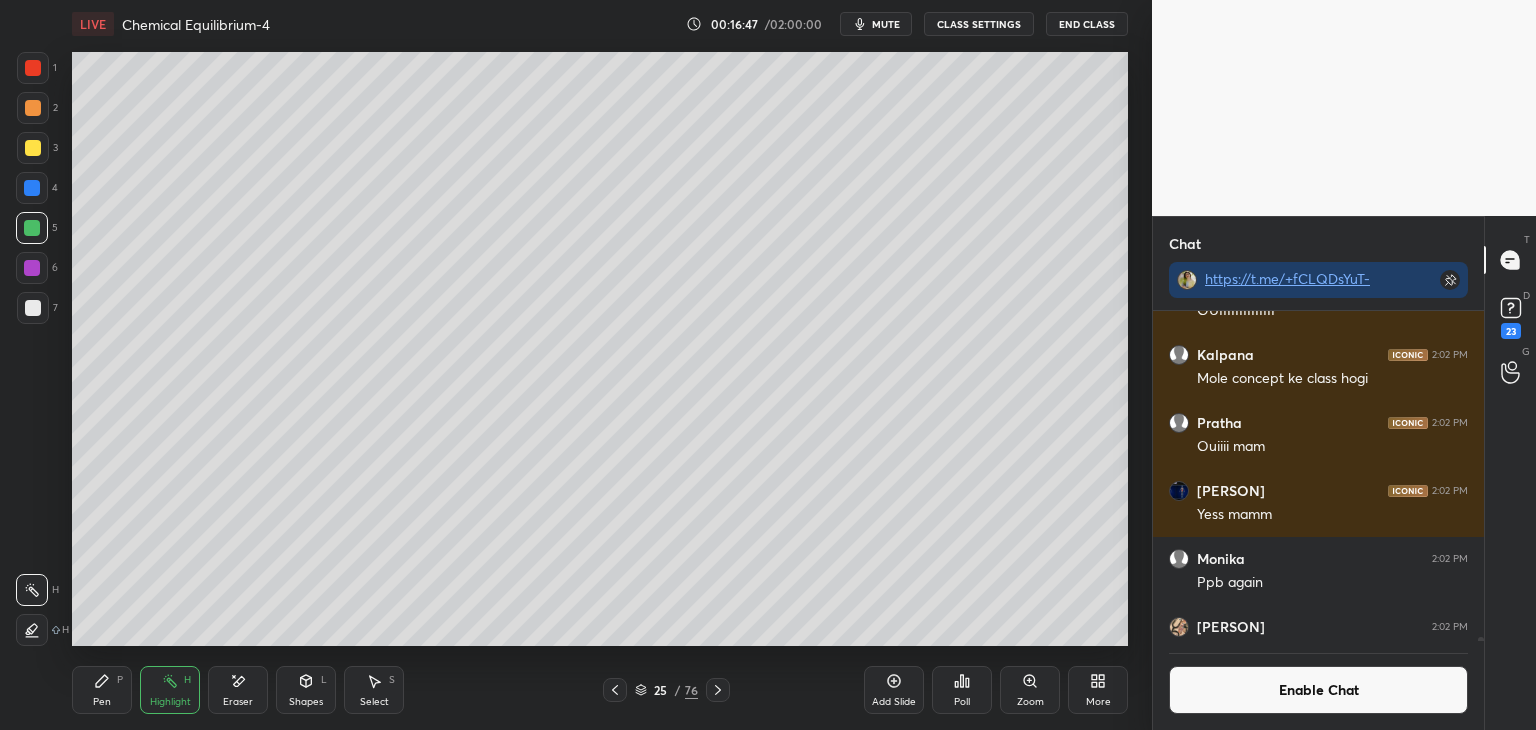 click on "Enable Chat" at bounding box center [1318, 690] 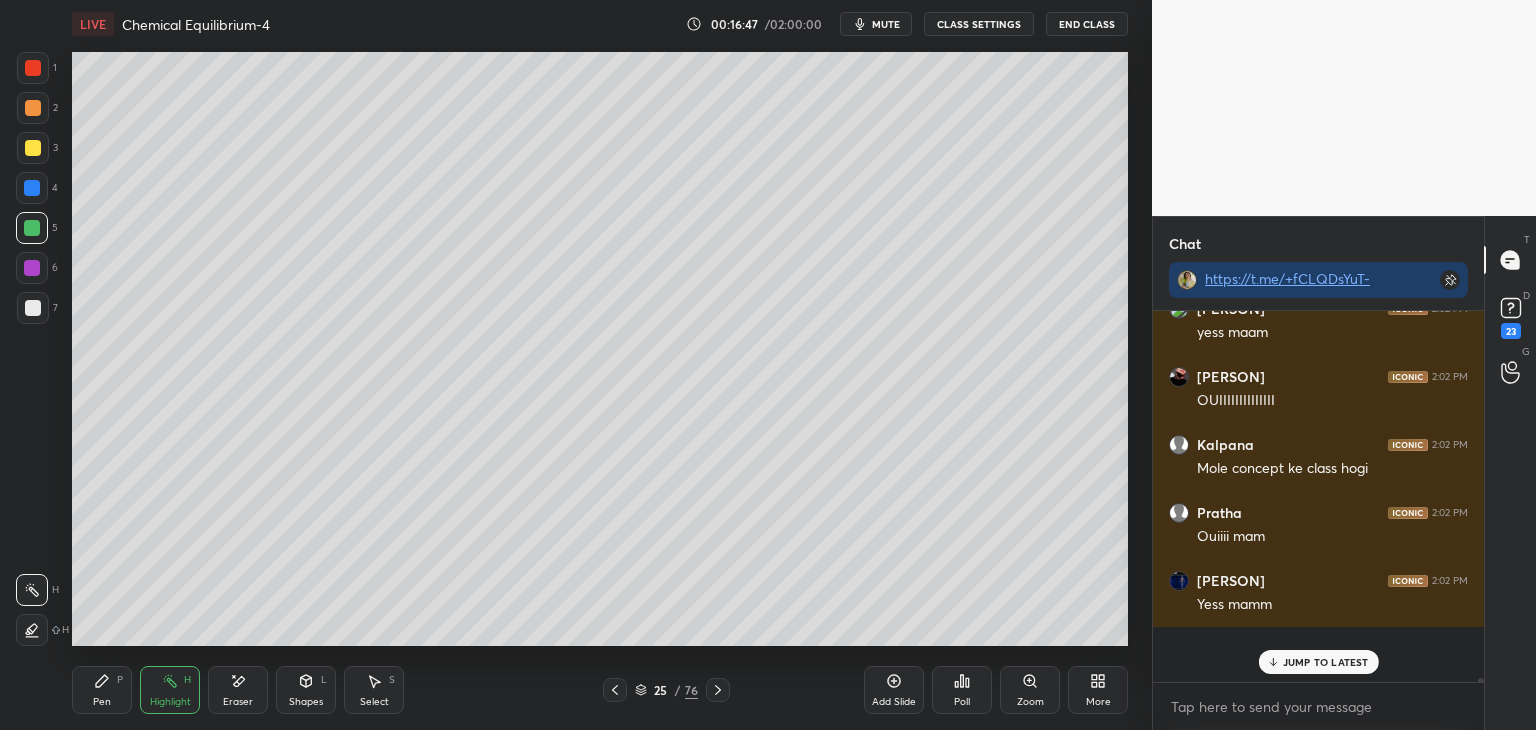 scroll, scrollTop: 6, scrollLeft: 6, axis: both 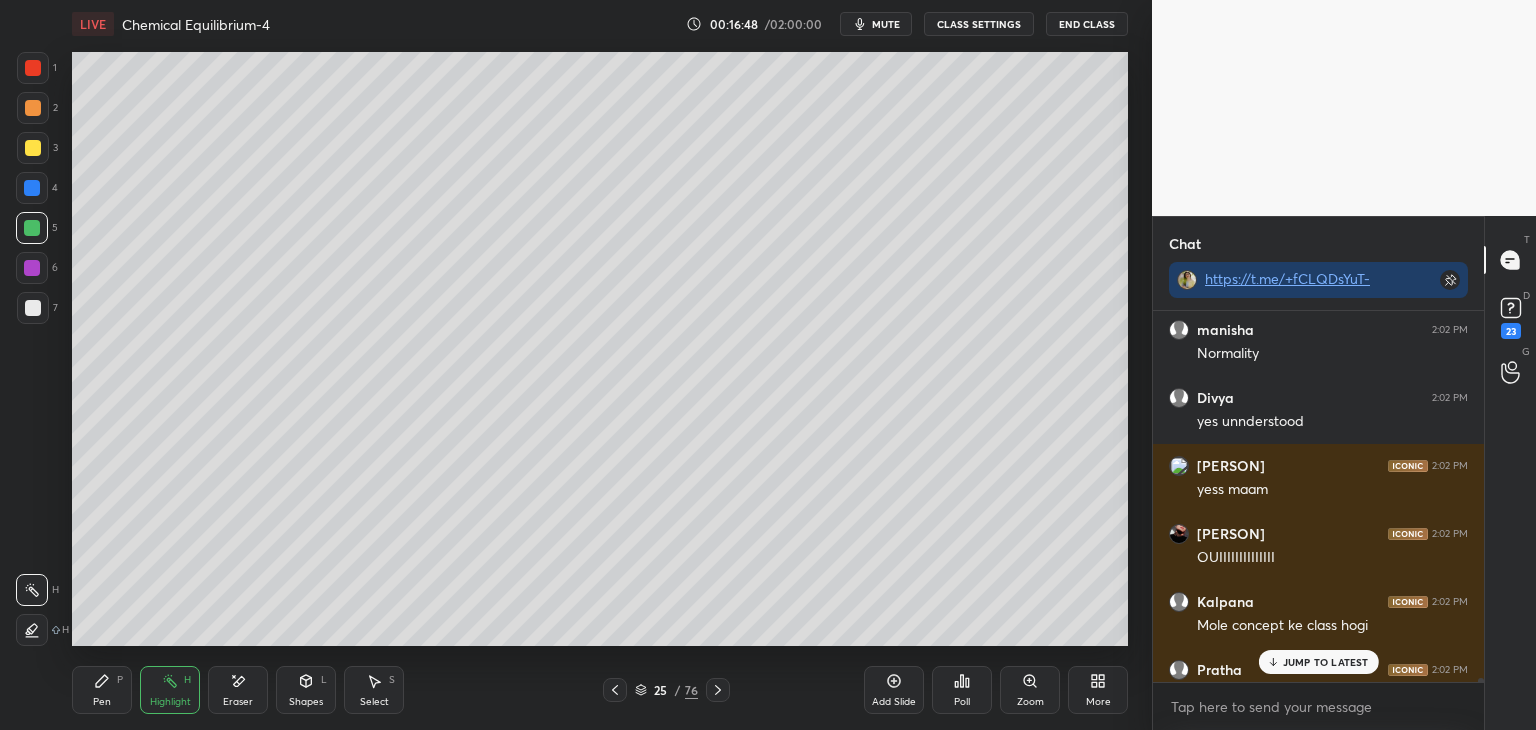 click on "JUMP TO LATEST" at bounding box center (1326, 662) 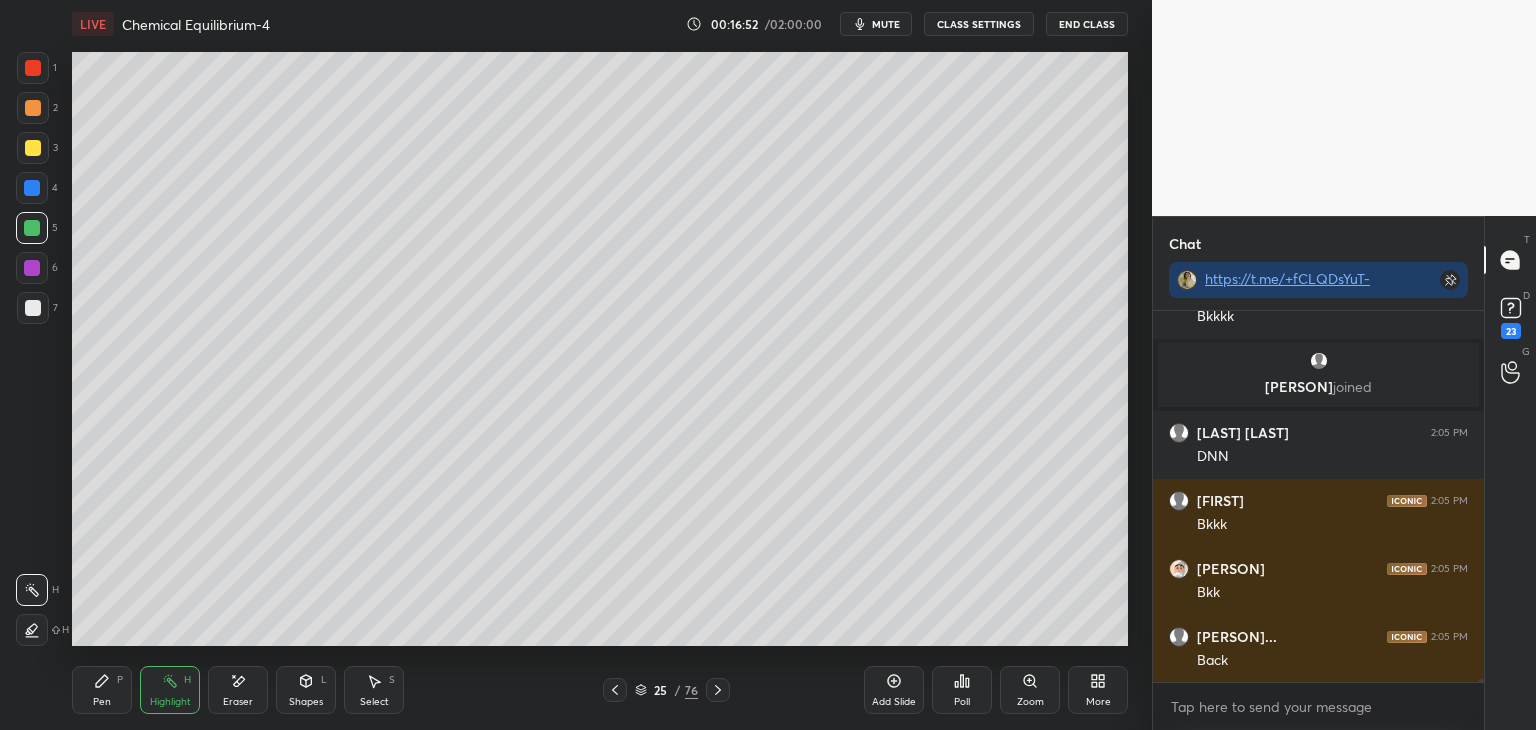 scroll, scrollTop: 46480, scrollLeft: 0, axis: vertical 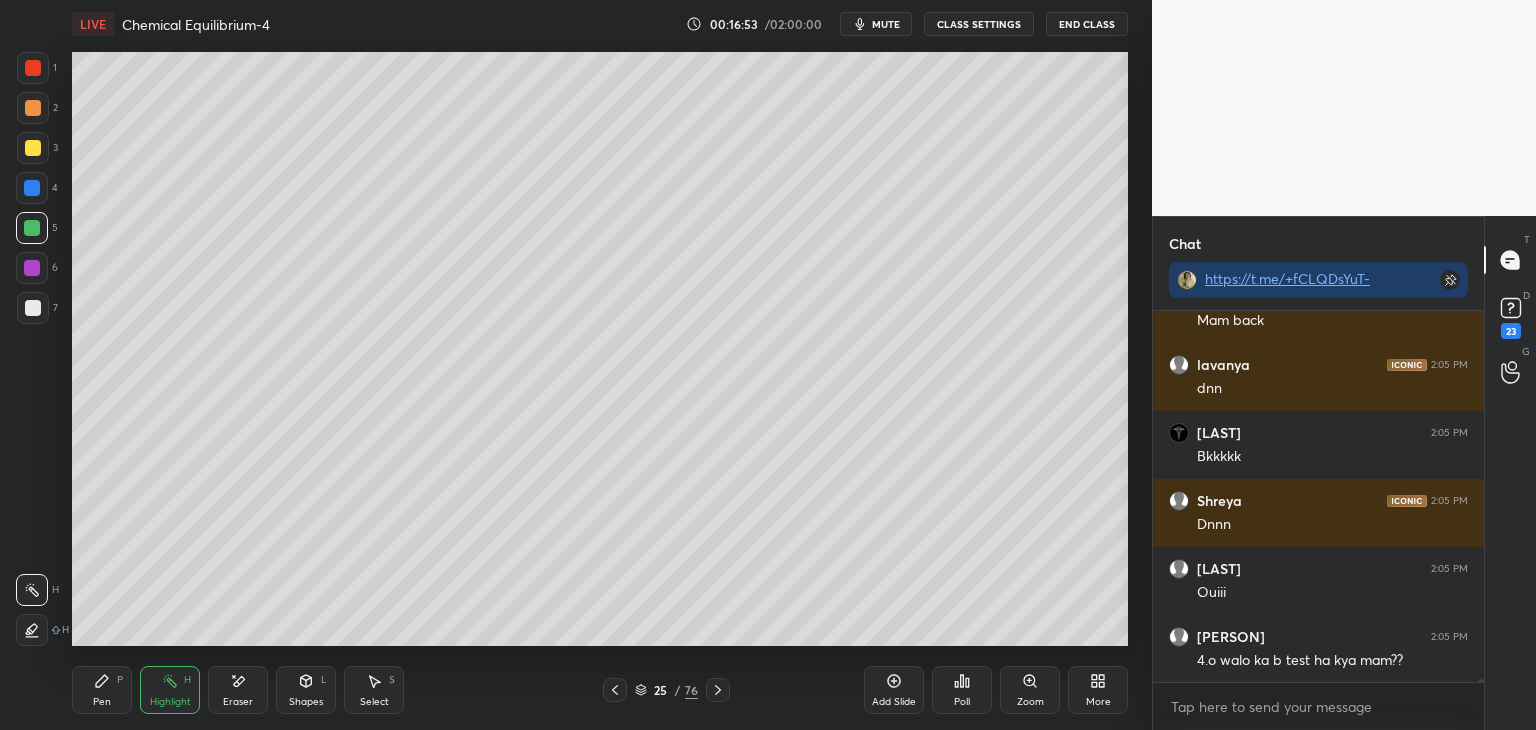 click at bounding box center (615, 690) 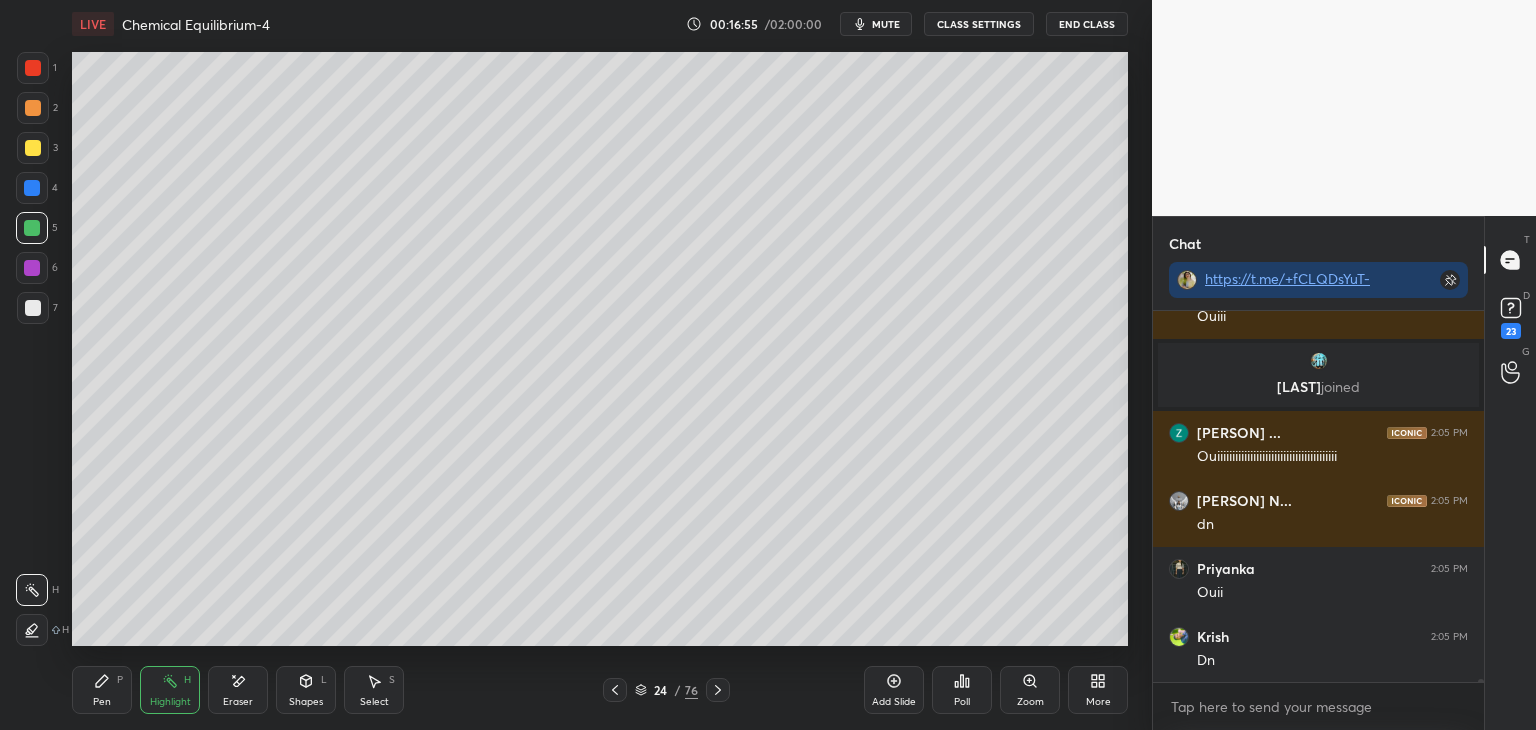 scroll, scrollTop: 48252, scrollLeft: 0, axis: vertical 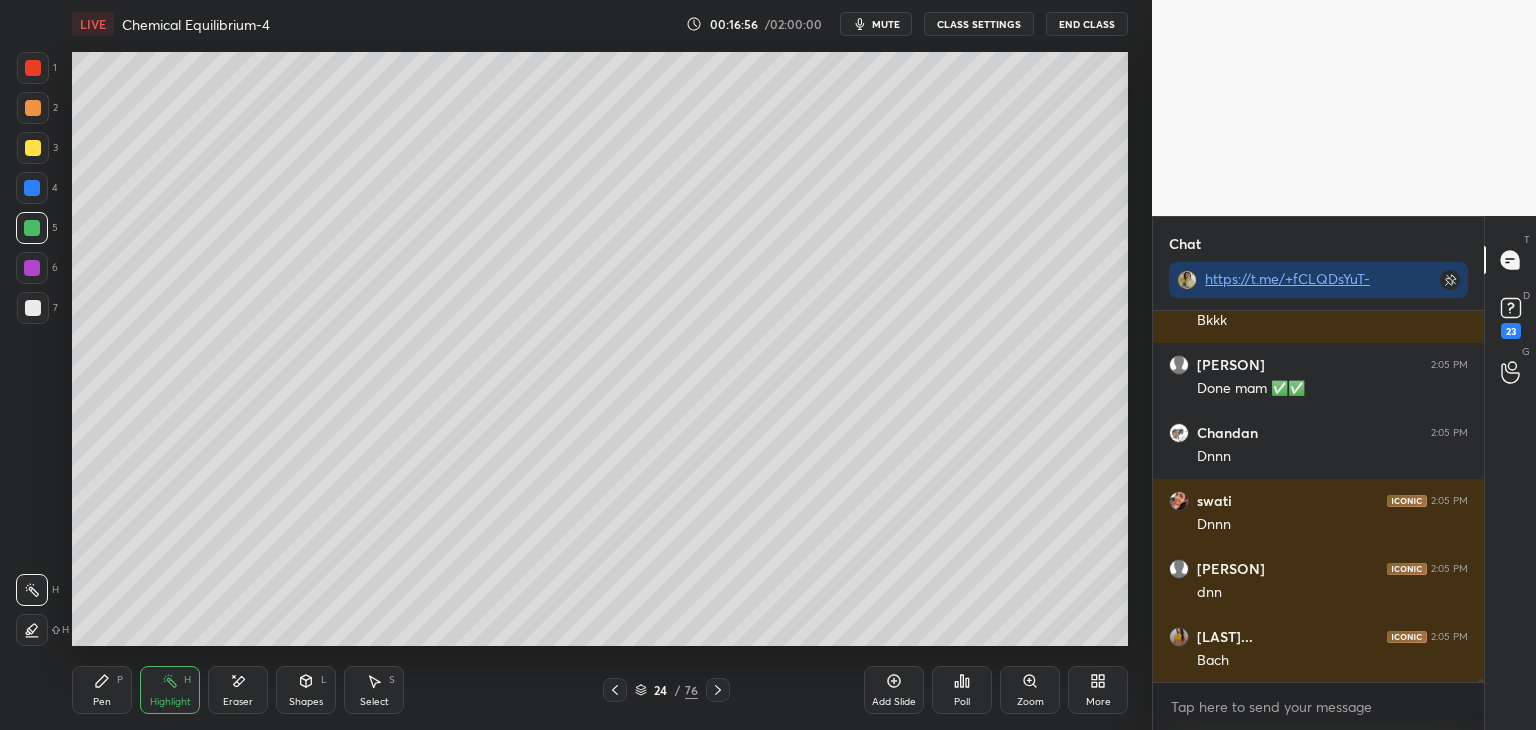 click on "CLASS SETTINGS" at bounding box center [979, 24] 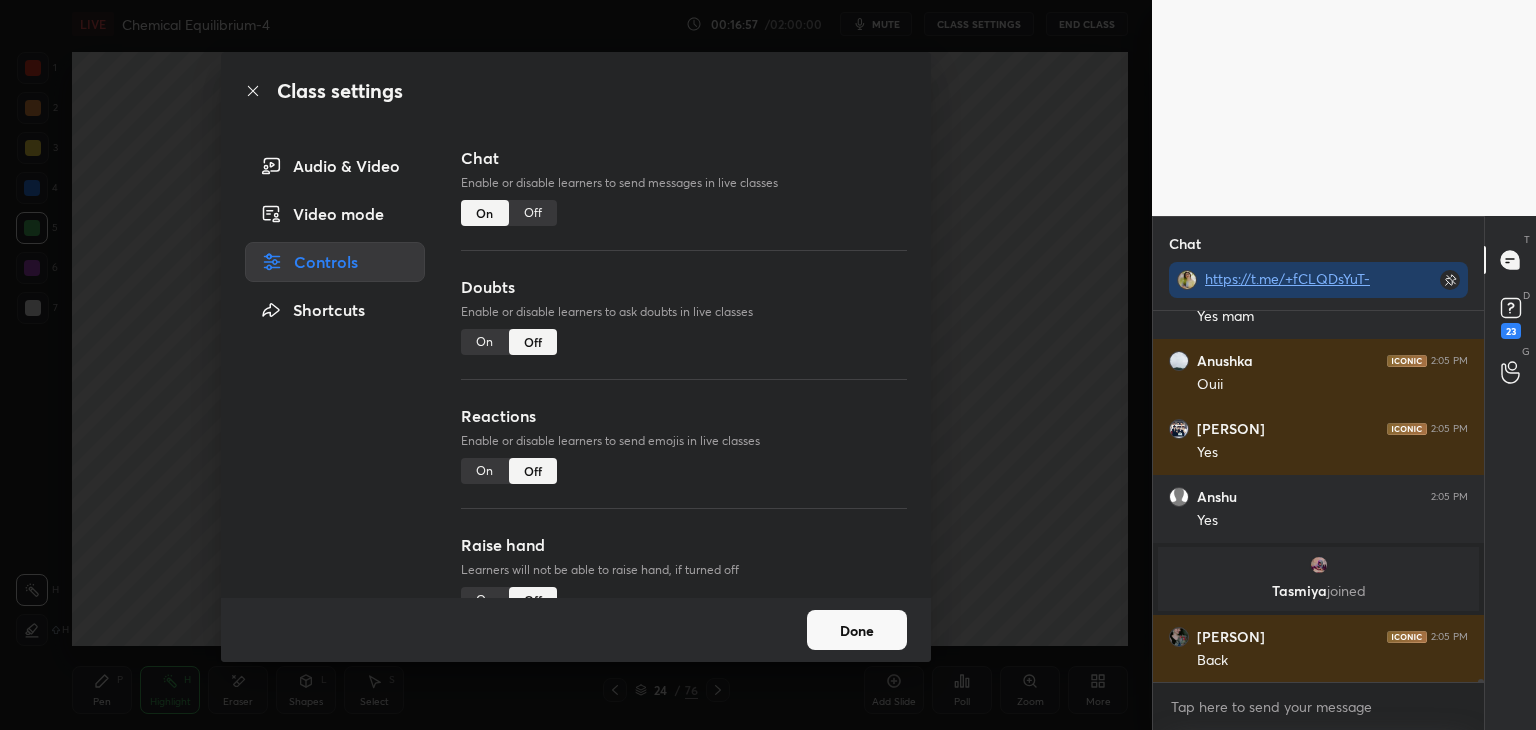 click on "Off" at bounding box center [533, 213] 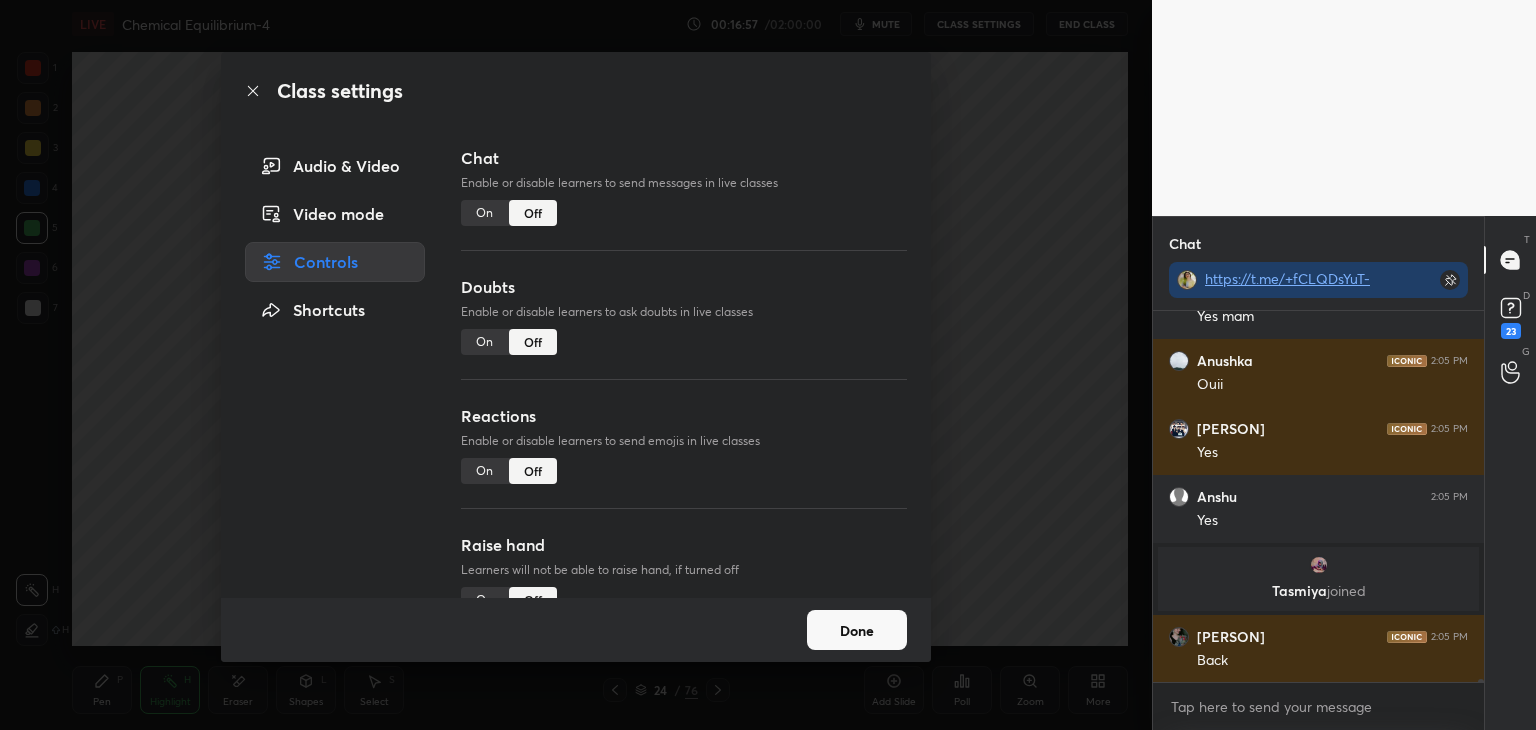 scroll, scrollTop: 47568, scrollLeft: 0, axis: vertical 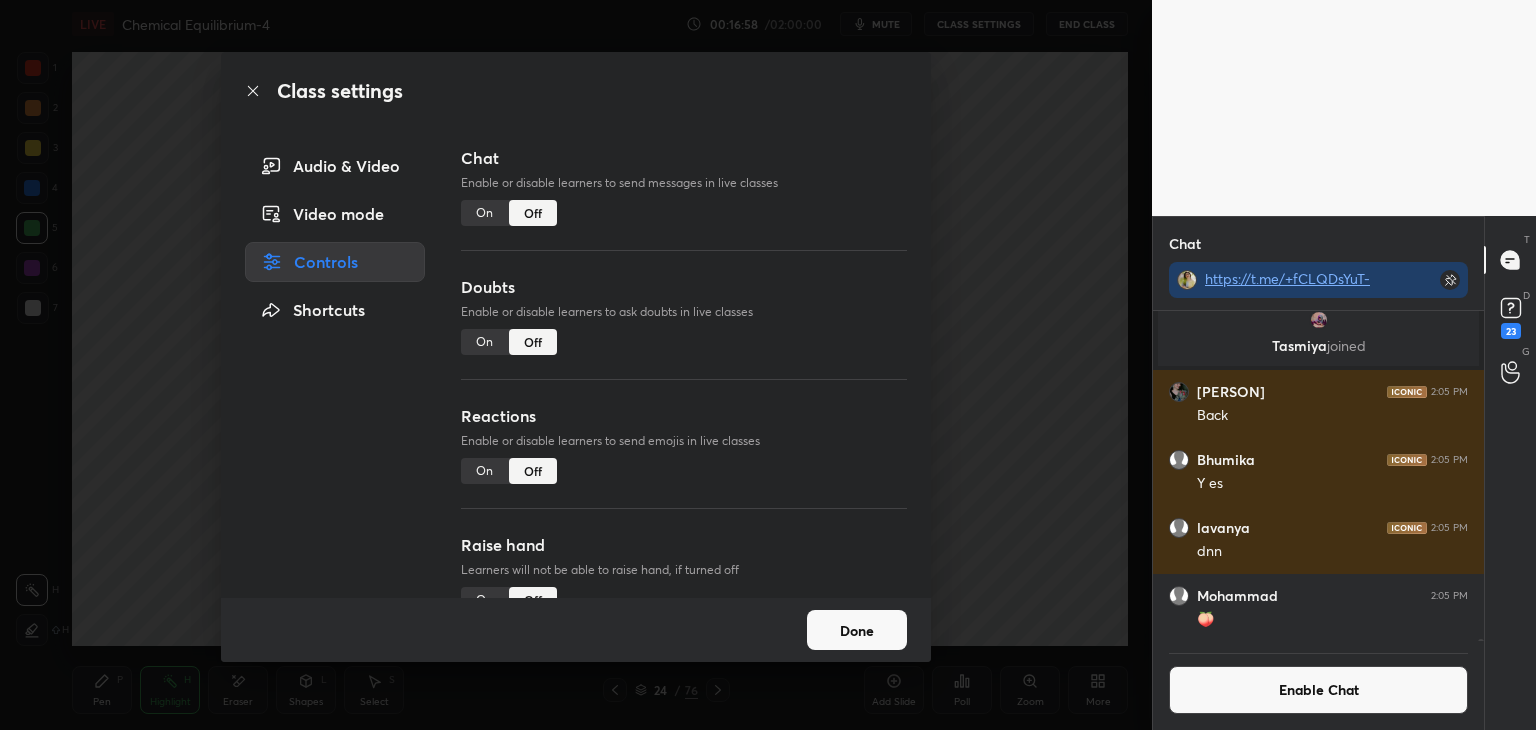 click on "Done" at bounding box center (857, 630) 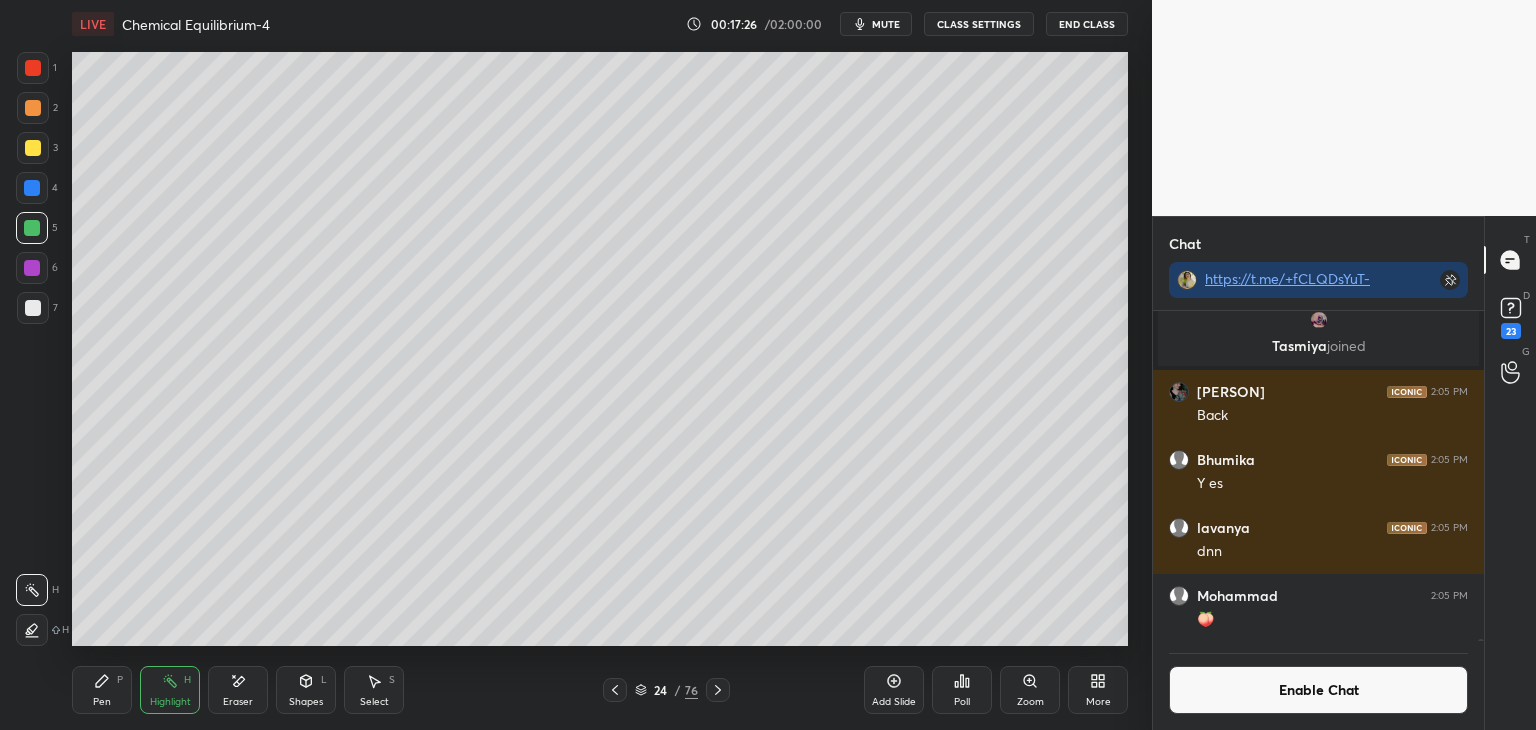 click on "Enable Chat" at bounding box center [1318, 690] 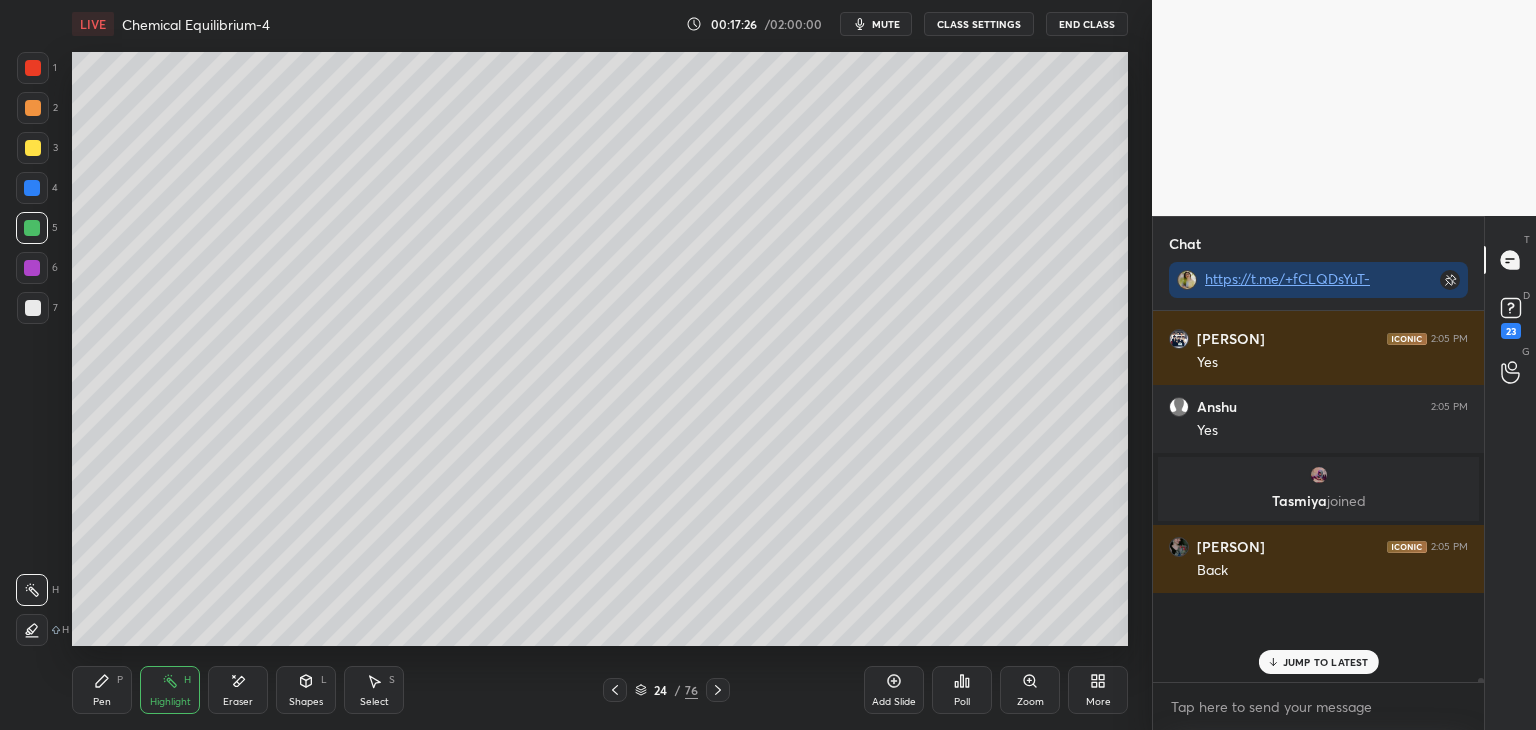 scroll, scrollTop: 6, scrollLeft: 6, axis: both 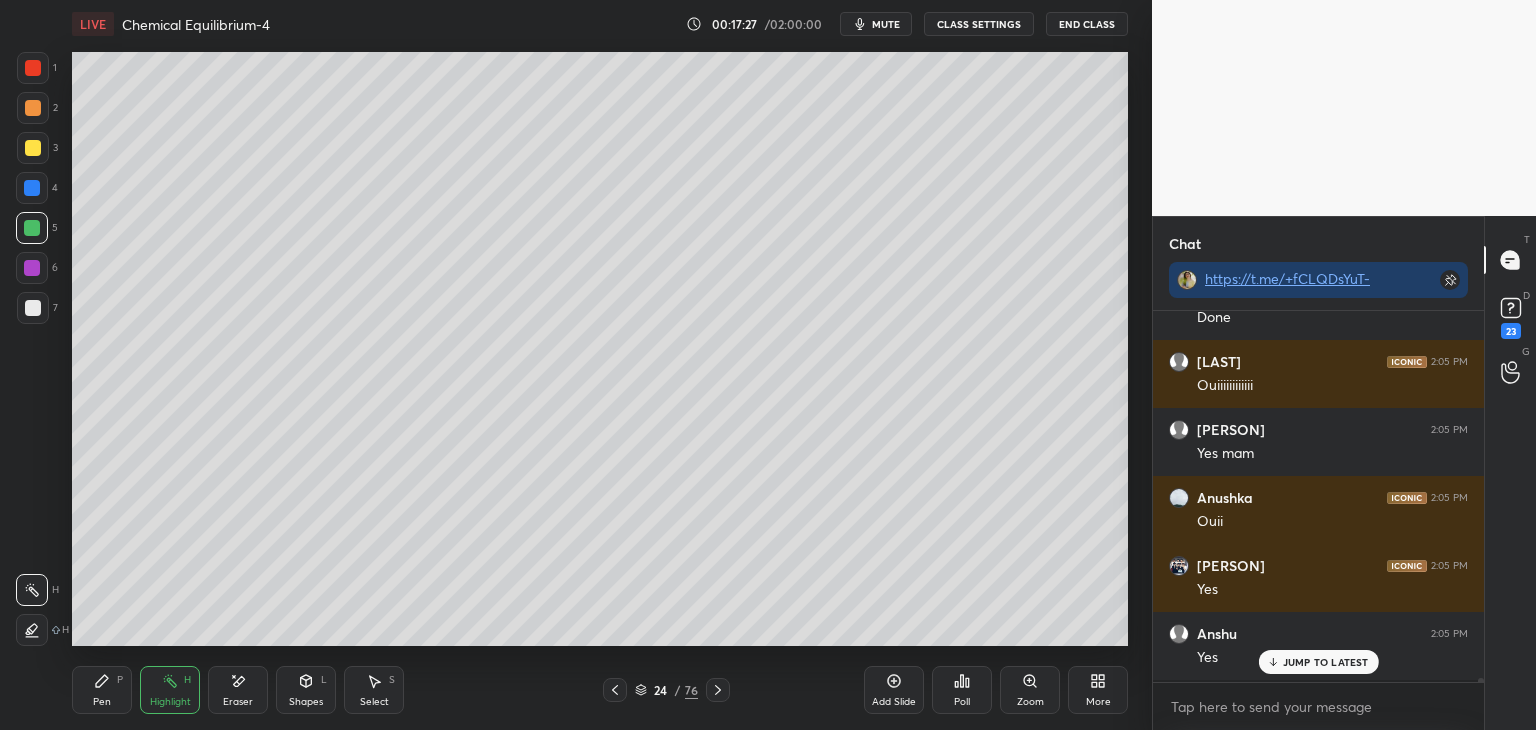 click on "JUMP TO LATEST" at bounding box center (1326, 662) 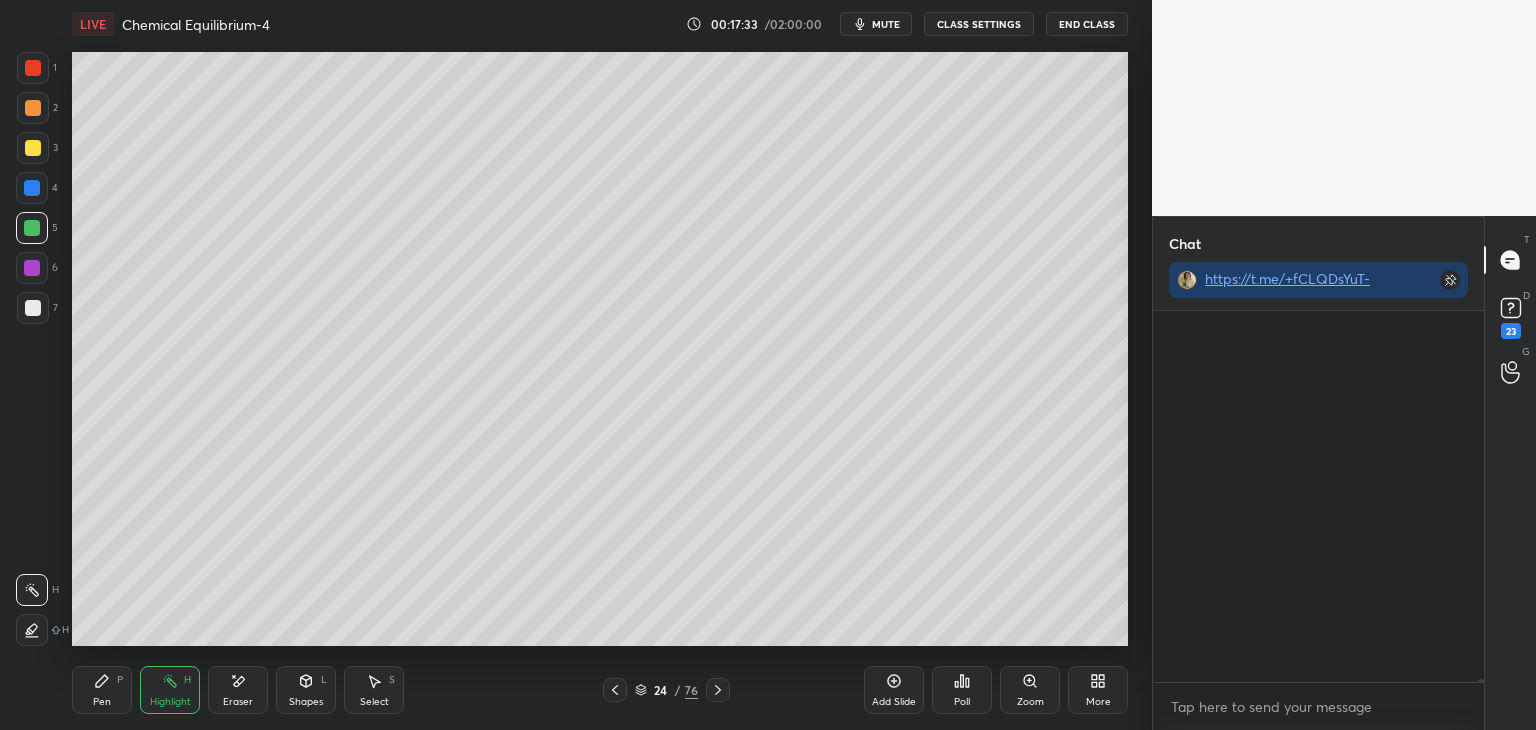 scroll, scrollTop: 50004, scrollLeft: 0, axis: vertical 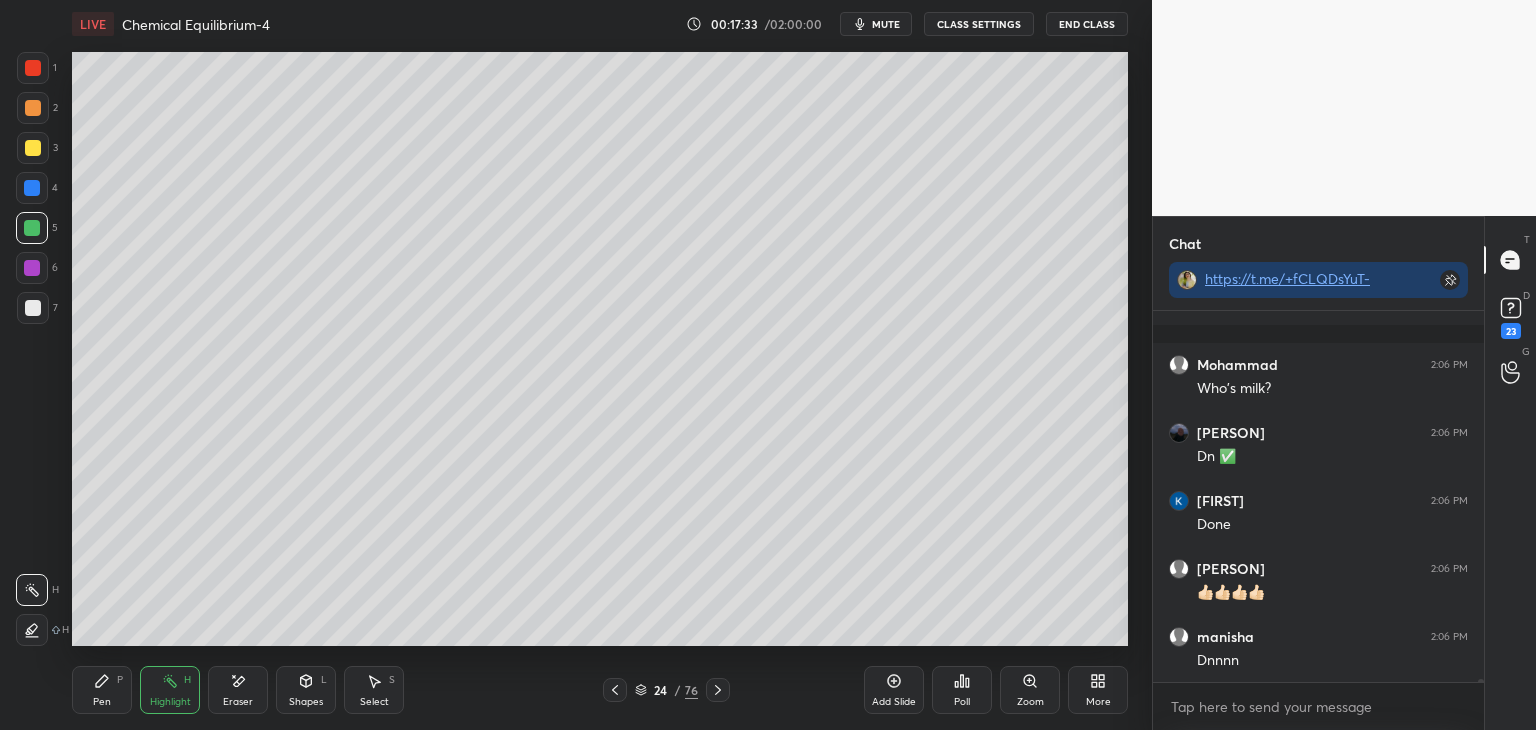 click 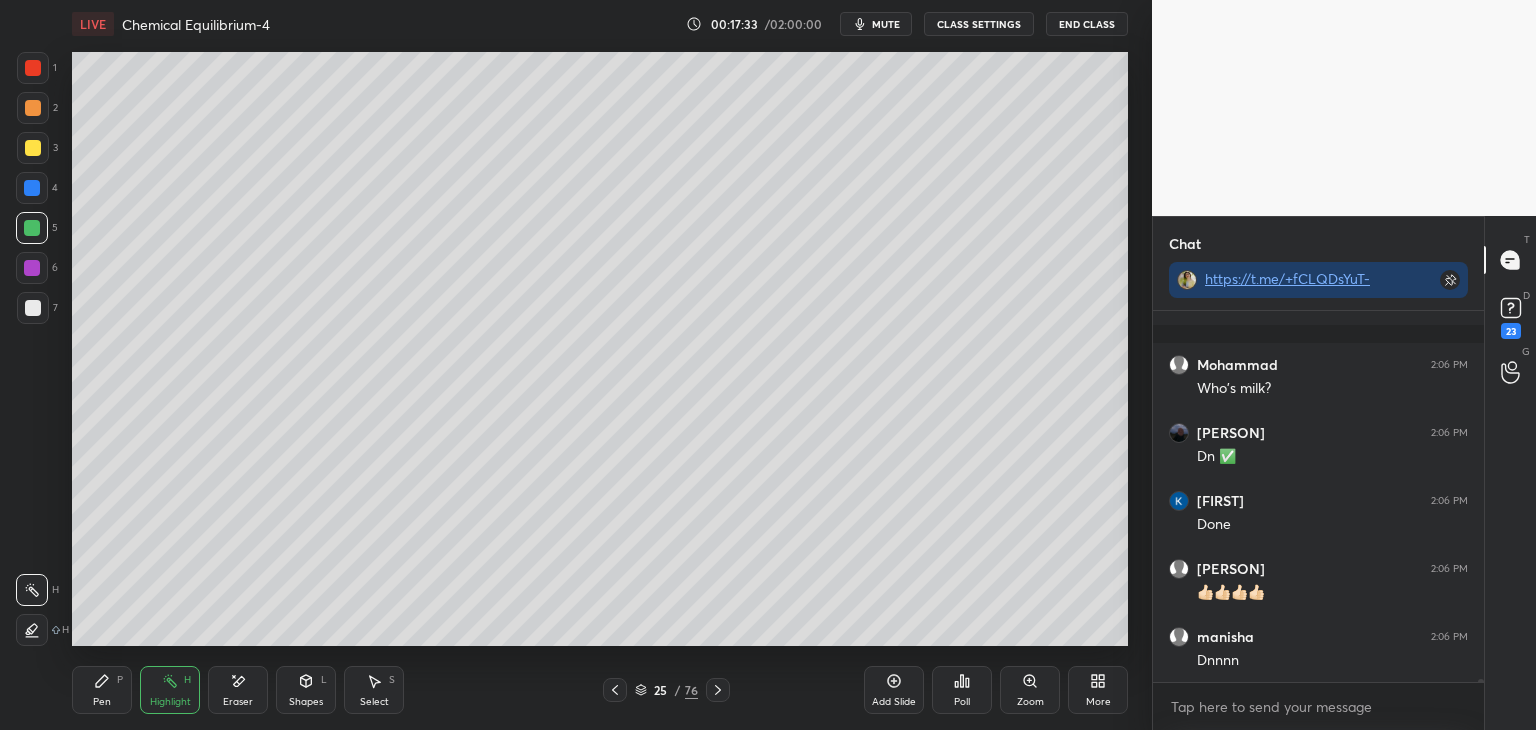 click 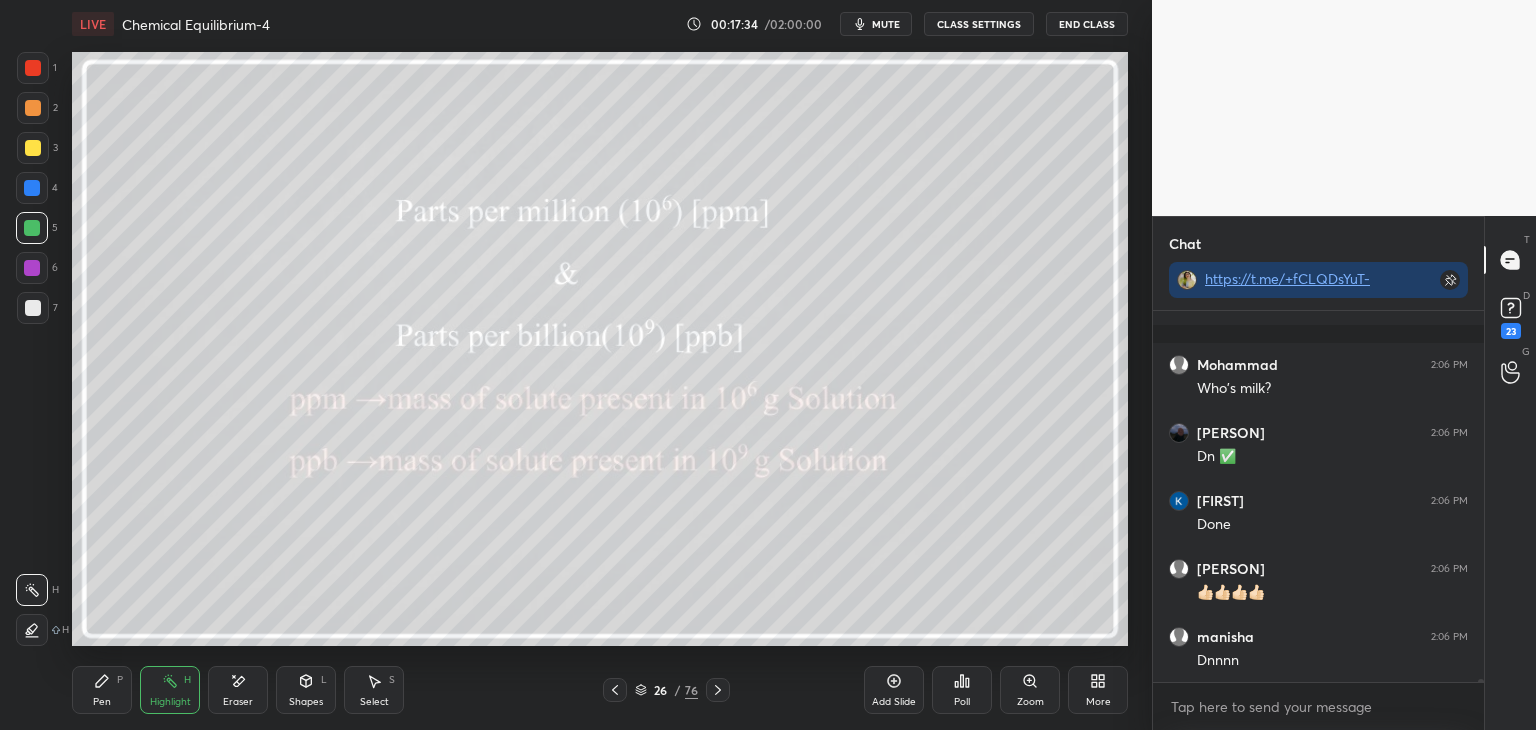 scroll, scrollTop: 50344, scrollLeft: 0, axis: vertical 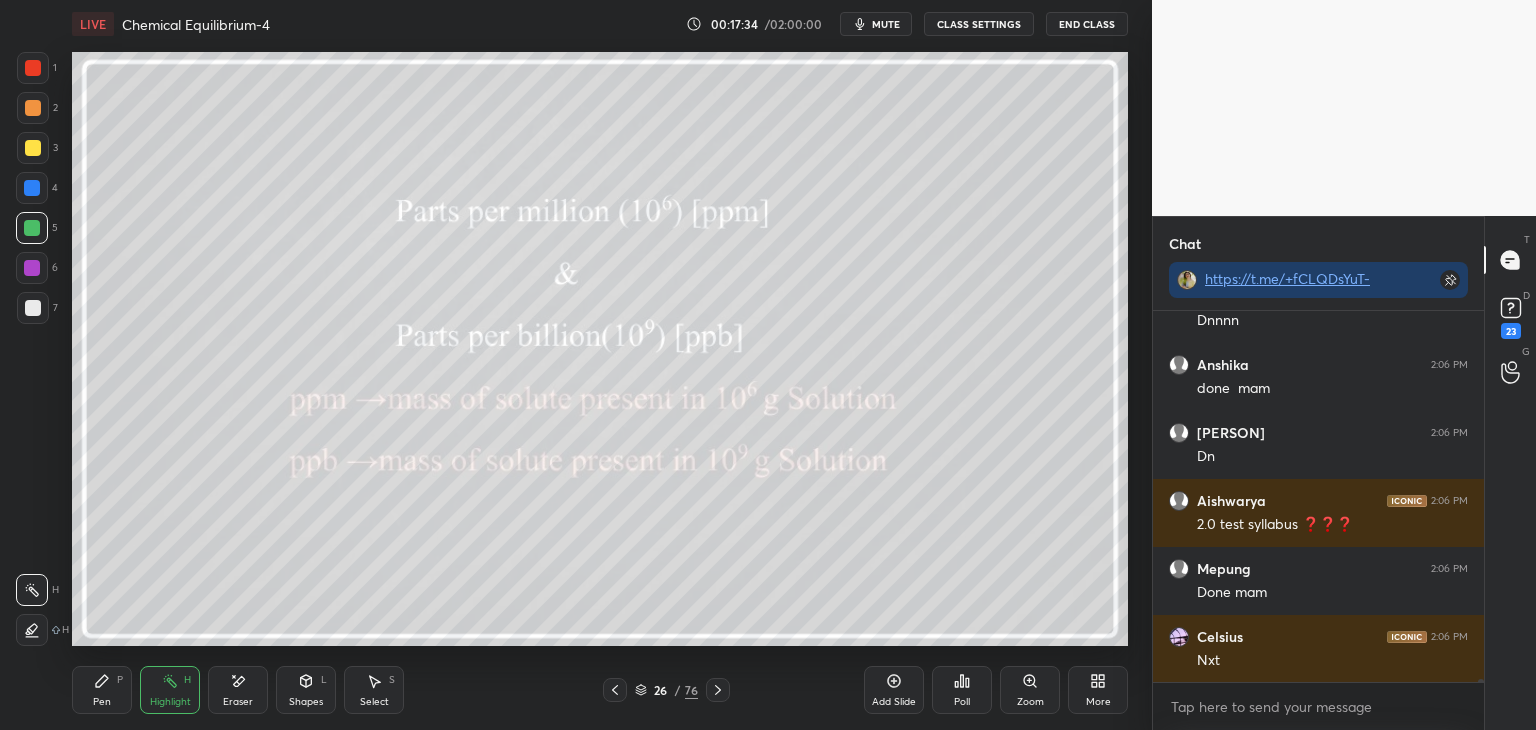 click at bounding box center (718, 690) 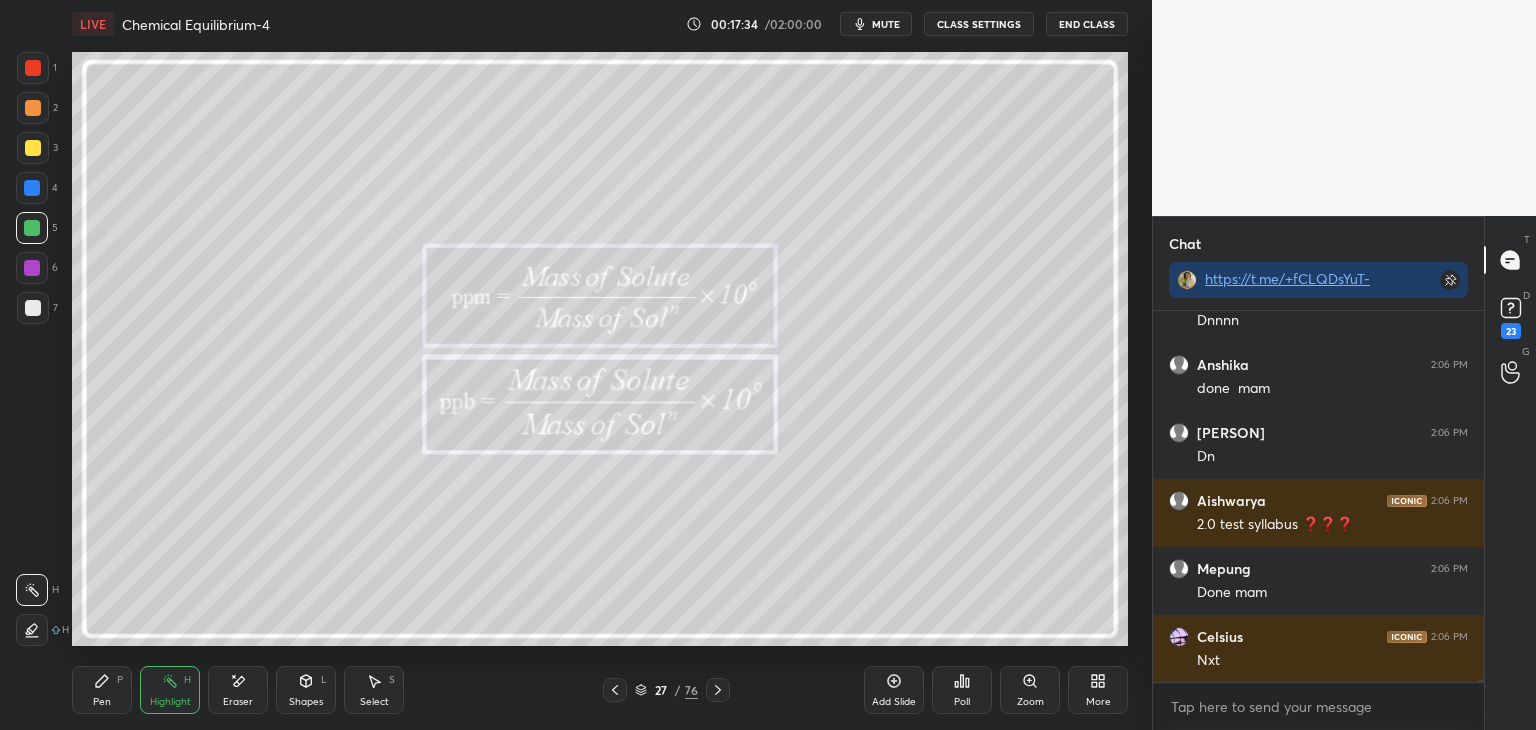 click on "27 / 76" at bounding box center (666, 690) 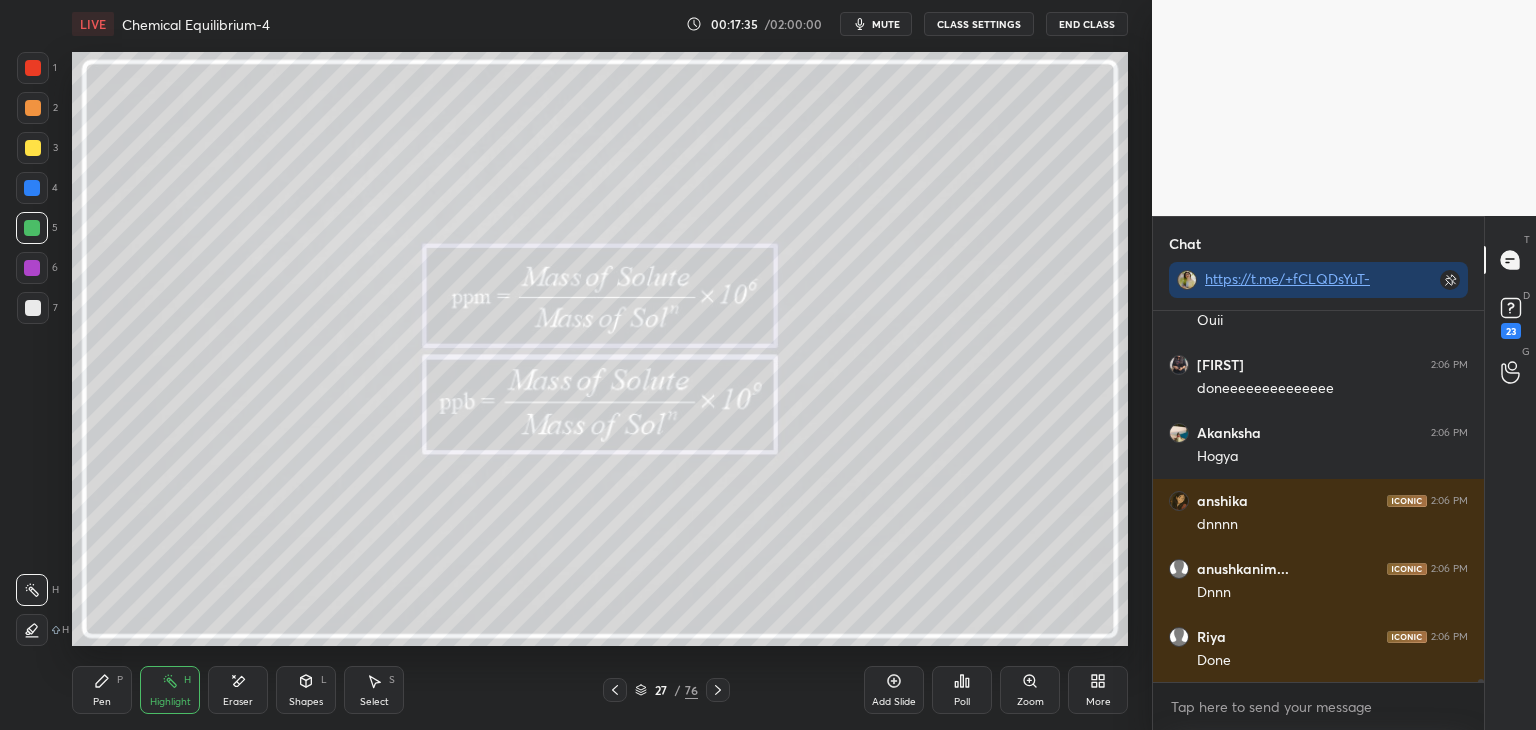 click 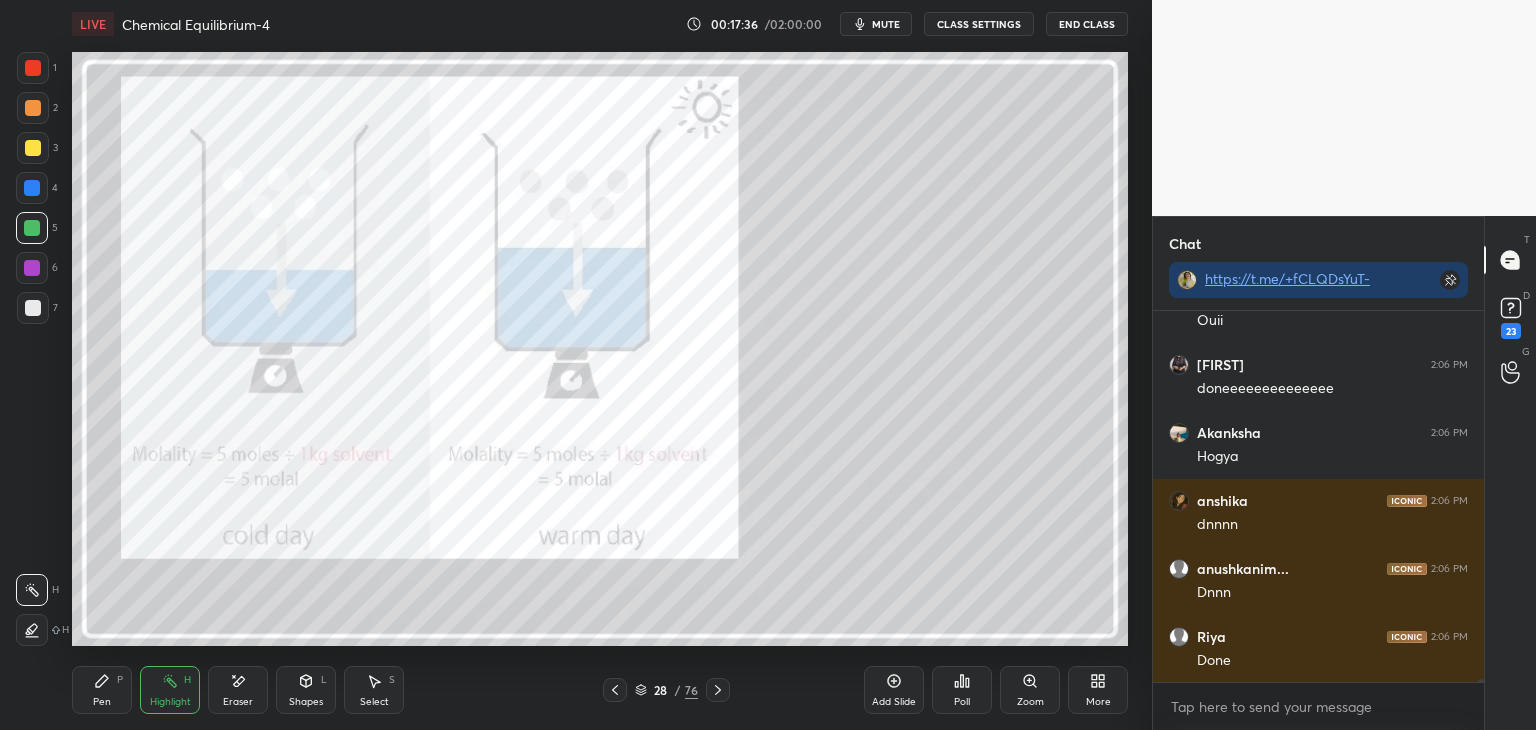 scroll, scrollTop: 51622, scrollLeft: 0, axis: vertical 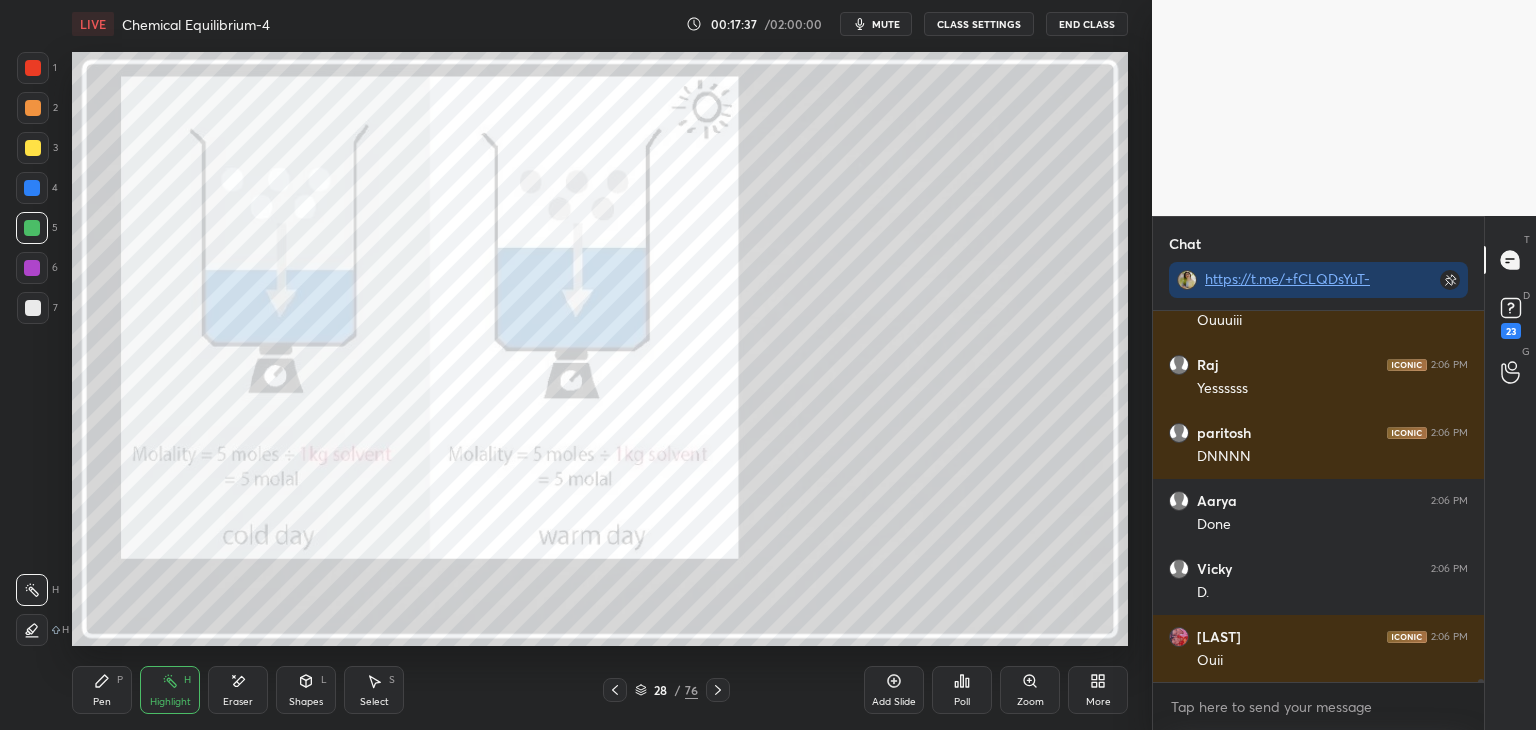 click on "CLASS SETTINGS" at bounding box center [979, 24] 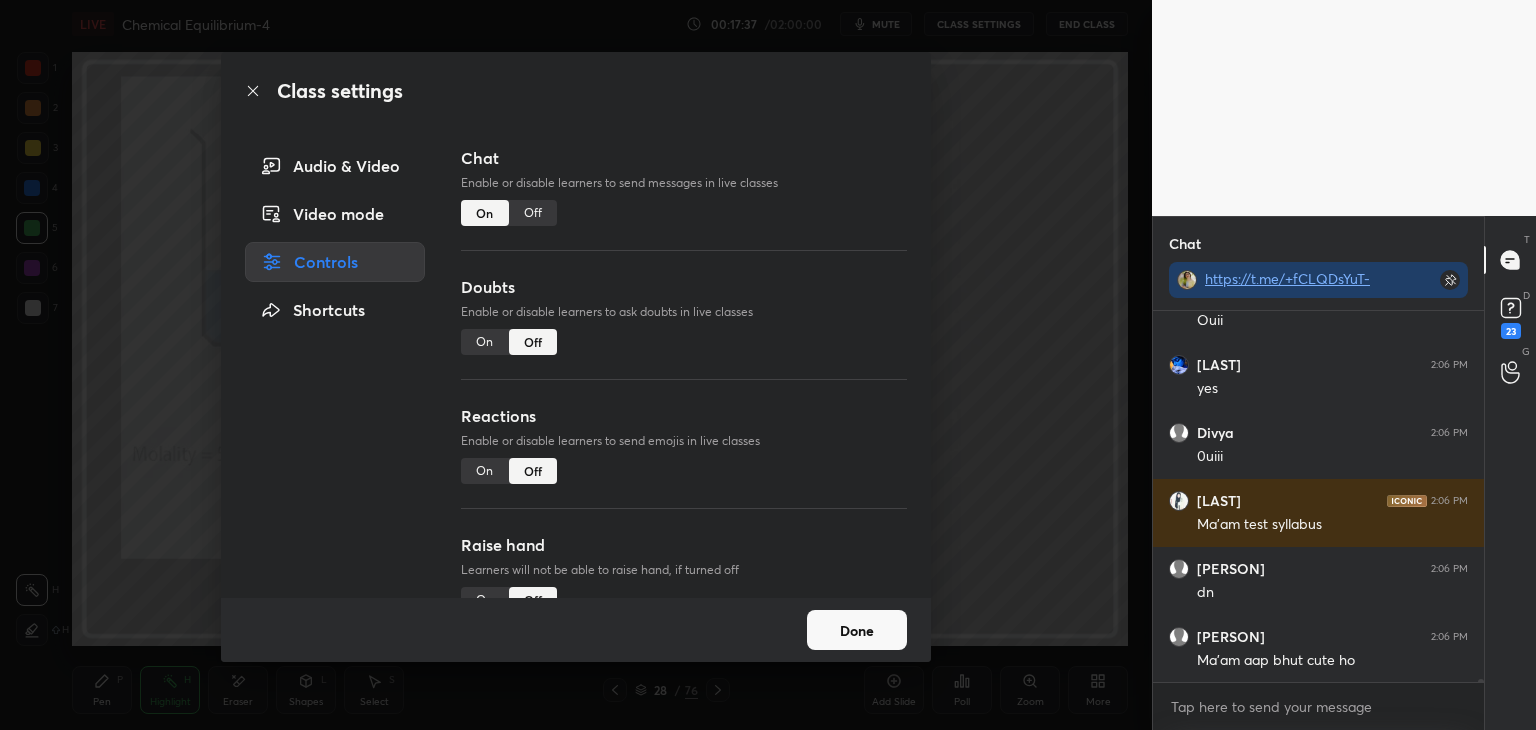 click on "Off" at bounding box center (533, 213) 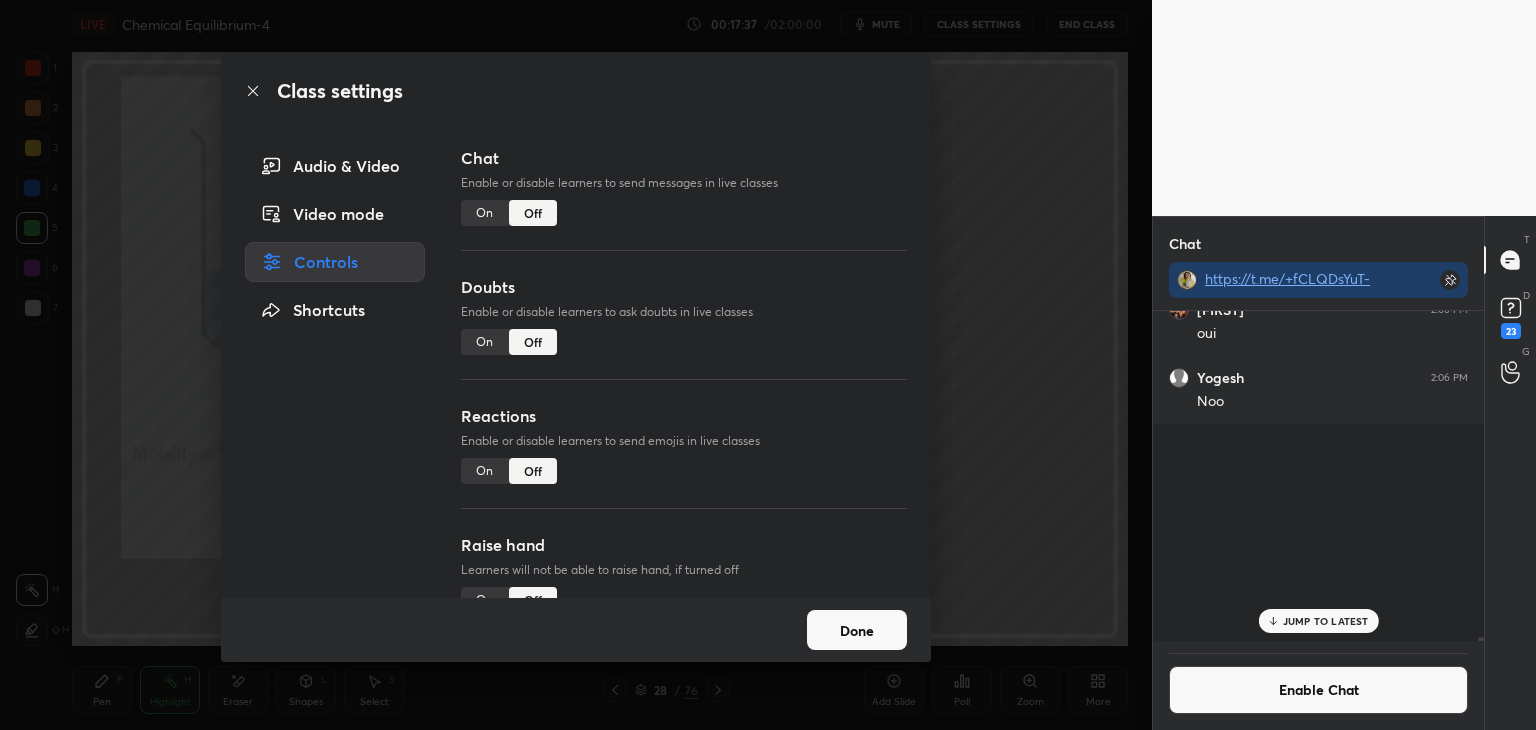 scroll, scrollTop: 50578, scrollLeft: 0, axis: vertical 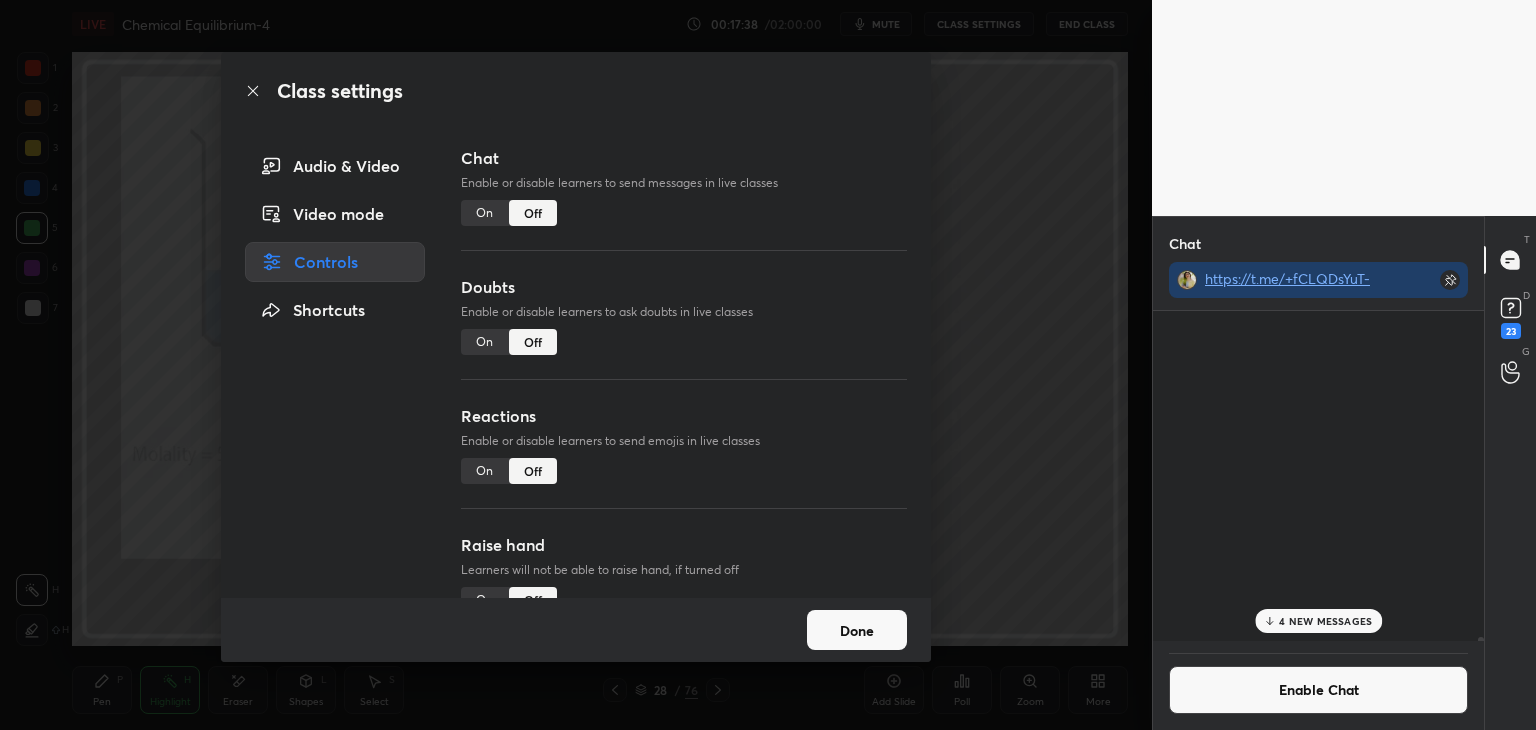 click on "Done" at bounding box center [857, 630] 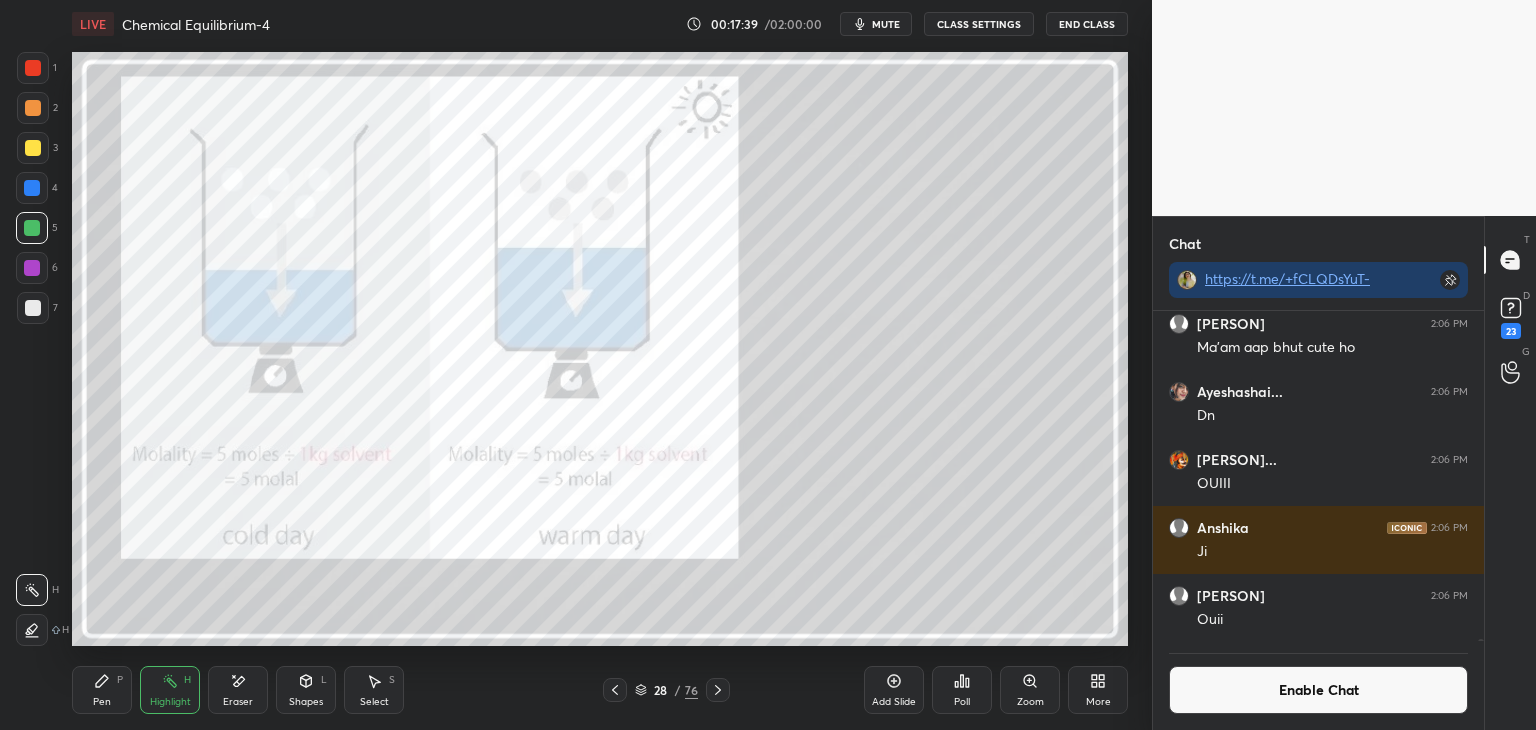 click on "Highlight H" at bounding box center [170, 690] 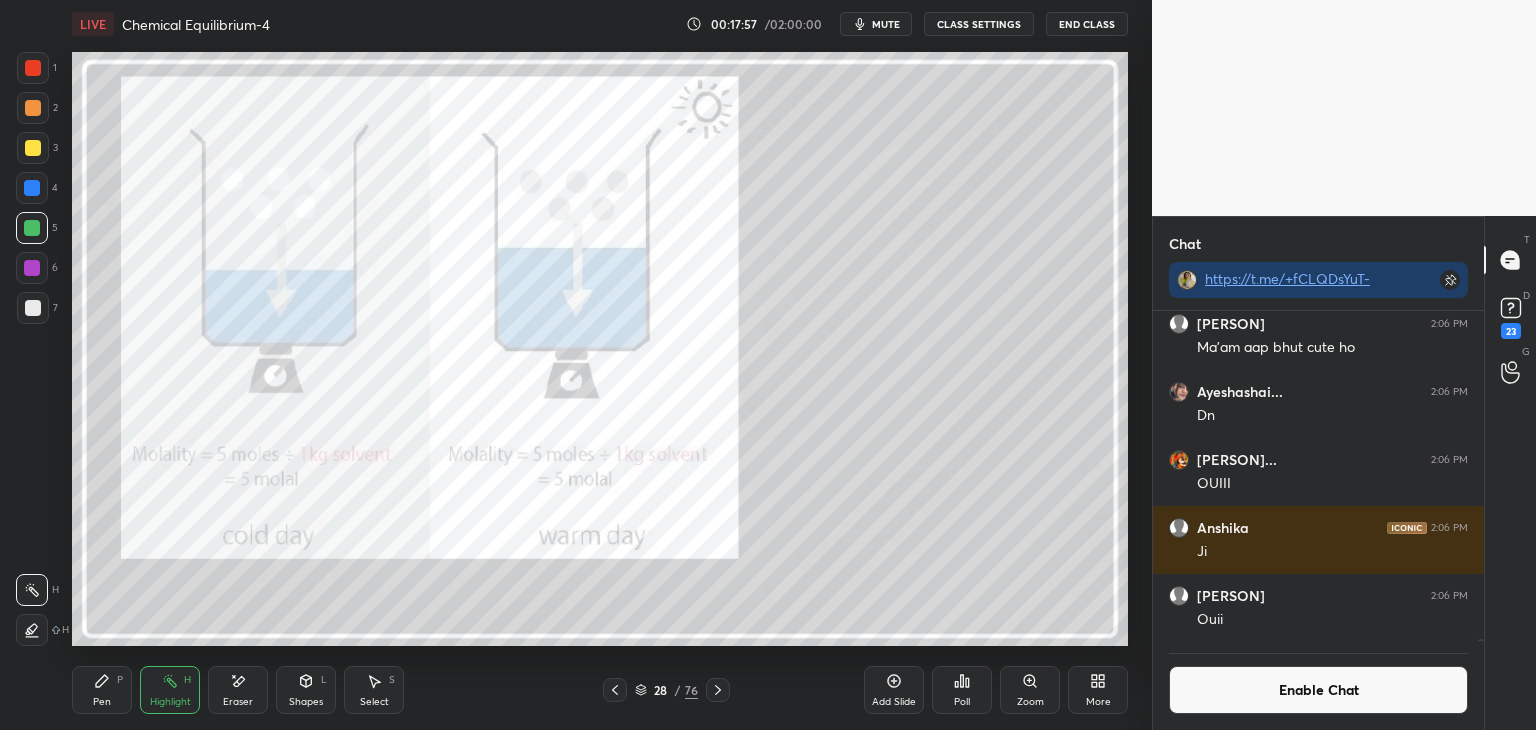 click on "Pen P" at bounding box center [102, 690] 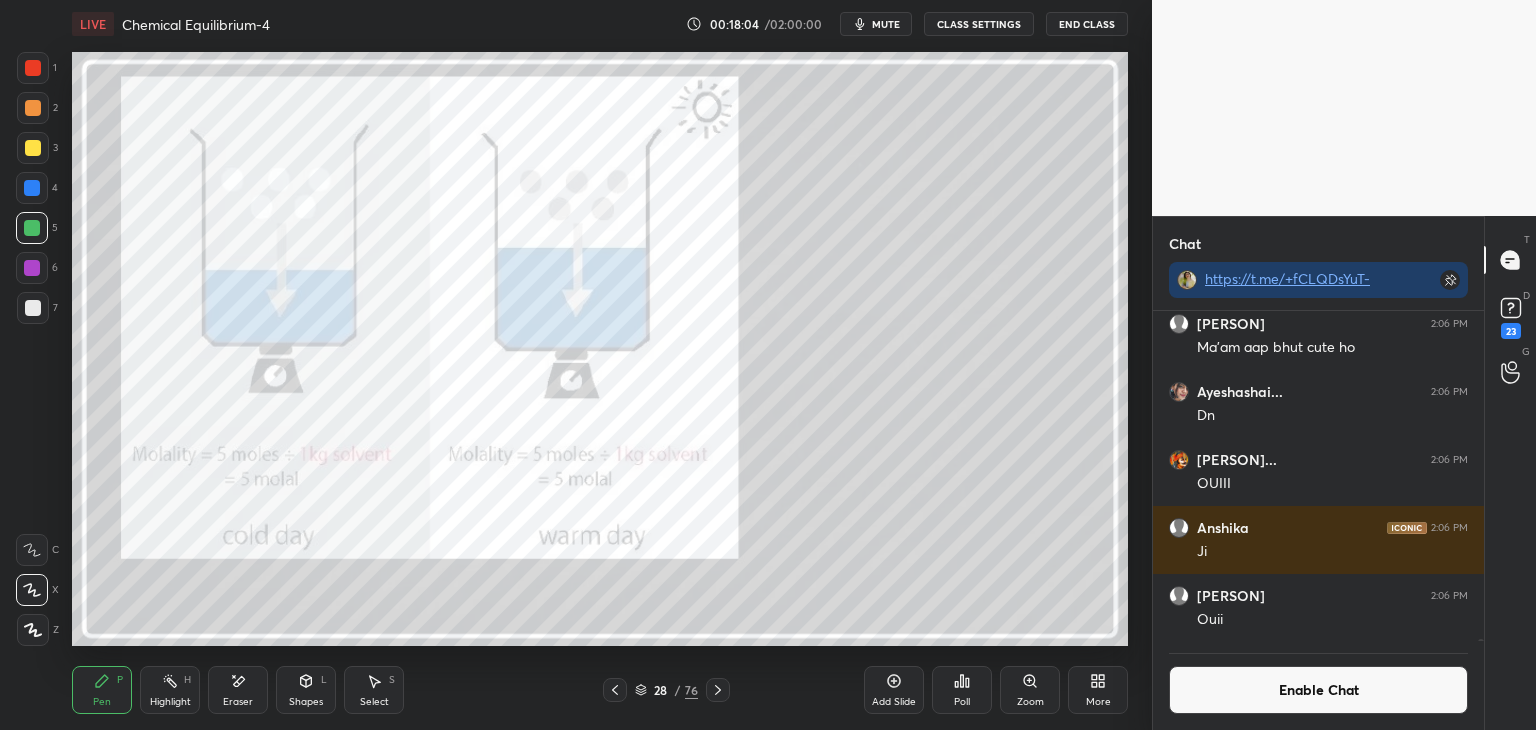 click on "Enable Chat" at bounding box center (1318, 690) 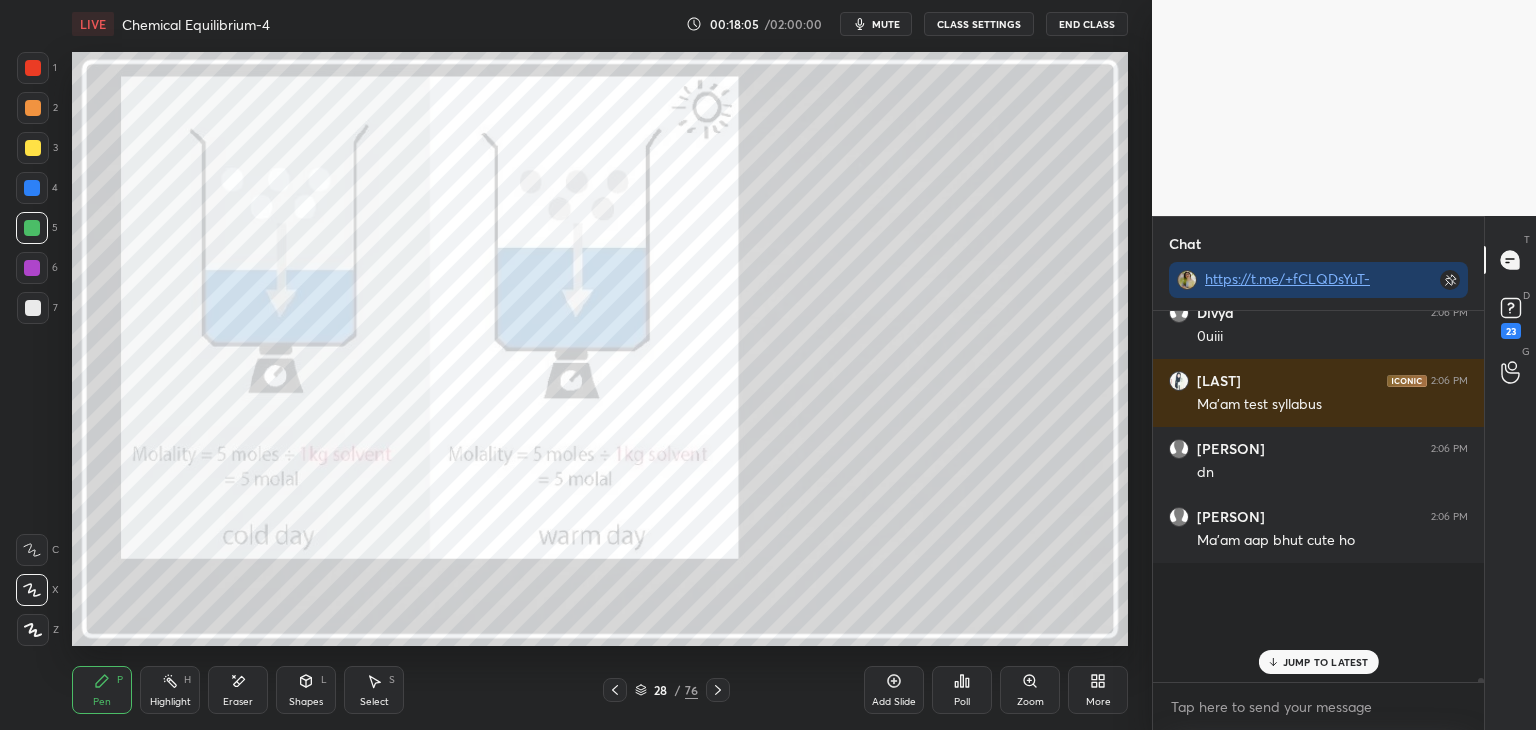 scroll, scrollTop: 6, scrollLeft: 6, axis: both 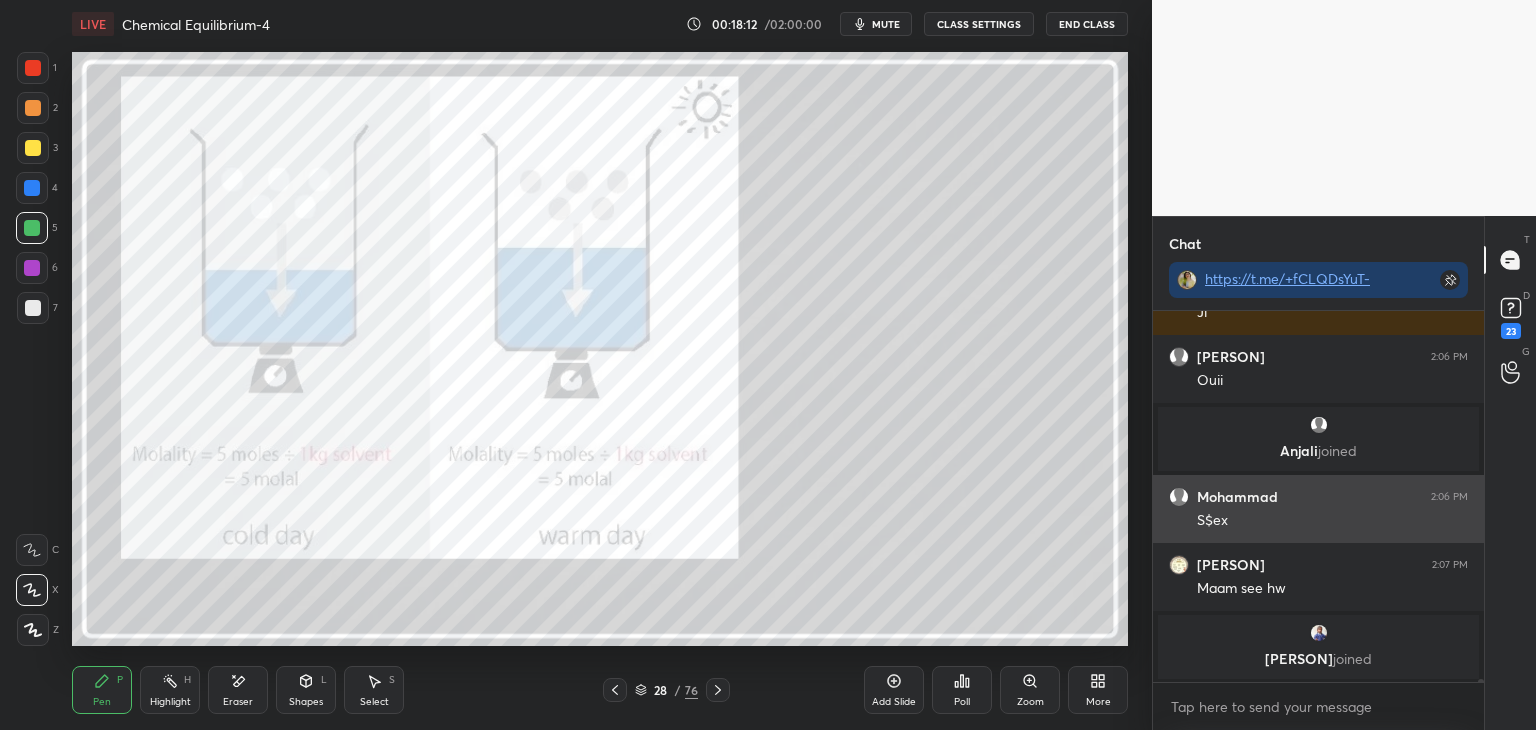 click on "S$ex" at bounding box center [1332, 521] 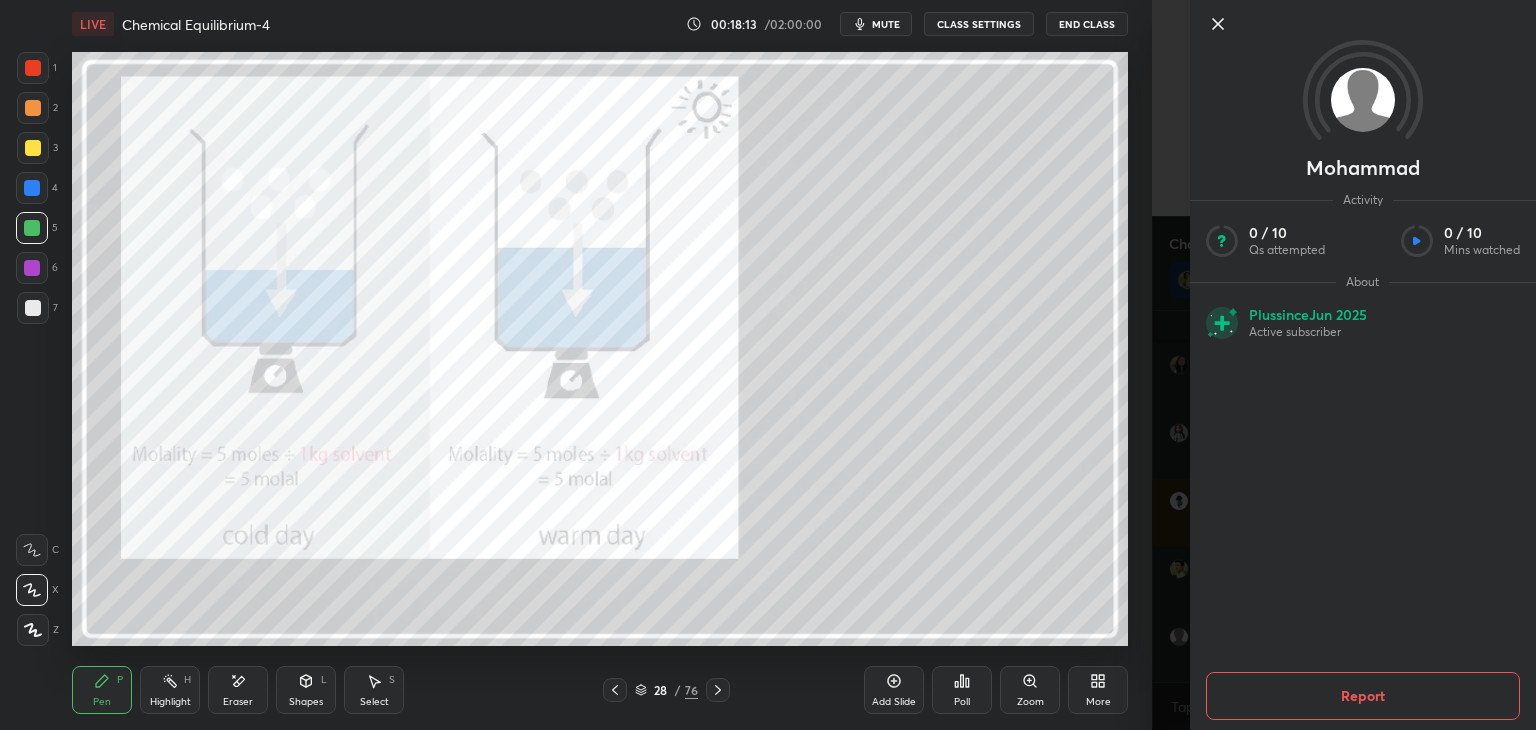 scroll, scrollTop: 51614, scrollLeft: 0, axis: vertical 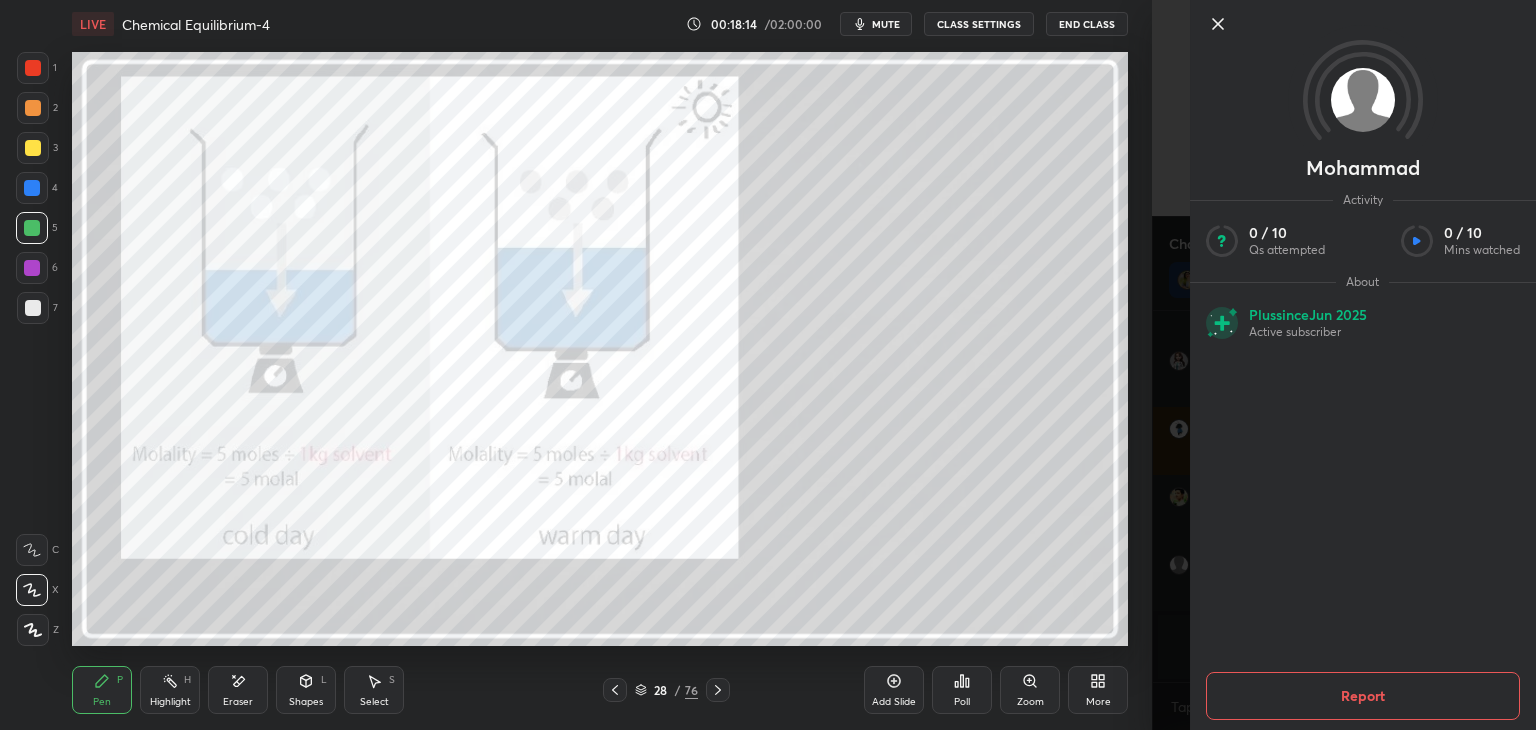 click on "Report" at bounding box center (1363, 696) 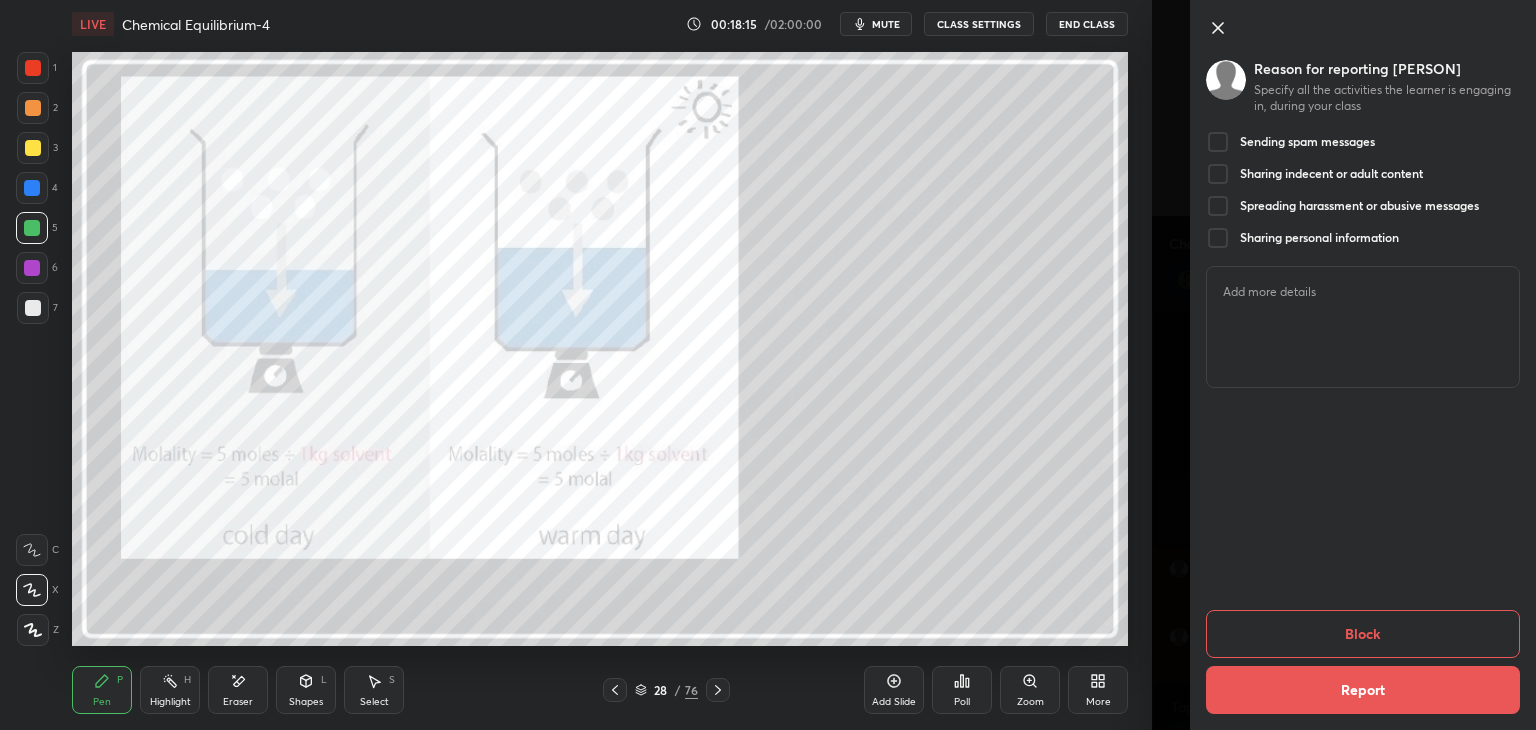 scroll, scrollTop: 52004, scrollLeft: 0, axis: vertical 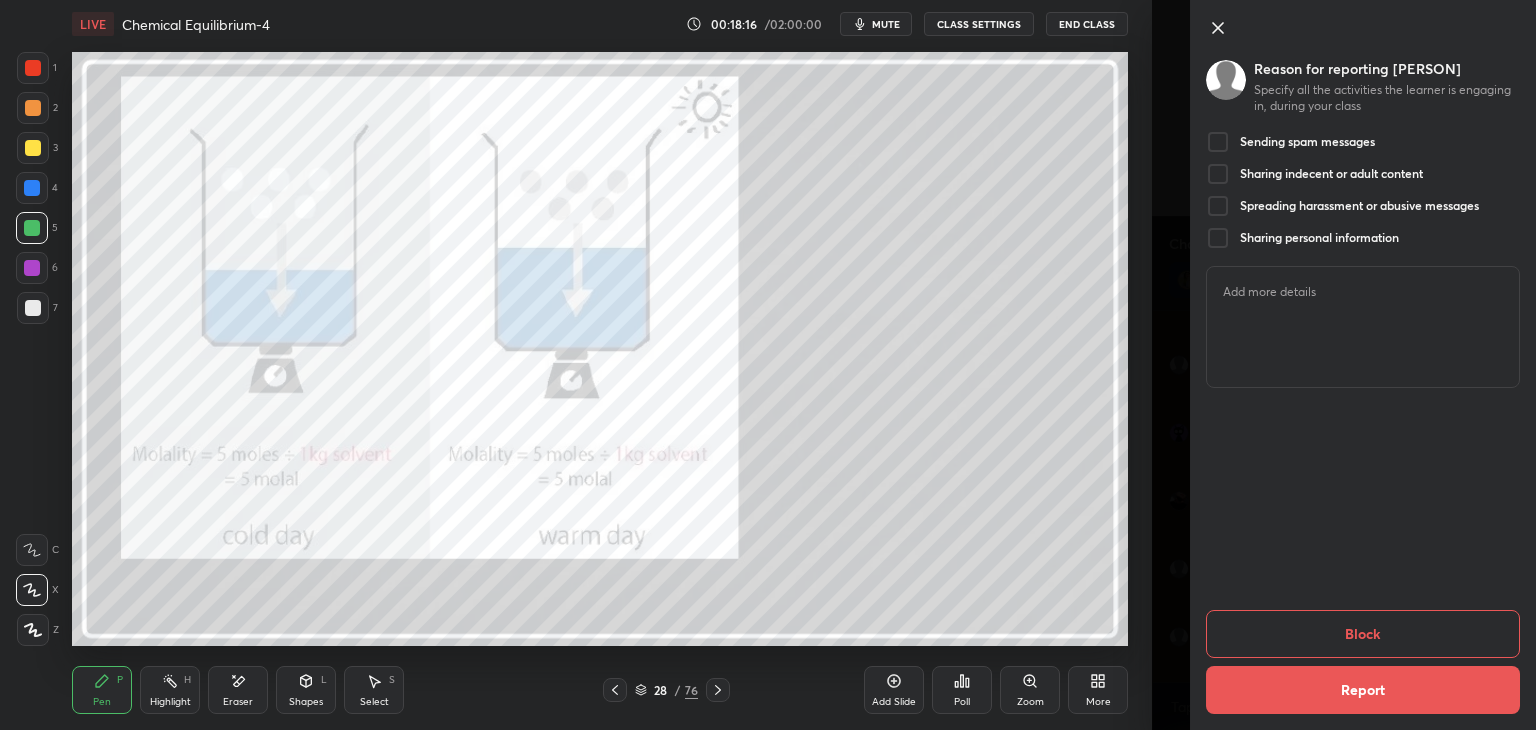 click at bounding box center [1218, 142] 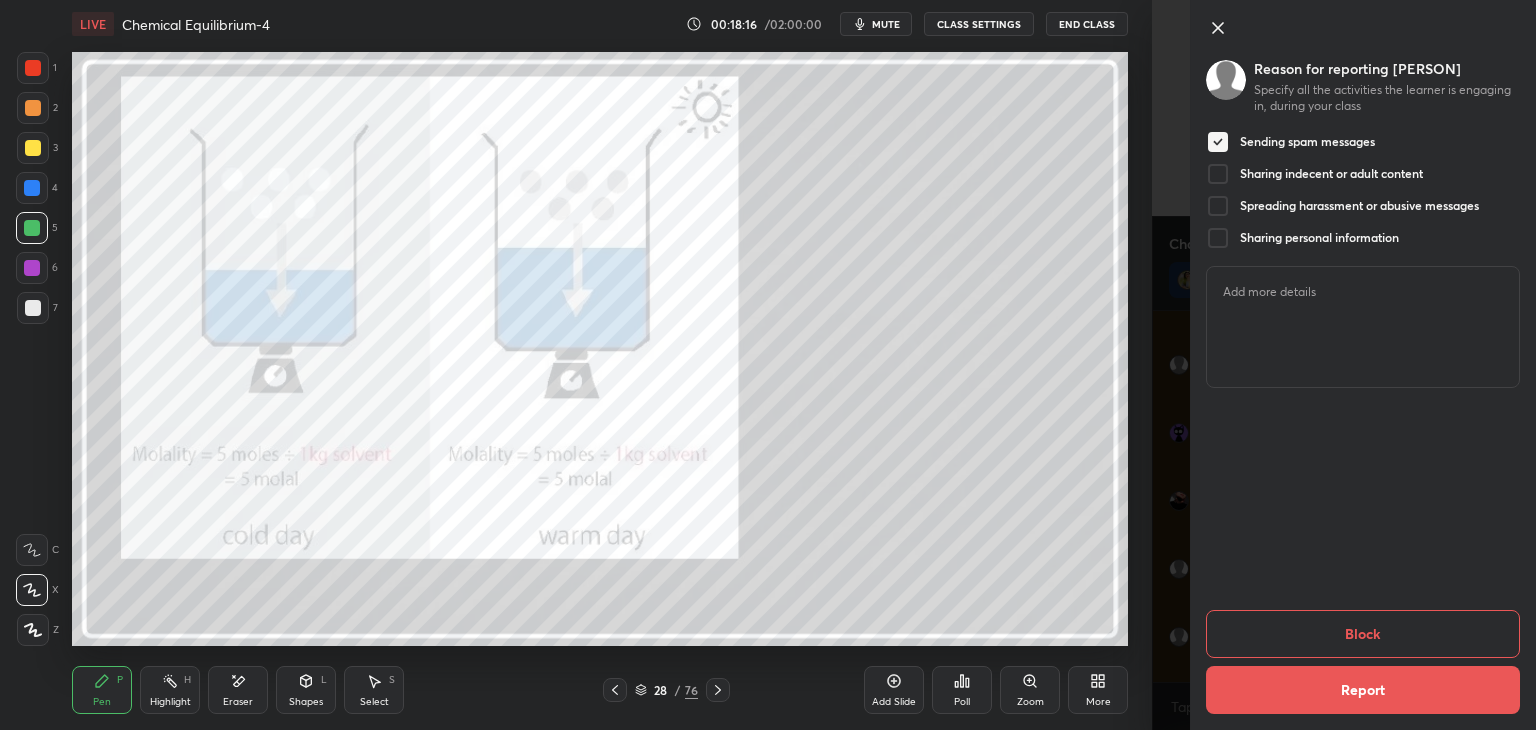click at bounding box center [1218, 174] 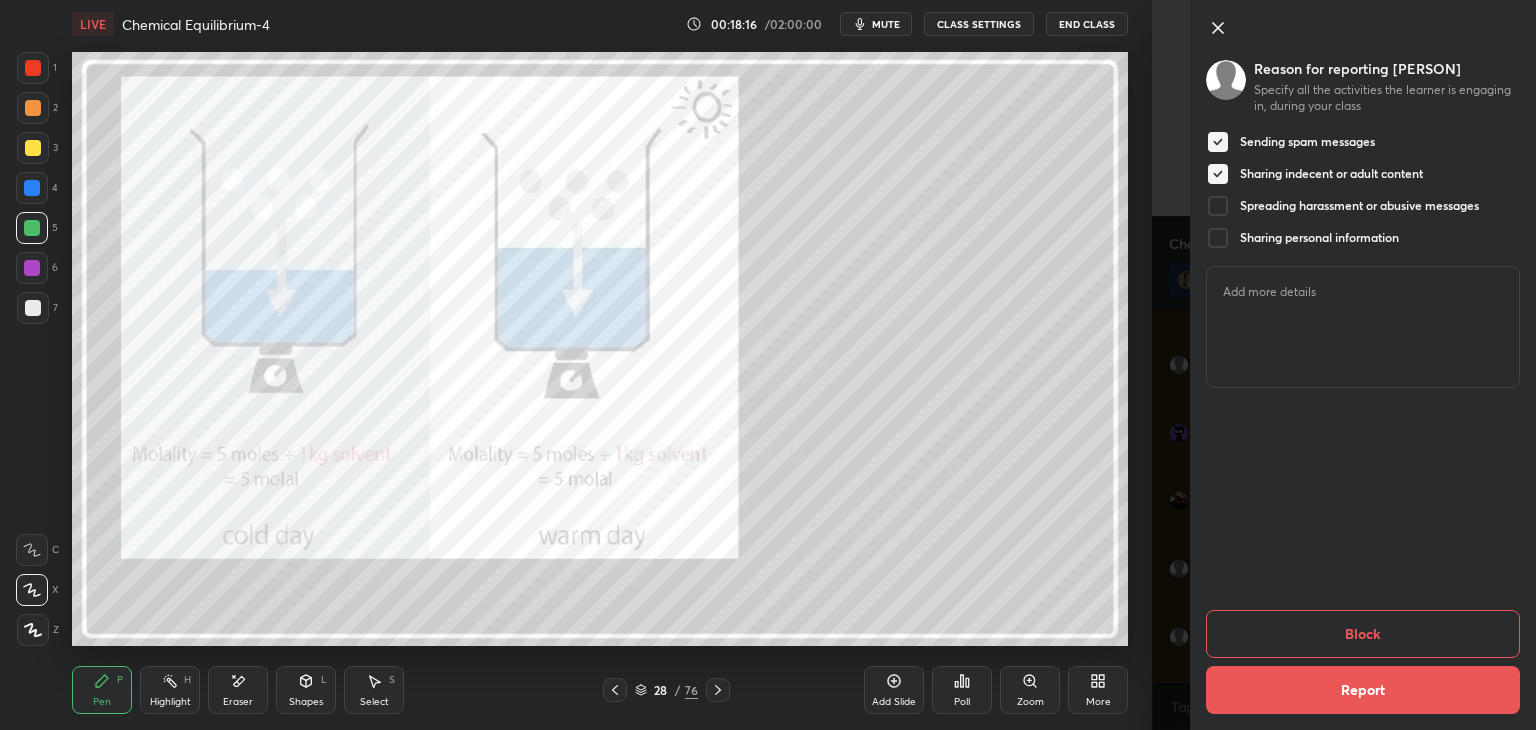 click at bounding box center [1218, 206] 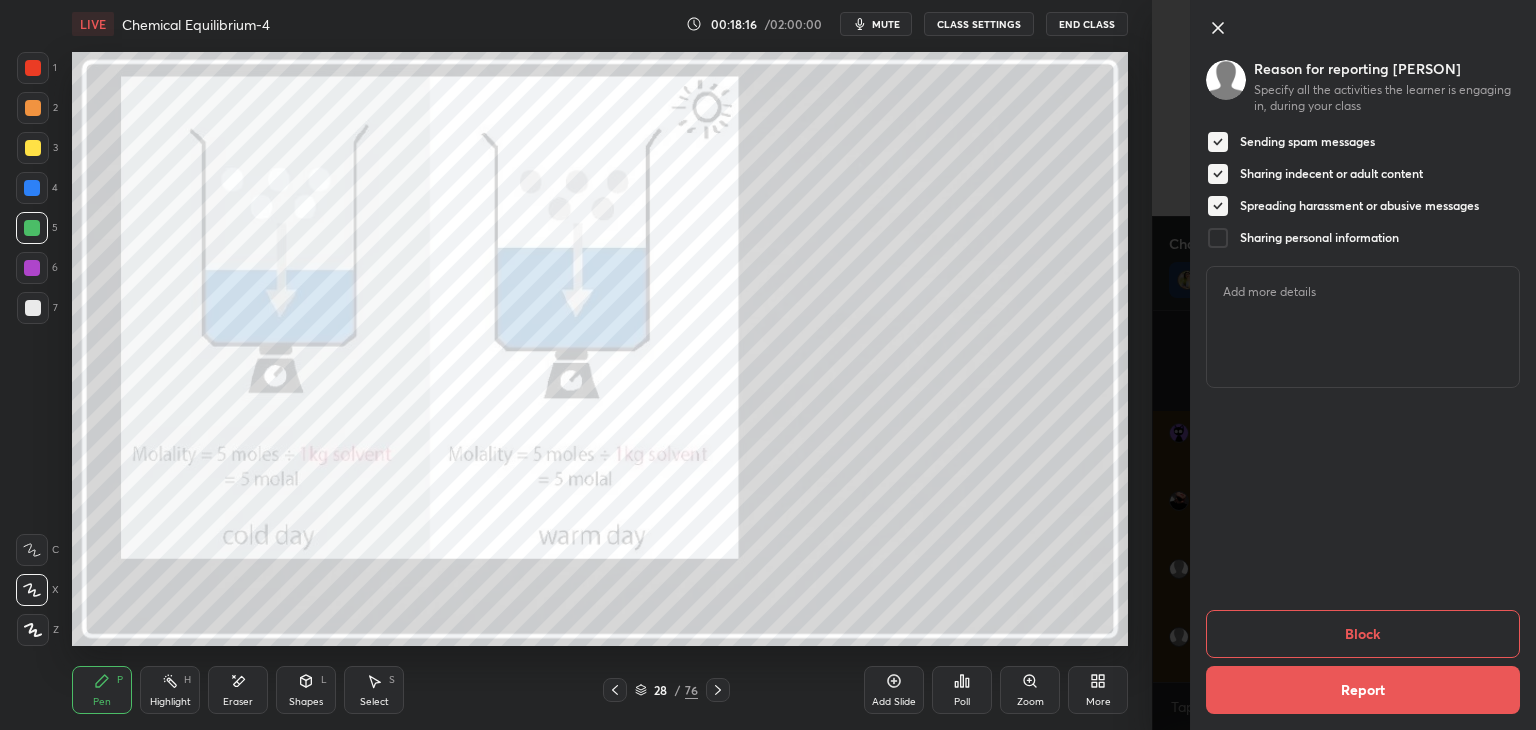scroll, scrollTop: 52208, scrollLeft: 0, axis: vertical 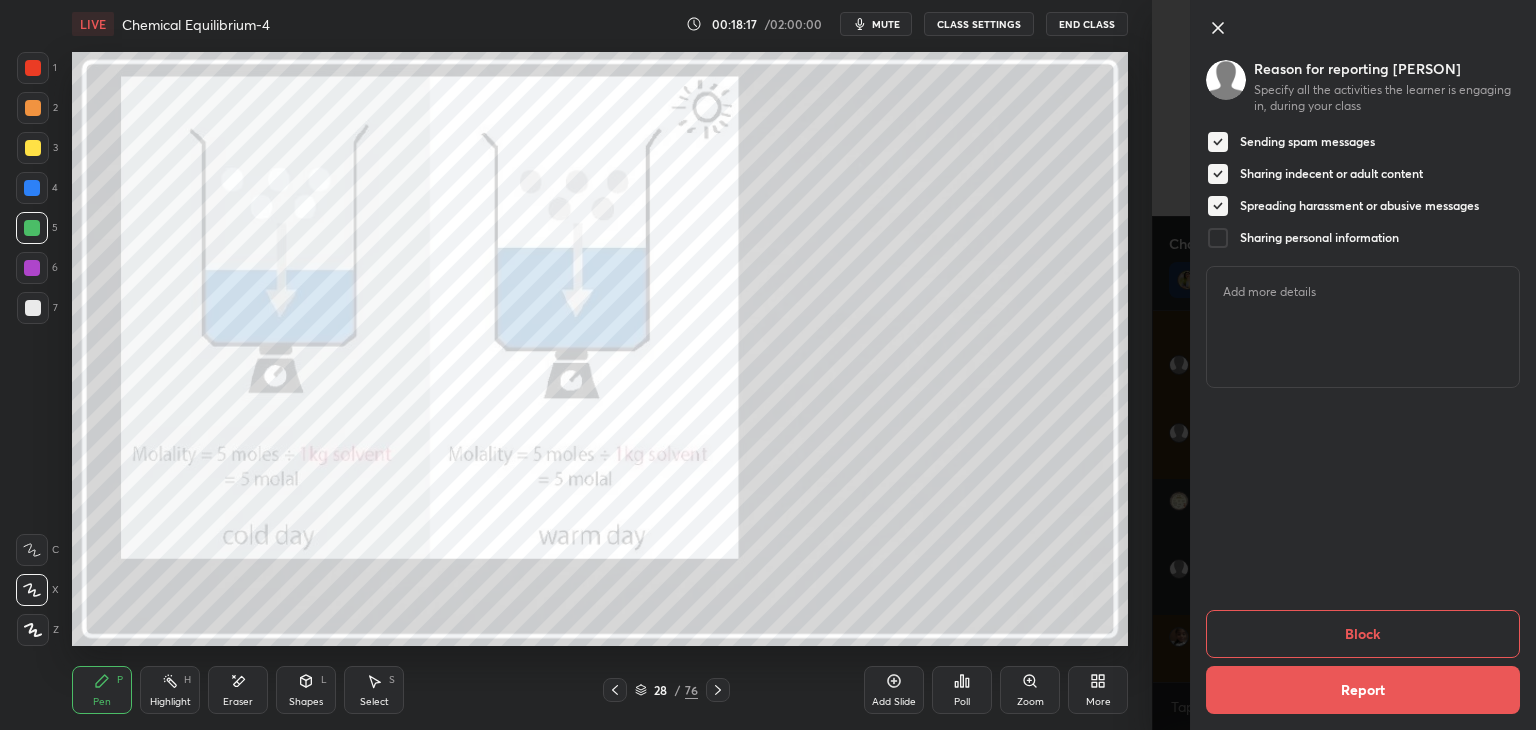click at bounding box center (1218, 238) 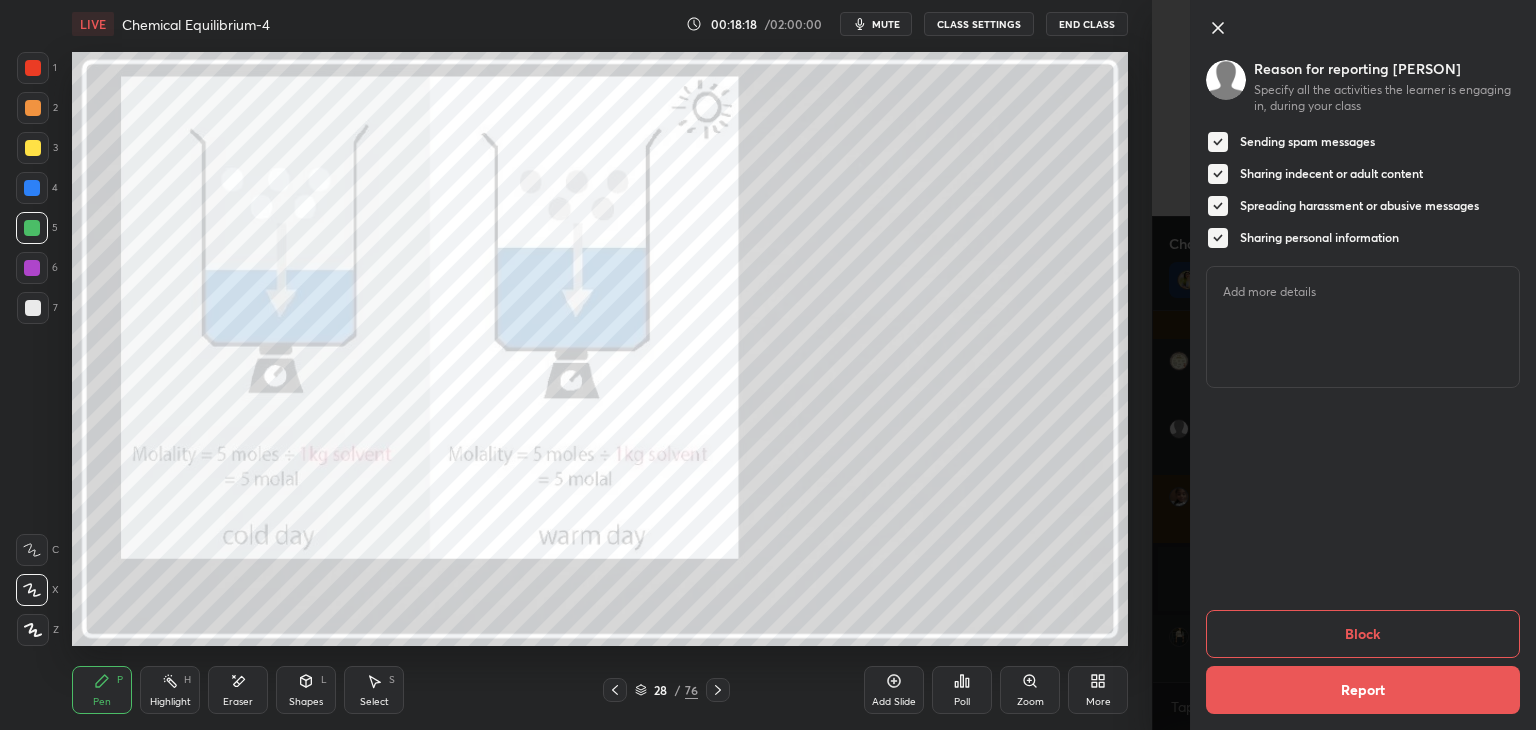click on "Block" at bounding box center [1363, 634] 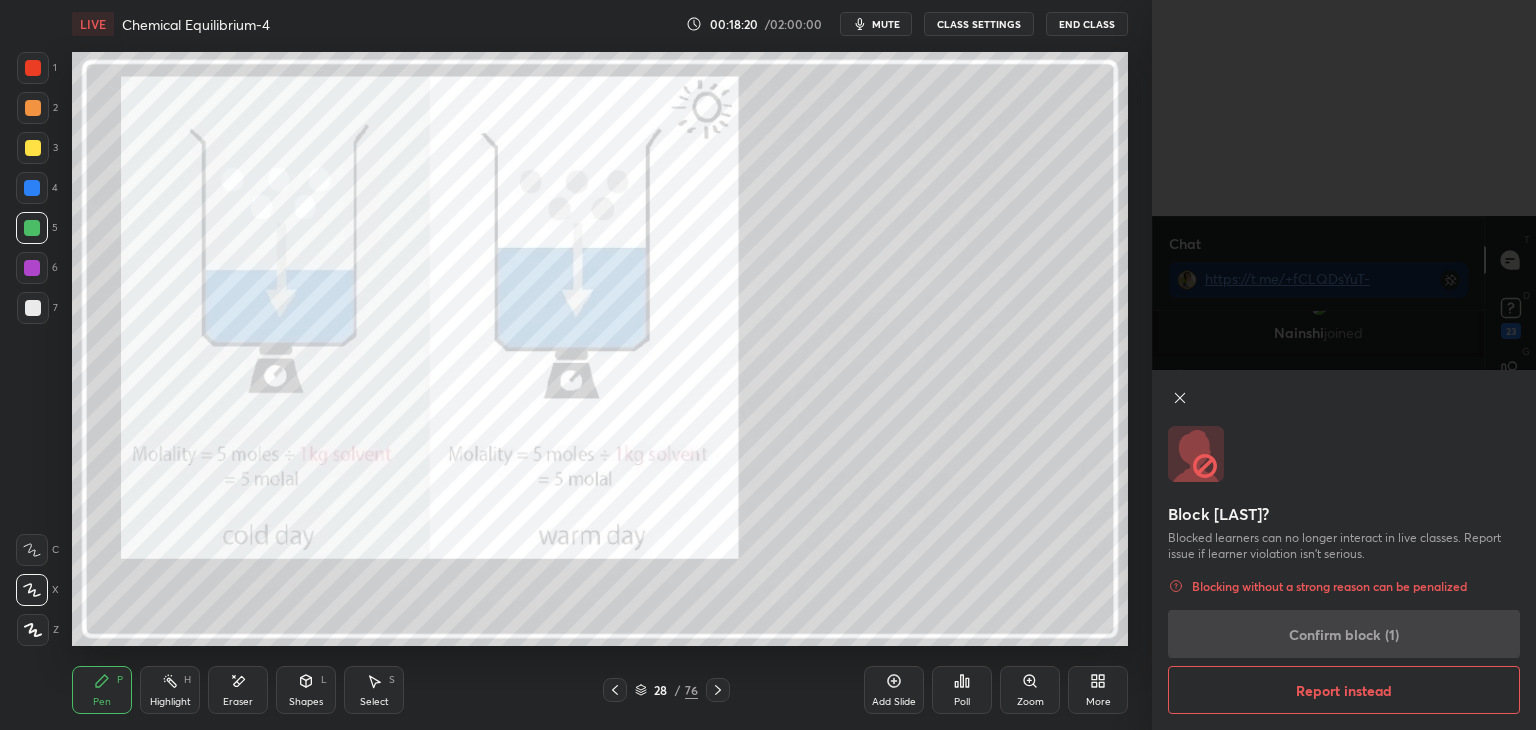 scroll, scrollTop: 52878, scrollLeft: 0, axis: vertical 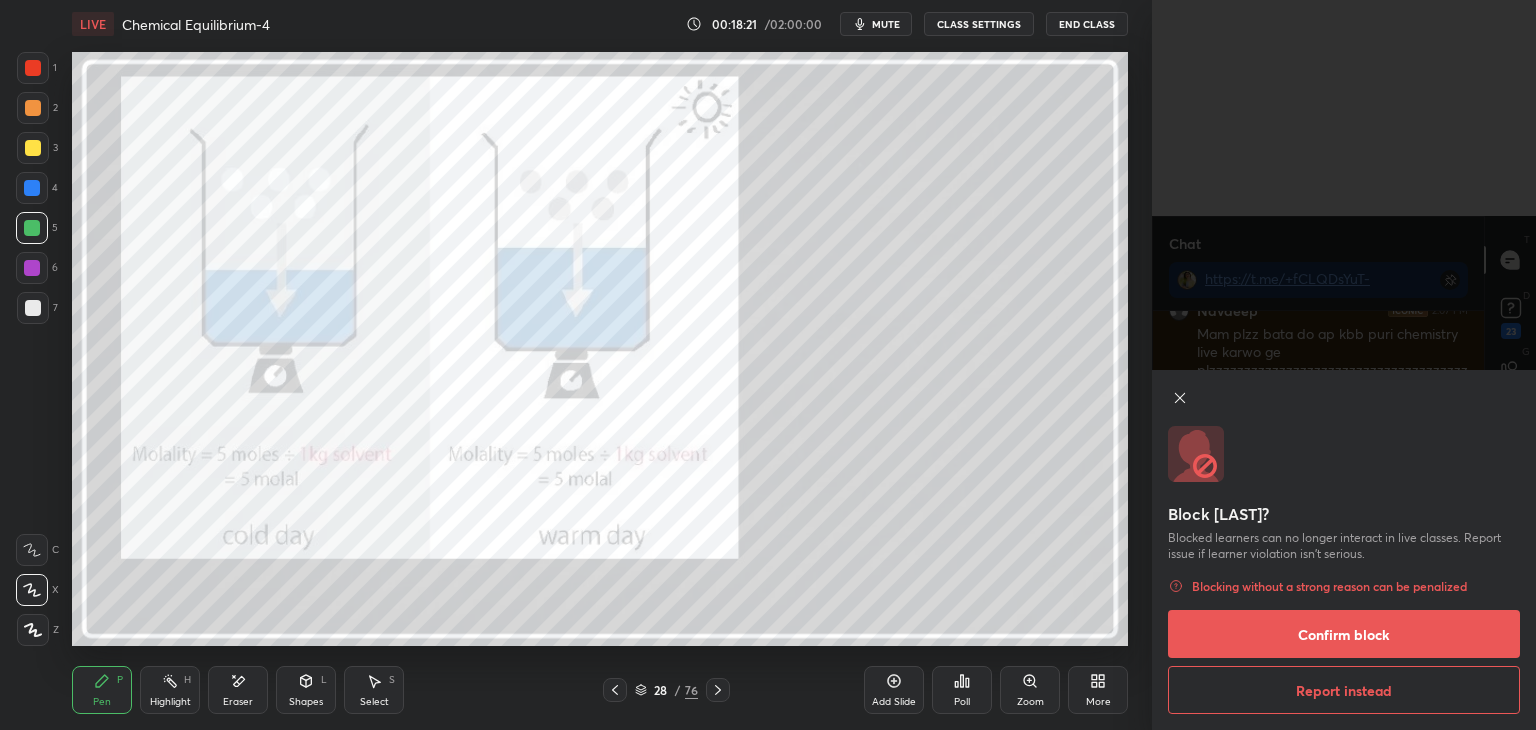 click on "Confirm block" at bounding box center [1344, 634] 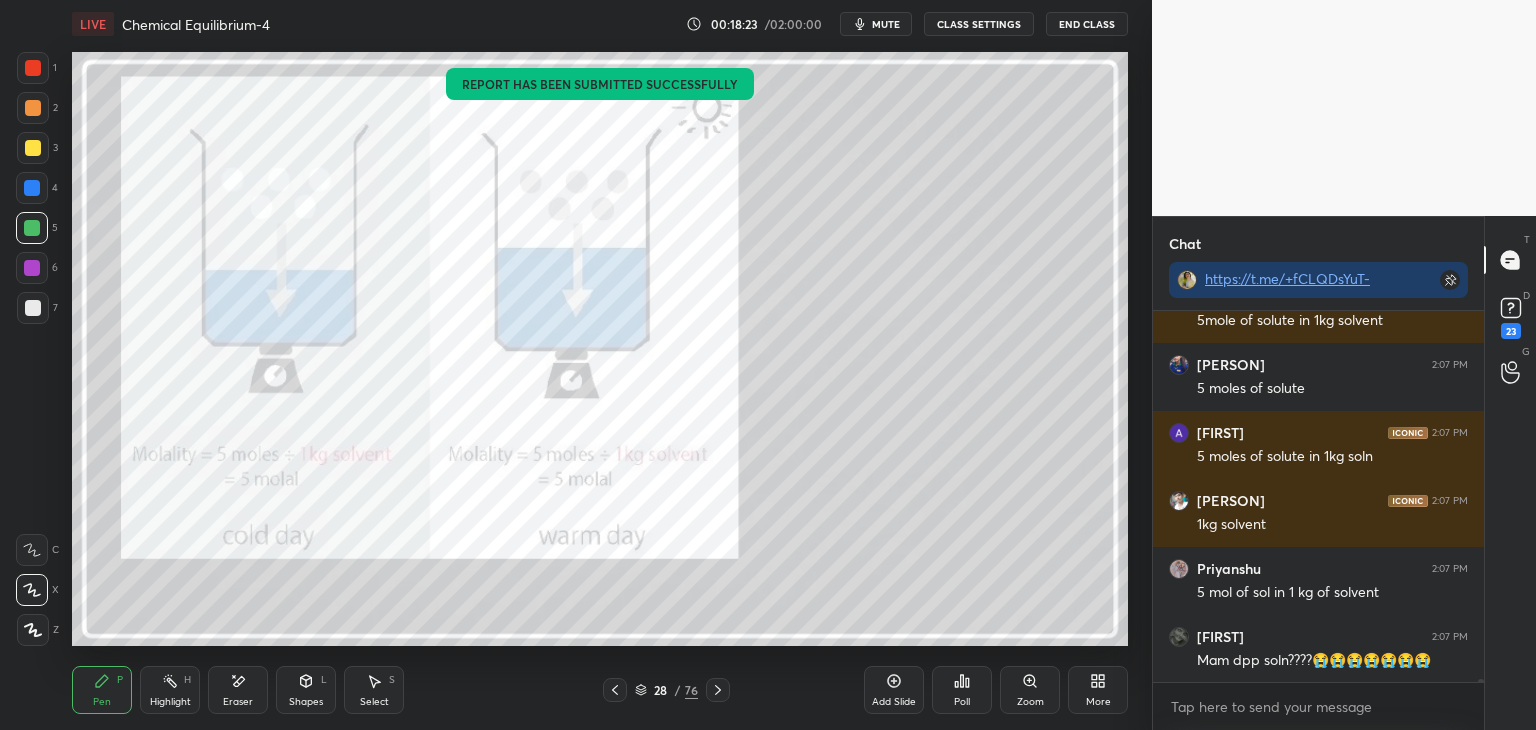 scroll, scrollTop: 52988, scrollLeft: 0, axis: vertical 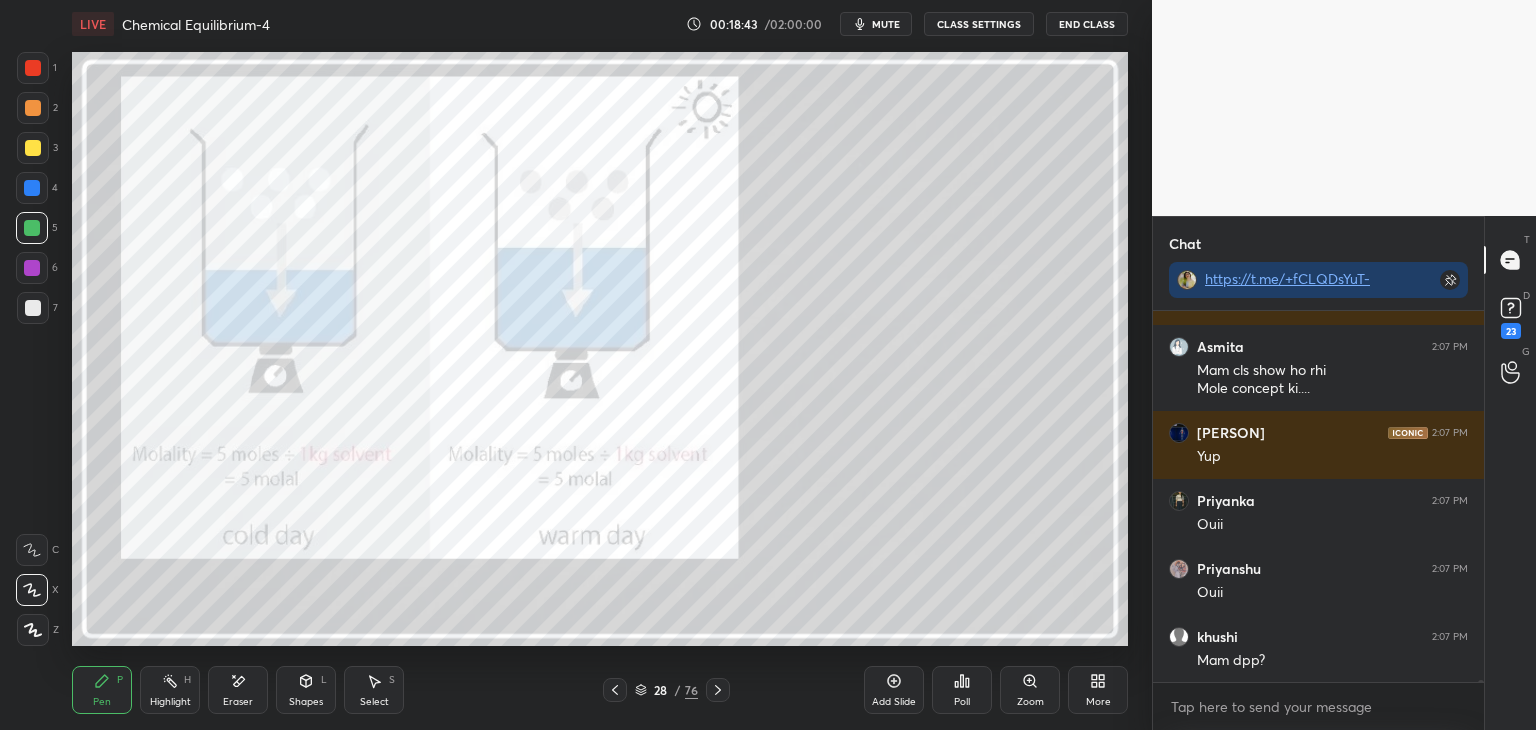 click on "CLASS SETTINGS" at bounding box center (979, 24) 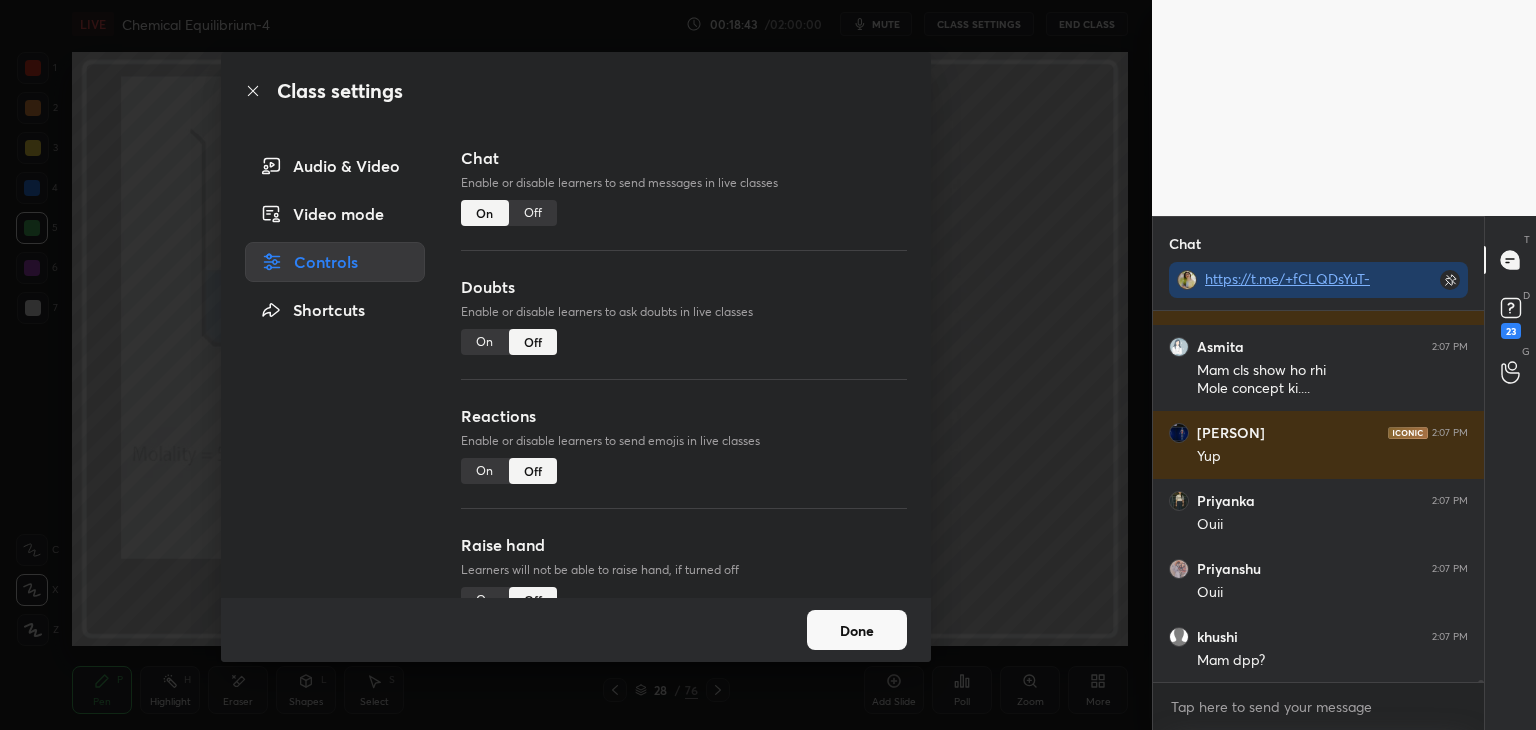 click on "Off" at bounding box center [533, 213] 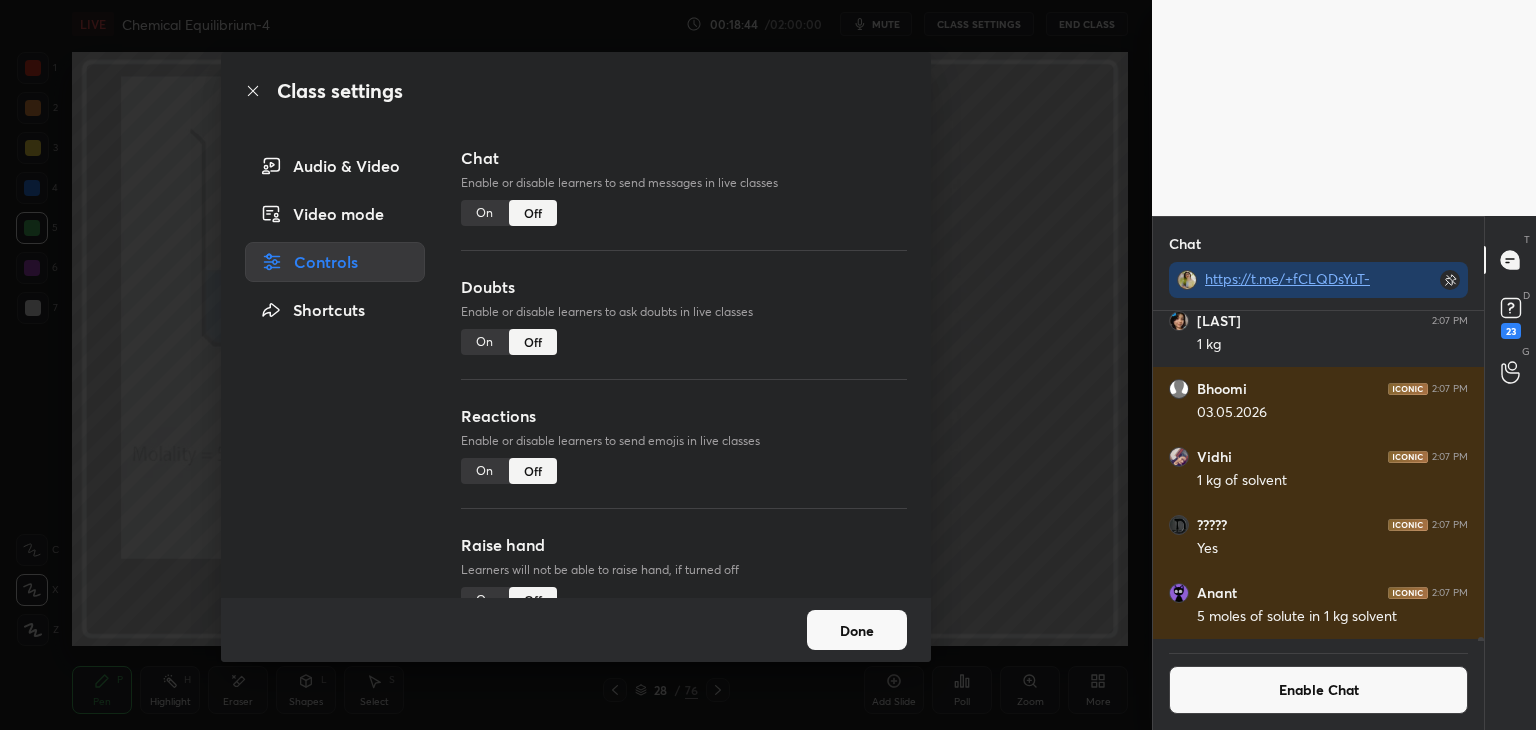 click on "Done" at bounding box center (857, 630) 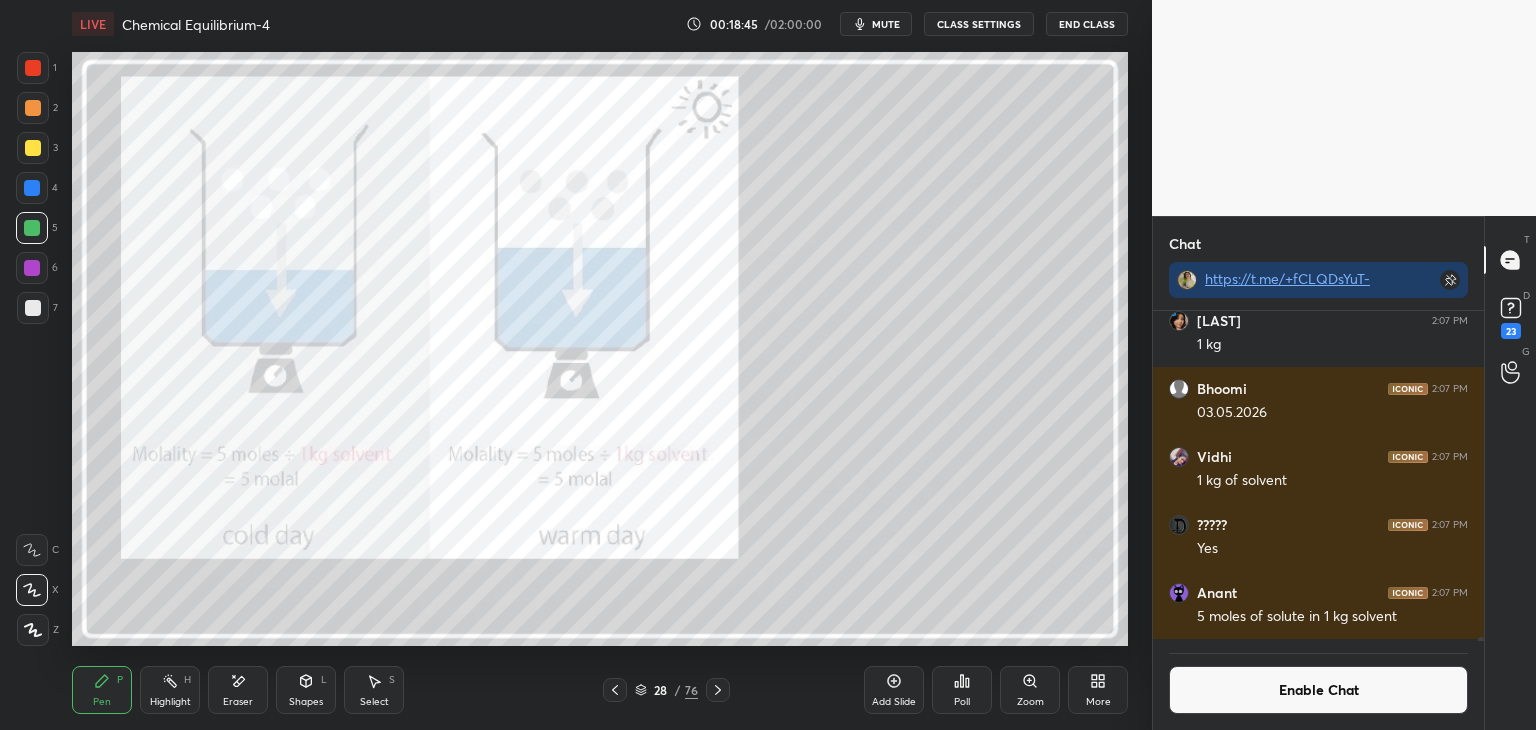 click on "Highlight H" at bounding box center (170, 690) 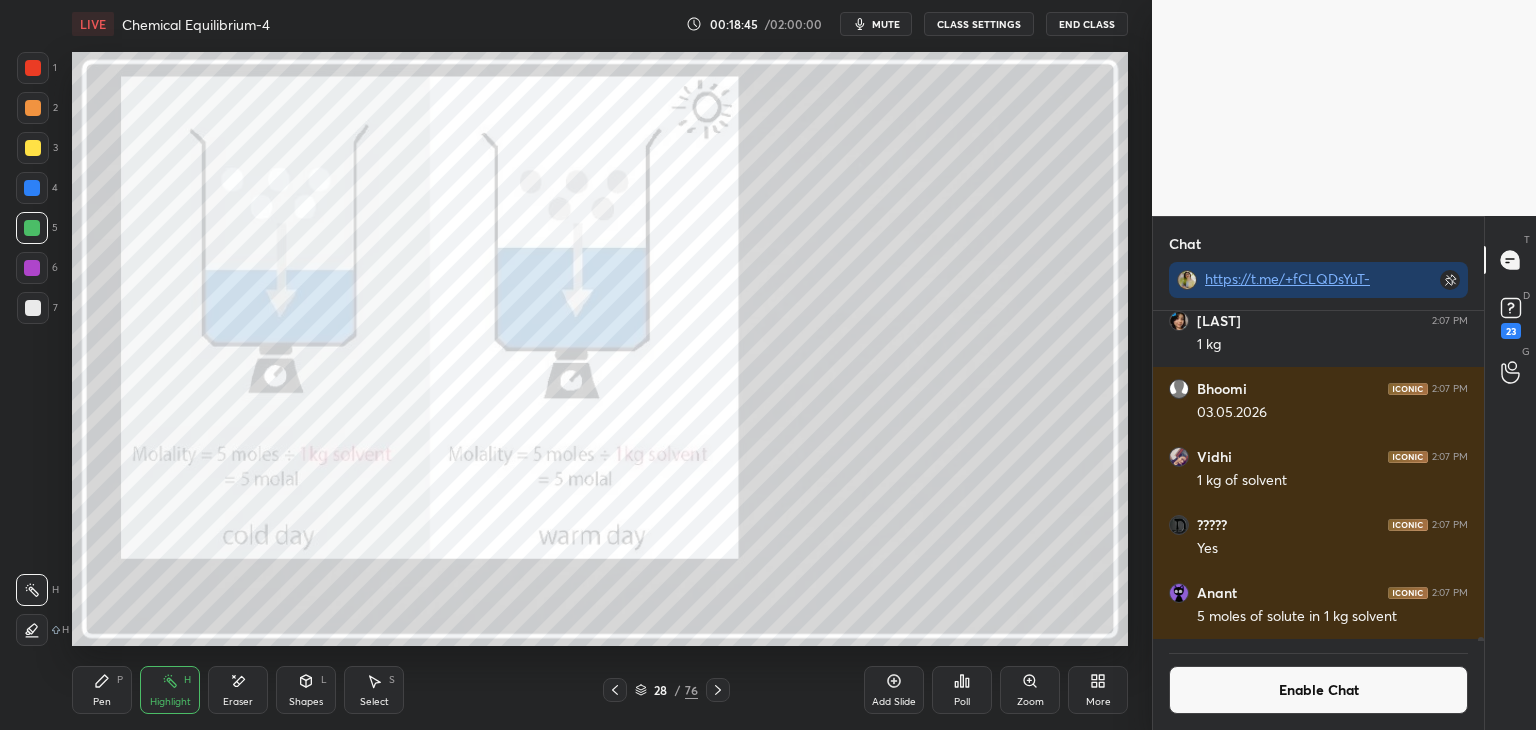 click at bounding box center [32, 268] 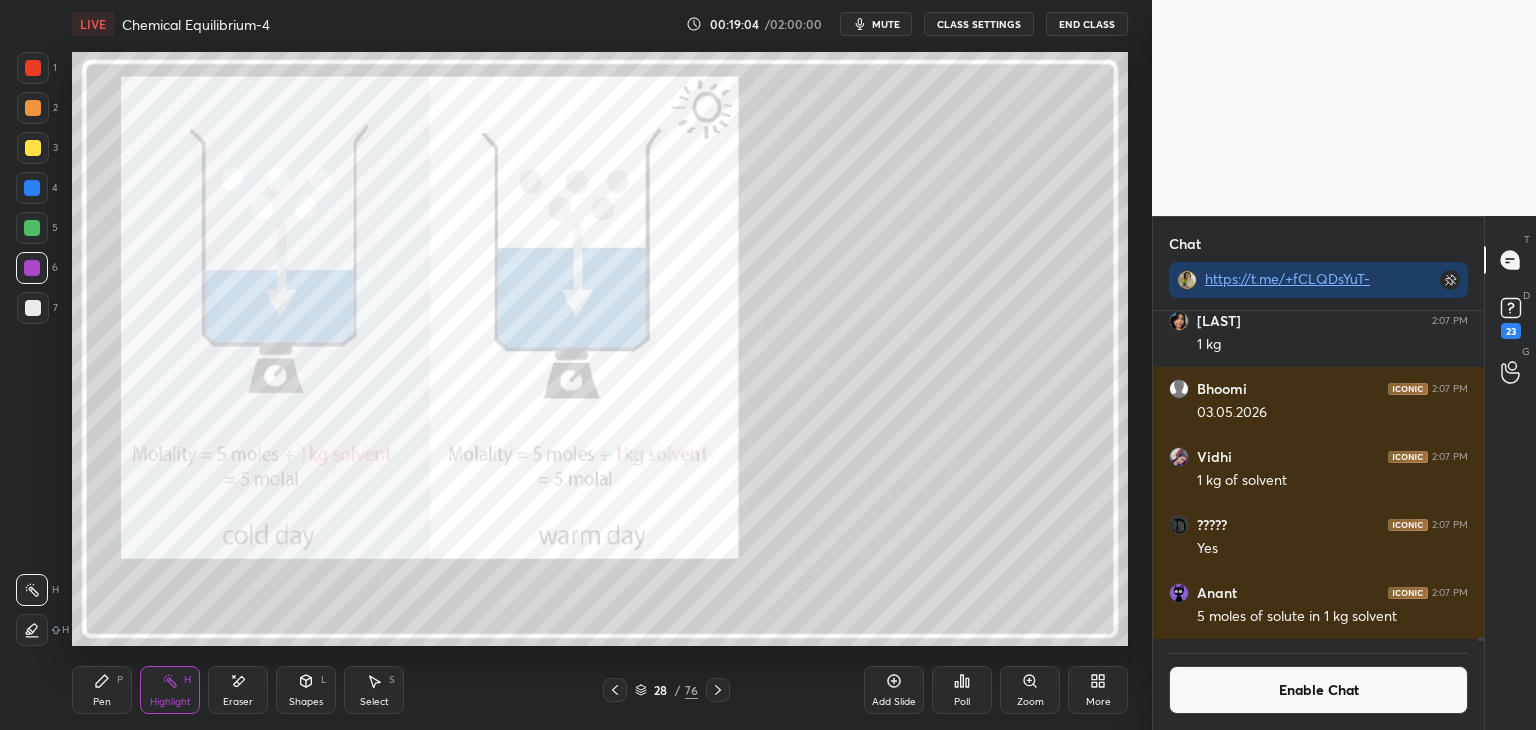 click on "Pen" at bounding box center (102, 702) 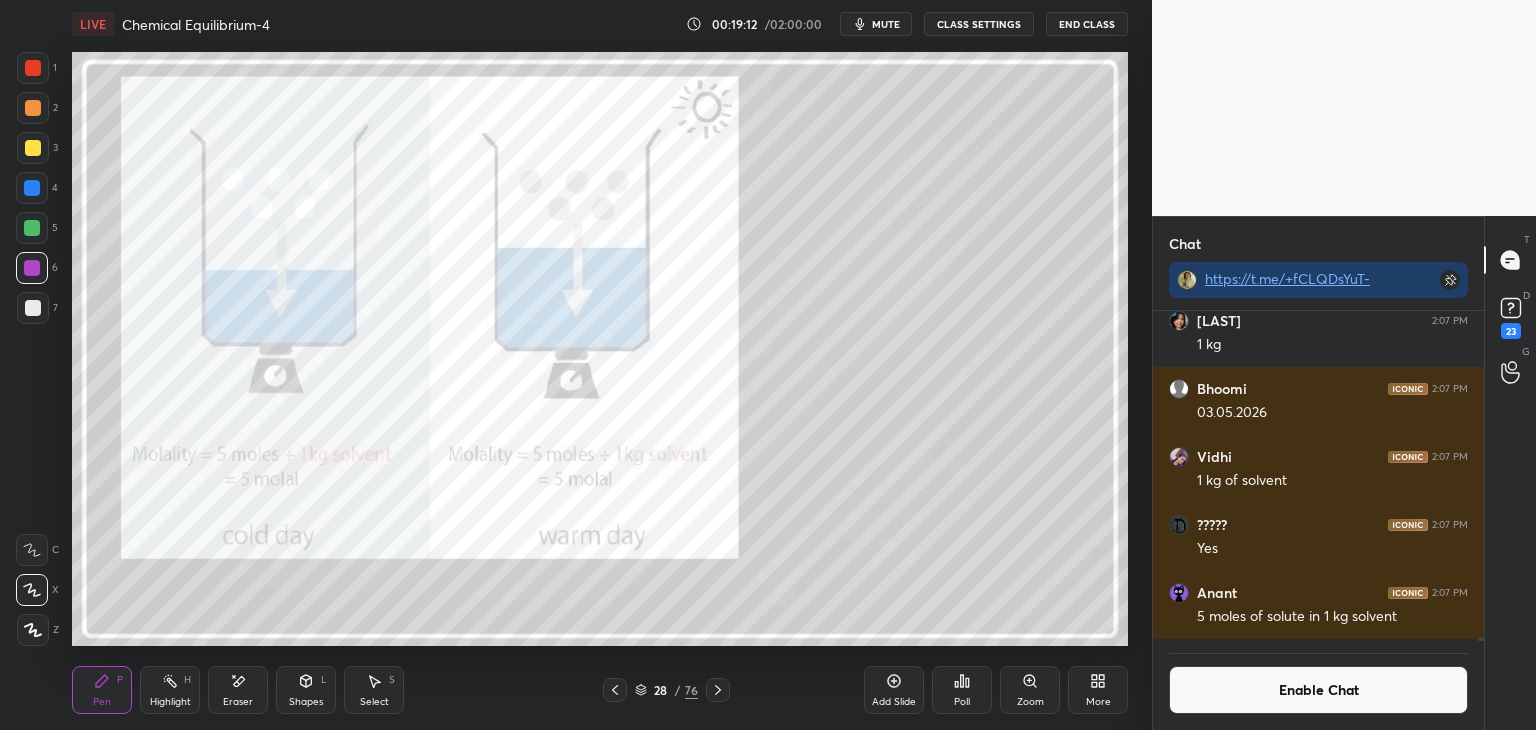click on "Highlight H" at bounding box center [170, 690] 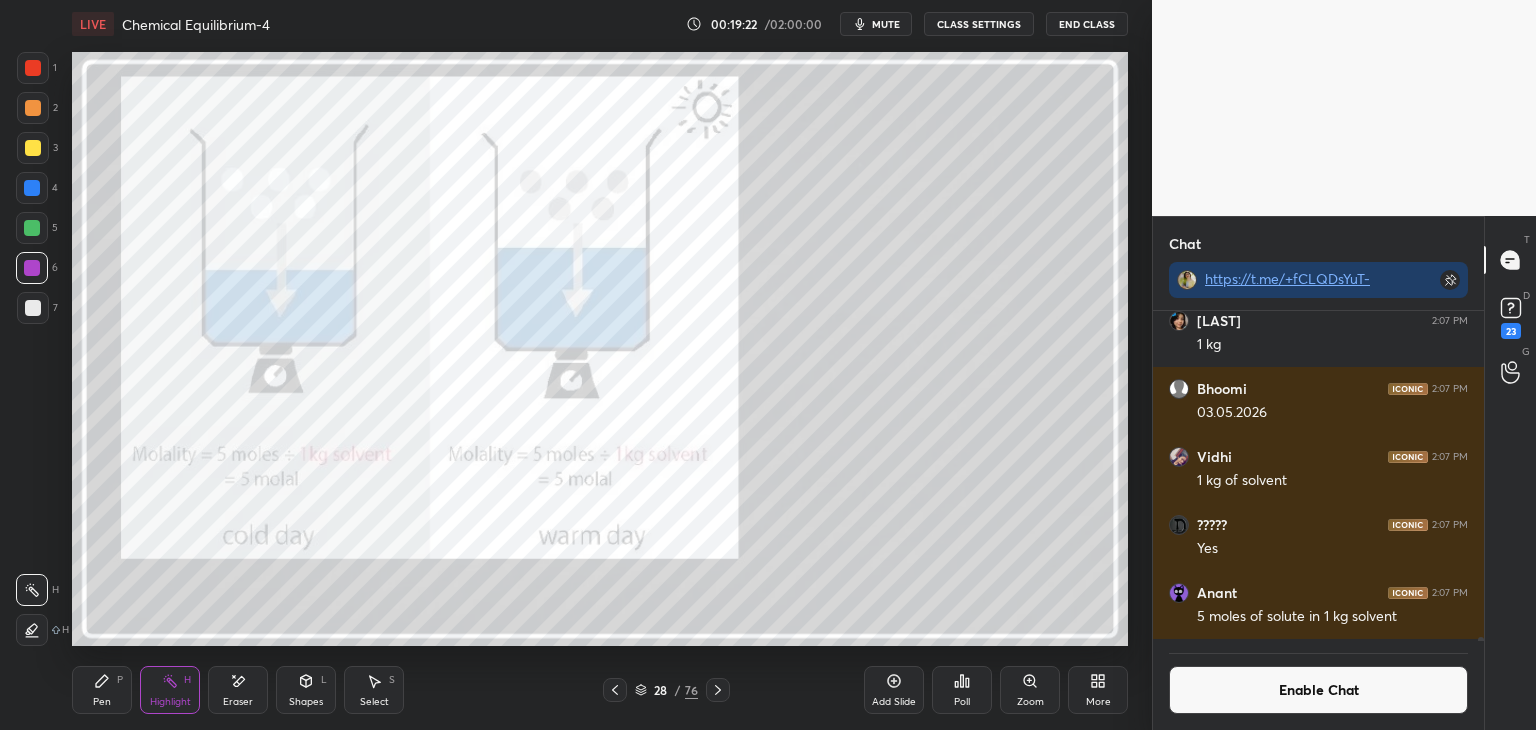 click on "Pen P" at bounding box center (102, 690) 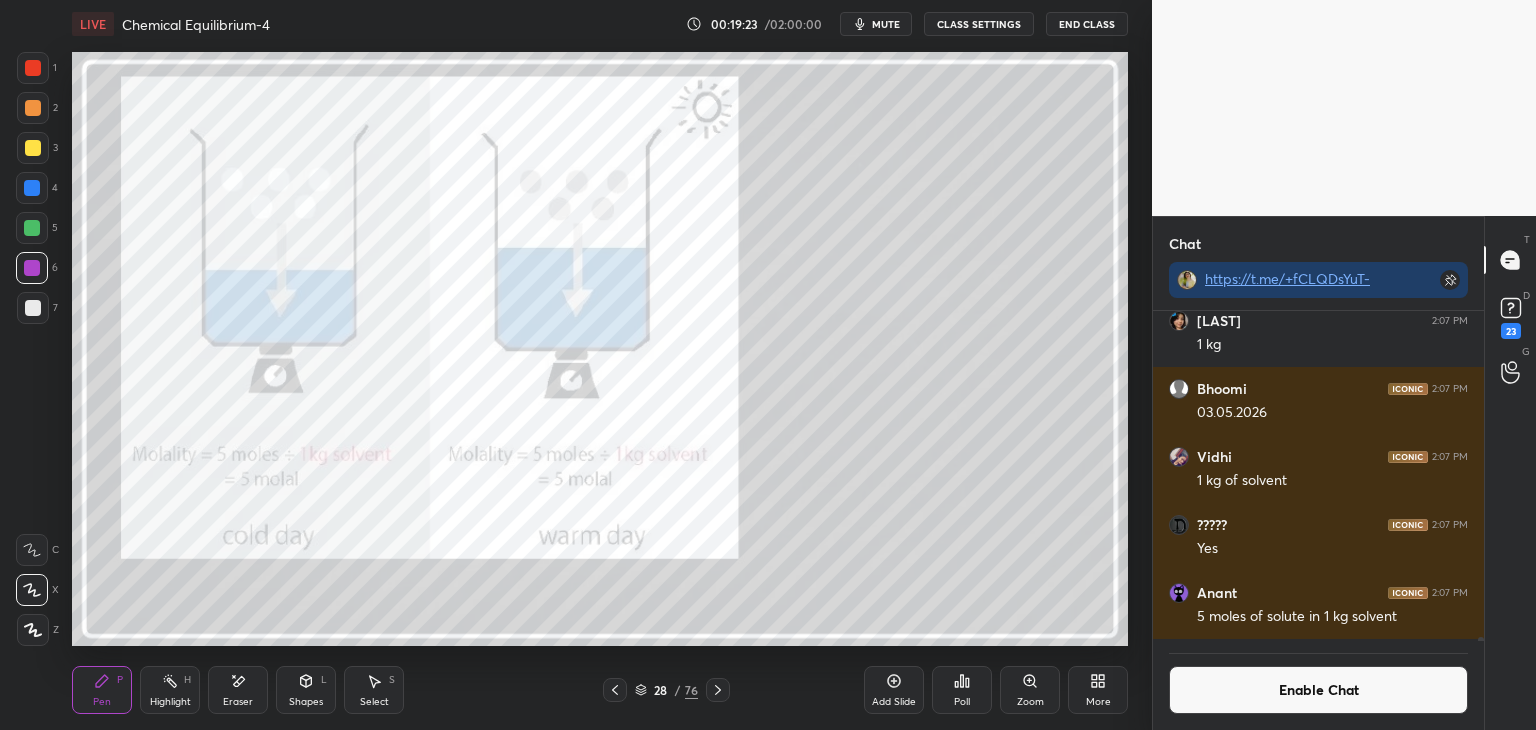 click on "Add Slide" at bounding box center [894, 690] 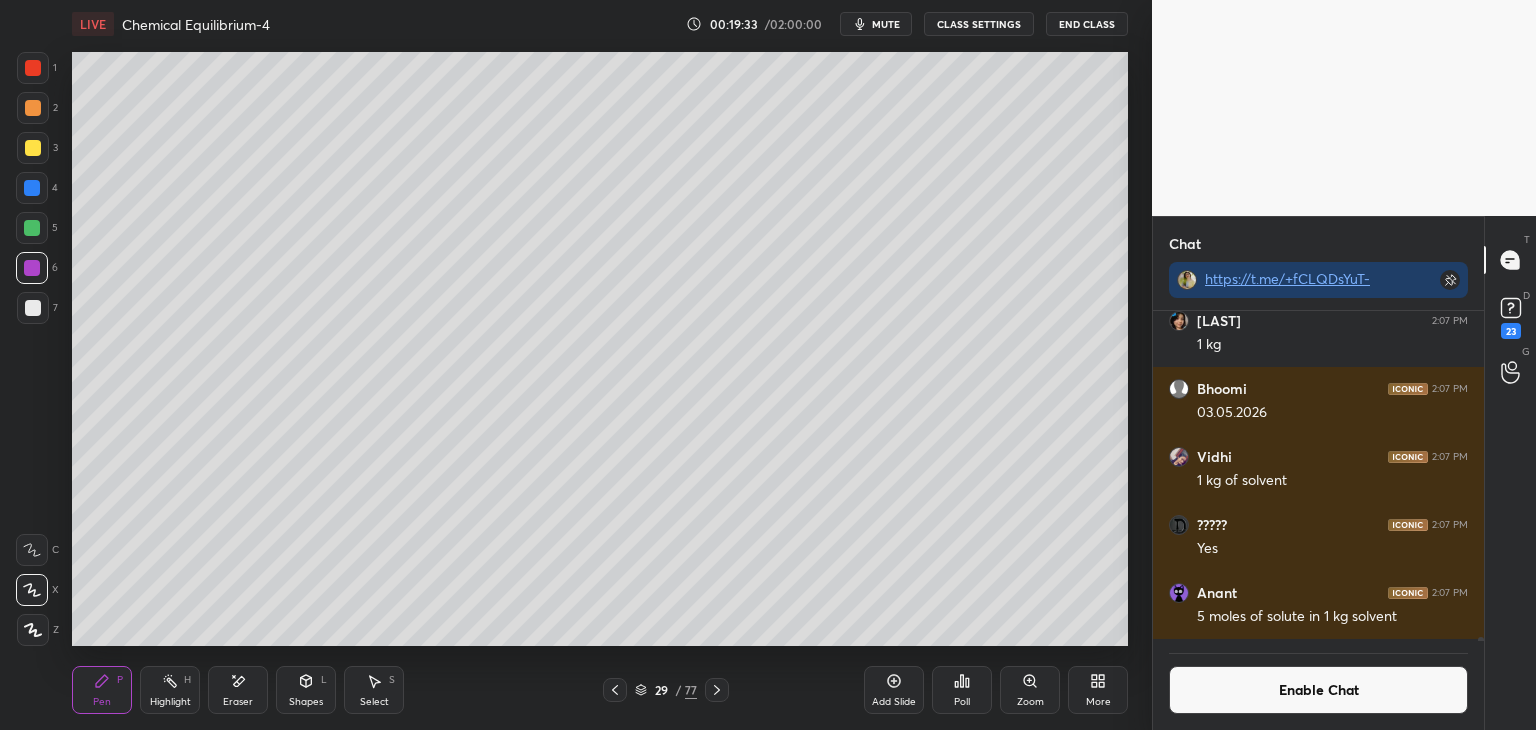 click at bounding box center [33, 308] 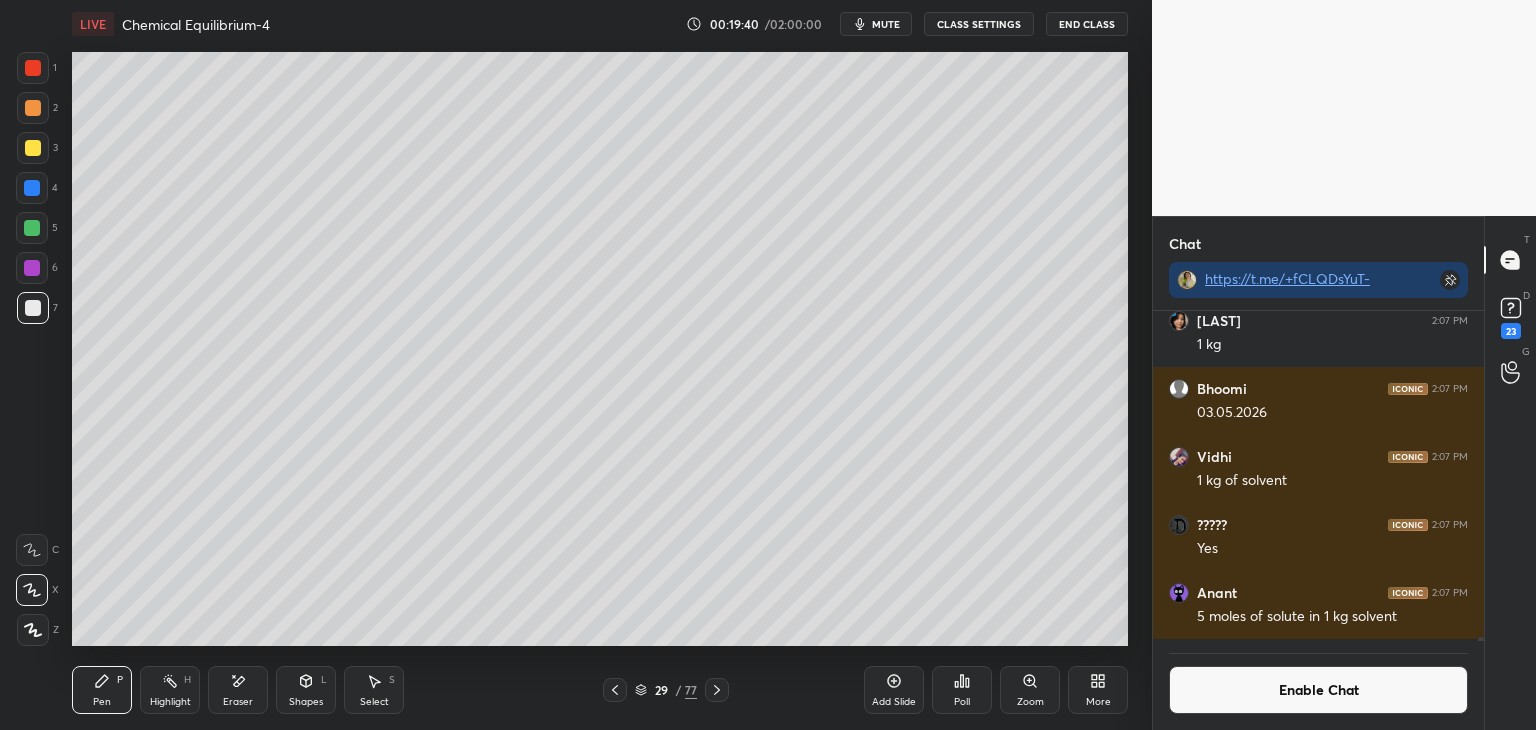 click on "Highlight" at bounding box center [170, 702] 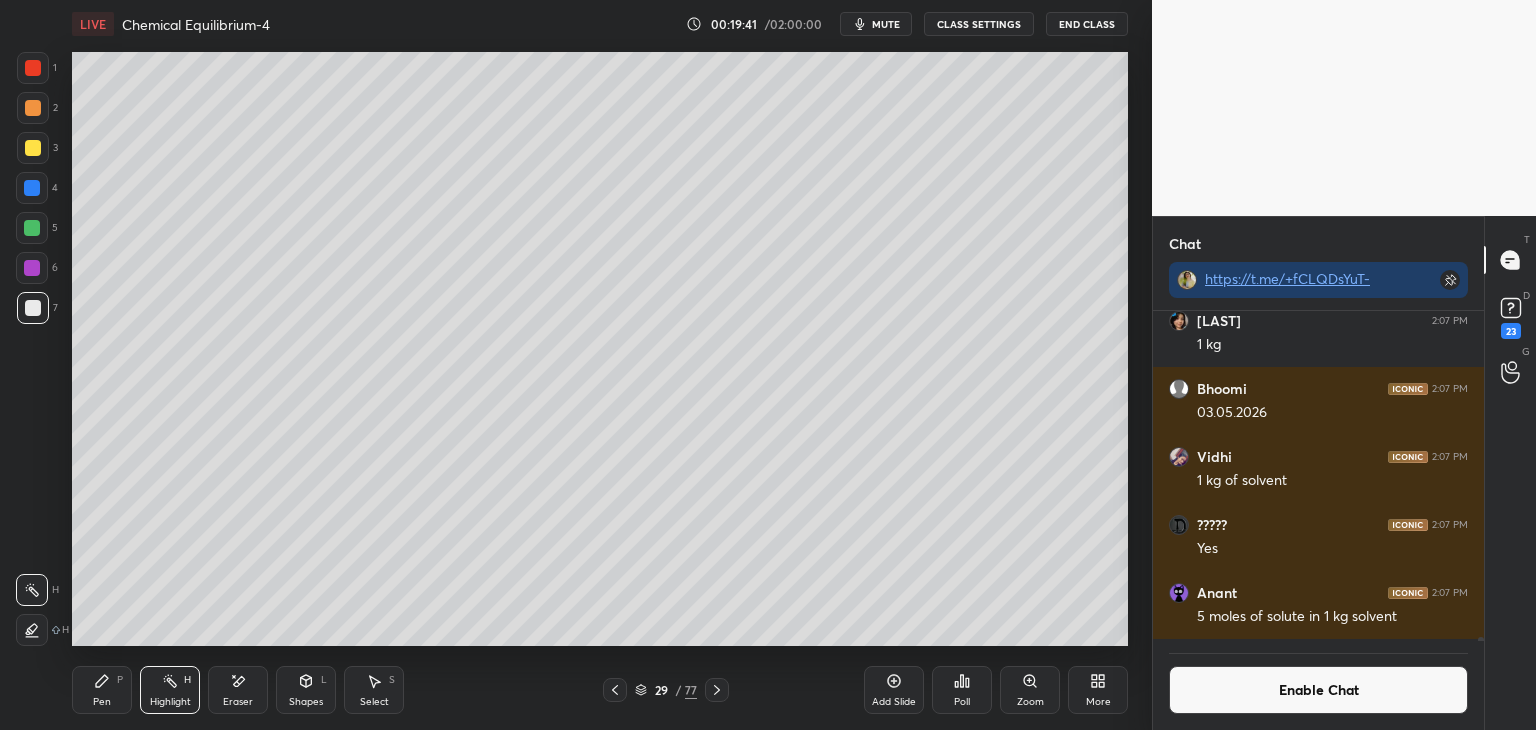 click at bounding box center [32, 188] 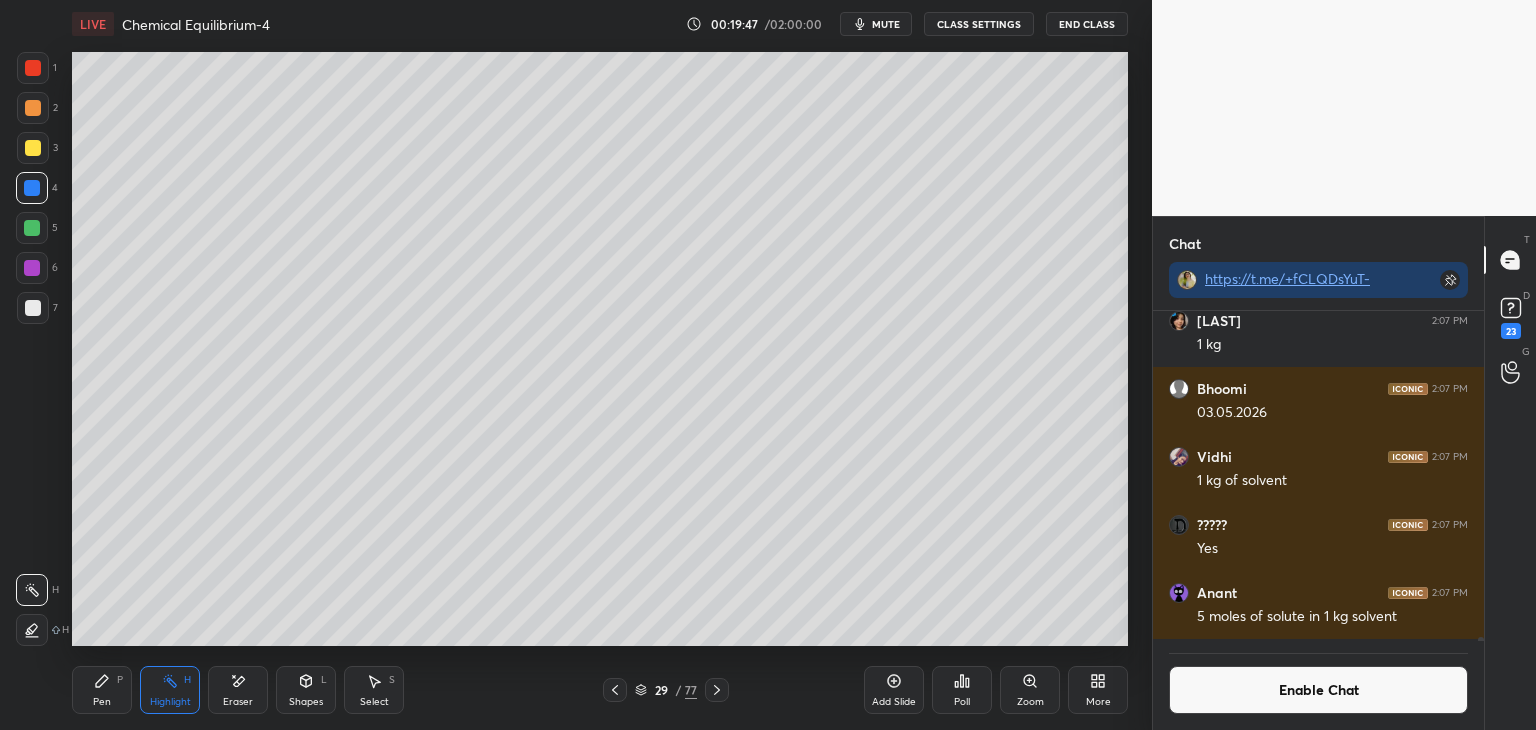 click on "Pen P" at bounding box center [102, 690] 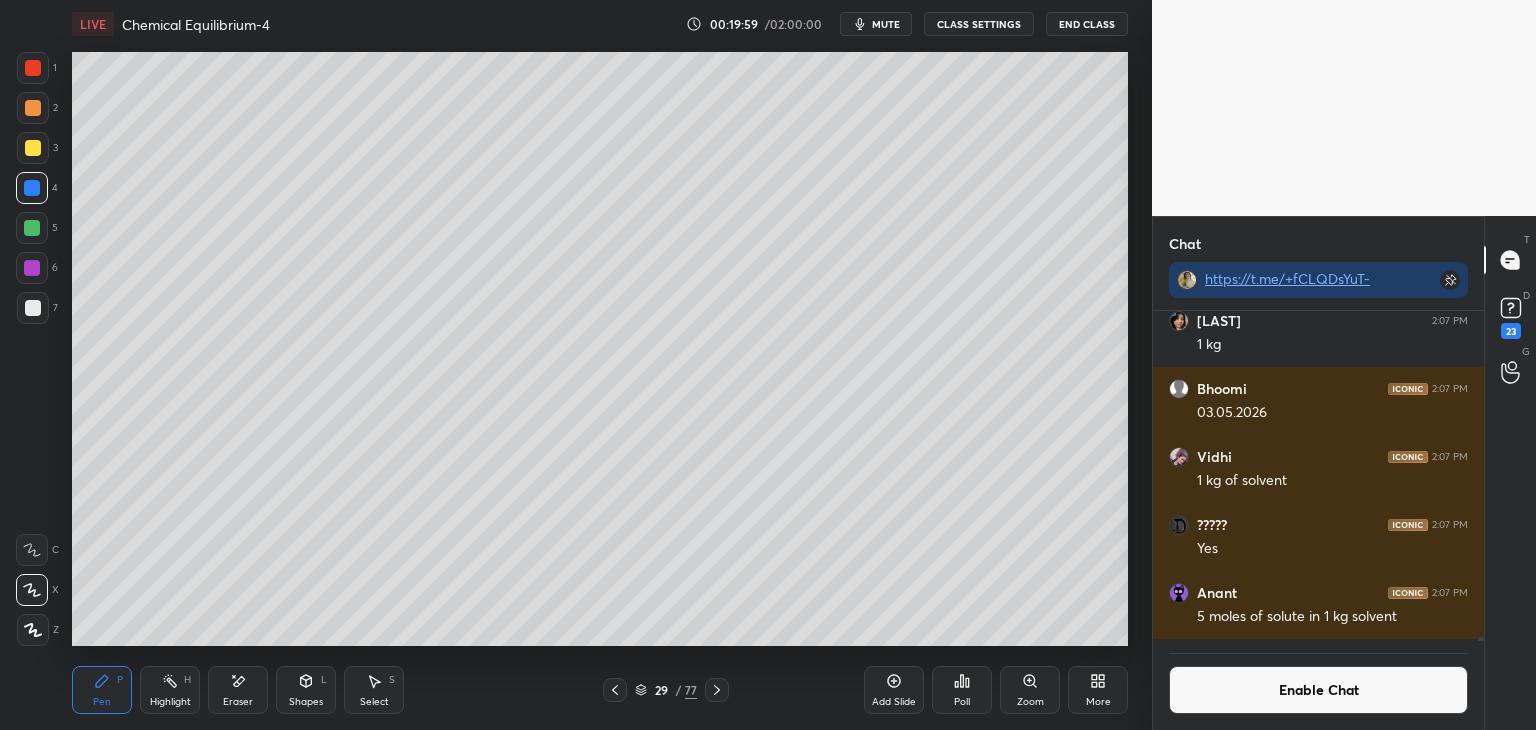 click on "Highlight H" at bounding box center [170, 690] 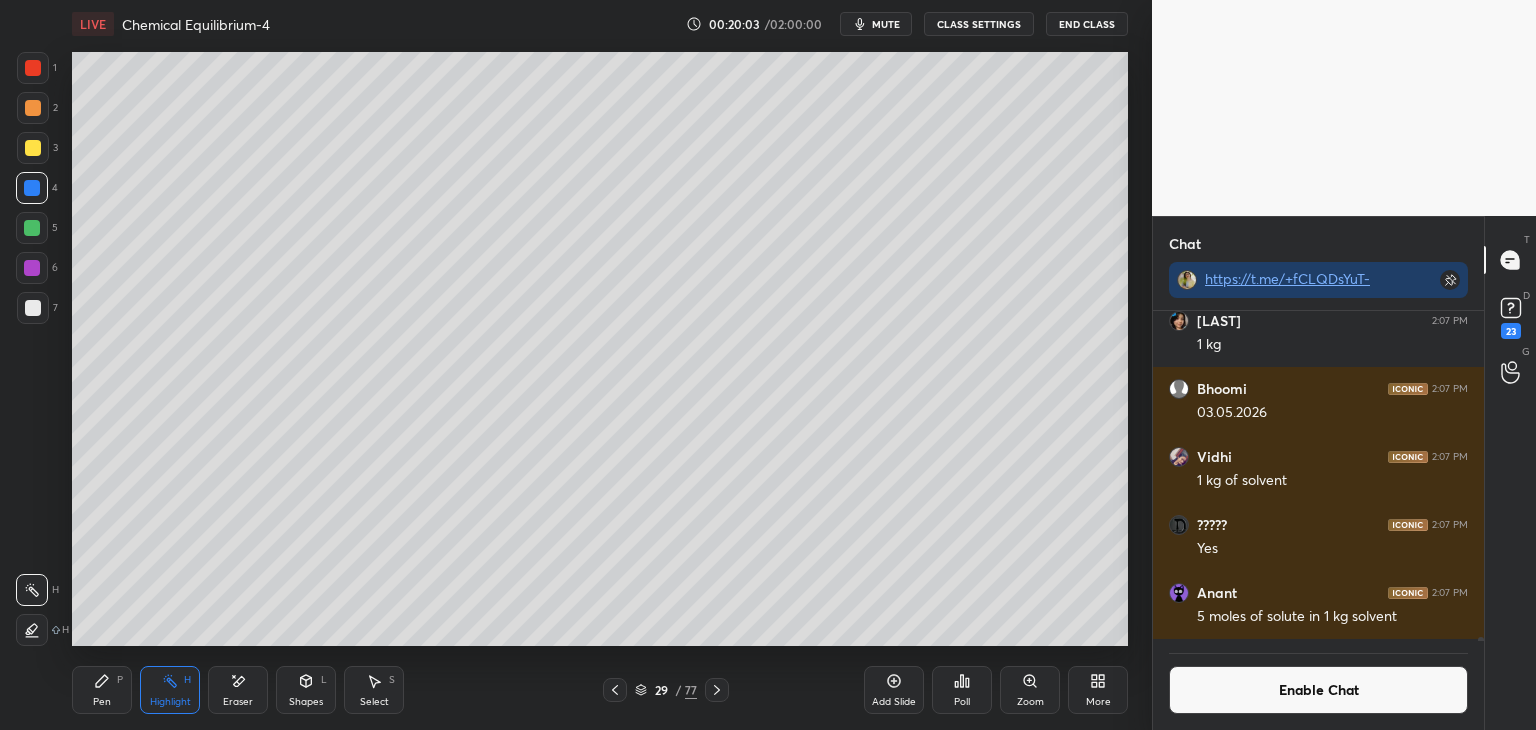 click on "Enable Chat" at bounding box center (1318, 690) 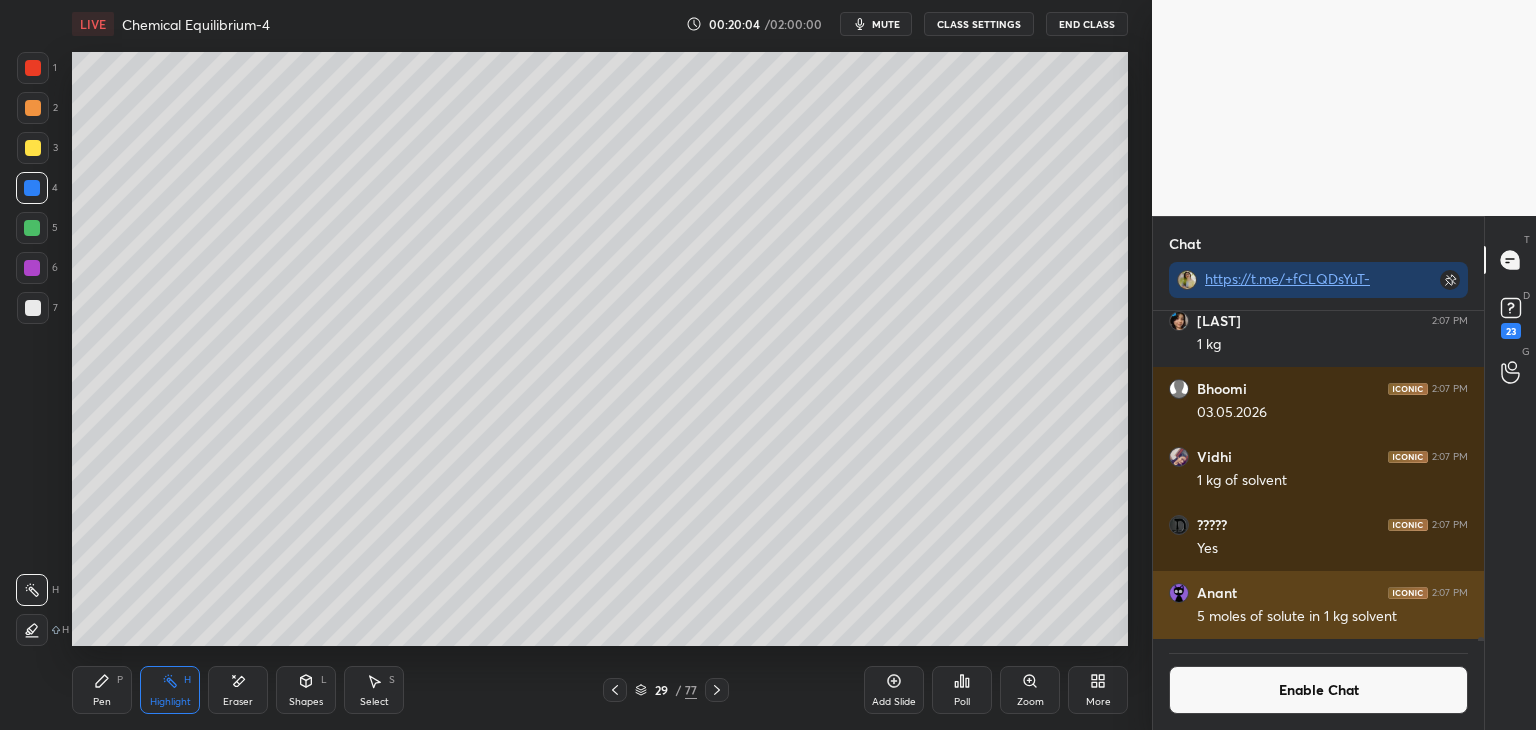 scroll, scrollTop: 6, scrollLeft: 6, axis: both 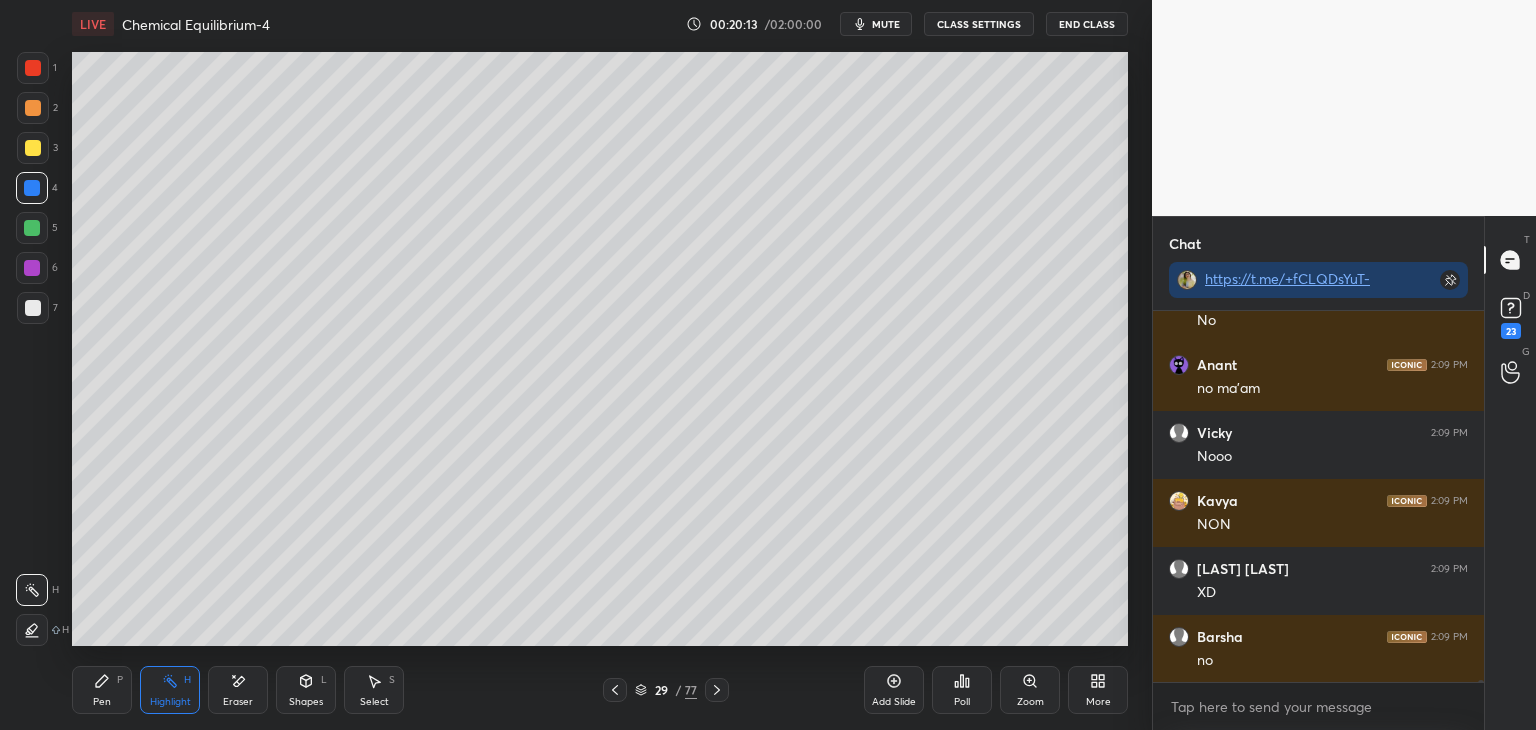 click on "CLASS SETTINGS" at bounding box center [979, 24] 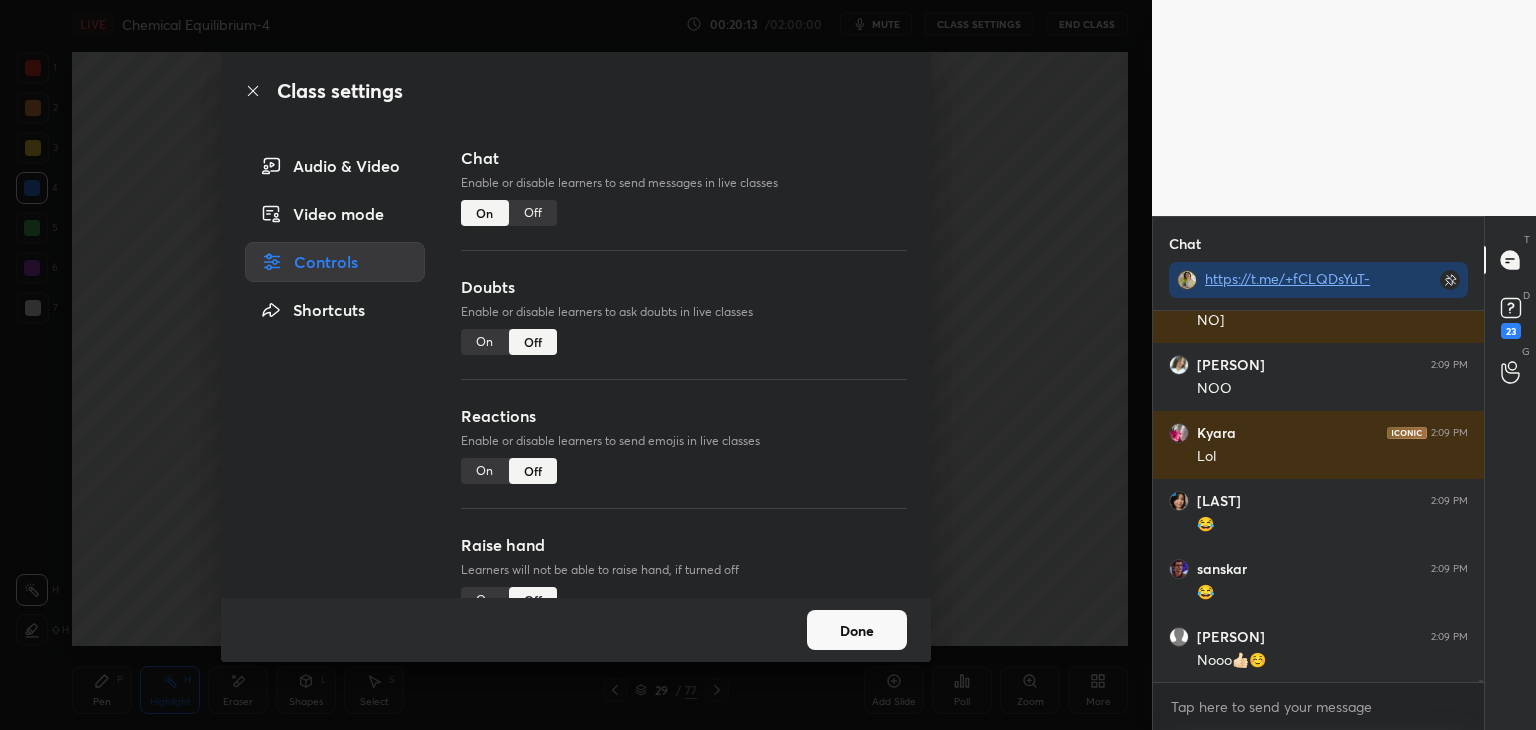 click on "Off" at bounding box center [533, 213] 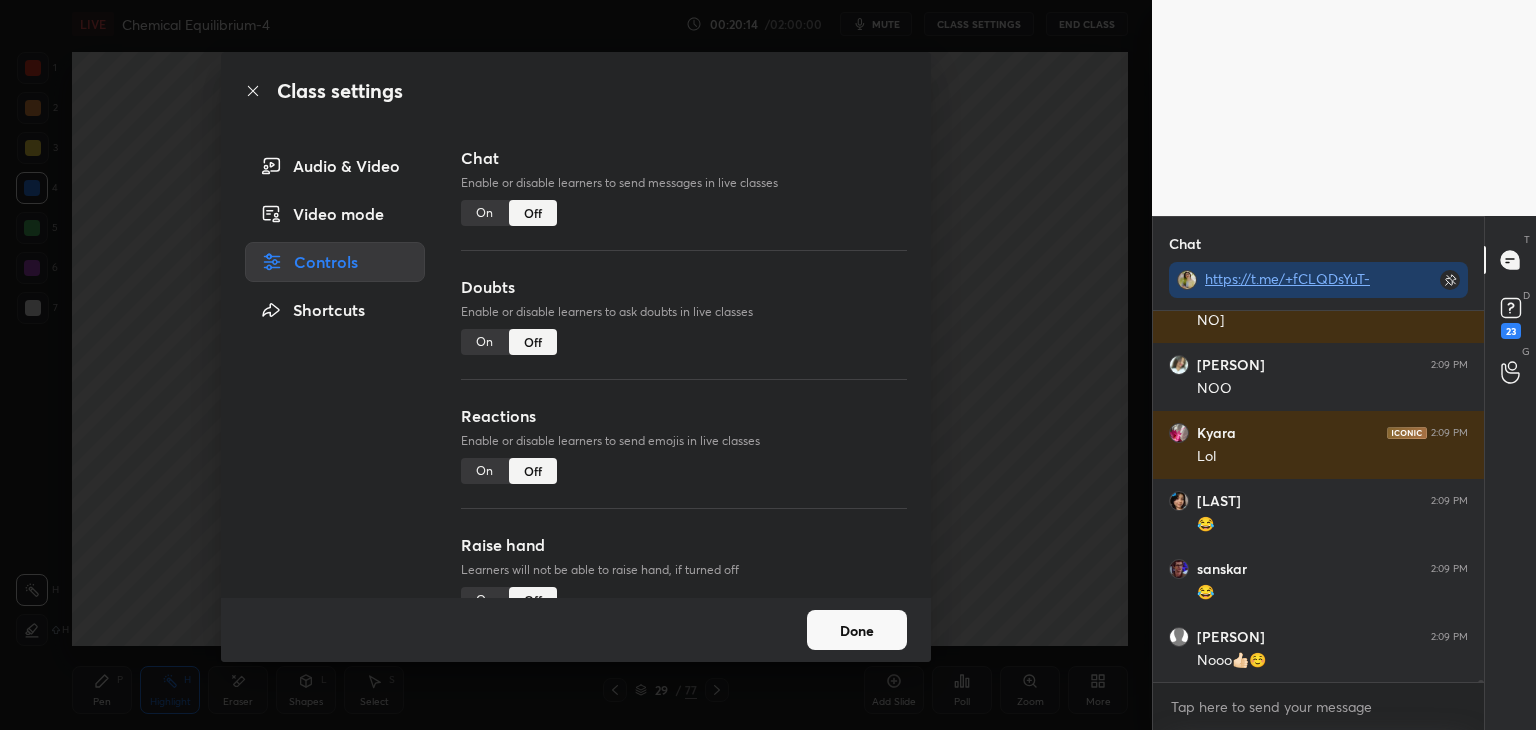 scroll, scrollTop: 57614, scrollLeft: 0, axis: vertical 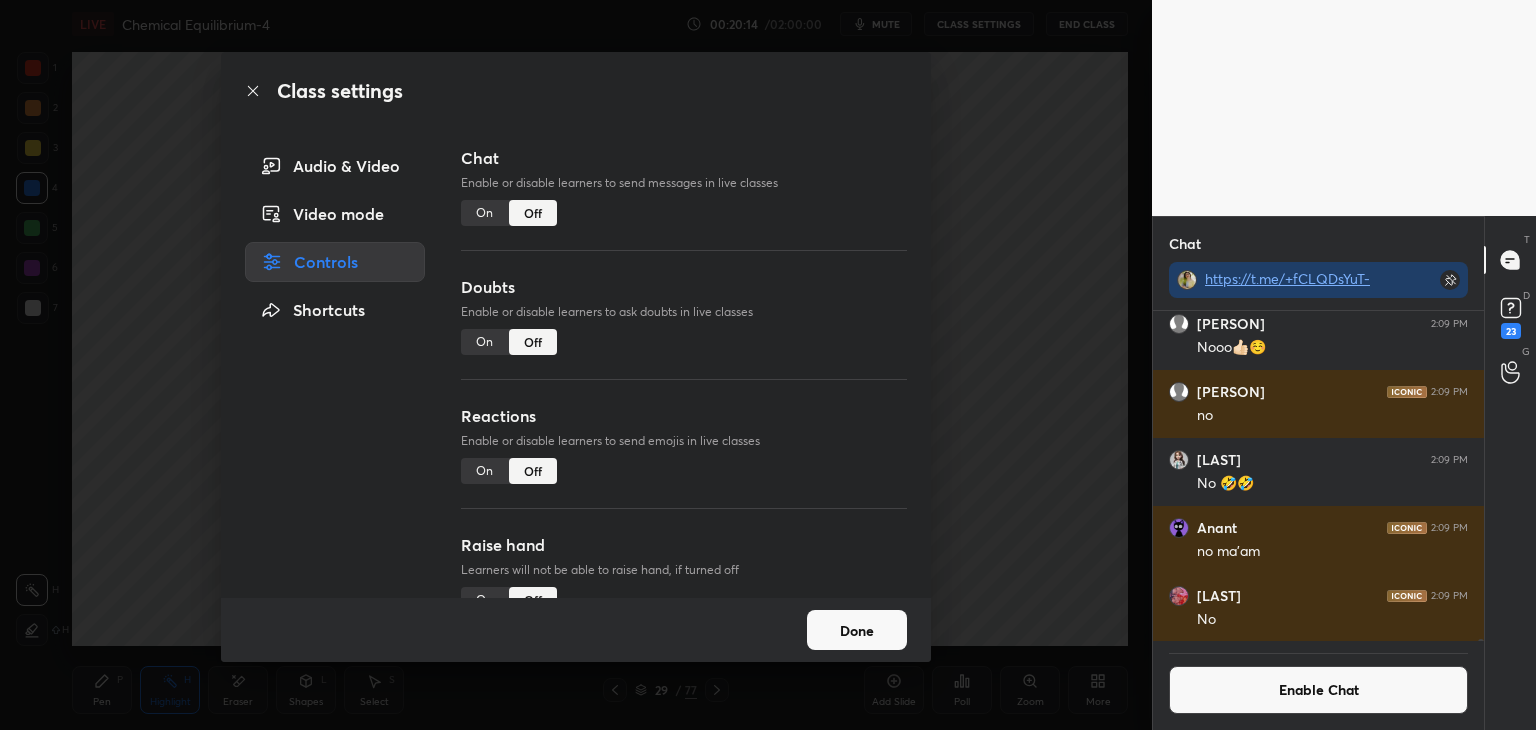 click on "Done" at bounding box center [857, 630] 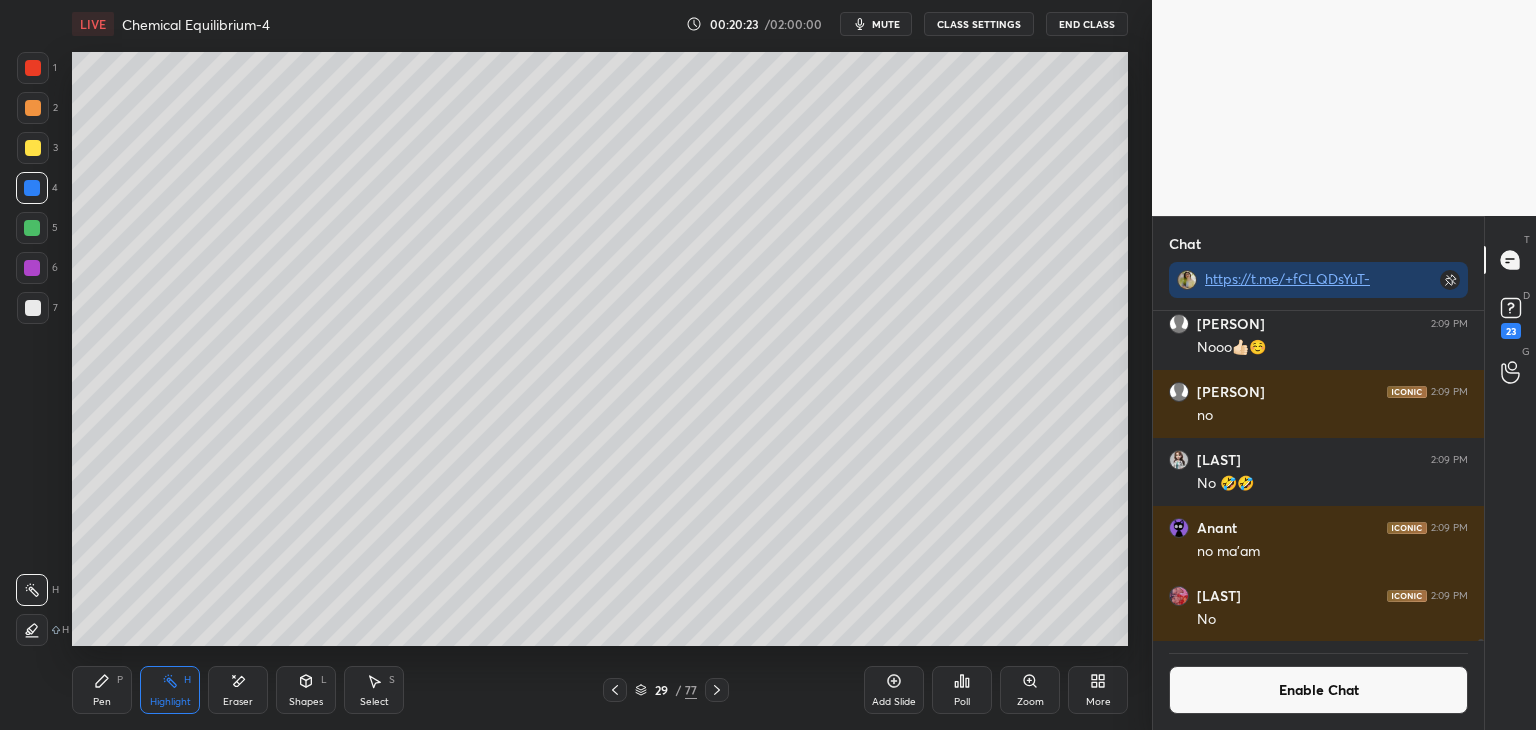 click 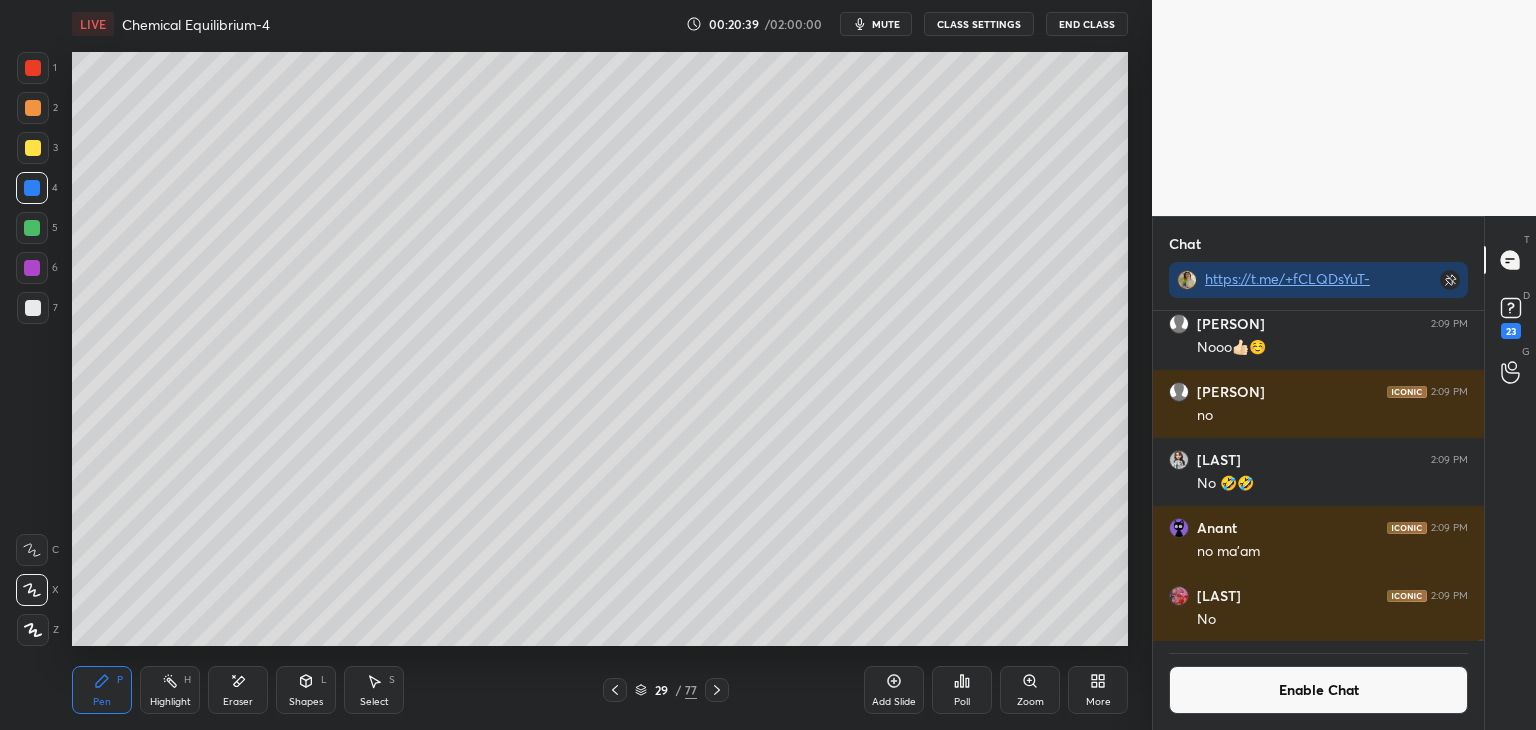 click 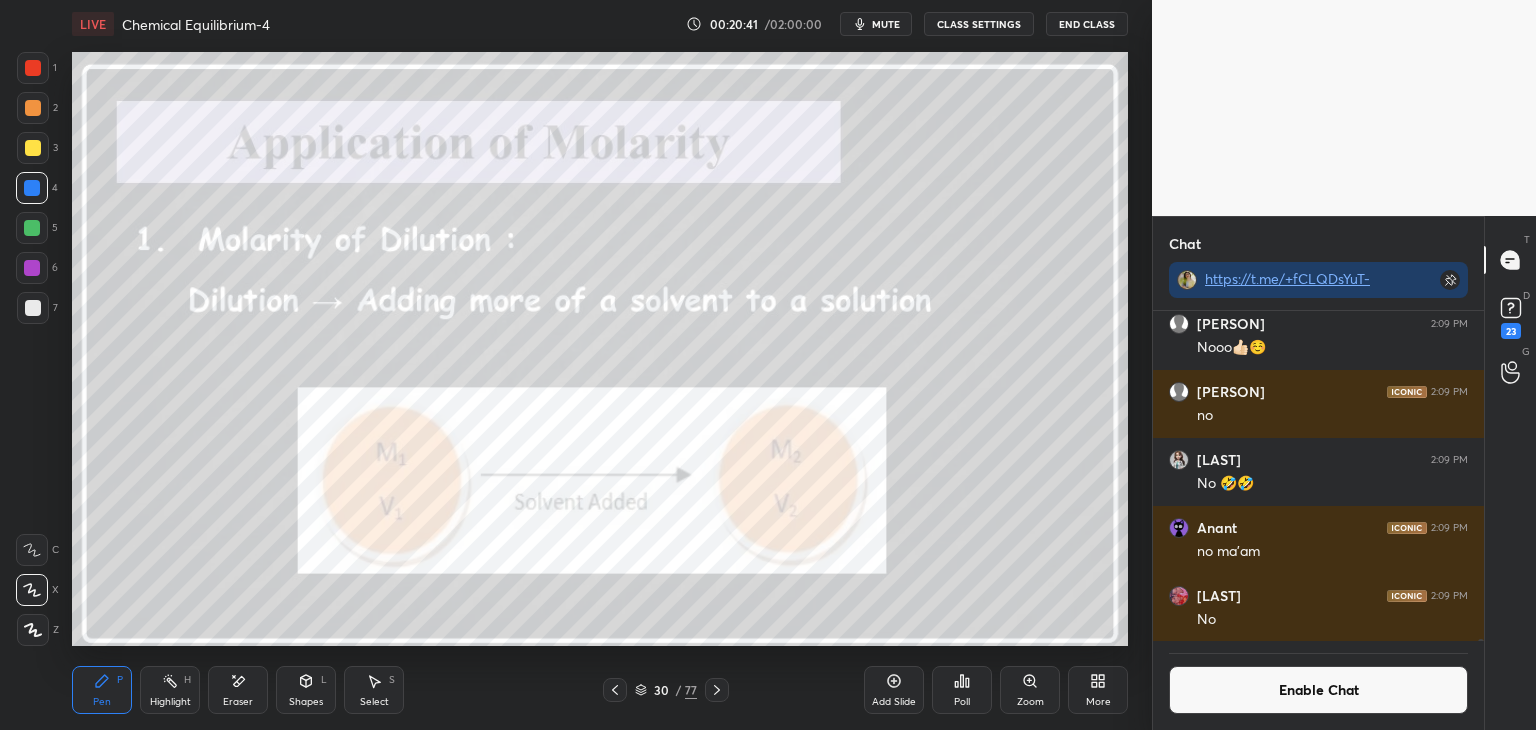 click 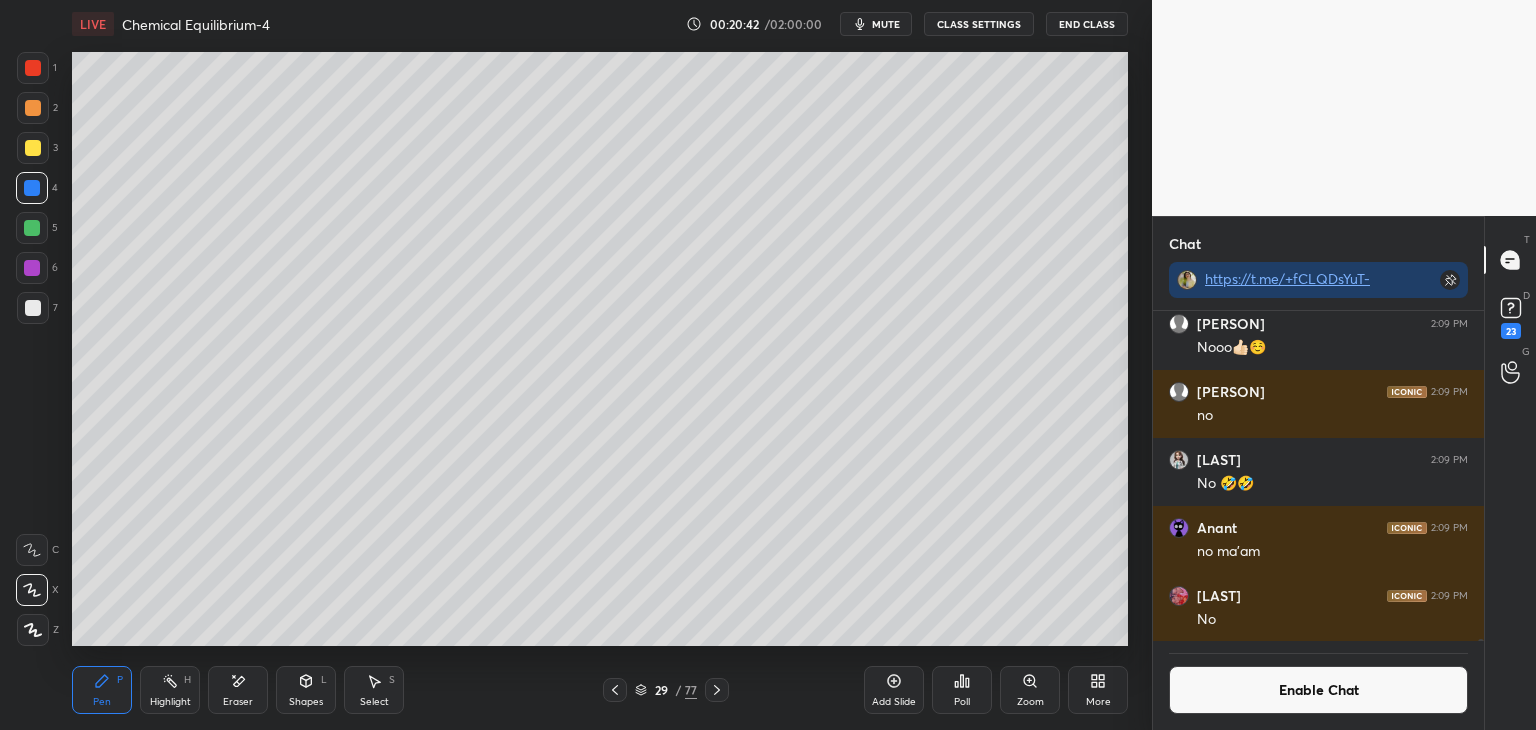 click on "Add Slide" at bounding box center (894, 690) 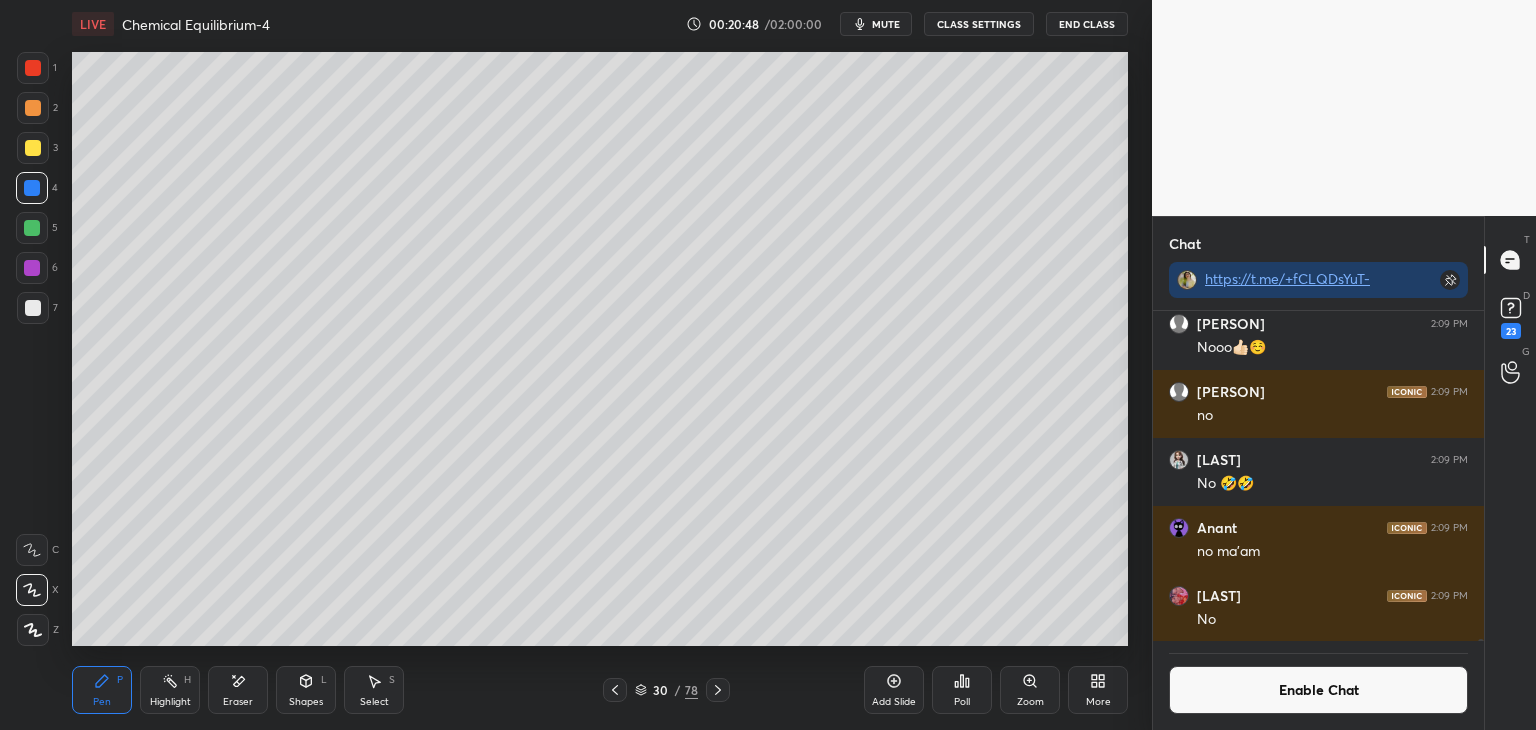 click 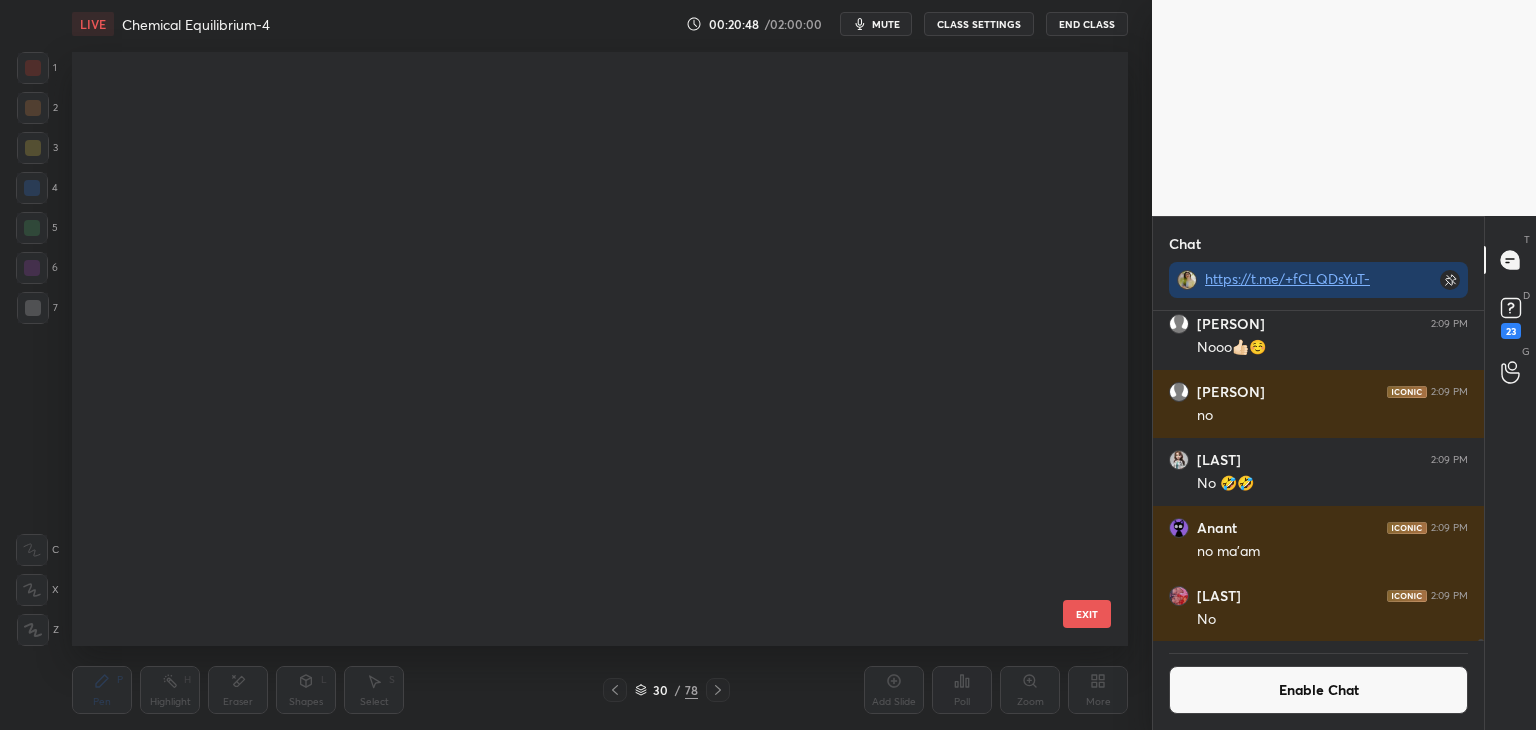 scroll, scrollTop: 1236, scrollLeft: 0, axis: vertical 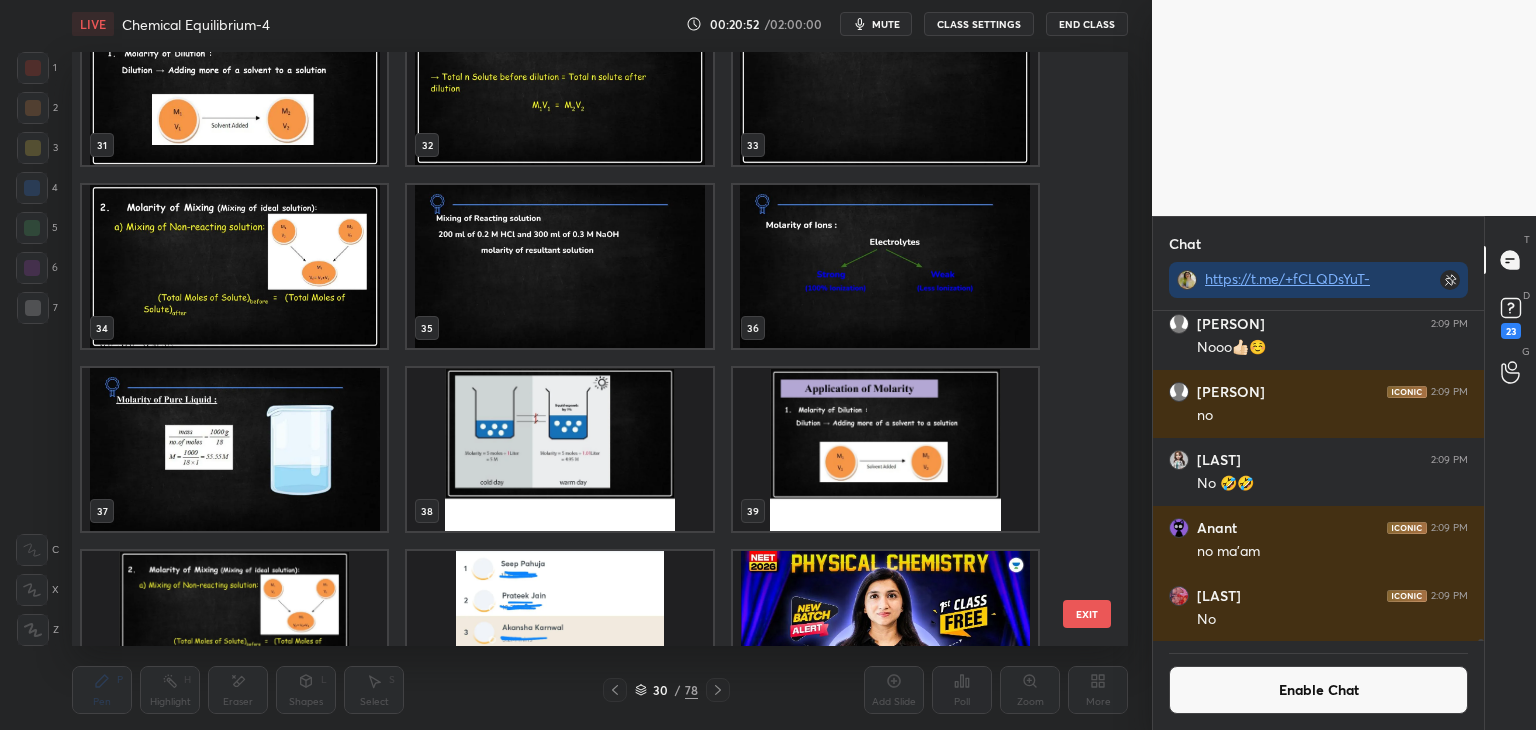 click at bounding box center [559, 449] 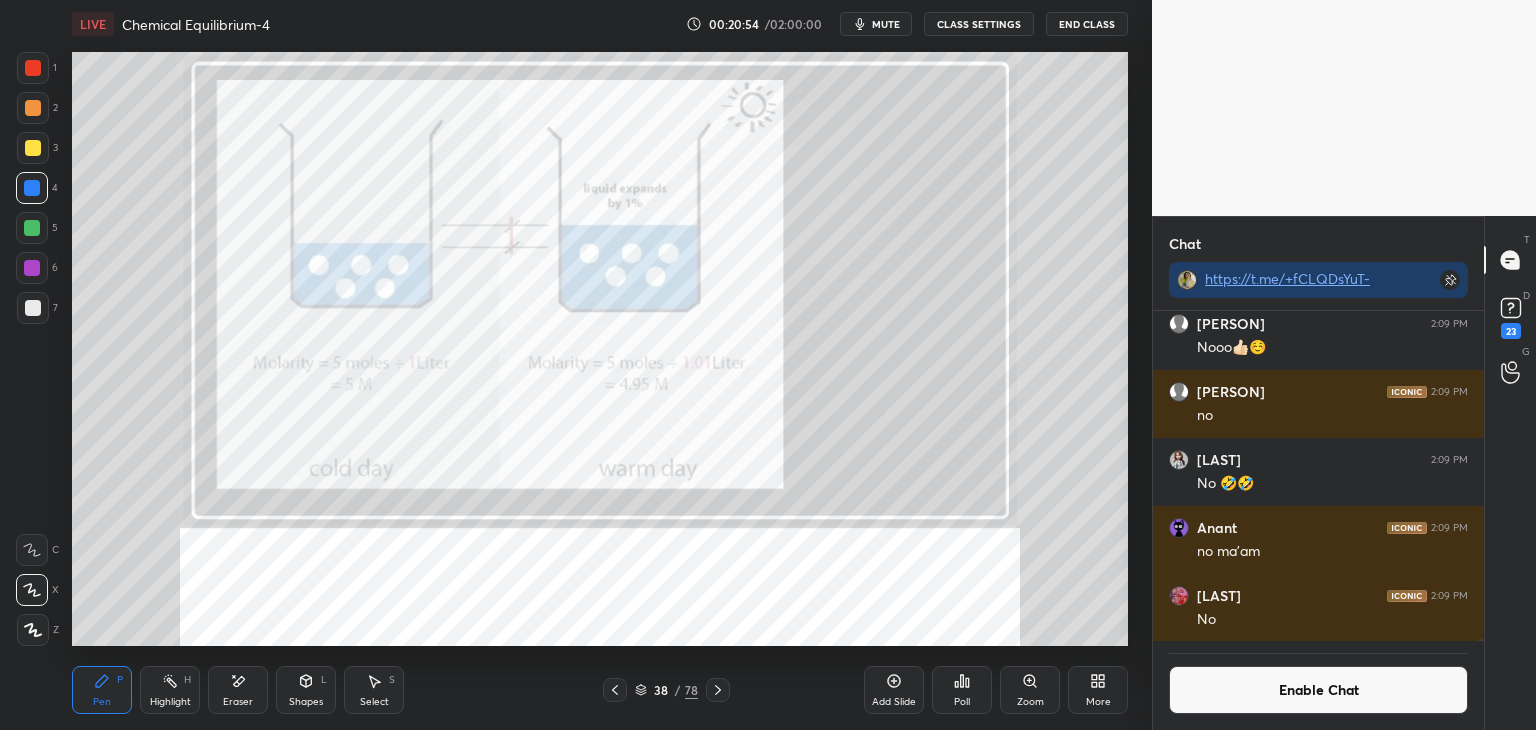 click on "Zoom" at bounding box center (1030, 690) 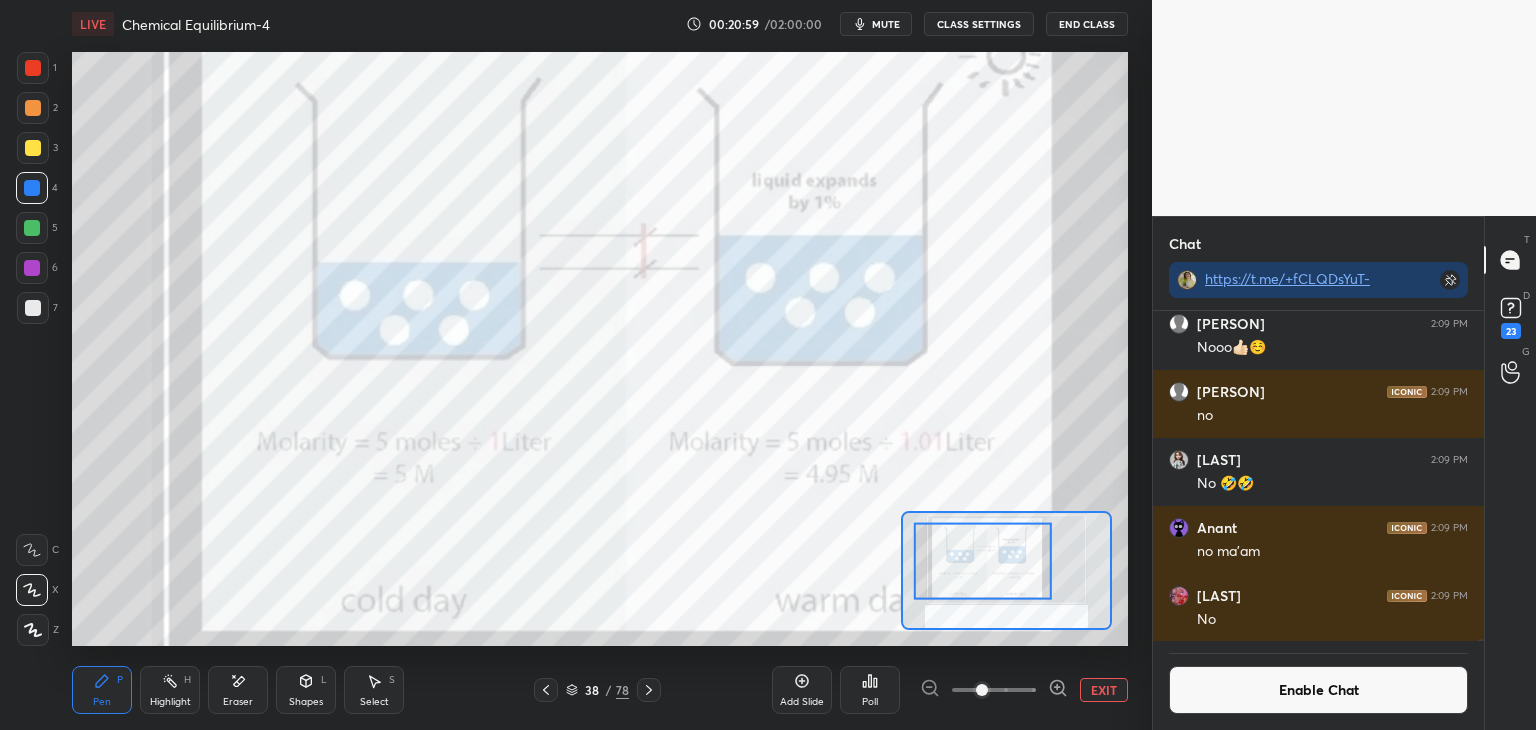 click at bounding box center (33, 68) 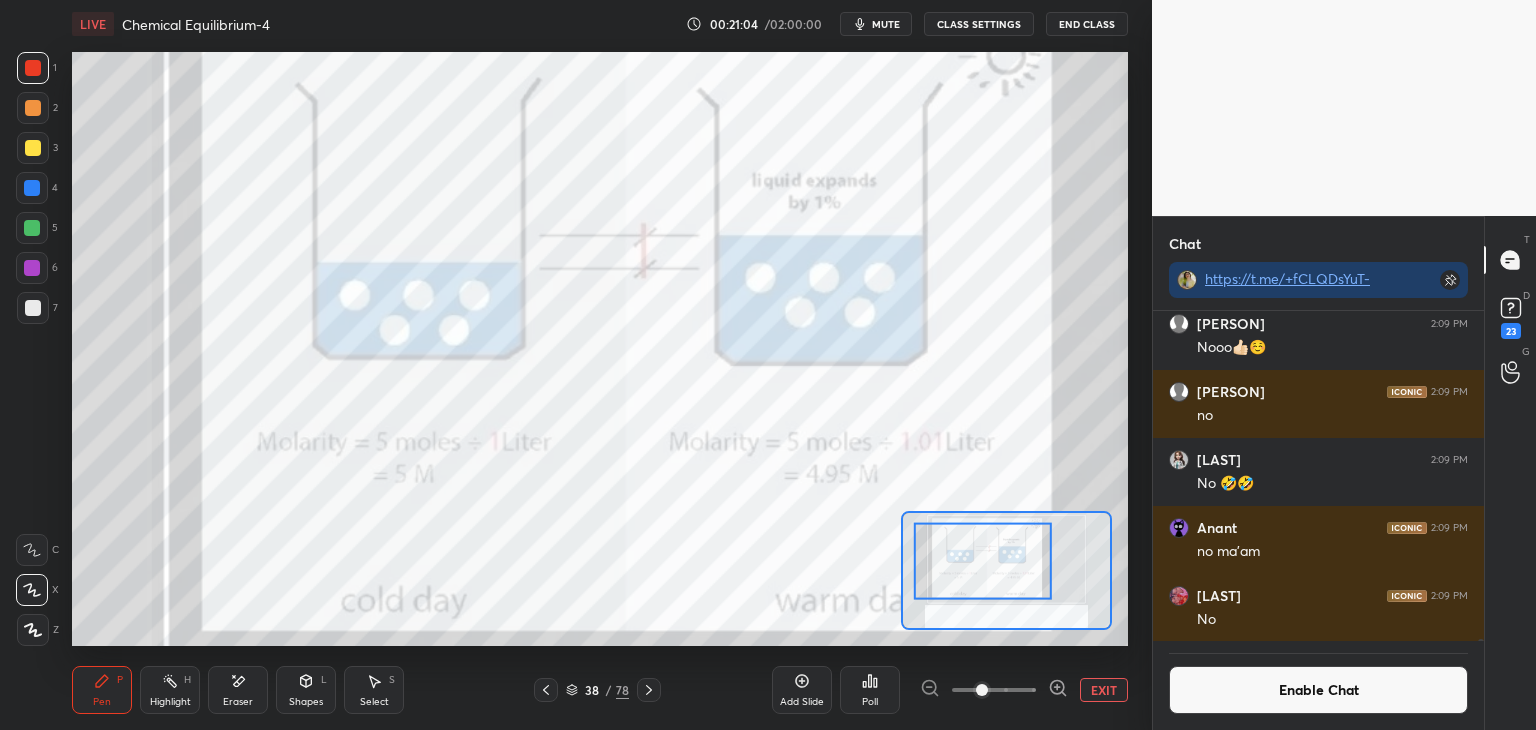 click on "Highlight H" at bounding box center (170, 690) 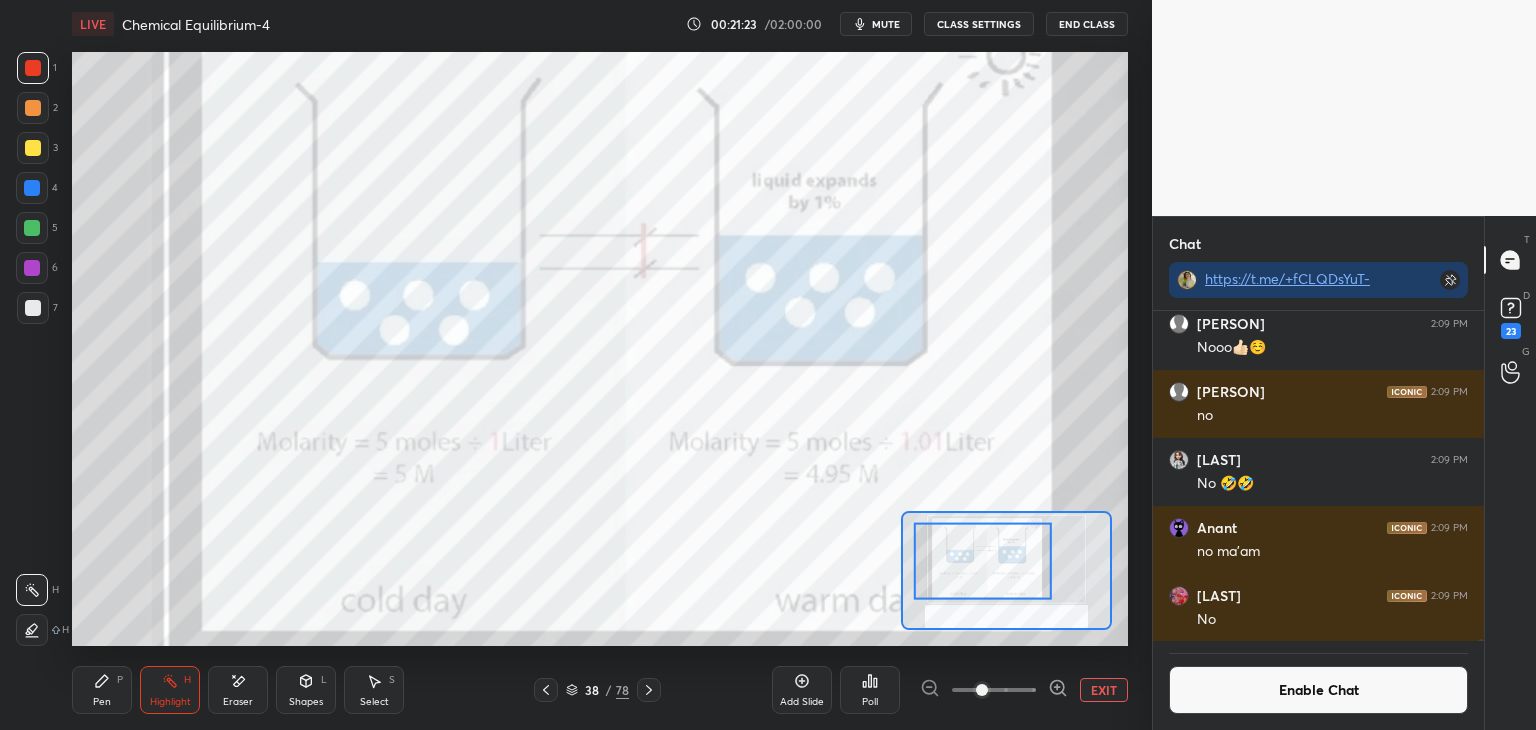 click on "Add Slide" at bounding box center (802, 702) 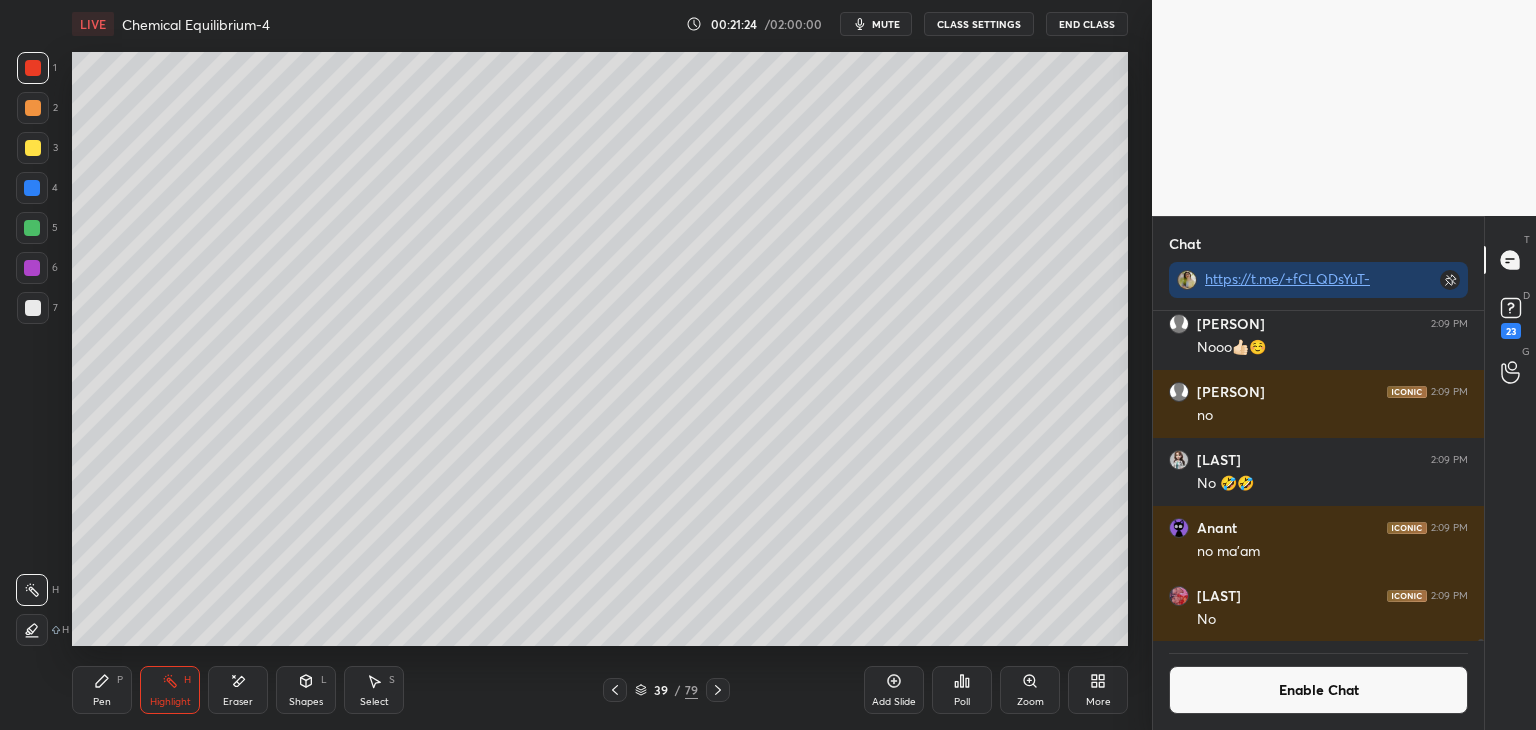 click 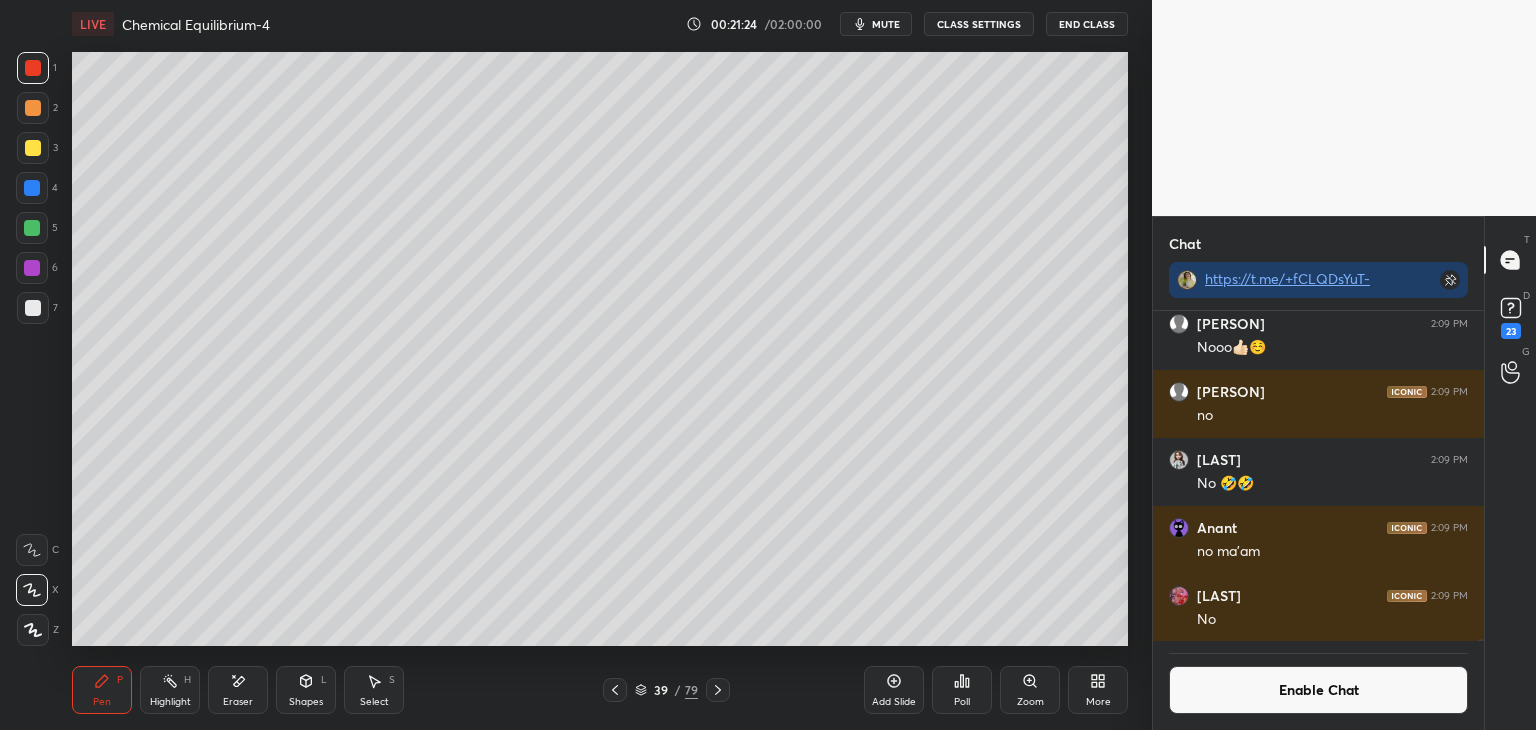 click at bounding box center [33, 308] 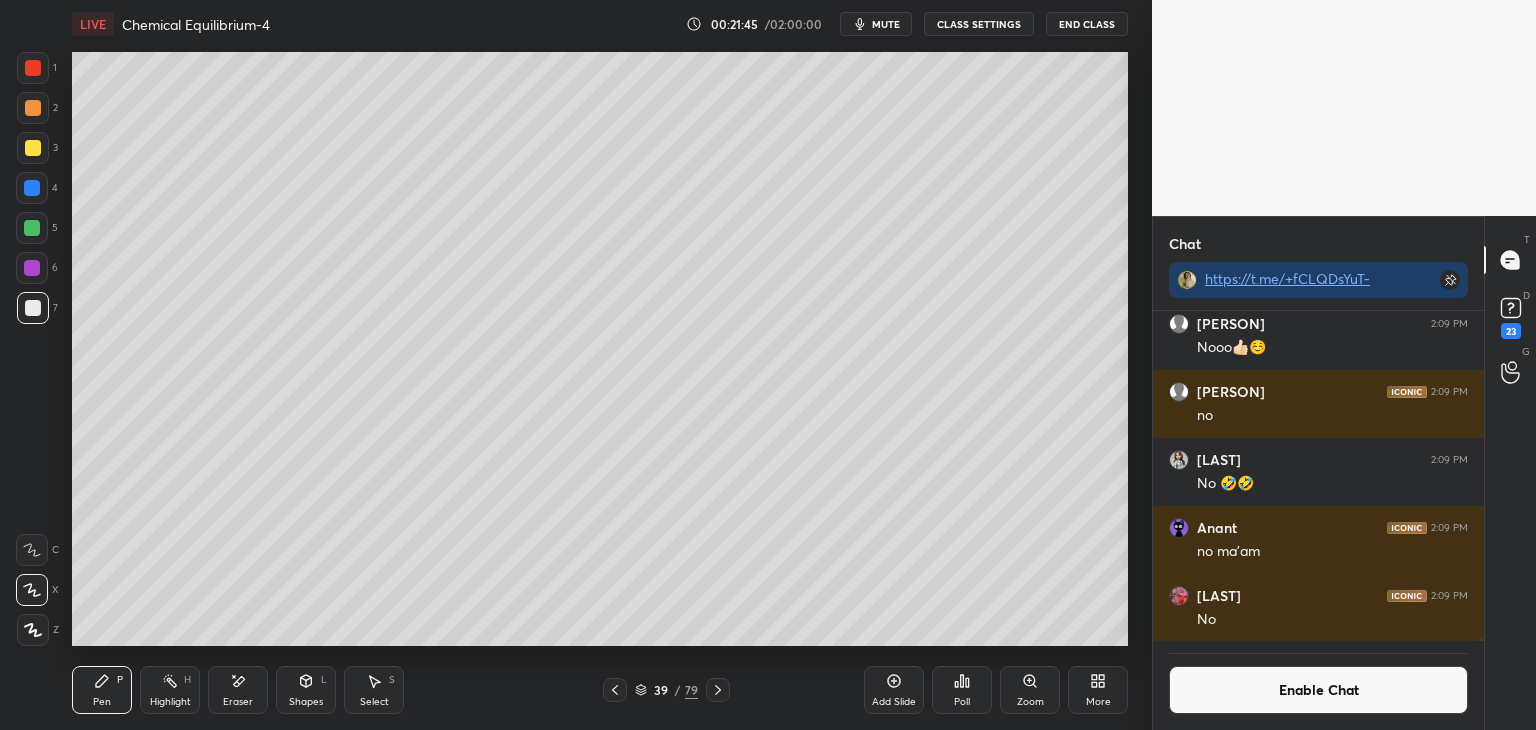click on "Eraser" at bounding box center (238, 702) 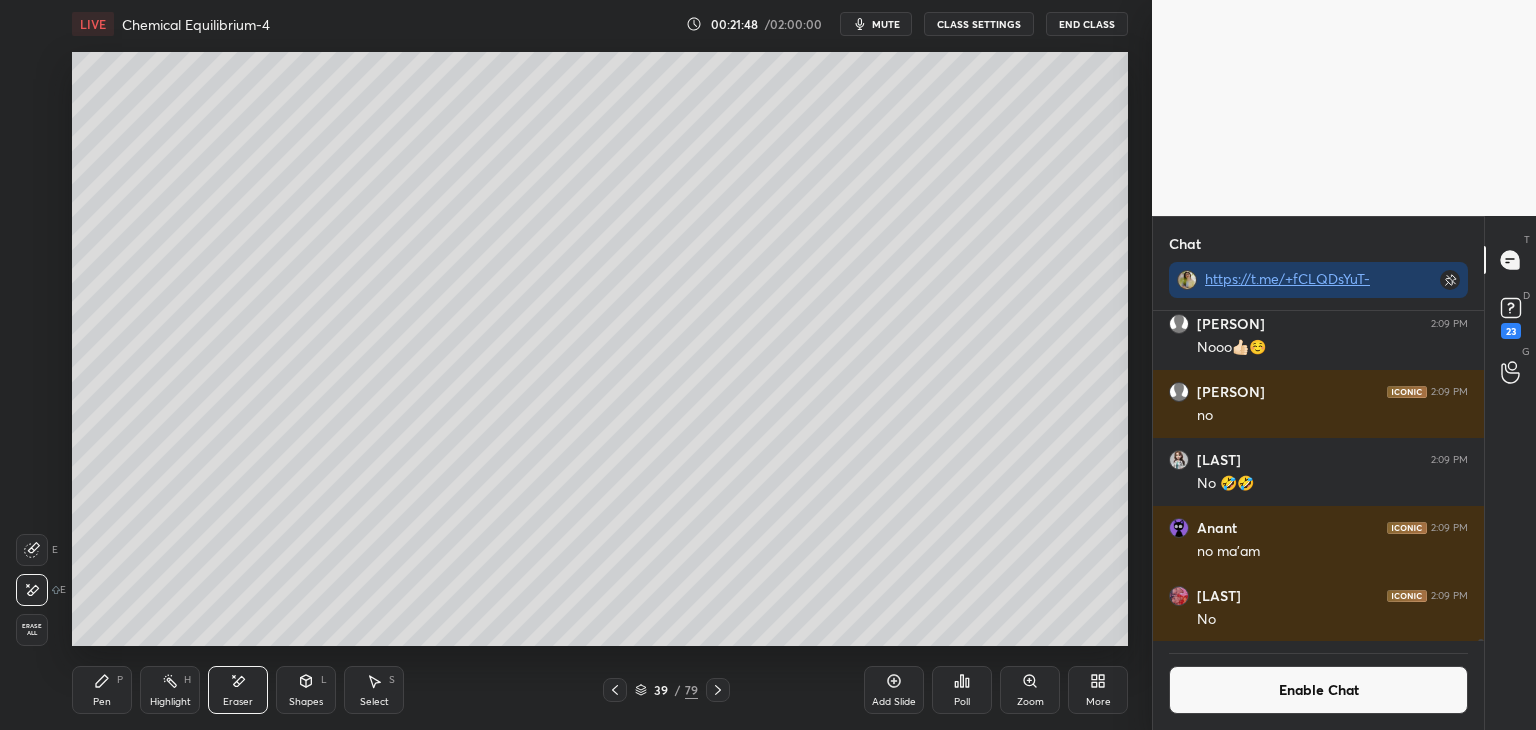click on "Pen P" at bounding box center (102, 690) 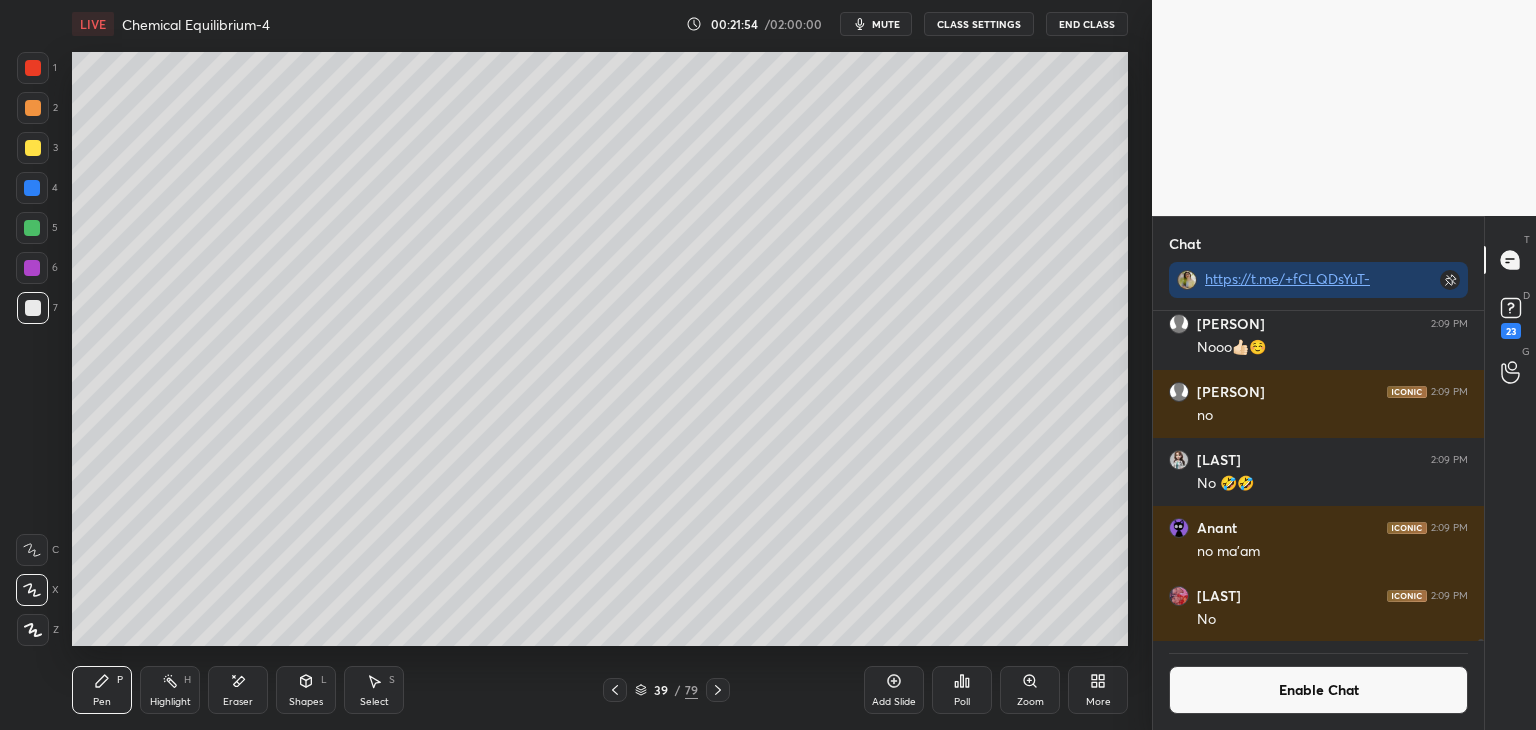 click 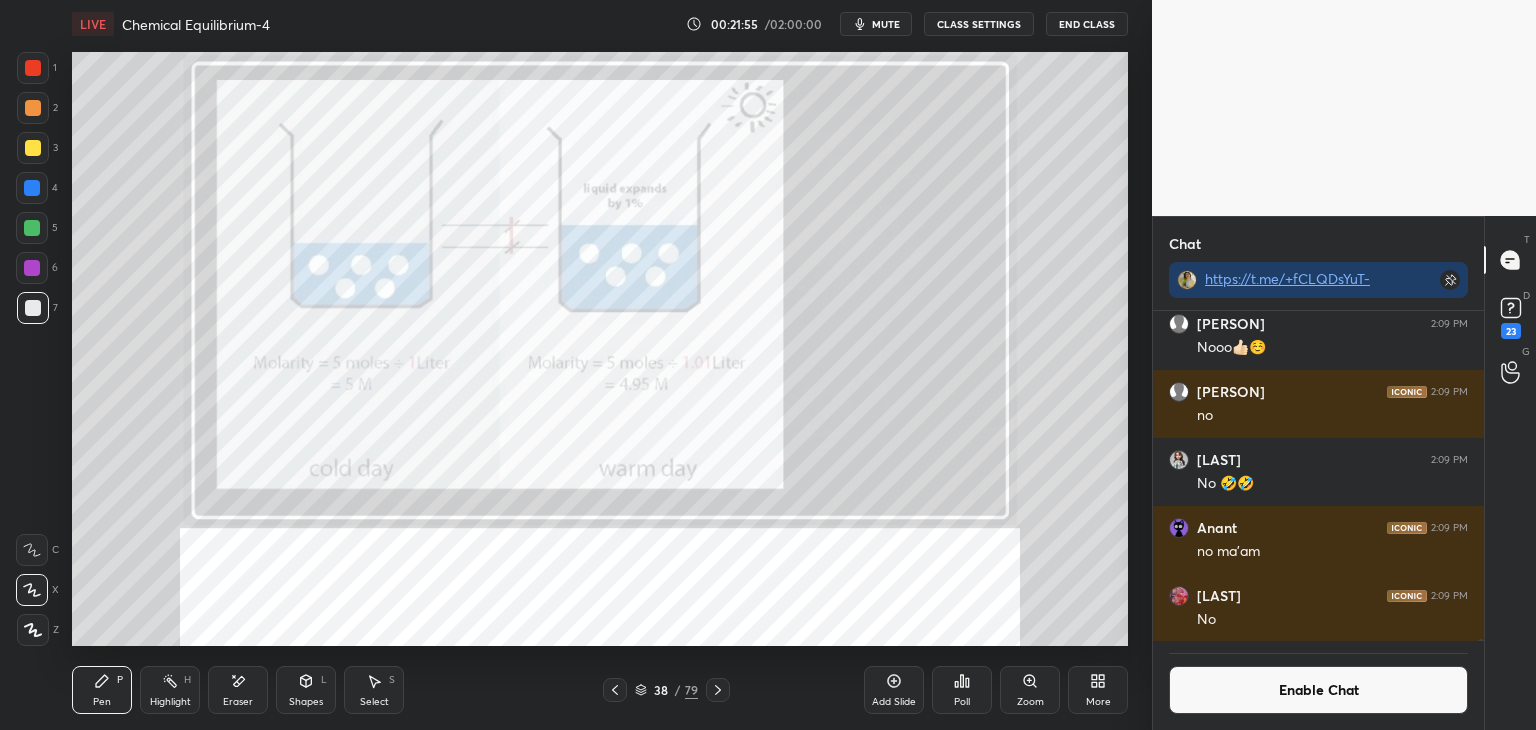 click at bounding box center [32, 188] 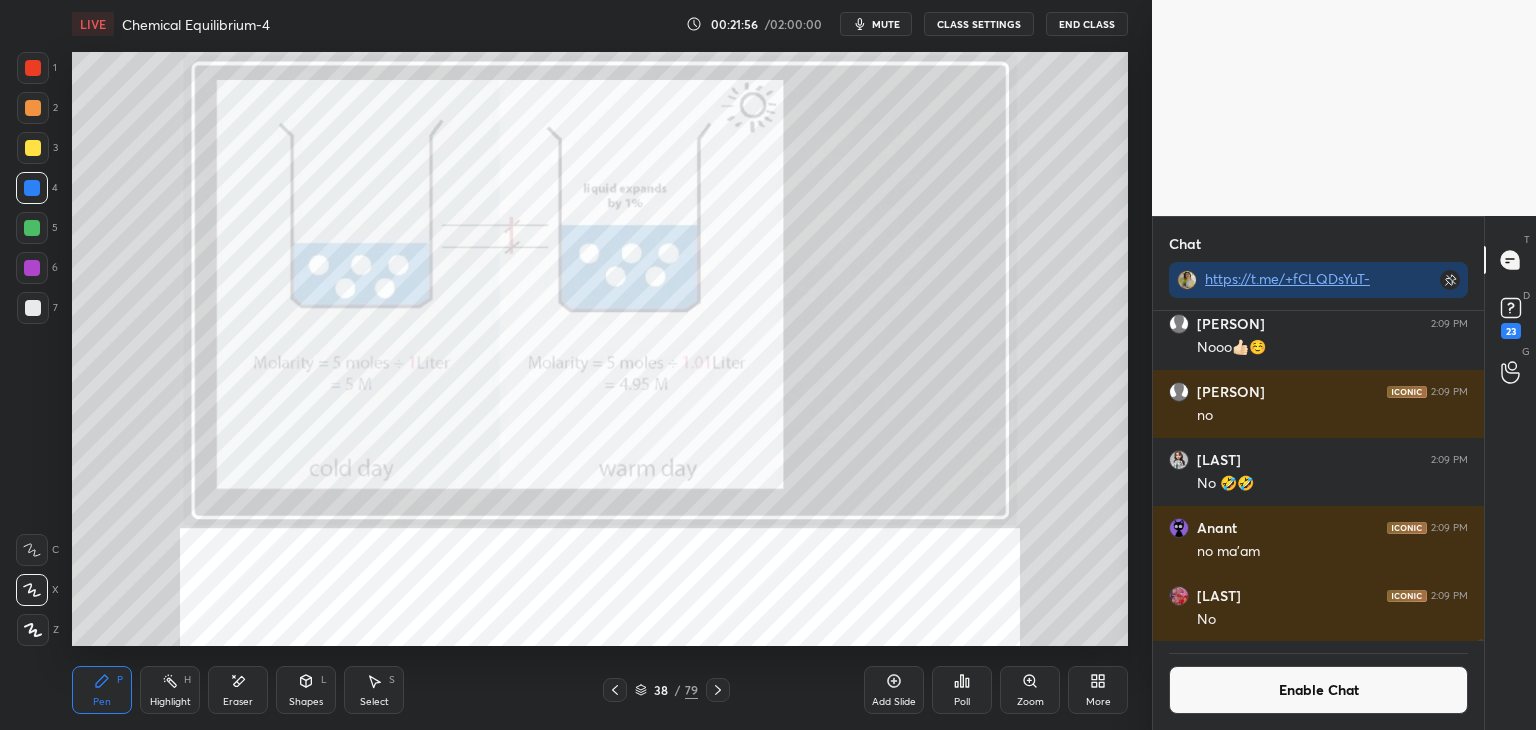 click on "Highlight" at bounding box center [170, 702] 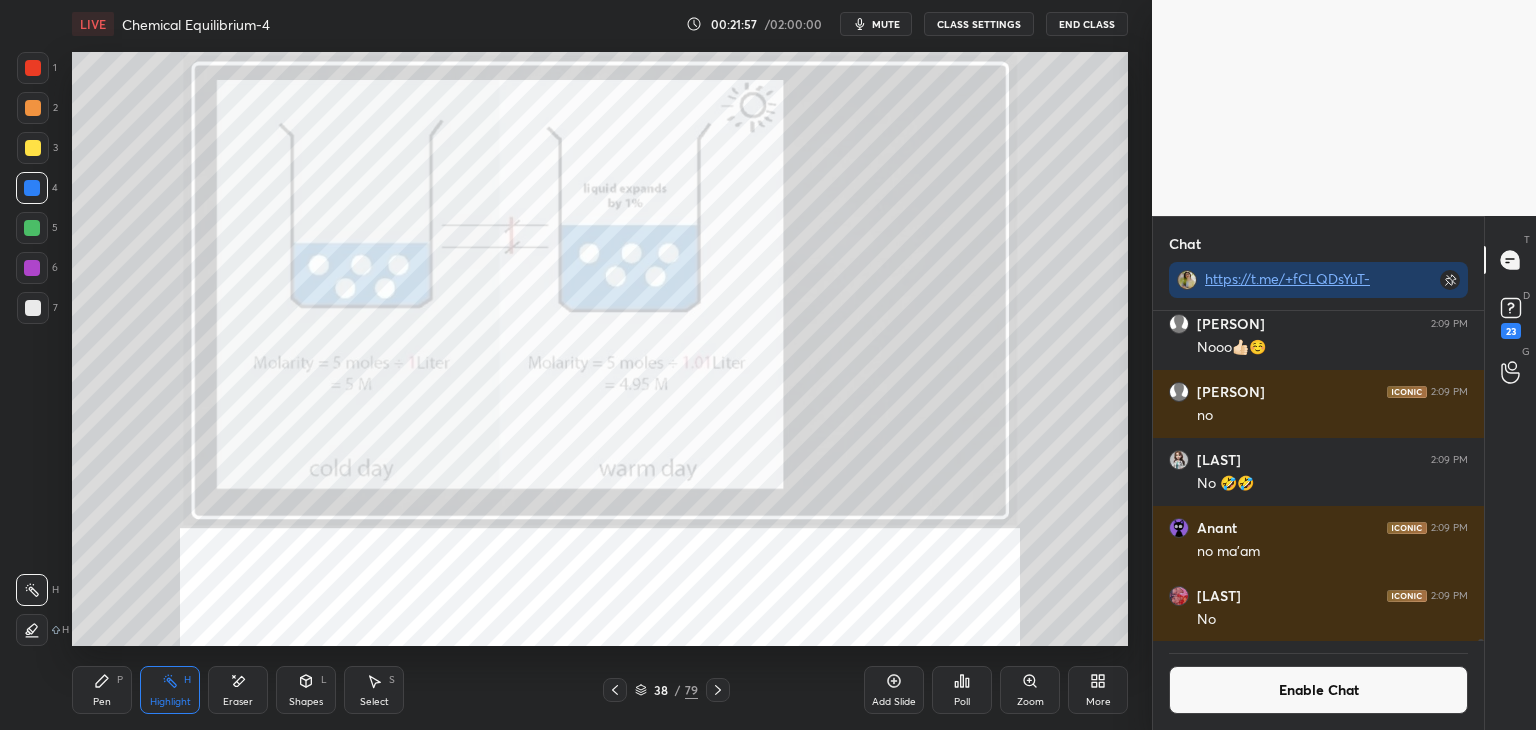click on "Zoom" at bounding box center [1030, 690] 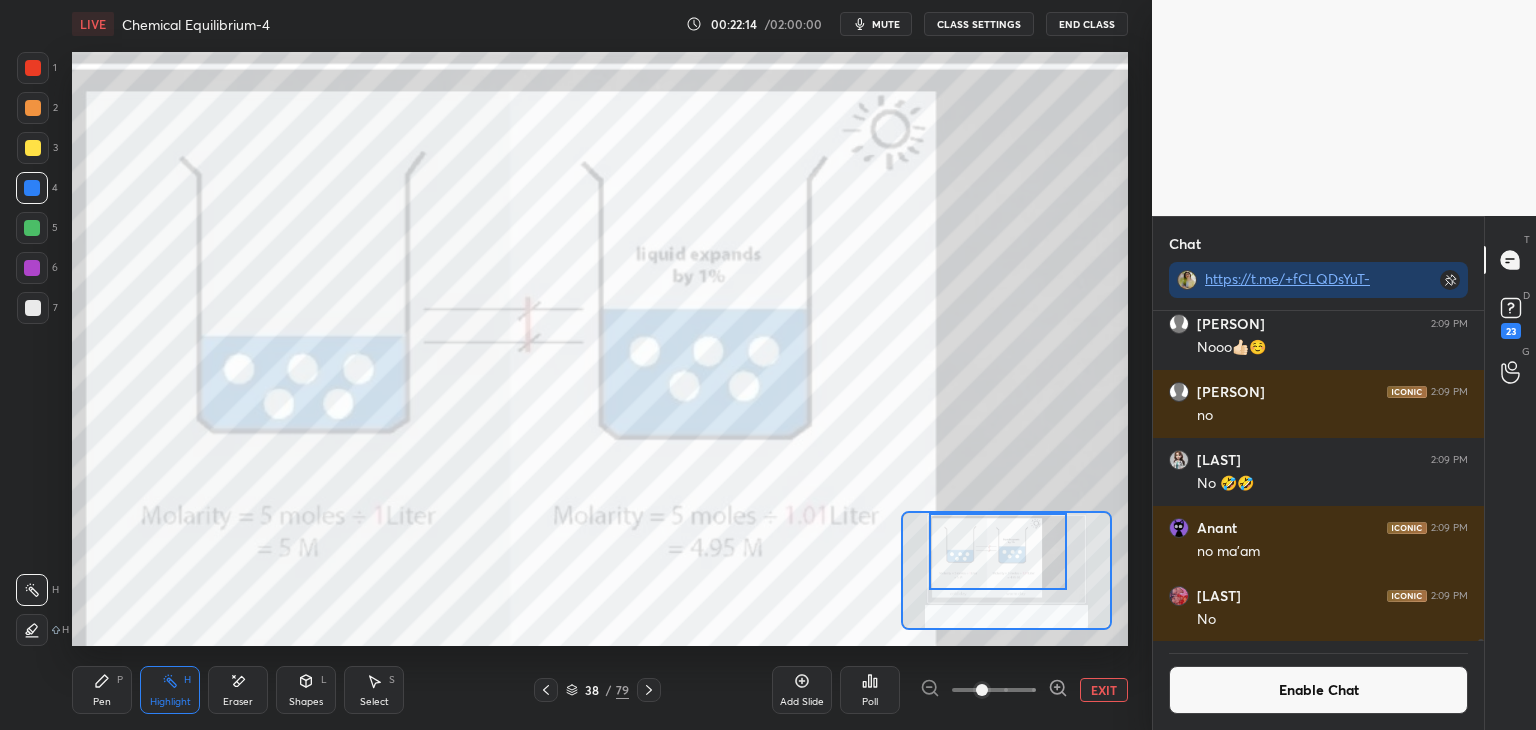 click 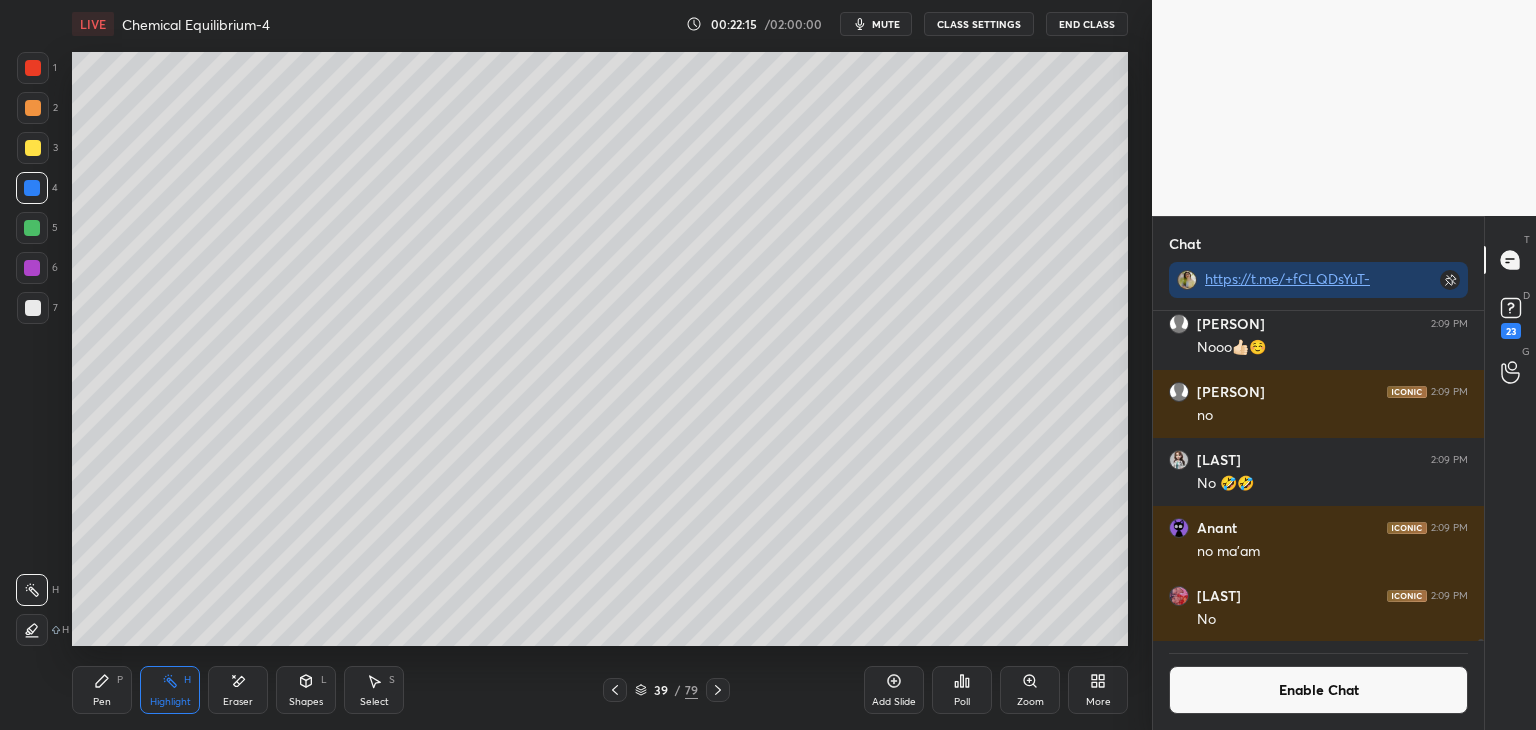 click on "Pen P" at bounding box center (102, 690) 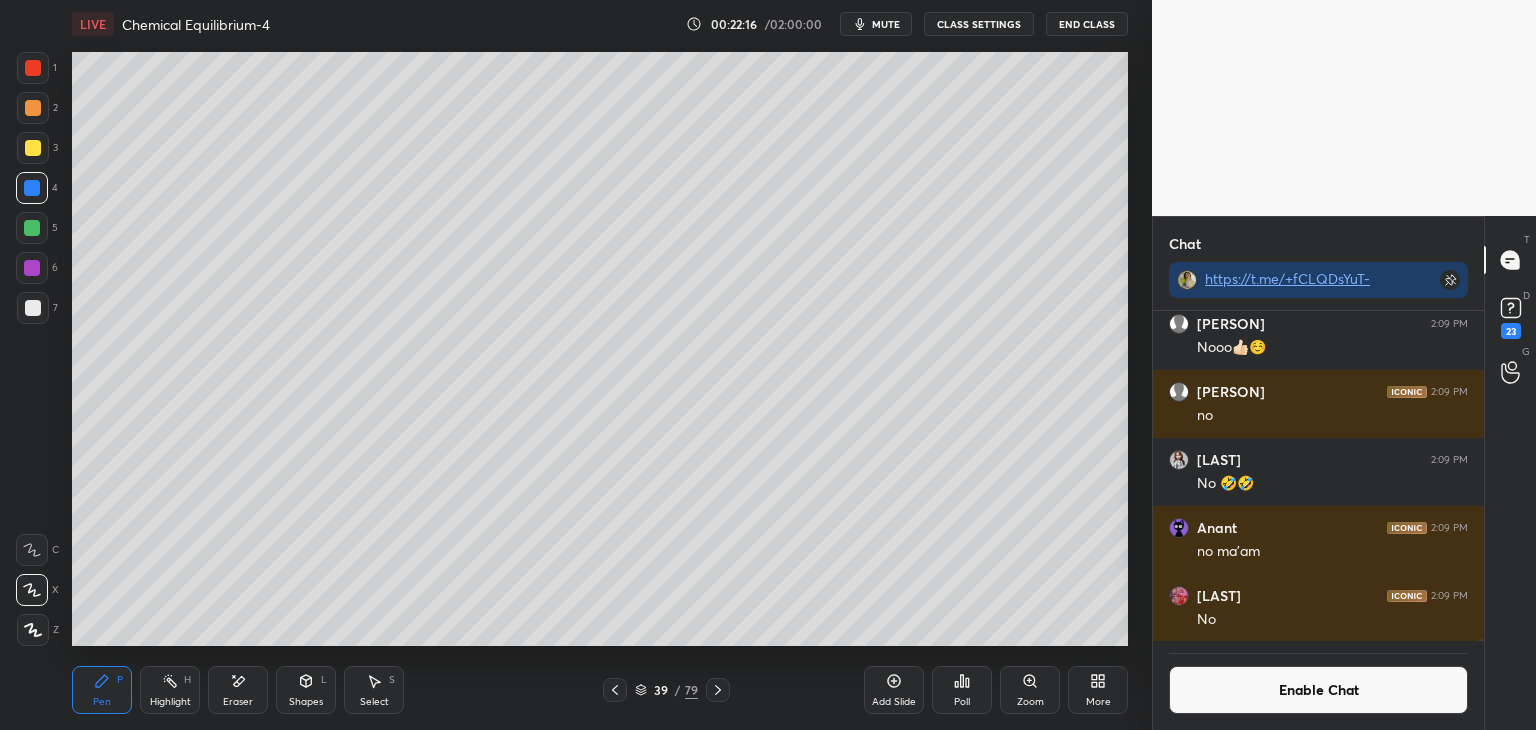 click at bounding box center (33, 308) 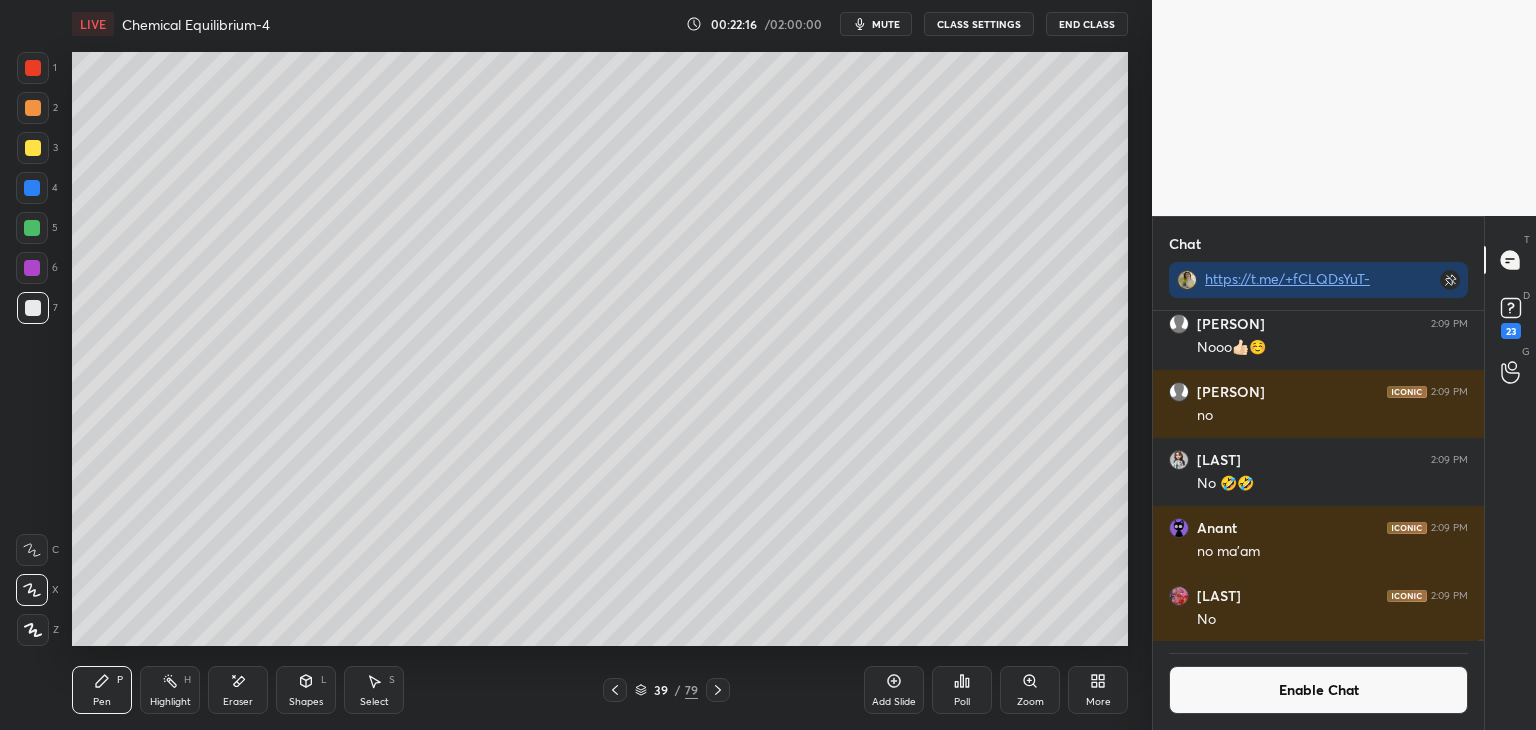 click at bounding box center (32, 268) 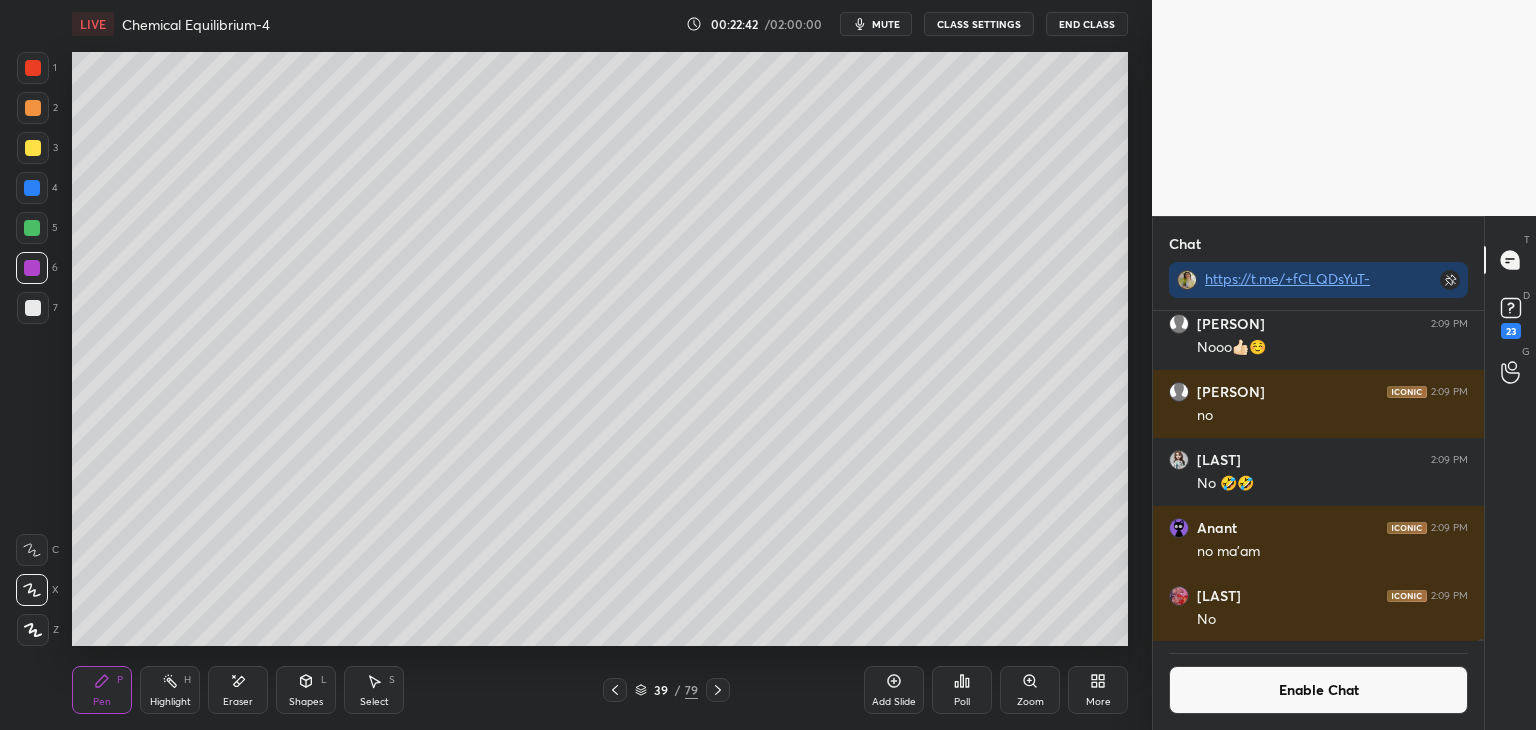 click on "Pen P" at bounding box center (102, 690) 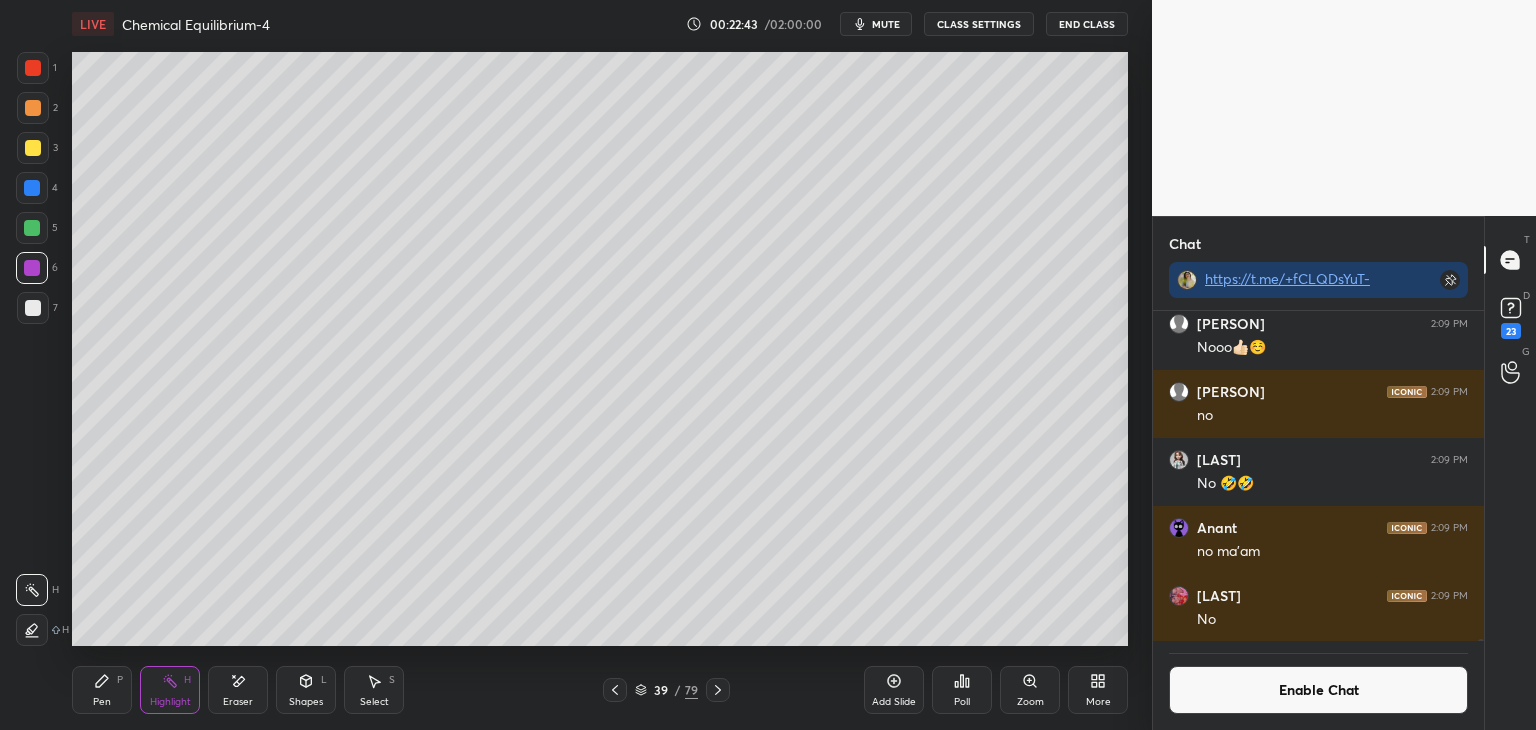 click at bounding box center (32, 228) 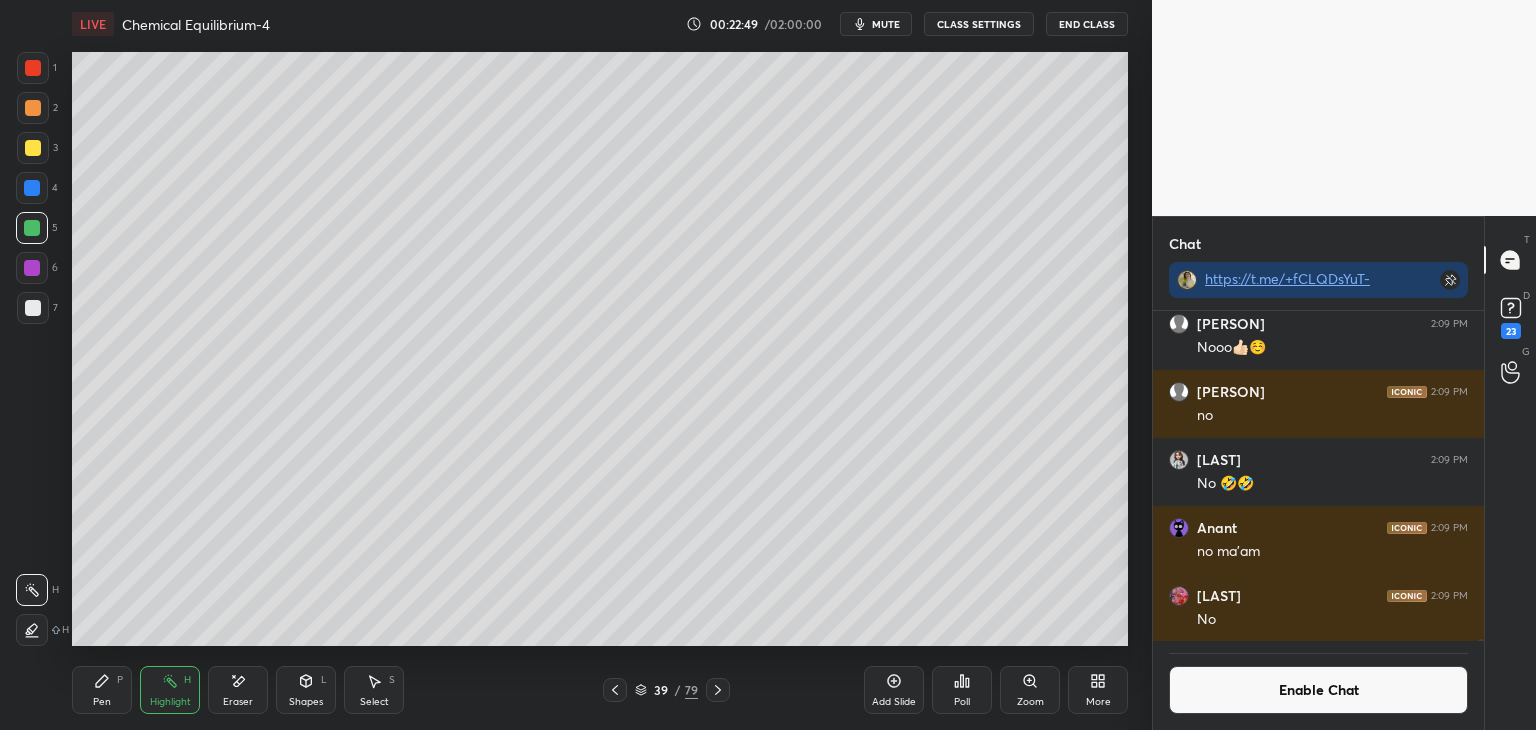 click 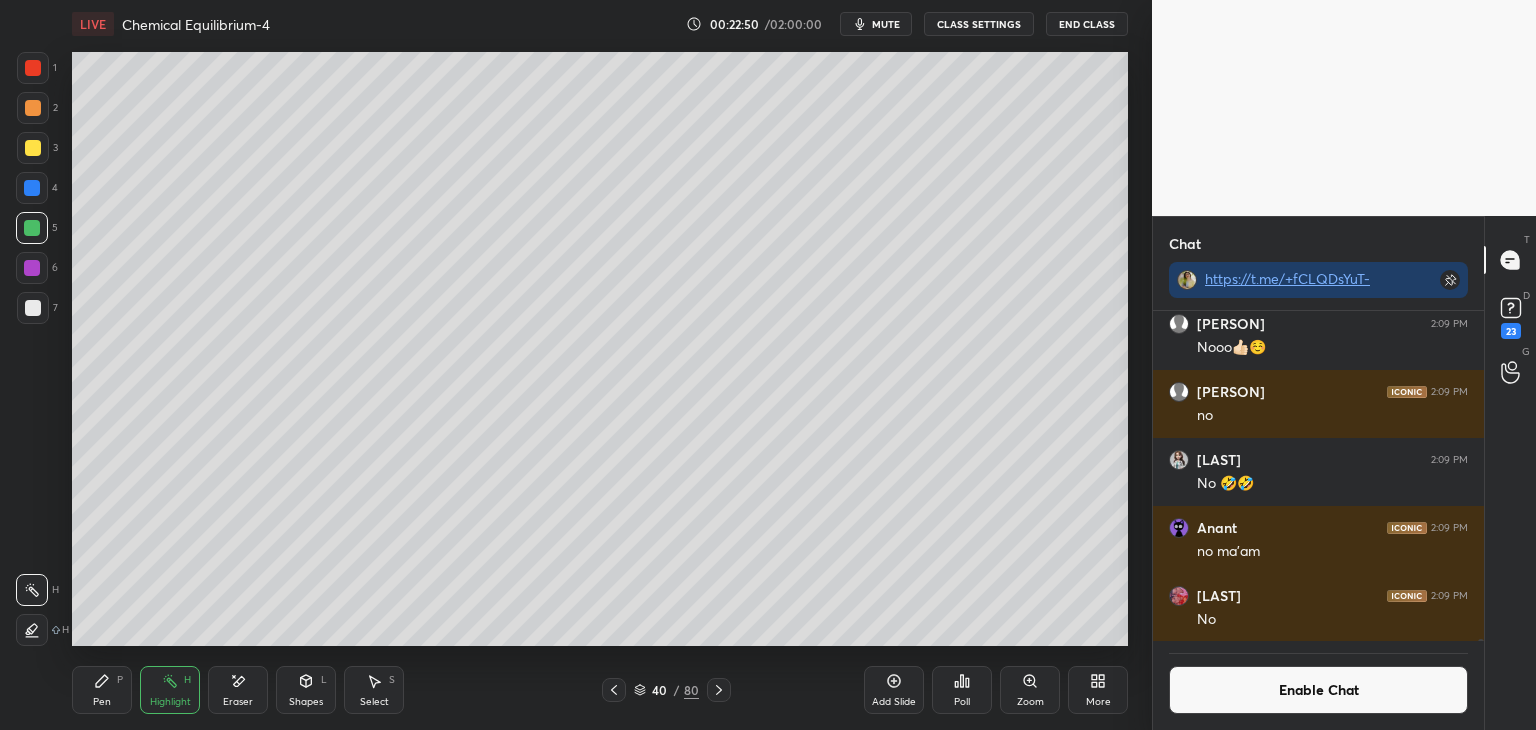 click on "Pen P" at bounding box center (102, 690) 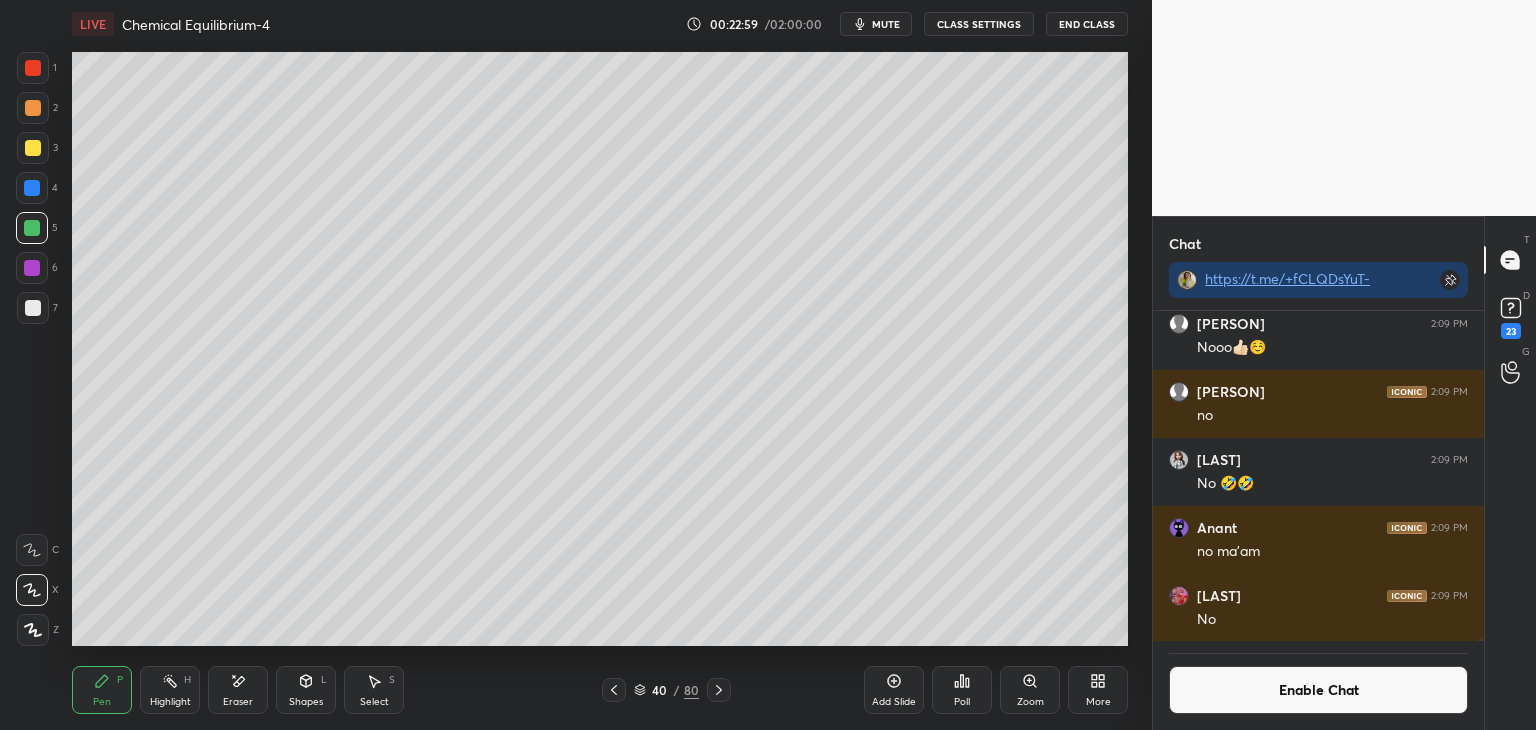 click 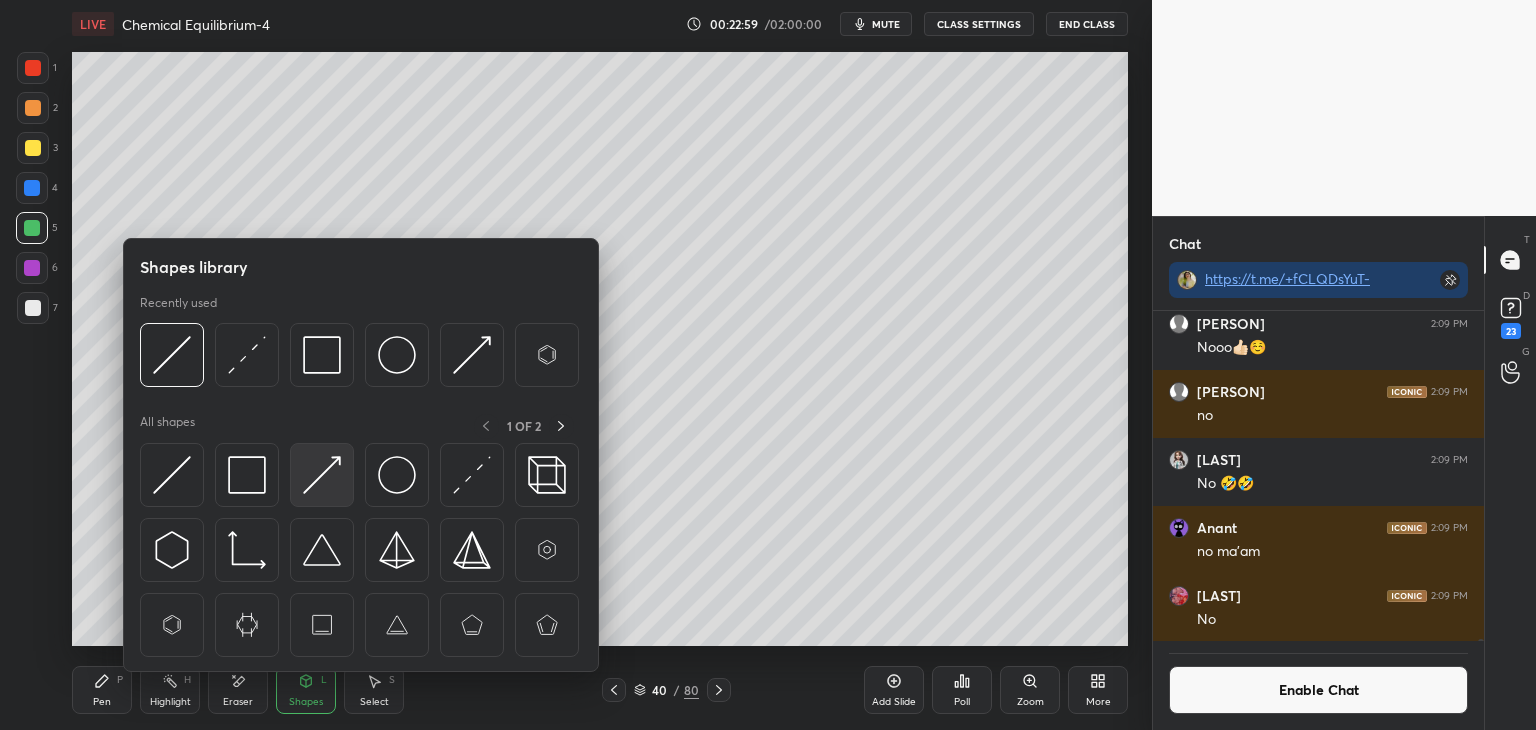 click at bounding box center [322, 475] 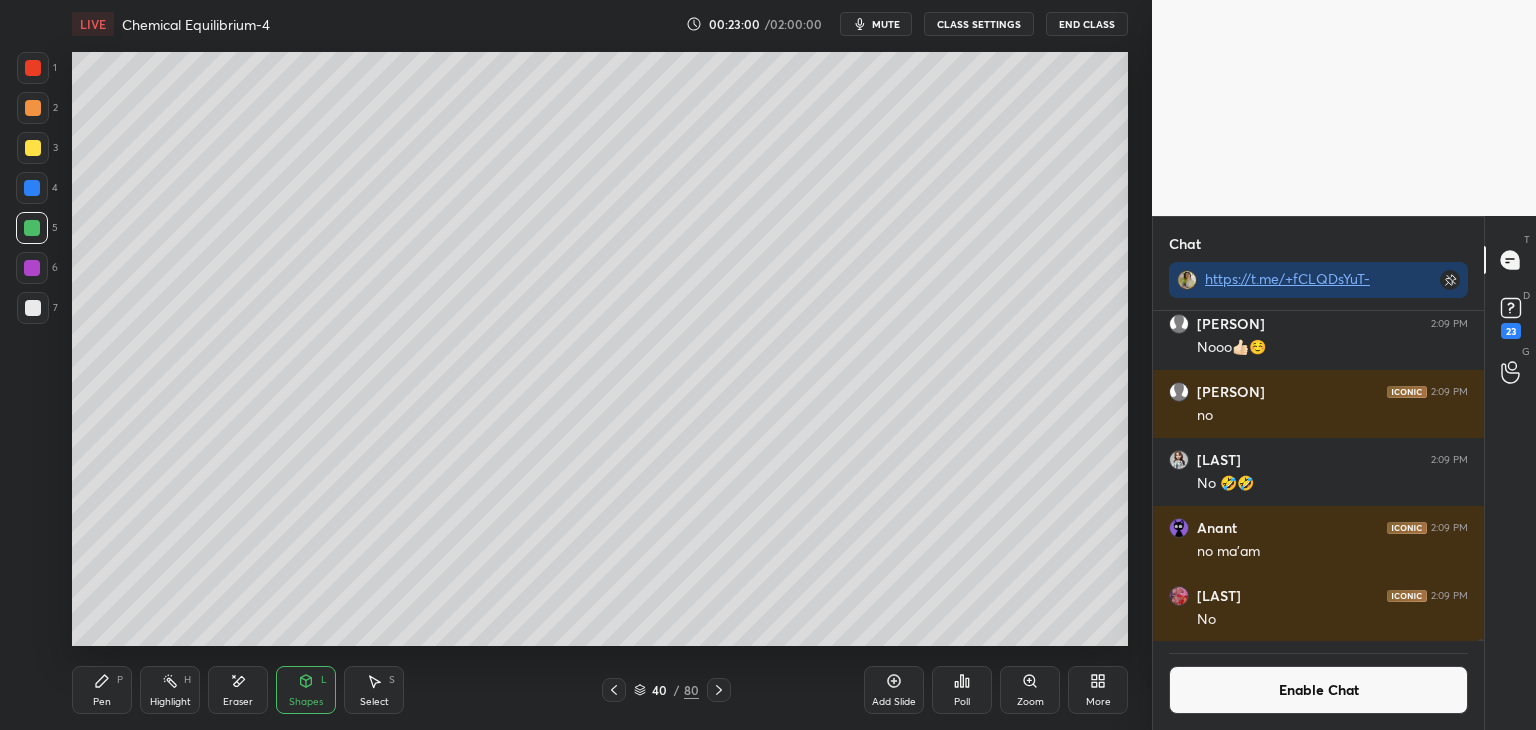 click at bounding box center (32, 188) 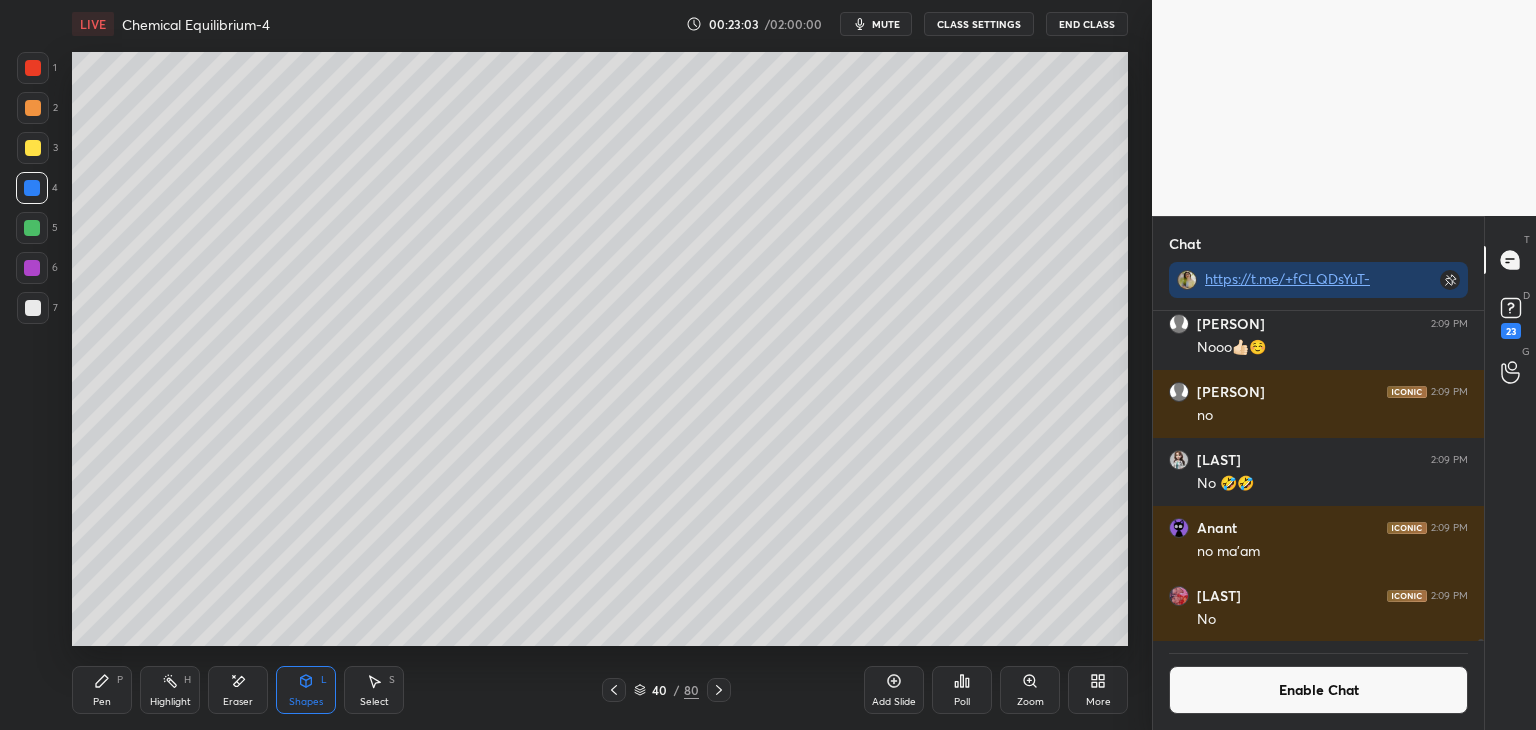 click on "Pen" at bounding box center (102, 702) 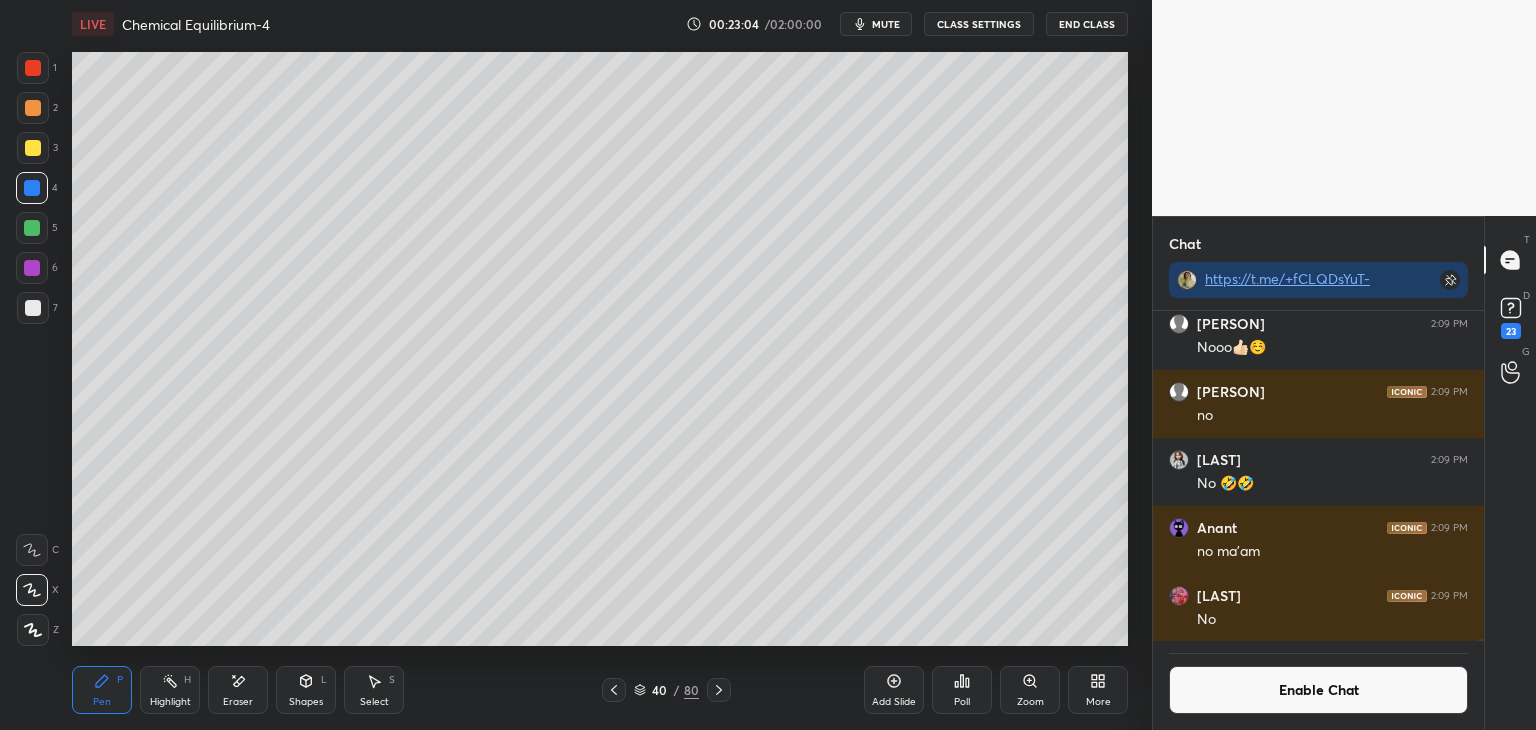 click at bounding box center [33, 308] 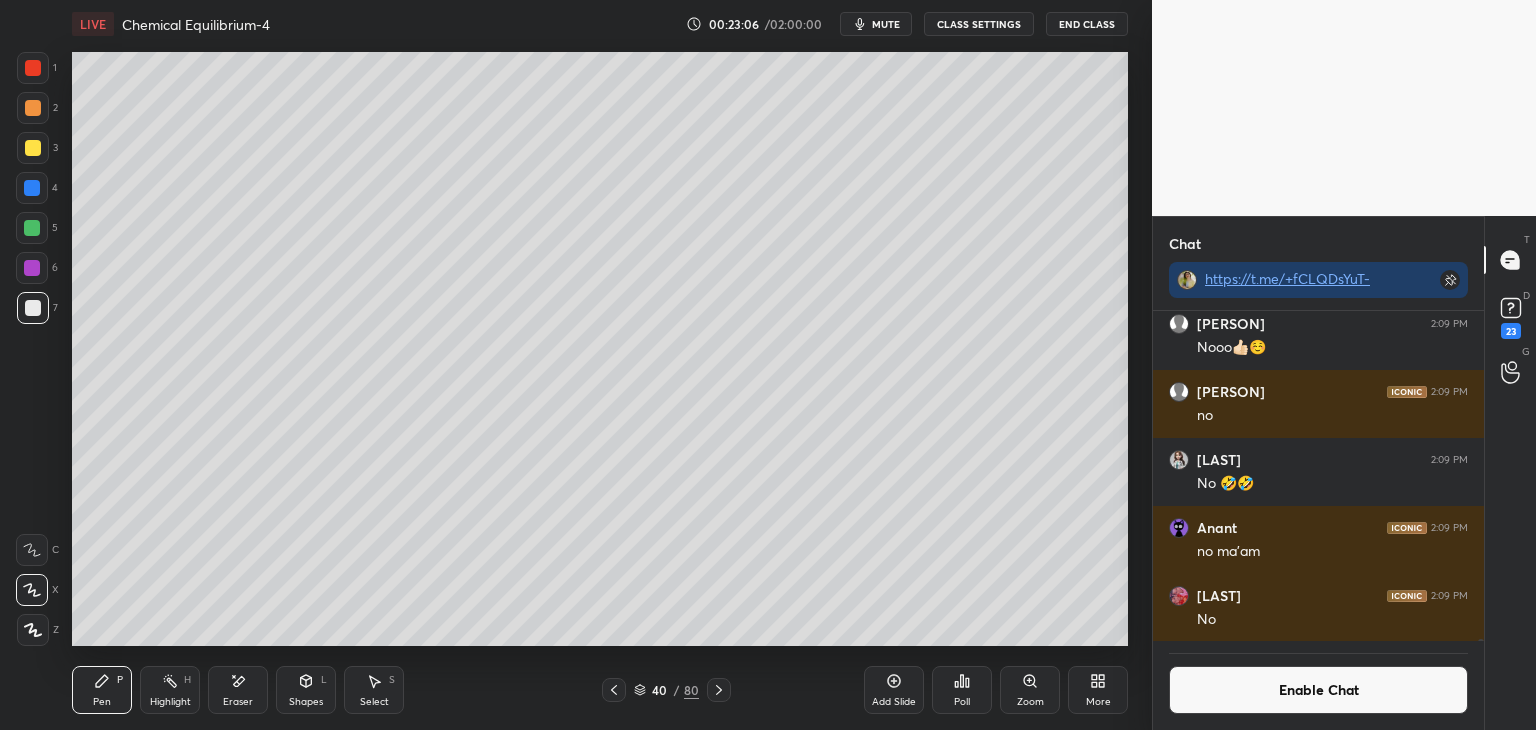 click at bounding box center [32, 228] 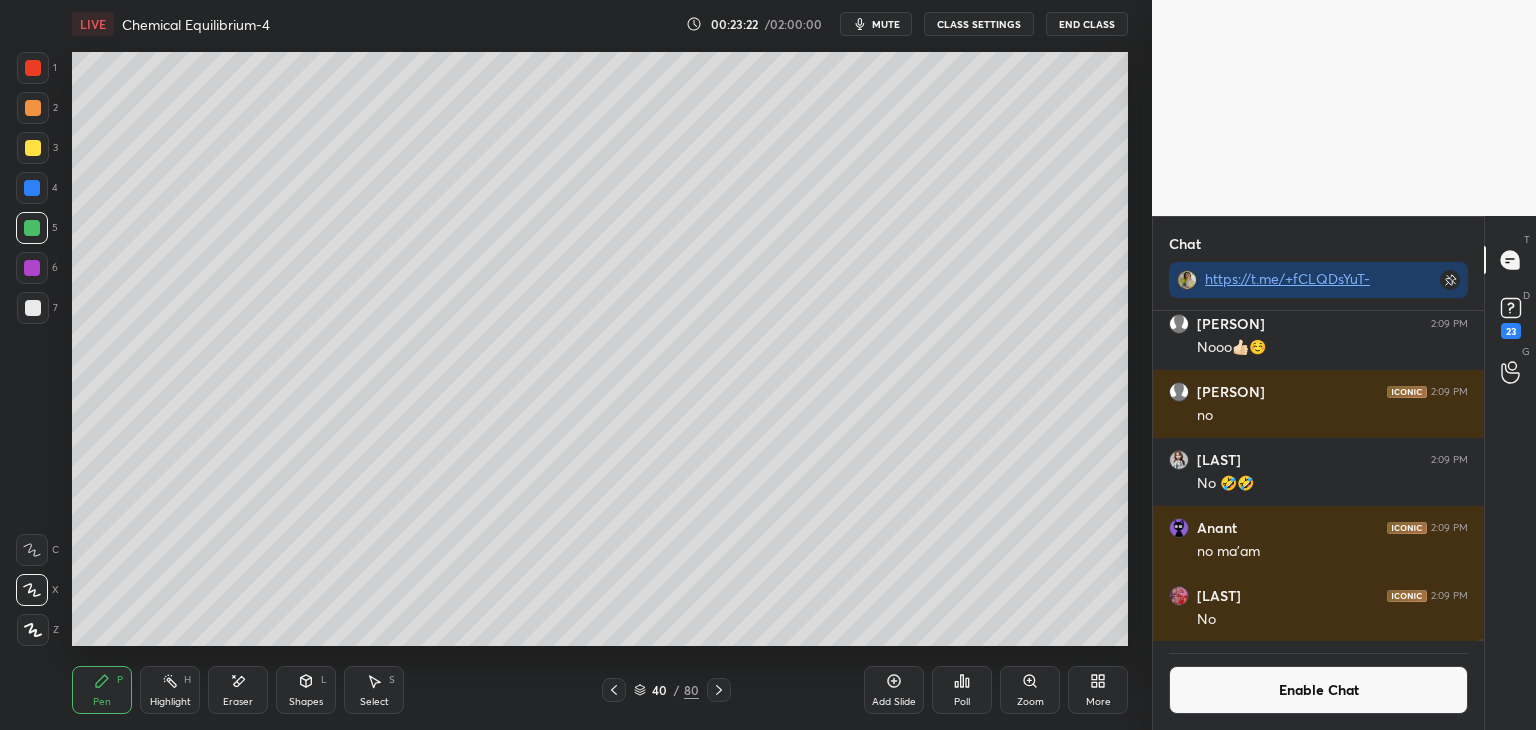 click at bounding box center [33, 308] 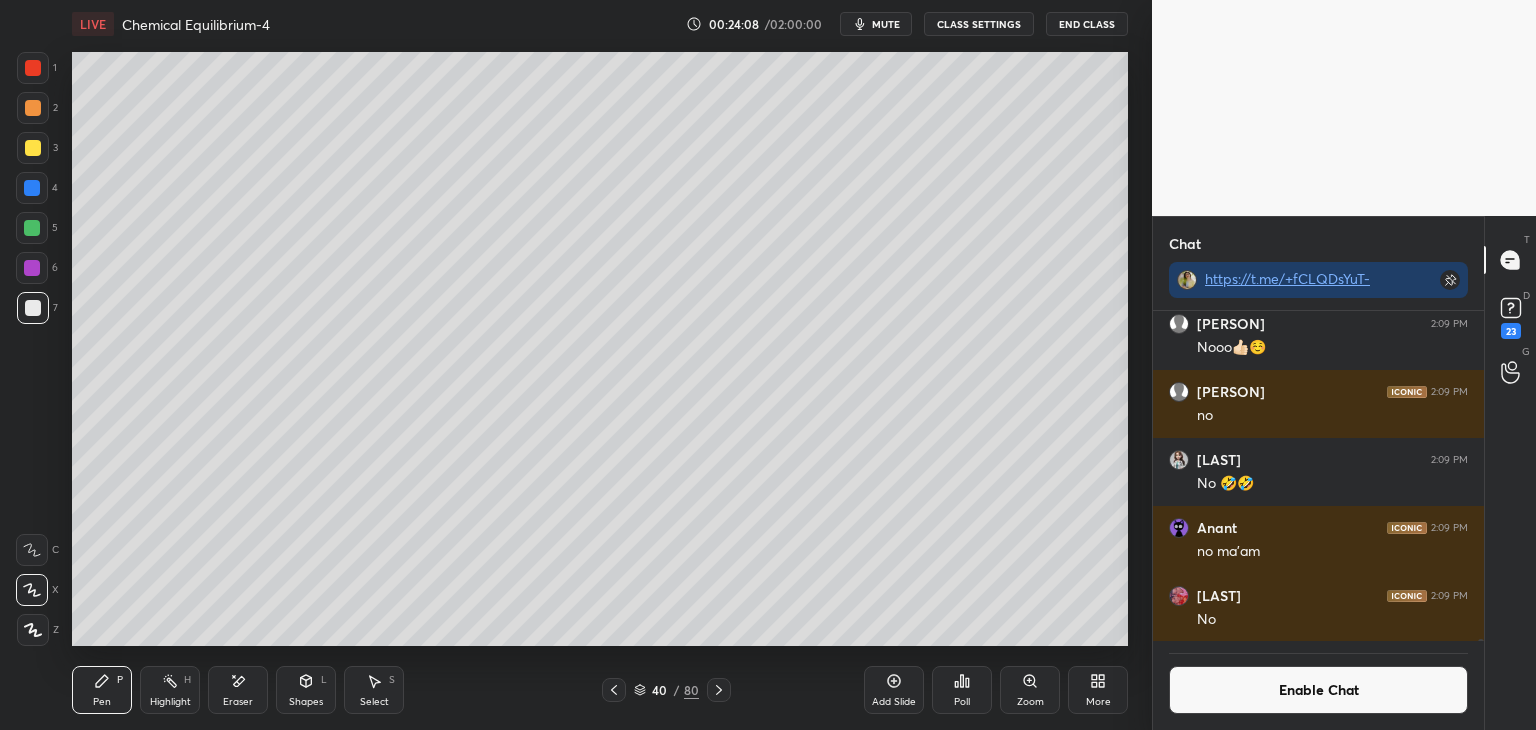 click on "Enable Chat" at bounding box center (1318, 690) 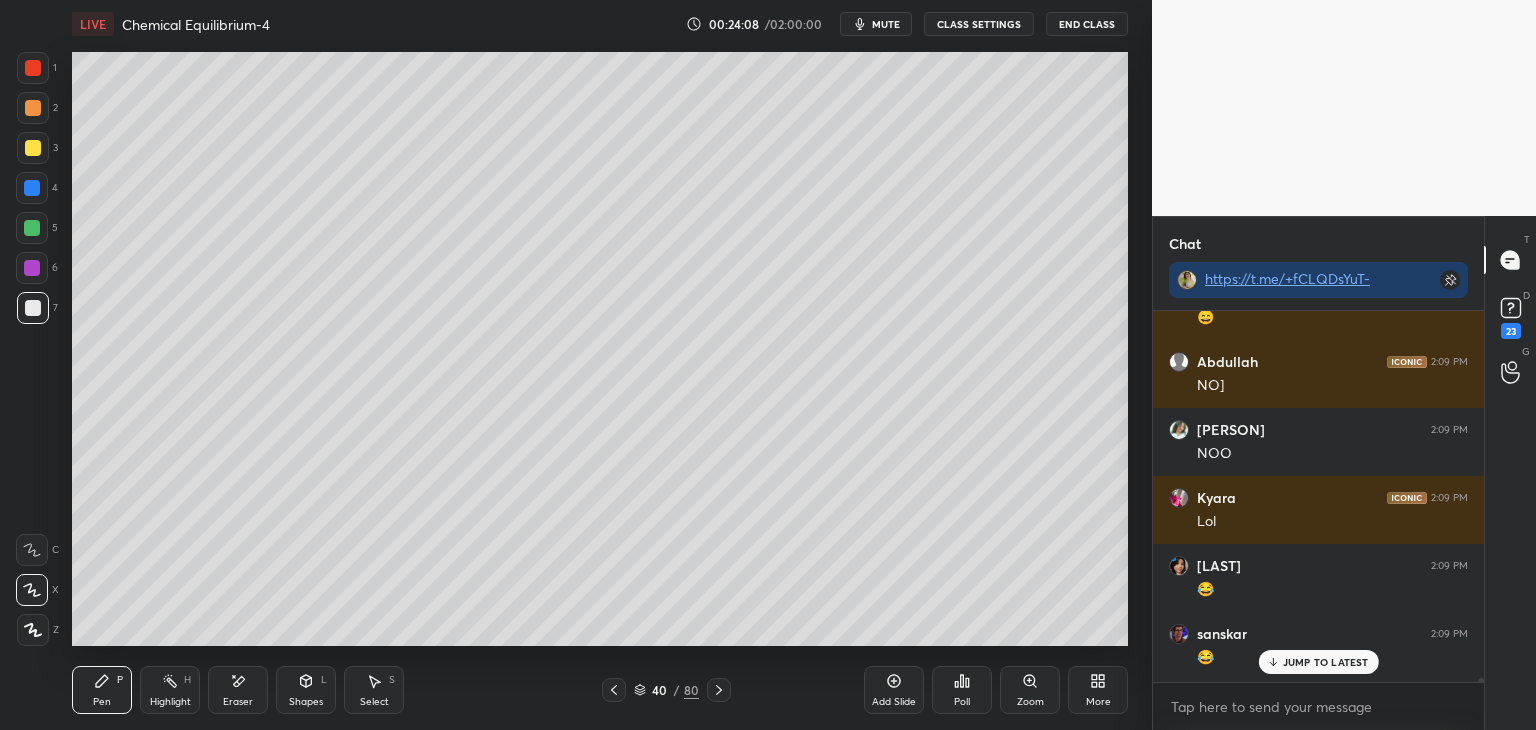 click on "JUMP TO LATEST" at bounding box center (1326, 662) 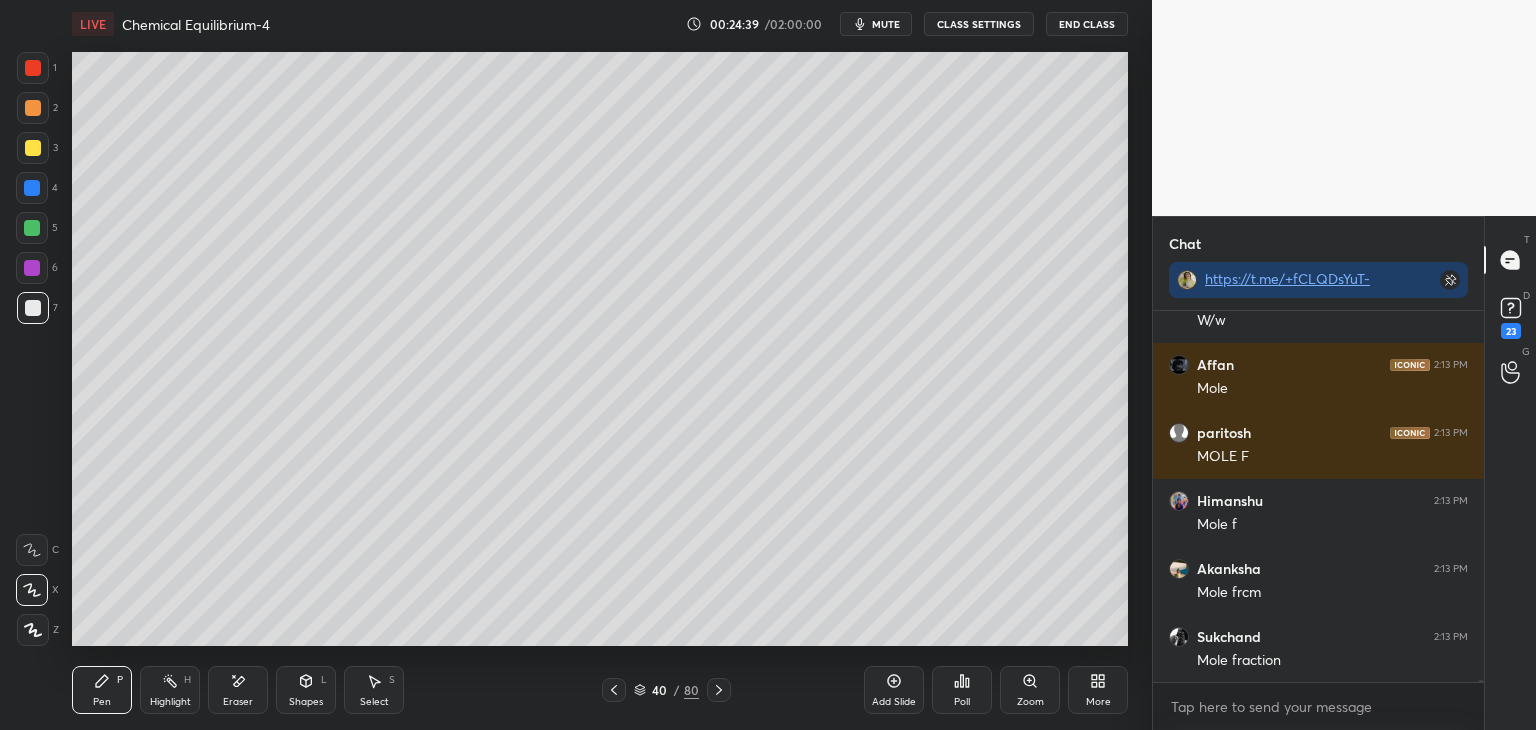 scroll, scrollTop: 79056, scrollLeft: 0, axis: vertical 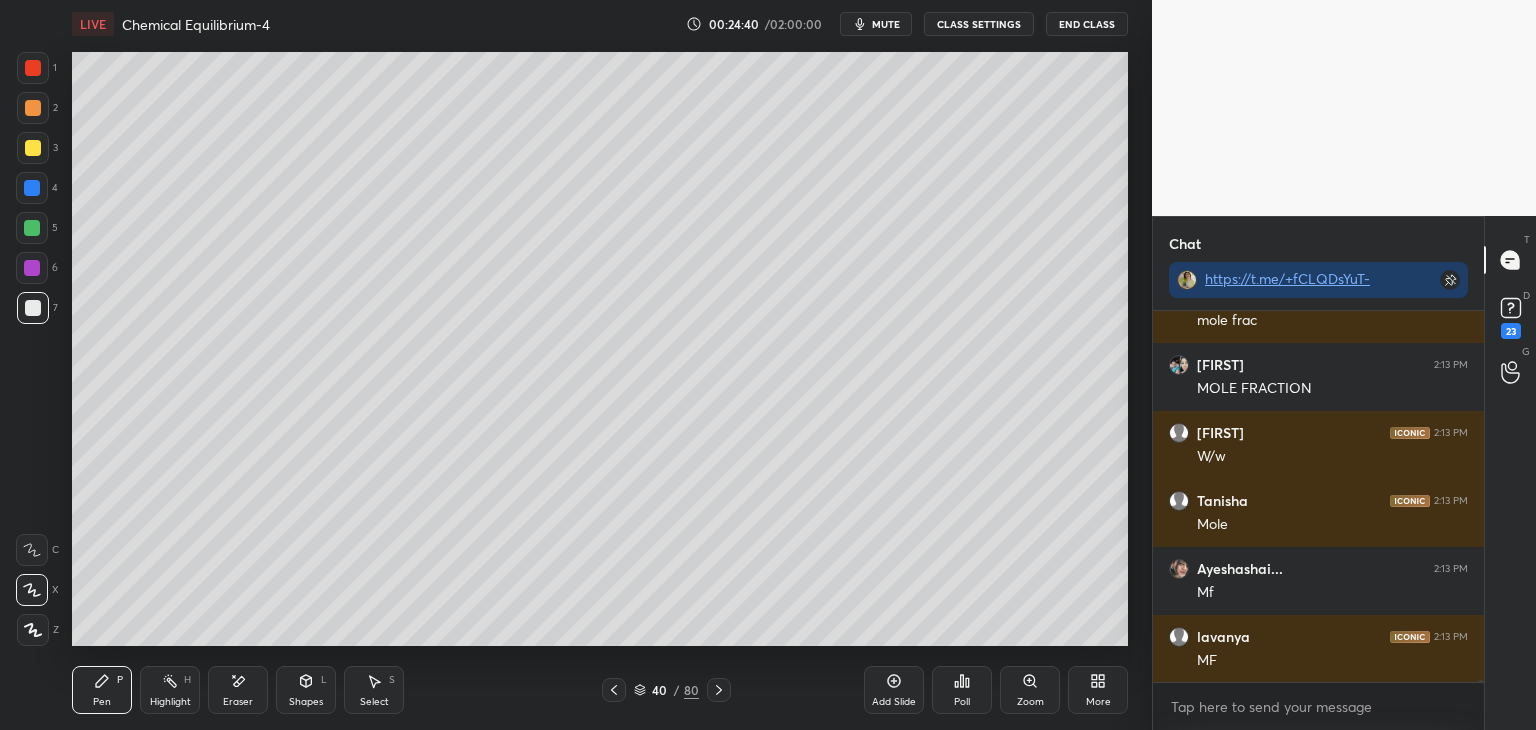 click on "CLASS SETTINGS" at bounding box center (979, 24) 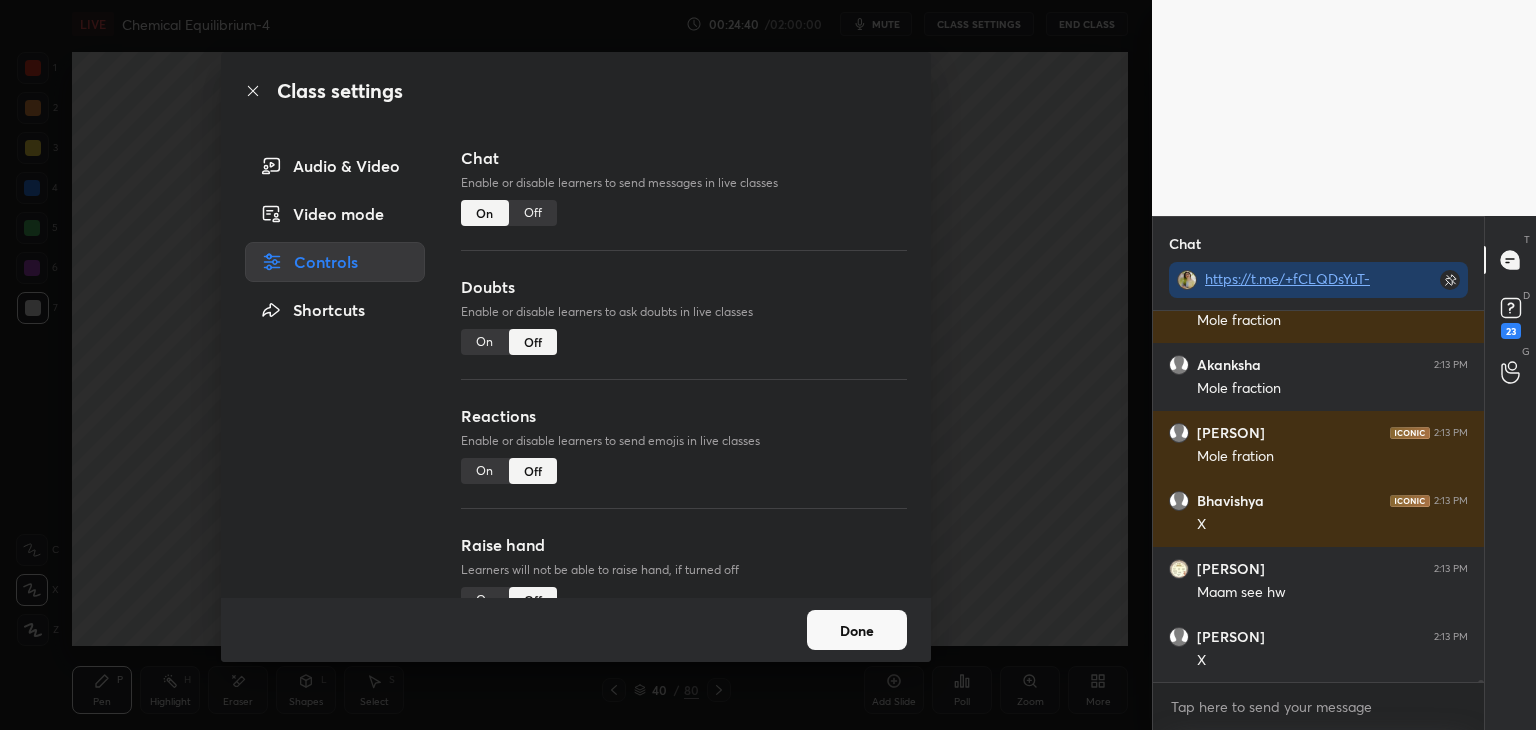 click on "Off" at bounding box center [533, 213] 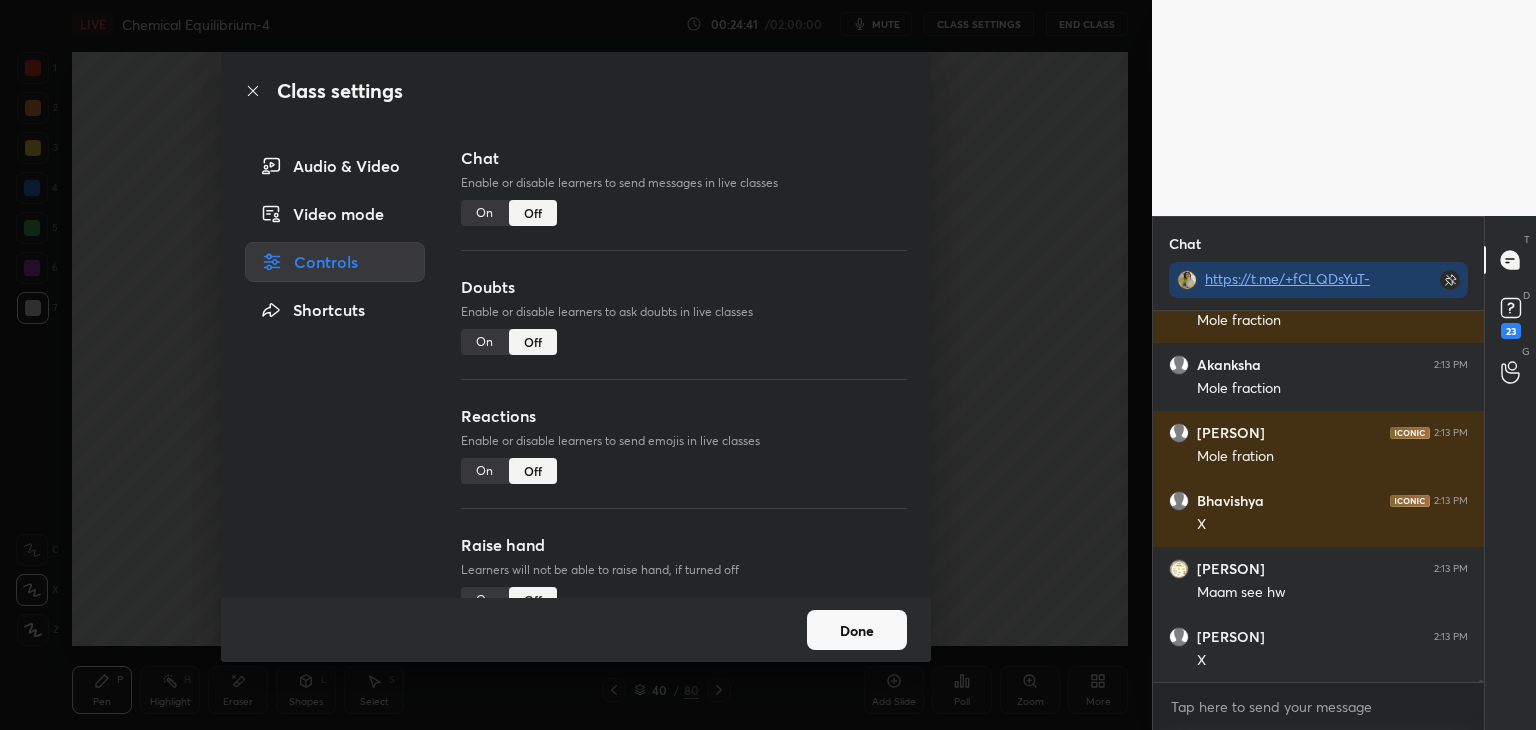 scroll, scrollTop: 73964, scrollLeft: 0, axis: vertical 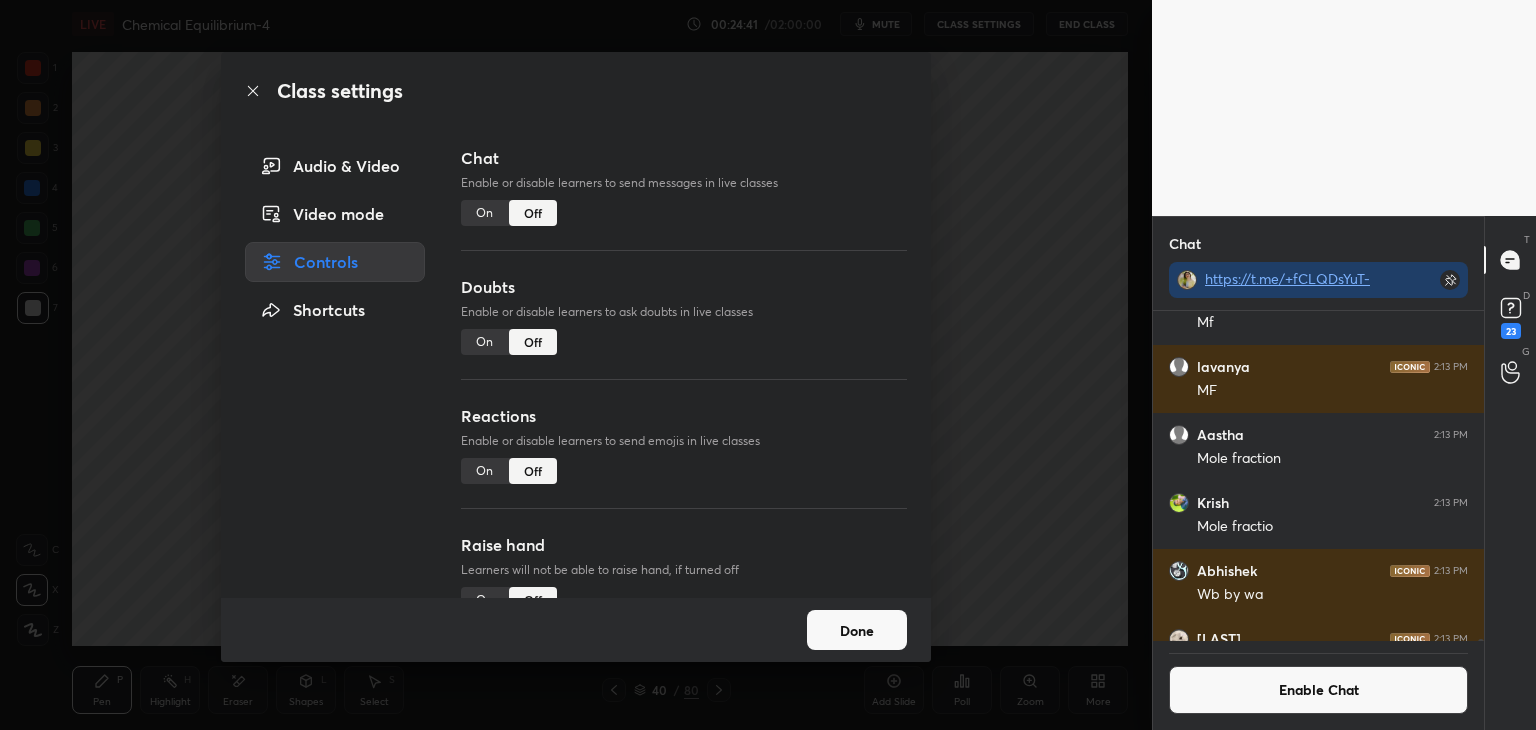 click on "Done" at bounding box center (857, 630) 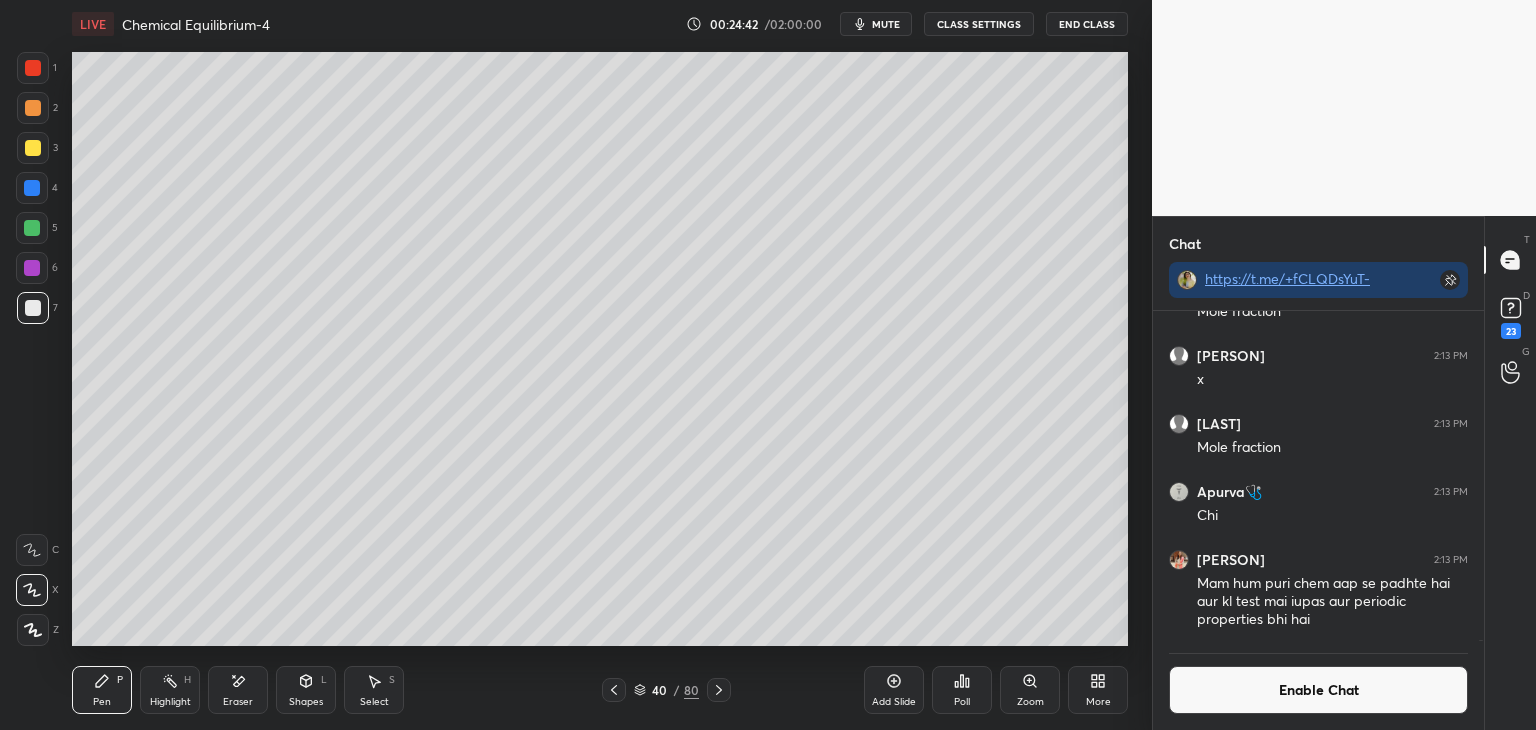 click on "Highlight H" at bounding box center [170, 690] 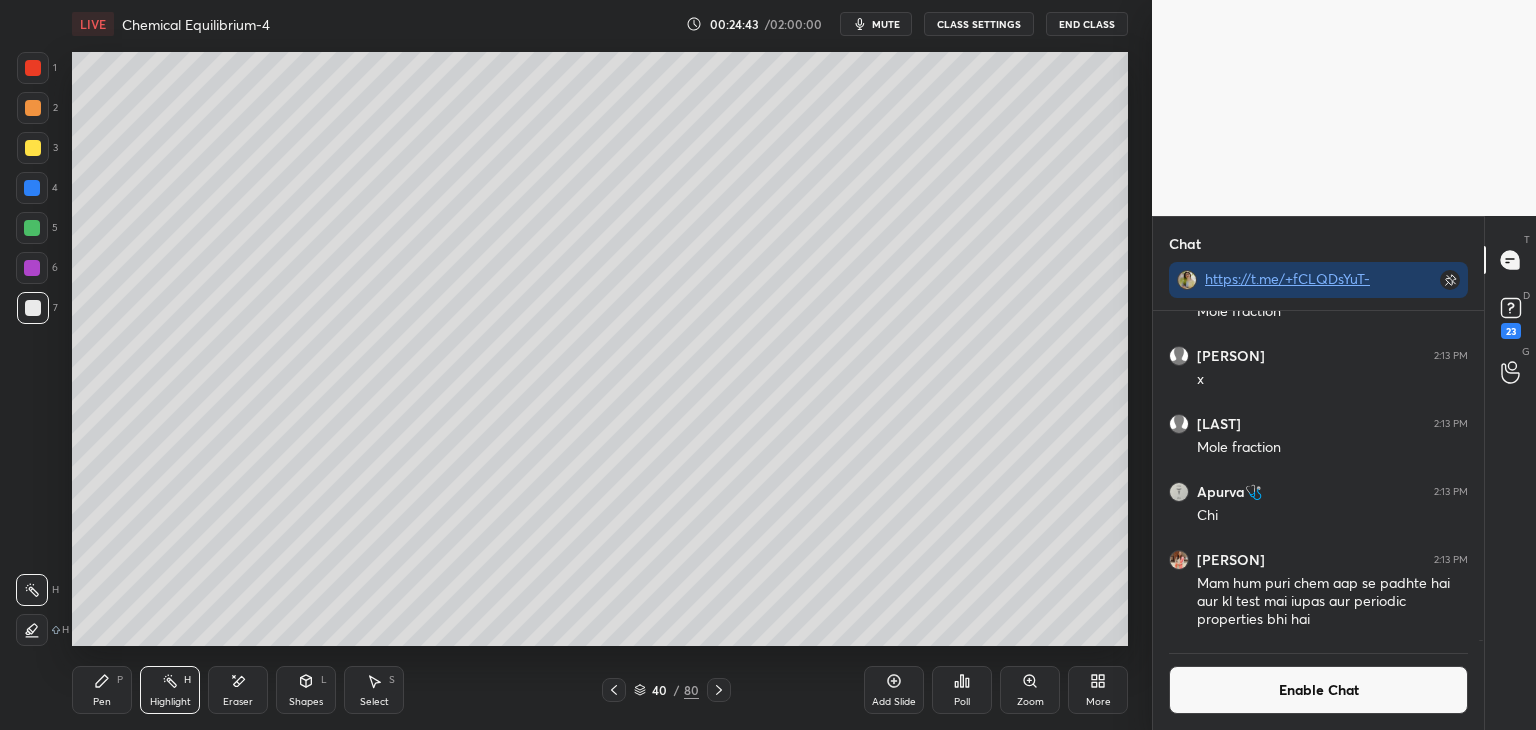 click at bounding box center (32, 268) 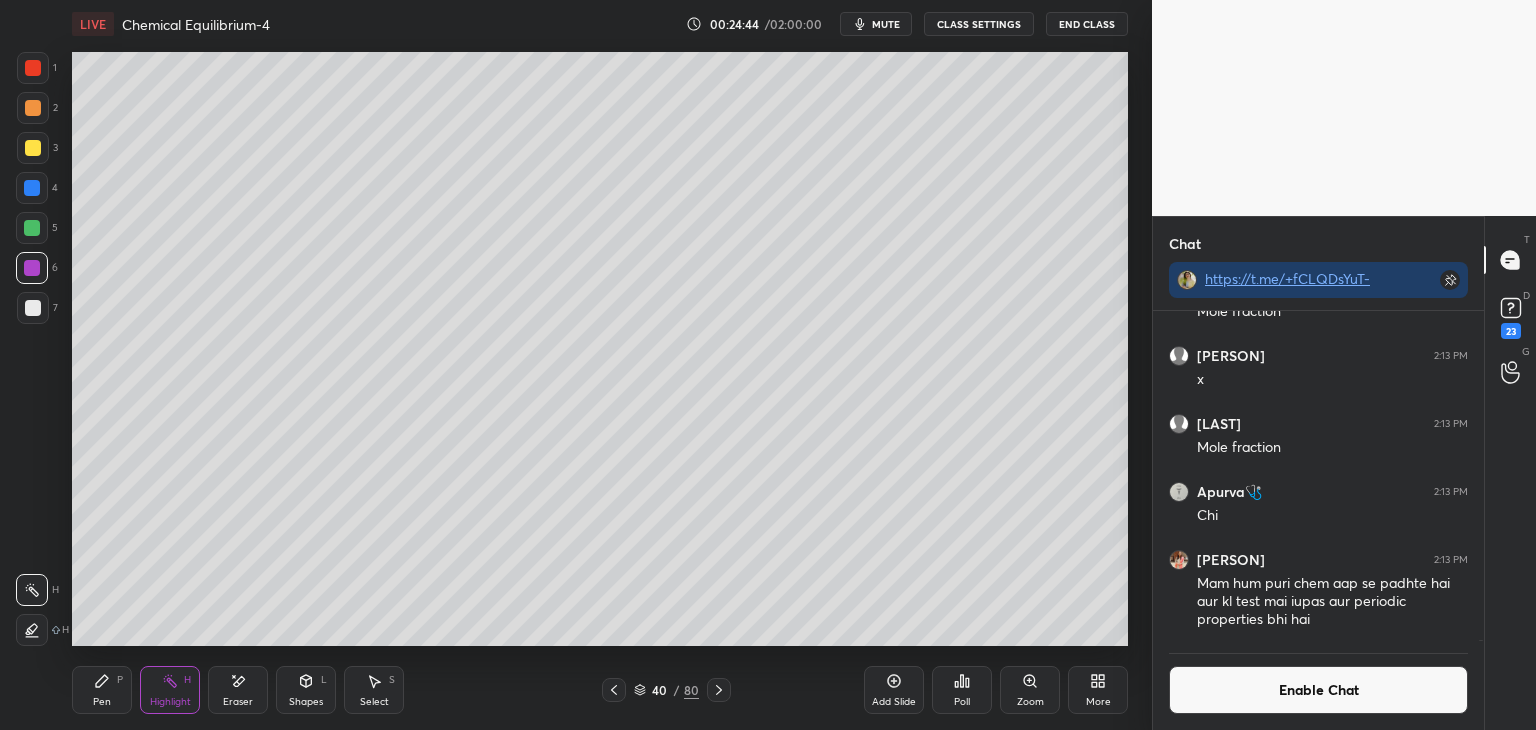 click 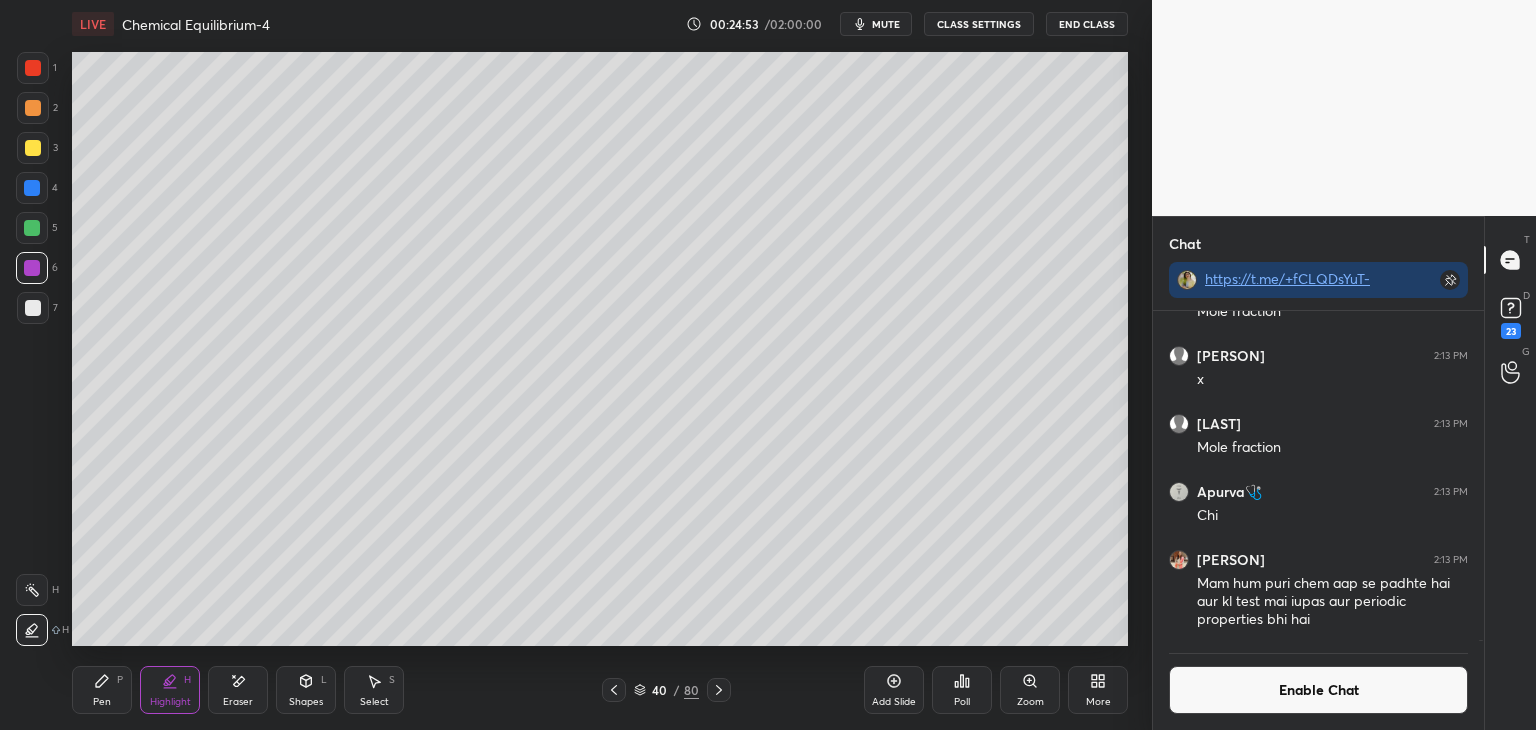 click on "Eraser" at bounding box center [238, 690] 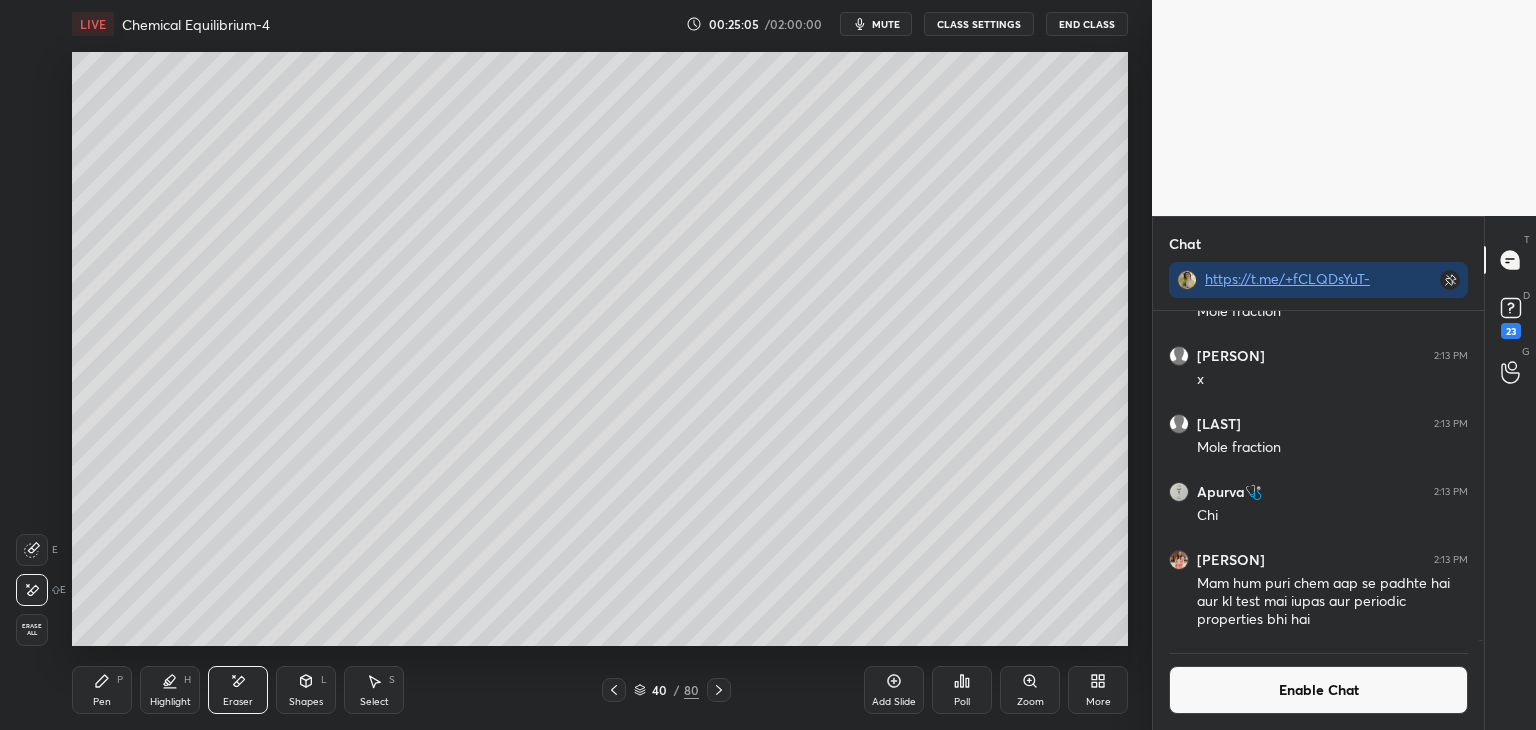 click on "Pen P" at bounding box center [102, 690] 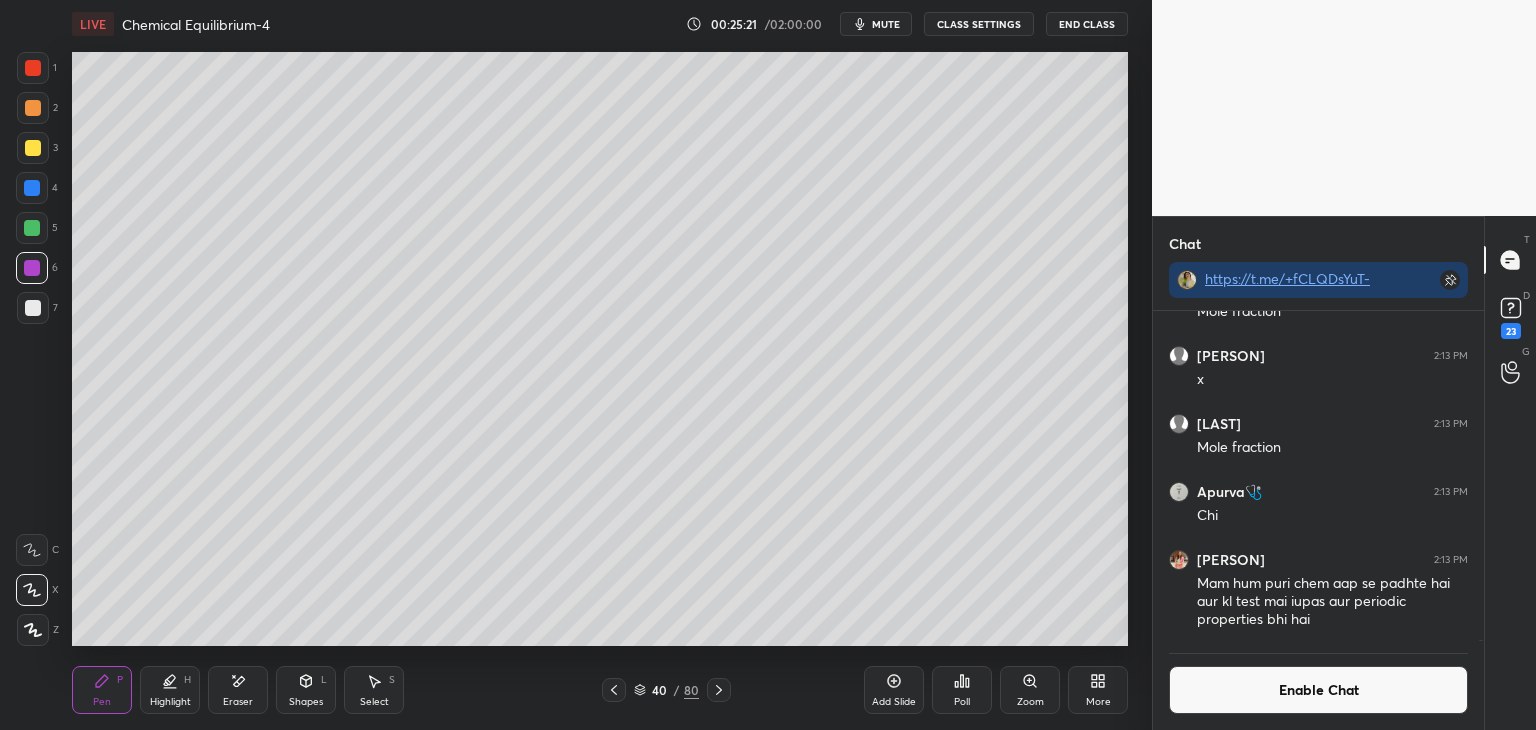 click on "Enable Chat" at bounding box center (1318, 690) 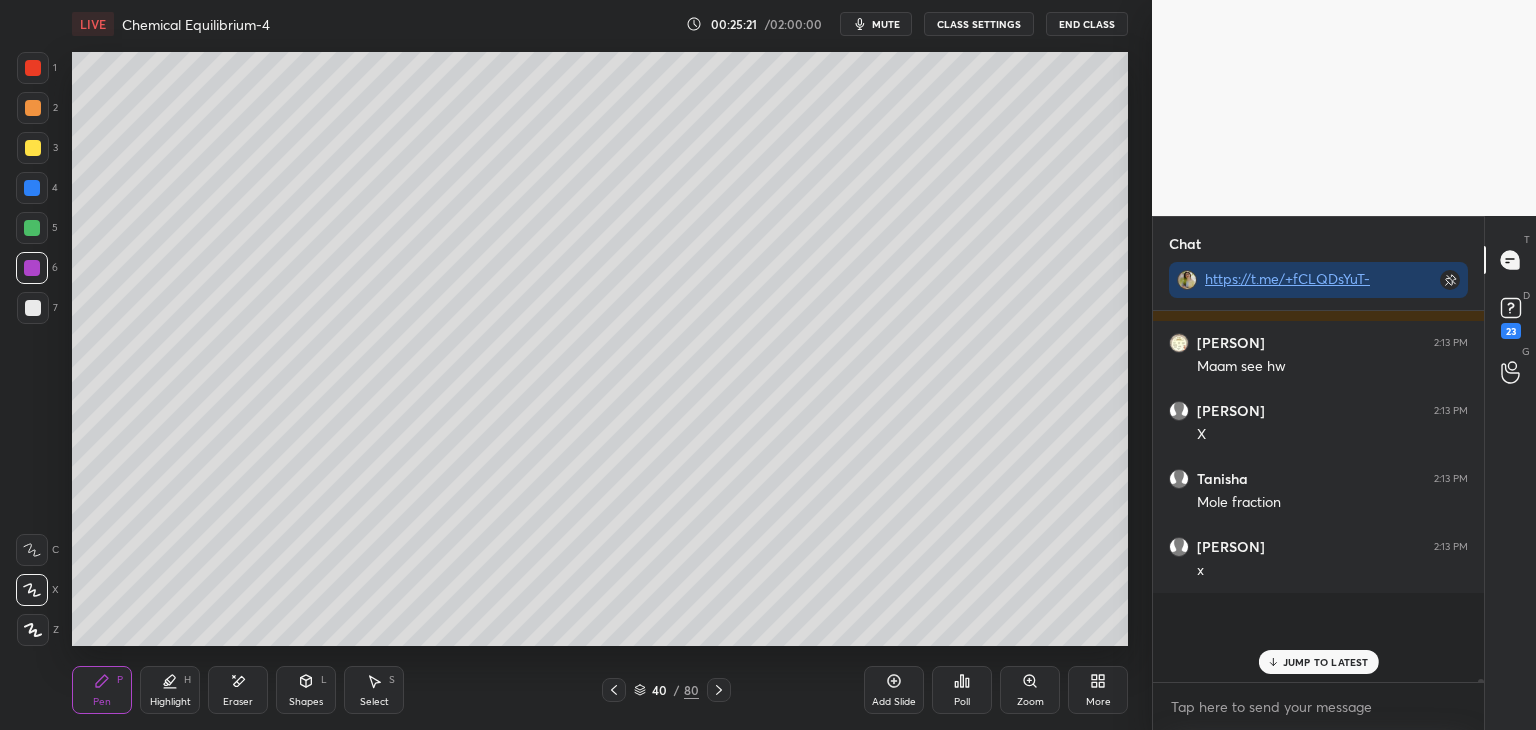 scroll, scrollTop: 6, scrollLeft: 6, axis: both 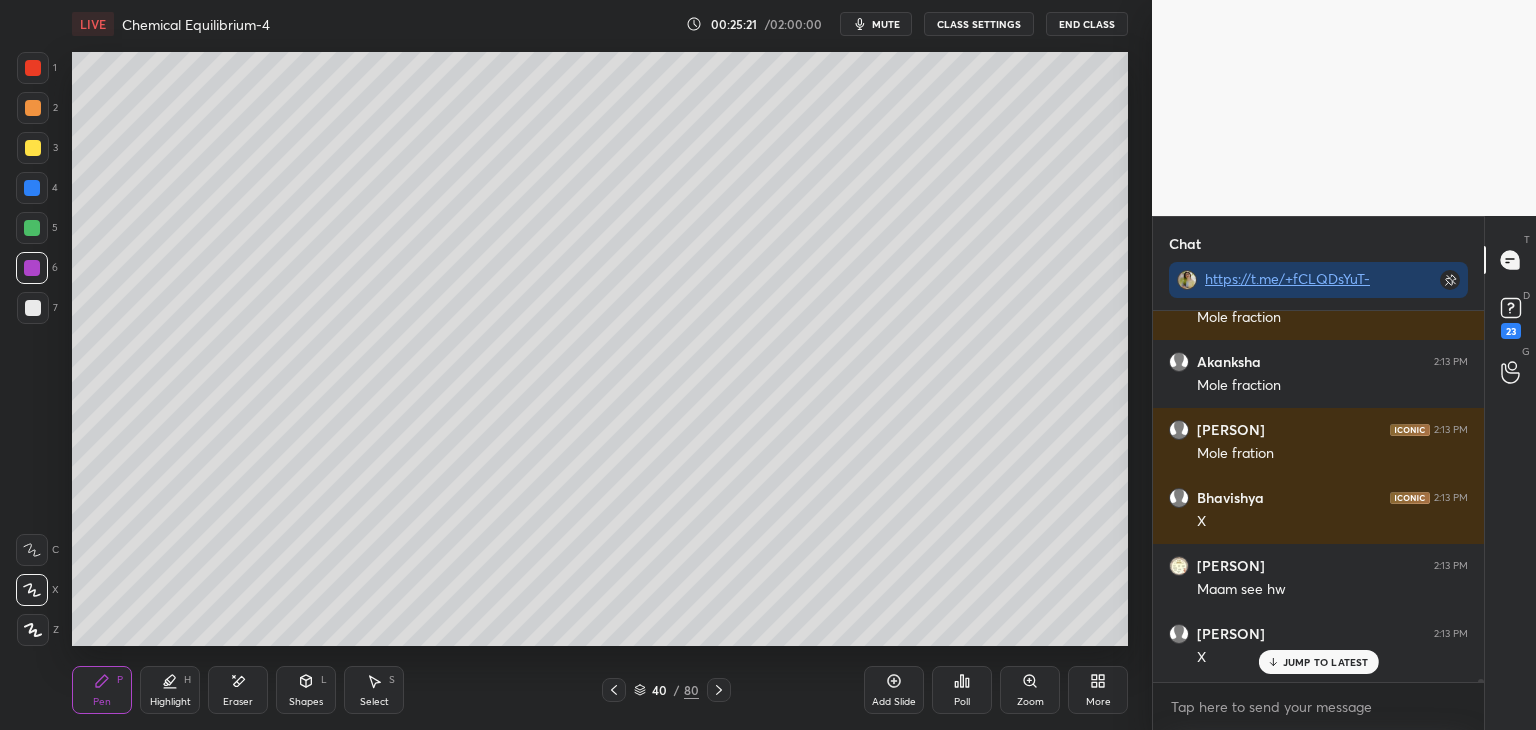 click on "JUMP TO LATEST" at bounding box center [1318, 662] 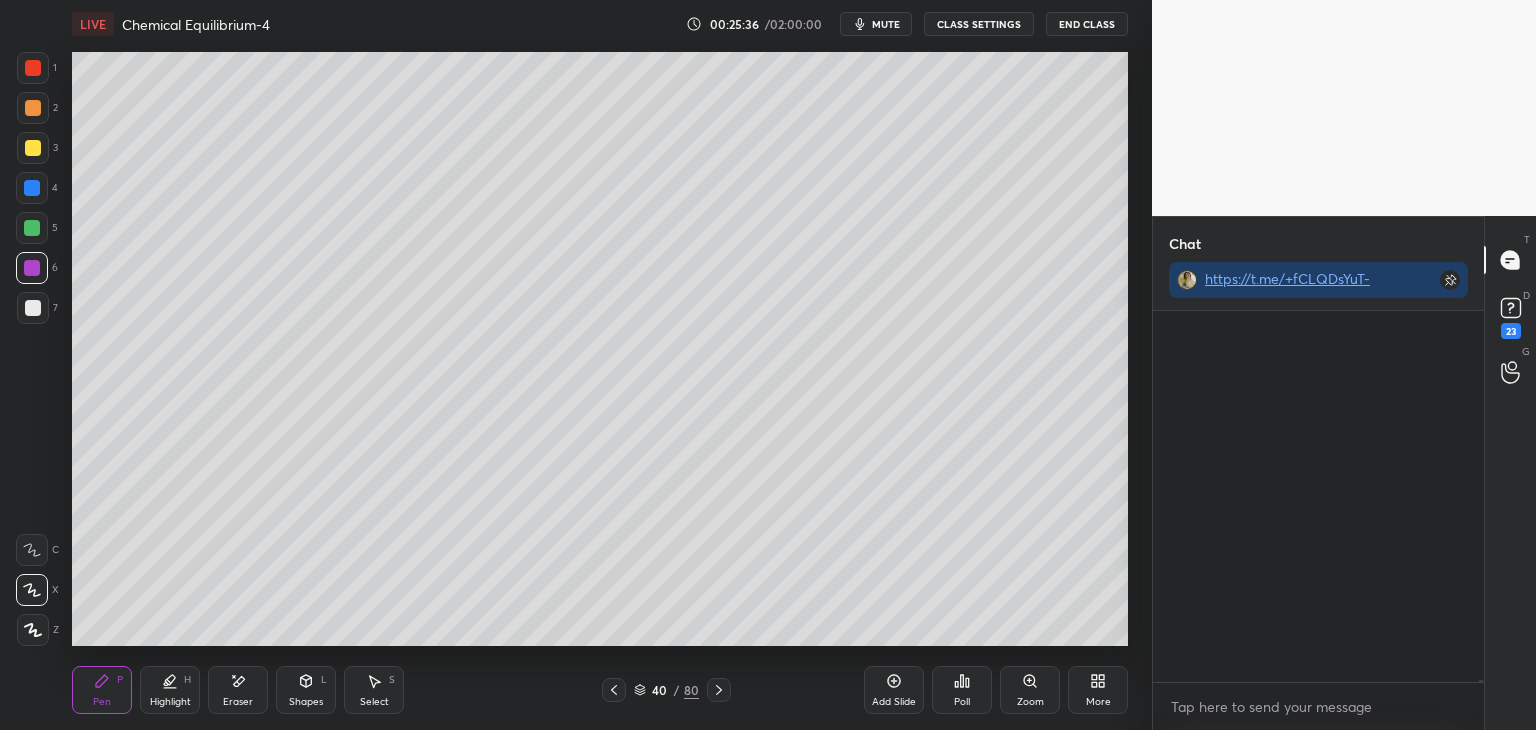 scroll, scrollTop: 80104, scrollLeft: 0, axis: vertical 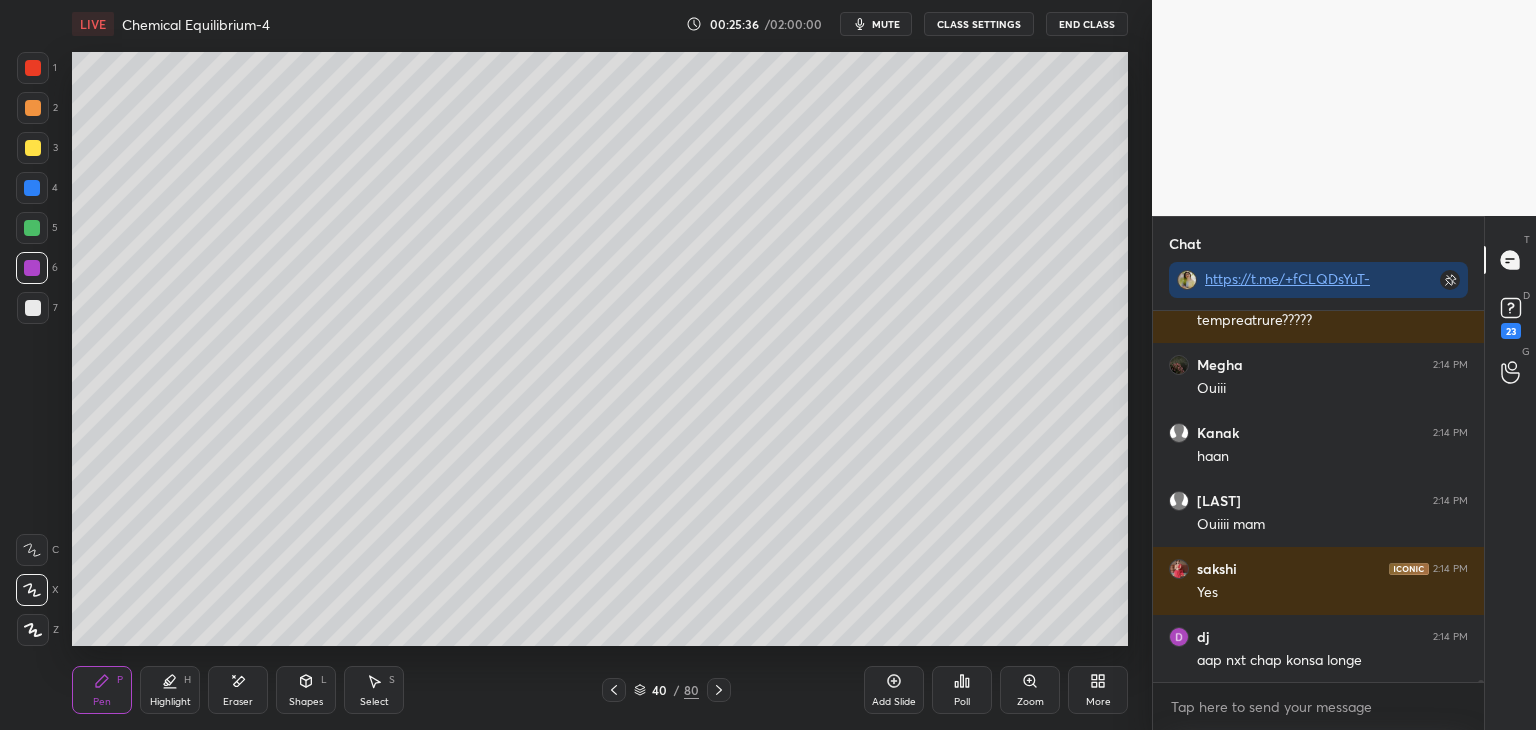 click on "CLASS SETTINGS" at bounding box center [979, 24] 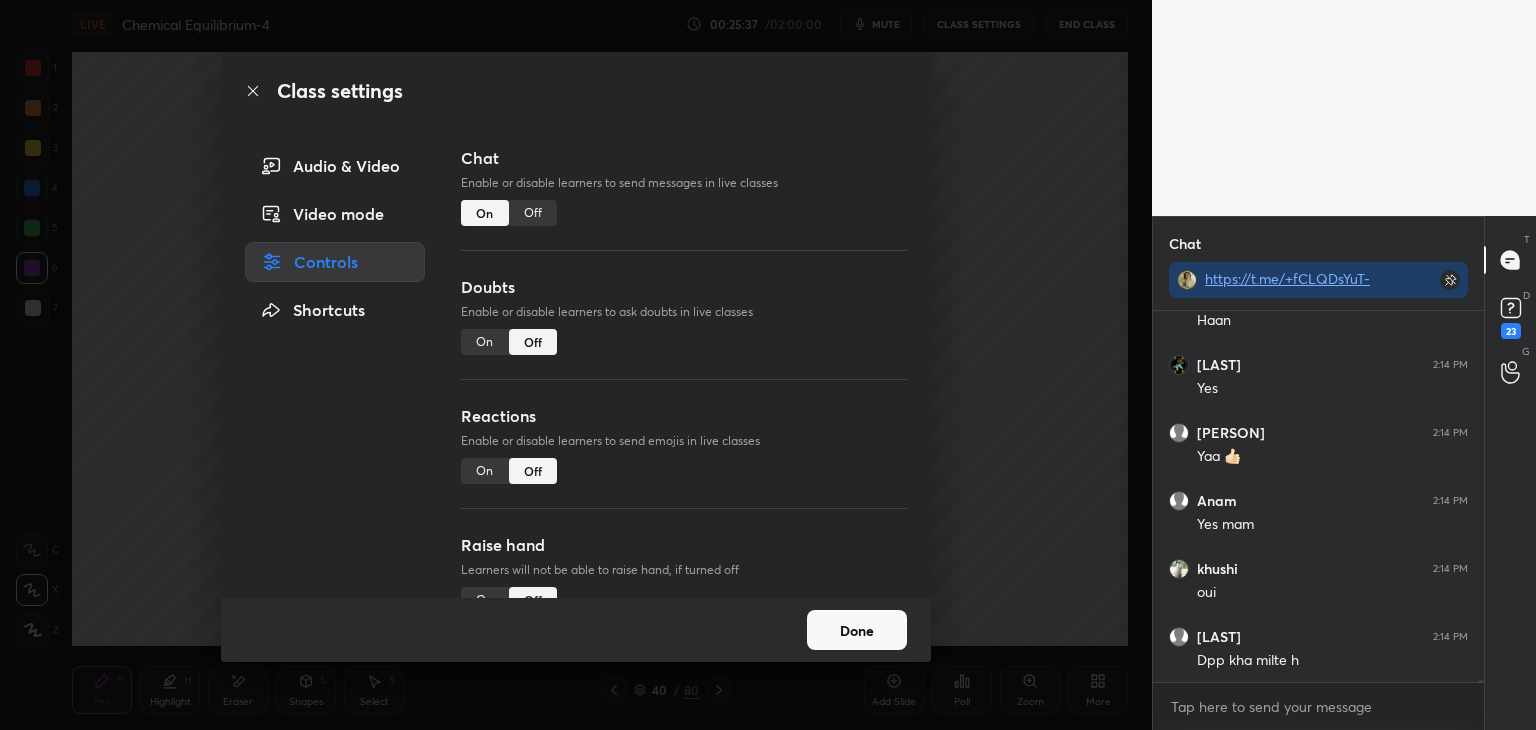 click on "Off" at bounding box center [533, 213] 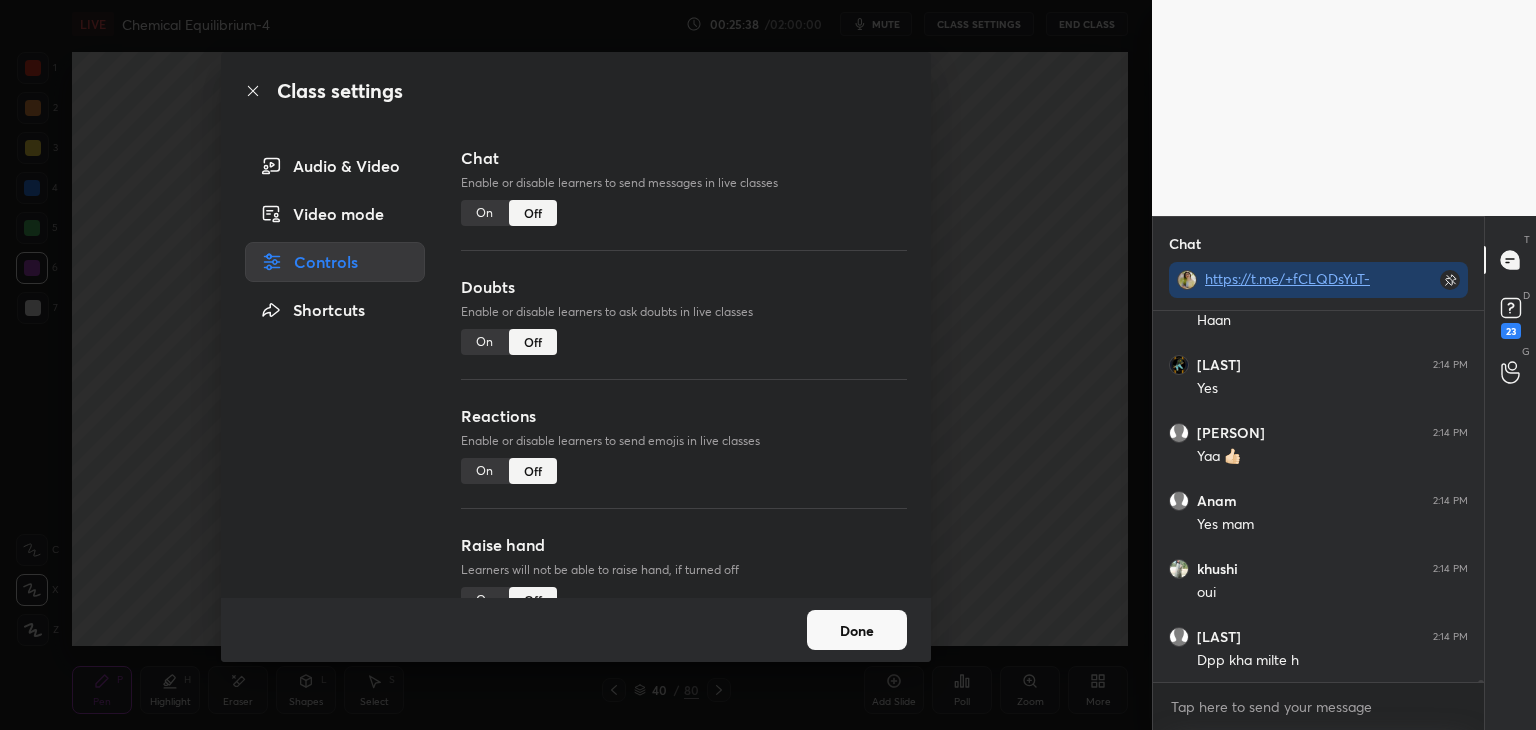 scroll, scrollTop: 78814, scrollLeft: 0, axis: vertical 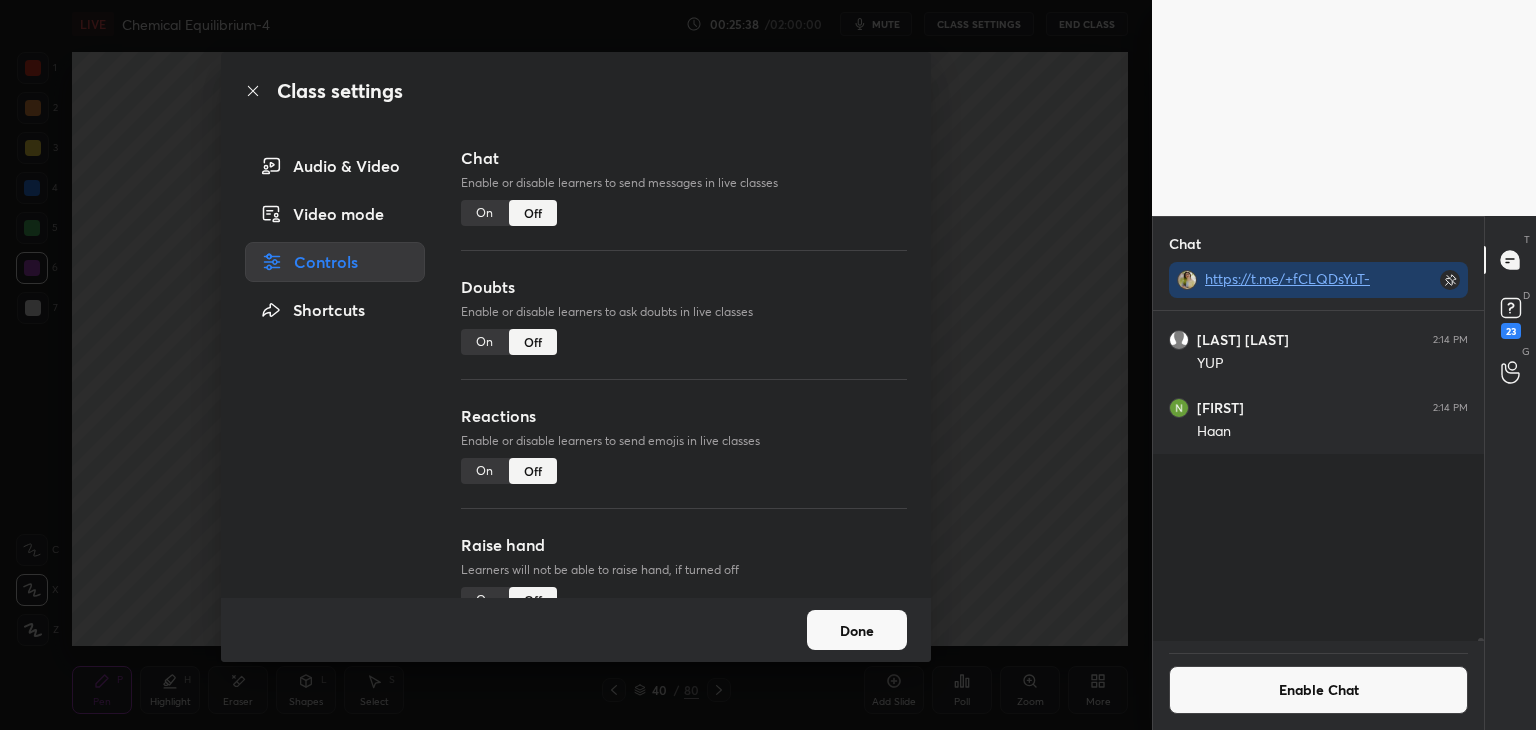 click on "Done" at bounding box center (857, 630) 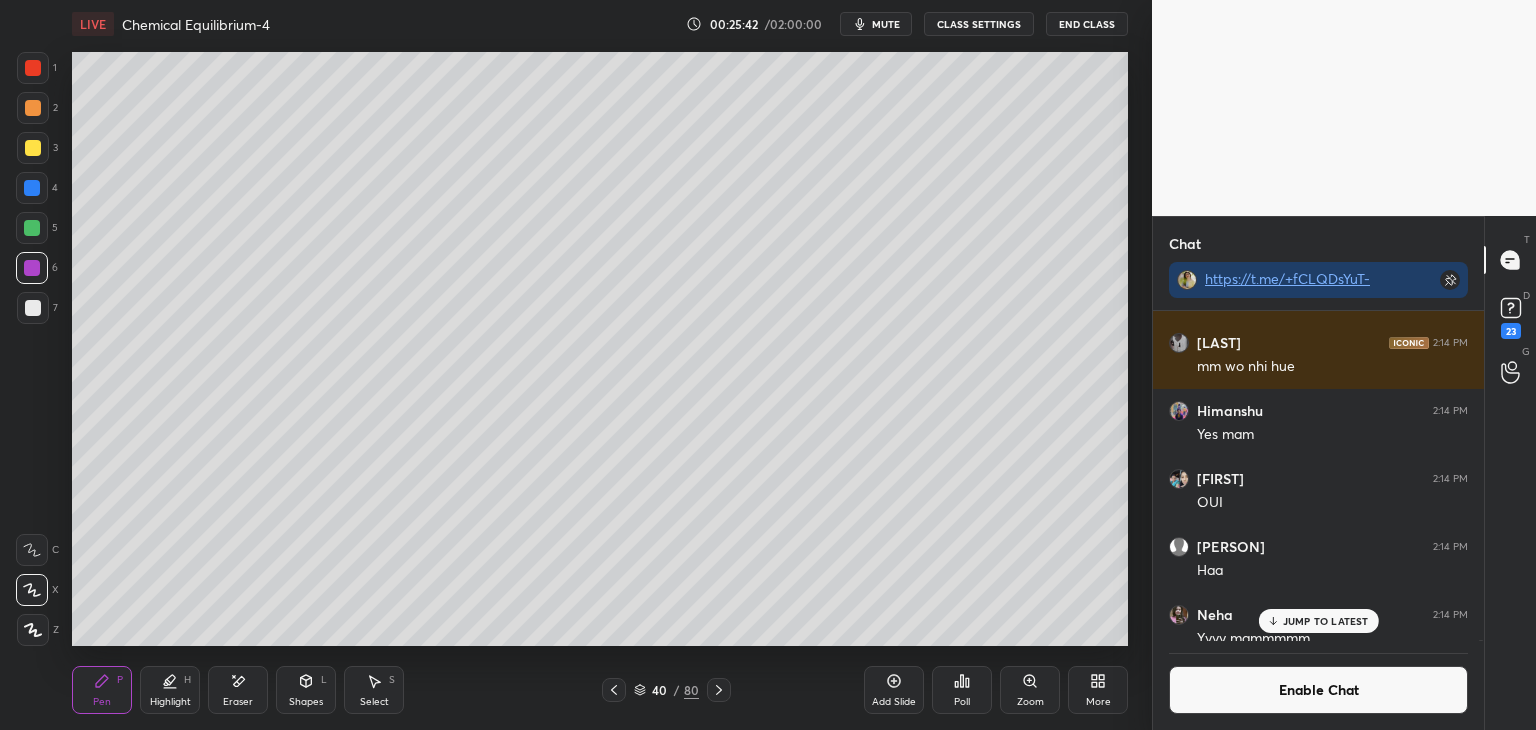 click 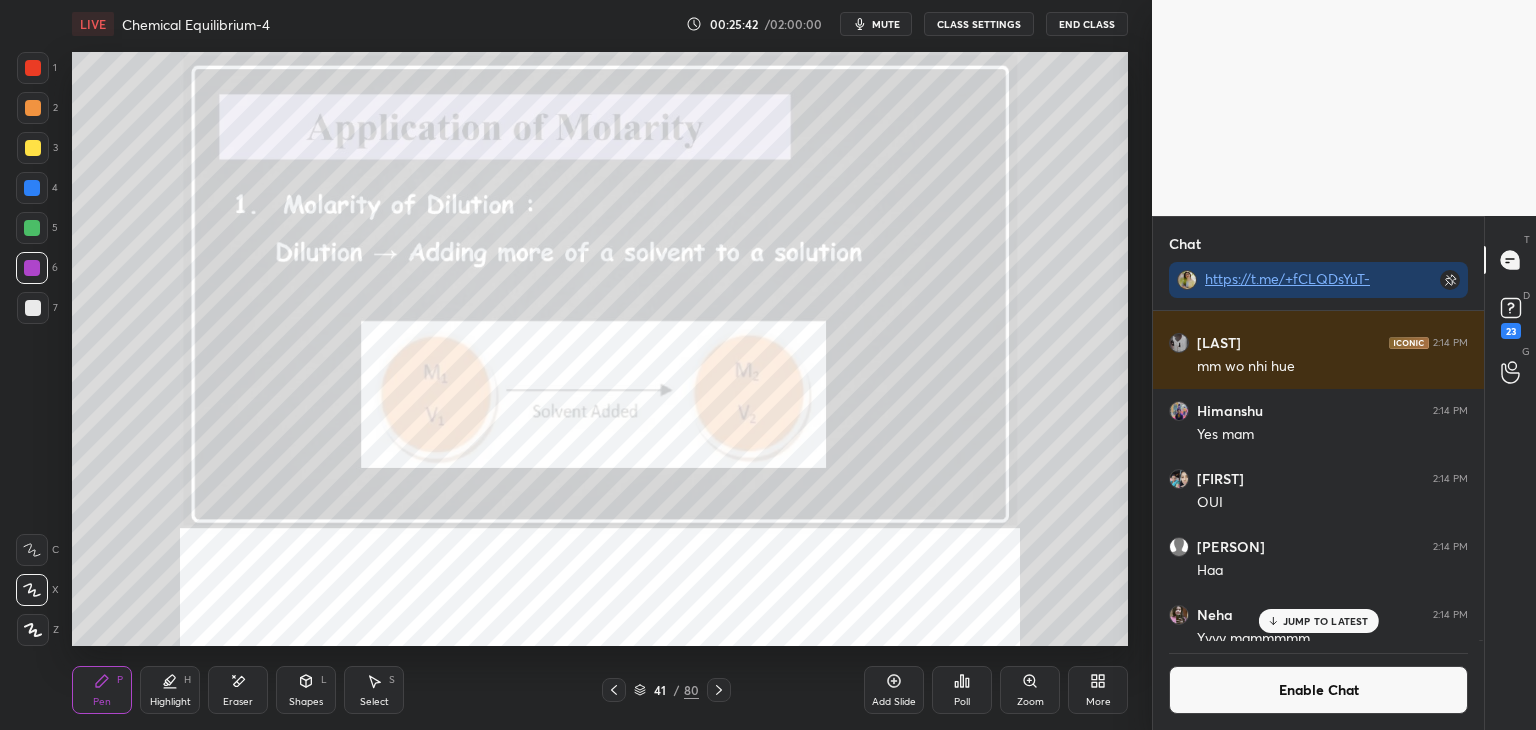 click 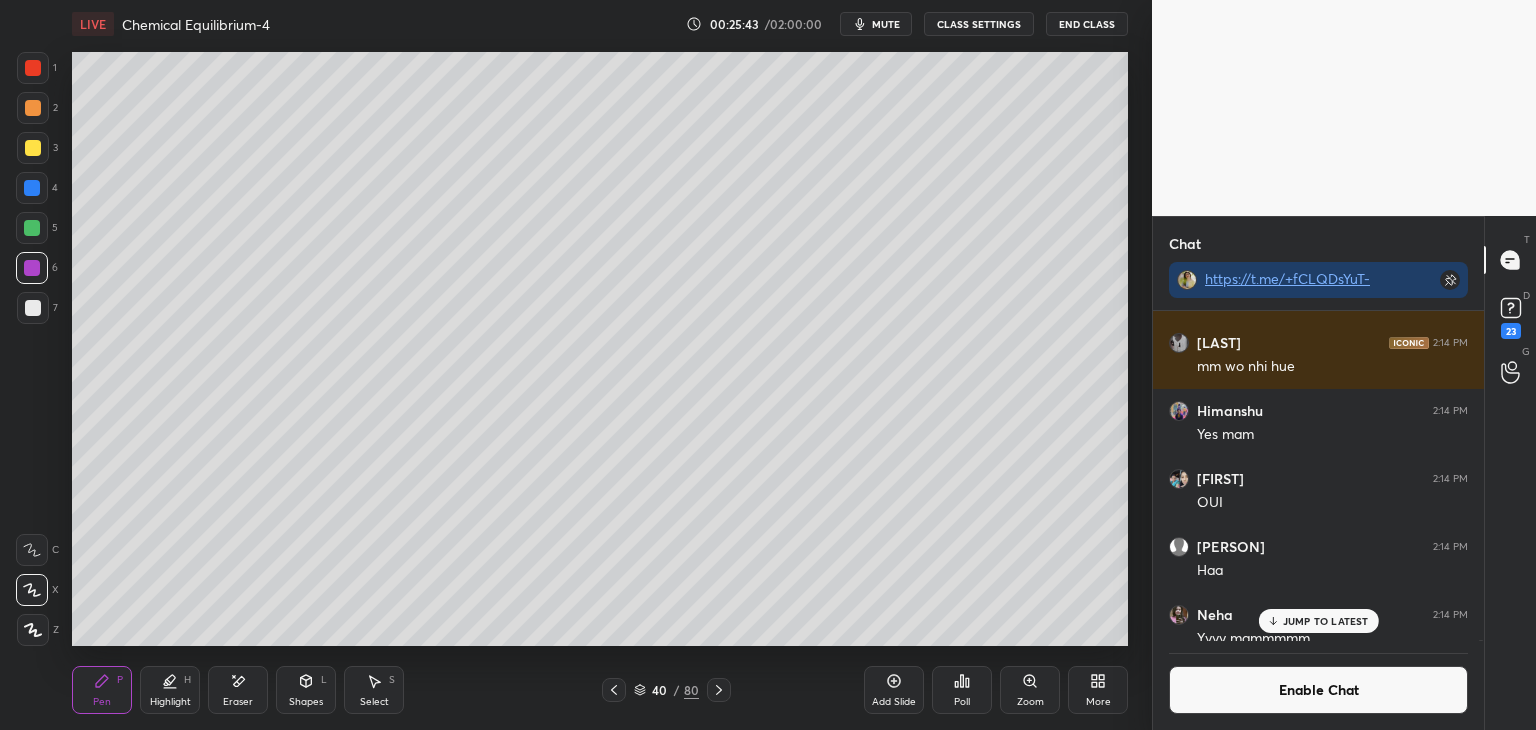 click on "Add Slide" at bounding box center [894, 690] 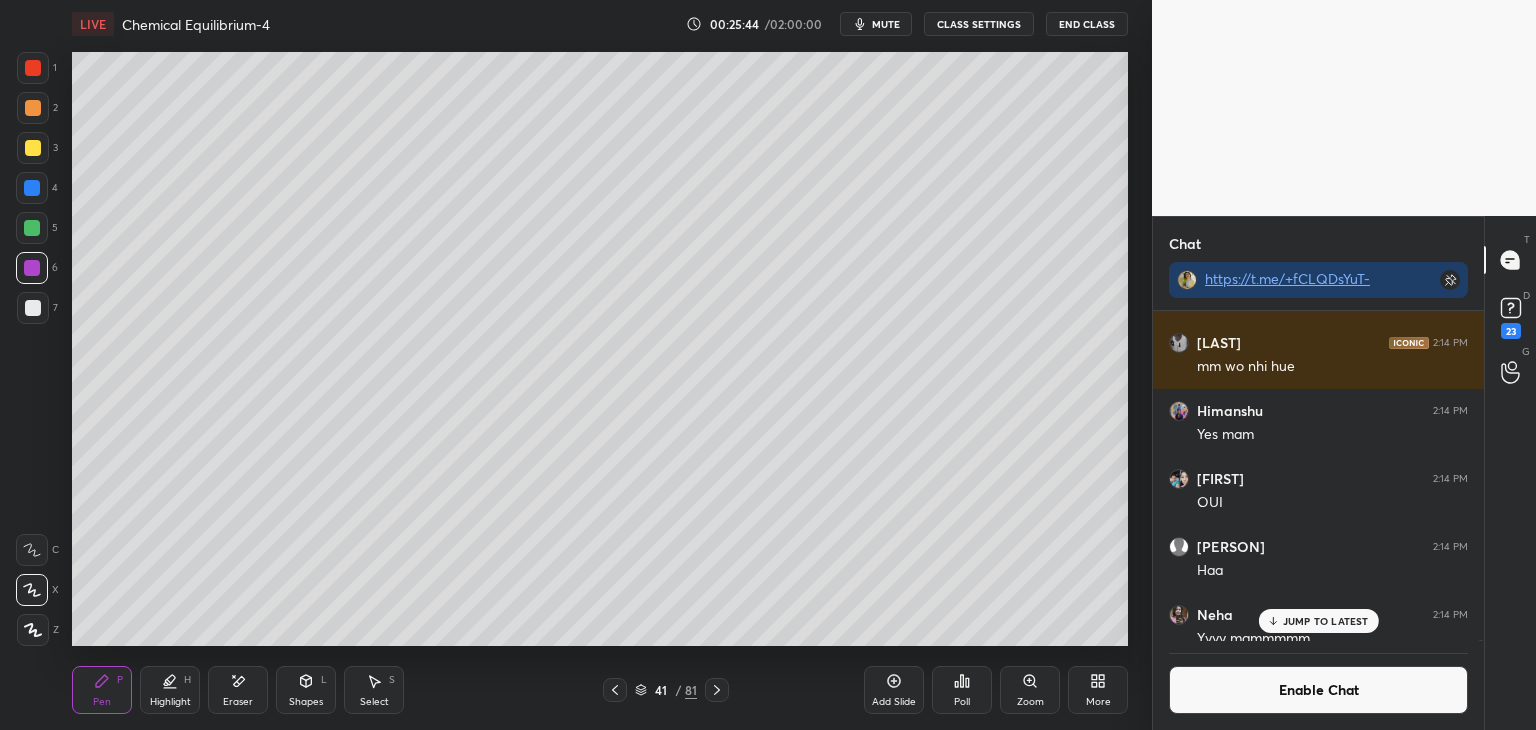click on "Pen" at bounding box center (102, 702) 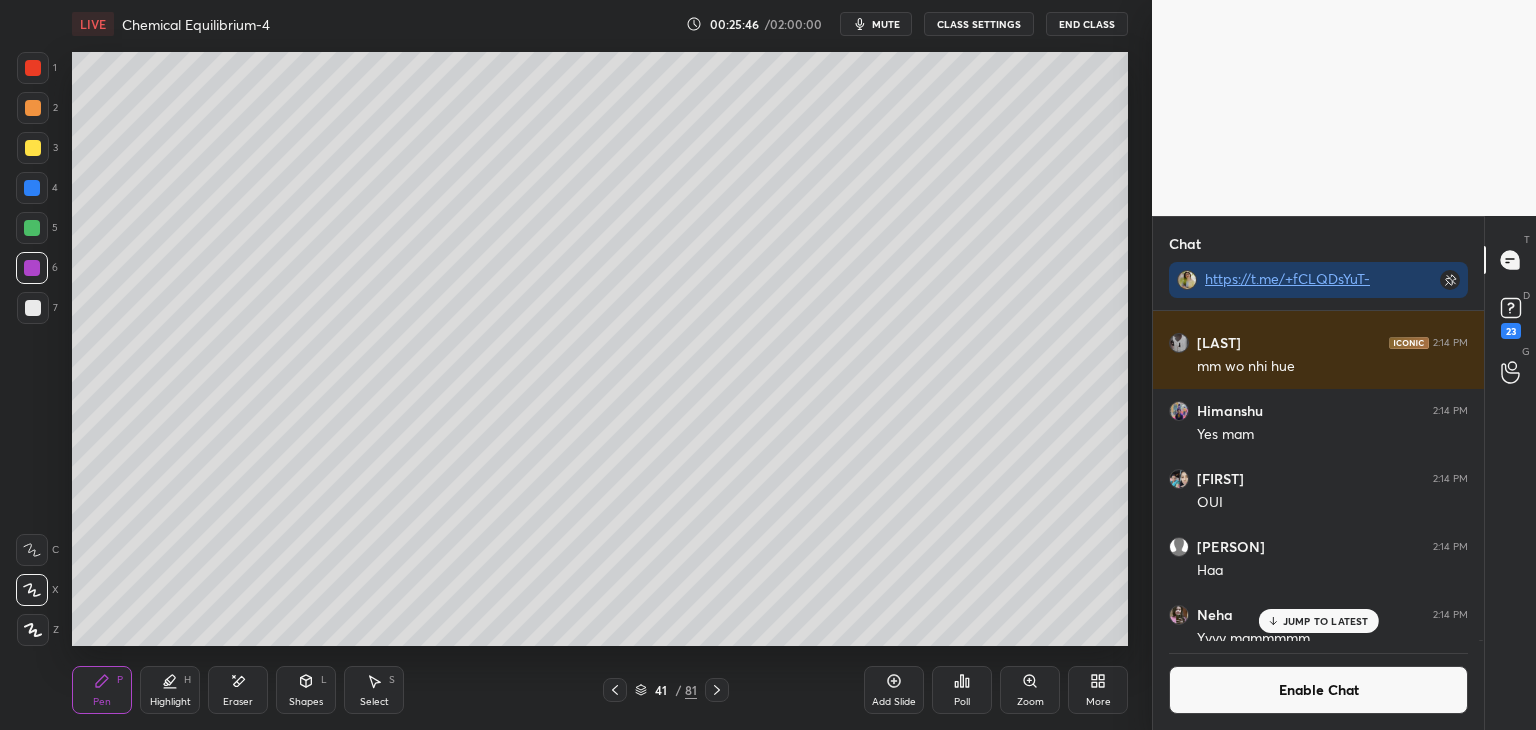 click at bounding box center (32, 188) 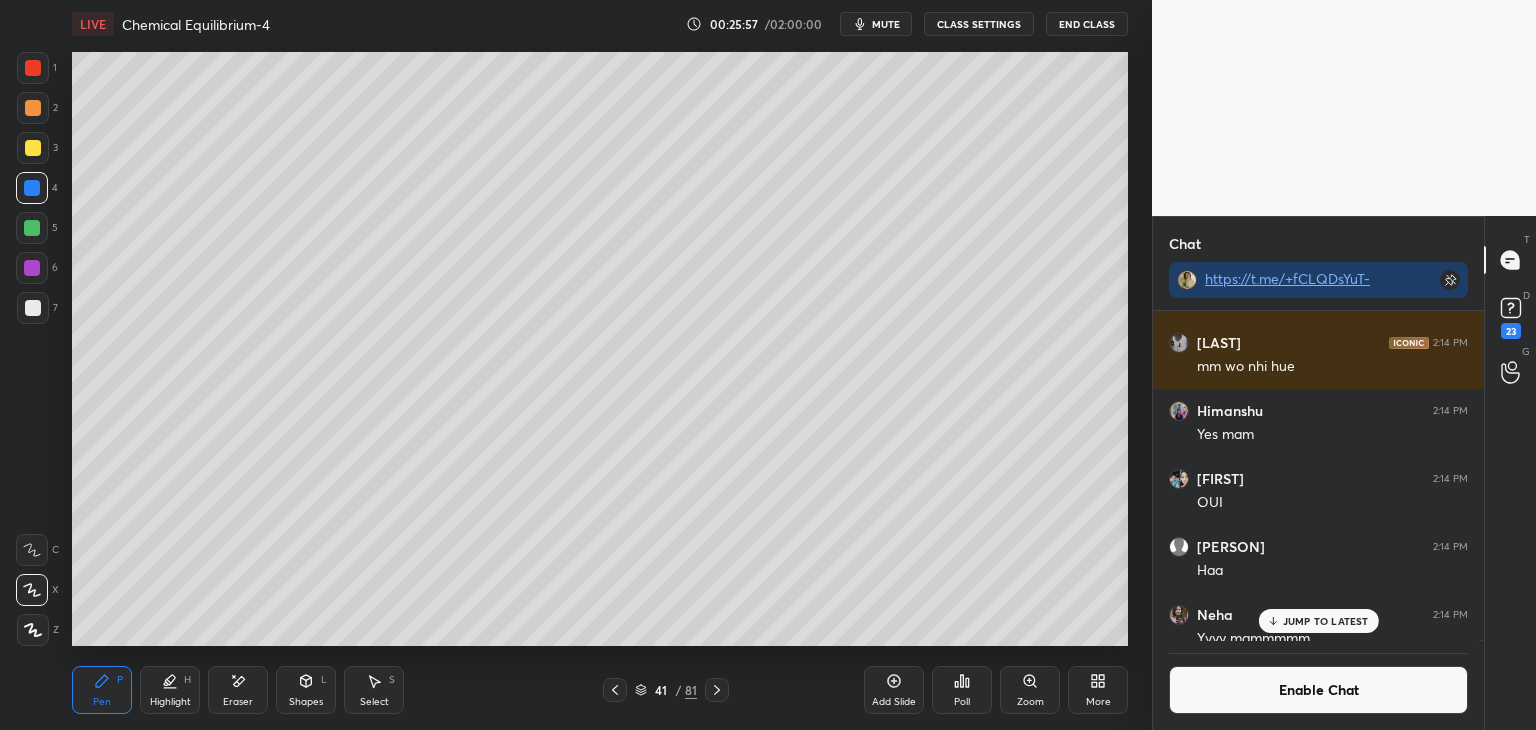 click on "Shapes" at bounding box center (306, 702) 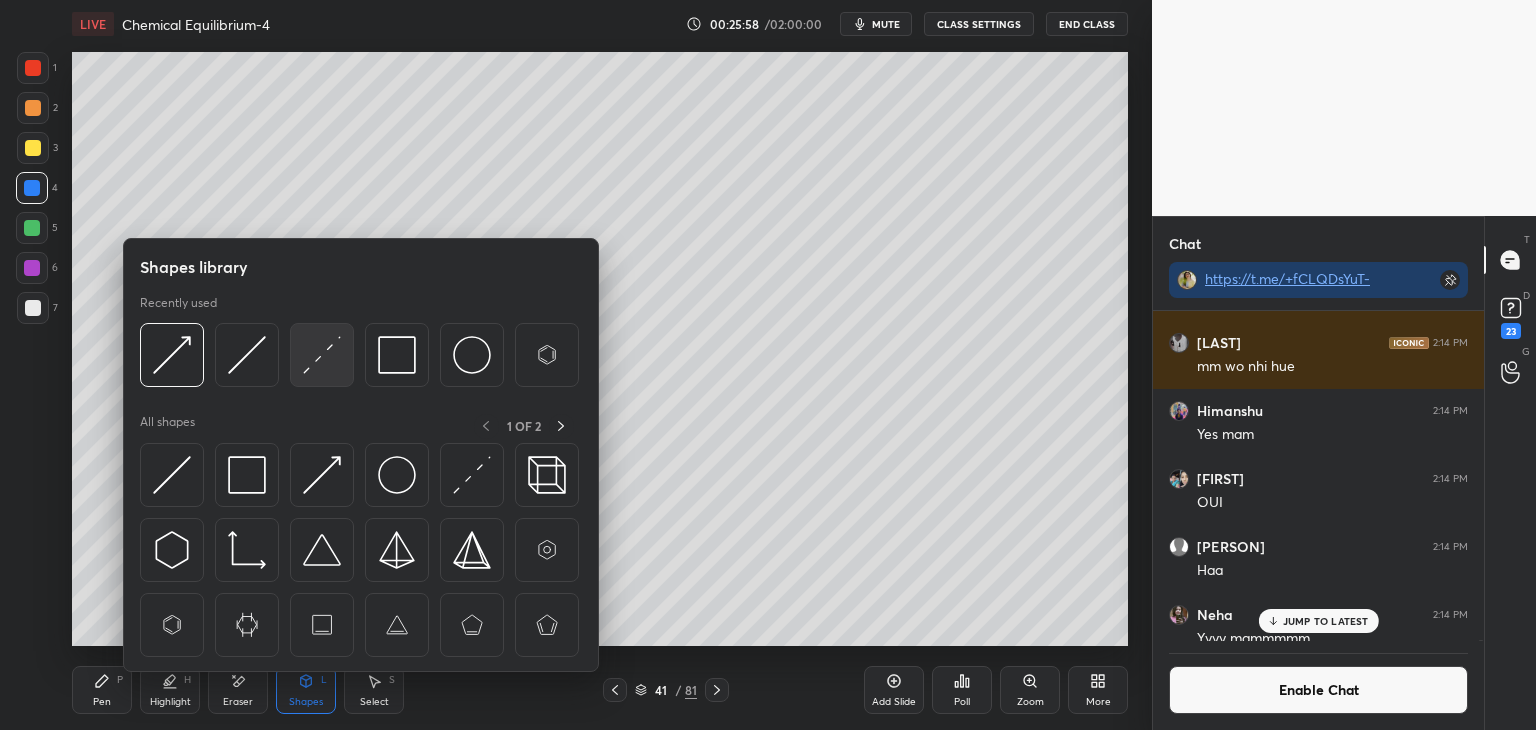 click at bounding box center [322, 355] 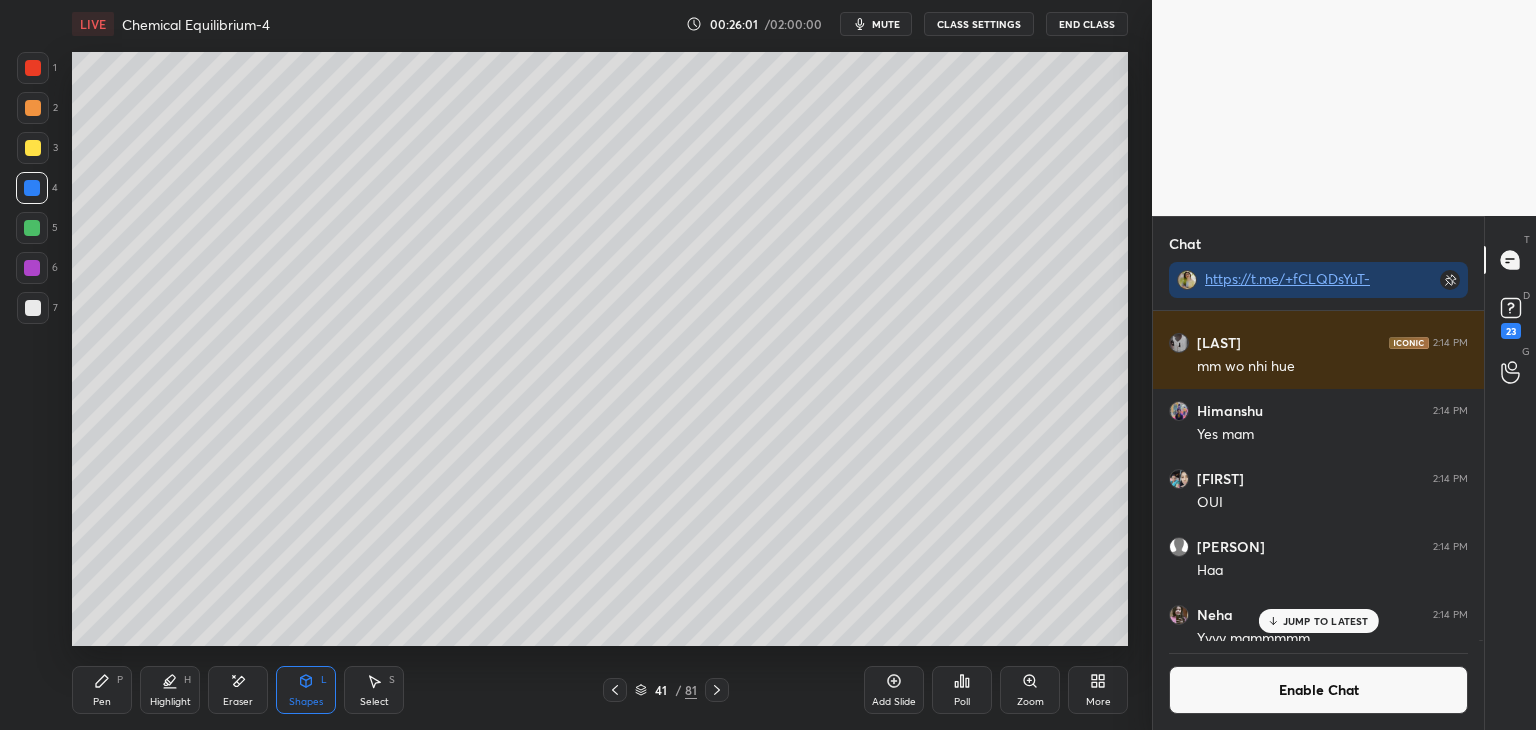 click on "Pen P" at bounding box center [102, 690] 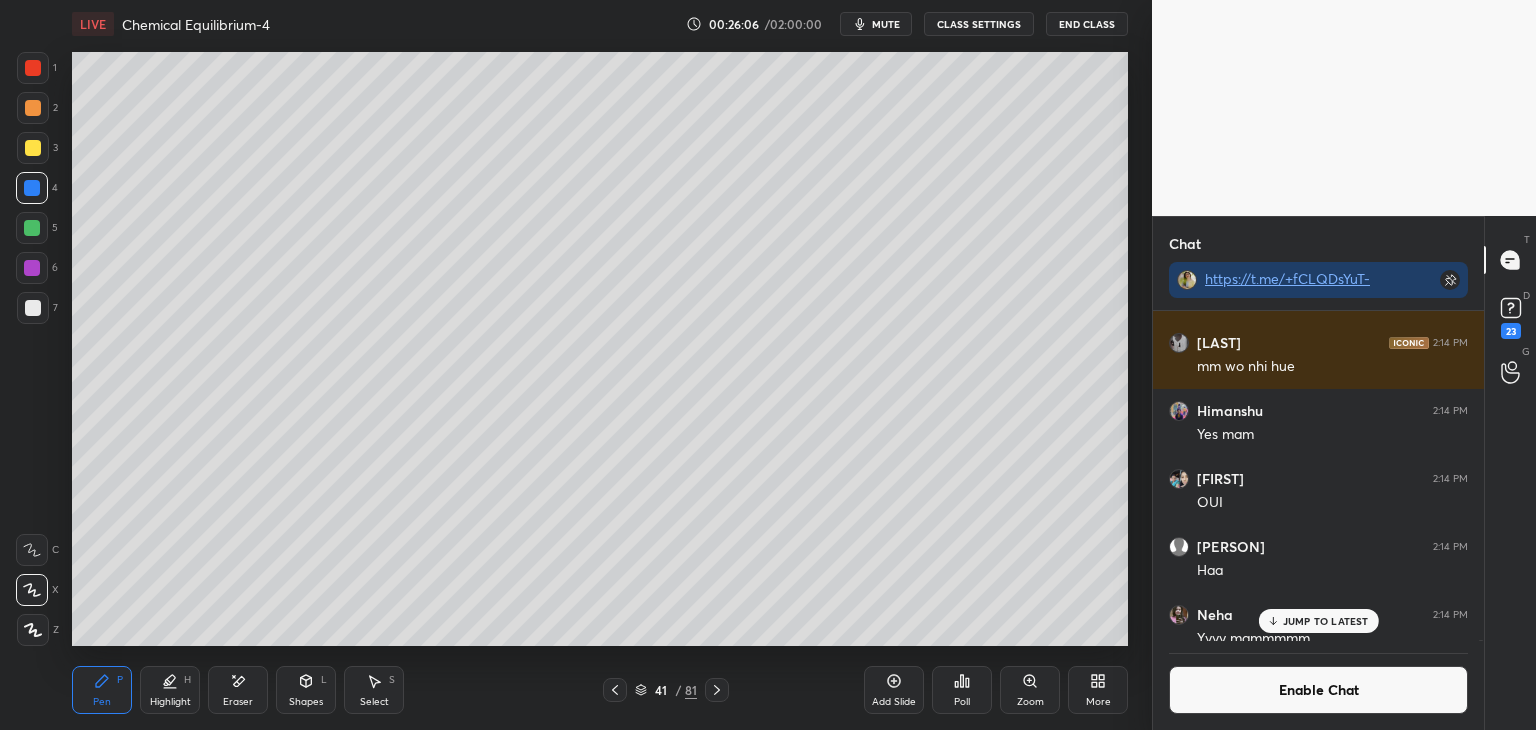 click at bounding box center (33, 308) 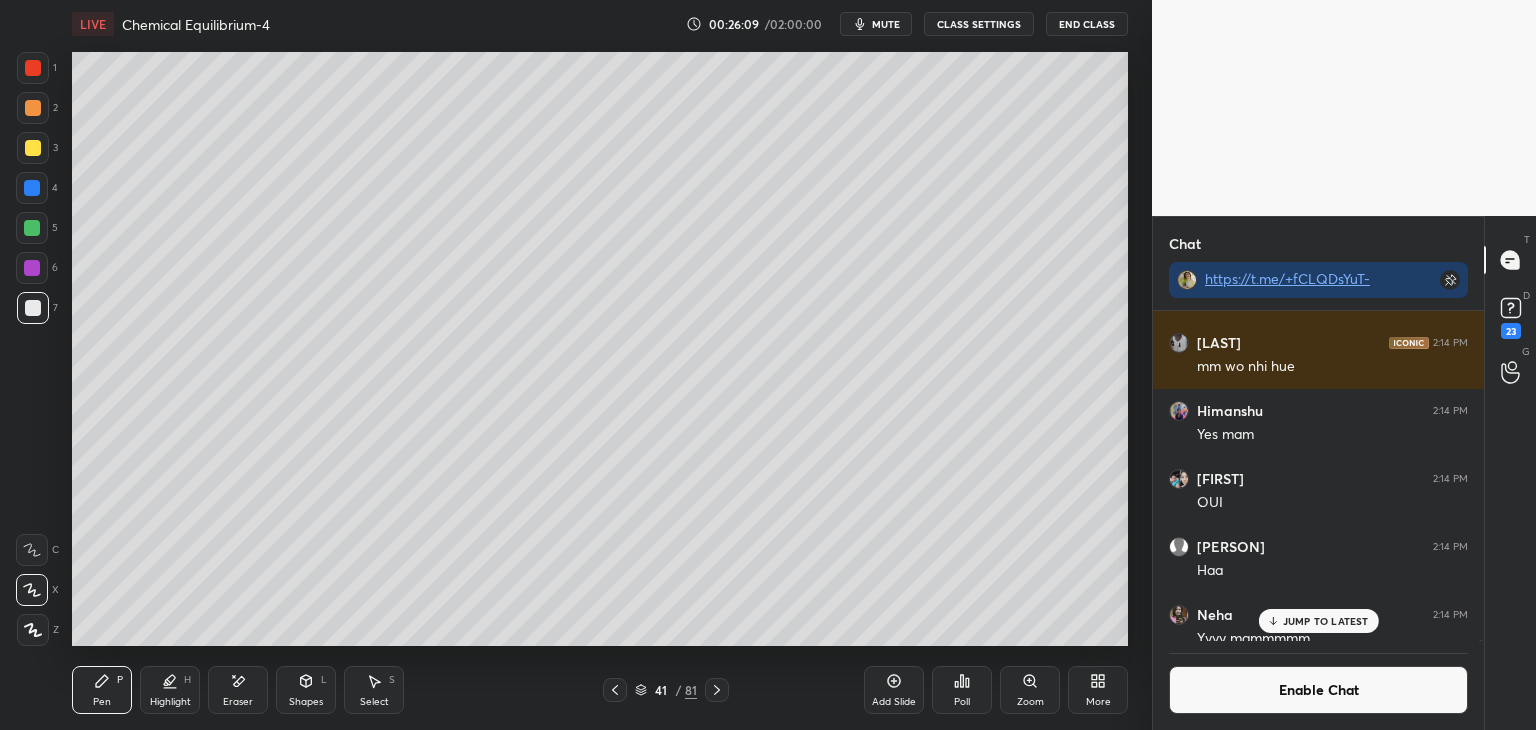 click at bounding box center (33, 108) 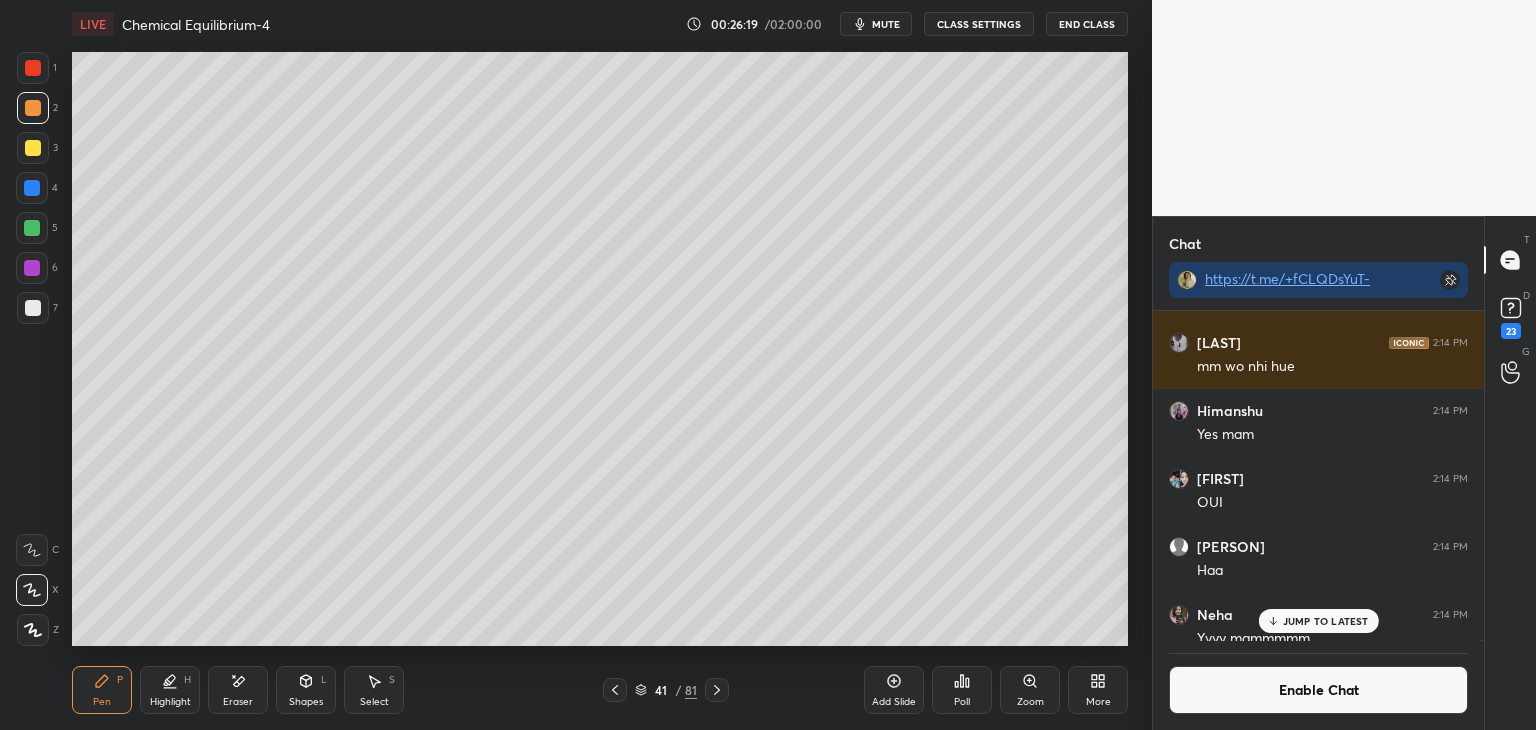 click 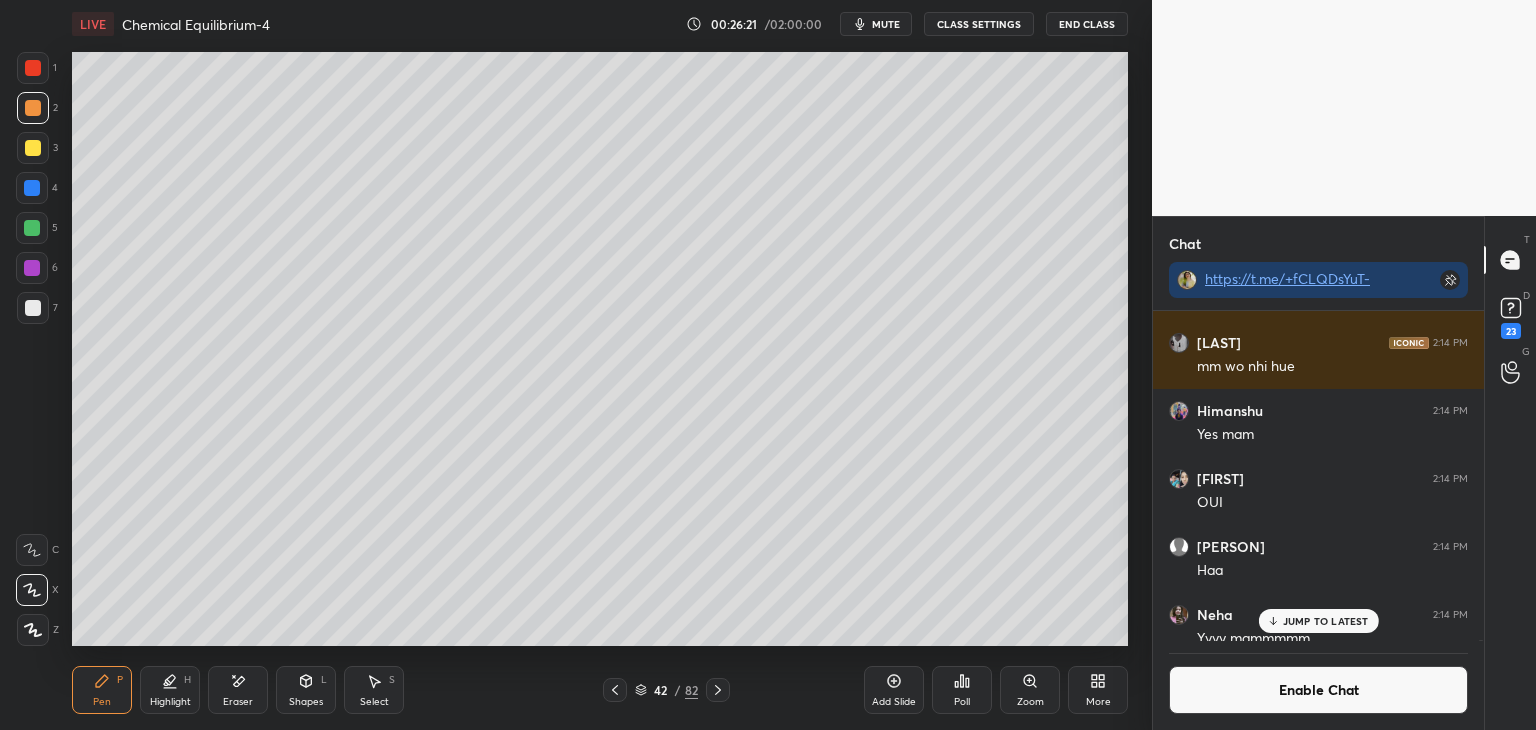 click at bounding box center [32, 228] 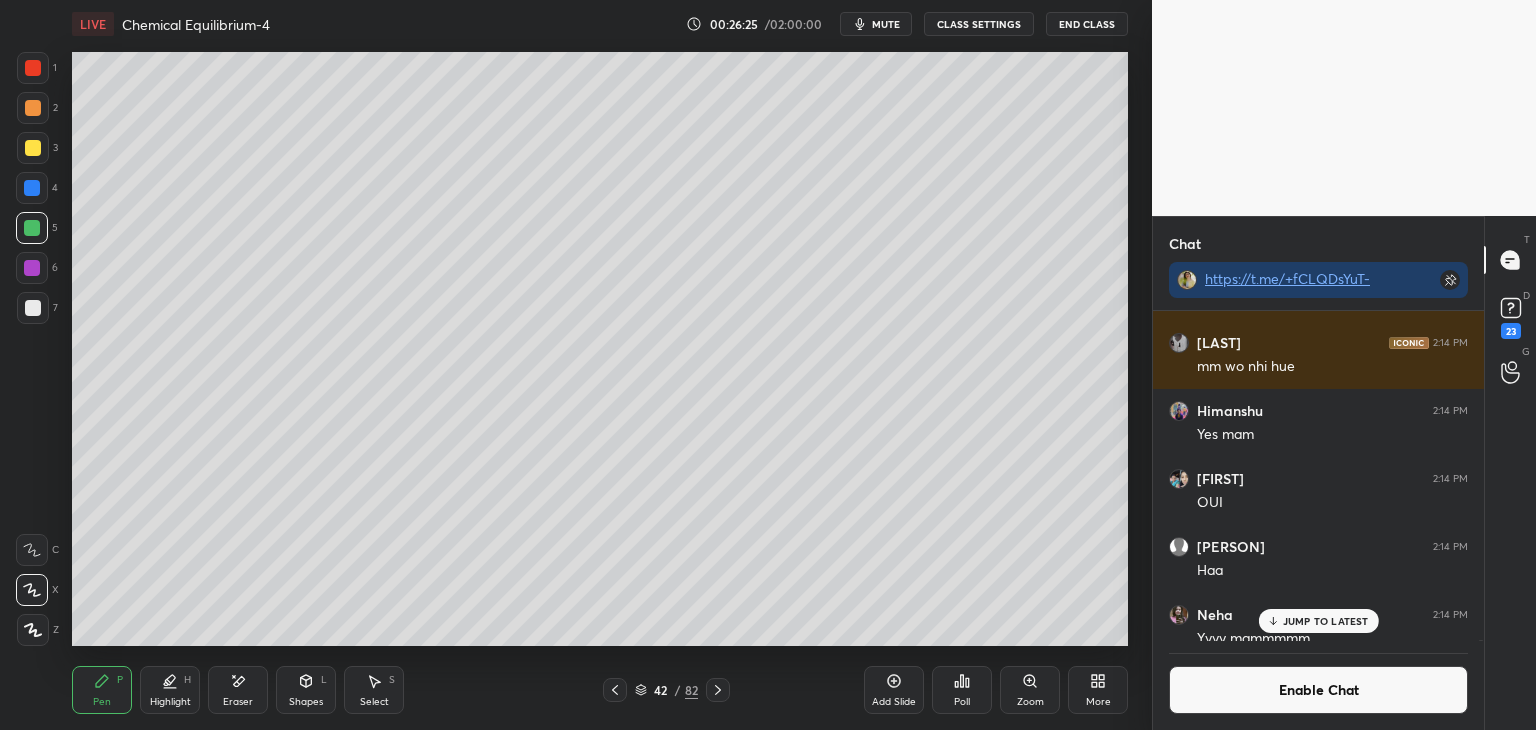 click on "Shapes L" at bounding box center [306, 690] 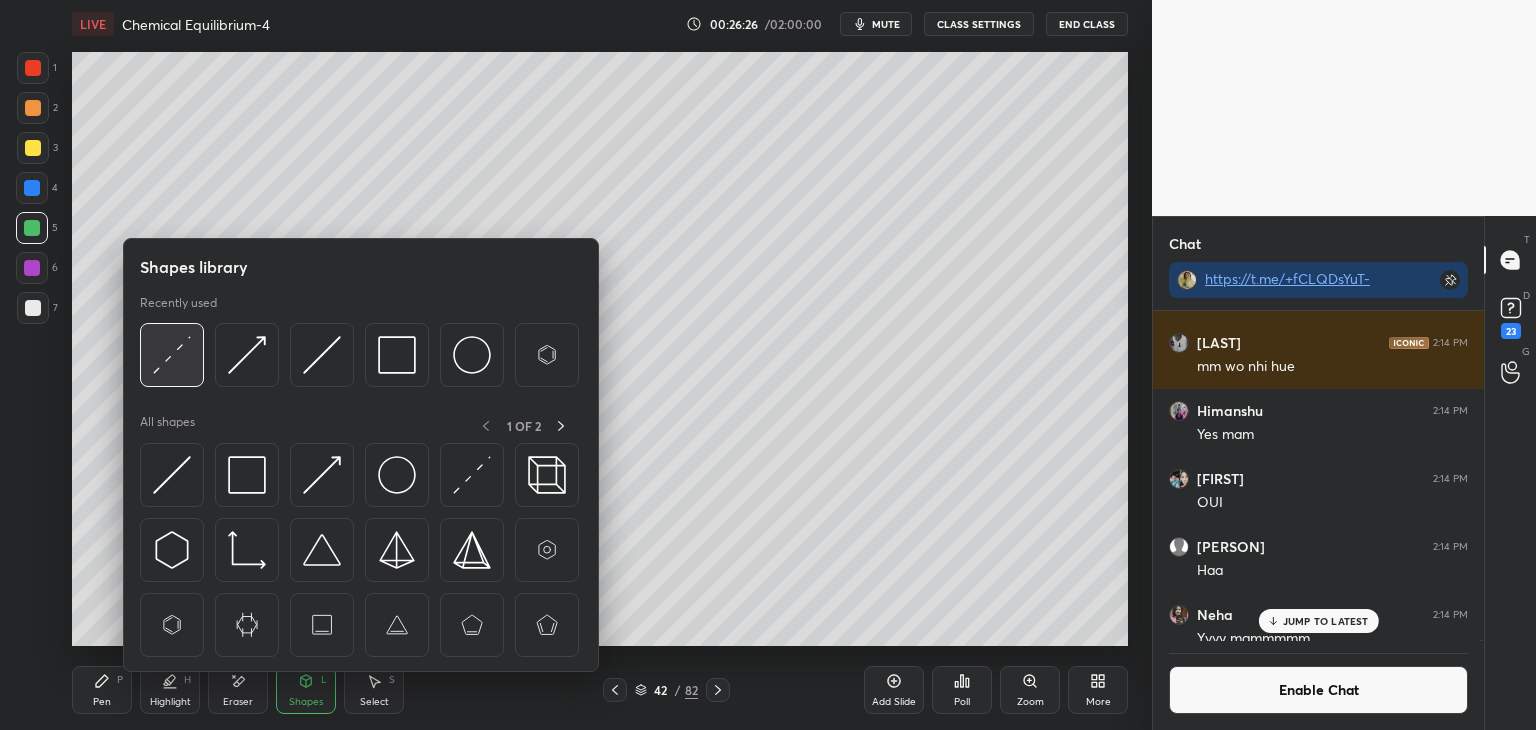 click at bounding box center [172, 355] 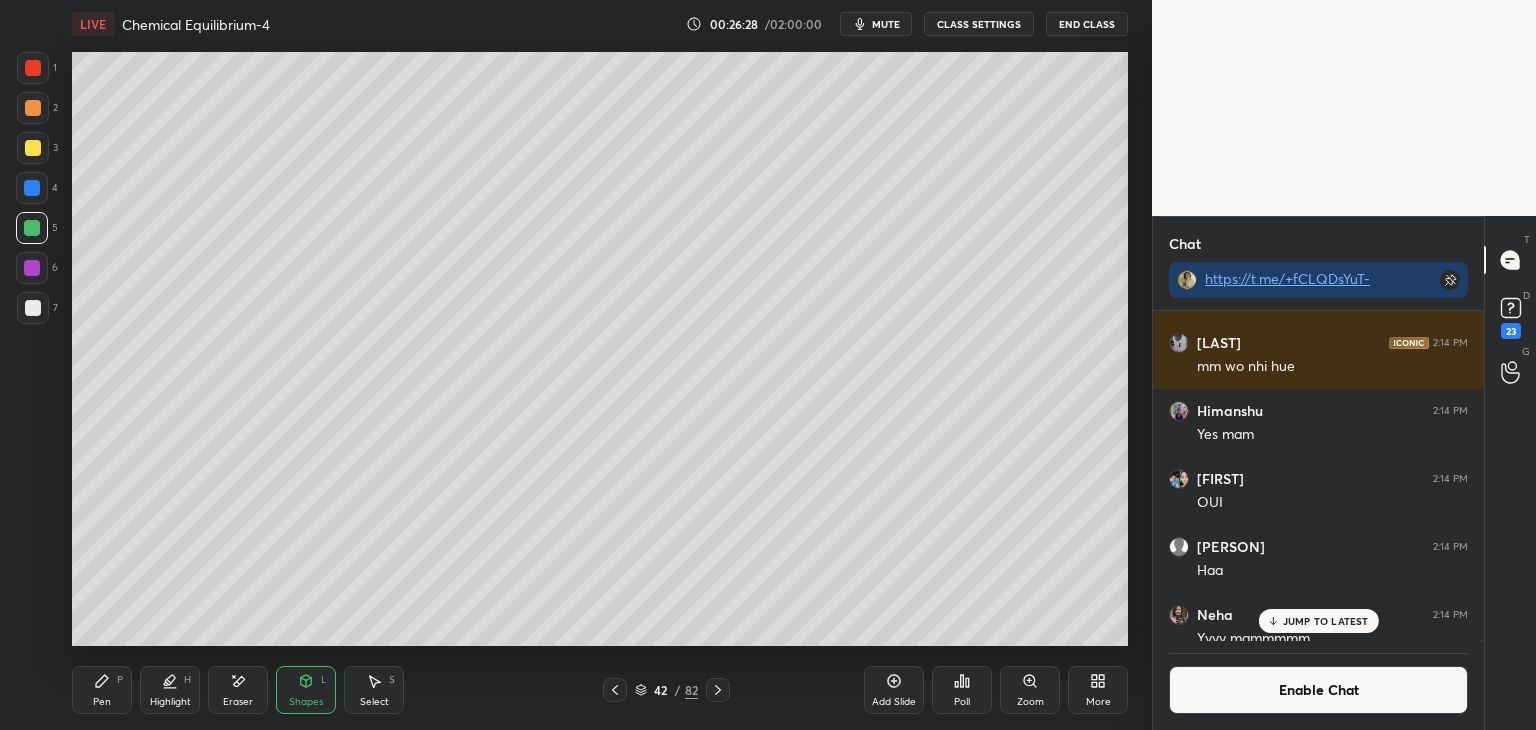 click on "Shapes" at bounding box center [306, 702] 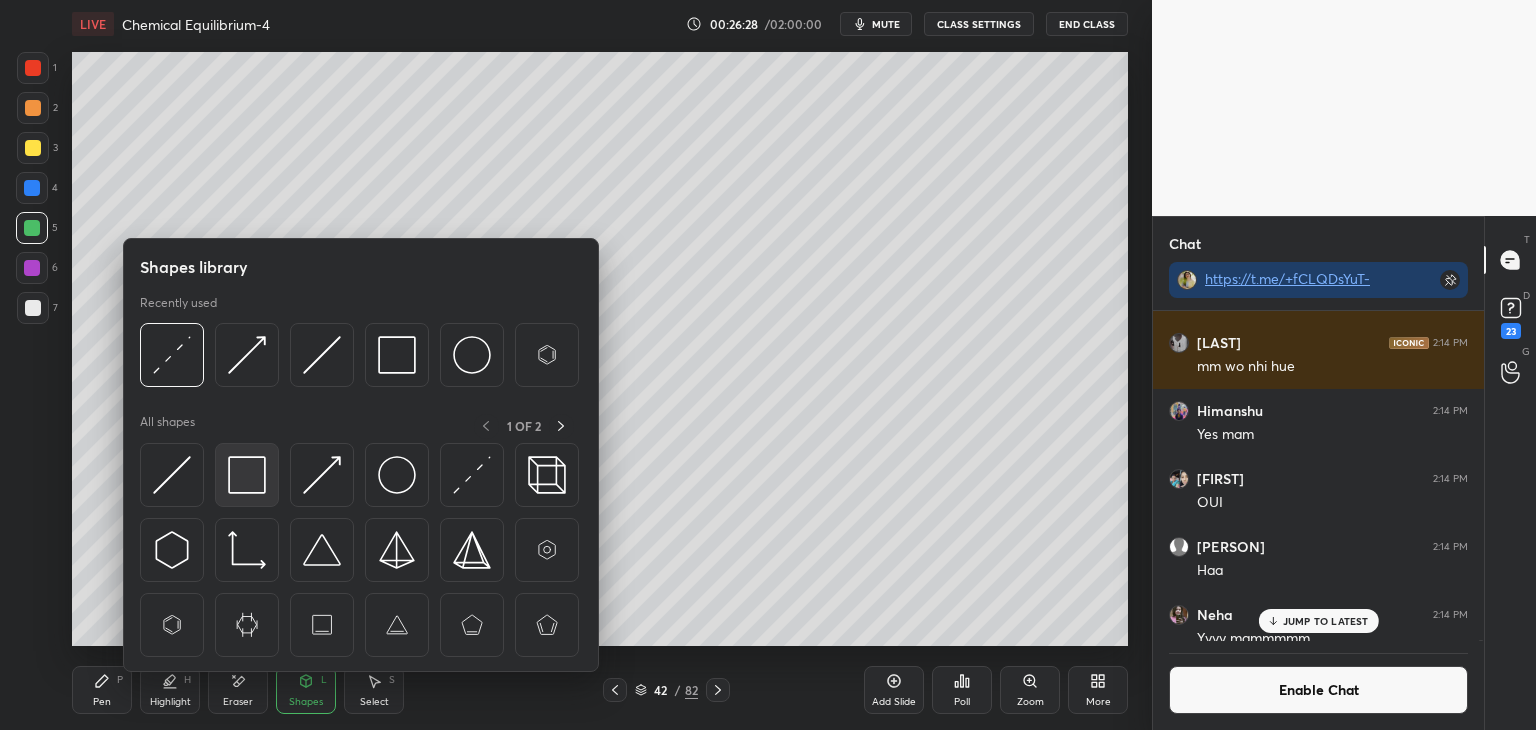 click at bounding box center (247, 475) 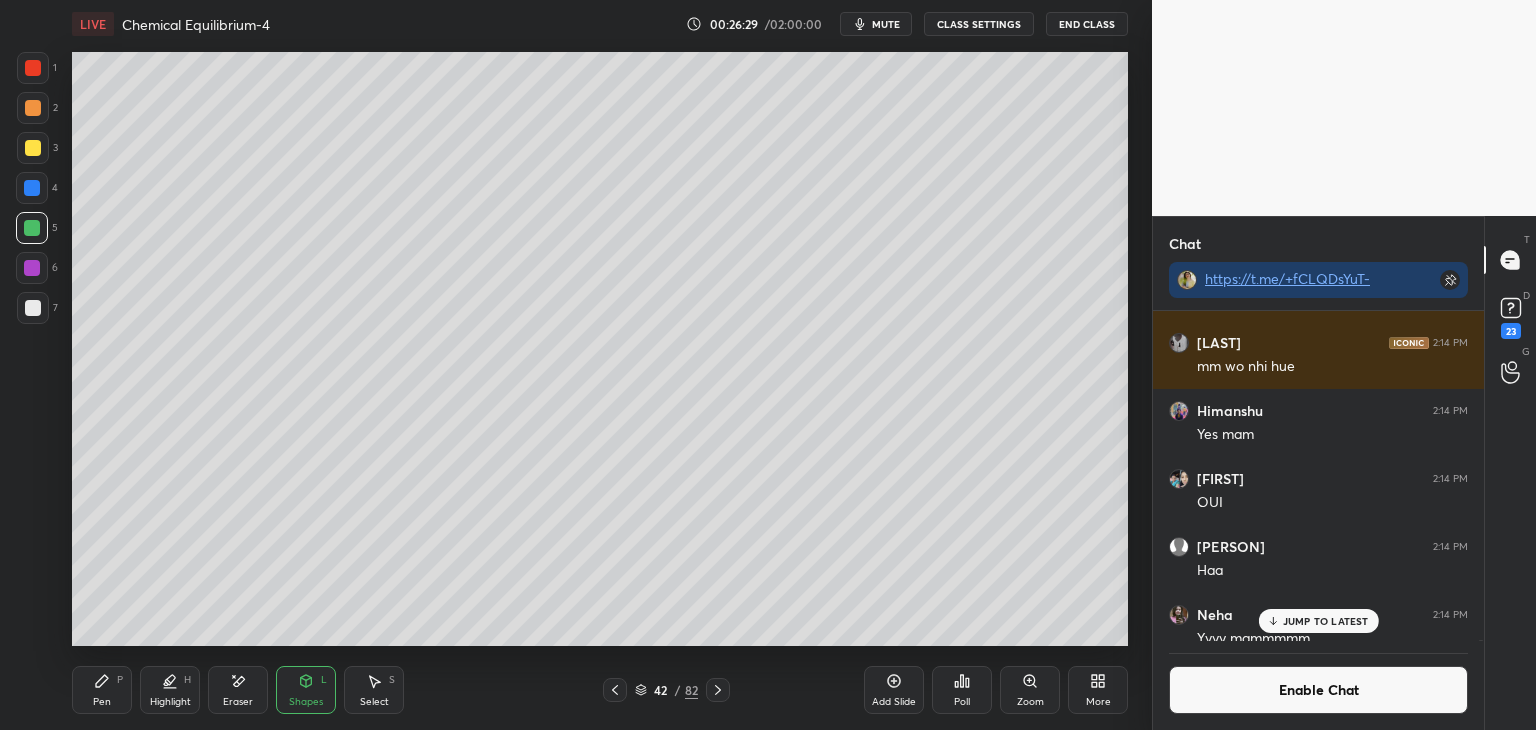 click at bounding box center (32, 188) 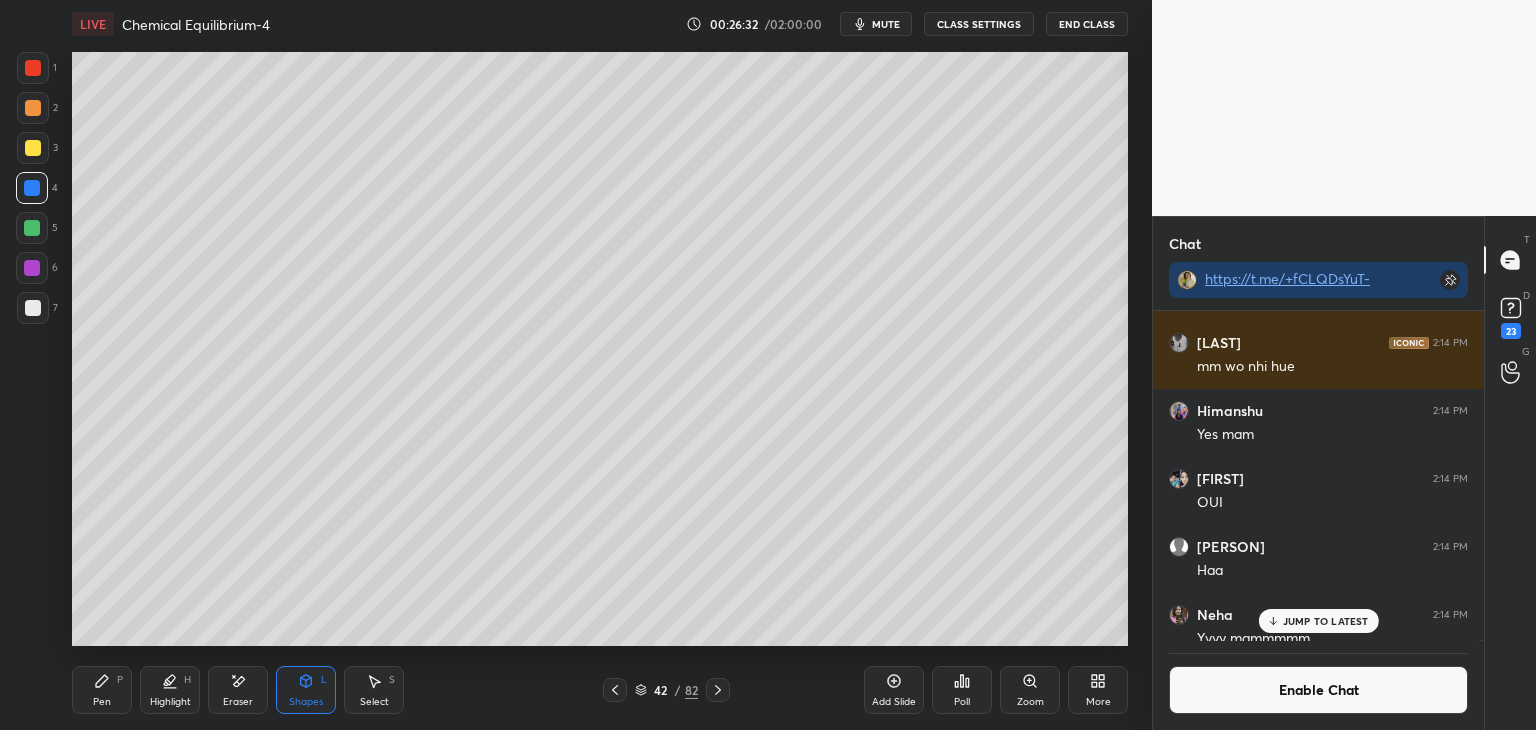 click on "Shapes" at bounding box center [306, 702] 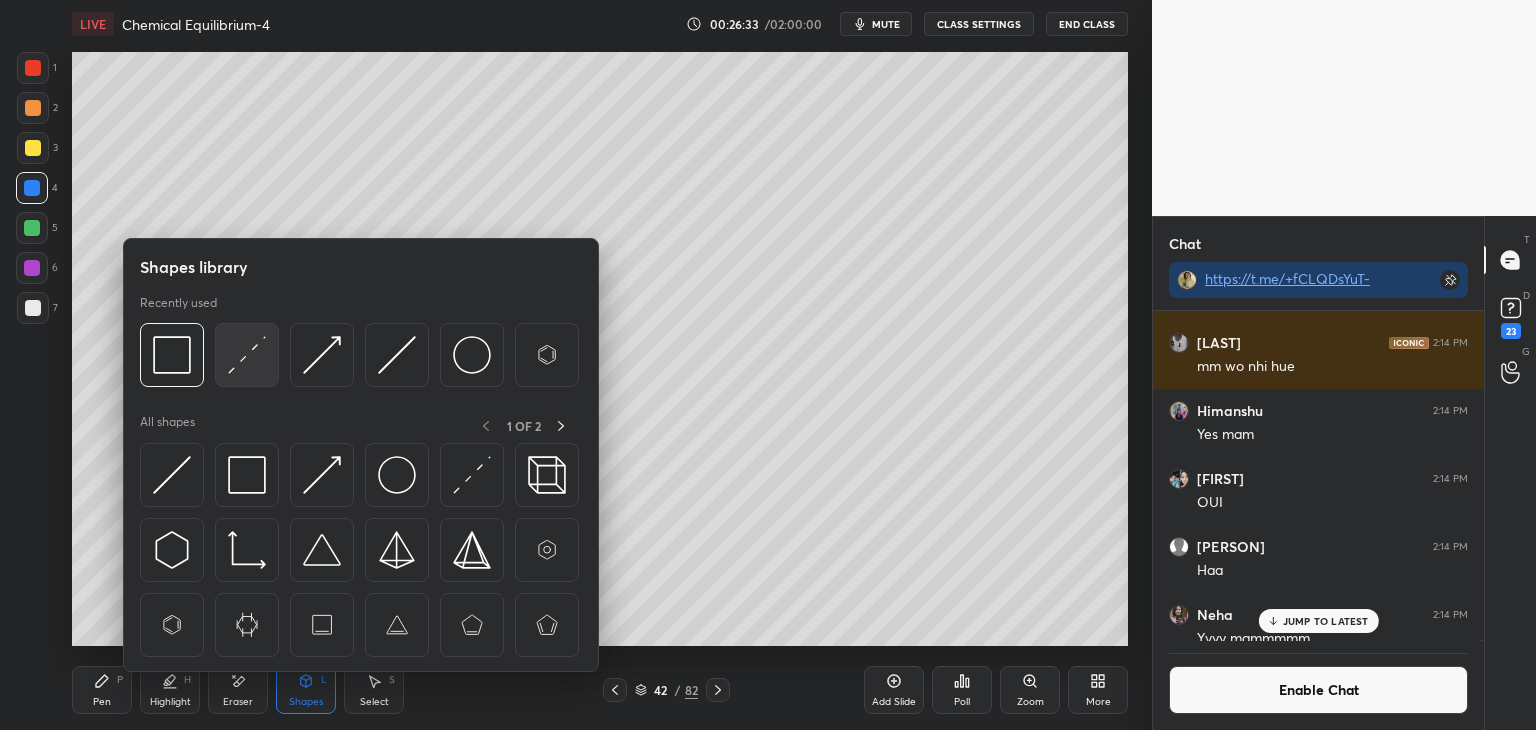 click at bounding box center (247, 355) 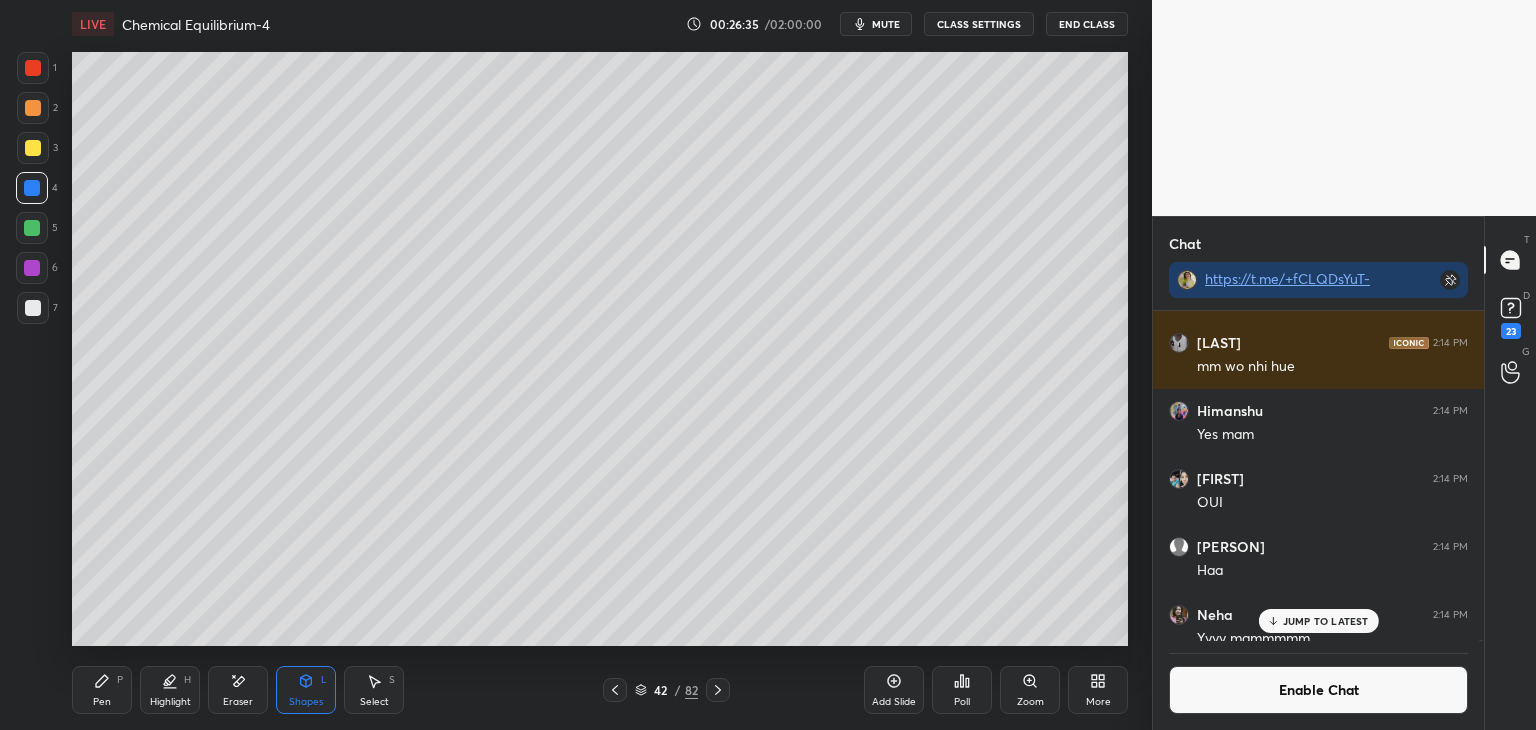 click on "Highlight" at bounding box center [170, 702] 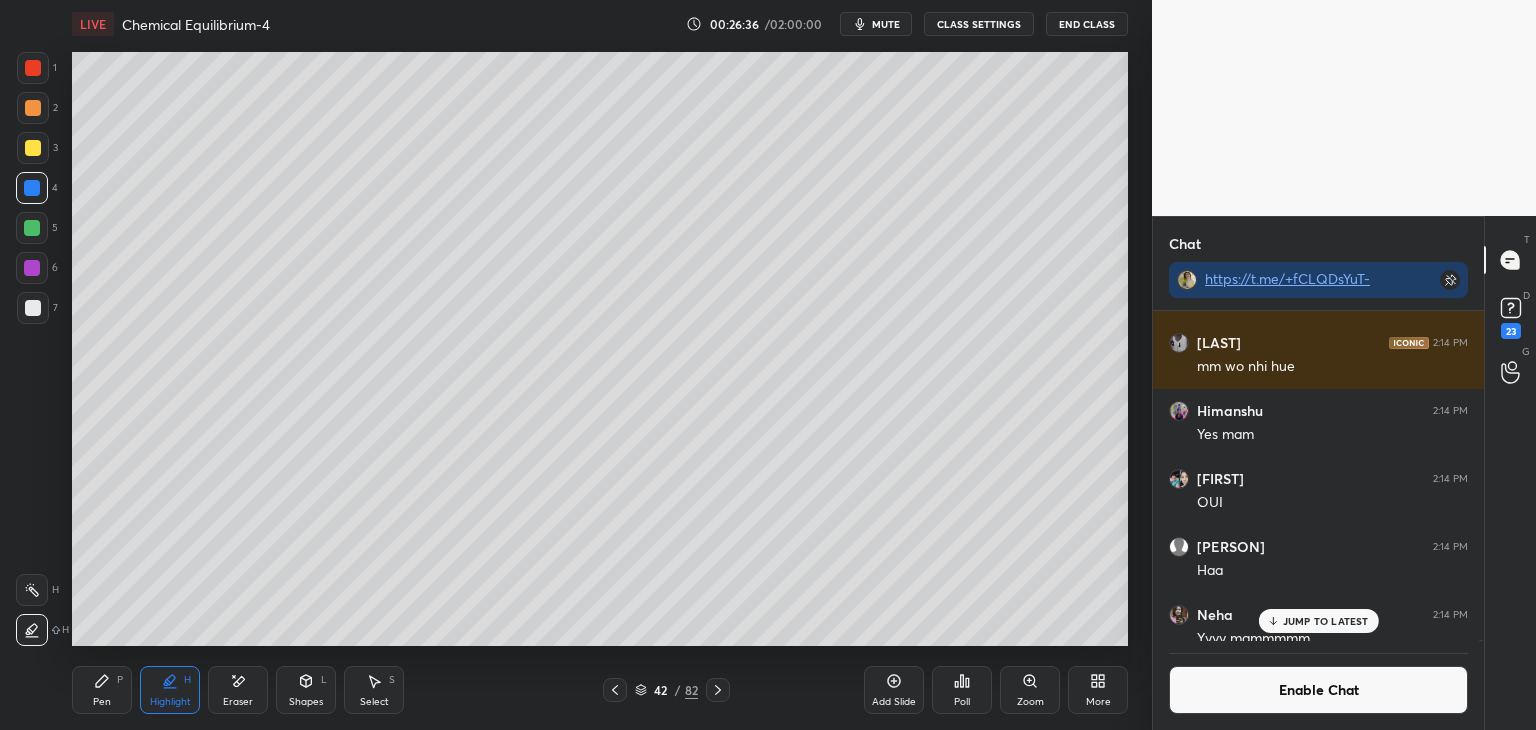 click 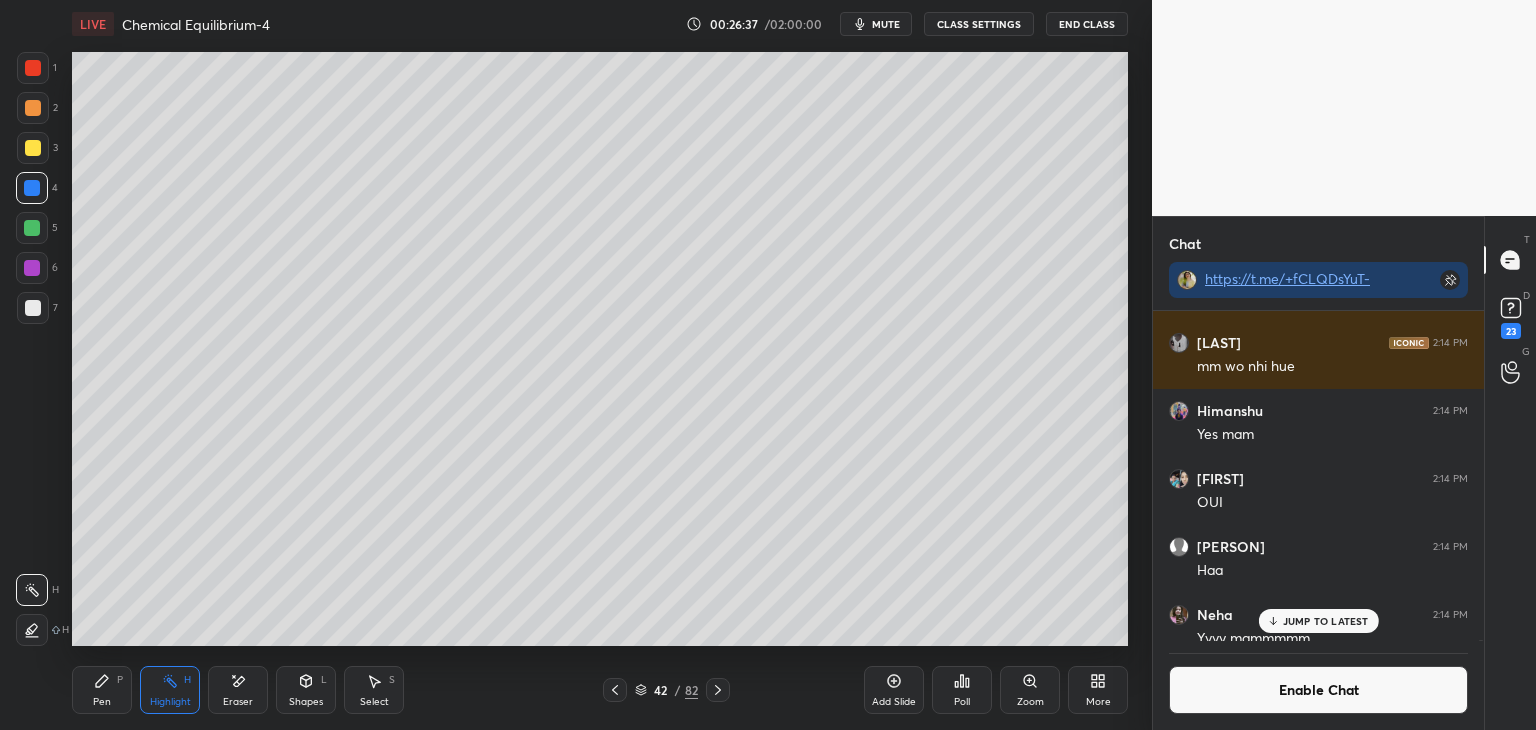 click 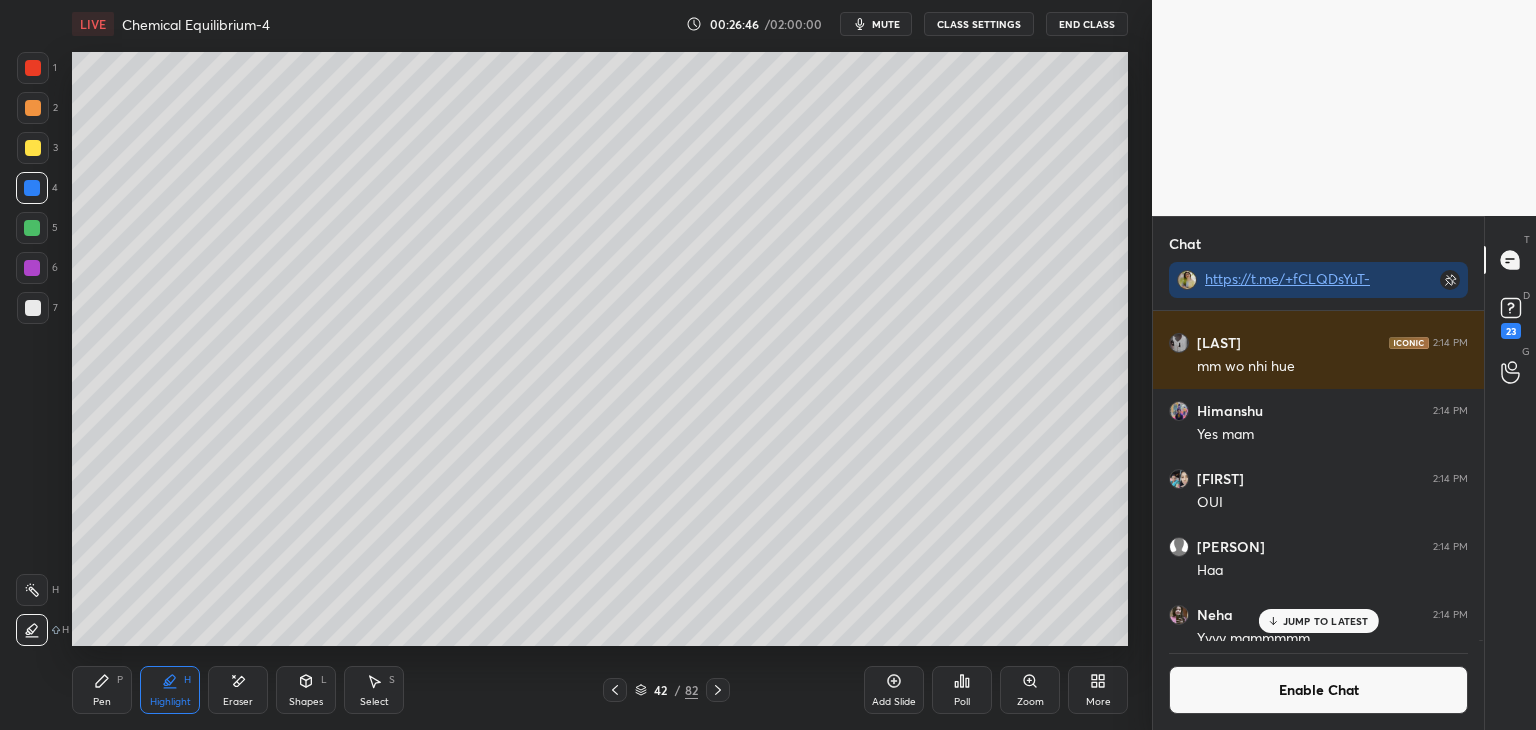 click at bounding box center (33, 148) 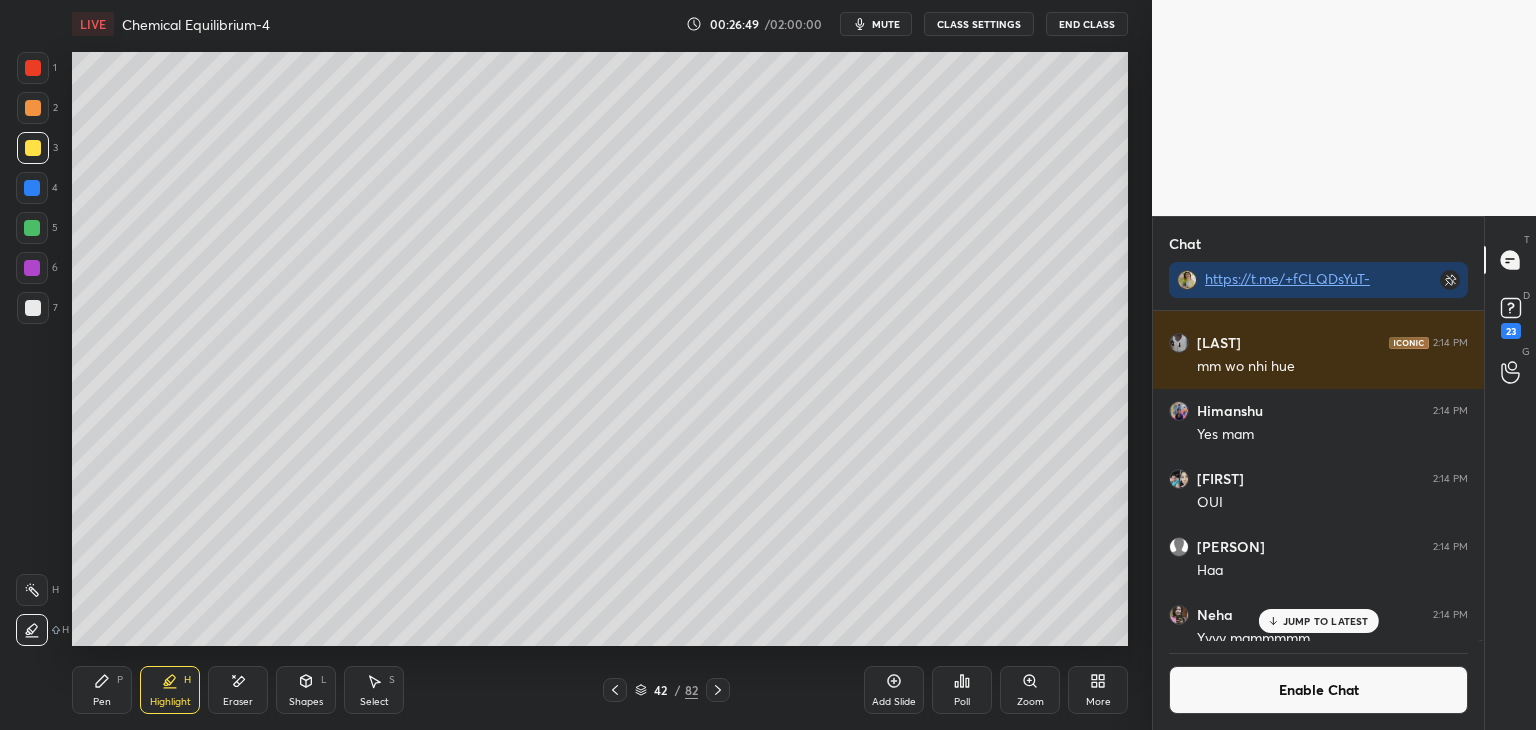 click 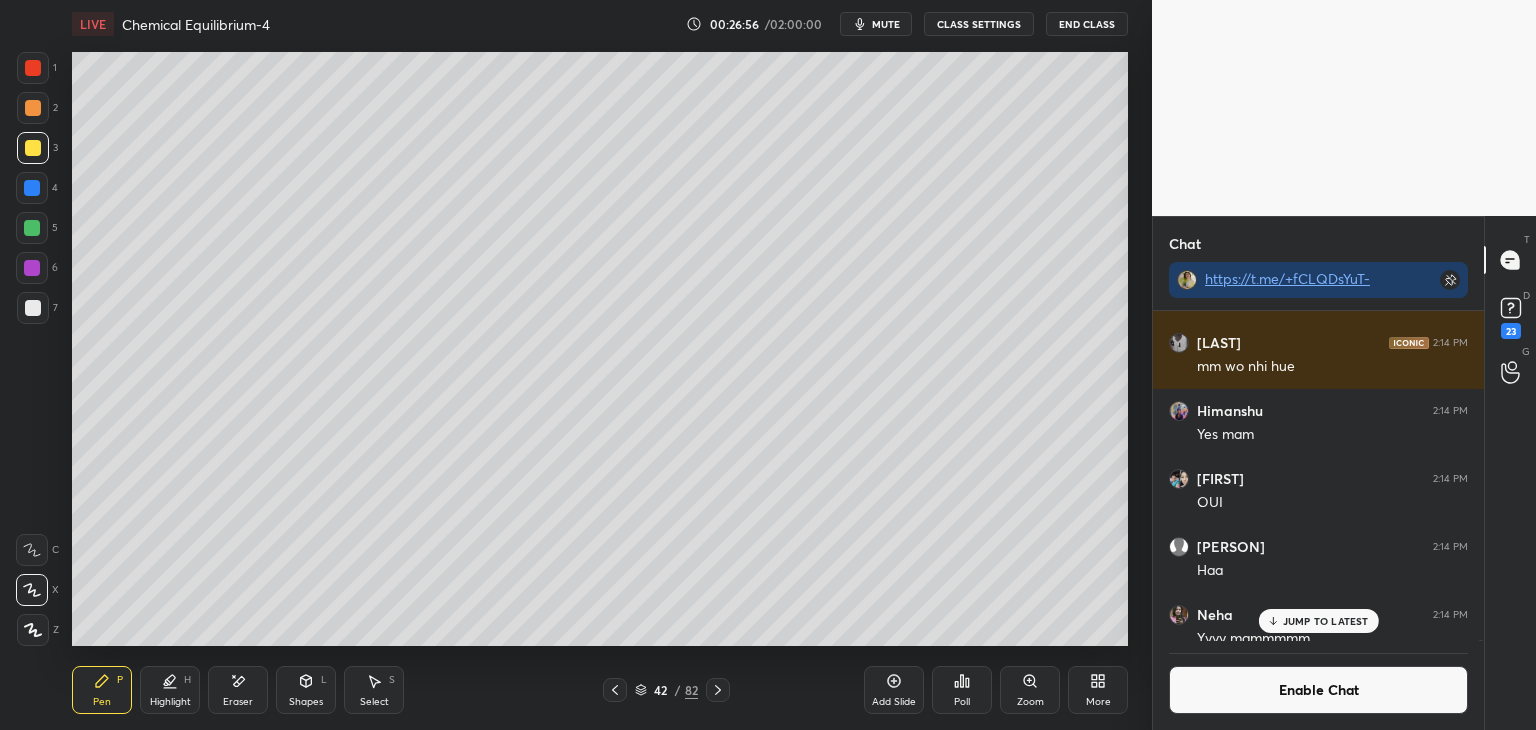 click at bounding box center (32, 268) 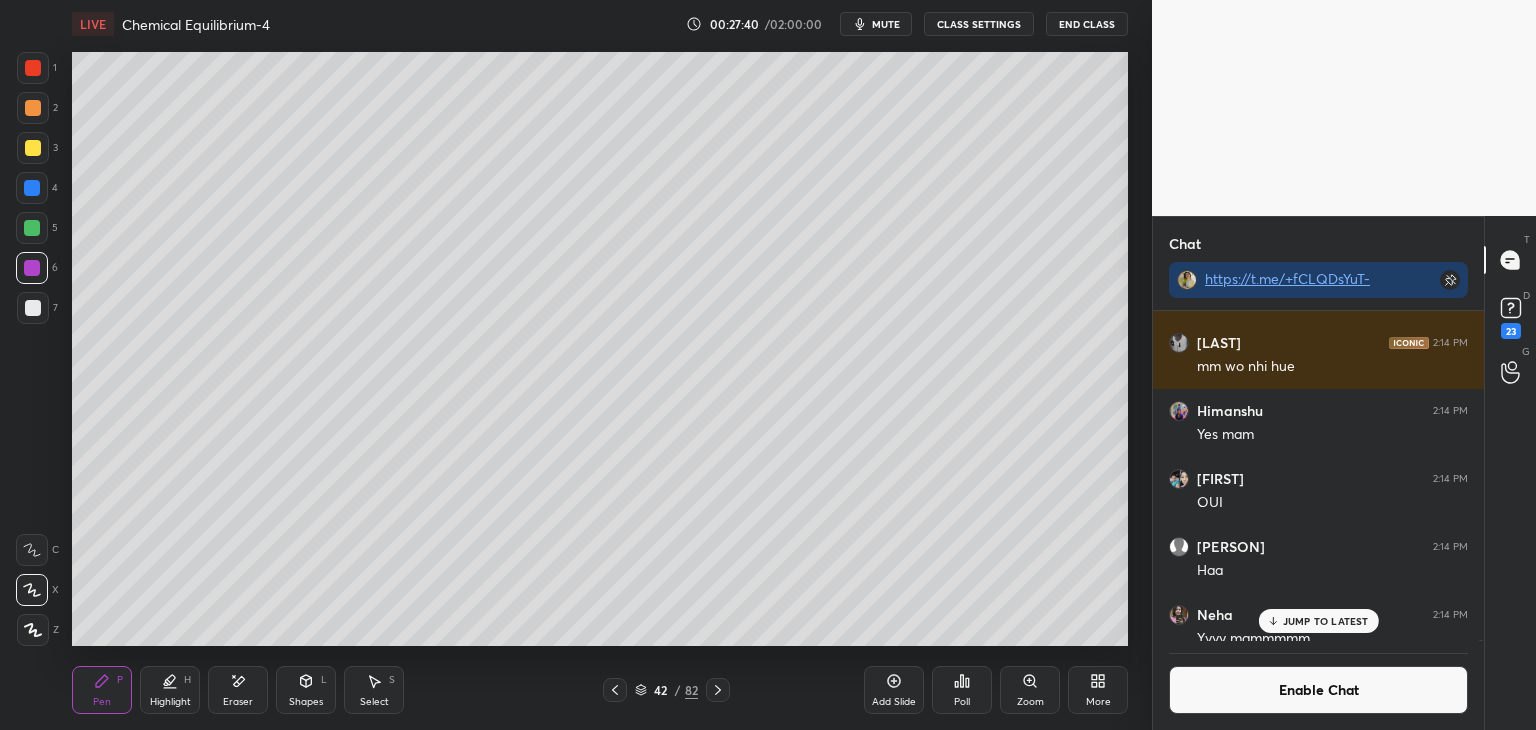 click at bounding box center (33, 308) 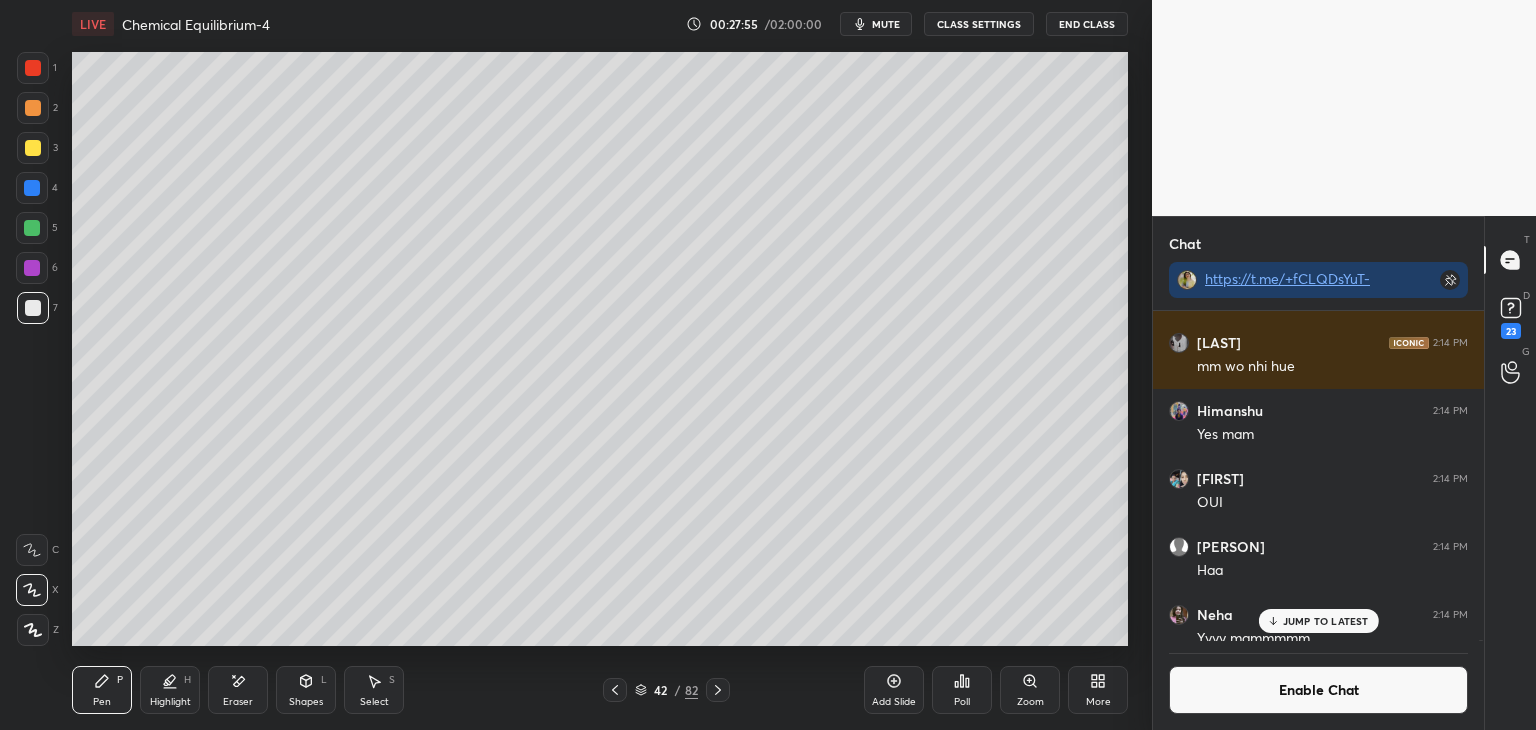 click on "Highlight H" at bounding box center (170, 690) 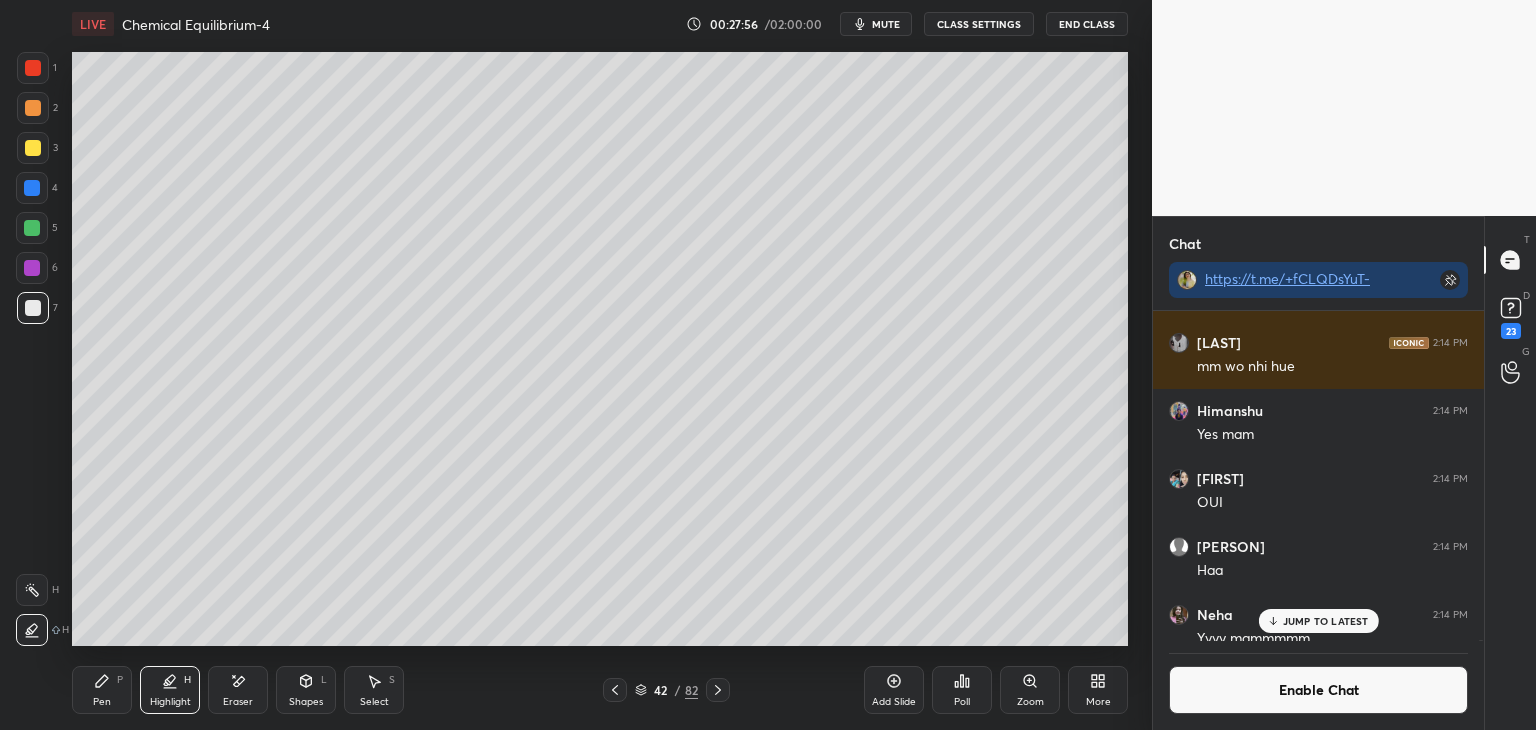 click 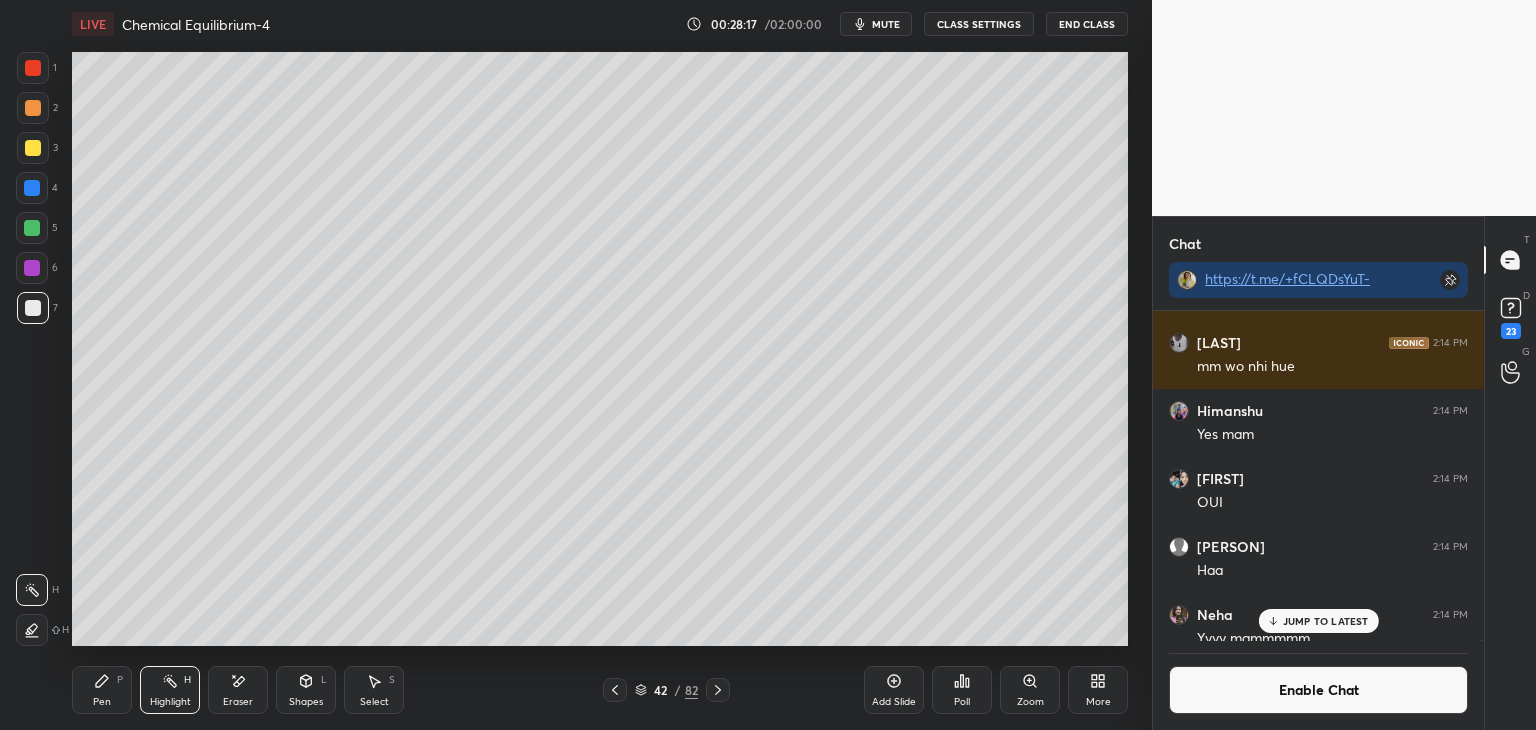 click at bounding box center (33, 148) 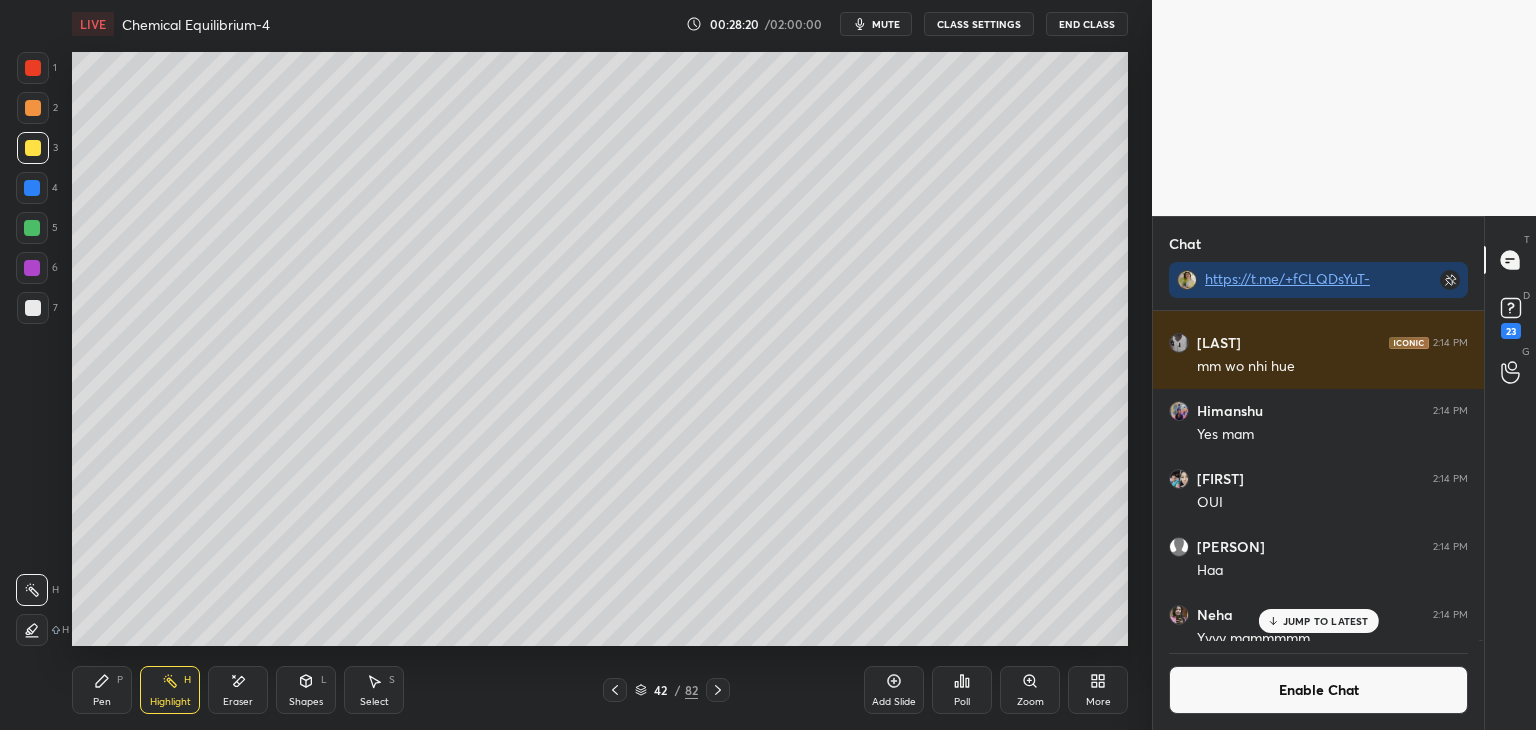 click on "Pen P" at bounding box center [102, 690] 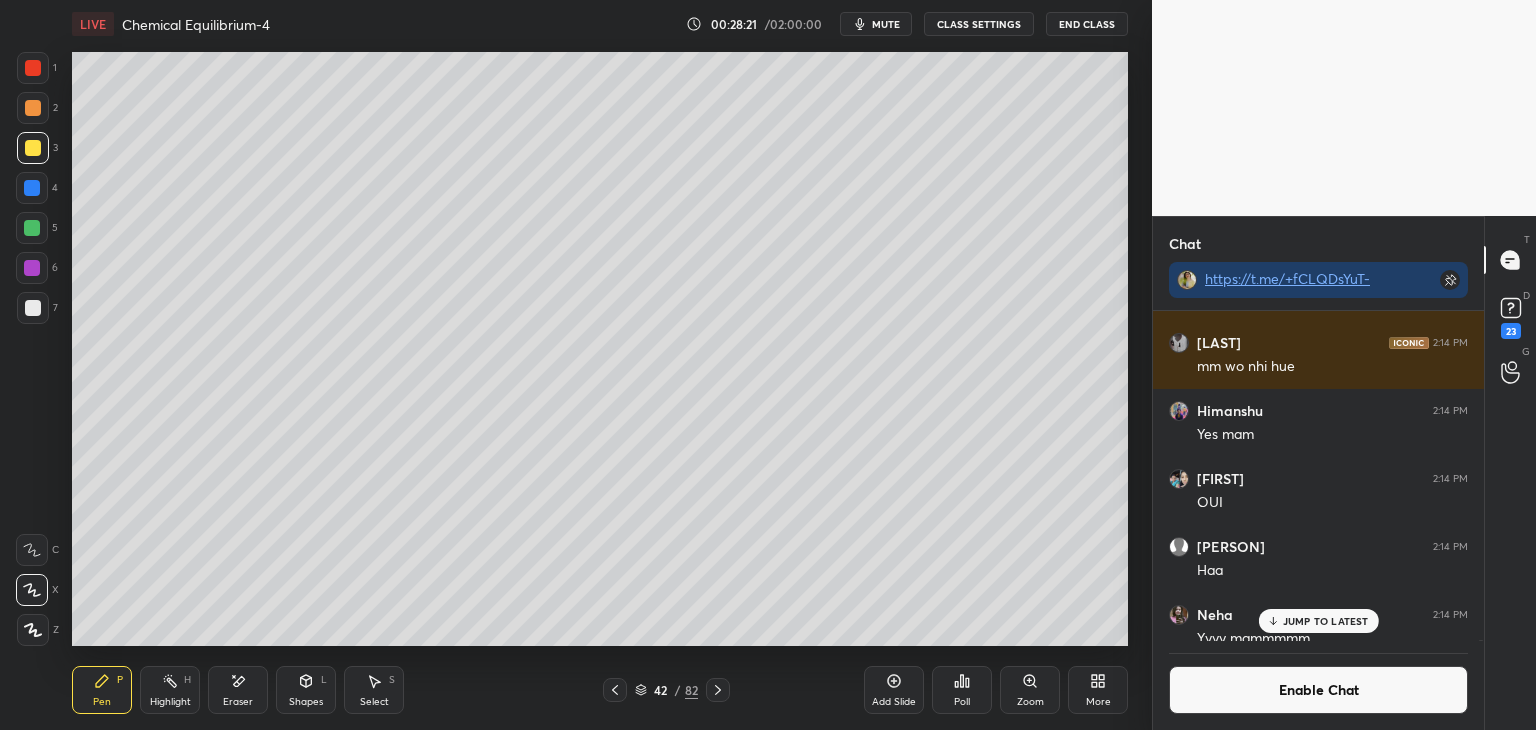 click at bounding box center [33, 308] 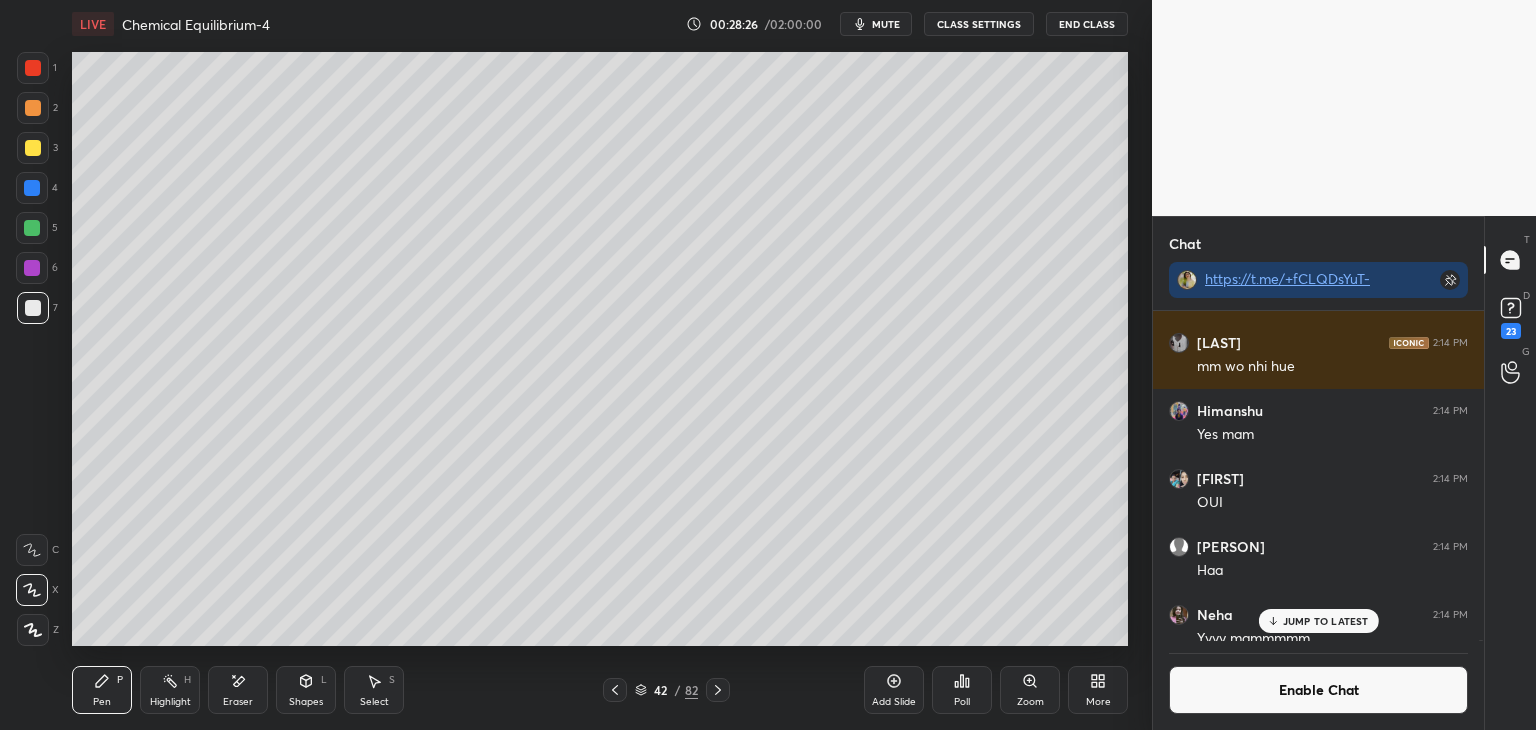 click at bounding box center [32, 188] 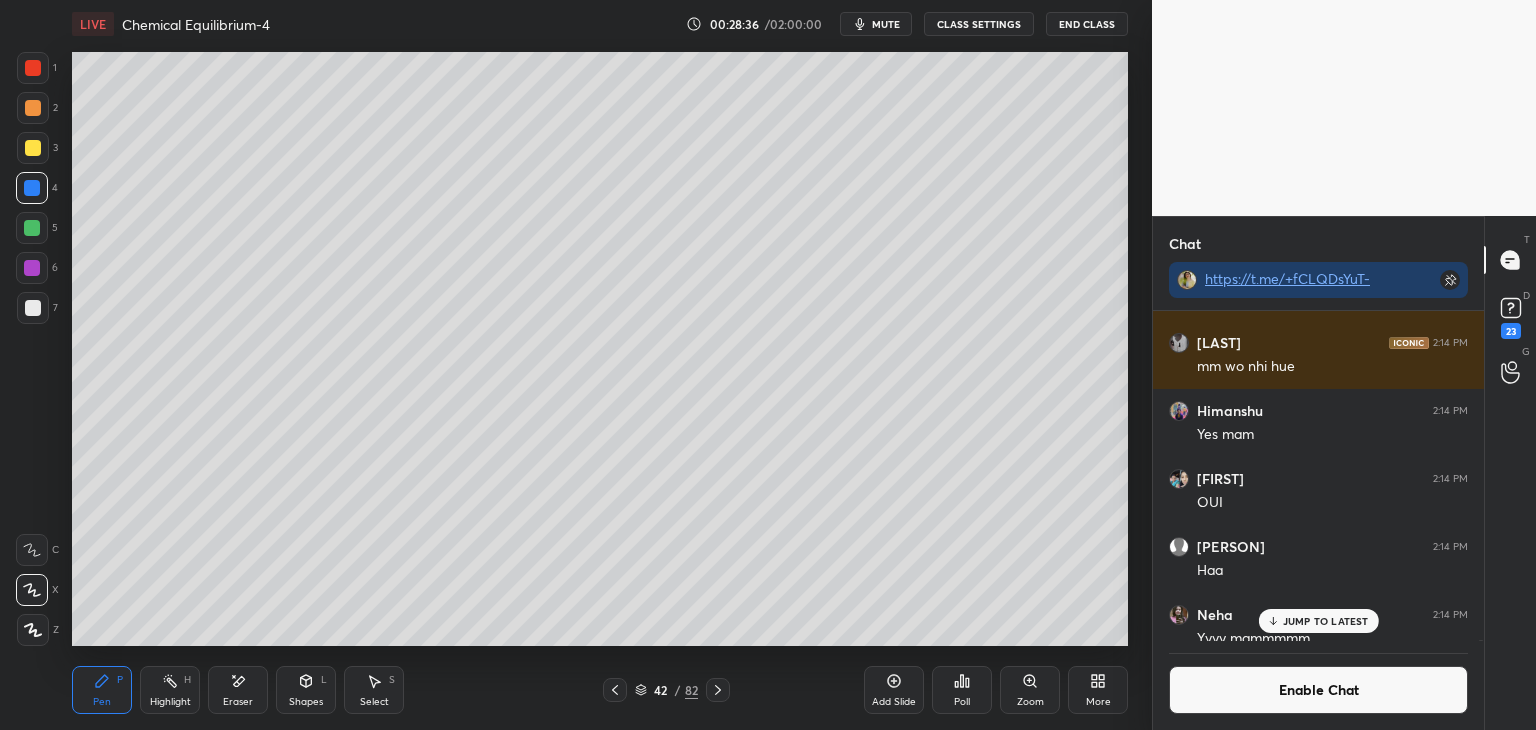 click at bounding box center [32, 228] 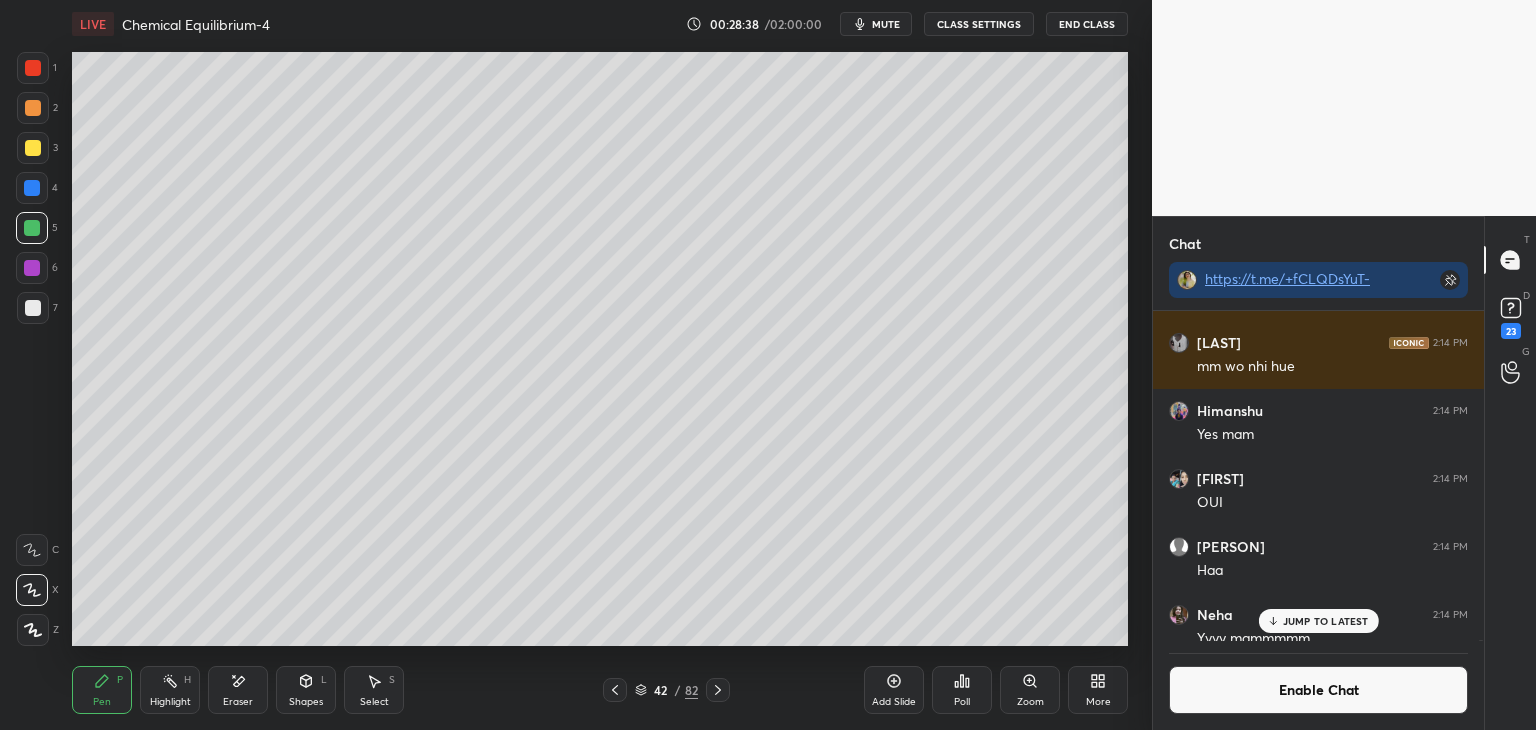 click at bounding box center (33, 148) 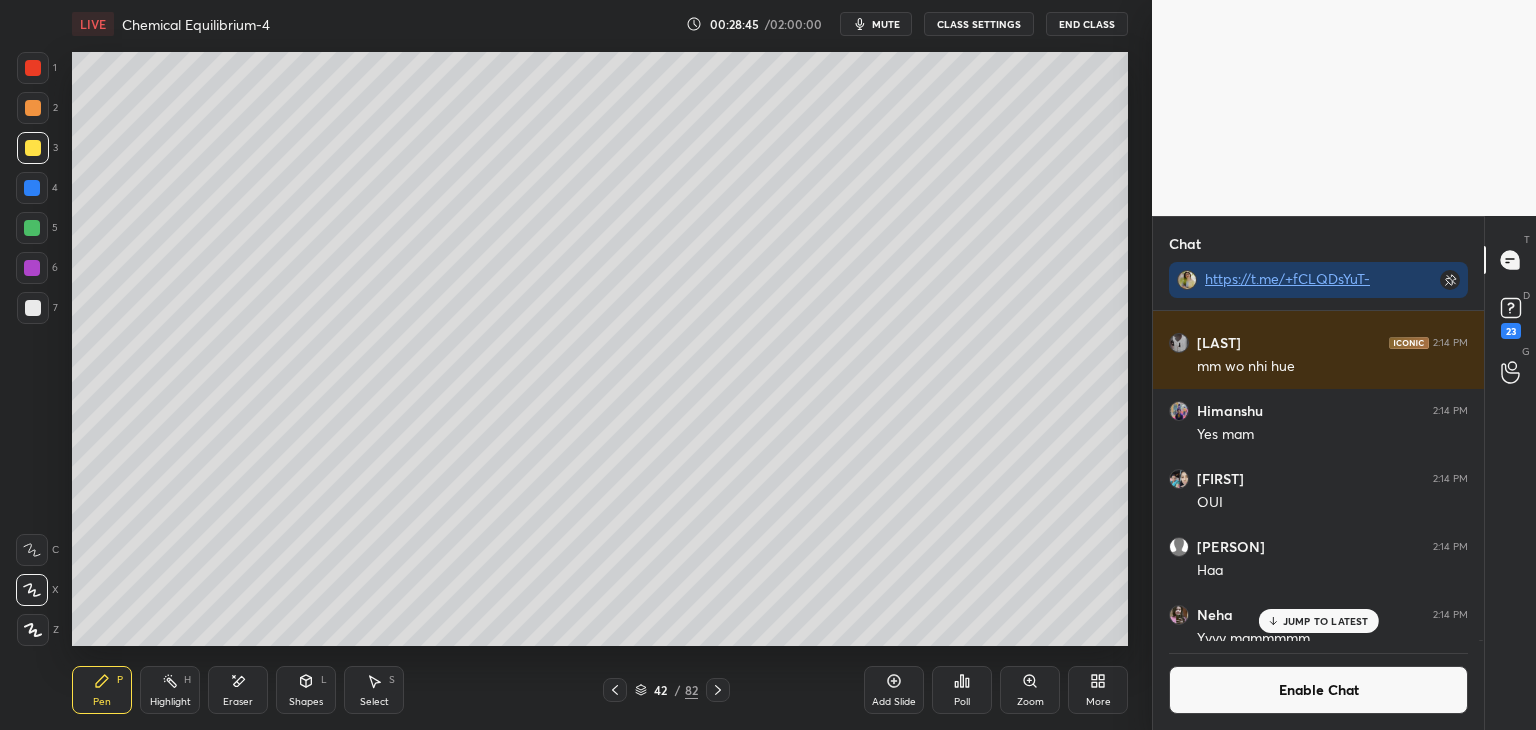 click on "Highlight H" at bounding box center (170, 690) 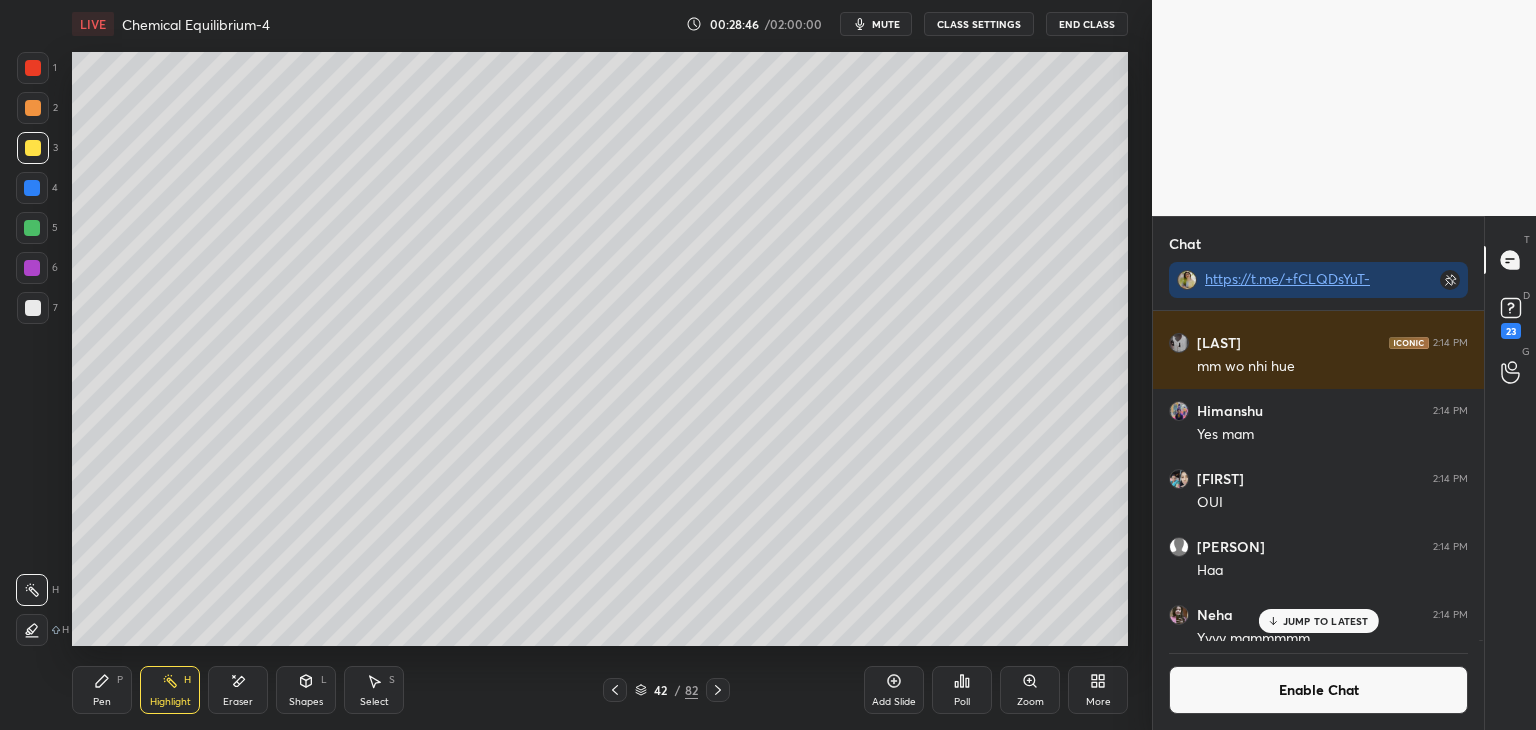 click at bounding box center [32, 228] 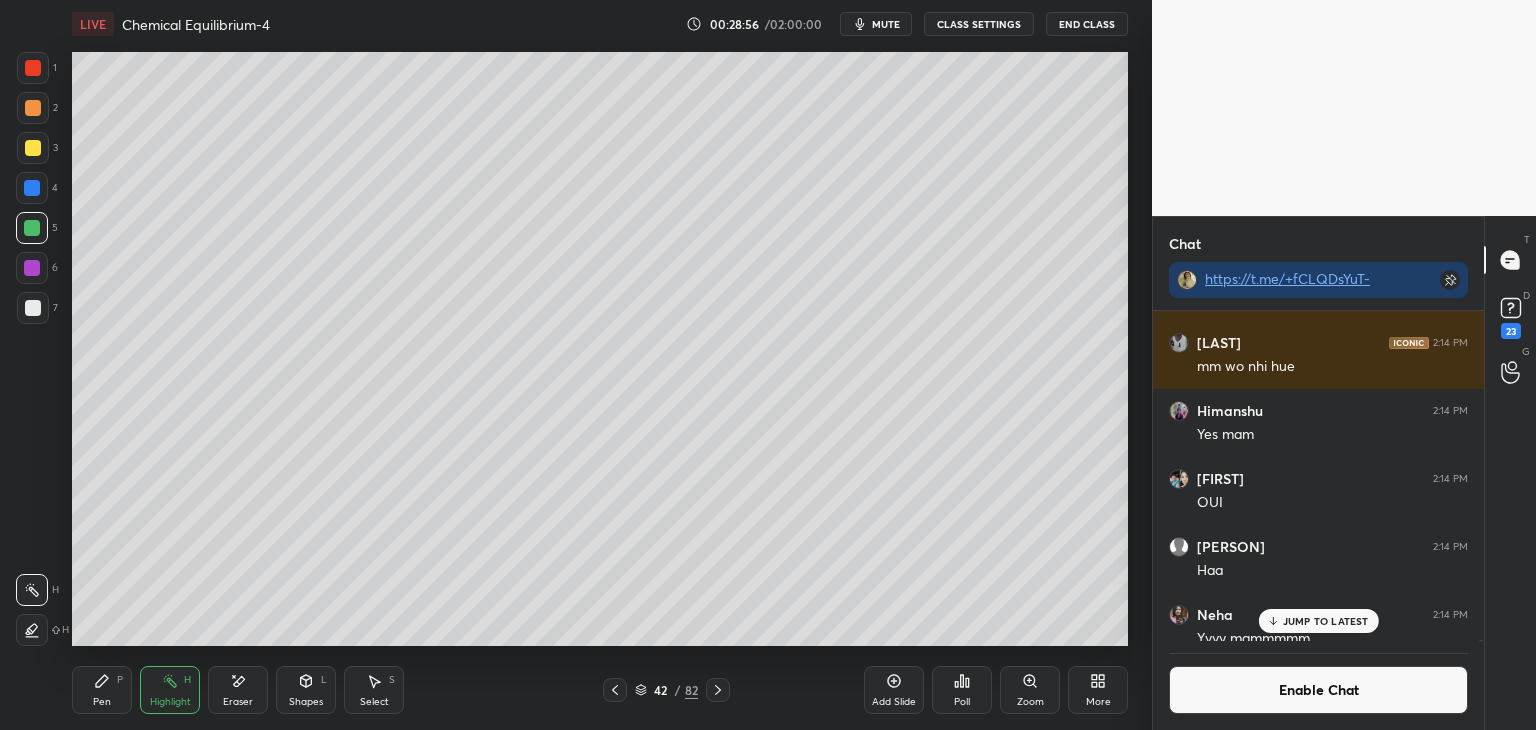 click on "Pen P" at bounding box center [102, 690] 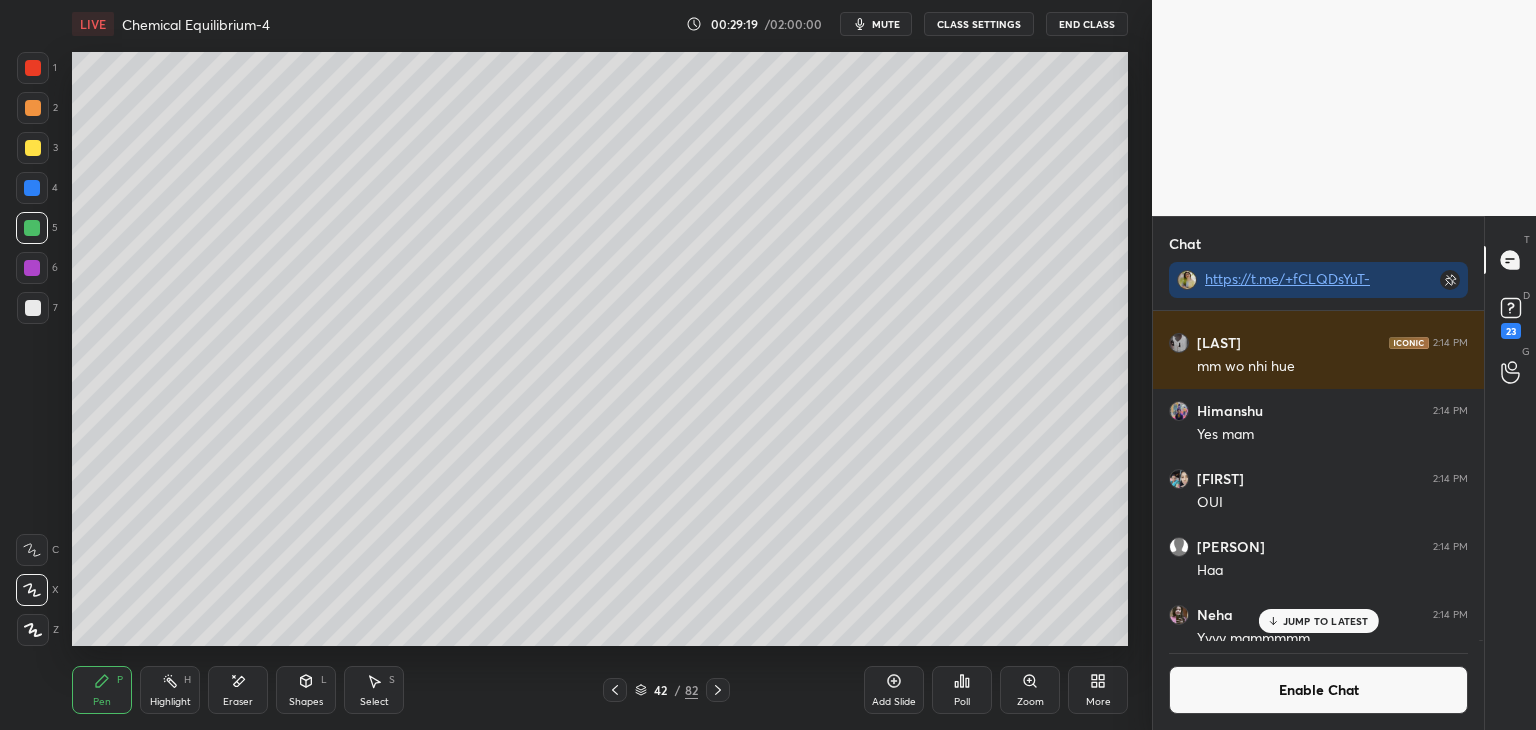 click at bounding box center (33, 308) 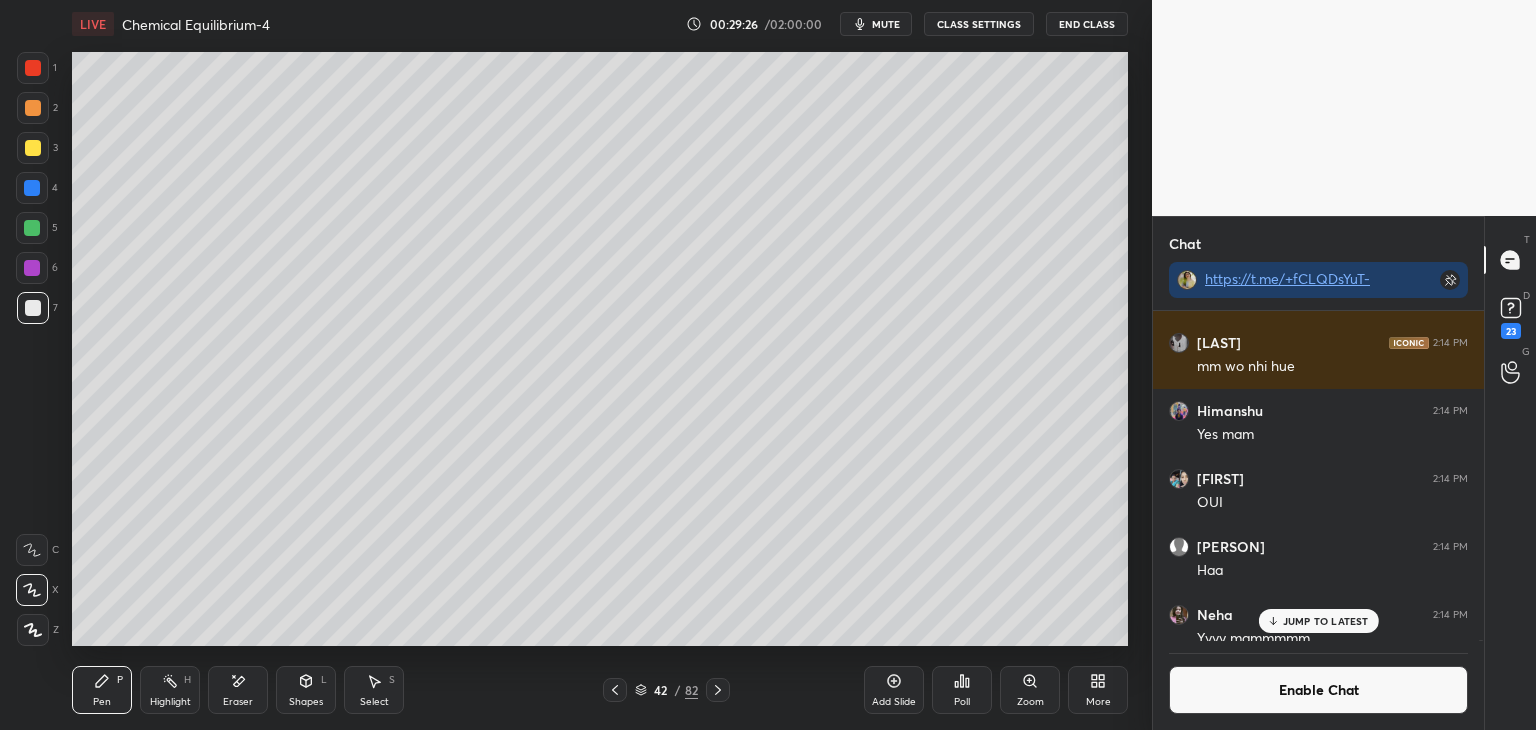 click at bounding box center (32, 228) 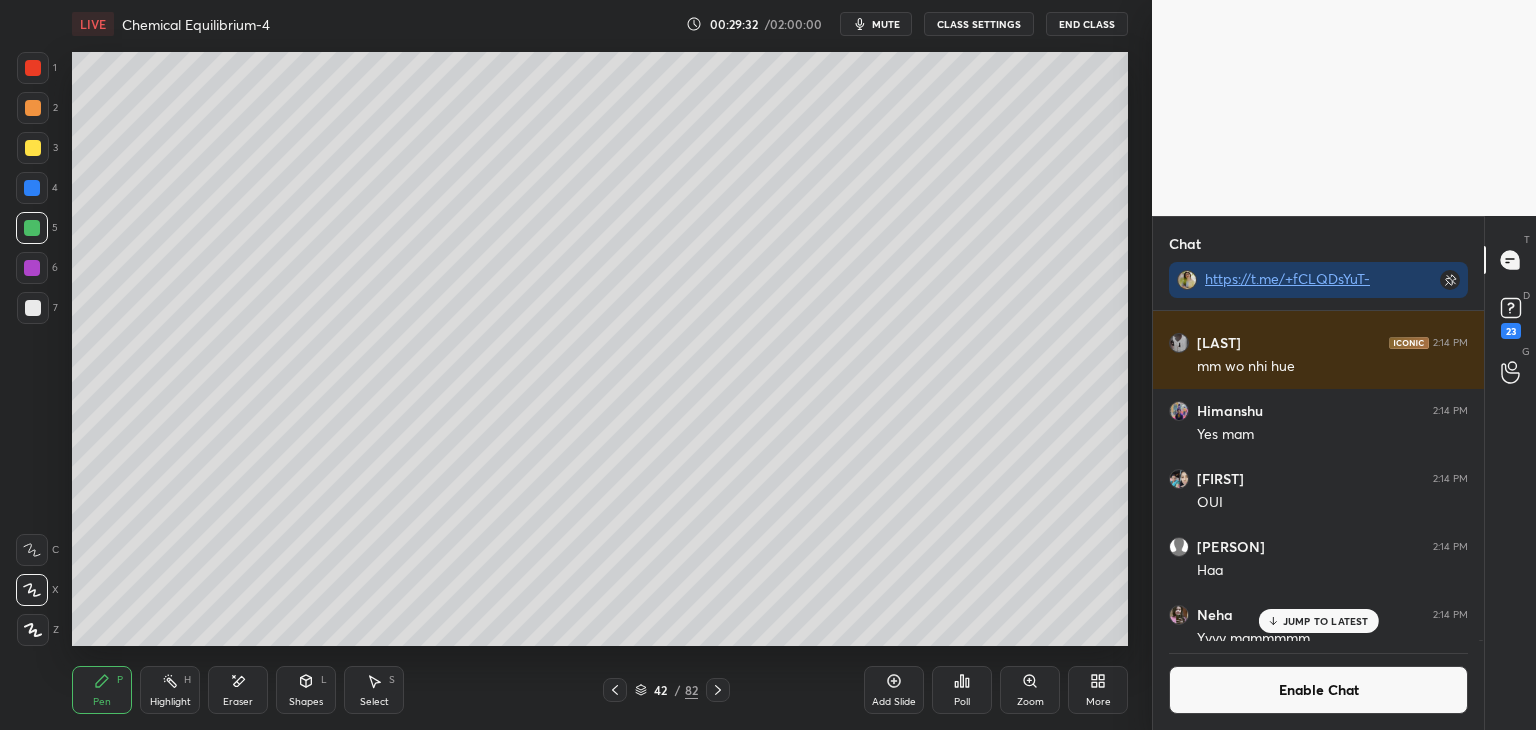 click at bounding box center (33, 308) 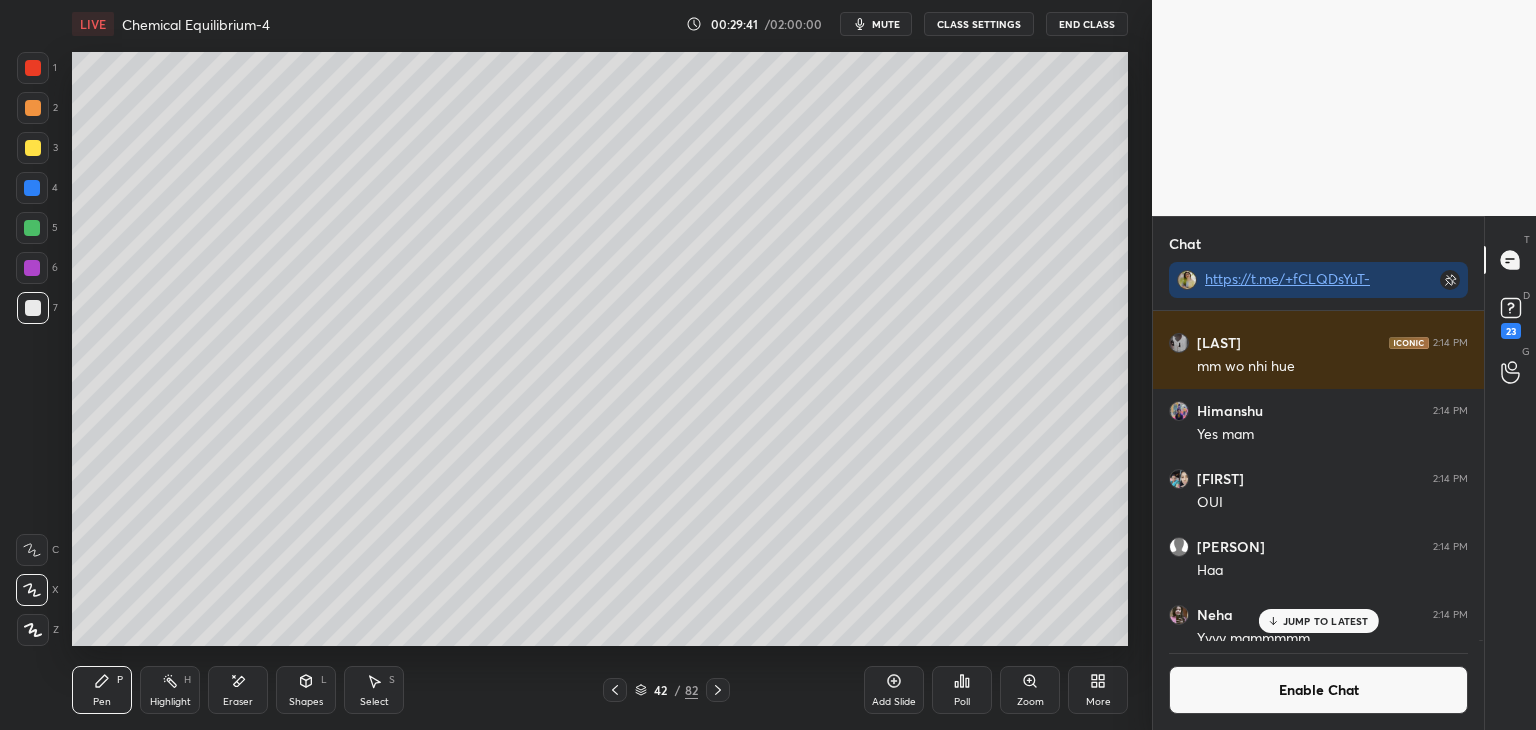 click on "Highlight" at bounding box center [170, 702] 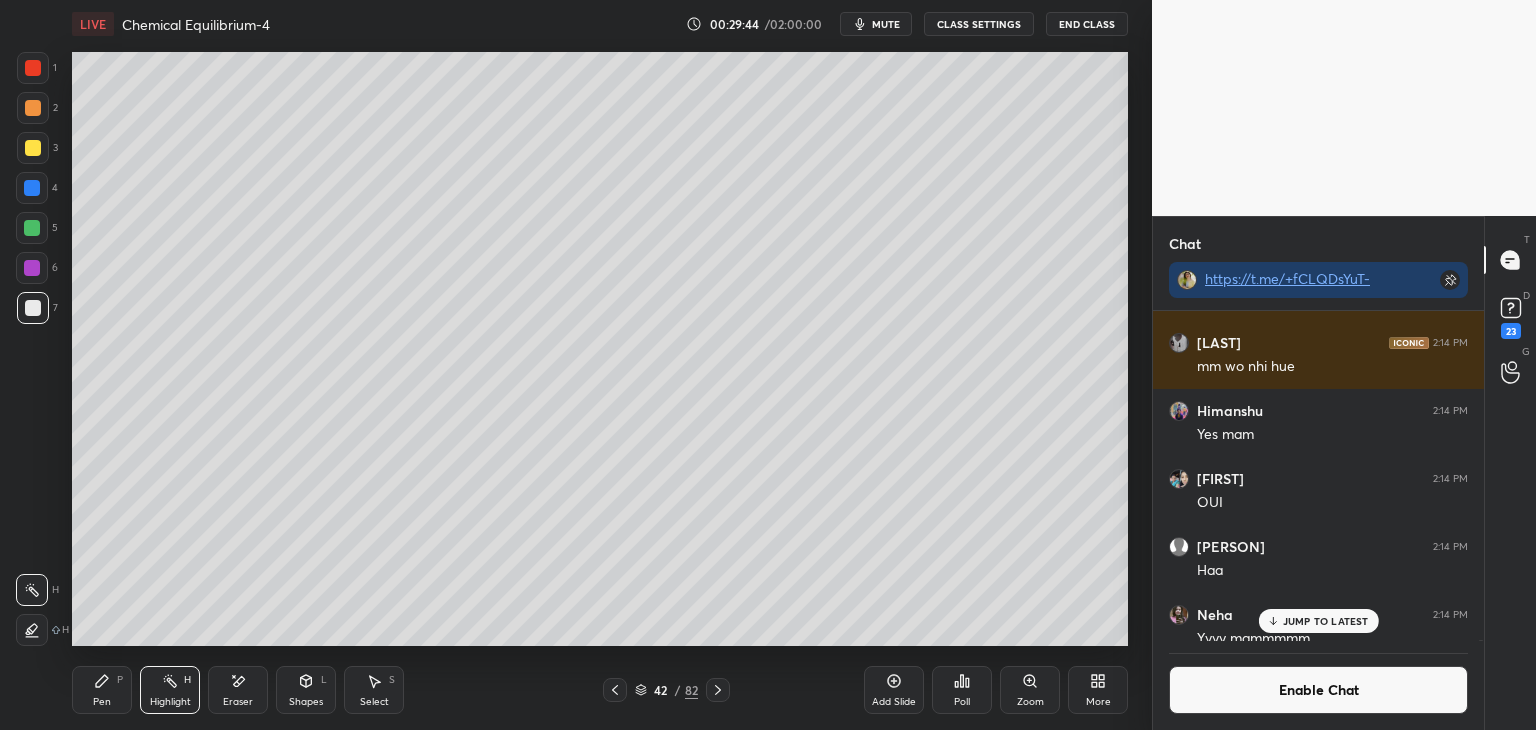 click at bounding box center [32, 268] 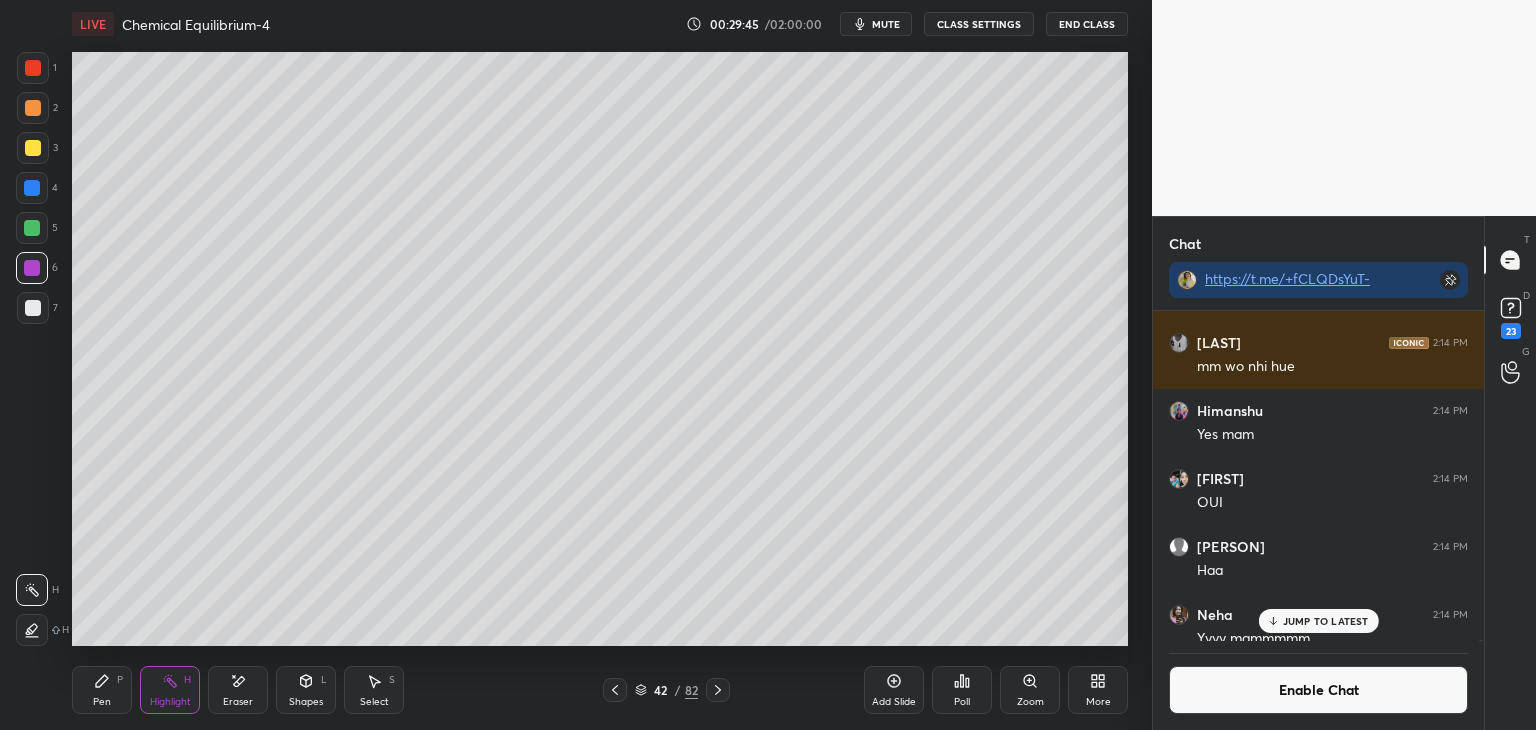 click on "Pen P" at bounding box center (102, 690) 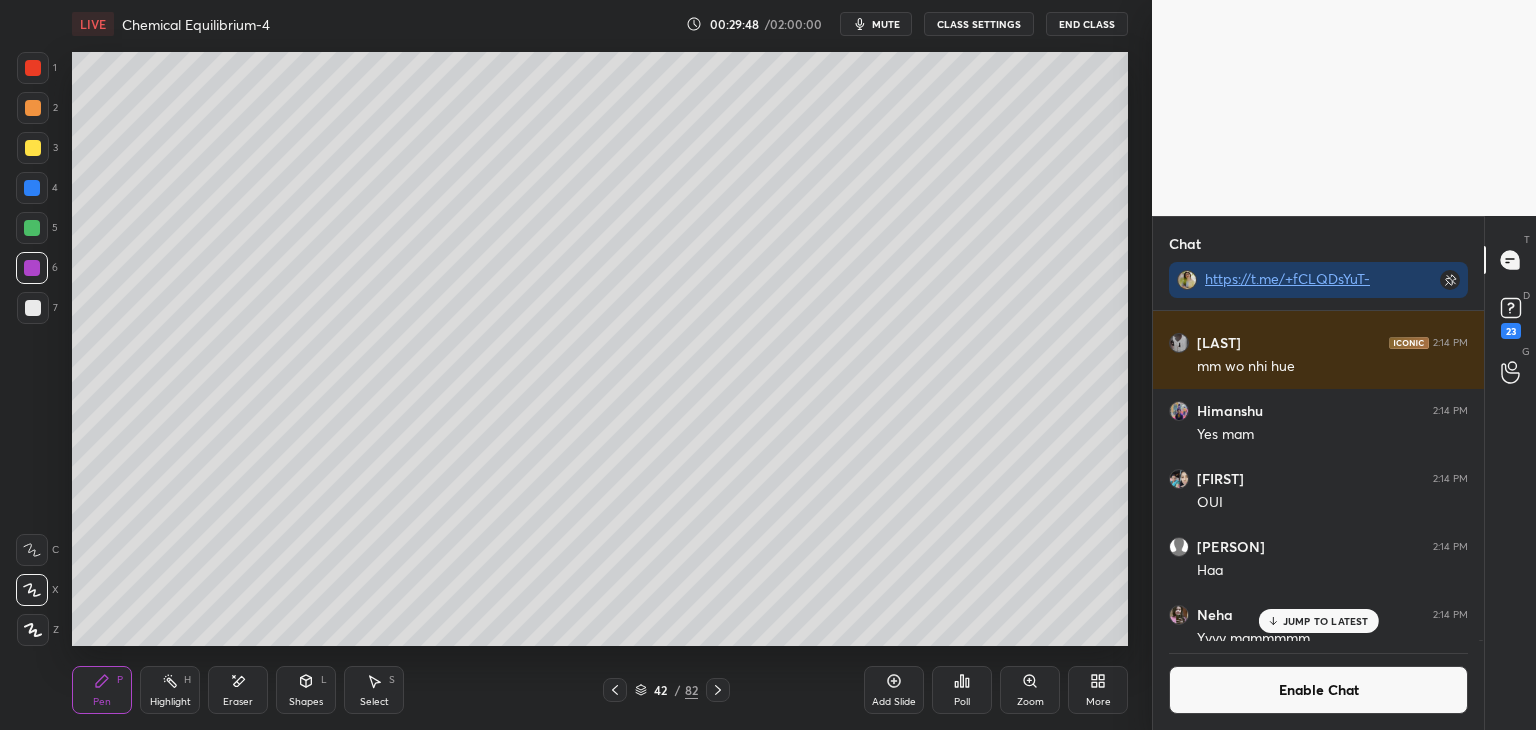 click on "Shapes L" at bounding box center (306, 690) 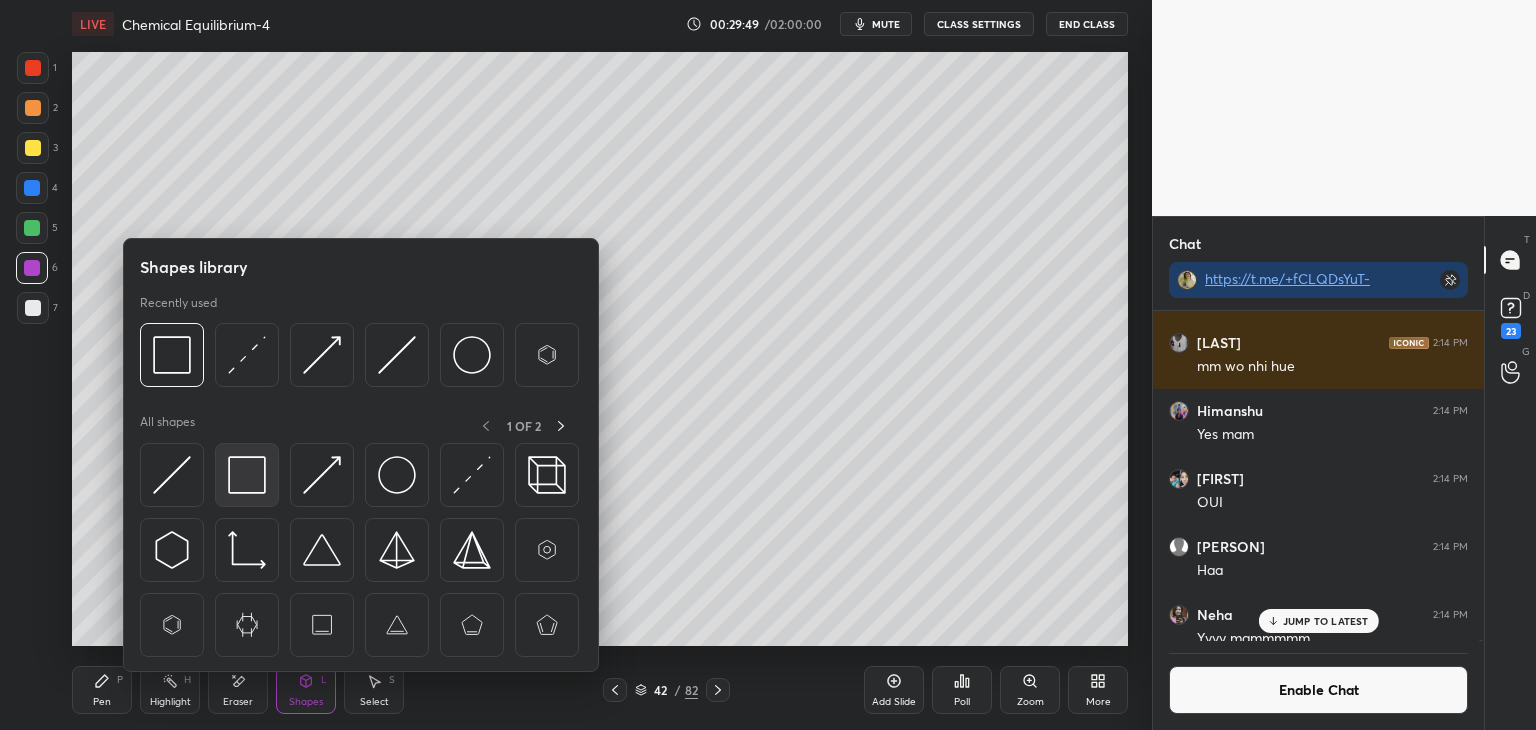 click at bounding box center (247, 475) 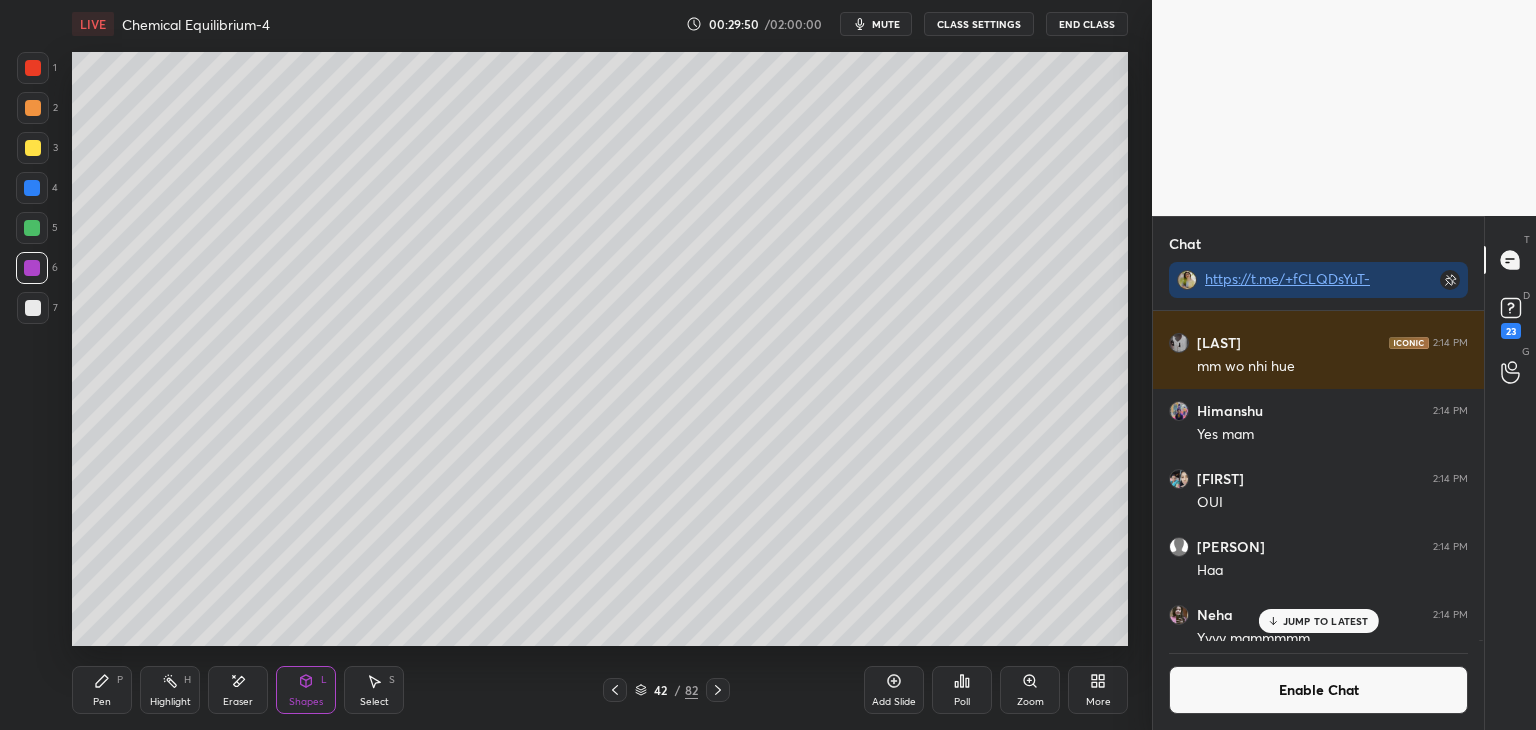 click 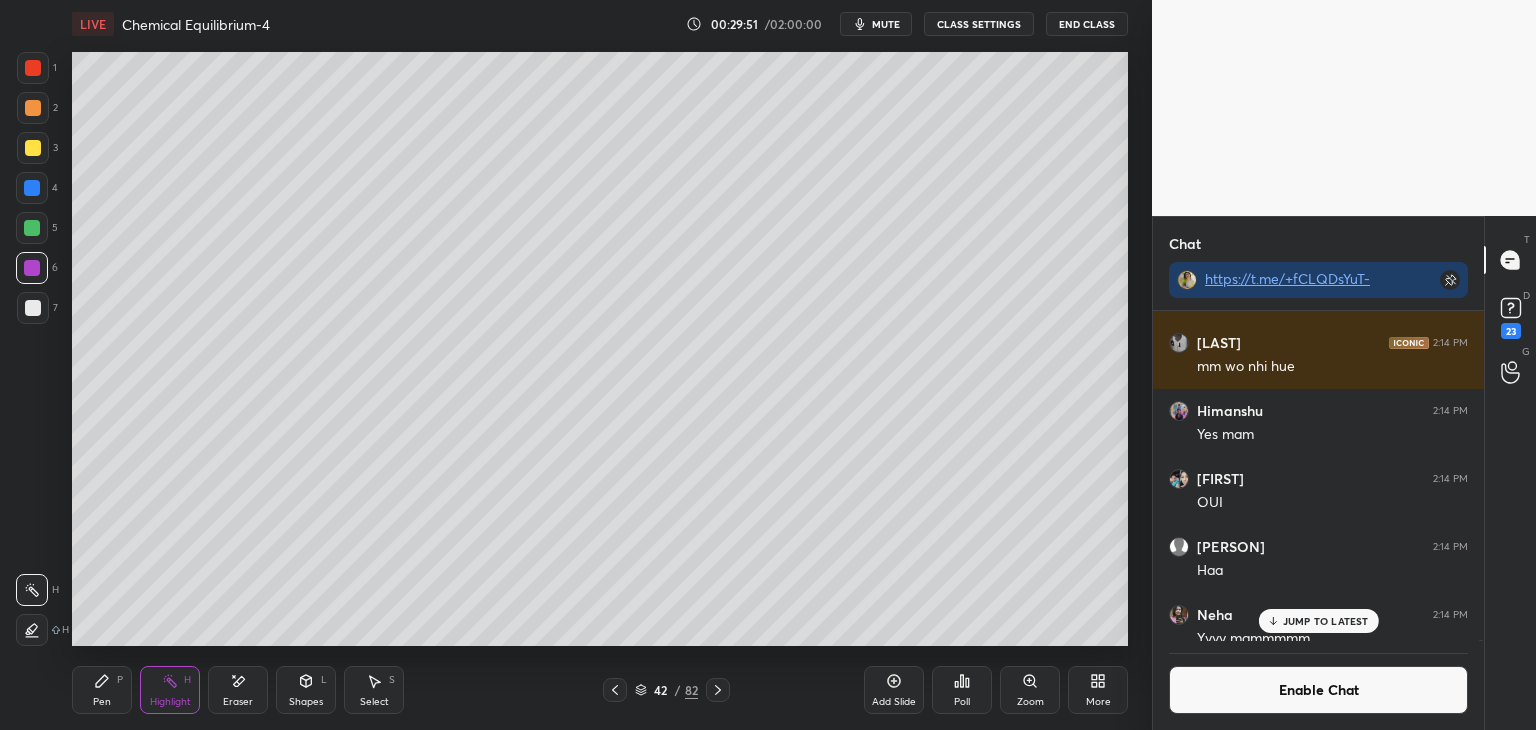 click on "Enable Chat" at bounding box center (1318, 690) 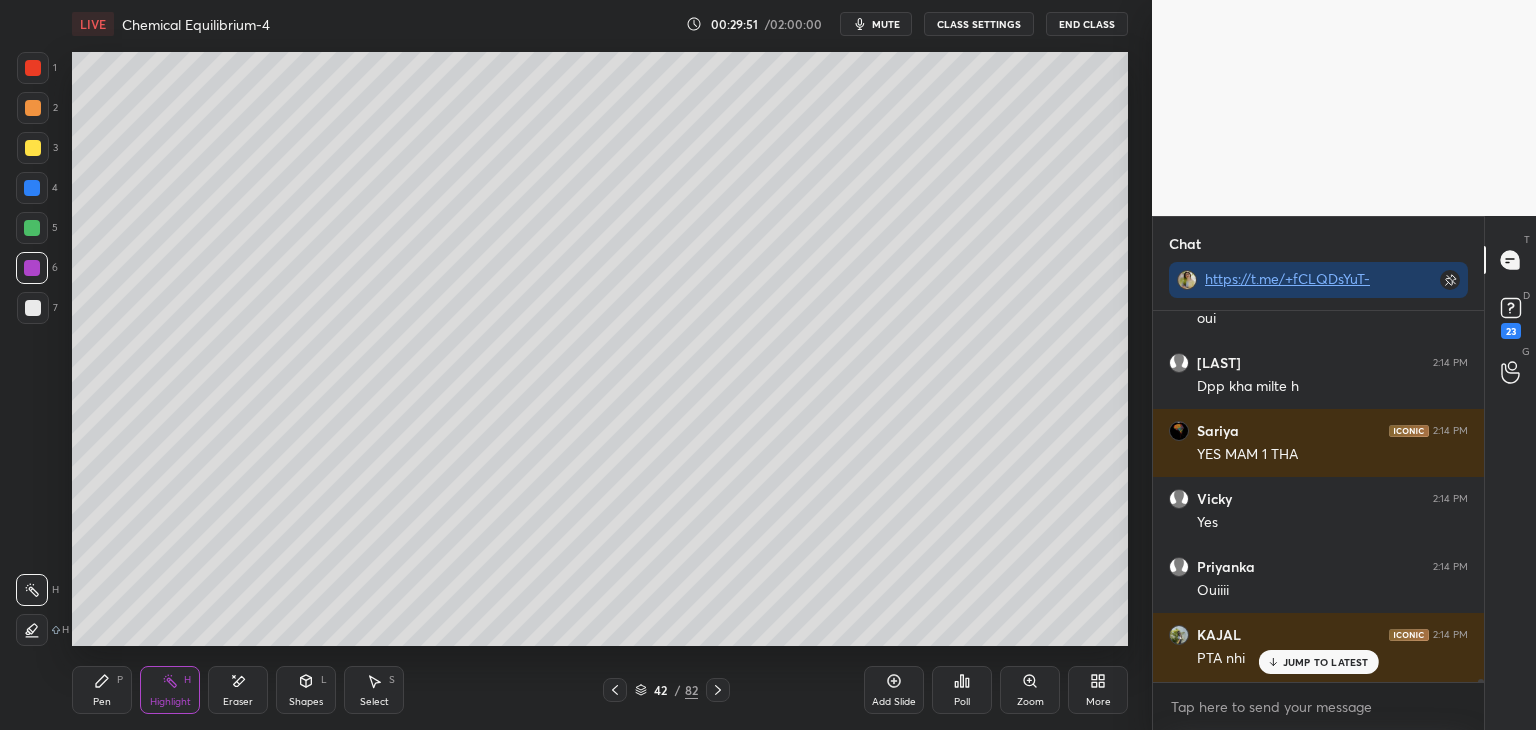 click on "JUMP TO LATEST" at bounding box center (1318, 662) 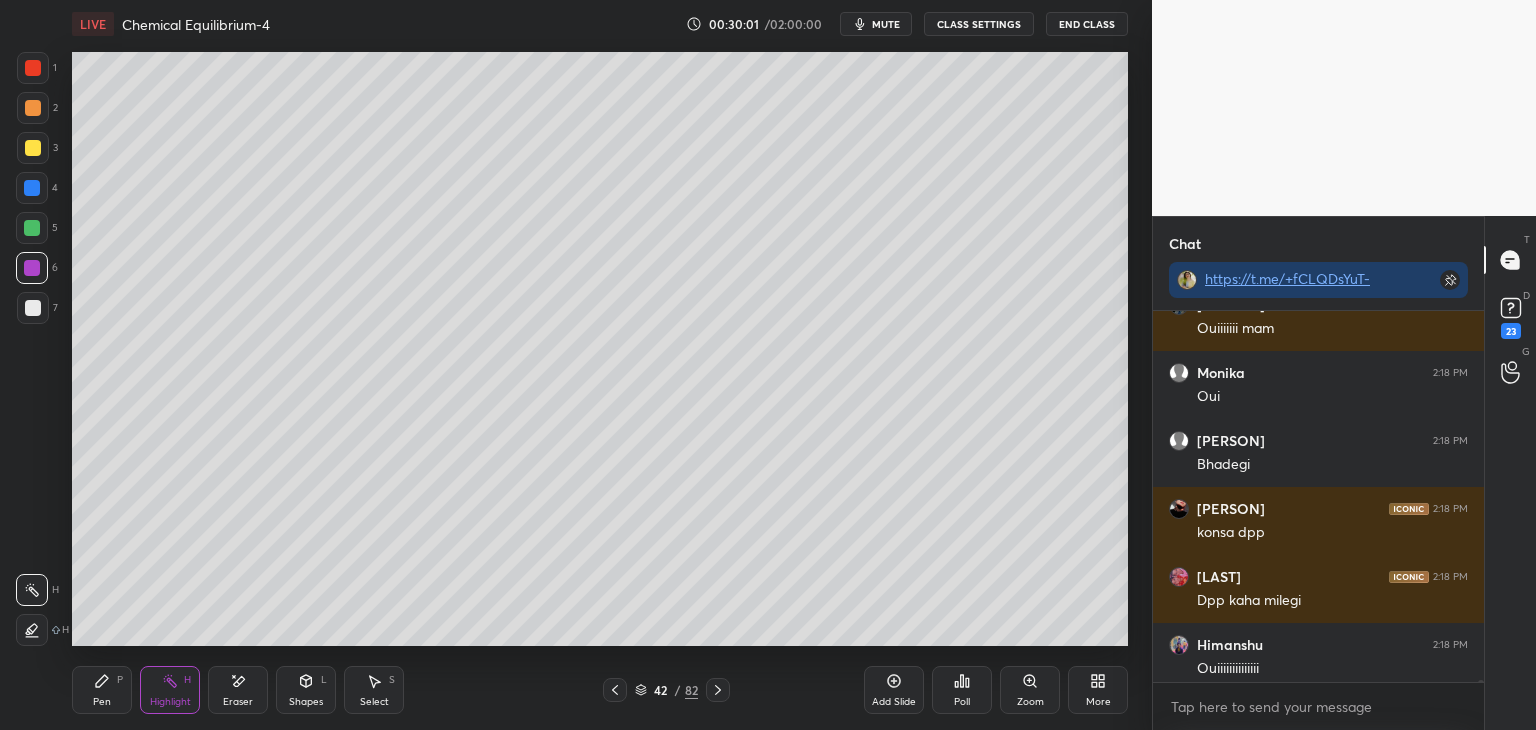 scroll, scrollTop: 83982, scrollLeft: 0, axis: vertical 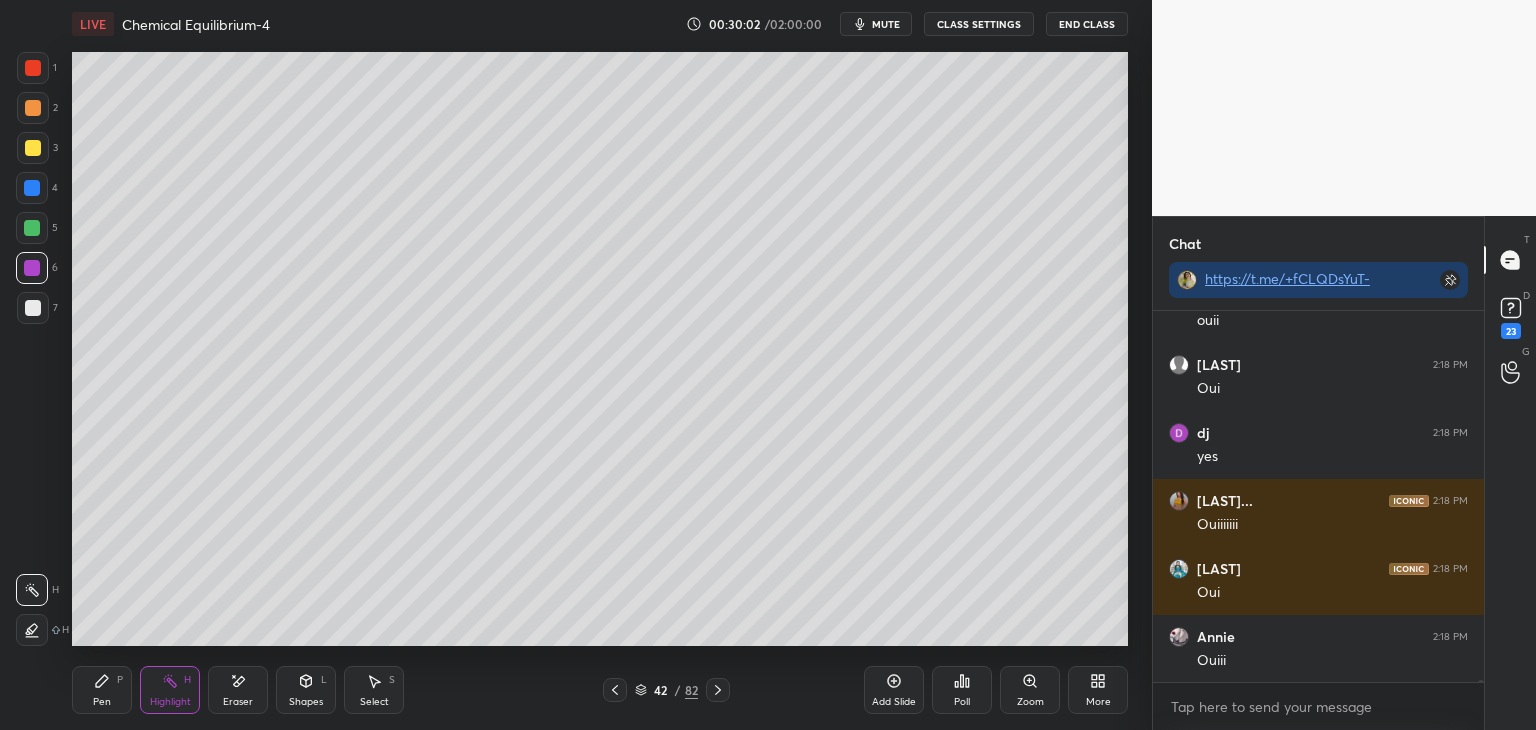 click on "CLASS SETTINGS" at bounding box center (979, 24) 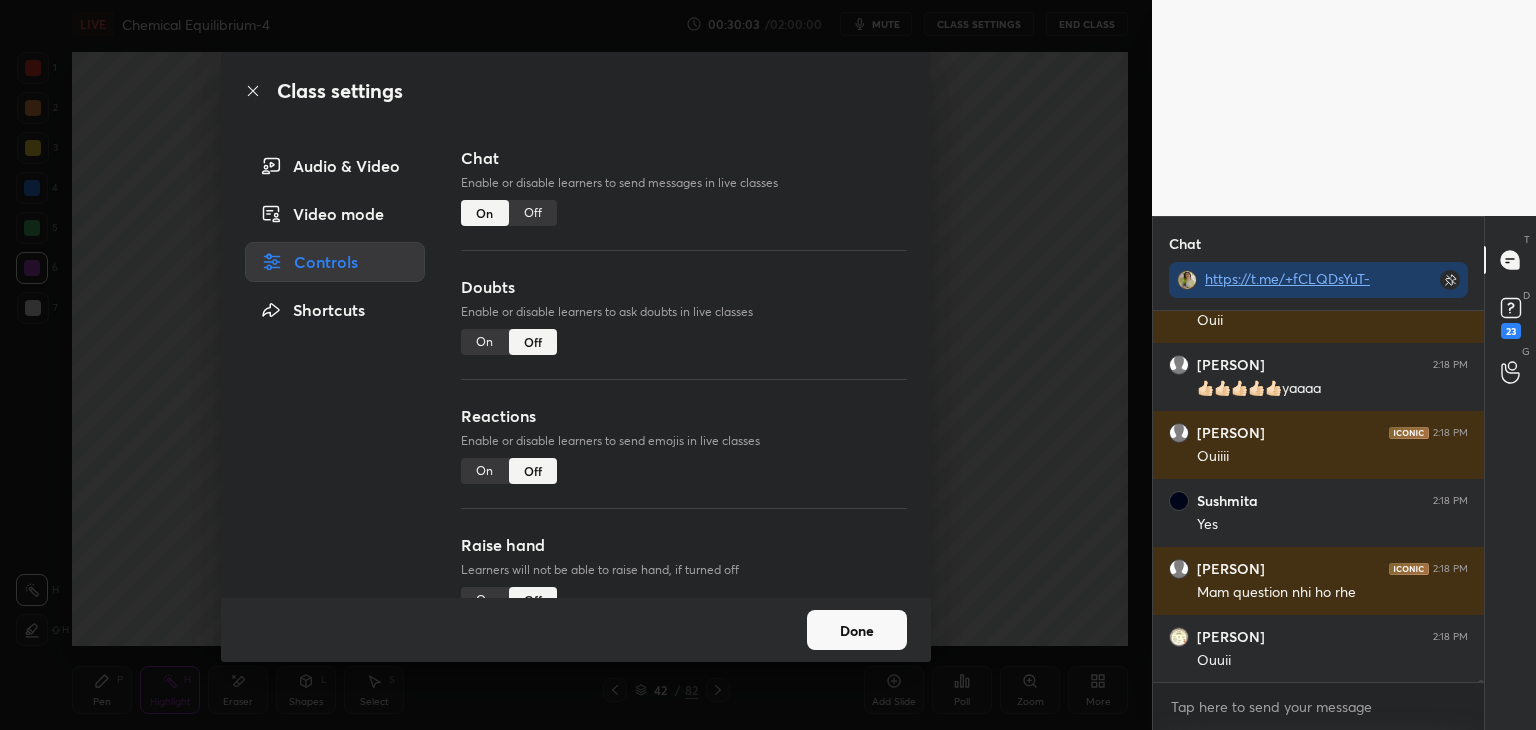 click on "Off" at bounding box center [533, 213] 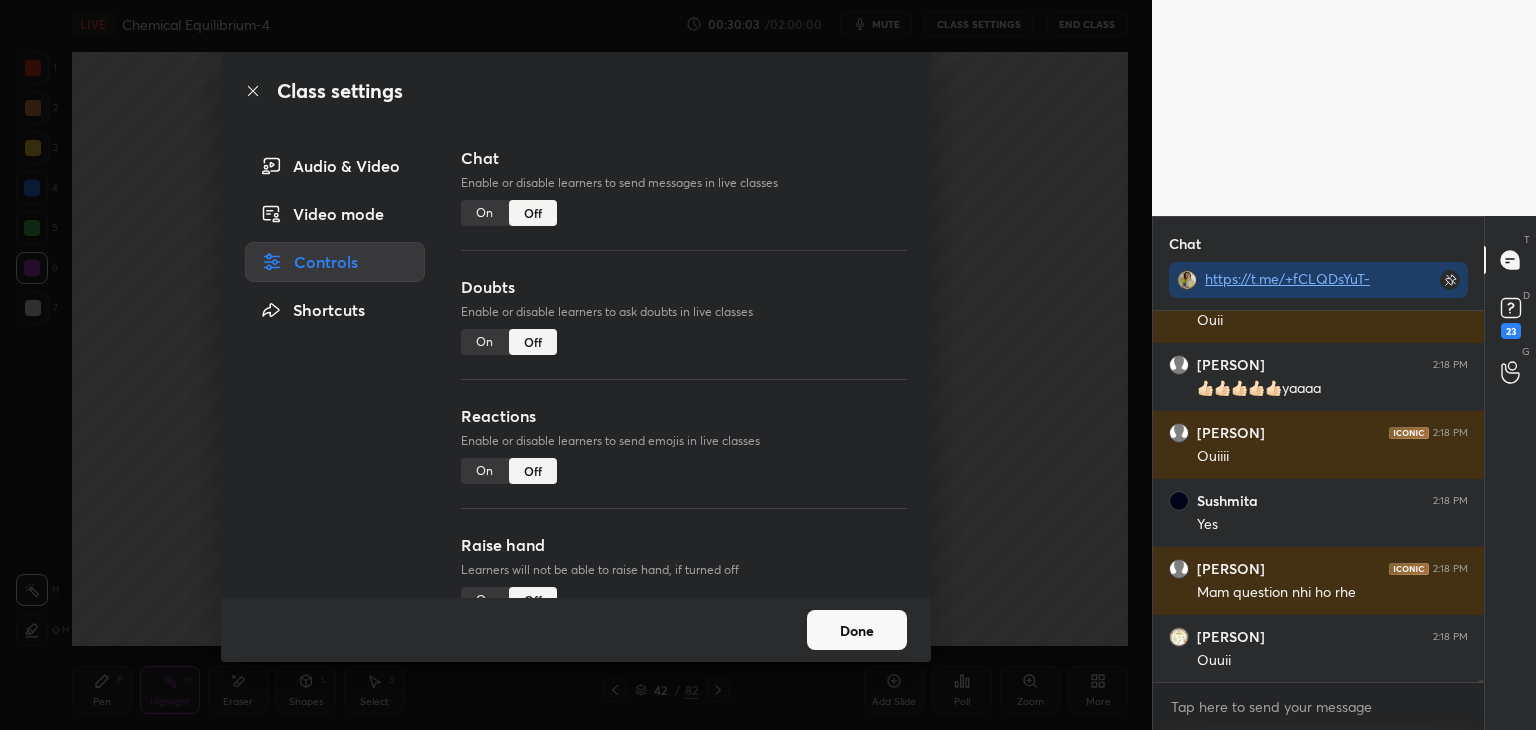 scroll, scrollTop: 84078, scrollLeft: 0, axis: vertical 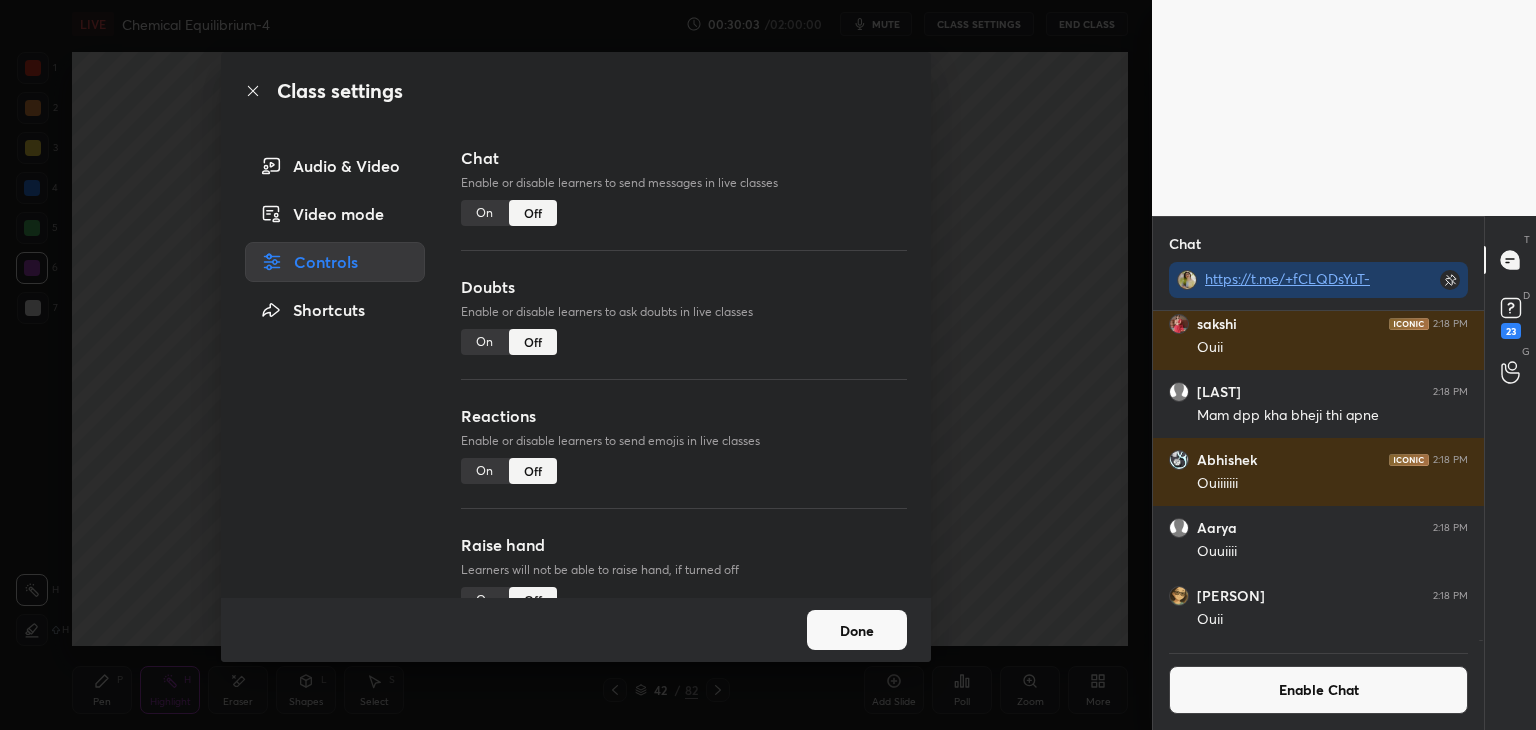 click on "Done" at bounding box center (857, 630) 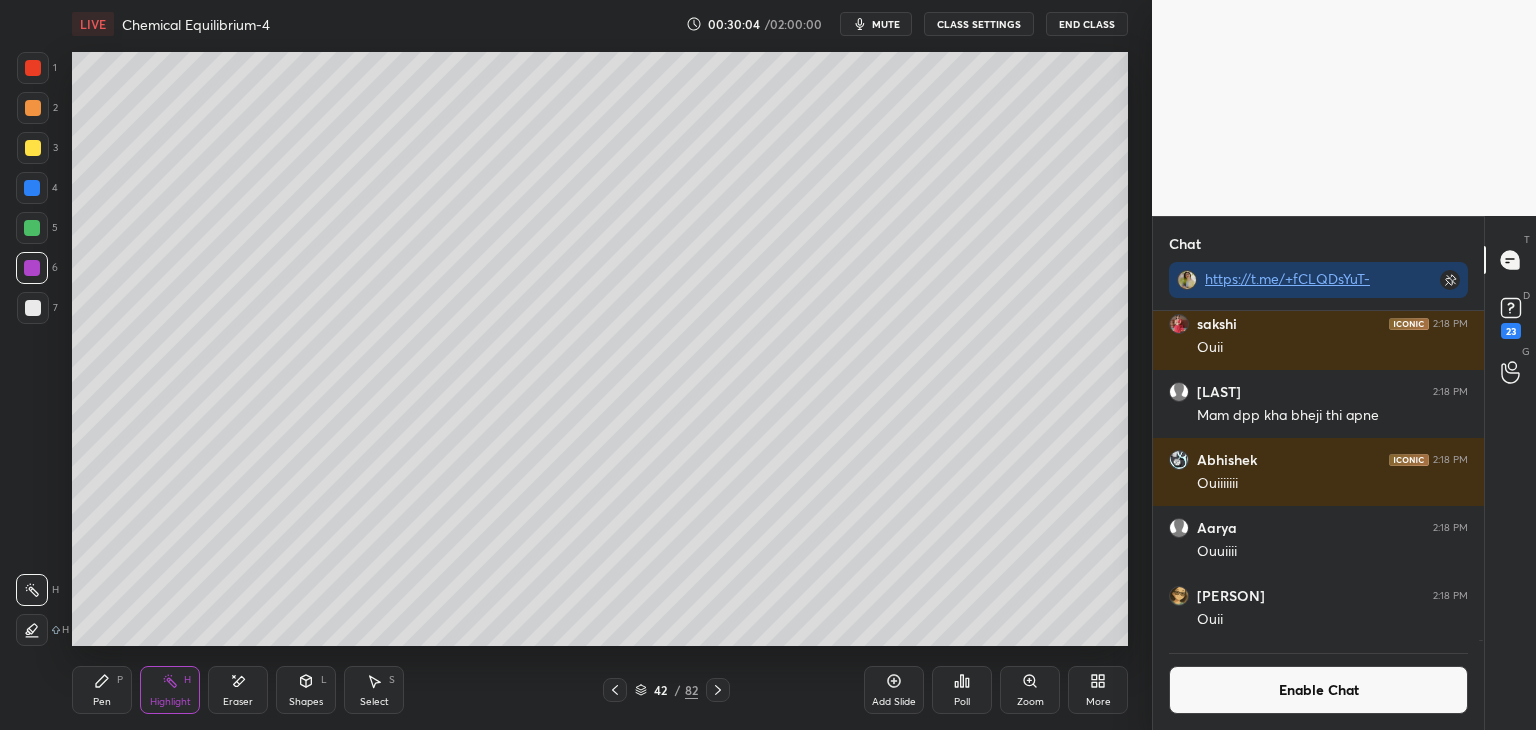 click at bounding box center (615, 690) 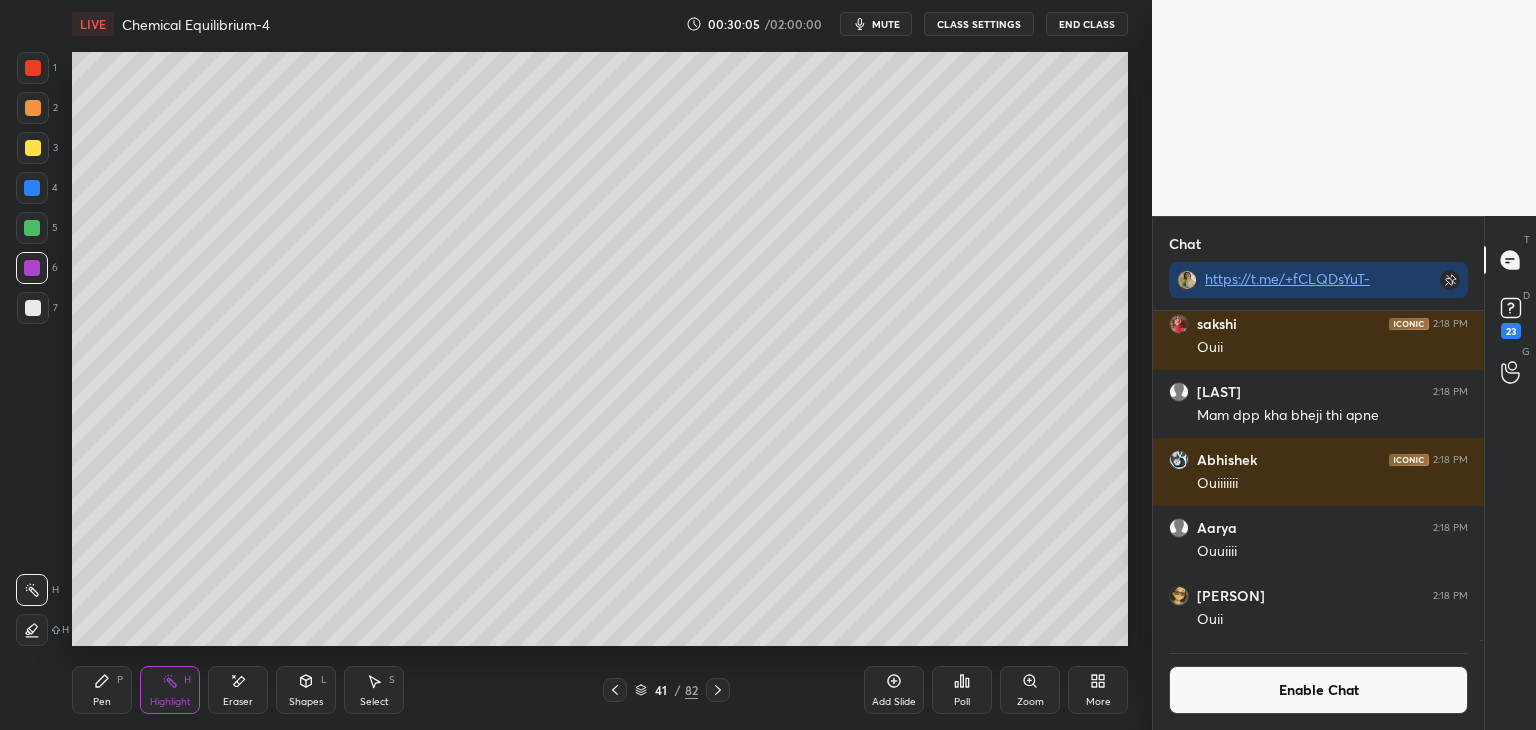 click on "Shapes" at bounding box center (306, 702) 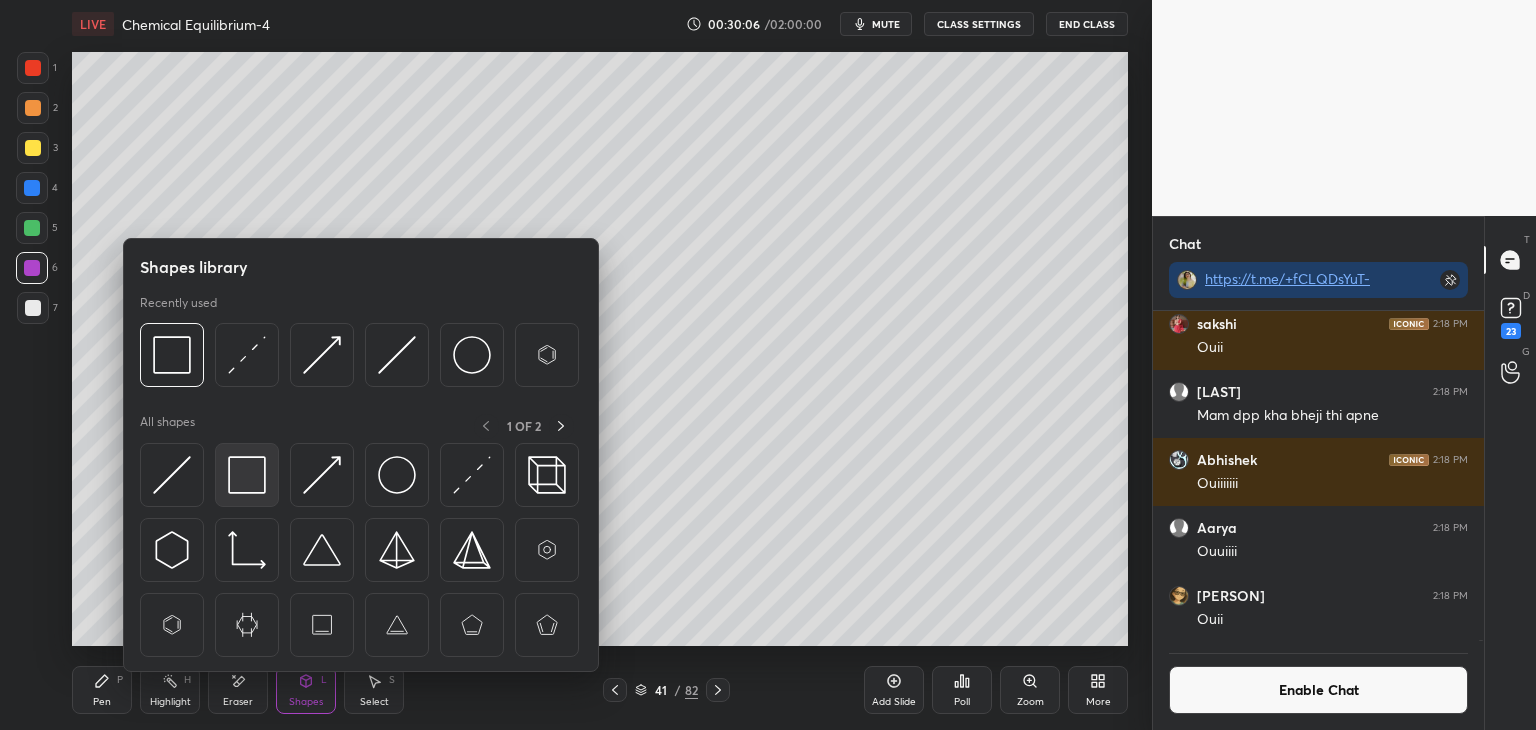 click at bounding box center (247, 475) 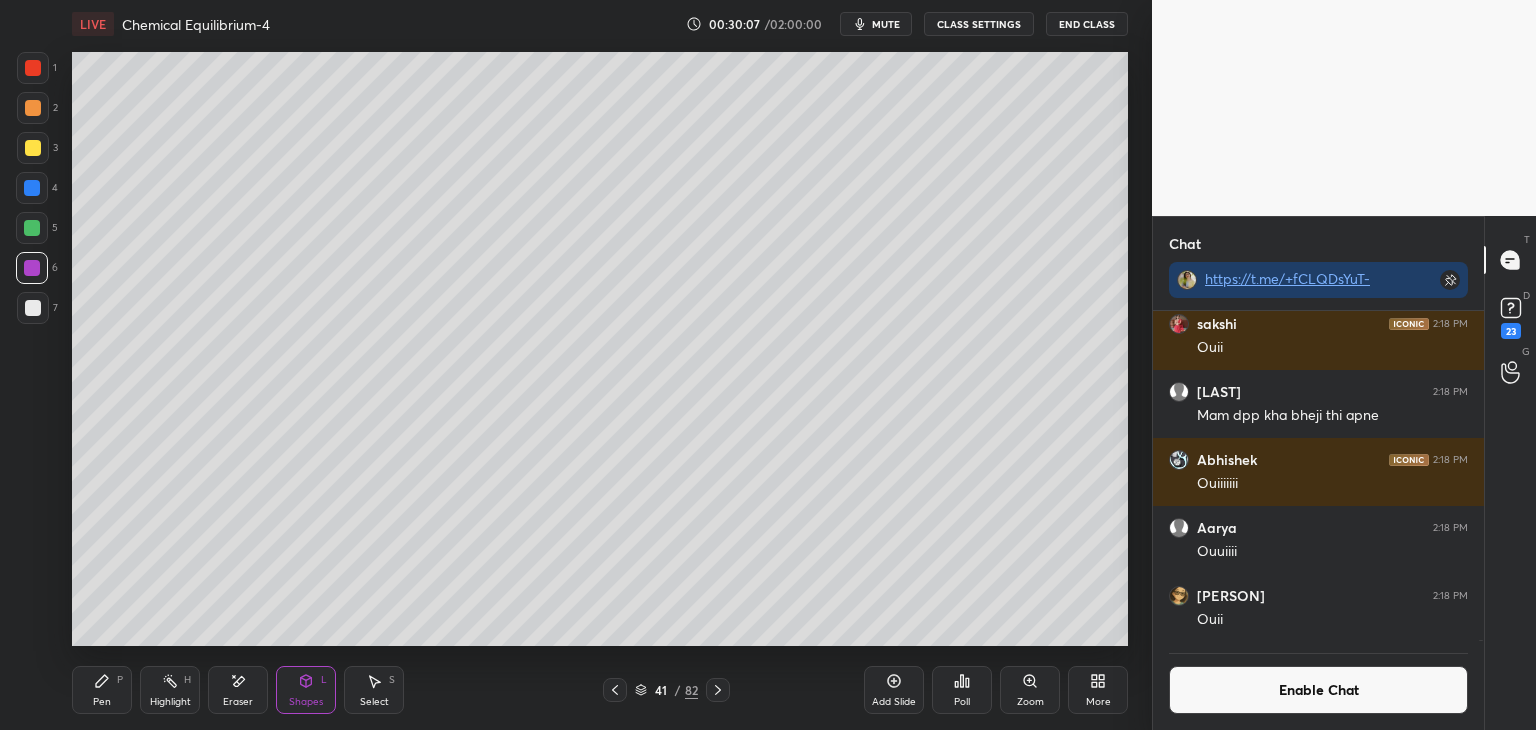 click at bounding box center (33, 108) 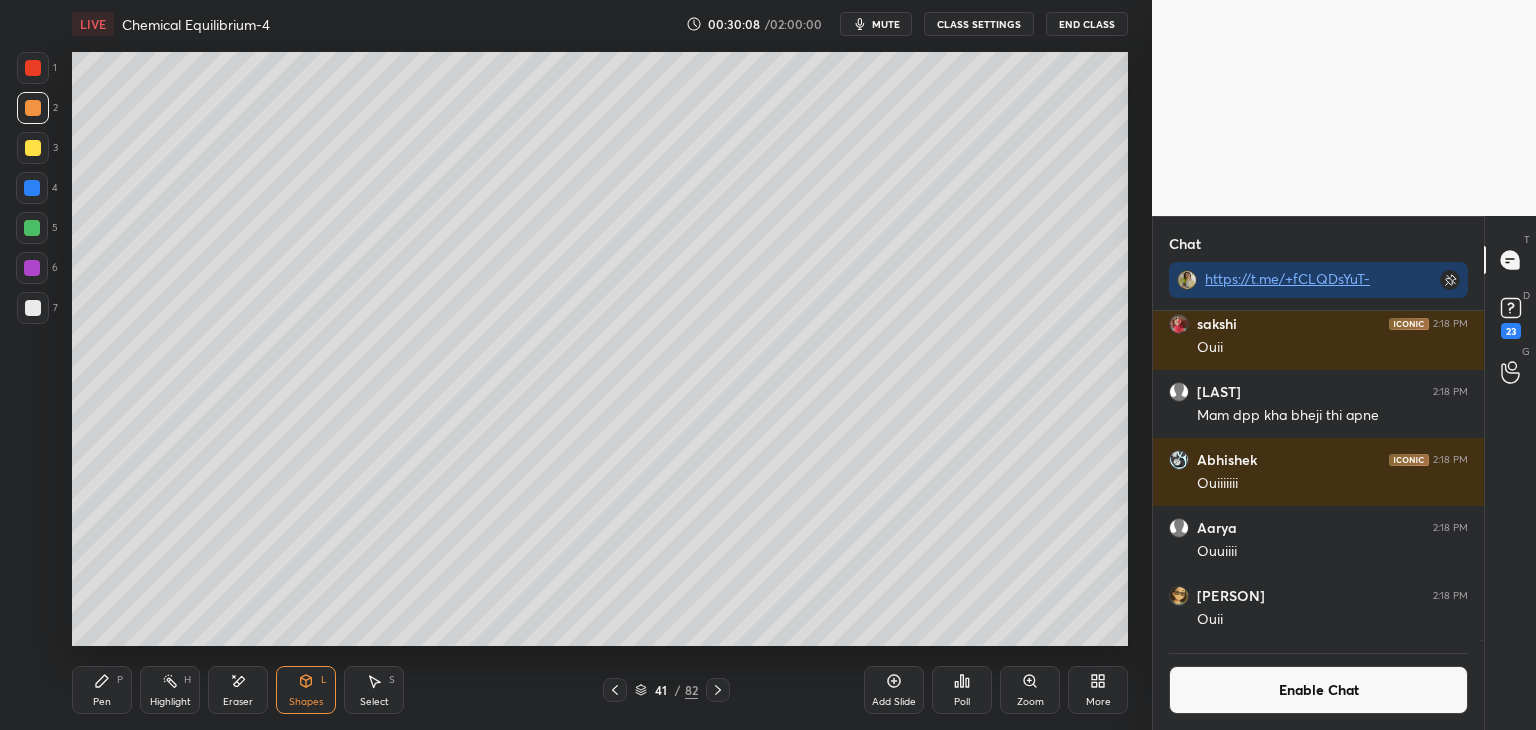 click at bounding box center (32, 228) 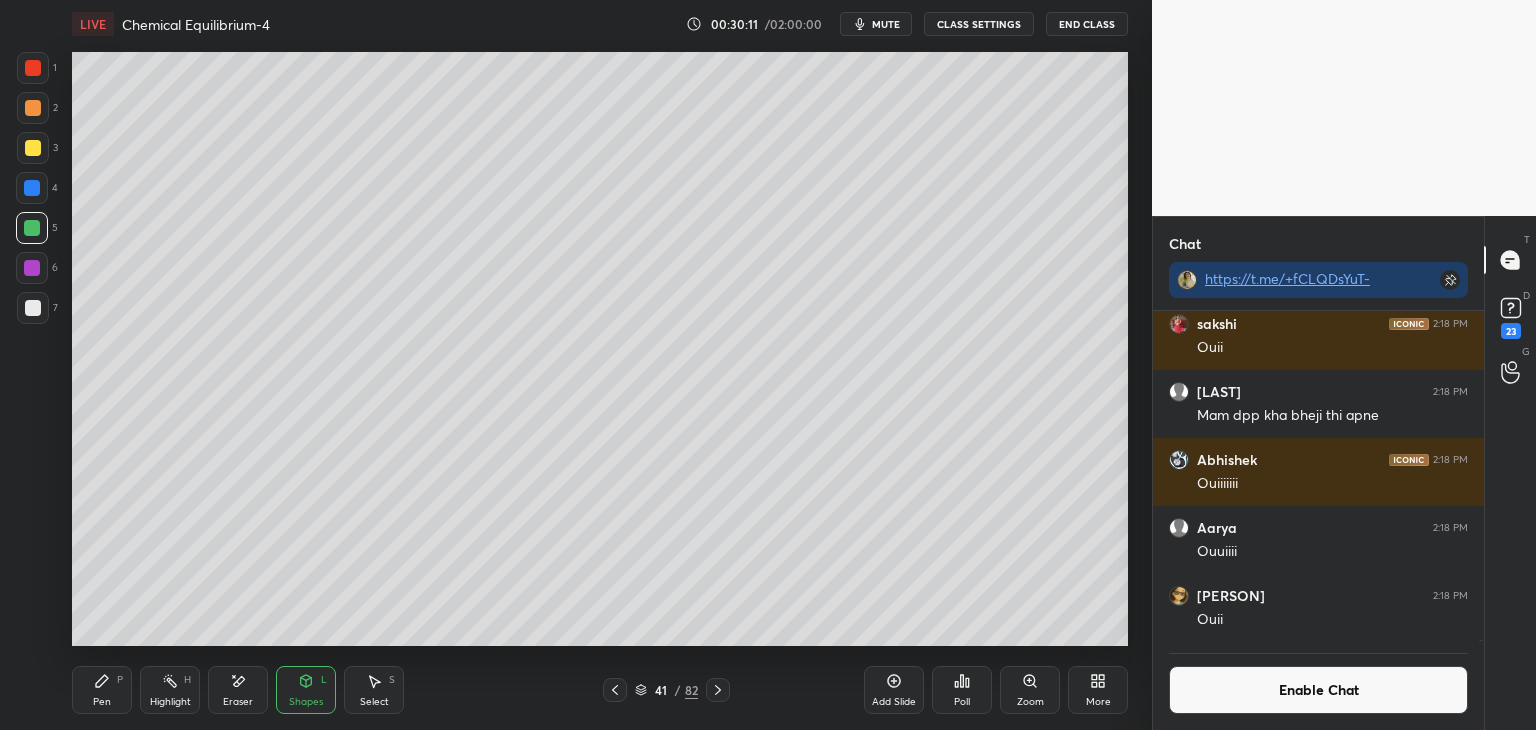 click on "Pen P" at bounding box center (102, 690) 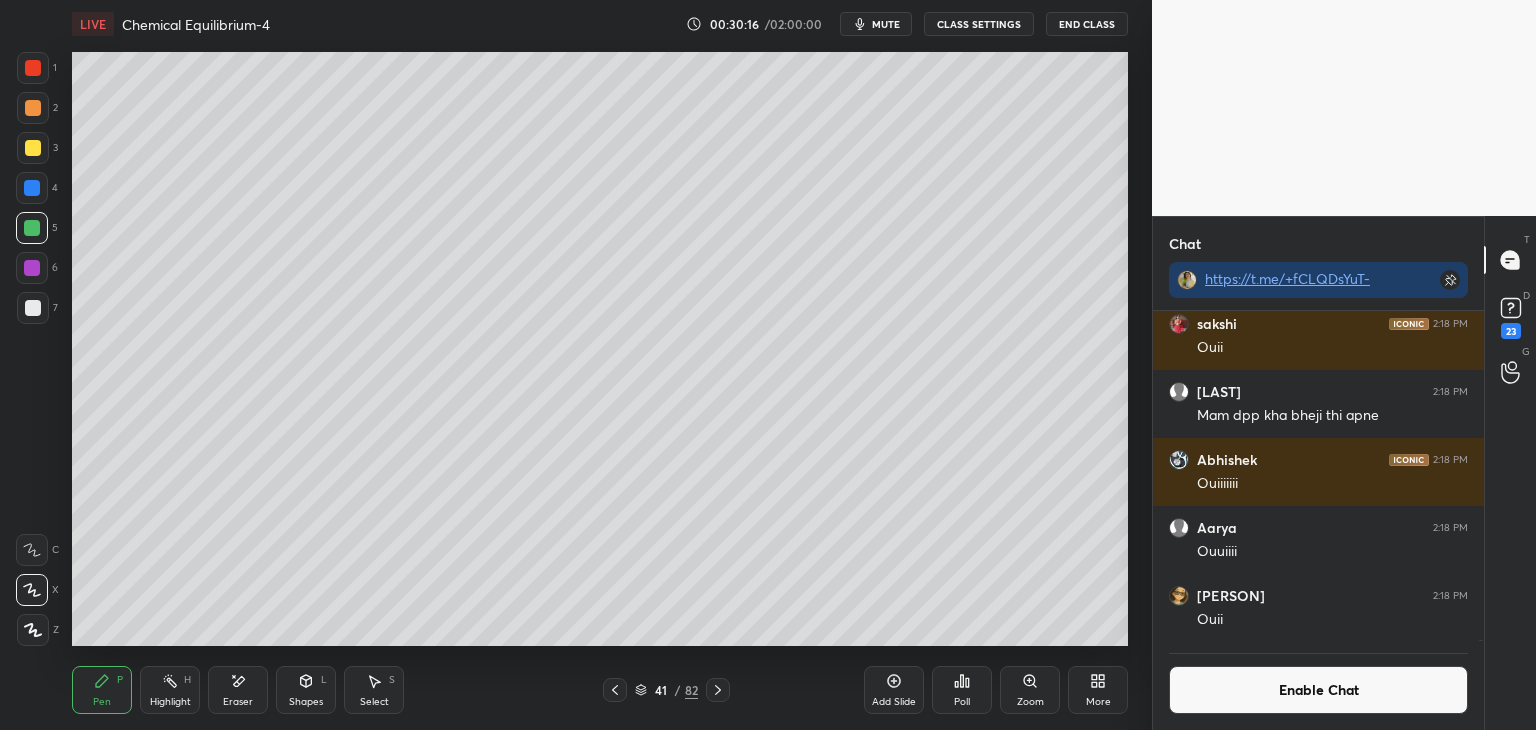 click on "Eraser" at bounding box center (238, 690) 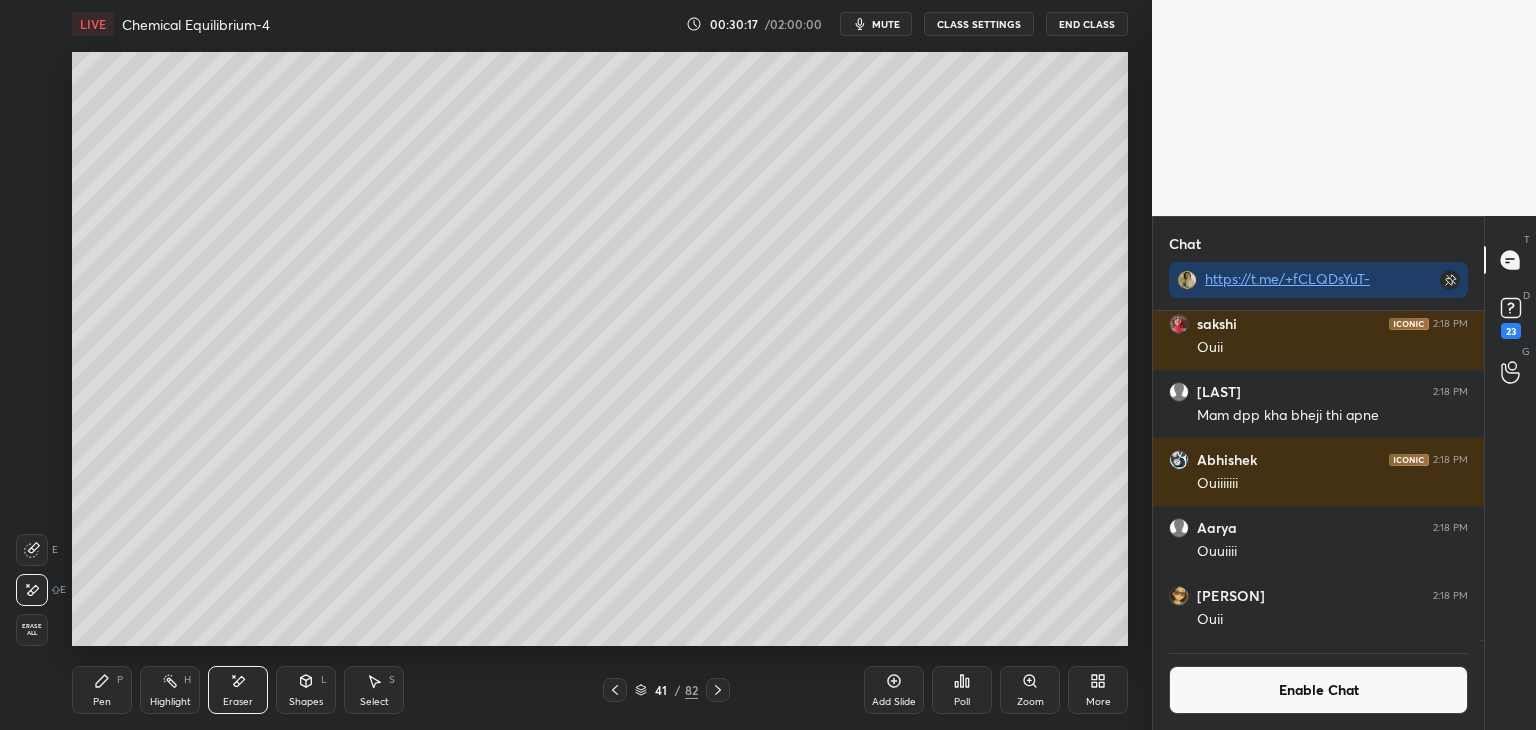 click 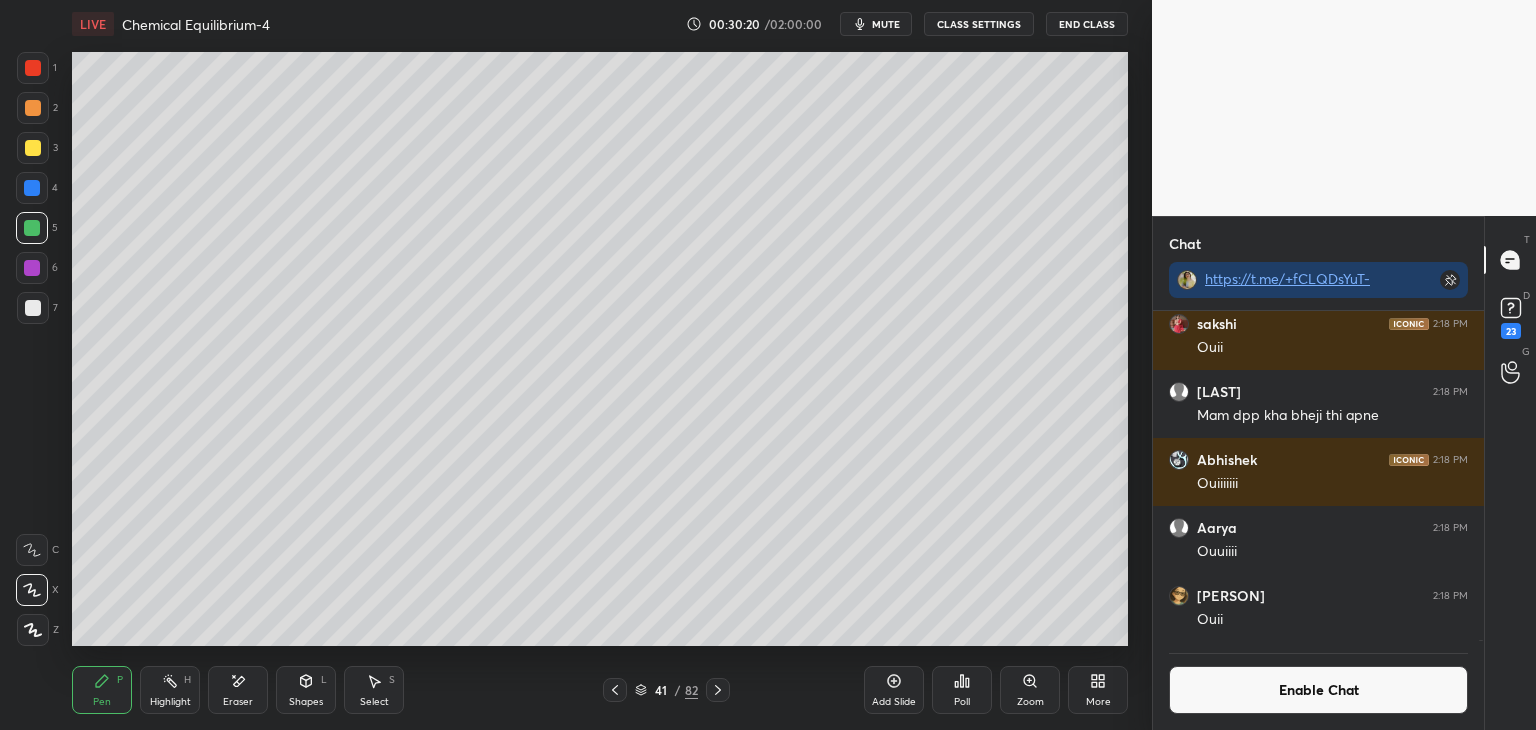click at bounding box center (33, 308) 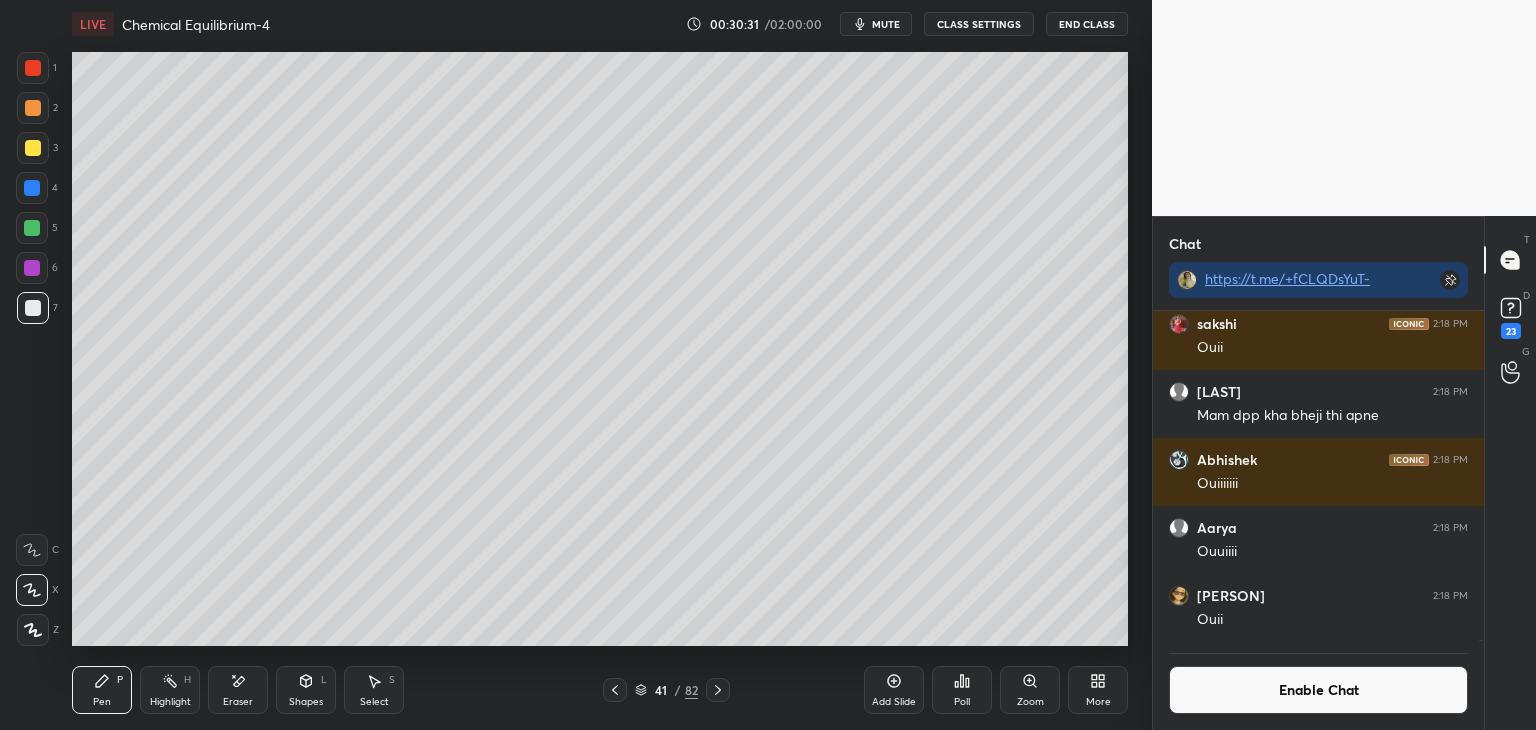 click on "Highlight" at bounding box center (170, 702) 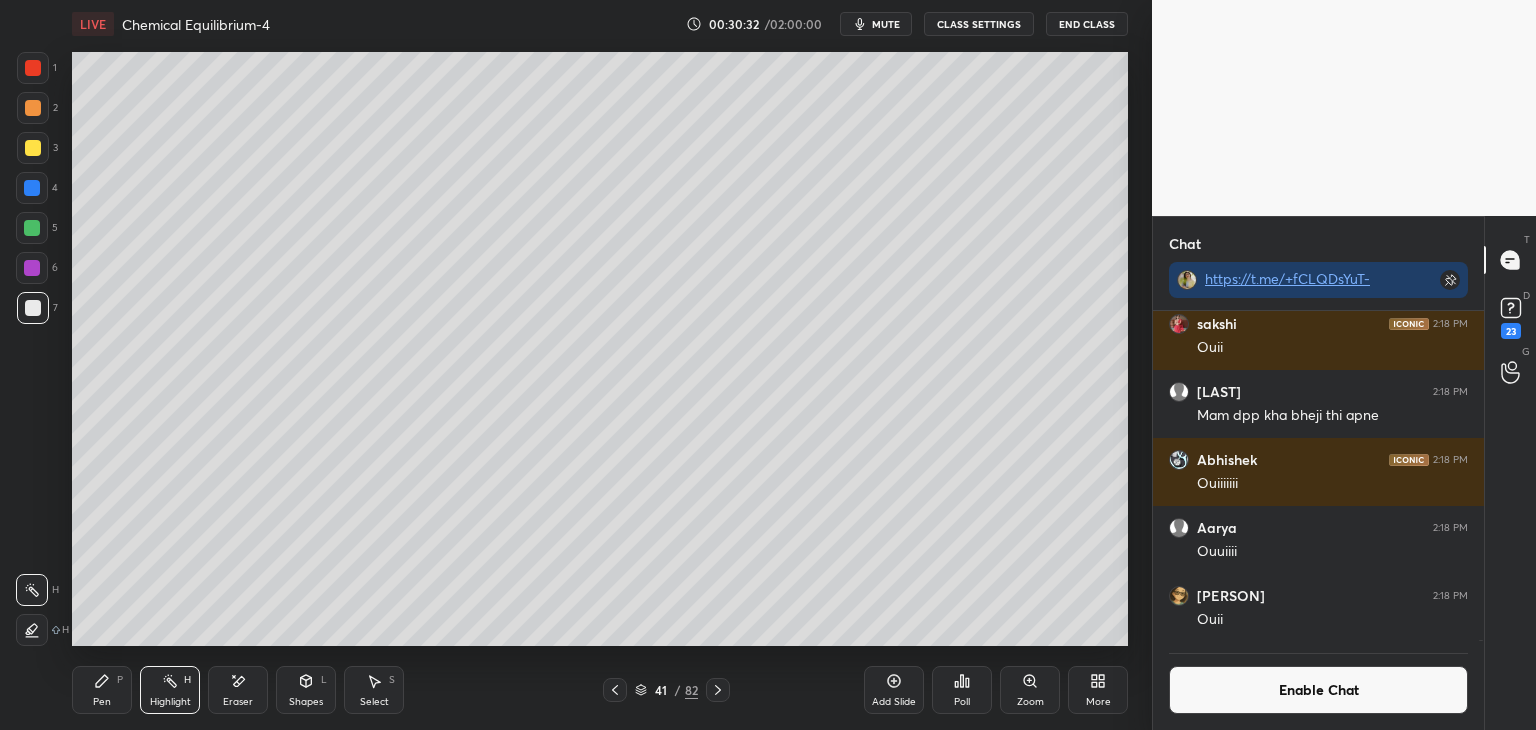 click at bounding box center [32, 268] 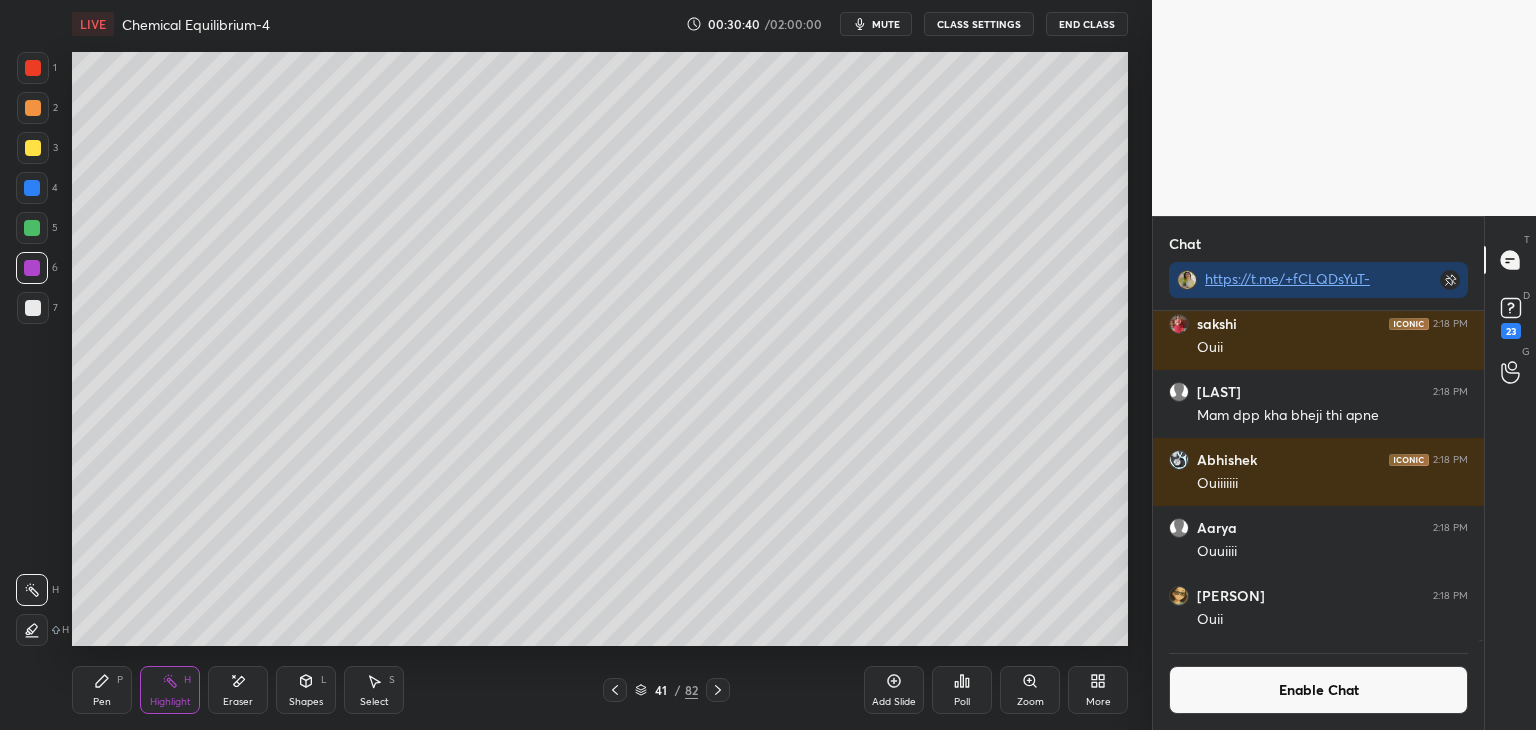 click on "Shapes L" at bounding box center (306, 690) 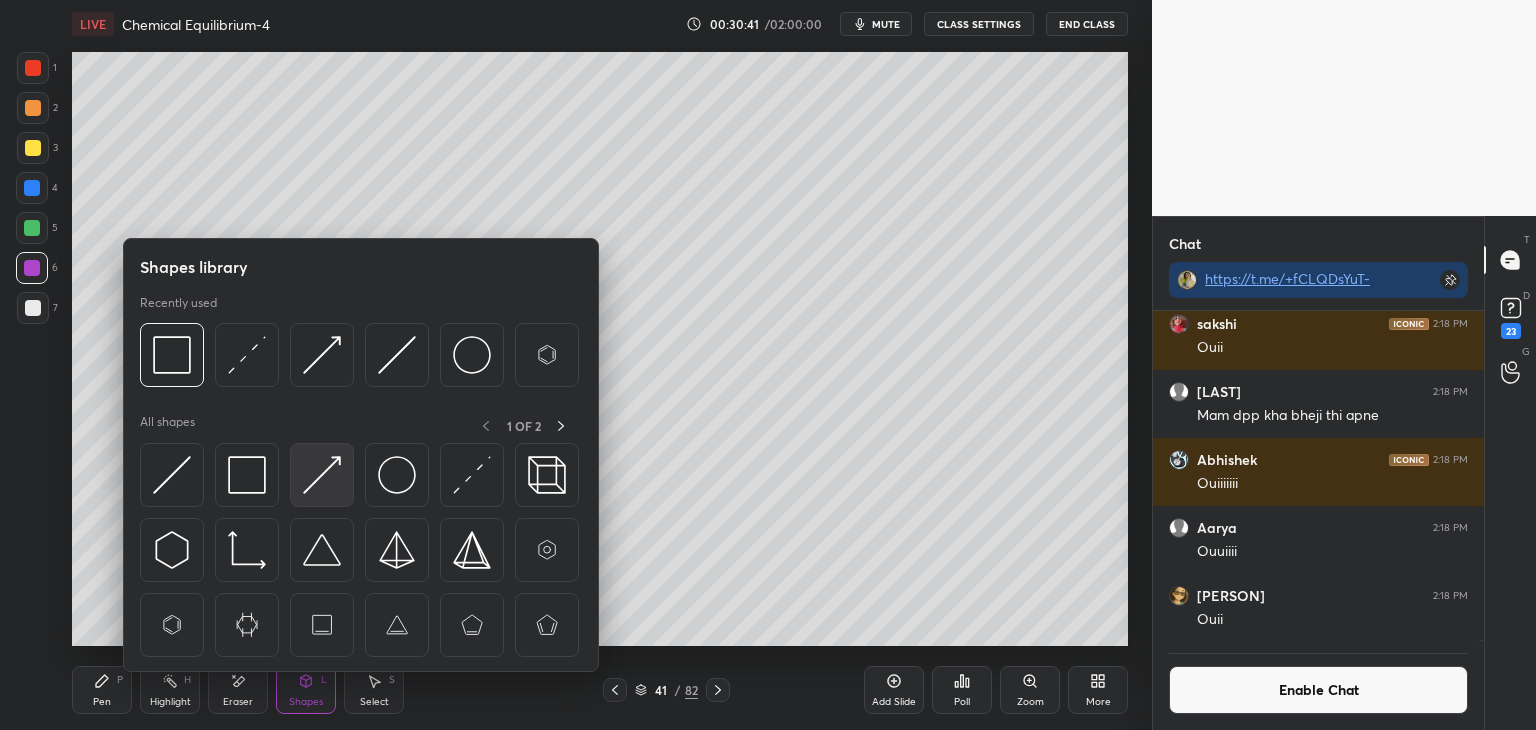click at bounding box center (322, 475) 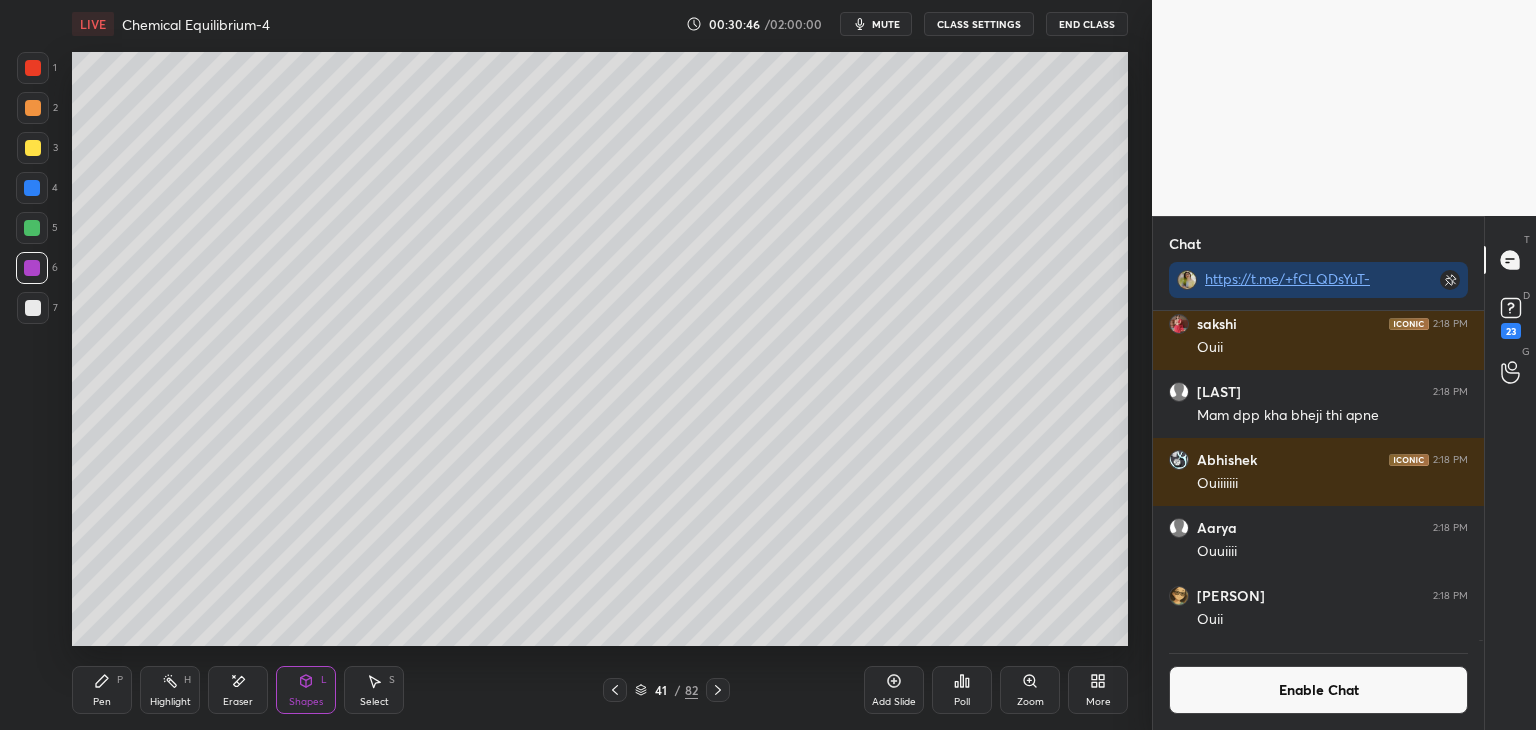click on "Pen P" at bounding box center [102, 690] 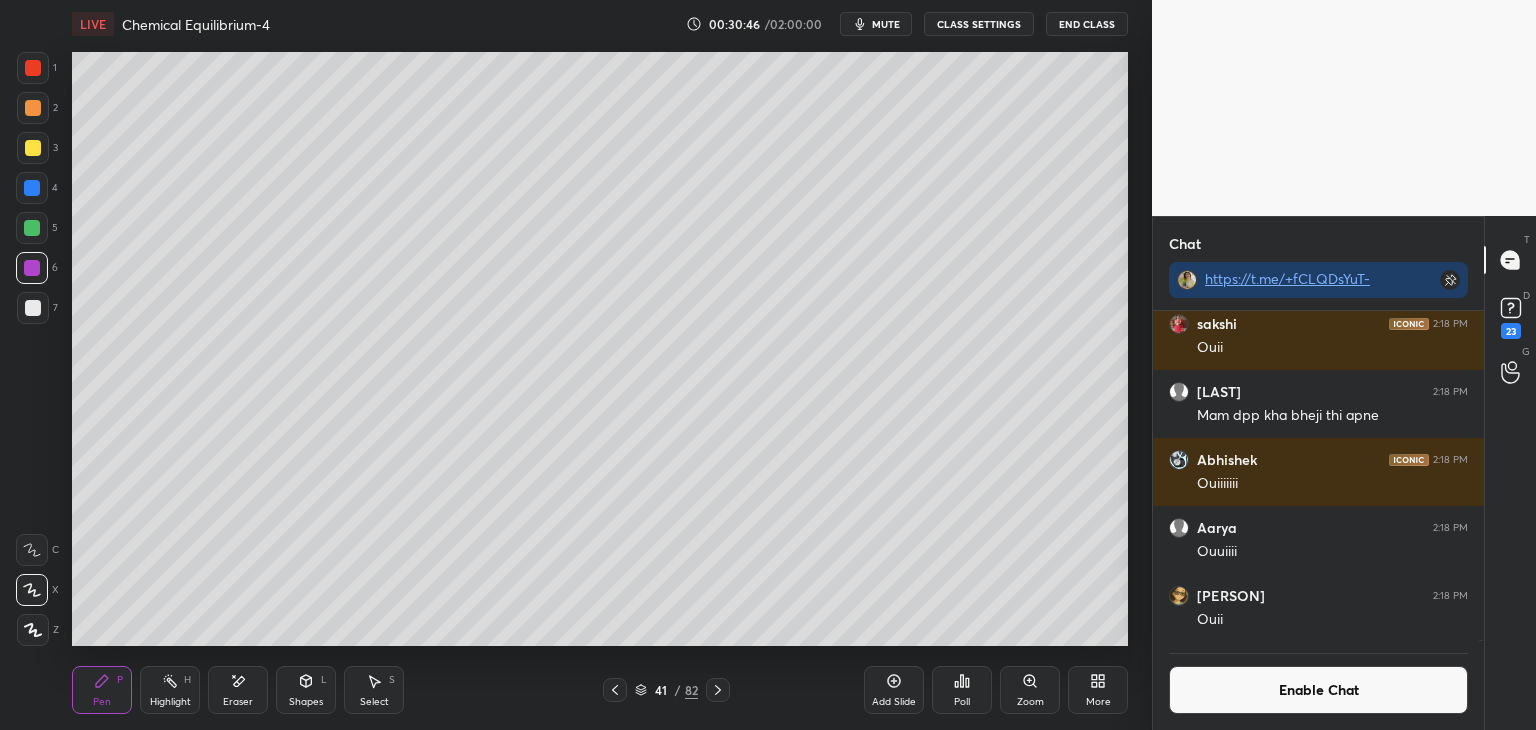click at bounding box center (33, 148) 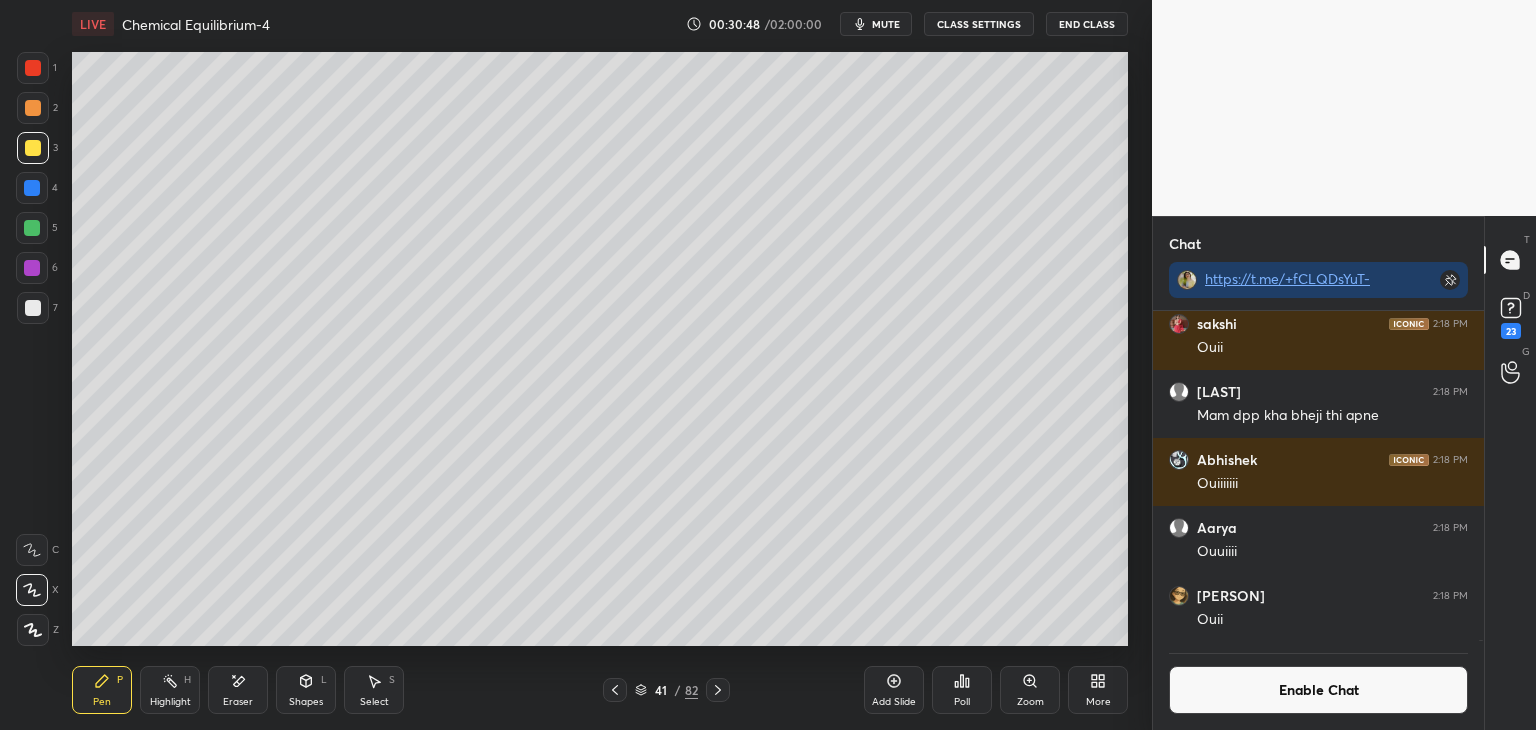 click at bounding box center [33, 308] 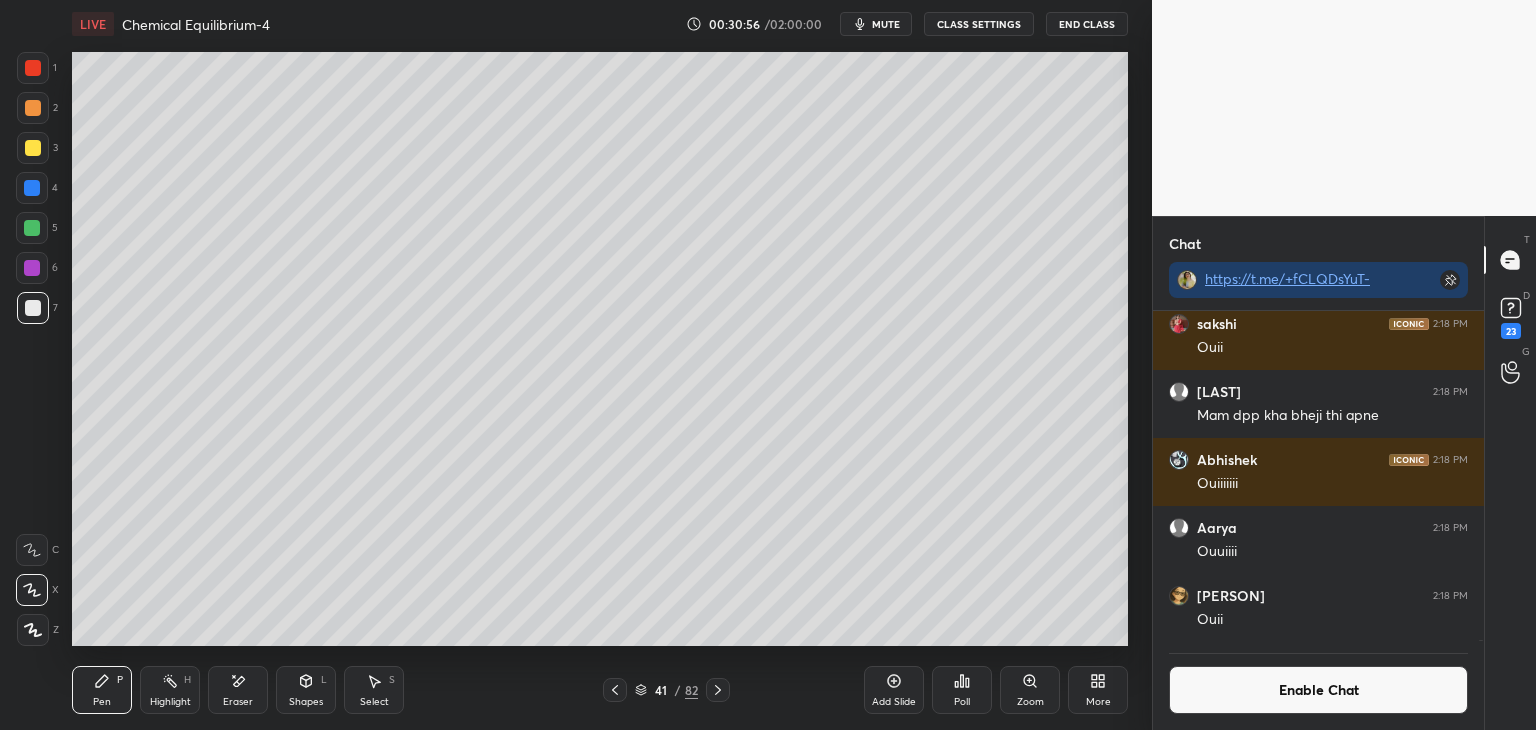 click 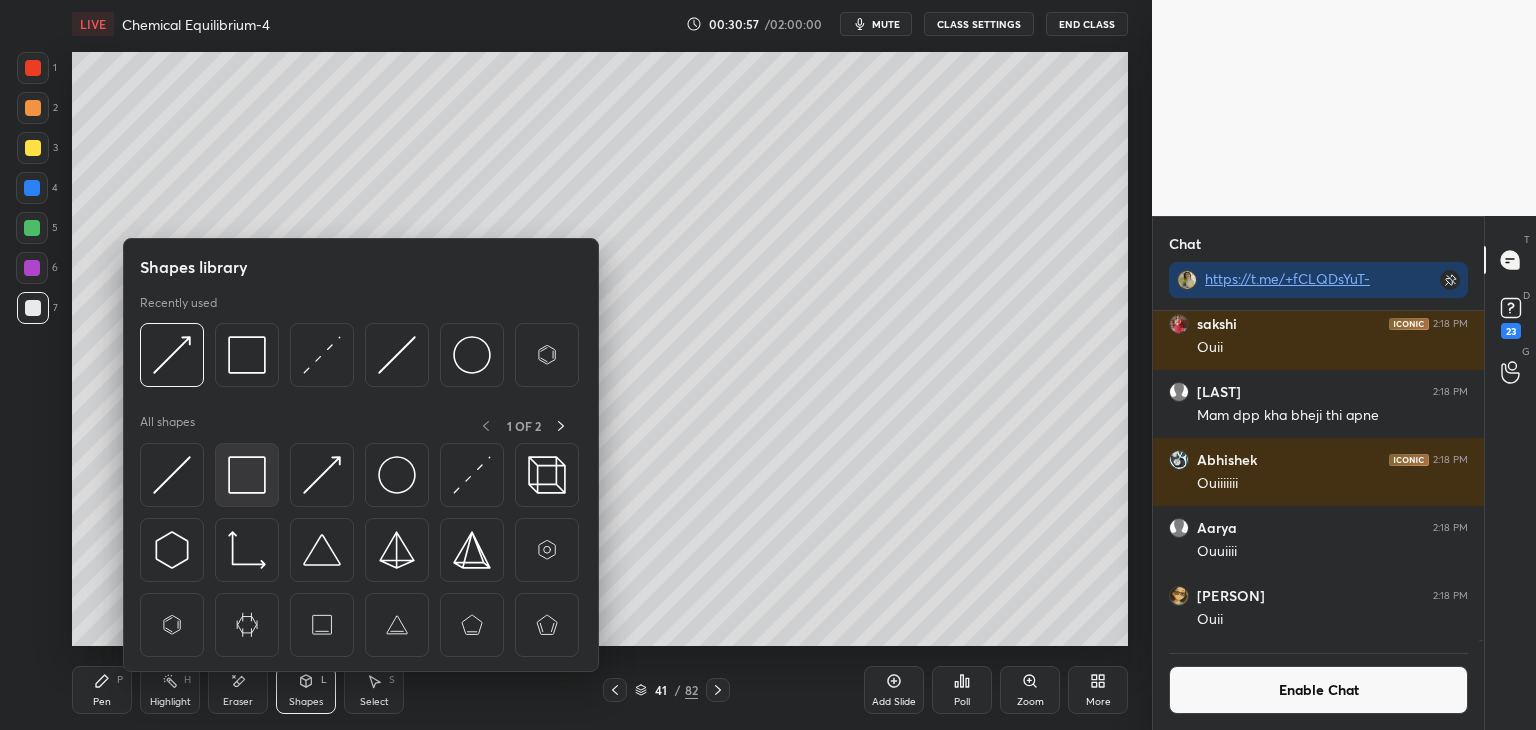 click at bounding box center [247, 475] 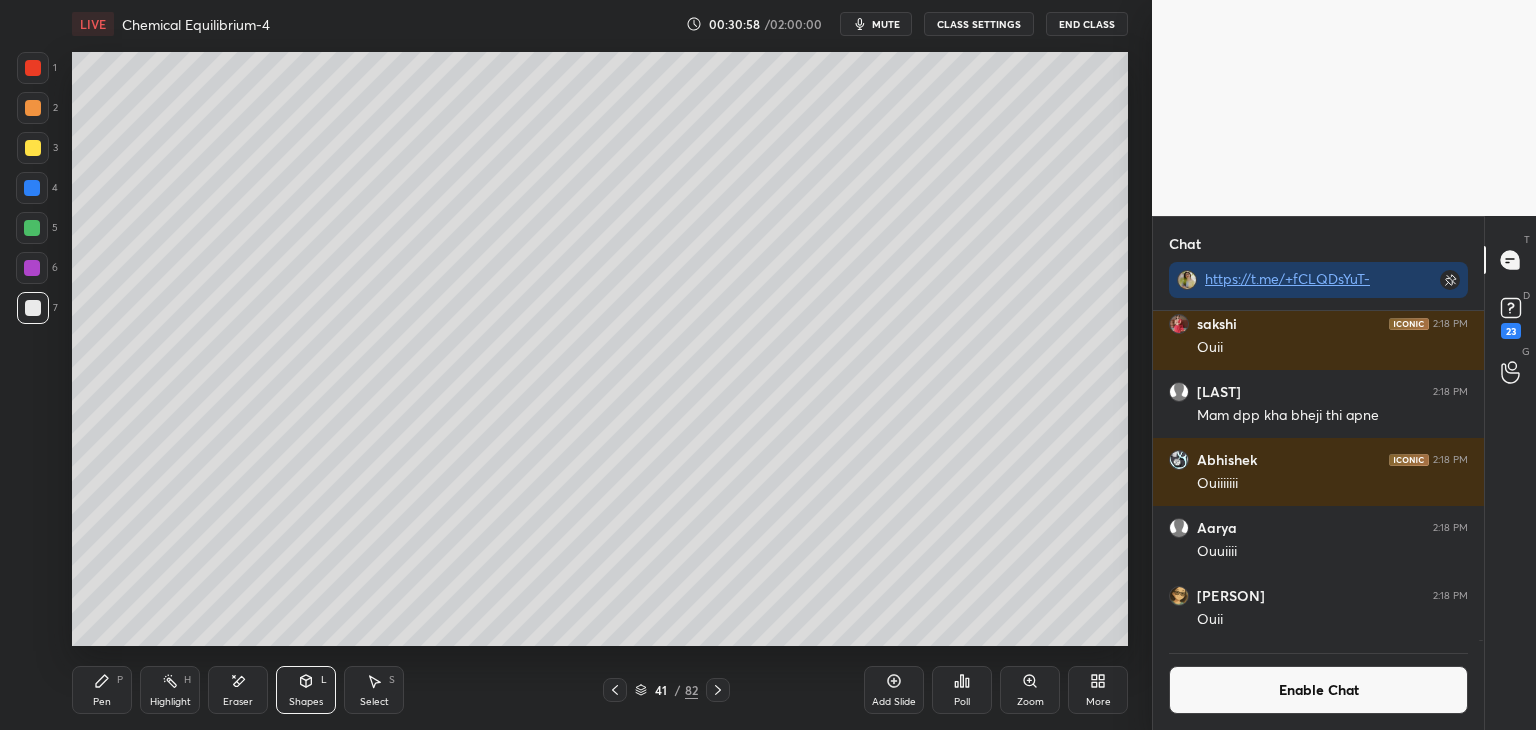 click on "1 2 3 4 5 6 7 C X Z E E Erase all   H H" at bounding box center (32, 349) 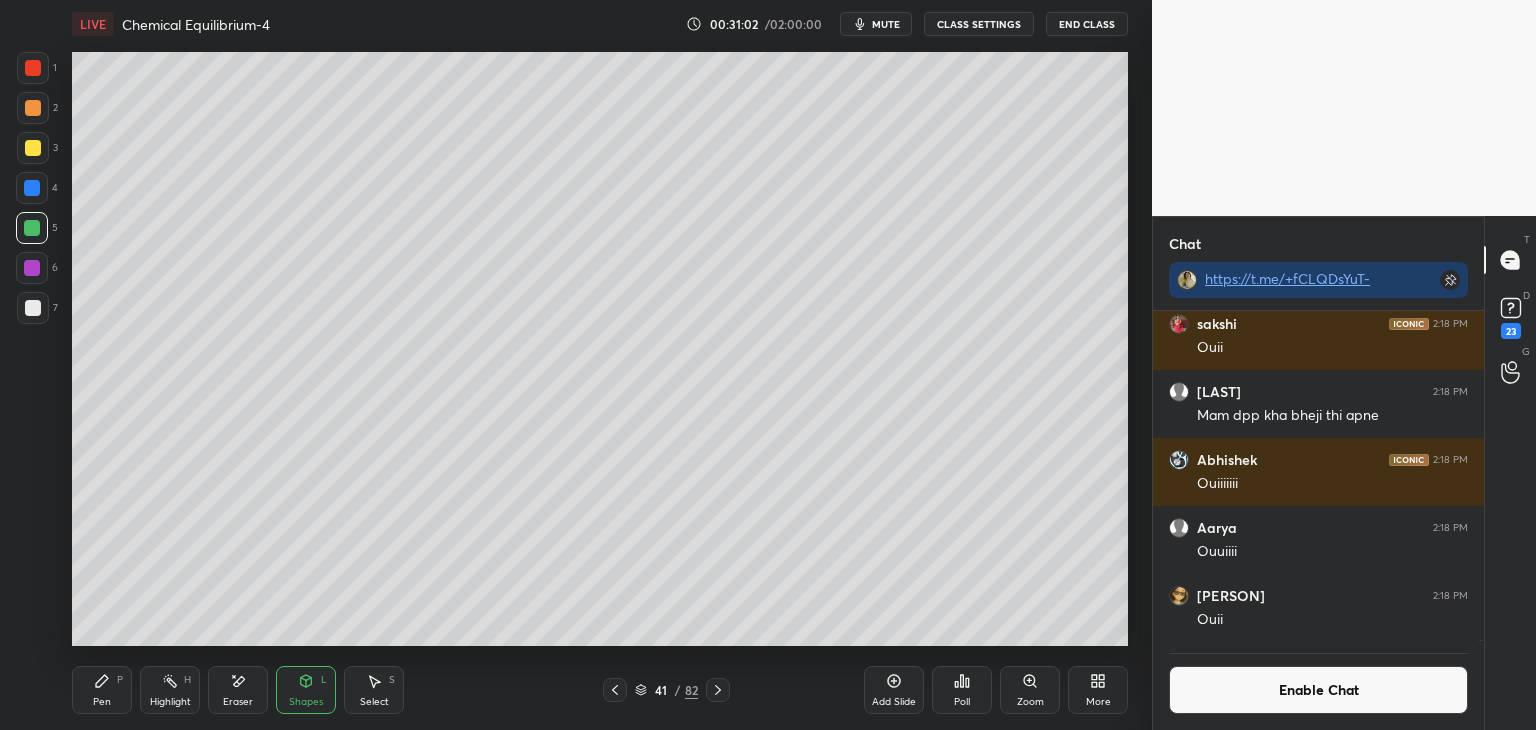 click on "H" at bounding box center (187, 680) 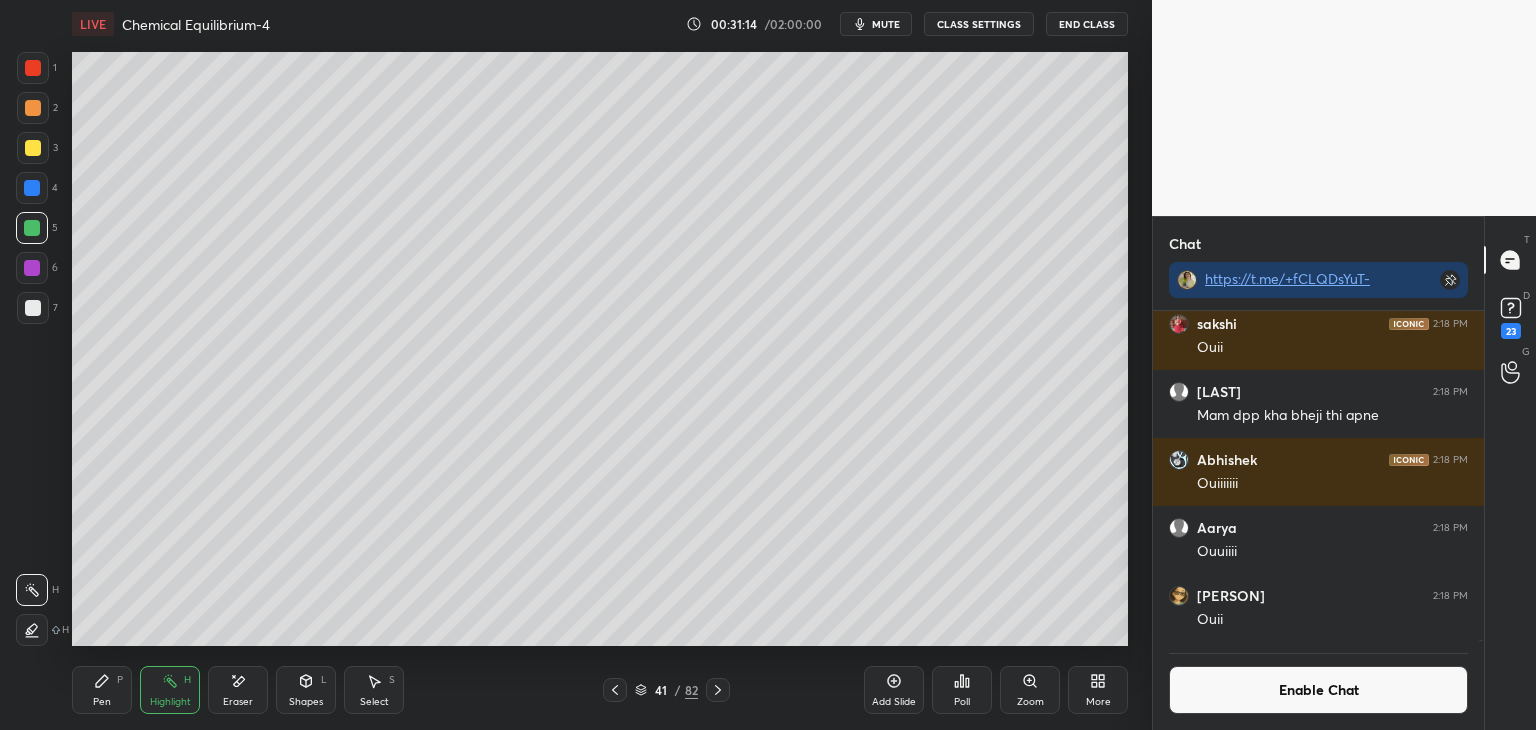 click on "Pen P" at bounding box center (102, 690) 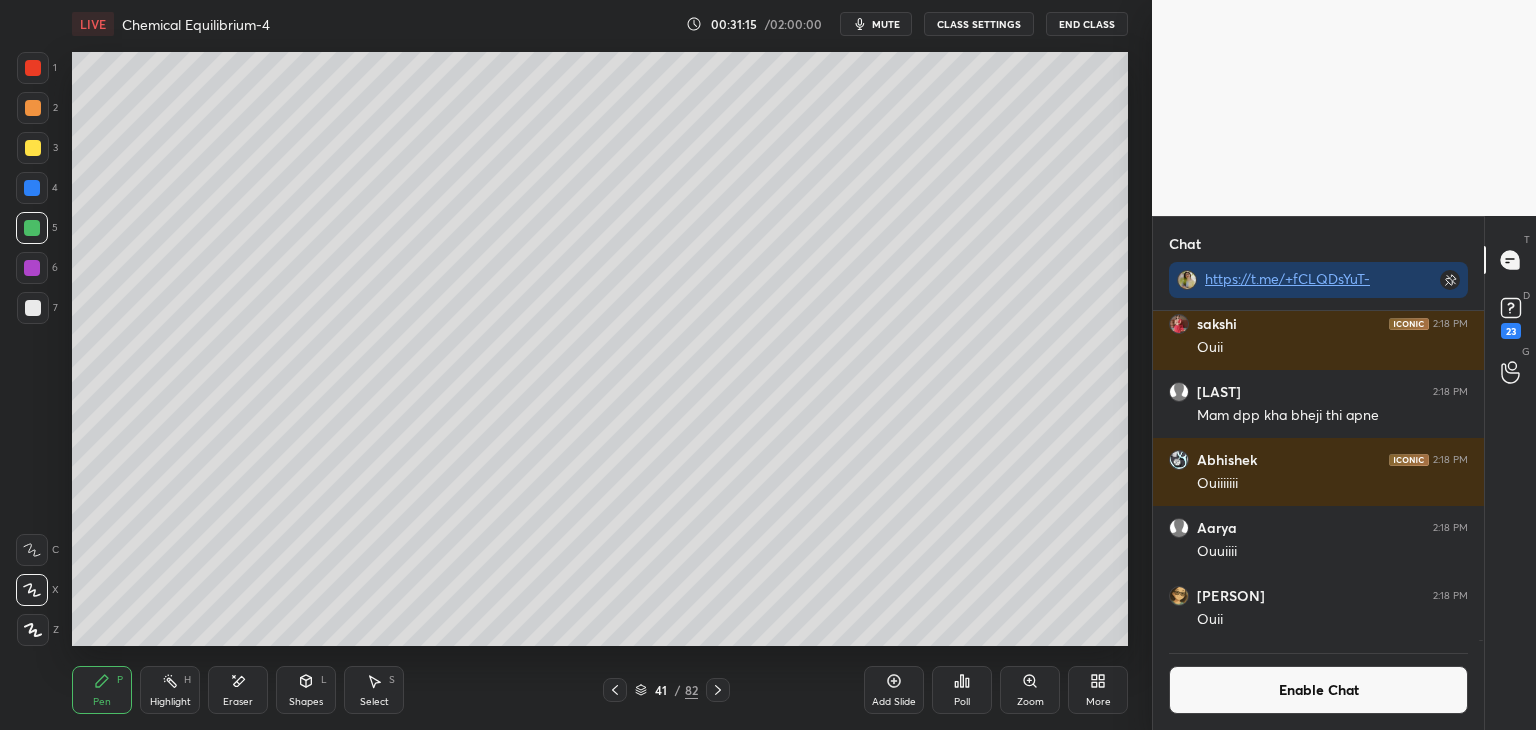 click at bounding box center (33, 308) 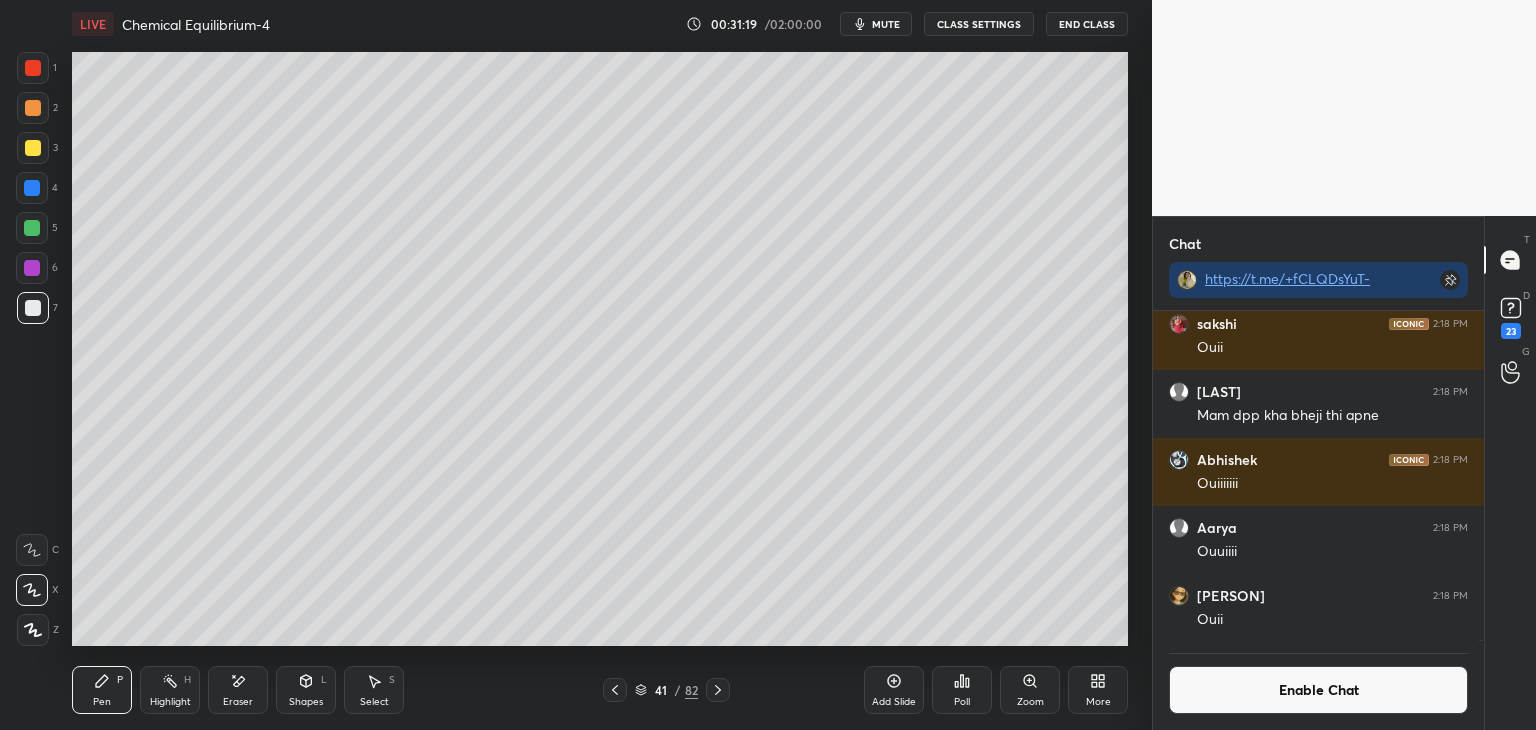 click on "Highlight" at bounding box center [170, 702] 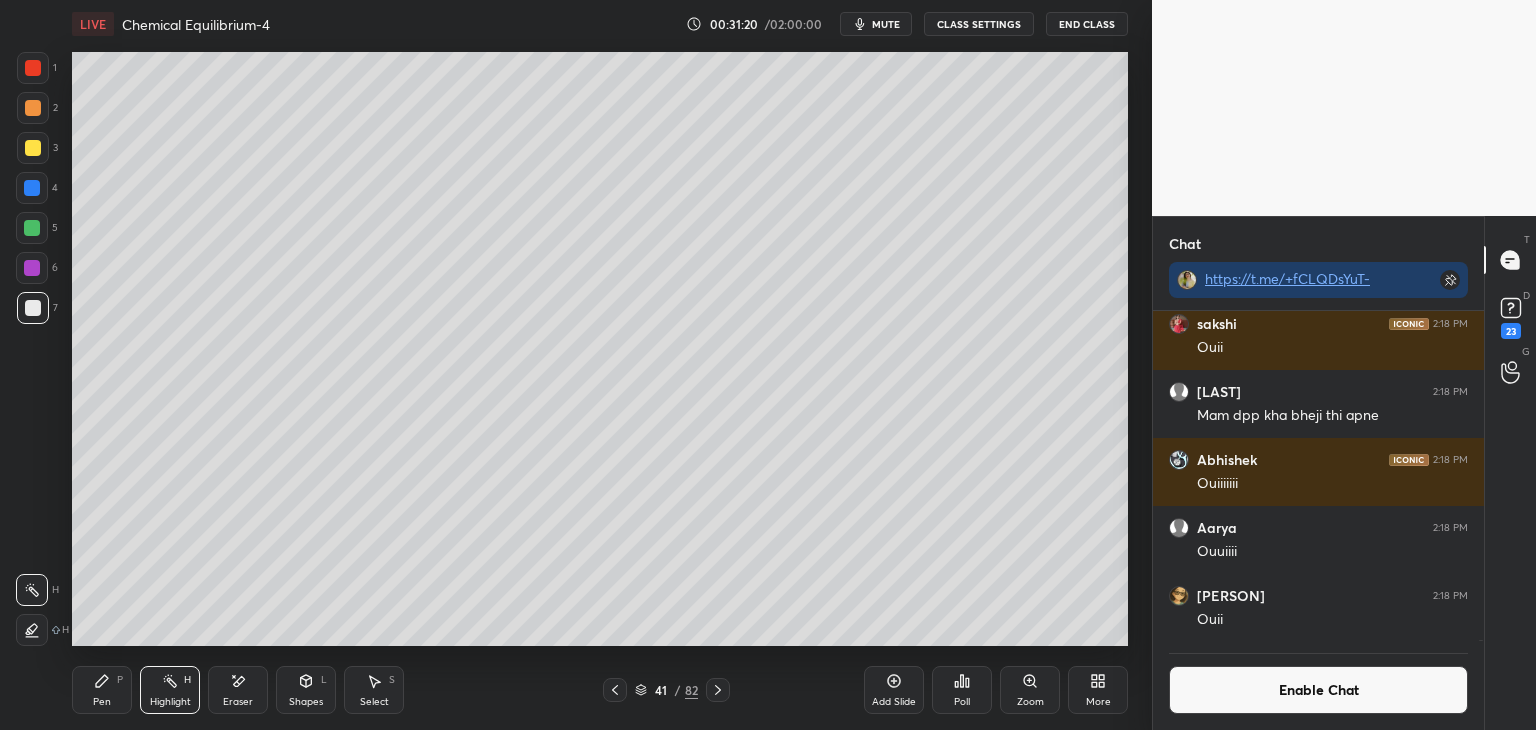 click at bounding box center [32, 268] 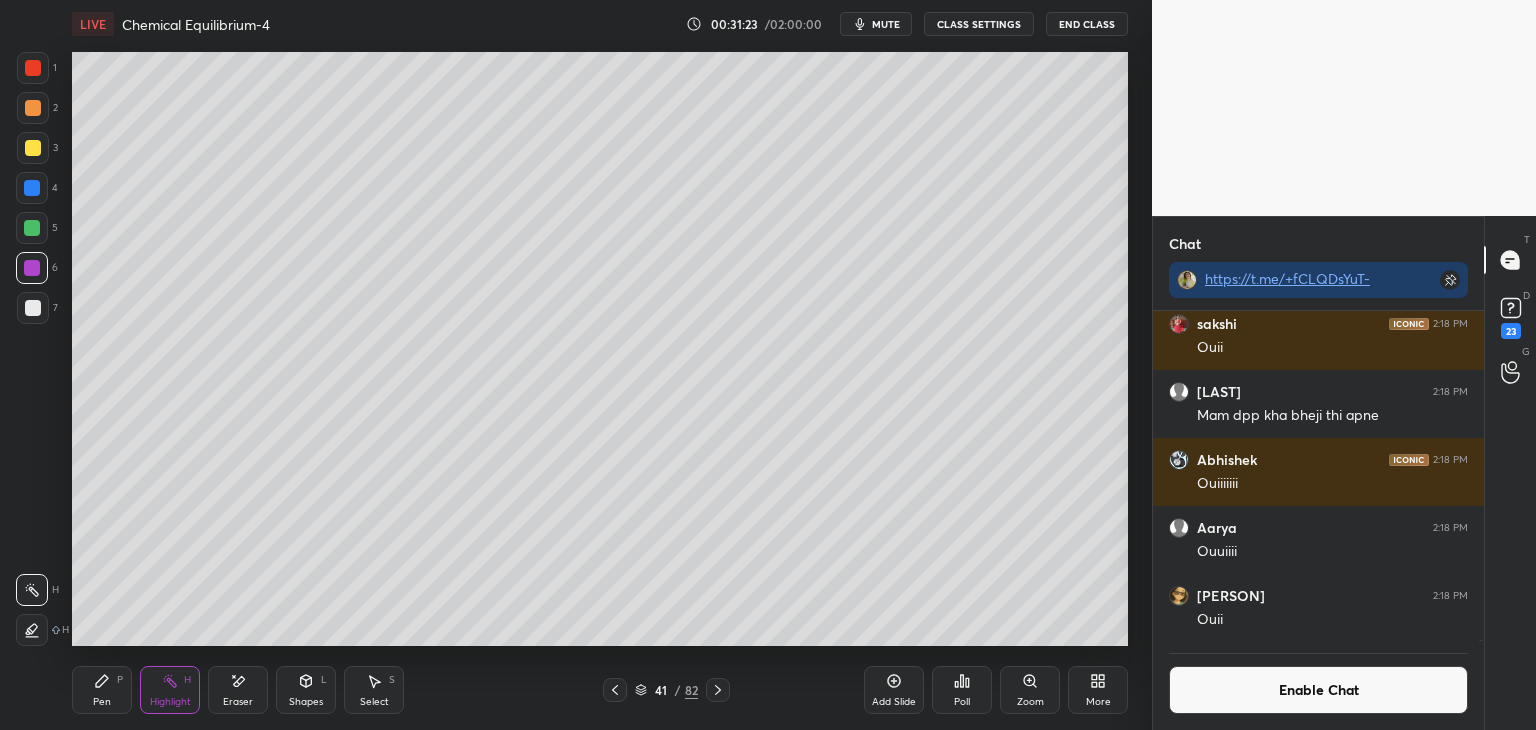 click on "Pen P" at bounding box center [102, 690] 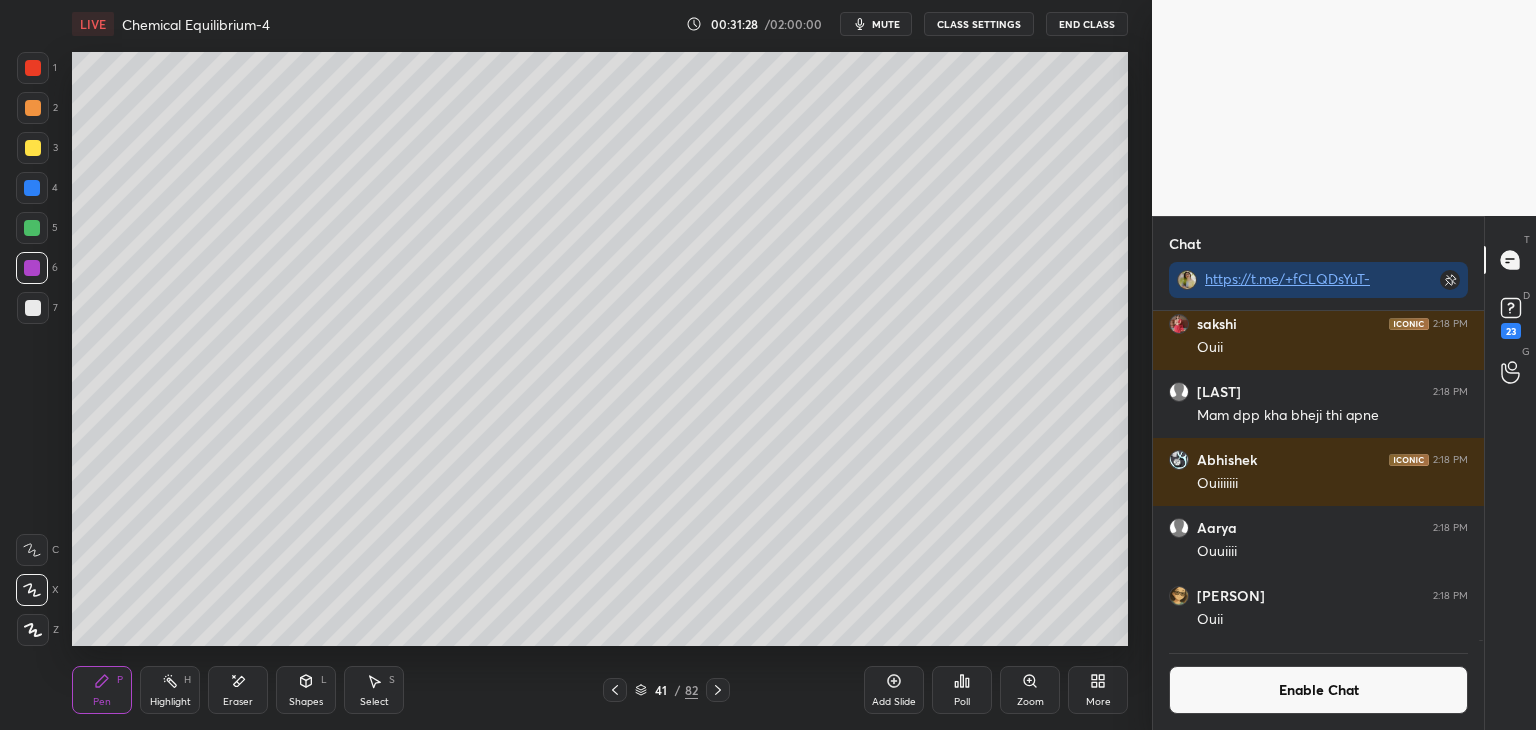 click 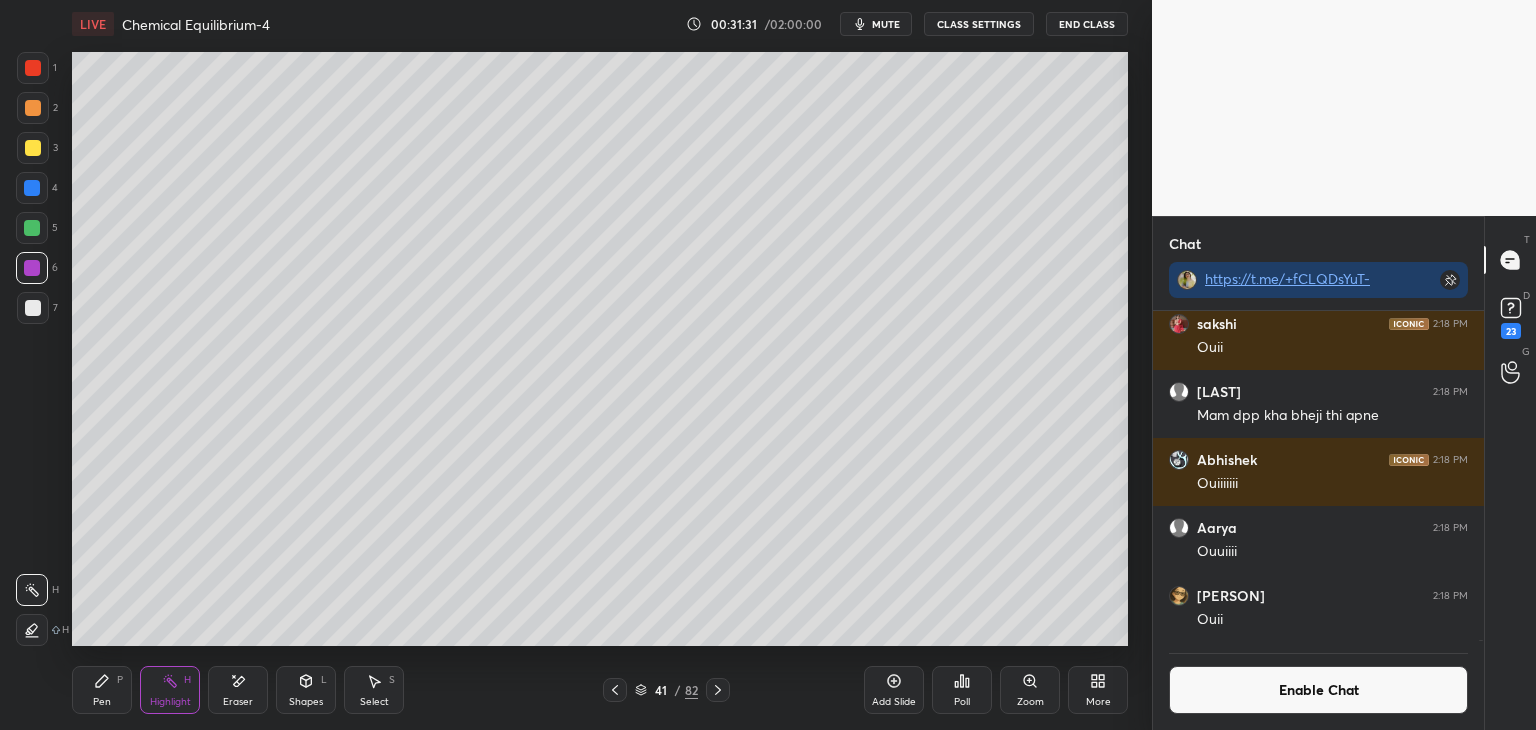 click on "Pen" at bounding box center (102, 702) 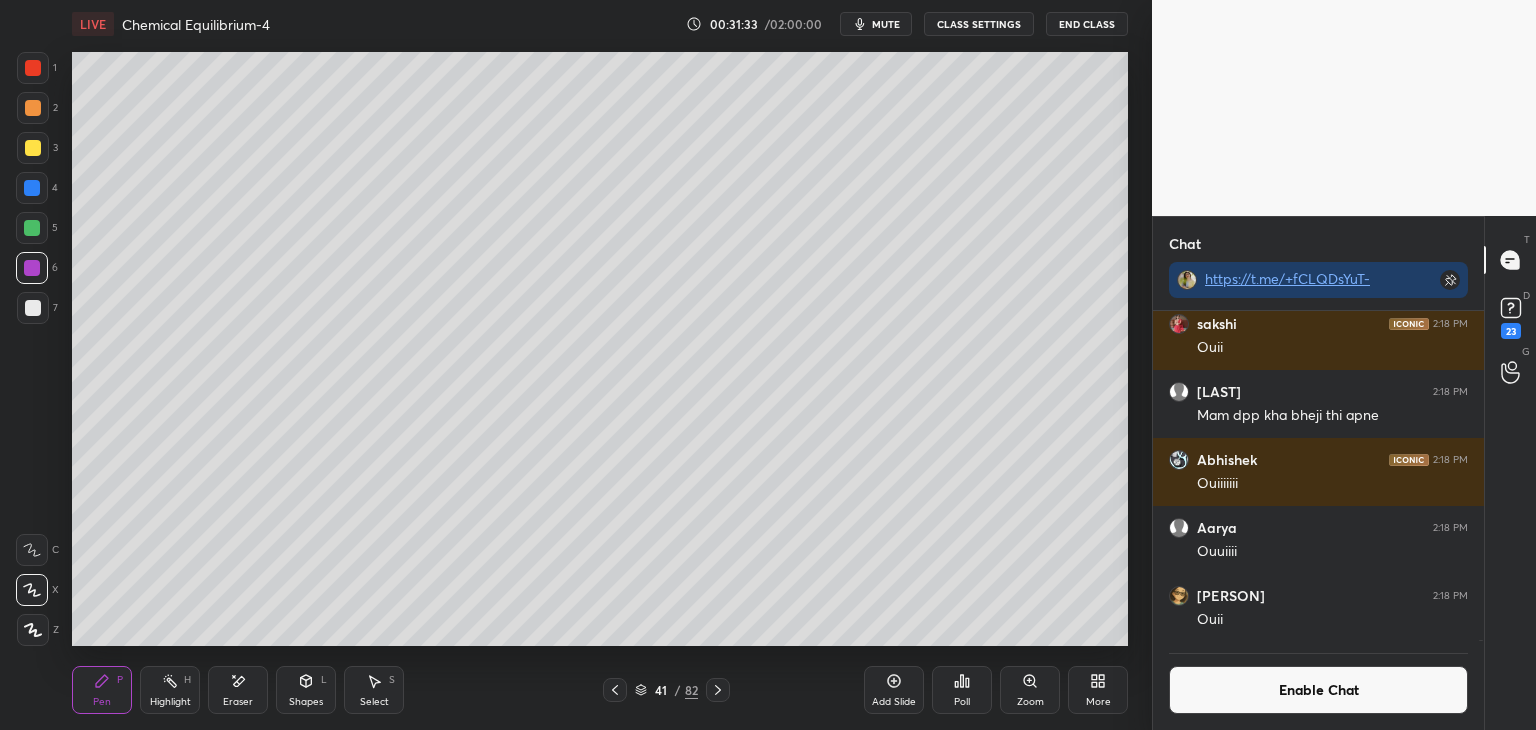 click at bounding box center [33, 308] 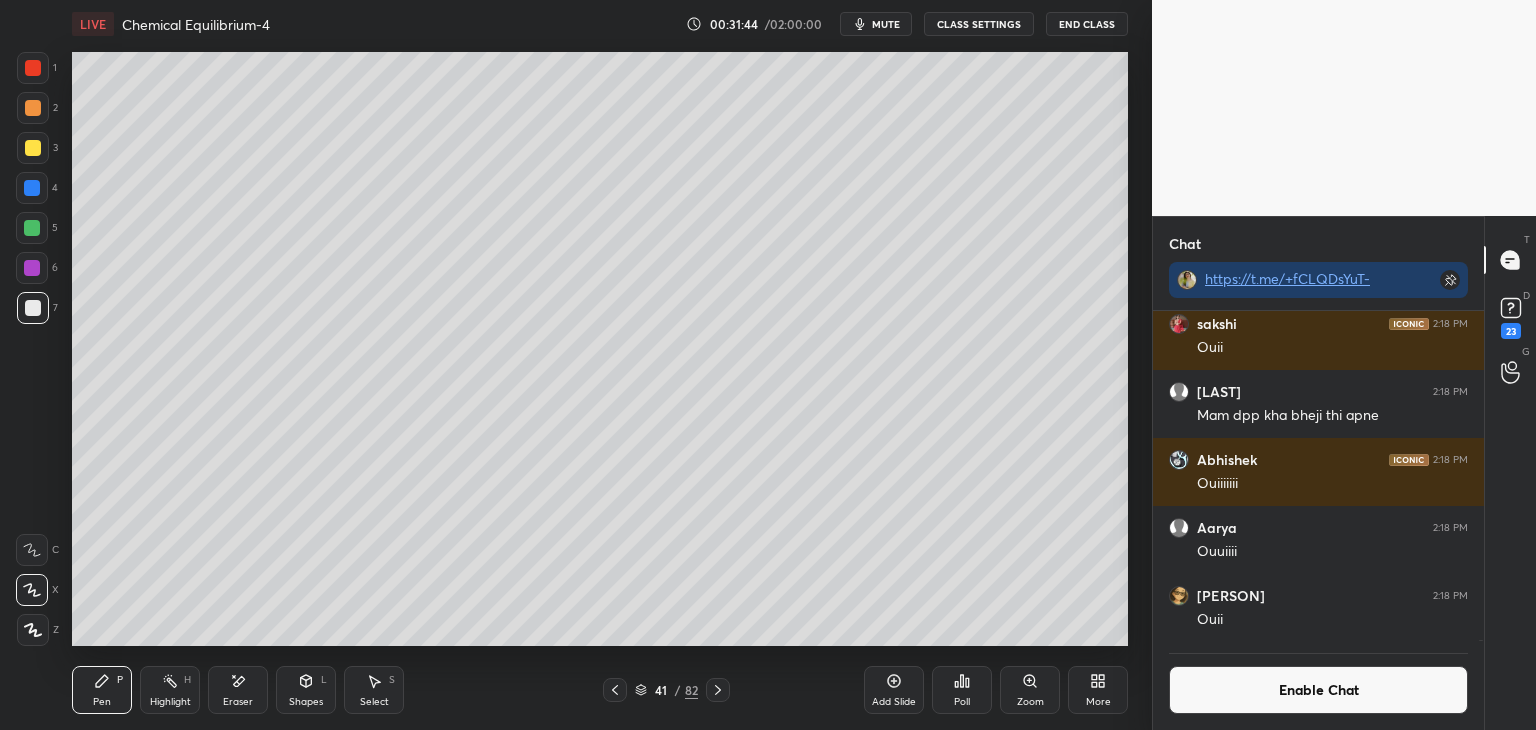 click on "Eraser" at bounding box center [238, 690] 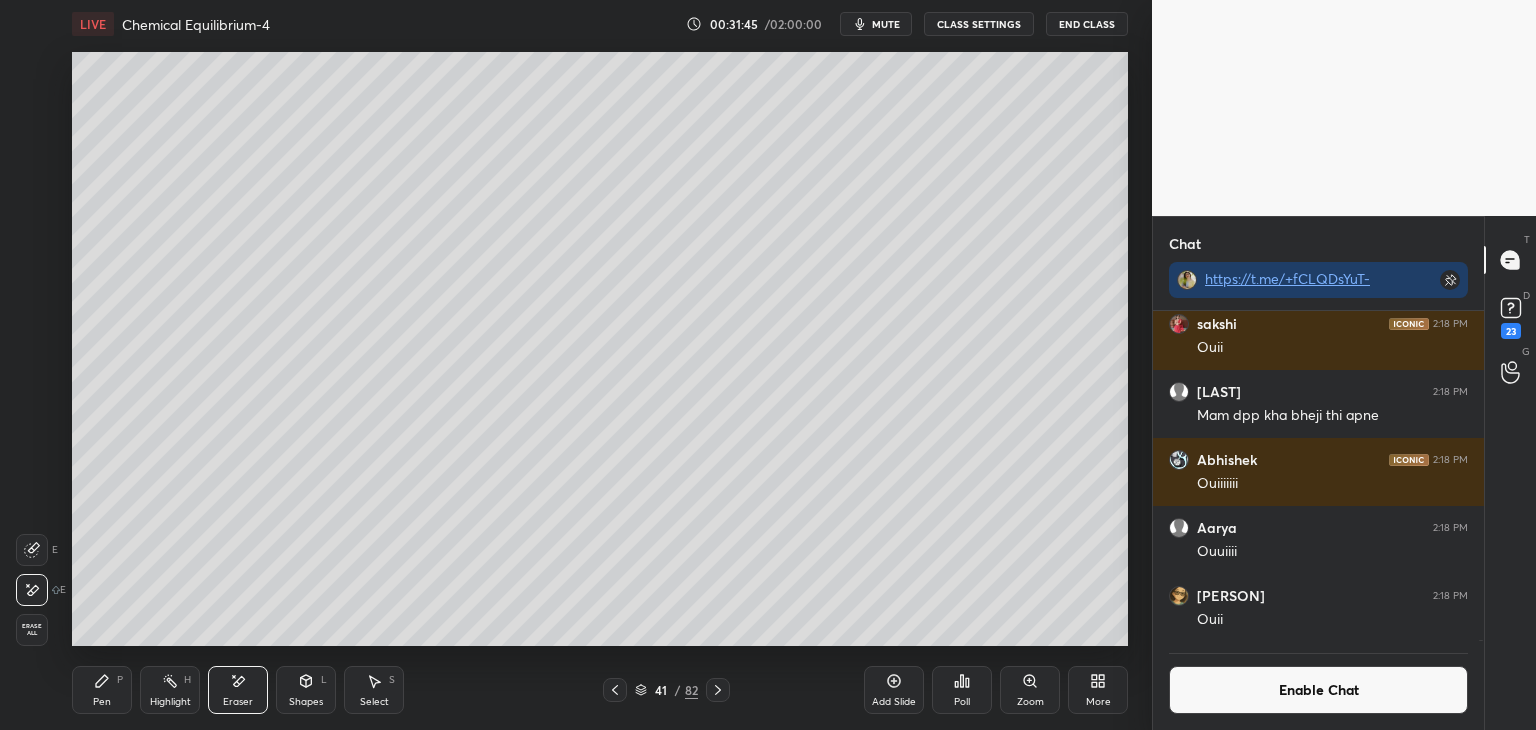 click 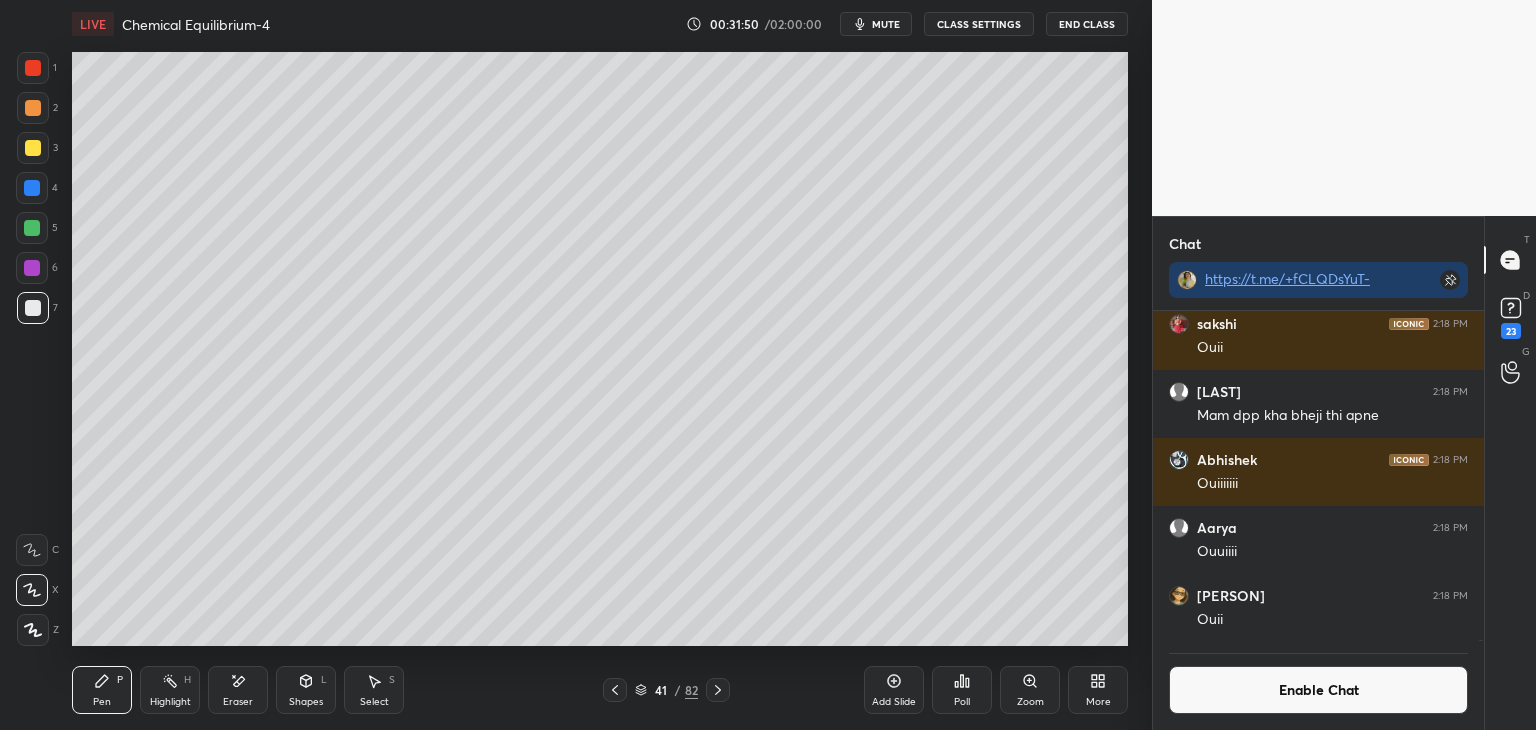 click on "H" at bounding box center [187, 680] 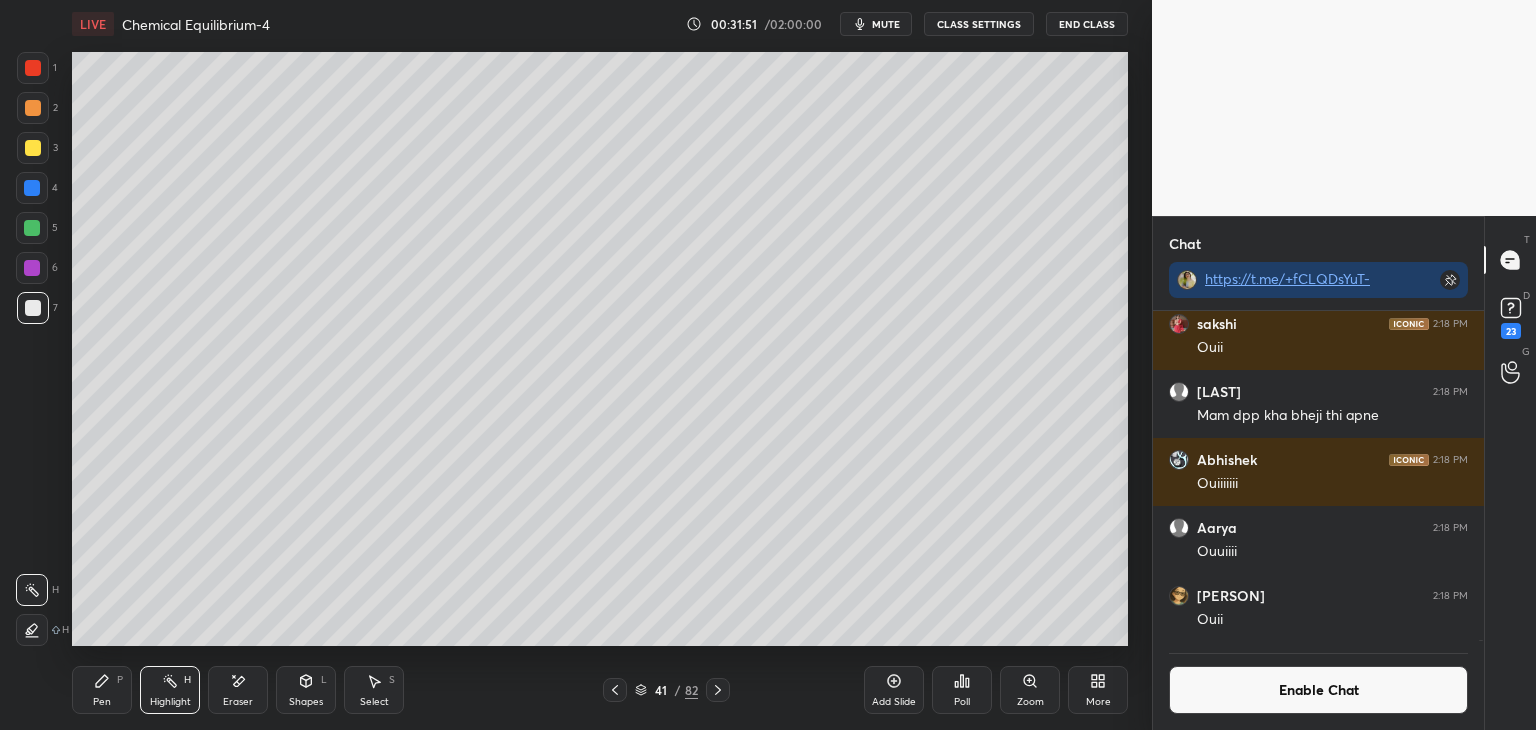 click at bounding box center (32, 268) 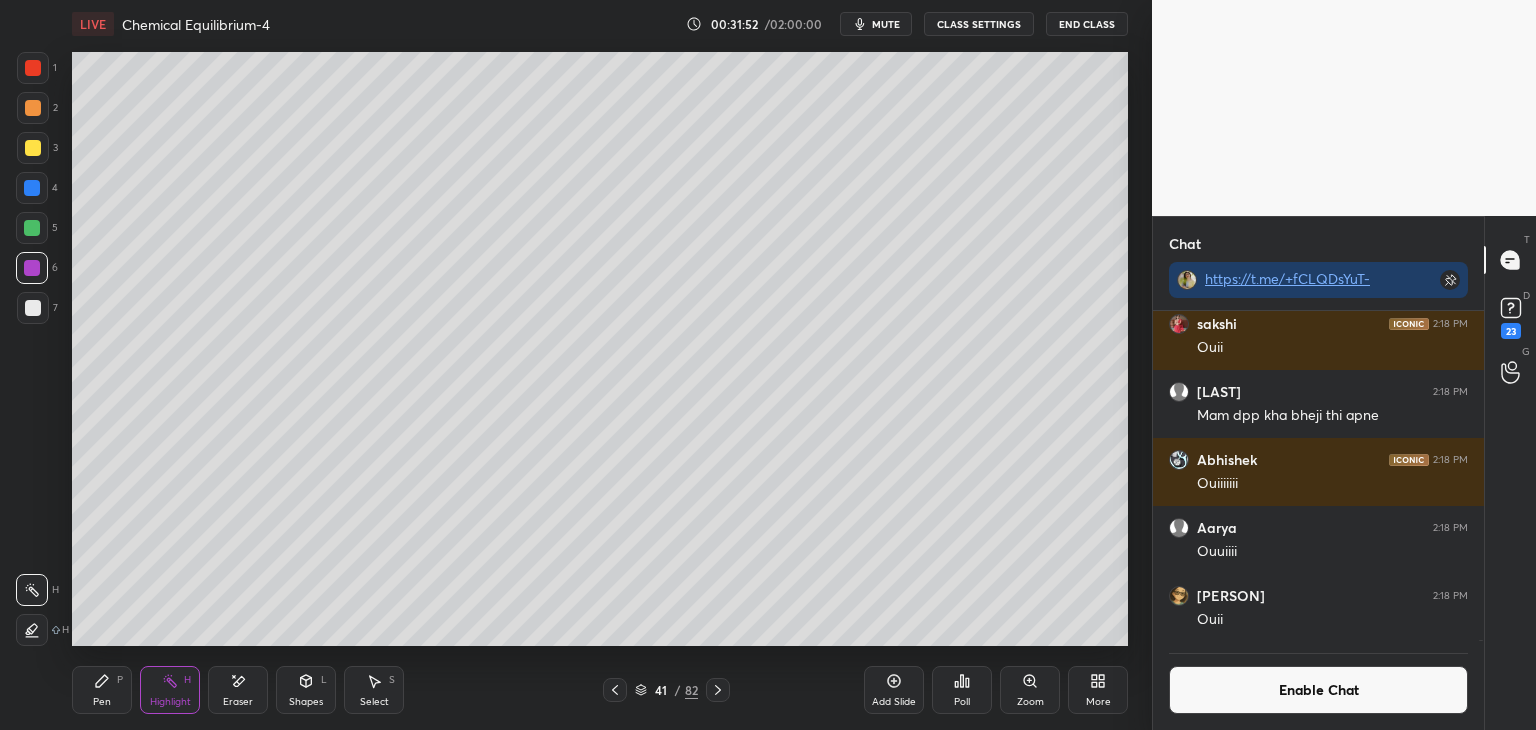 click on "Enable Chat" at bounding box center (1318, 690) 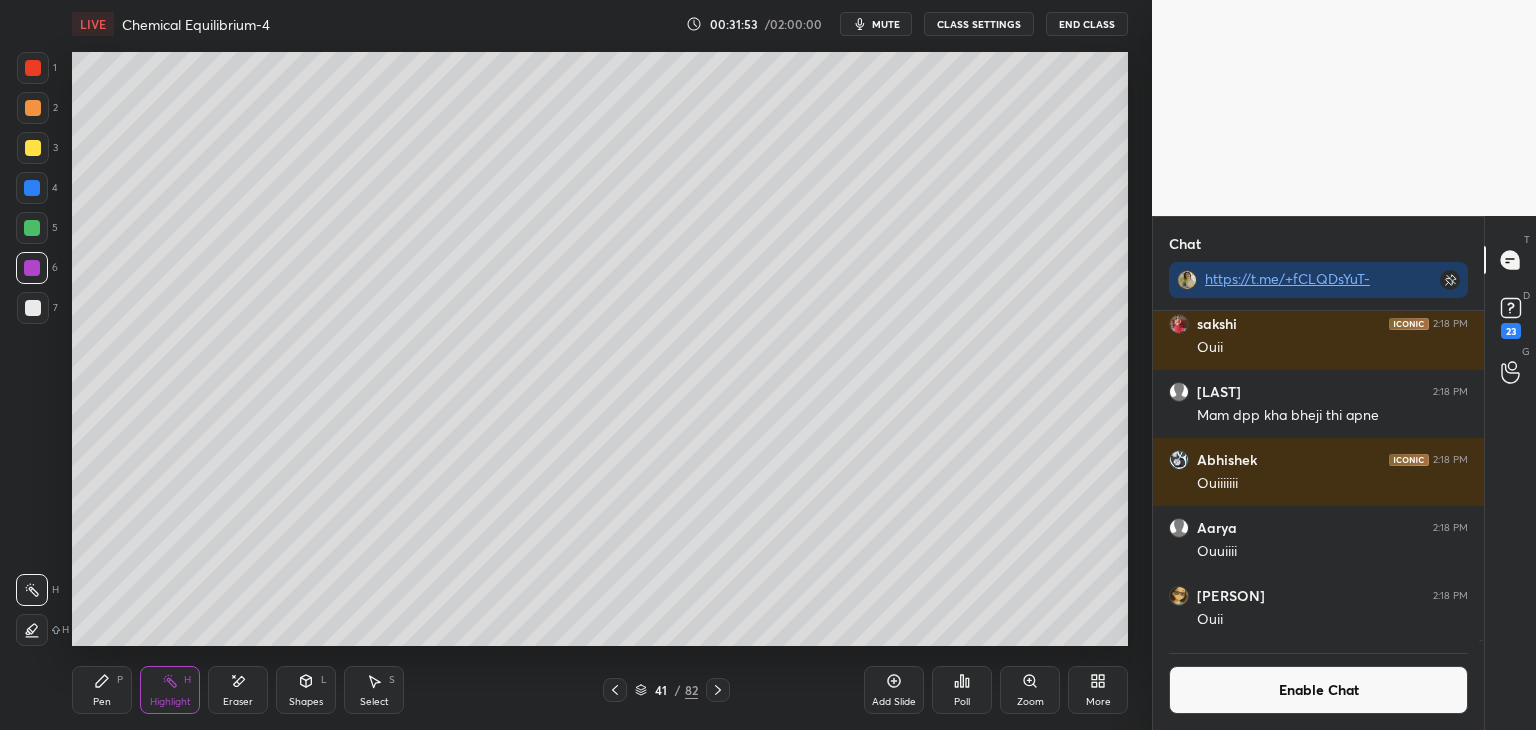 scroll, scrollTop: 6, scrollLeft: 6, axis: both 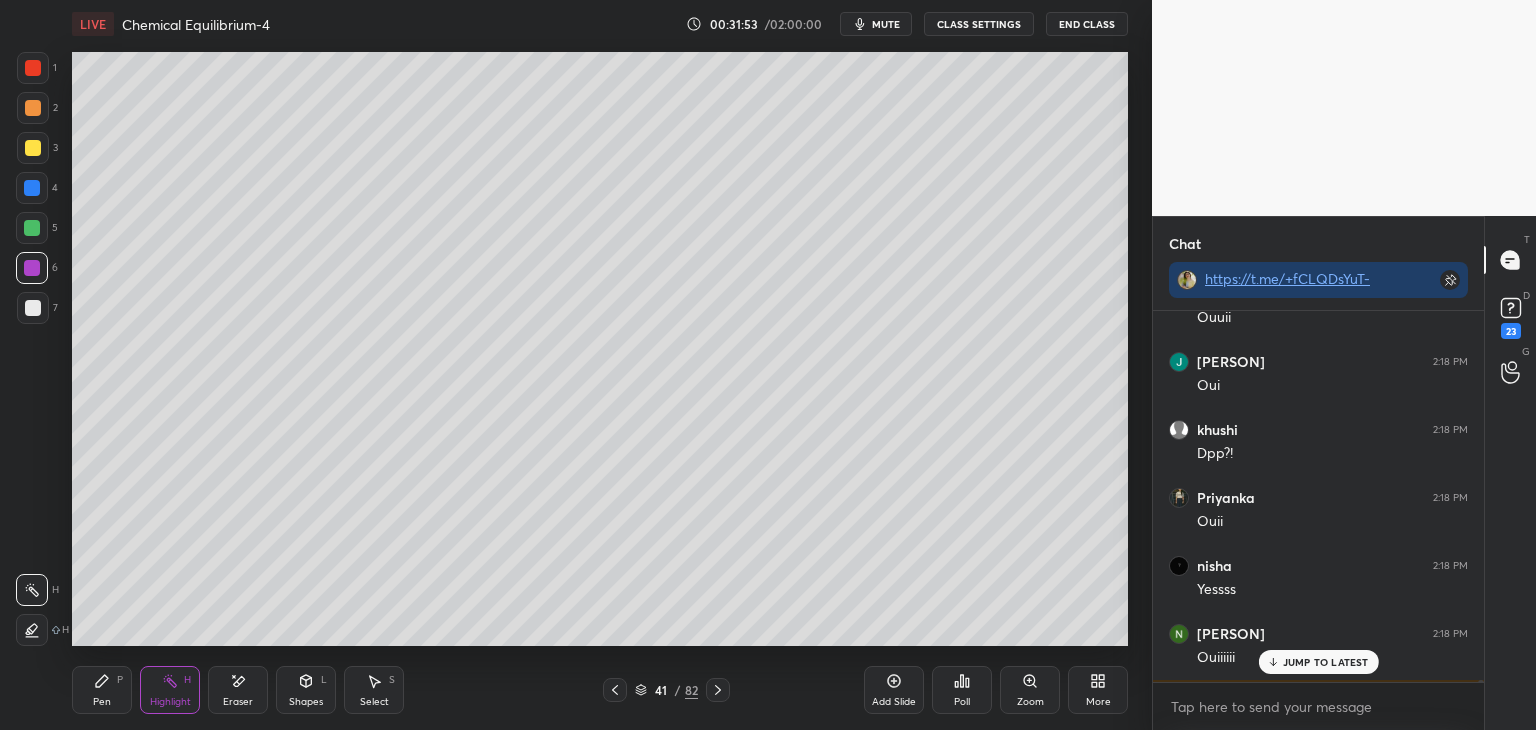 click on "JUMP TO LATEST" at bounding box center [1326, 662] 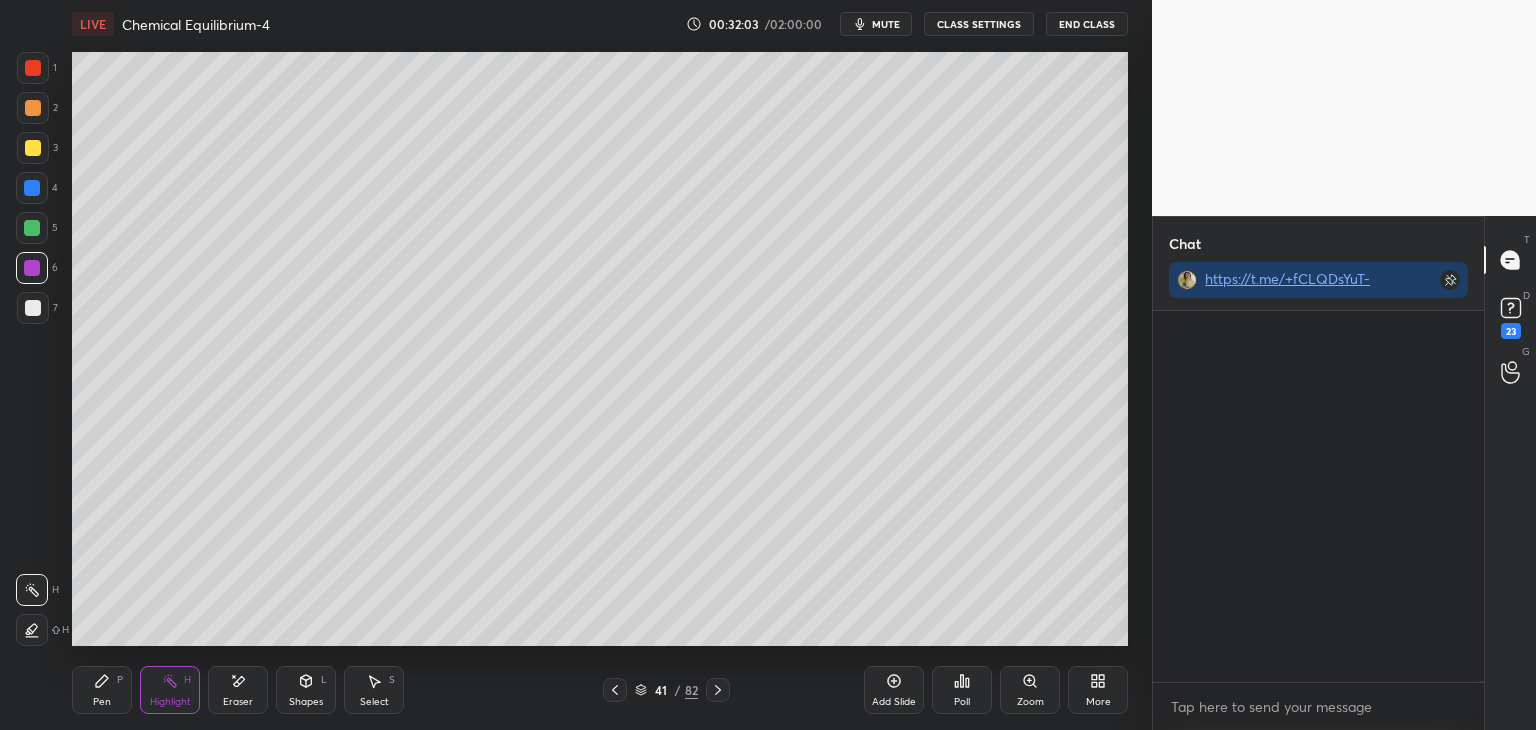 scroll, scrollTop: 91700, scrollLeft: 0, axis: vertical 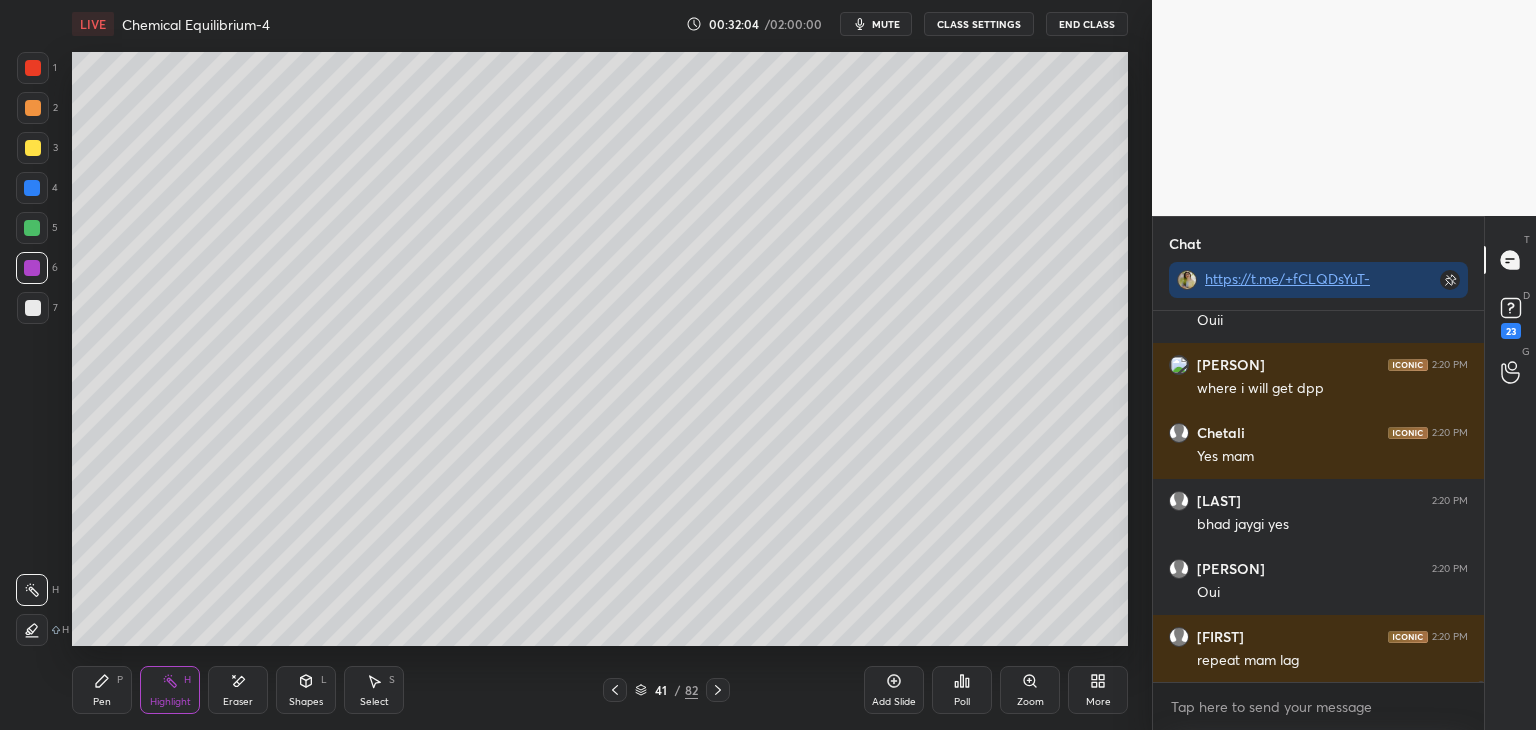 click at bounding box center (718, 690) 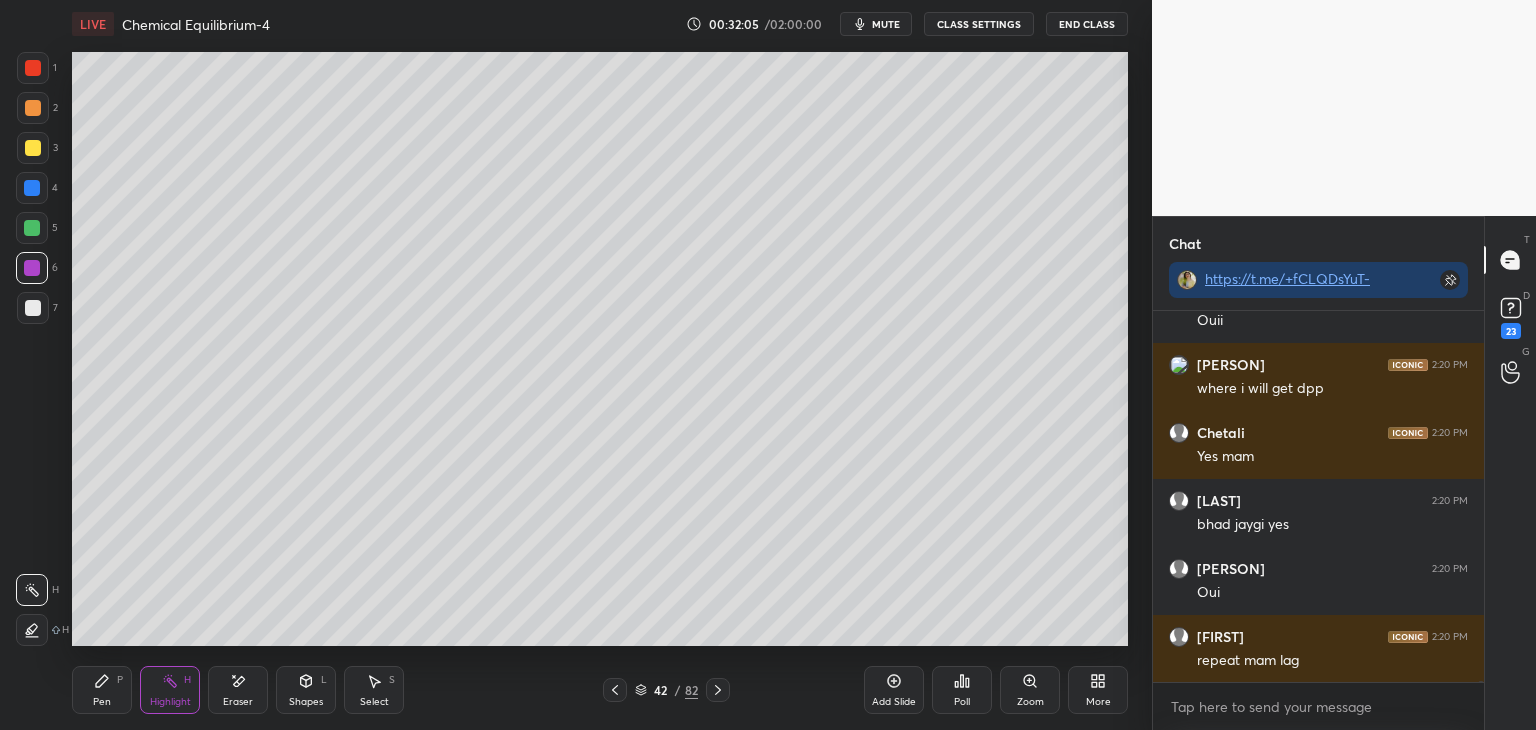scroll, scrollTop: 92892, scrollLeft: 0, axis: vertical 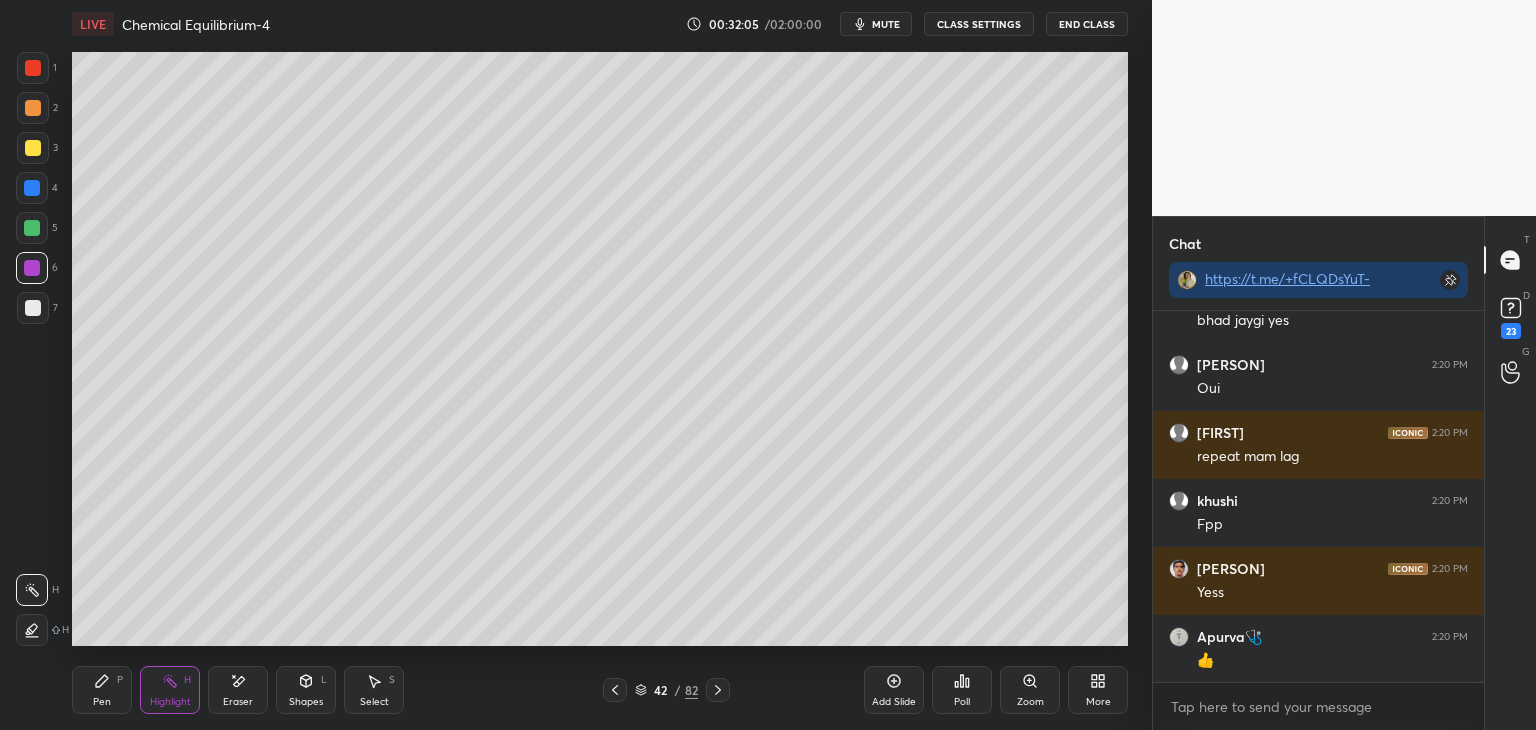 click on "Add Slide" at bounding box center [894, 690] 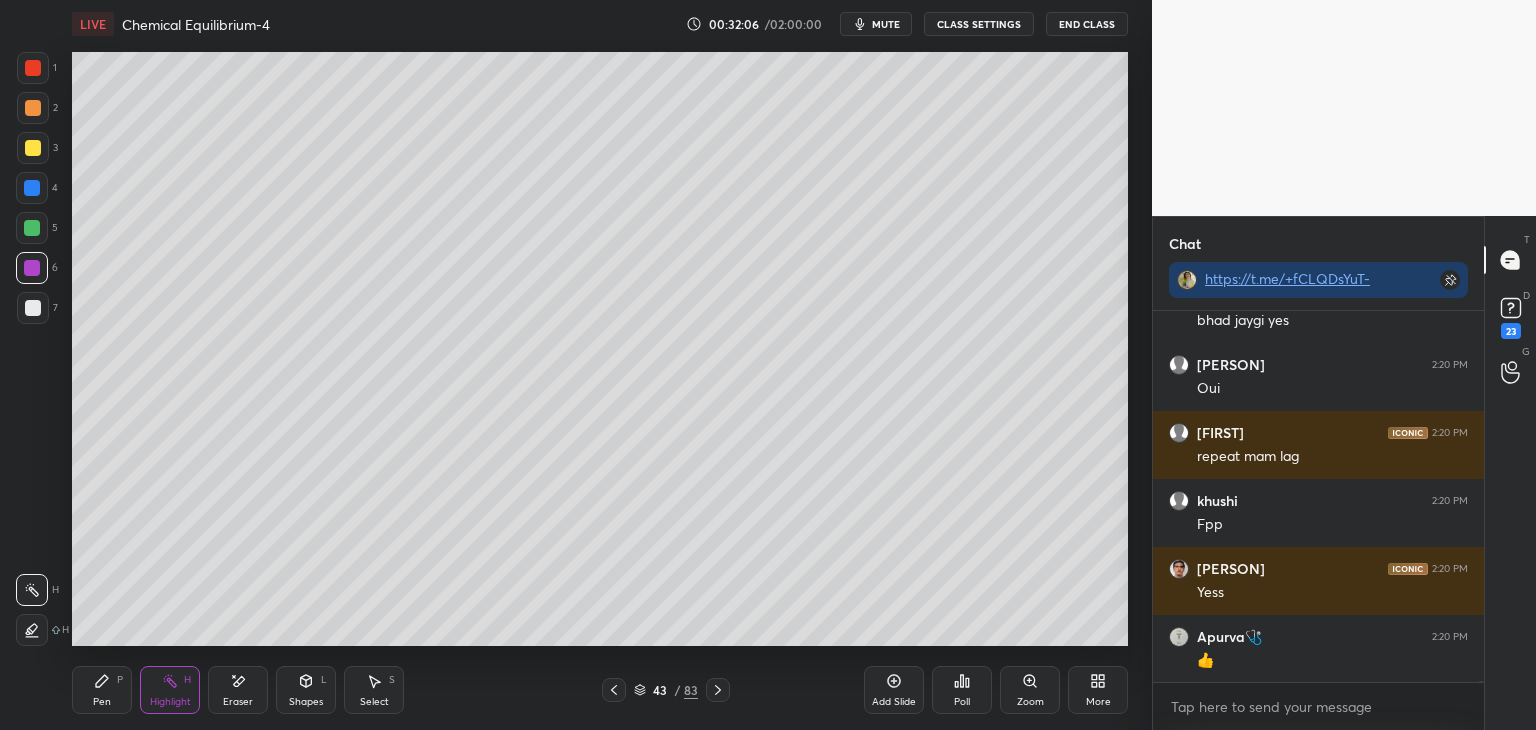 scroll, scrollTop: 93644, scrollLeft: 0, axis: vertical 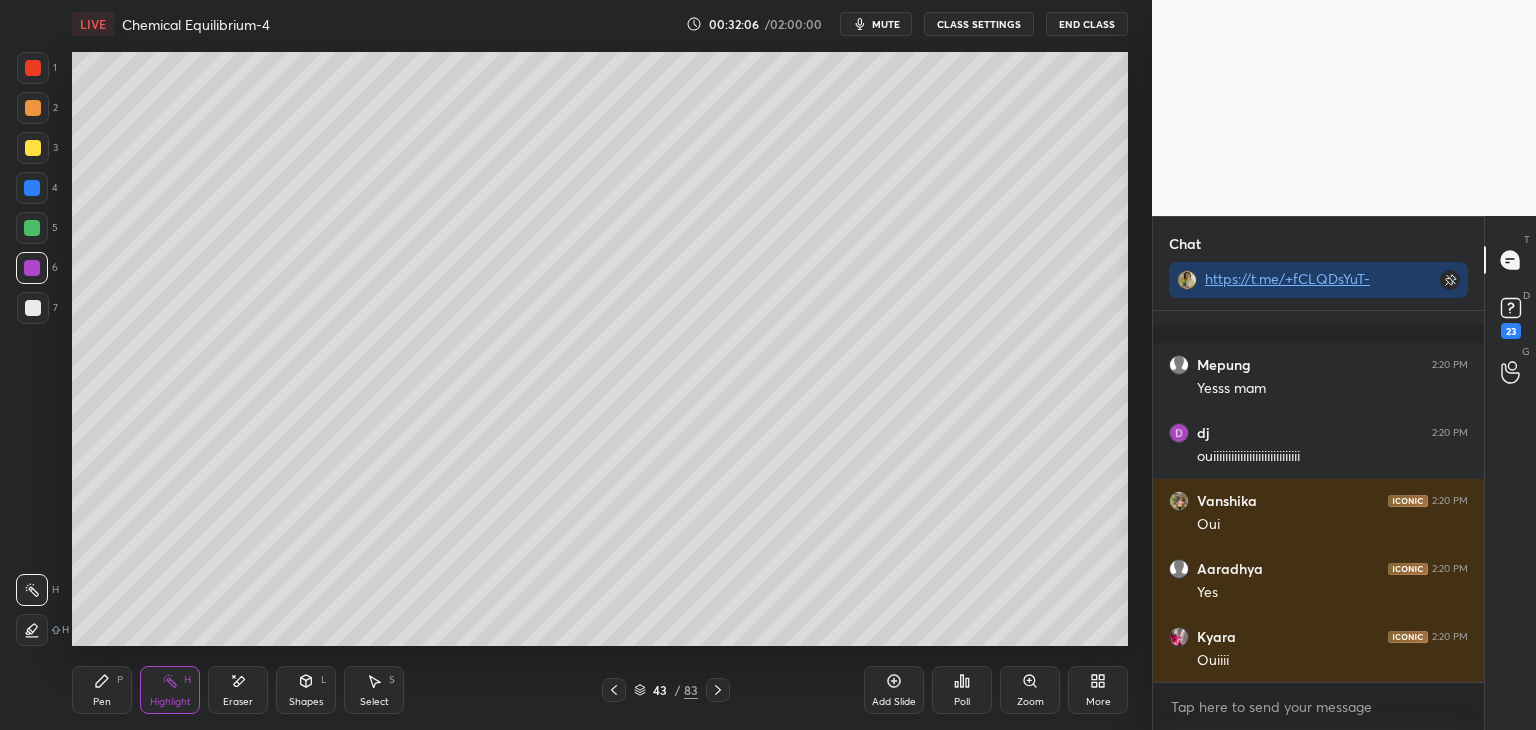 click on "CLASS SETTINGS" at bounding box center (979, 24) 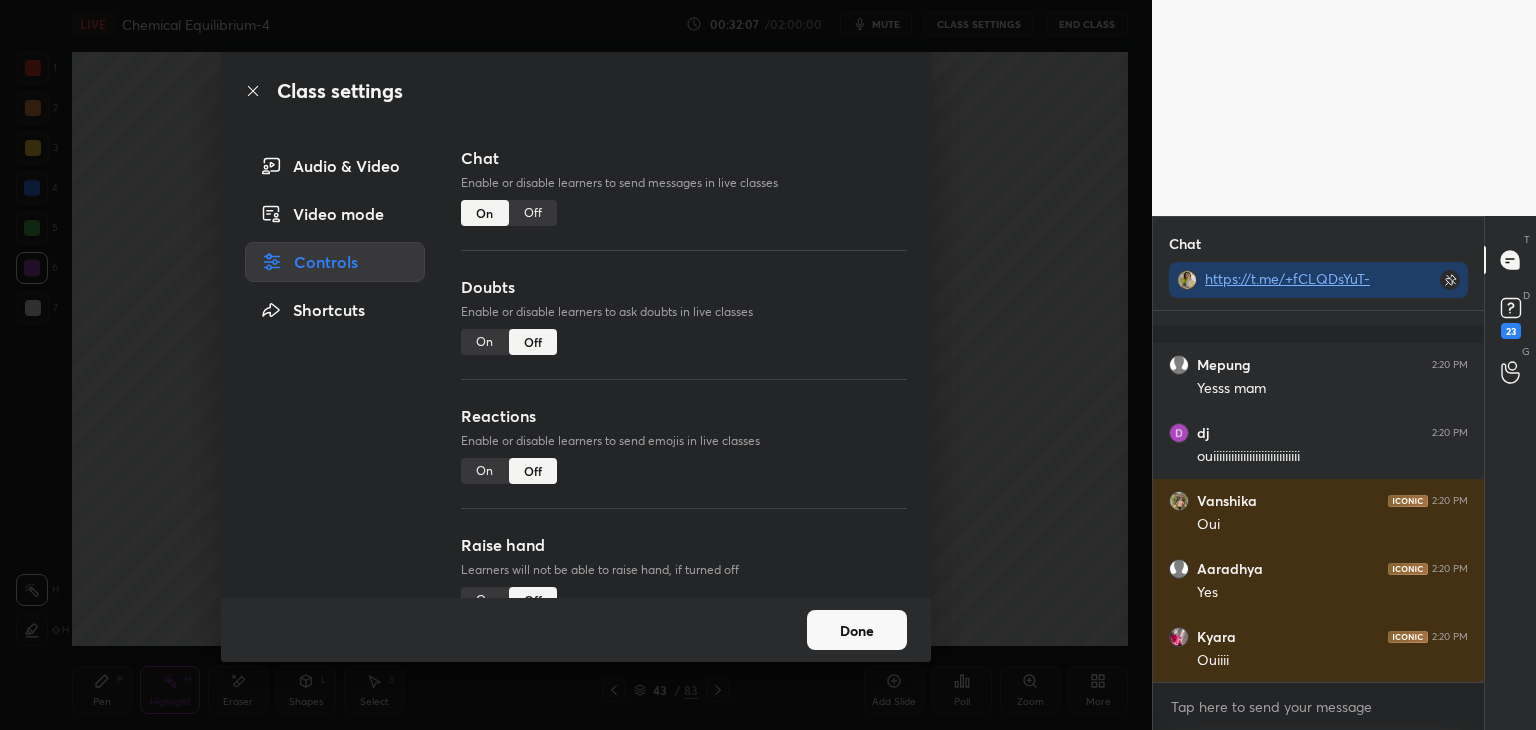 click on "Off" at bounding box center (533, 213) 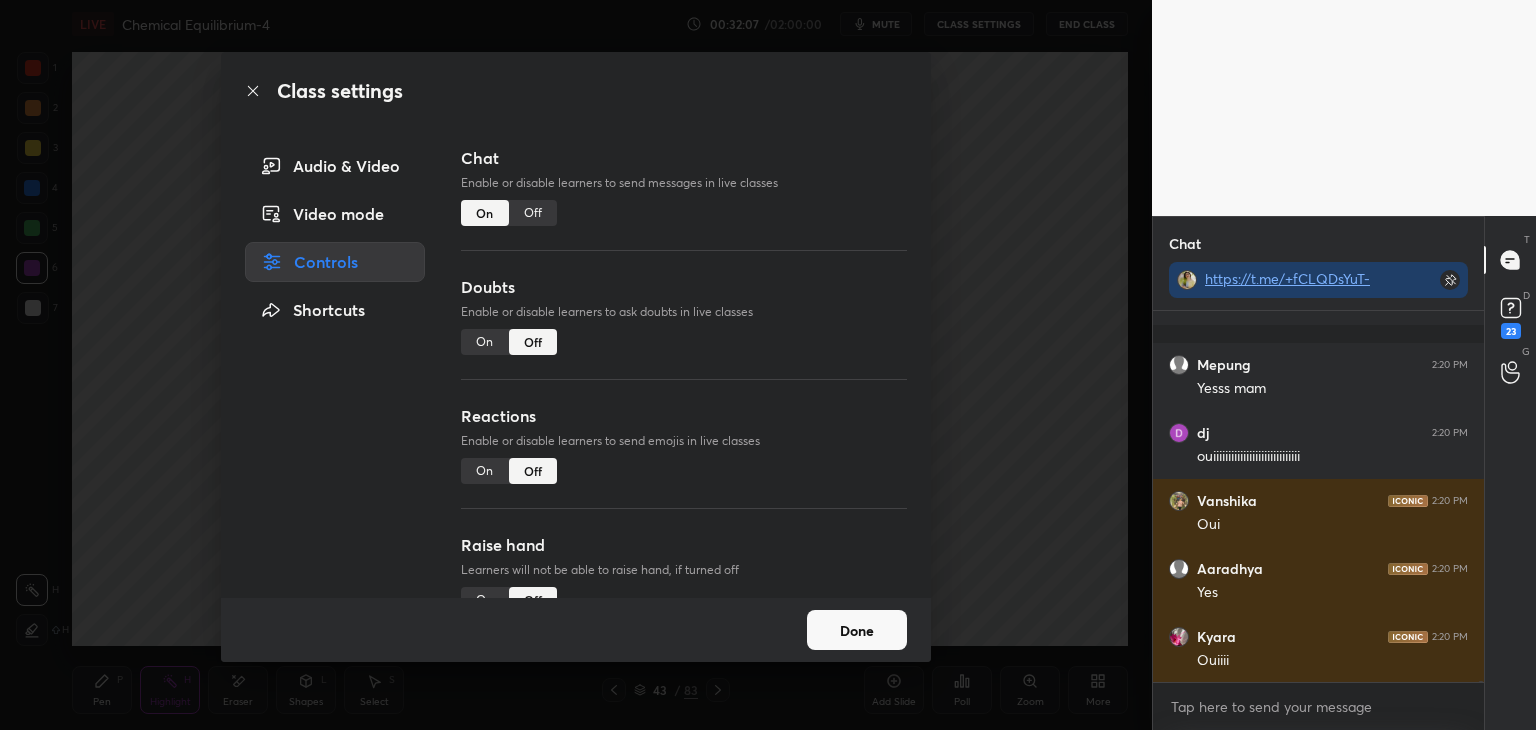 scroll, scrollTop: 90864, scrollLeft: 0, axis: vertical 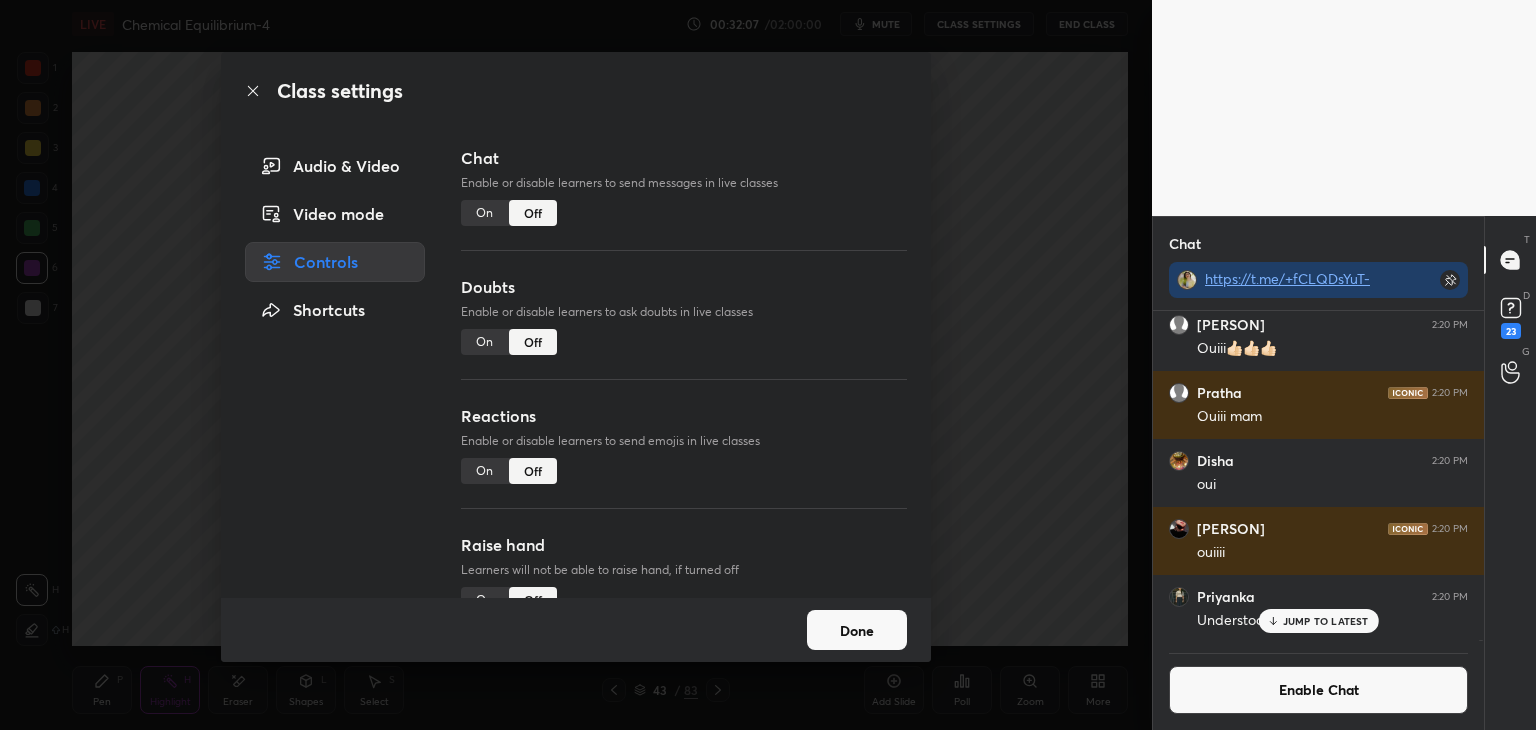 click on "Done" at bounding box center (857, 630) 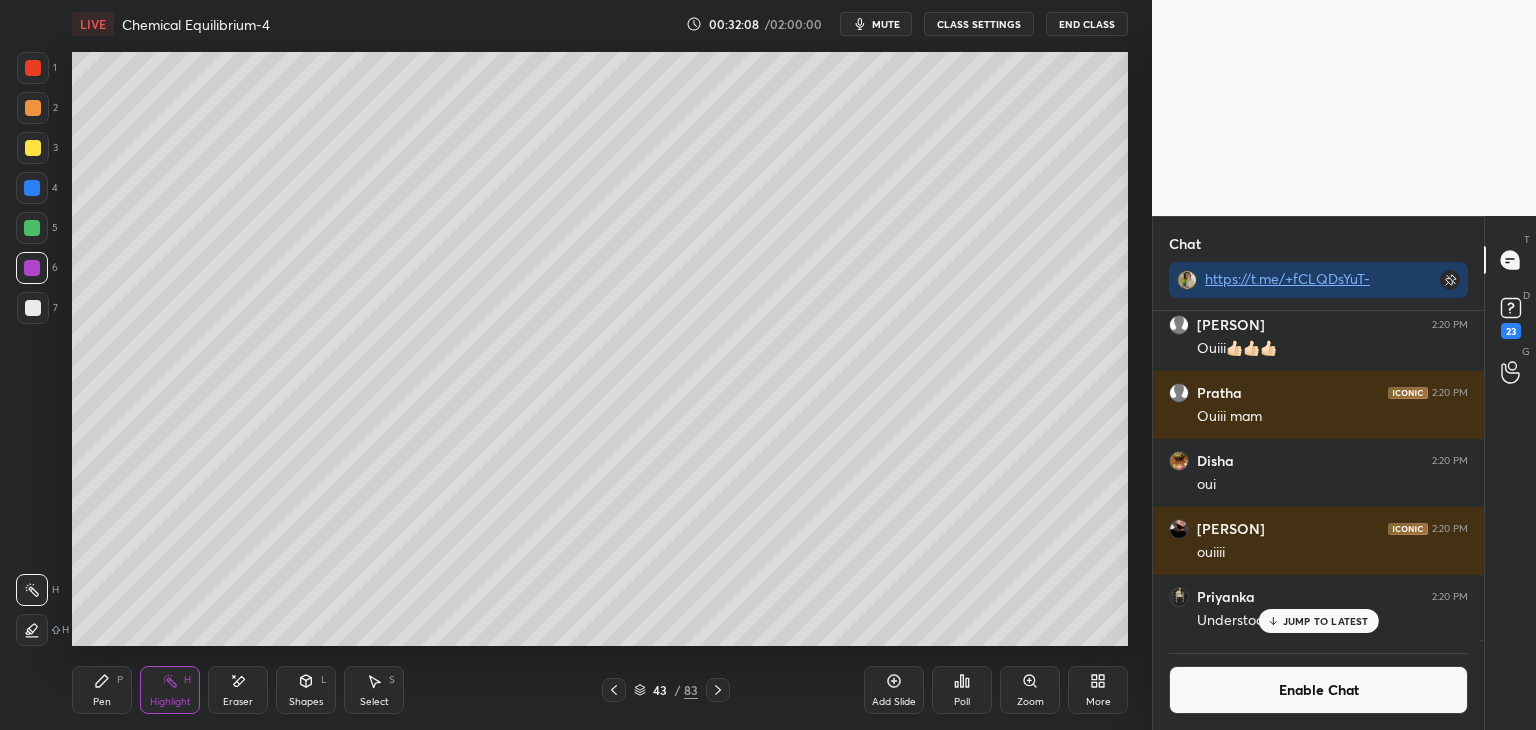 click on "Pen P" at bounding box center [102, 690] 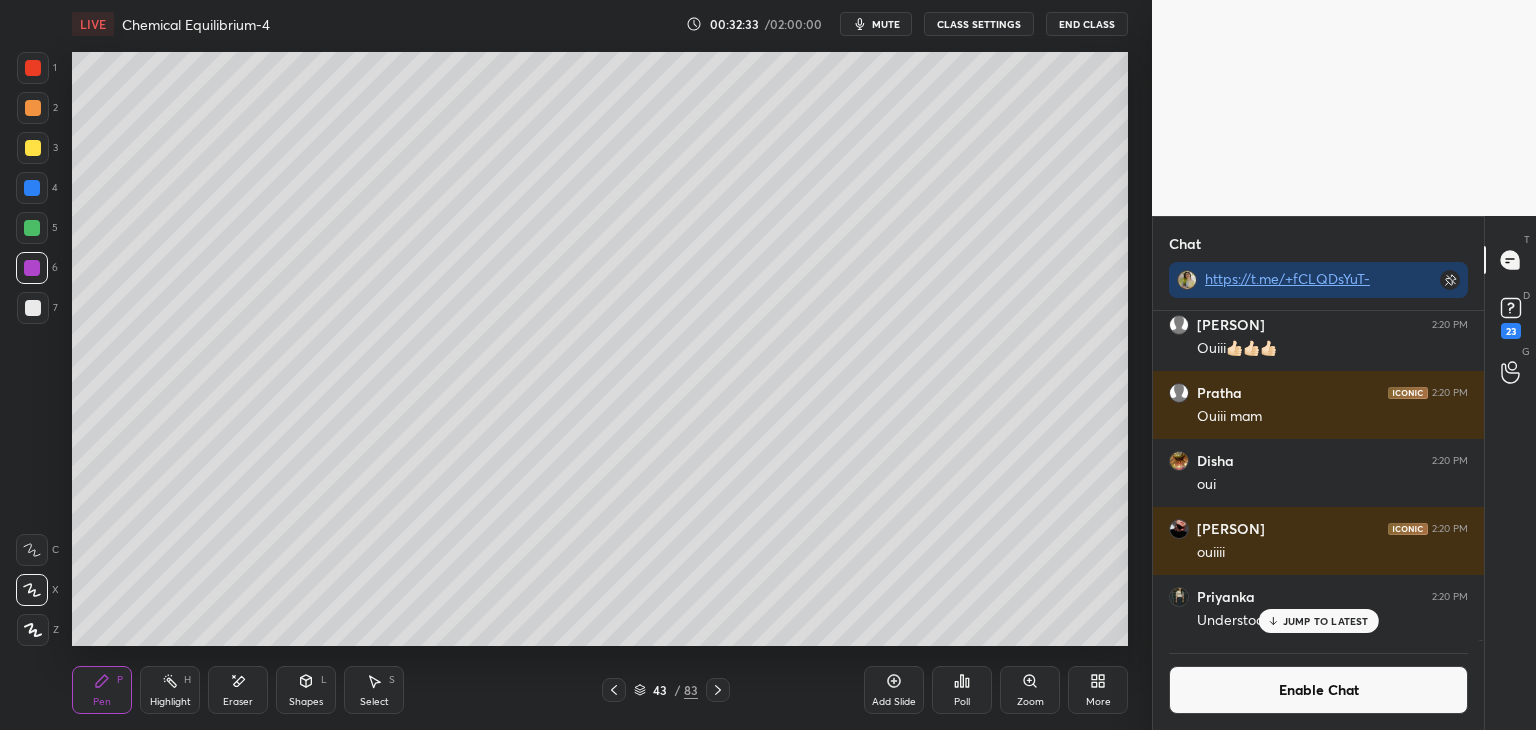 click at bounding box center (33, 308) 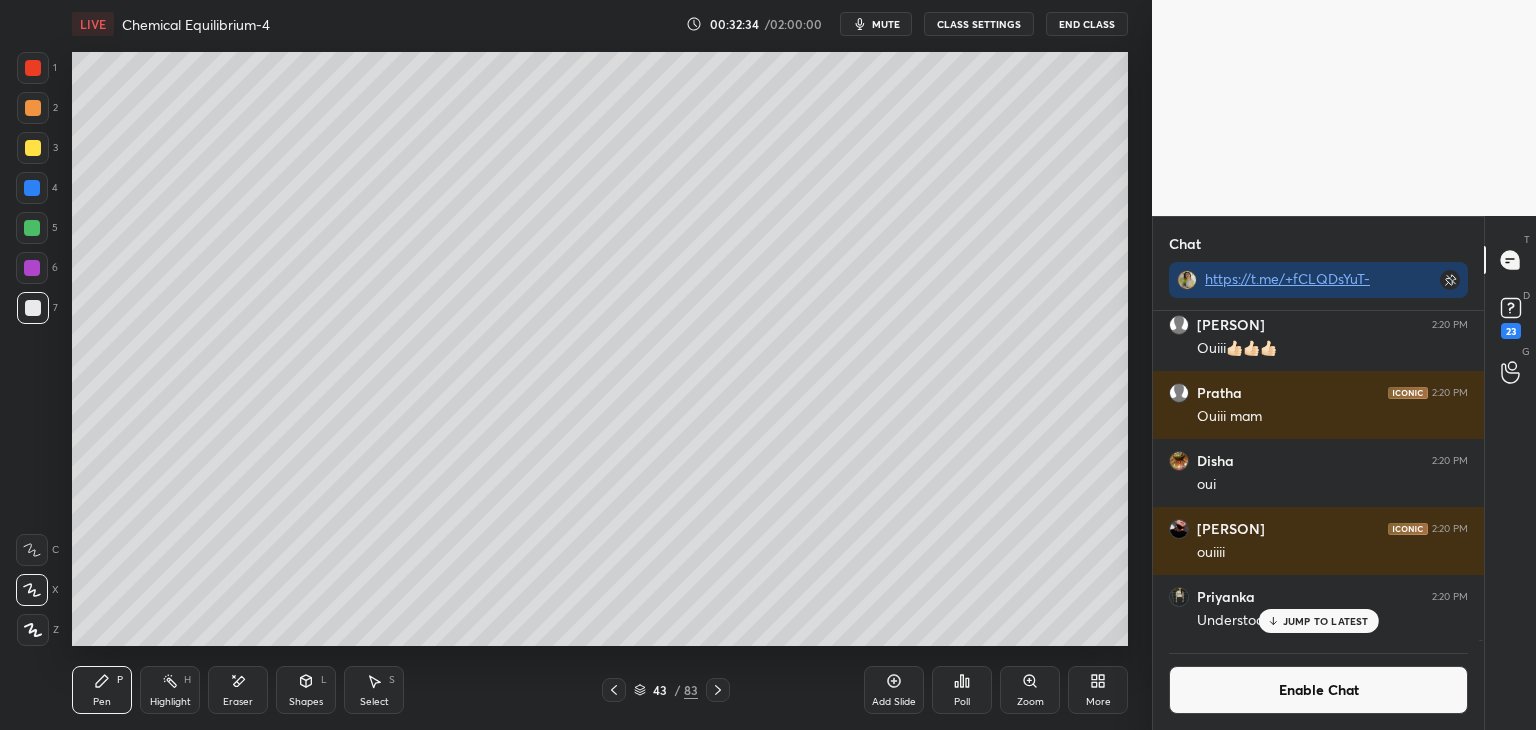 click 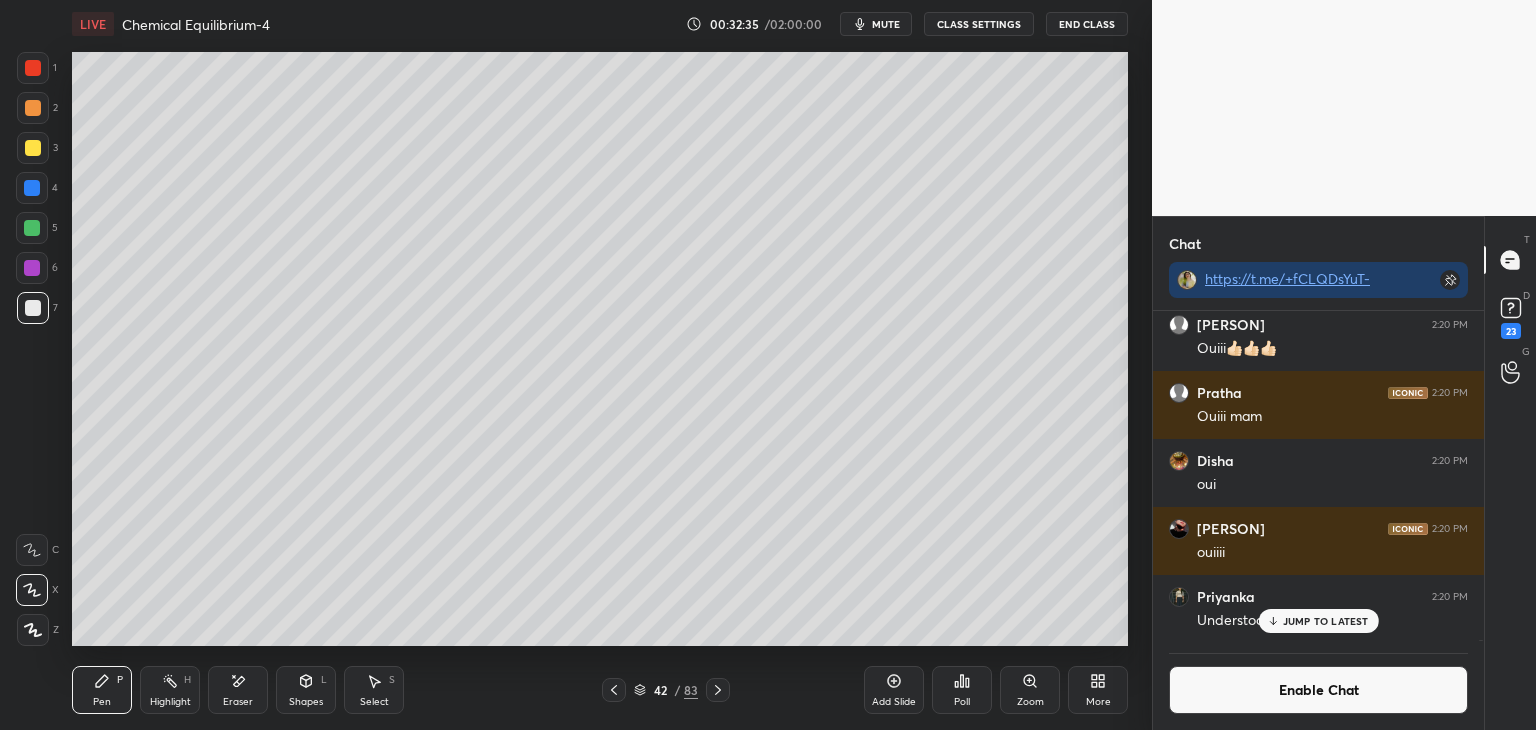 click on "Add Slide" at bounding box center [894, 690] 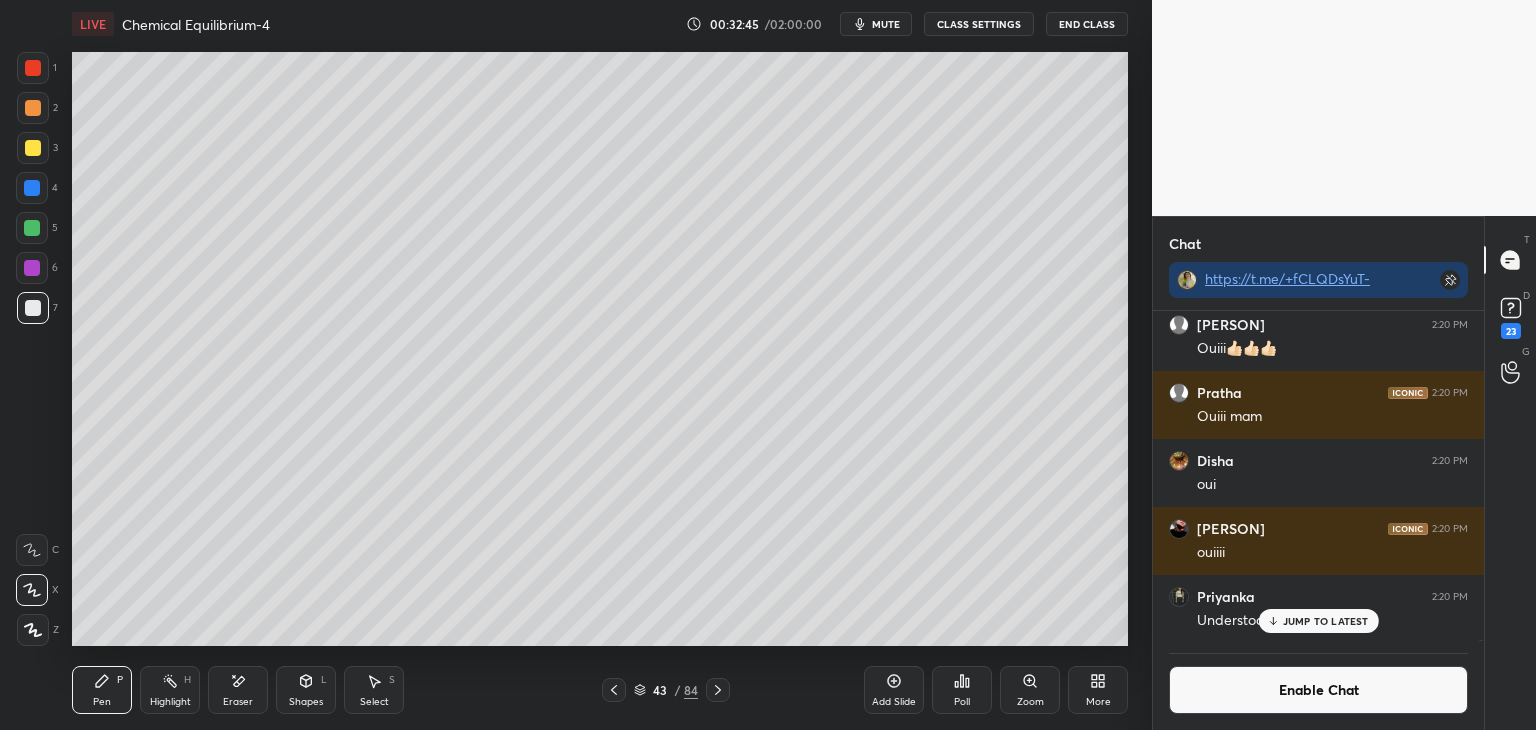click at bounding box center (32, 228) 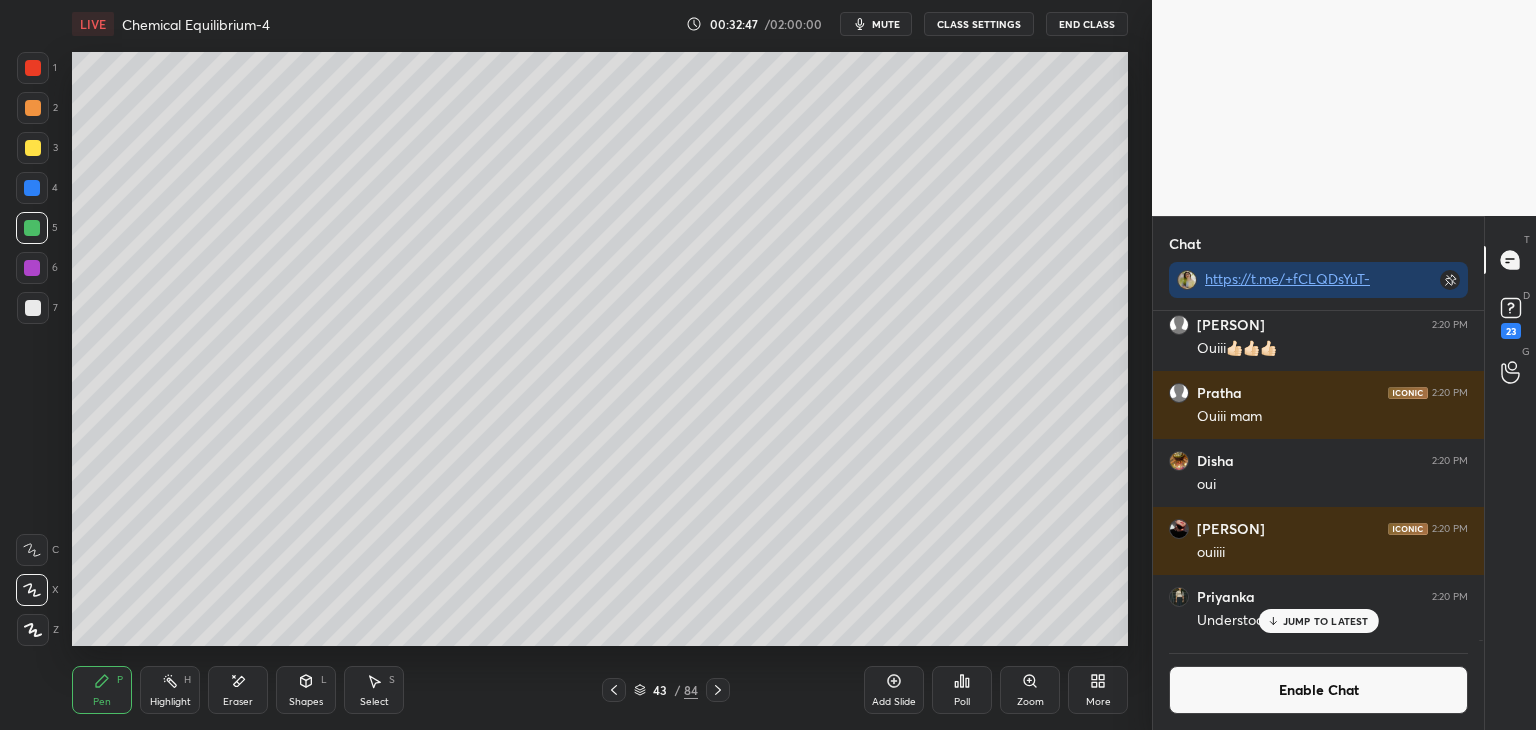 click 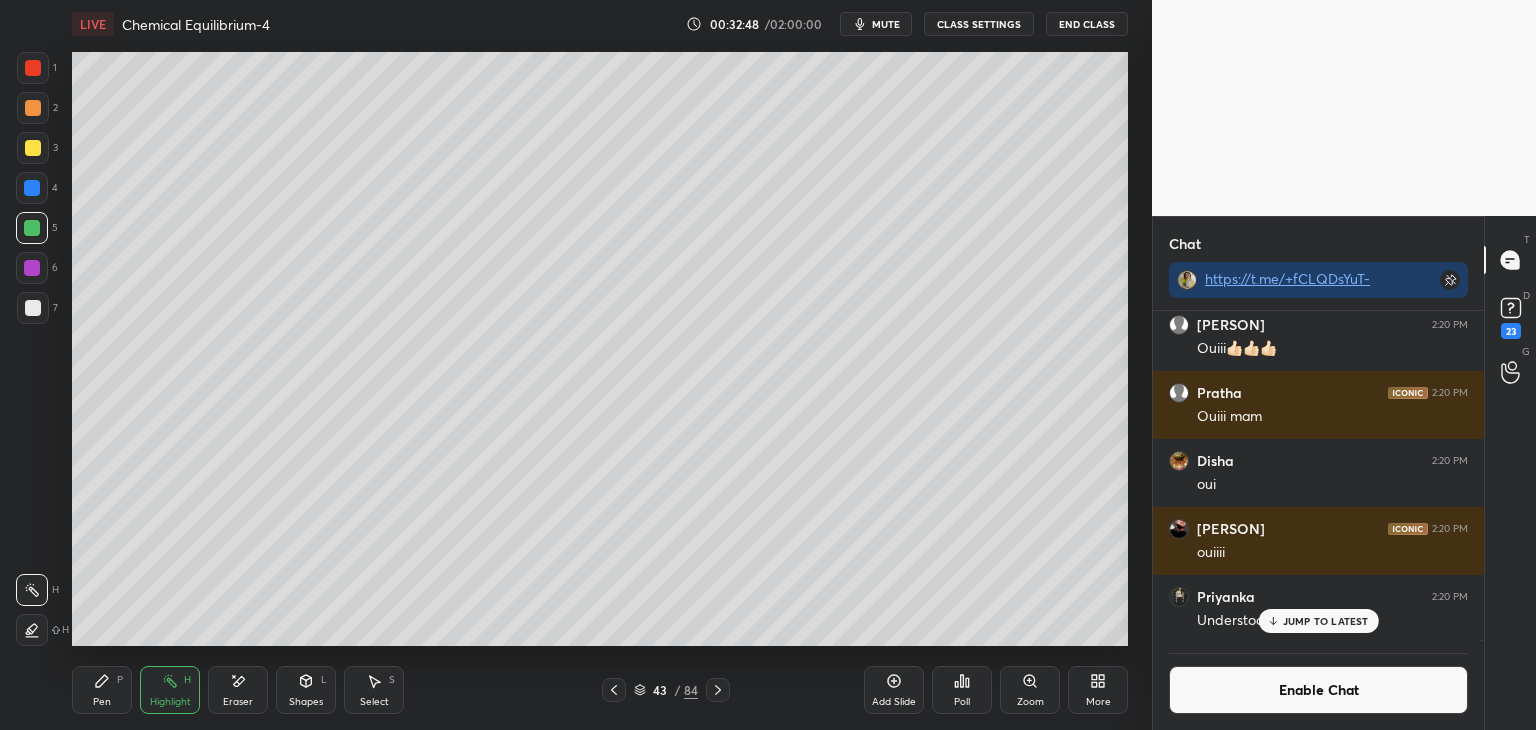 click 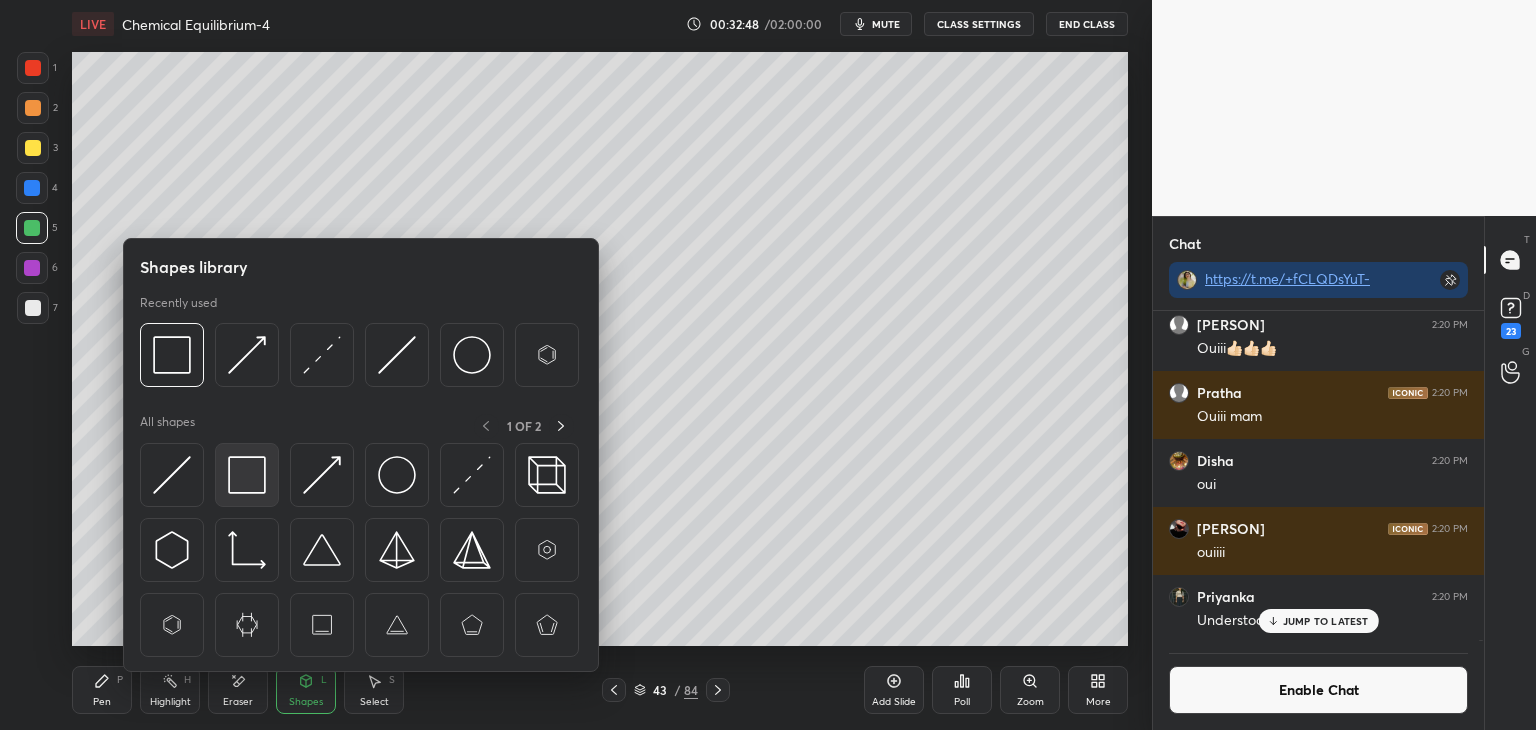 click at bounding box center (247, 475) 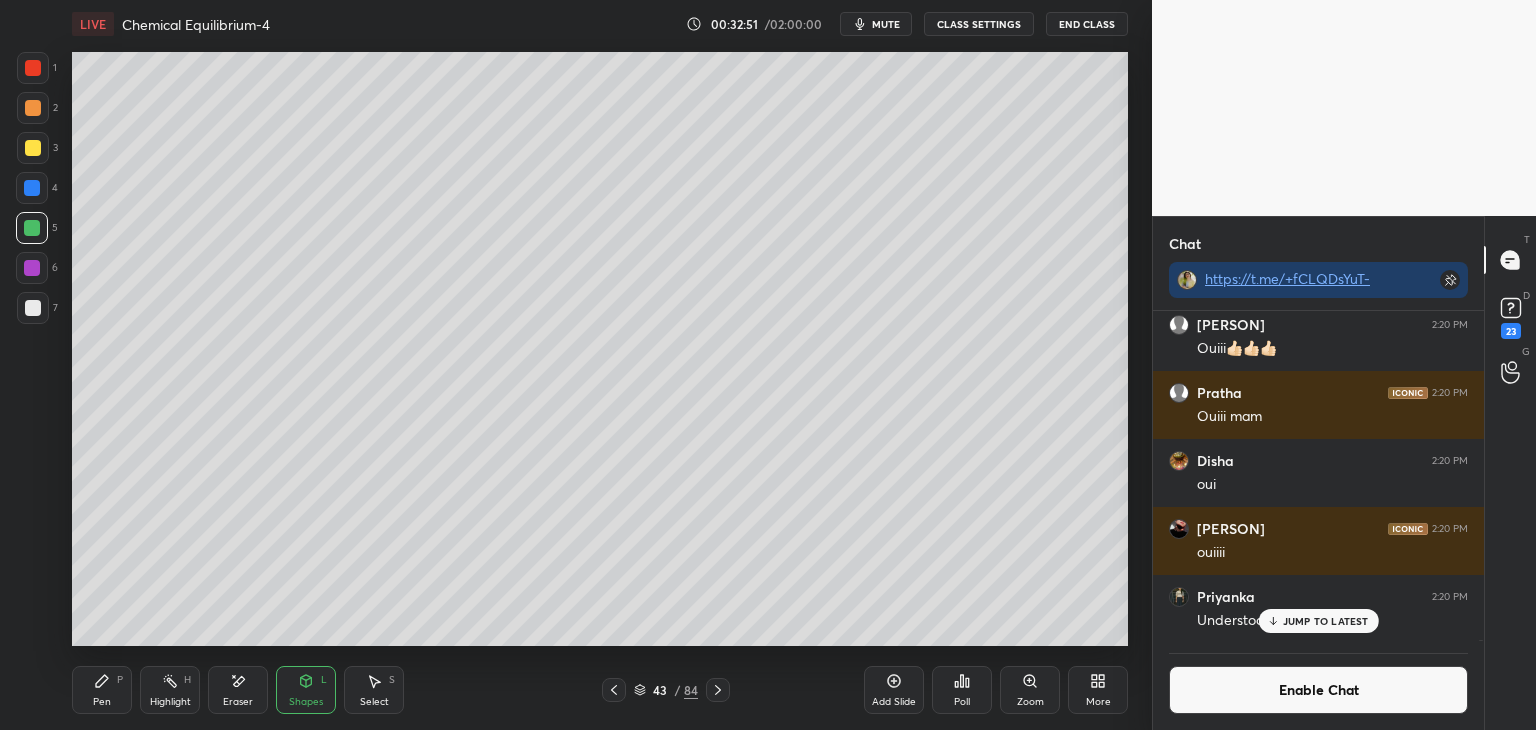 click on "Highlight" at bounding box center [170, 702] 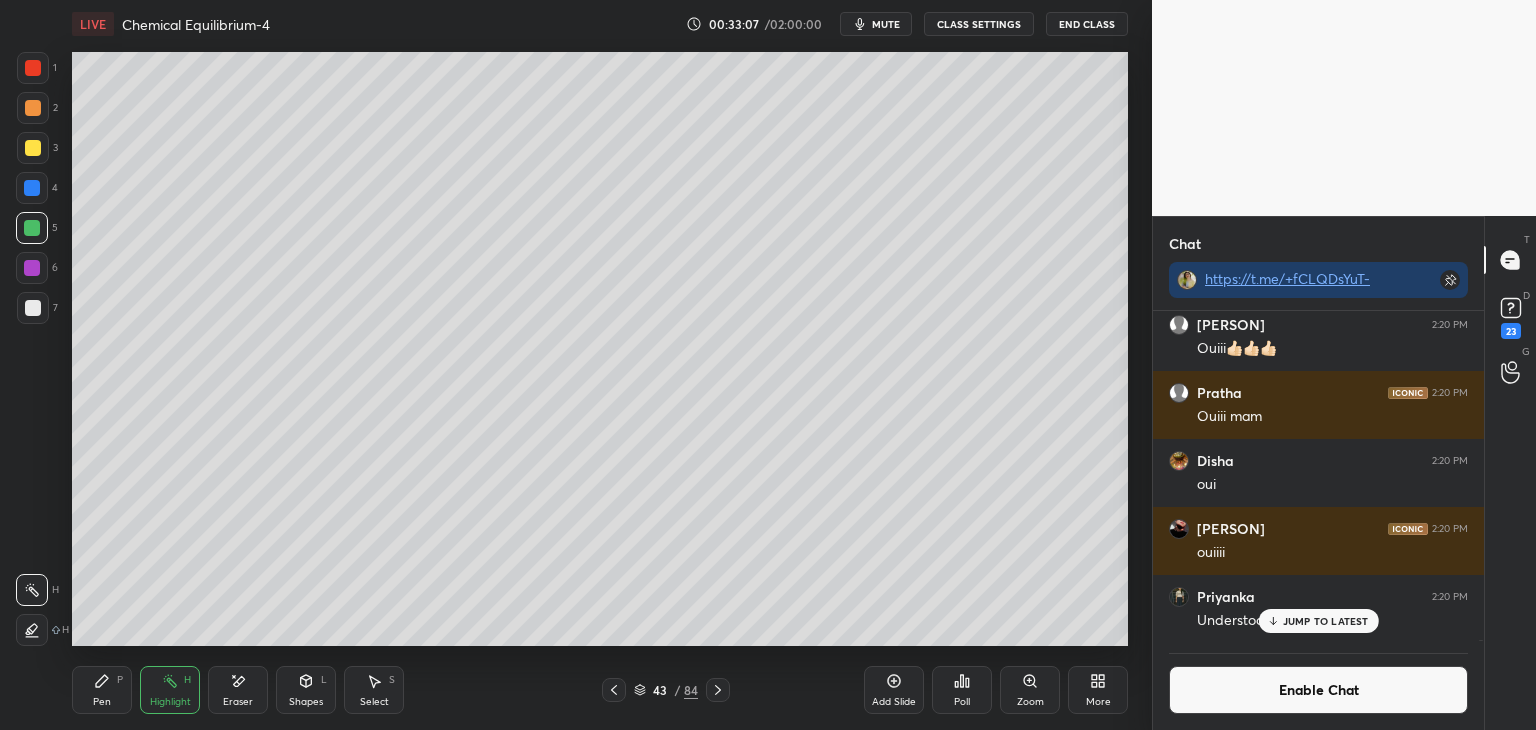 click 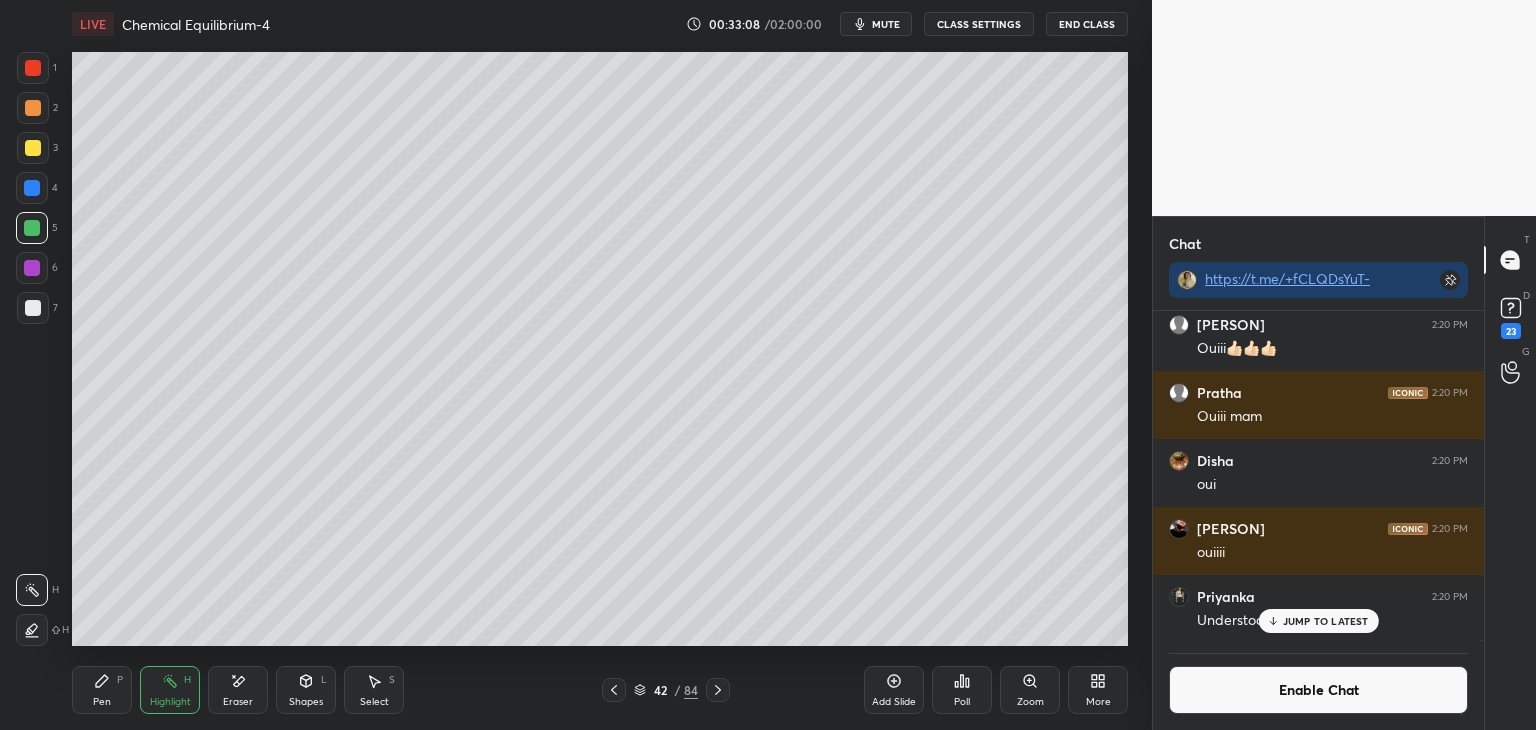 click at bounding box center [614, 690] 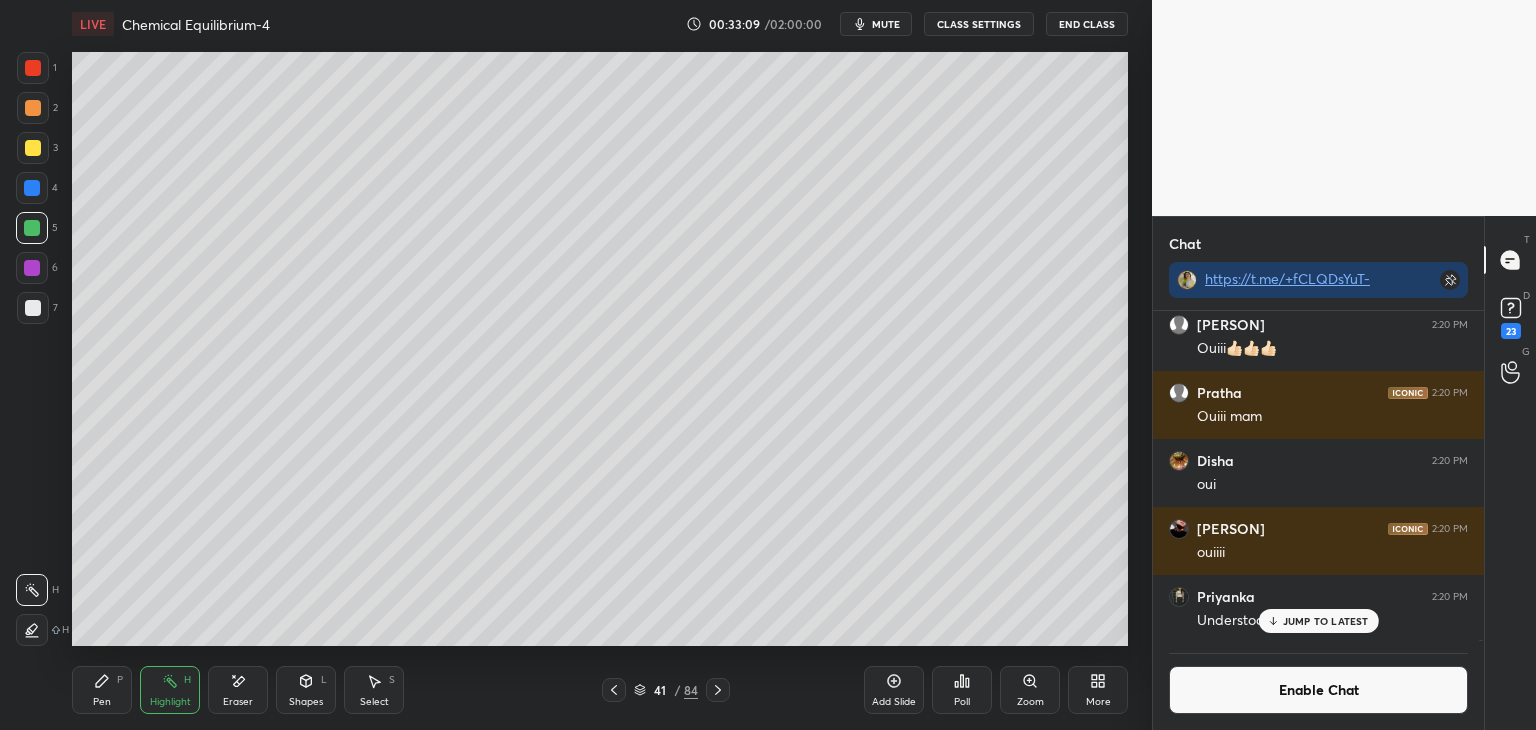 click on "Pen P" at bounding box center [102, 690] 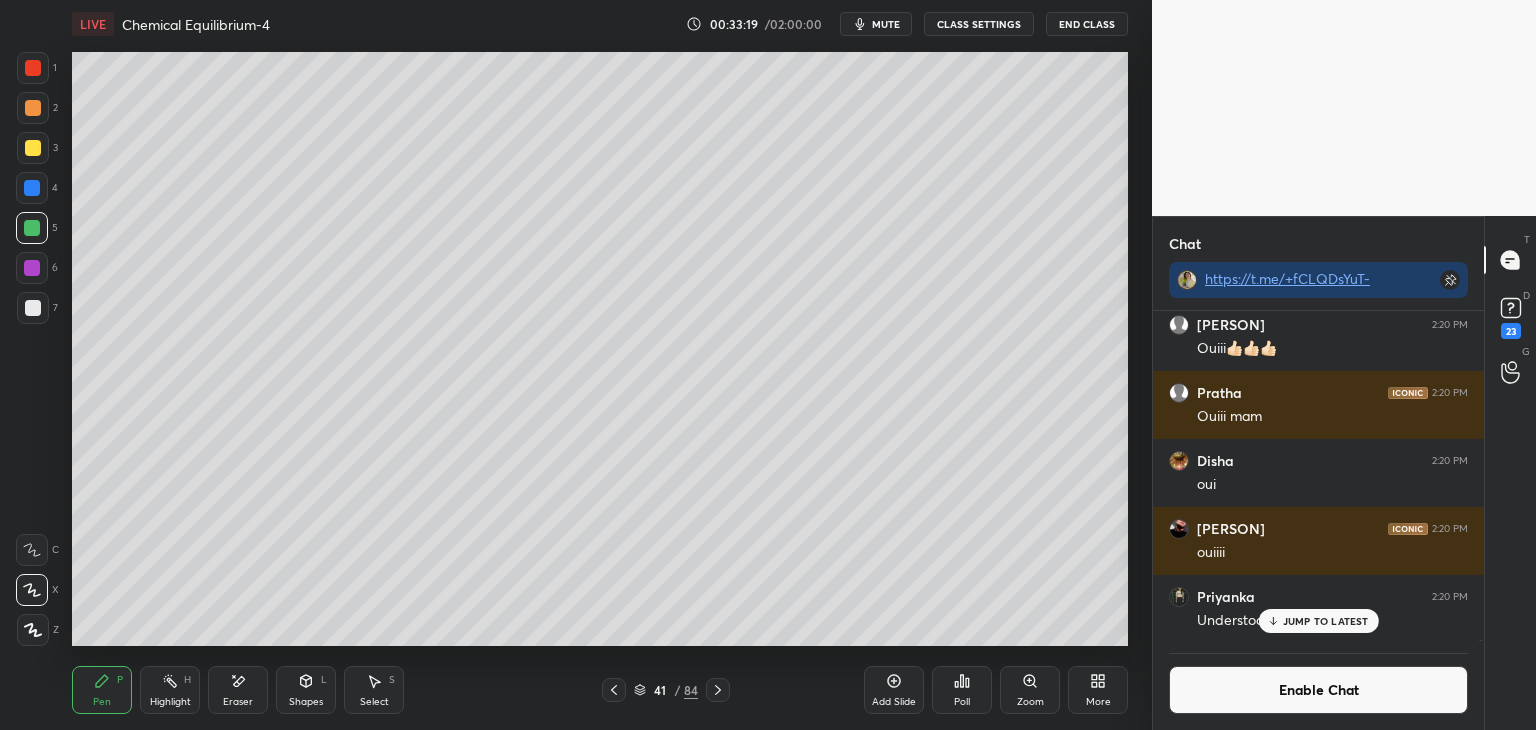 click at bounding box center [33, 108] 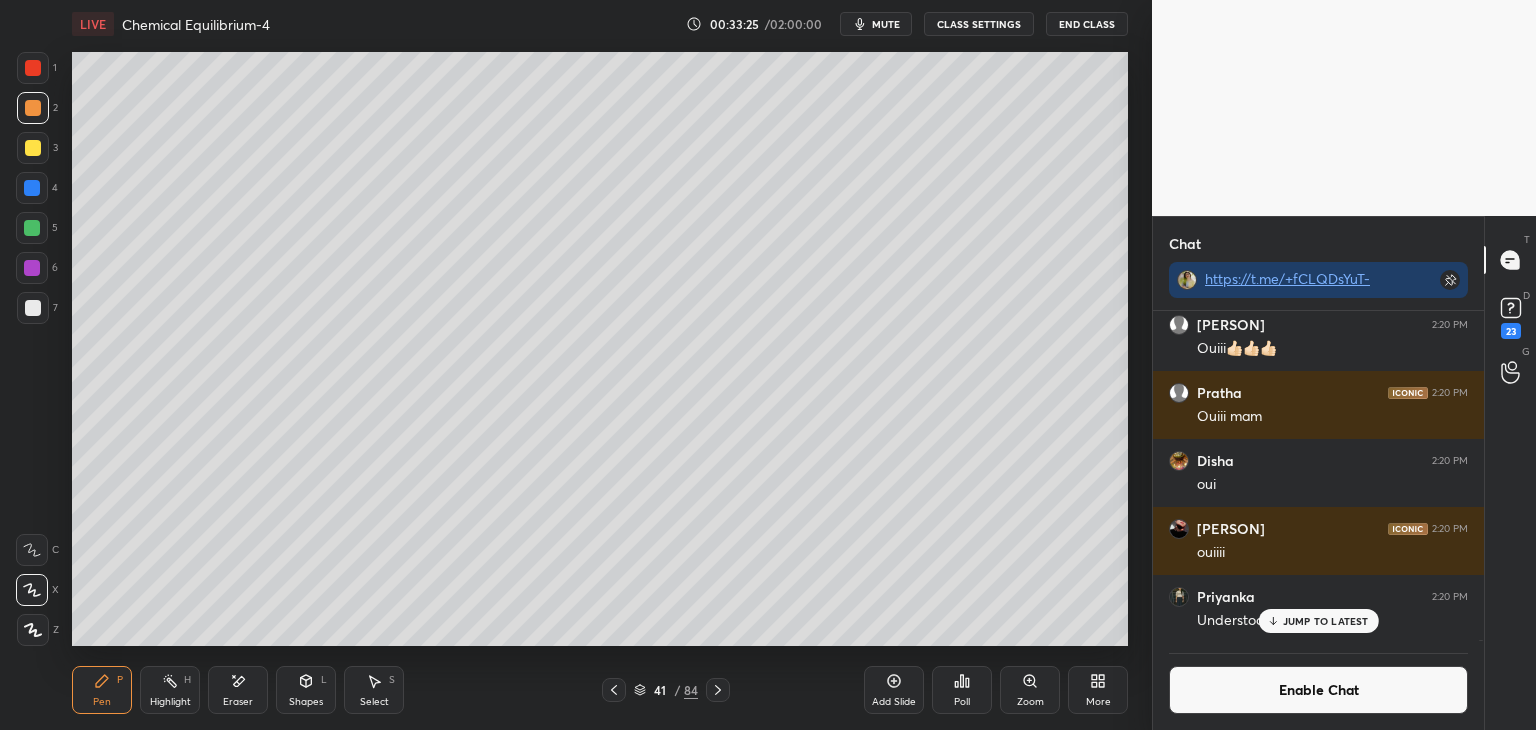 click on "Highlight H" at bounding box center [170, 690] 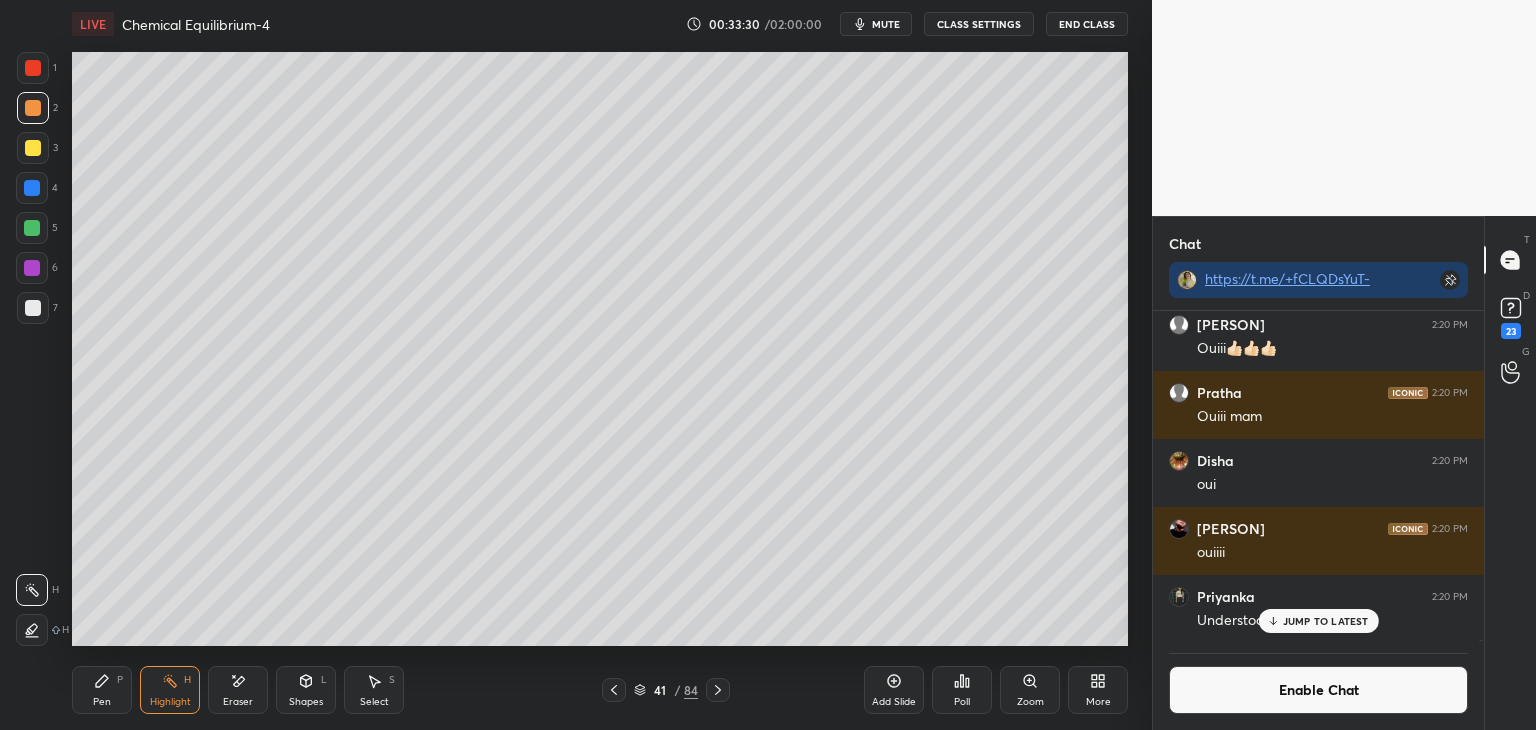 click 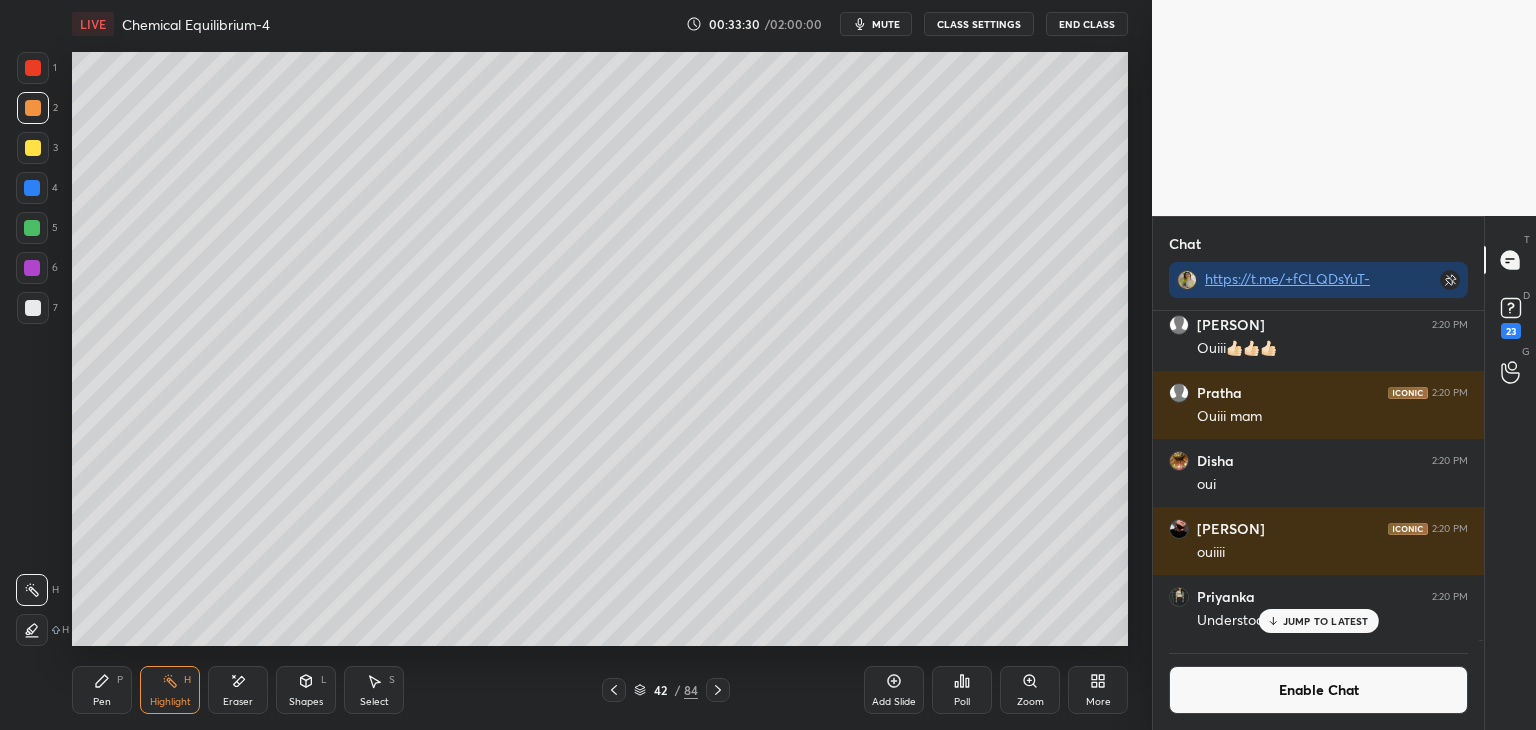click 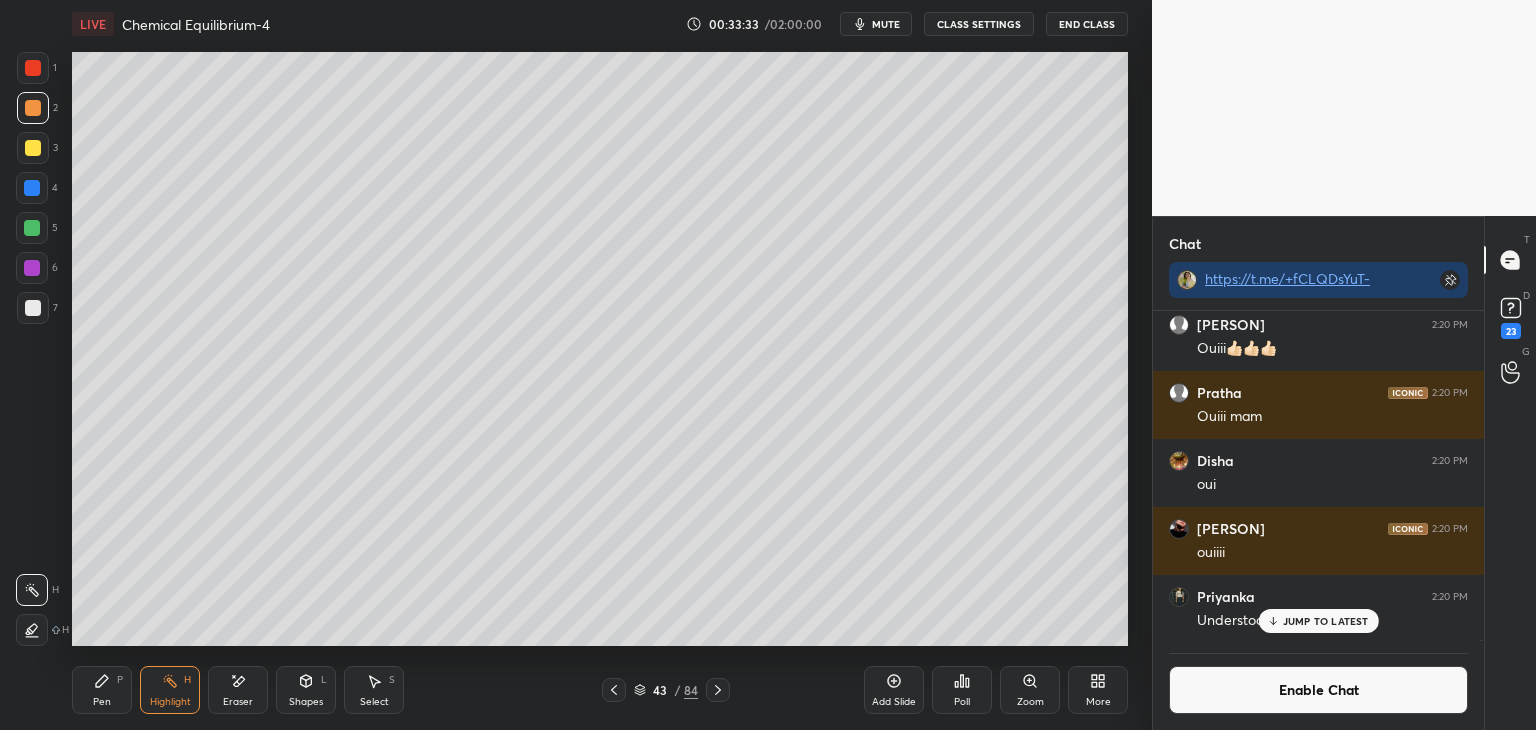 click at bounding box center (614, 690) 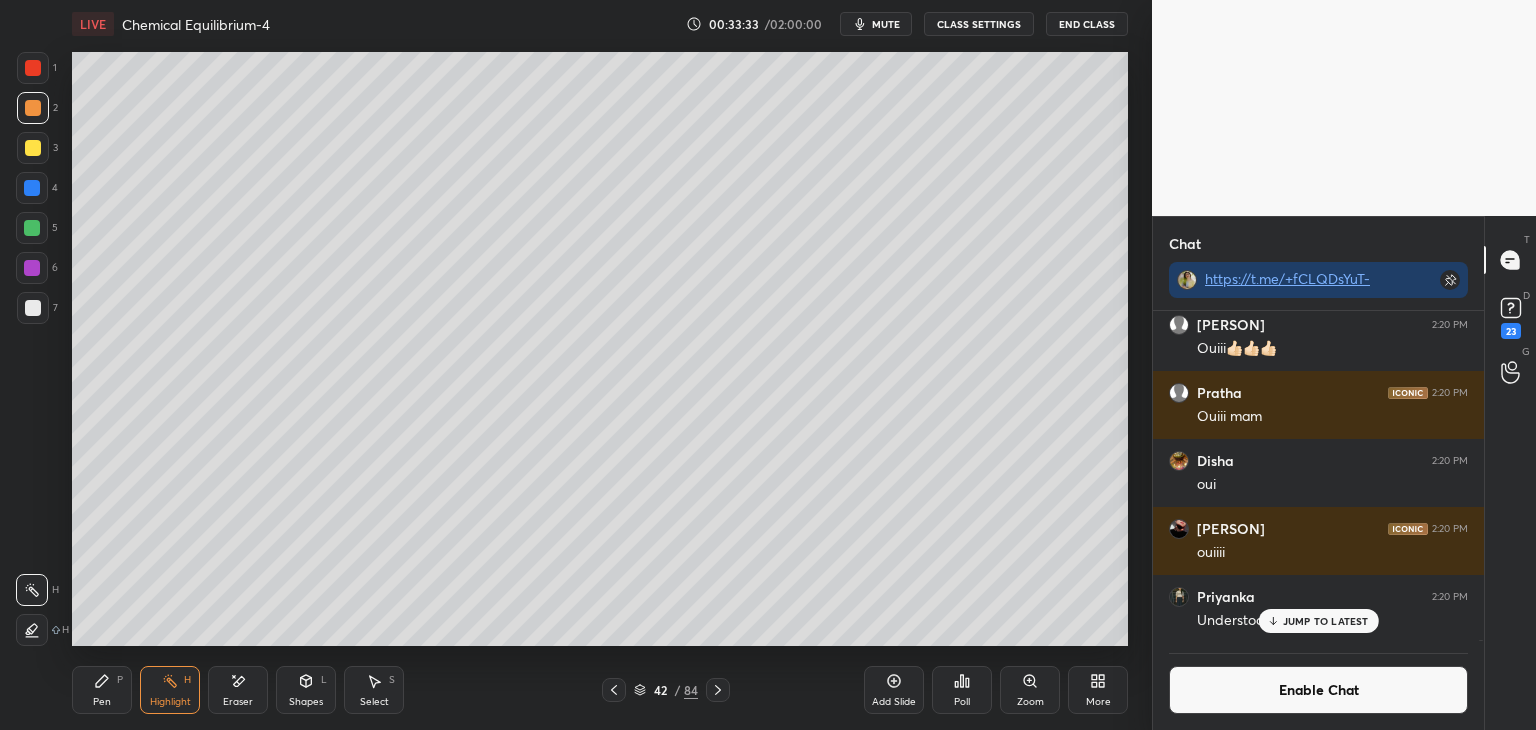 click 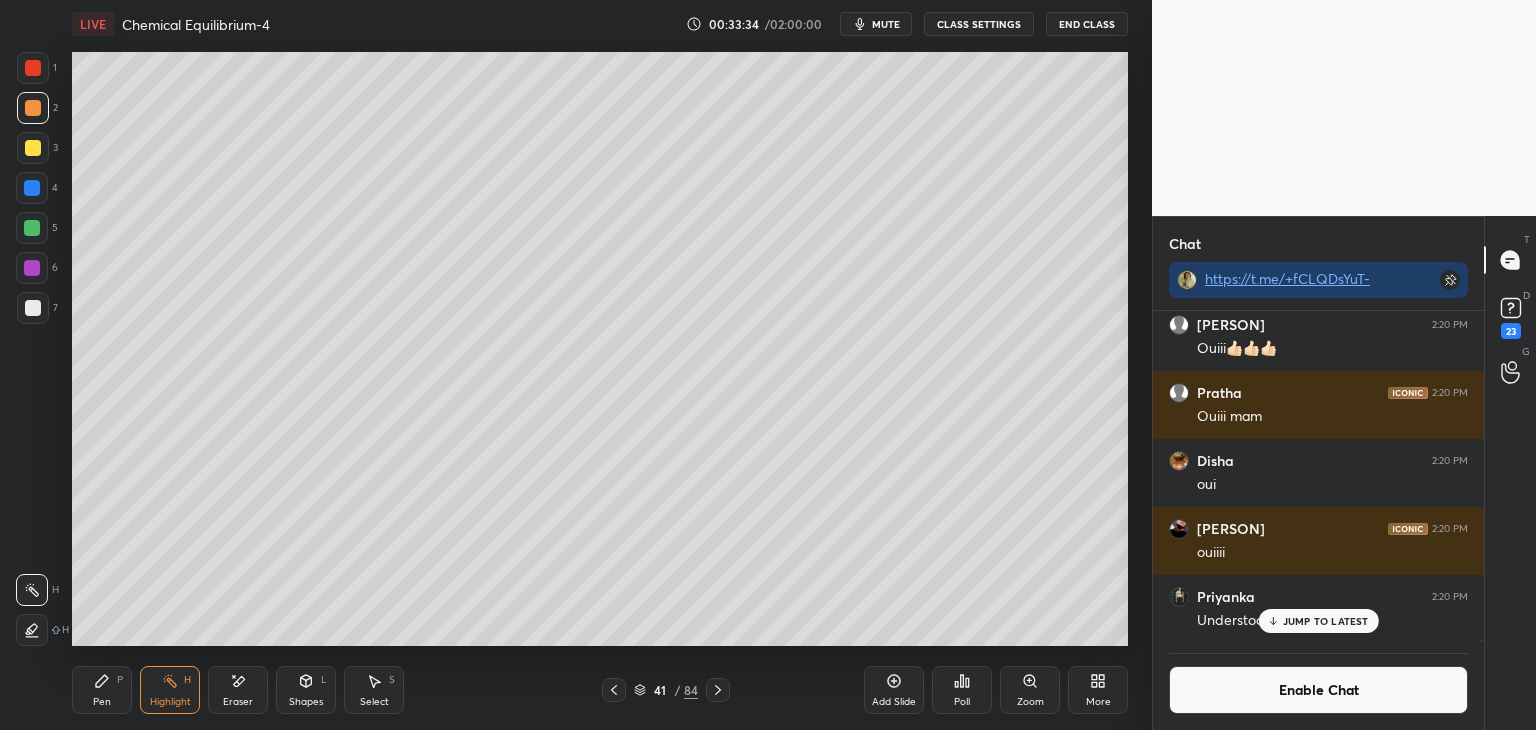 click on "Pen P" at bounding box center [102, 690] 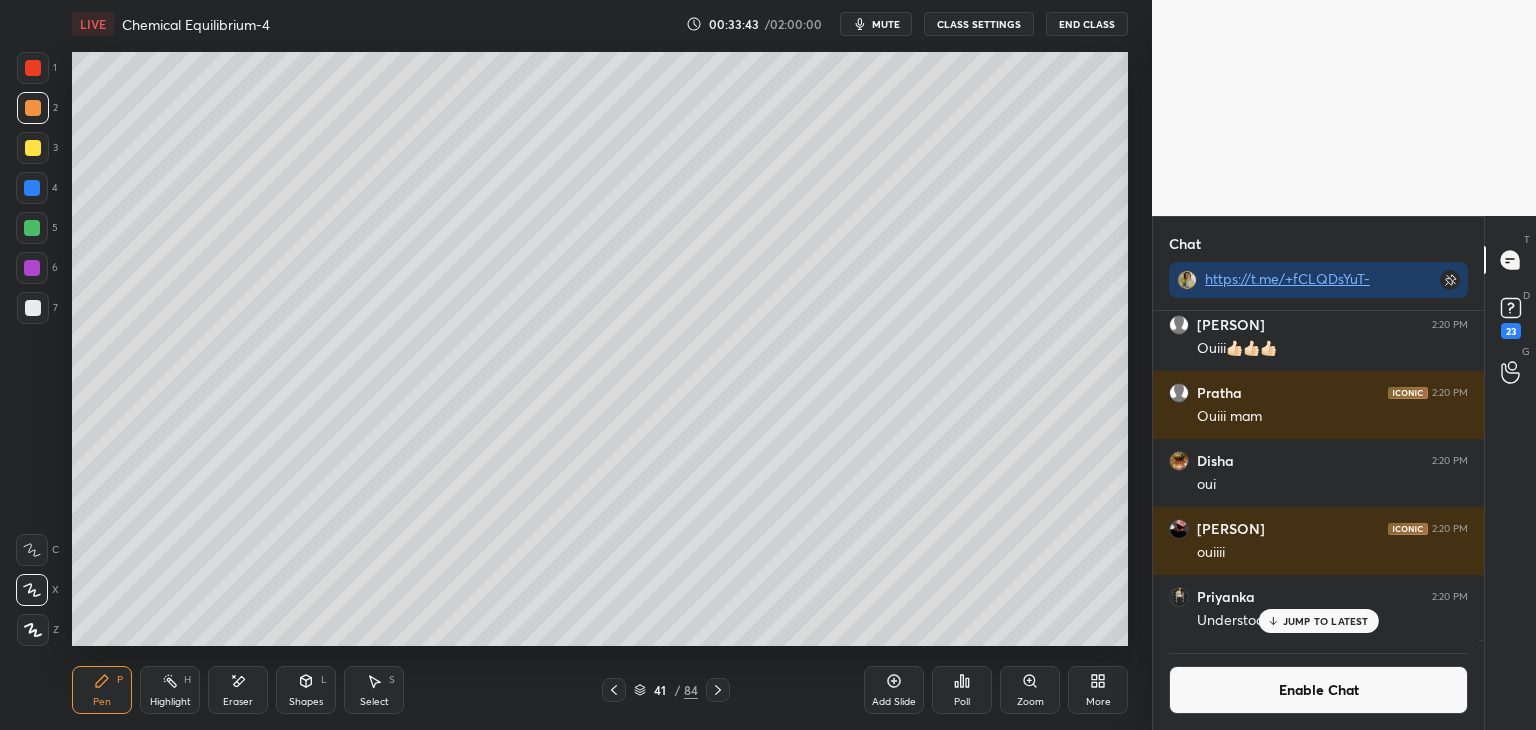 click on "Highlight H" at bounding box center [170, 690] 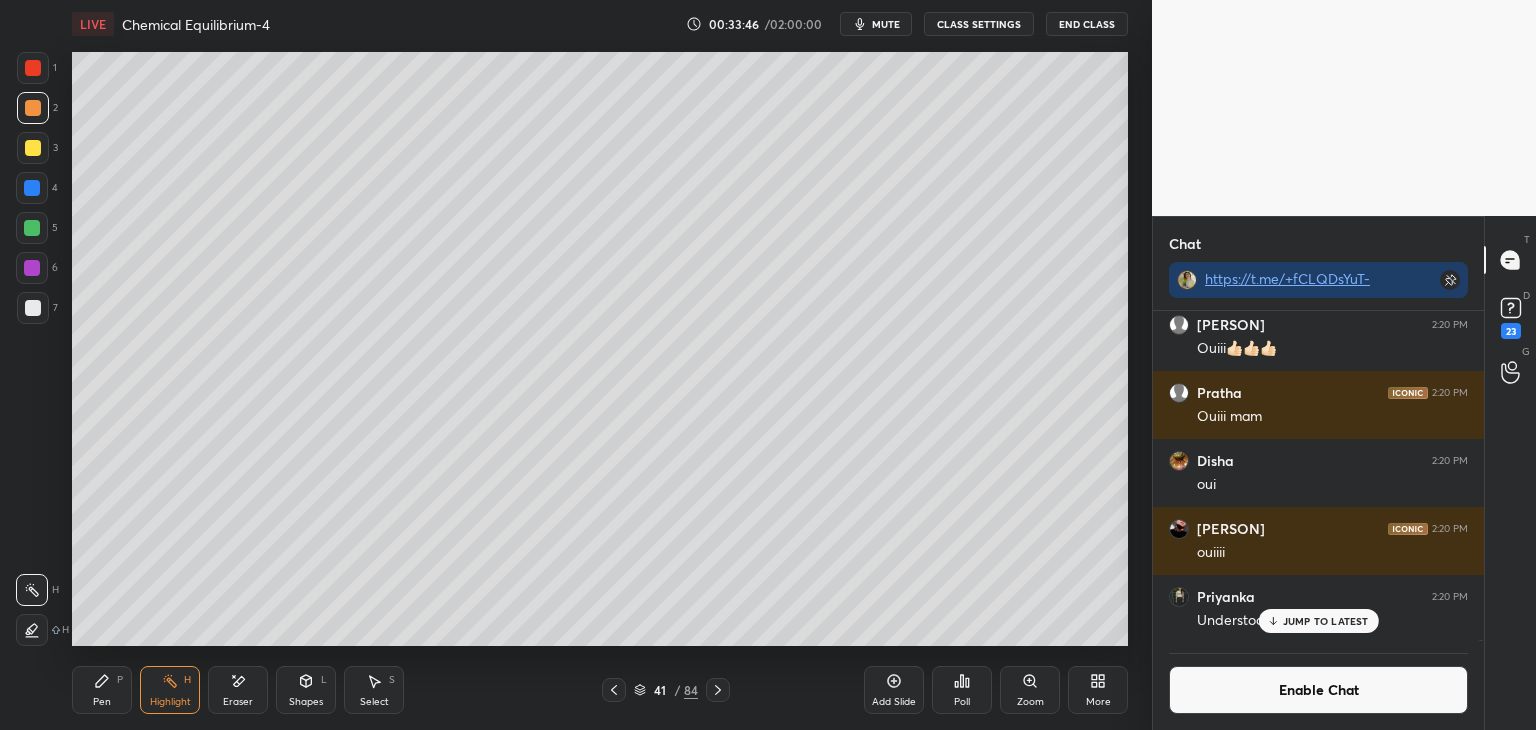 click 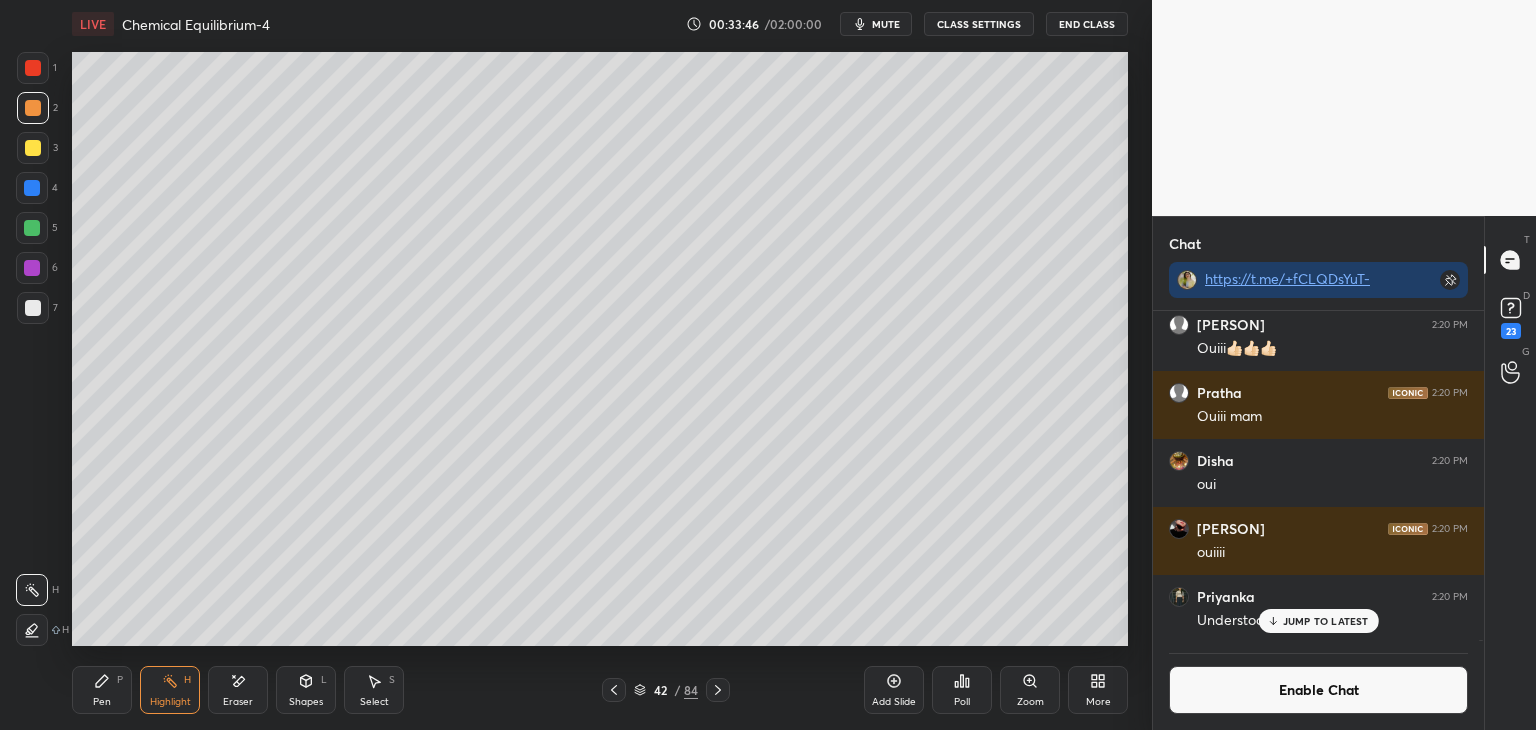 click 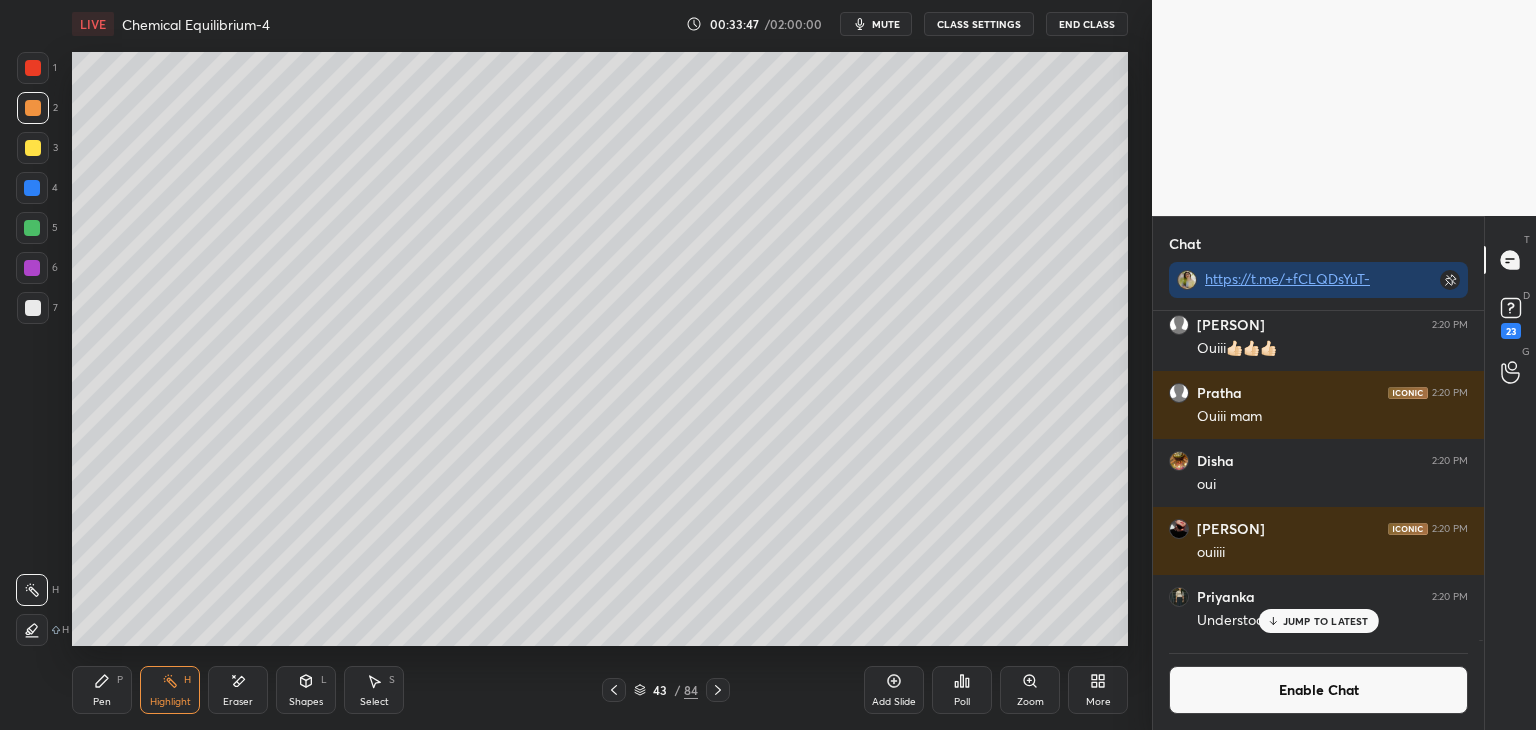 click on "43 / 84" at bounding box center (666, 690) 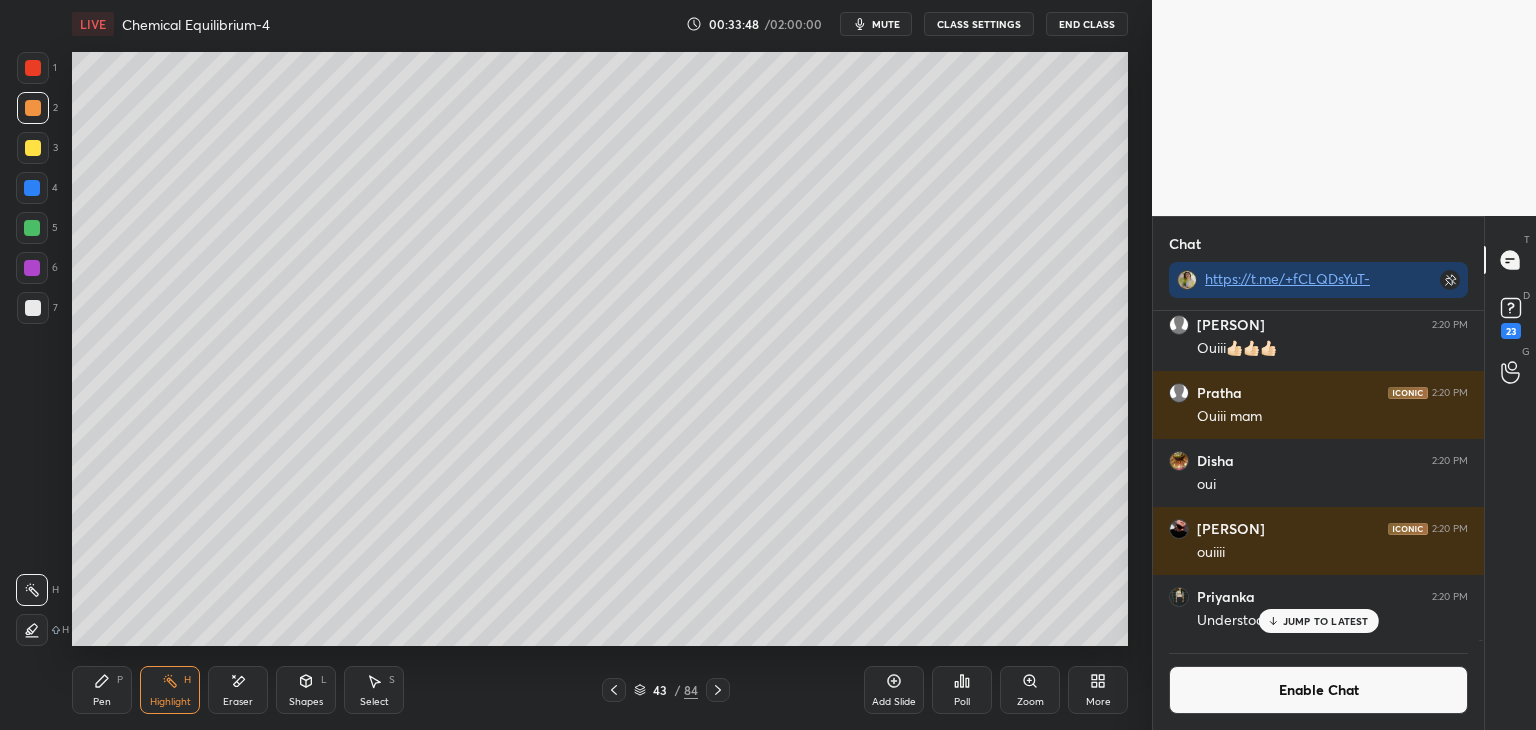 click 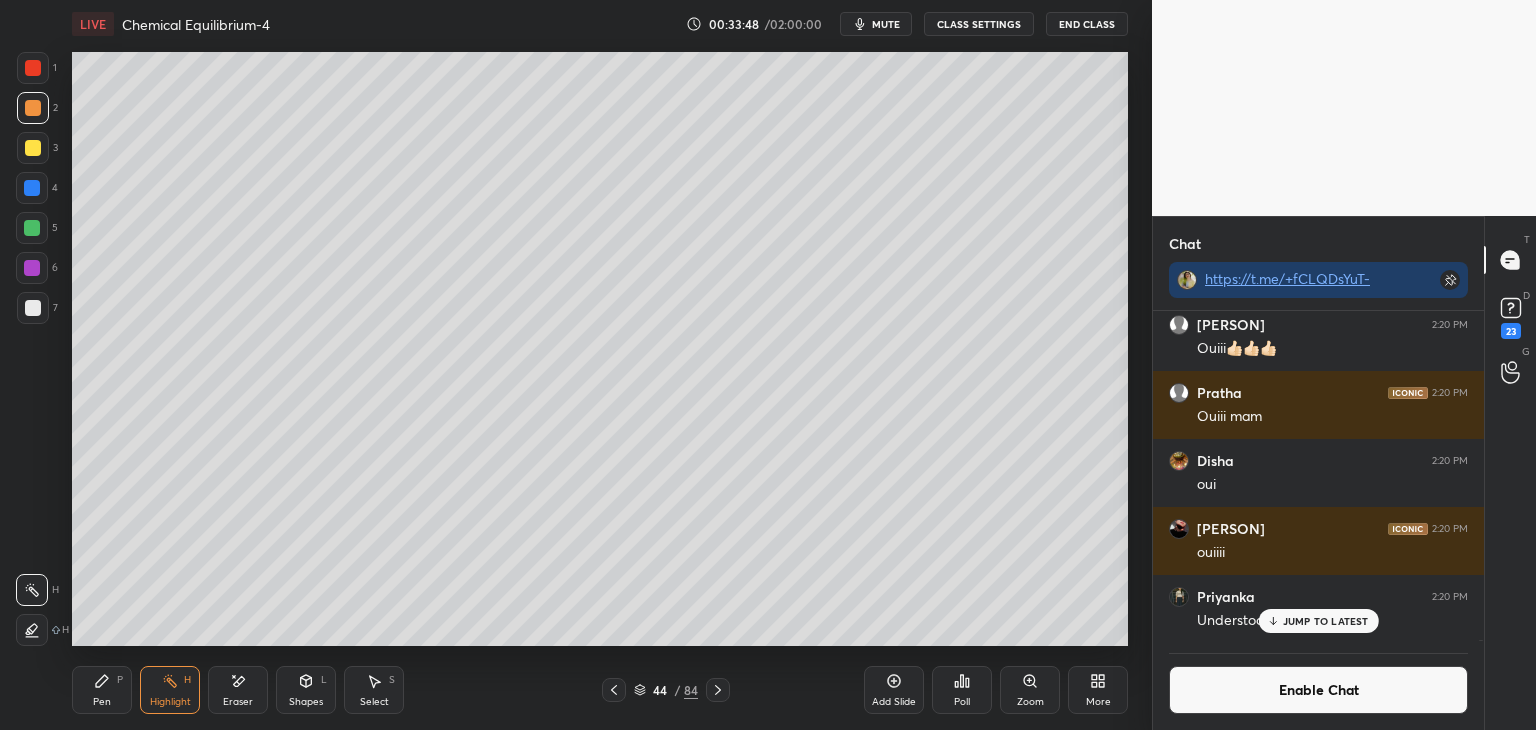 click on "Pen P" at bounding box center [102, 690] 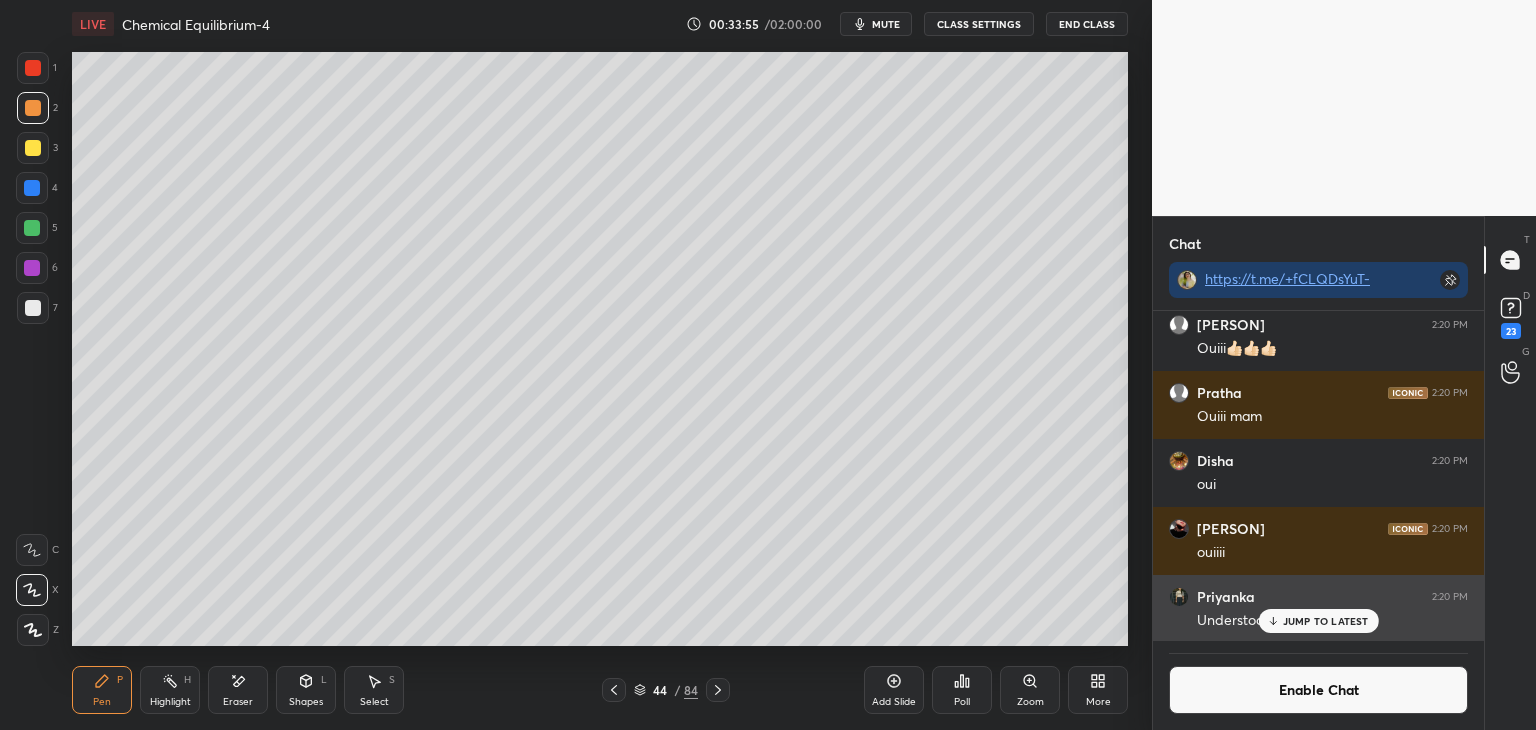 click on "JUMP TO LATEST" at bounding box center [1326, 621] 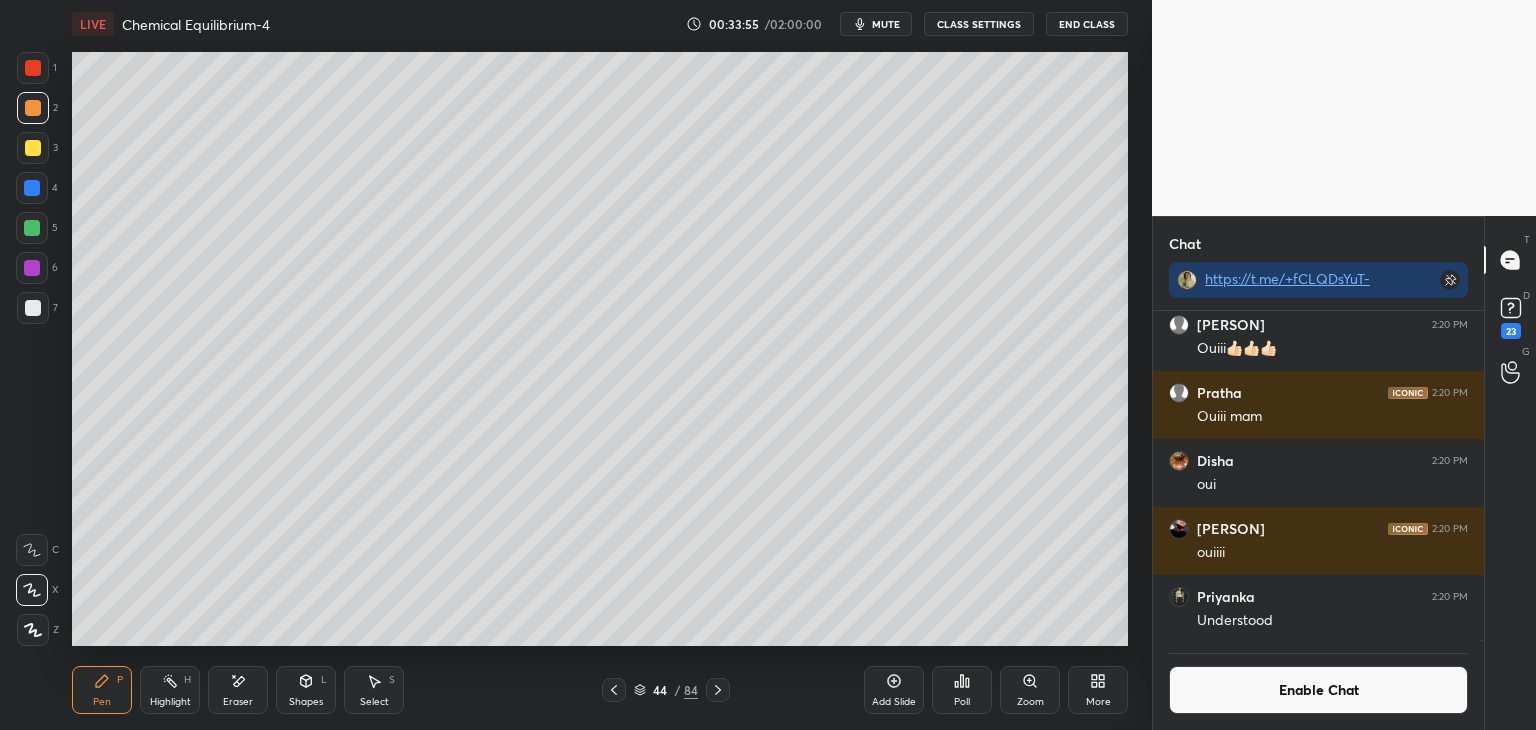 click on "Enable Chat" at bounding box center (1318, 690) 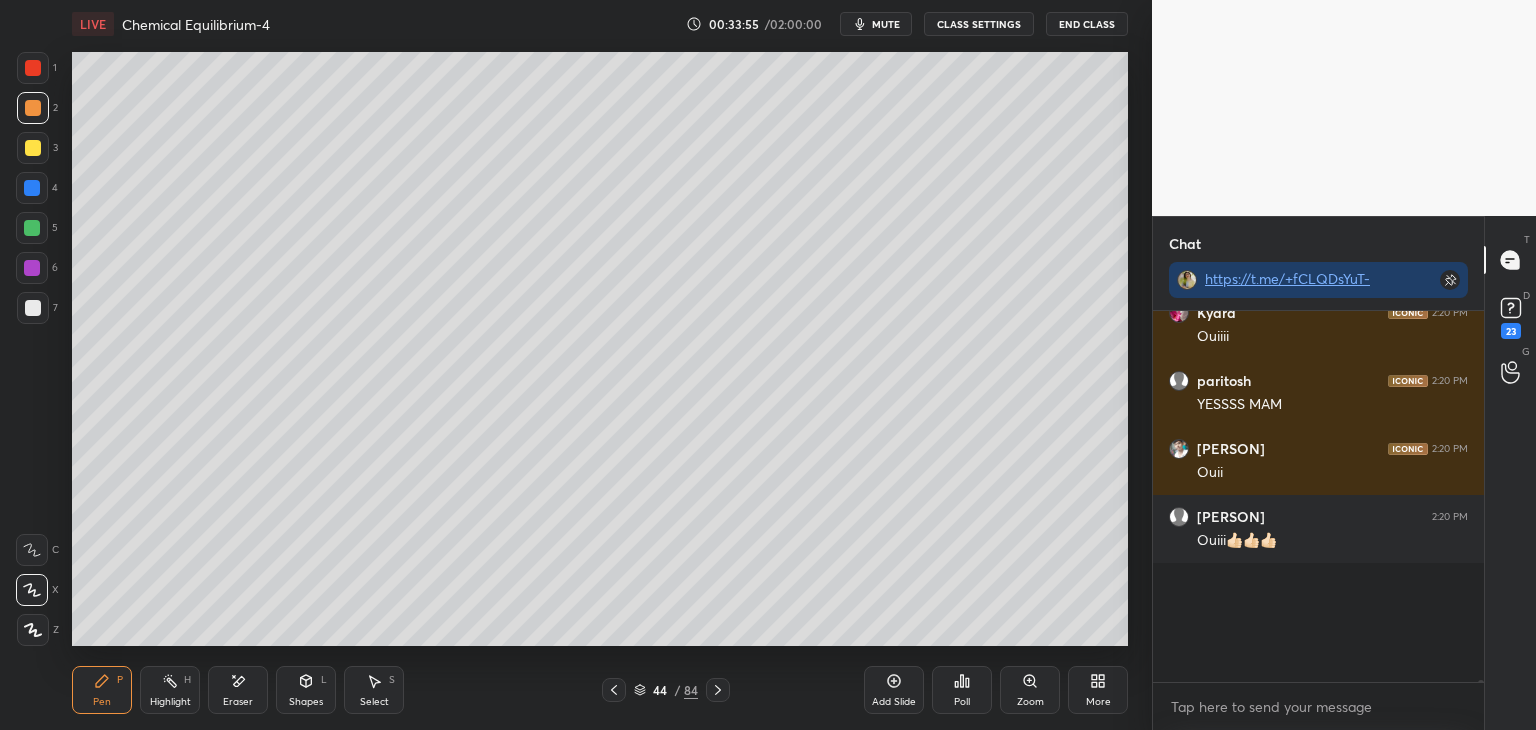 scroll, scrollTop: 91255, scrollLeft: 0, axis: vertical 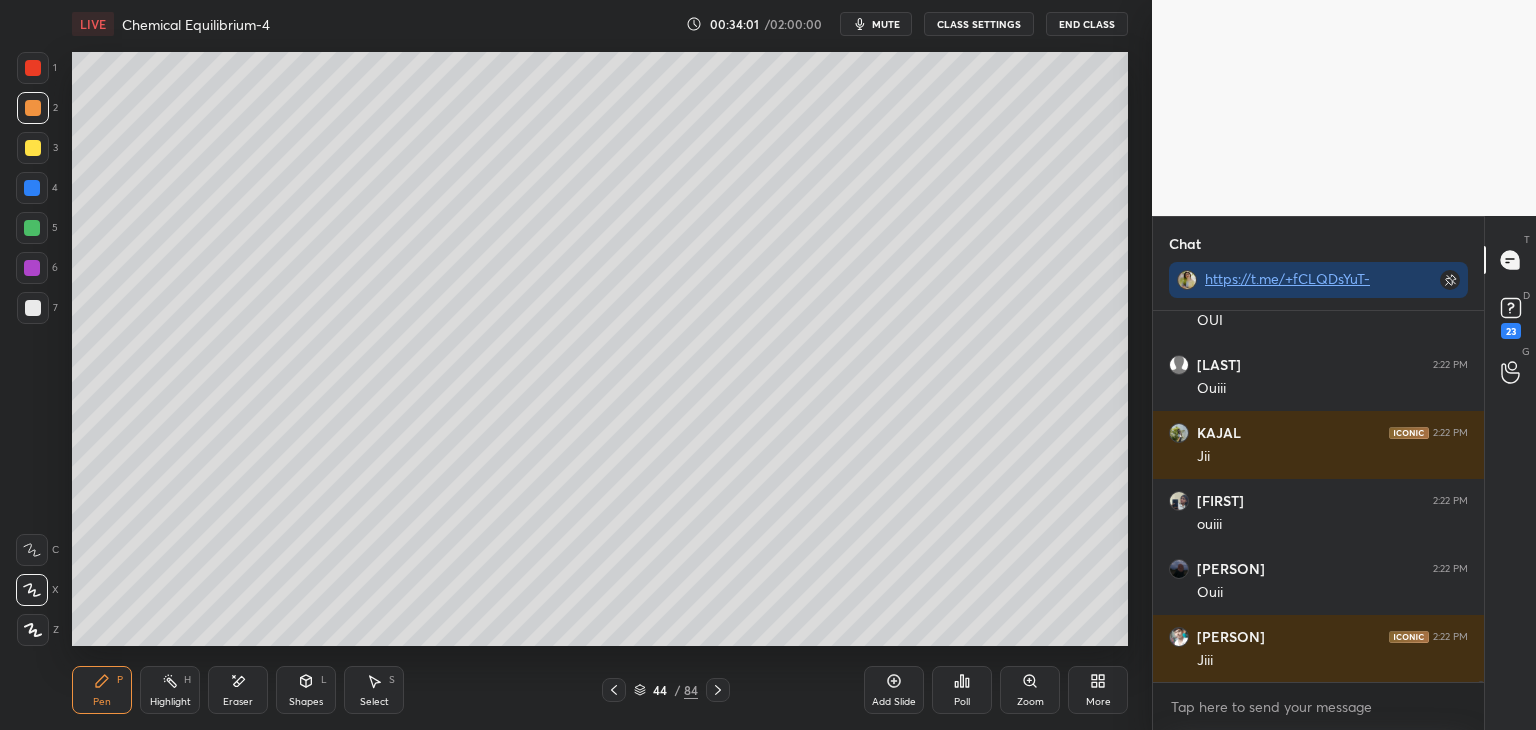 click on "CLASS SETTINGS" at bounding box center [979, 24] 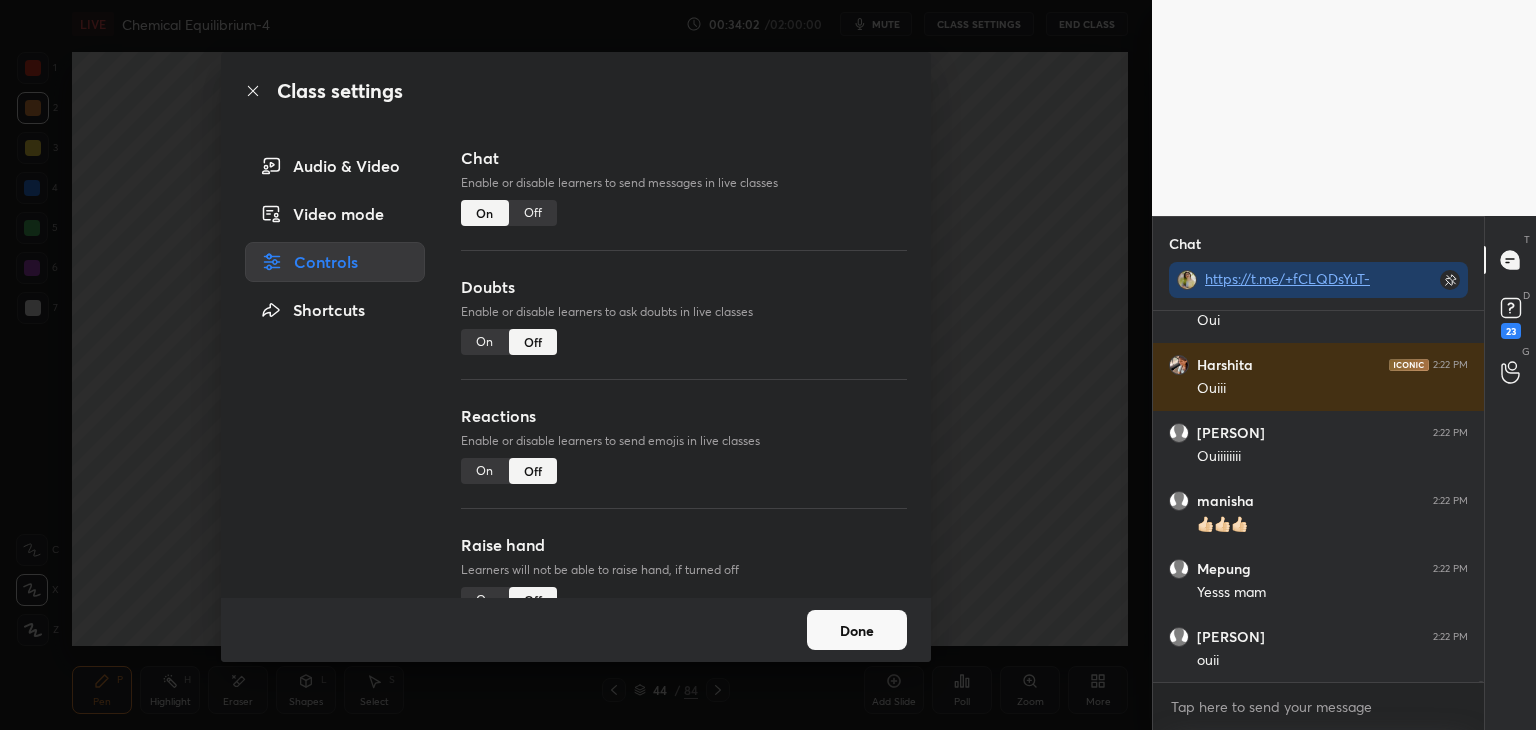 click on "Off" at bounding box center (533, 213) 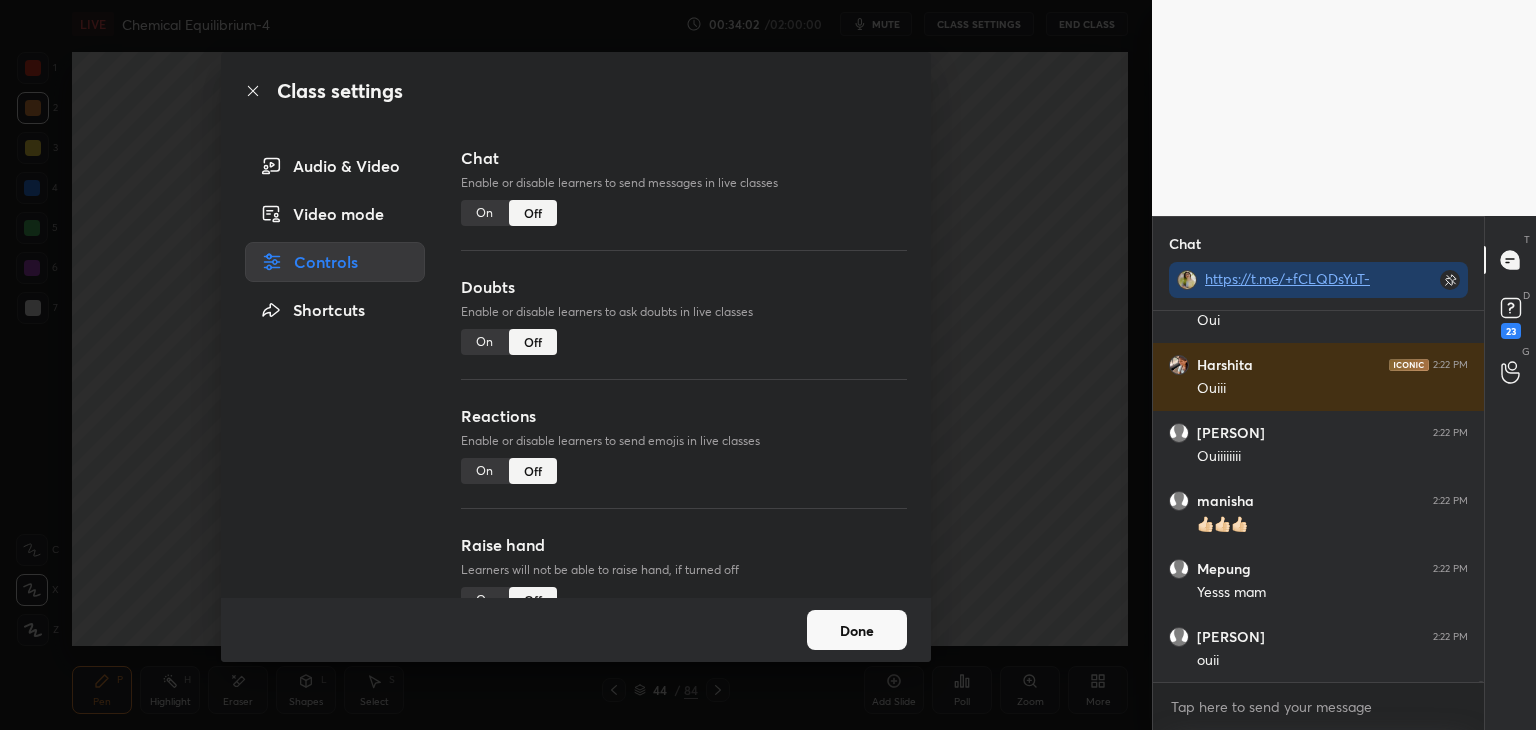 scroll, scrollTop: 93314, scrollLeft: 0, axis: vertical 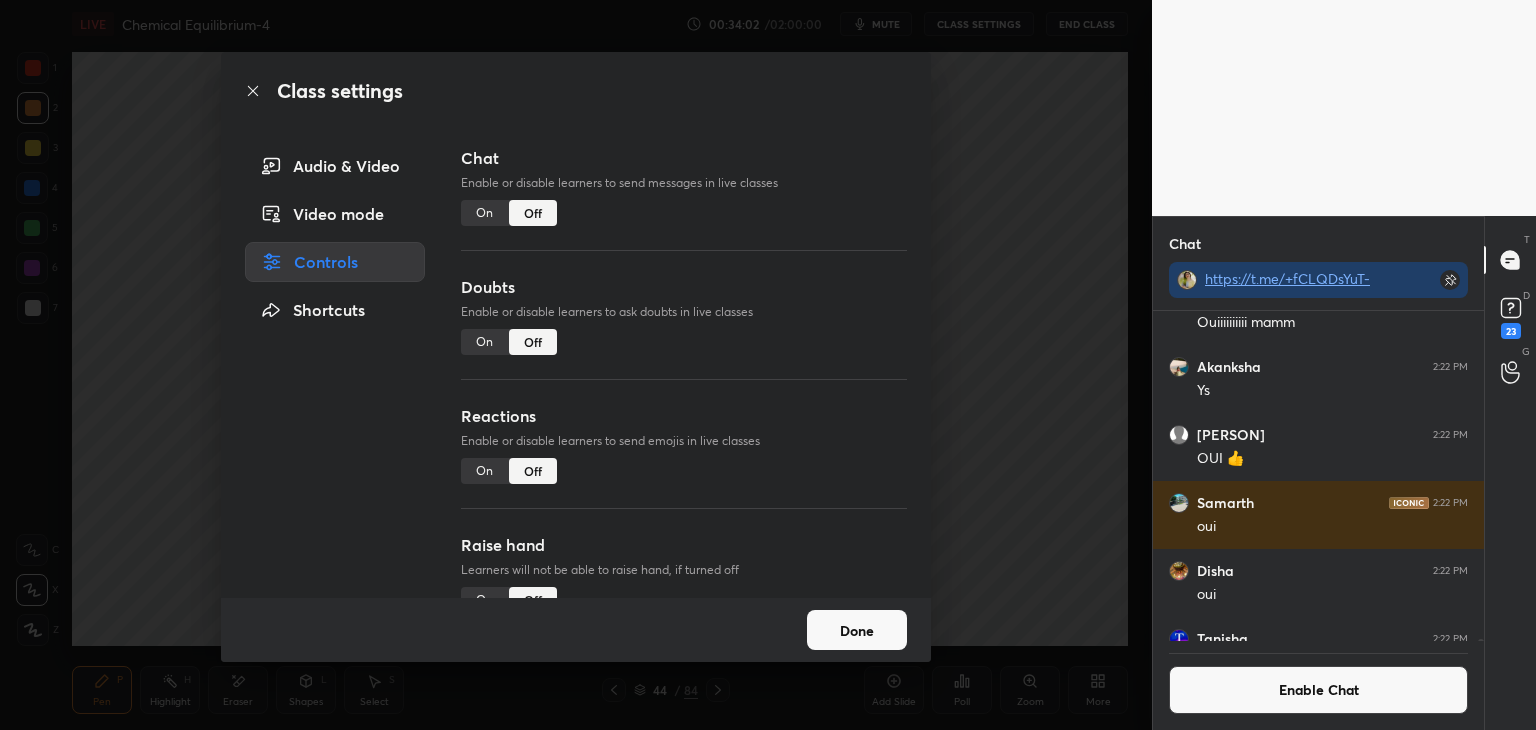 click on "Done" at bounding box center (857, 630) 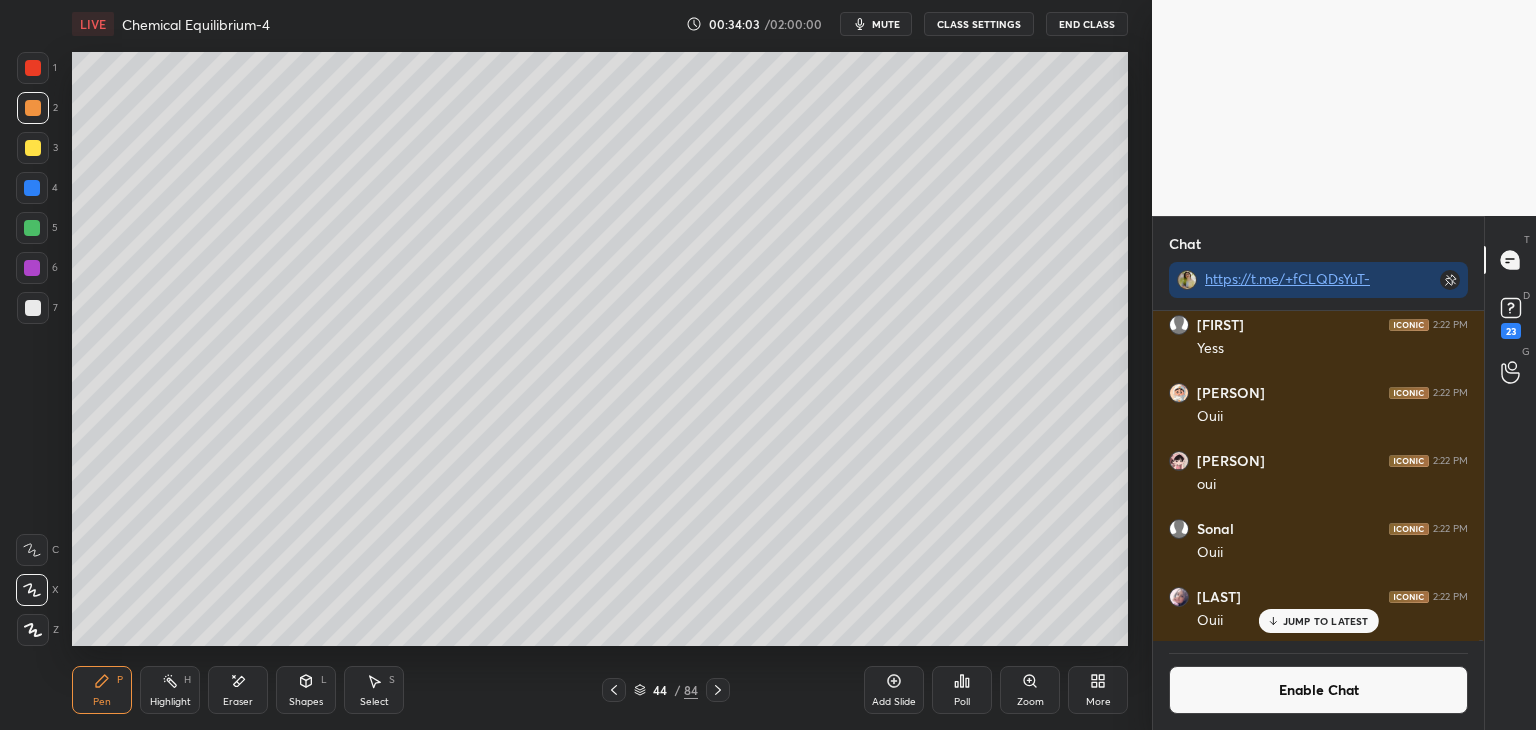 click on "Highlight H" at bounding box center (170, 690) 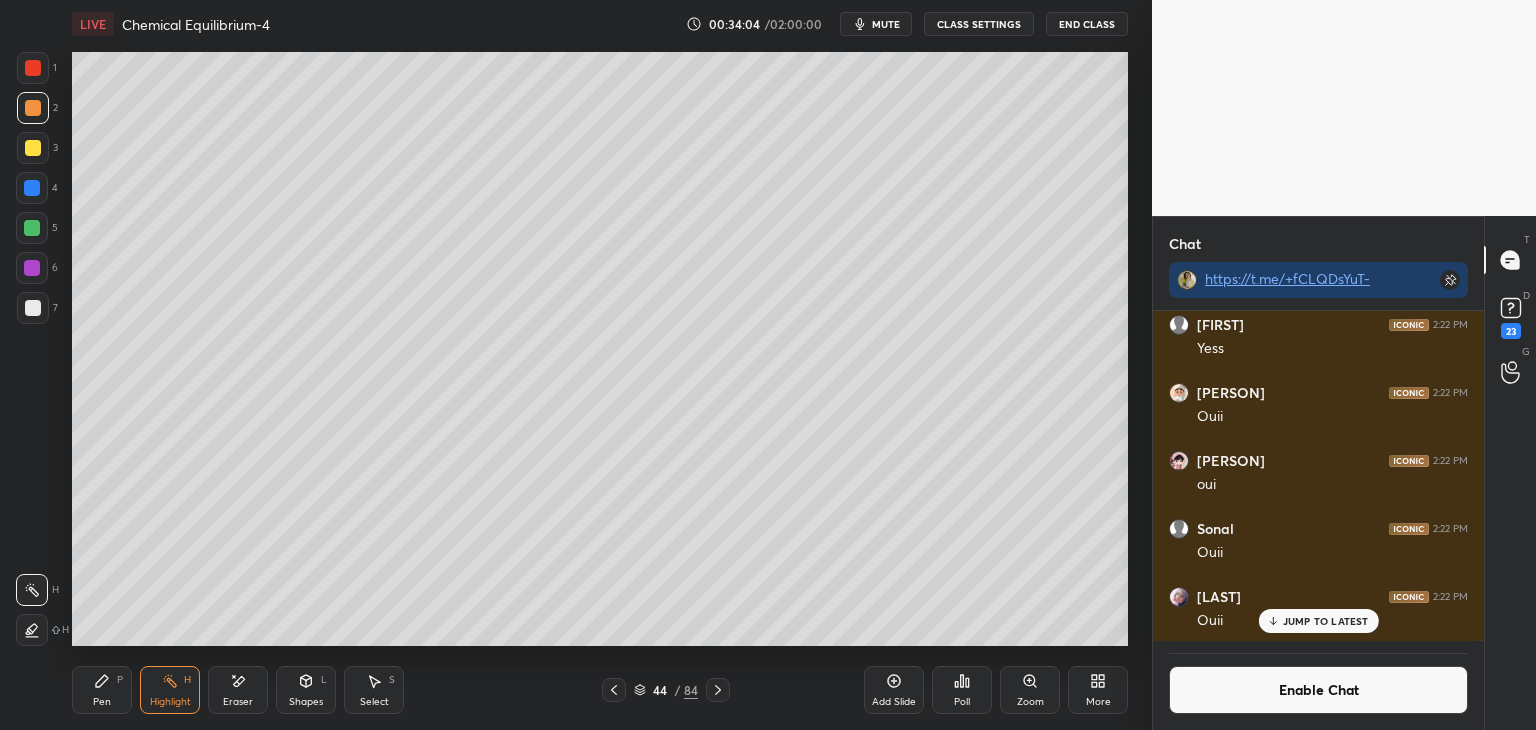 click 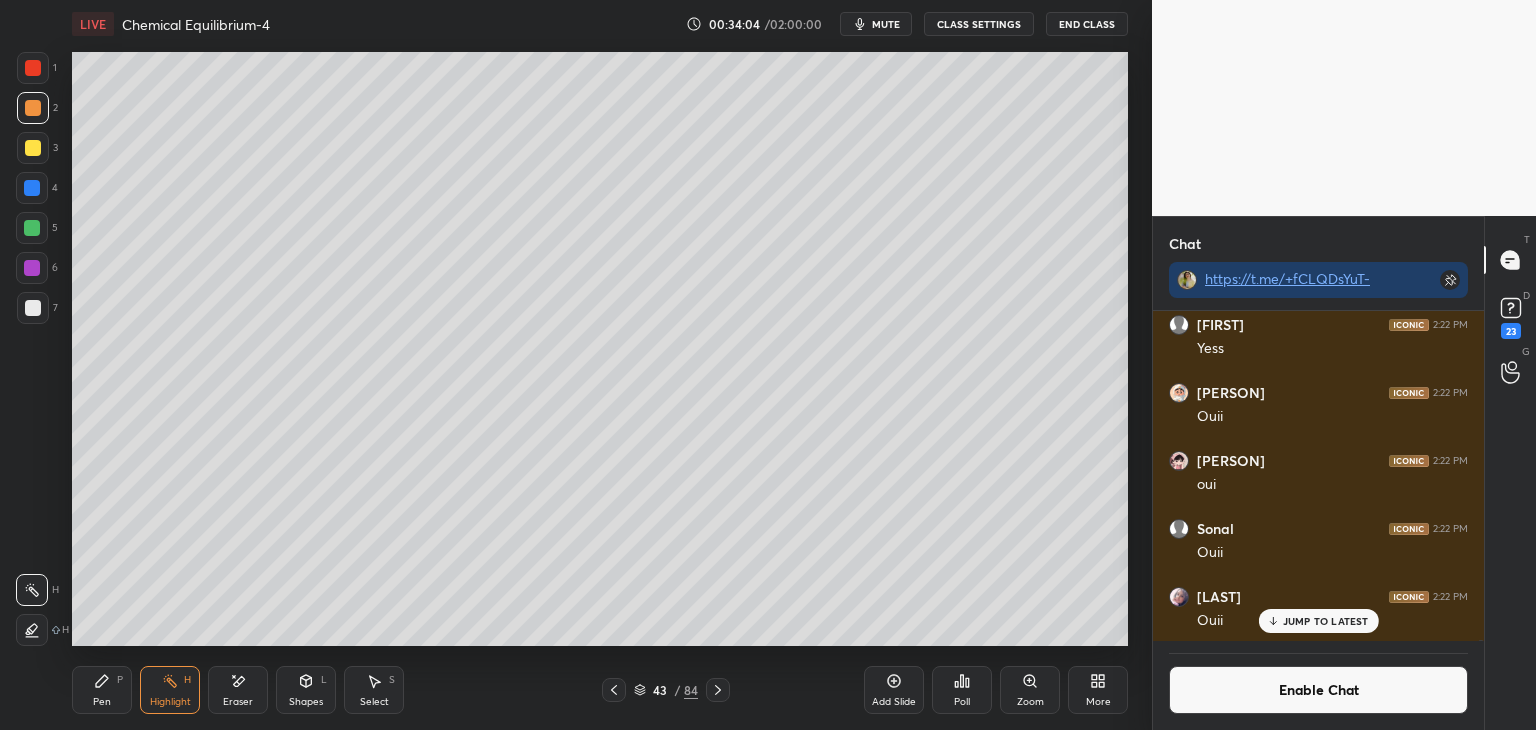 click 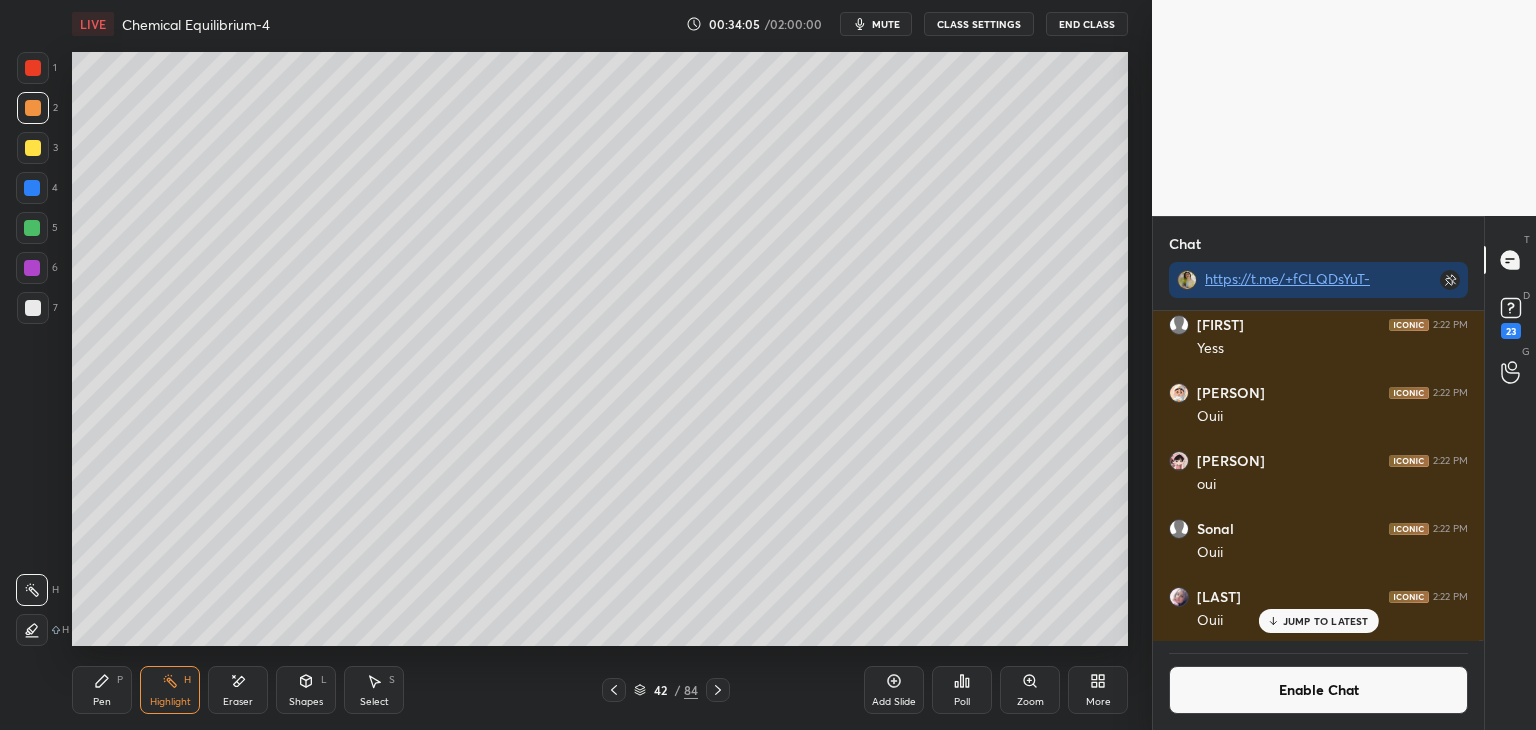 click 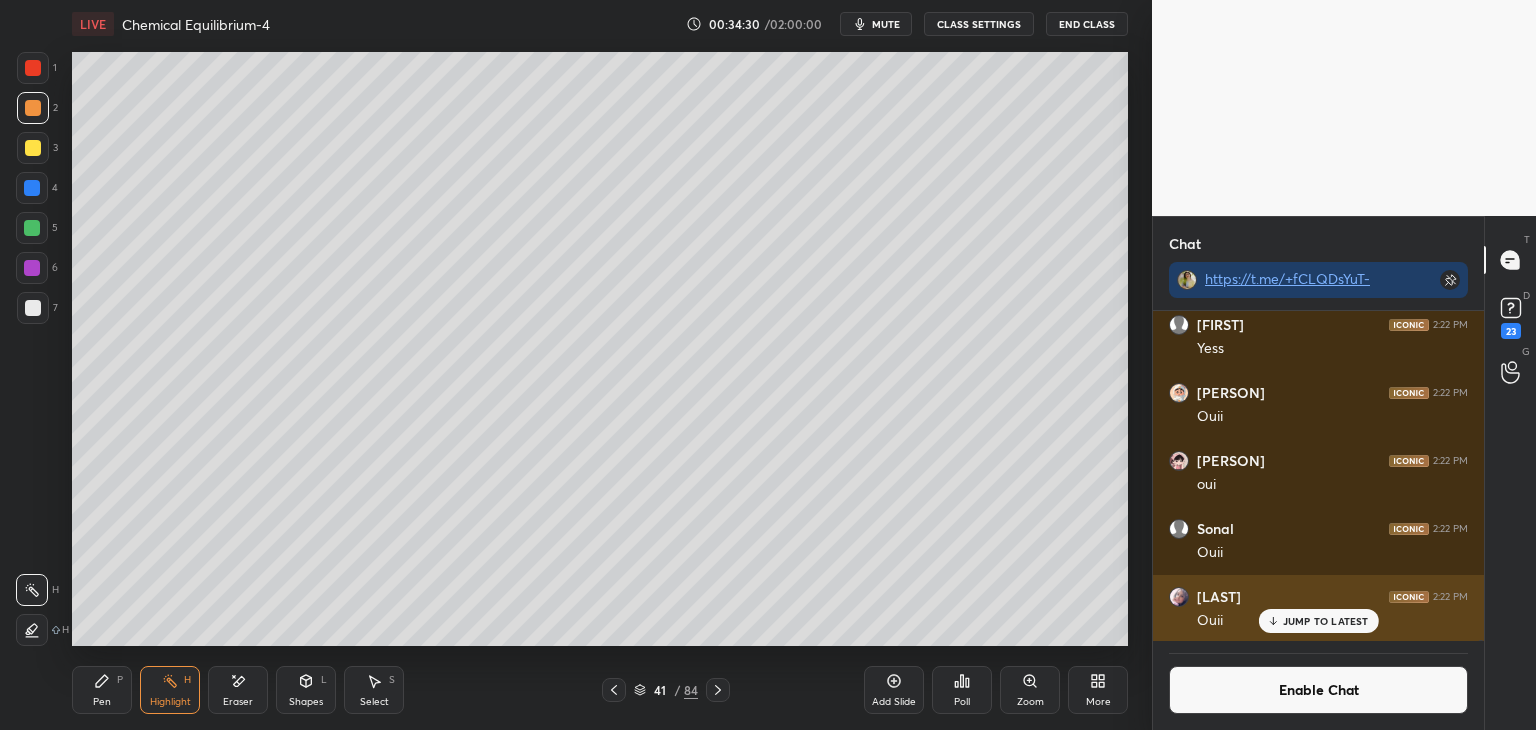 click on "JUMP TO LATEST" at bounding box center (1326, 621) 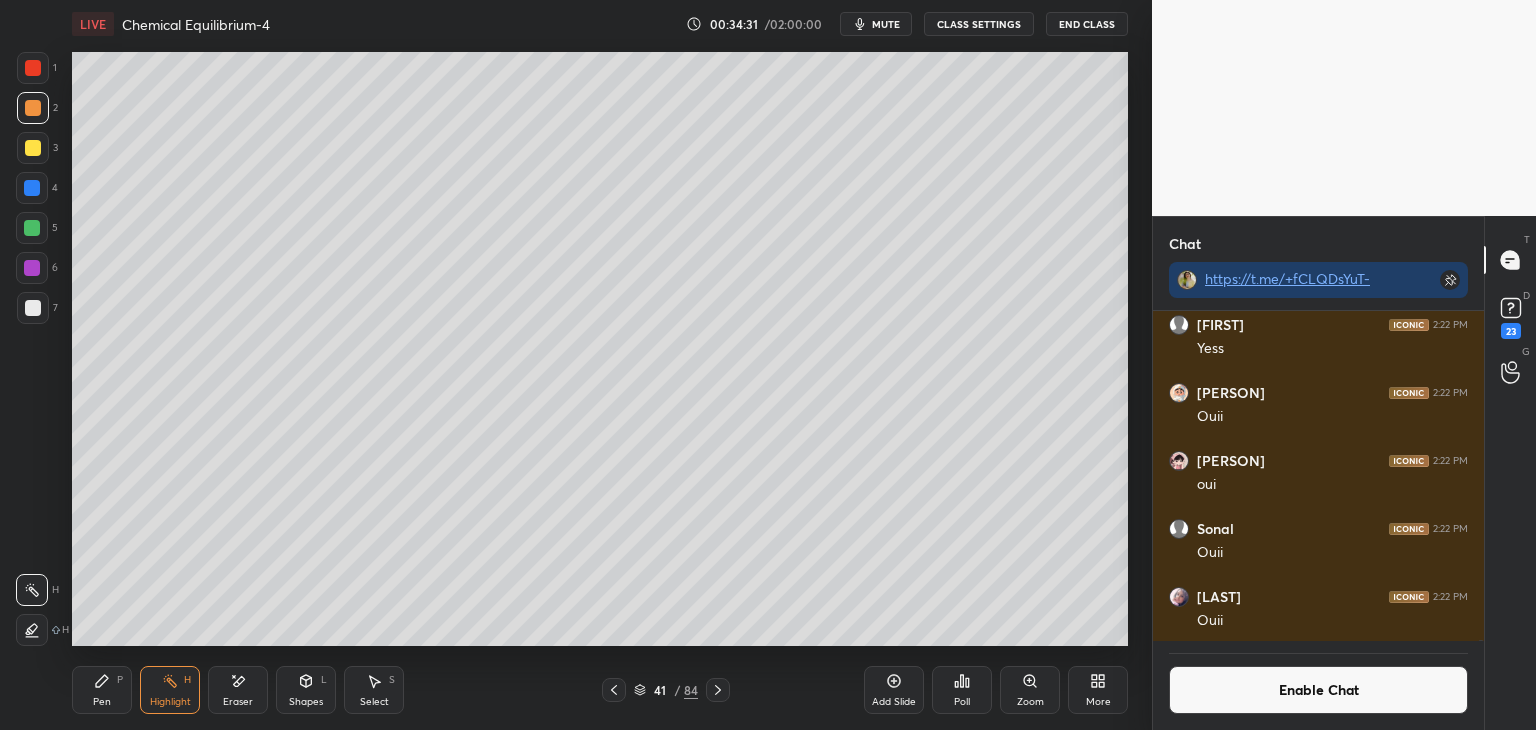 click on "Enable Chat" at bounding box center (1318, 690) 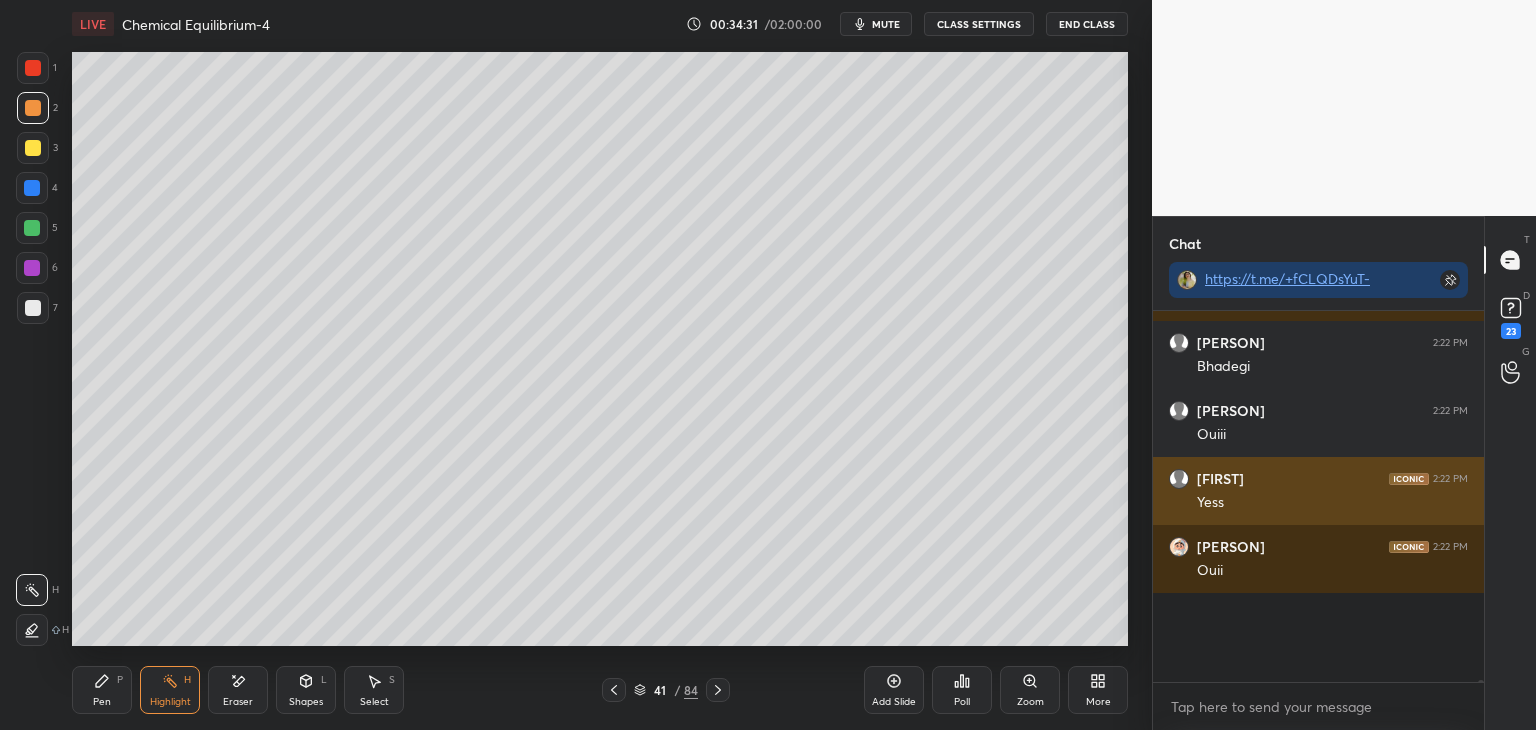 scroll, scrollTop: 93755, scrollLeft: 0, axis: vertical 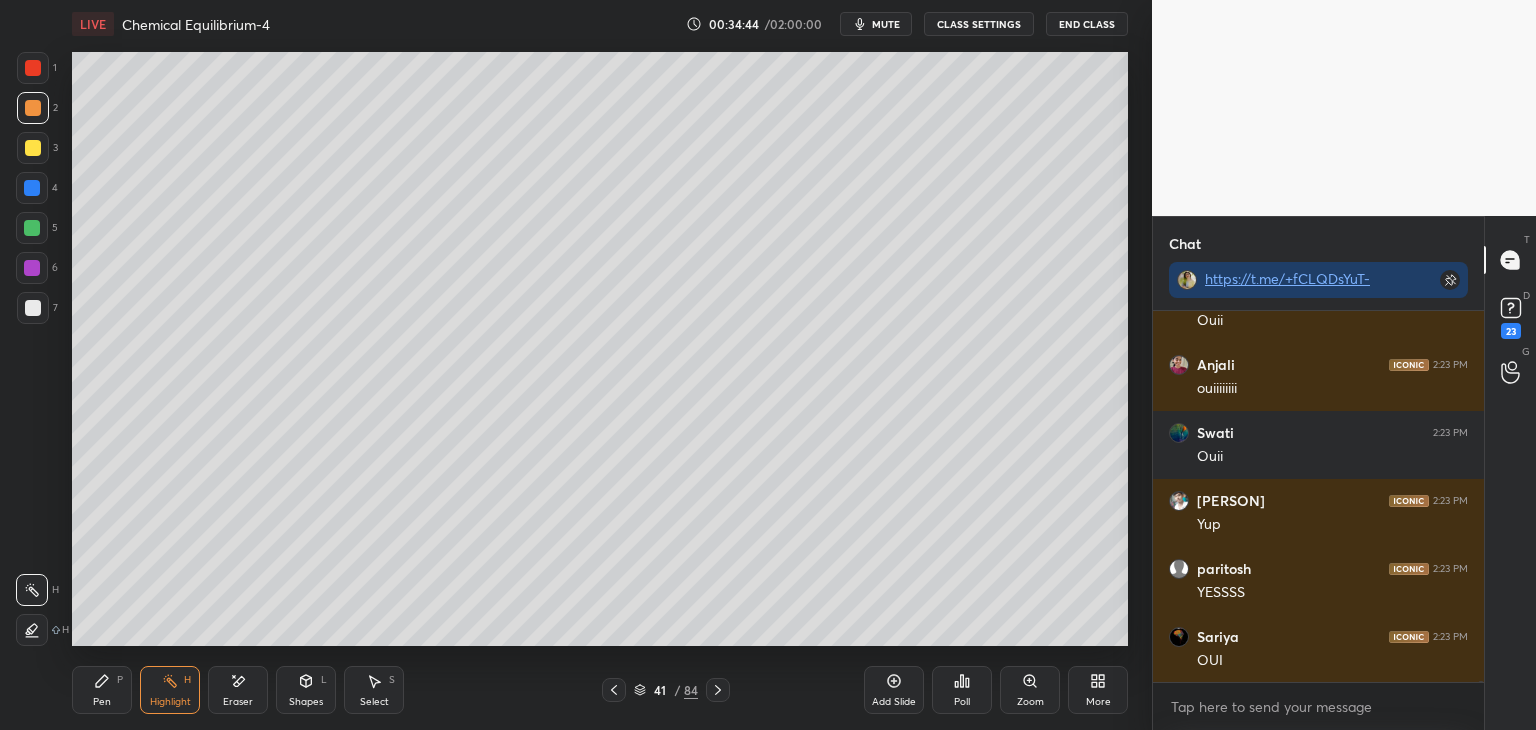 click on "CLASS SETTINGS" at bounding box center (979, 24) 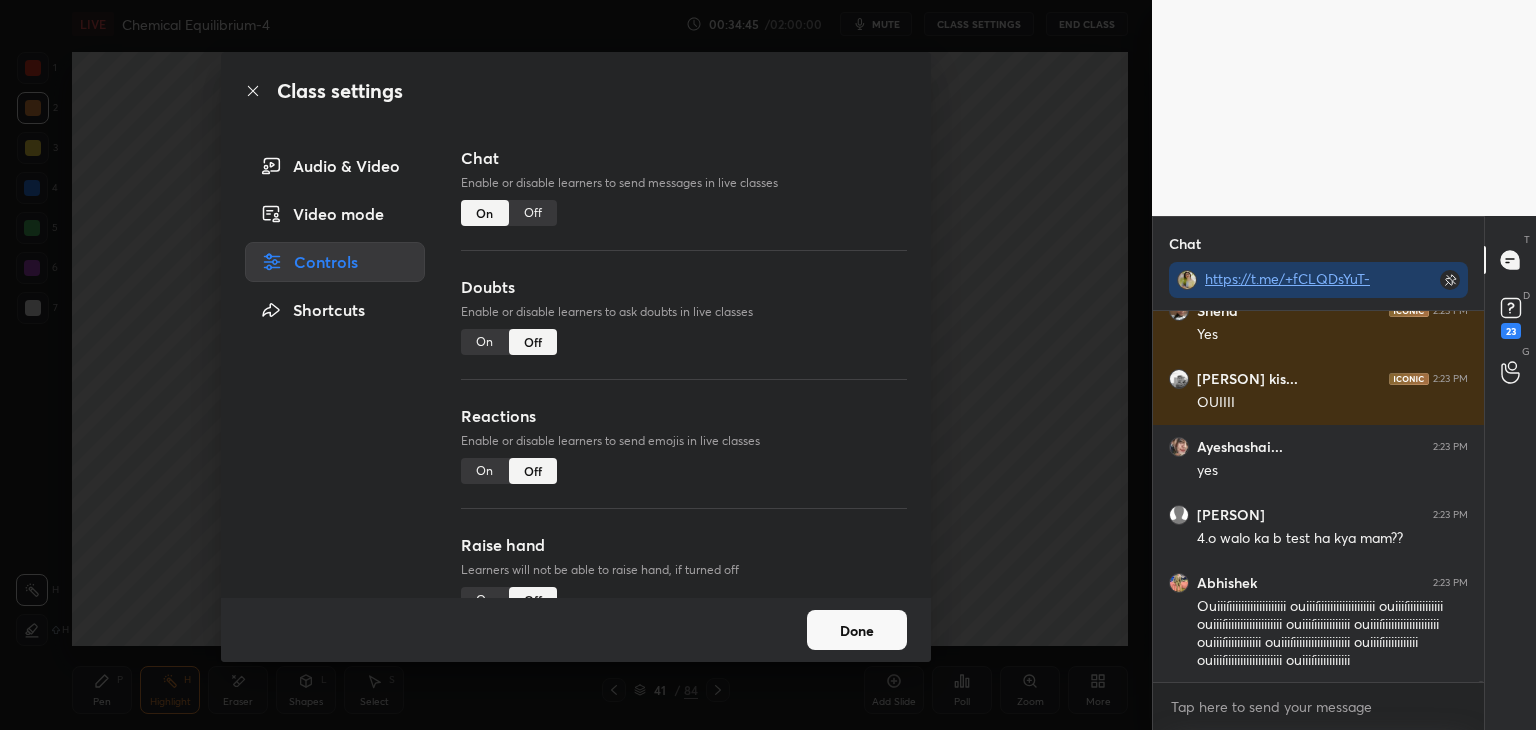 click on "Off" at bounding box center (533, 213) 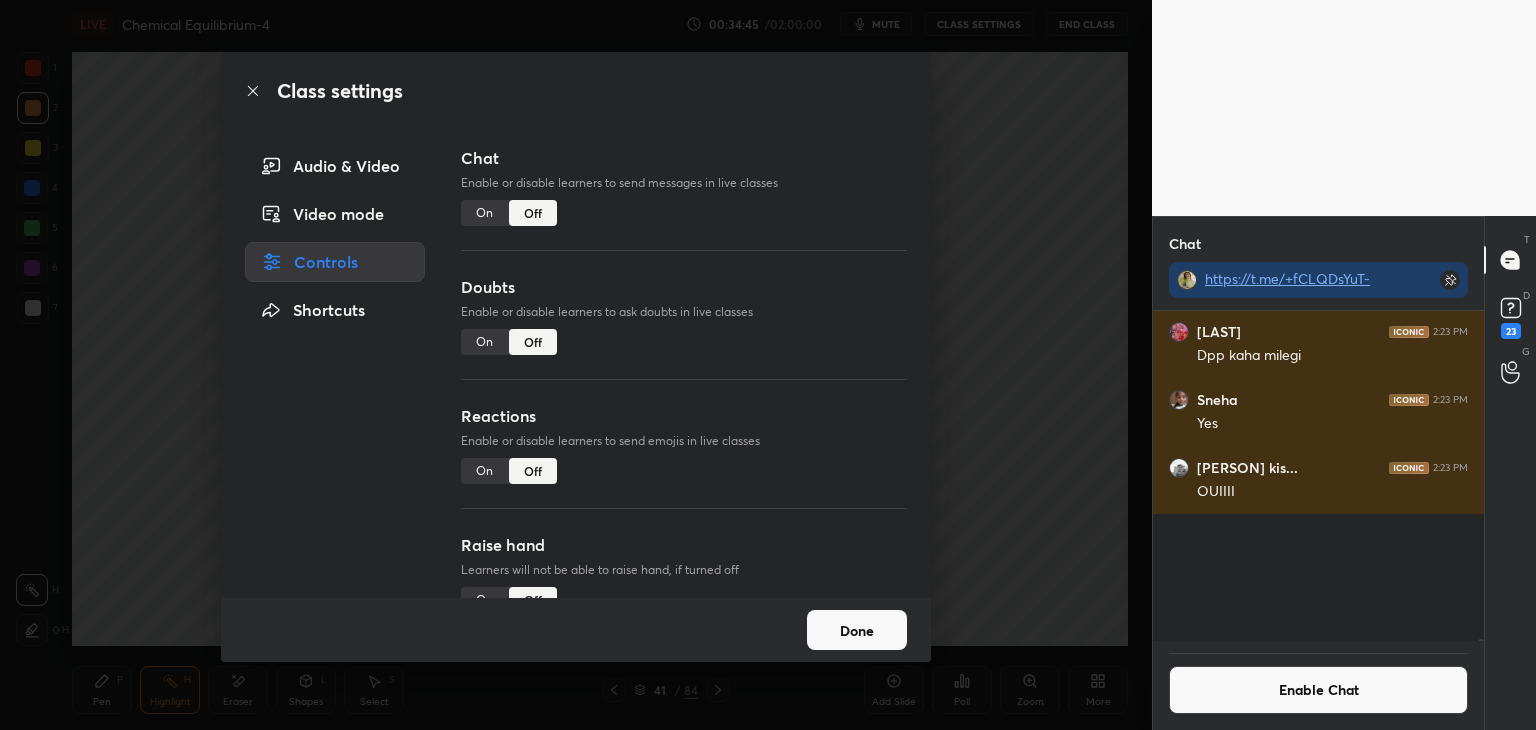 scroll, scrollTop: 96968, scrollLeft: 0, axis: vertical 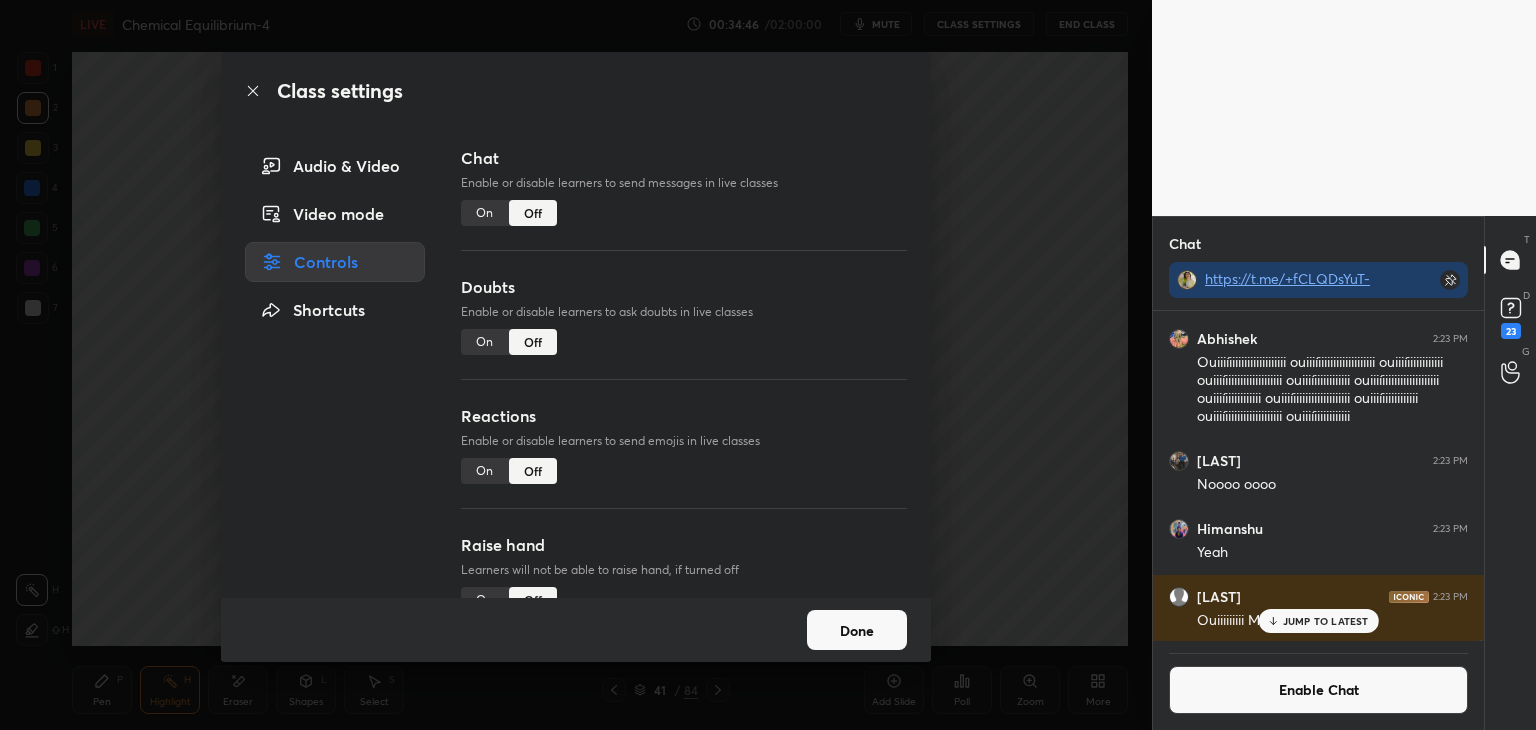 click on "Done" at bounding box center (857, 630) 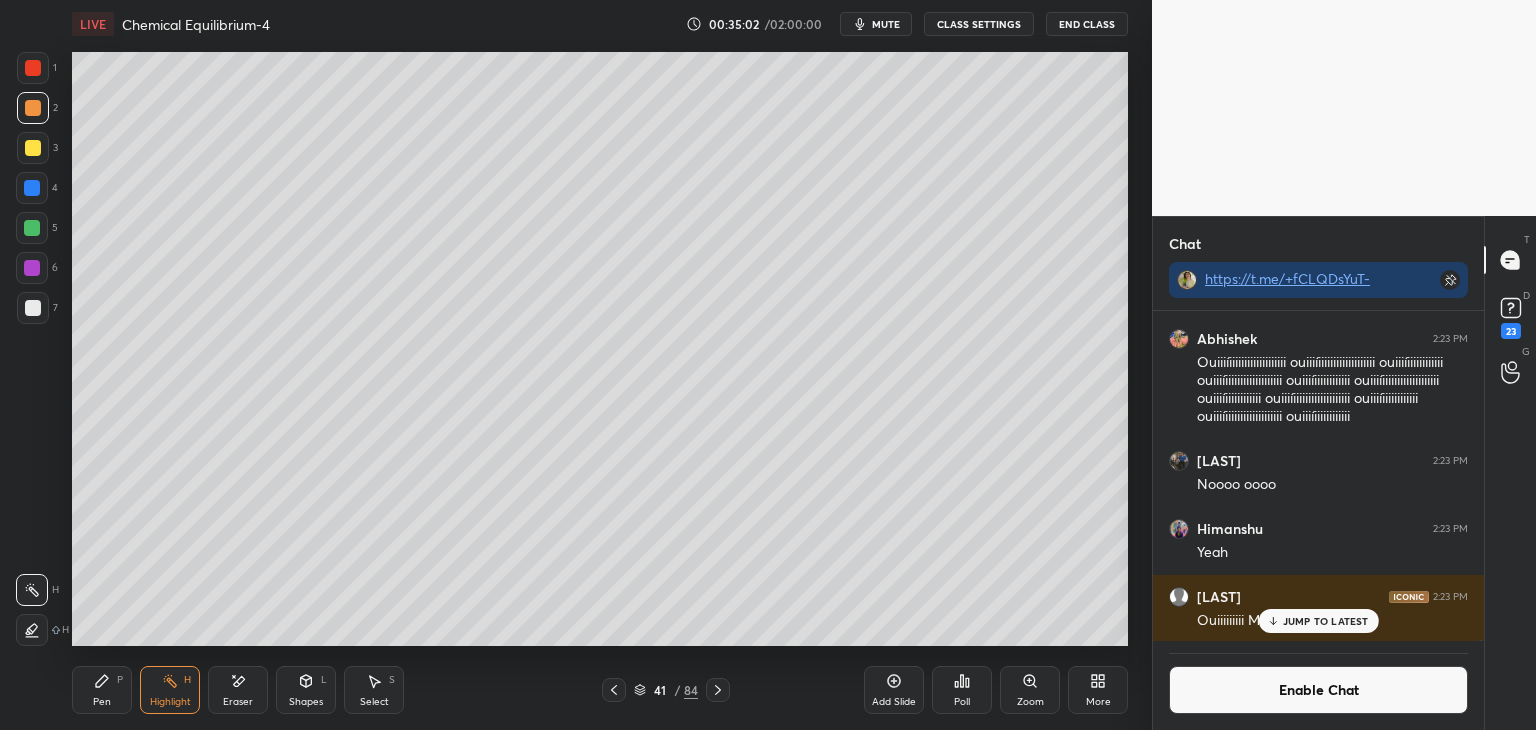 click 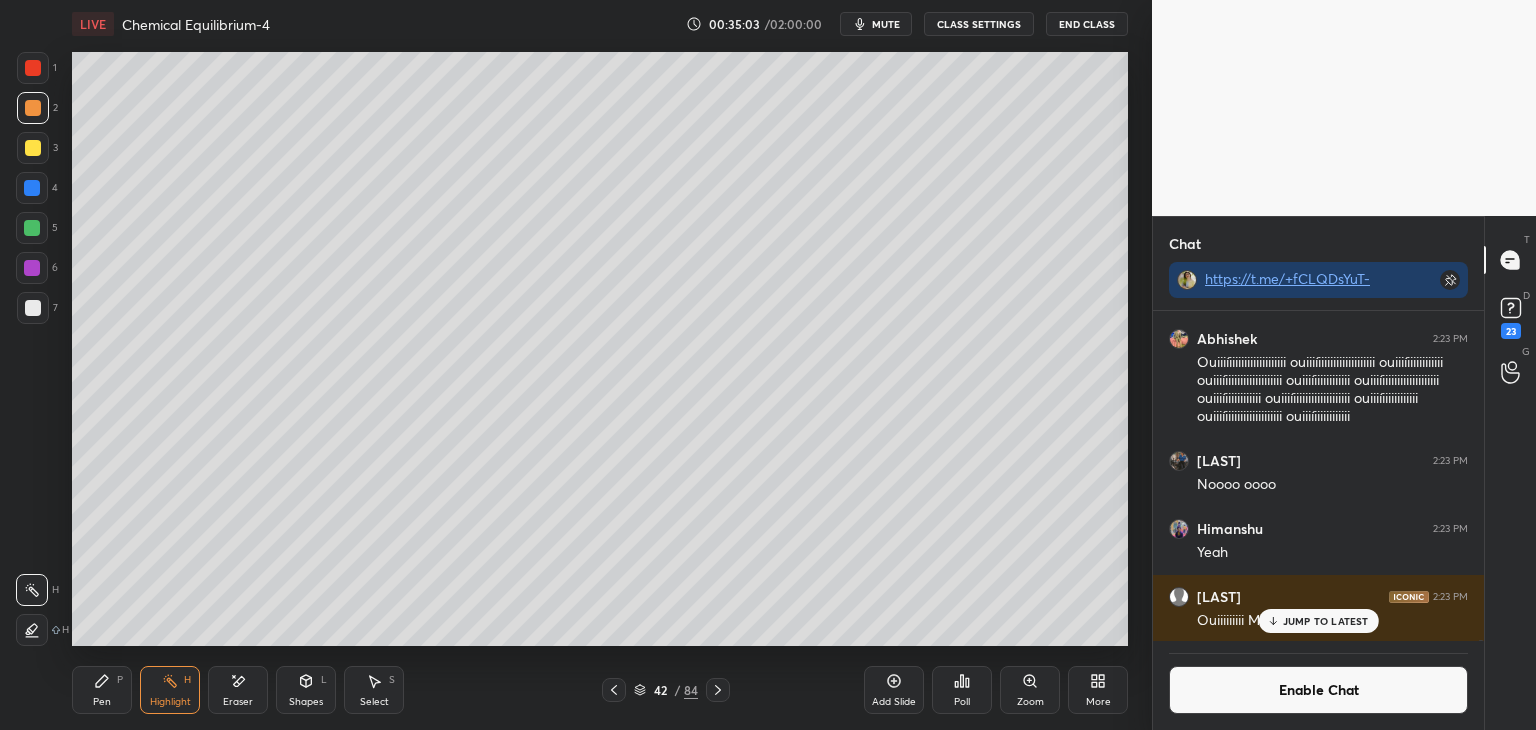 click 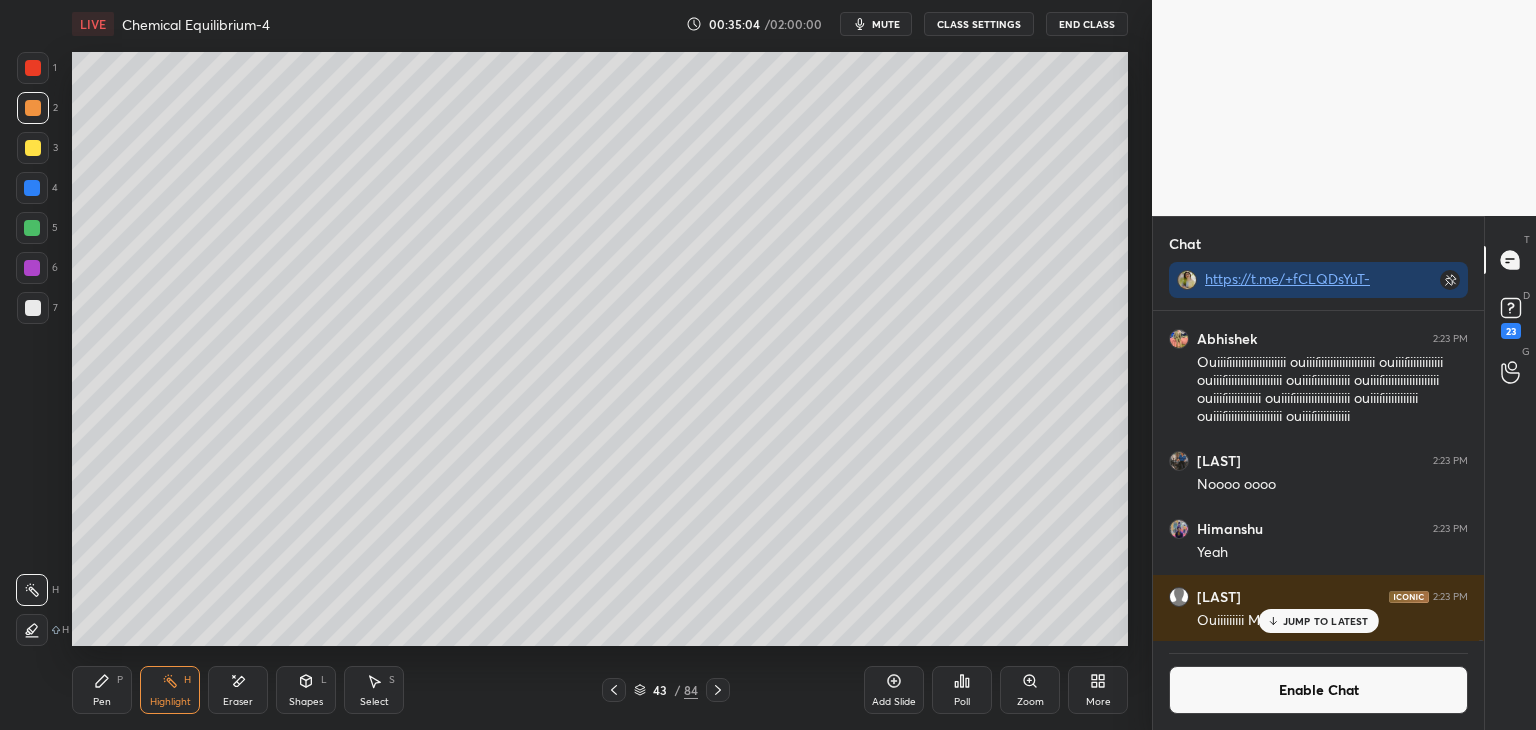 click 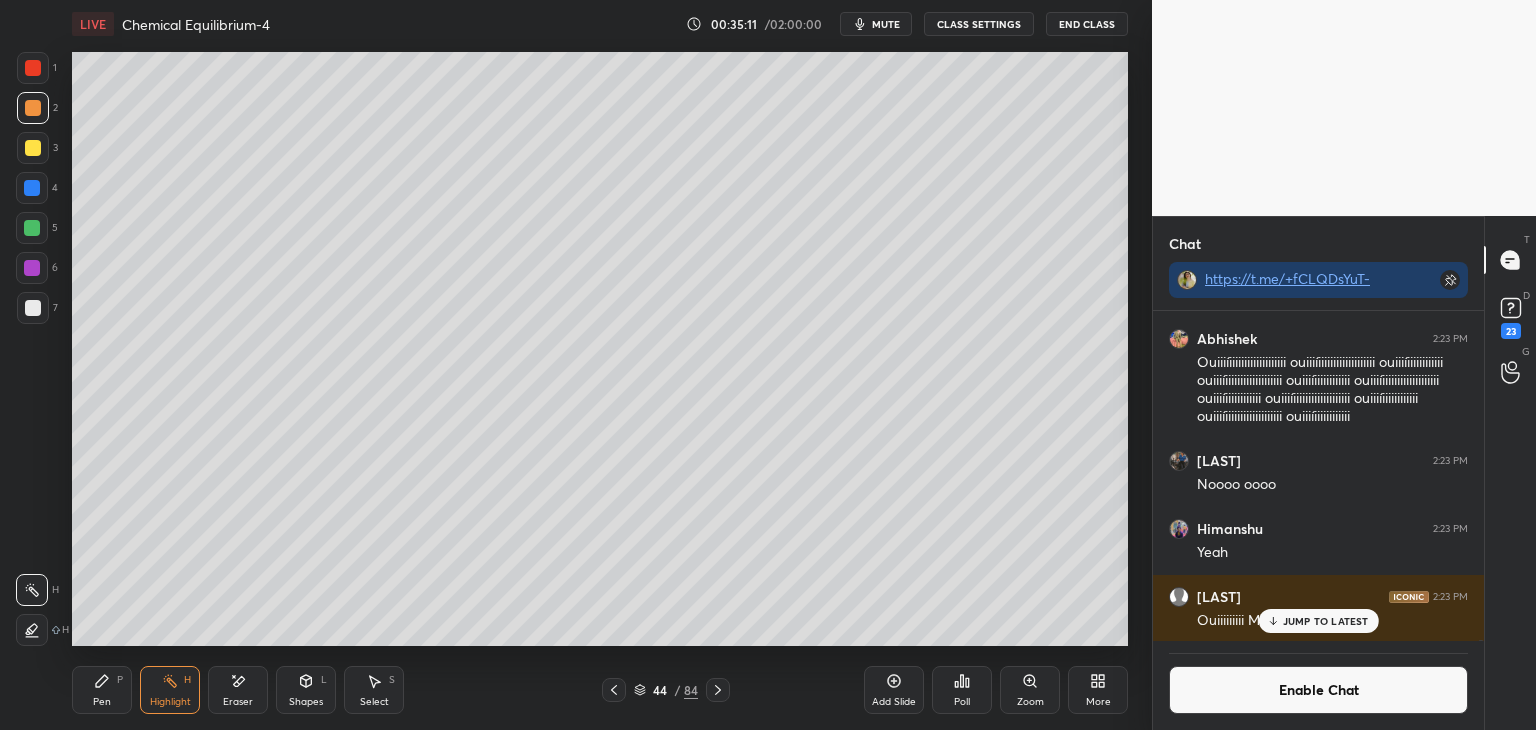 click on "Select S" at bounding box center [374, 690] 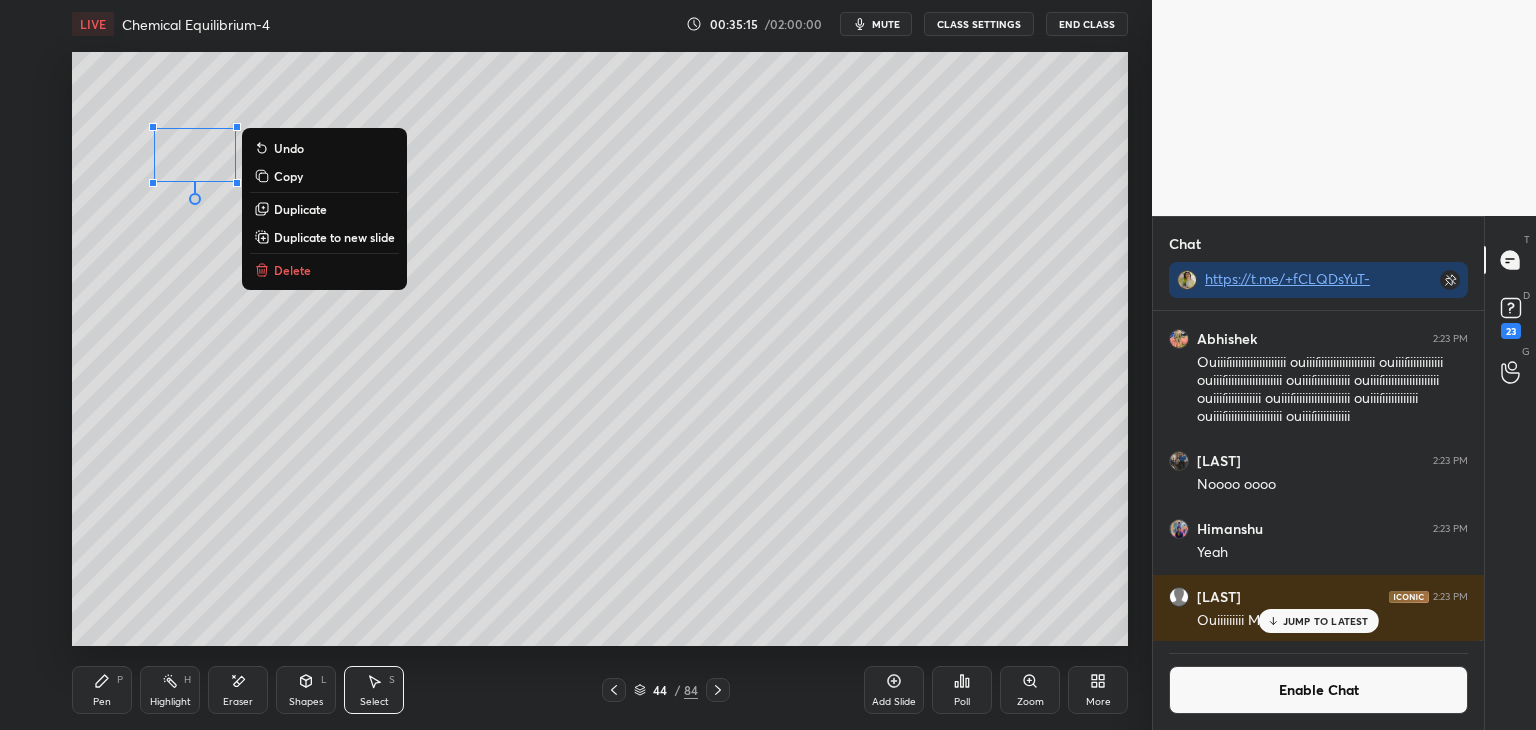 click 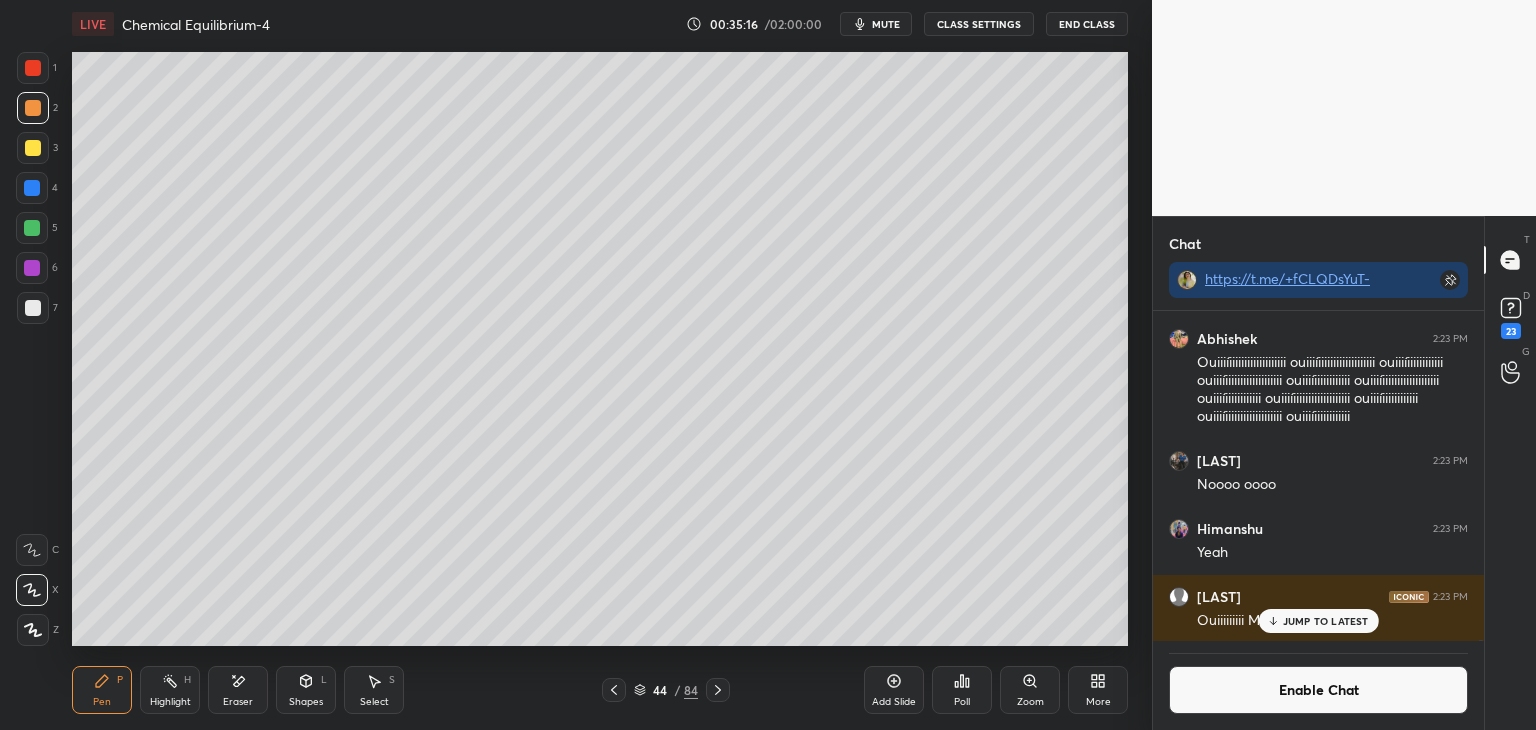 click at bounding box center (32, 268) 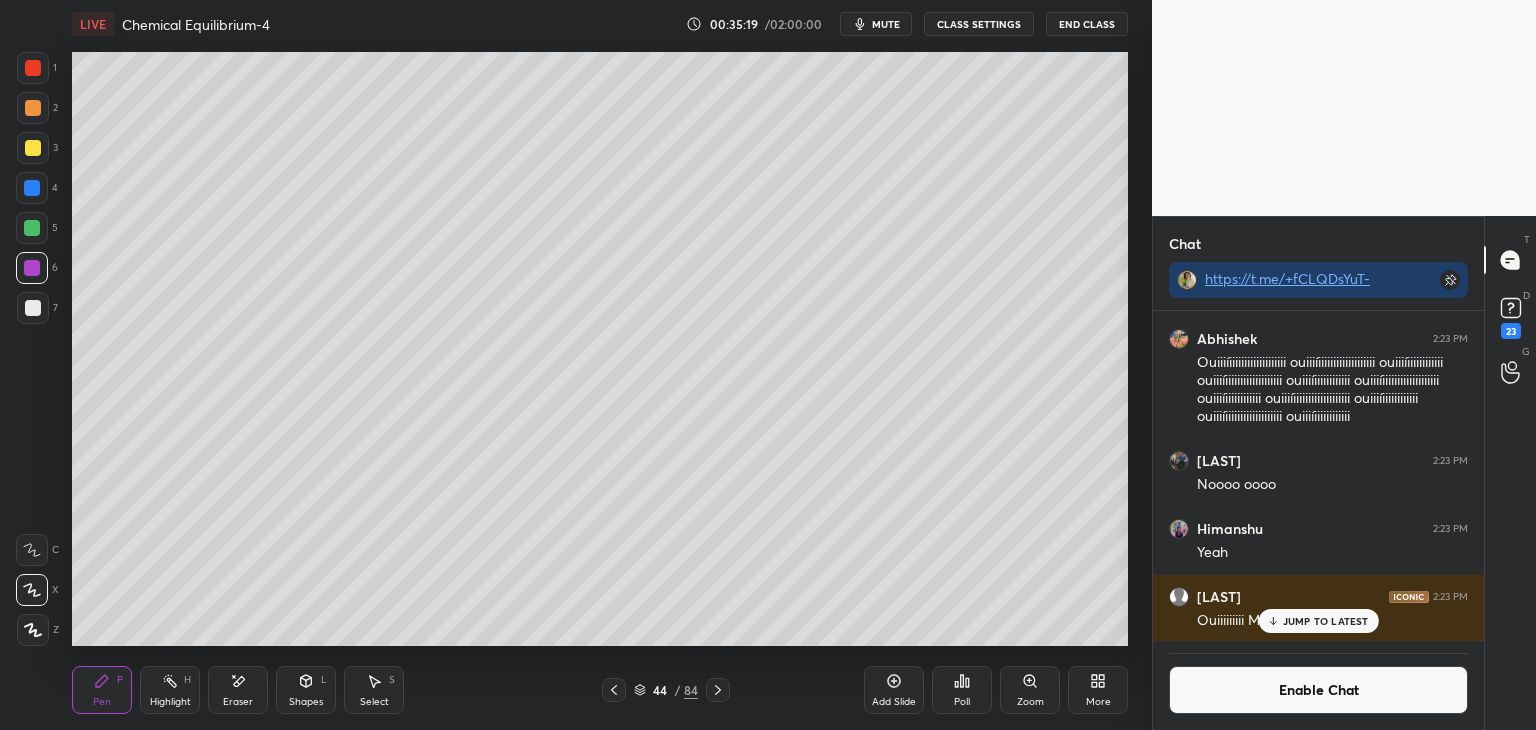 click on "Eraser" at bounding box center [238, 690] 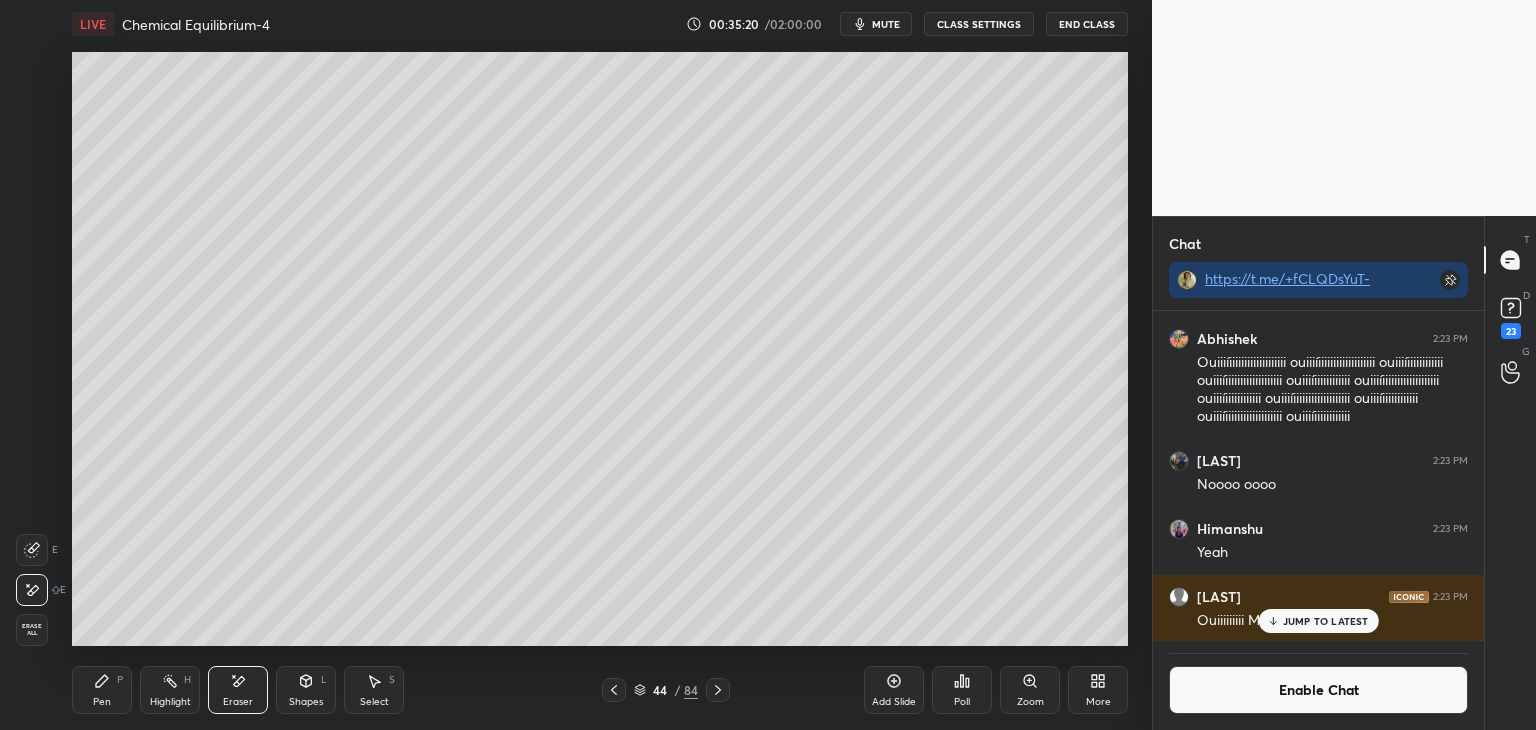 click on "Pen P" at bounding box center [102, 690] 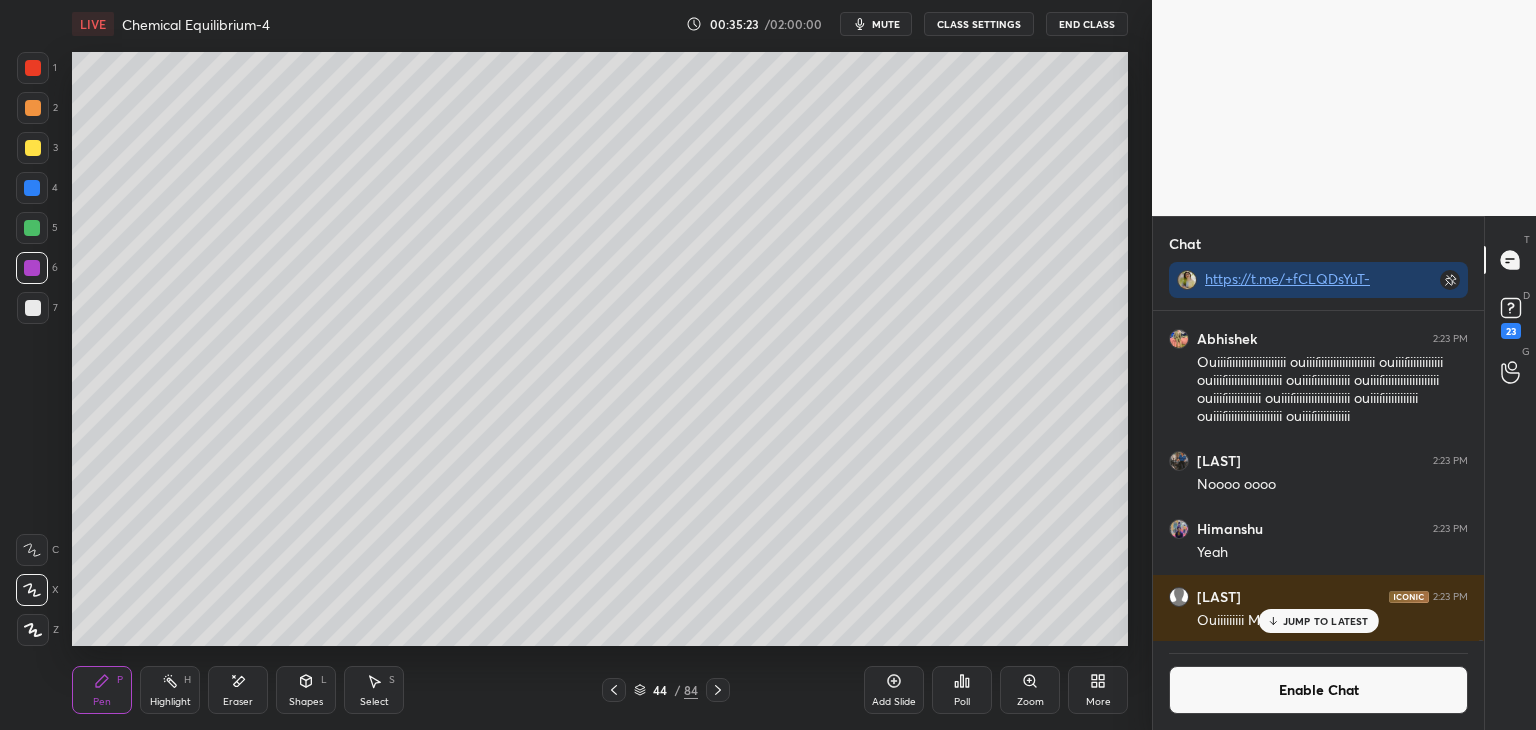 click on "Select S" at bounding box center [374, 690] 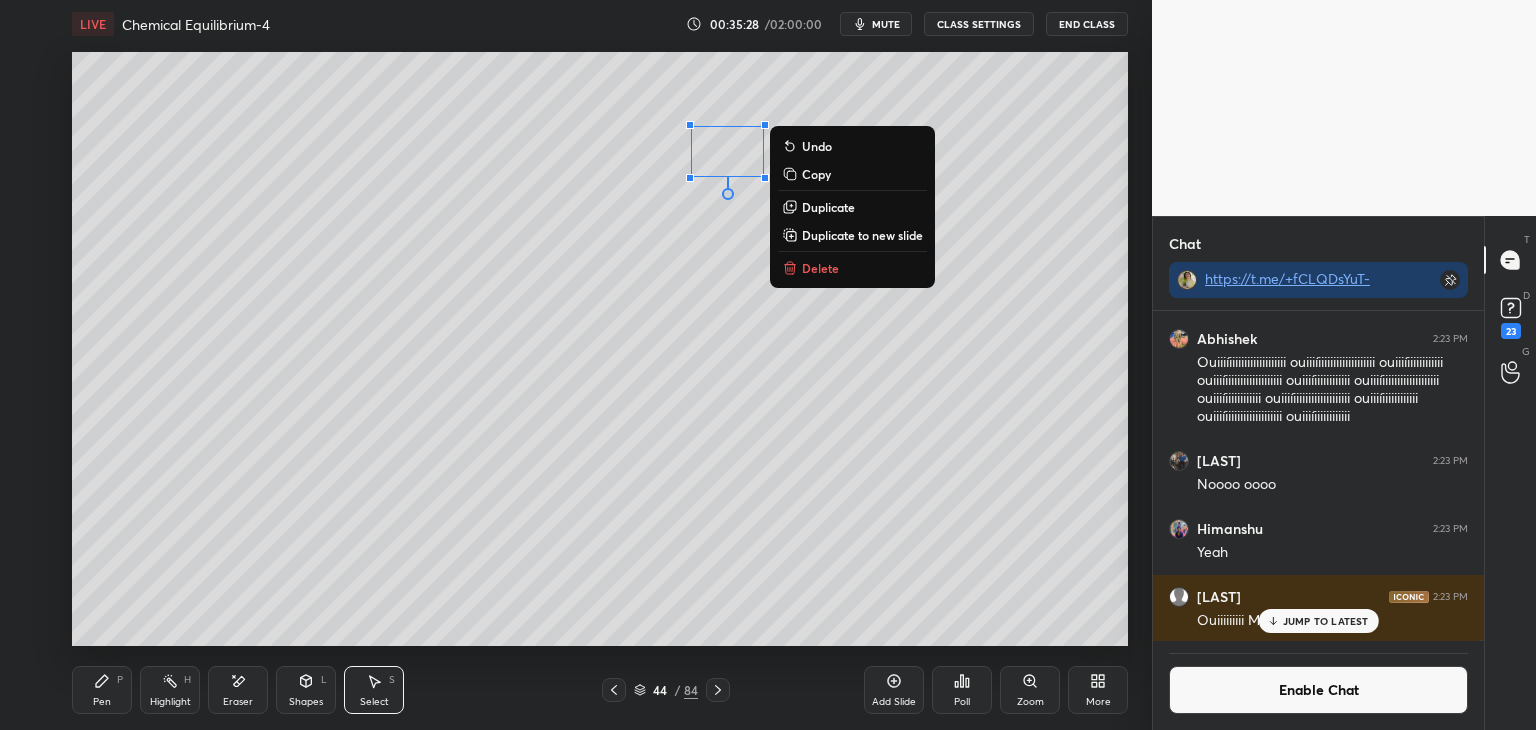 click 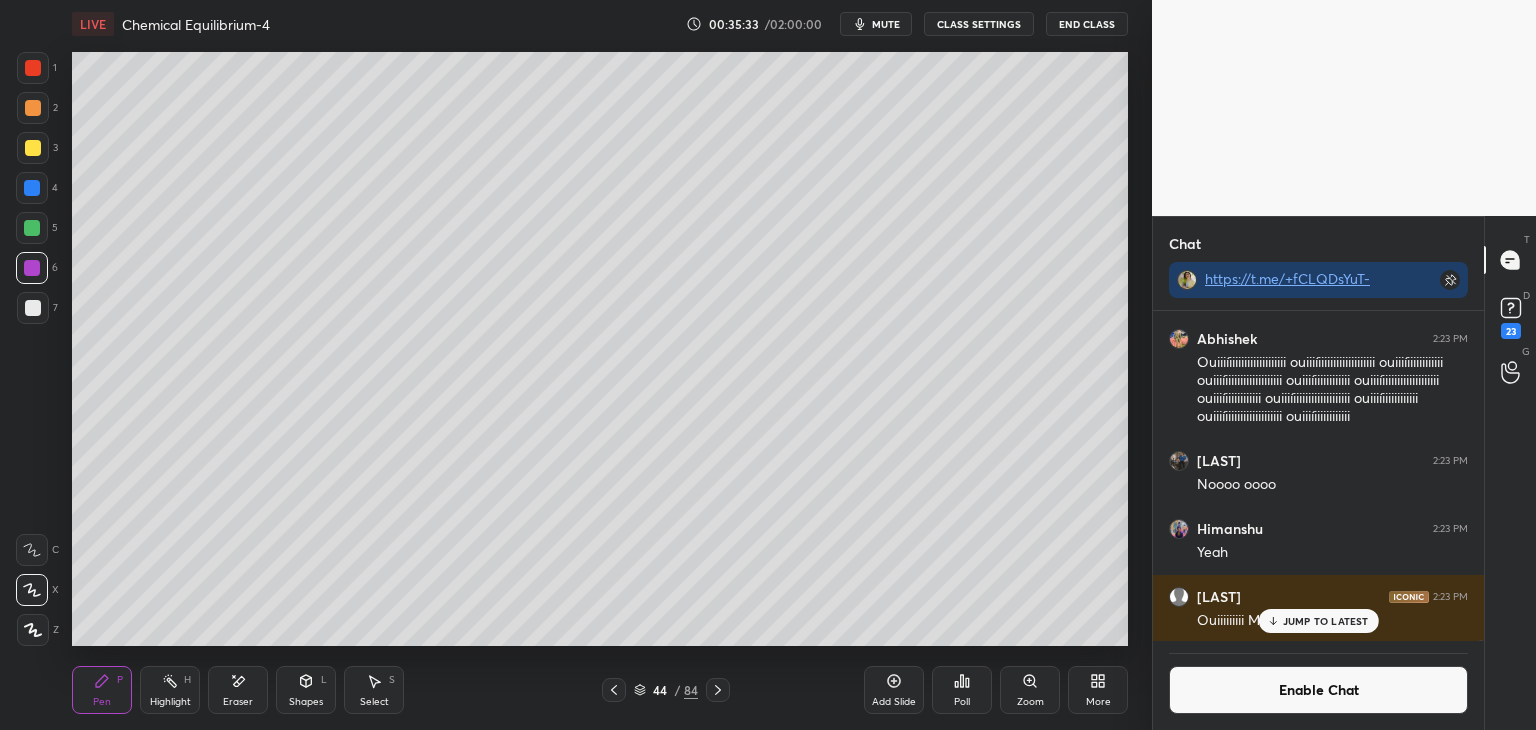 click at bounding box center [33, 308] 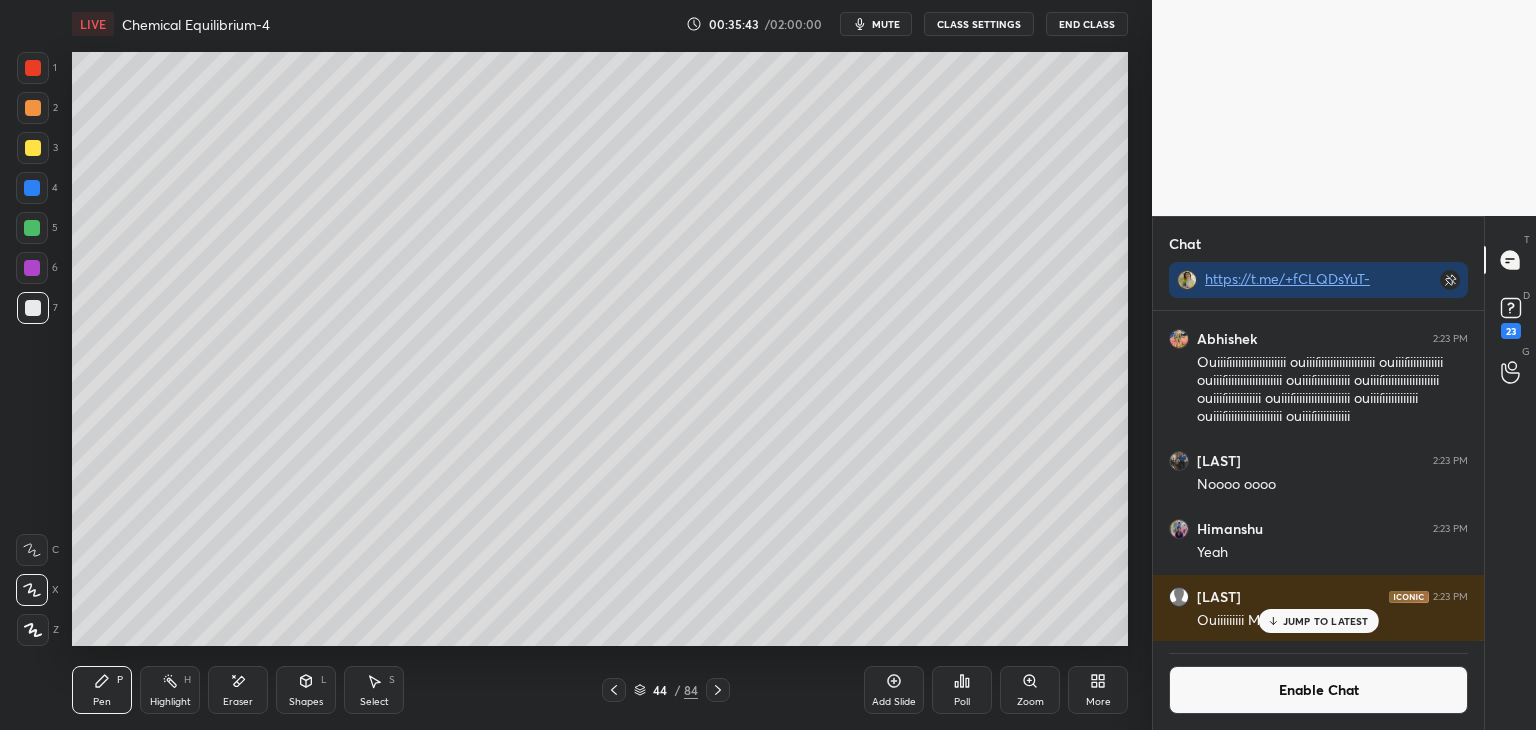click on "Shapes L" at bounding box center [306, 690] 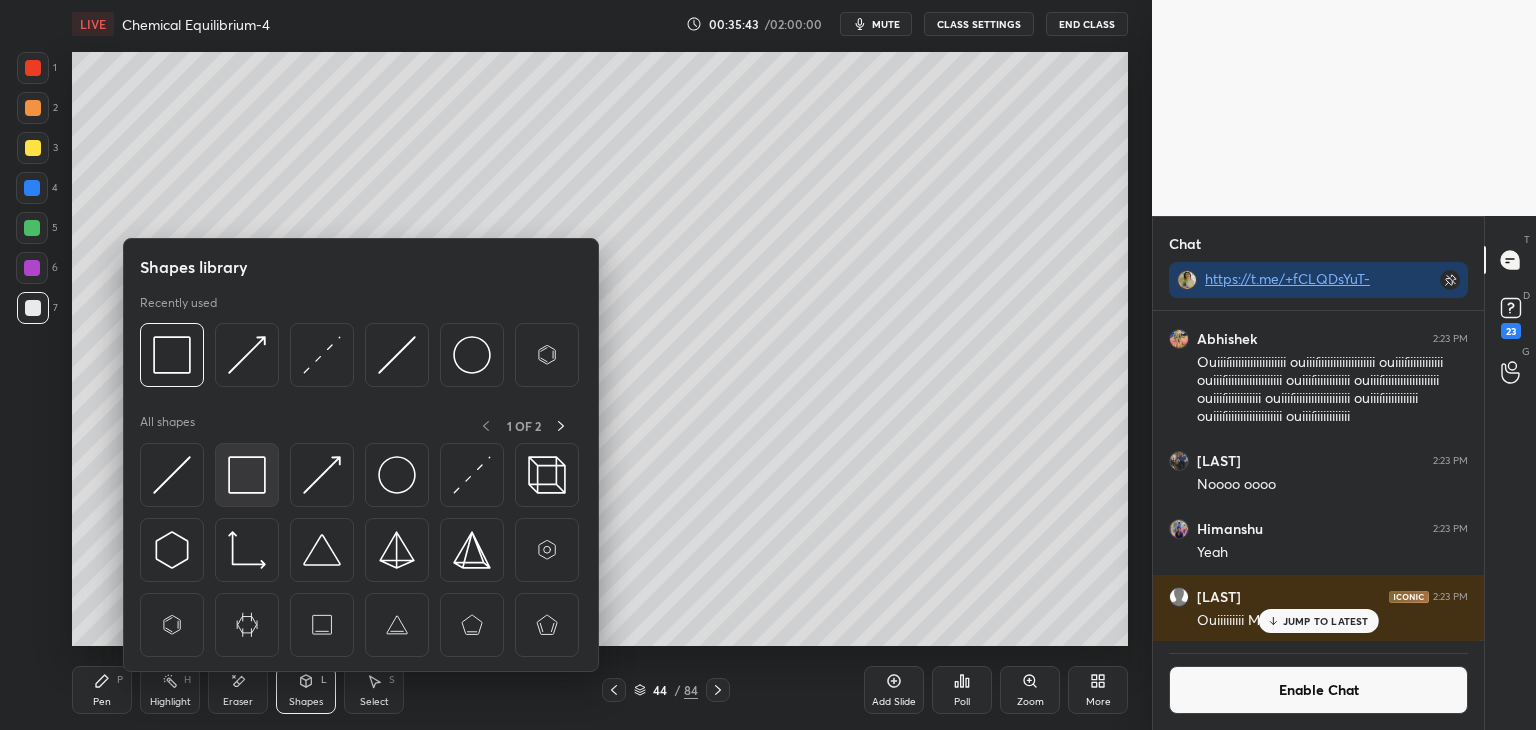 click at bounding box center [247, 475] 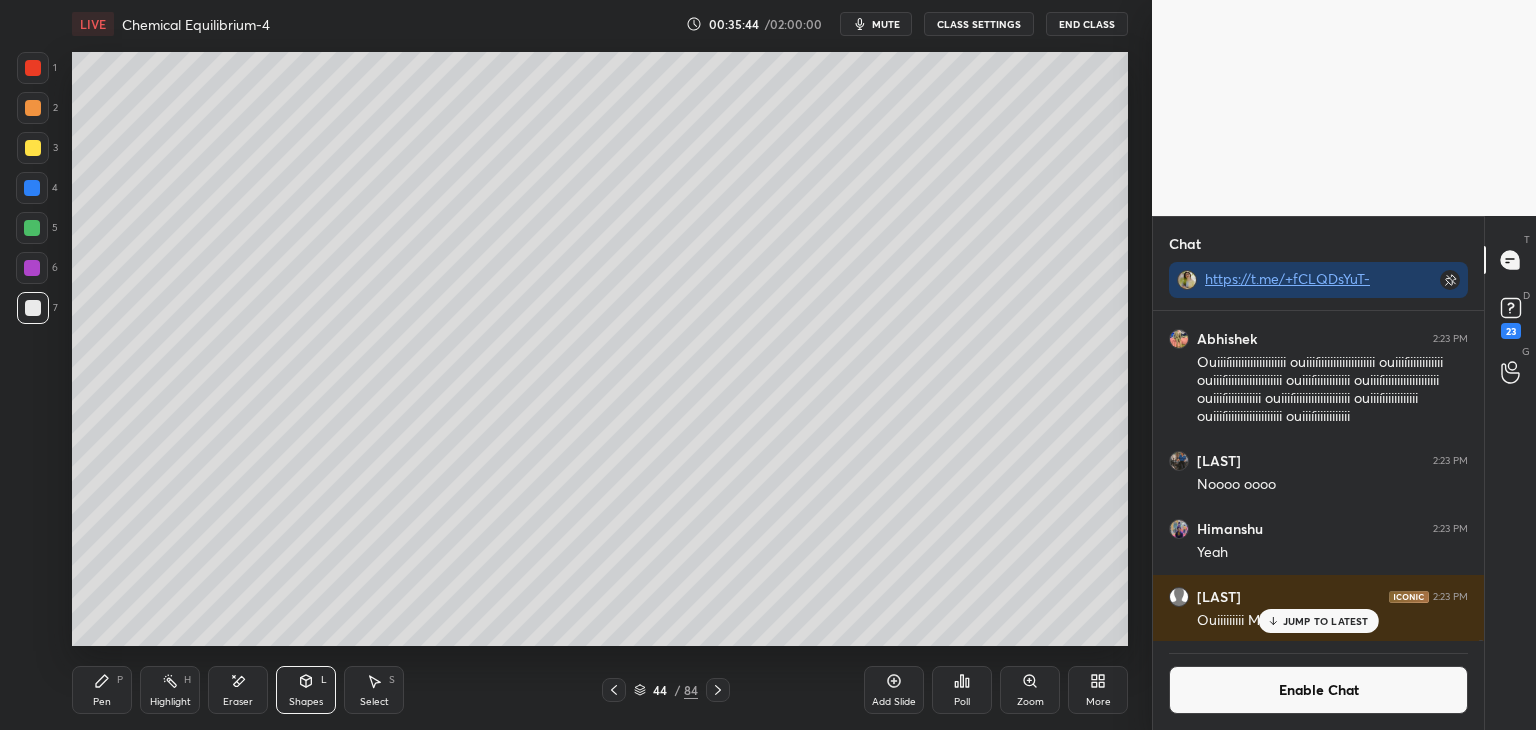 click at bounding box center [32, 228] 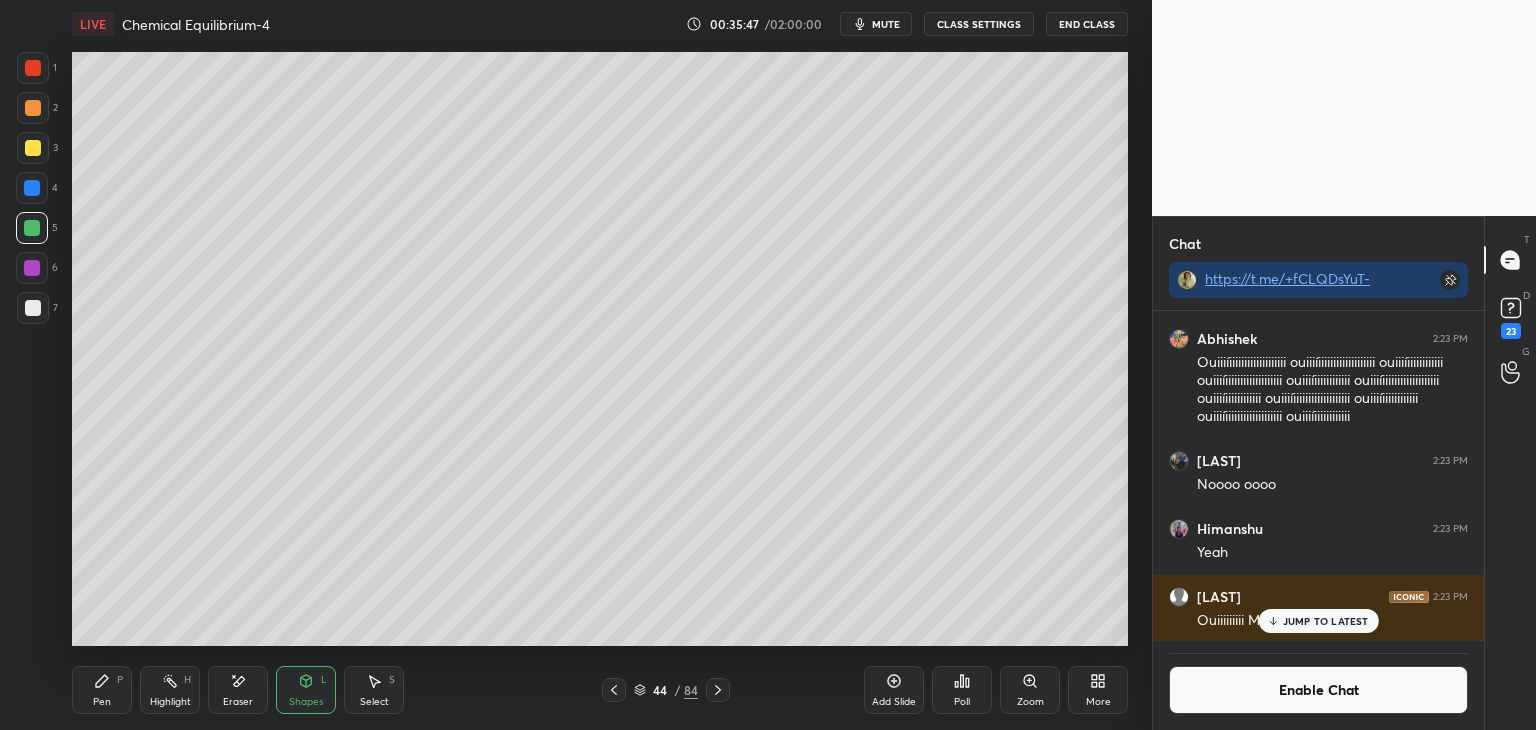 click on "Highlight H" at bounding box center (170, 690) 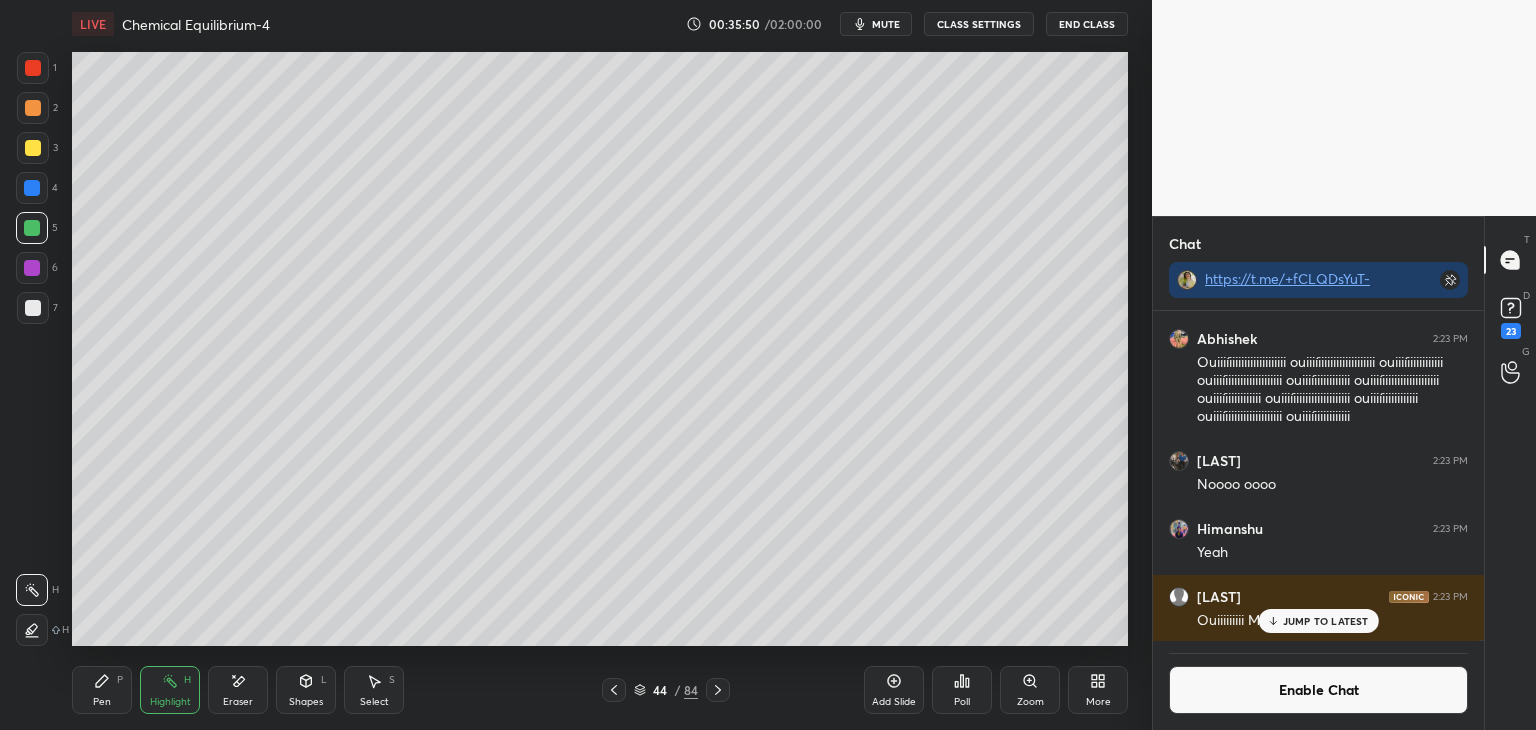 click on "JUMP TO LATEST" at bounding box center (1318, 621) 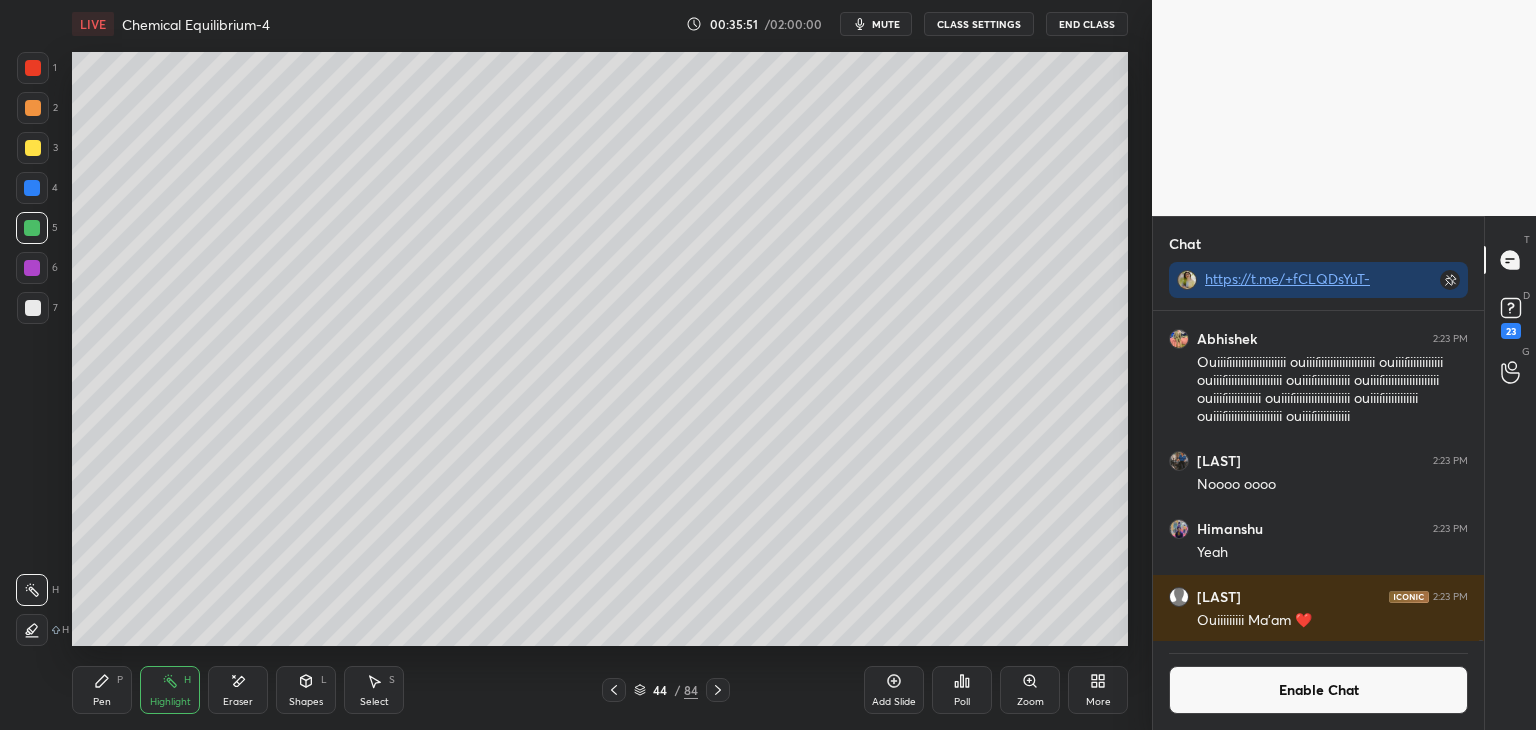 click on "Enable Chat" at bounding box center [1318, 690] 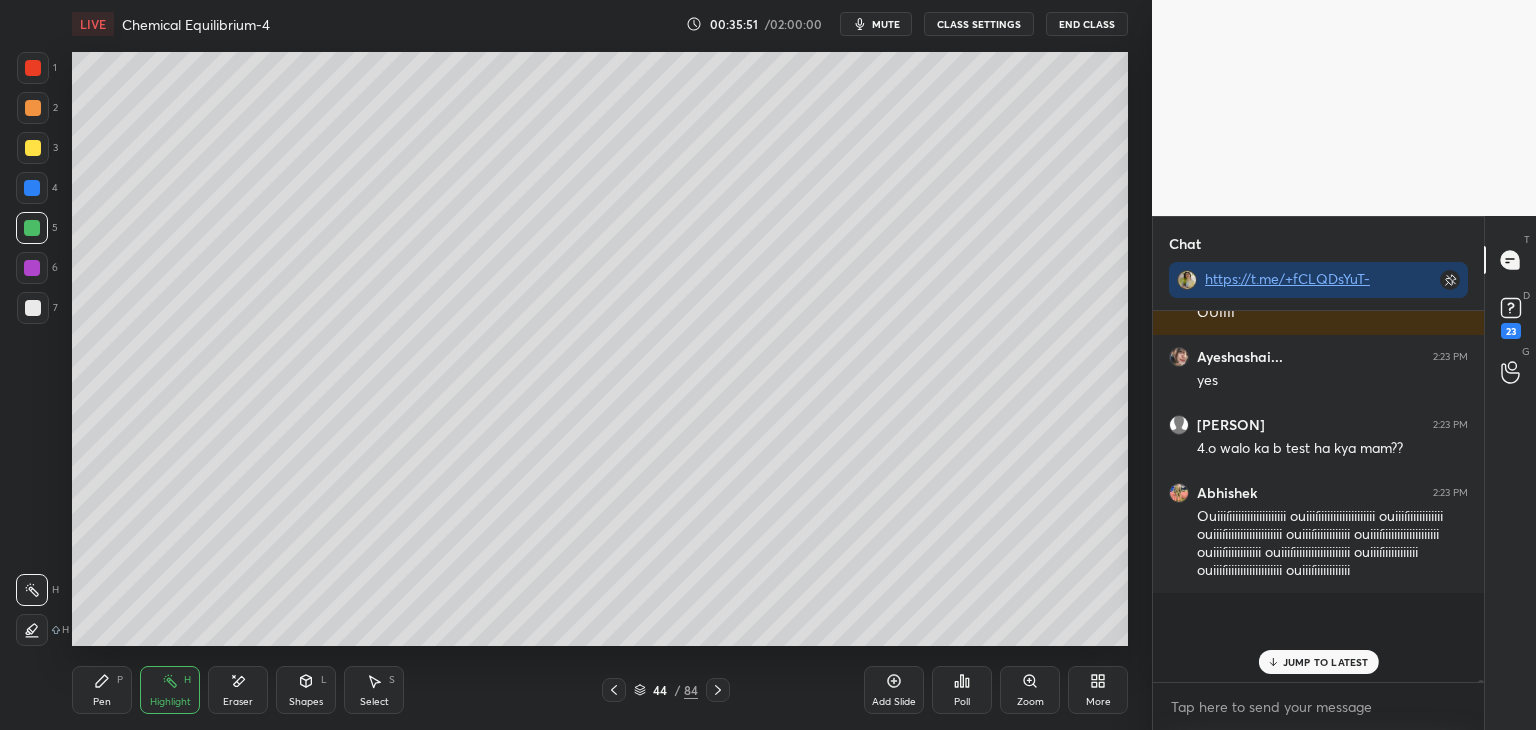 scroll, scrollTop: 97104, scrollLeft: 0, axis: vertical 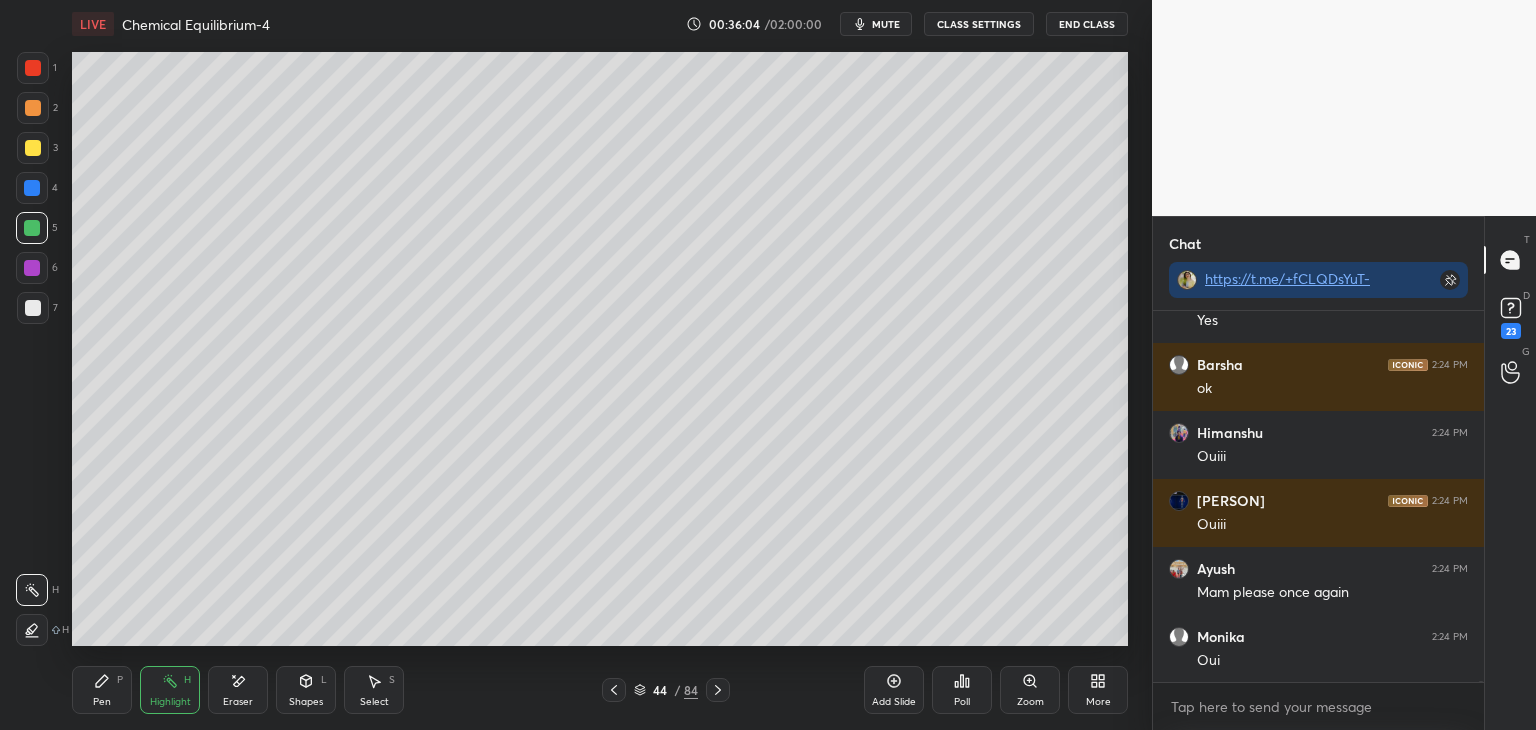 click on "CLASS SETTINGS" at bounding box center [979, 24] 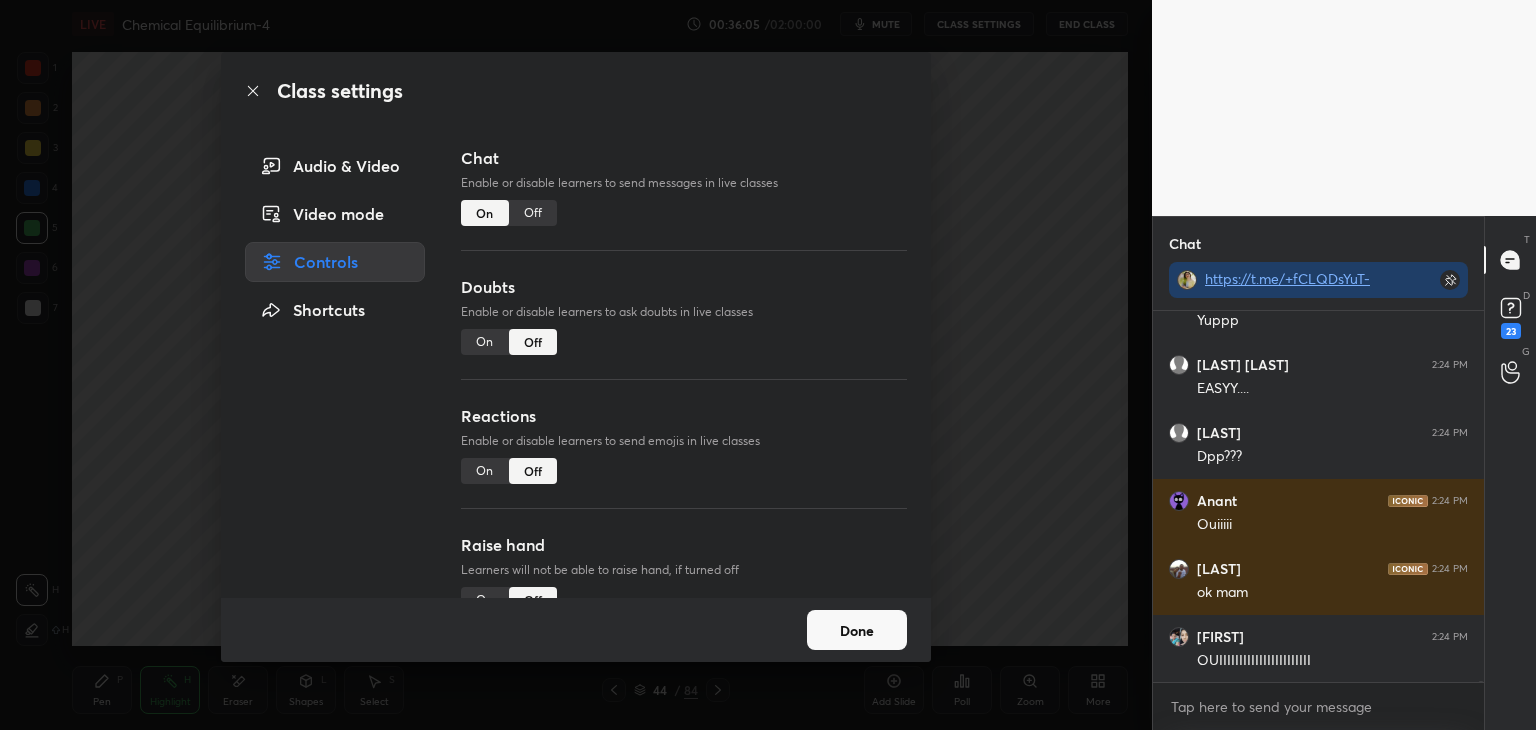 click on "Off" at bounding box center [533, 213] 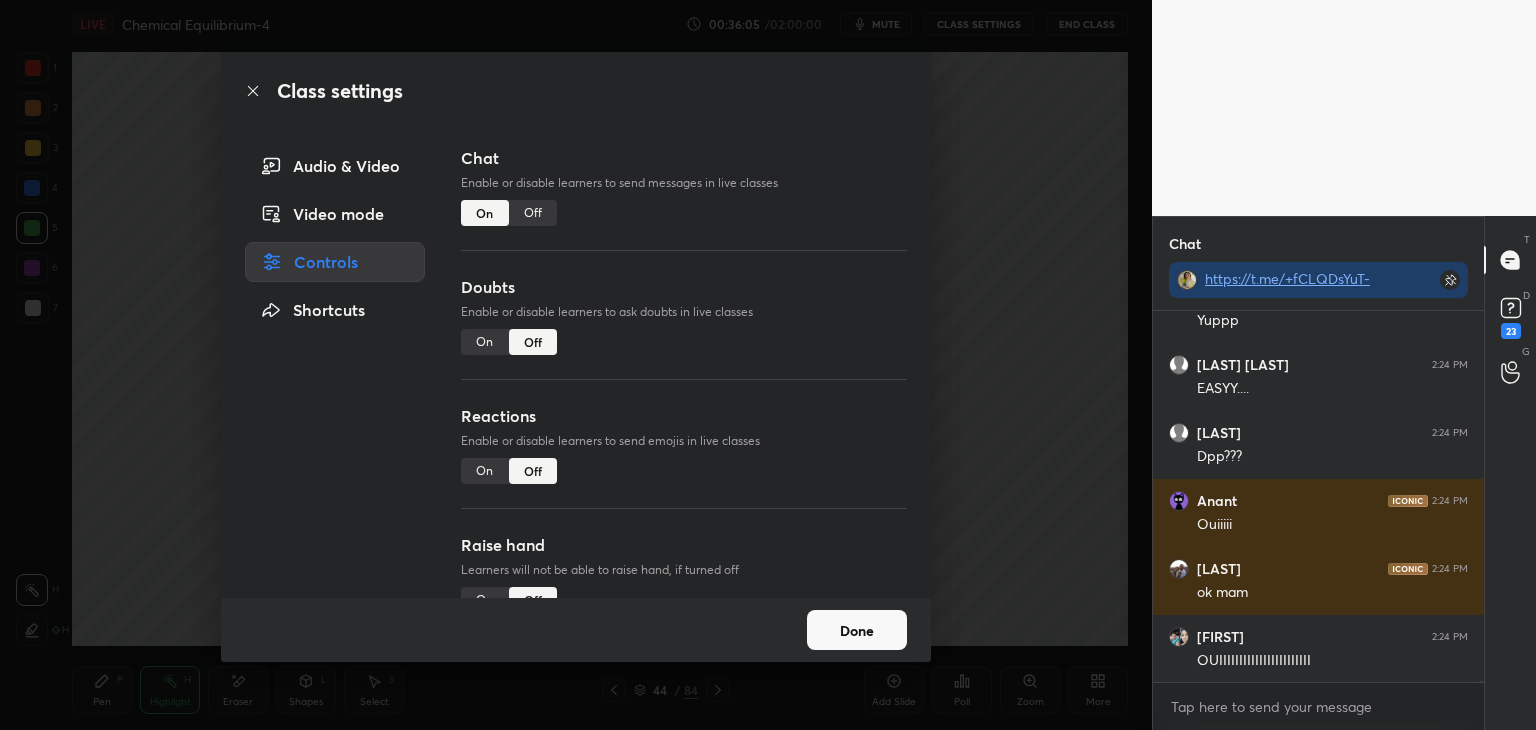 scroll, scrollTop: 103264, scrollLeft: 0, axis: vertical 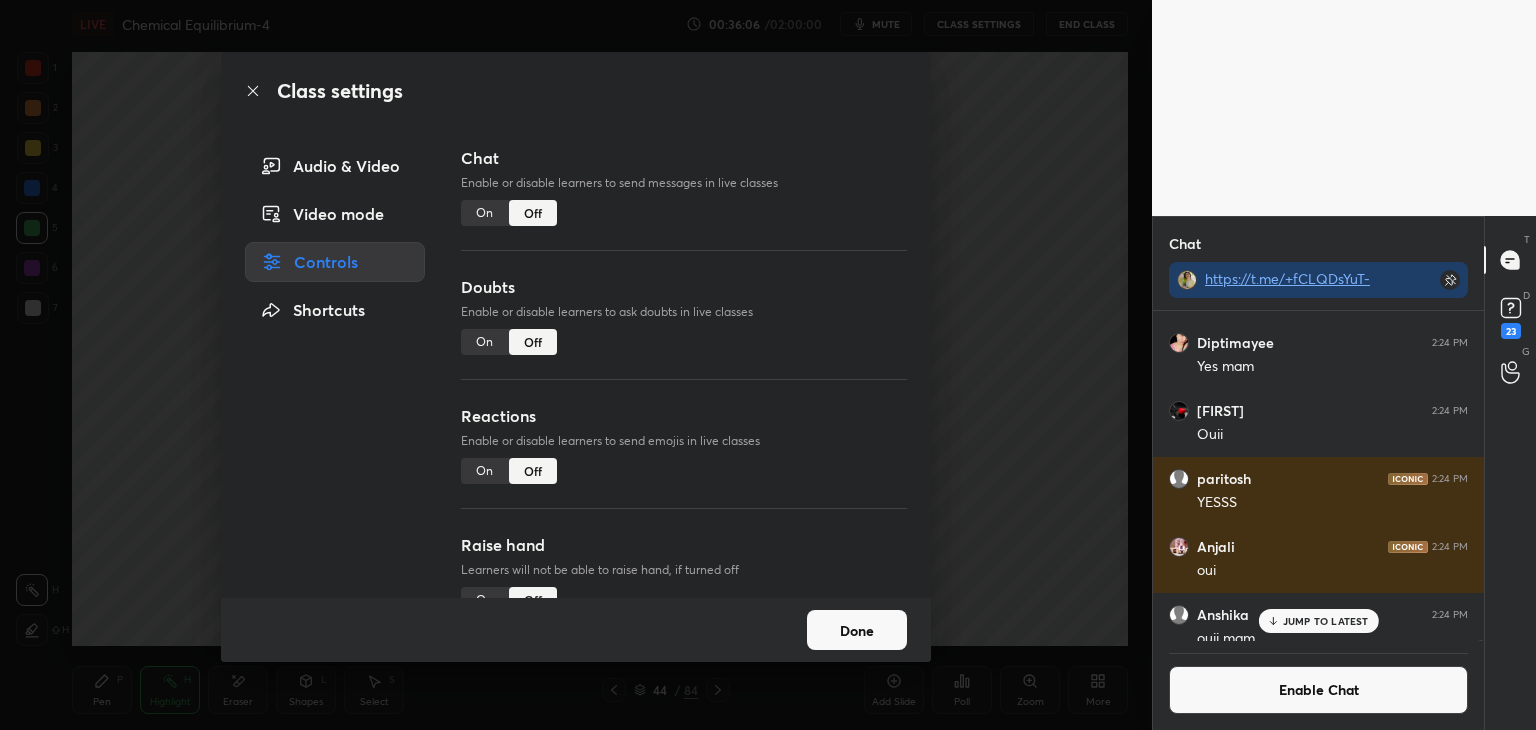 click on "Done" at bounding box center [857, 630] 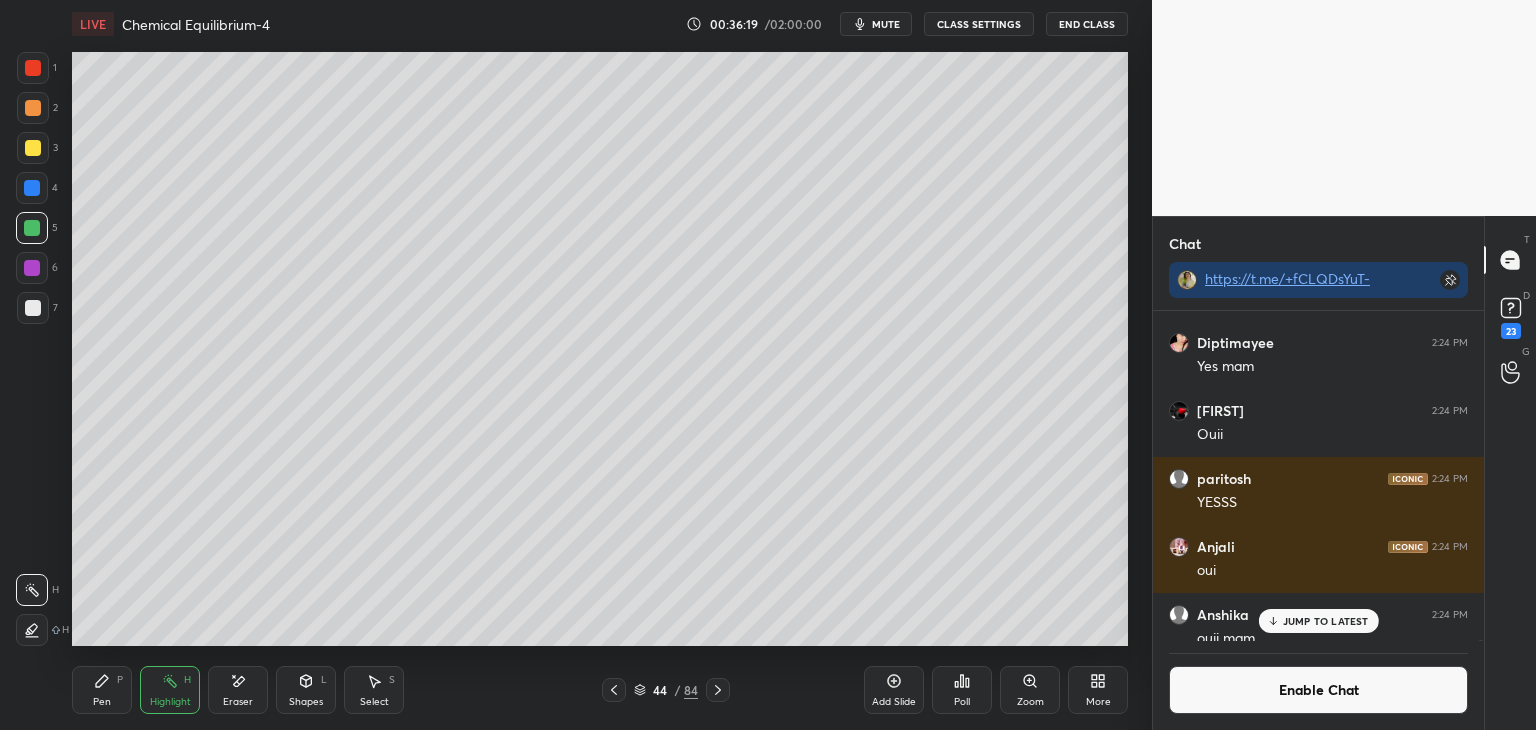 click at bounding box center (718, 690) 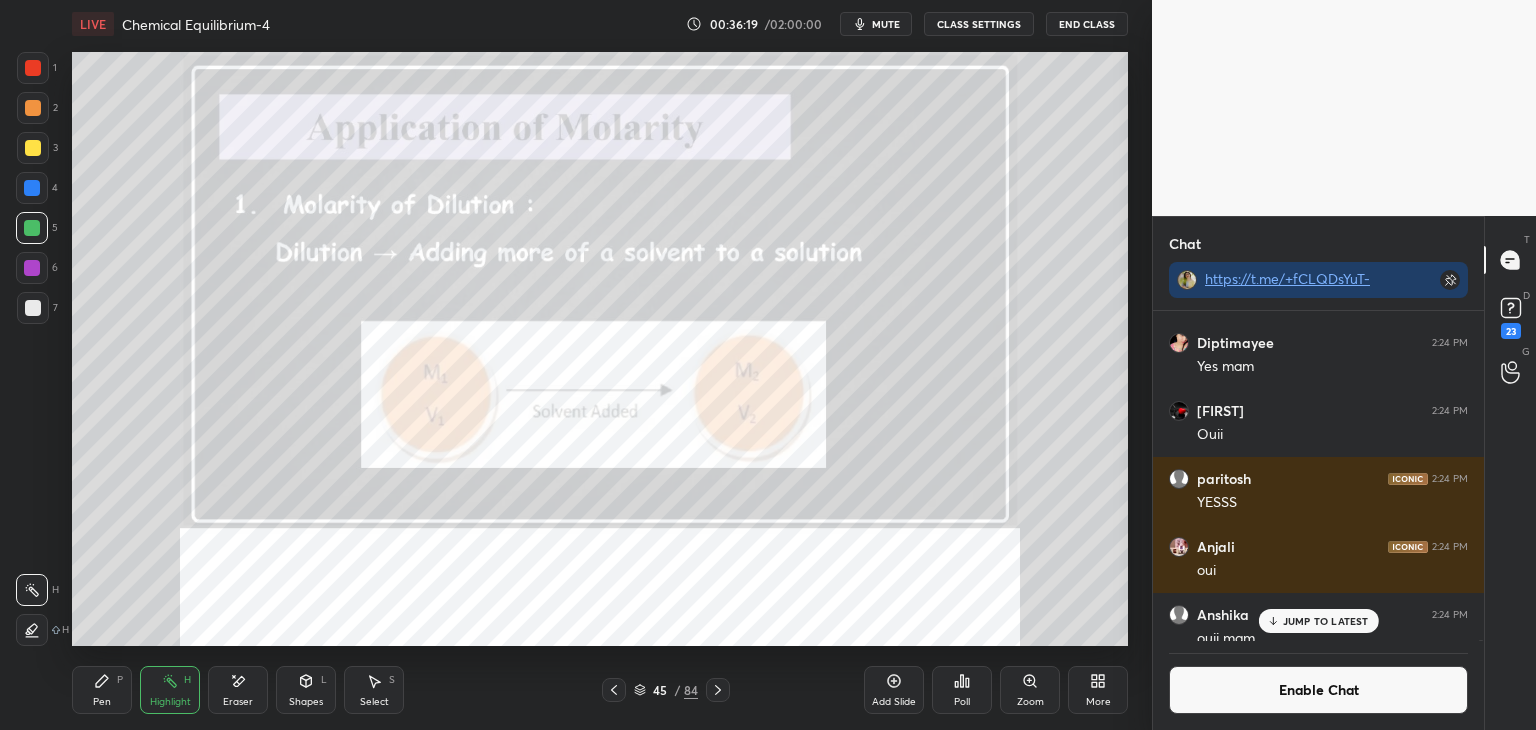 click 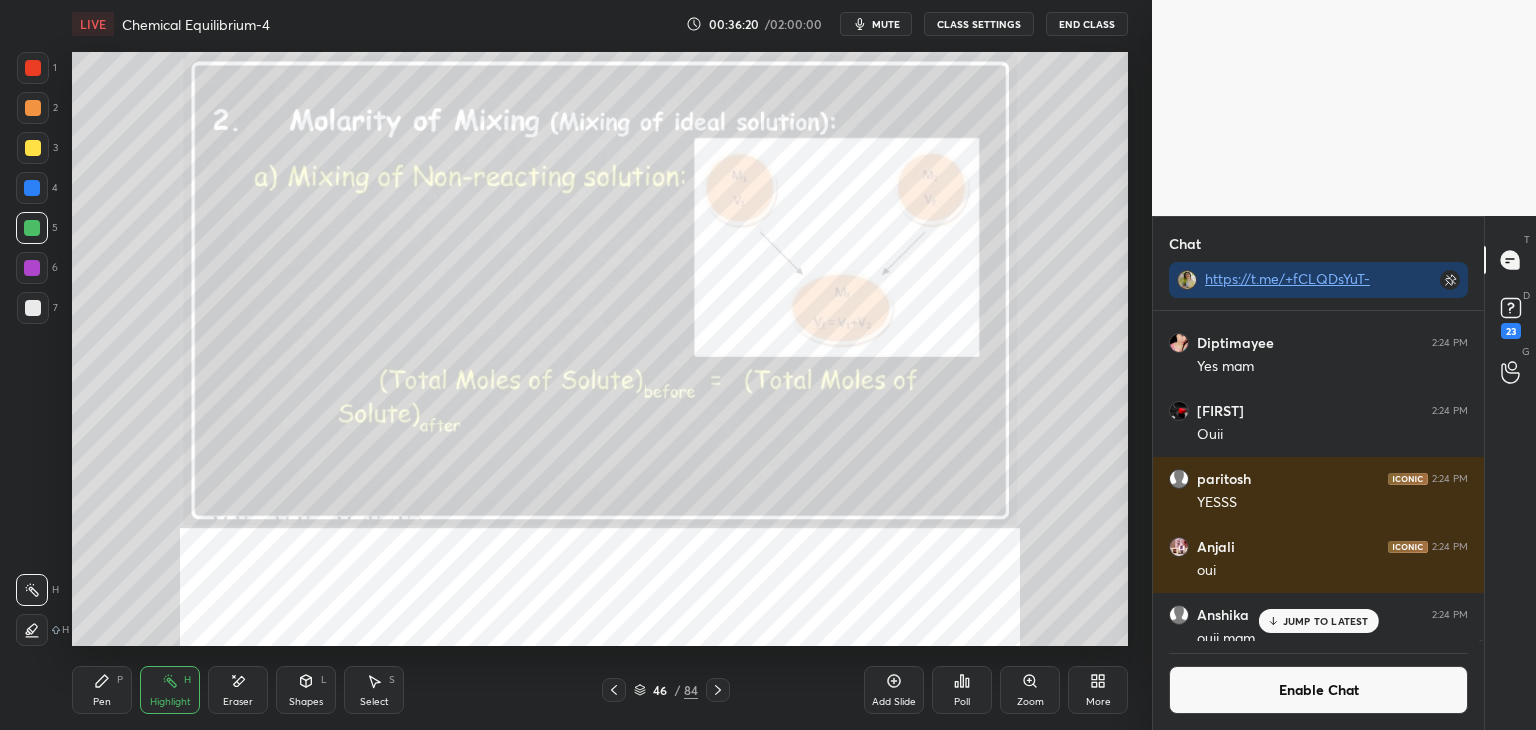 click 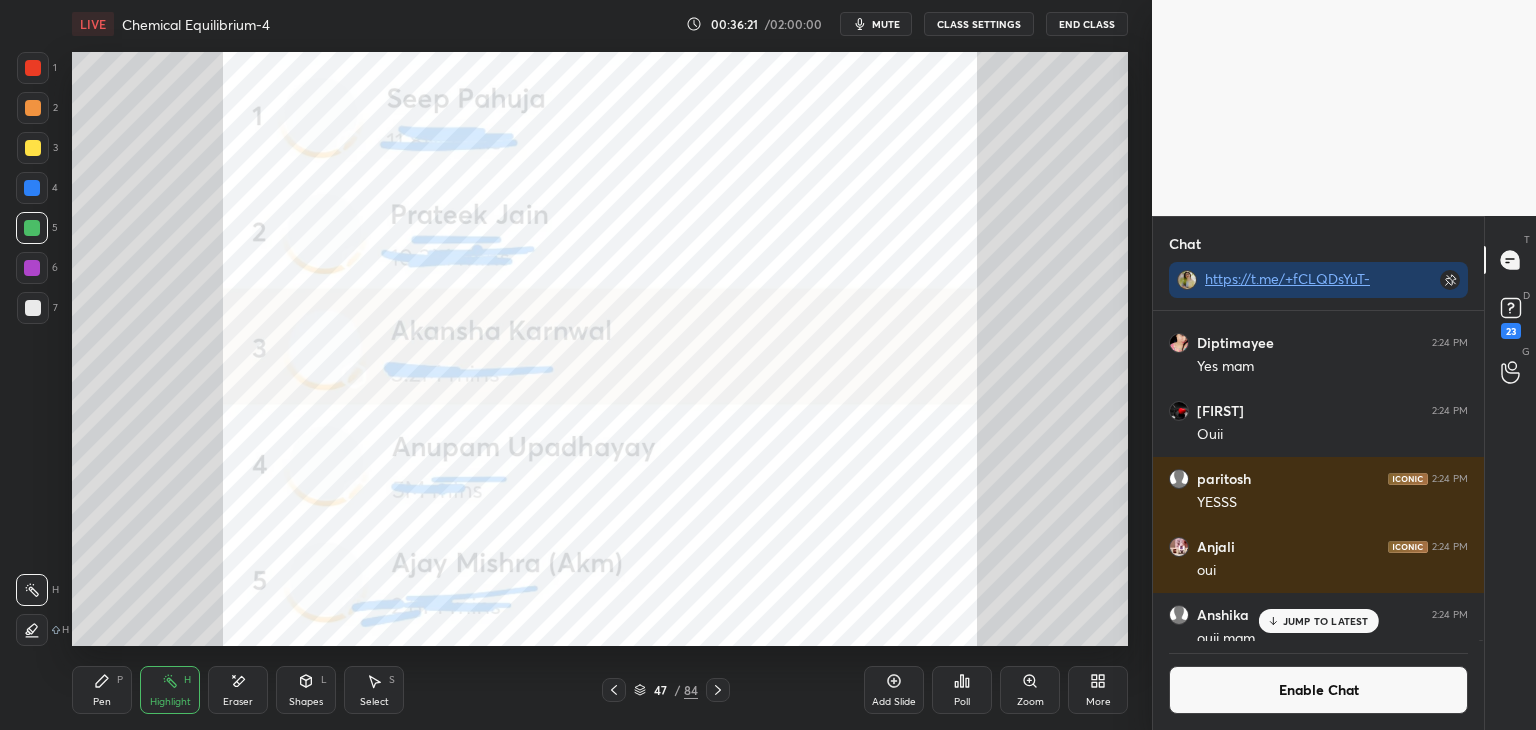 click 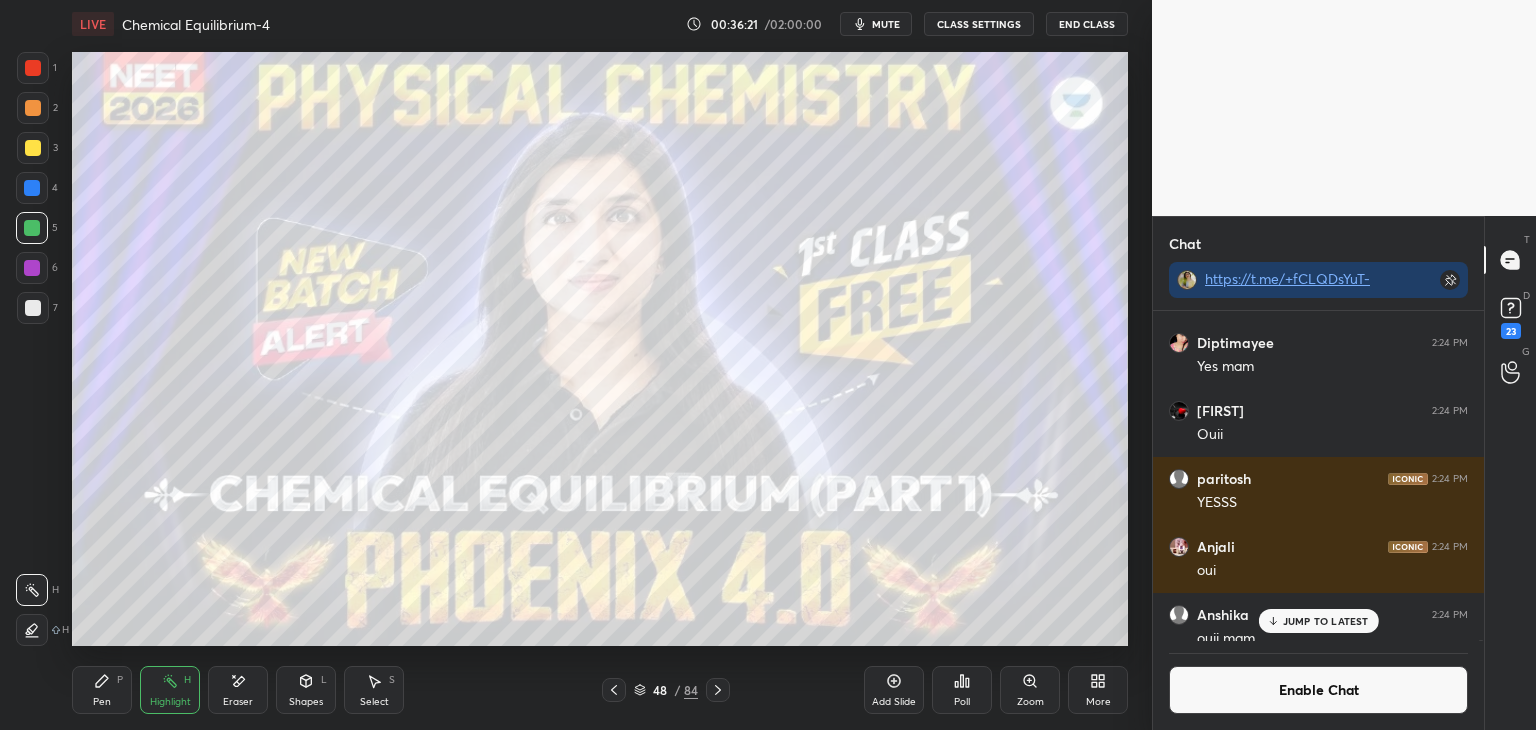 click 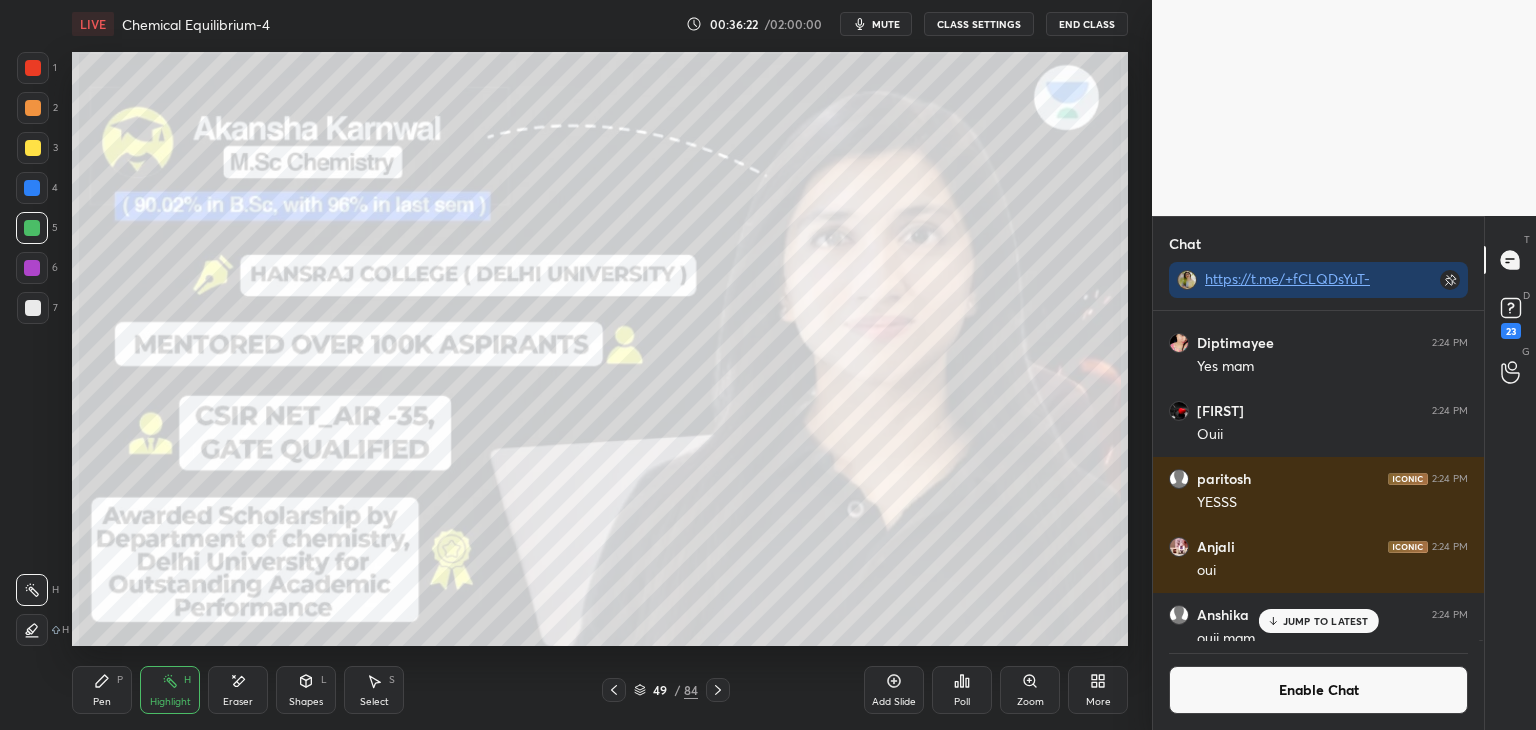 click 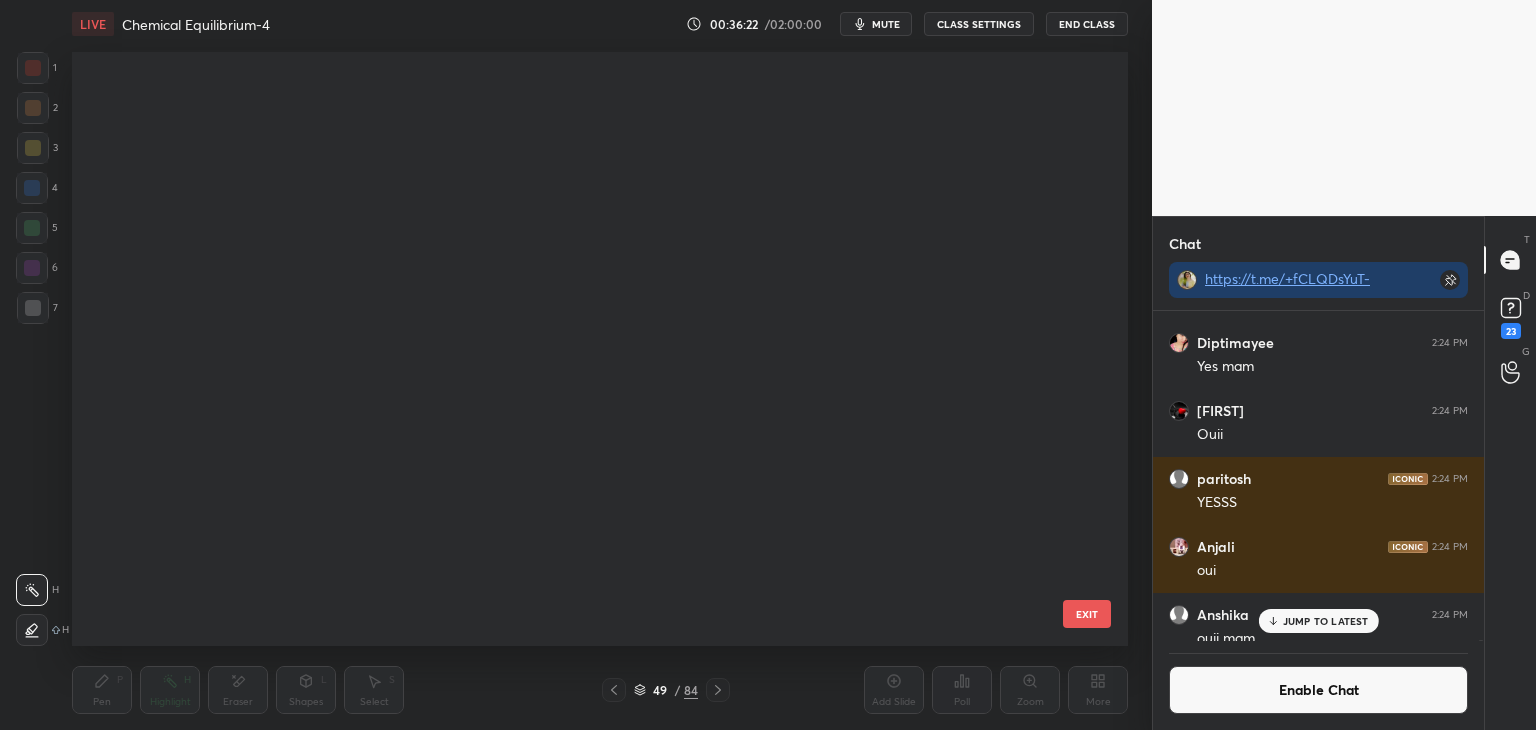scroll, scrollTop: 2516, scrollLeft: 0, axis: vertical 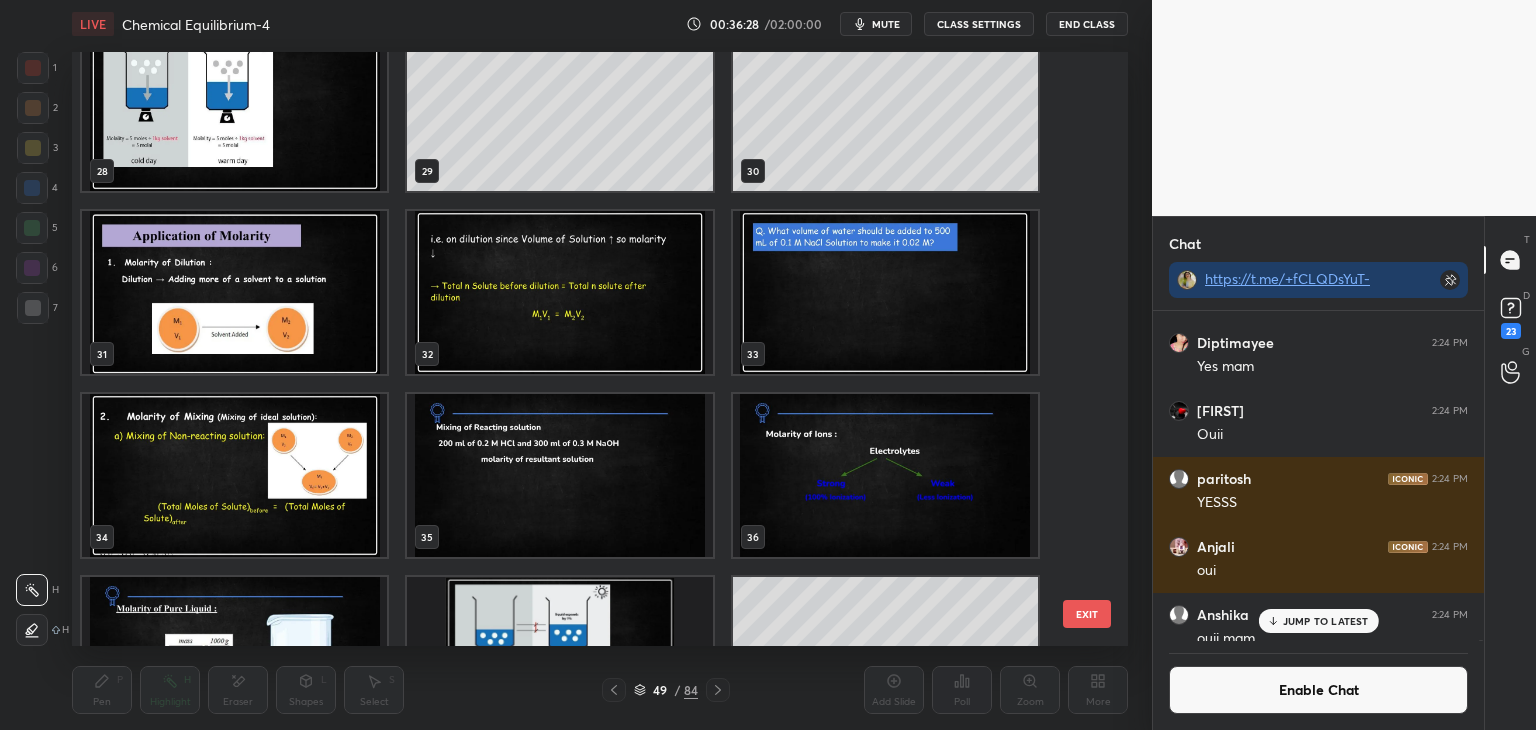 click at bounding box center [885, 292] 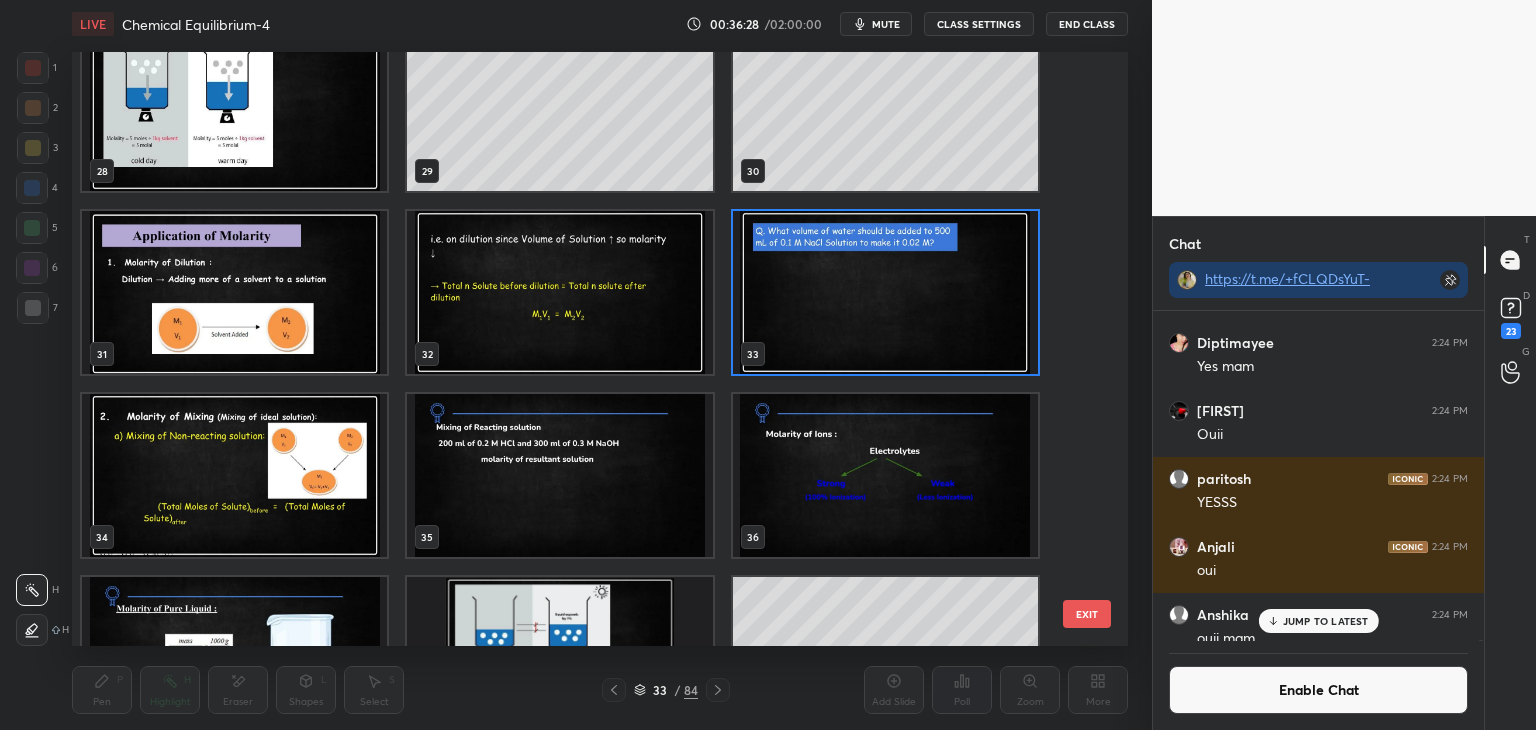 click at bounding box center (885, 292) 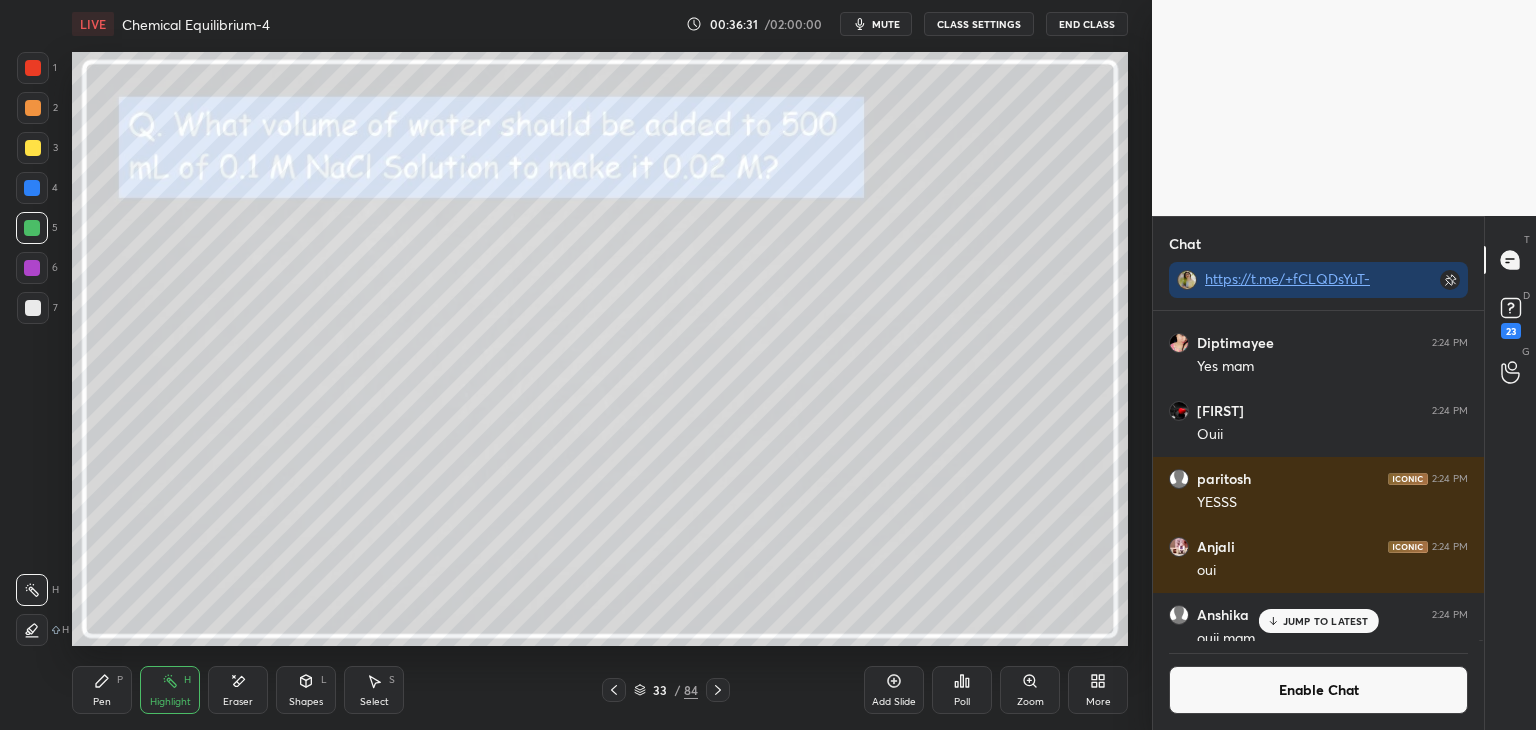 click 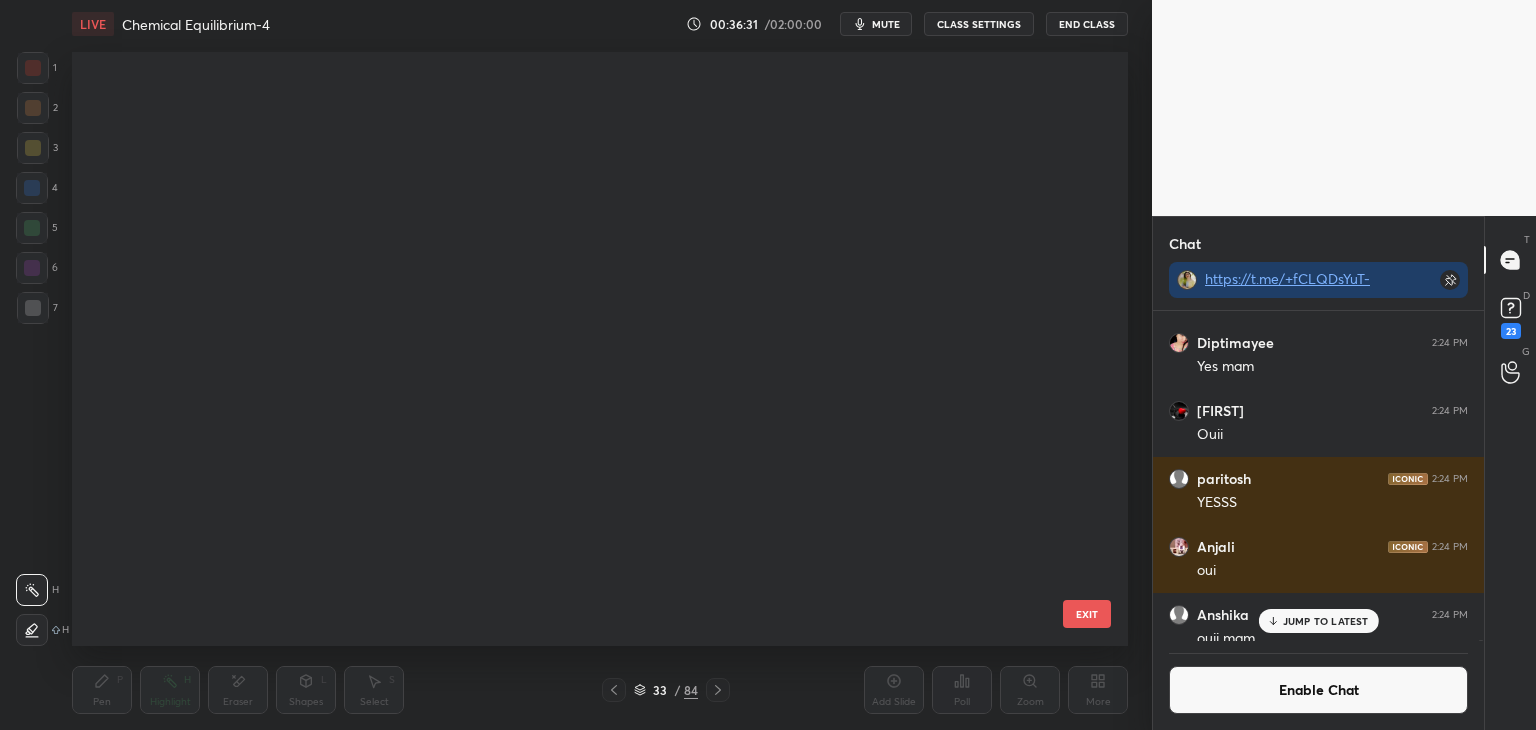 scroll, scrollTop: 1419, scrollLeft: 0, axis: vertical 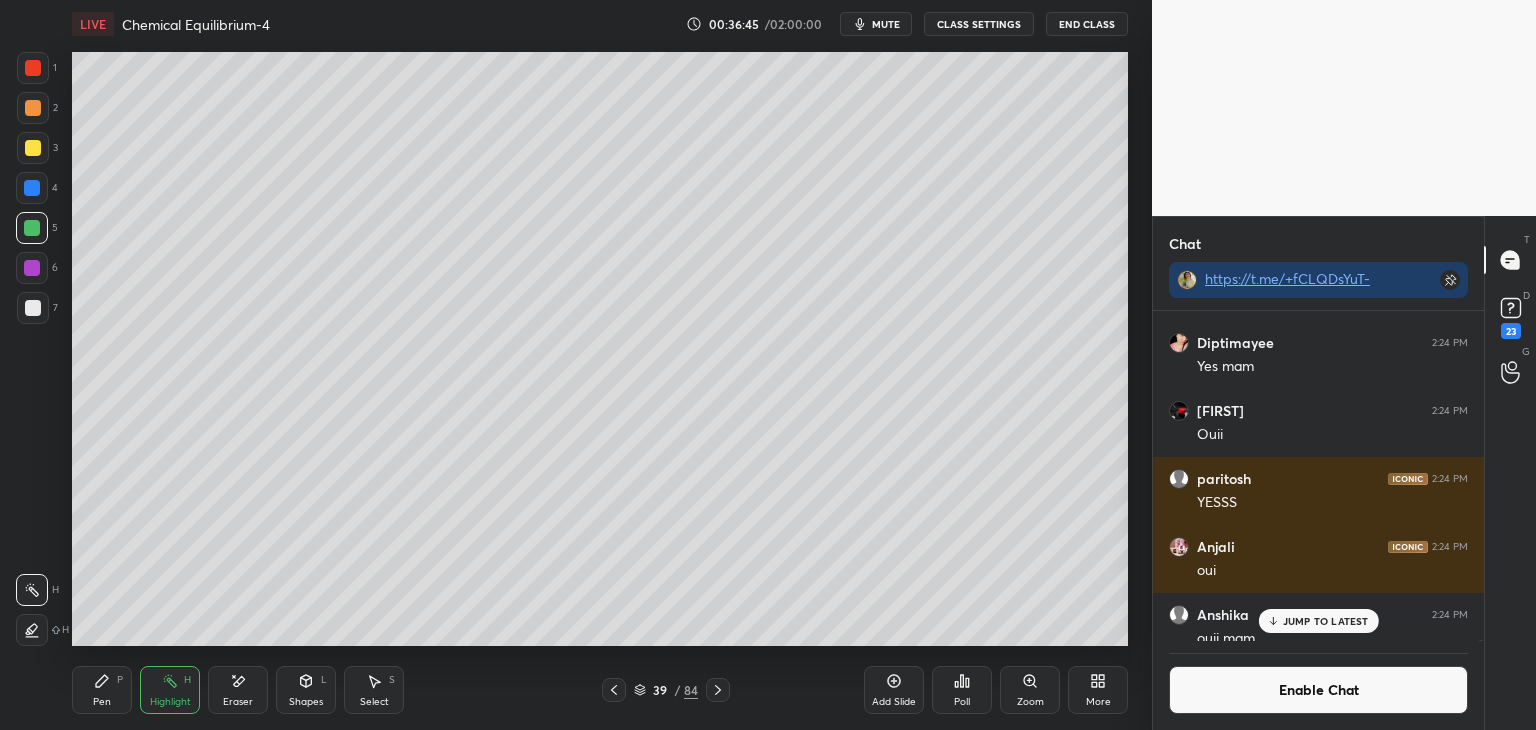 click on "Pen" at bounding box center [102, 702] 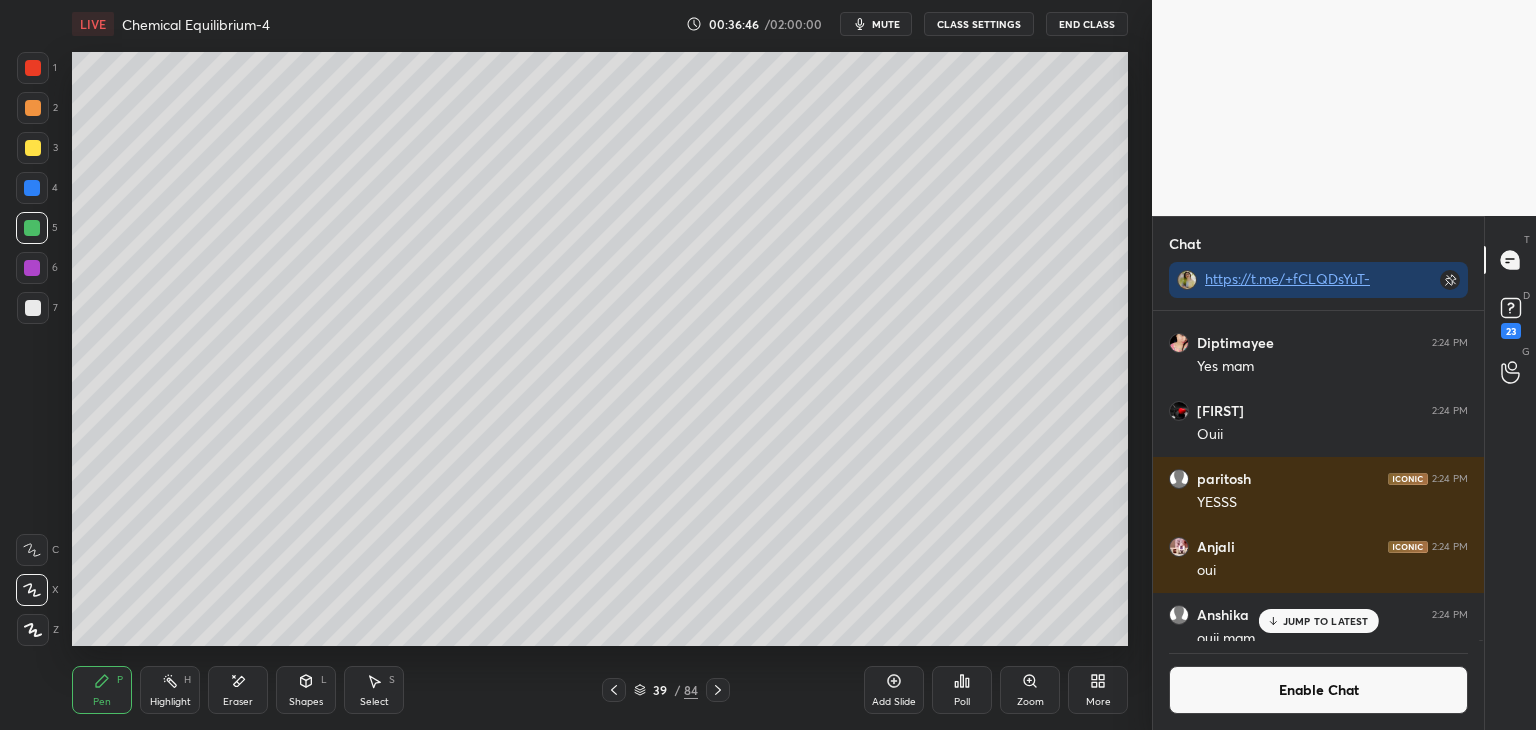 click on "JUMP TO LATEST" at bounding box center (1326, 621) 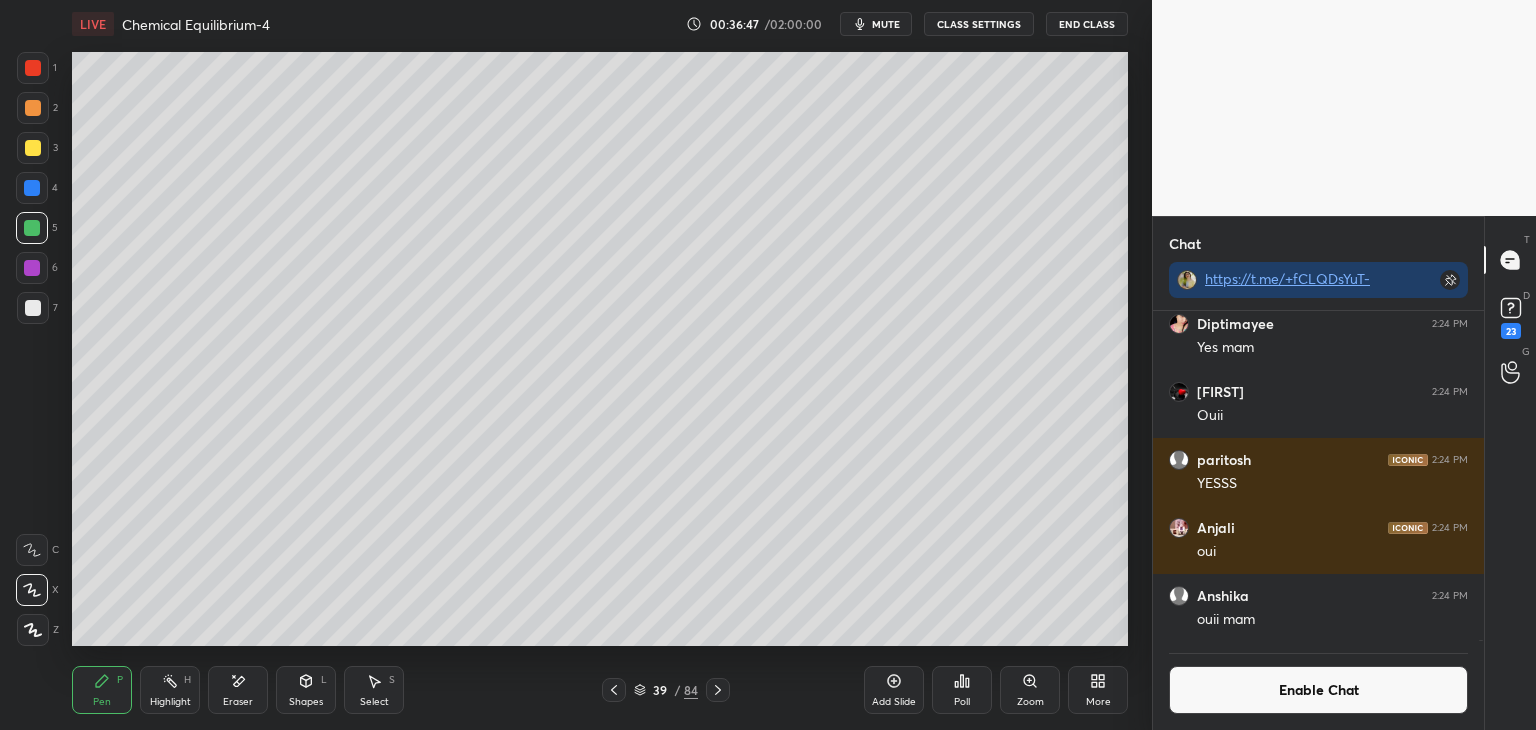 click on "Enable Chat" at bounding box center (1318, 690) 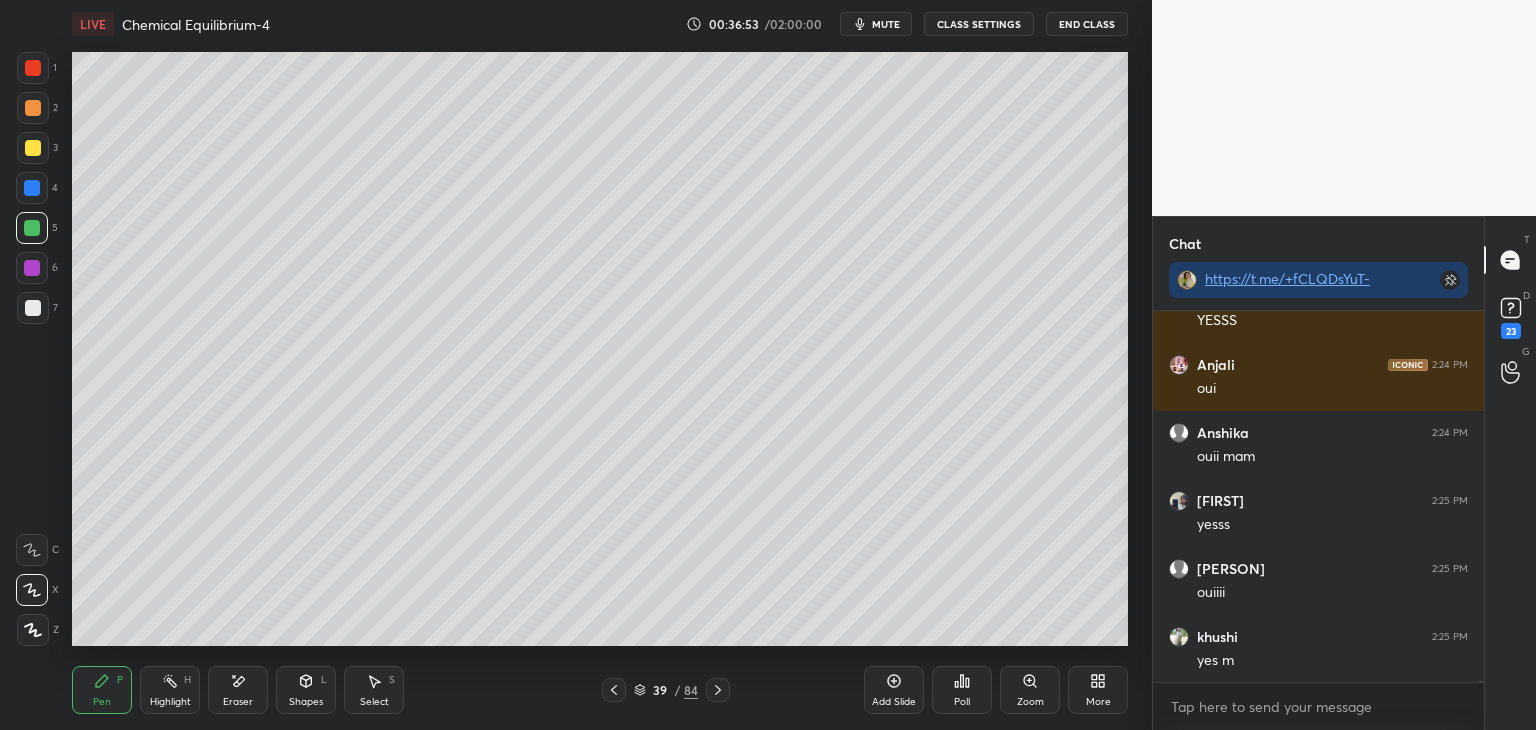 click at bounding box center (33, 148) 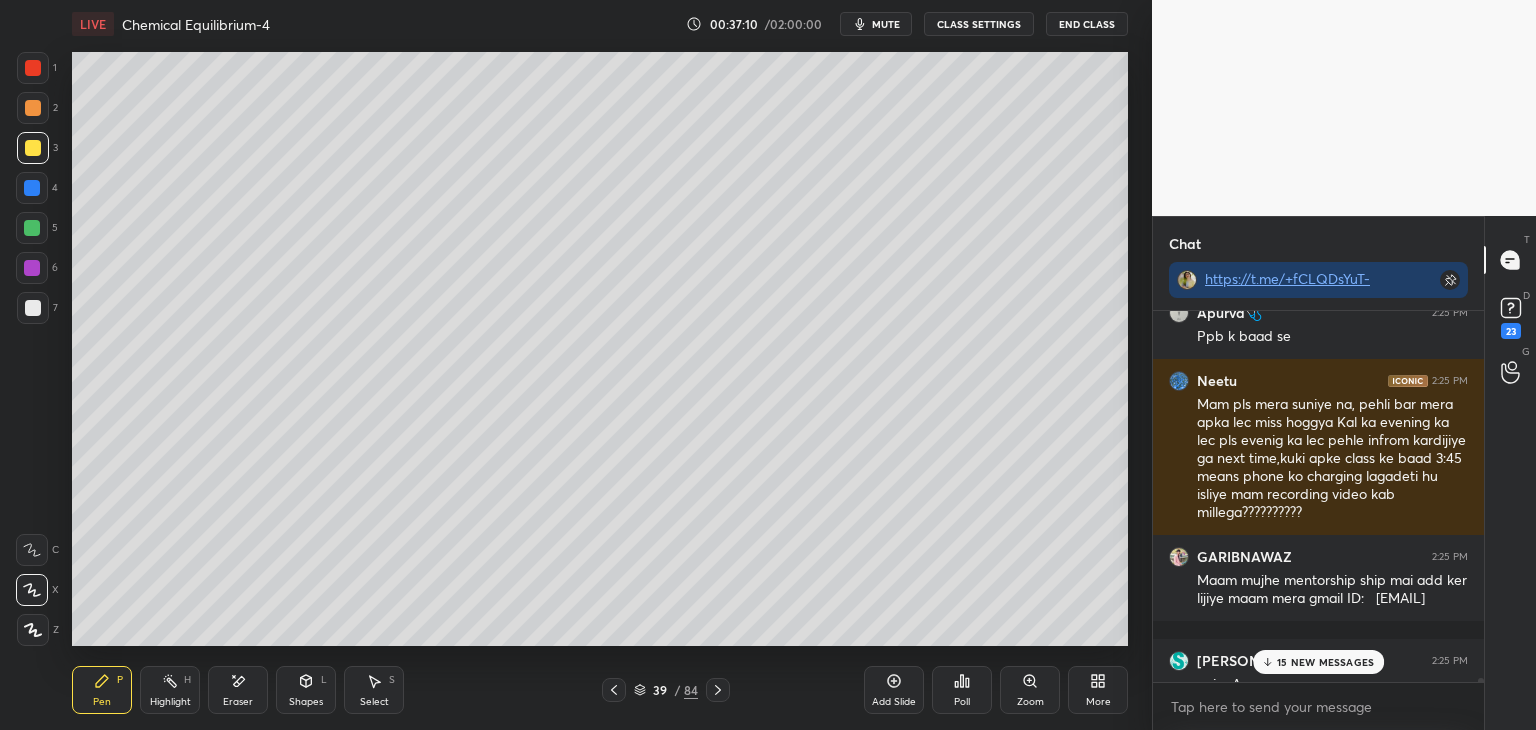 scroll, scrollTop: 104912, scrollLeft: 0, axis: vertical 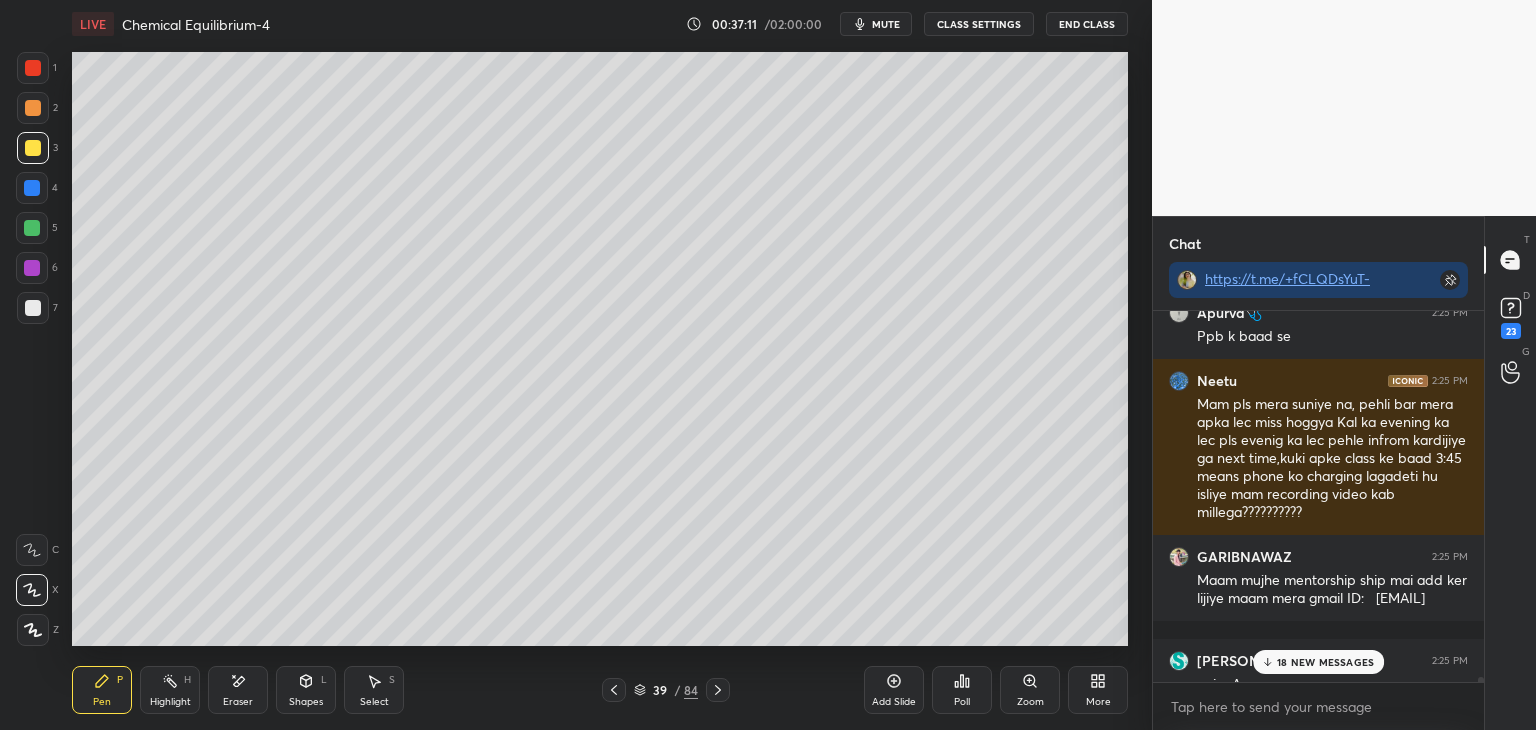 click on "CLASS SETTINGS" at bounding box center [979, 24] 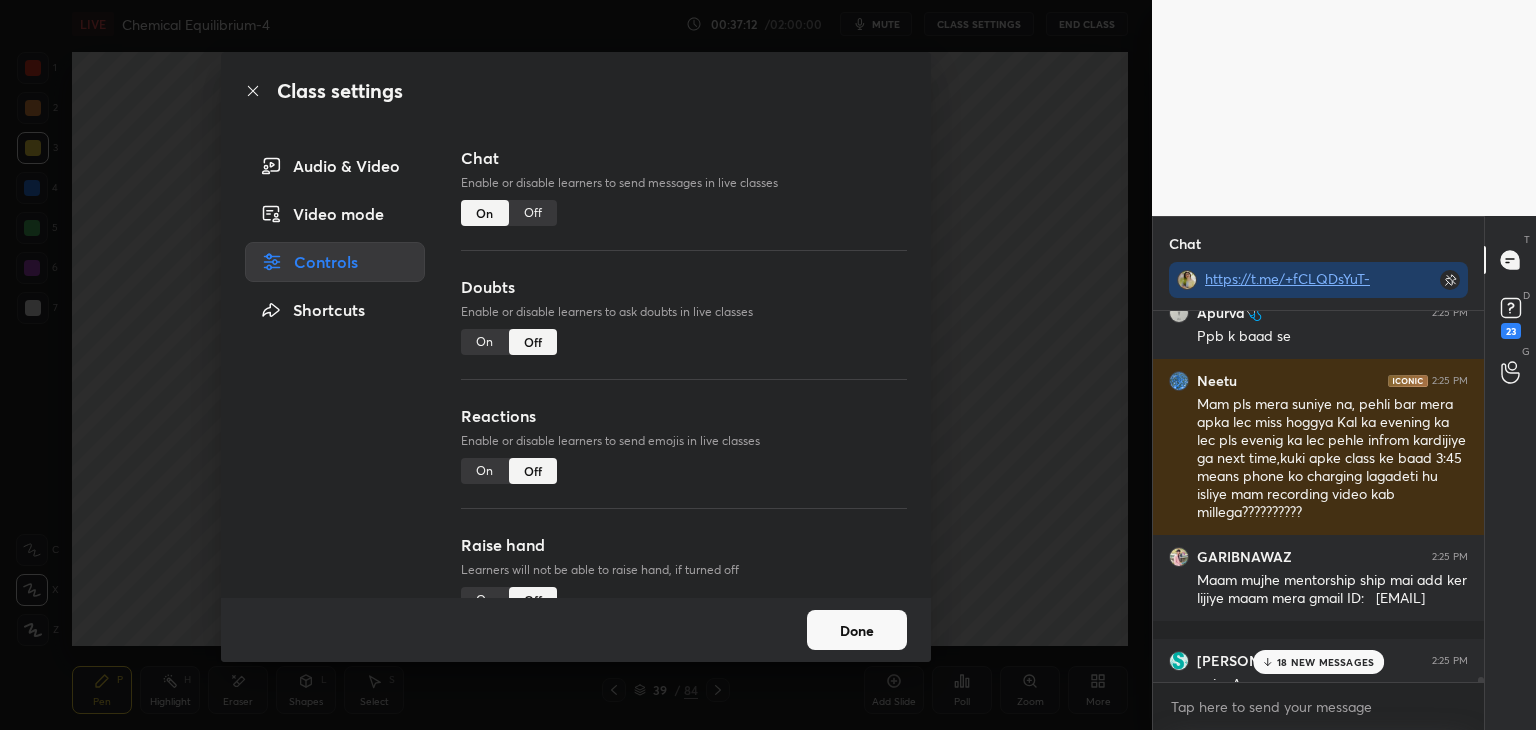 click on "Off" at bounding box center [533, 213] 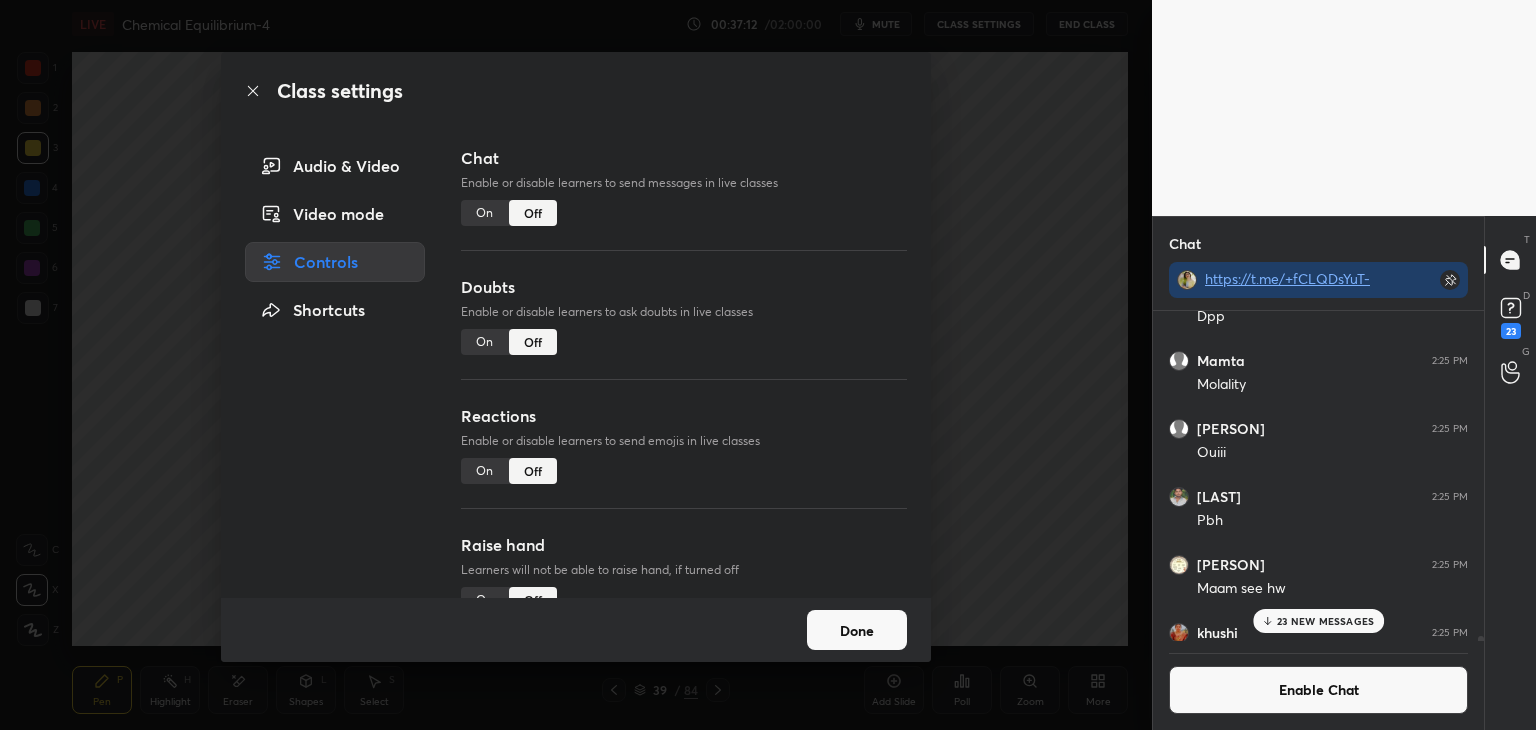 scroll, scrollTop: 325, scrollLeft: 325, axis: both 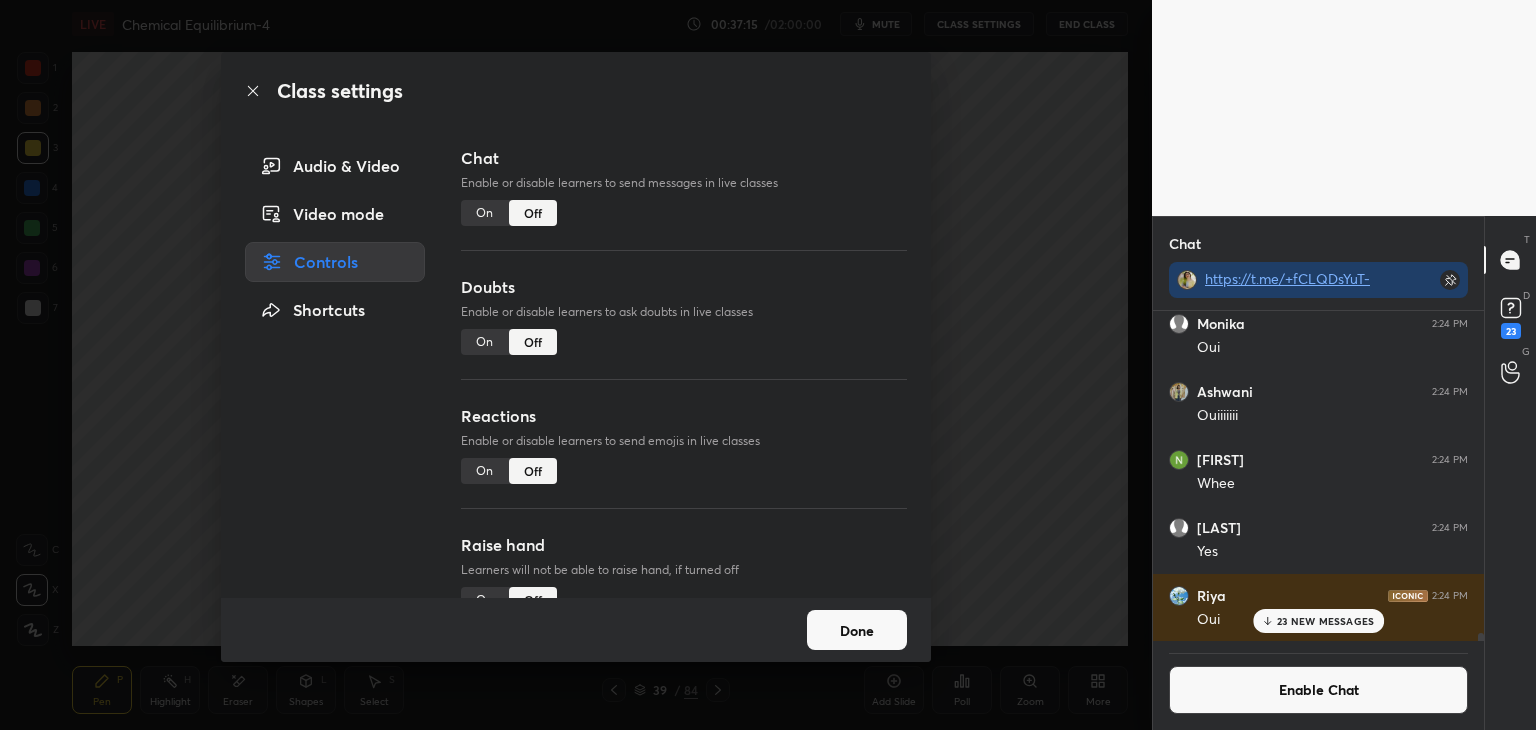 click on "Done" at bounding box center (857, 630) 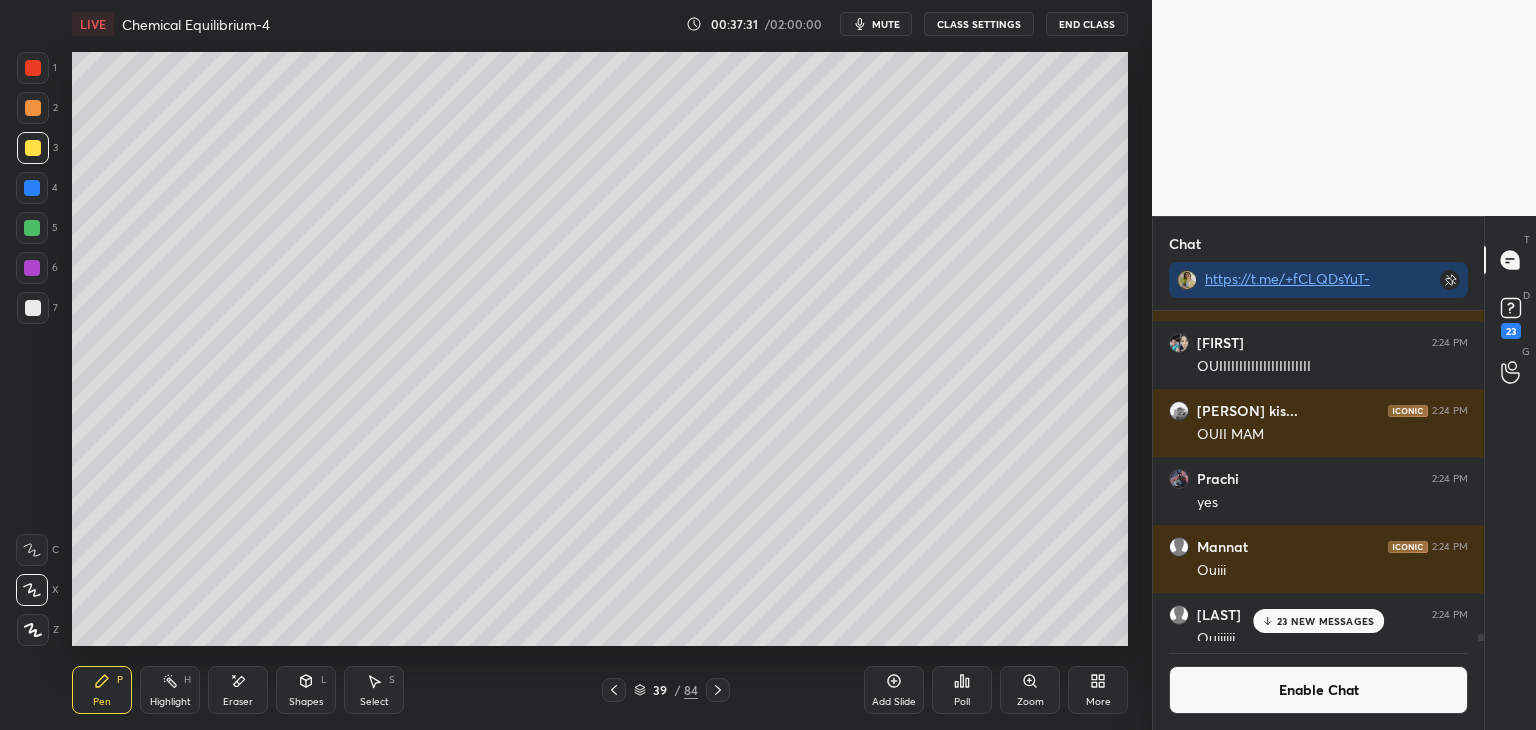 scroll, scrollTop: 104705, scrollLeft: 0, axis: vertical 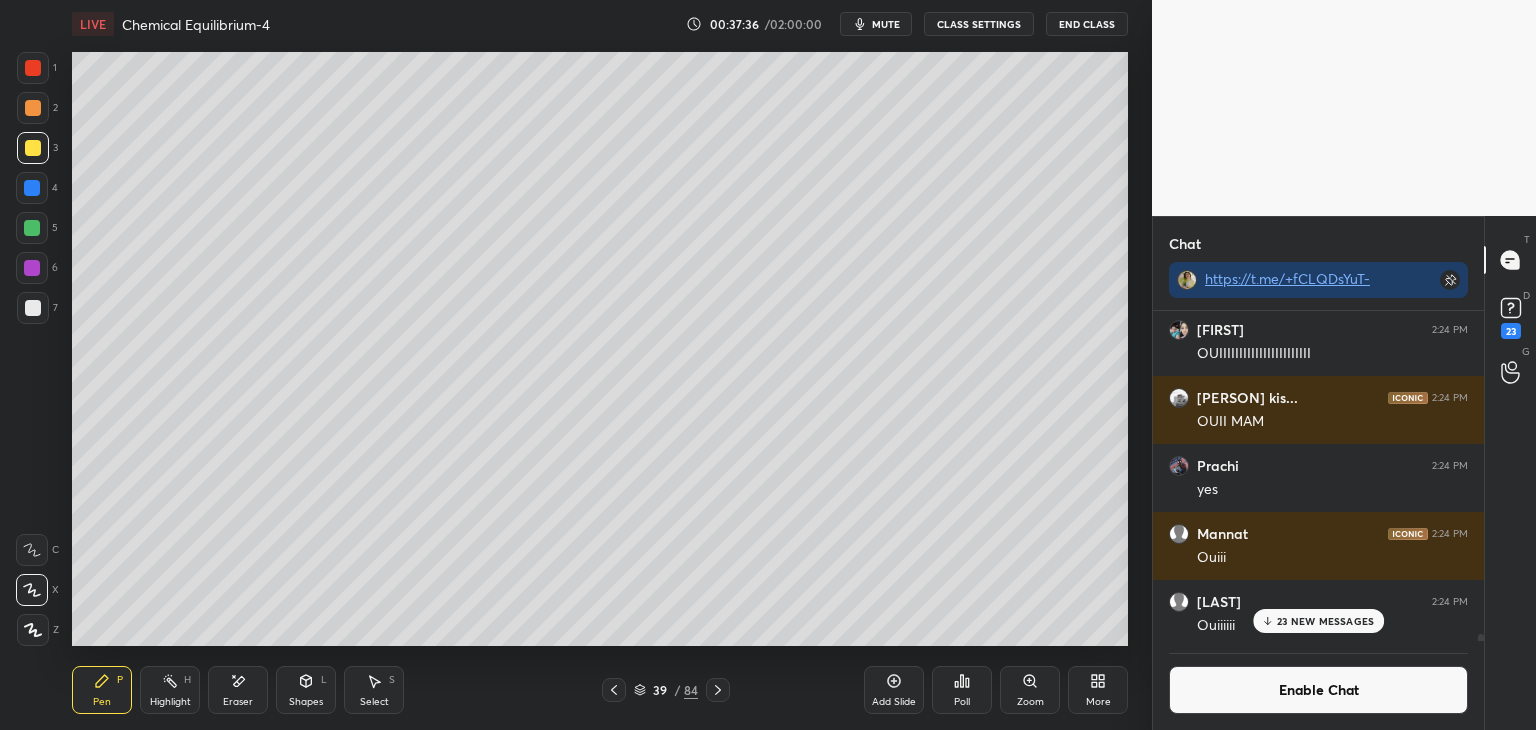 click on "Pen P" at bounding box center (102, 690) 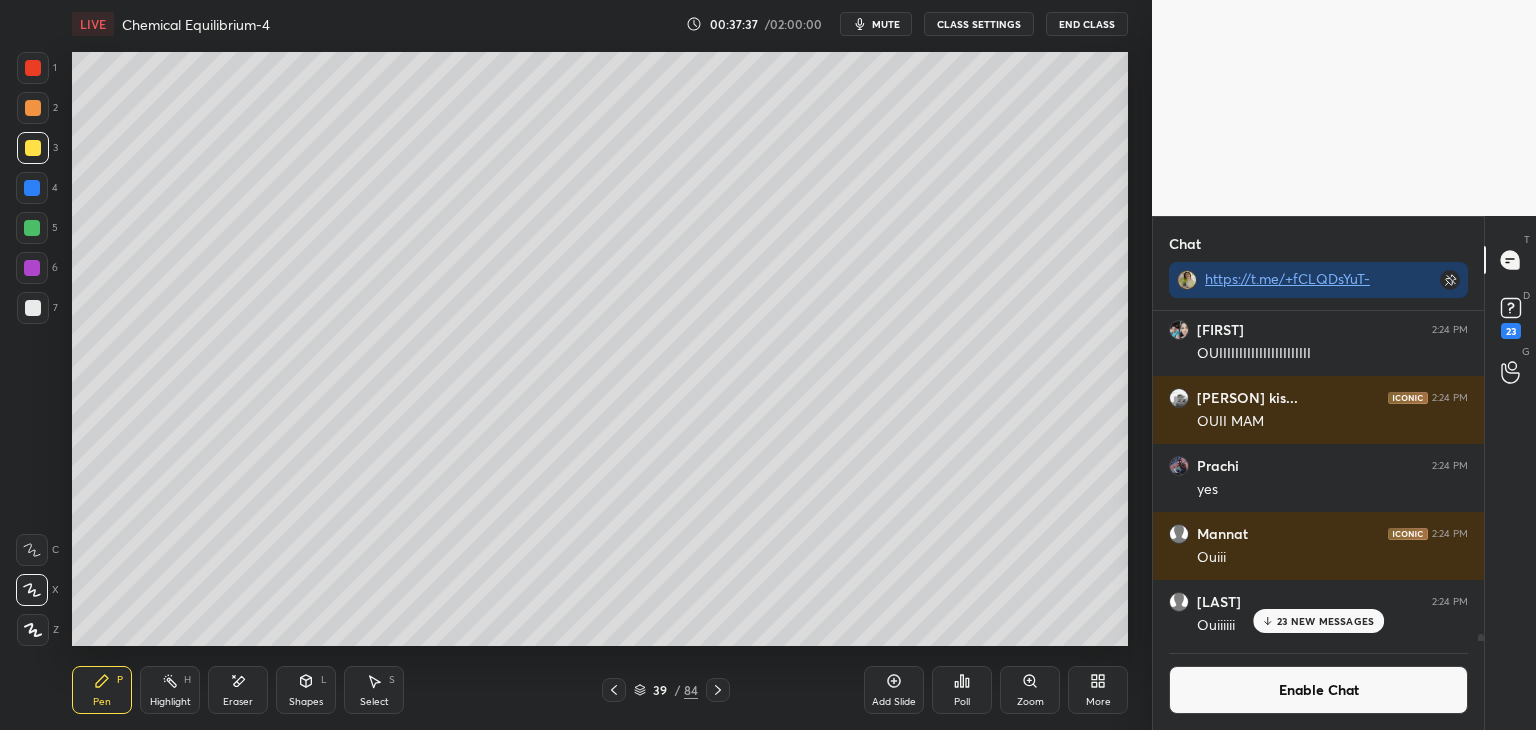 click at bounding box center (32, 228) 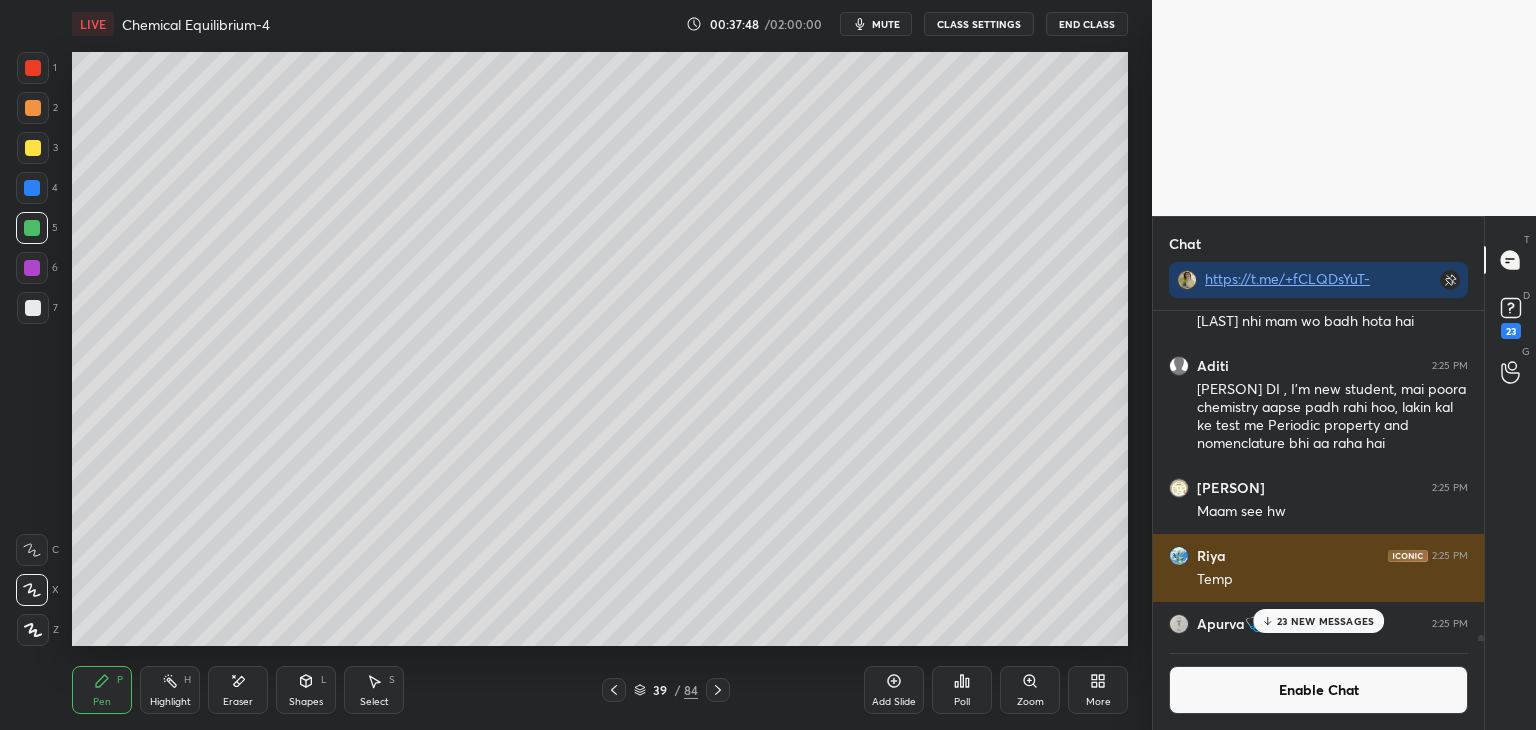 scroll, scrollTop: 105914, scrollLeft: 0, axis: vertical 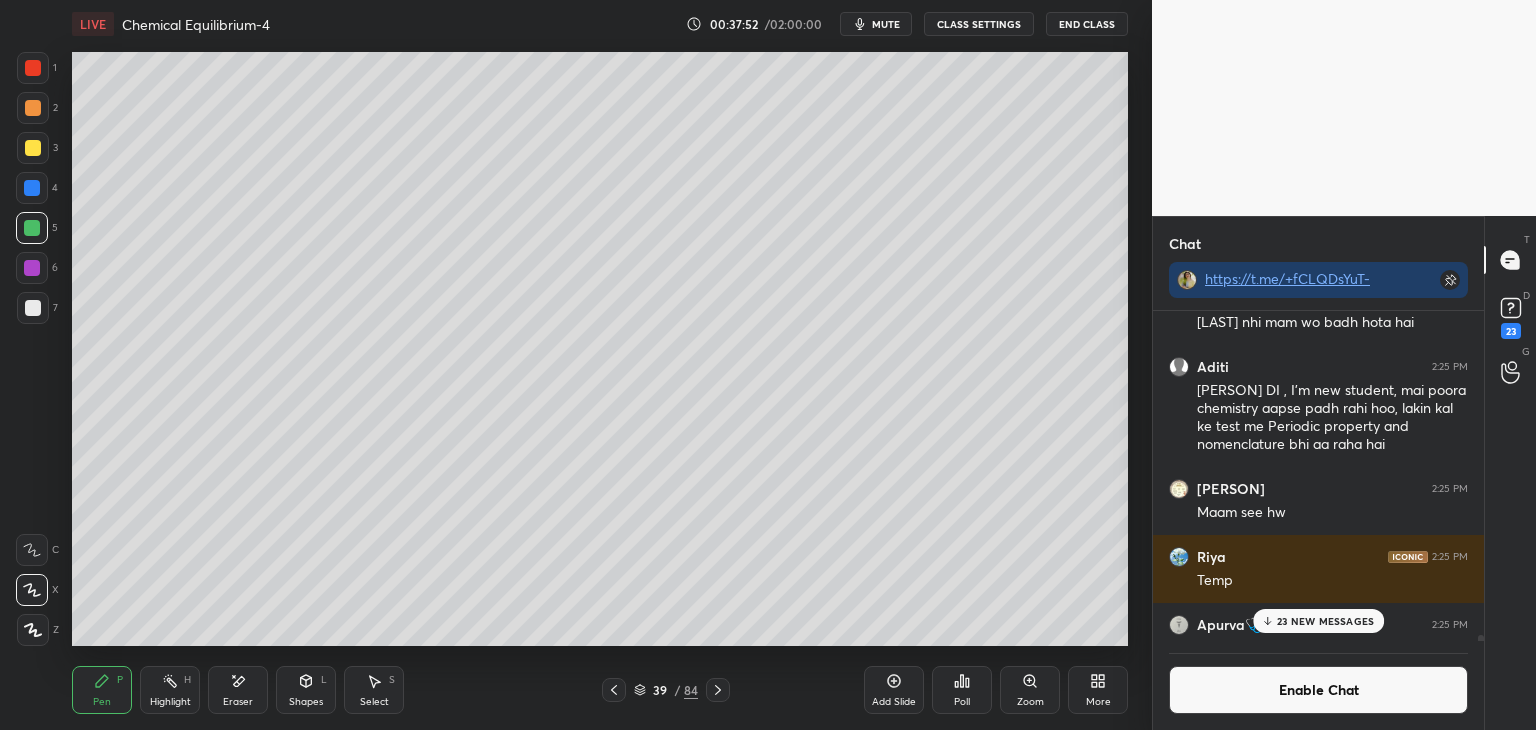 click on "23 NEW MESSAGES" at bounding box center (1325, 621) 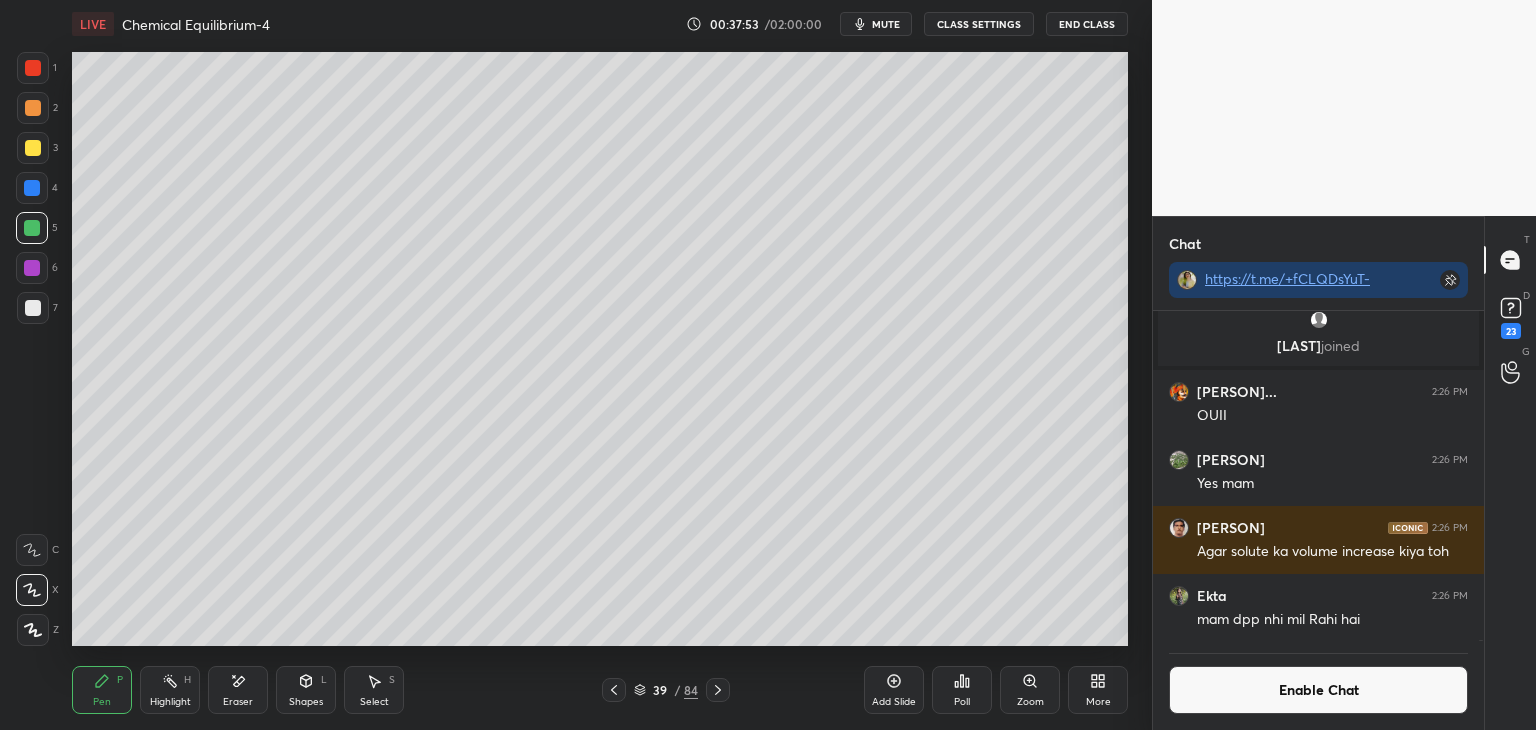 click on "Enable Chat" at bounding box center [1318, 690] 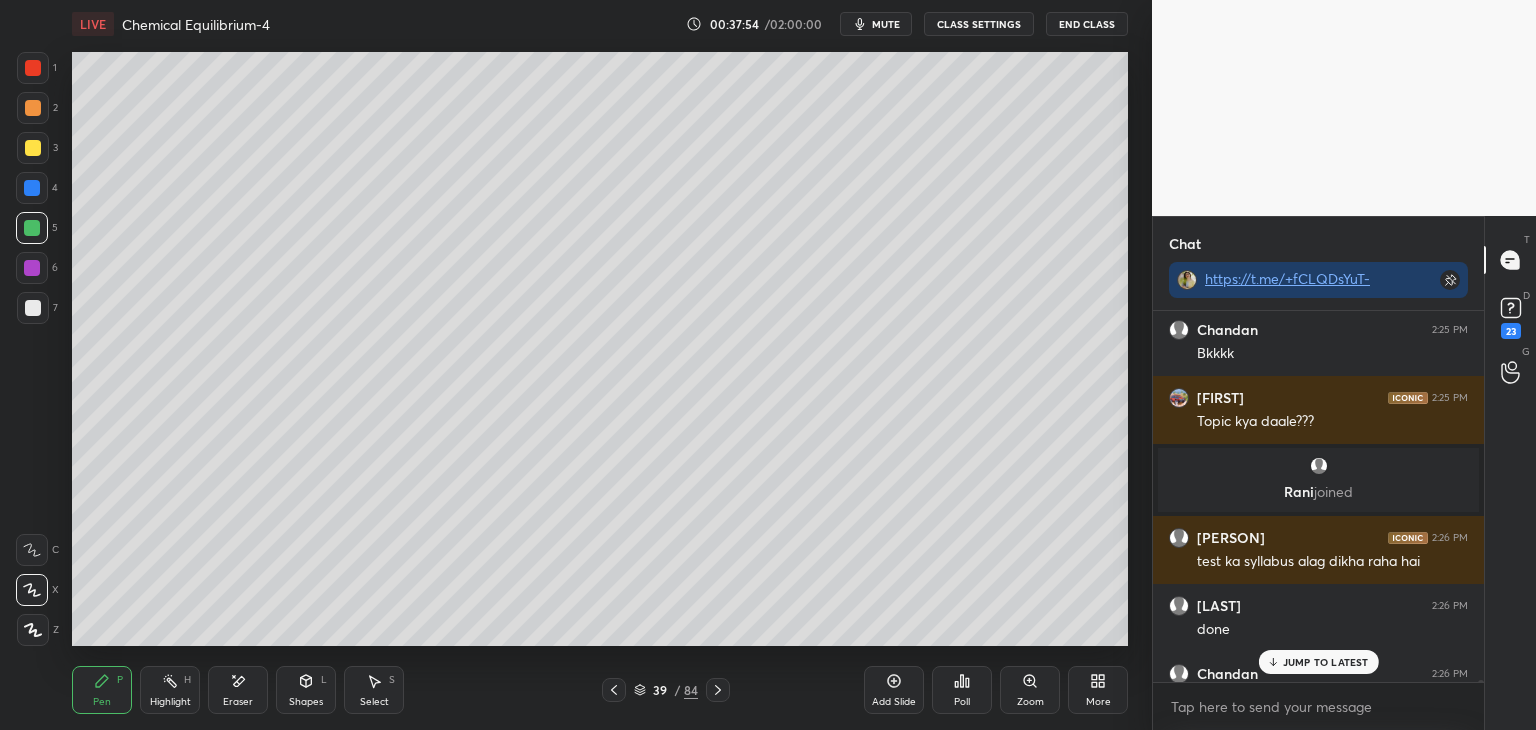 click on "JUMP TO LATEST" at bounding box center [1326, 662] 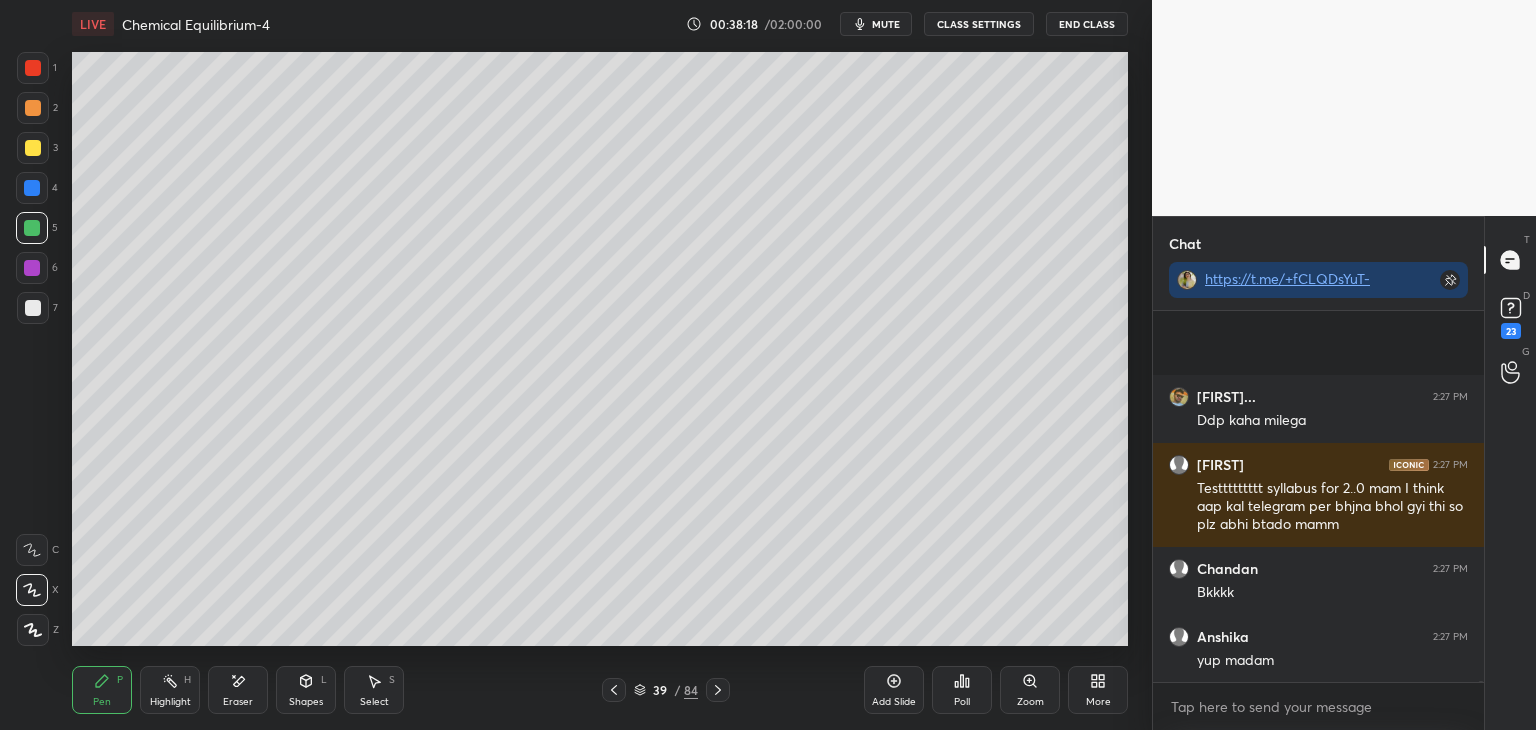 scroll, scrollTop: 112818, scrollLeft: 0, axis: vertical 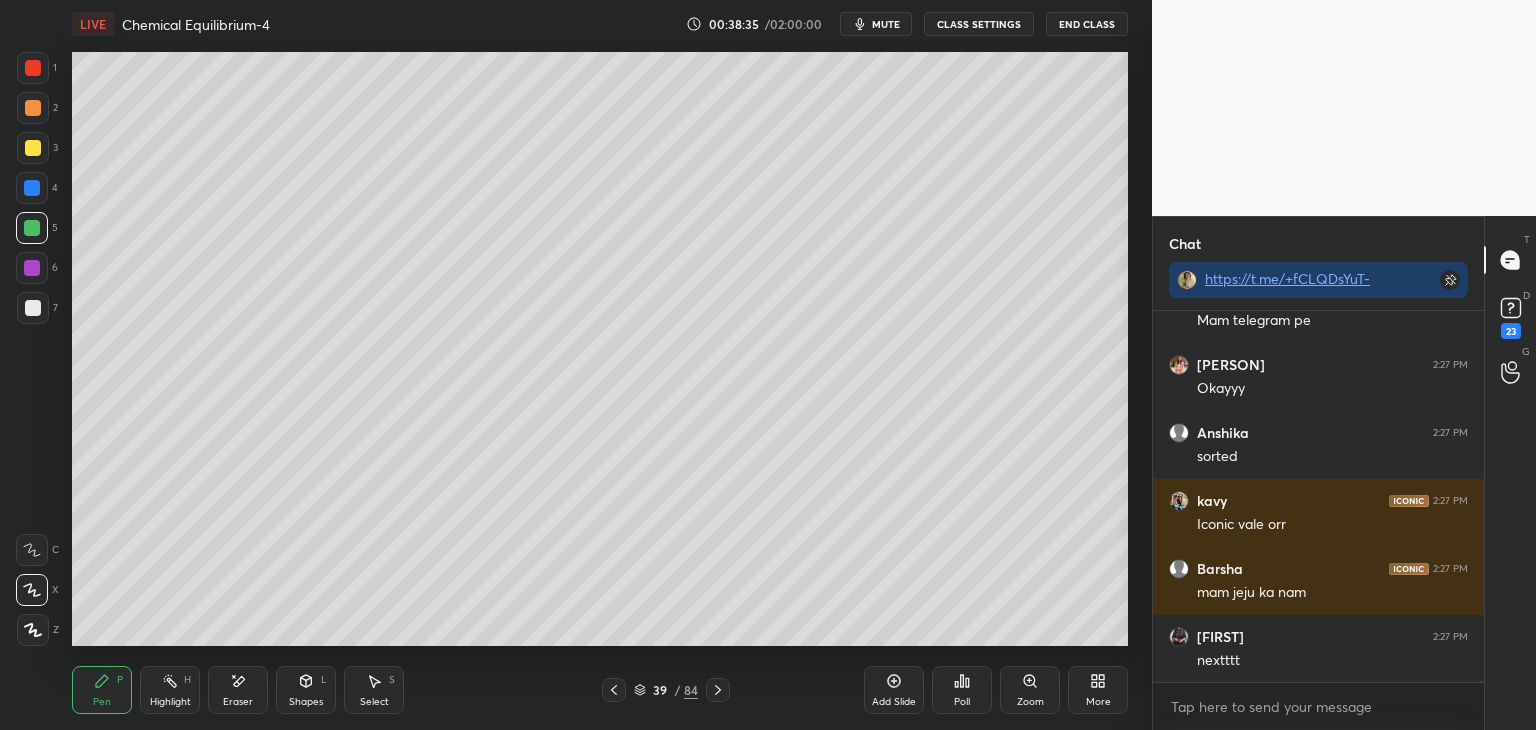 click on "CLASS SETTINGS" at bounding box center [979, 24] 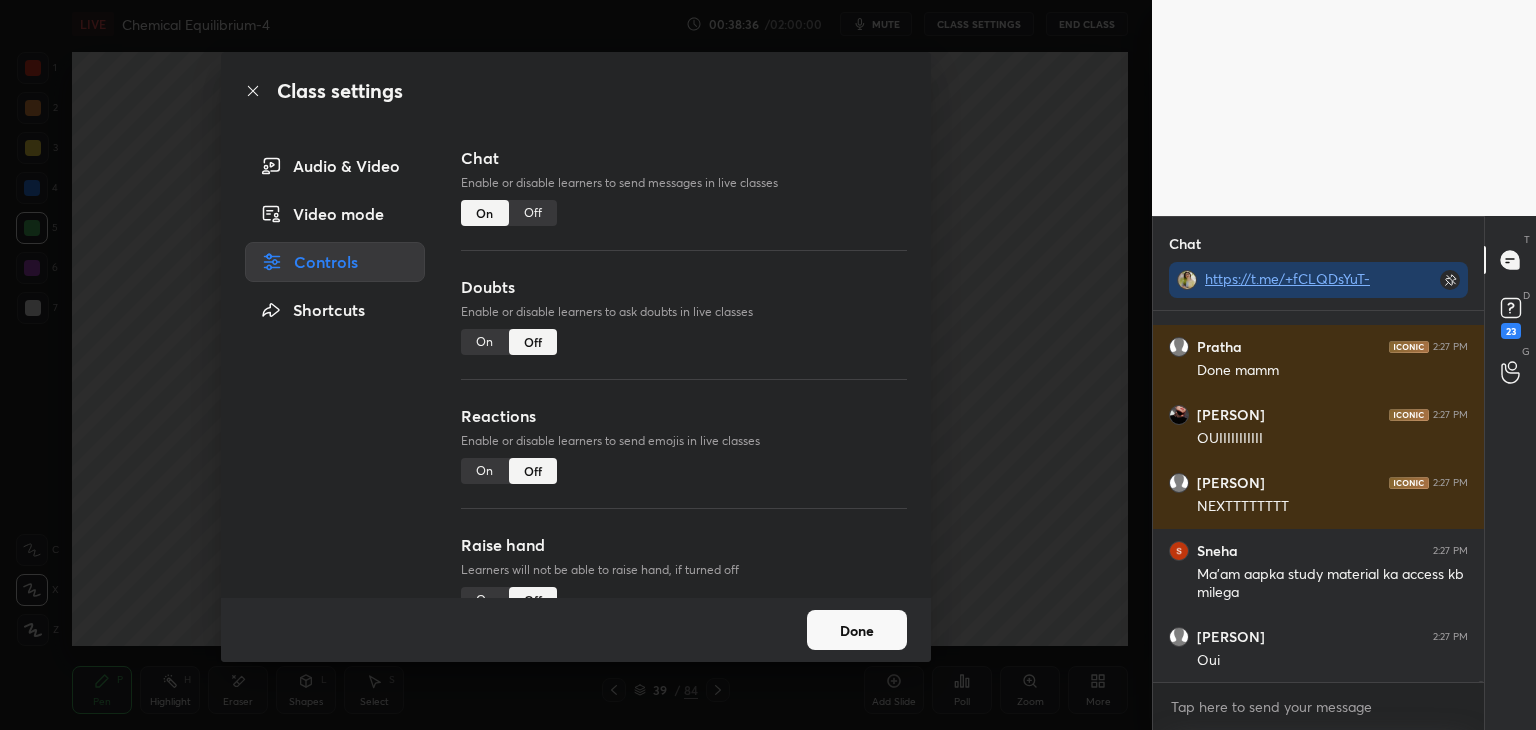 click on "Off" at bounding box center [533, 213] 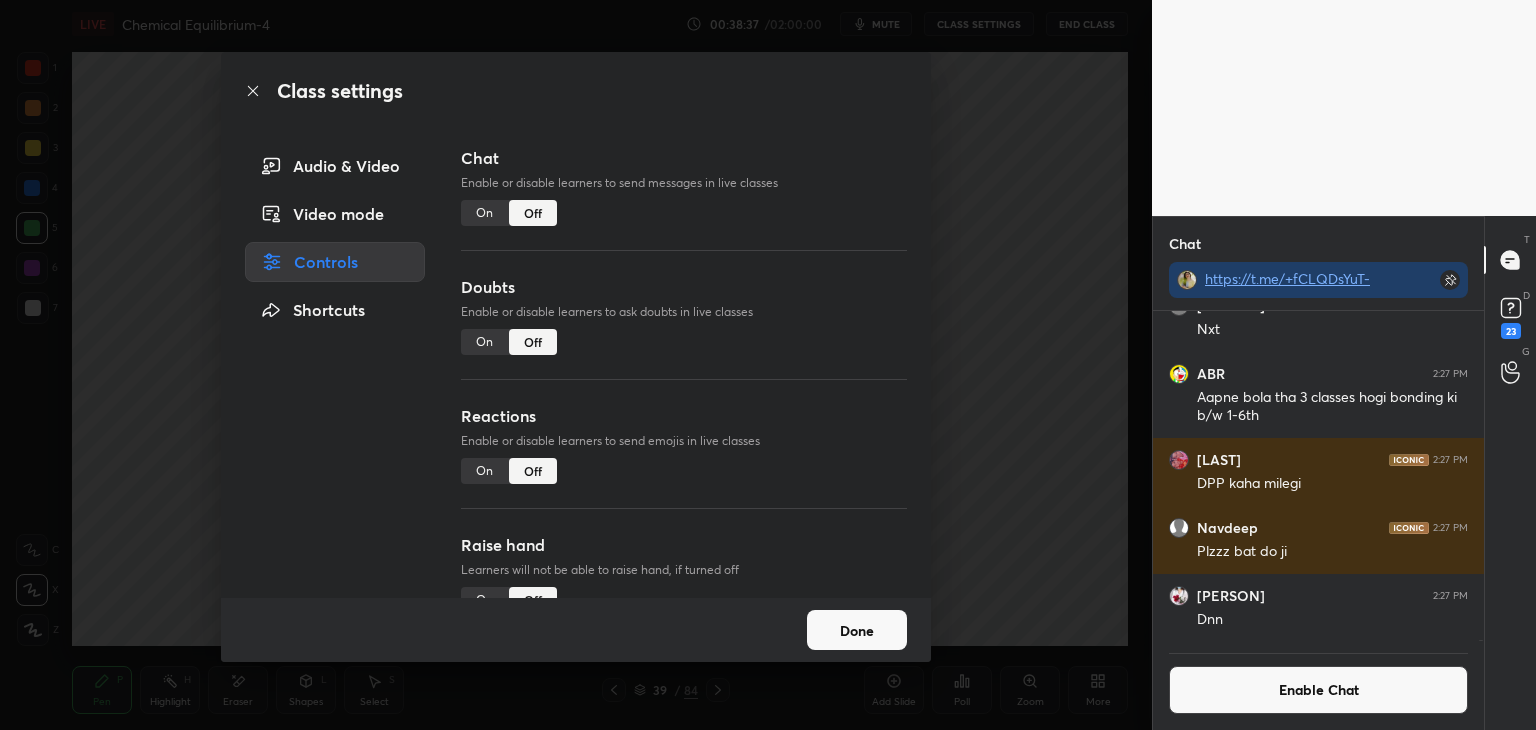 click on "Done" at bounding box center (857, 630) 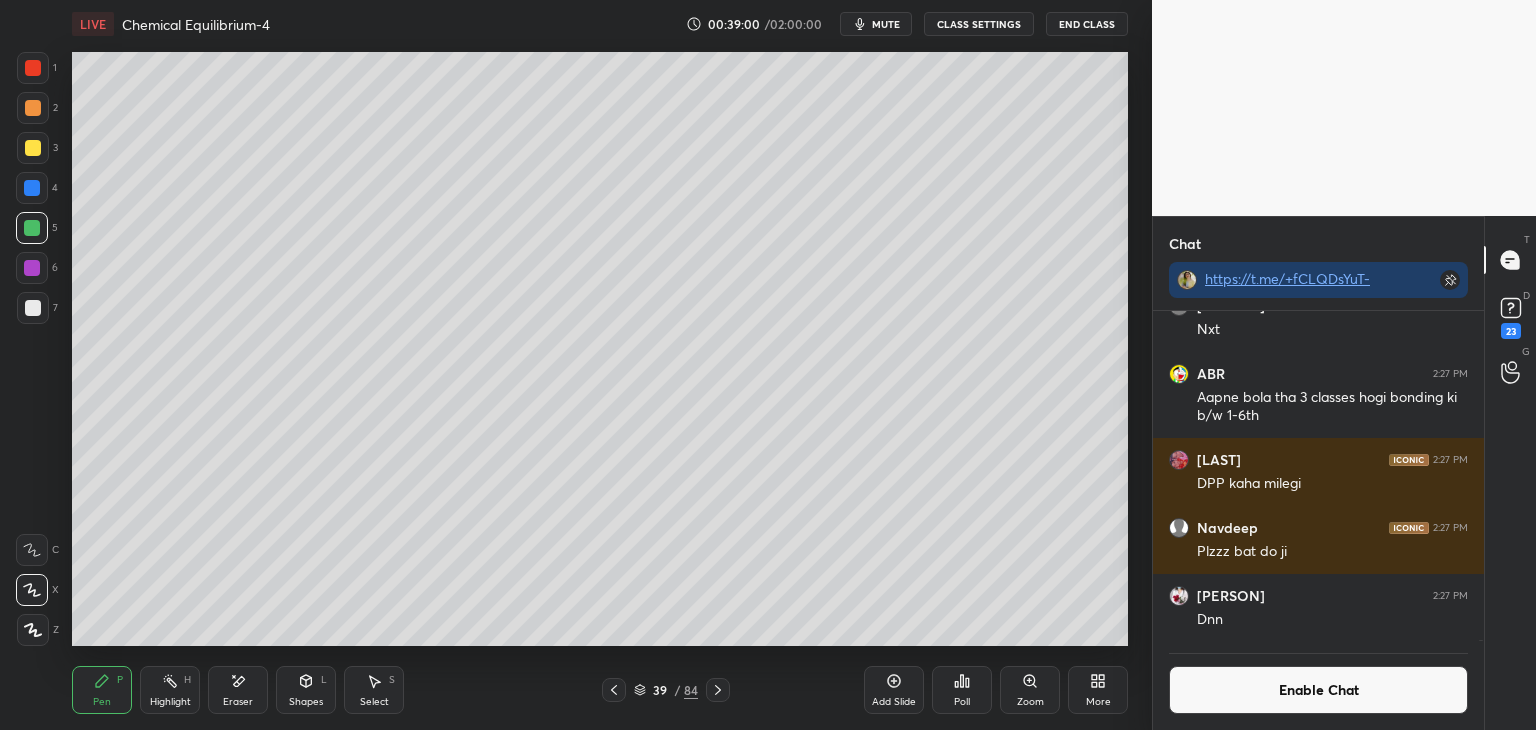 click 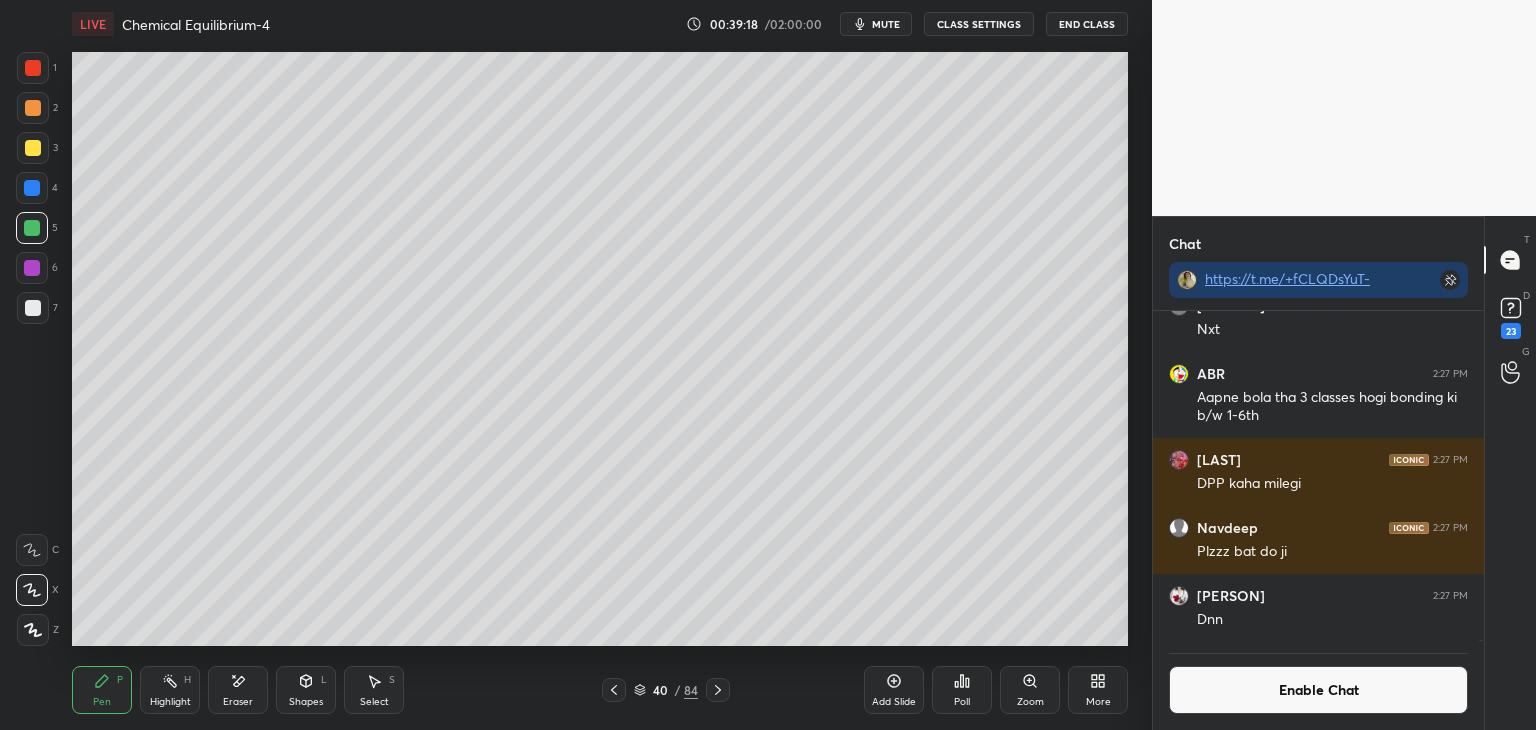 click on "Shapes L" at bounding box center (306, 690) 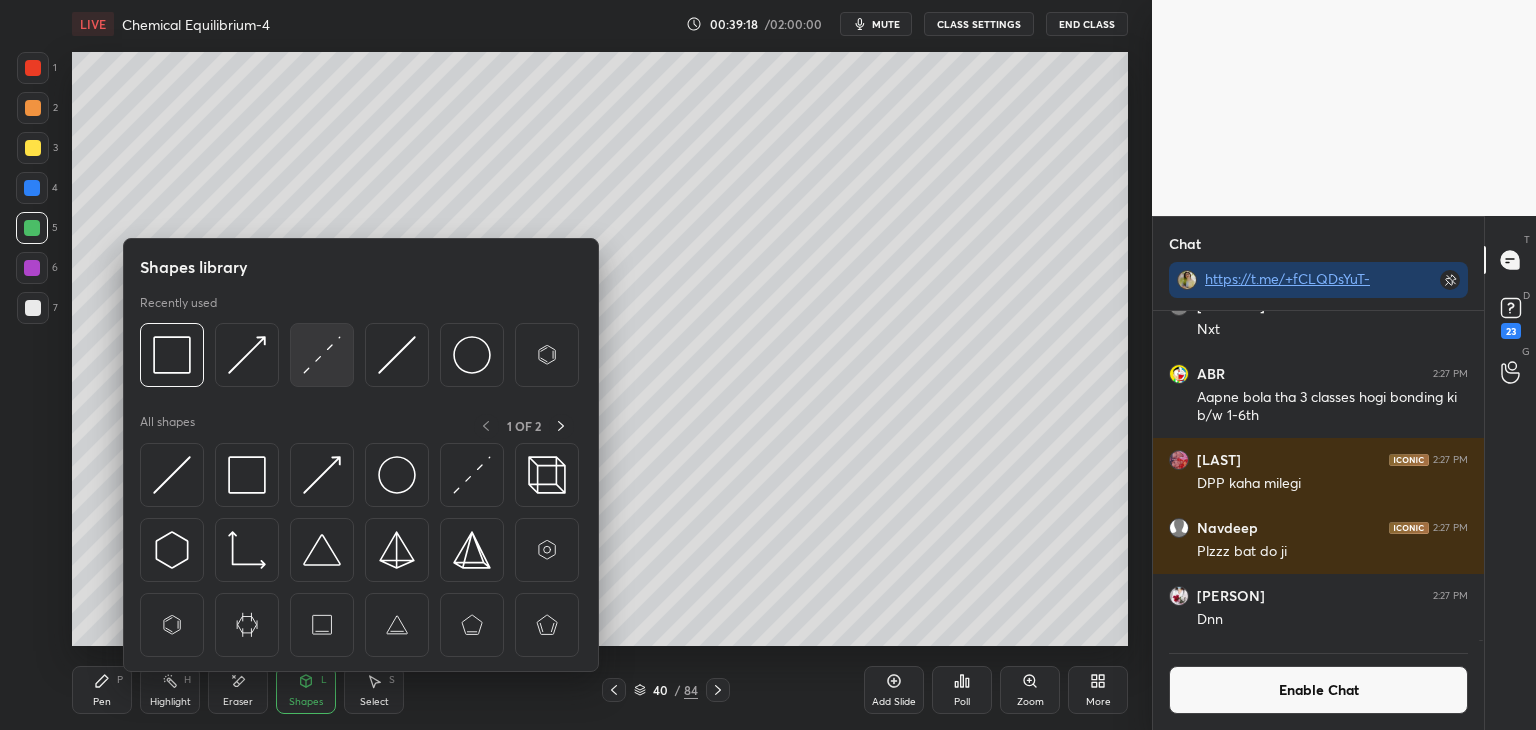 click at bounding box center [322, 355] 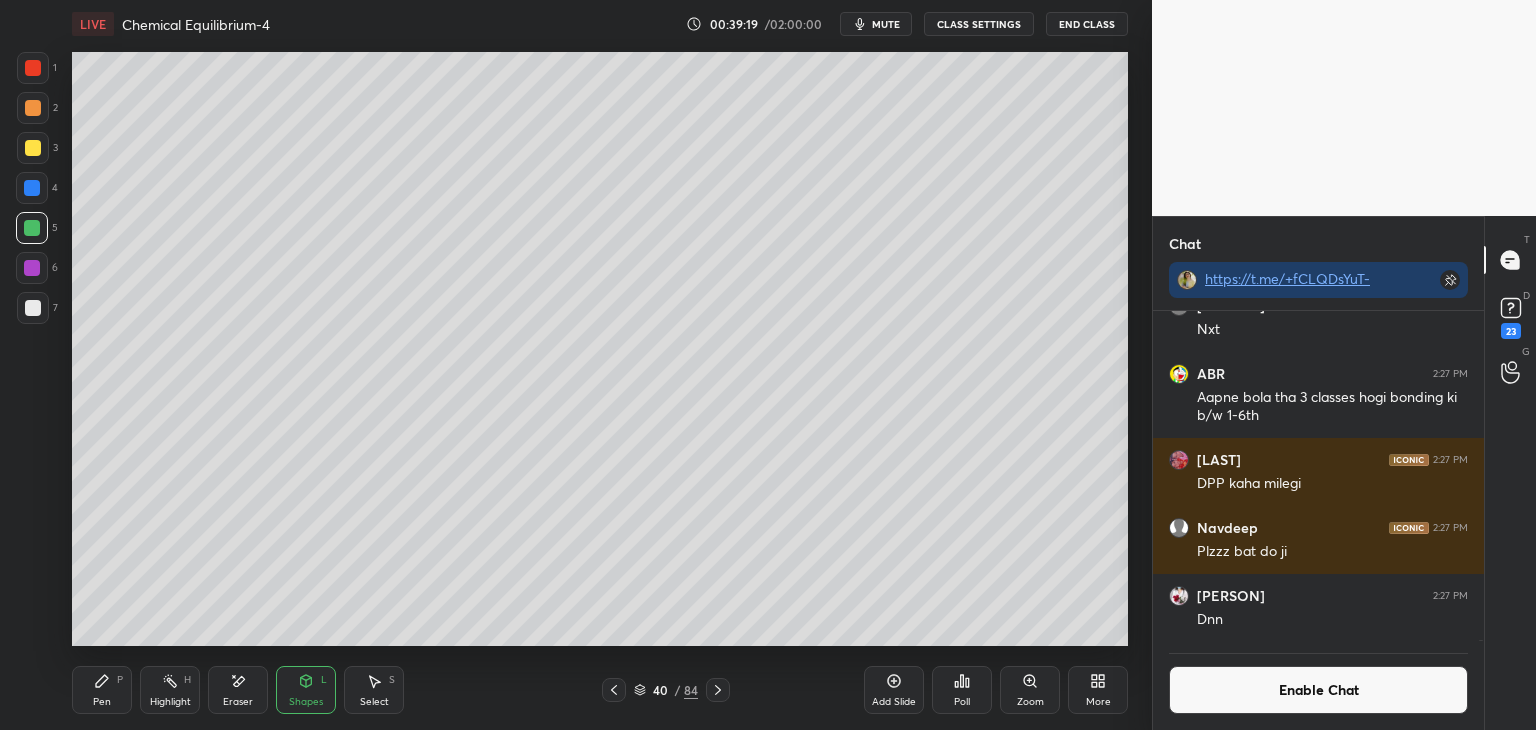 click at bounding box center [33, 108] 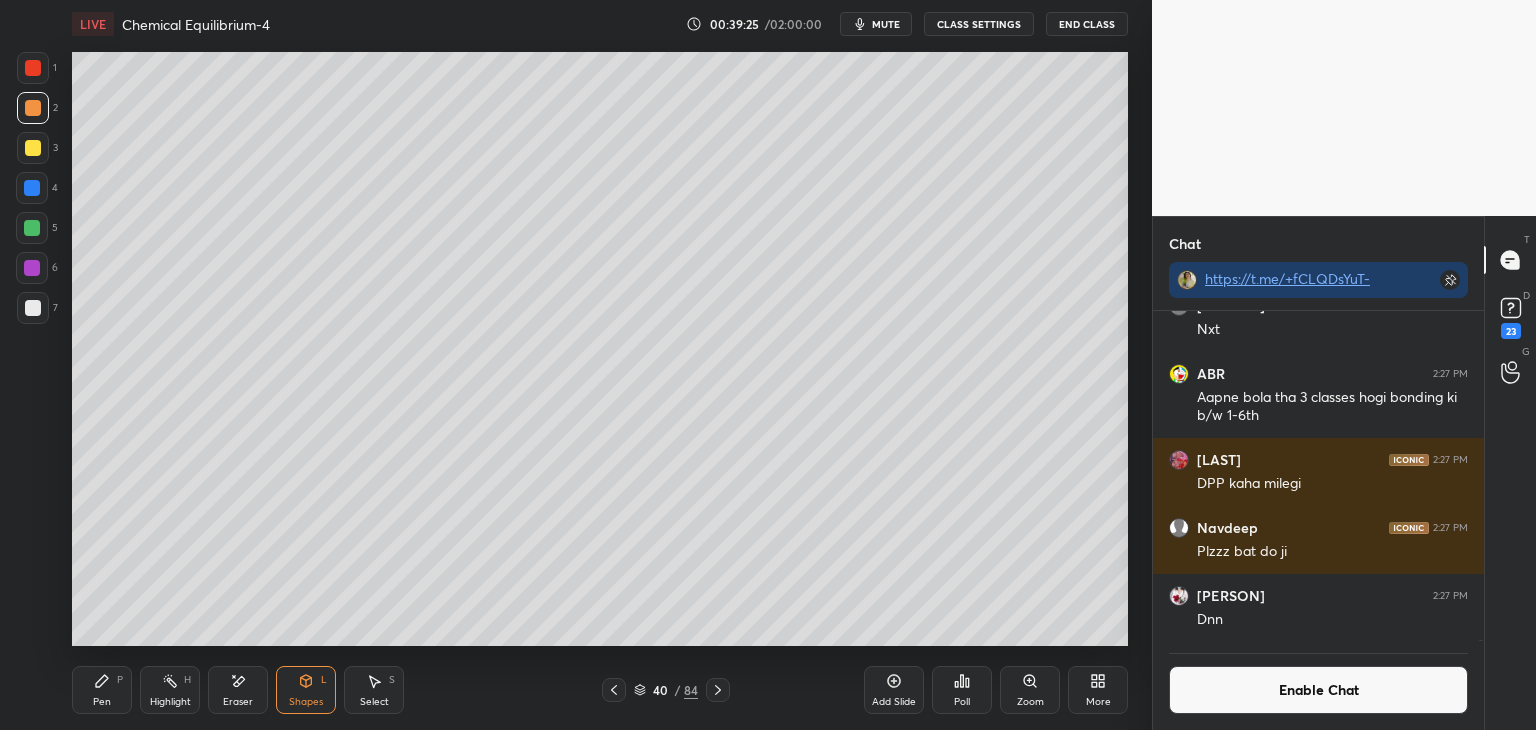 click on "Highlight H" at bounding box center (170, 690) 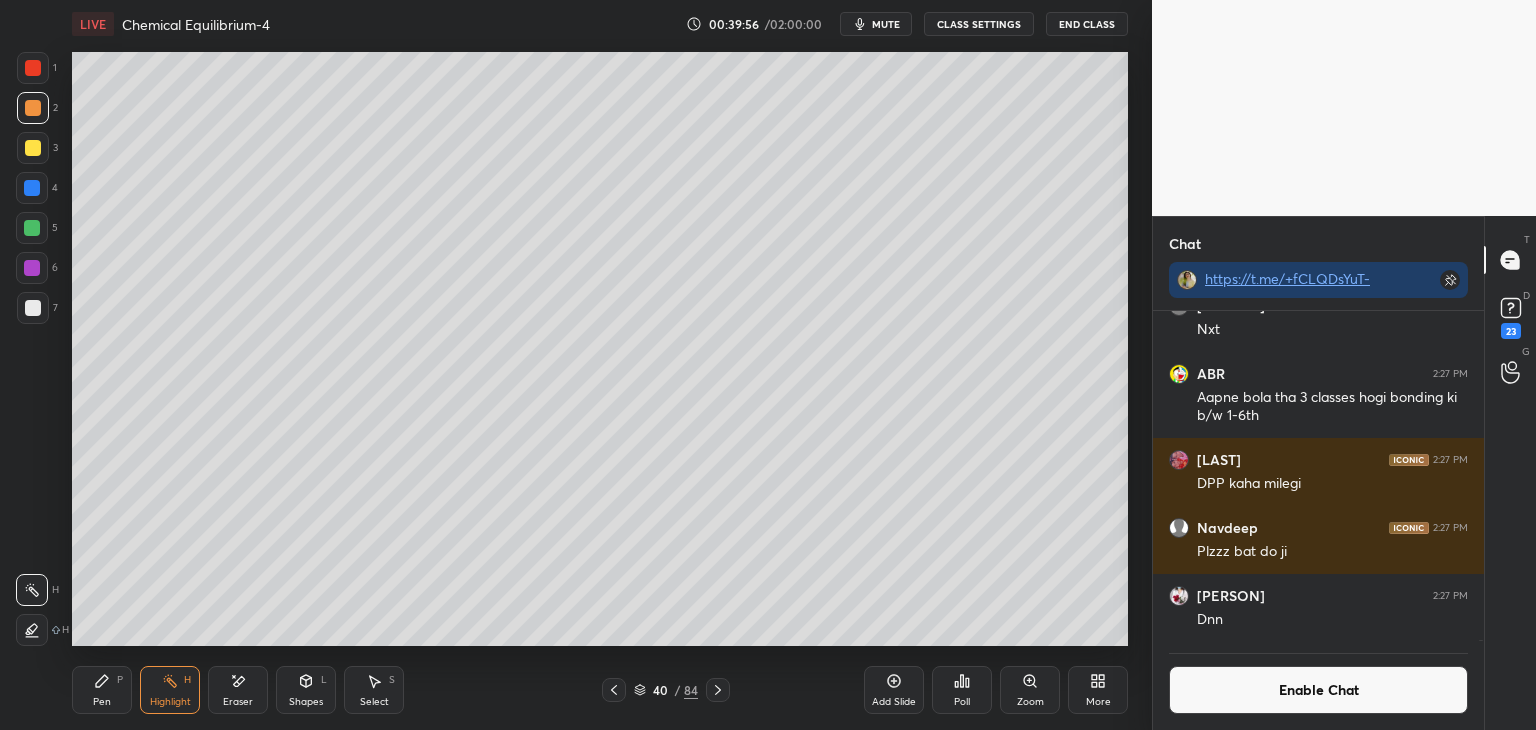 click on "Enable Chat" at bounding box center [1318, 690] 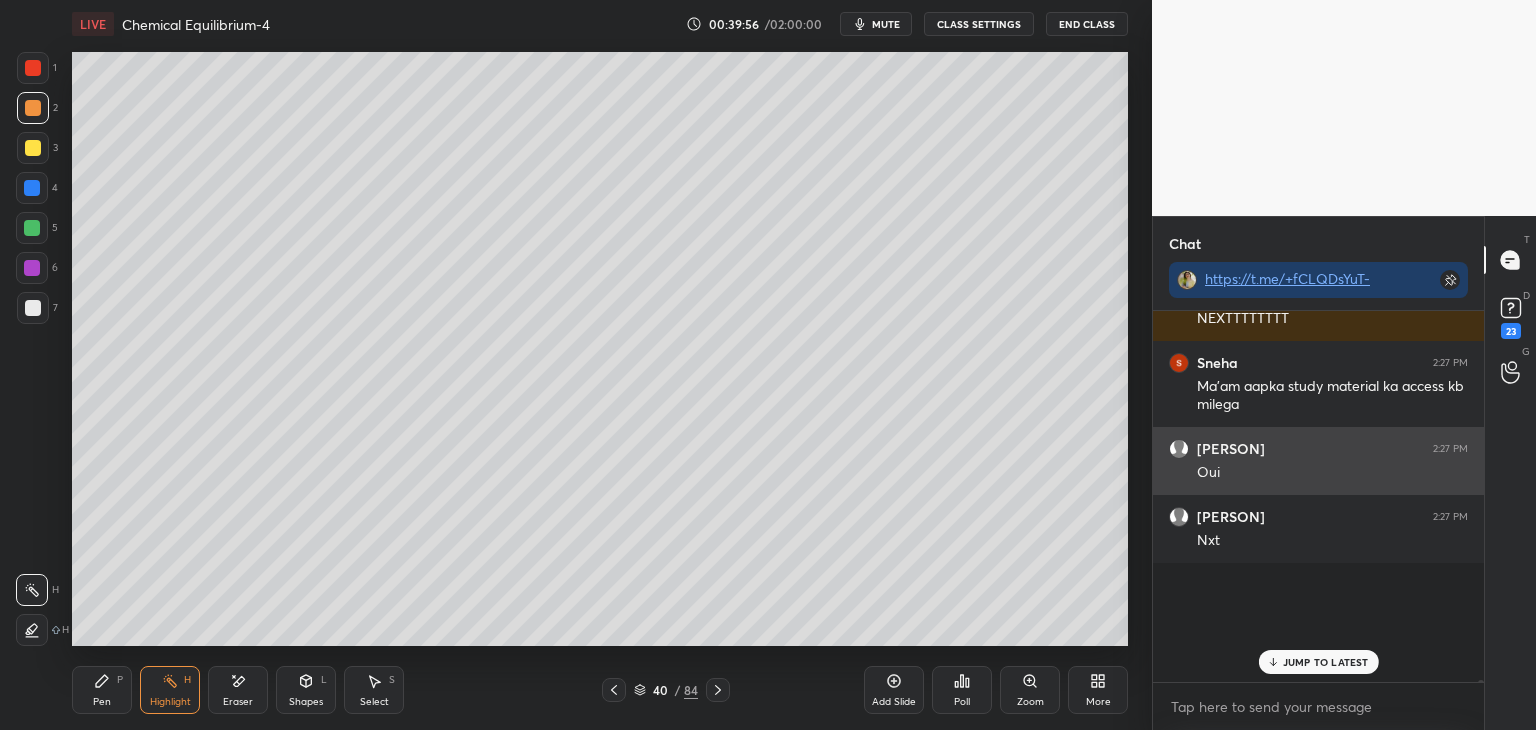 scroll, scrollTop: 6, scrollLeft: 6, axis: both 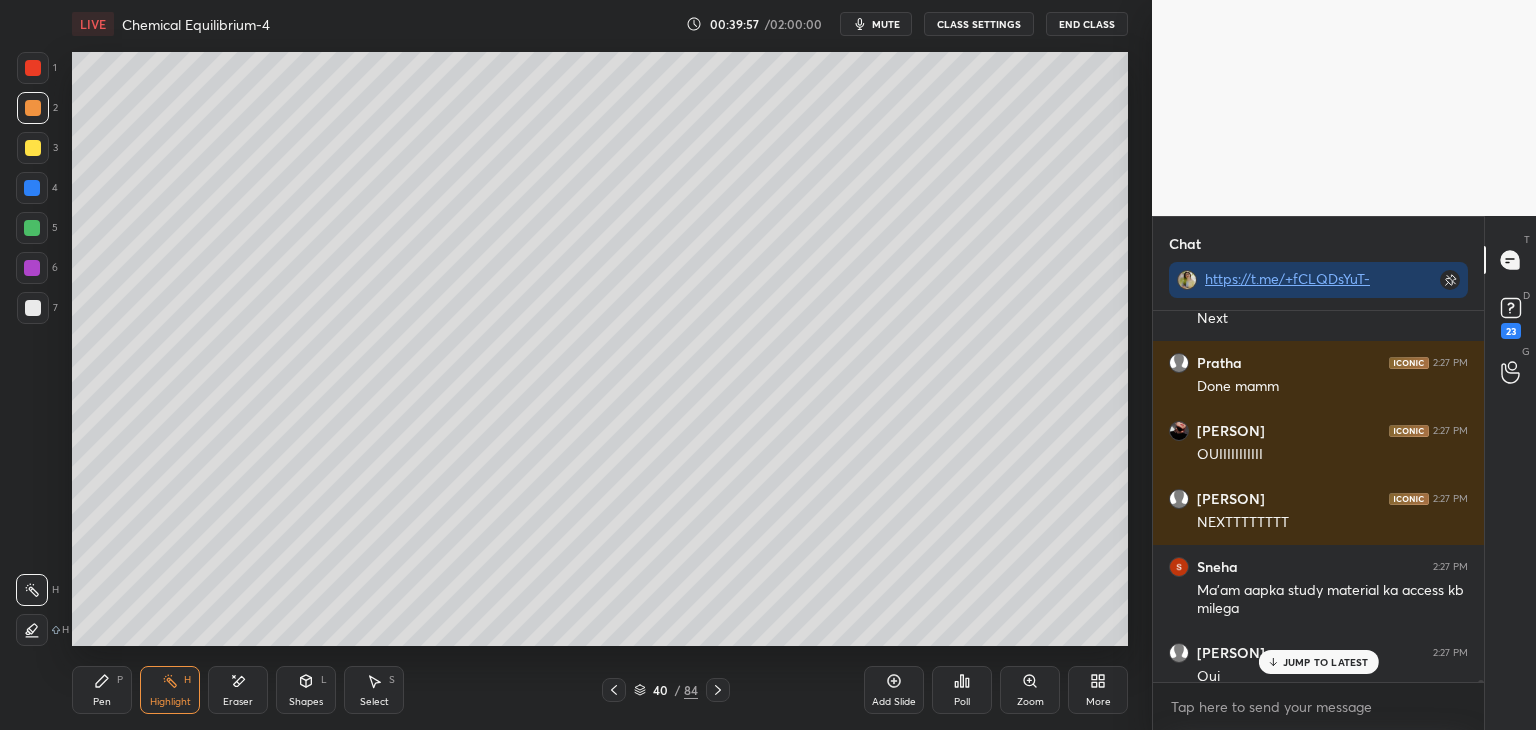 click on "JUMP TO LATEST" at bounding box center [1326, 662] 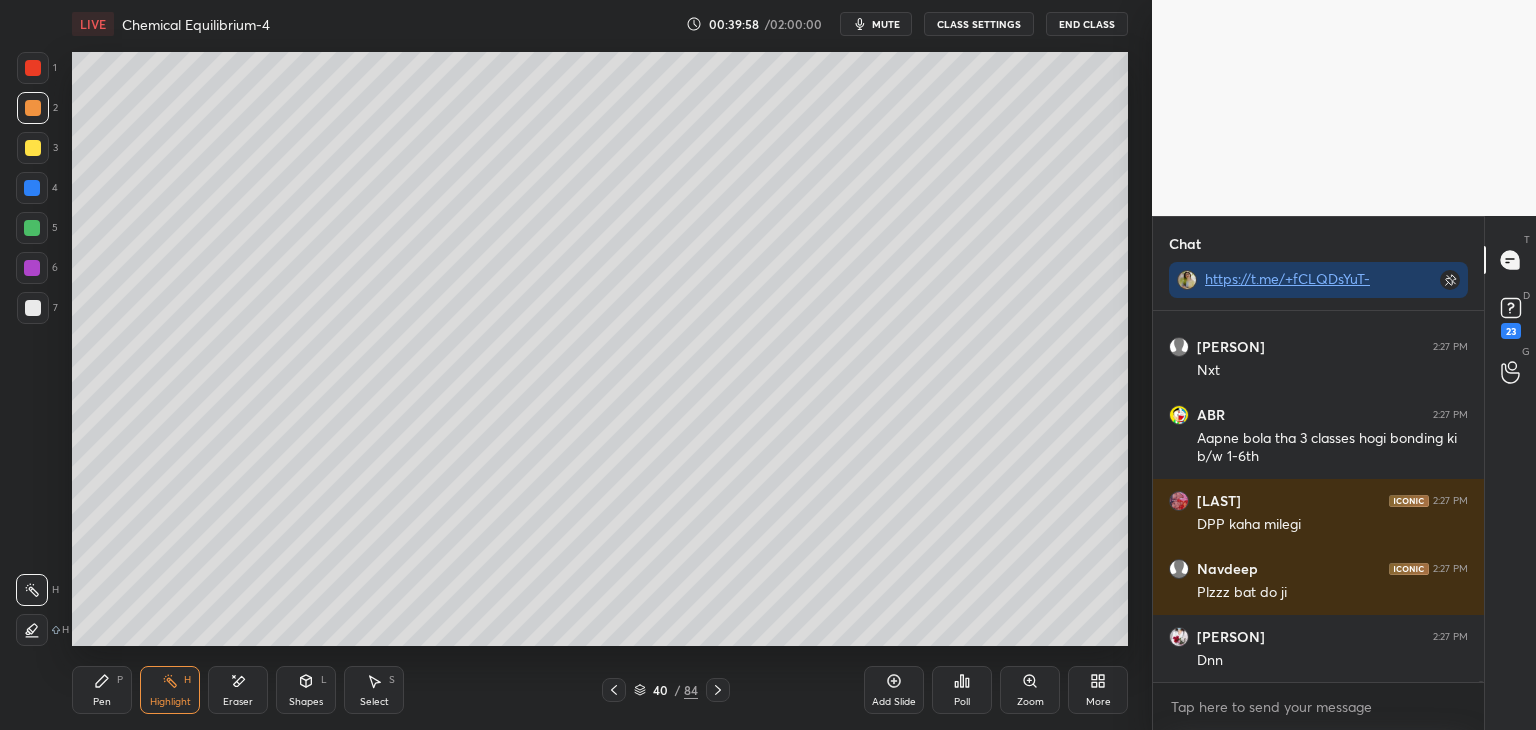 click on "40 / 84" at bounding box center [666, 690] 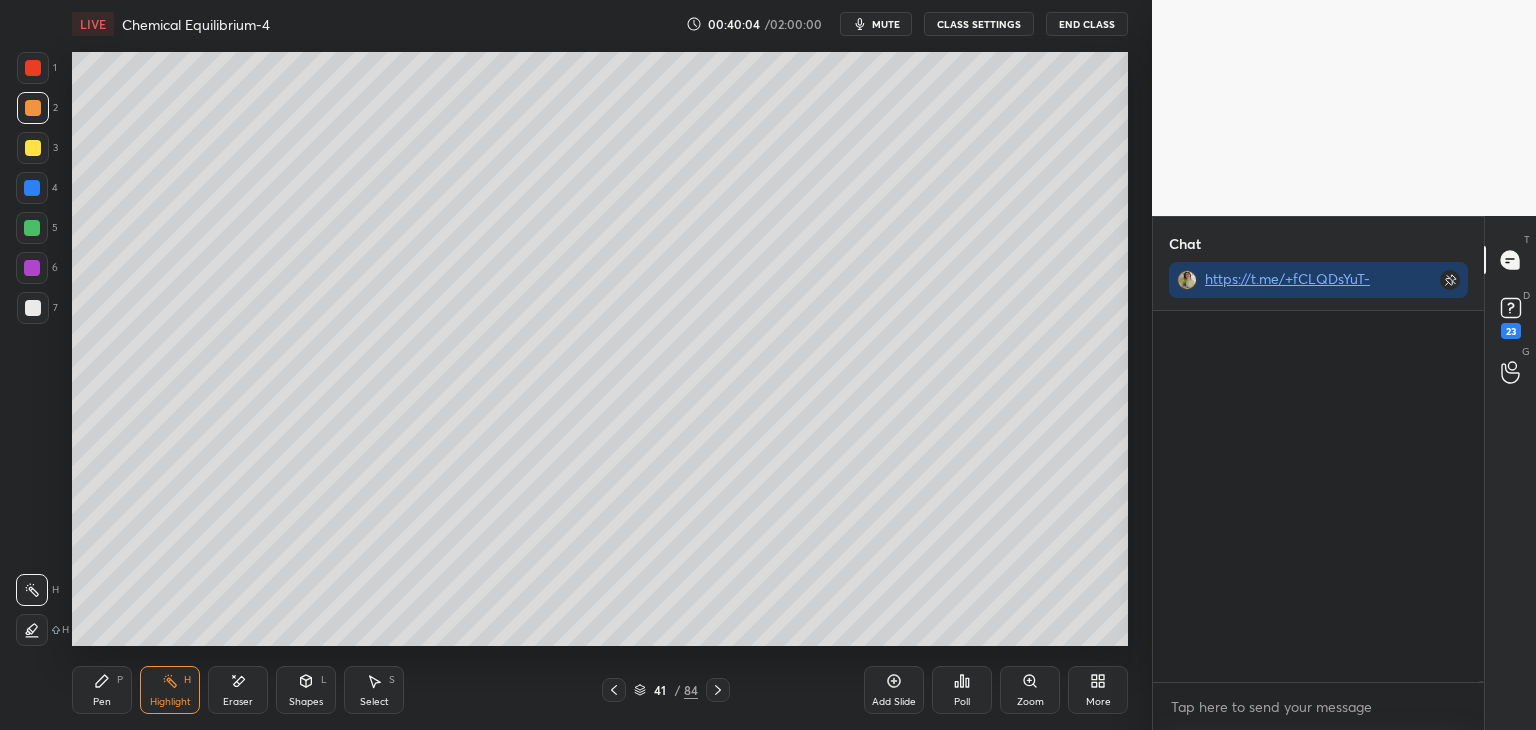 scroll, scrollTop: 118566, scrollLeft: 0, axis: vertical 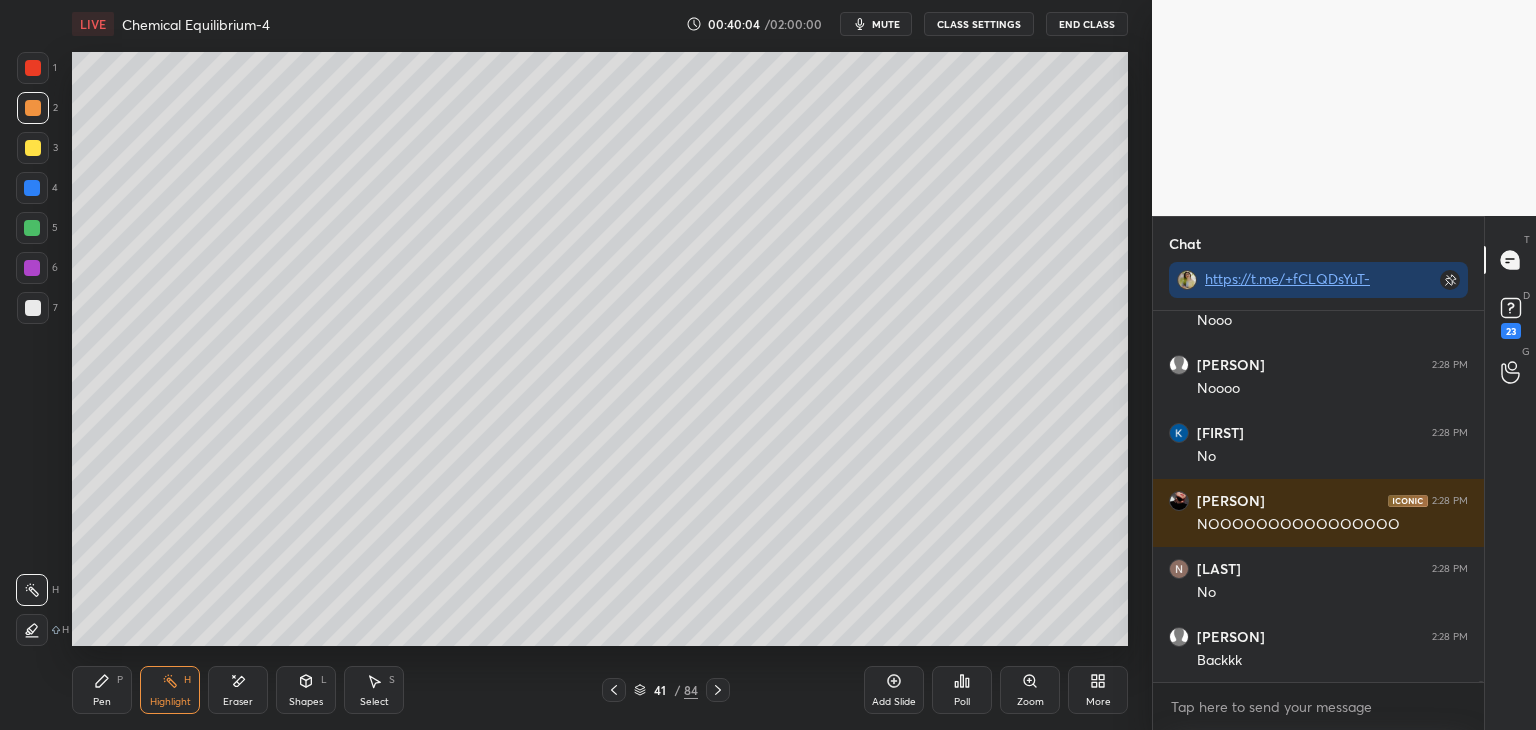 click 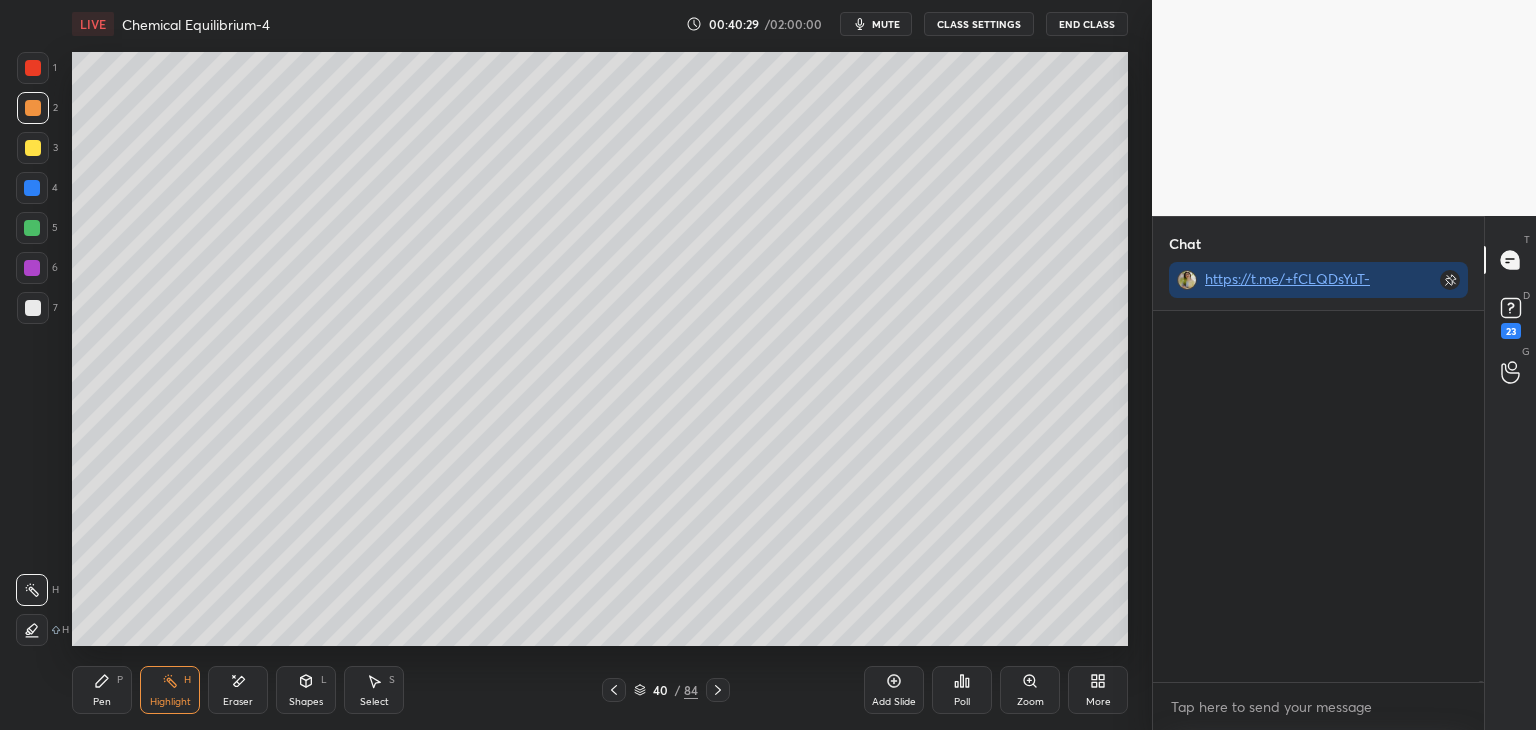 scroll, scrollTop: 127622, scrollLeft: 0, axis: vertical 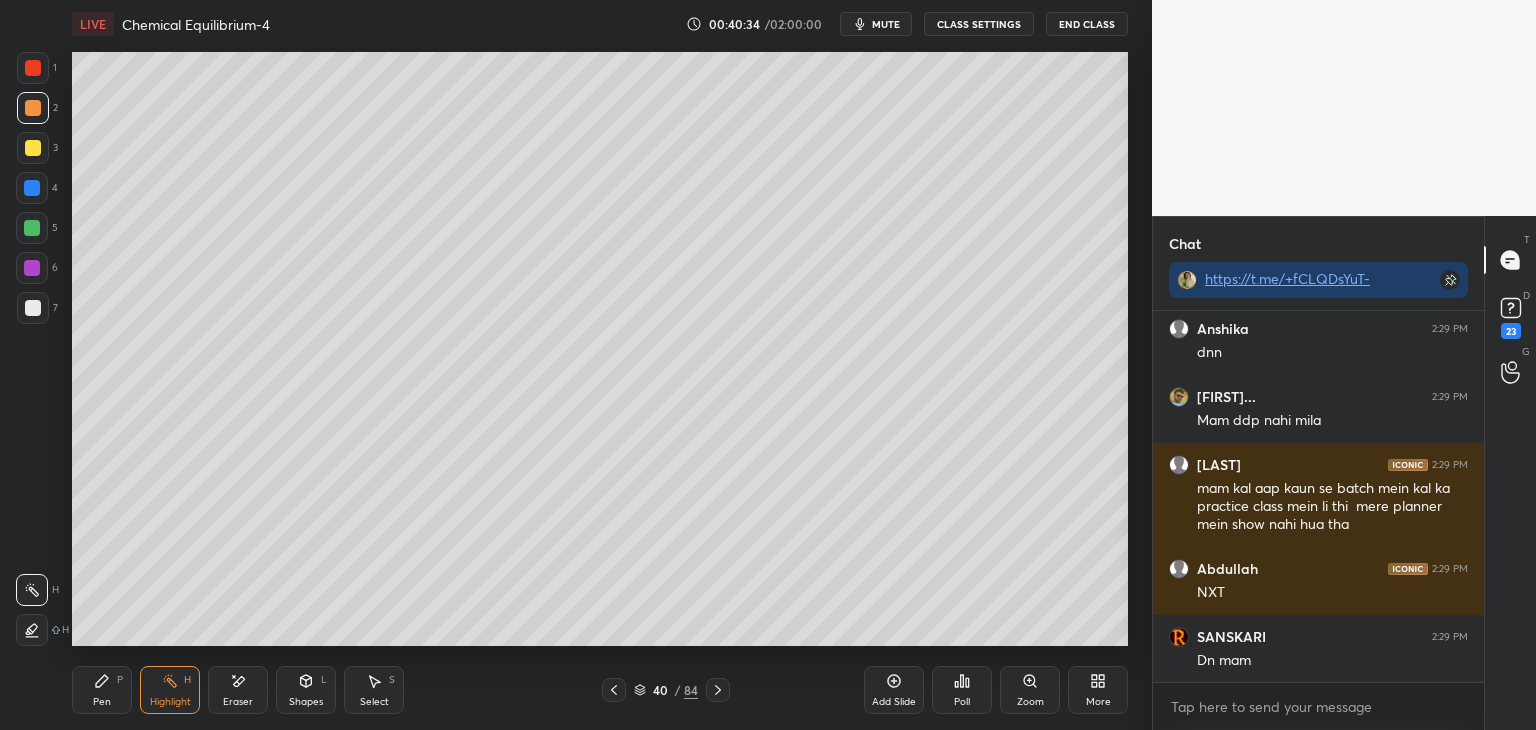 click on "CLASS SETTINGS" at bounding box center [979, 24] 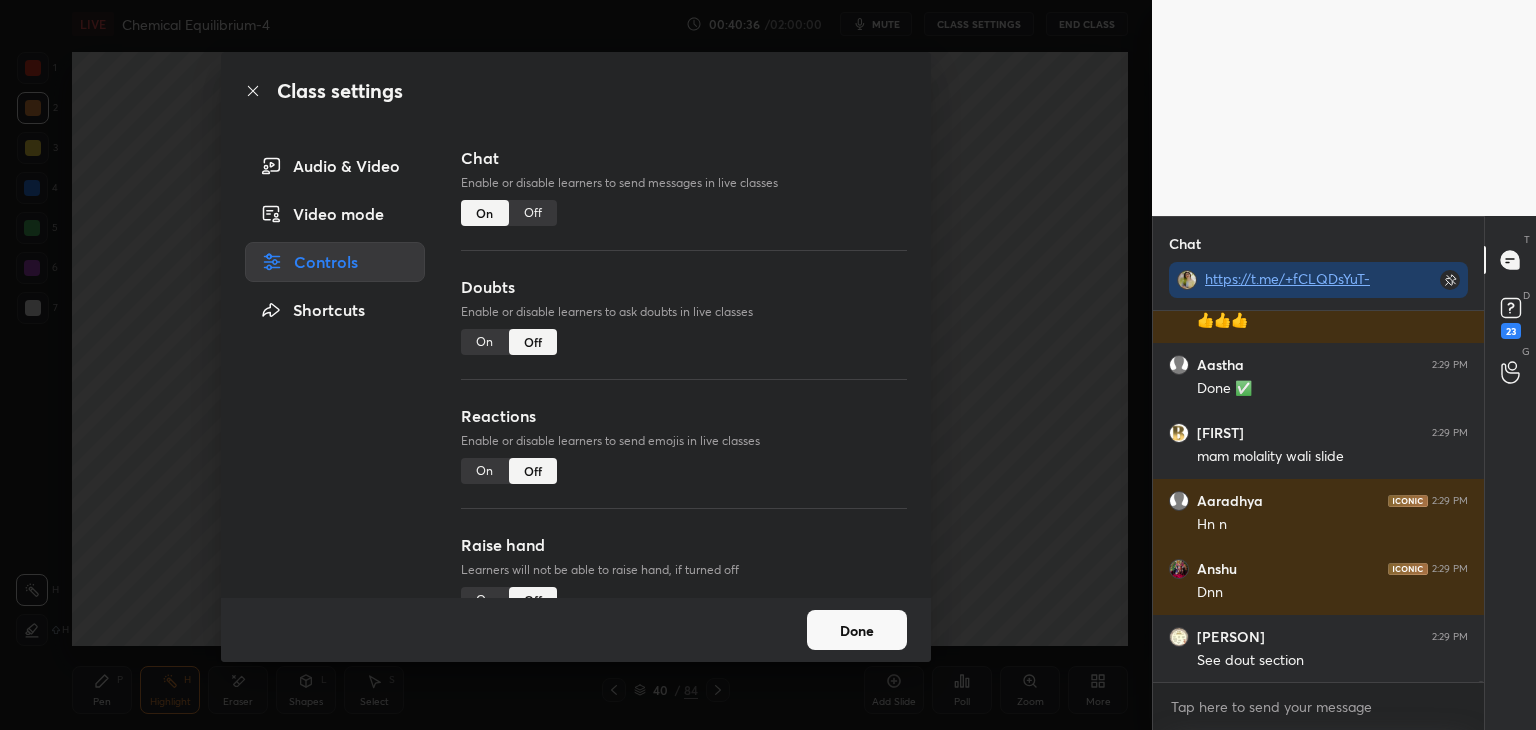 click on "Off" at bounding box center [533, 213] 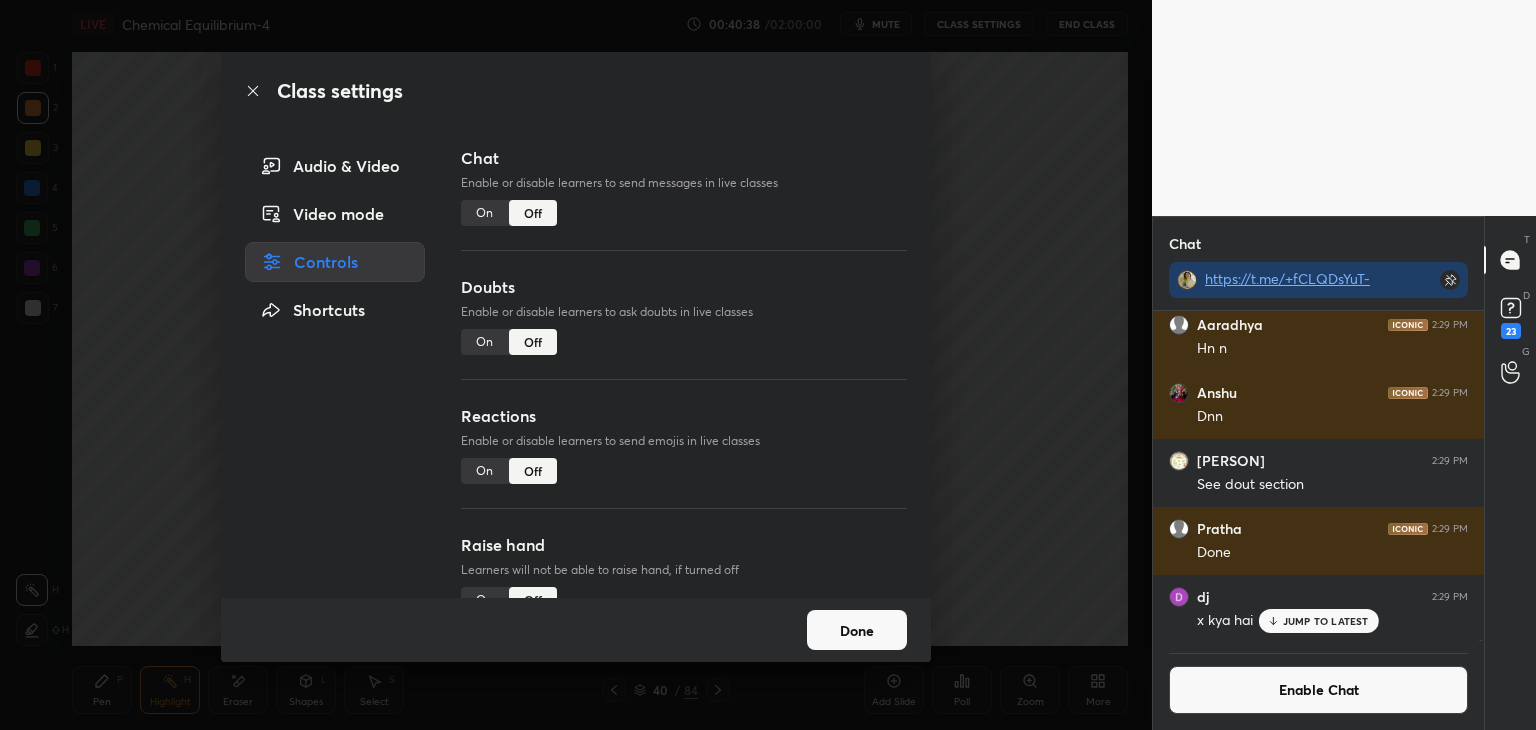 click on "Done" at bounding box center [857, 630] 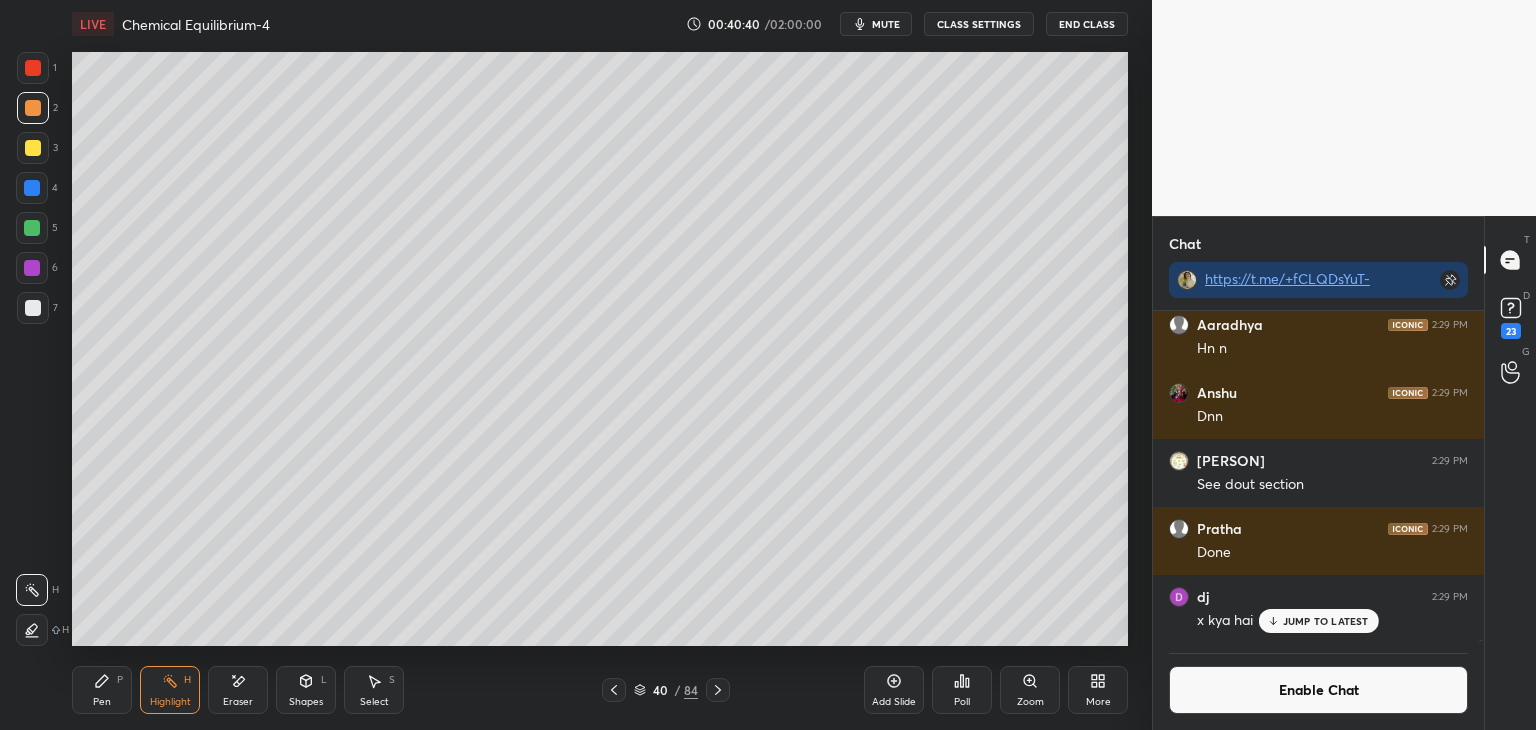 click 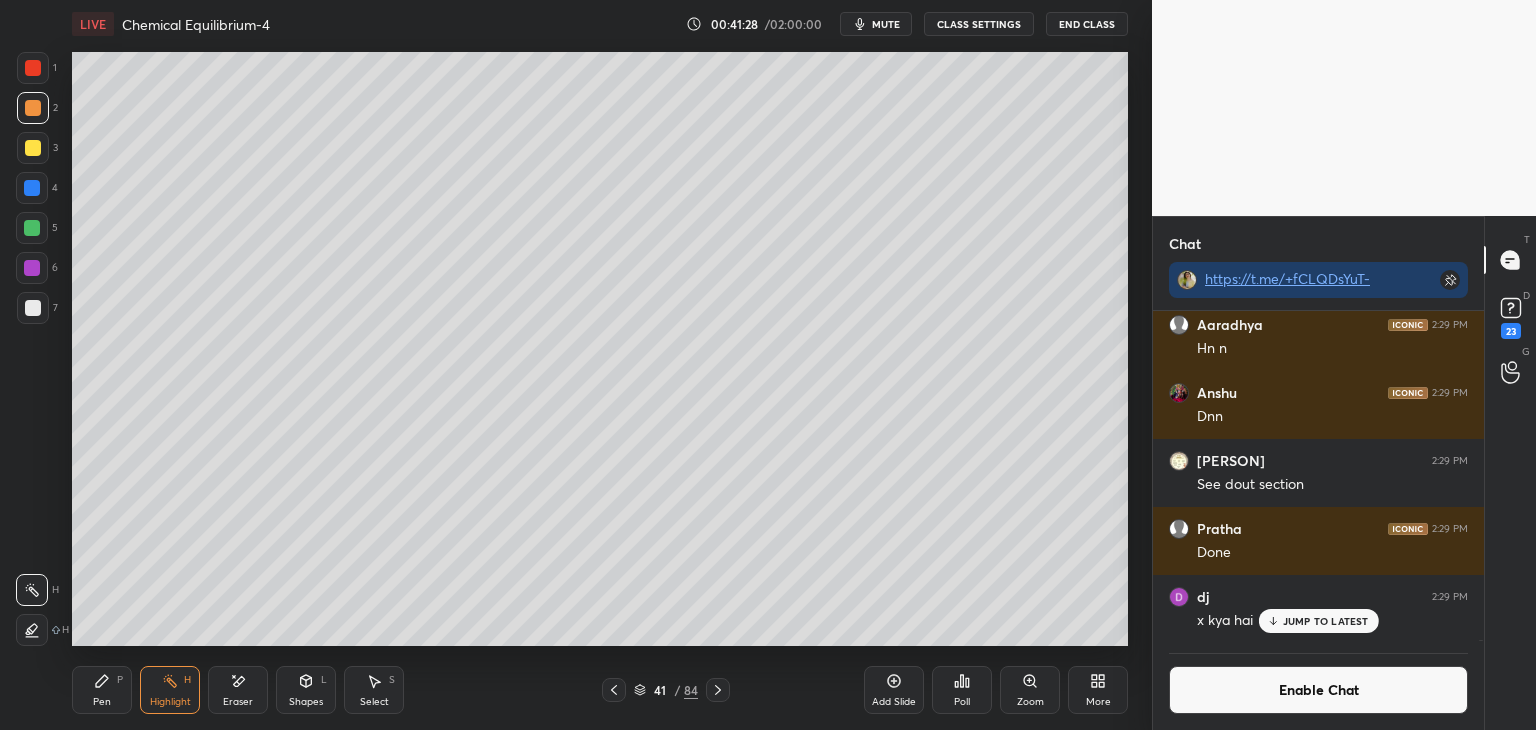 click on "JUMP TO LATEST" at bounding box center [1326, 621] 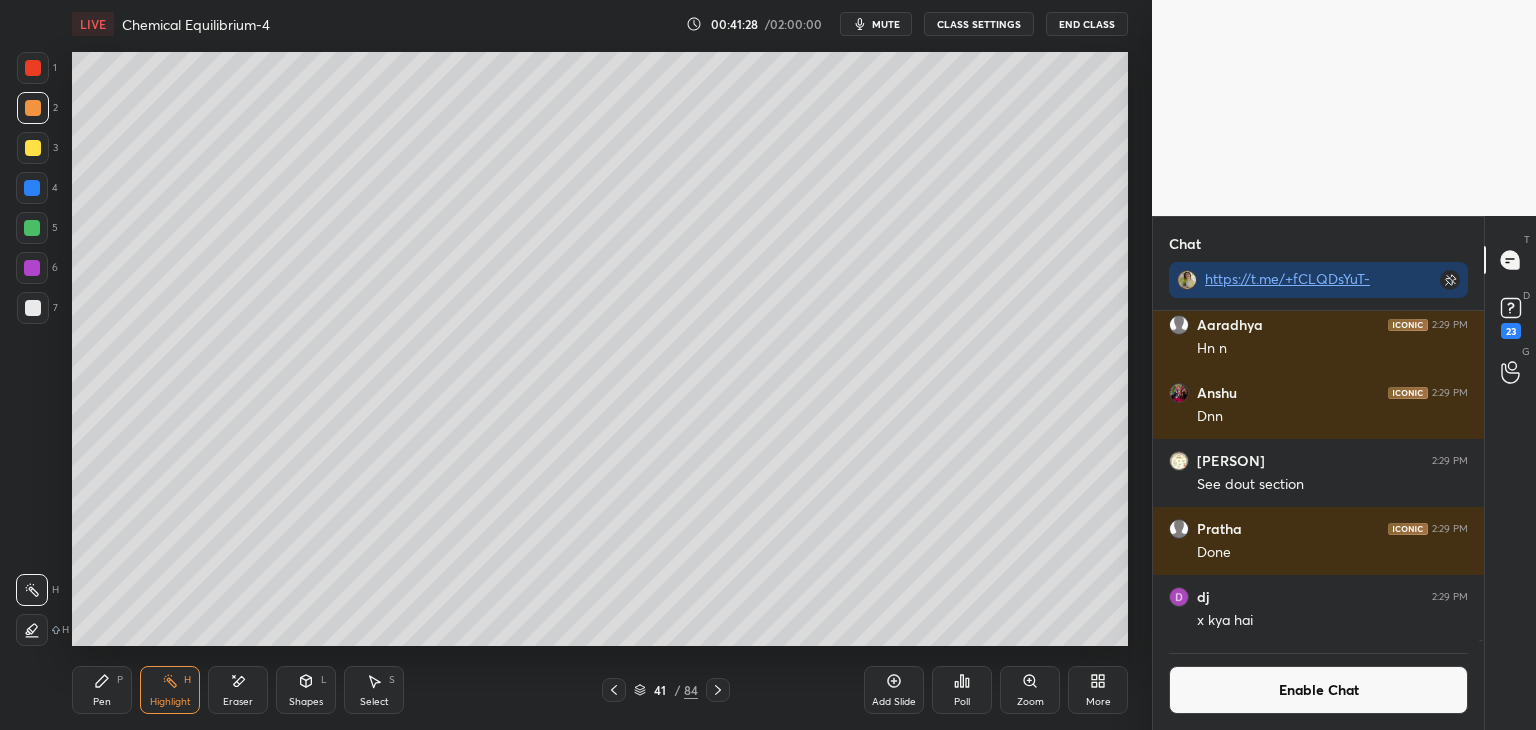 click on "Enable Chat" at bounding box center [1318, 690] 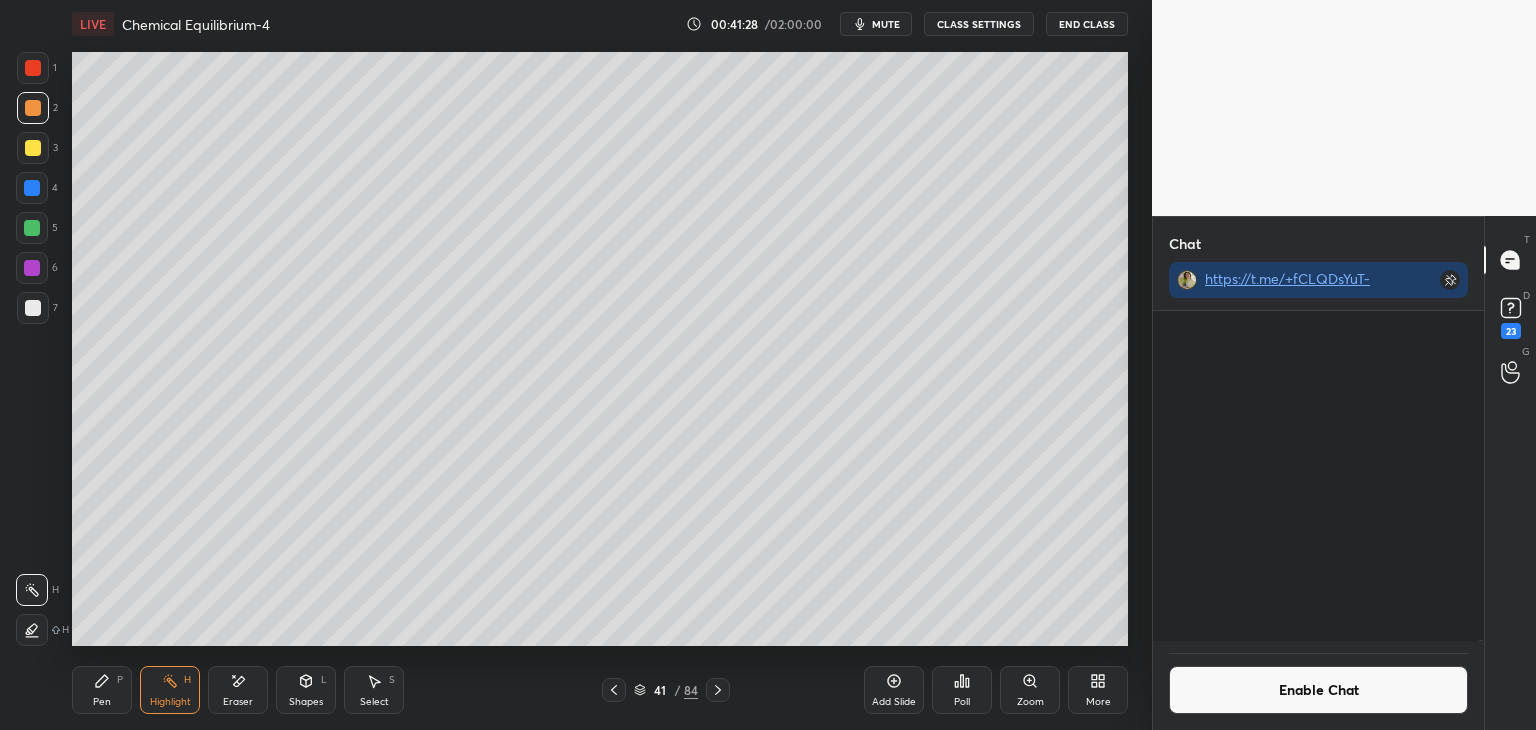 scroll, scrollTop: 6, scrollLeft: 6, axis: both 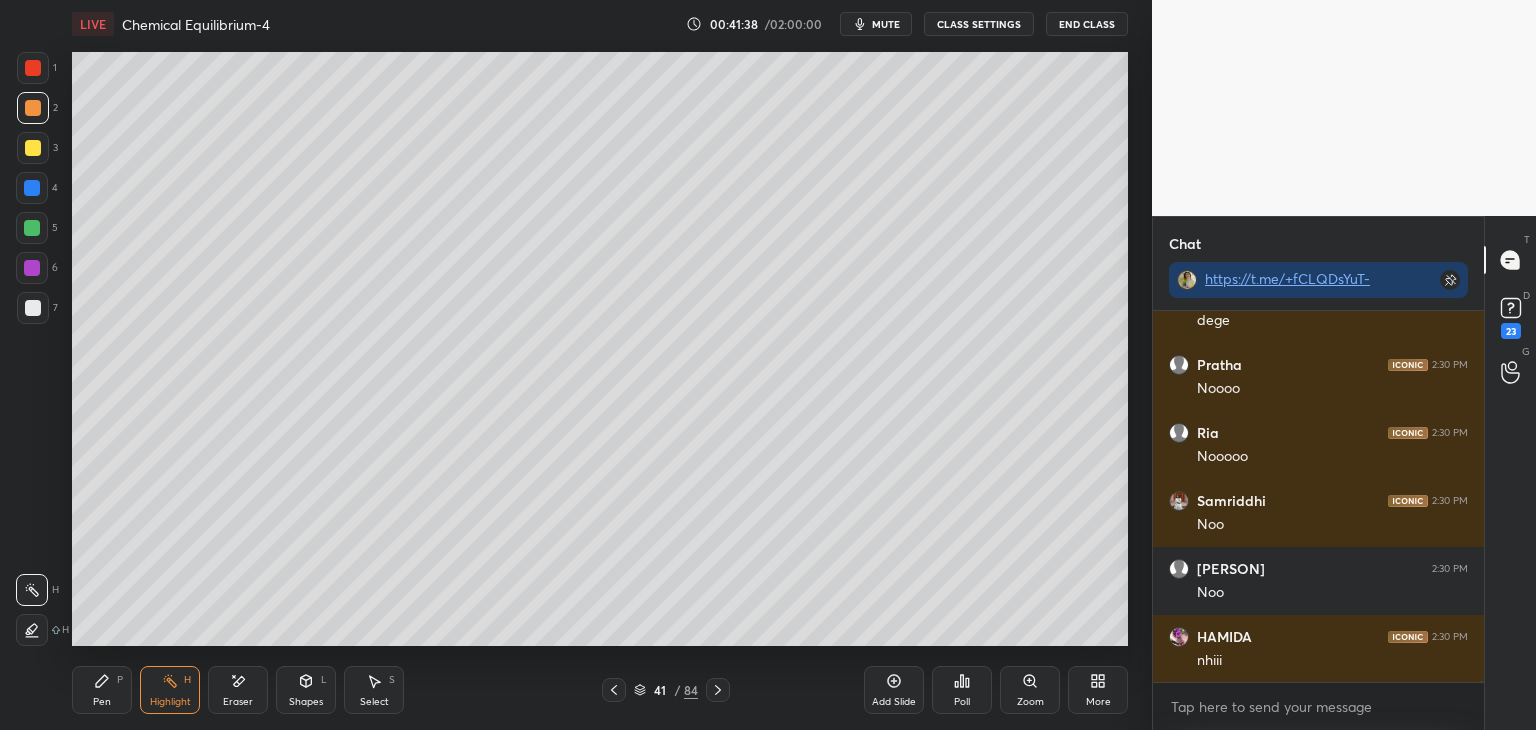 click on "CLASS SETTINGS" at bounding box center (979, 24) 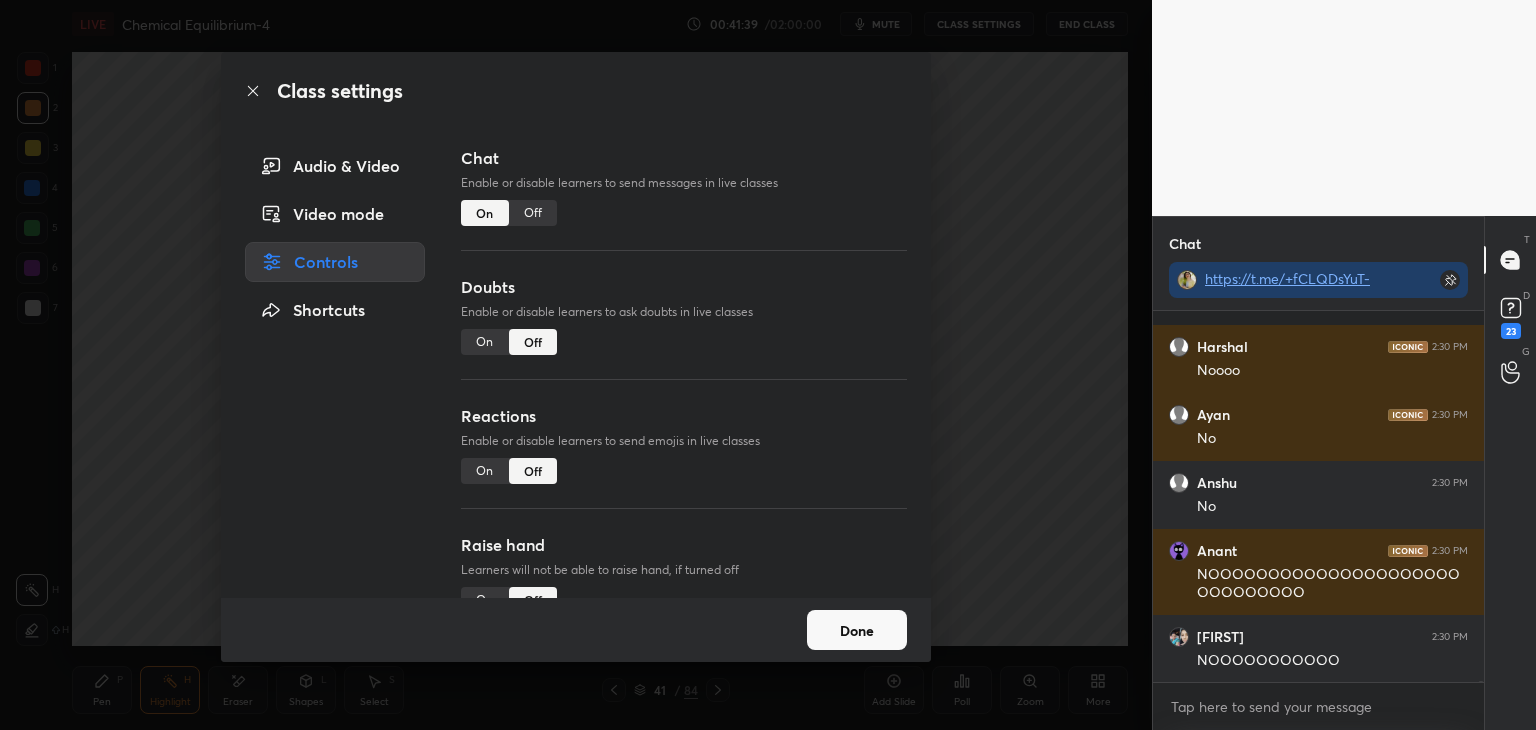 click on "Off" at bounding box center [533, 213] 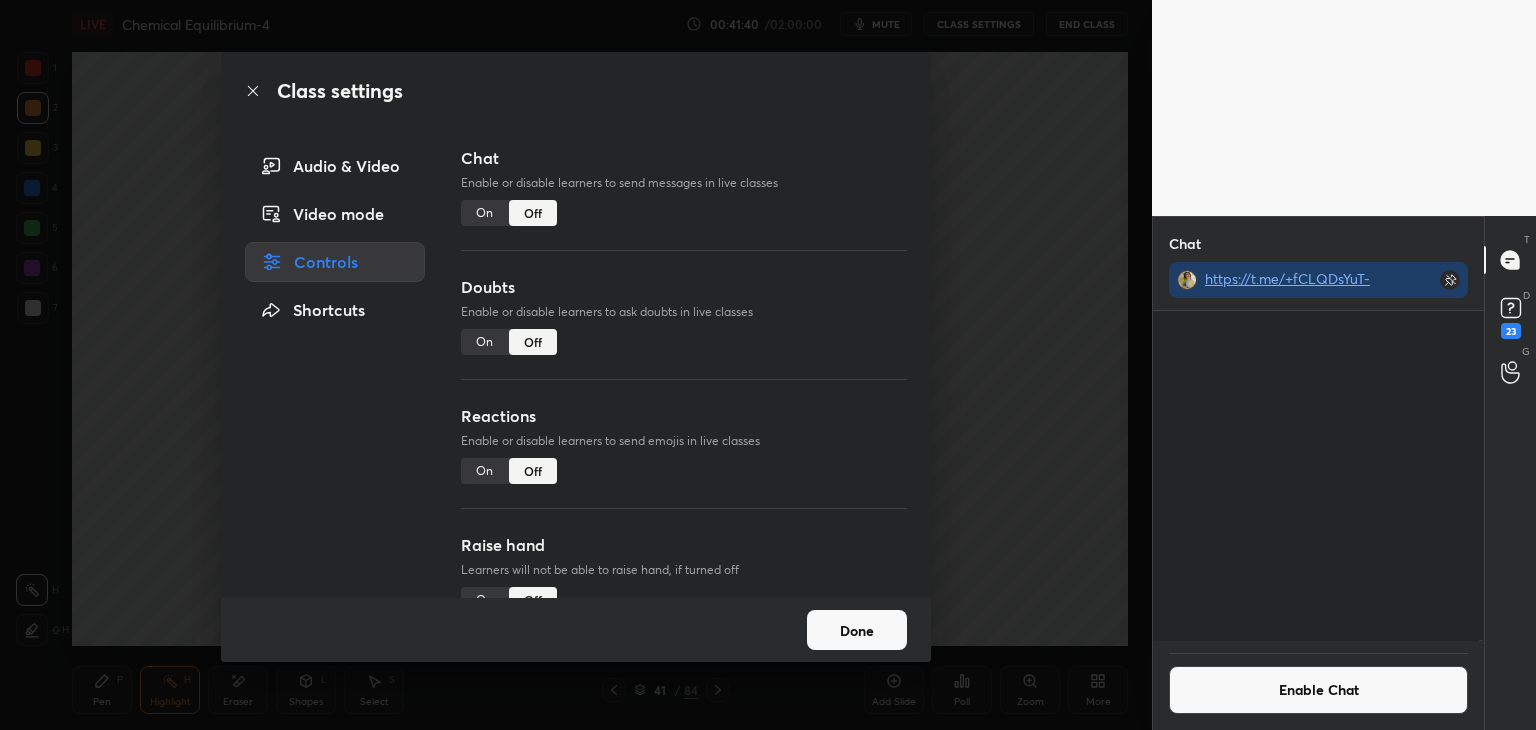 scroll, scrollTop: 130195, scrollLeft: 0, axis: vertical 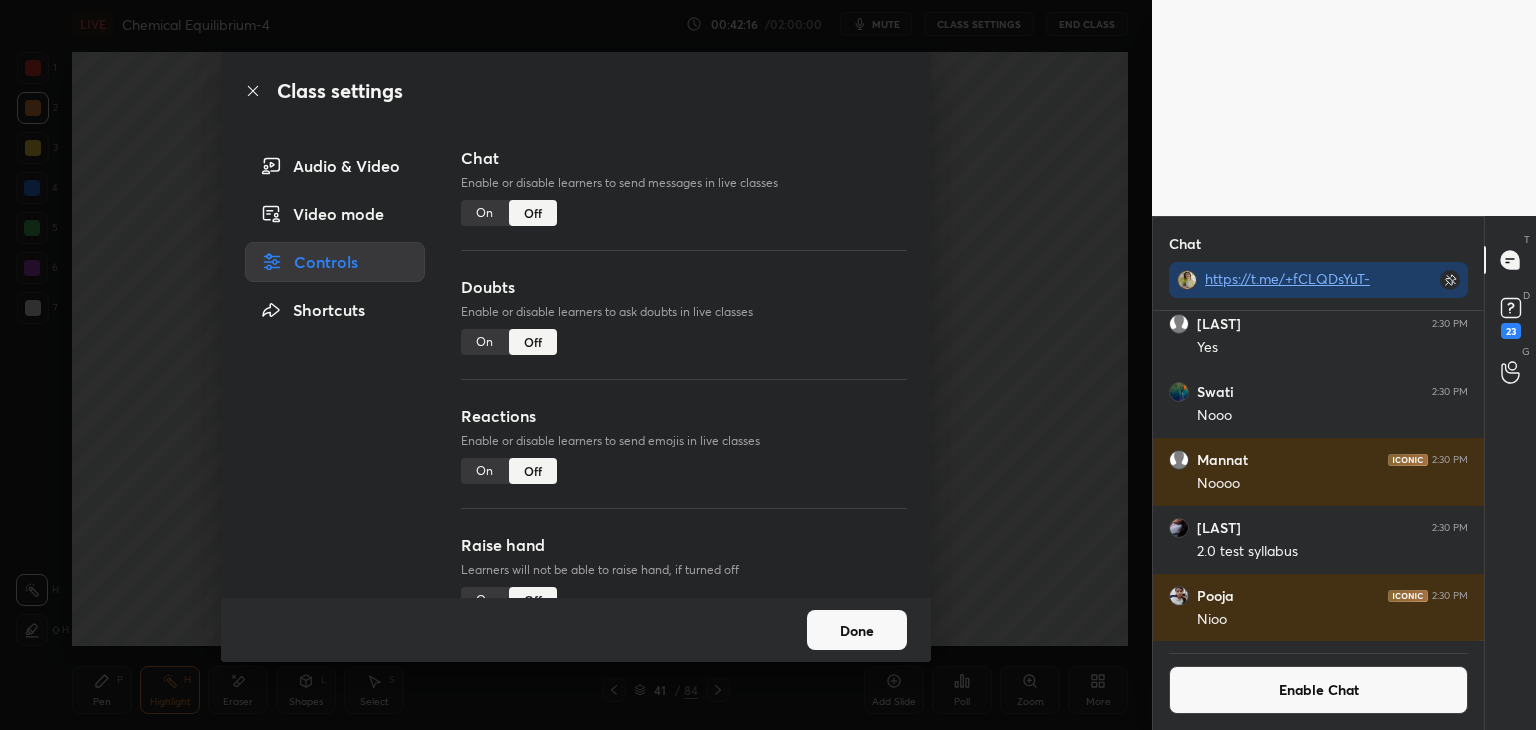 click on "Done" at bounding box center (857, 630) 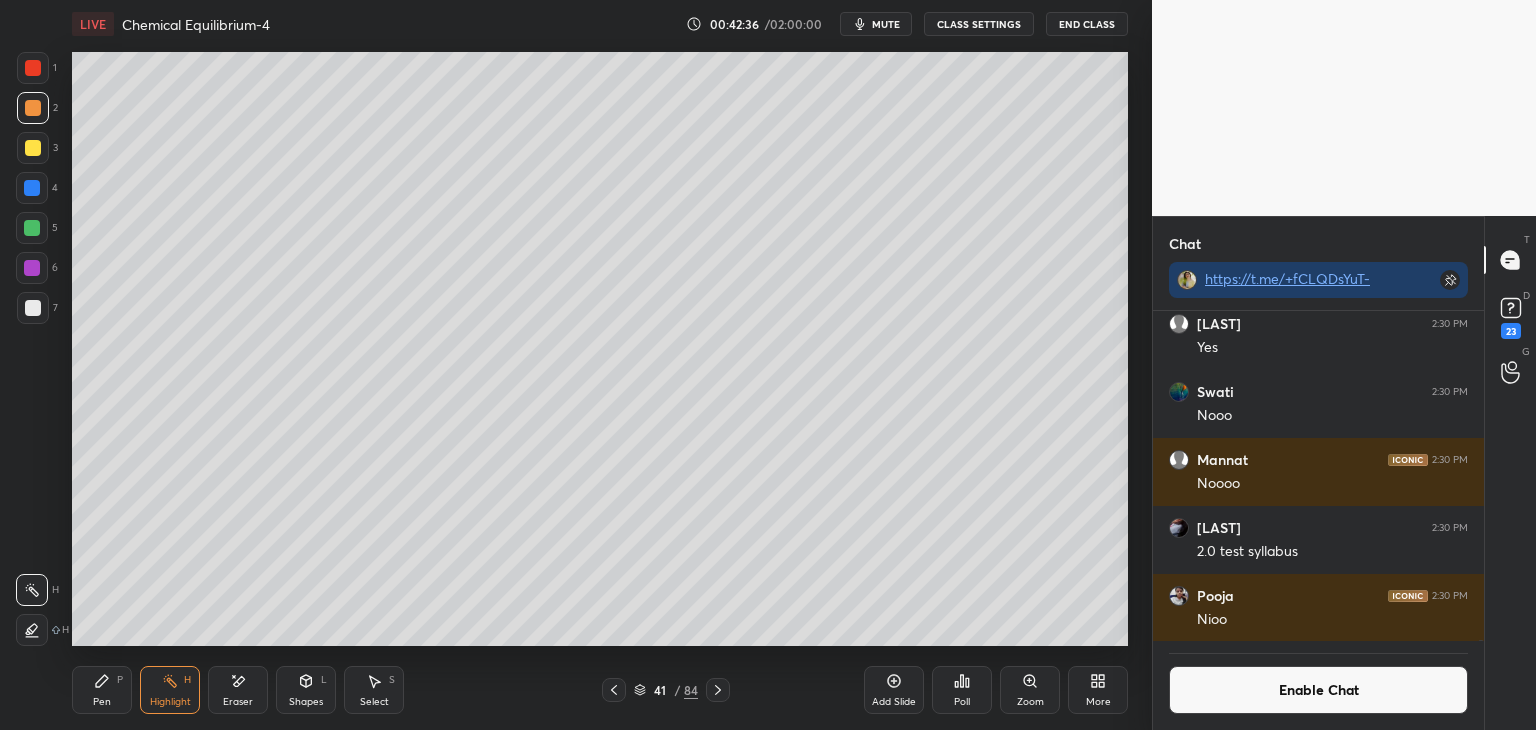 click on "Enable Chat" at bounding box center [1318, 690] 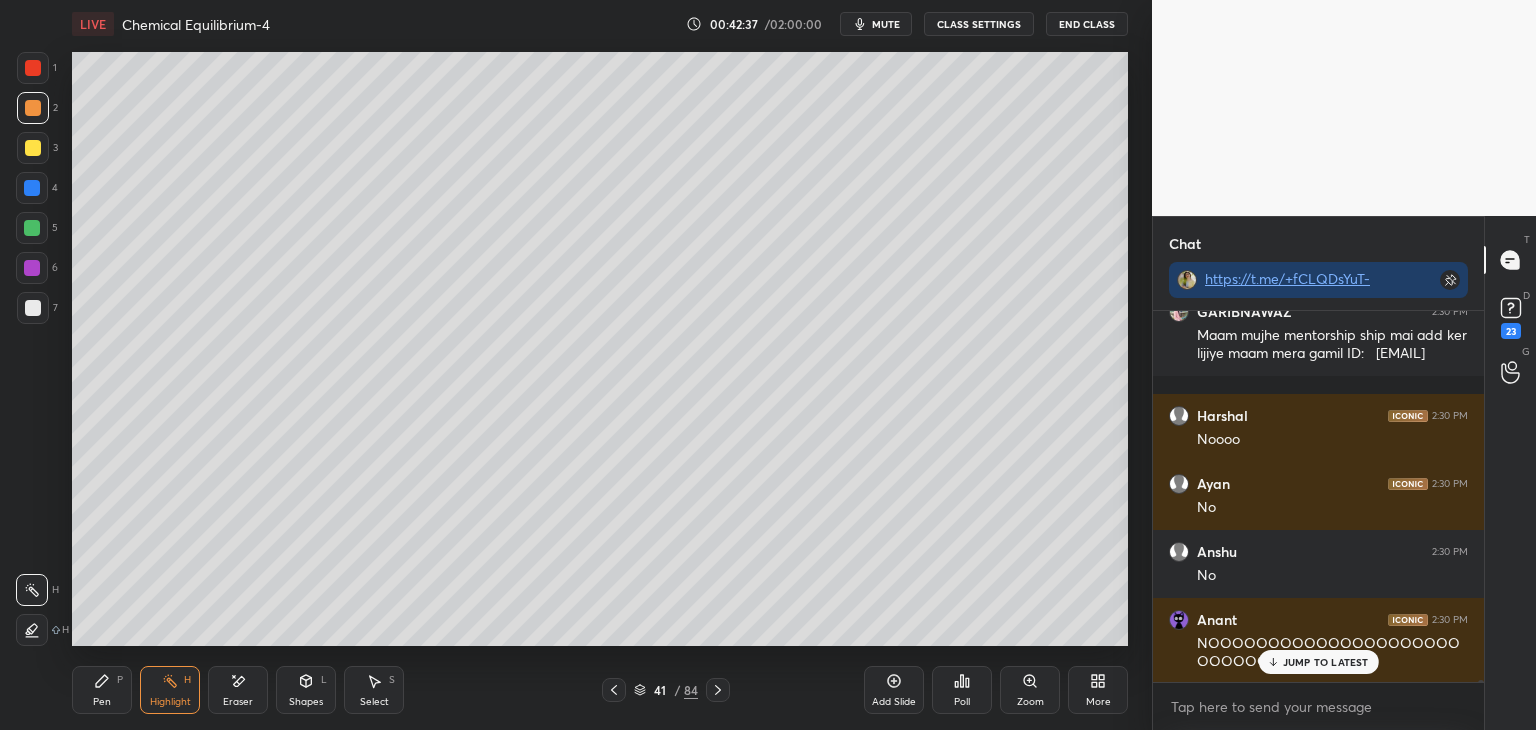 click on "JUMP TO LATEST" at bounding box center [1326, 662] 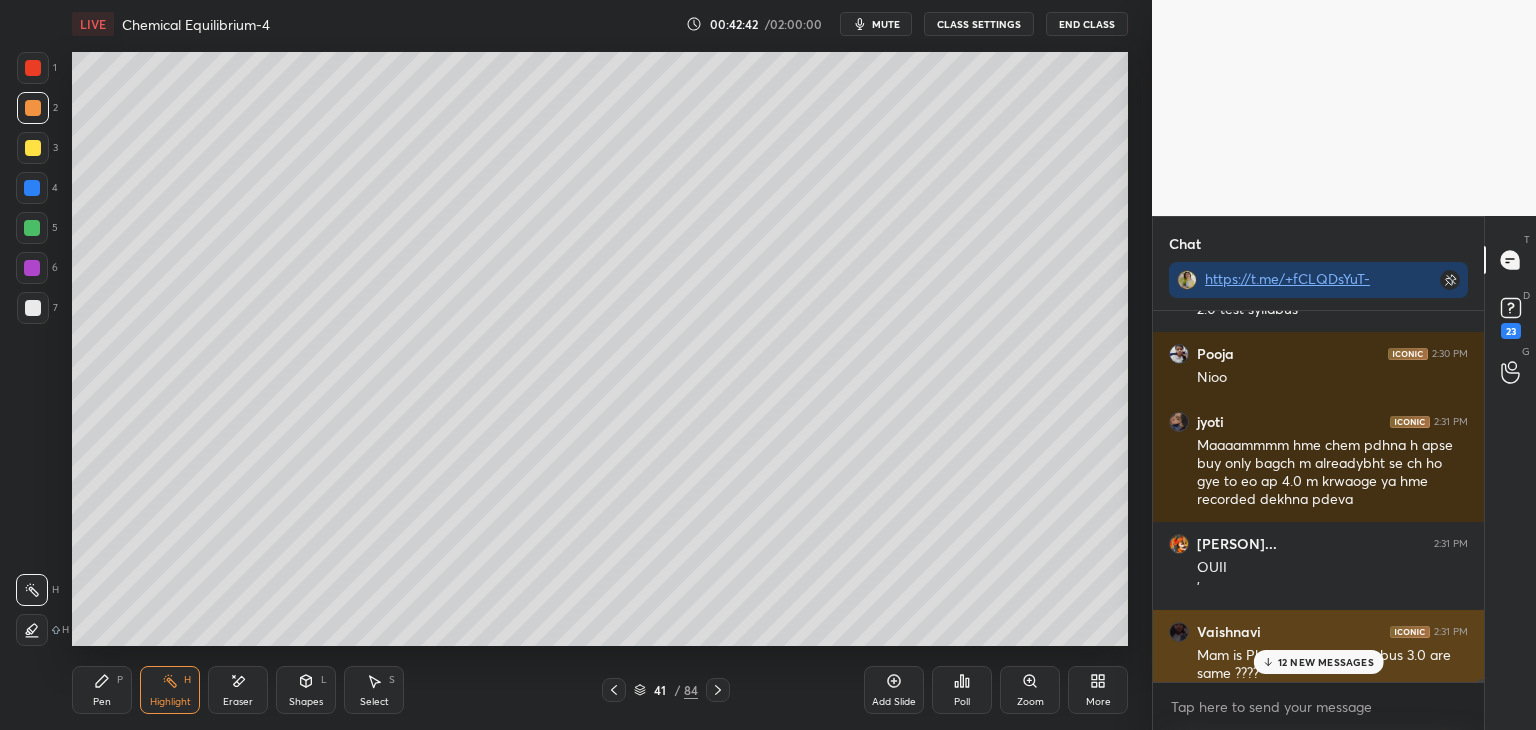 scroll, scrollTop: 130310, scrollLeft: 0, axis: vertical 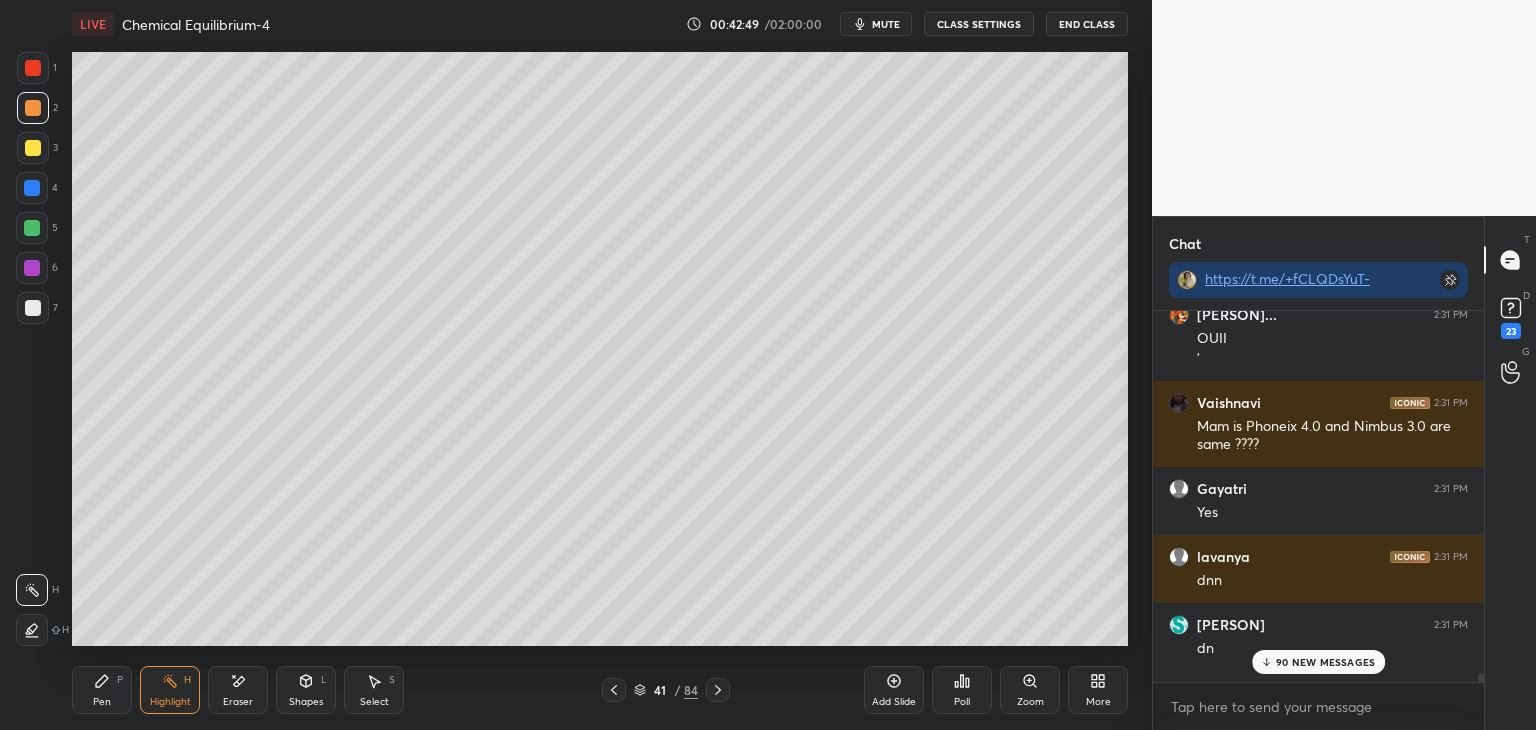 click on "90 NEW MESSAGES" at bounding box center [1325, 662] 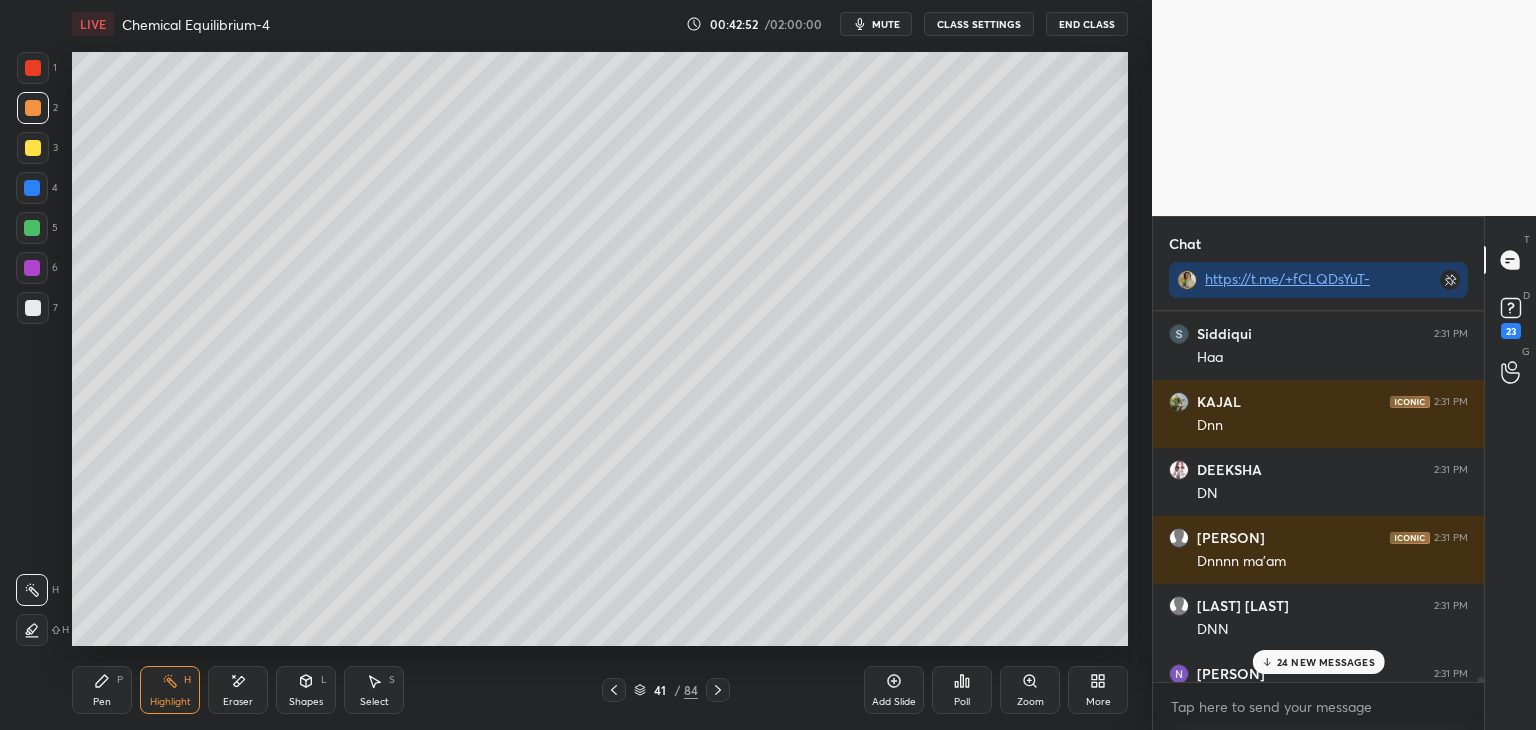 scroll, scrollTop: 136408, scrollLeft: 0, axis: vertical 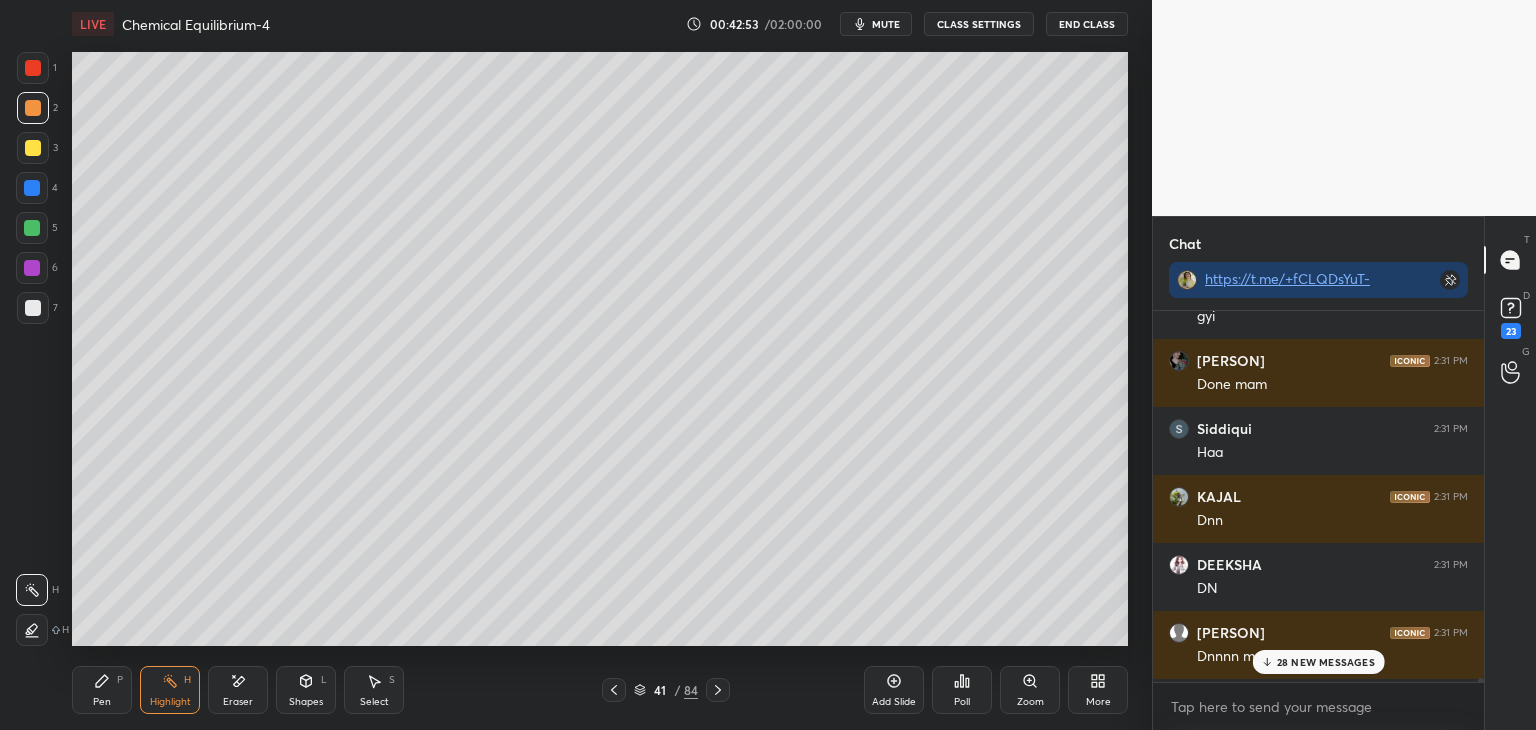 click 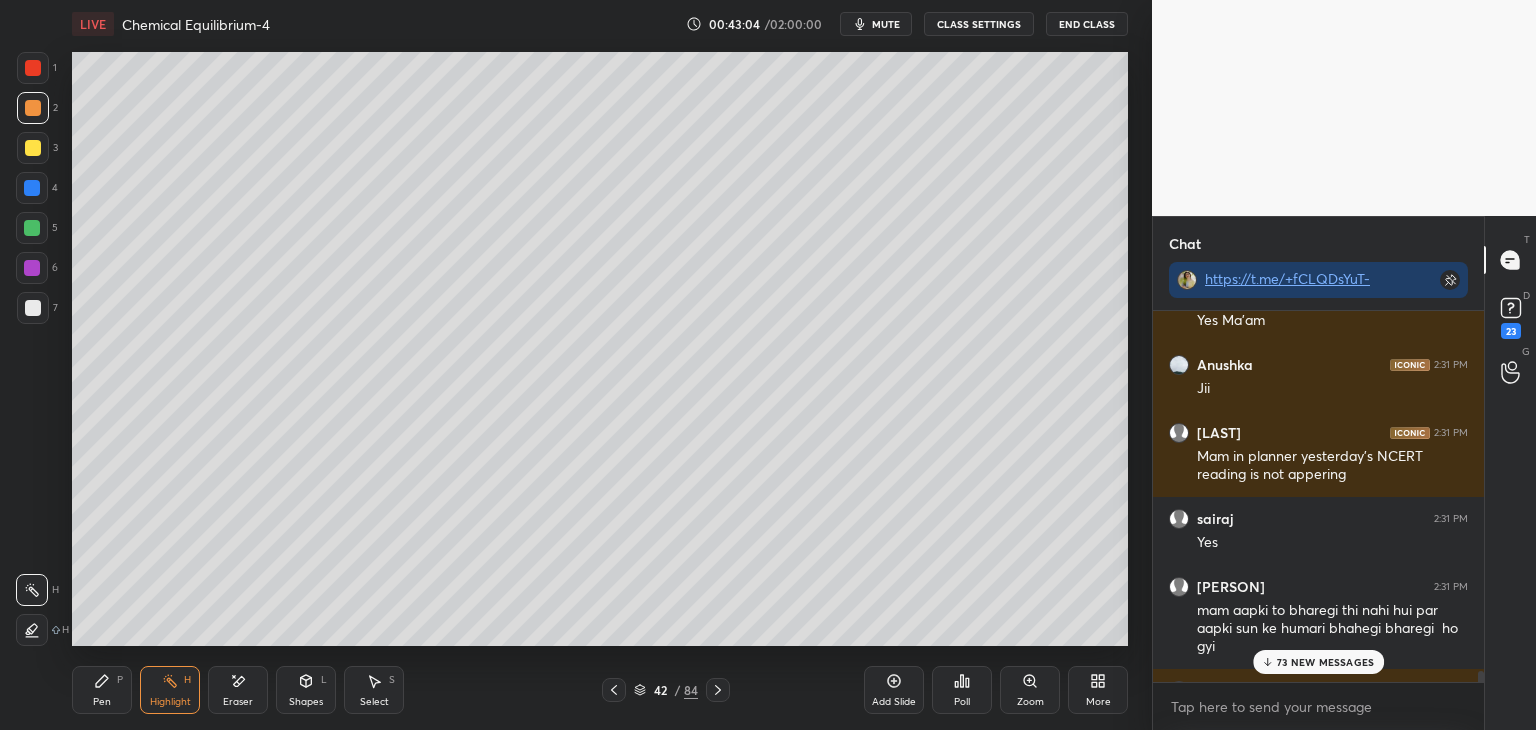 scroll, scrollTop: 136167, scrollLeft: 0, axis: vertical 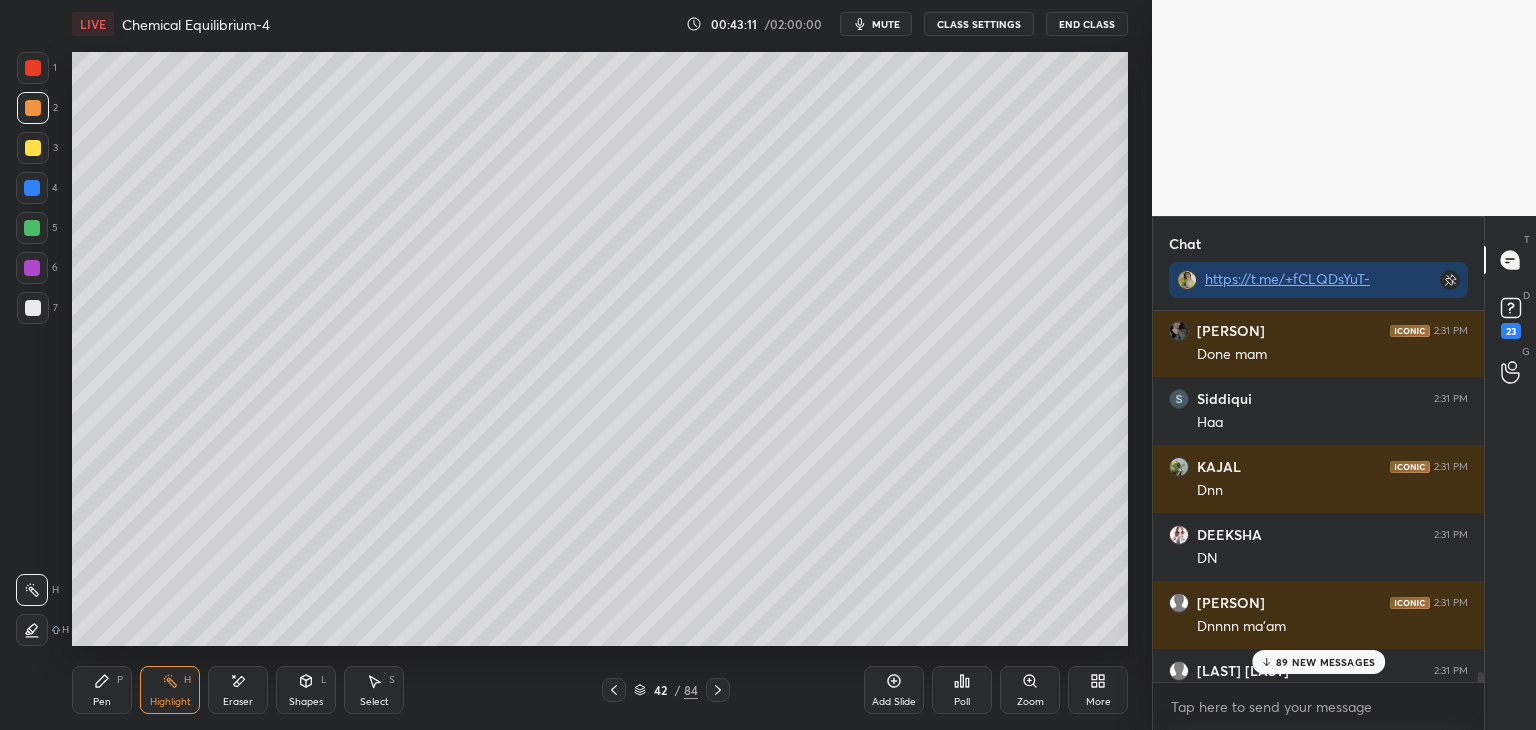 click on "89 NEW MESSAGES" at bounding box center [1325, 662] 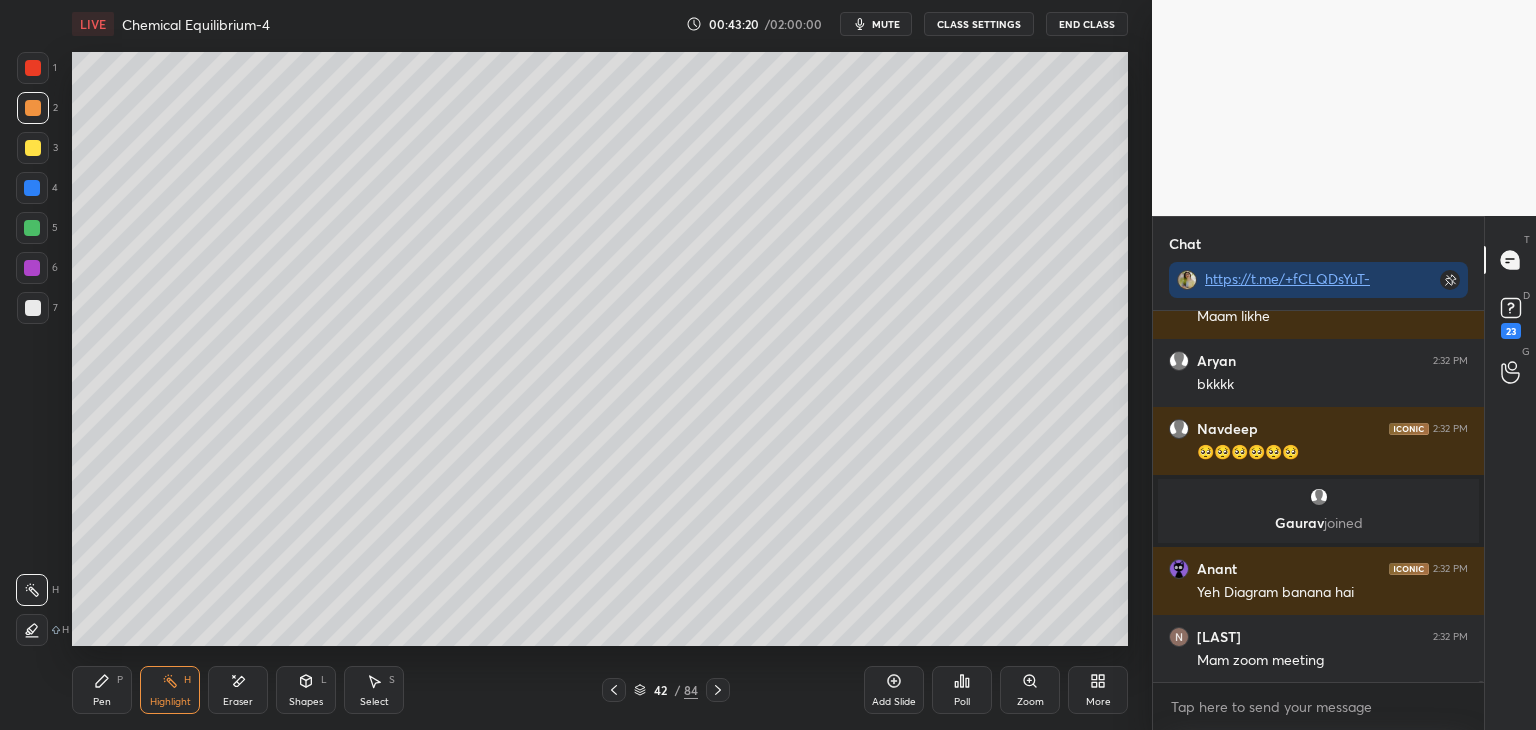 scroll, scrollTop: 143534, scrollLeft: 0, axis: vertical 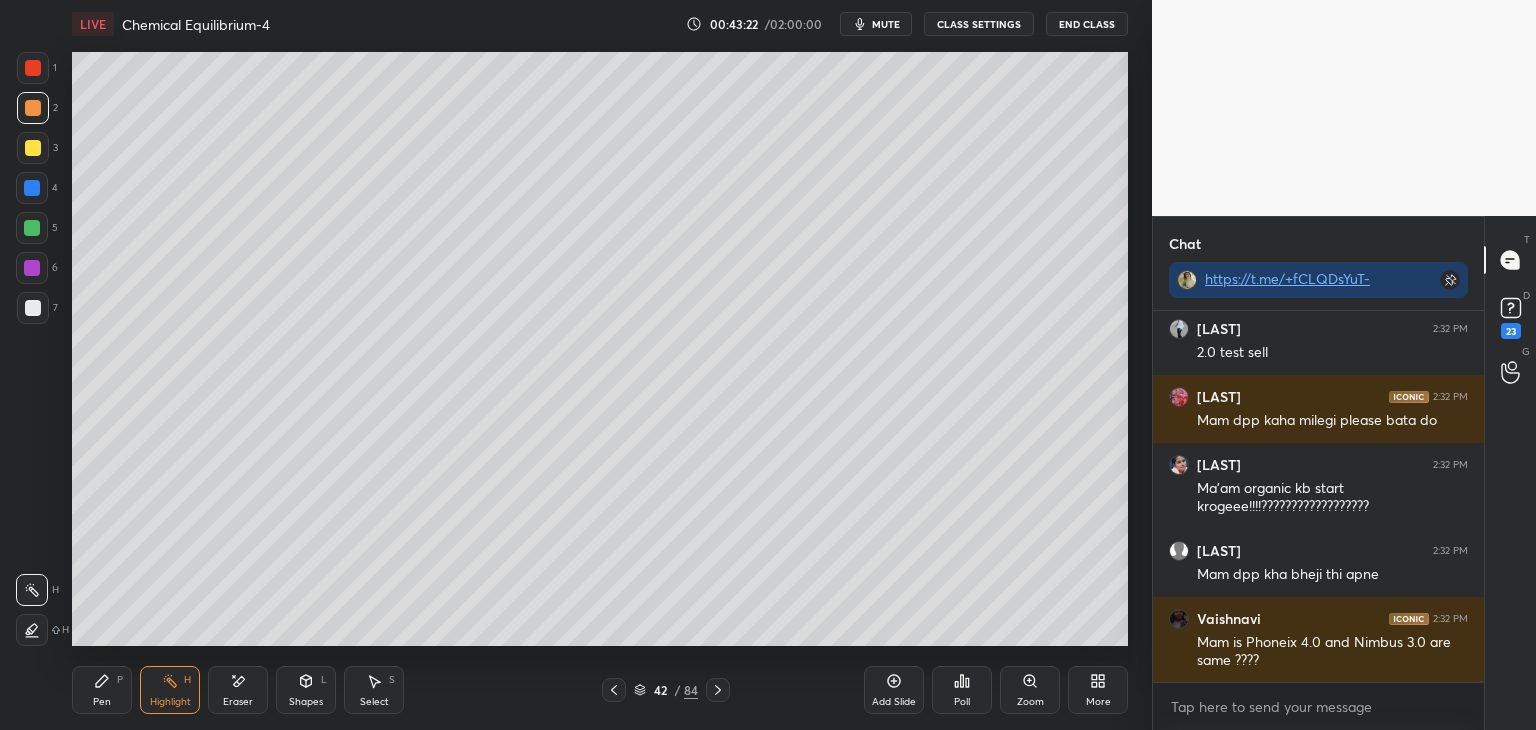 click on "Highlight H" at bounding box center [170, 690] 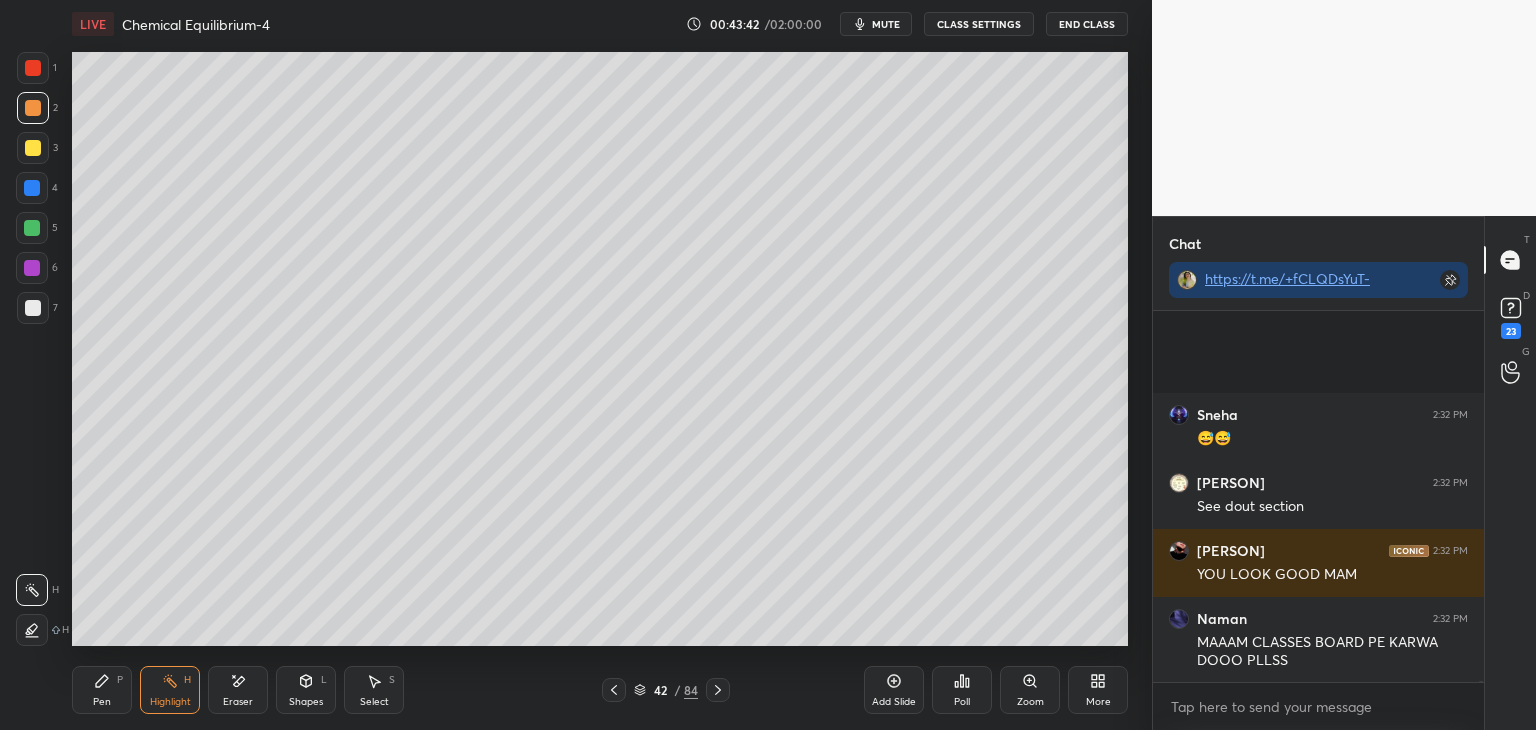 scroll, scrollTop: 144060, scrollLeft: 0, axis: vertical 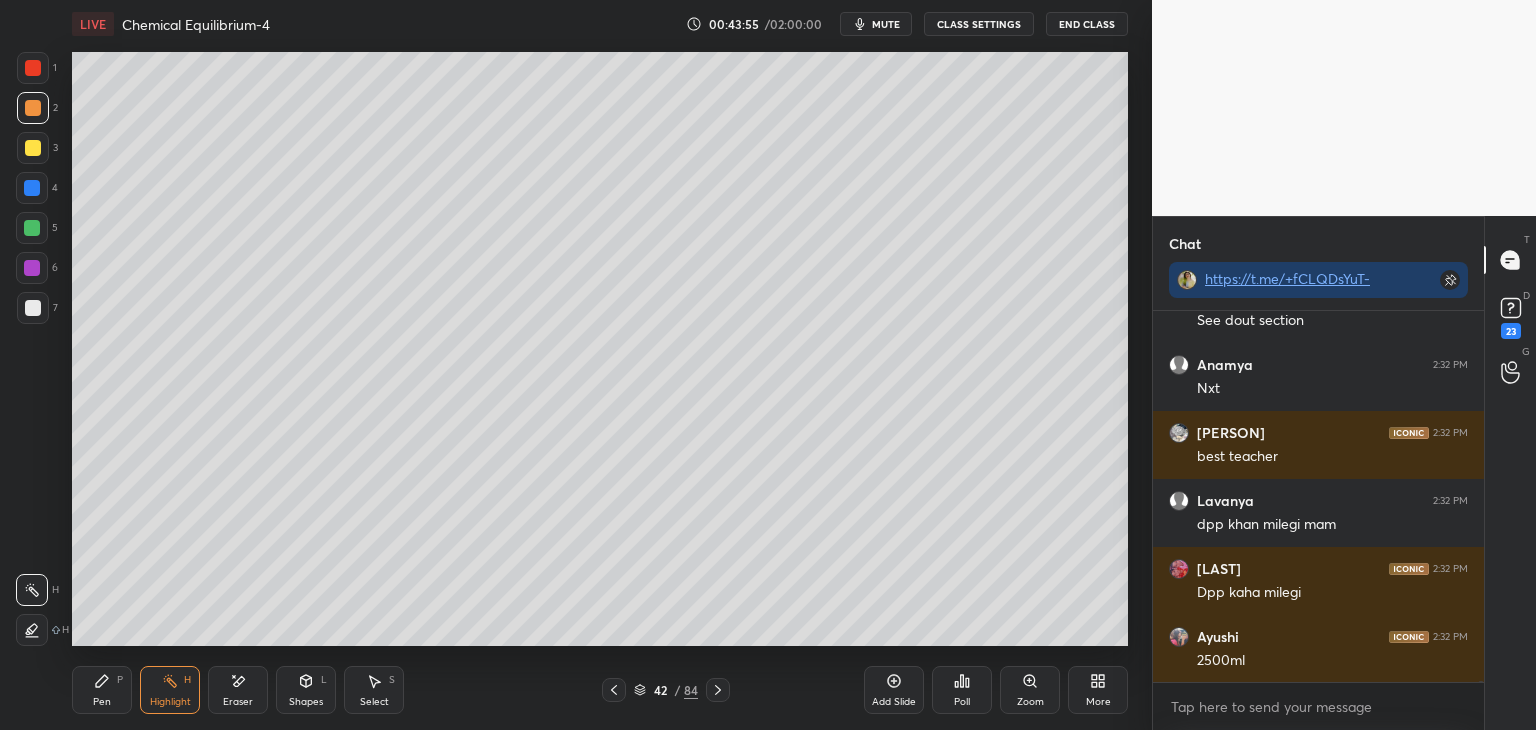 click on "CLASS SETTINGS" at bounding box center (979, 24) 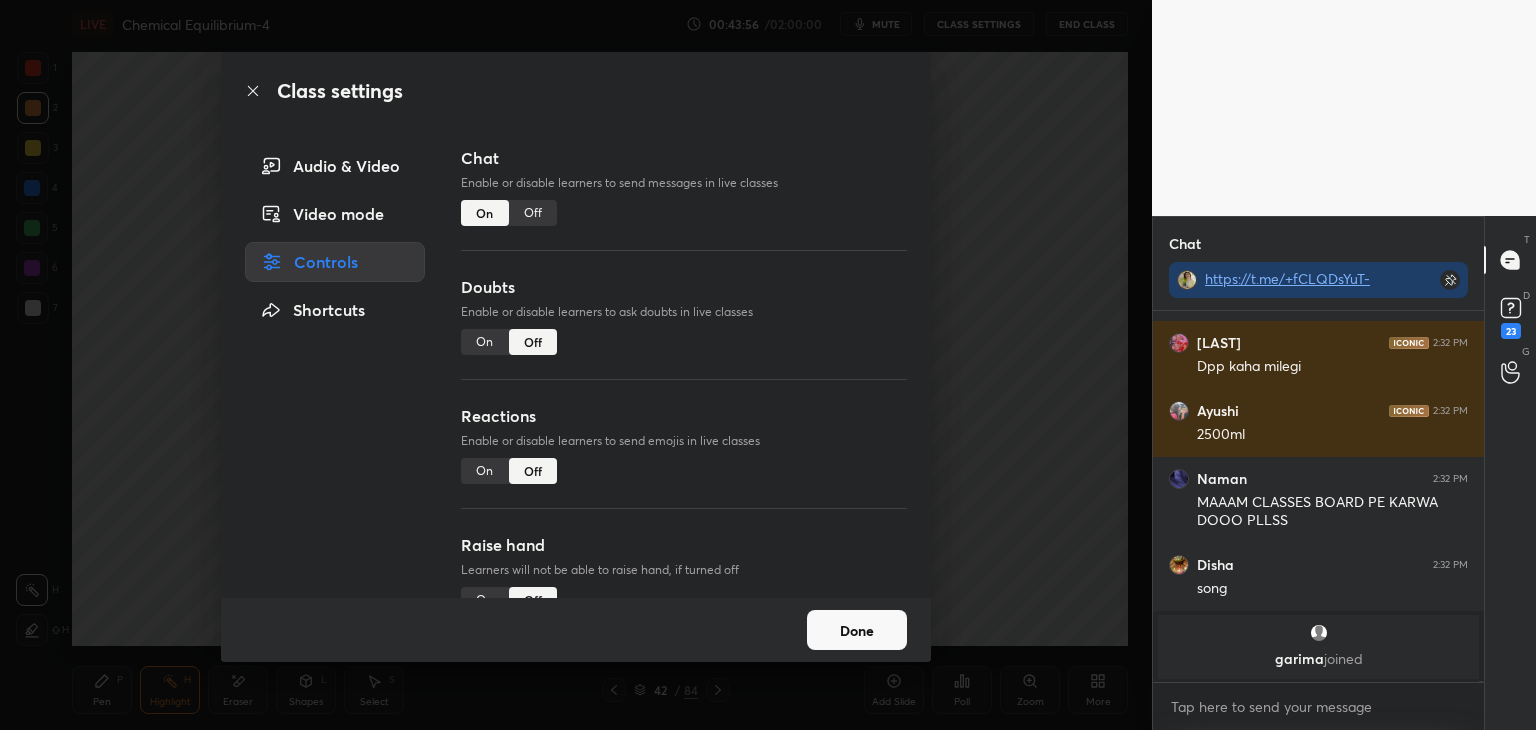 click on "Off" at bounding box center (533, 213) 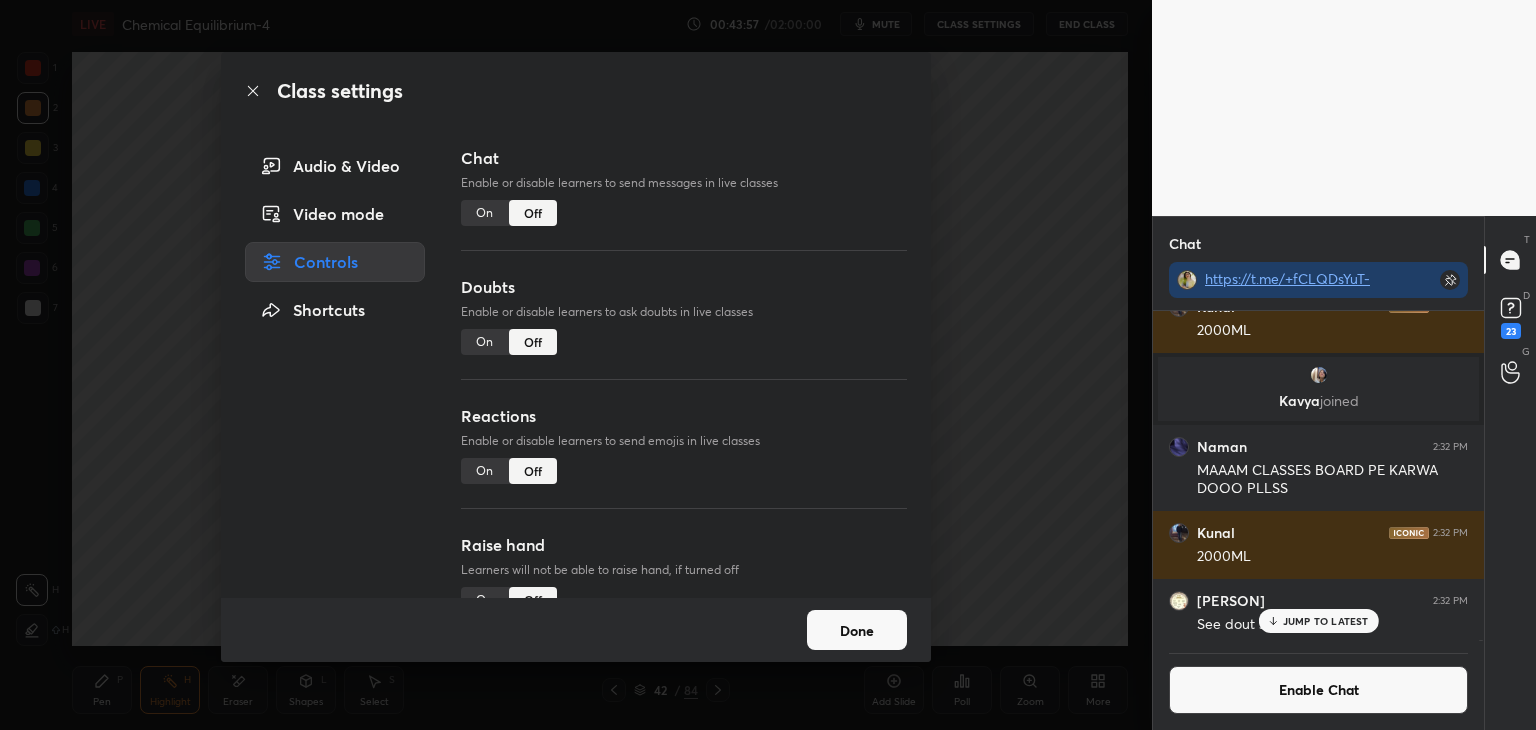 click on "Done" at bounding box center (857, 630) 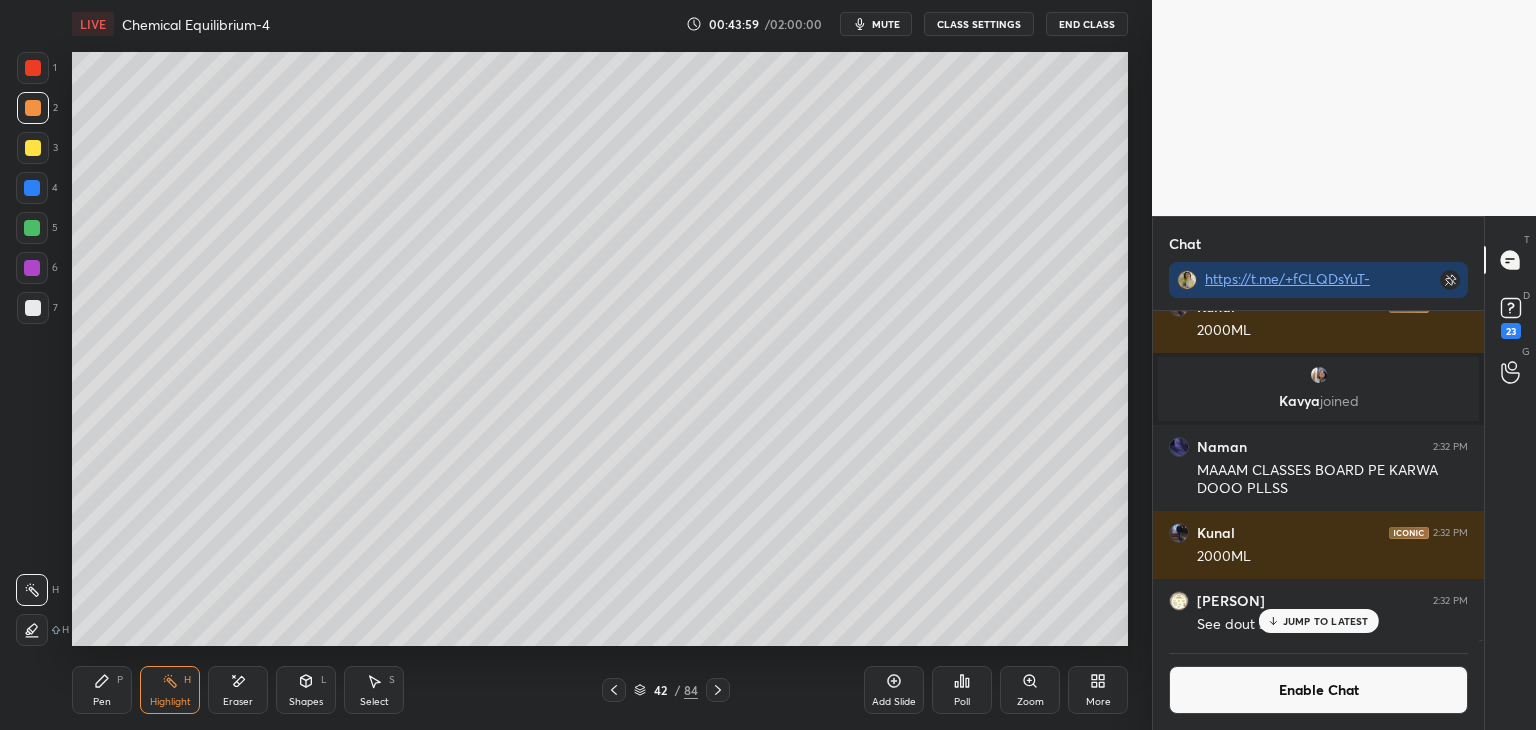 click on "JUMP TO LATEST" at bounding box center (1326, 621) 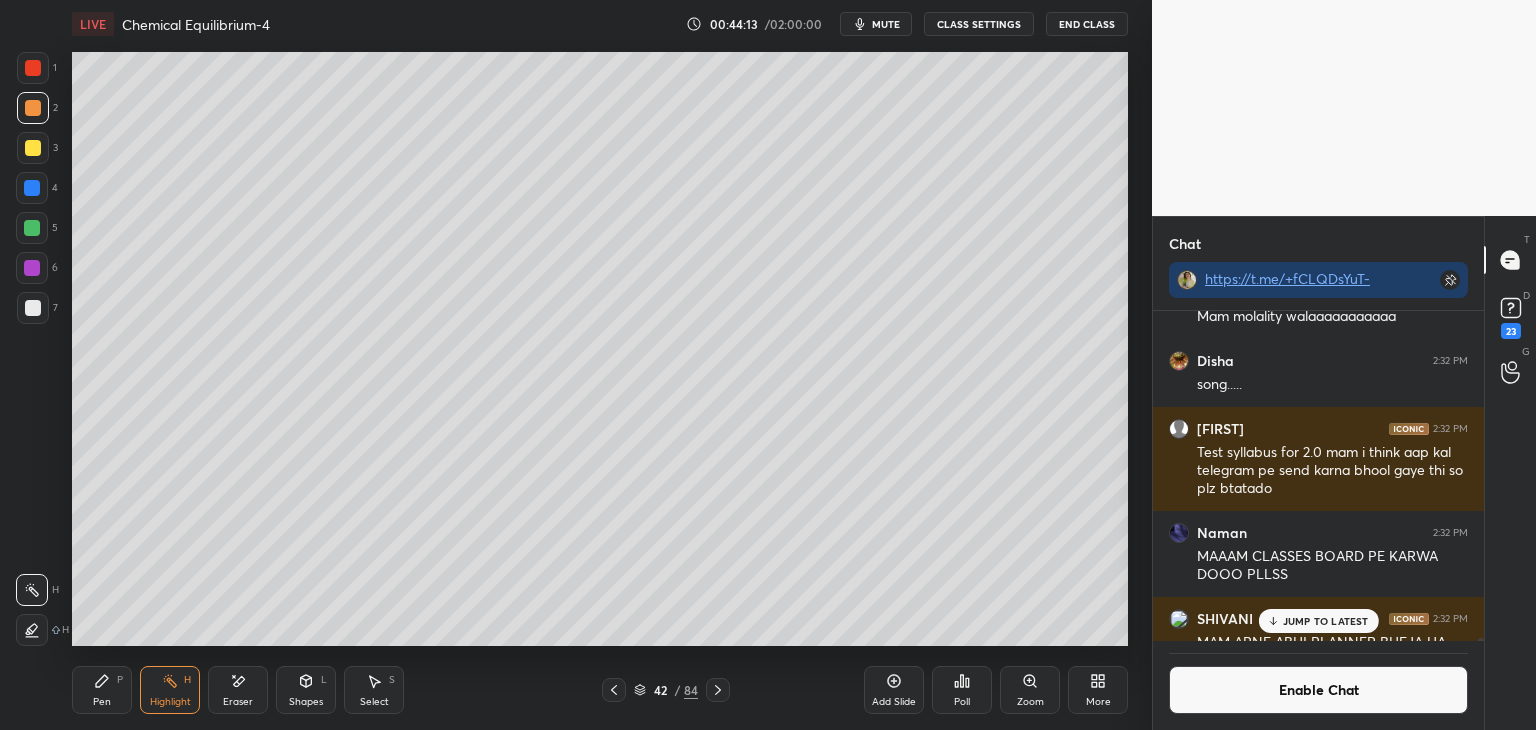 click on "Enable Chat" at bounding box center [1318, 690] 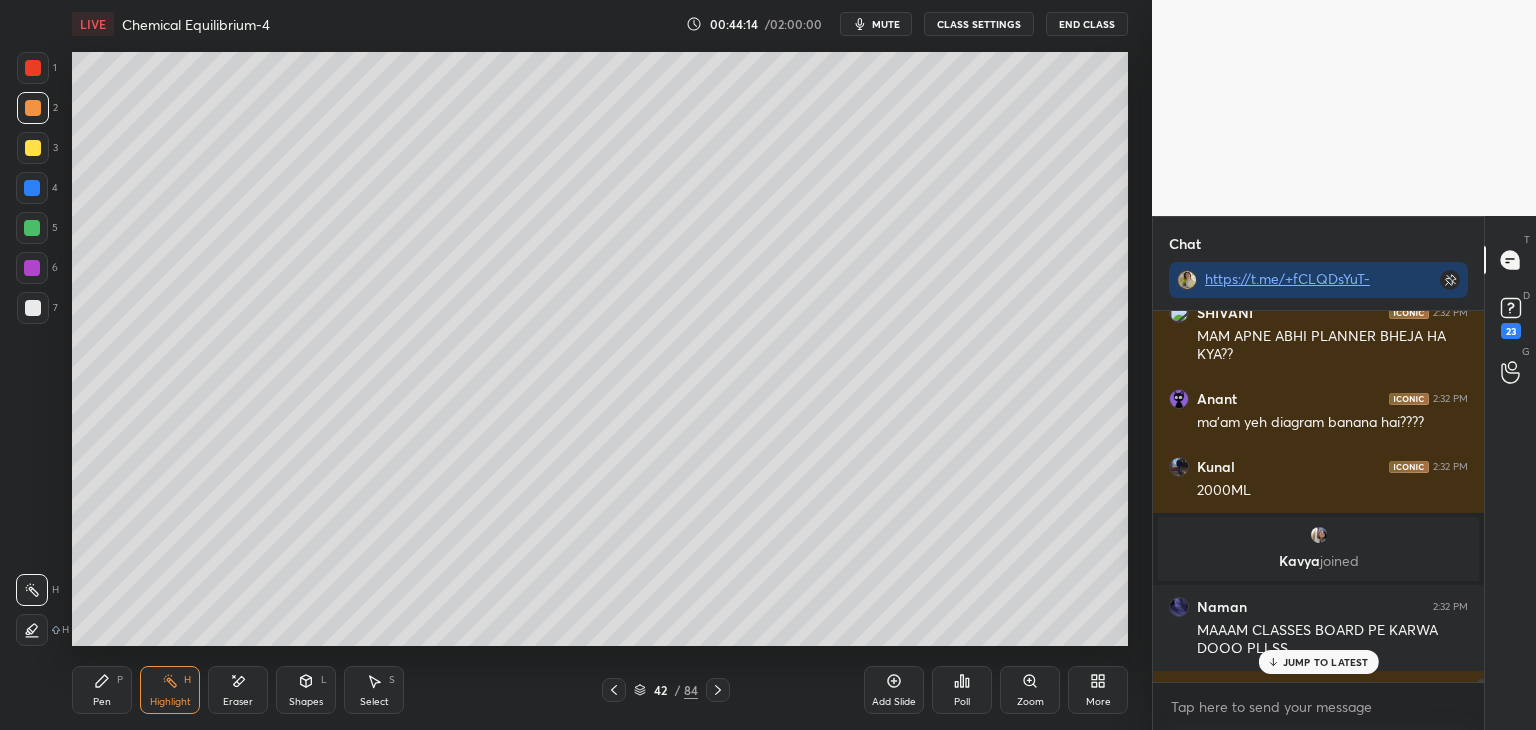 click on "JUMP TO LATEST" at bounding box center (1326, 662) 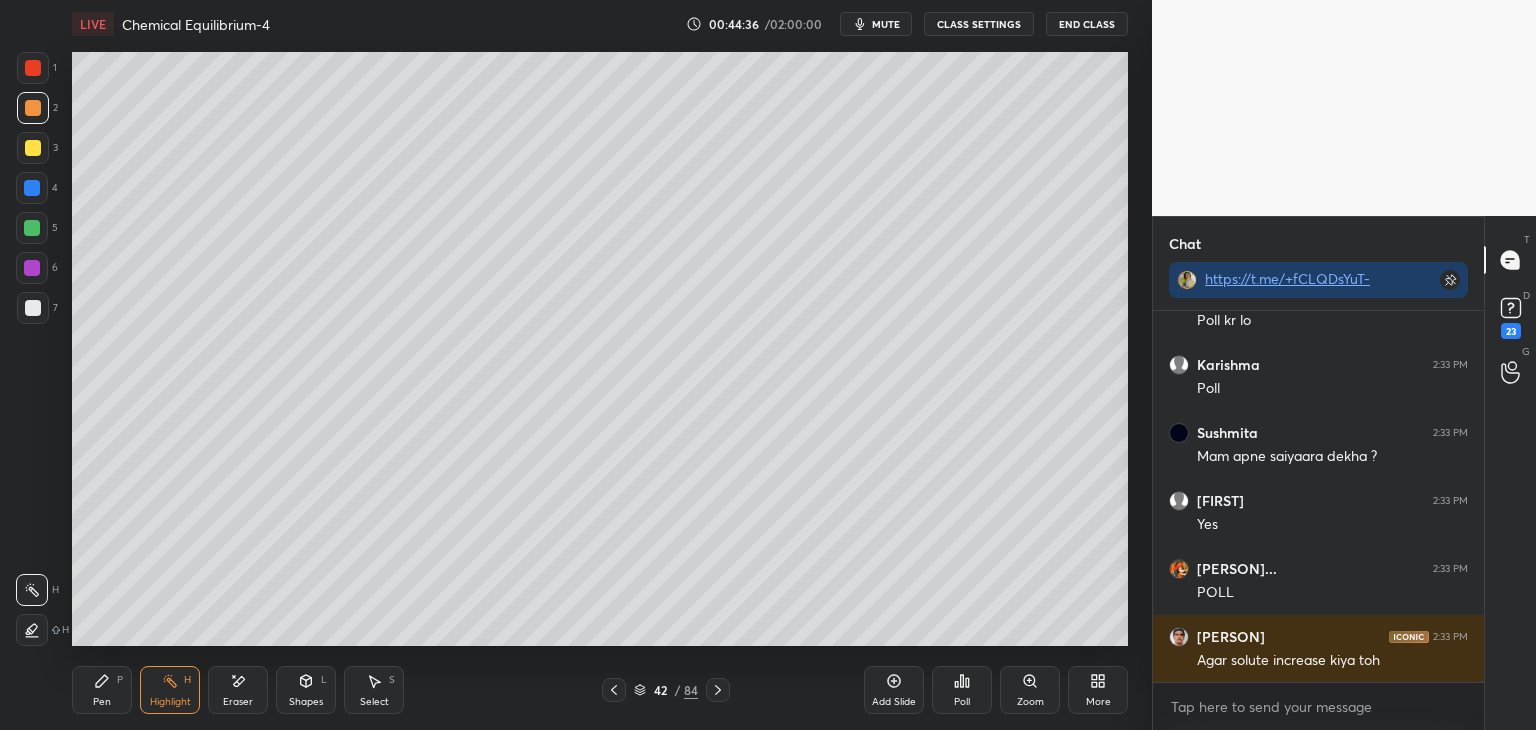 click on "CLASS SETTINGS" at bounding box center (979, 24) 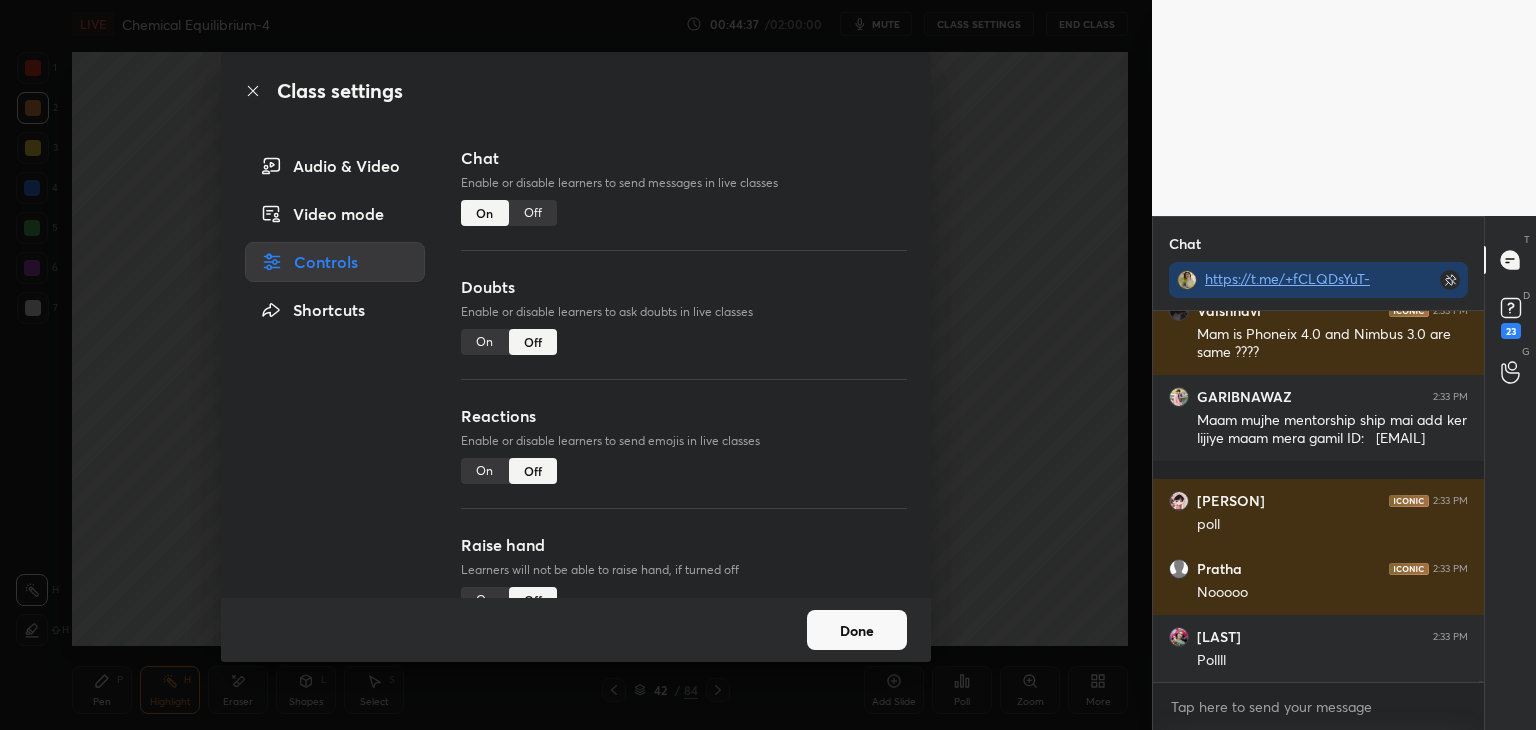 click on "Off" at bounding box center (533, 213) 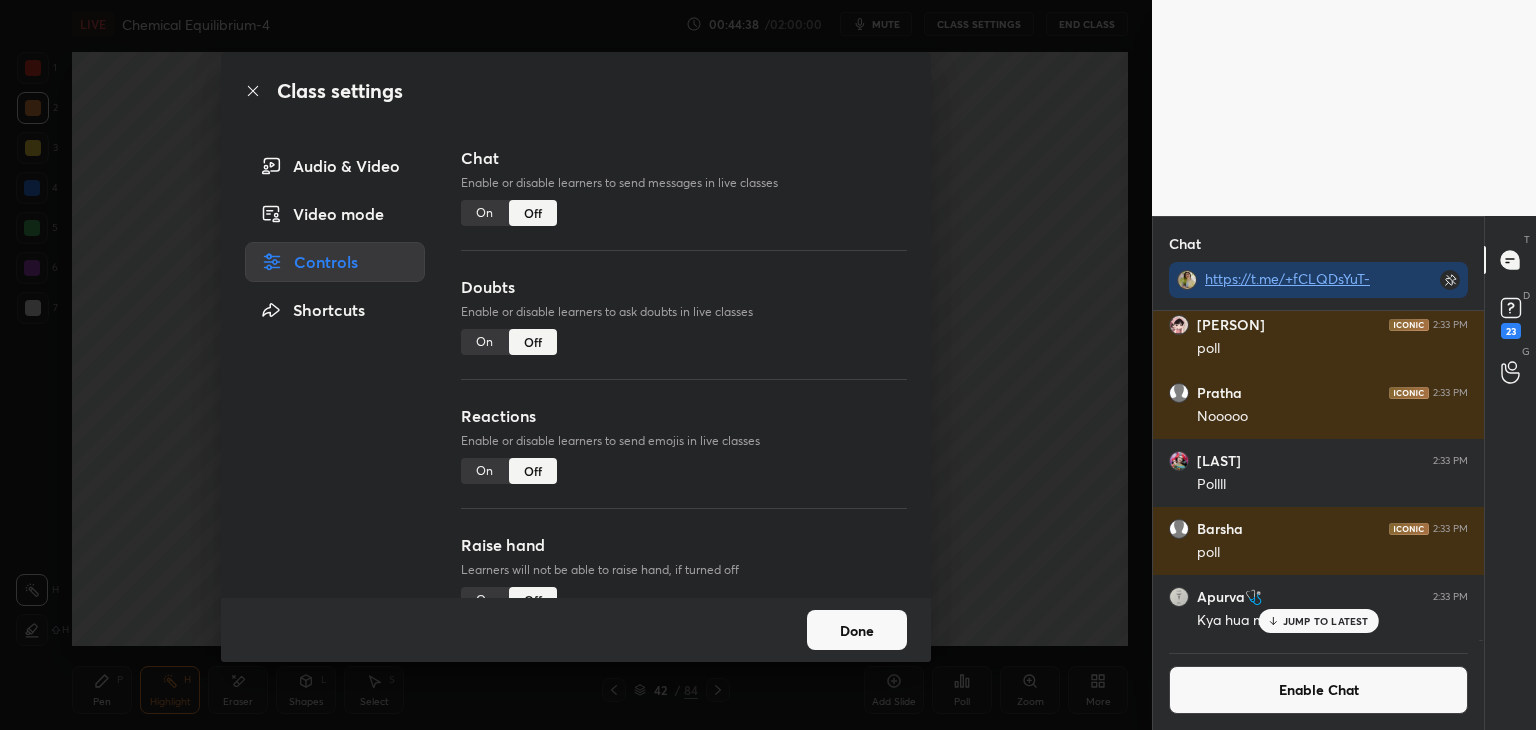 click on "Done" at bounding box center (857, 630) 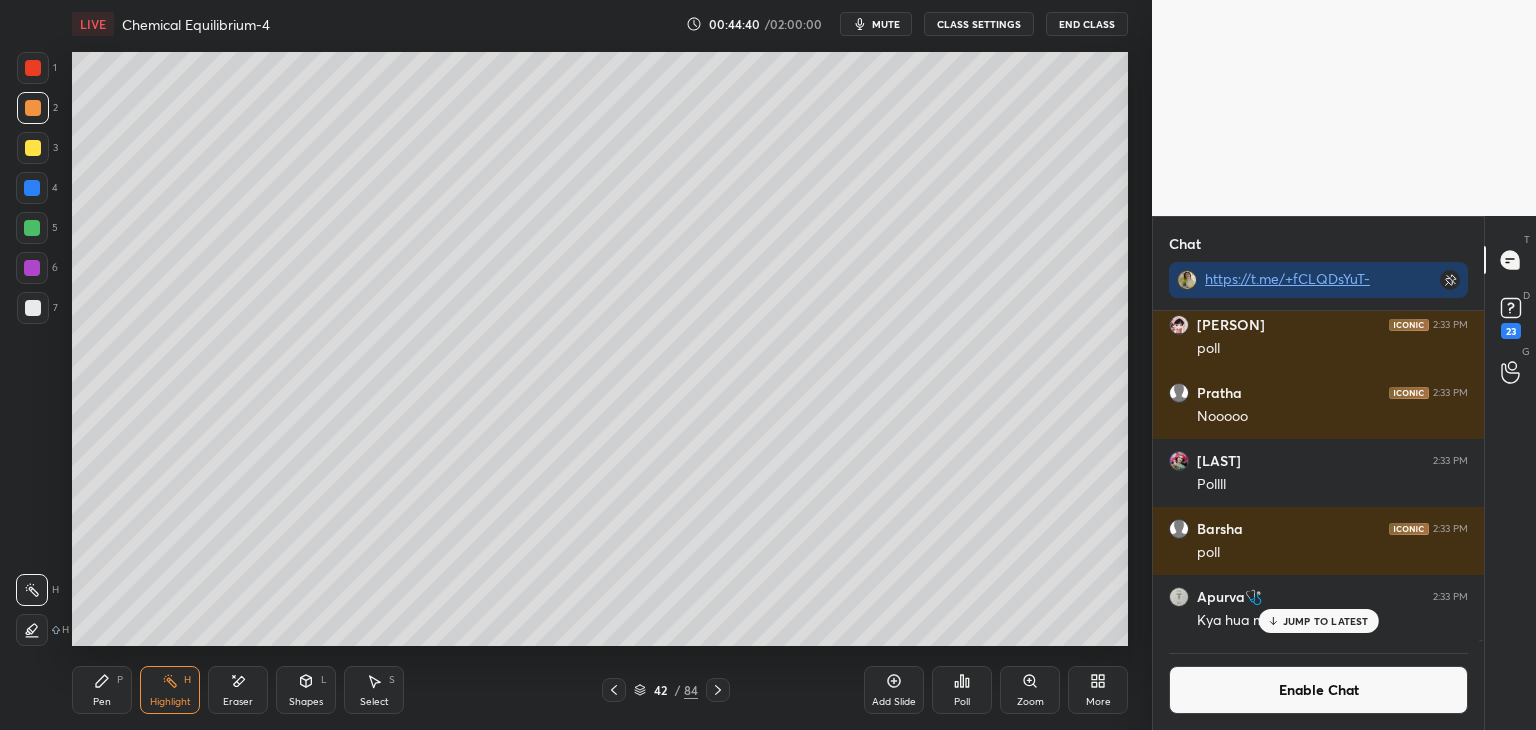 click 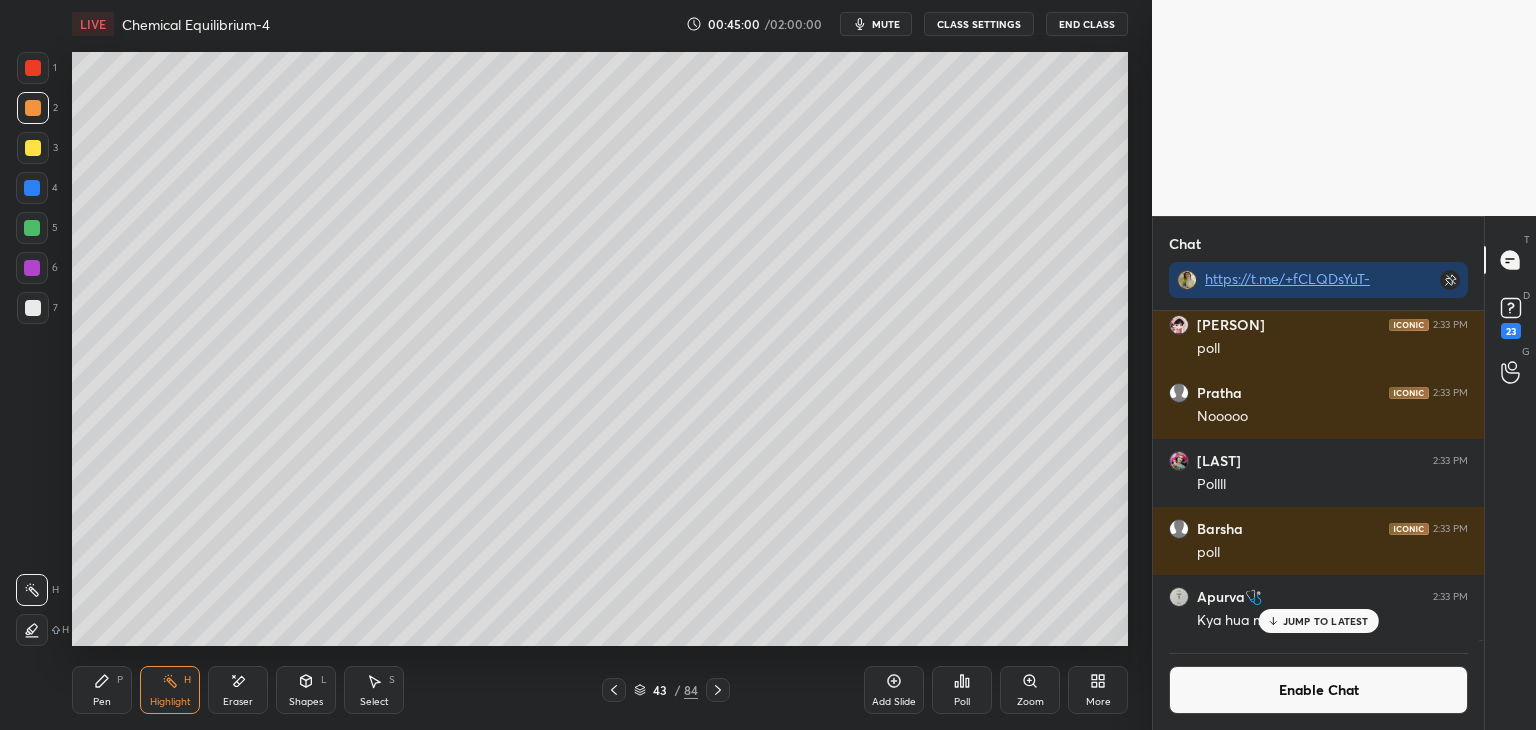 click on "JUMP TO LATEST" at bounding box center [1326, 621] 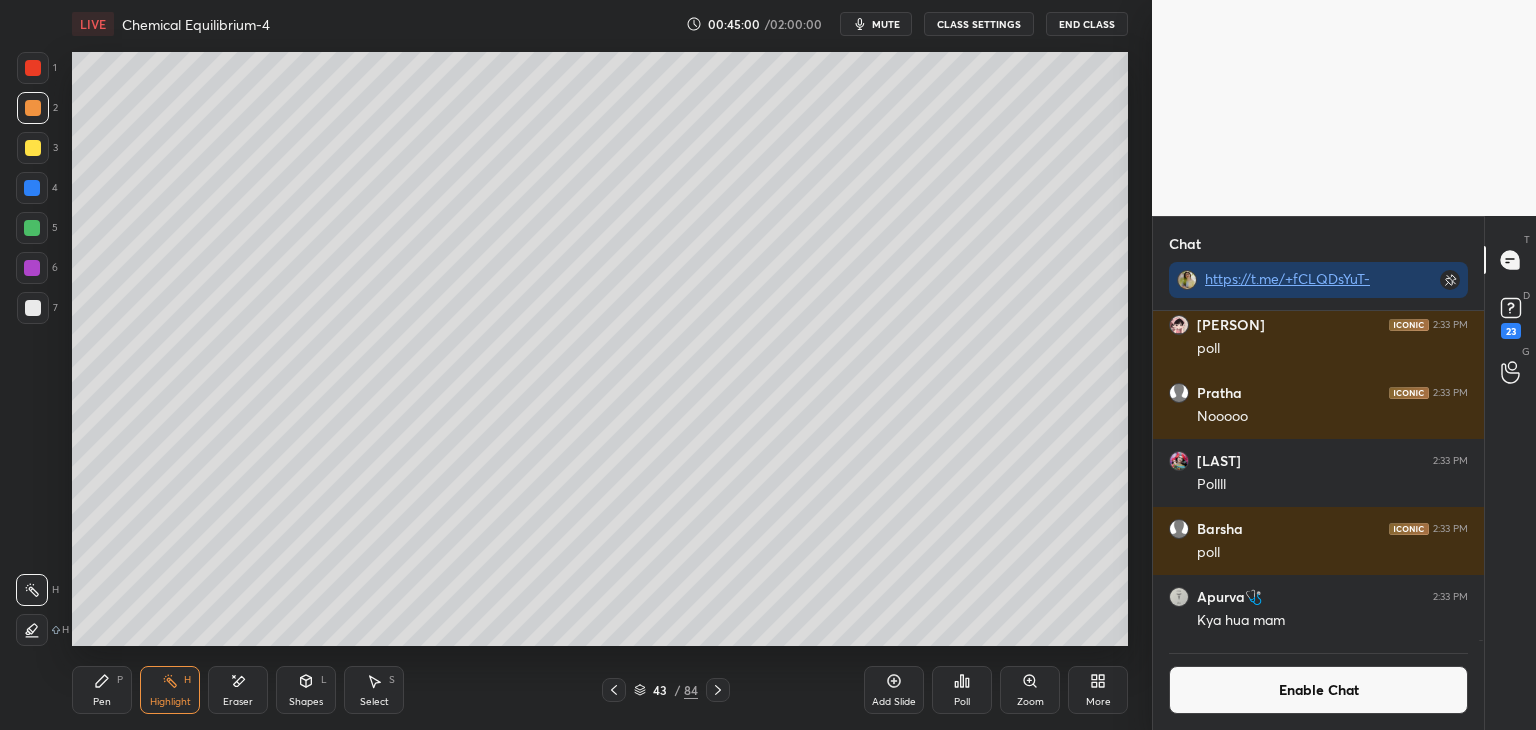 click on "Enable Chat" at bounding box center [1318, 690] 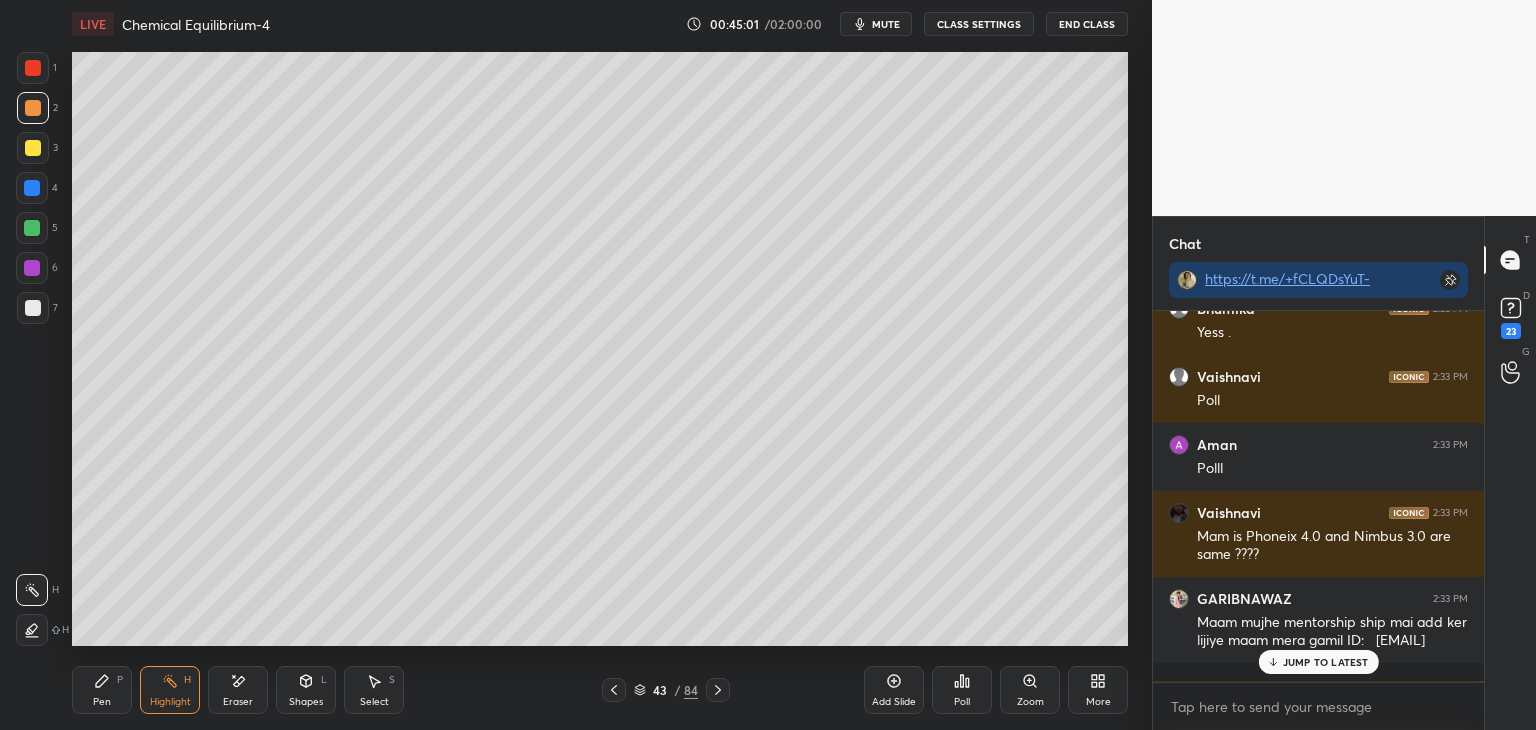 click on "JUMP TO LATEST" at bounding box center (1326, 662) 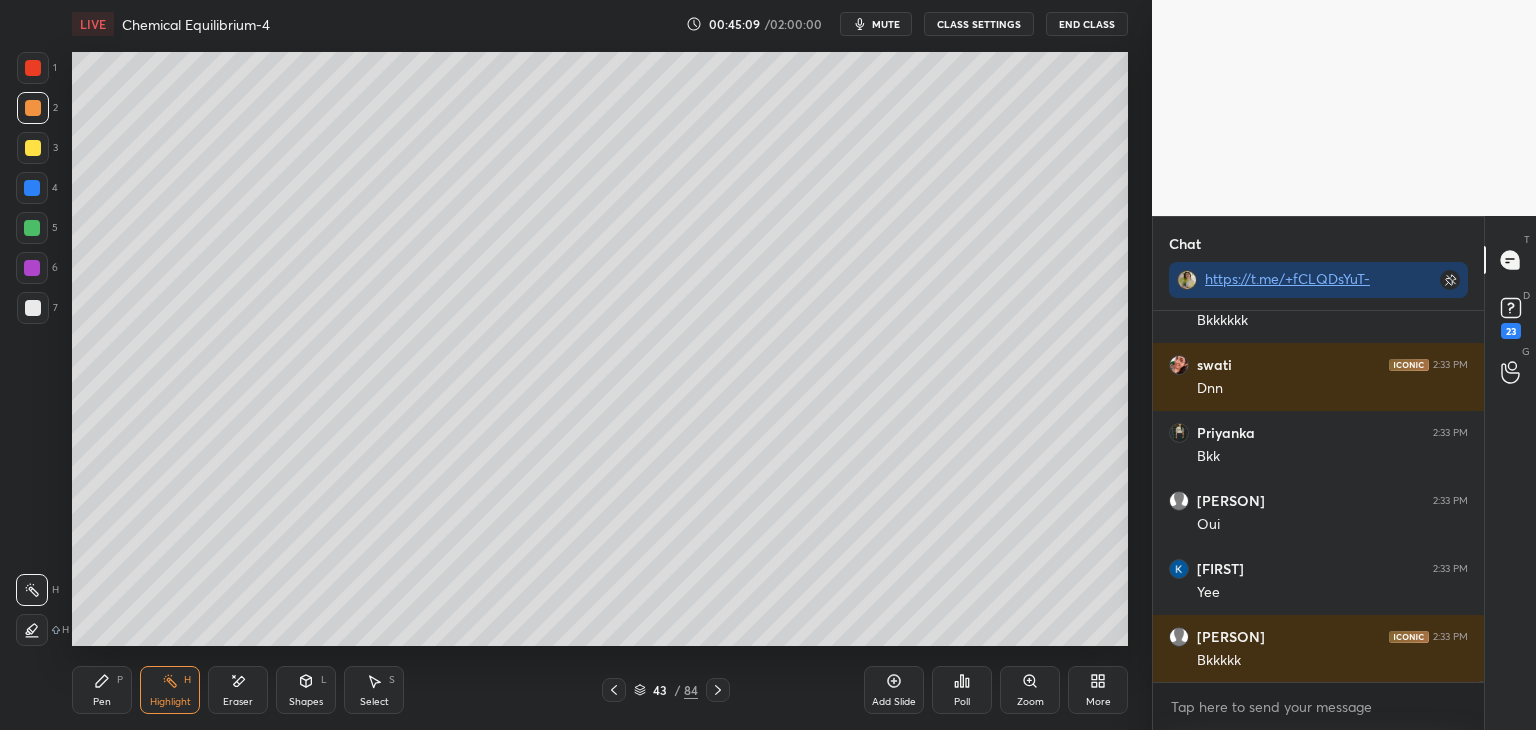 click 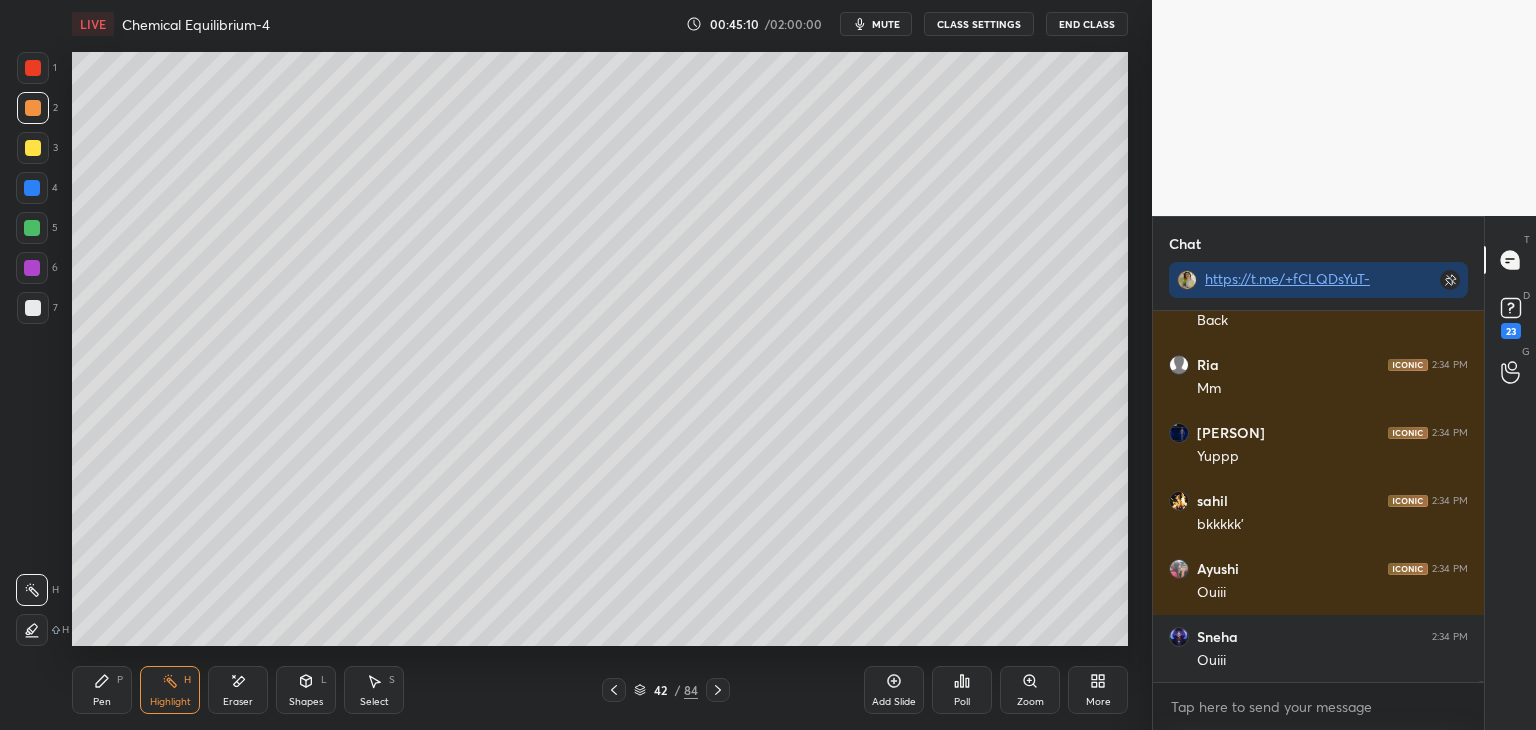 click on "CLASS SETTINGS" at bounding box center (979, 24) 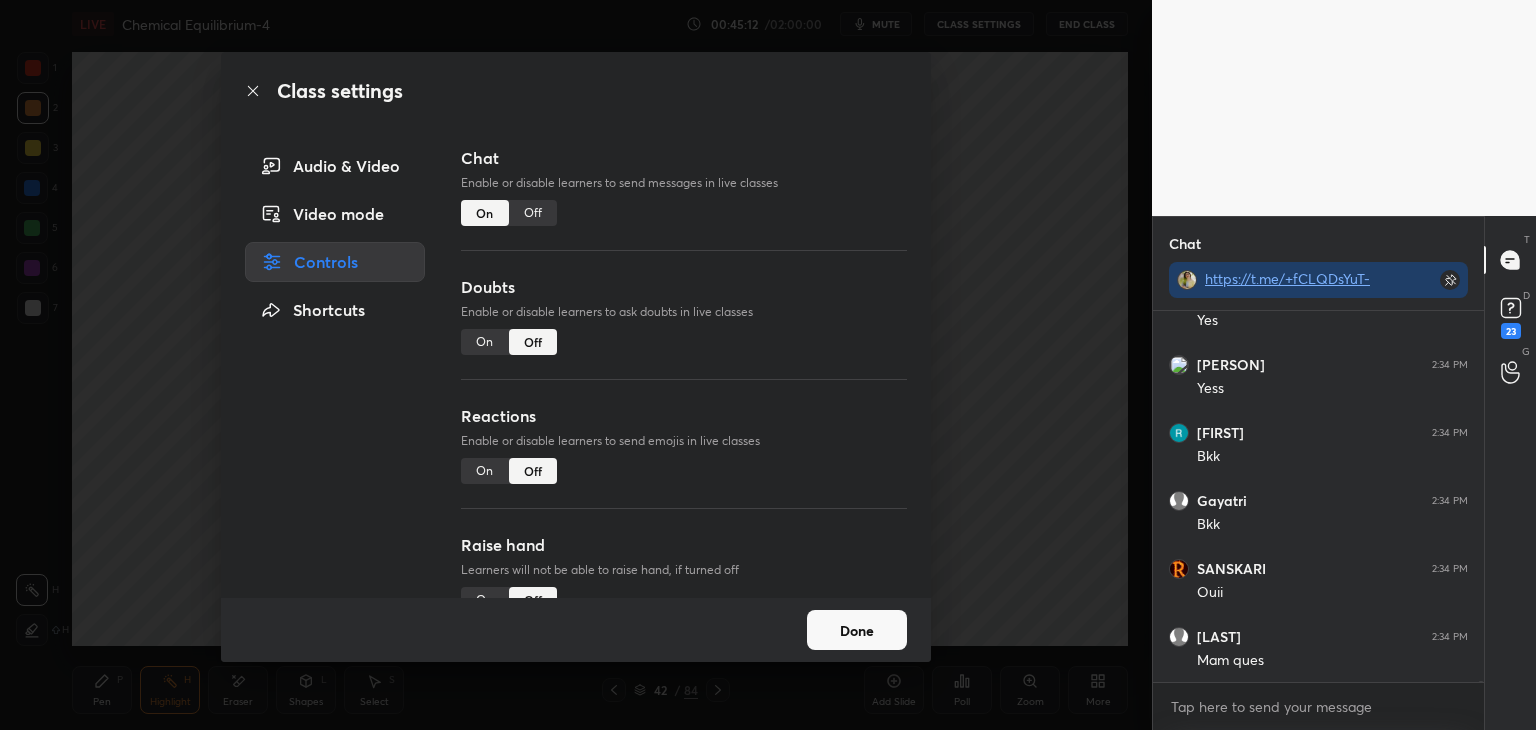 click on "Off" at bounding box center (533, 213) 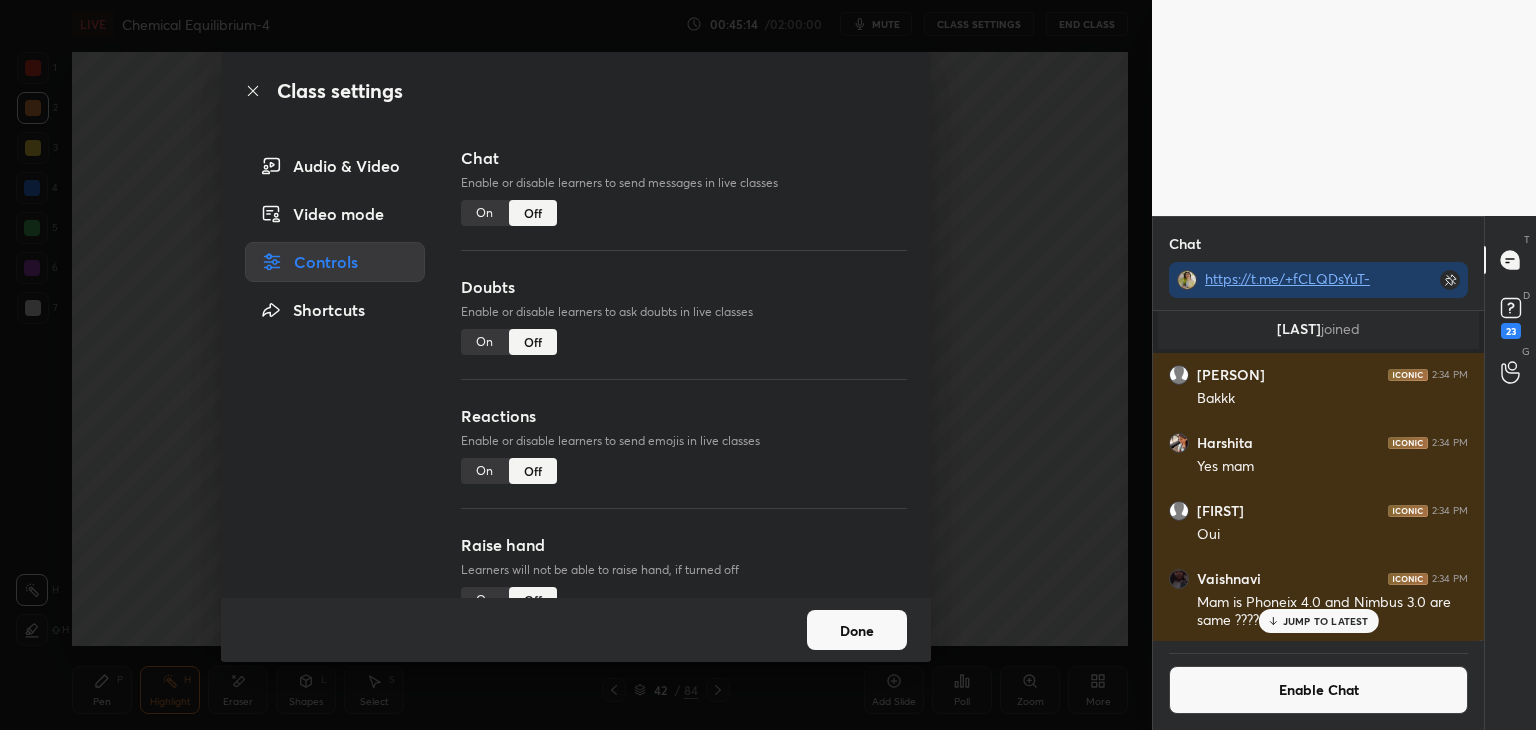 click on "Done" at bounding box center (857, 630) 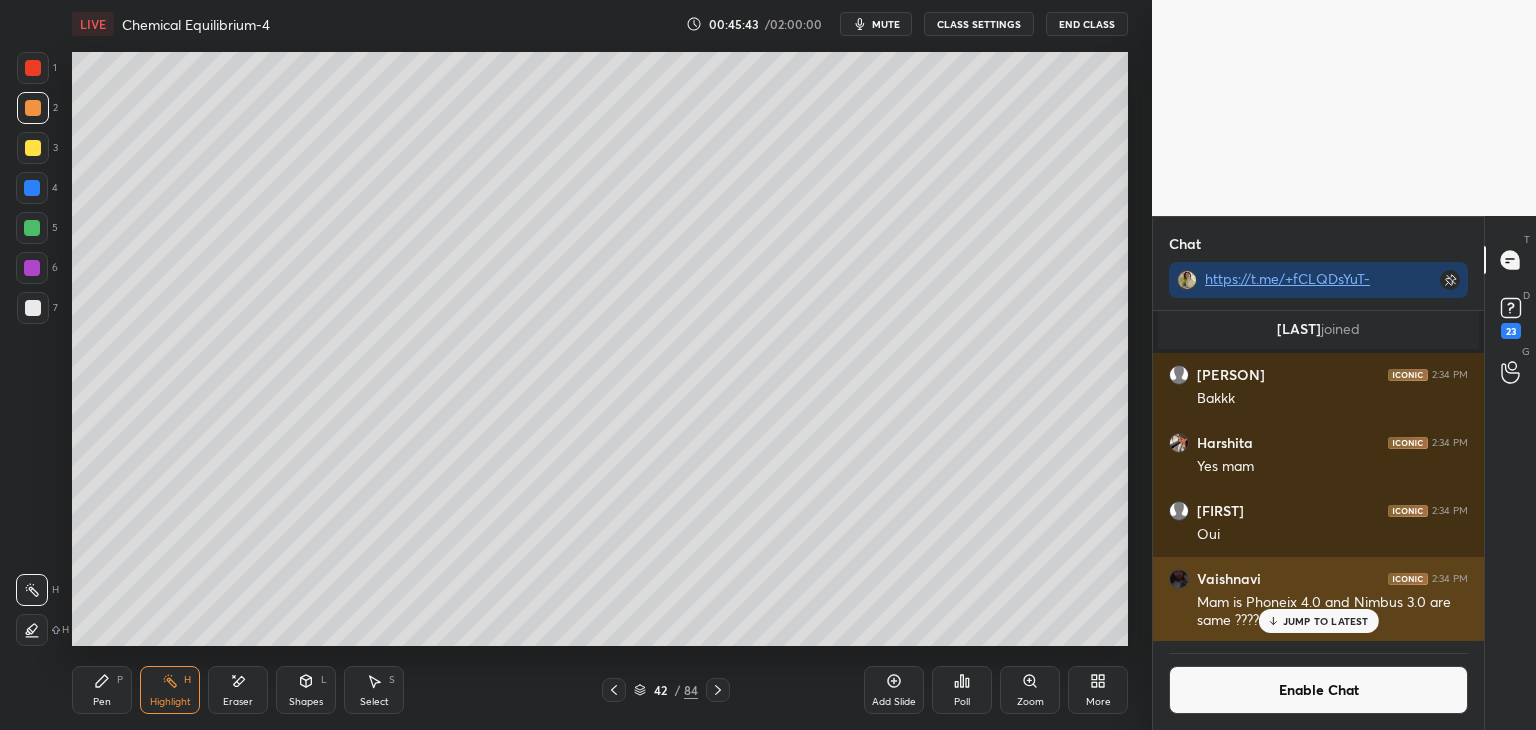 click on "Enable Chat" at bounding box center [1318, 685] 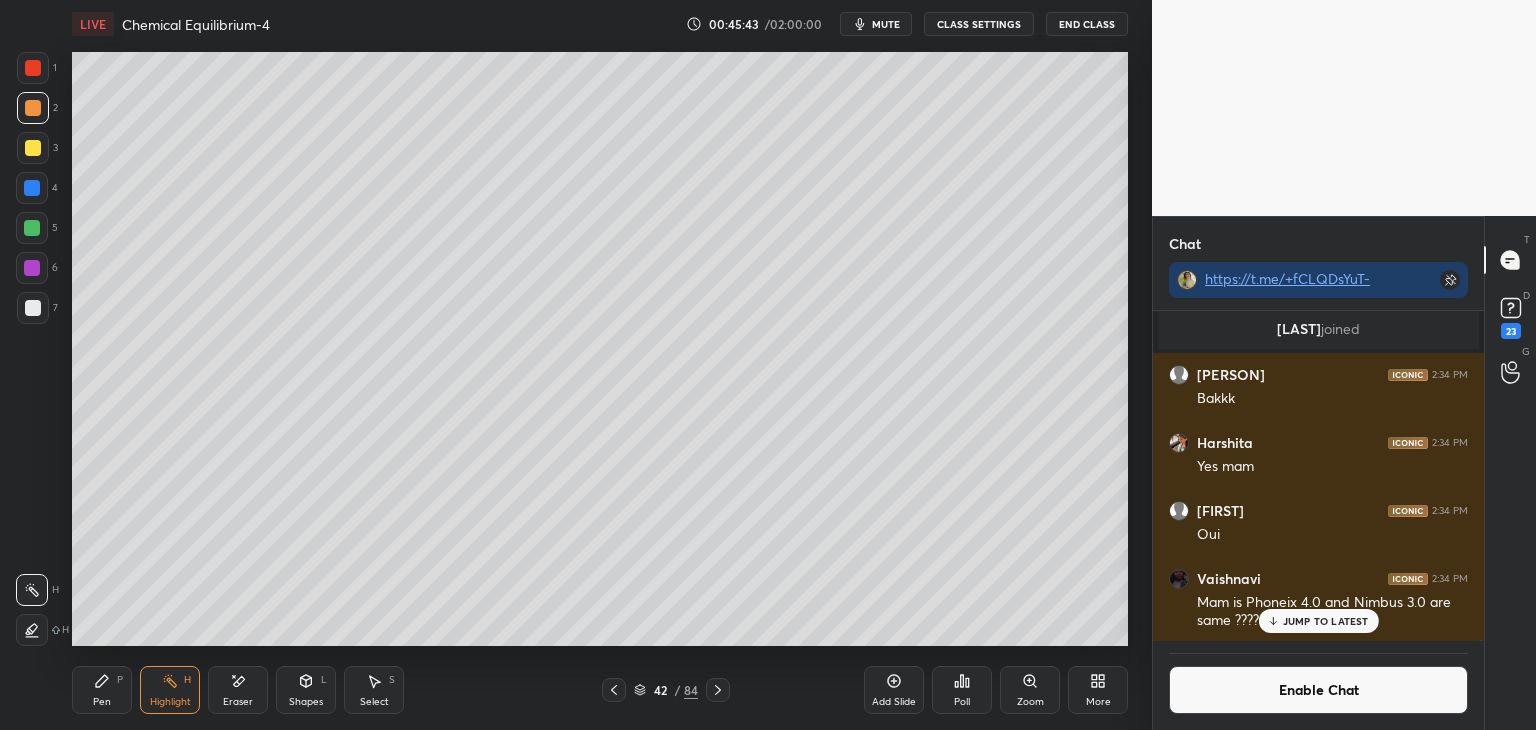 click on "JUMP TO LATEST" at bounding box center (1326, 621) 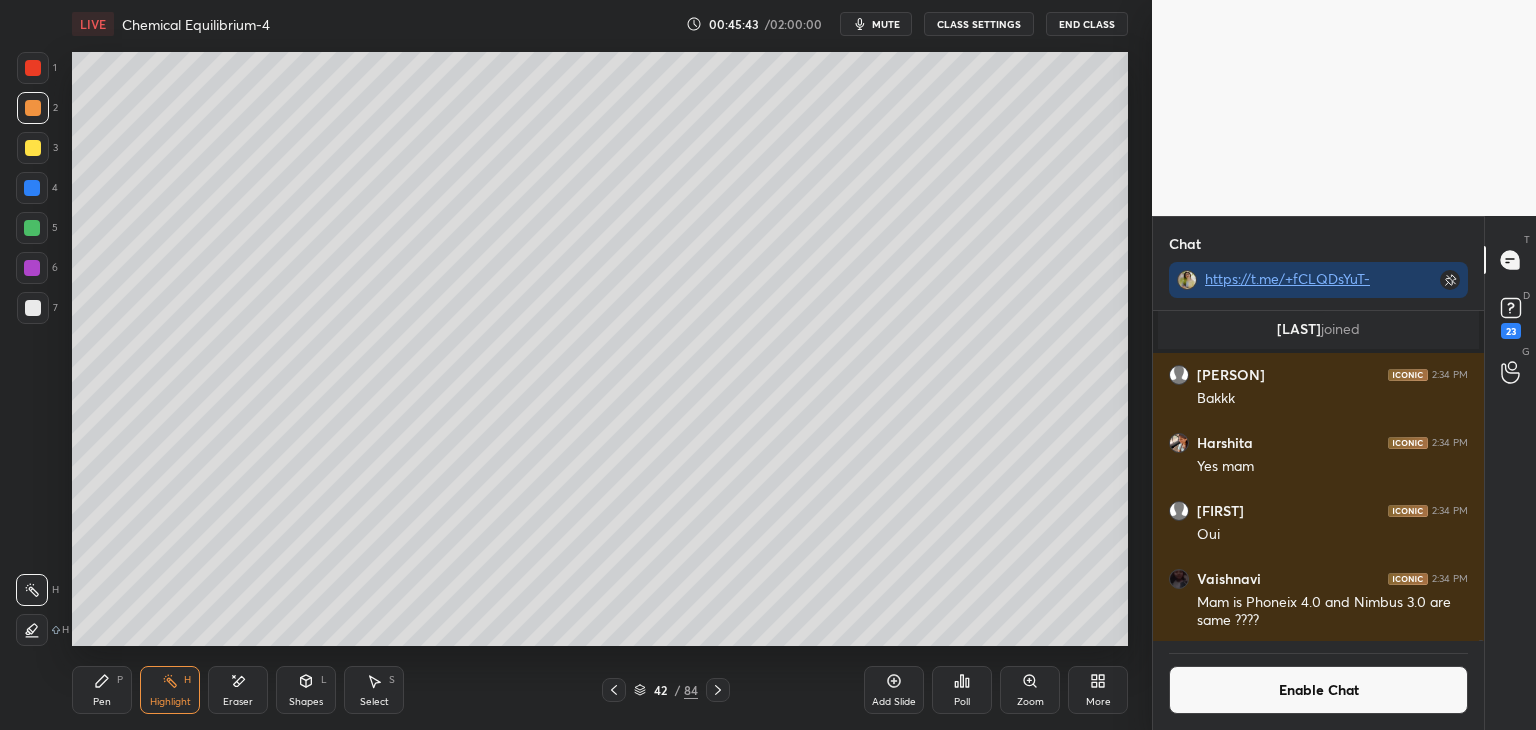 click on "Enable Chat" at bounding box center [1318, 690] 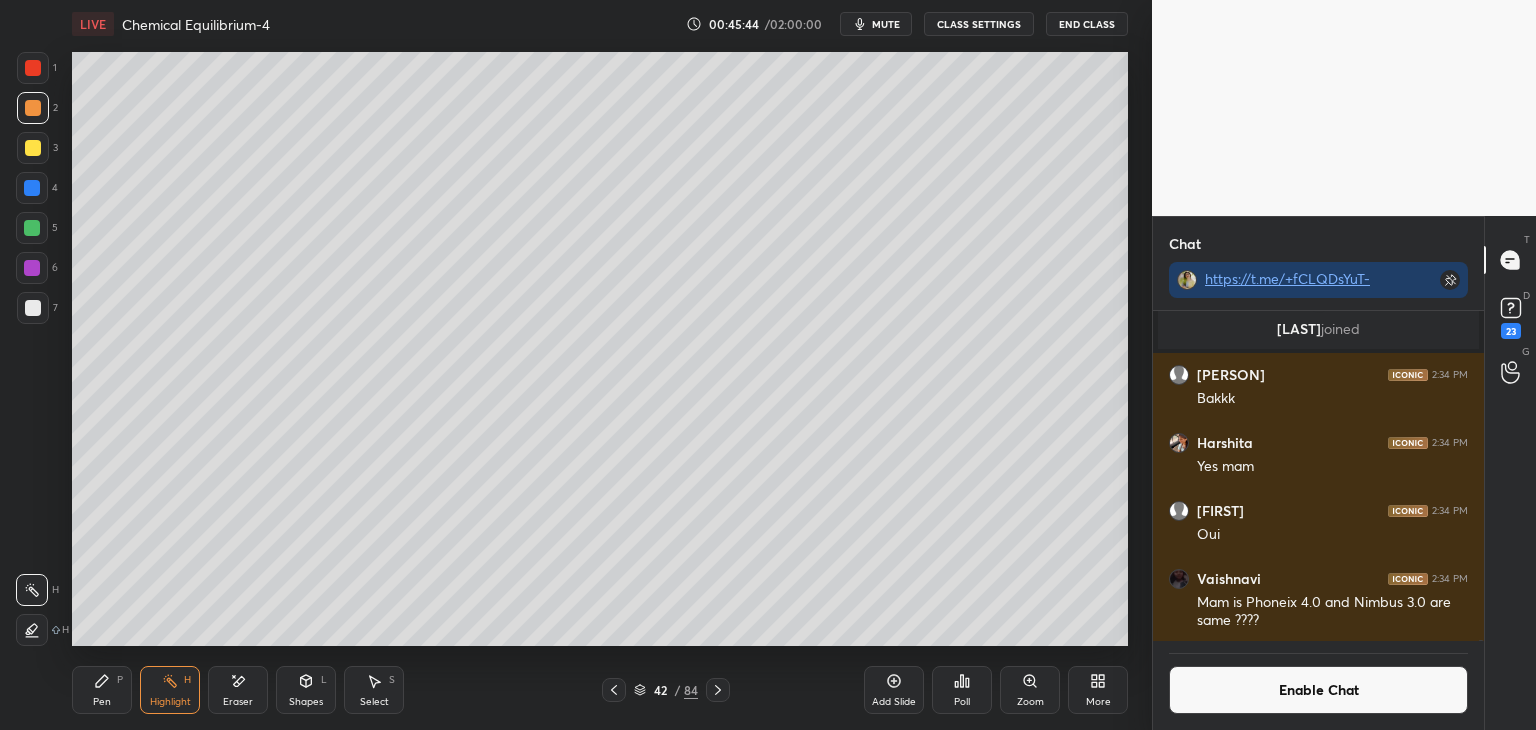 scroll, scrollTop: 159223, scrollLeft: 0, axis: vertical 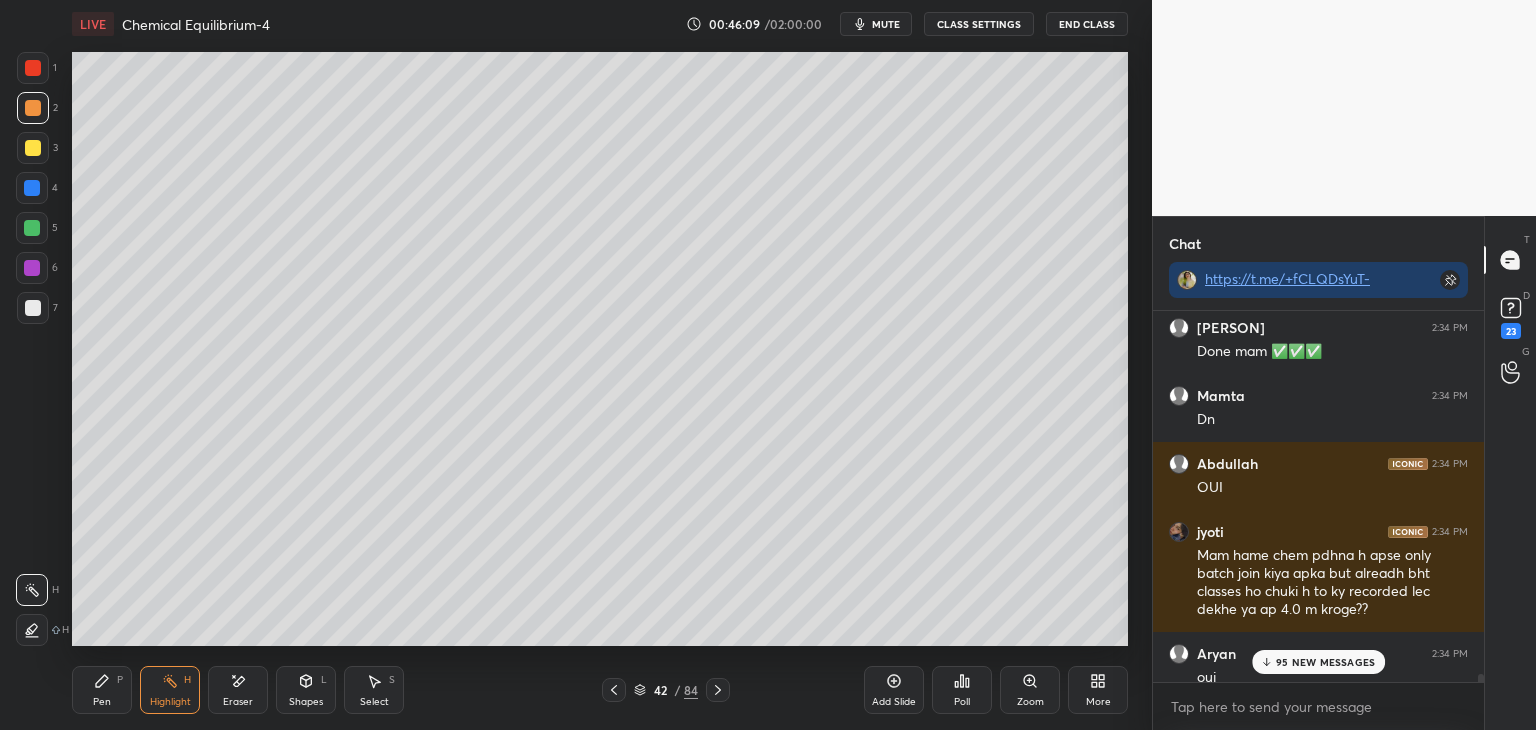 click on "Pen P" at bounding box center (102, 690) 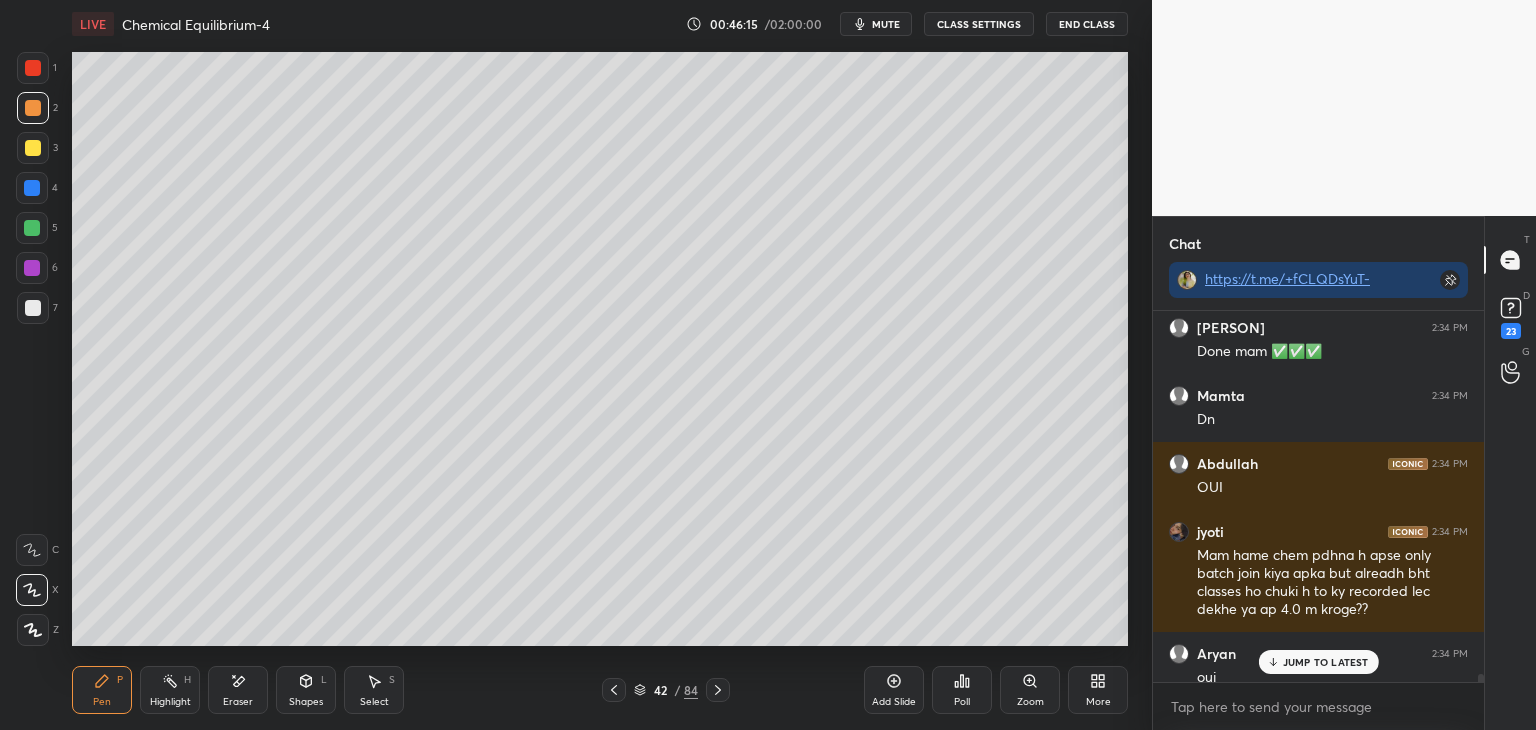 click on "Eraser" at bounding box center [238, 690] 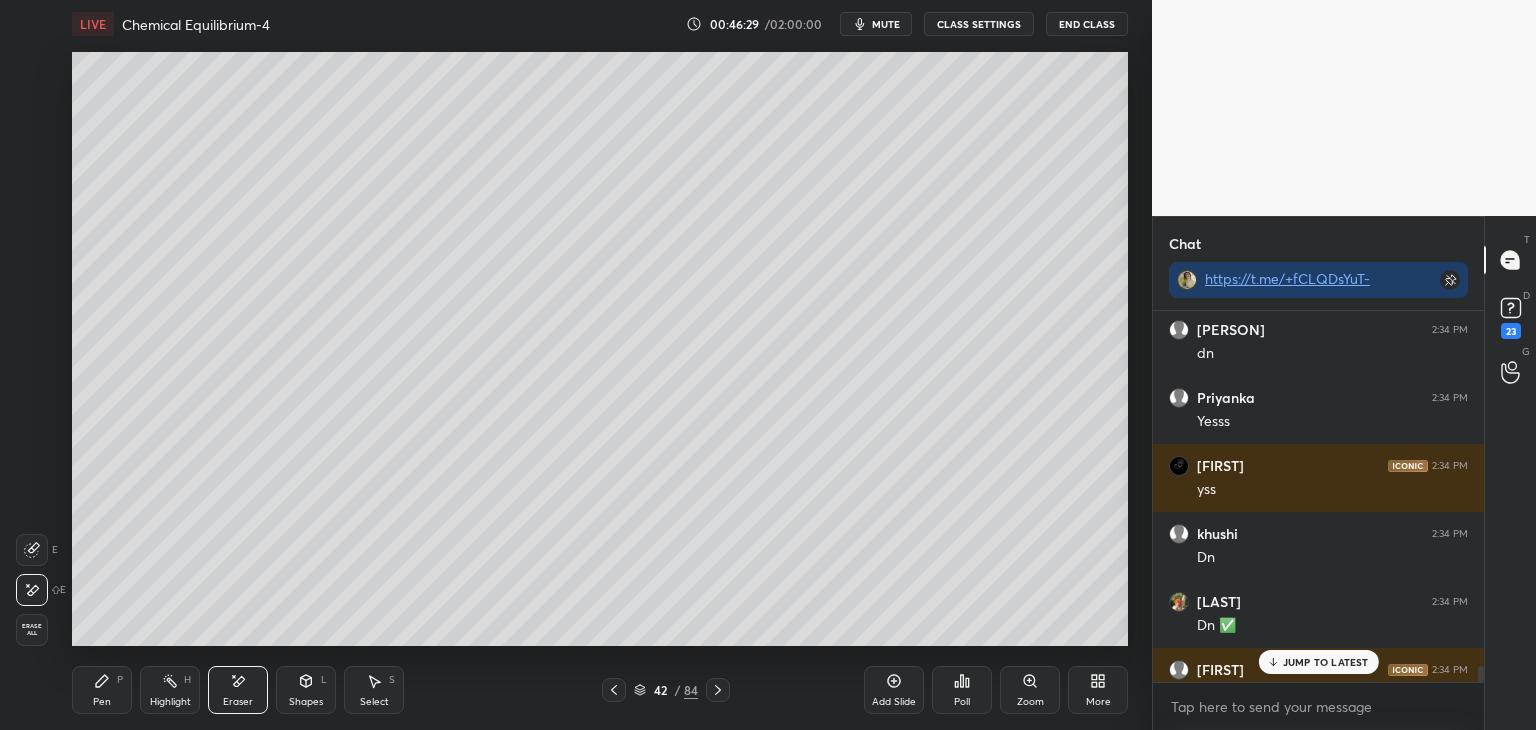 scroll, scrollTop: 163743, scrollLeft: 0, axis: vertical 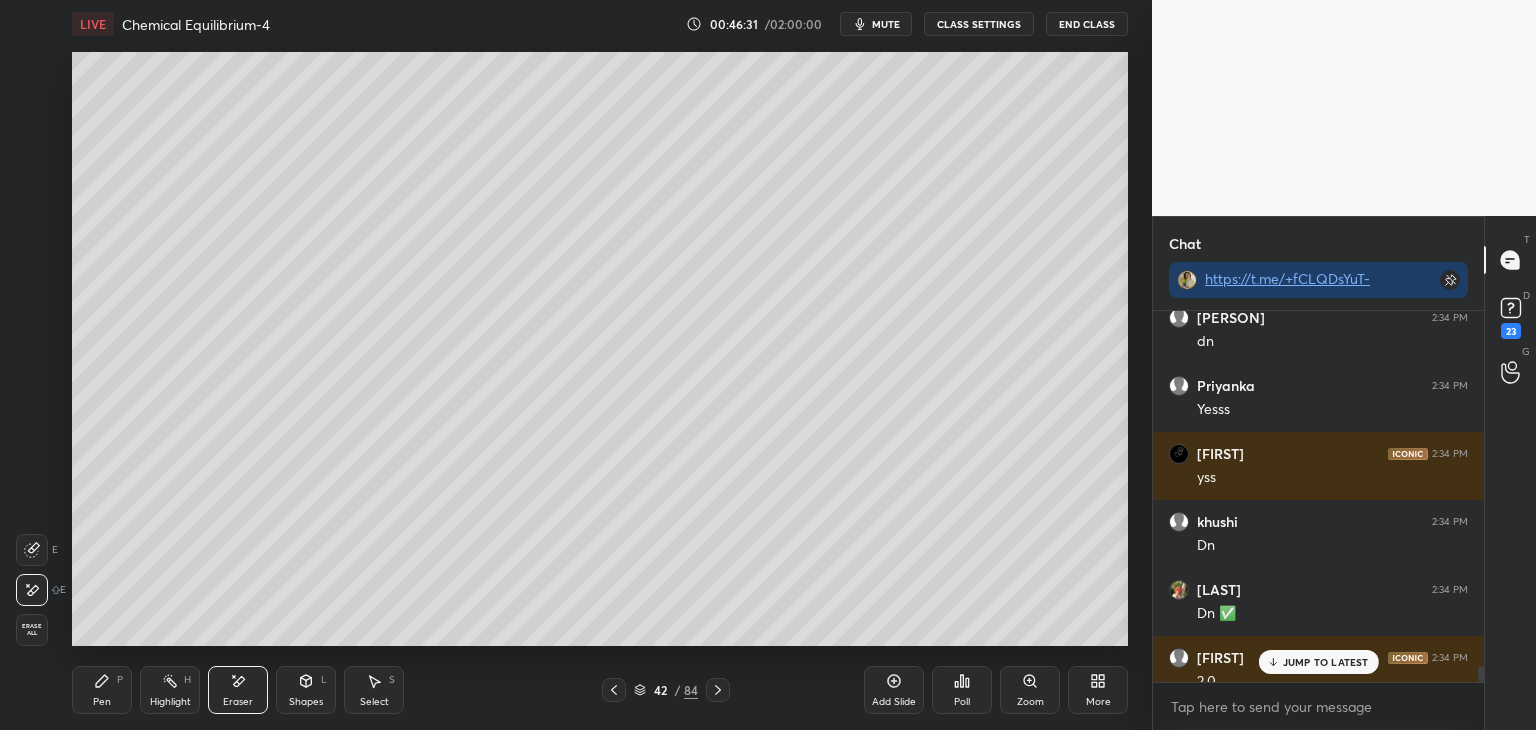 click on "JUMP TO LATEST" at bounding box center [1326, 662] 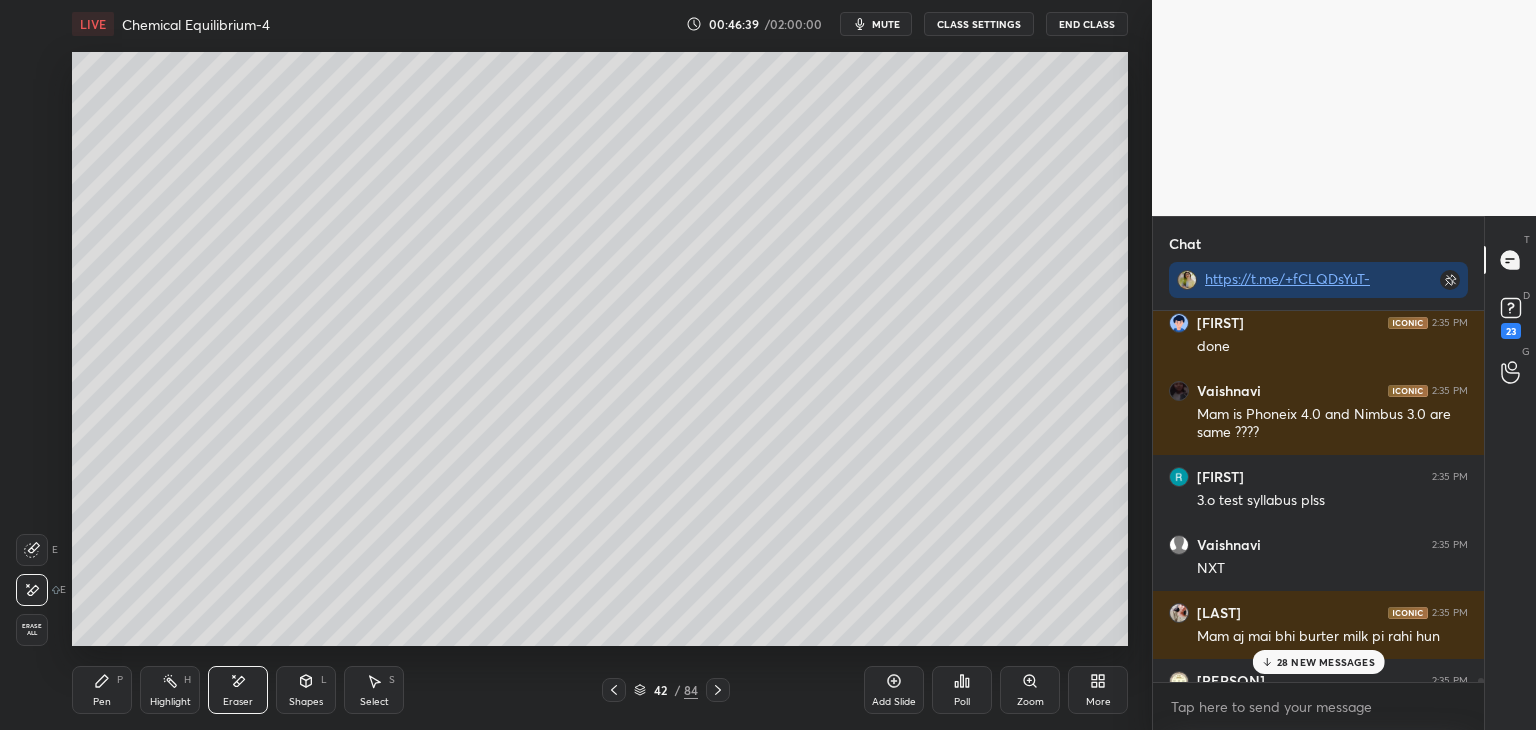 scroll, scrollTop: 175903, scrollLeft: 0, axis: vertical 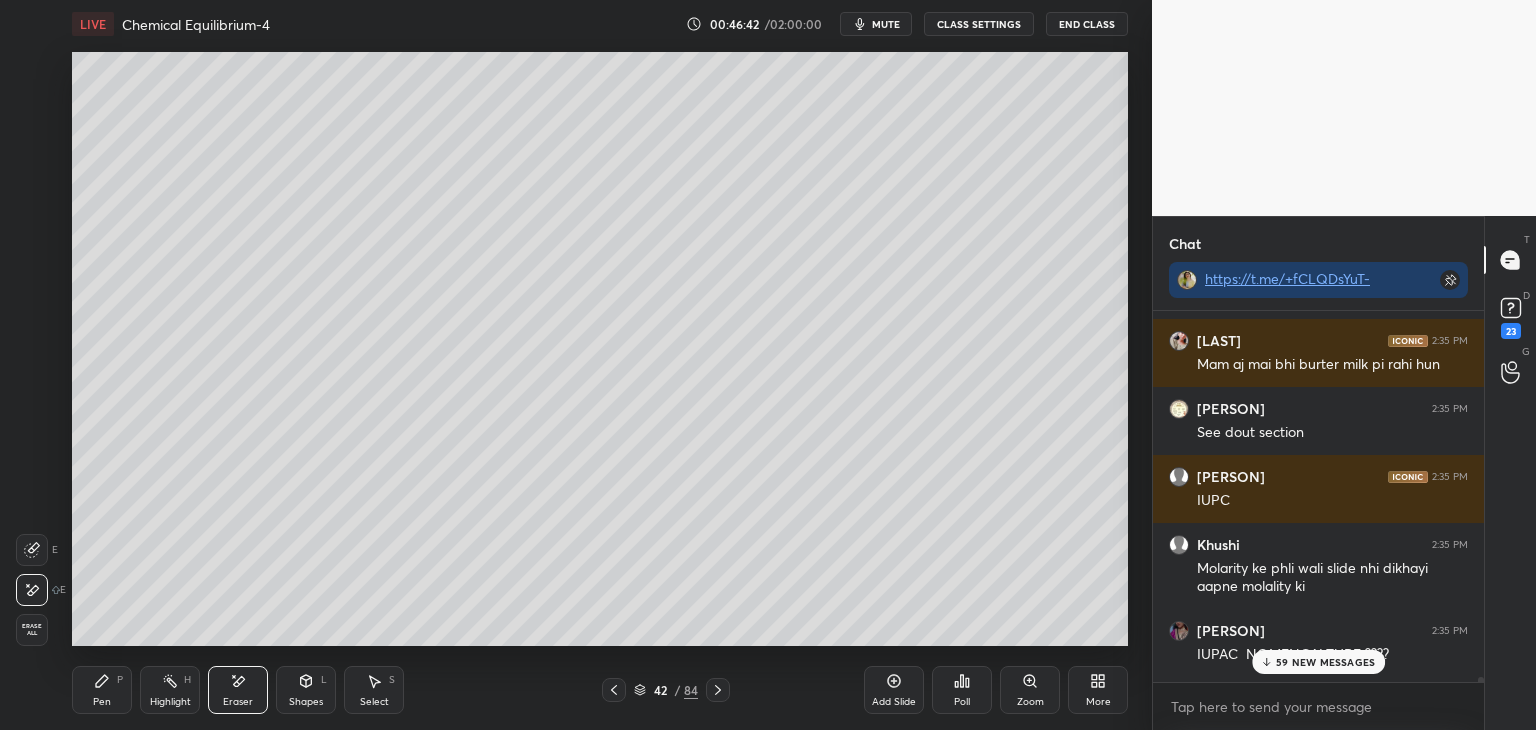 click on "59 NEW MESSAGES" at bounding box center [1325, 662] 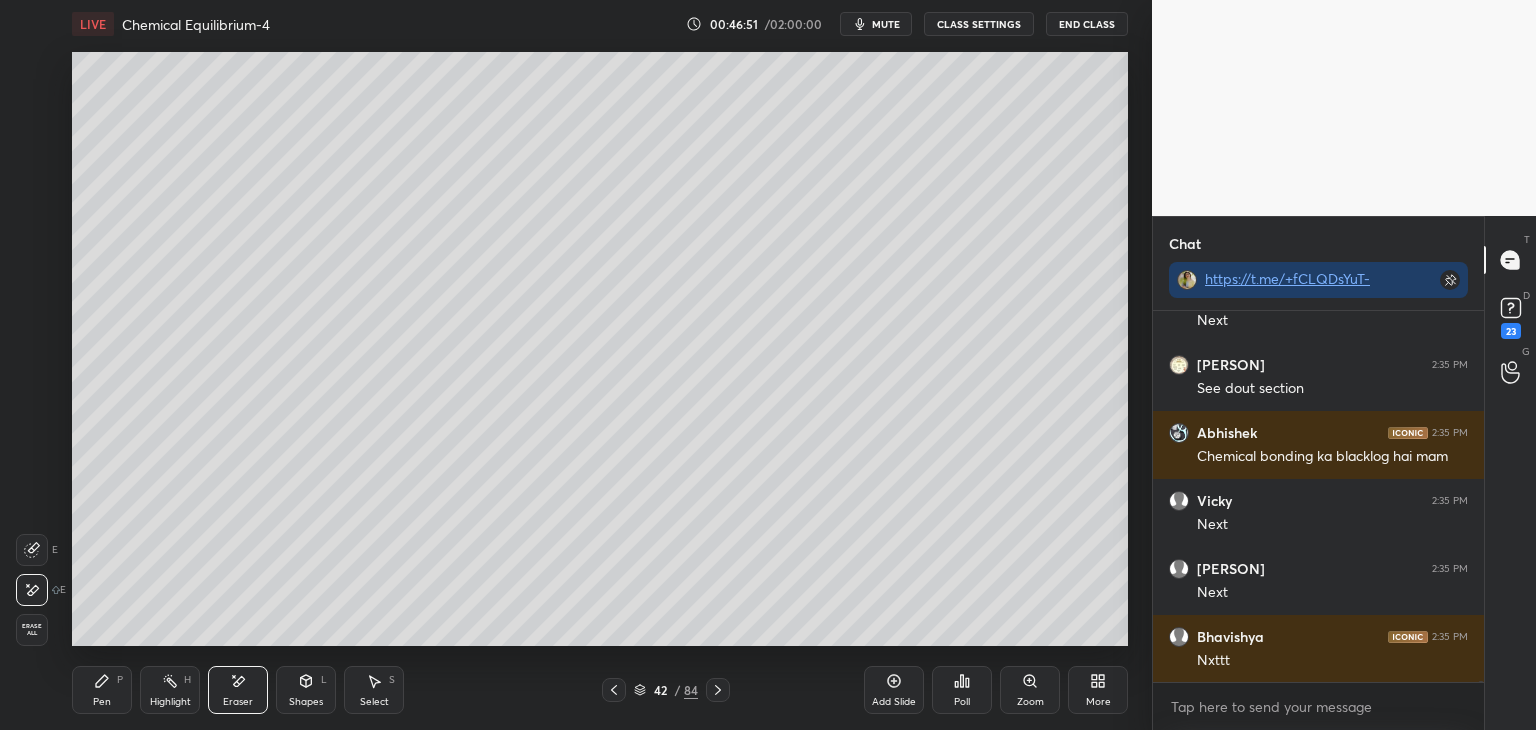 scroll, scrollTop: 180710, scrollLeft: 0, axis: vertical 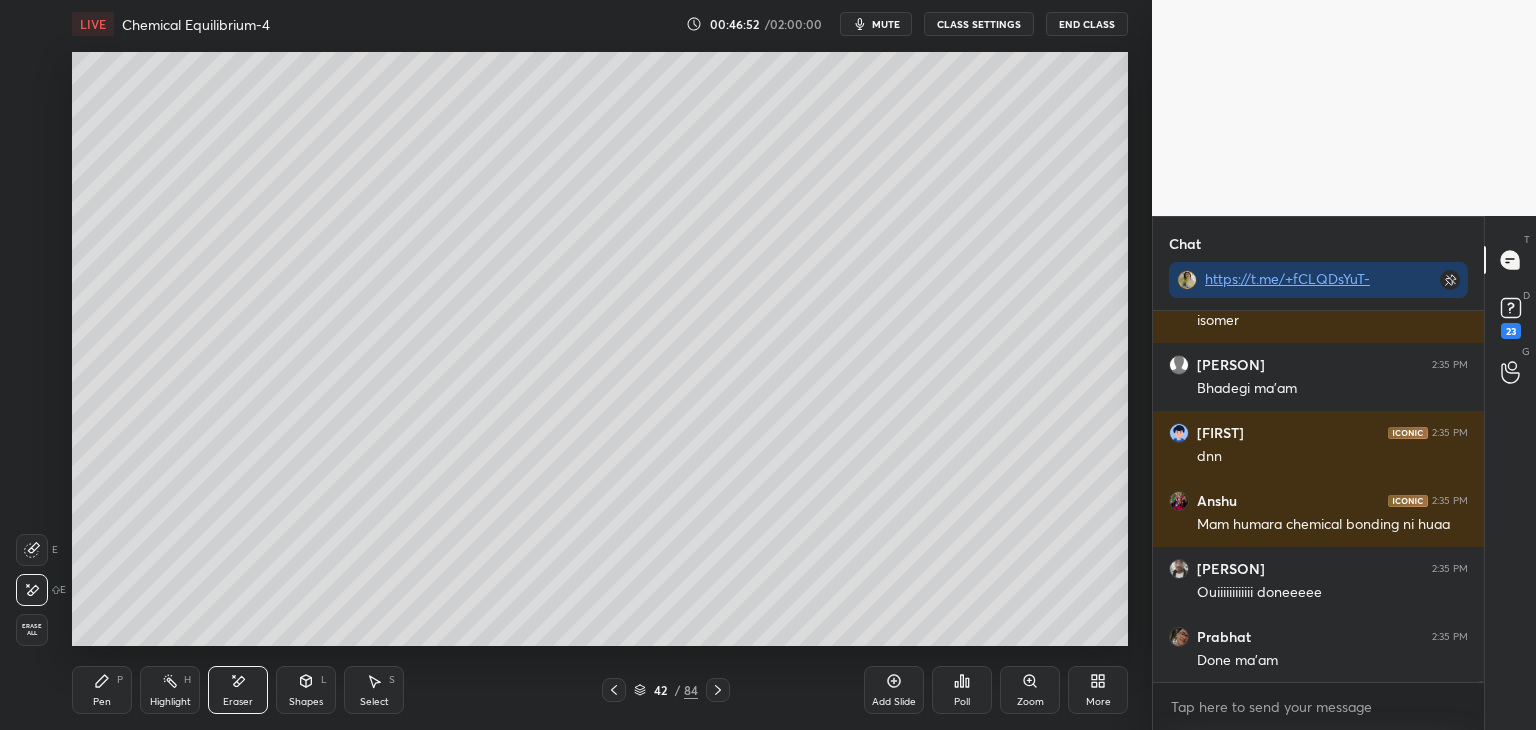 click 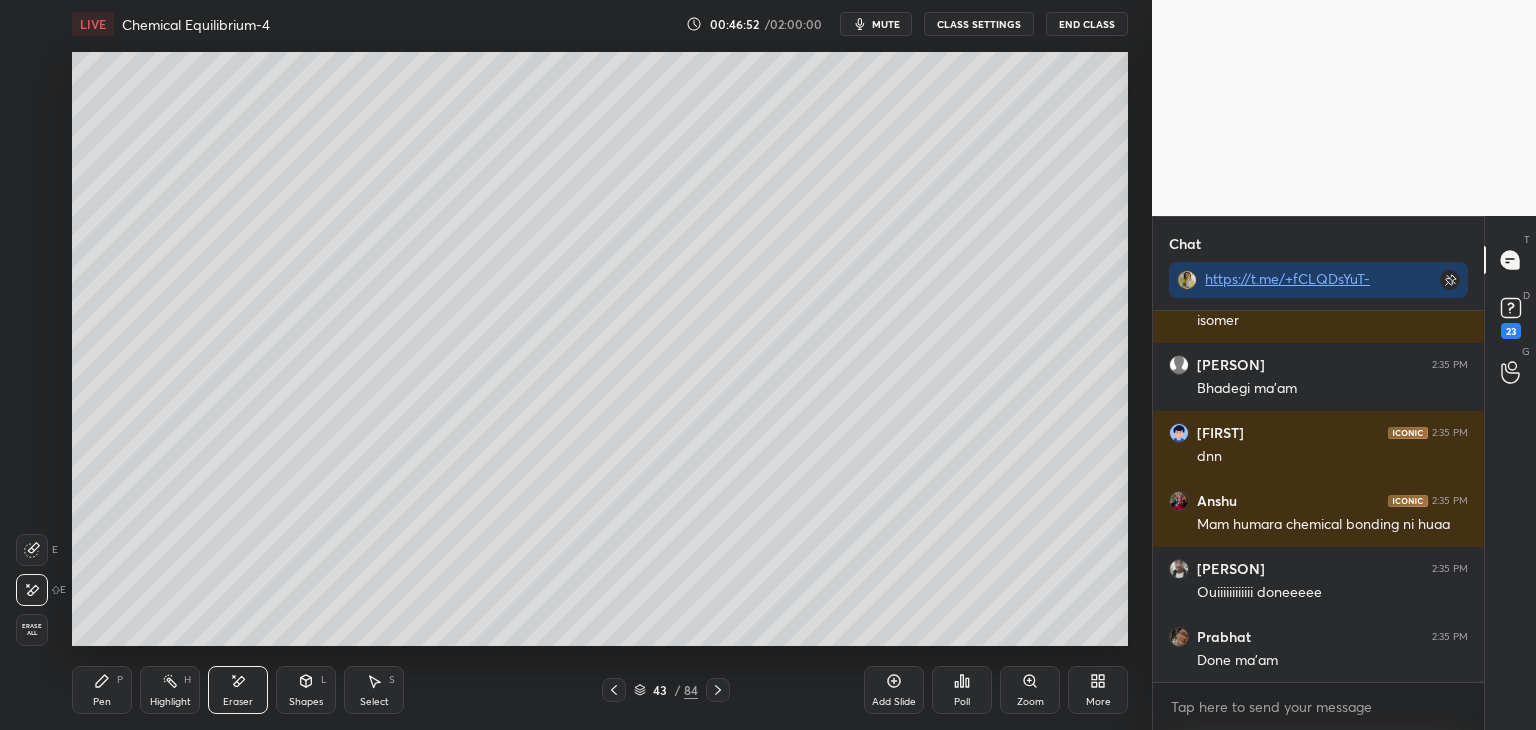 scroll, scrollTop: 181674, scrollLeft: 0, axis: vertical 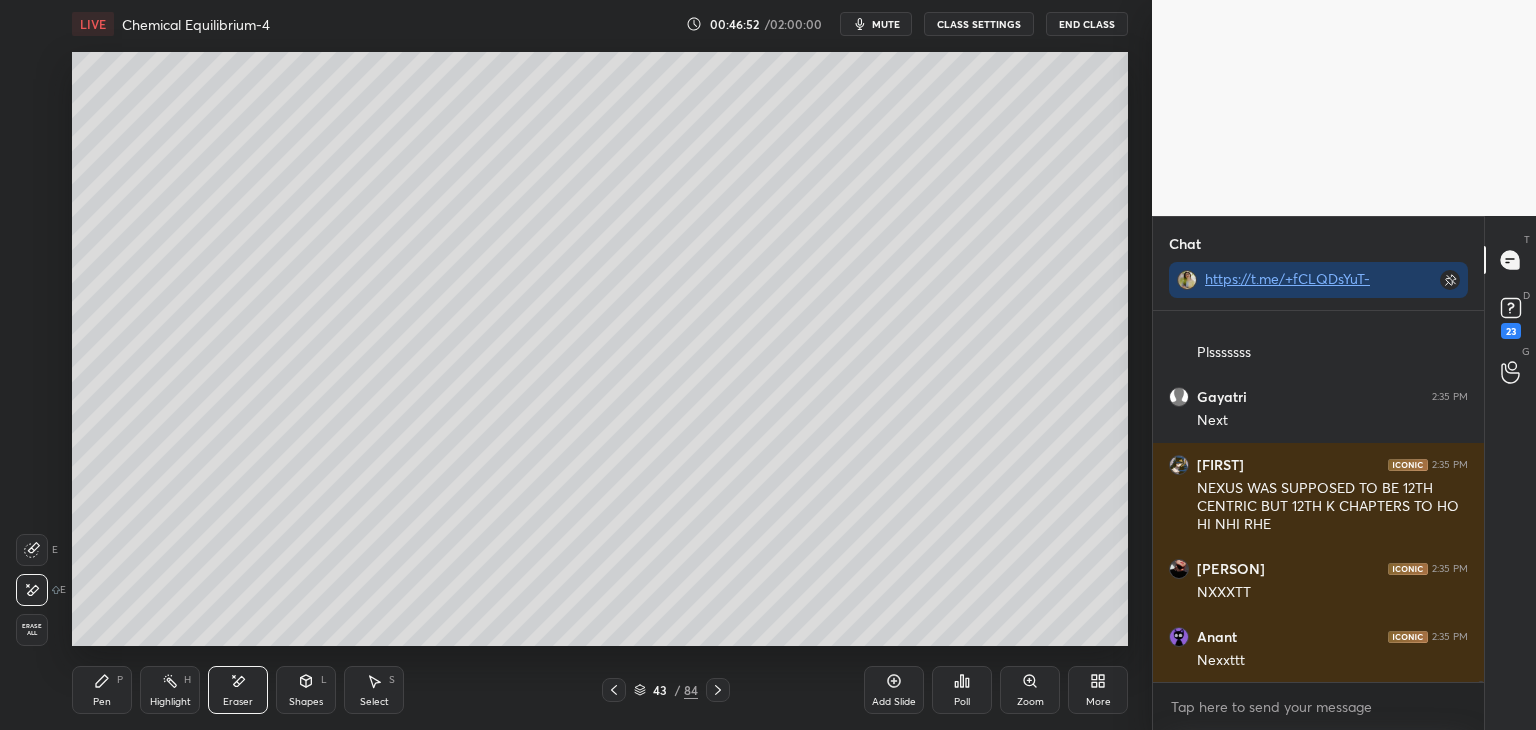 click 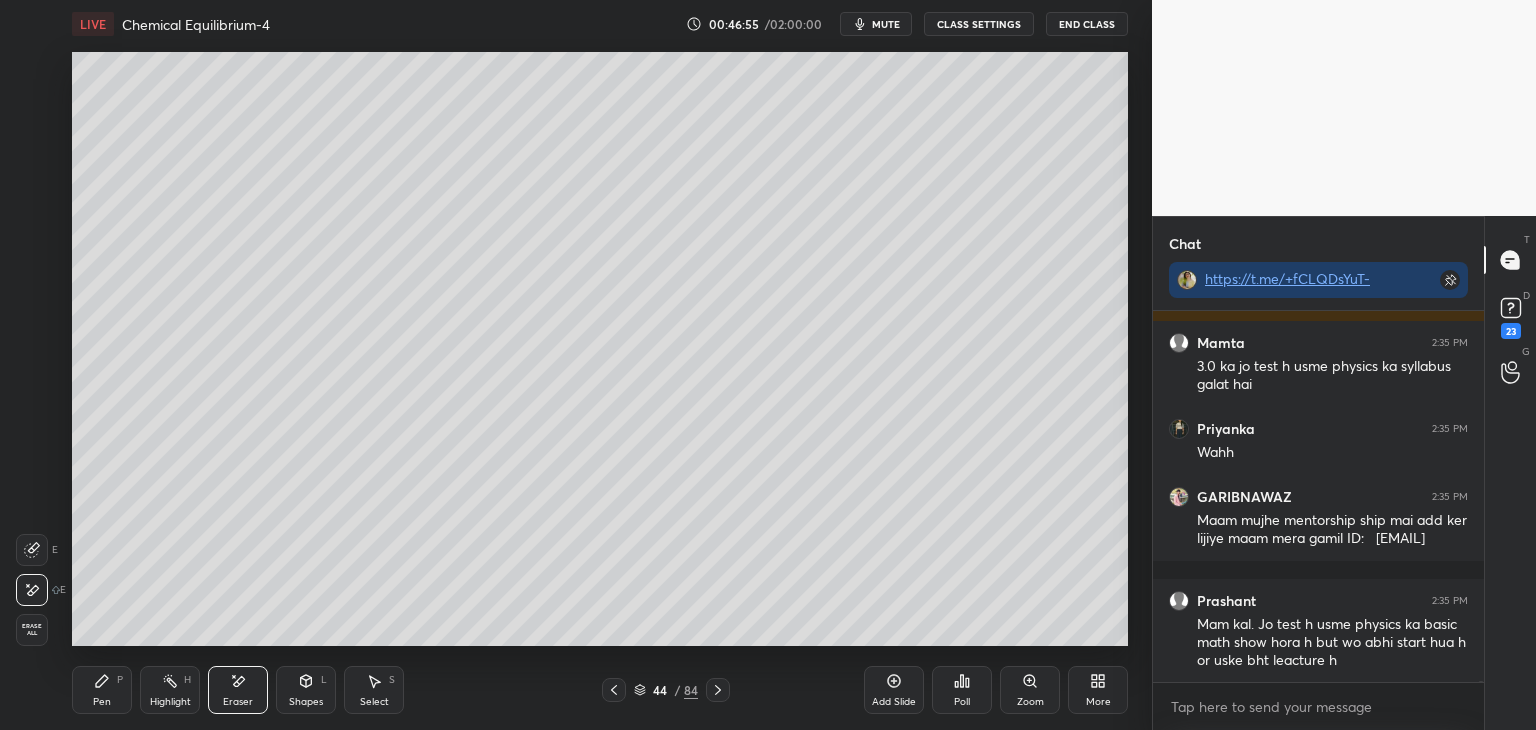 scroll, scrollTop: 183604, scrollLeft: 0, axis: vertical 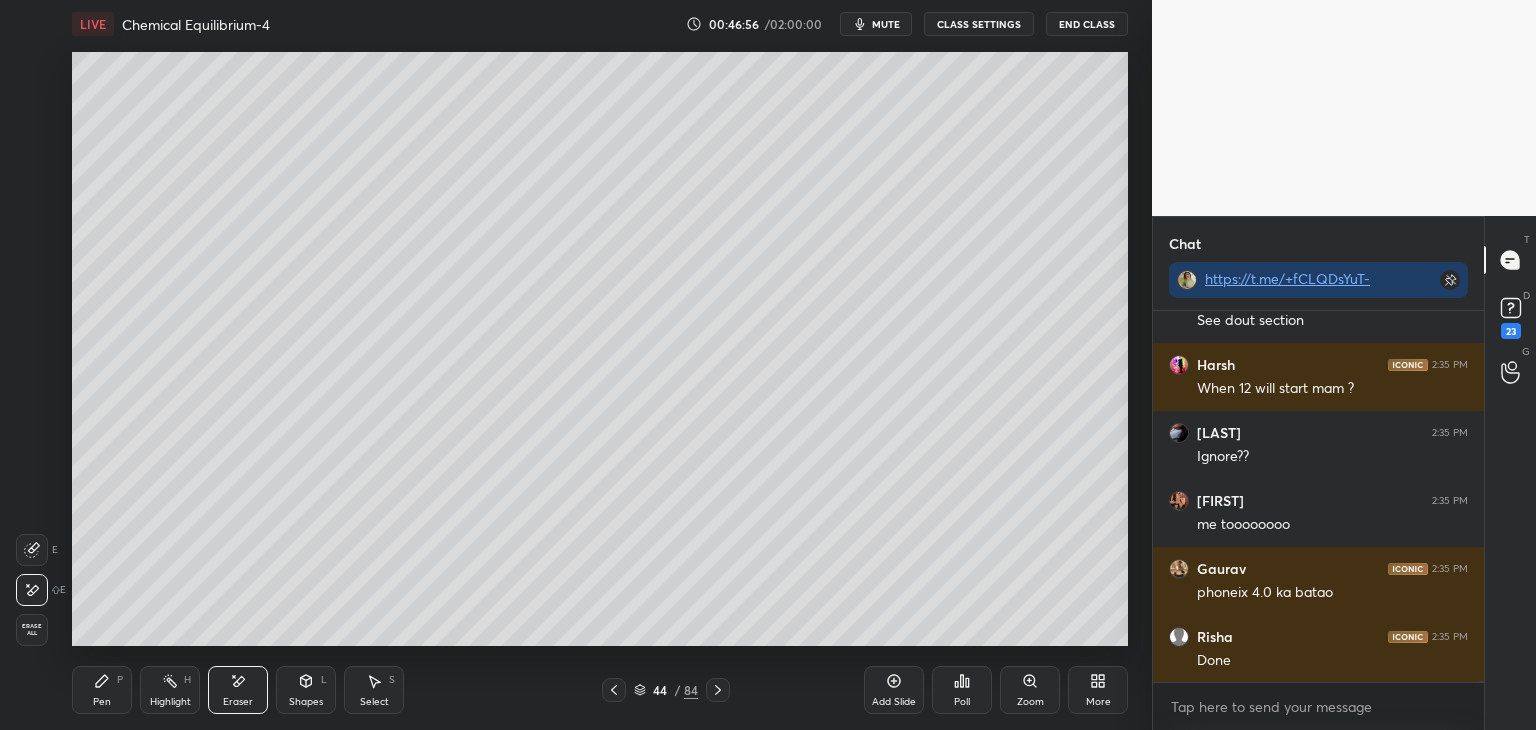click on "CLASS SETTINGS" at bounding box center [979, 24] 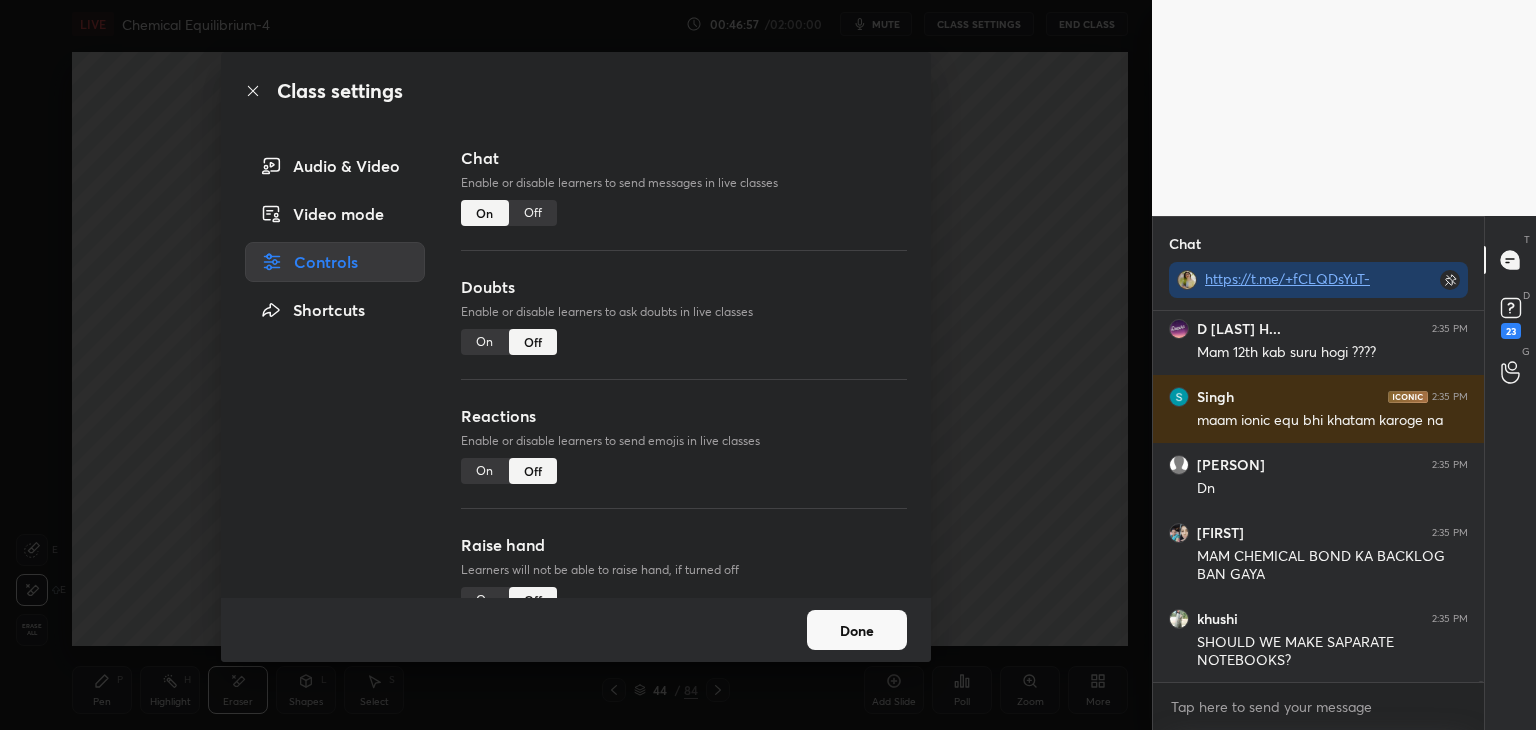 click on "Off" at bounding box center [533, 213] 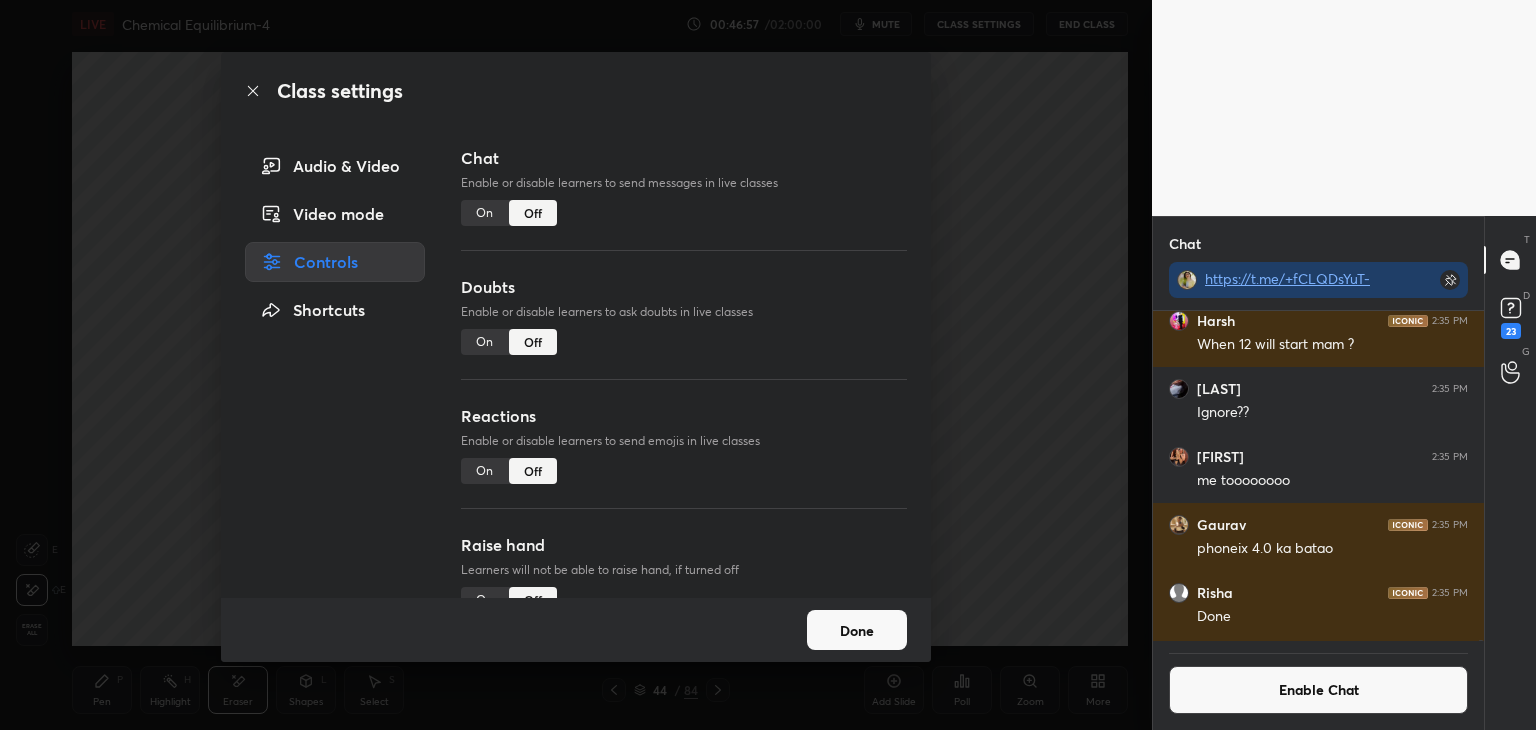 scroll, scrollTop: 183007, scrollLeft: 0, axis: vertical 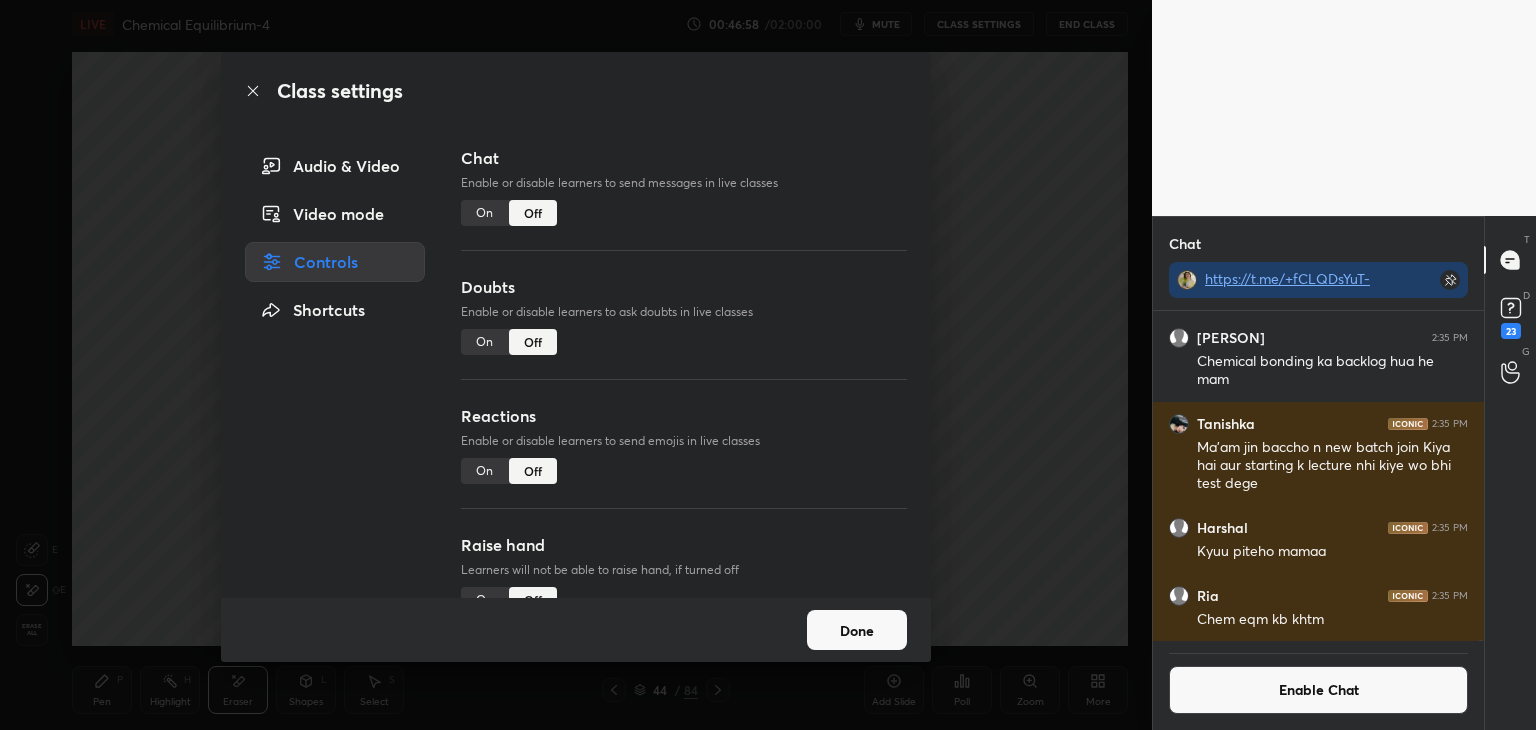 click on "Done" at bounding box center [857, 630] 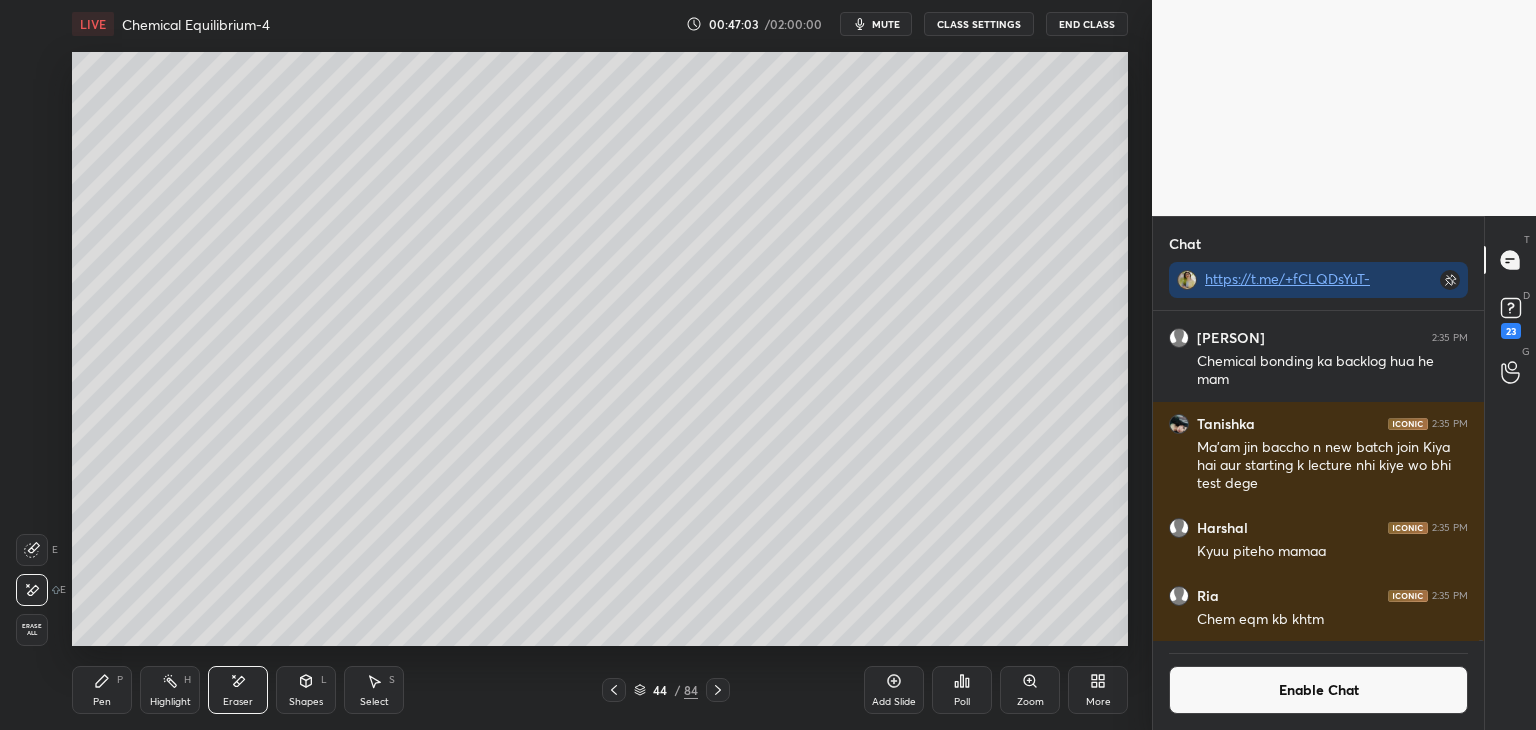 click on "Enable Chat" at bounding box center [1318, 690] 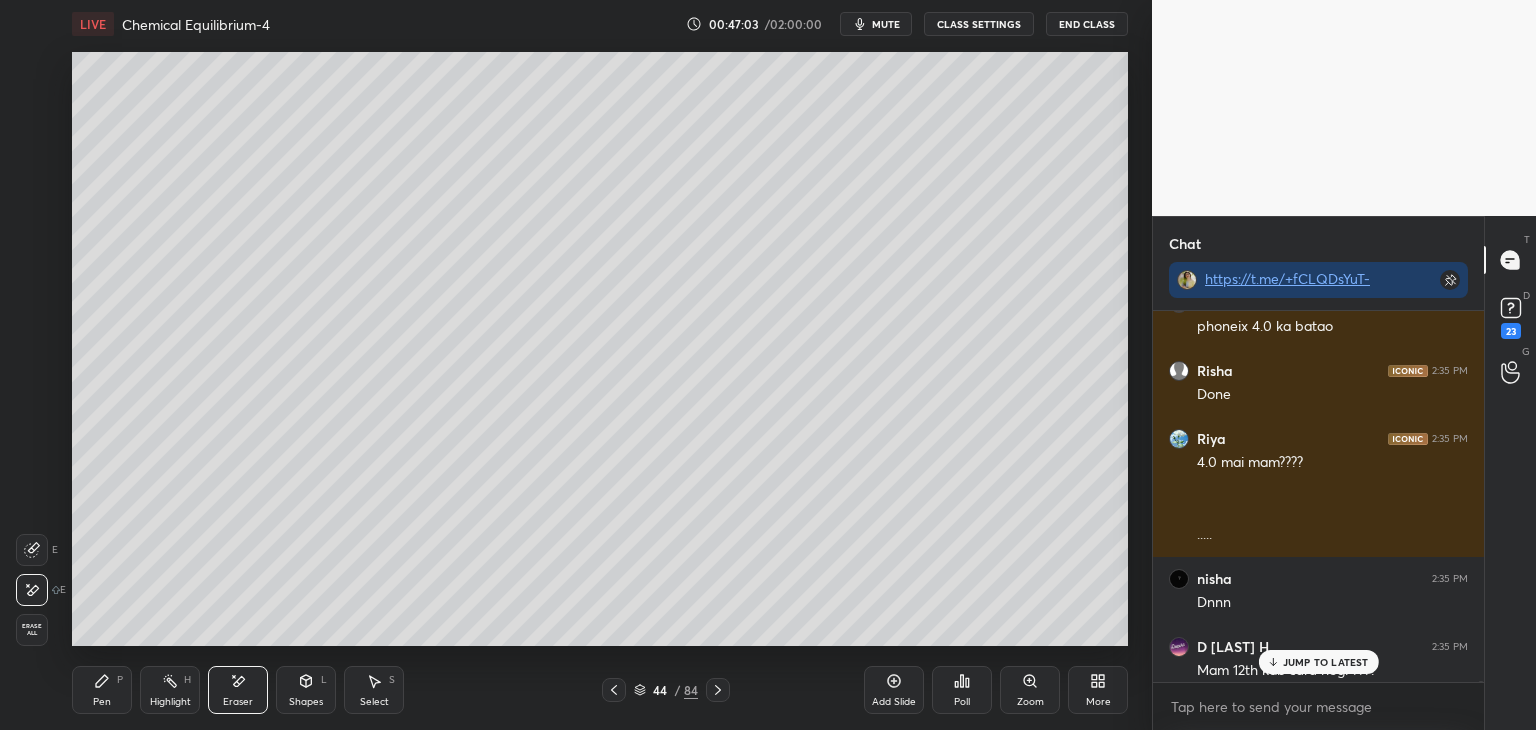 click on "JUMP TO LATEST" at bounding box center [1326, 662] 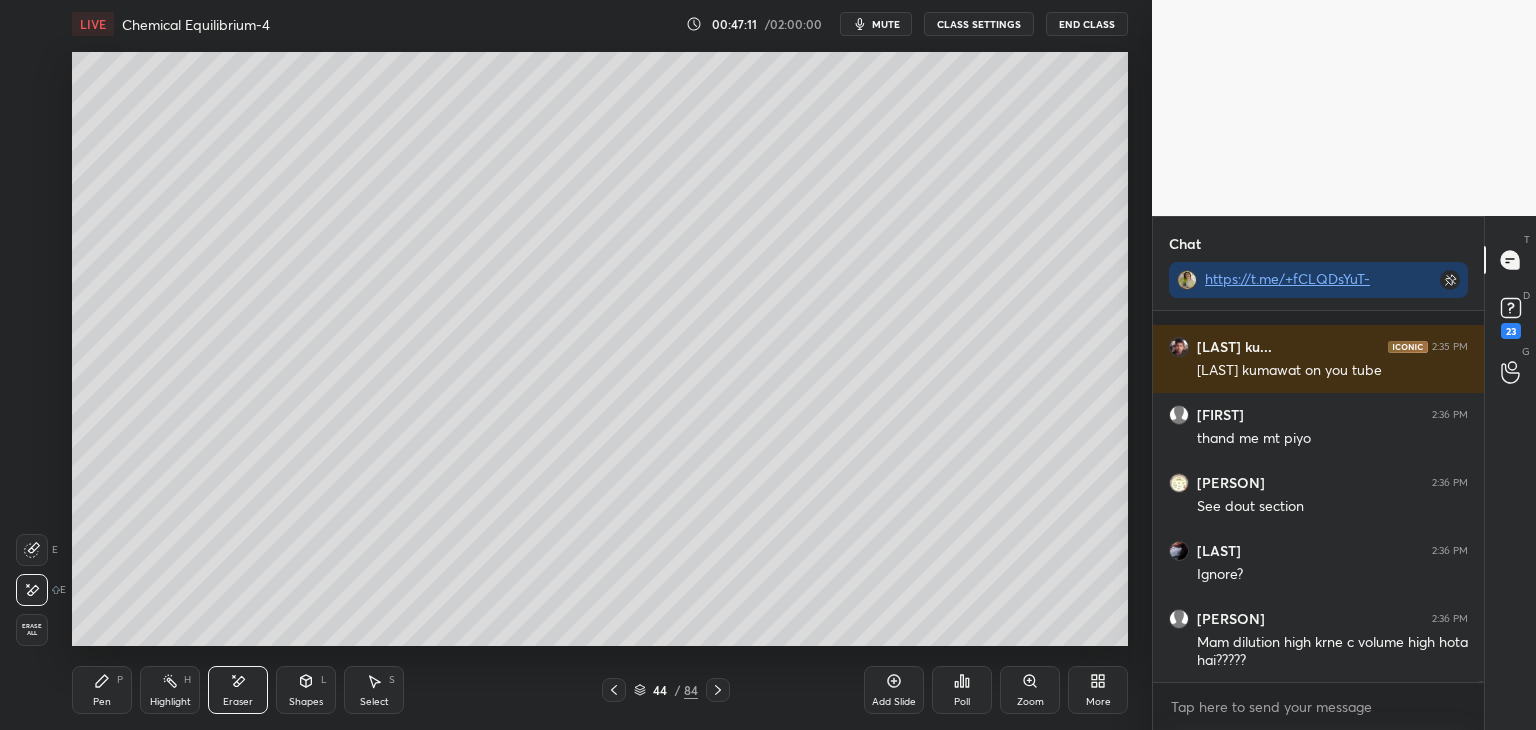 scroll, scrollTop: 184126, scrollLeft: 0, axis: vertical 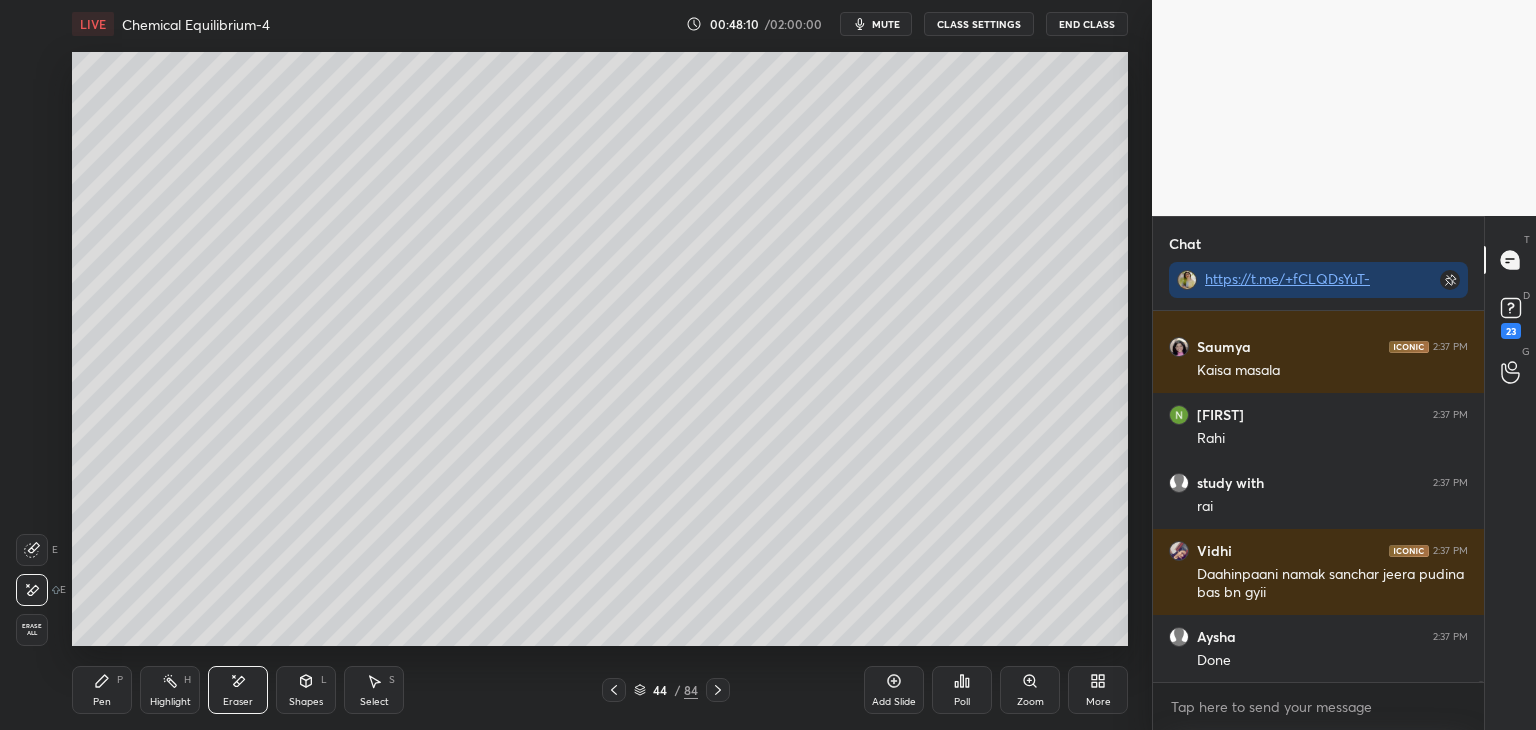click on "CLASS SETTINGS" at bounding box center [979, 24] 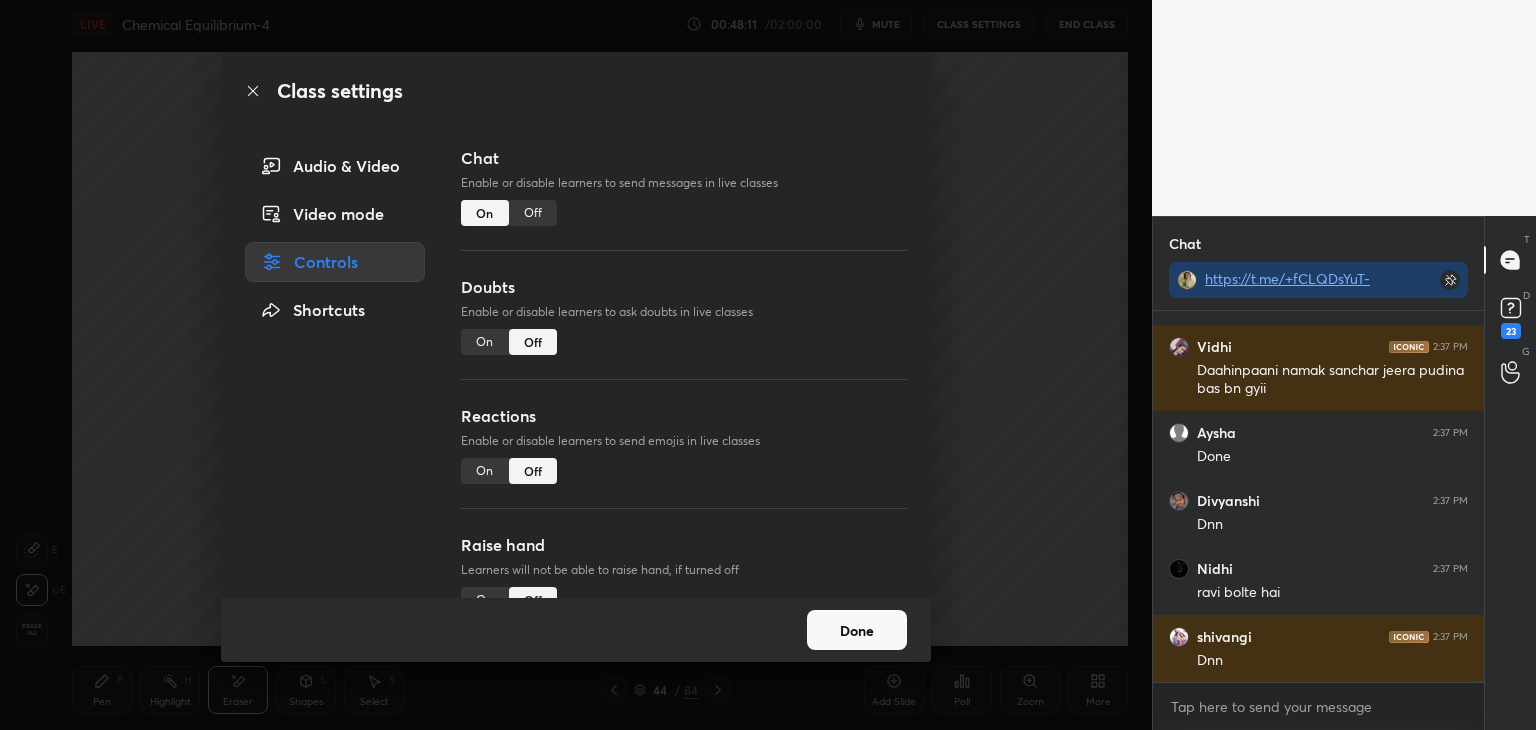click on "Off" at bounding box center (533, 213) 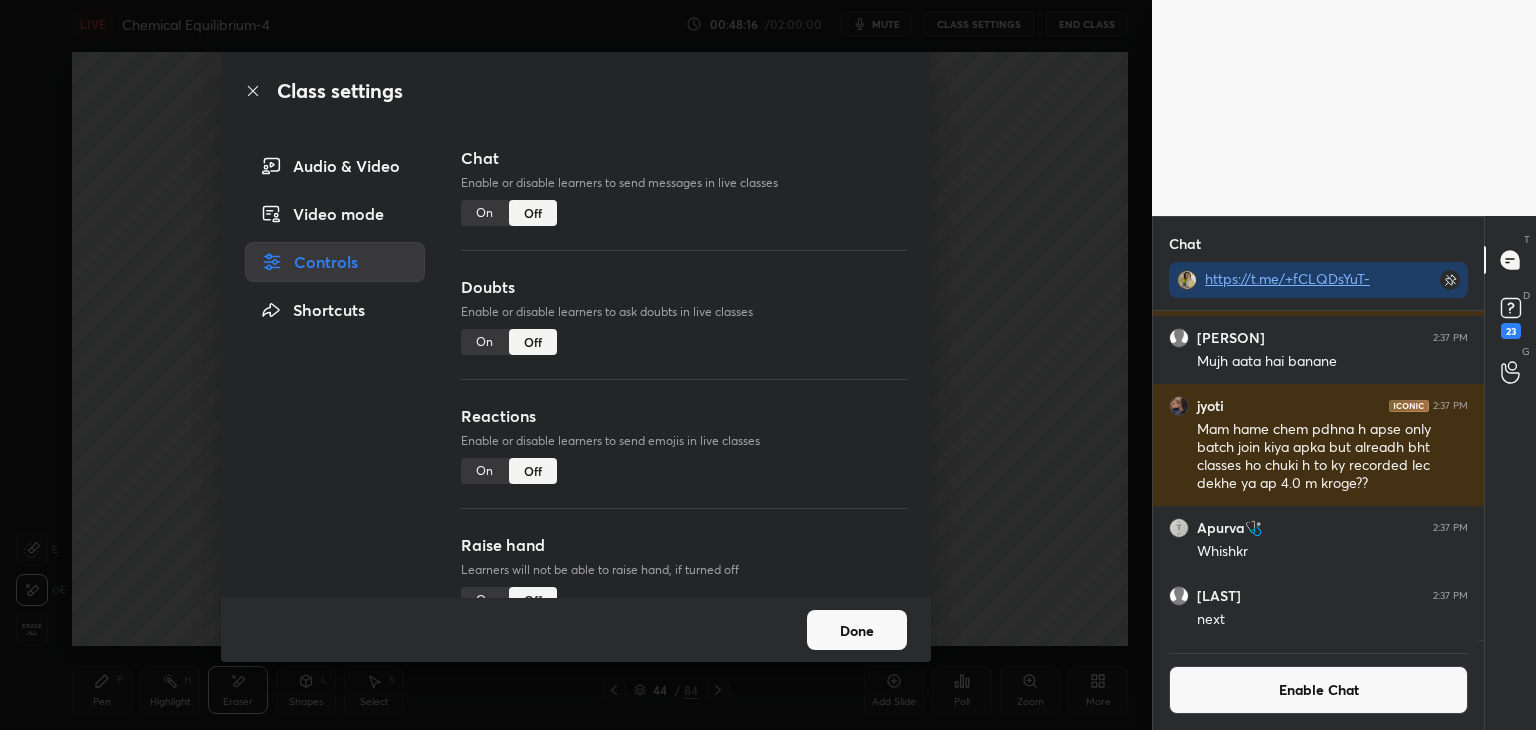 click on "Done" at bounding box center (857, 630) 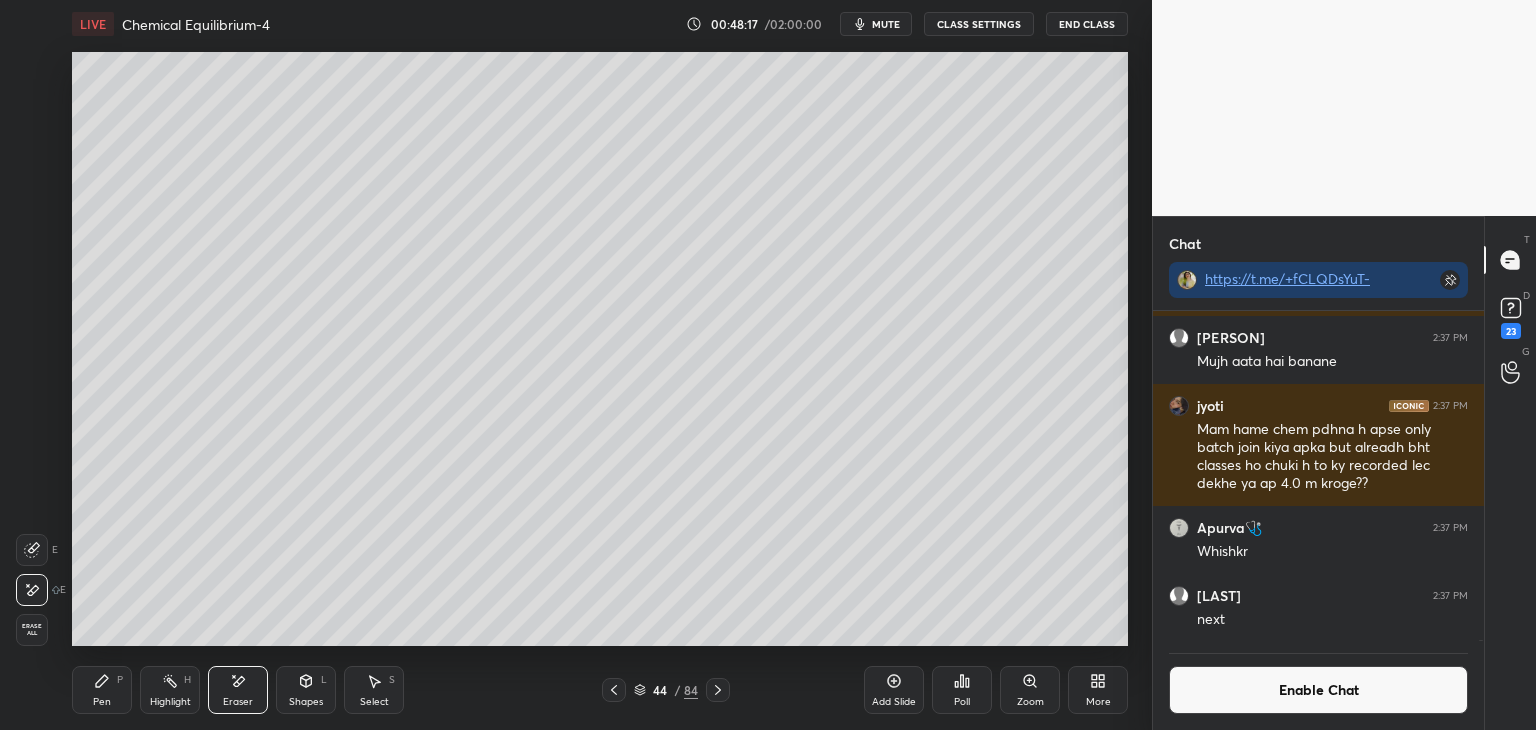 click 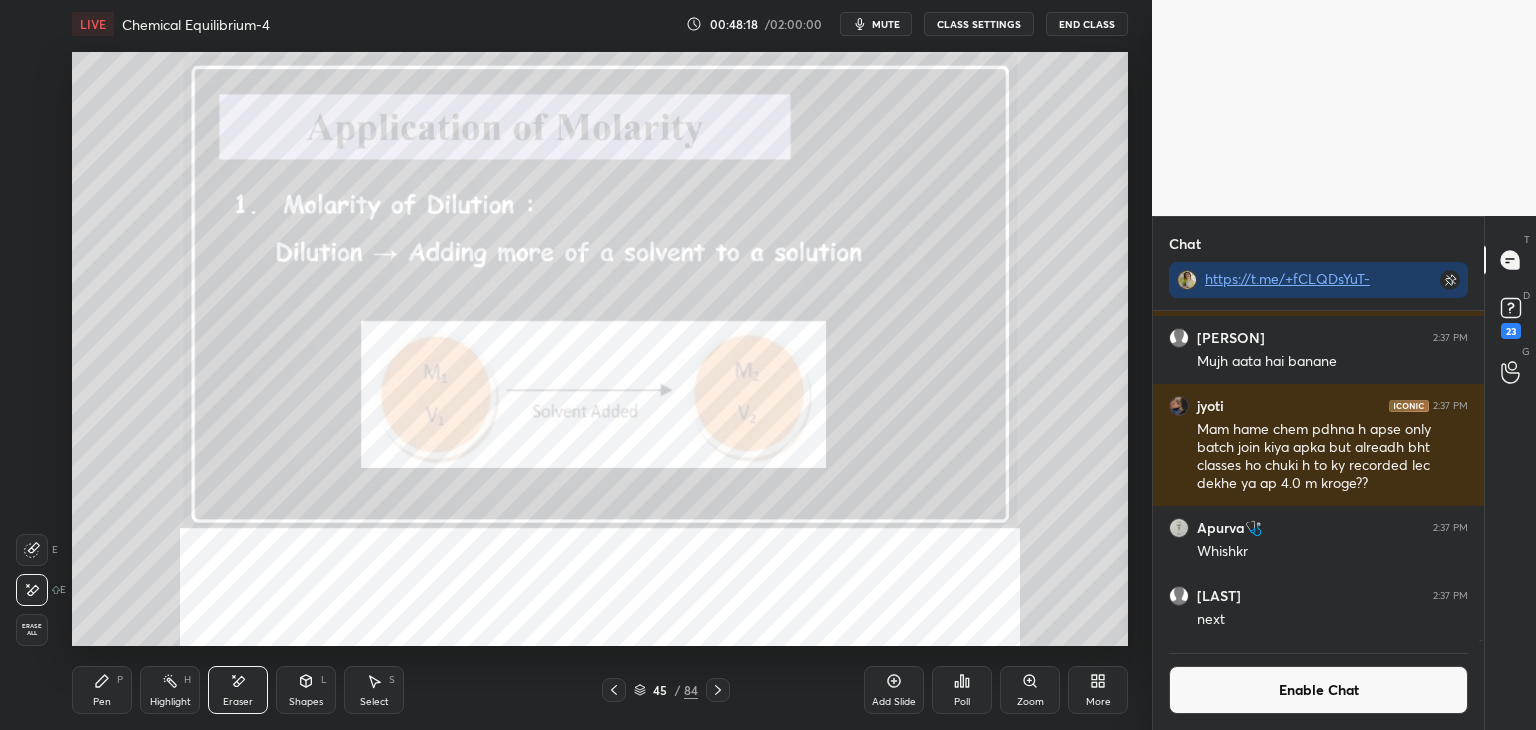 click 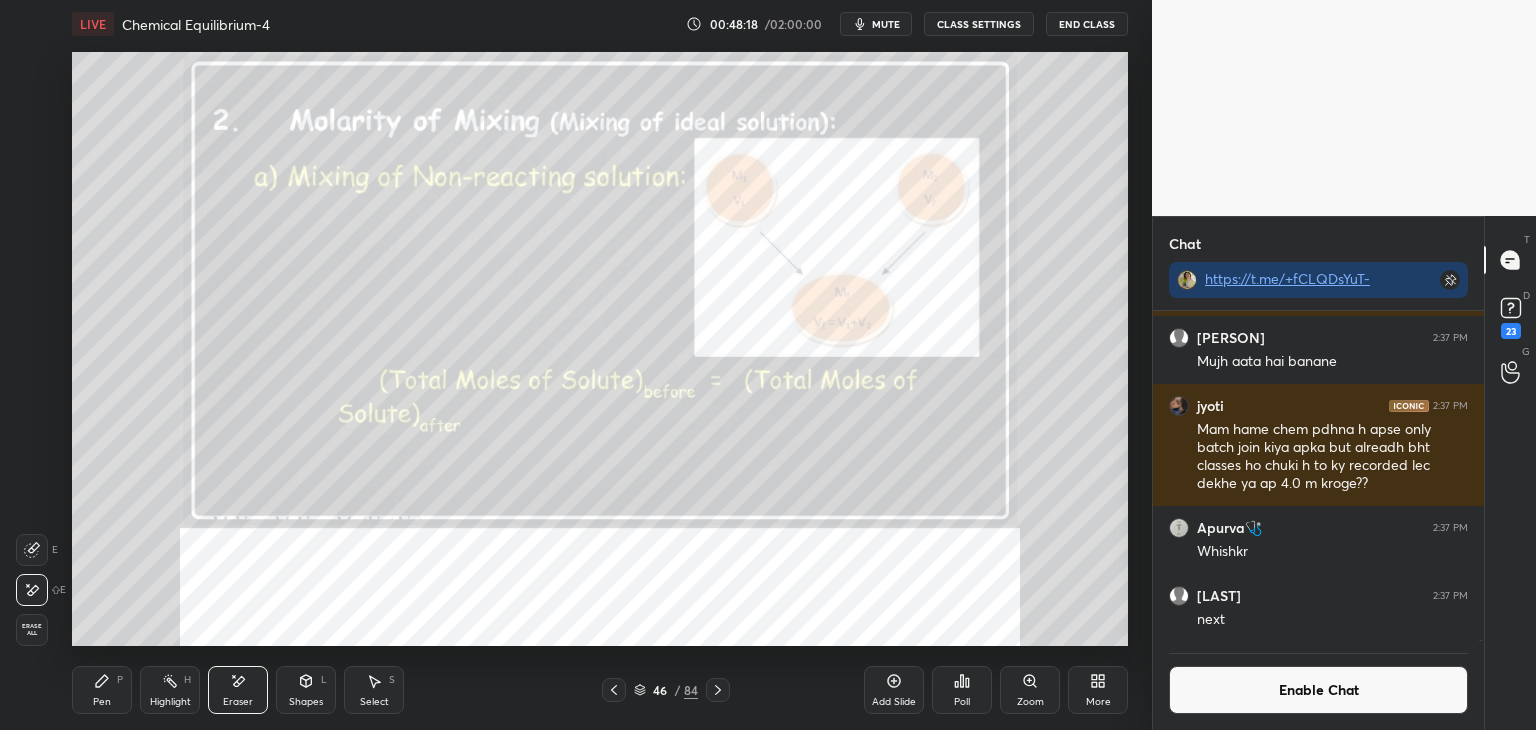 click 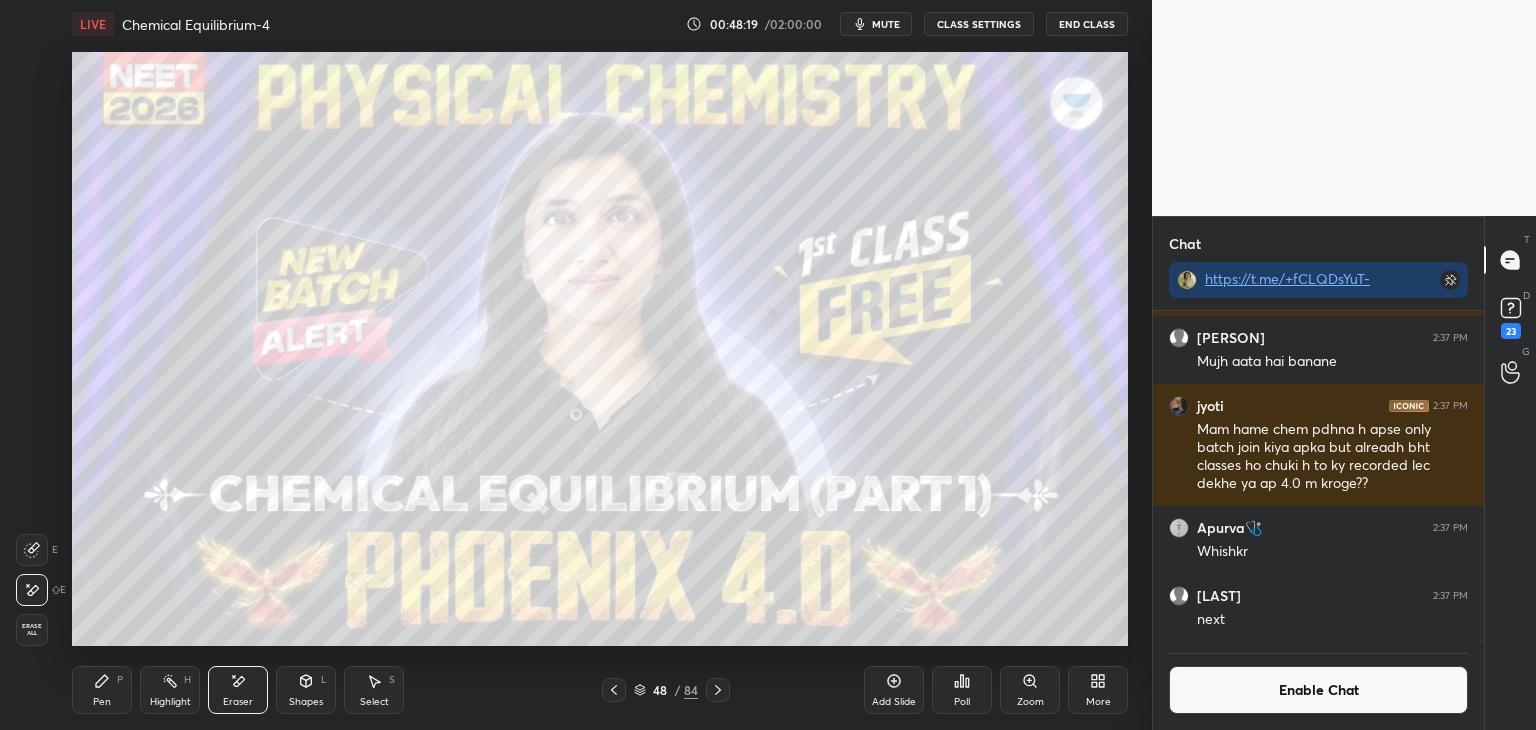 click at bounding box center (718, 690) 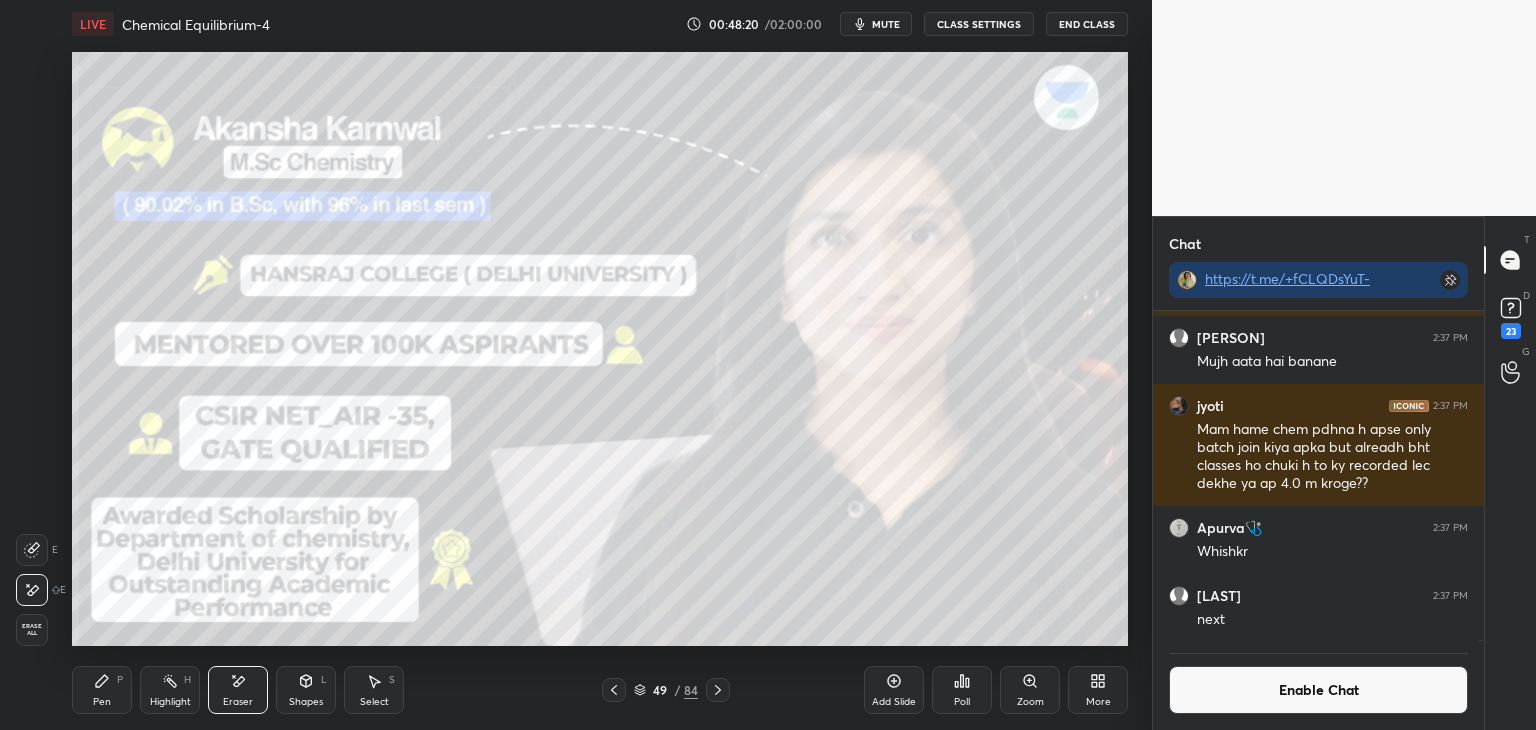 click at bounding box center [614, 690] 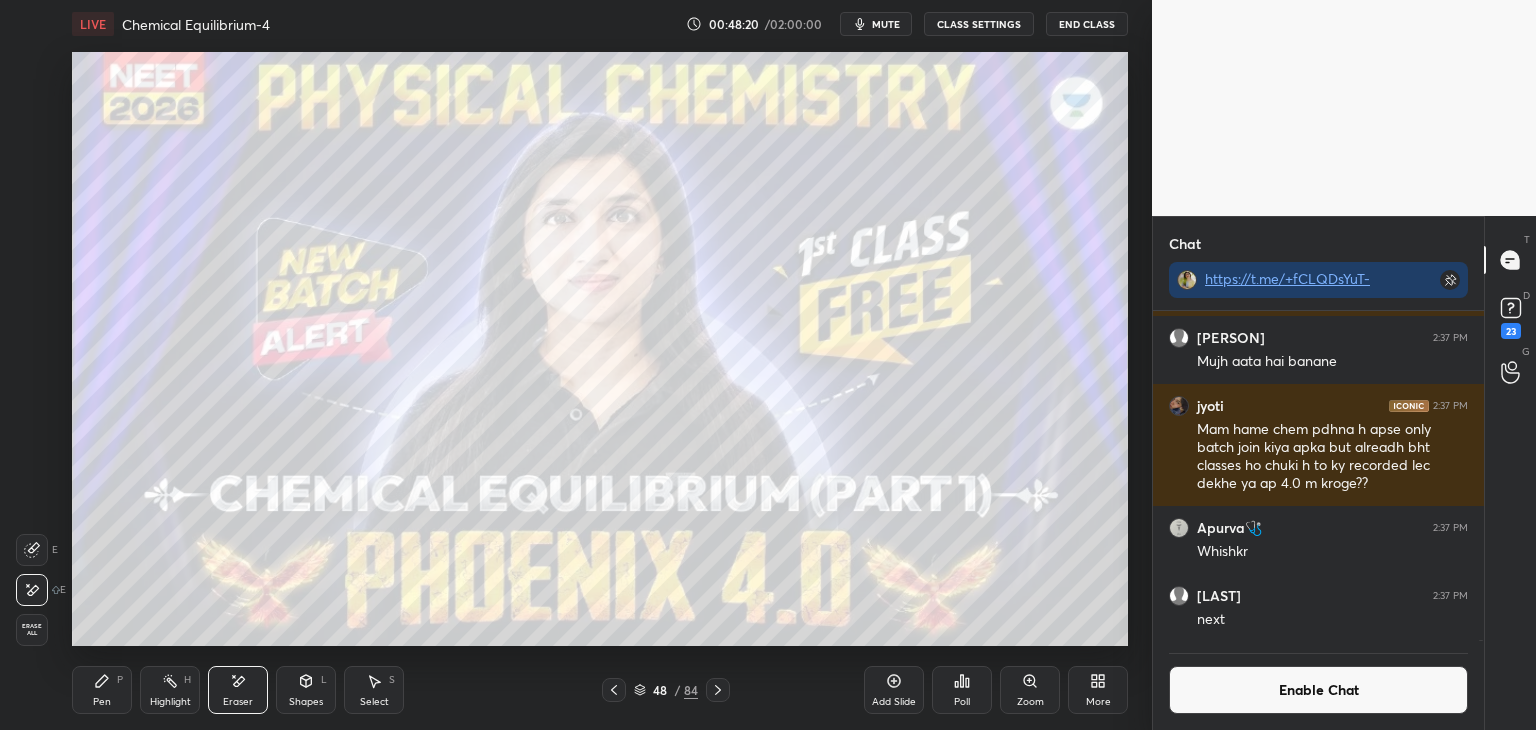 click 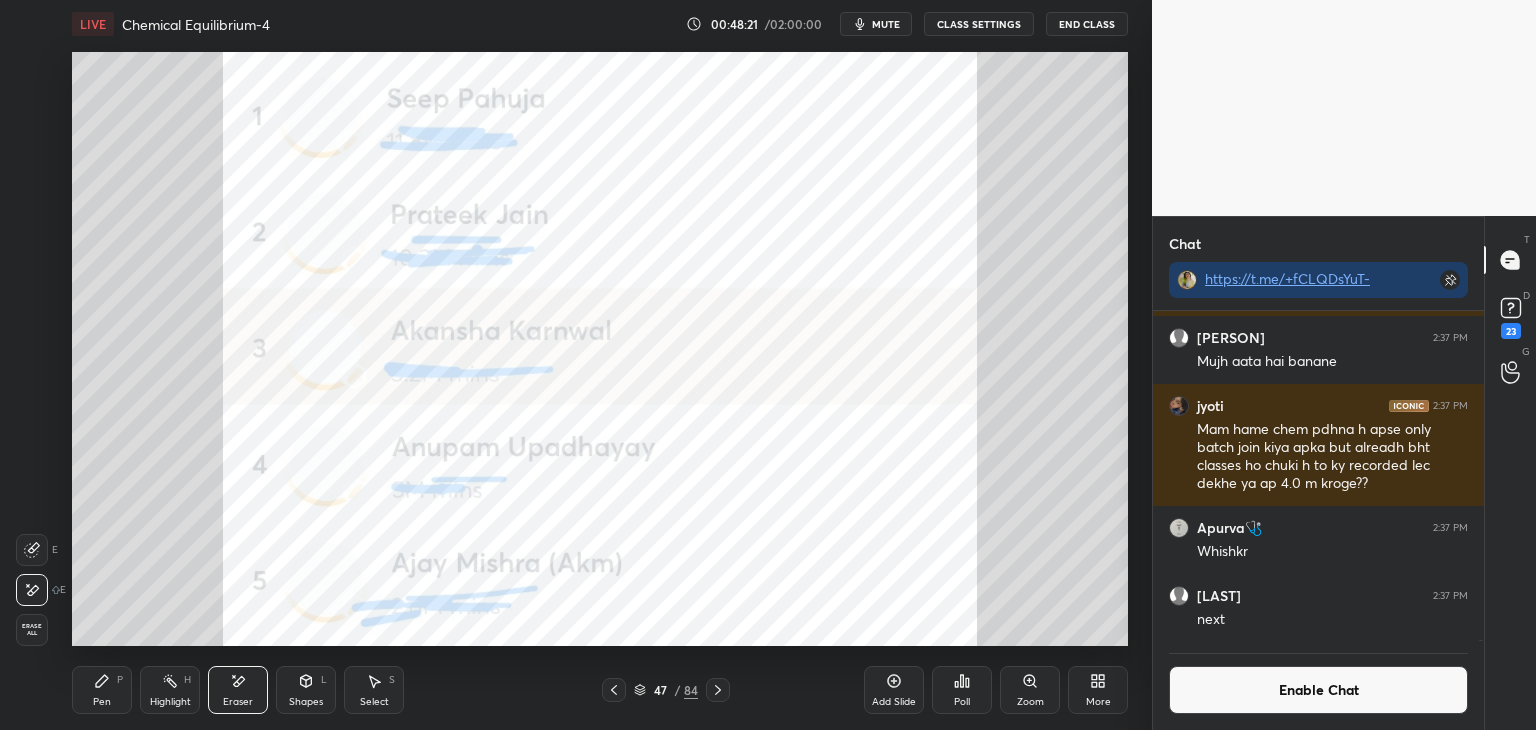 click 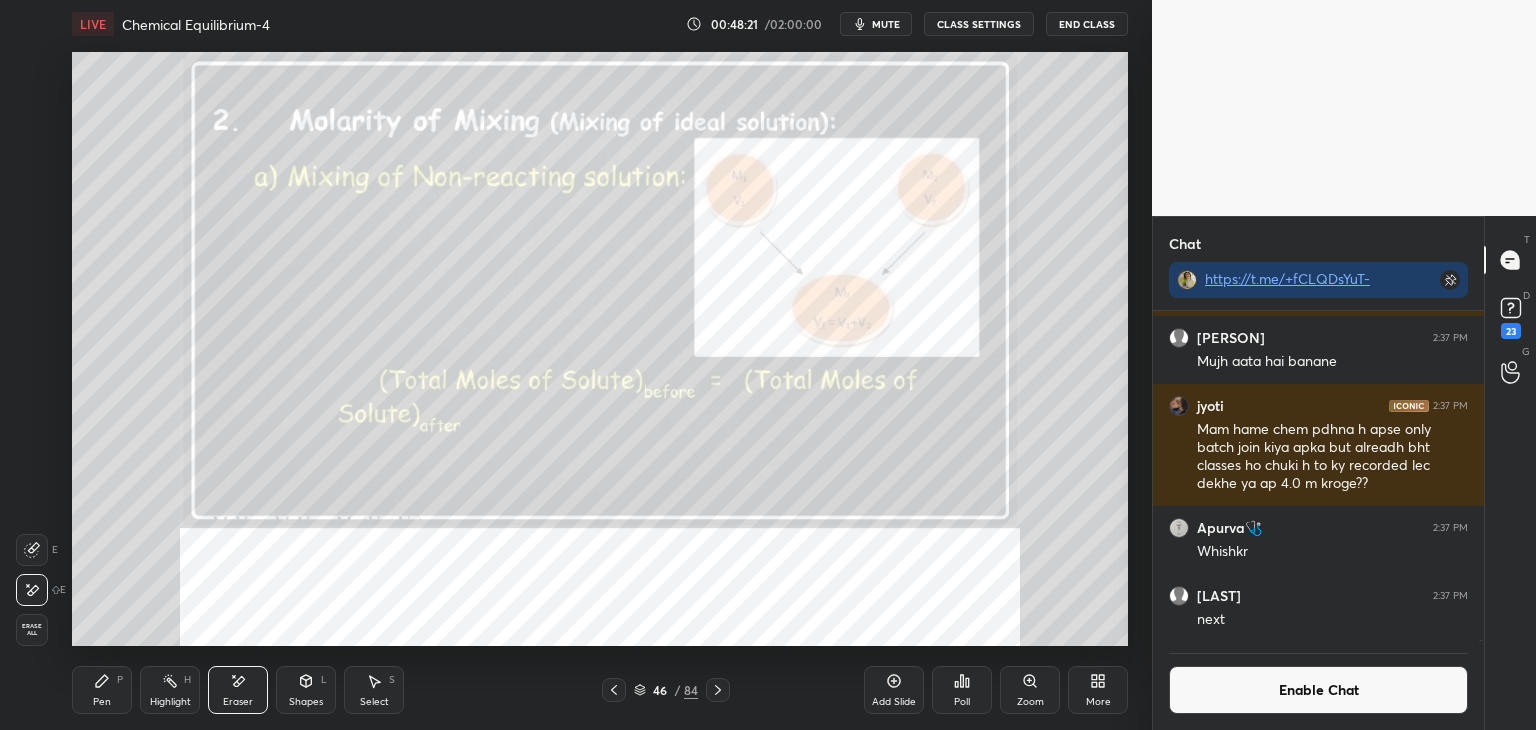 click 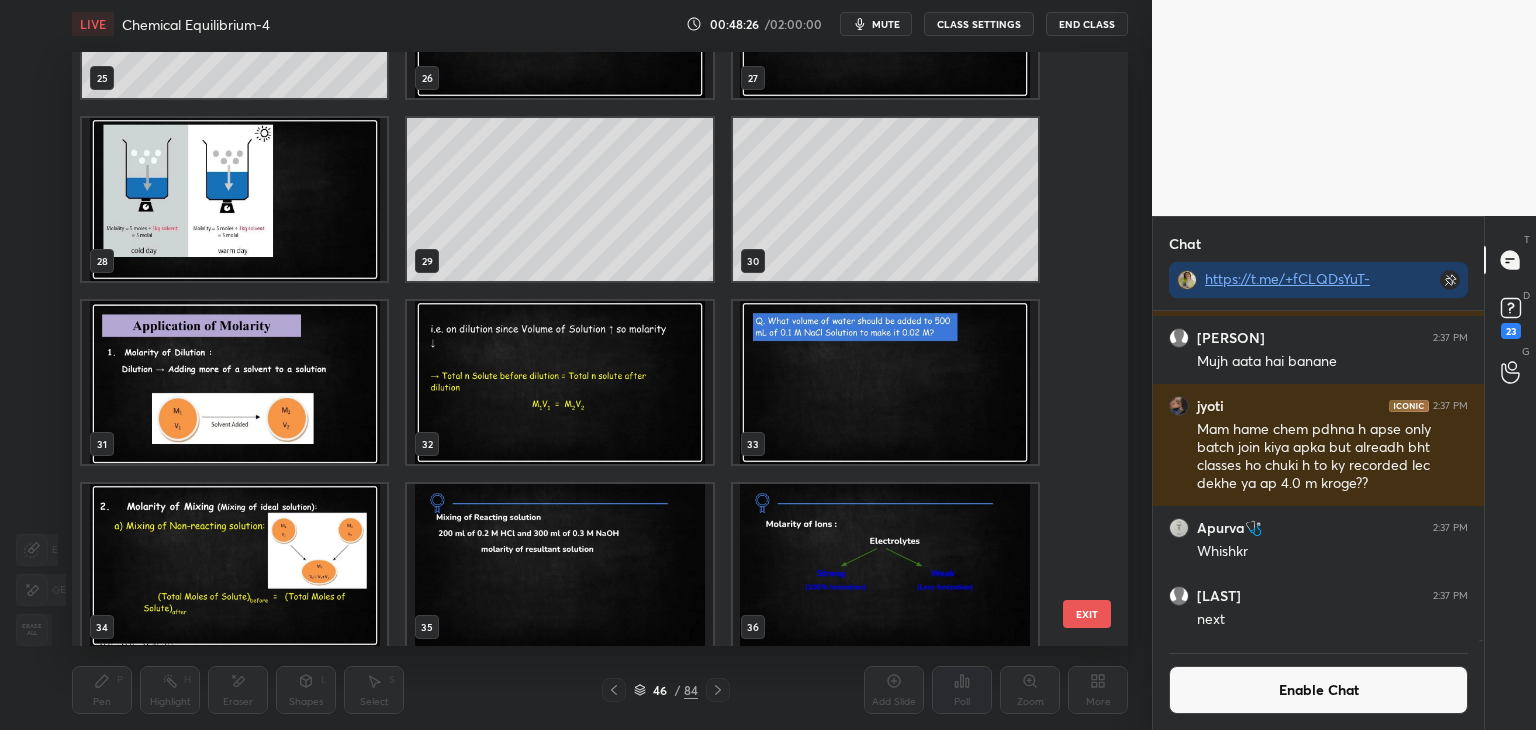 click at bounding box center [885, 382] 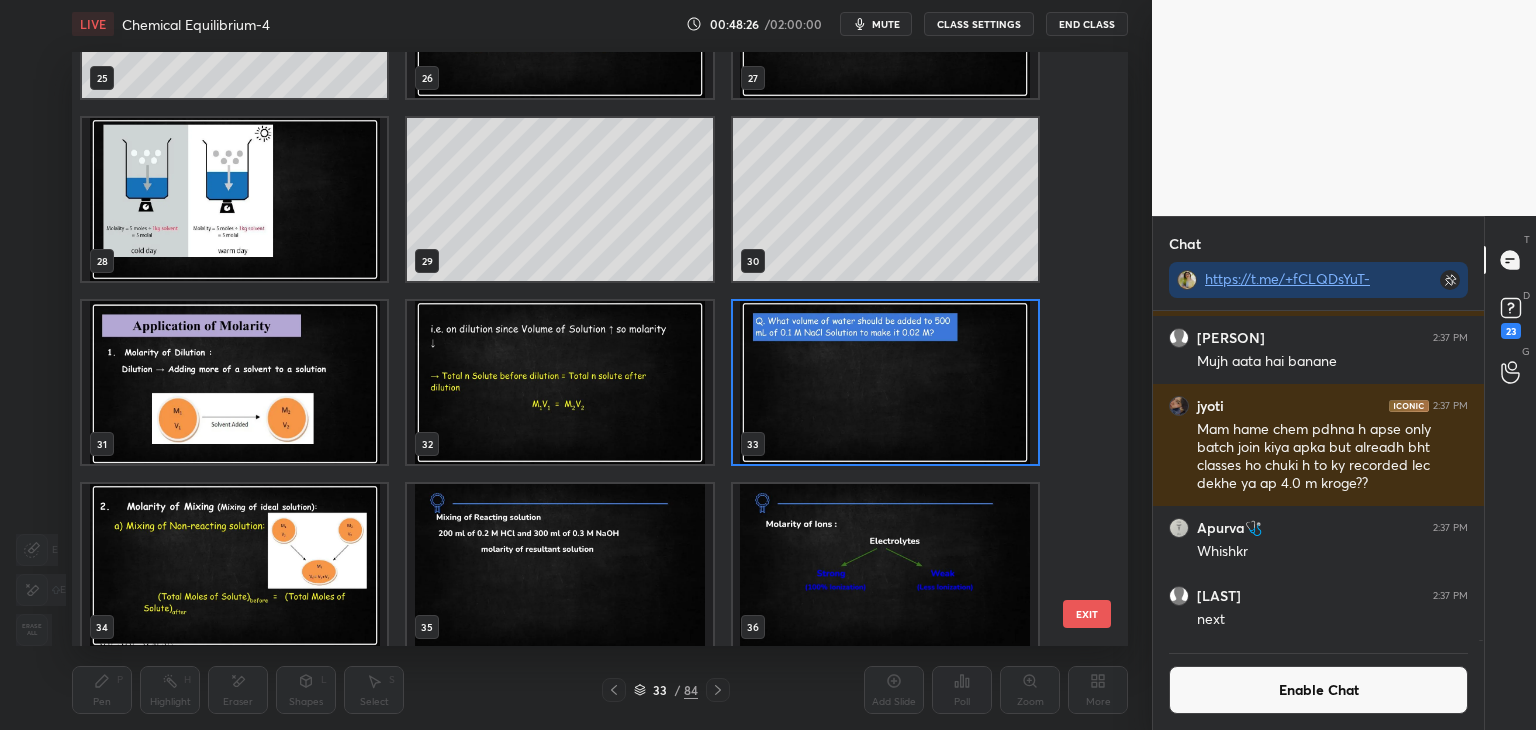 click at bounding box center (885, 382) 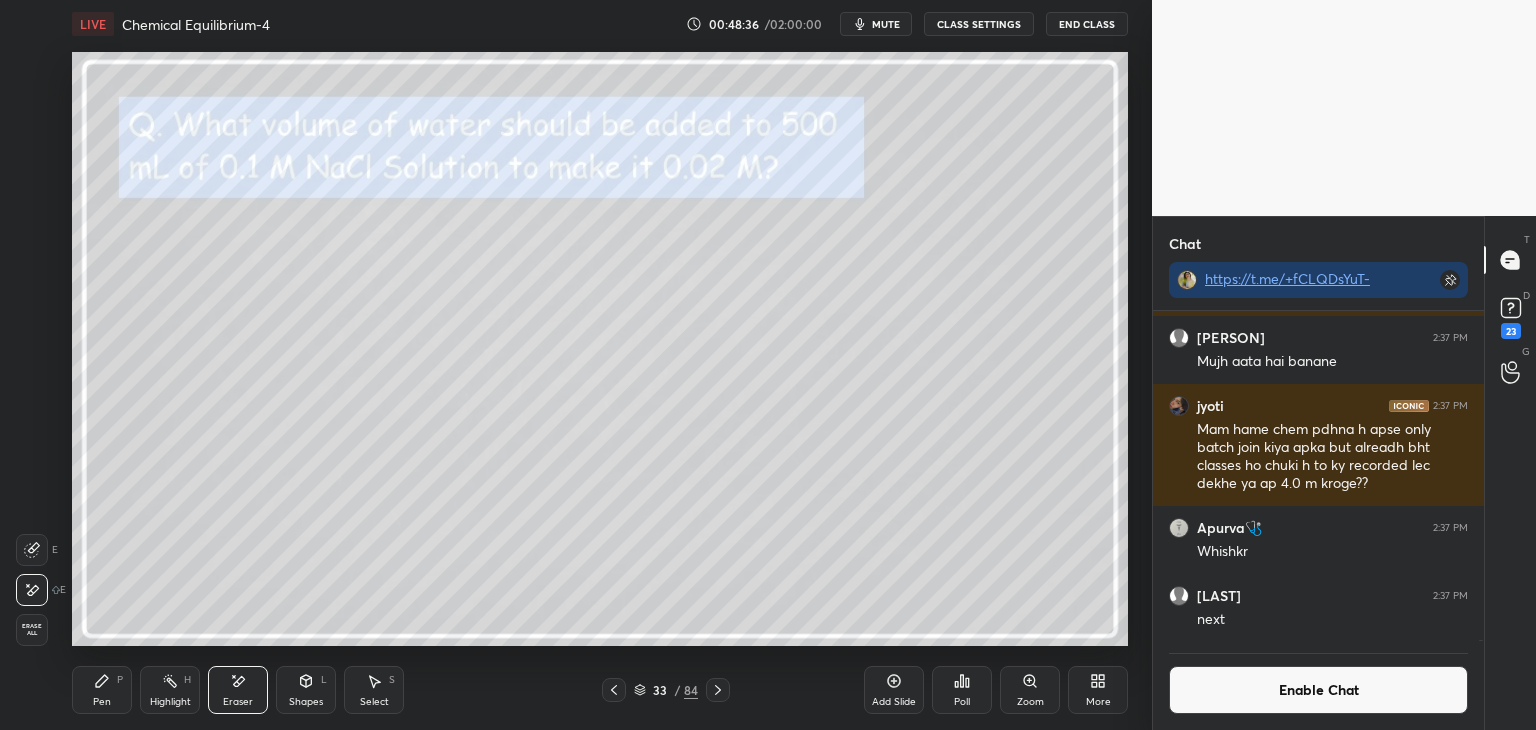 click on "Highlight" at bounding box center [170, 702] 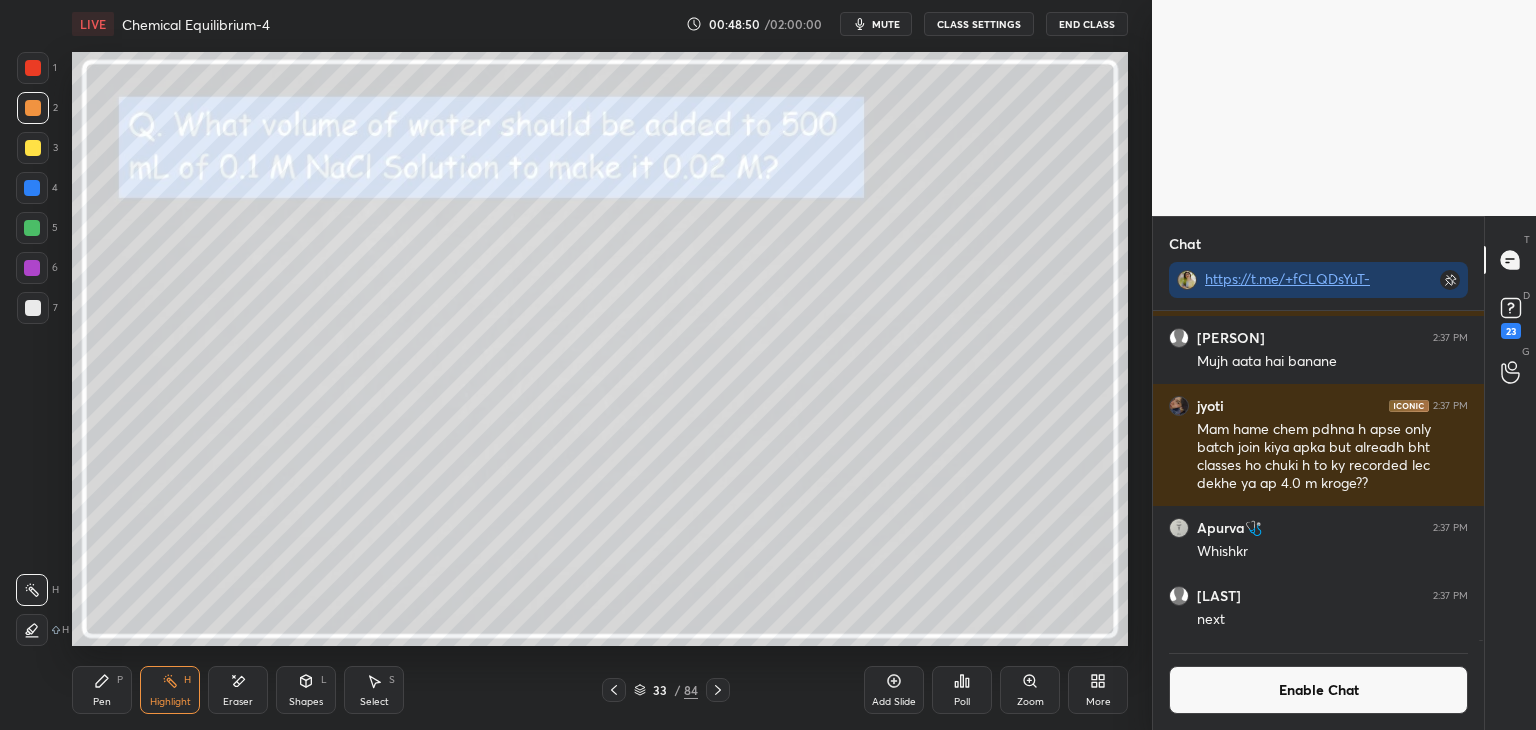 click on "Highlight" at bounding box center (170, 702) 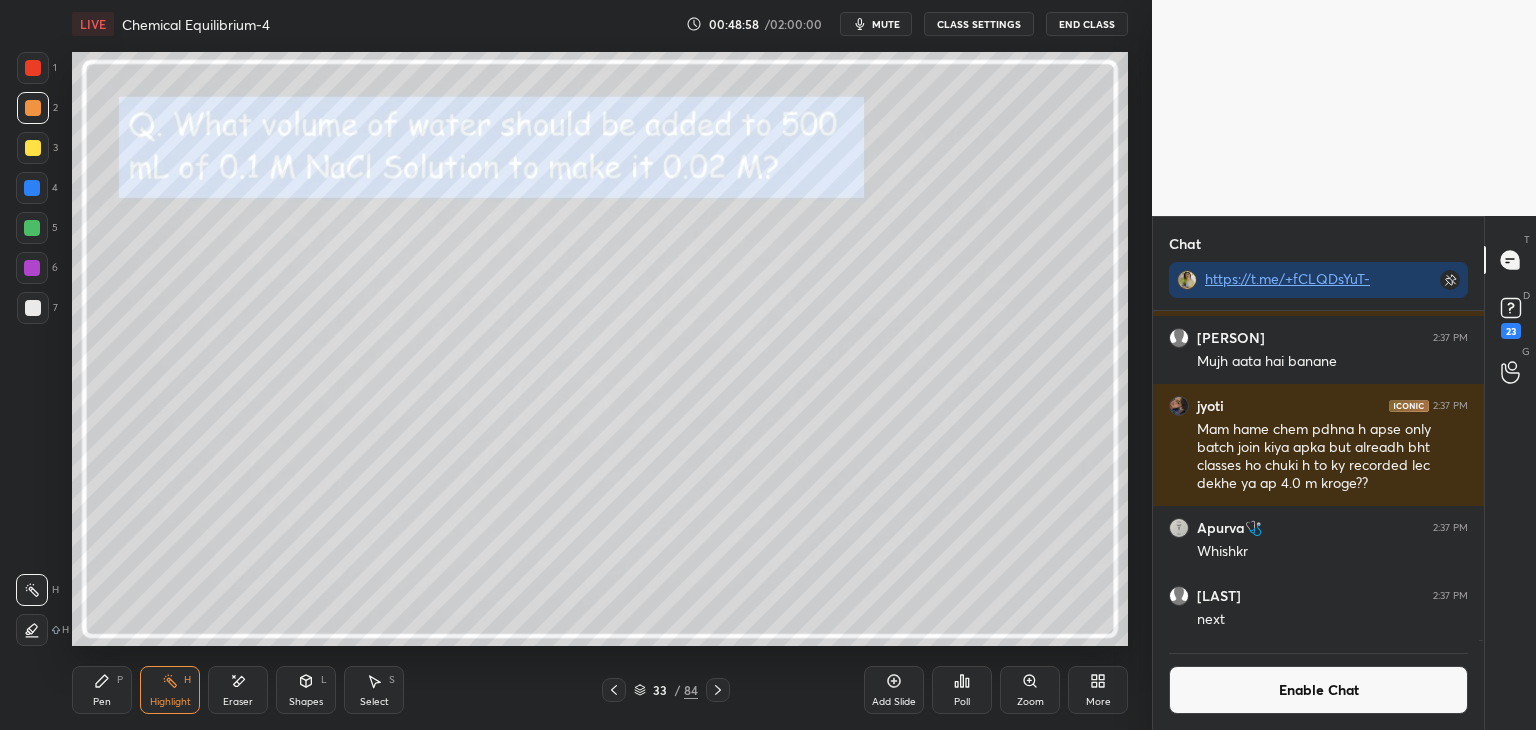 click on "Highlight H" at bounding box center (170, 690) 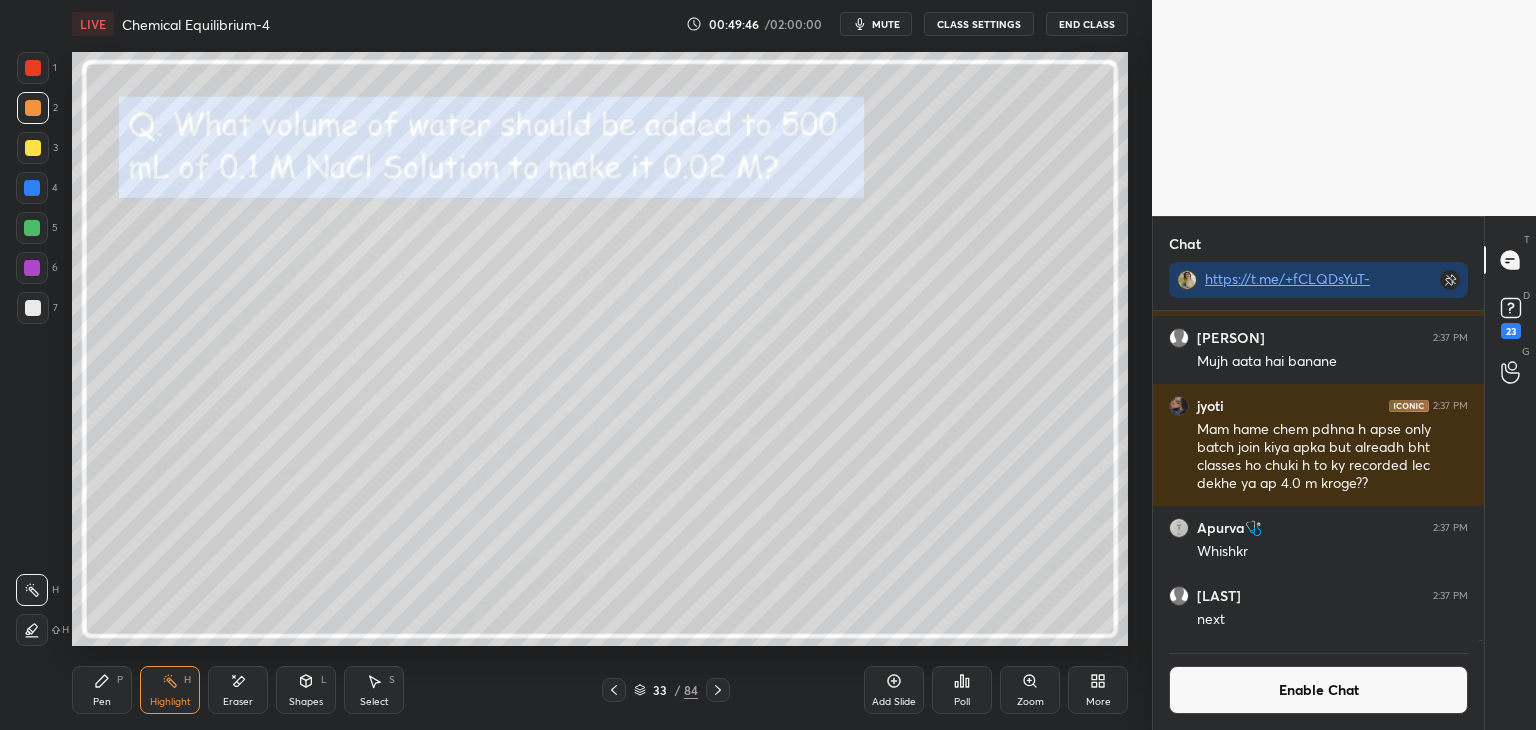 click on "Enable Chat" at bounding box center (1318, 690) 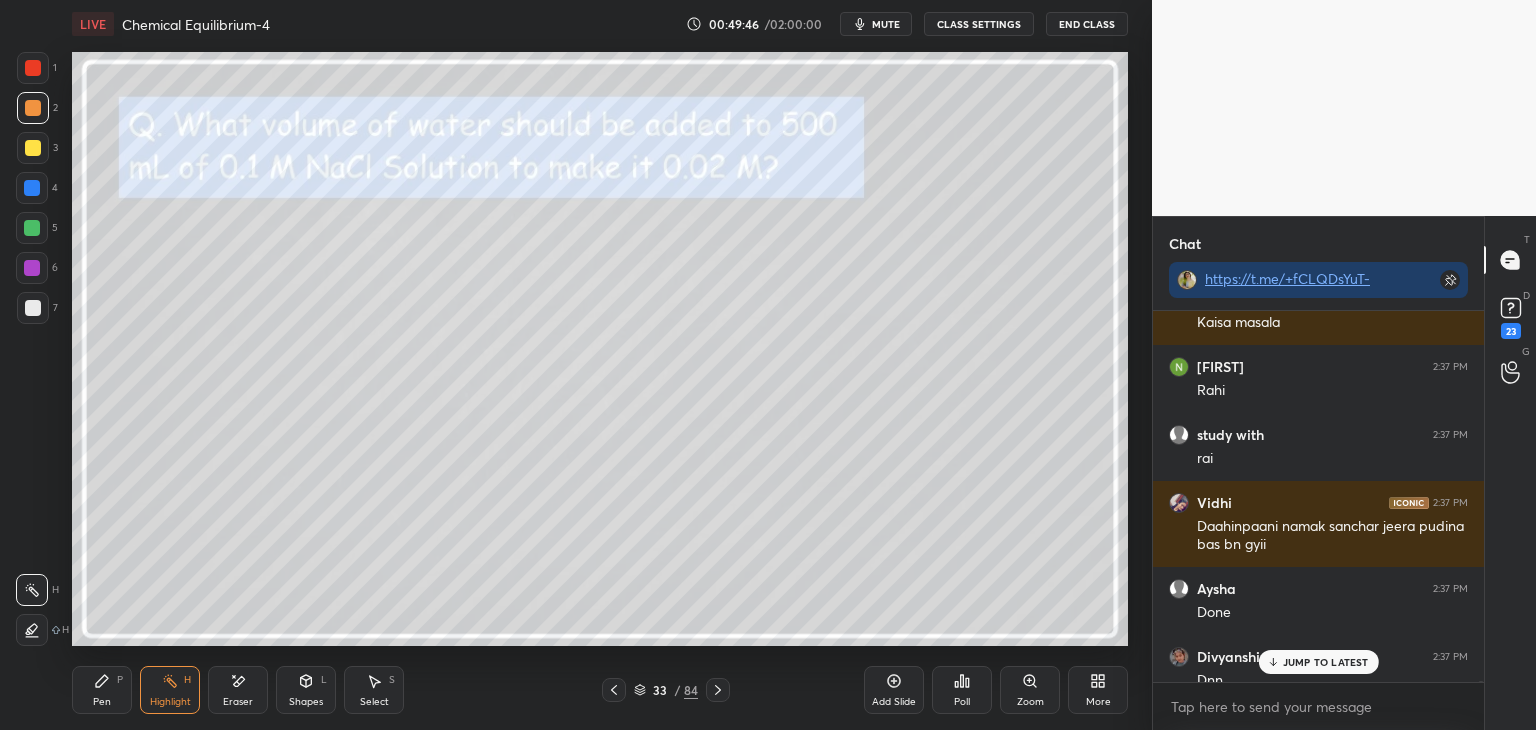 click 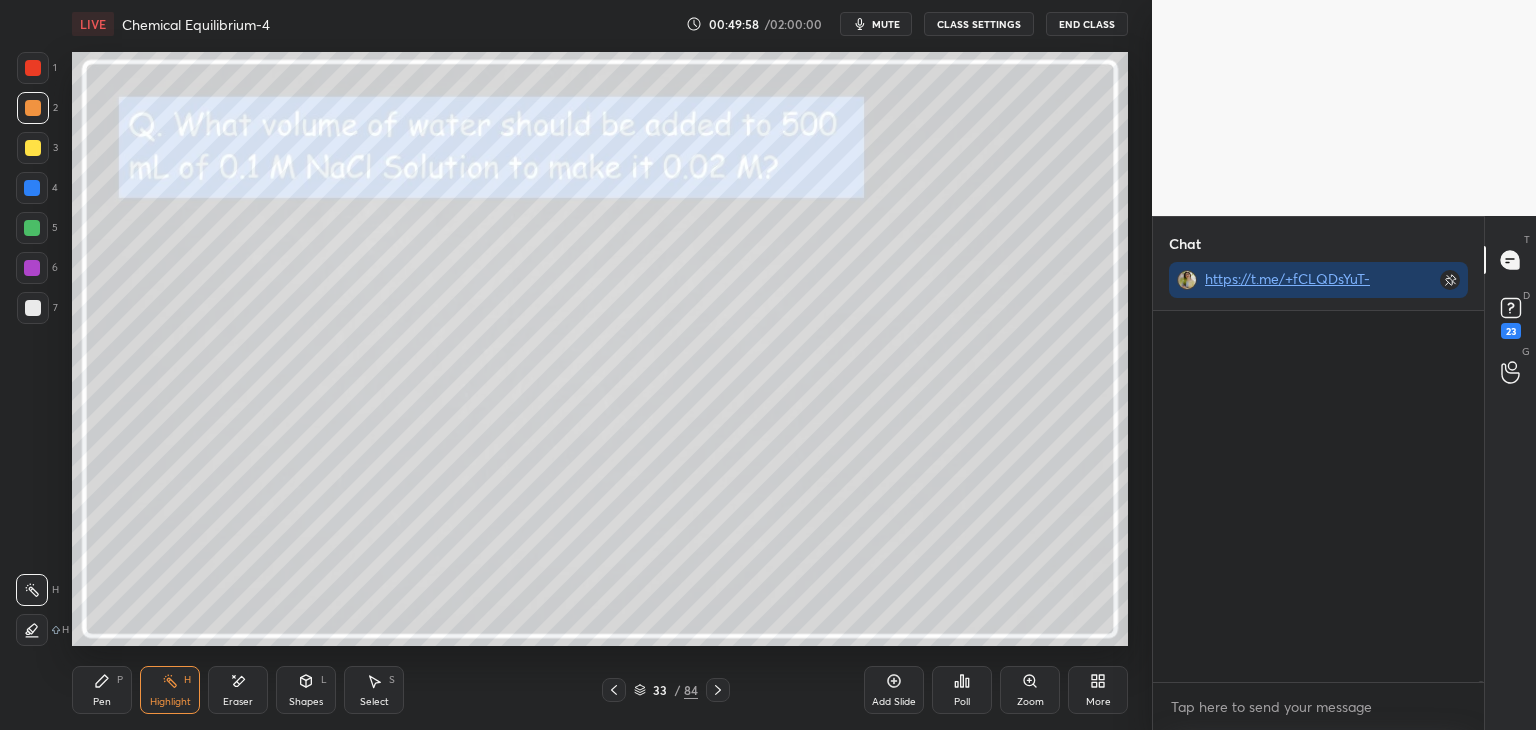 scroll, scrollTop: 201806, scrollLeft: 0, axis: vertical 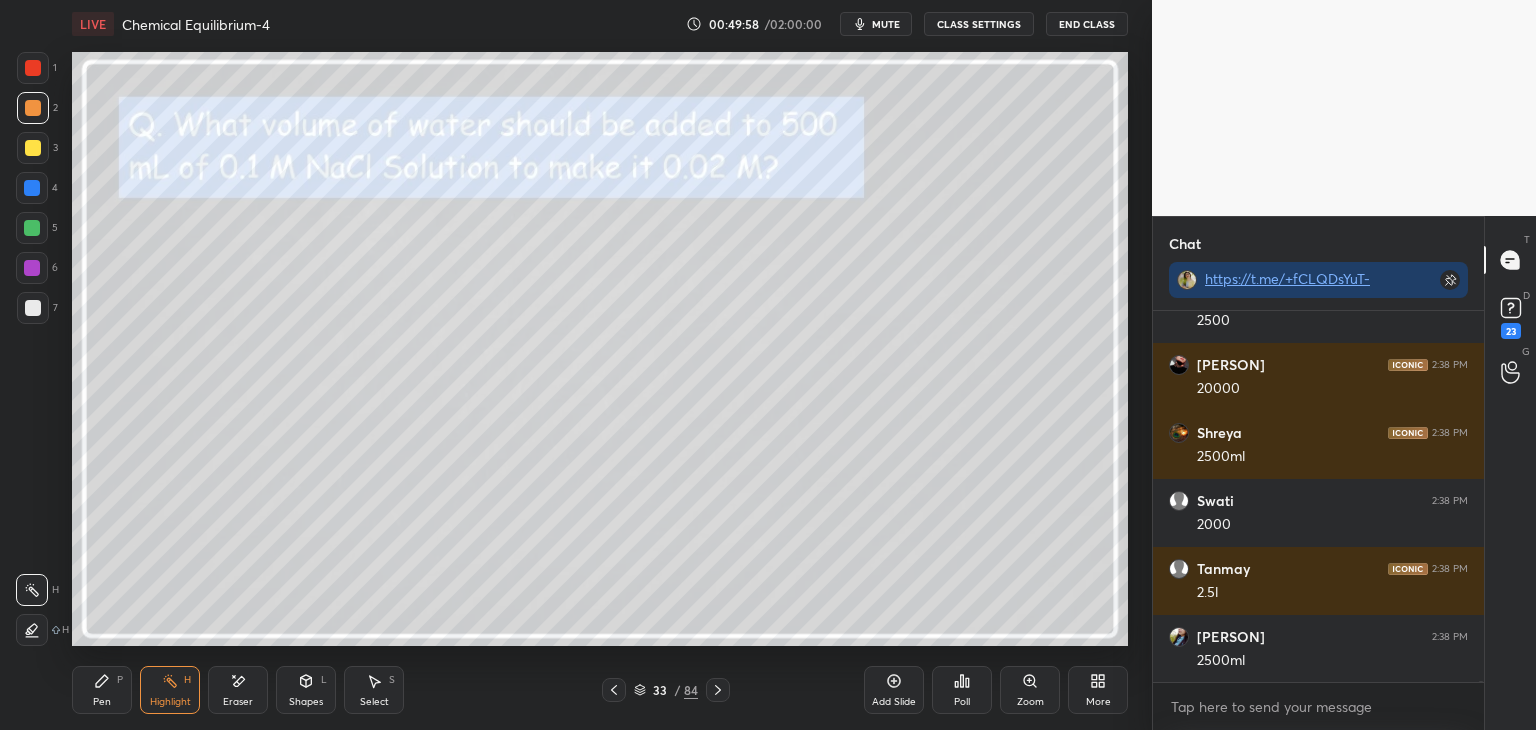 click on "LIVE Chemical Equilibrium-4 00:49:58 /  02:00:00 mute CLASS SETTINGS End Class" at bounding box center (600, 24) 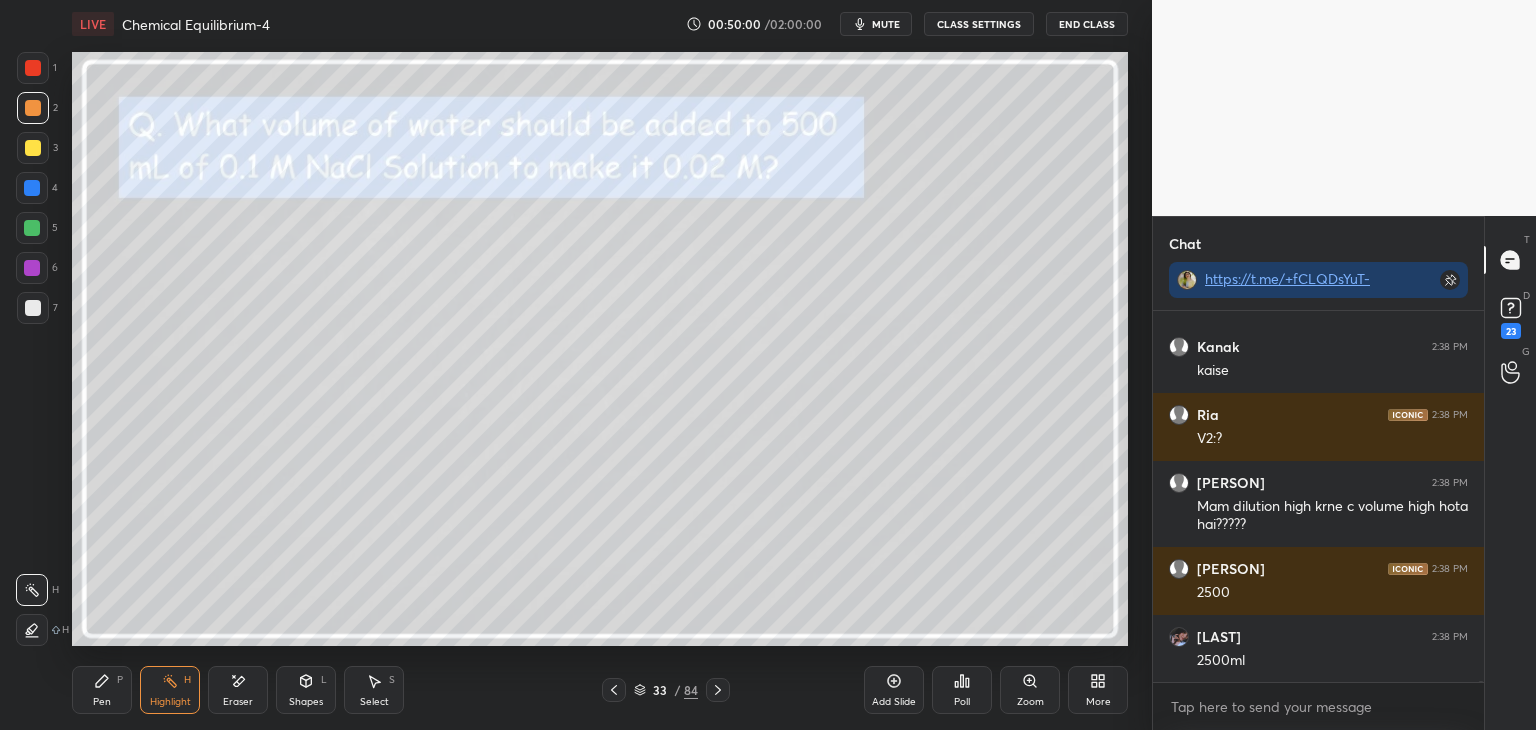 scroll, scrollTop: 203782, scrollLeft: 0, axis: vertical 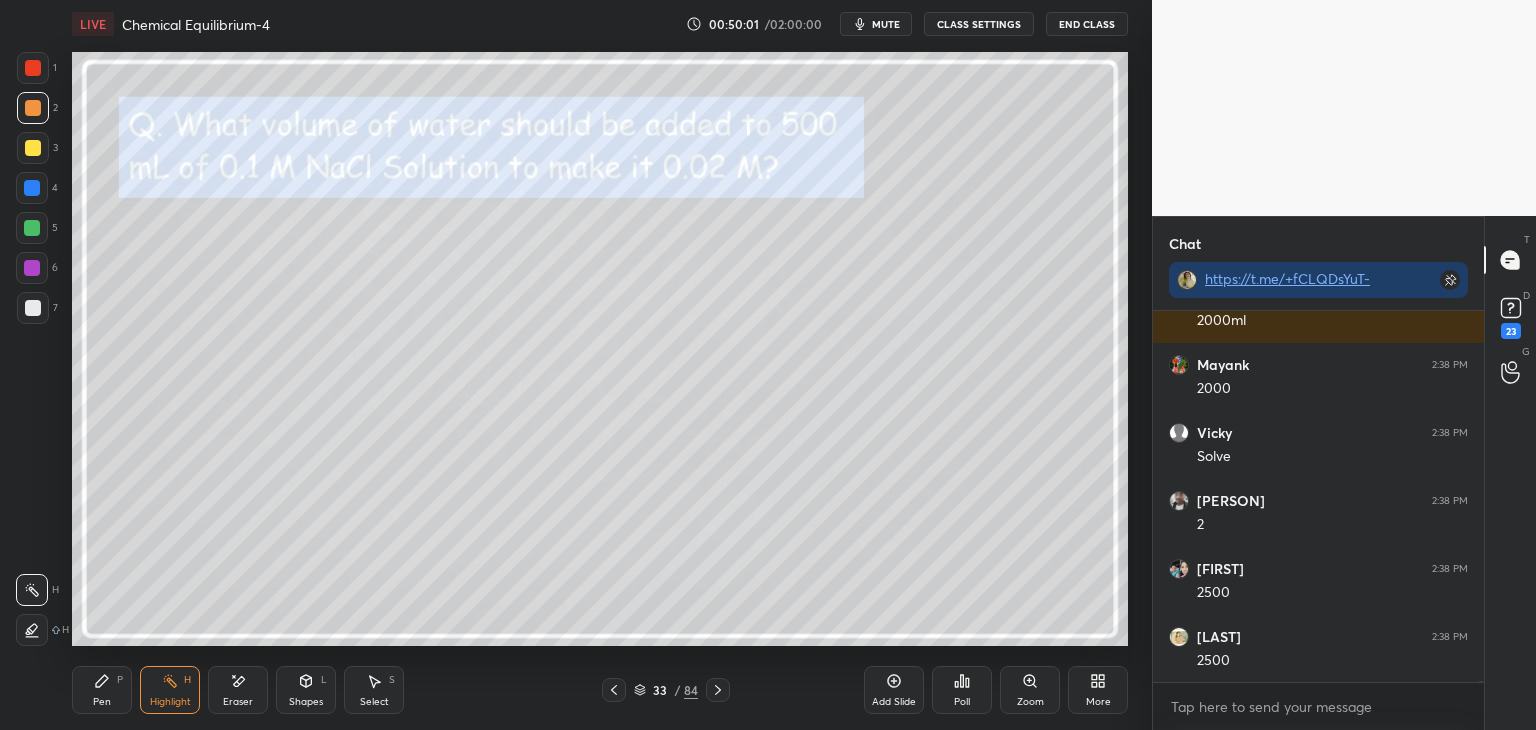click on "CLASS SETTINGS" at bounding box center [979, 24] 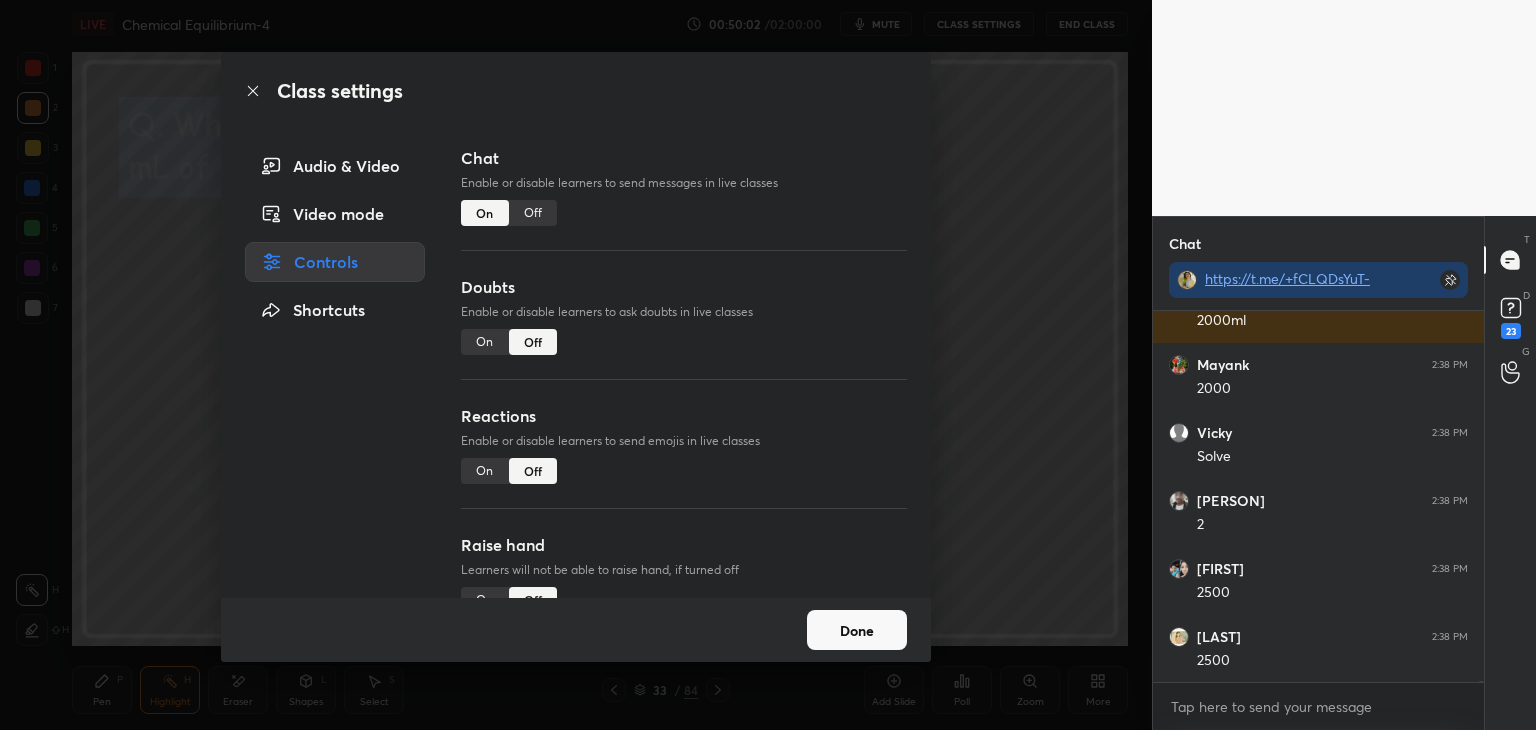 click on "Off" at bounding box center [533, 213] 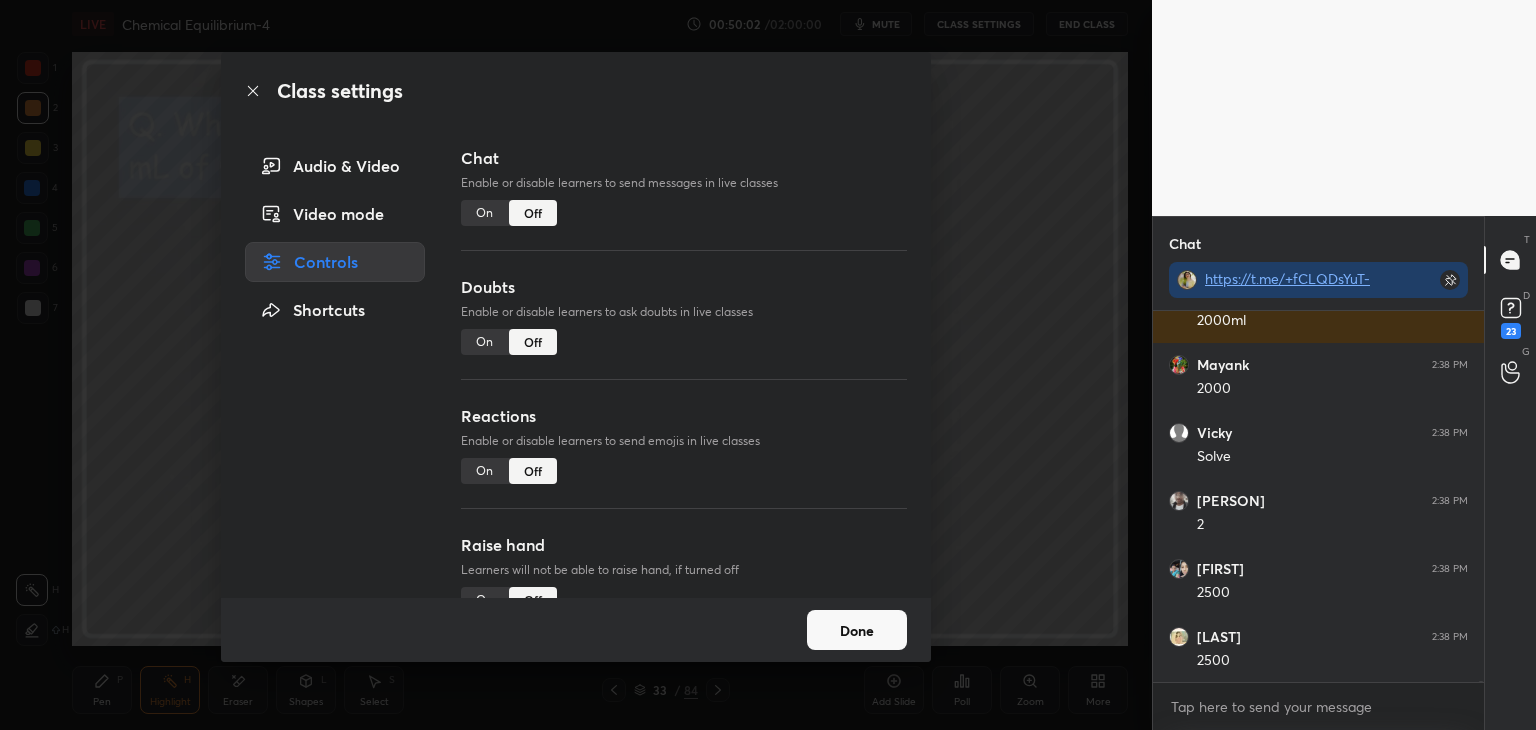 scroll, scrollTop: 201740, scrollLeft: 0, axis: vertical 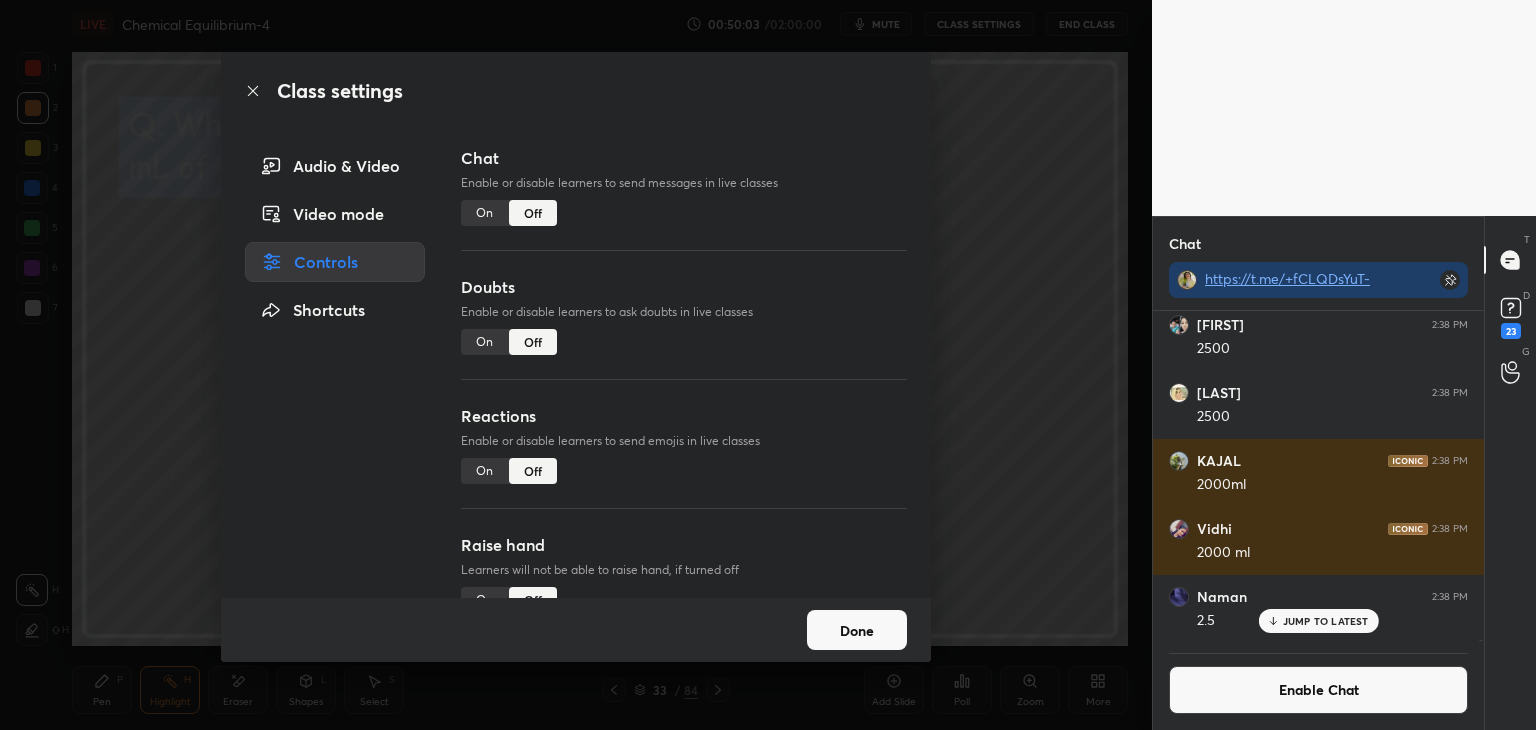 click on "Done" at bounding box center (857, 630) 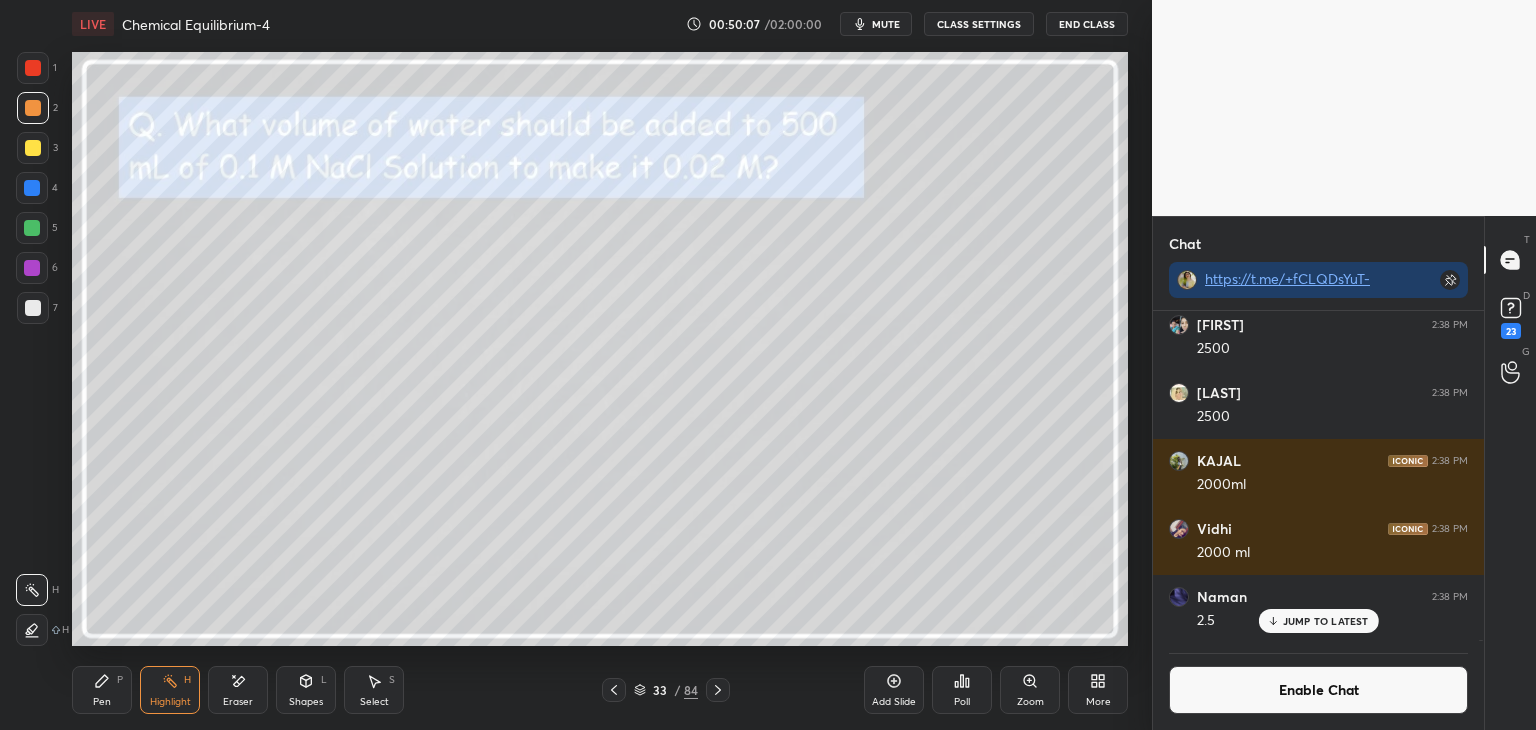 click on "Highlight H" at bounding box center (170, 690) 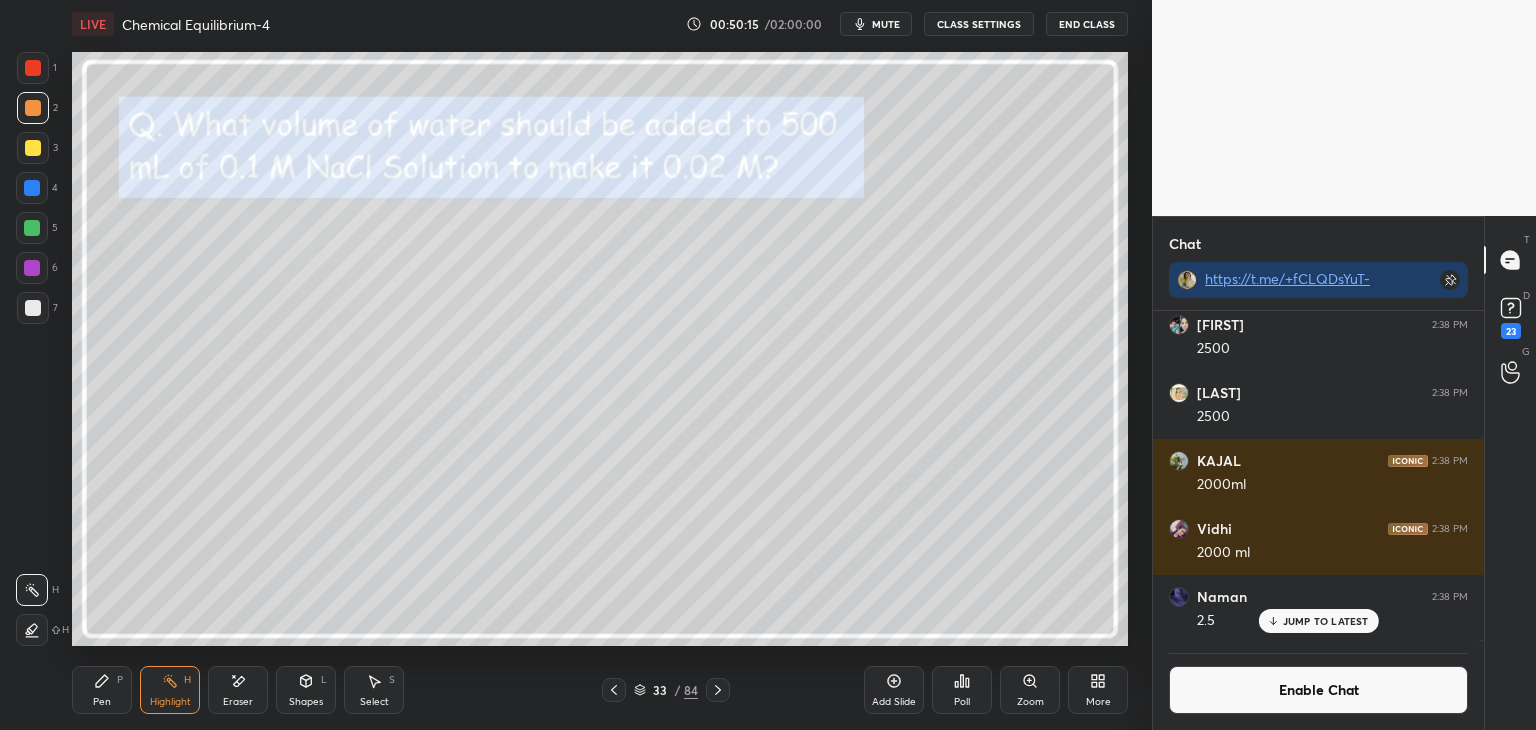click 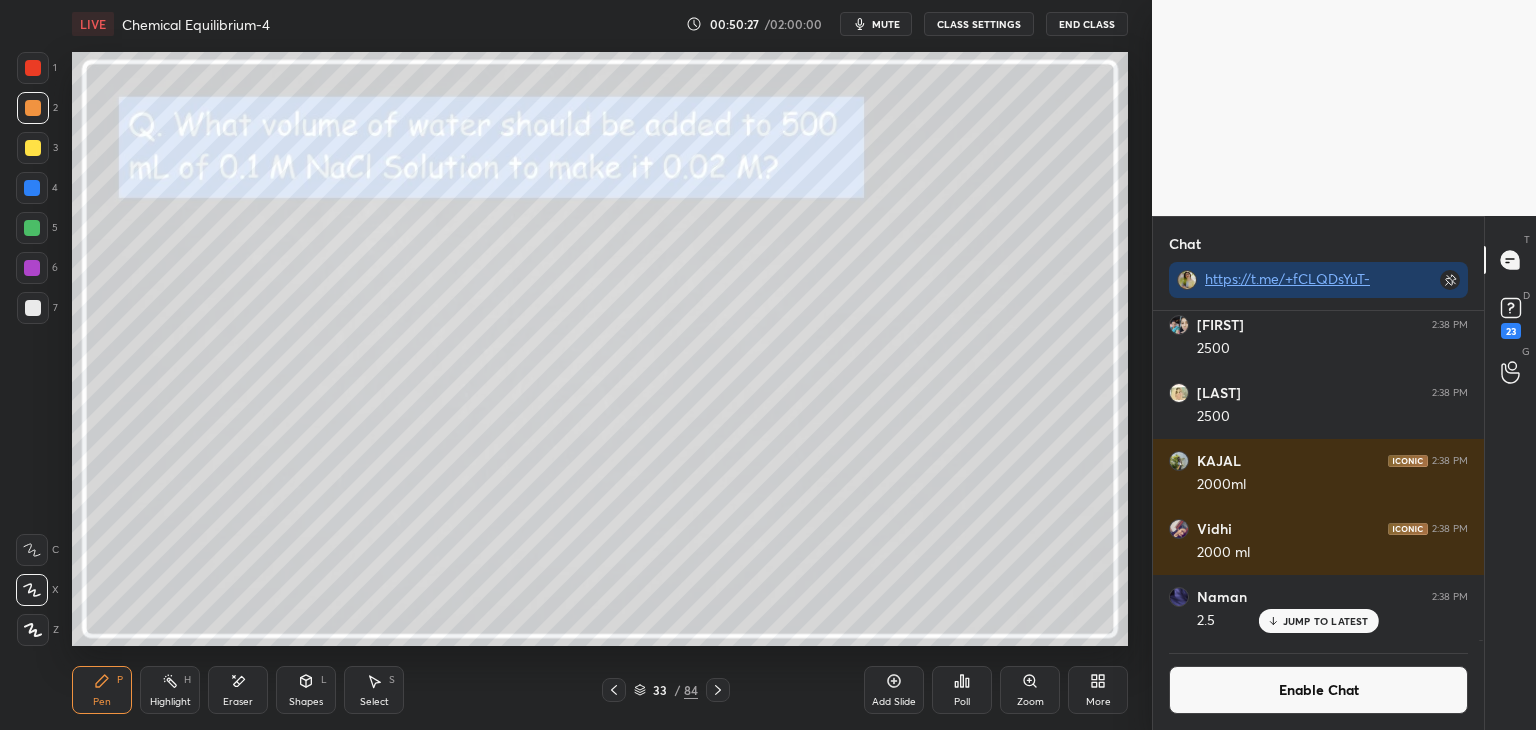 click on "Shapes L" at bounding box center (306, 690) 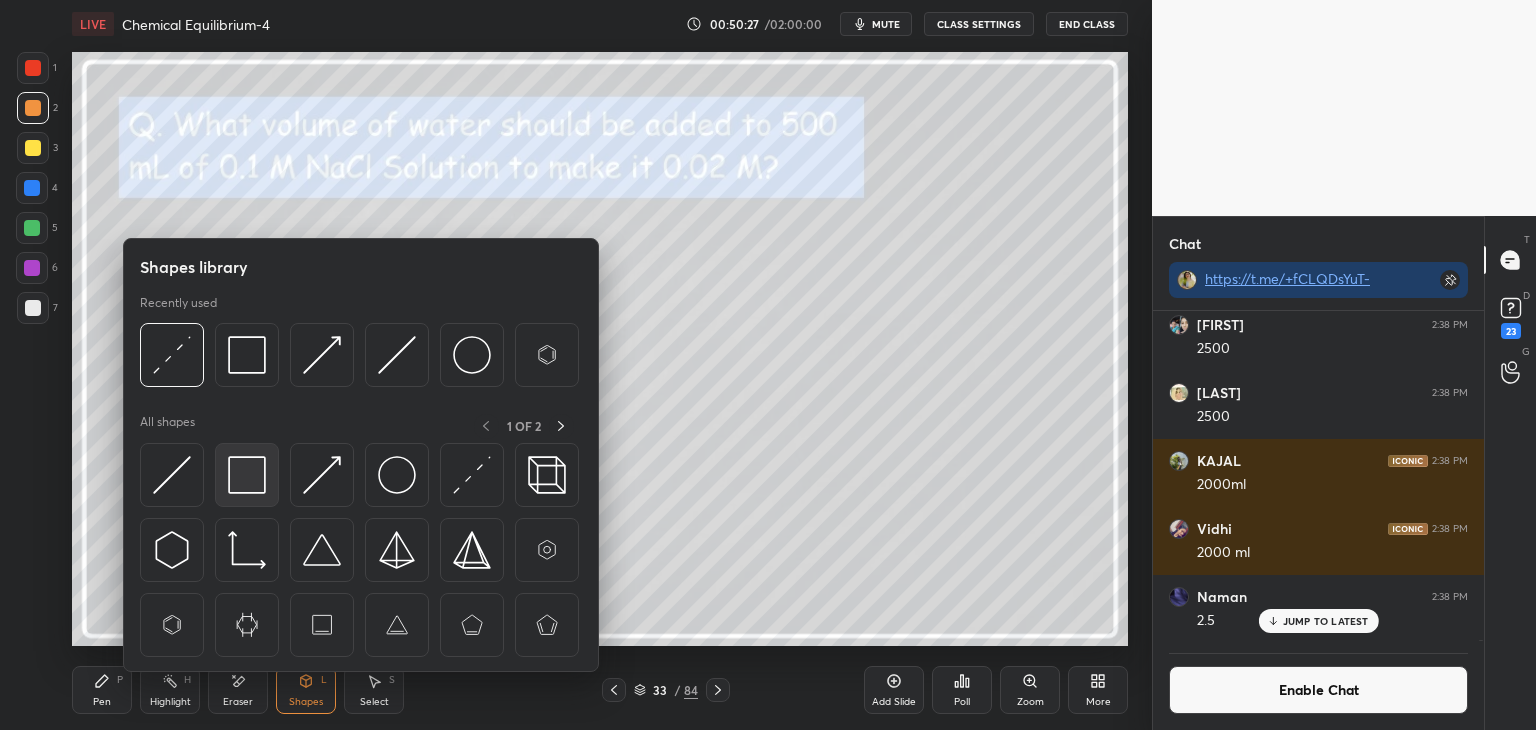 click at bounding box center [247, 475] 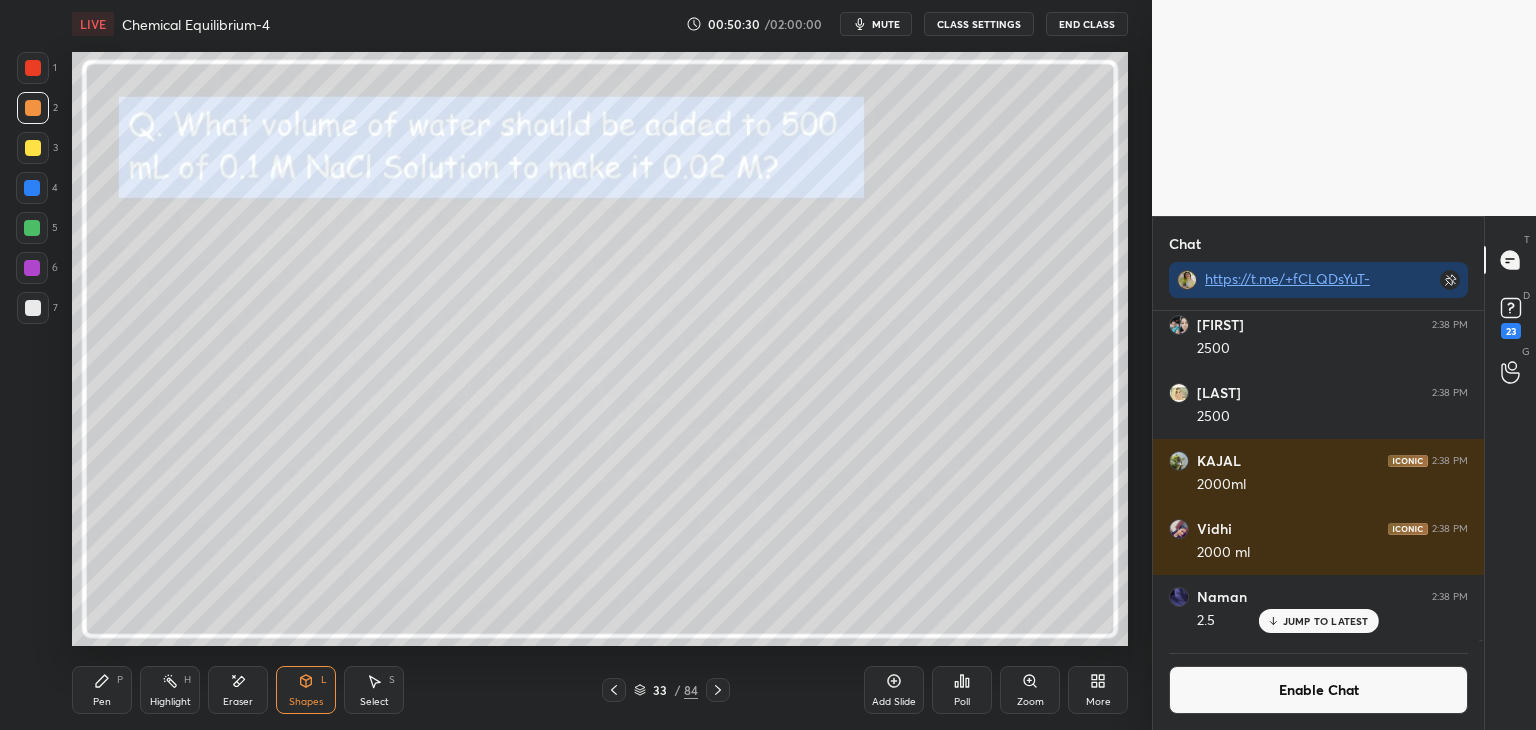 click on "Highlight" at bounding box center [170, 702] 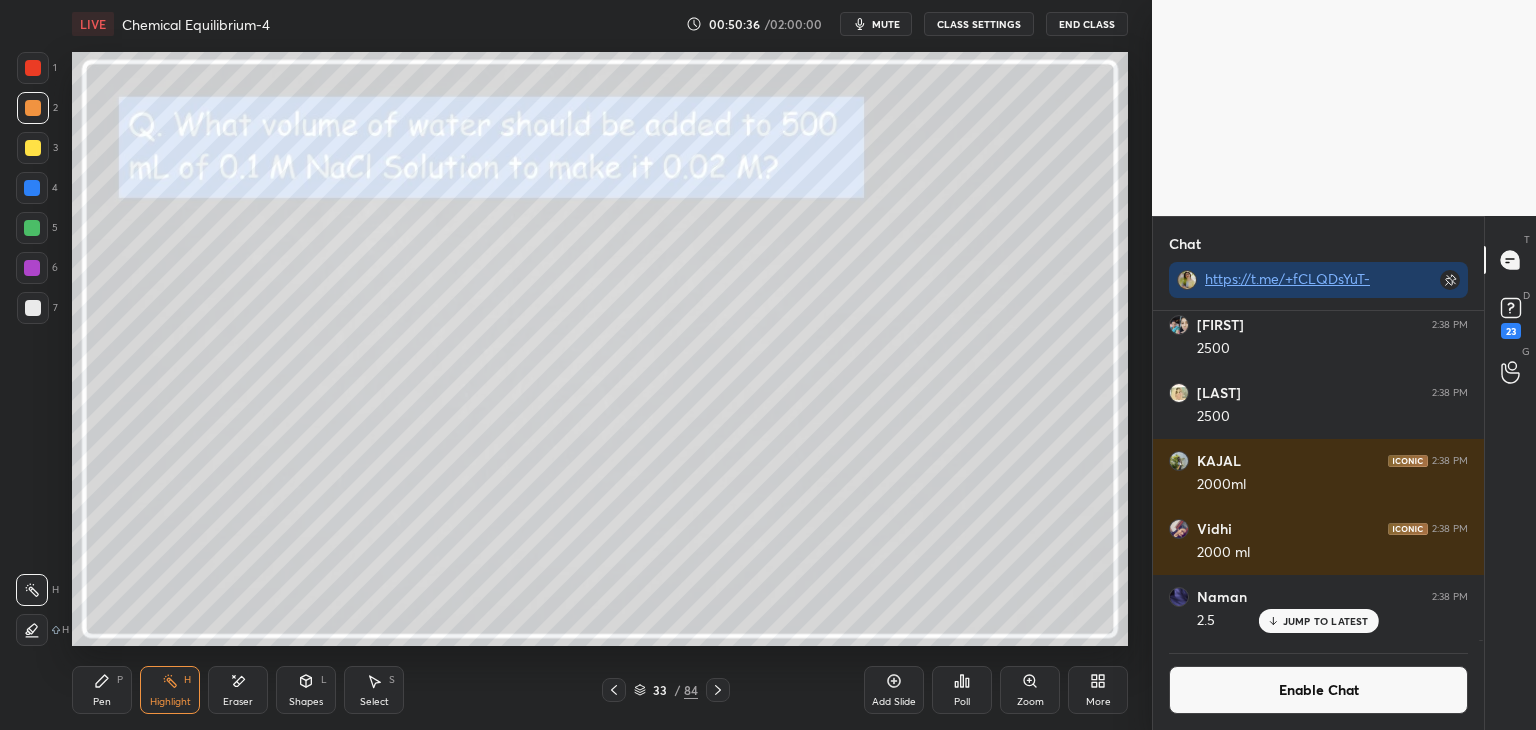 click 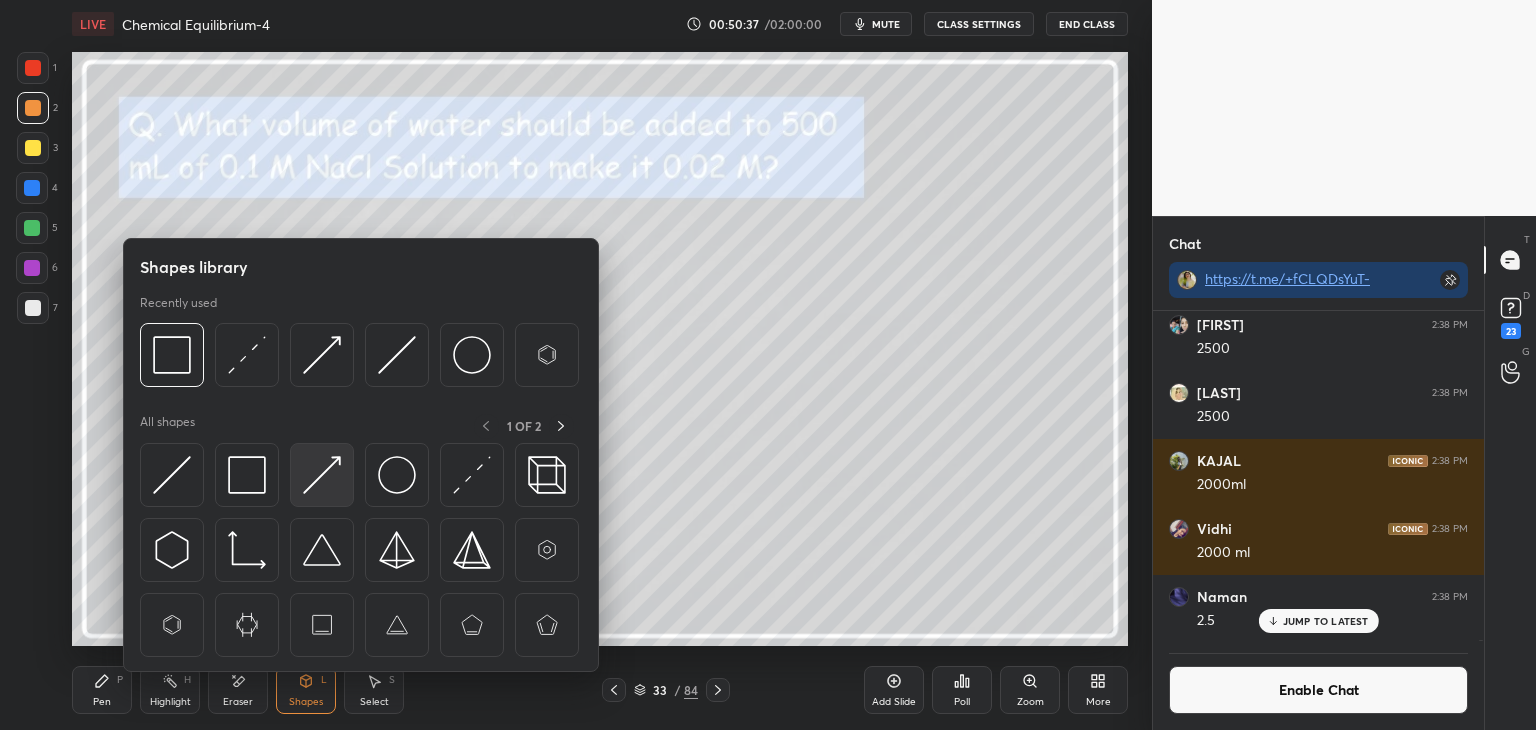 click at bounding box center [322, 475] 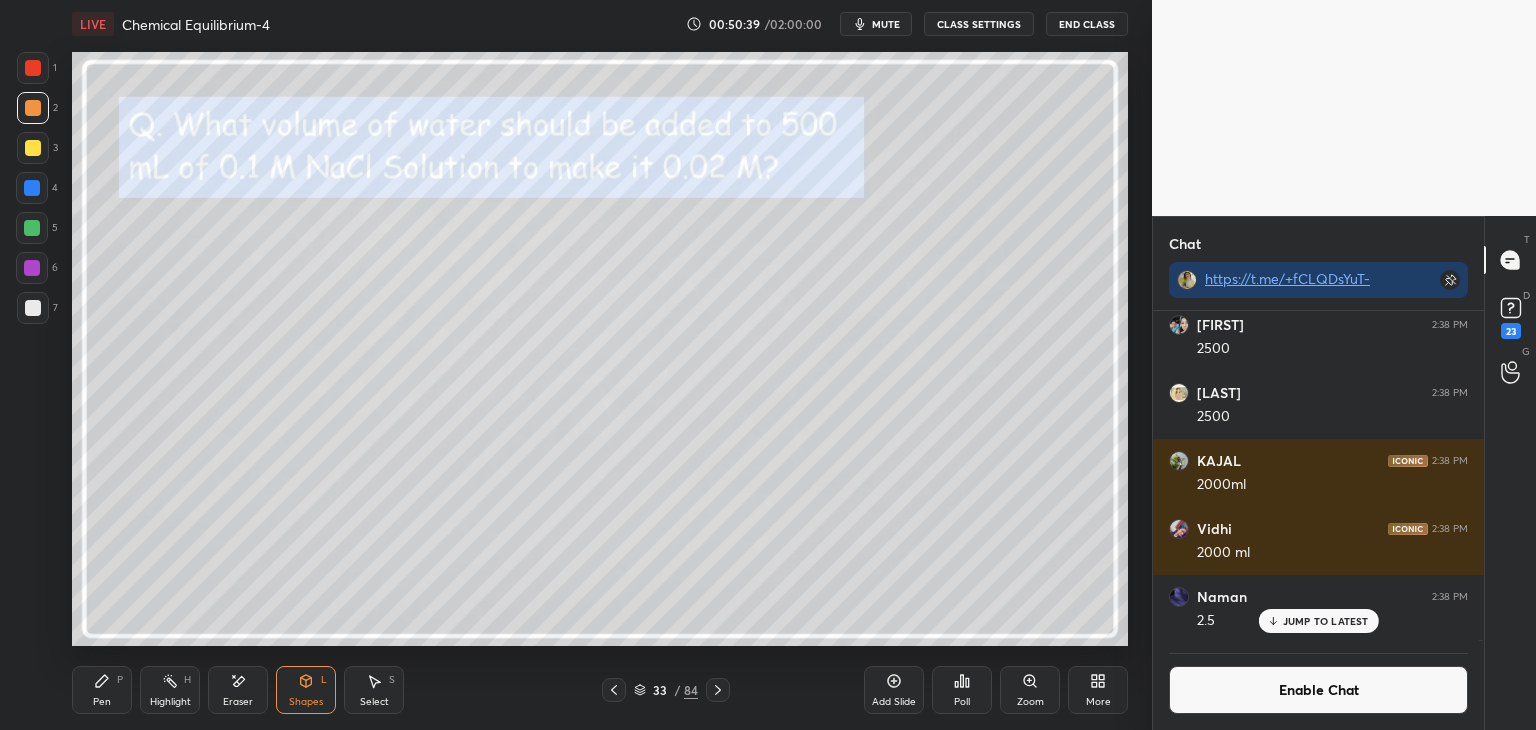click on "Pen" at bounding box center [102, 702] 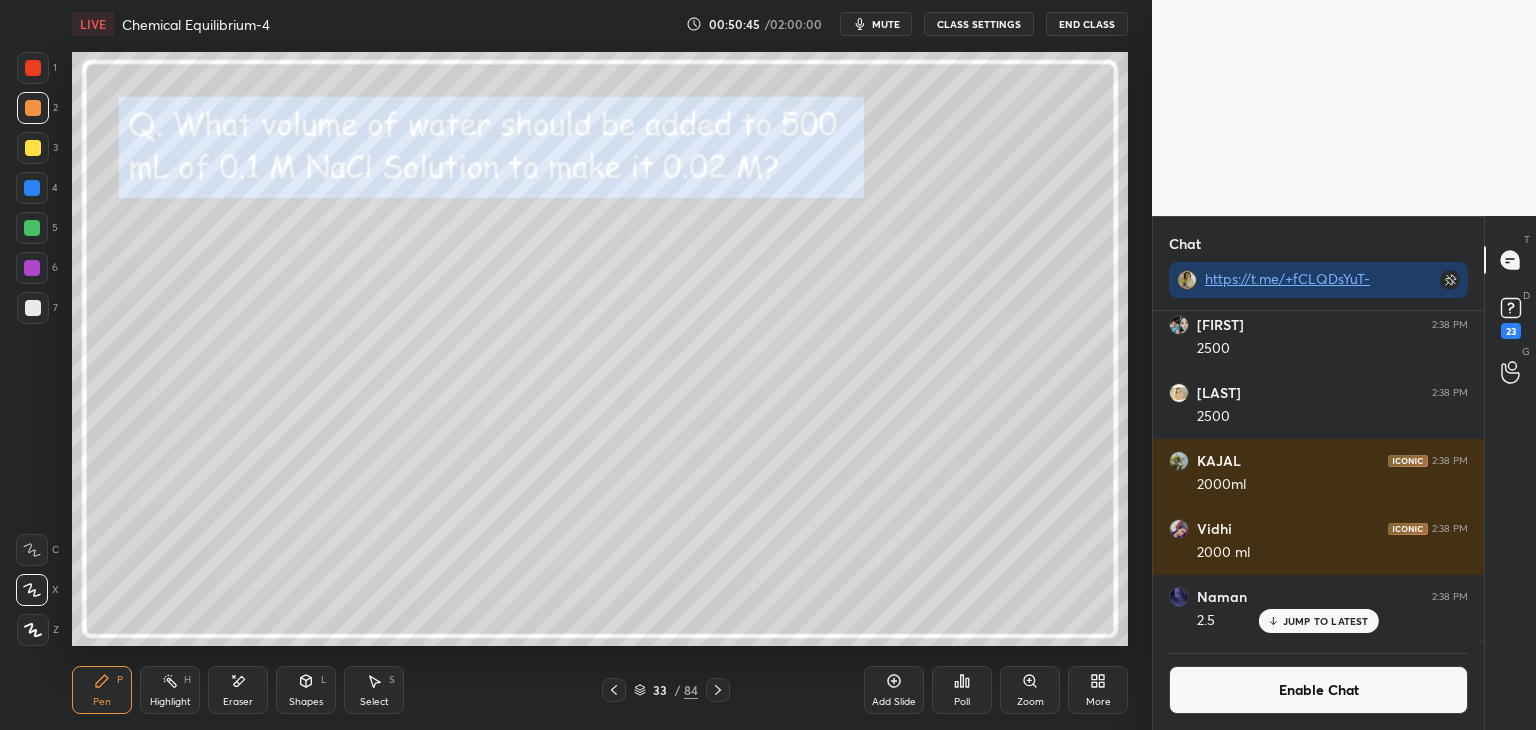 click at bounding box center (32, 268) 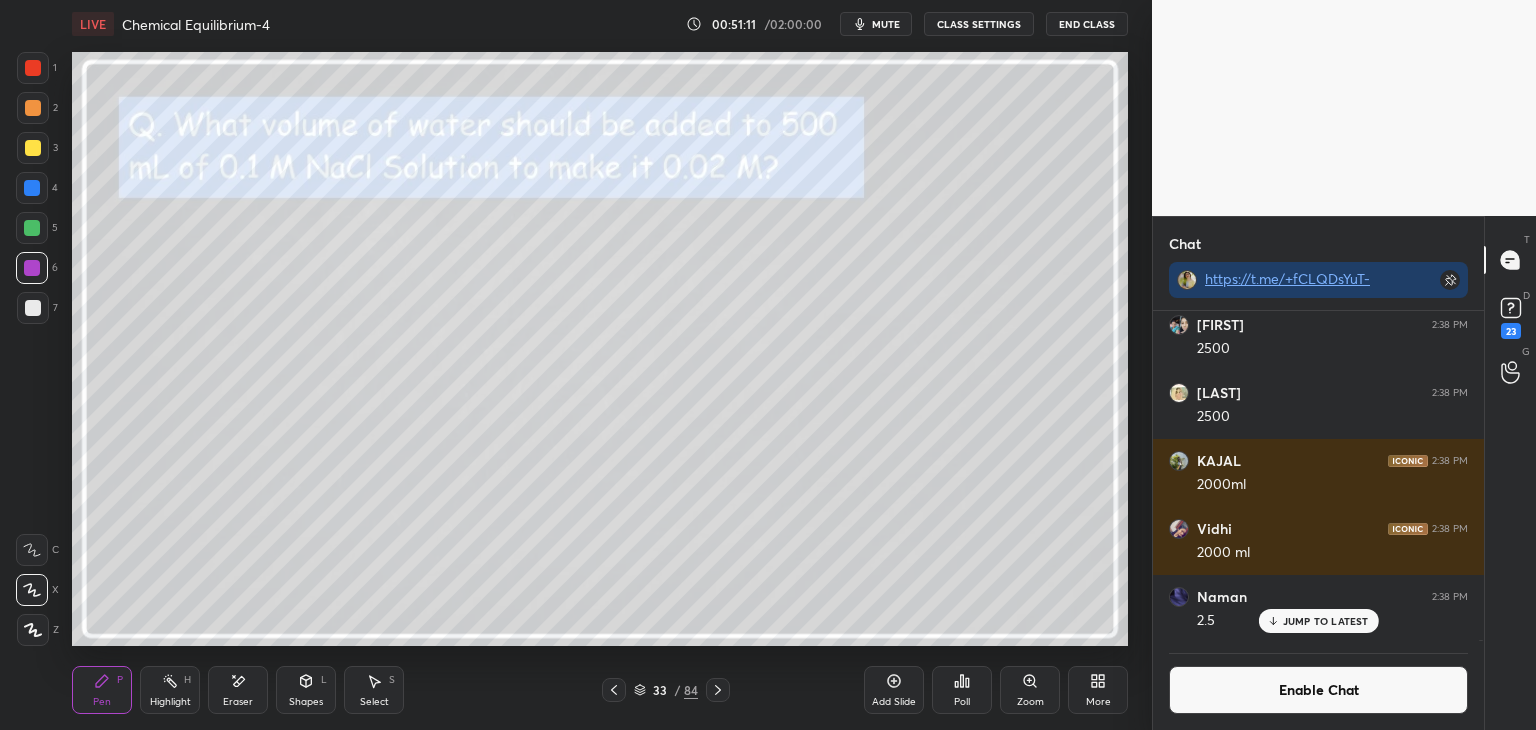 click on "Highlight" at bounding box center (170, 702) 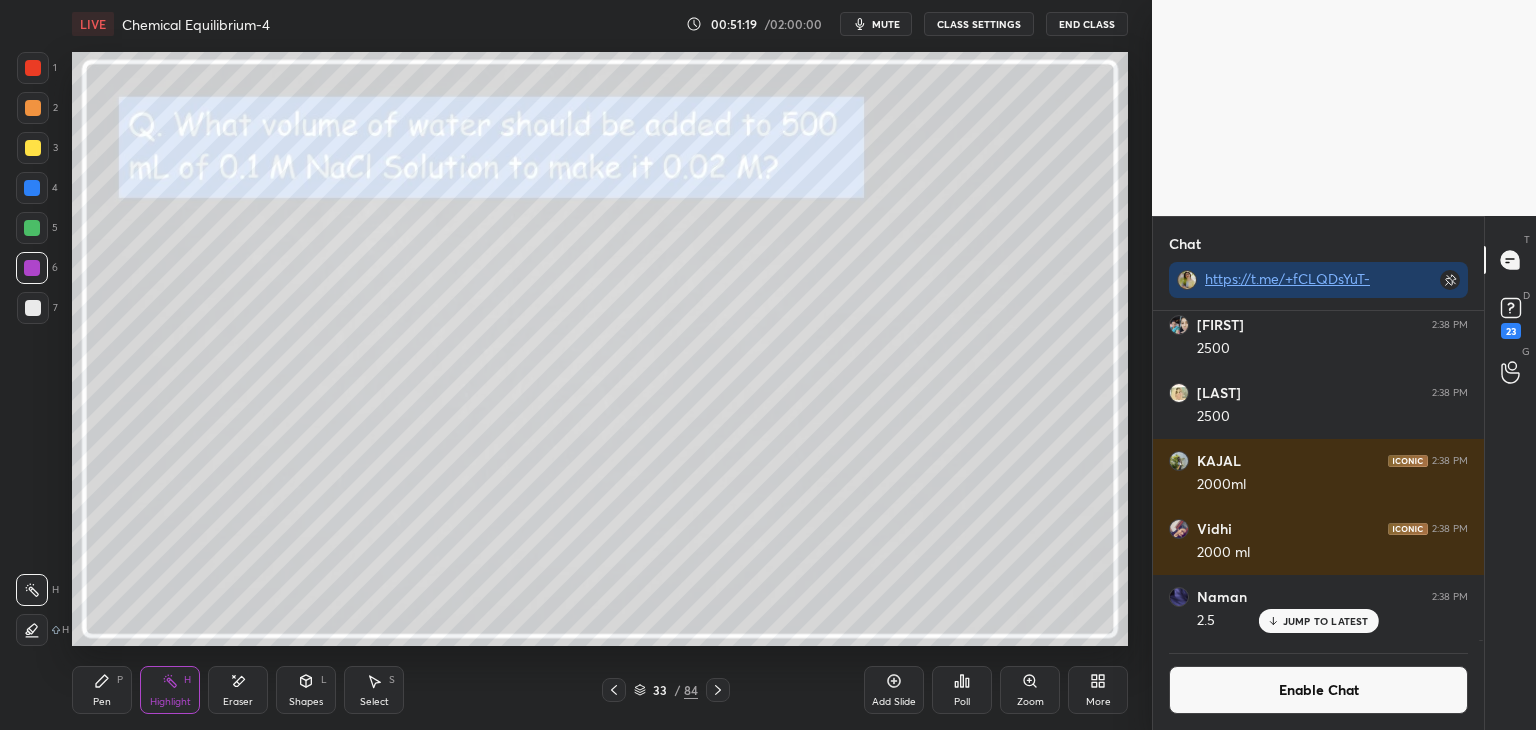 click on "Pen P" at bounding box center [102, 690] 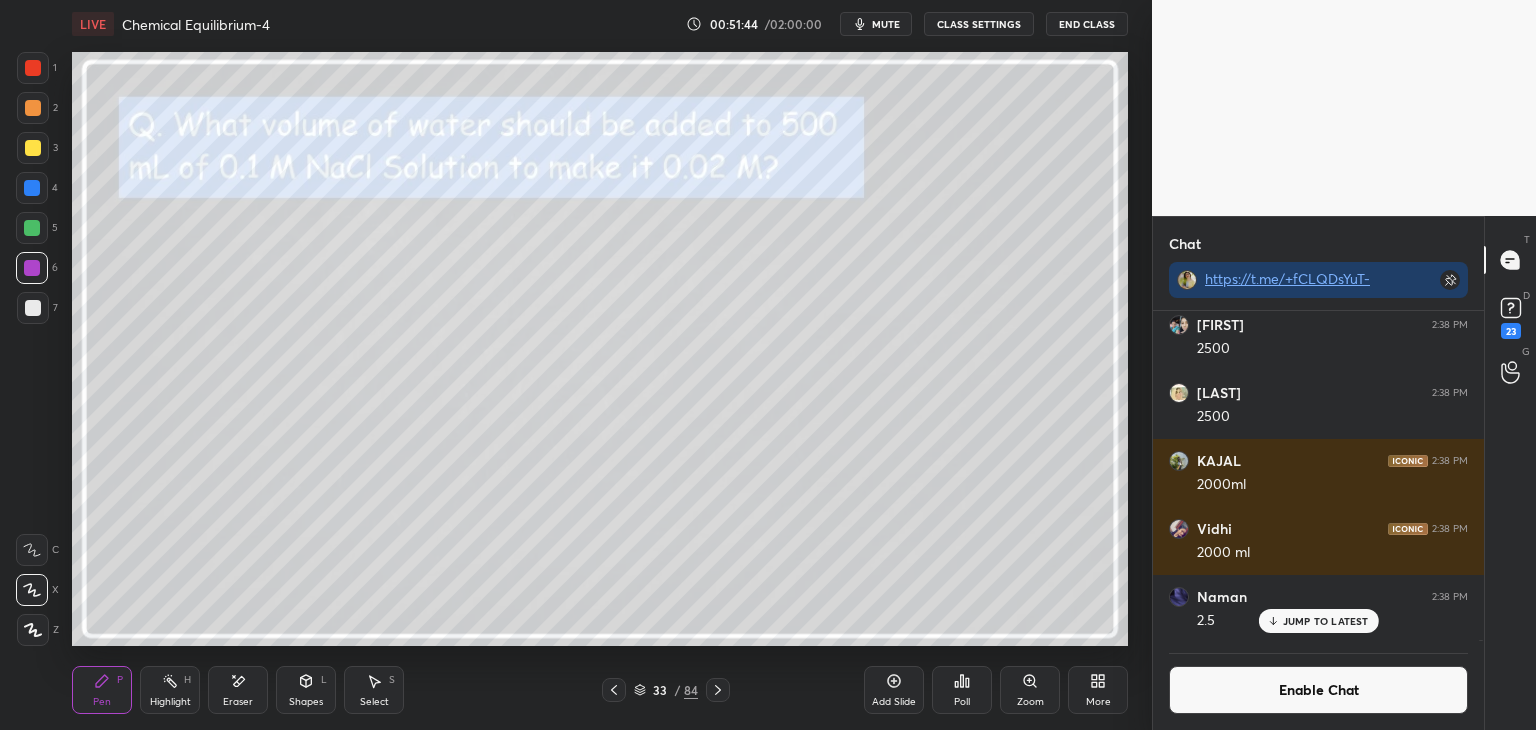 click on "Highlight H" at bounding box center [170, 690] 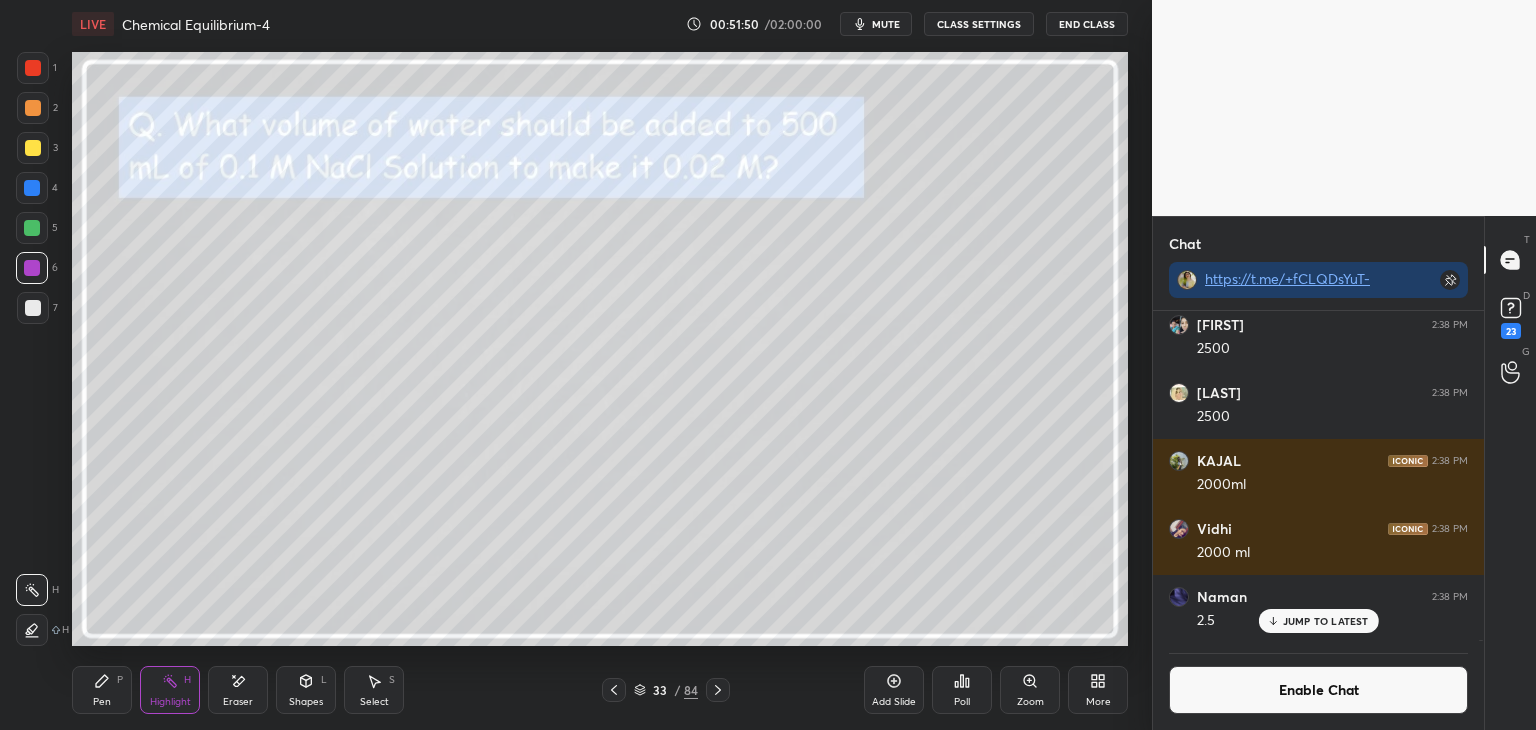 click on "Pen P" at bounding box center [102, 690] 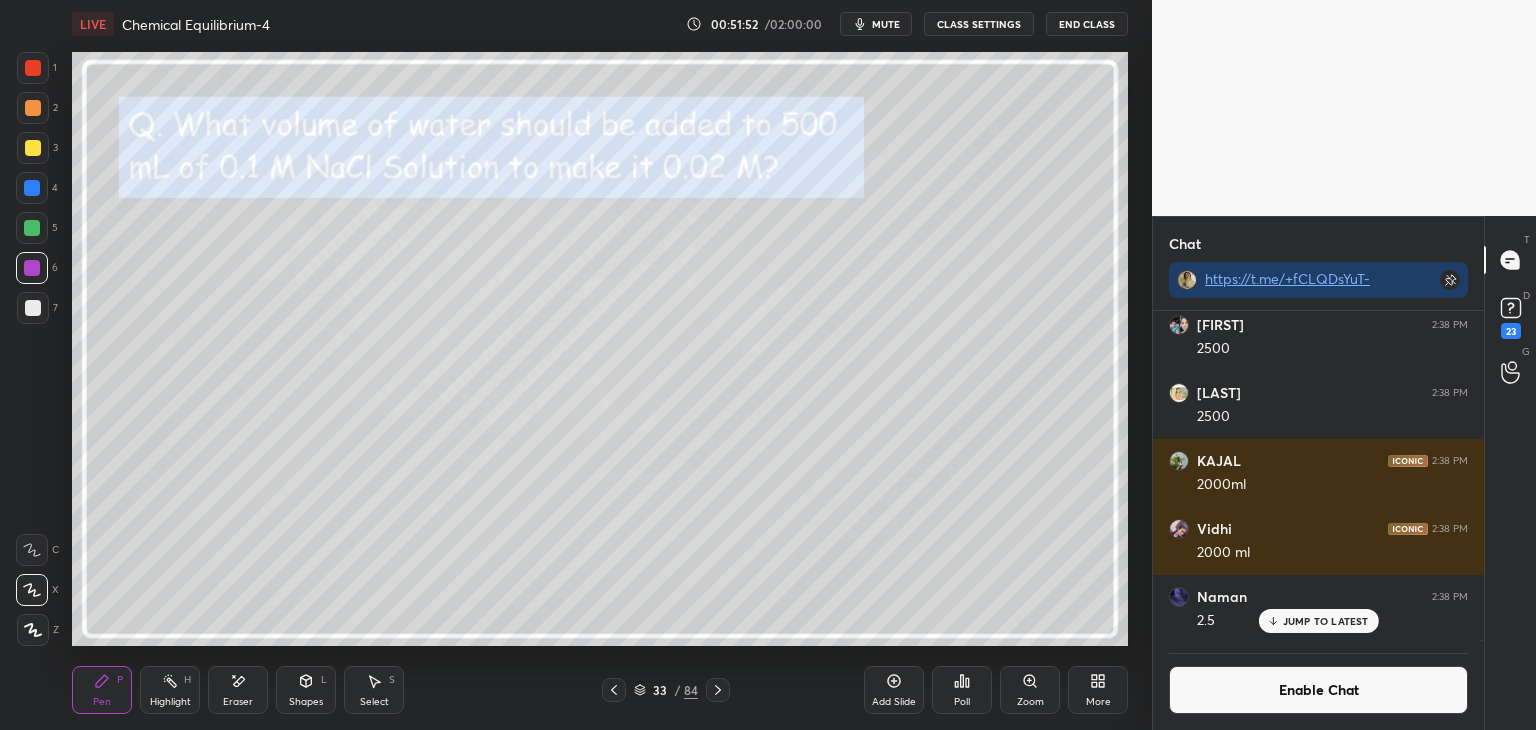 click at bounding box center [32, 228] 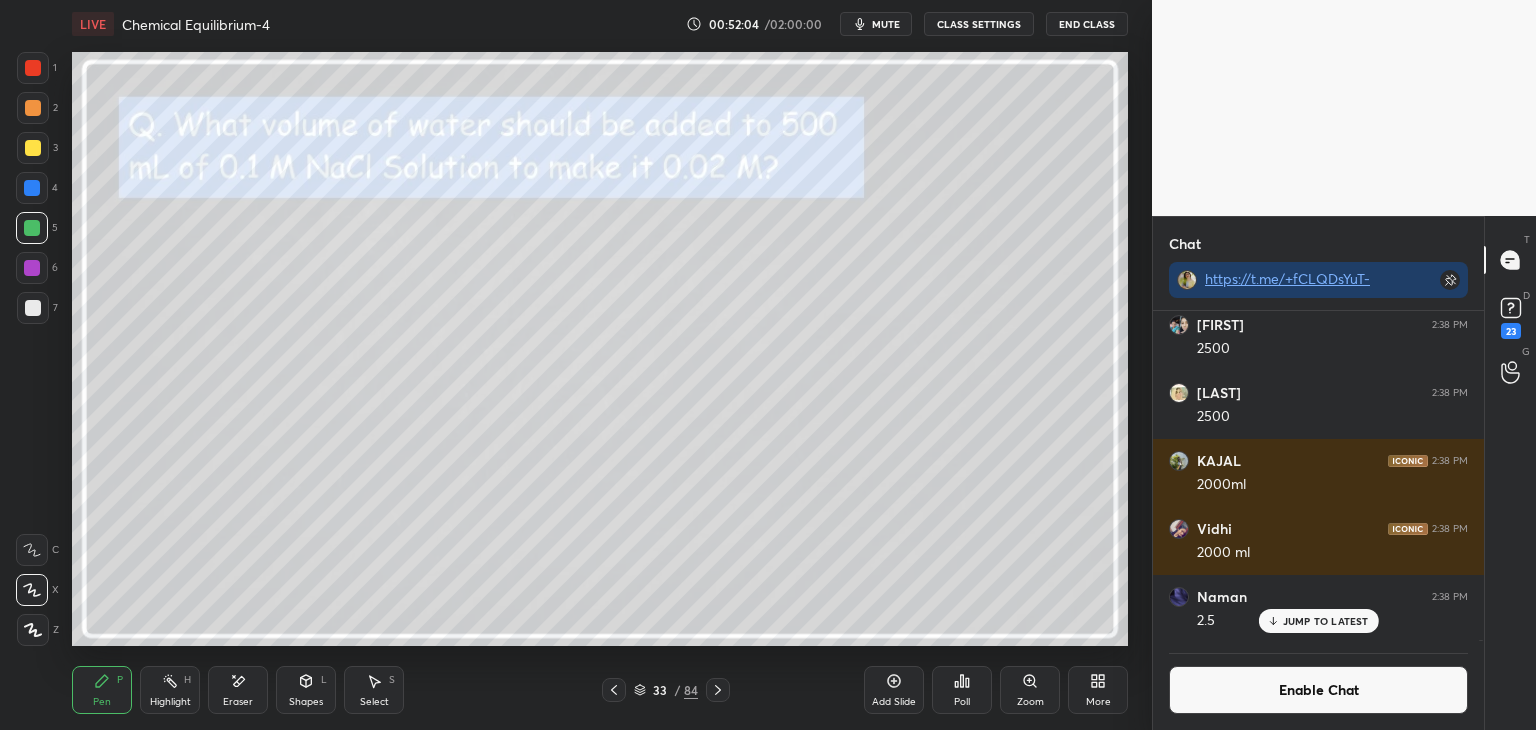 click on "H" at bounding box center (187, 680) 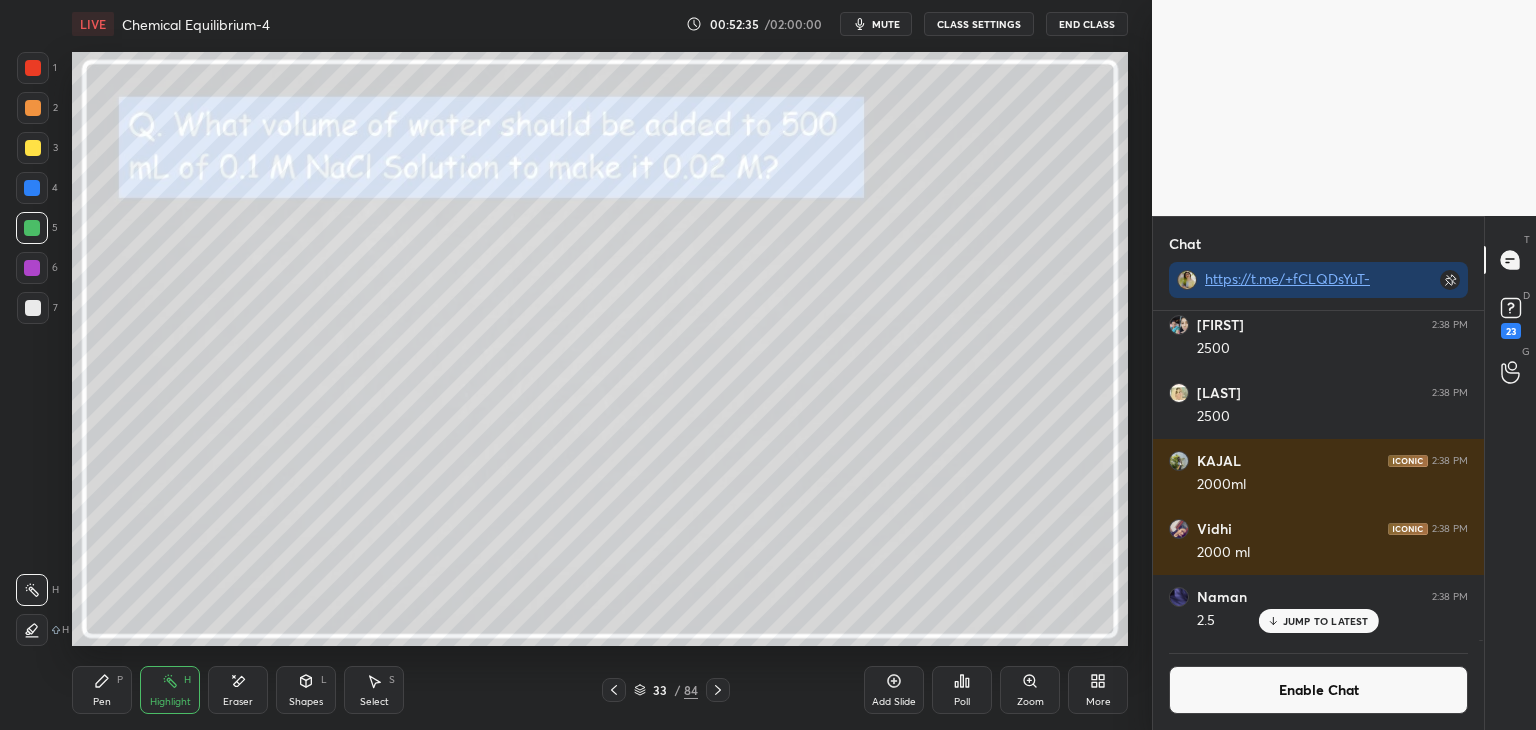 click 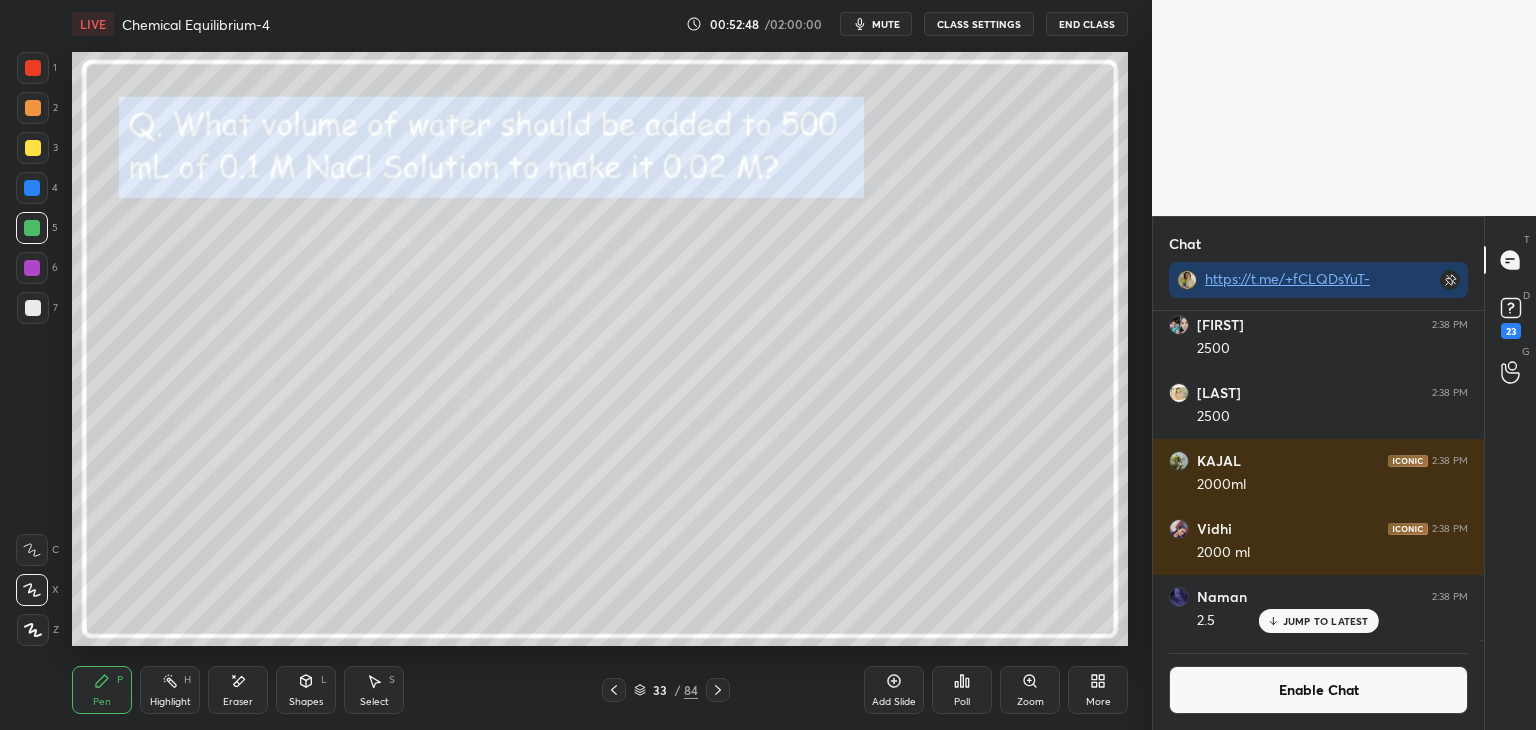 click at bounding box center [32, 188] 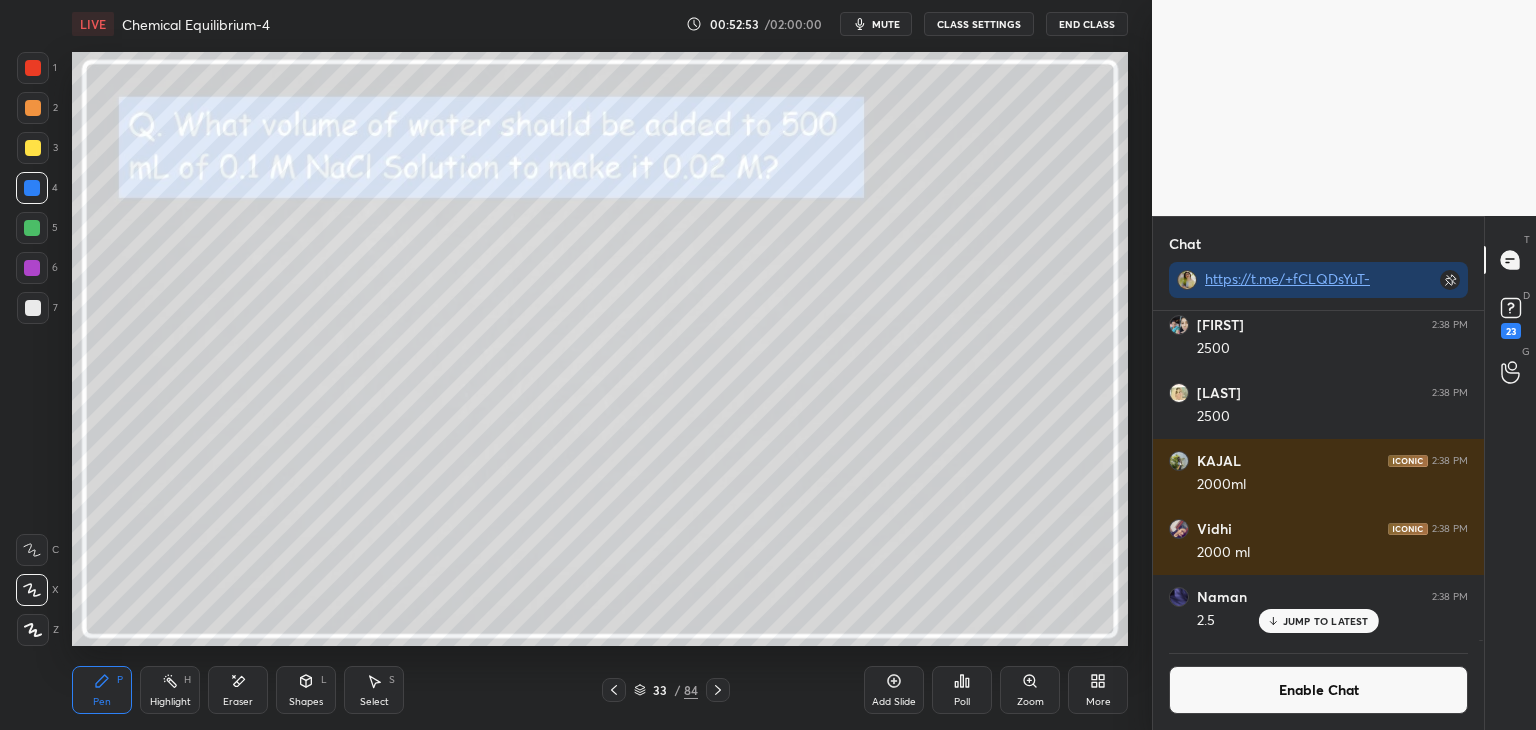 click on "JUMP TO LATEST" at bounding box center [1326, 621] 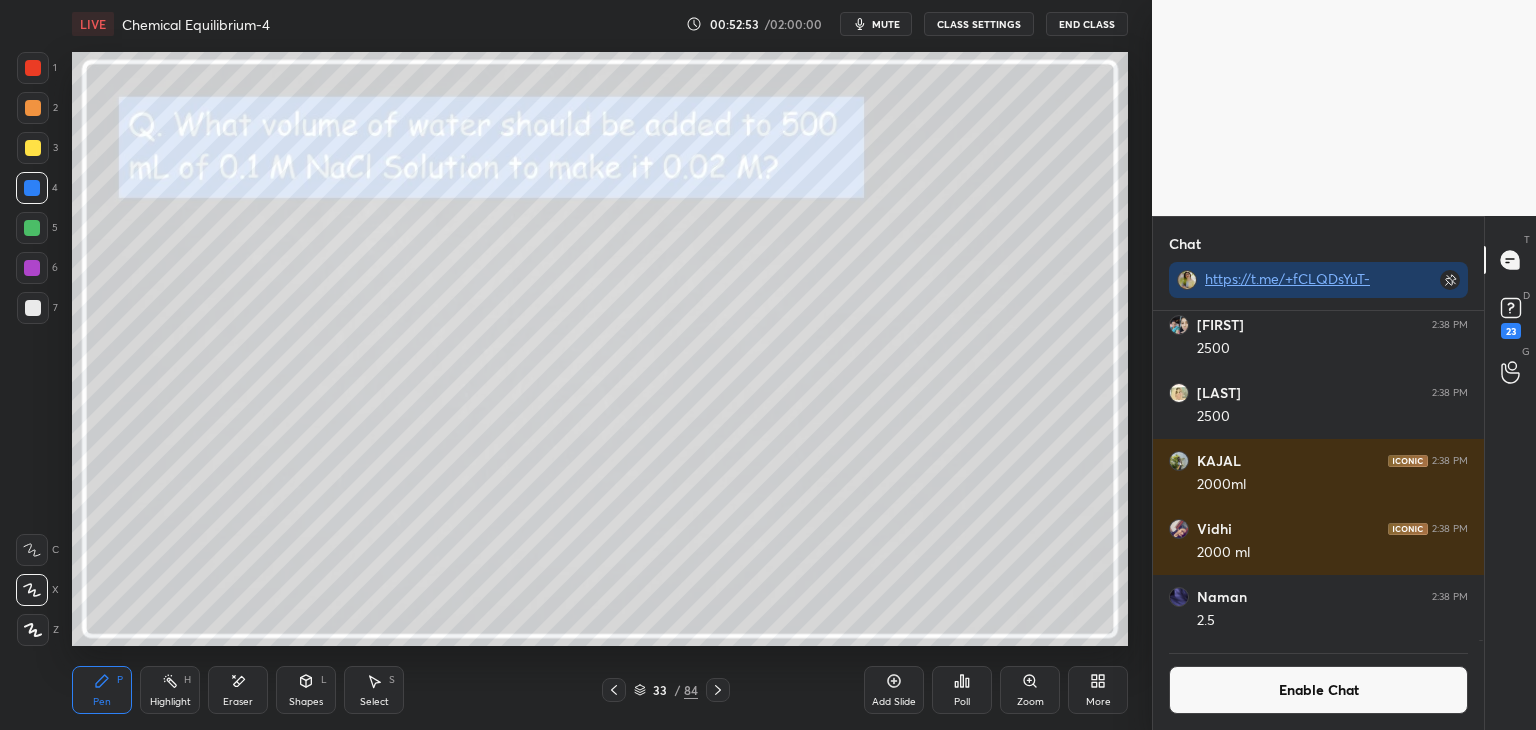 click on "Enable Chat" at bounding box center [1318, 690] 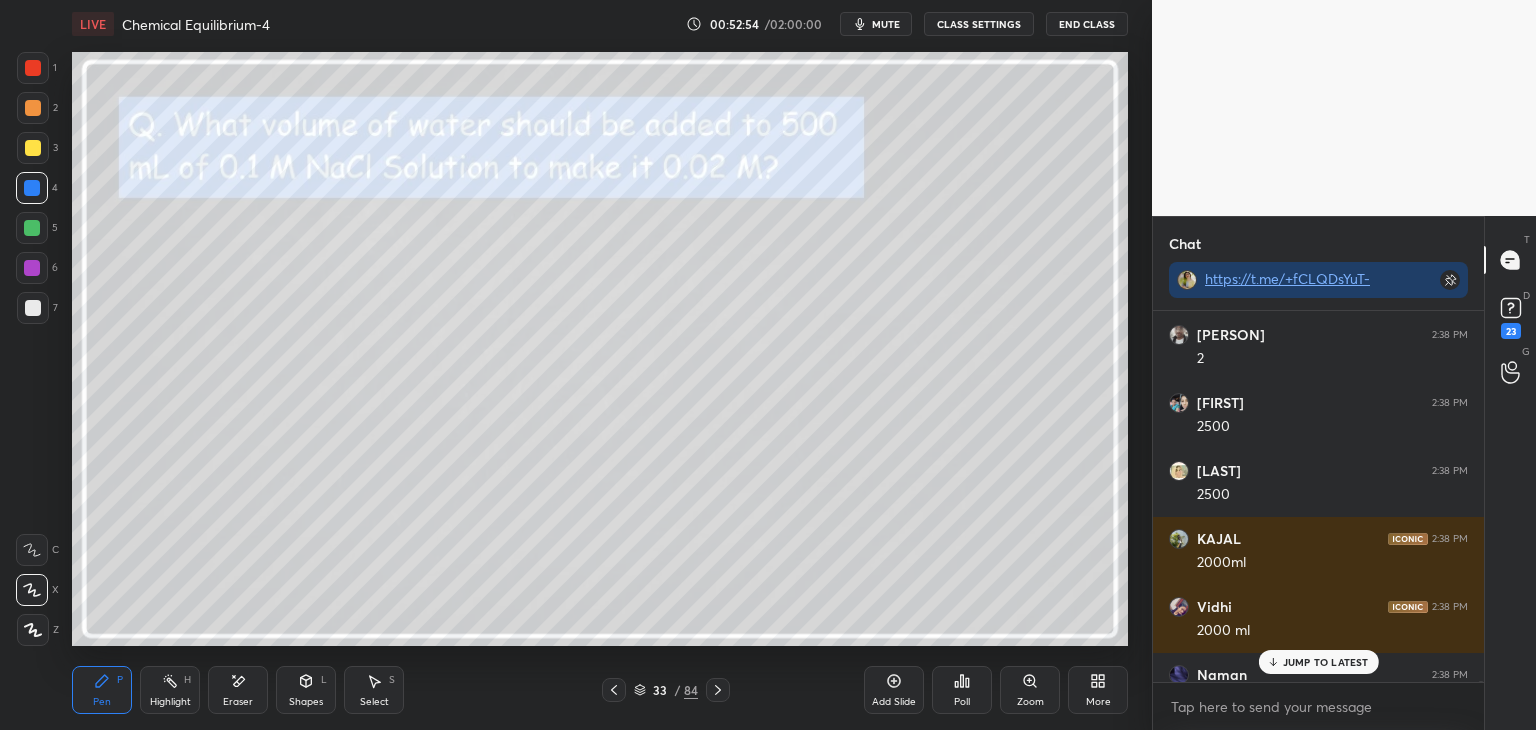 scroll, scrollTop: 201556, scrollLeft: 0, axis: vertical 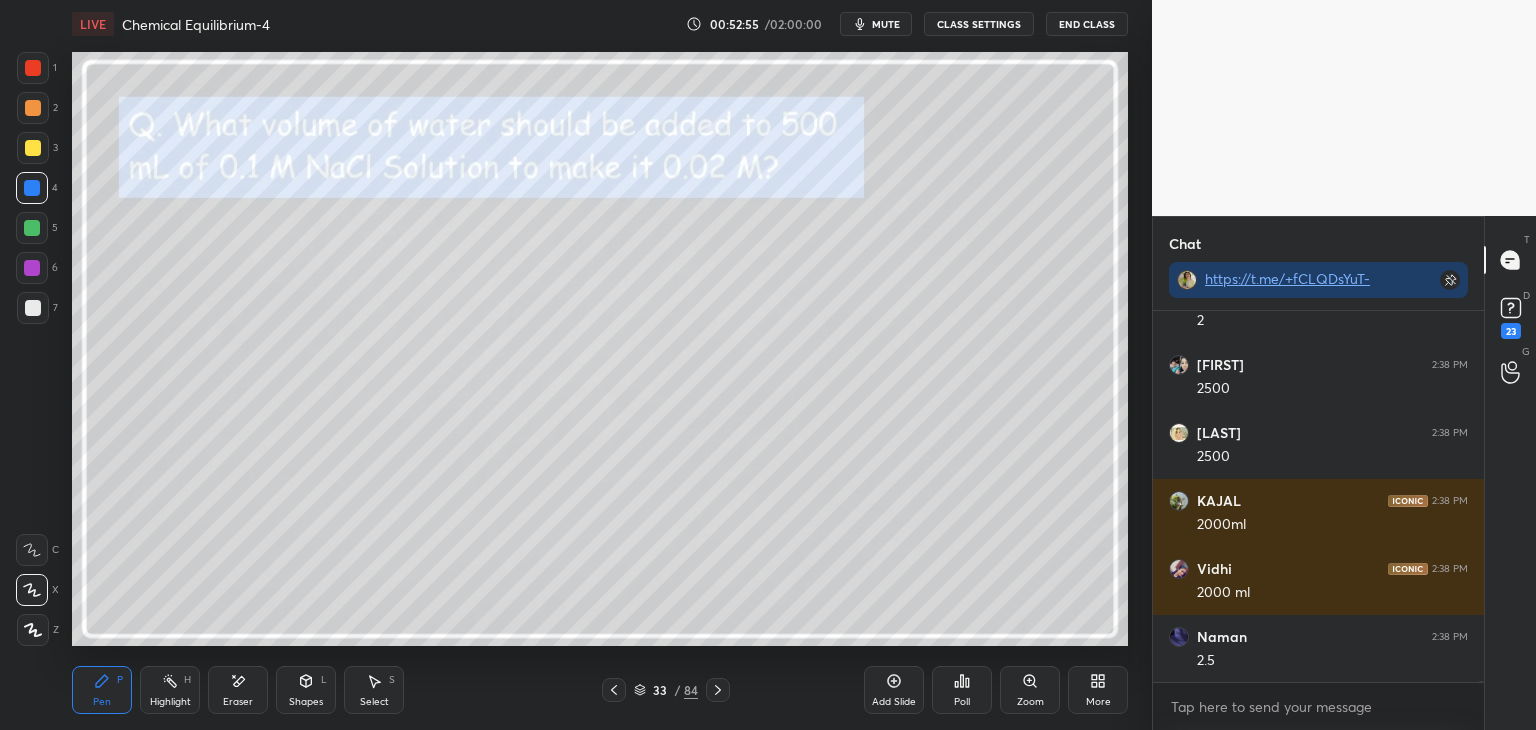 click 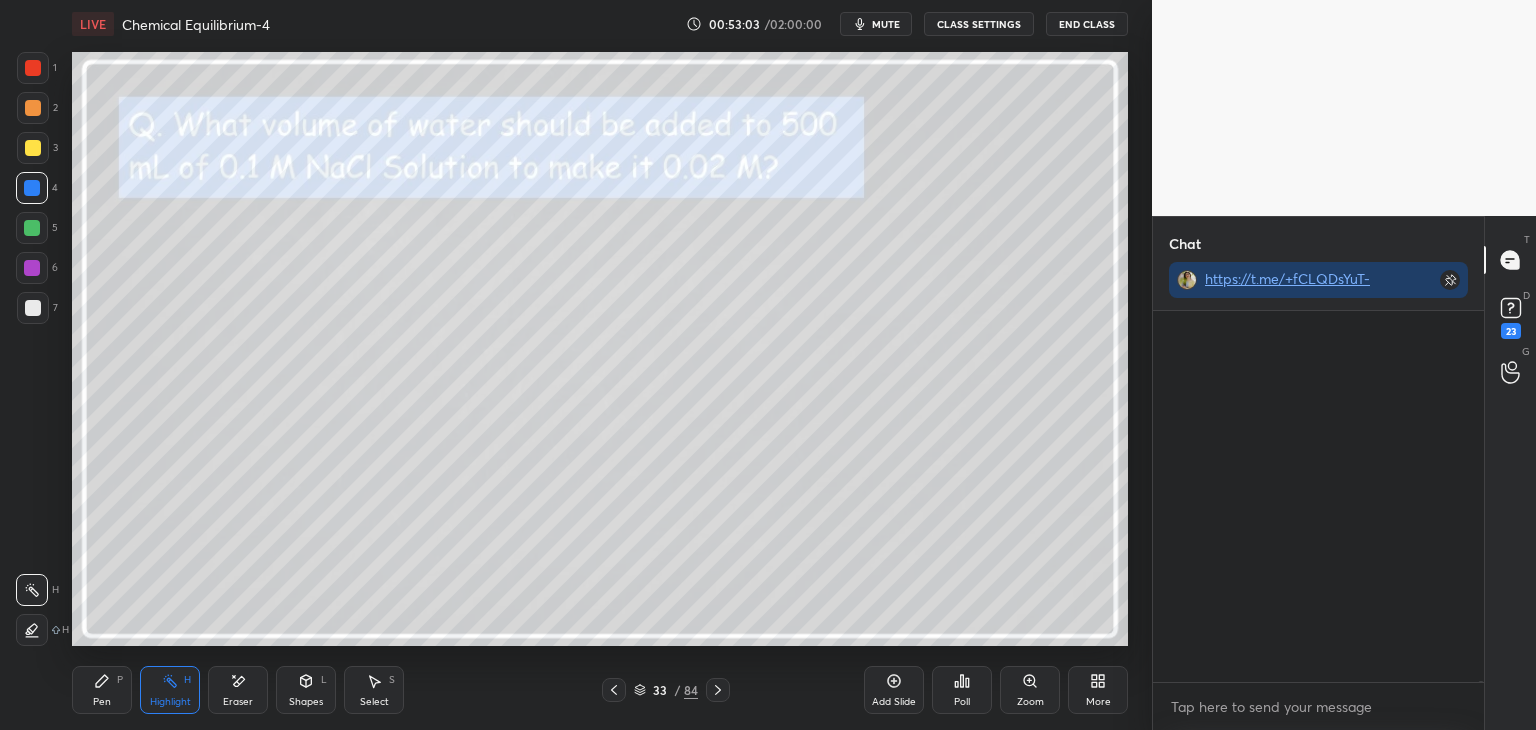 scroll, scrollTop: 204752, scrollLeft: 0, axis: vertical 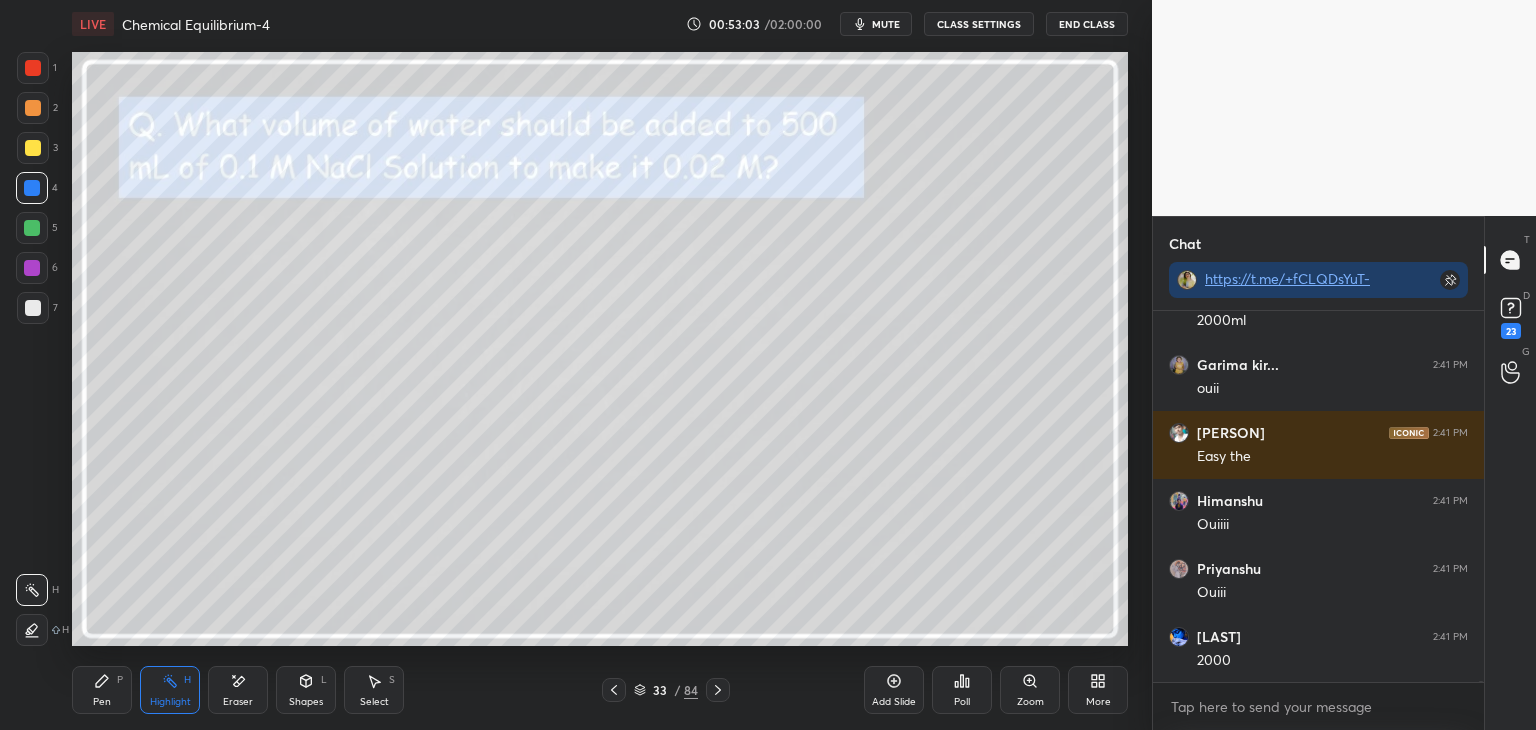click at bounding box center (33, 108) 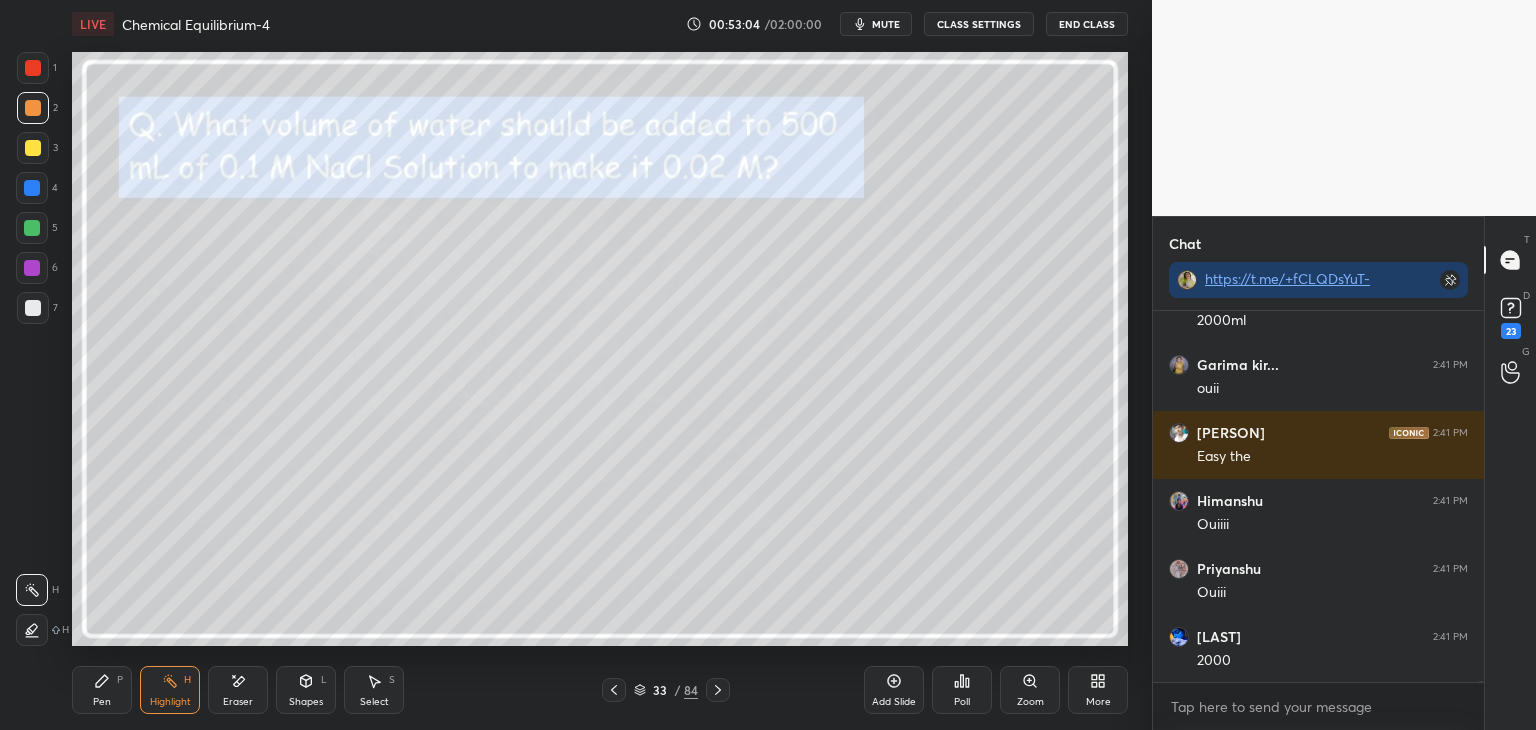 click at bounding box center (33, 68) 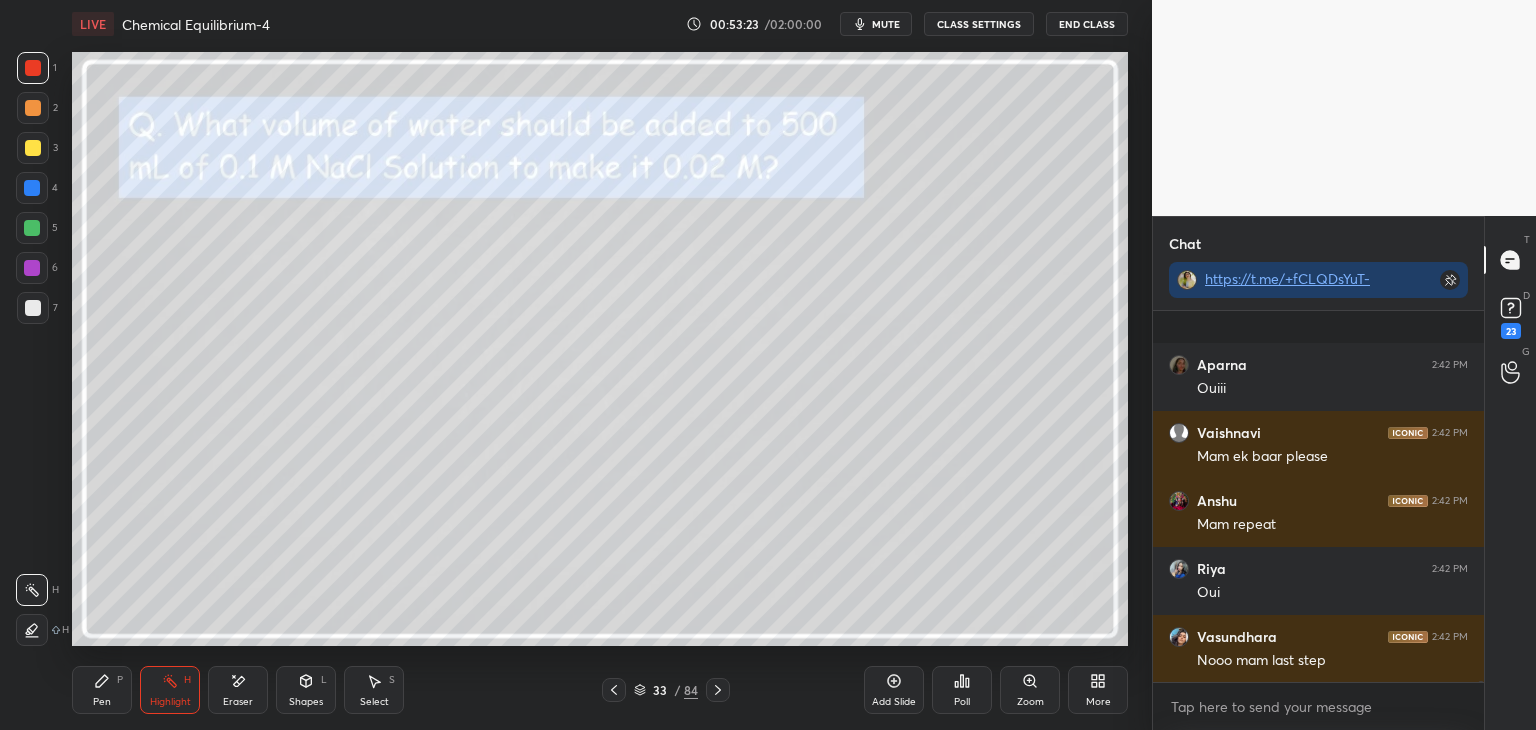 scroll, scrollTop: 215088, scrollLeft: 0, axis: vertical 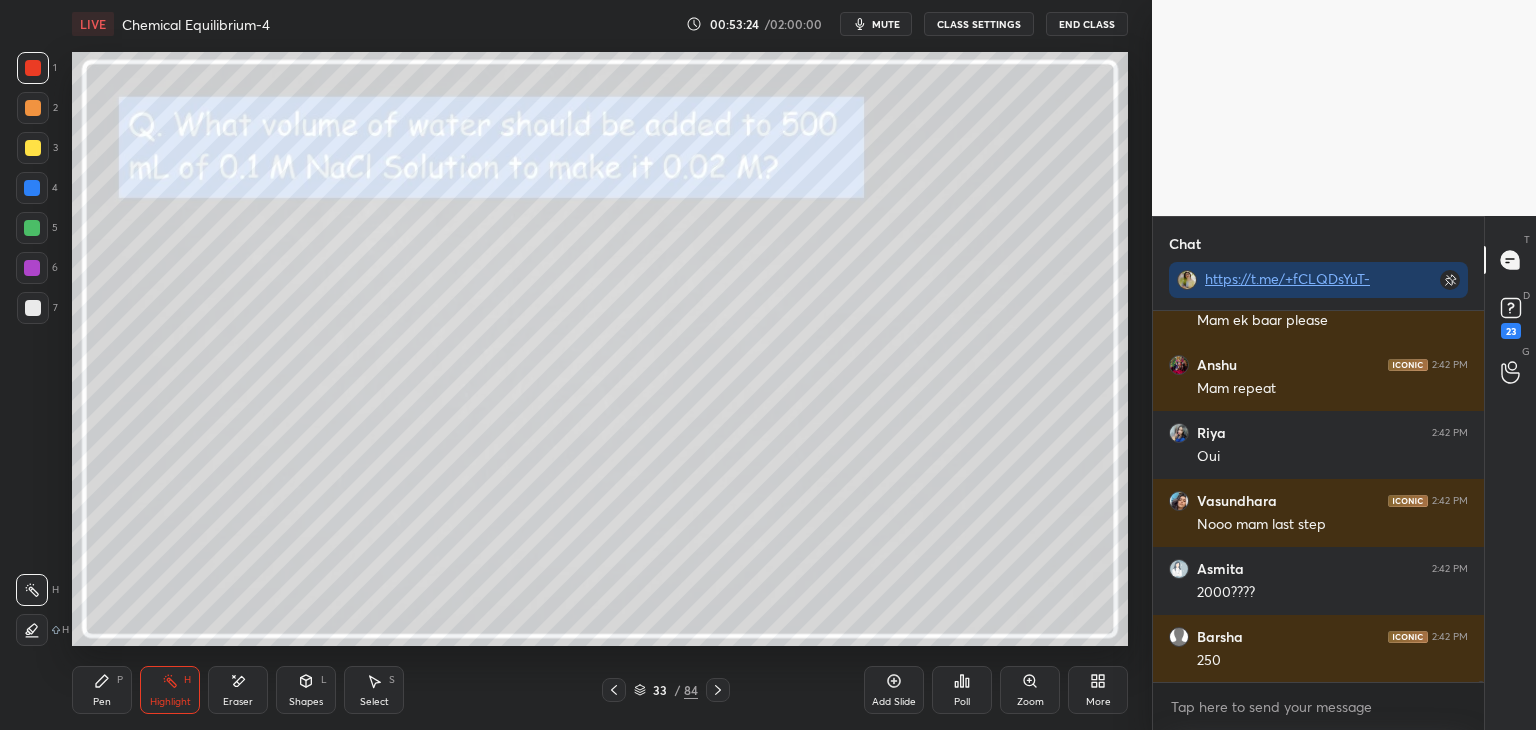 click 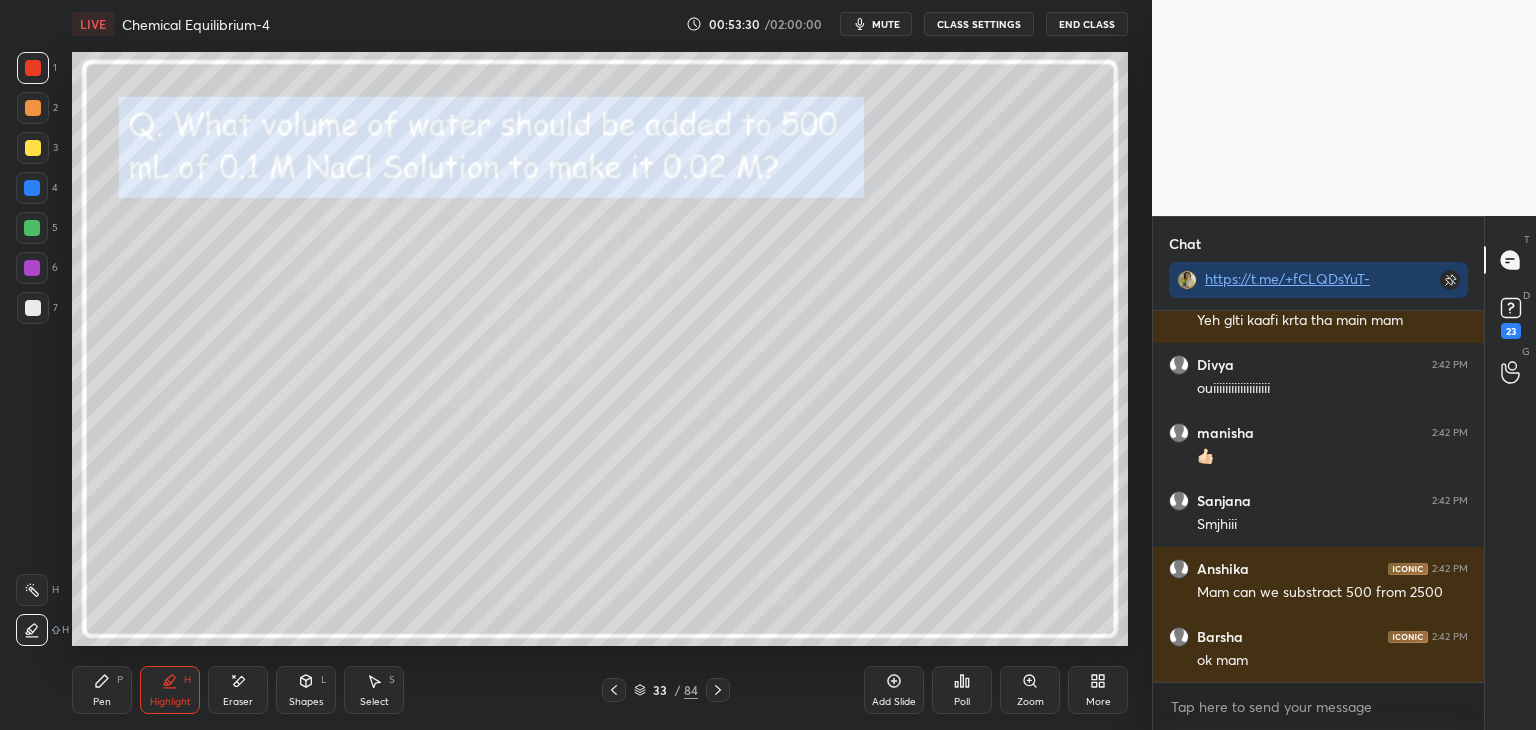 scroll, scrollTop: 212342, scrollLeft: 0, axis: vertical 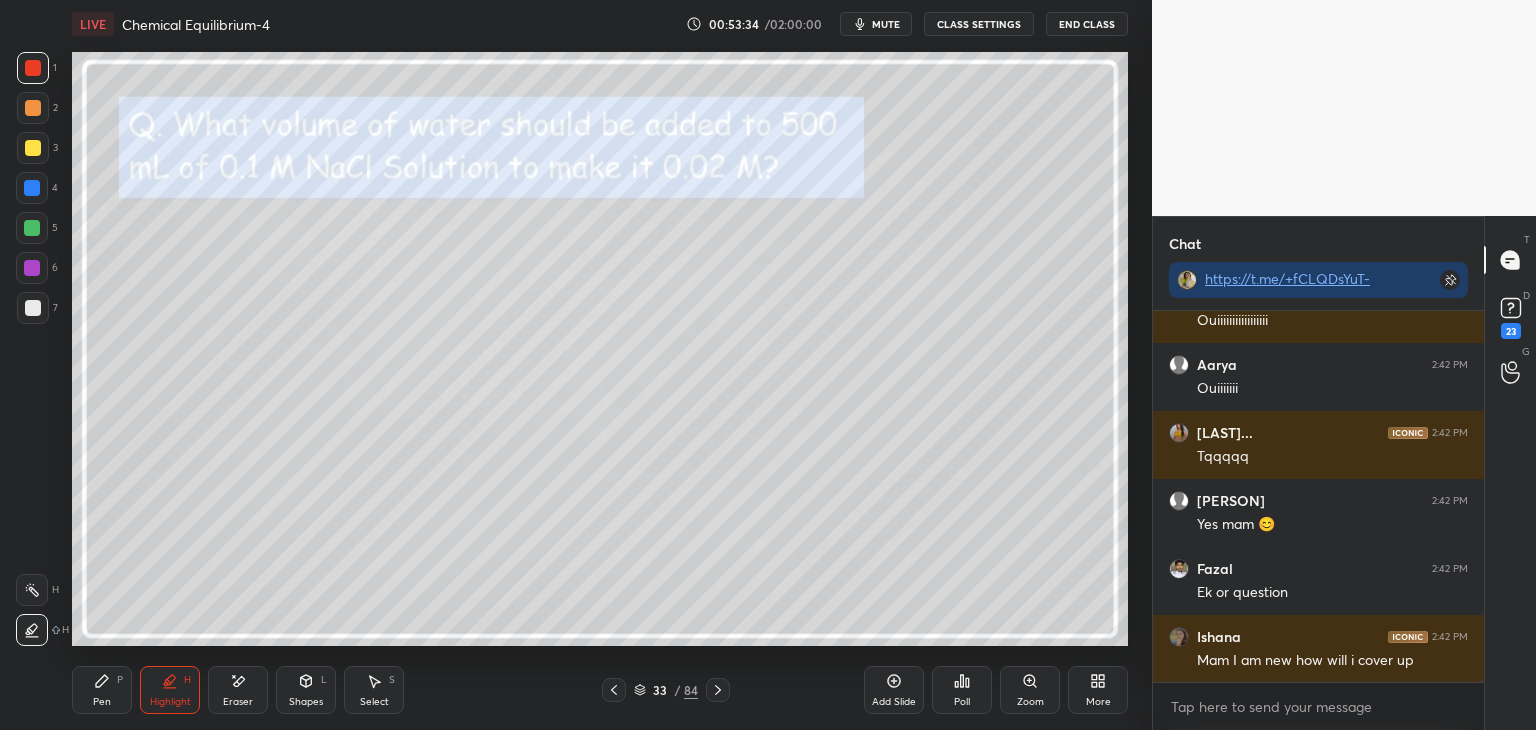 click on "Pen P" at bounding box center (102, 690) 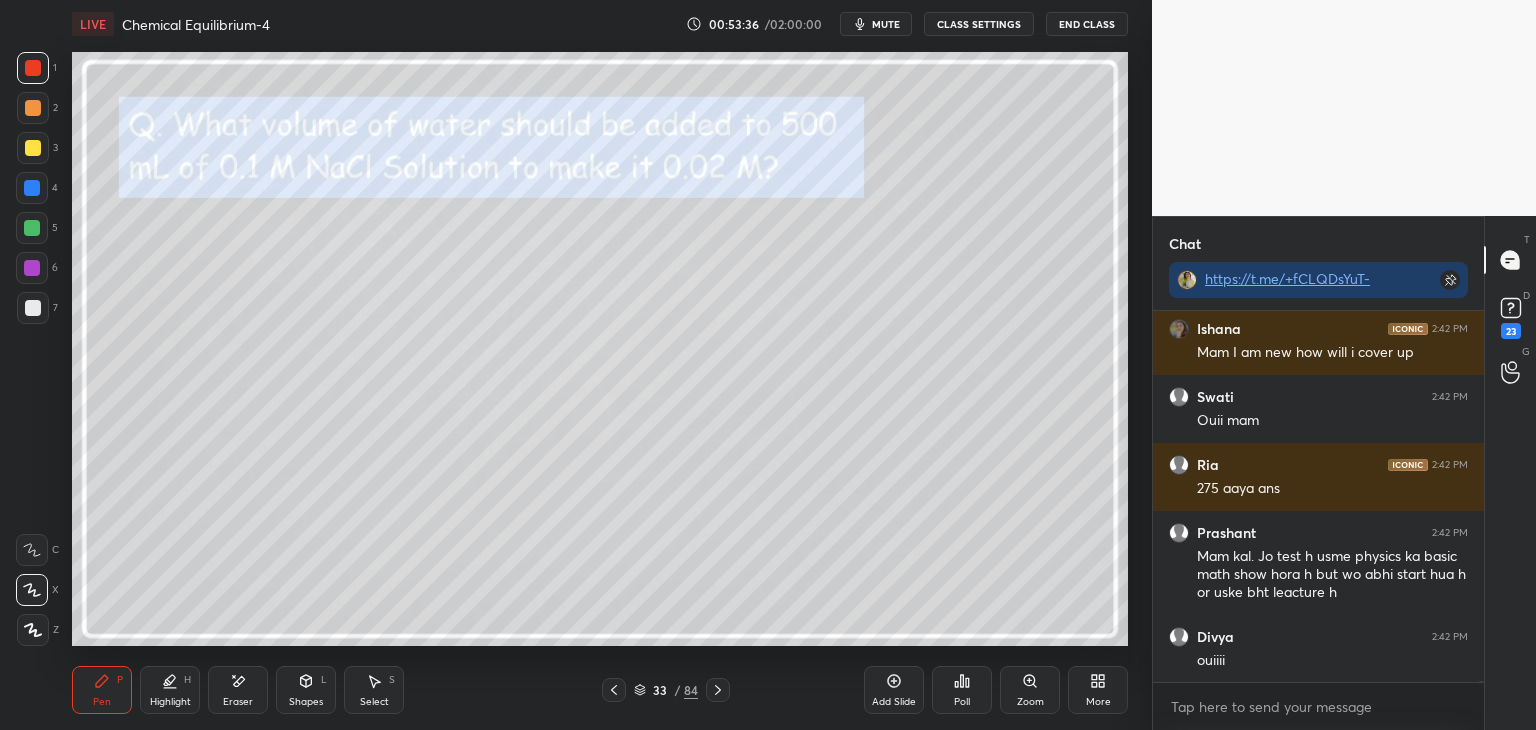 click at bounding box center (718, 690) 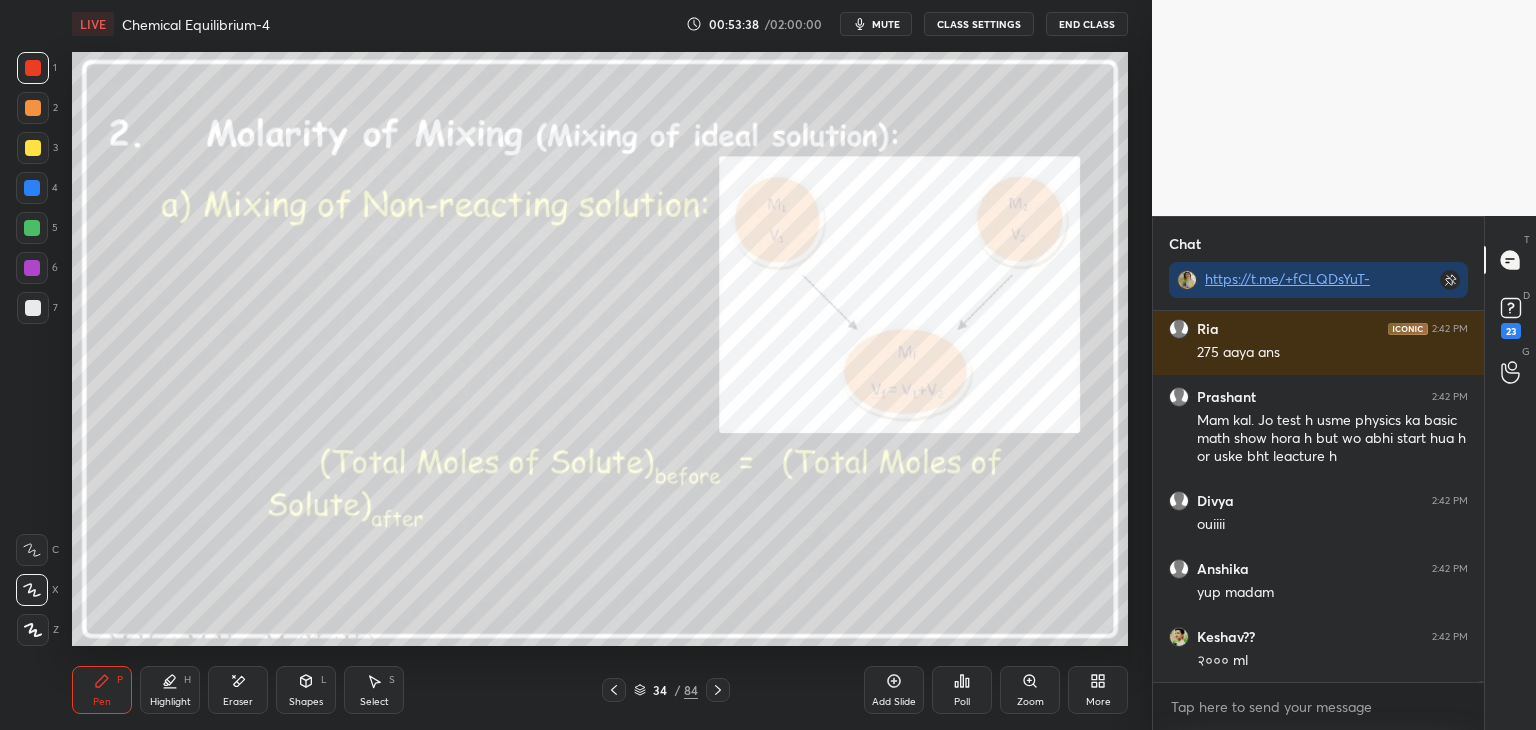 click on "CLASS SETTINGS" at bounding box center [979, 24] 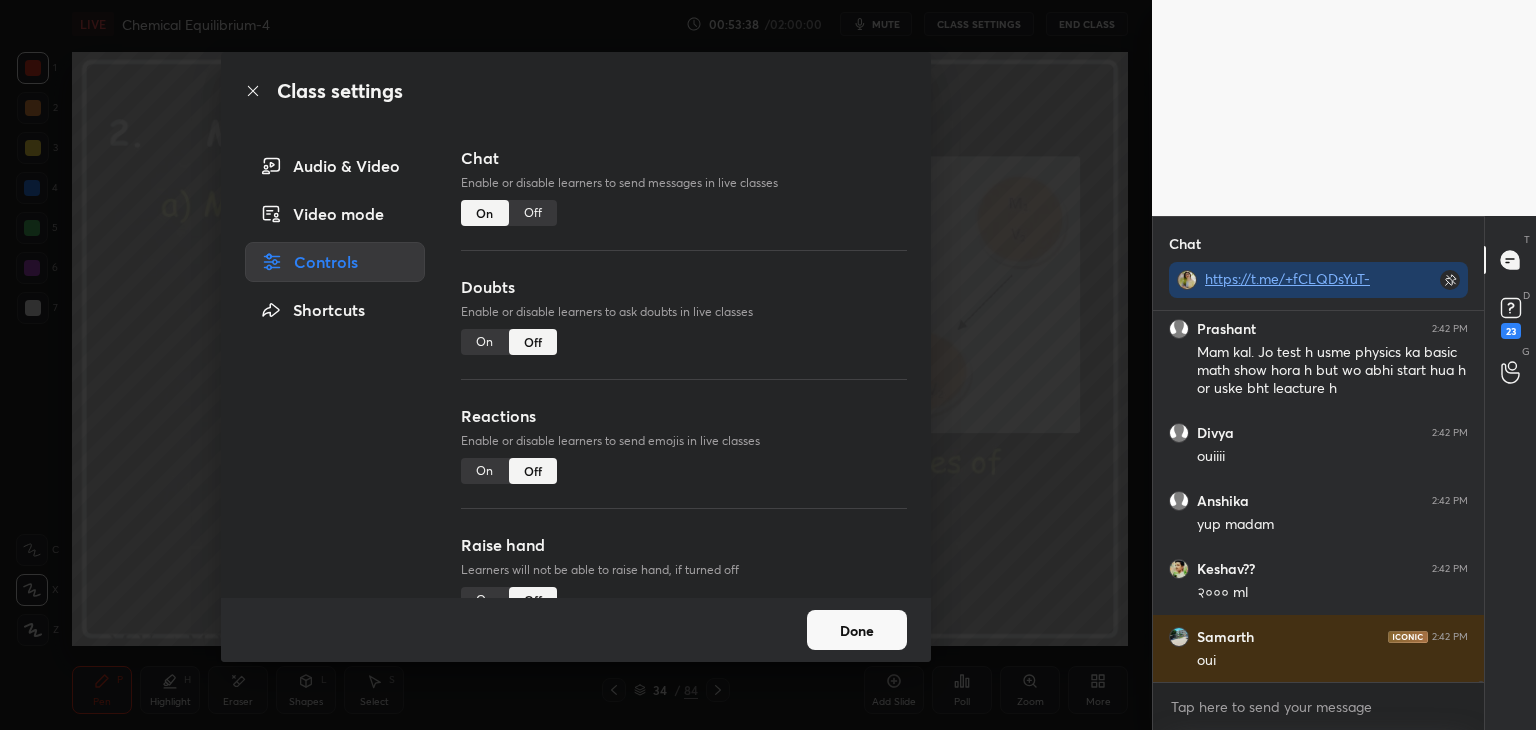 click on "Off" at bounding box center [533, 213] 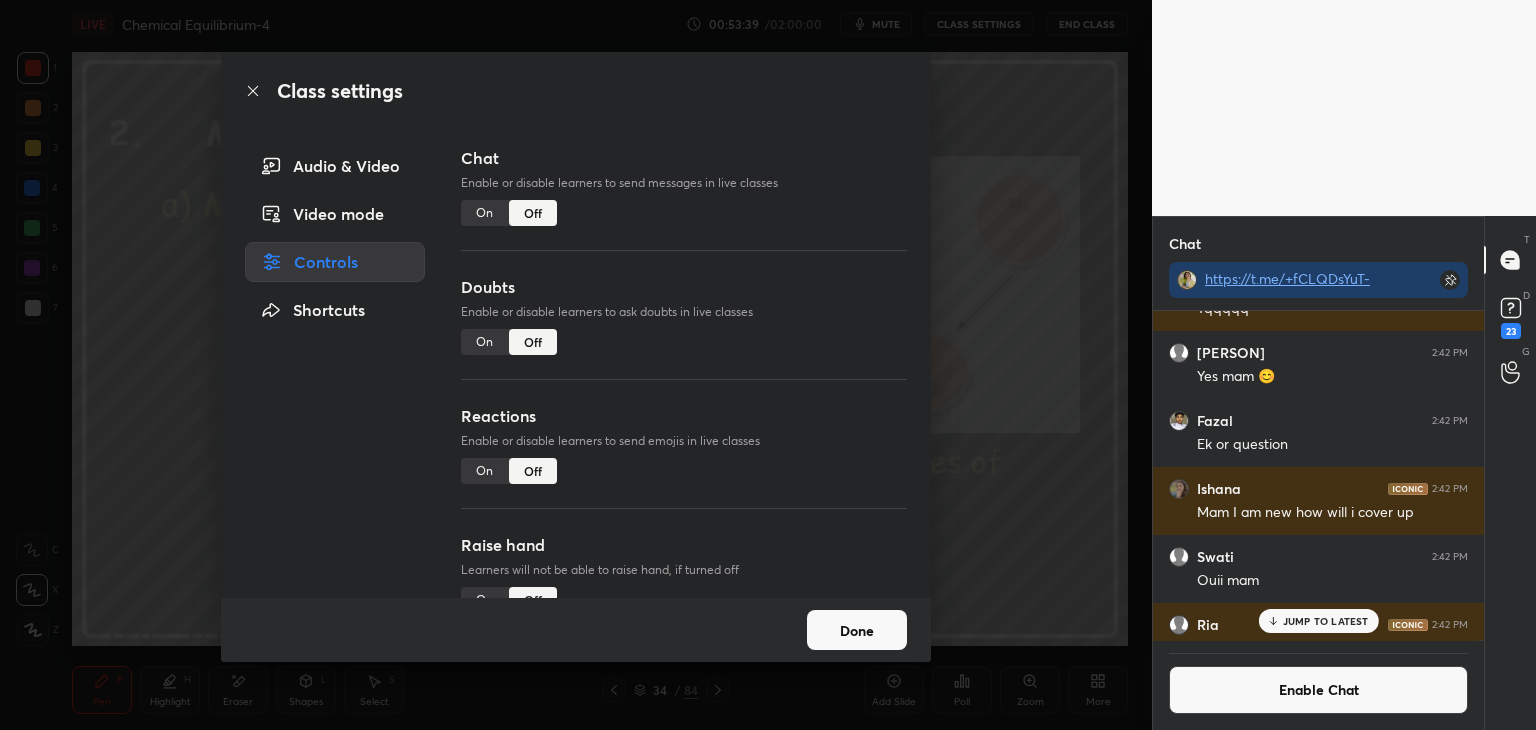 click on "Done" at bounding box center [857, 630] 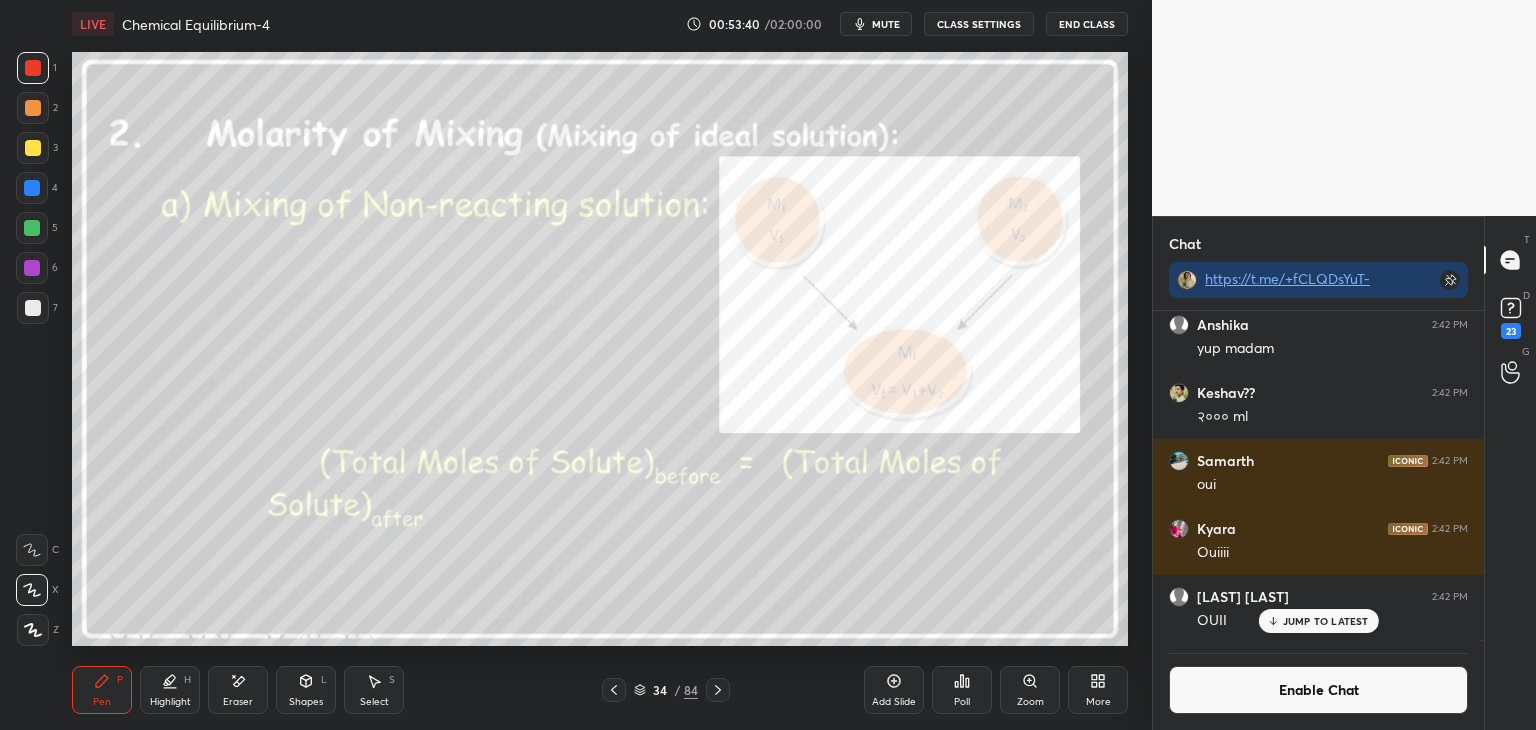 click on "Highlight" at bounding box center [170, 702] 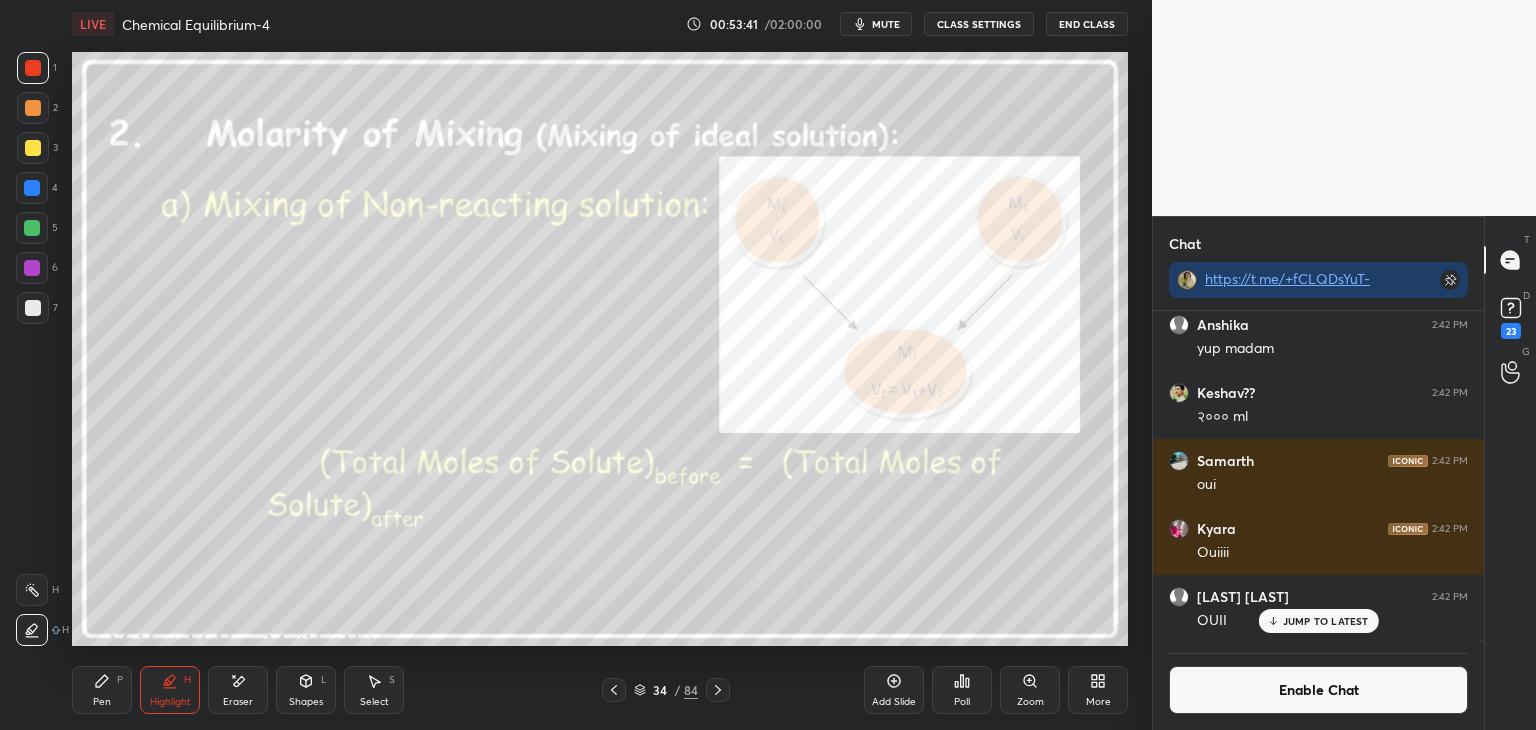 click at bounding box center (32, 630) 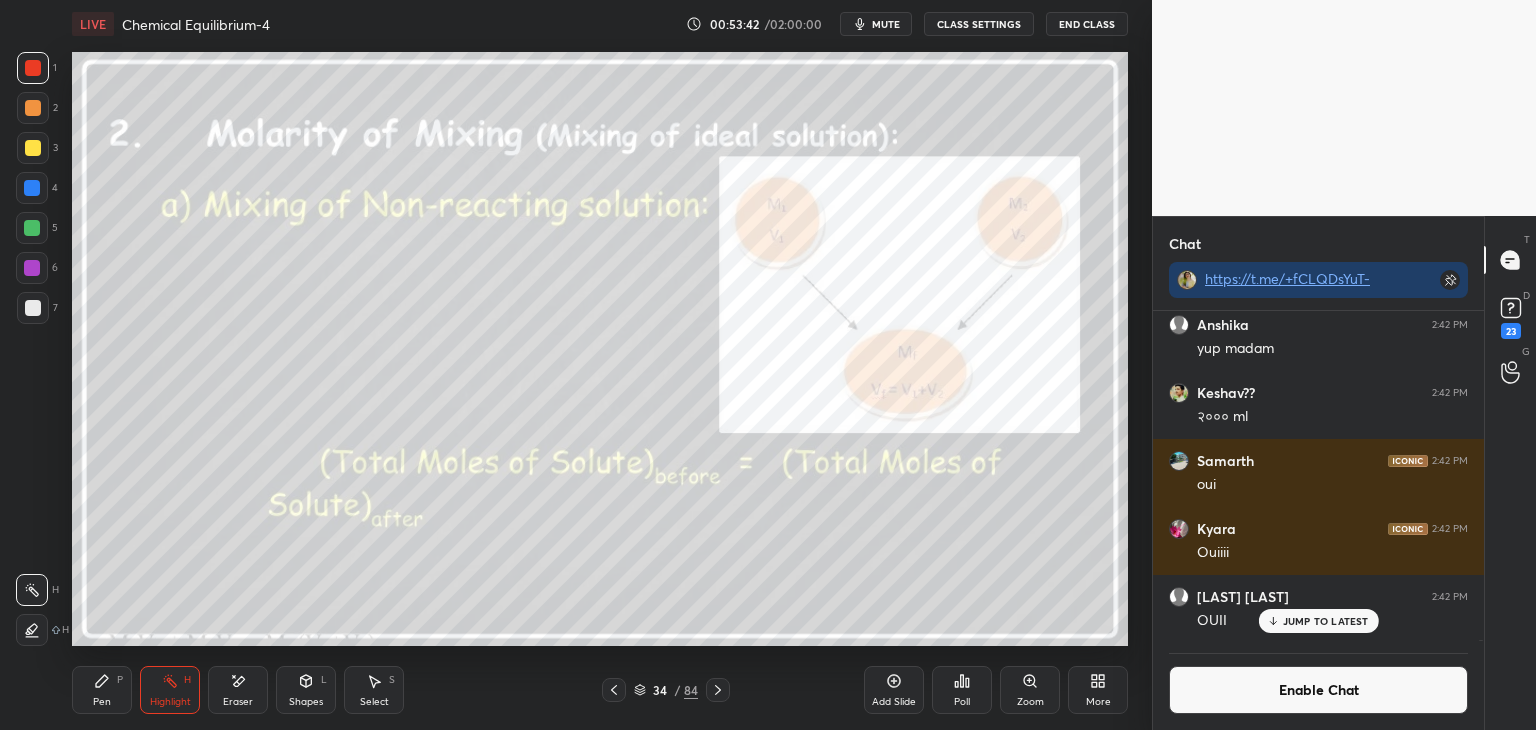click at bounding box center (32, 228) 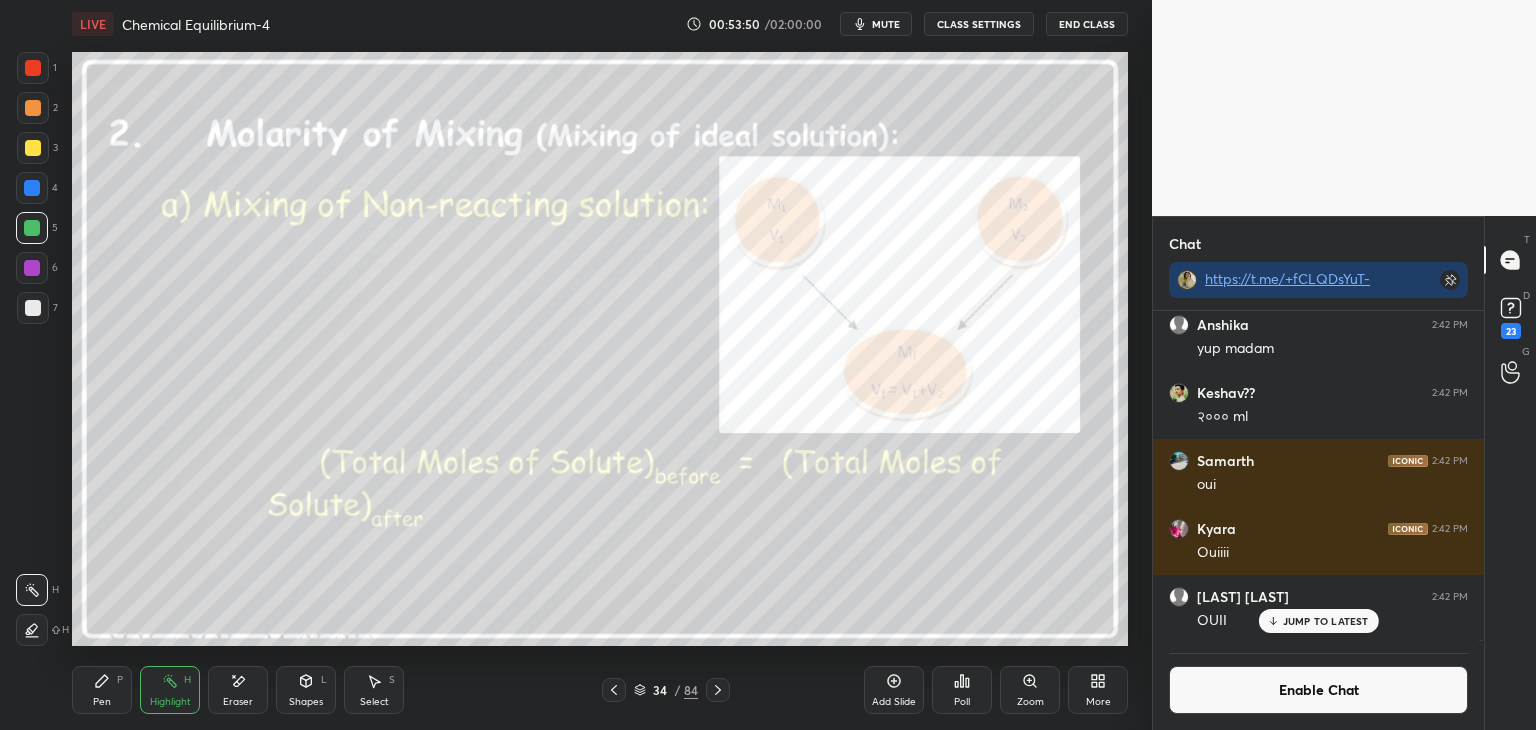click 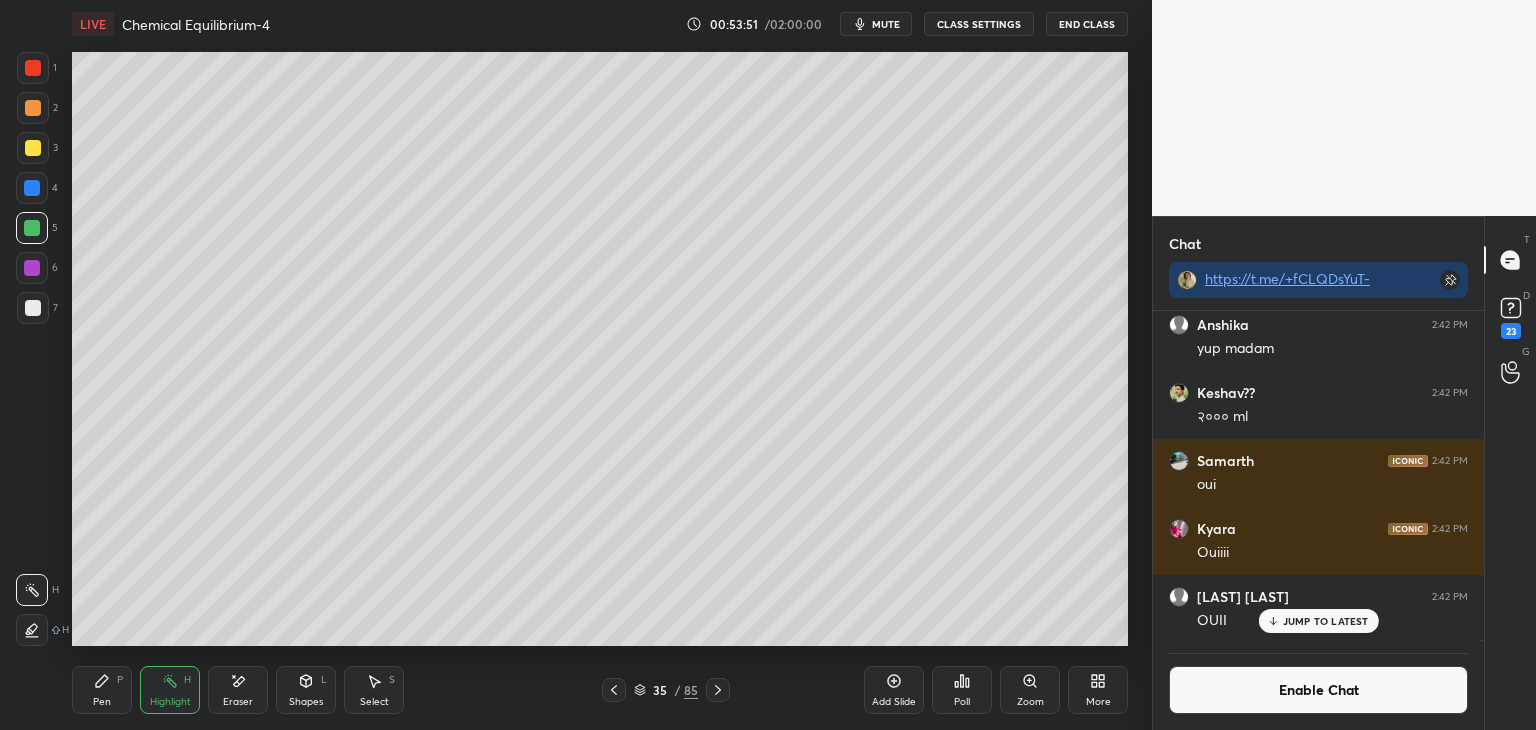 click on "Highlight H" at bounding box center (170, 690) 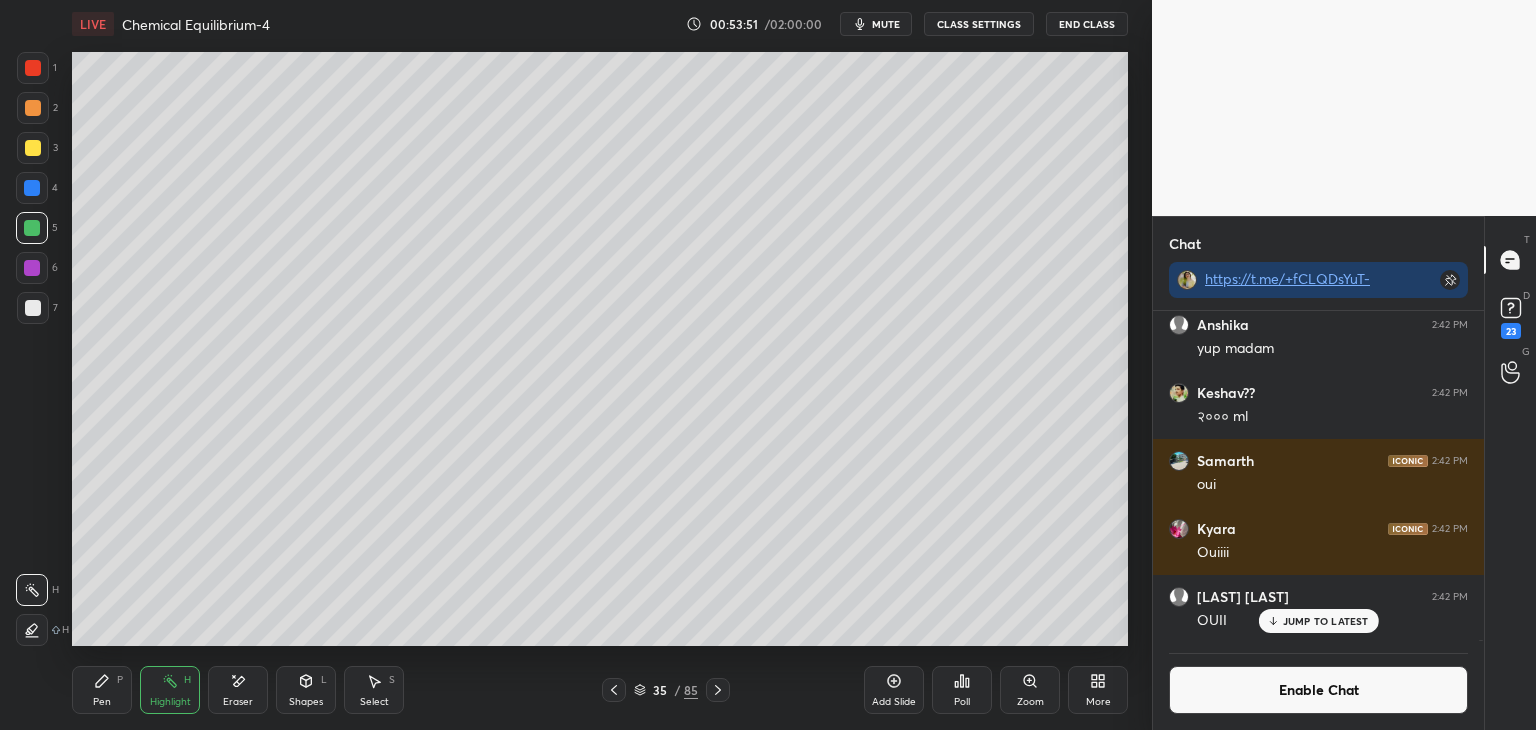 click on "Pen P" at bounding box center (102, 690) 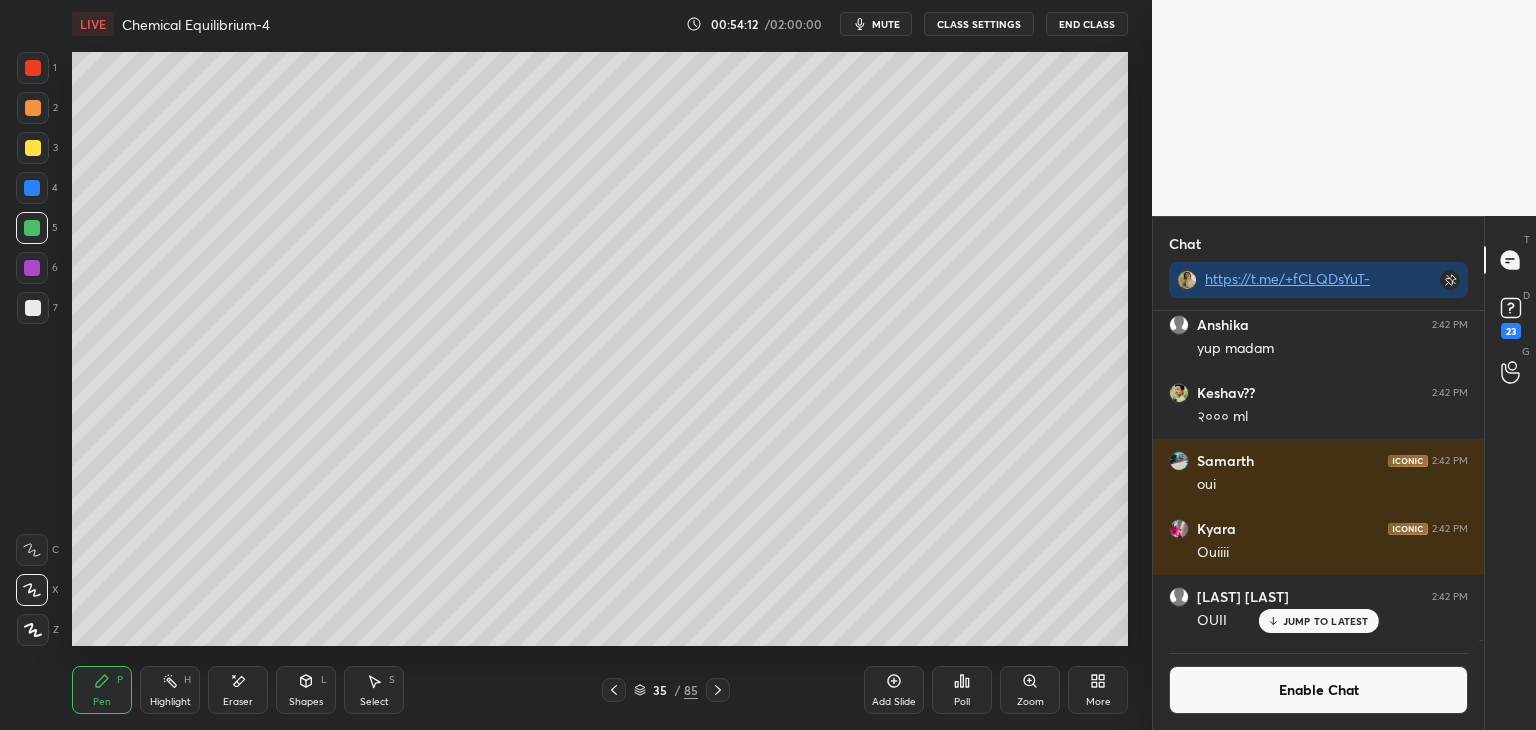click 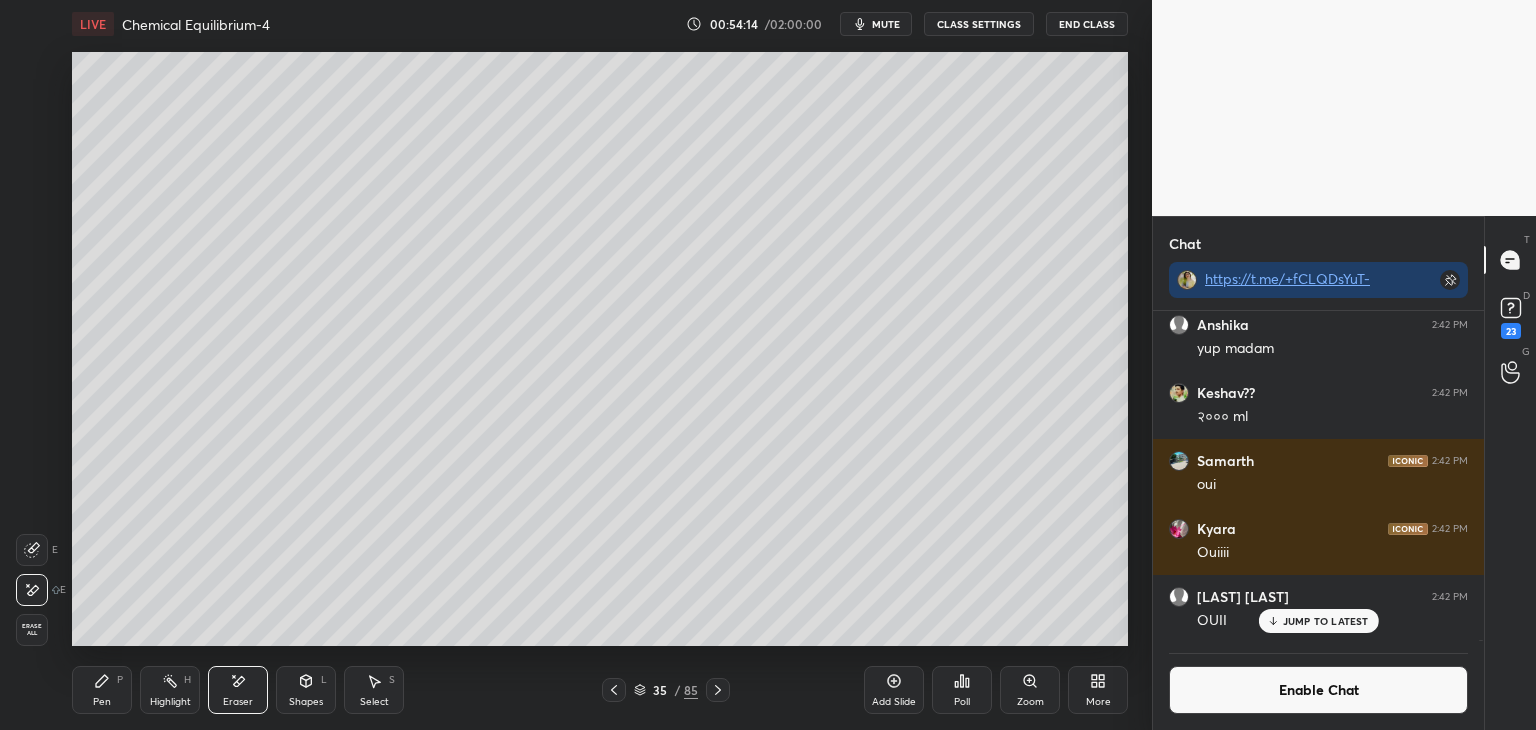 click on "Pen P" at bounding box center (102, 690) 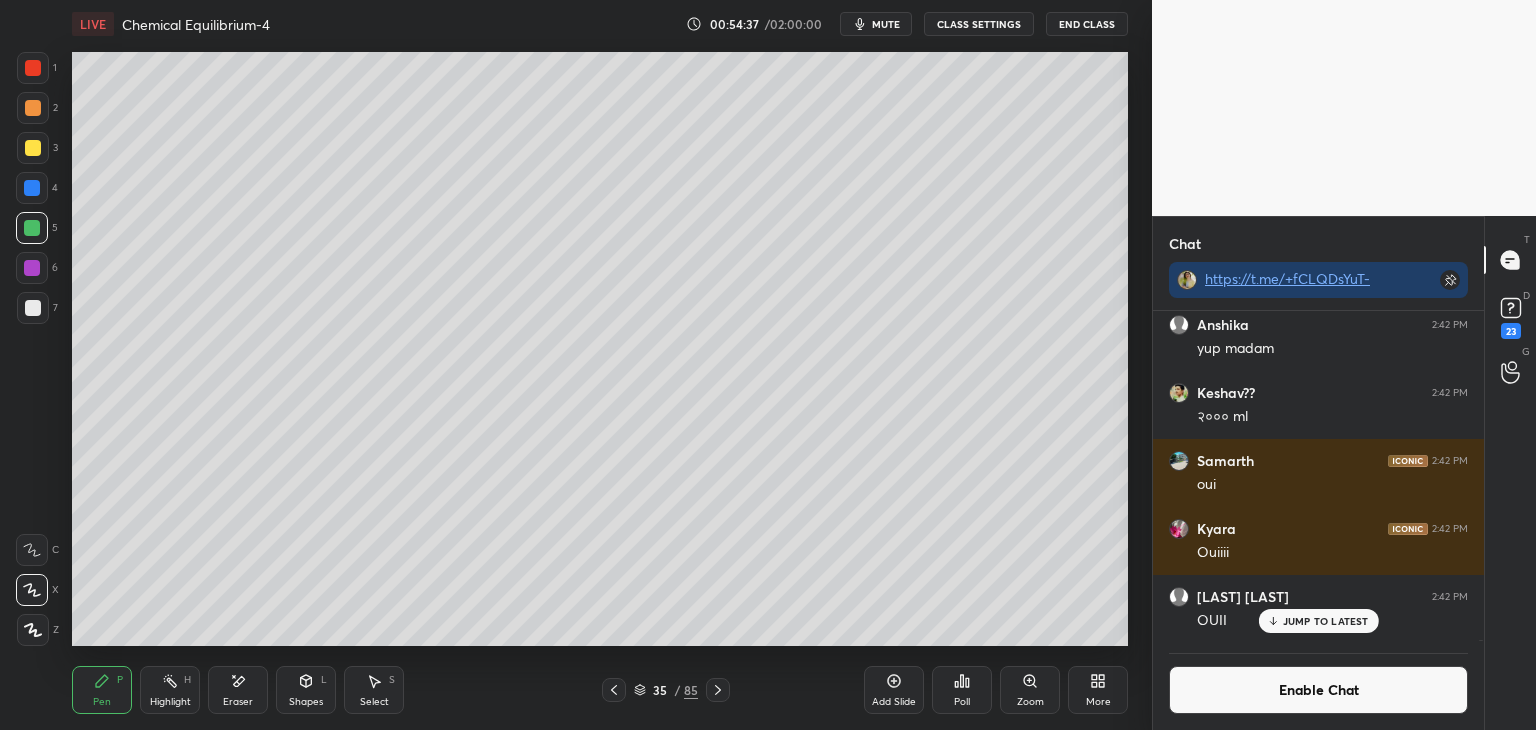 click 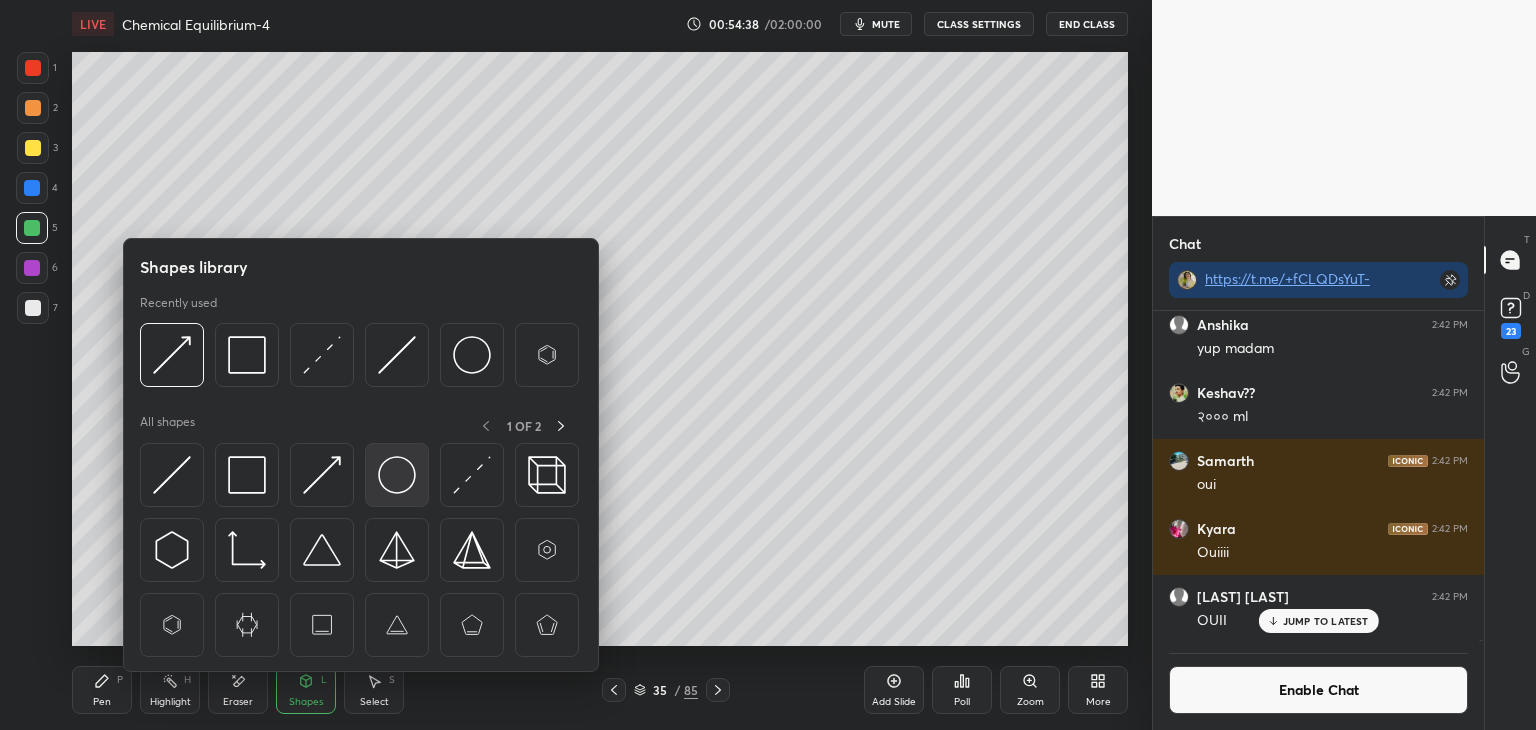 click at bounding box center (397, 475) 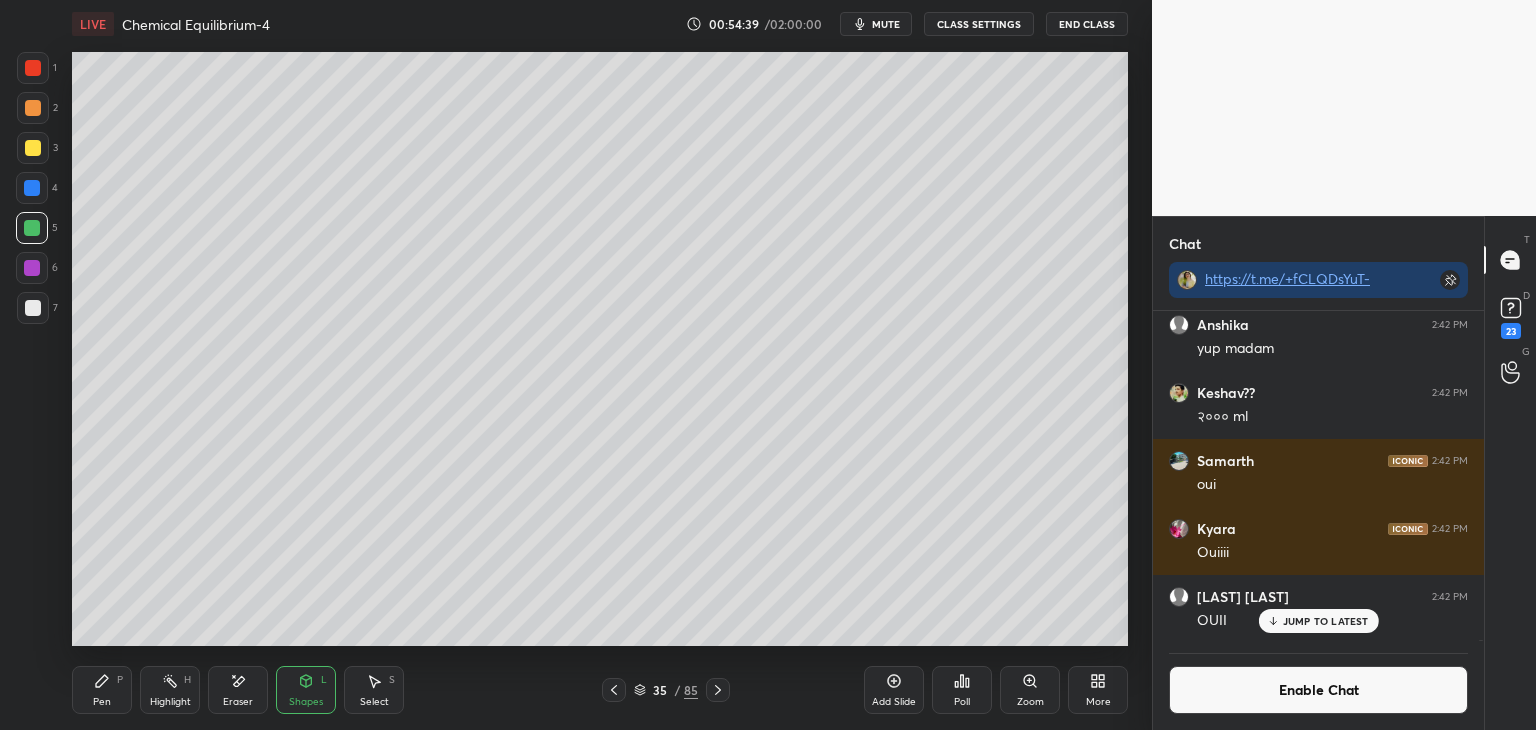 click at bounding box center (33, 108) 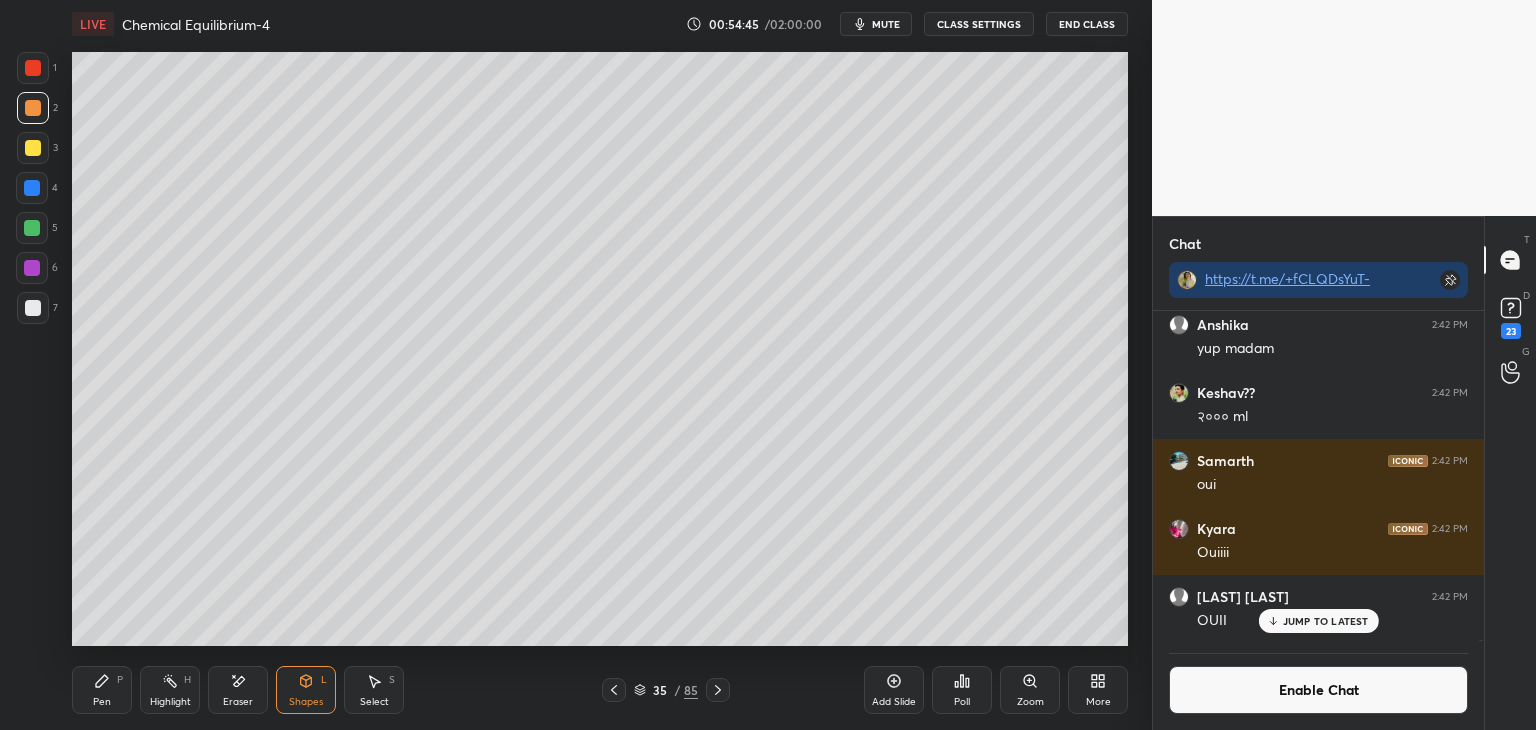 click on "Select S" at bounding box center [374, 690] 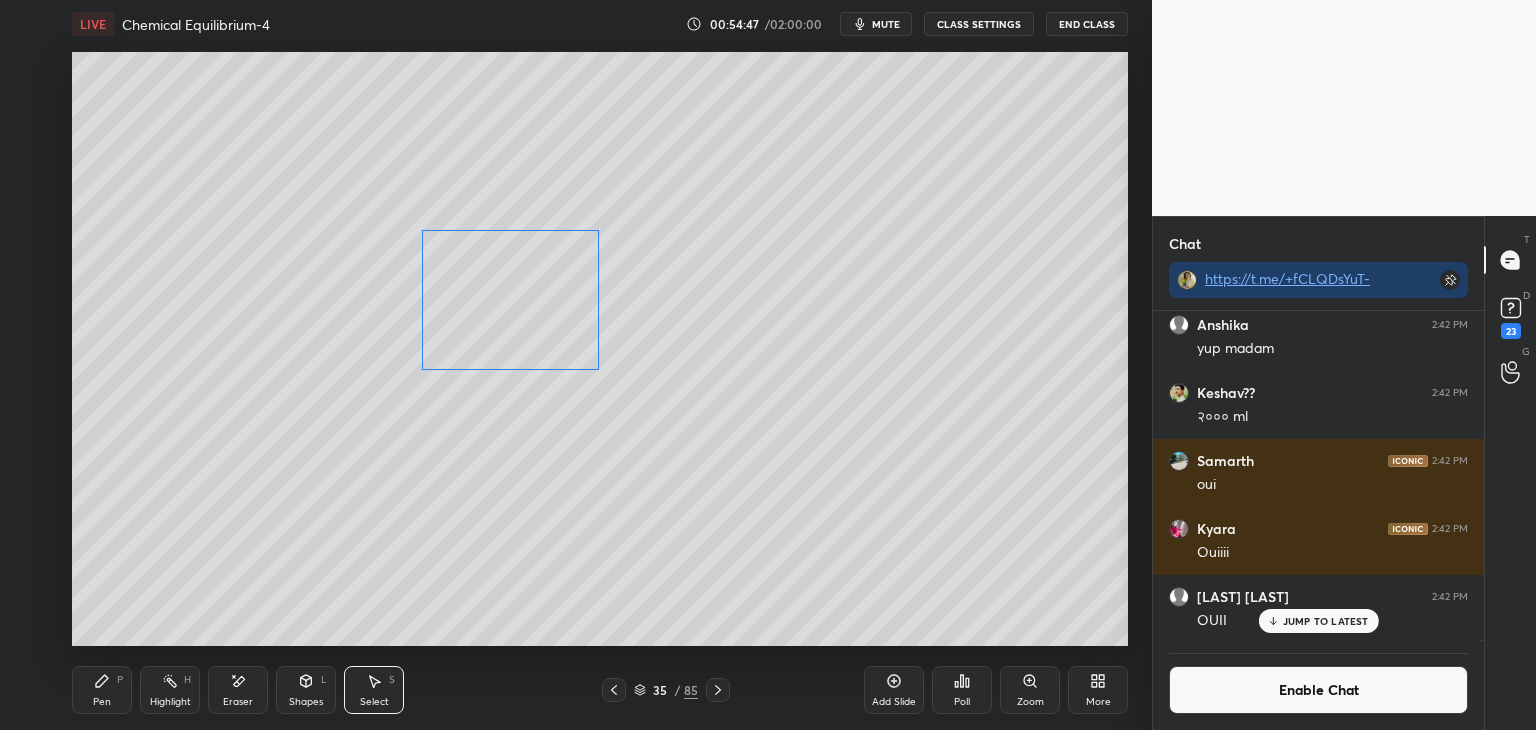 click on "0 ° Undo Copy Duplicate Duplicate to new slide Delete" at bounding box center [600, 349] 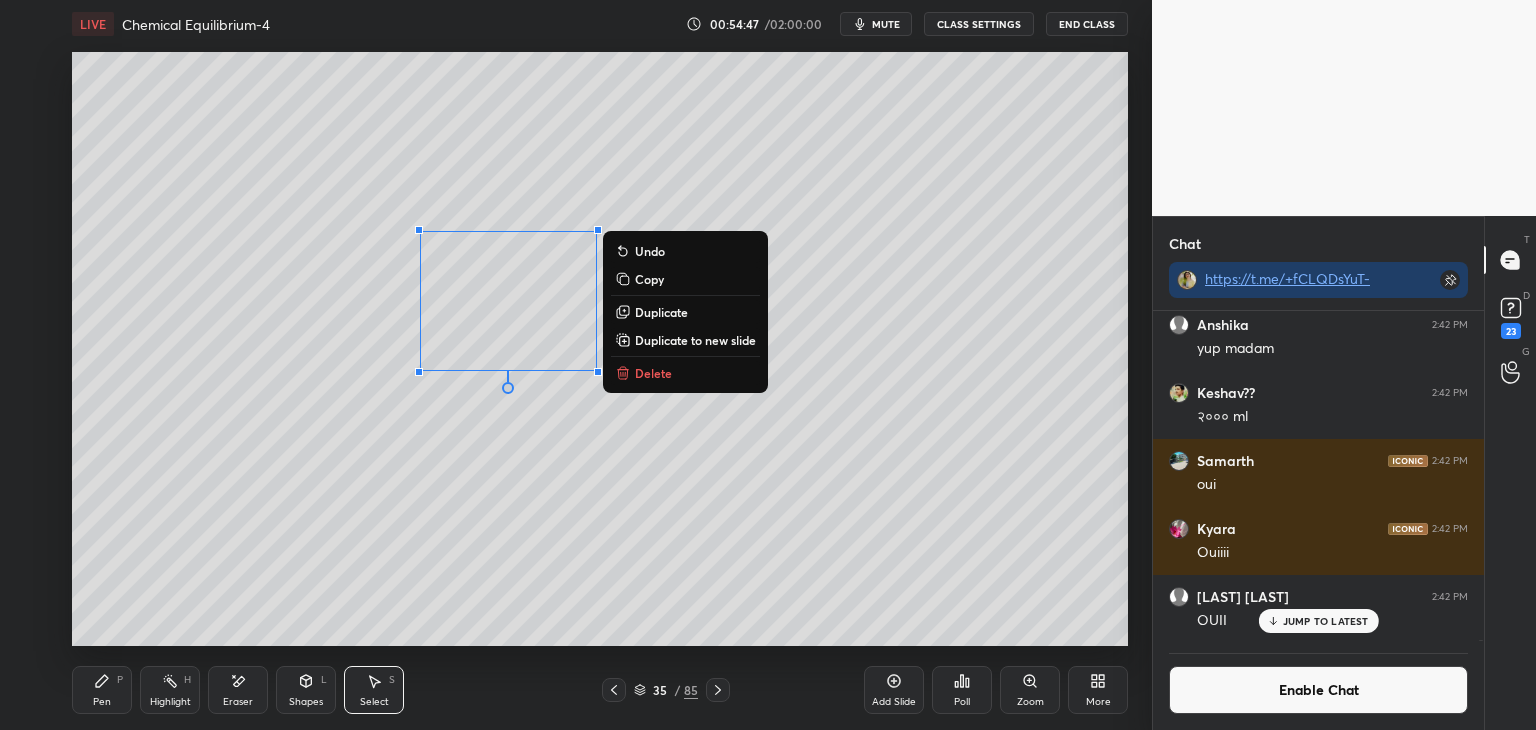 click on "0 ° Undo Copy Duplicate Duplicate to new slide Delete" at bounding box center (600, 349) 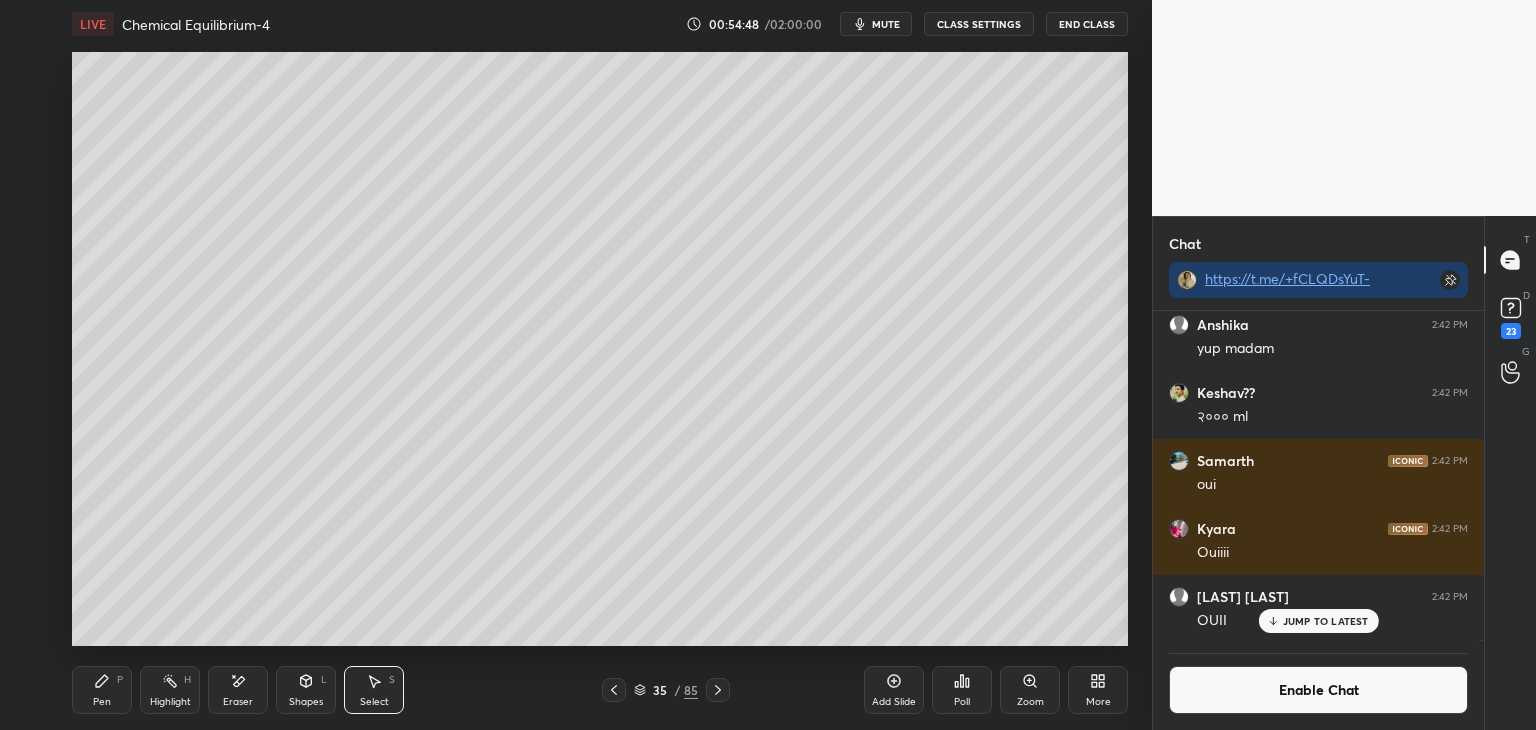 click on "Pen P" at bounding box center (102, 690) 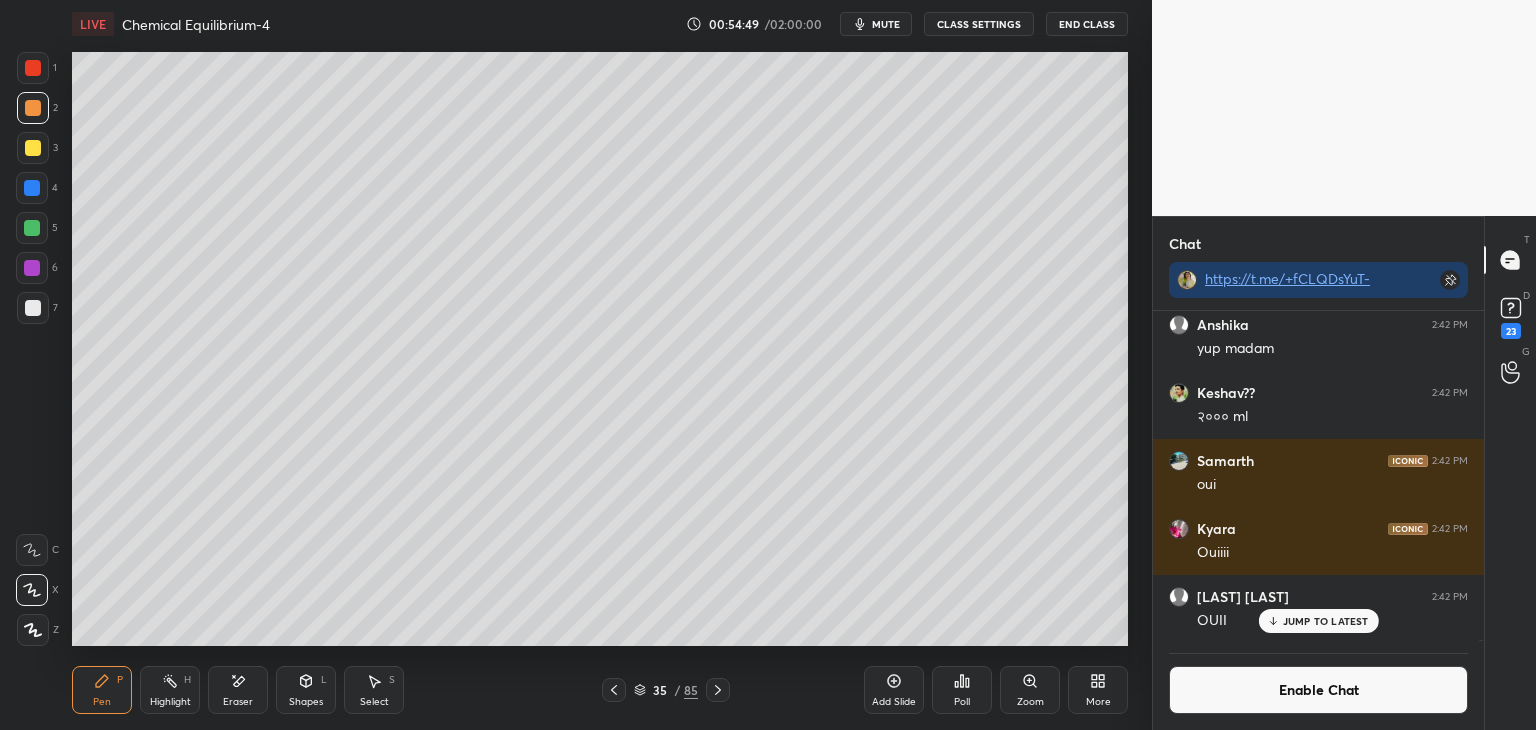 click at bounding box center (32, 268) 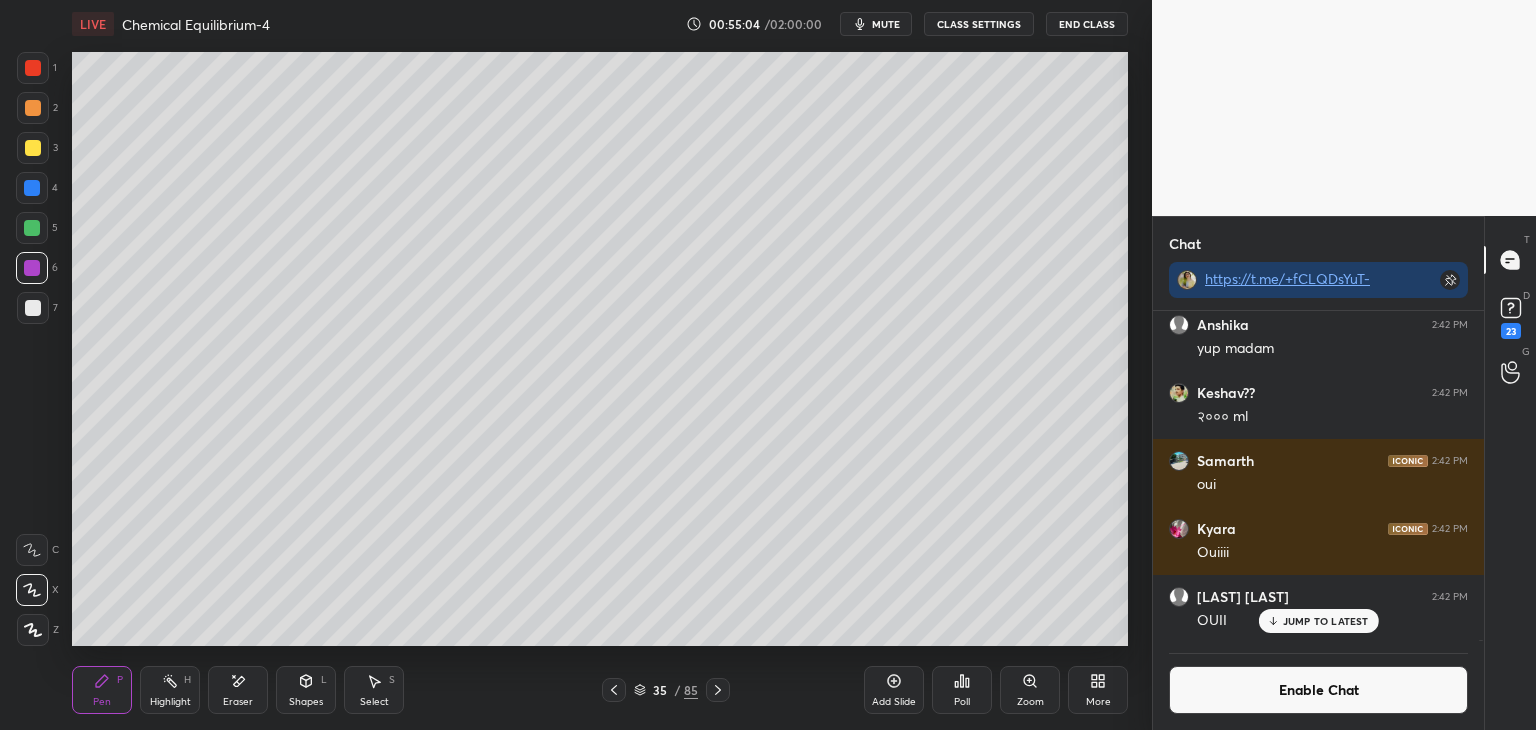 click on "Highlight H" at bounding box center [170, 690] 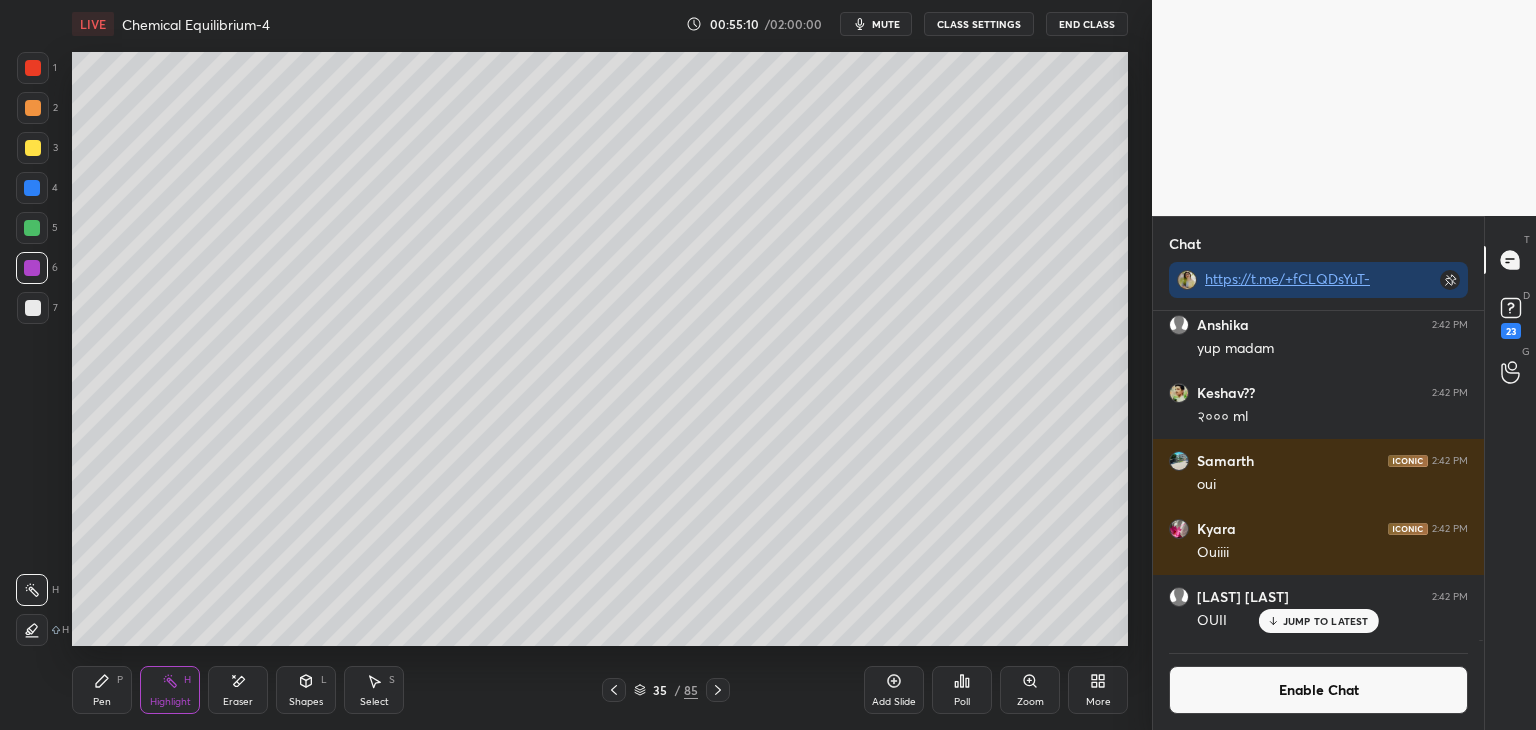 click 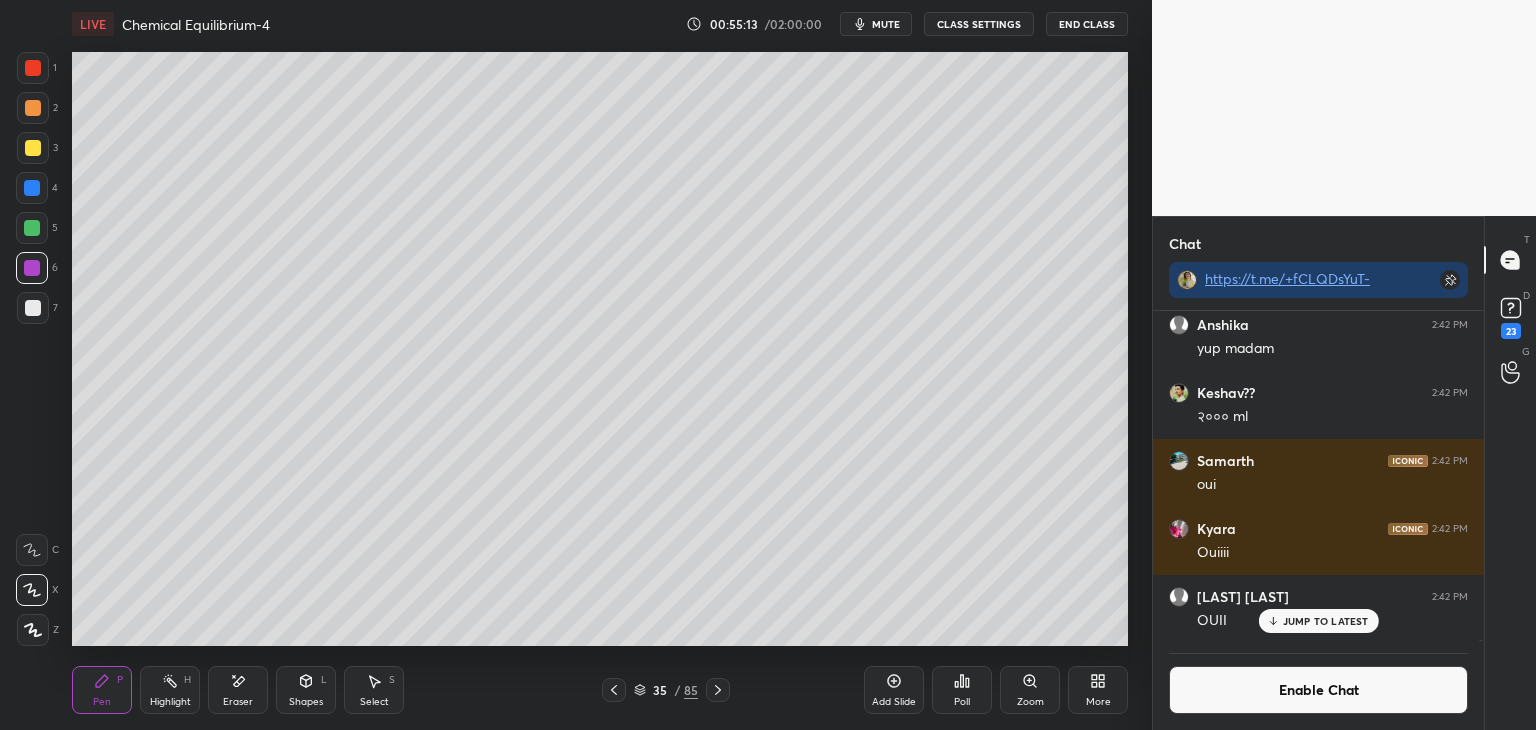 click on "Highlight" at bounding box center (170, 702) 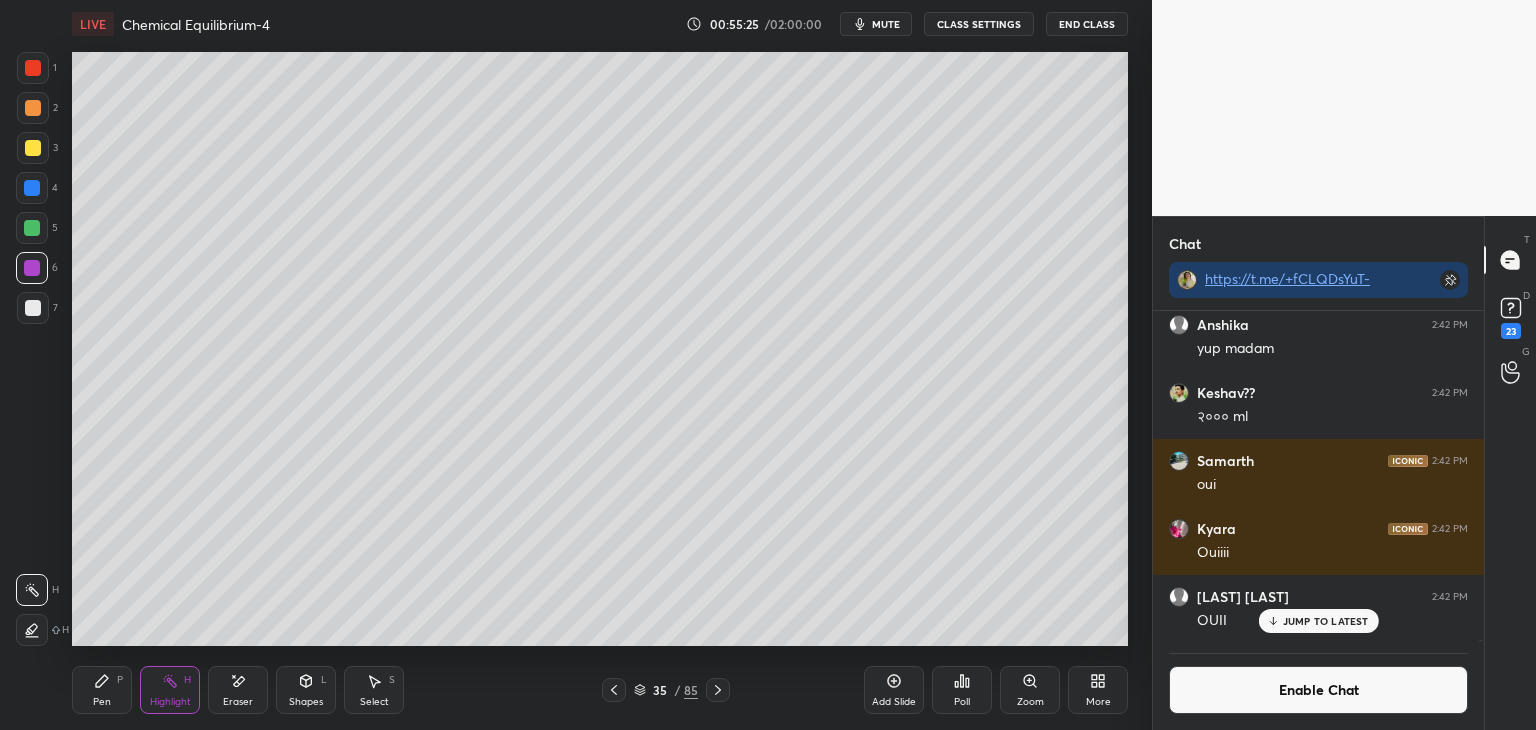 click on "JUMP TO LATEST" at bounding box center [1326, 621] 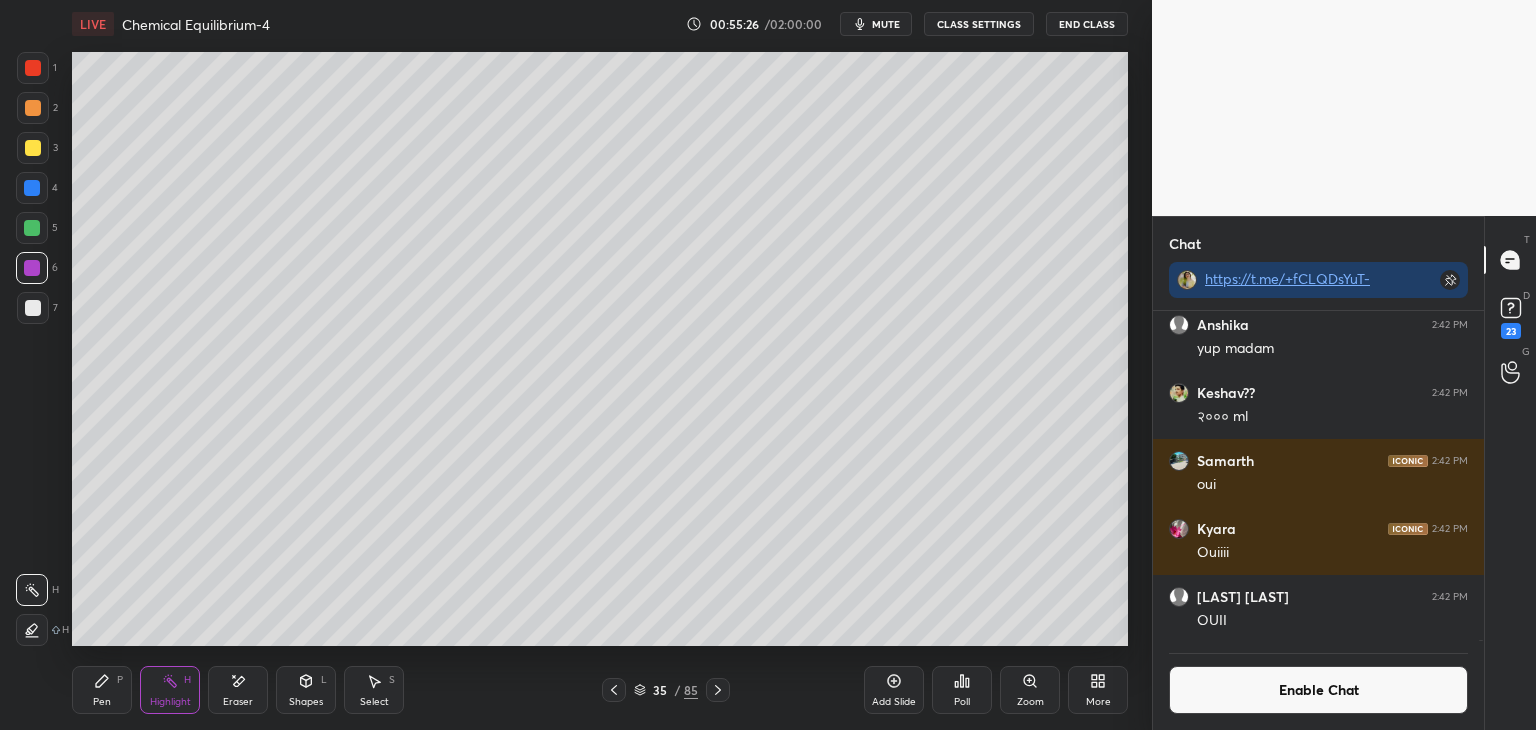 click on "Enable Chat" at bounding box center [1318, 690] 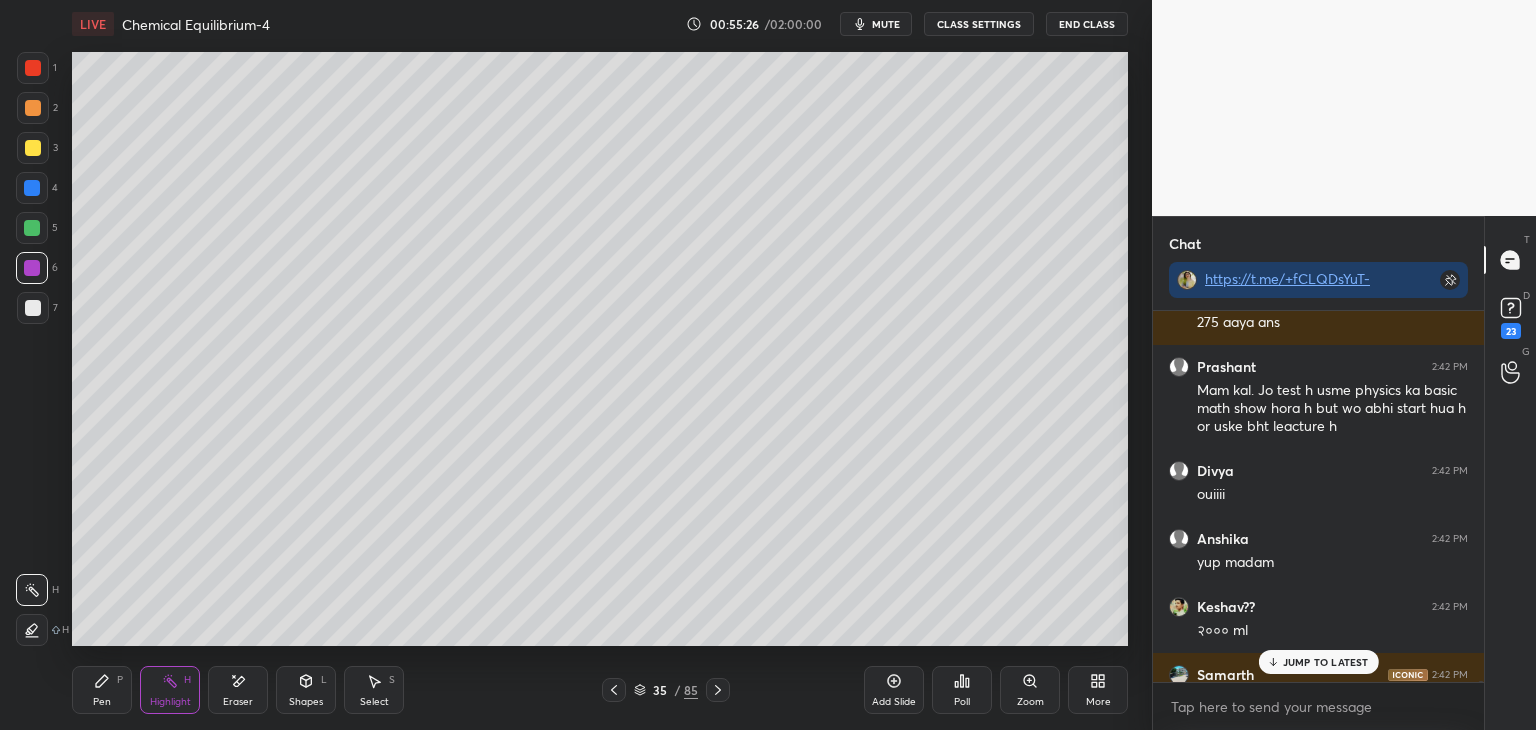scroll, scrollTop: 213074, scrollLeft: 0, axis: vertical 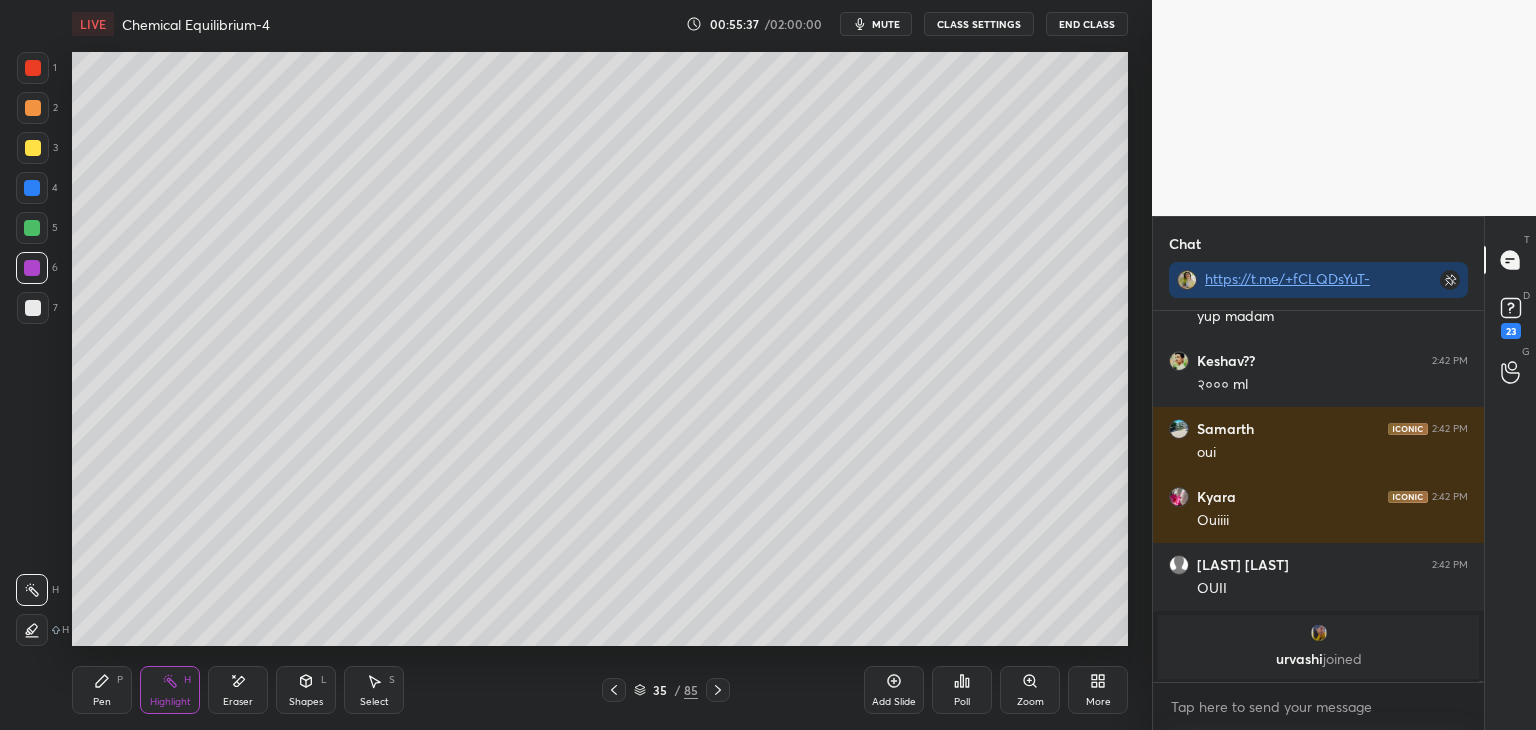 click on "CLASS SETTINGS" at bounding box center (979, 24) 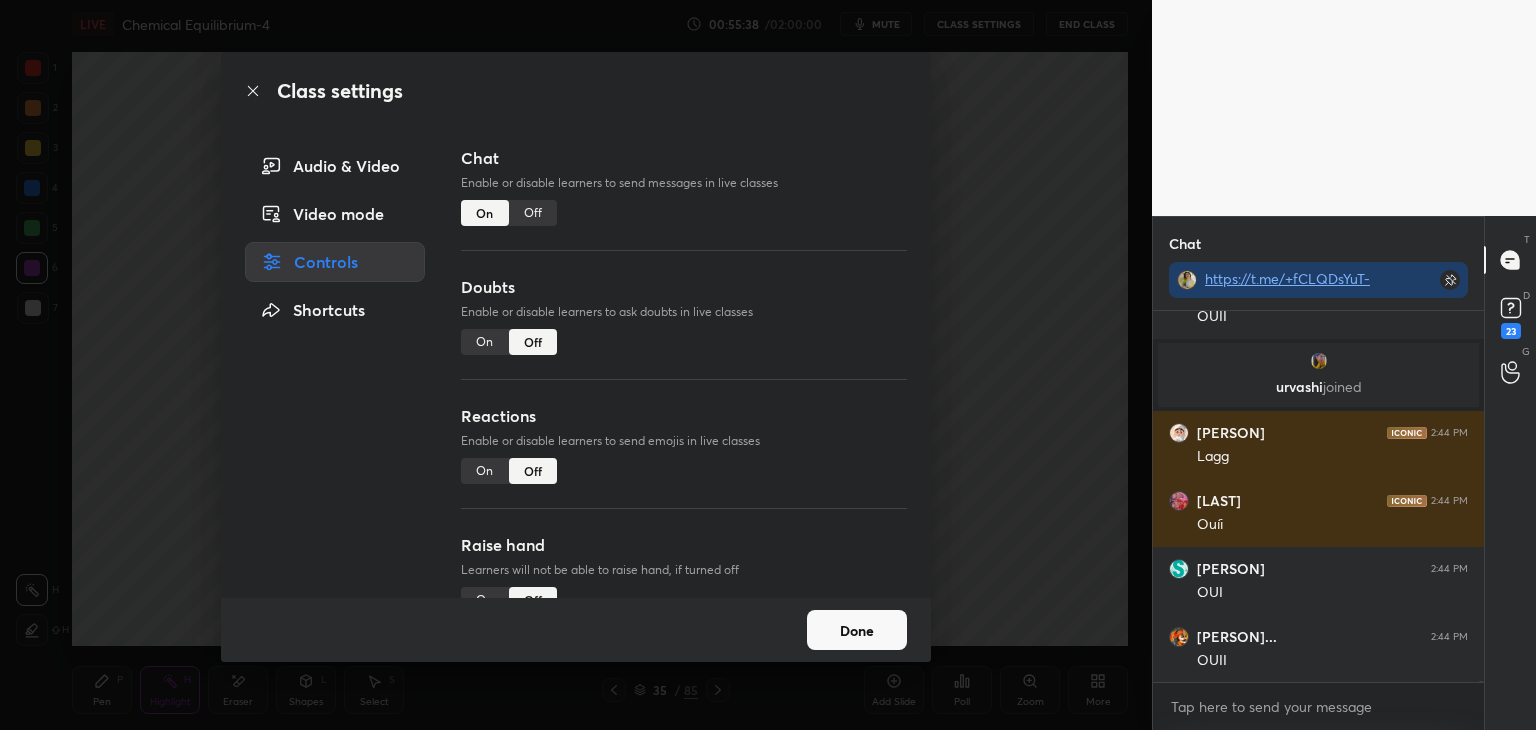 click on "Off" at bounding box center [533, 213] 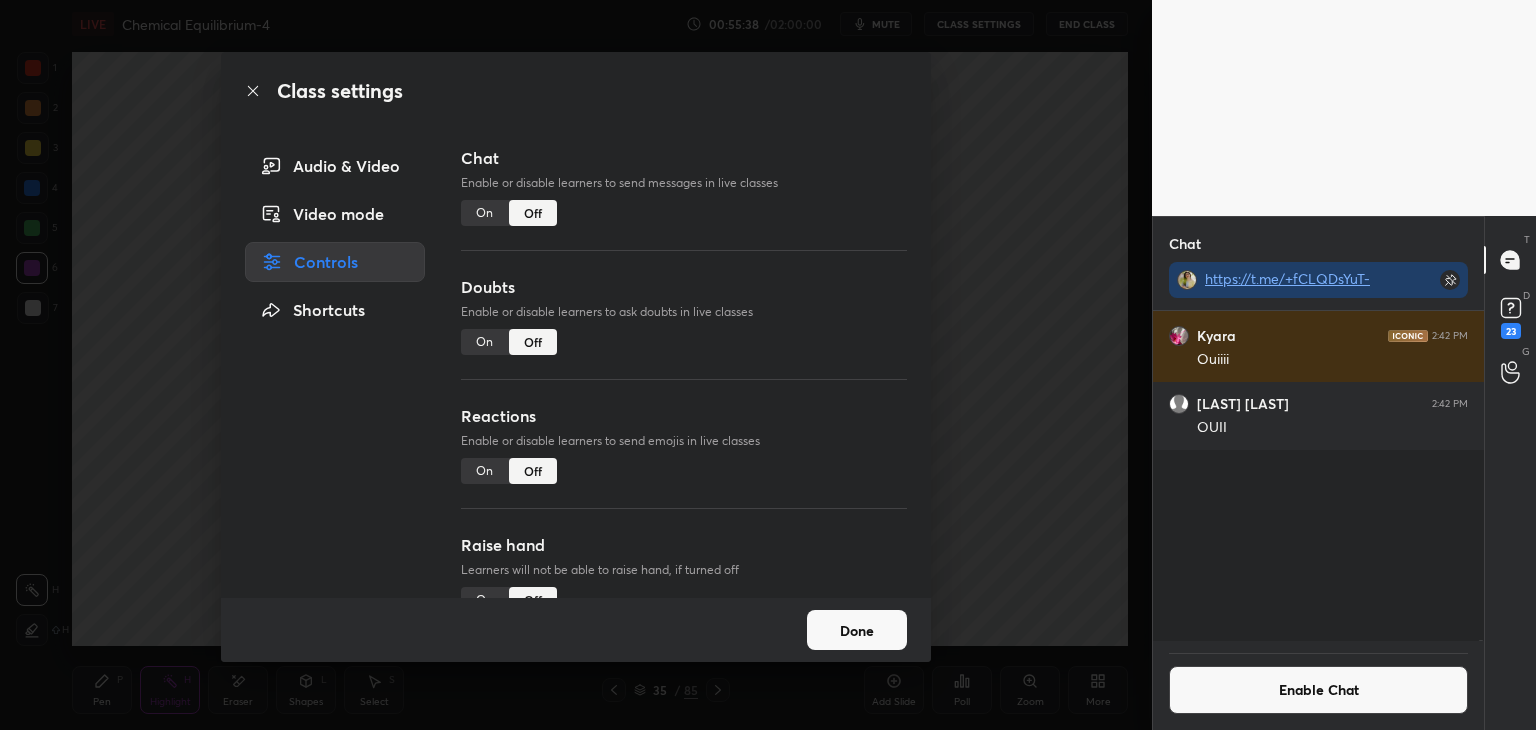scroll, scrollTop: 212964, scrollLeft: 0, axis: vertical 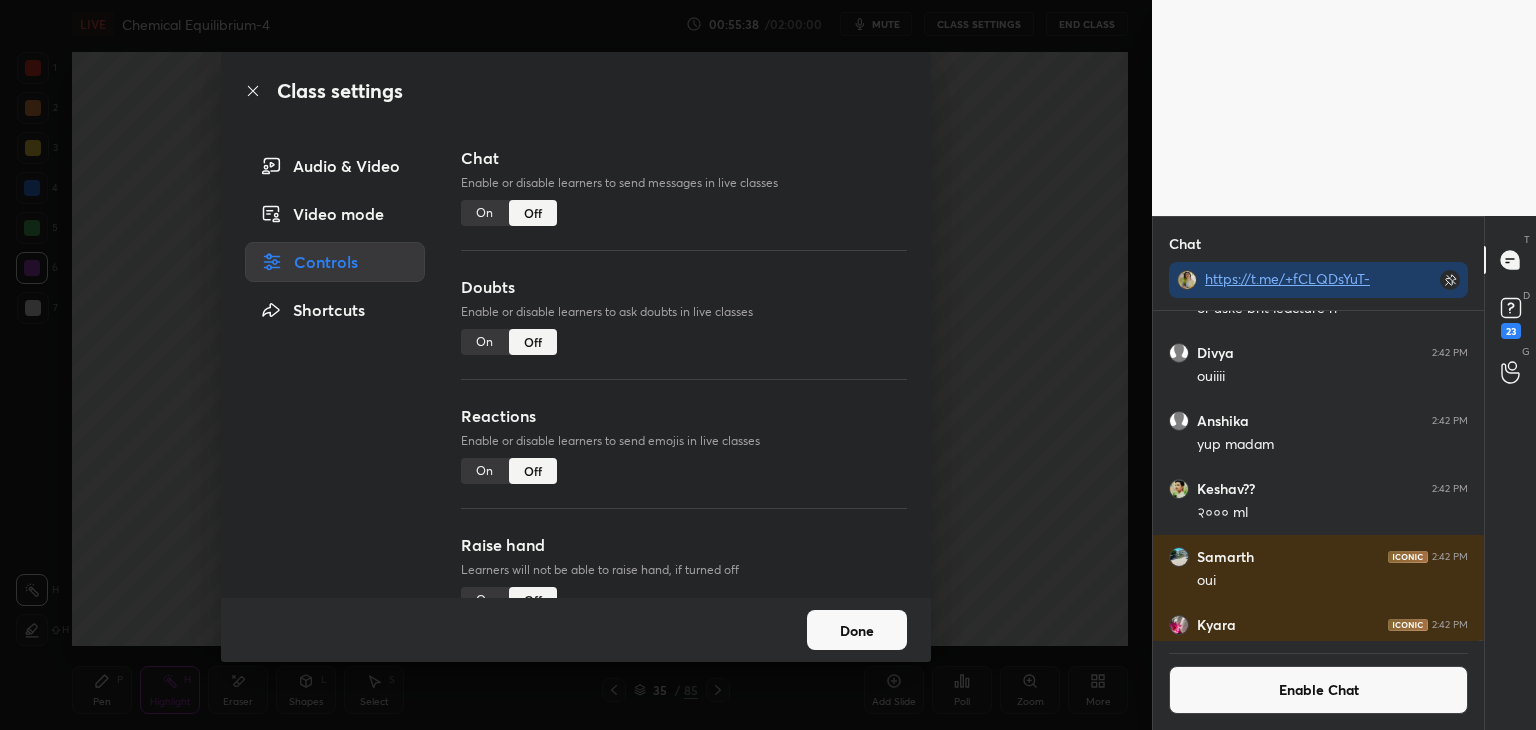 click on "Done" at bounding box center (857, 630) 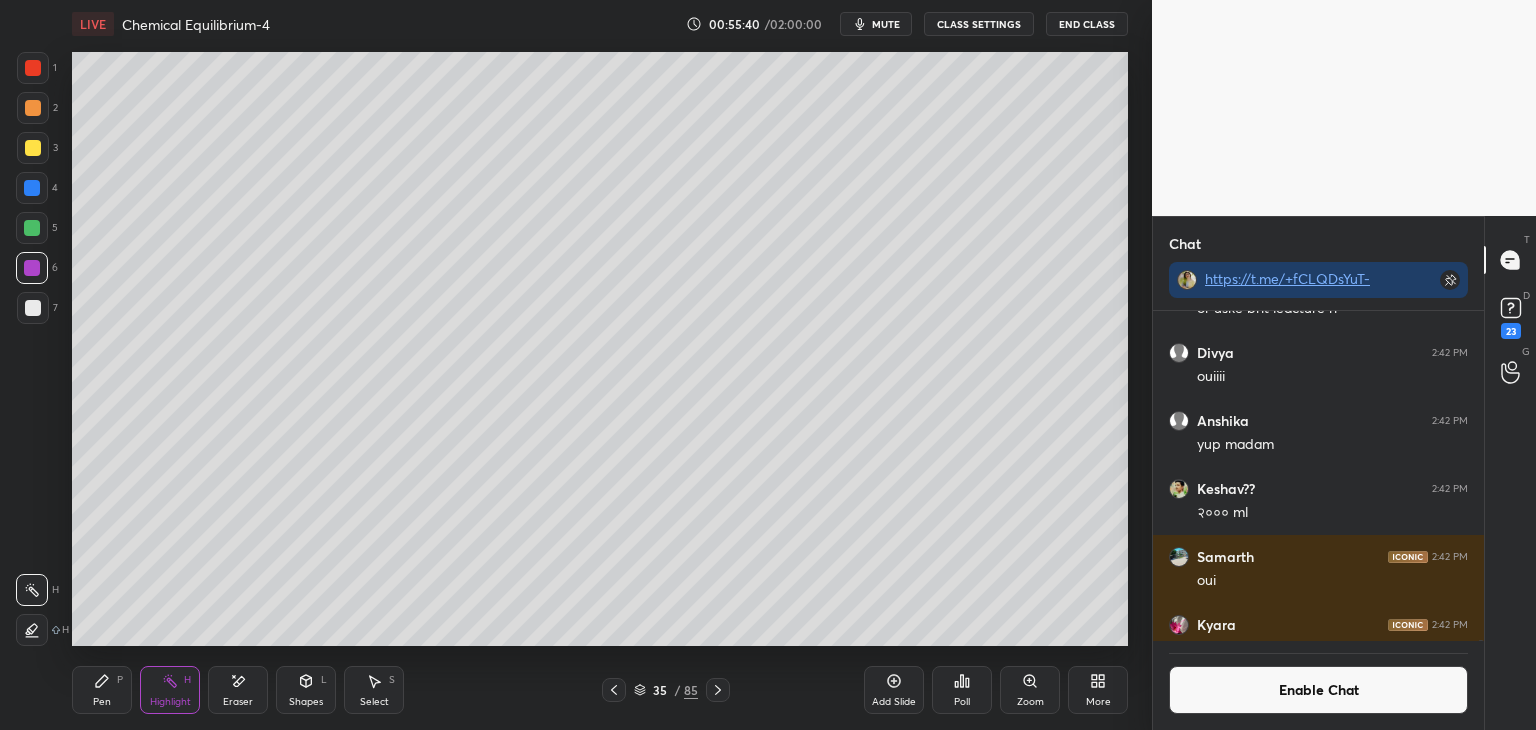 click on "Eraser" at bounding box center (238, 690) 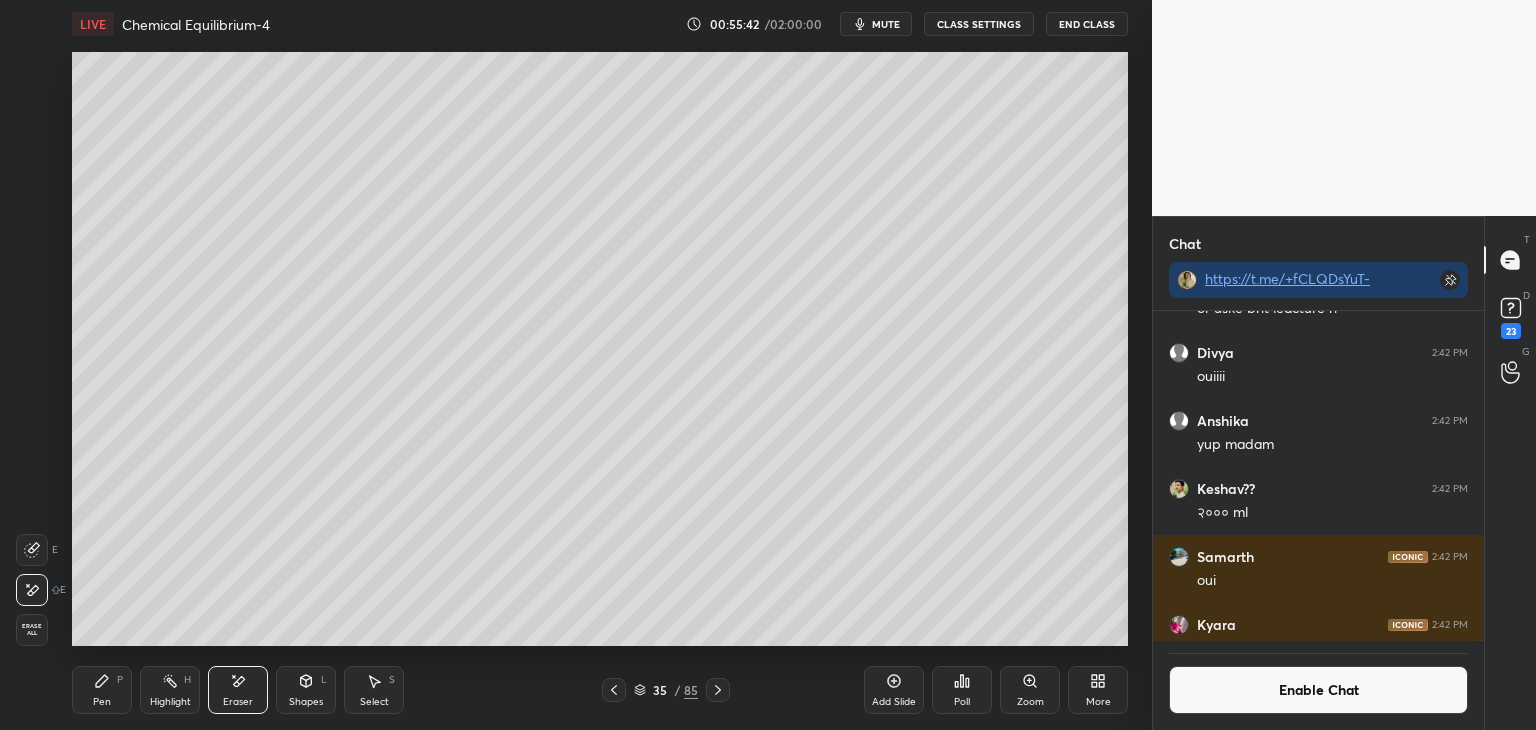 click on "Pen P Highlight H Eraser Shapes L Select S 35 / 85 Add Slide Poll Zoom More" at bounding box center [600, 690] 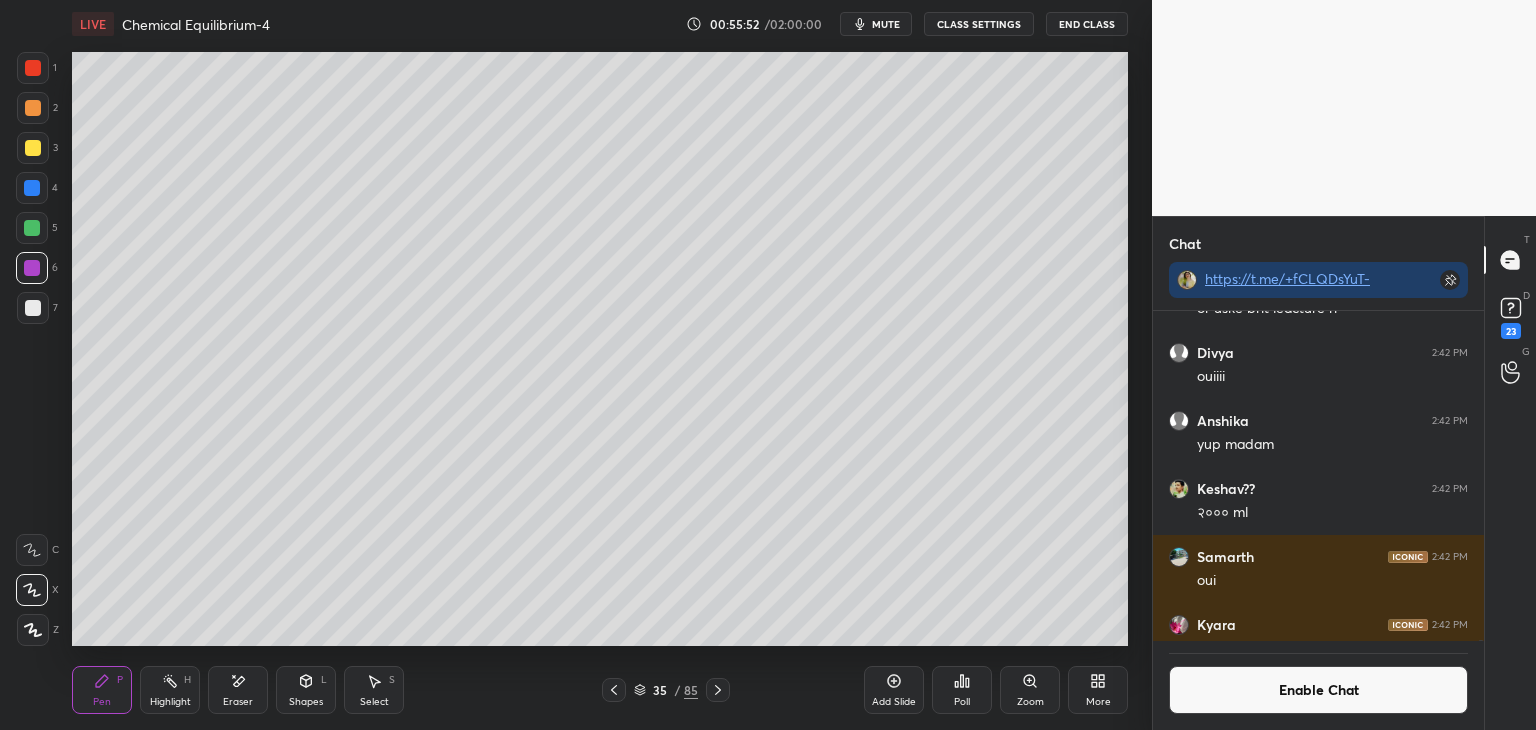 click 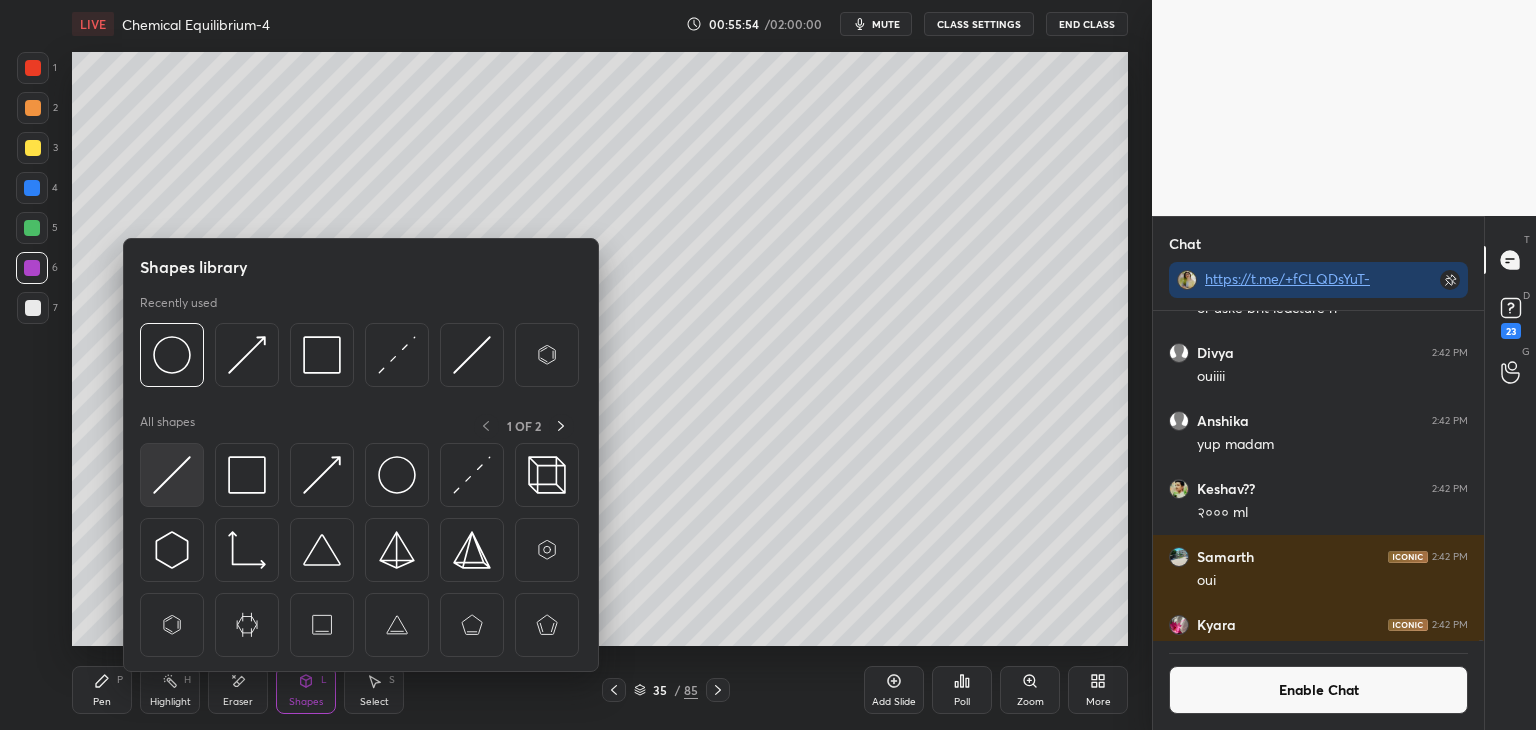 click at bounding box center [172, 475] 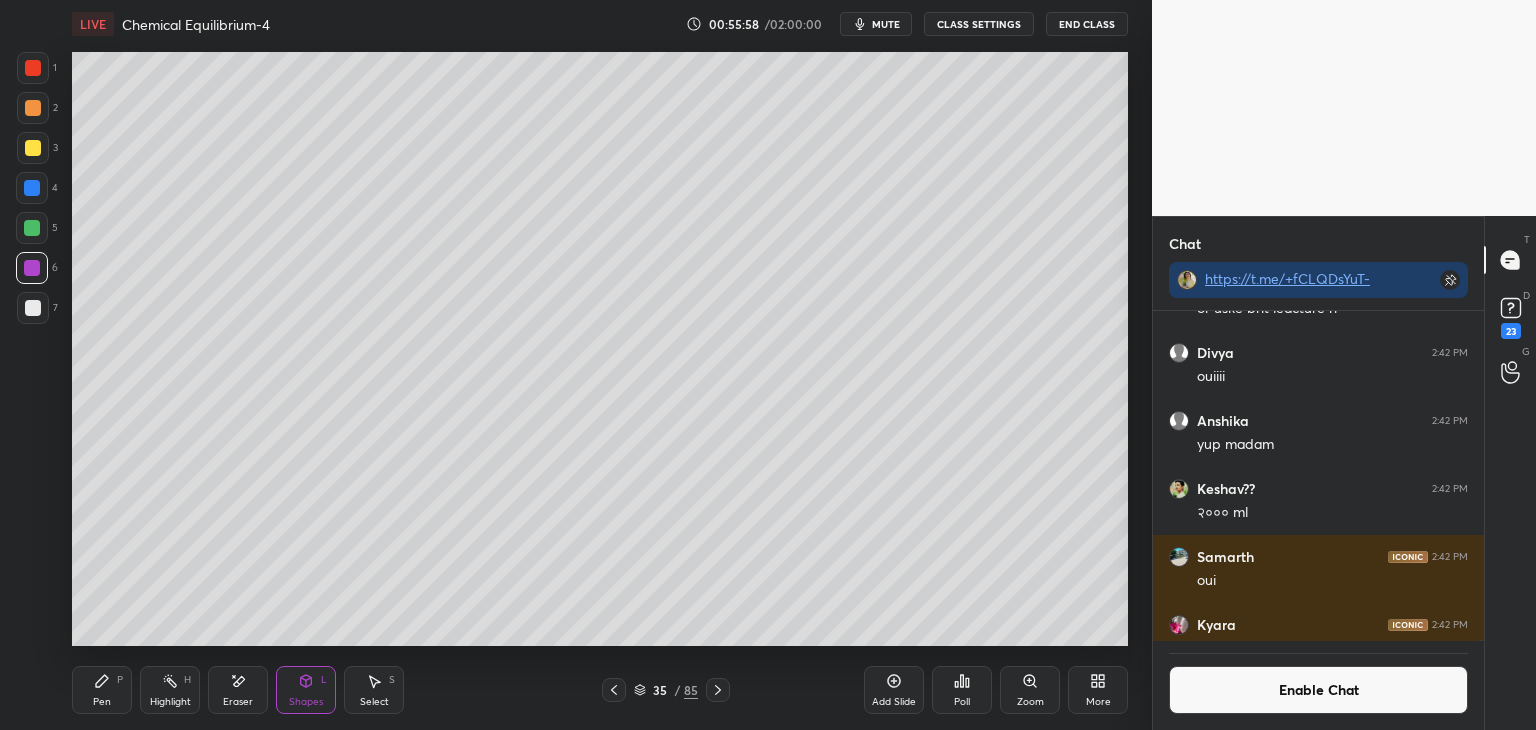 click 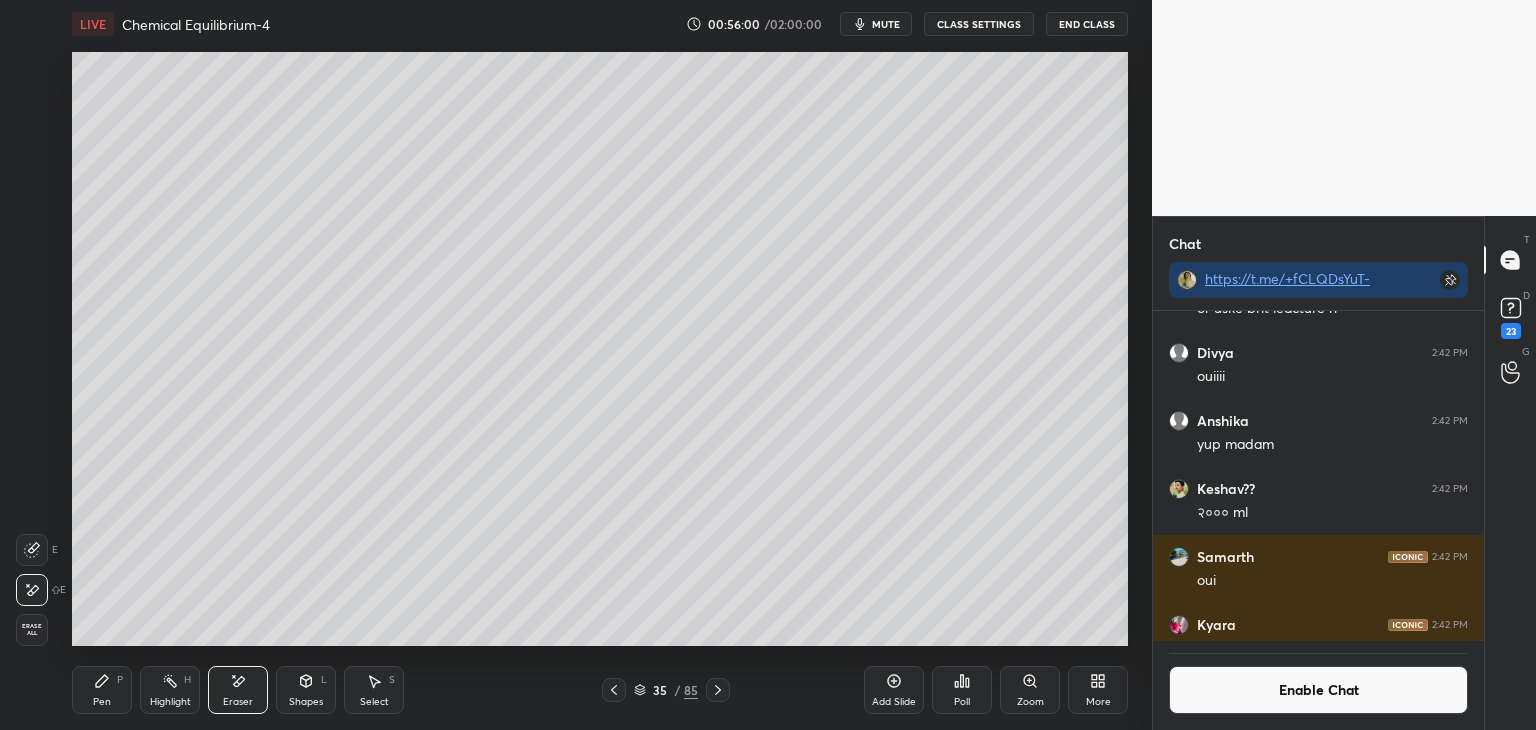 click on "L" at bounding box center (324, 680) 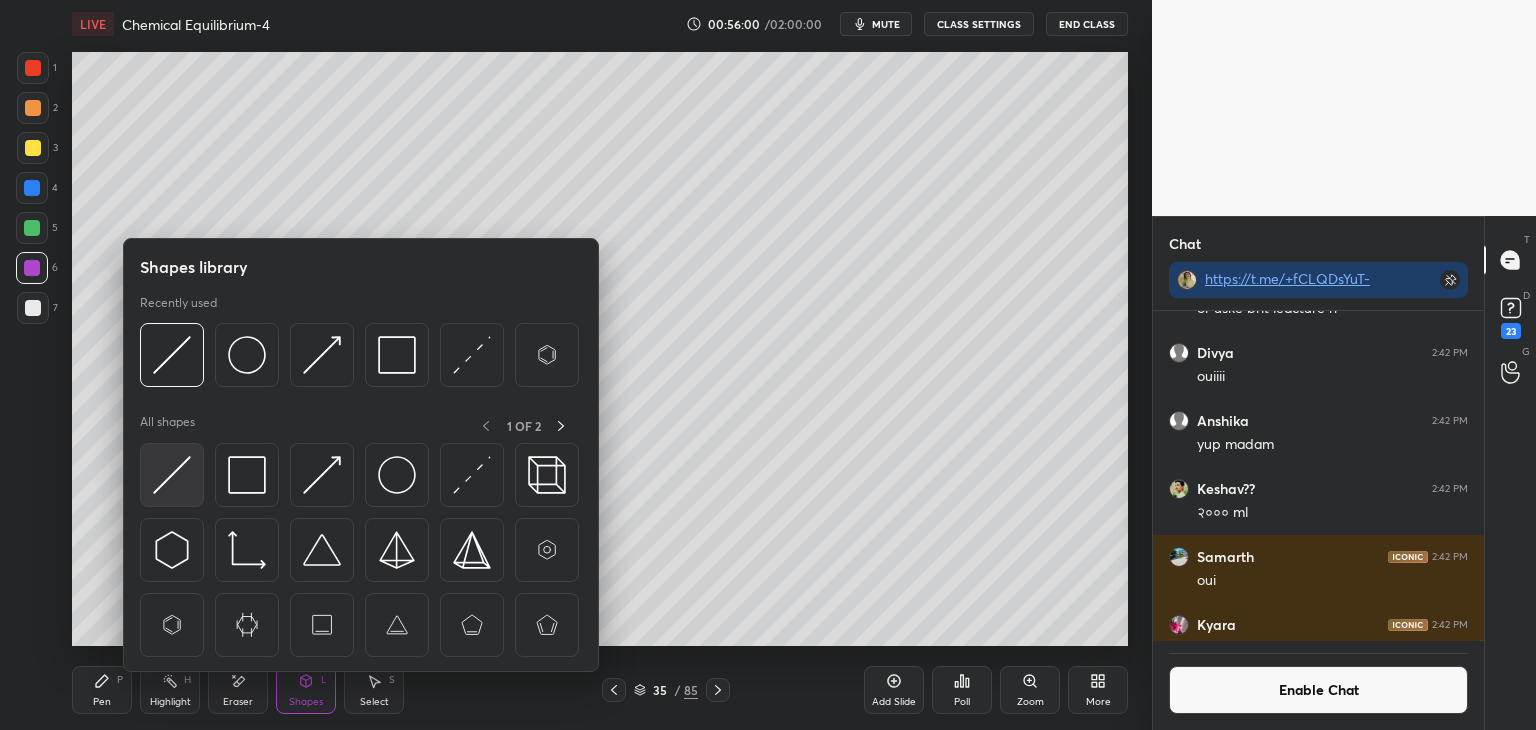 click at bounding box center (172, 475) 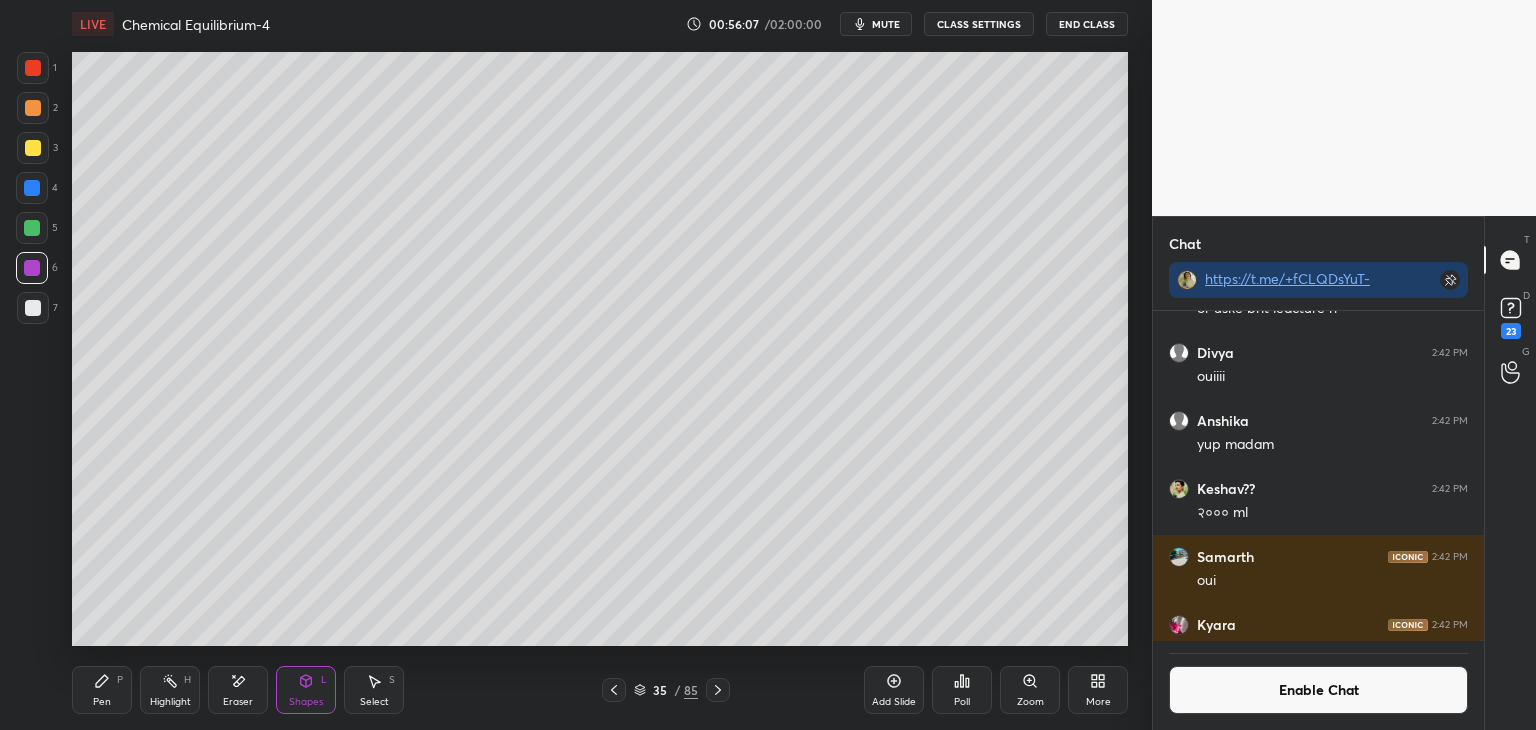 click on "Shapes" at bounding box center [306, 702] 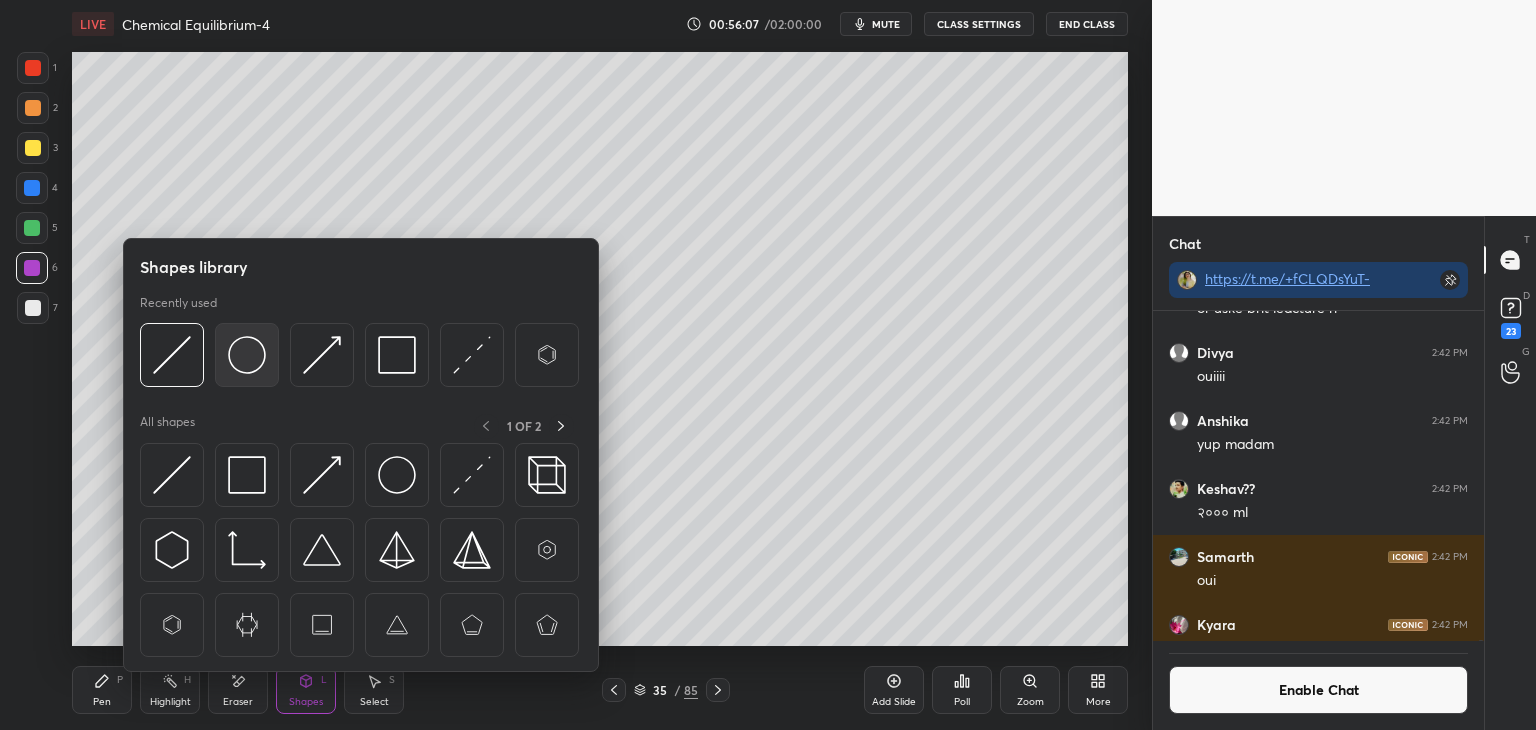 click at bounding box center (247, 355) 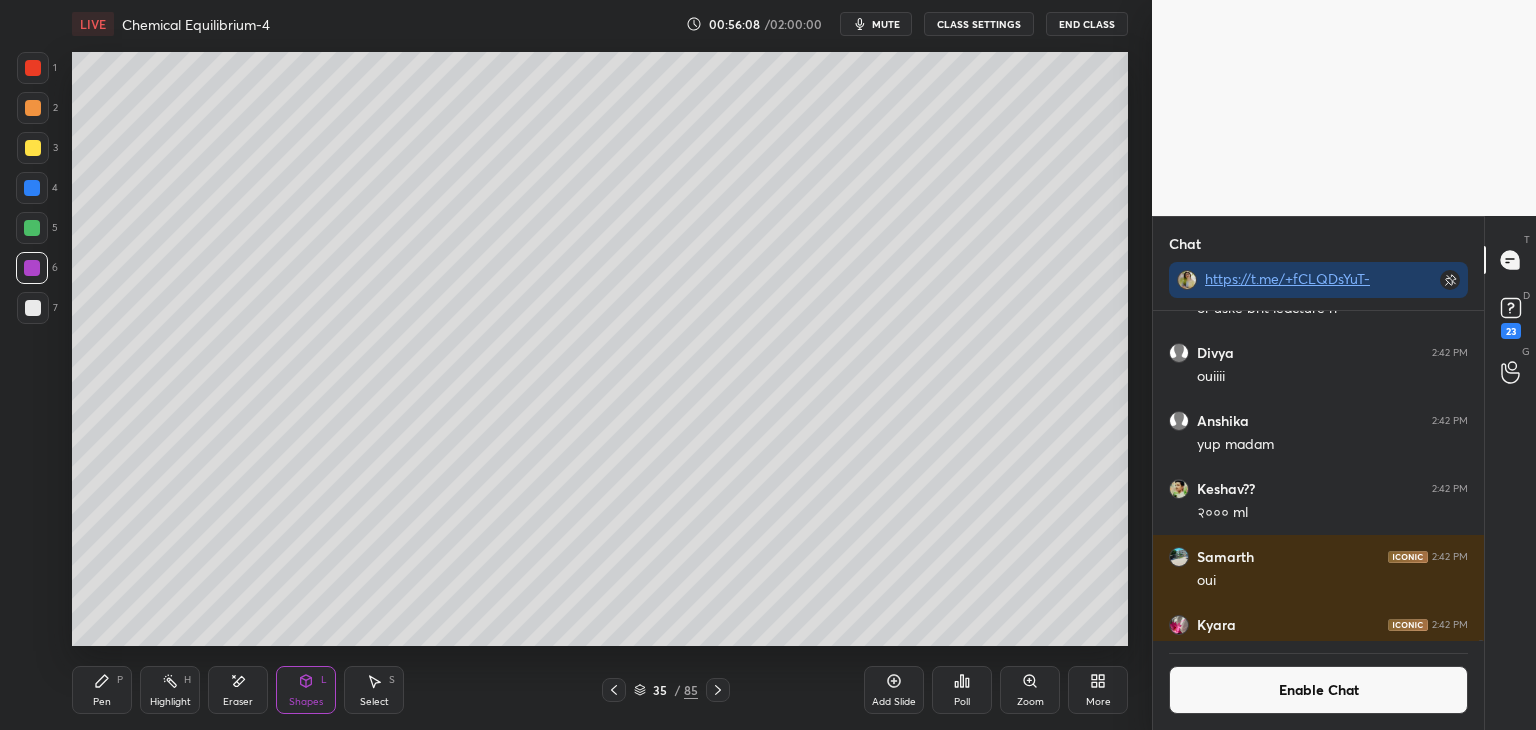 click at bounding box center (33, 108) 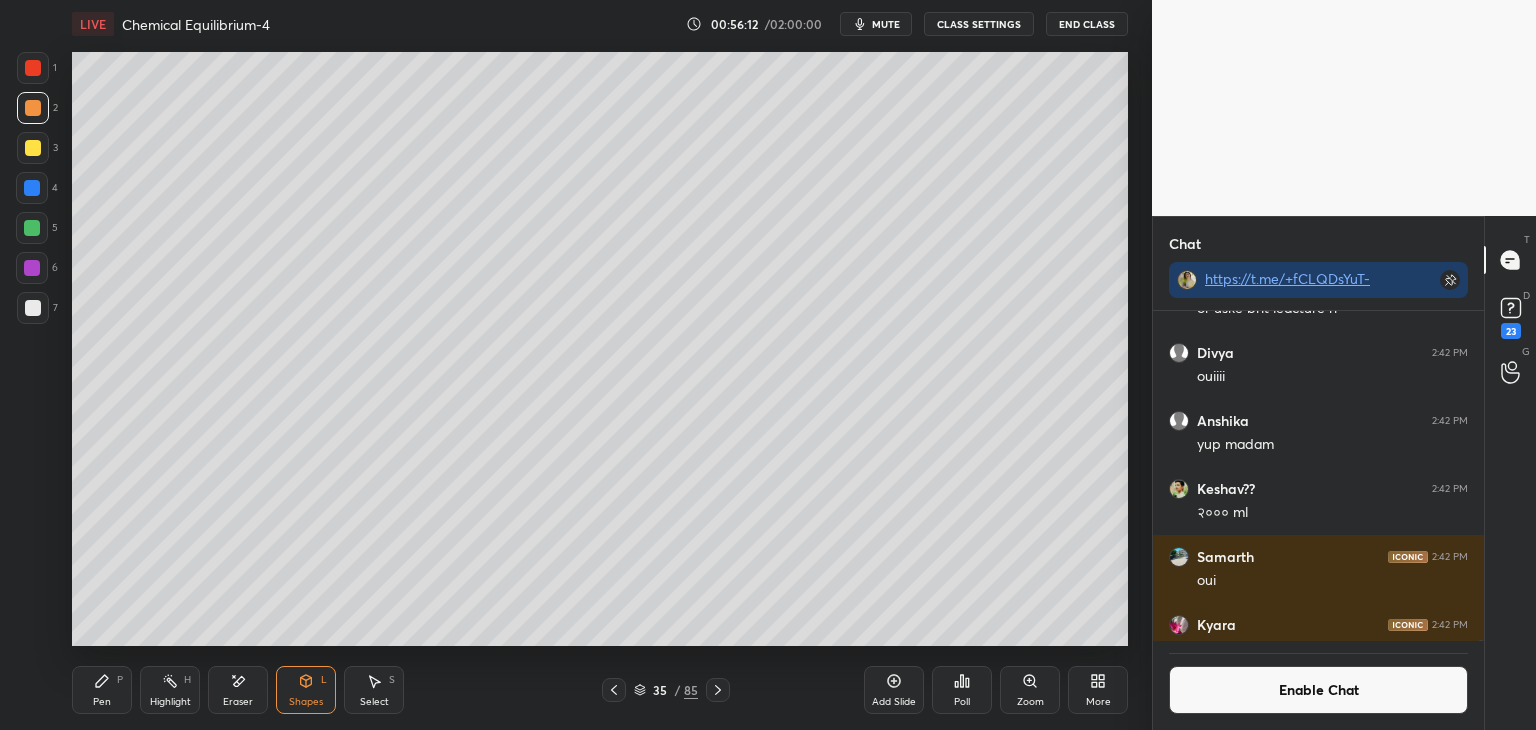click on "Pen P" at bounding box center [102, 690] 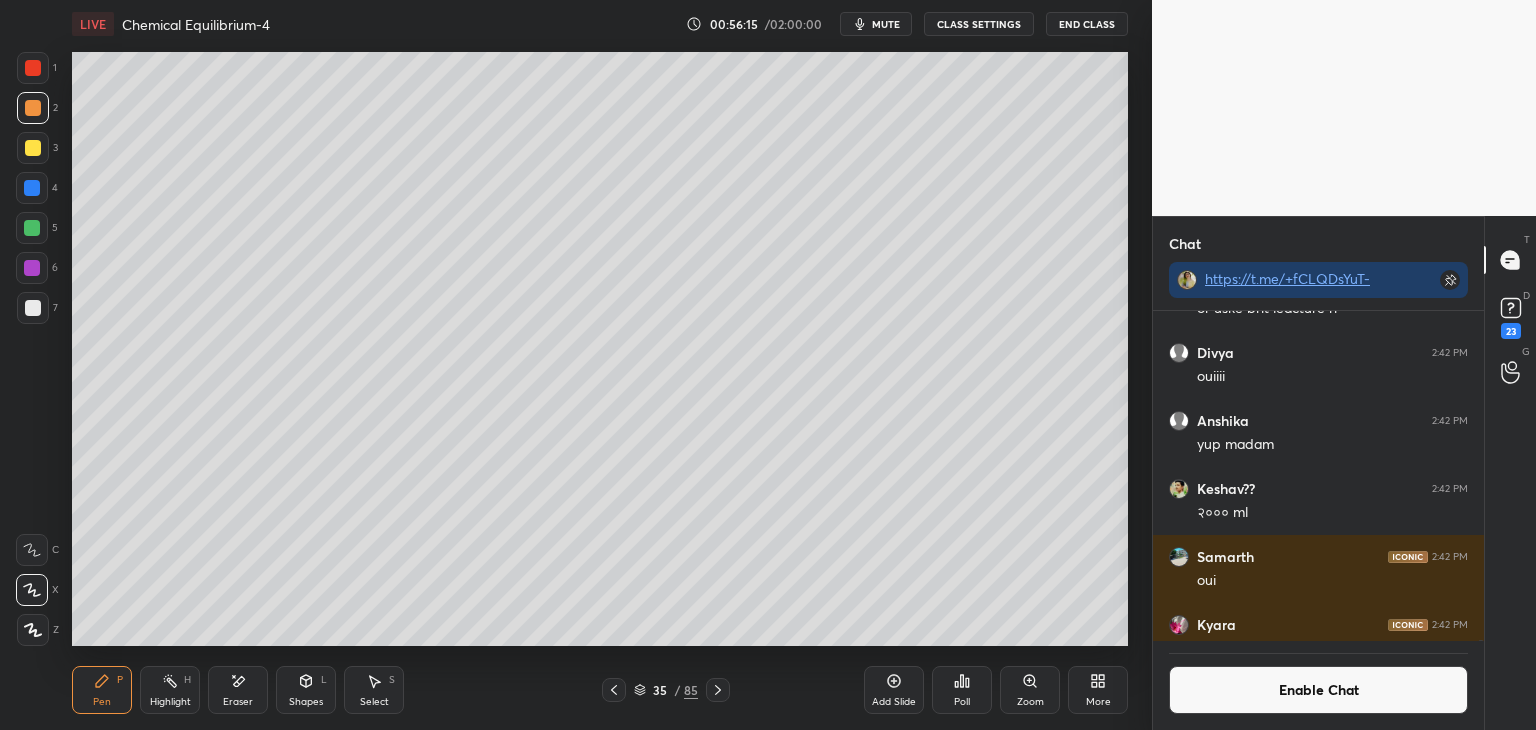 click at bounding box center [32, 268] 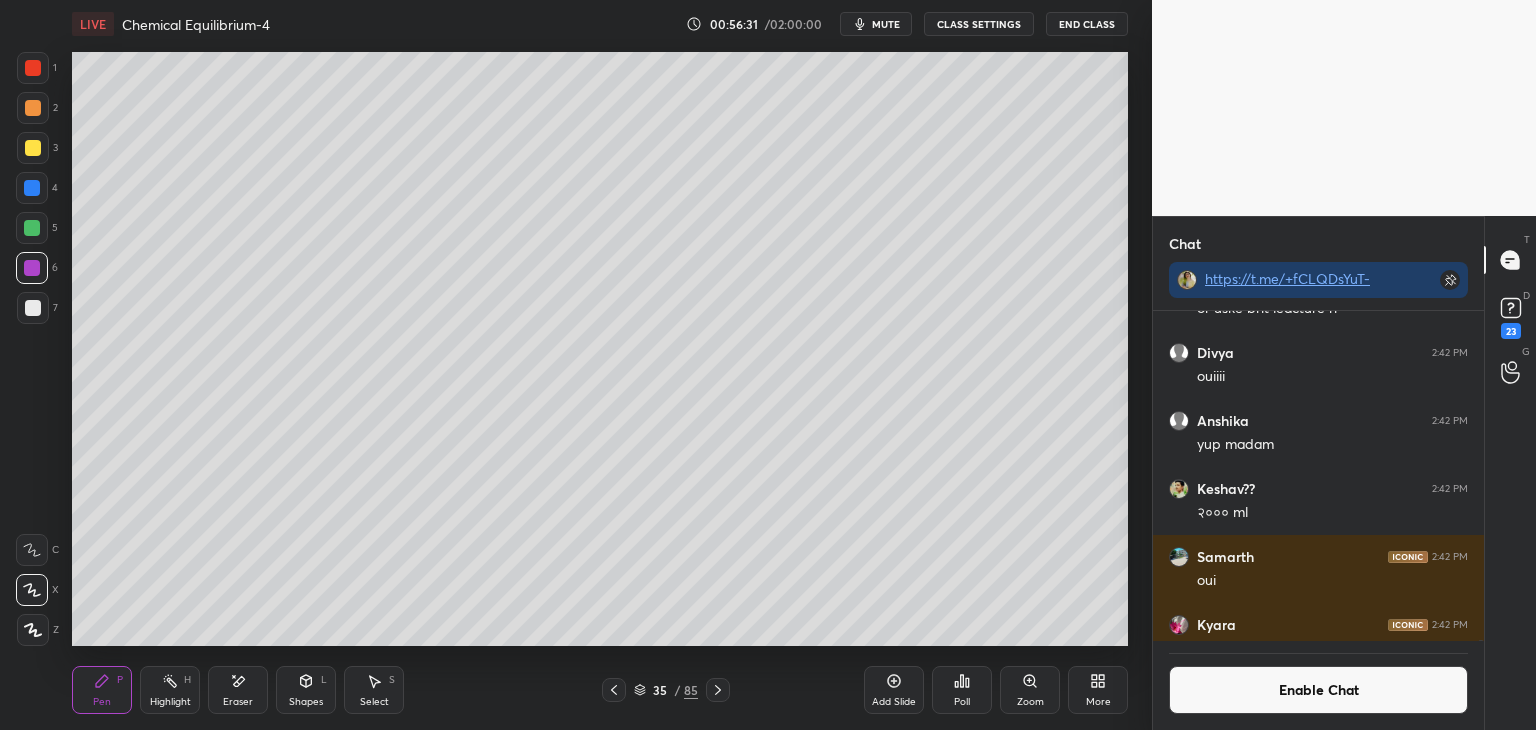 click on "Highlight" at bounding box center [170, 702] 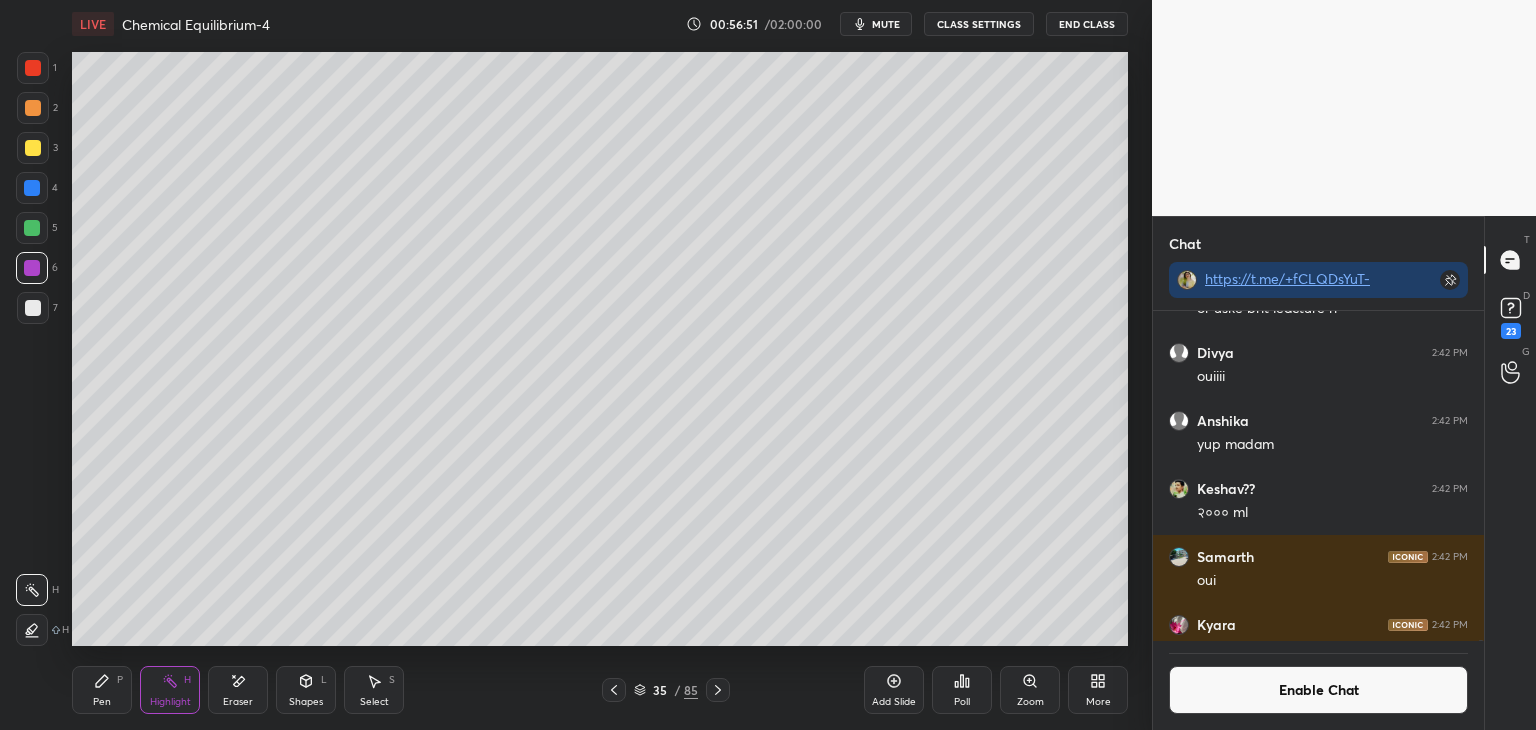 click on "Add Slide" at bounding box center [894, 702] 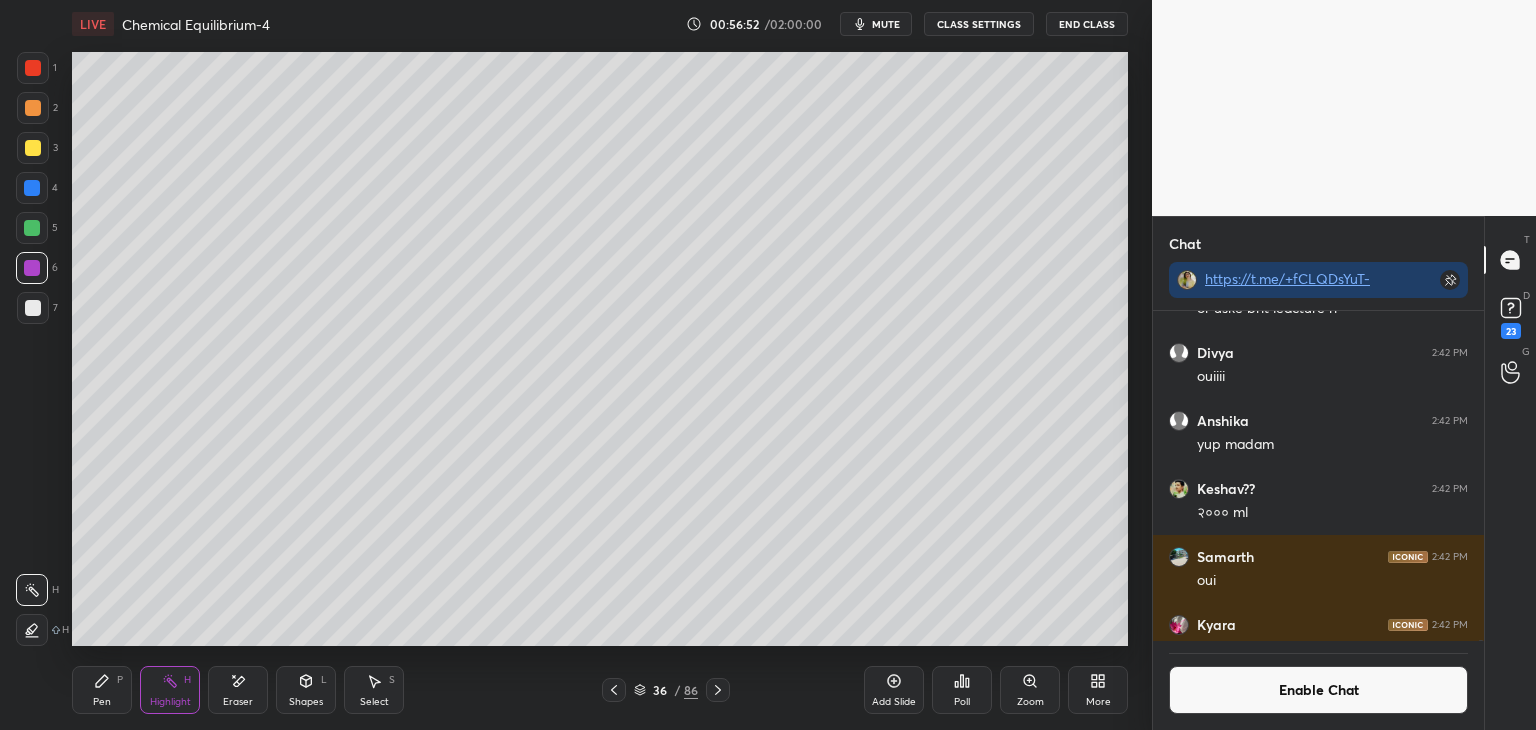 click on "Pen P" at bounding box center (102, 690) 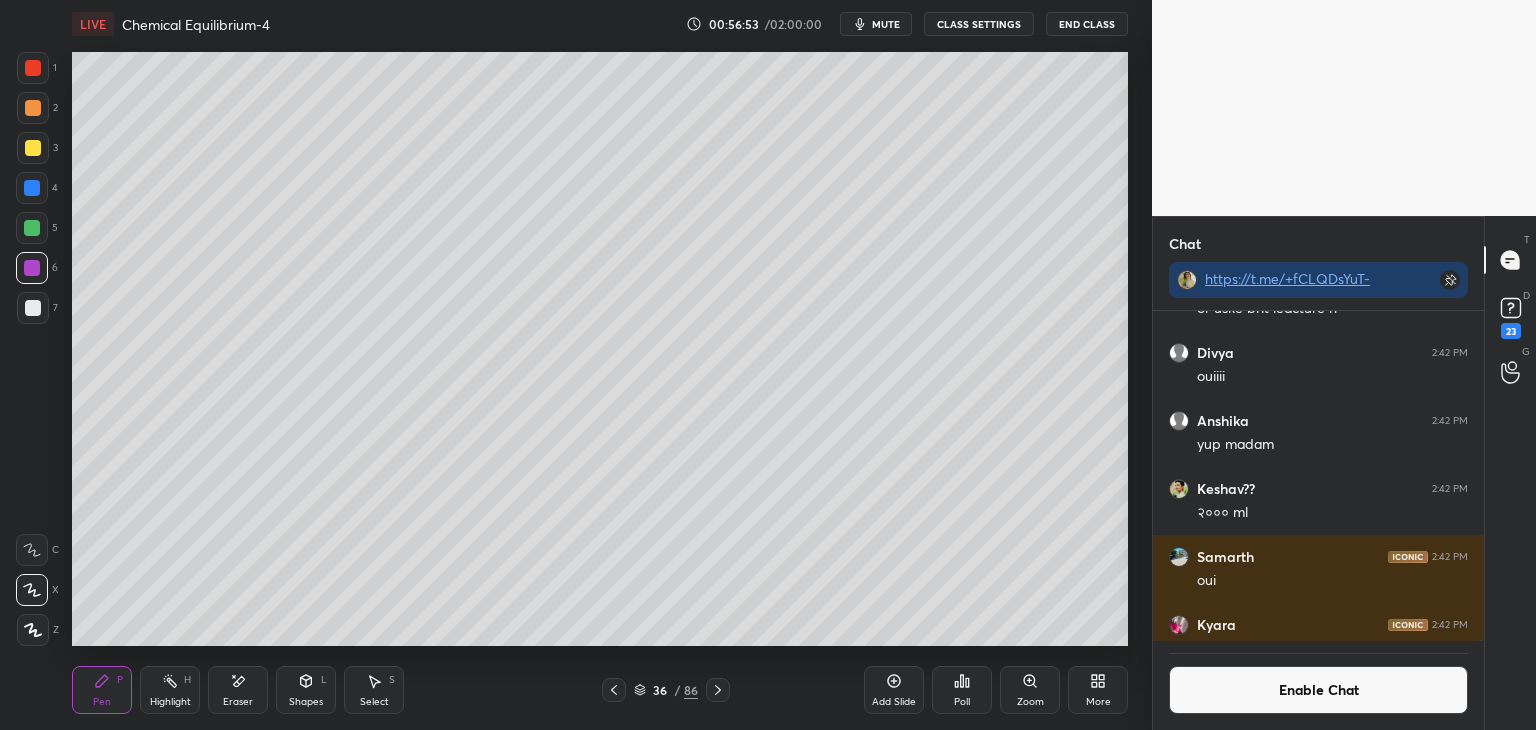 click at bounding box center [33, 308] 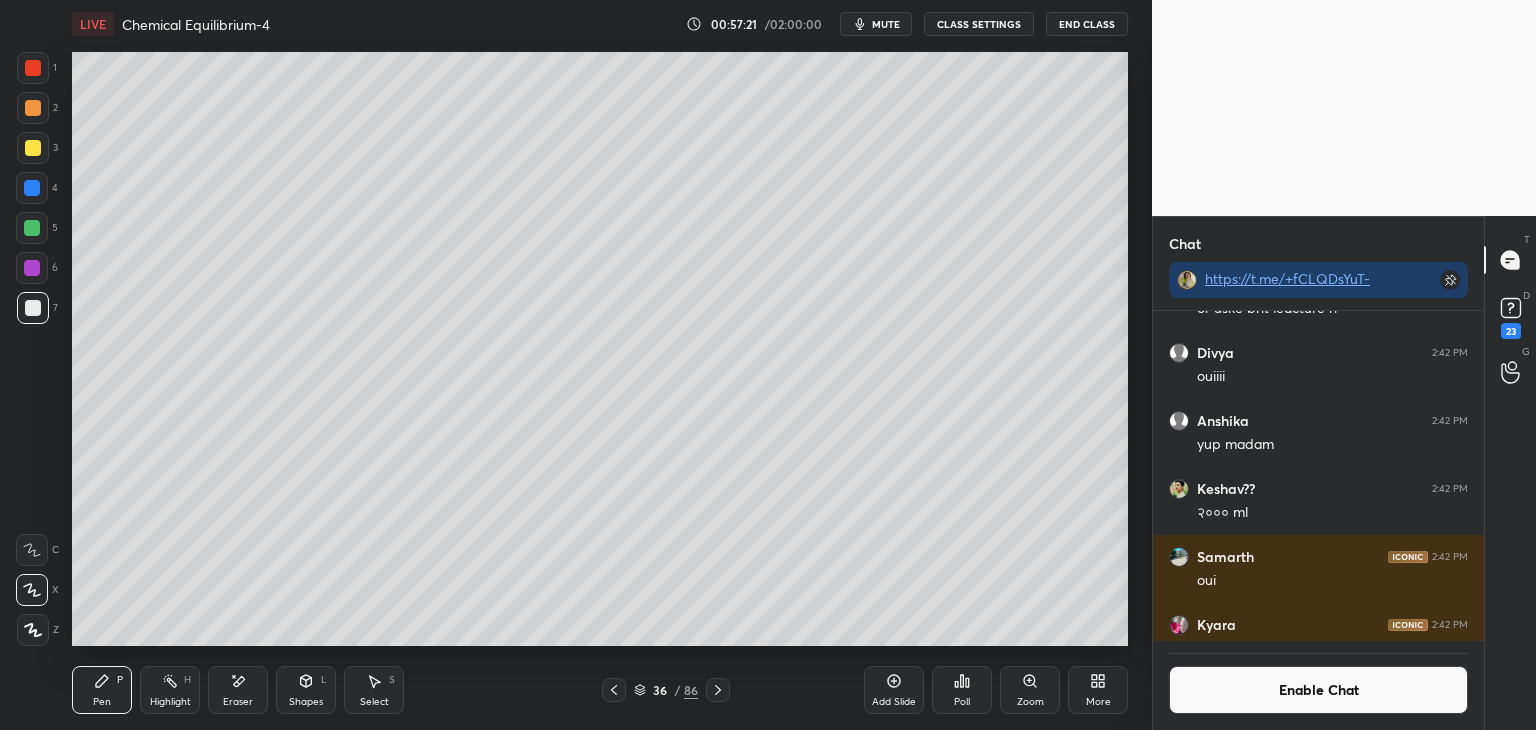 click 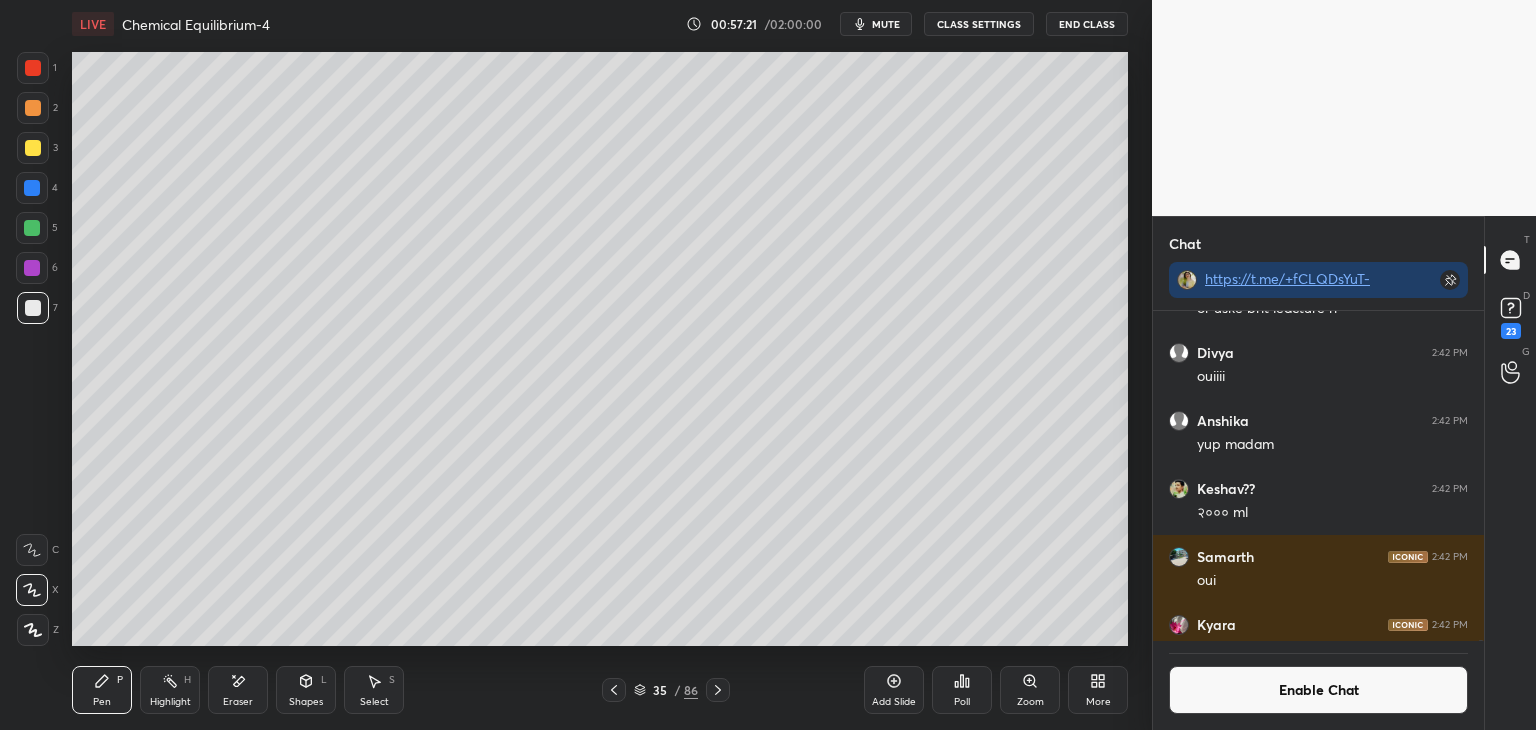 click on "Highlight H" at bounding box center [170, 690] 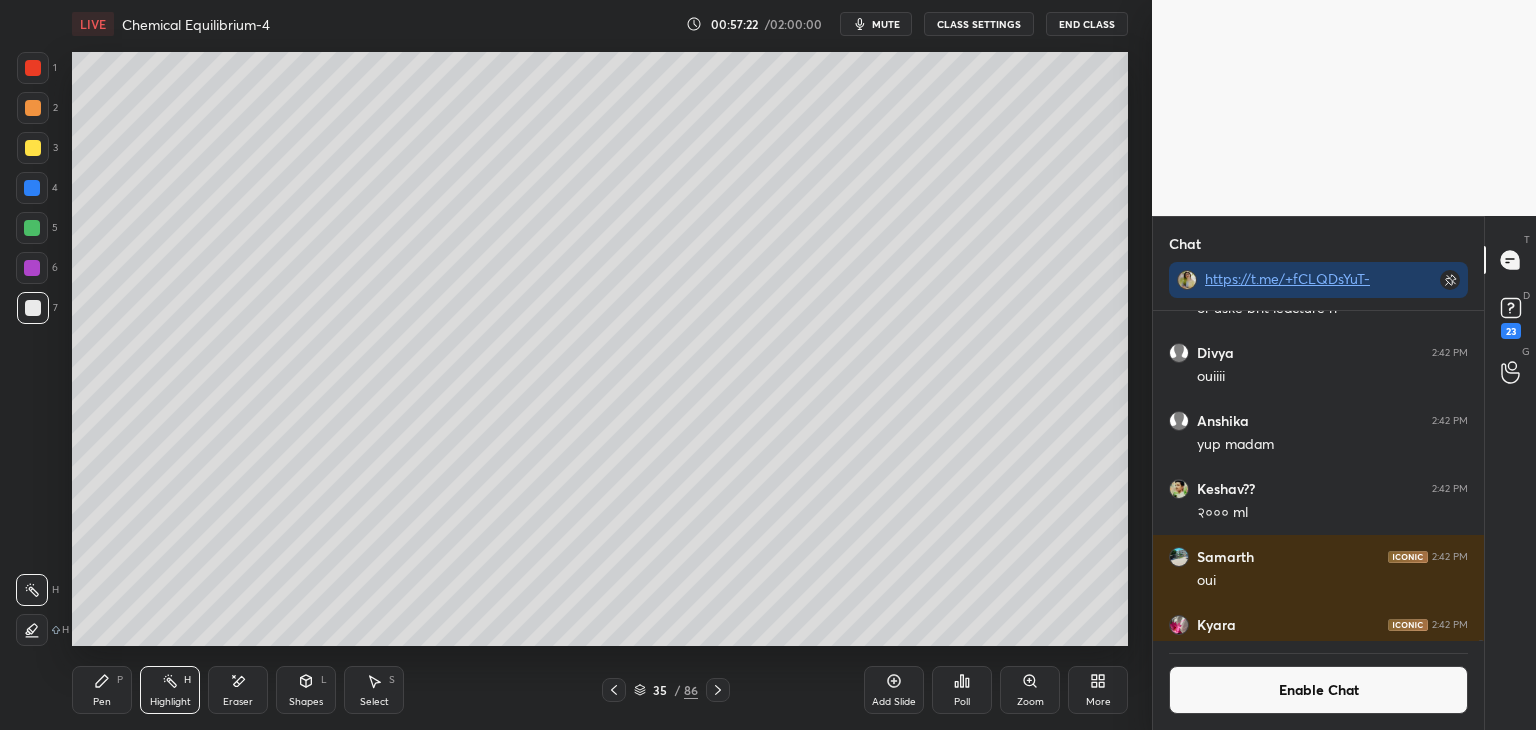 click at bounding box center [32, 228] 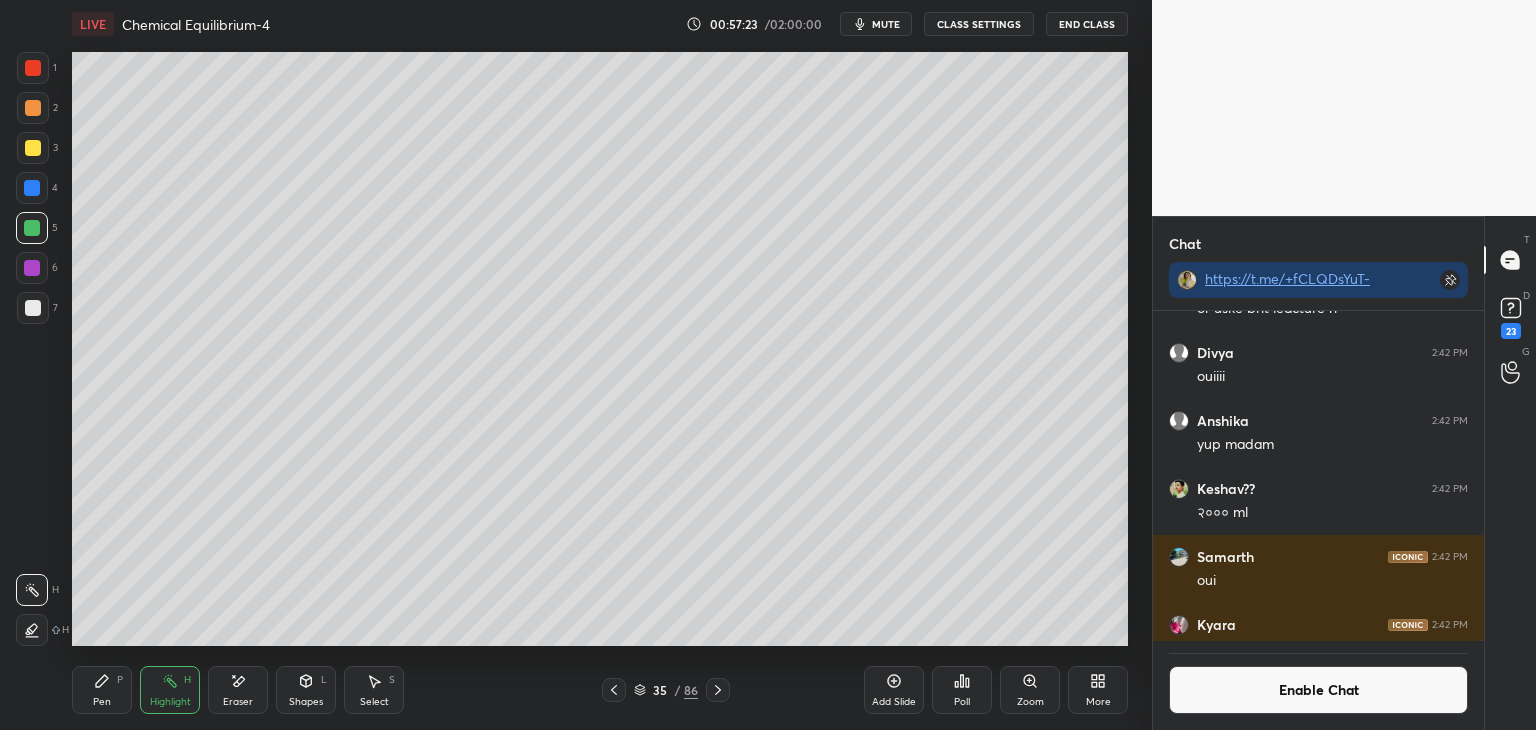 click on "3" at bounding box center (37, 152) 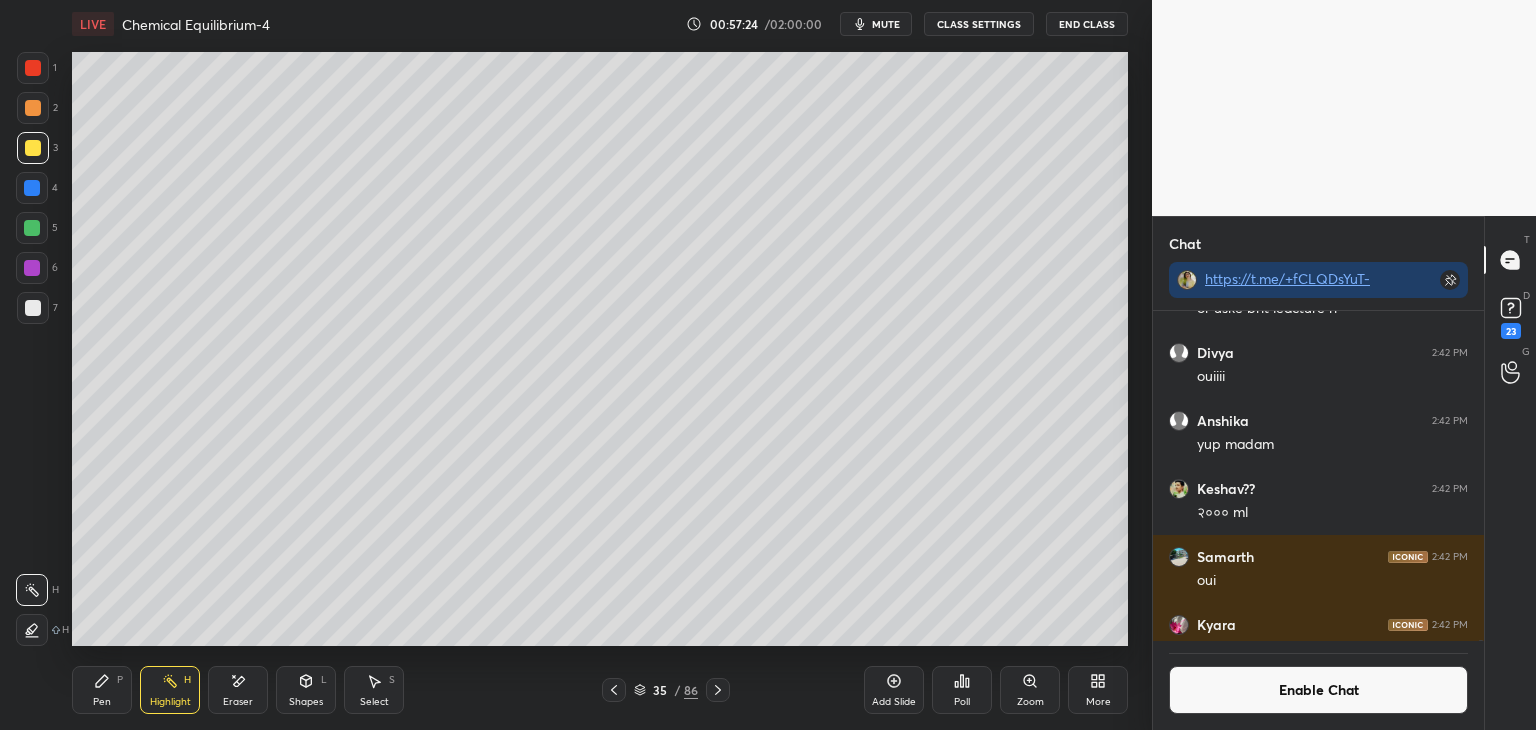 click at bounding box center [32, 188] 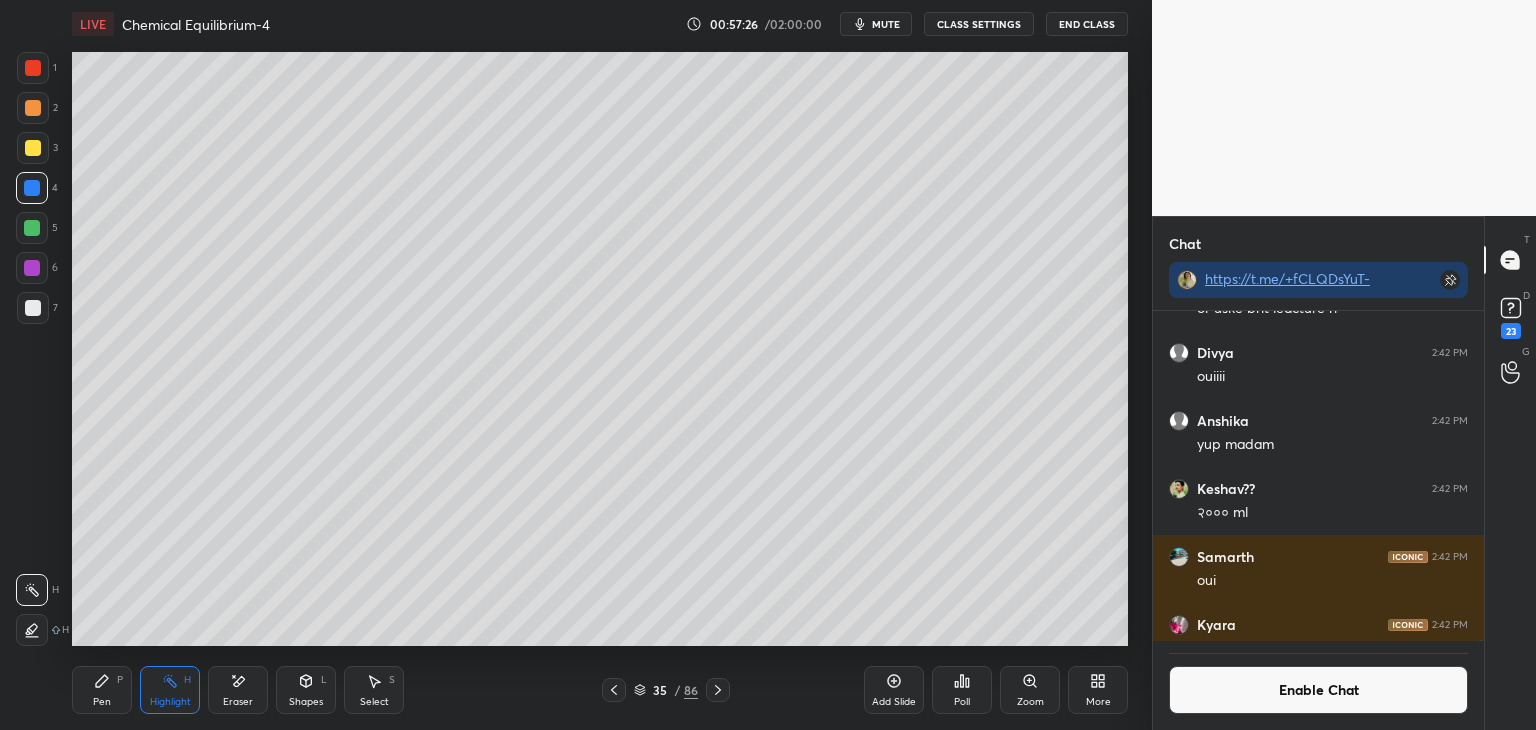 click on "Pen" at bounding box center [102, 702] 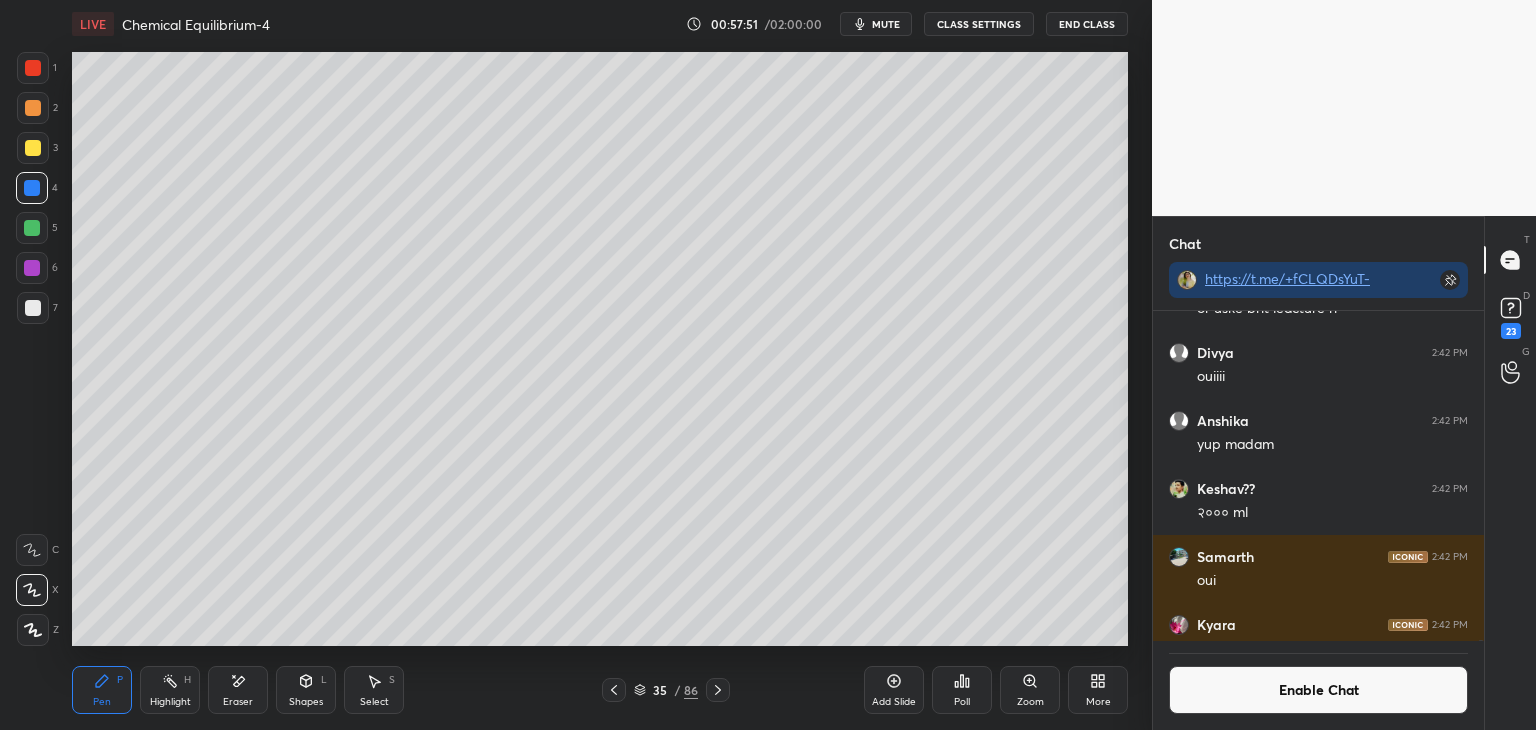 click on "Highlight" at bounding box center [170, 702] 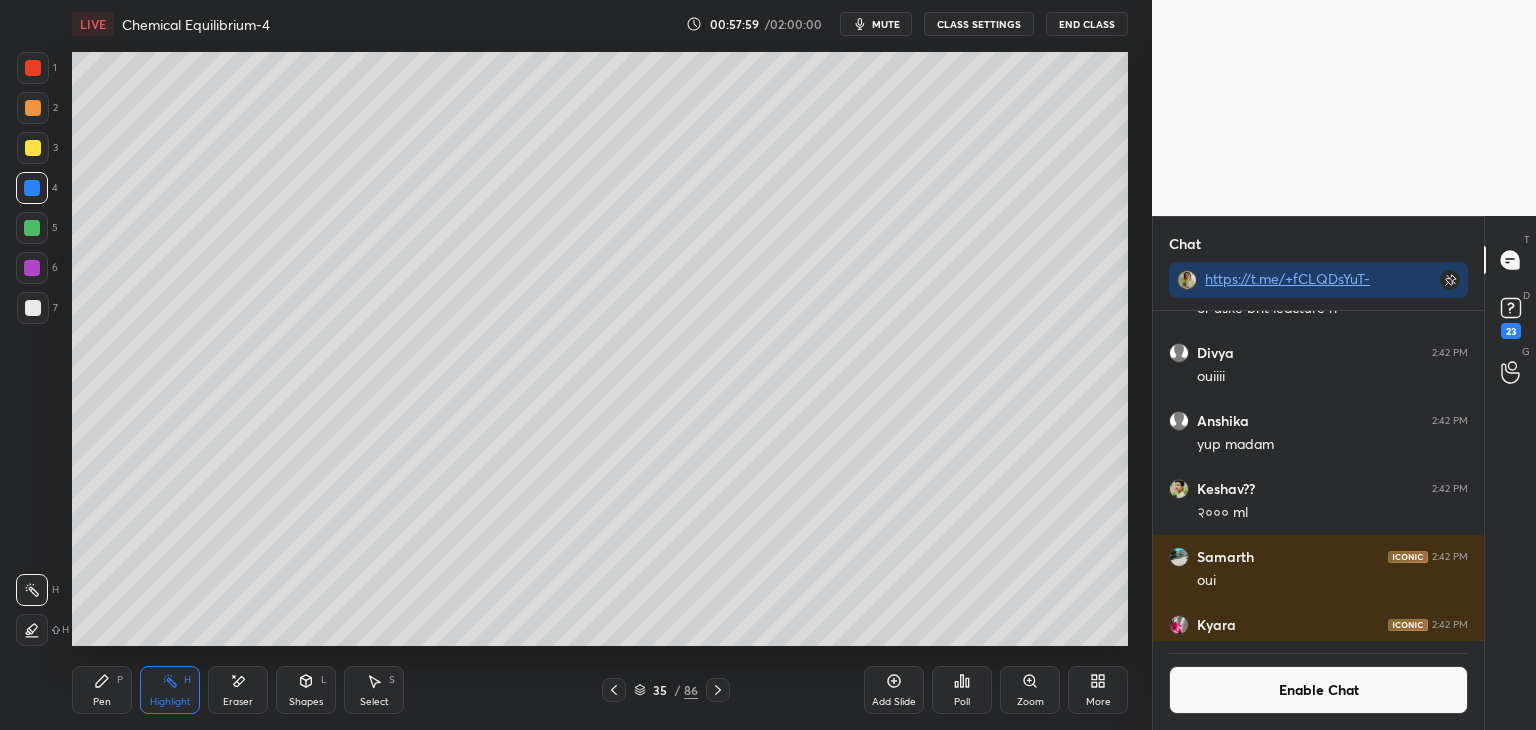 click 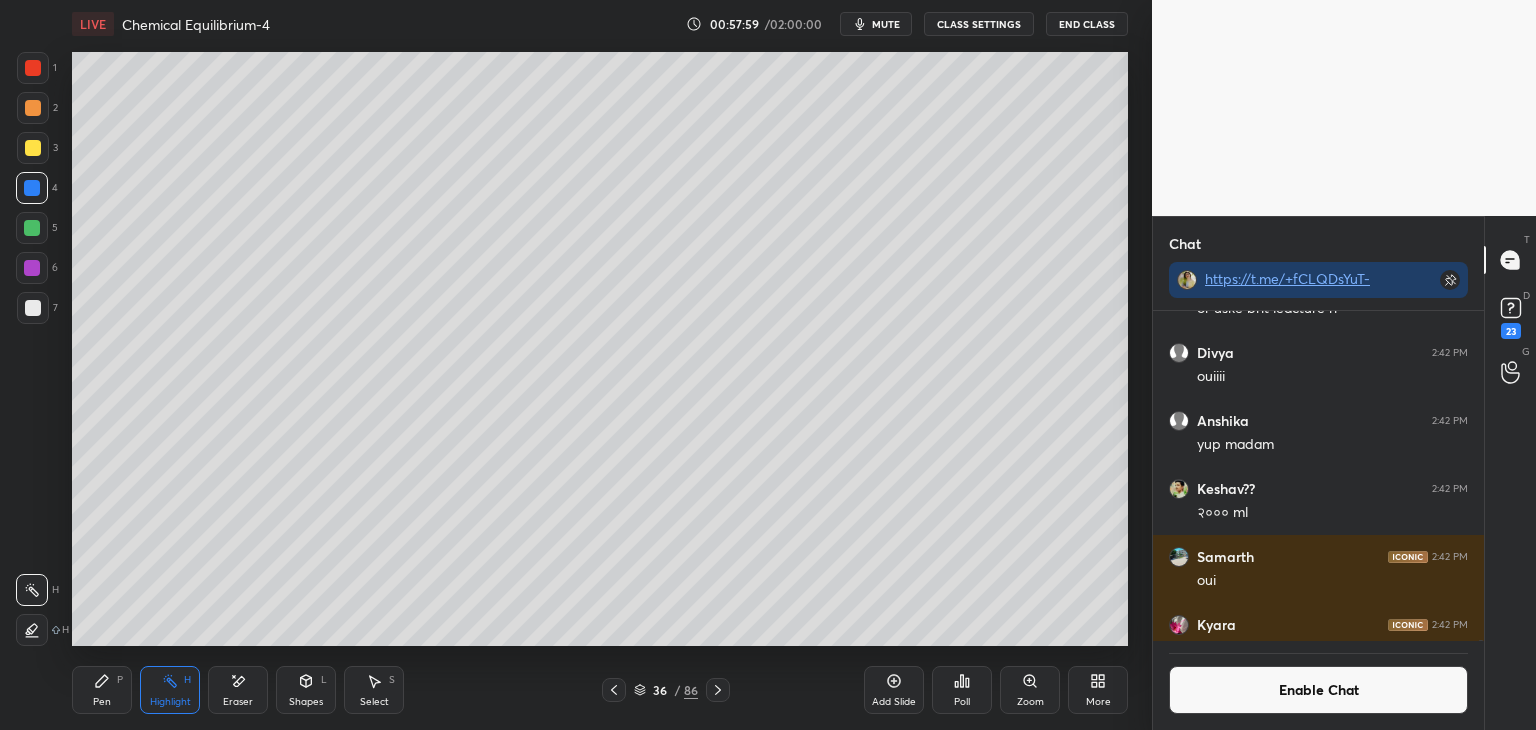 click on "Pen" at bounding box center (102, 702) 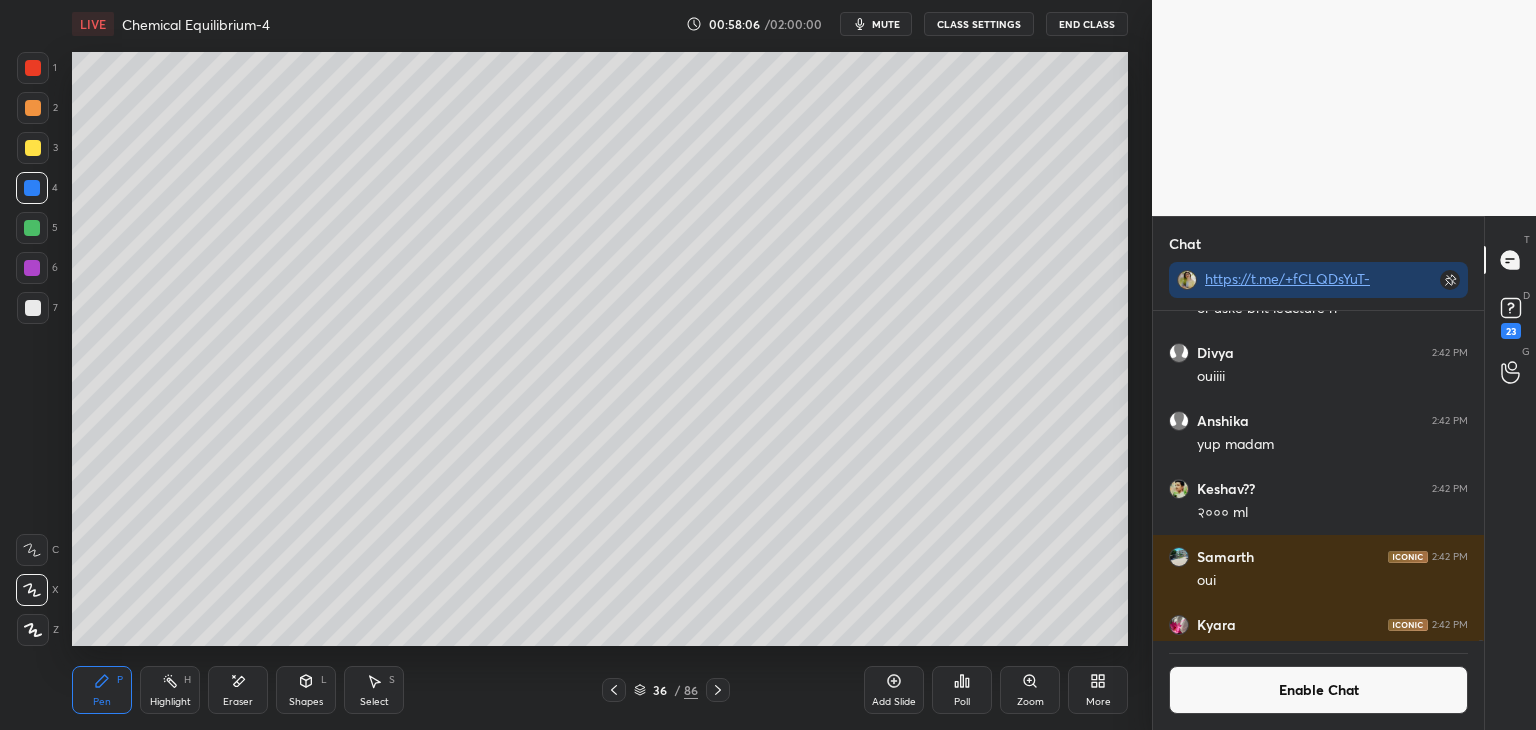 click 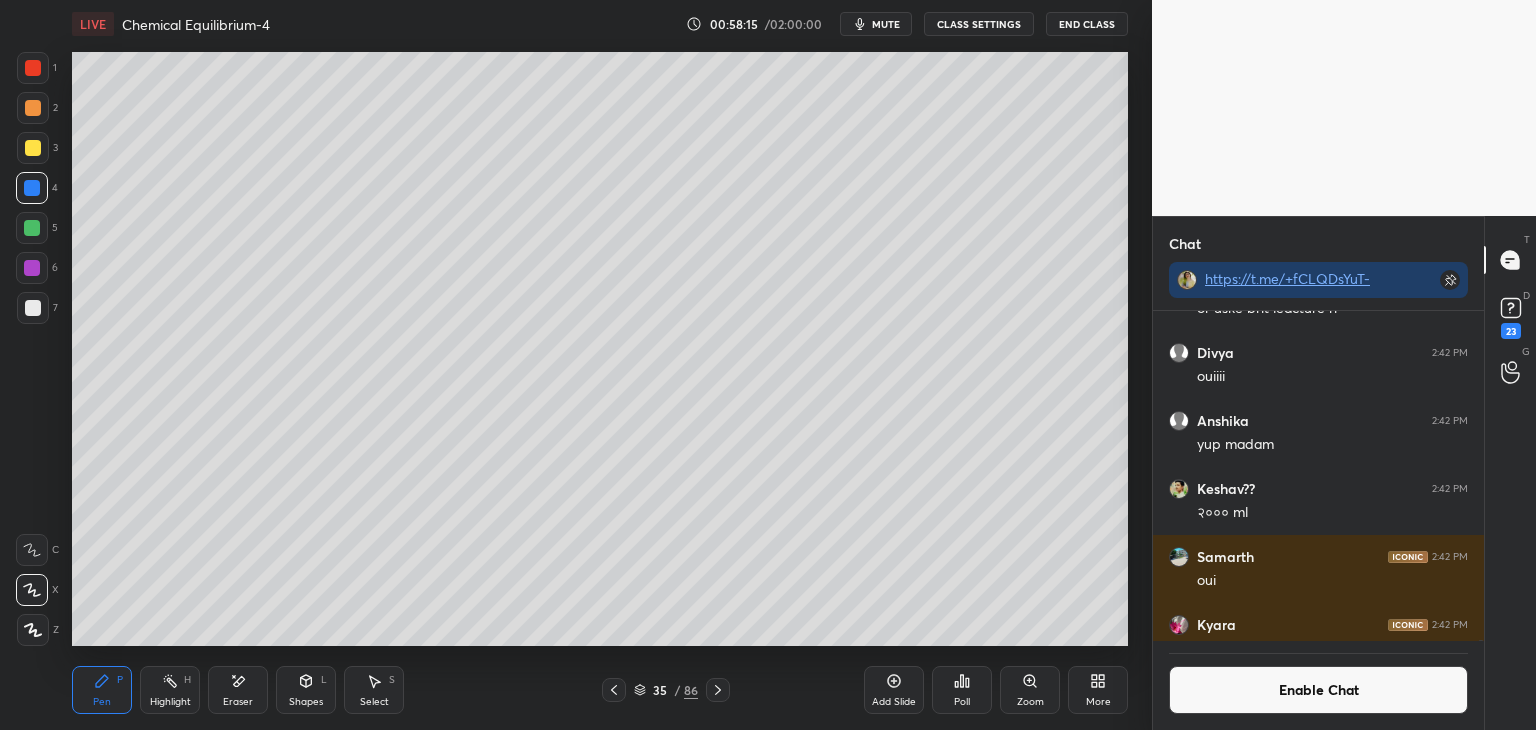 click 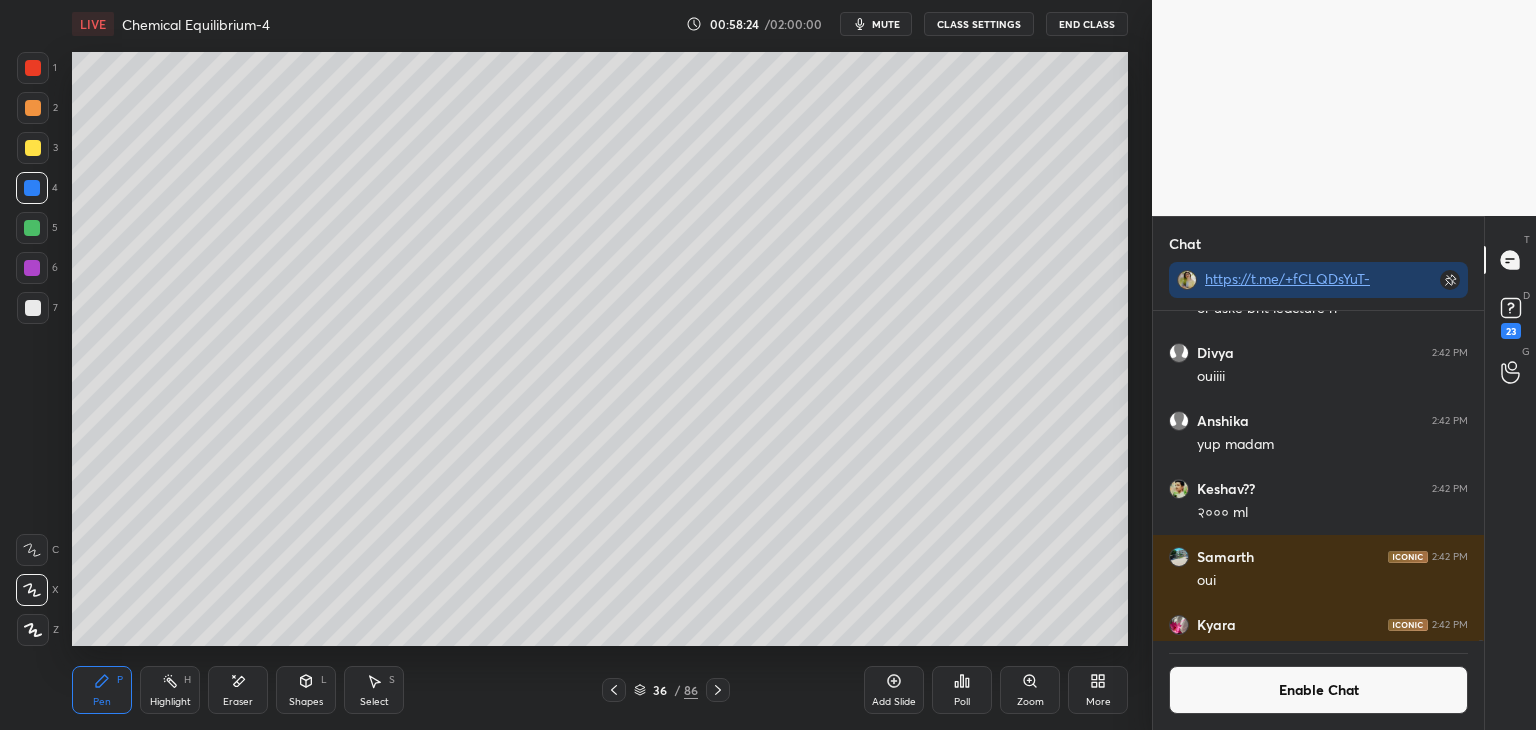 click at bounding box center (33, 308) 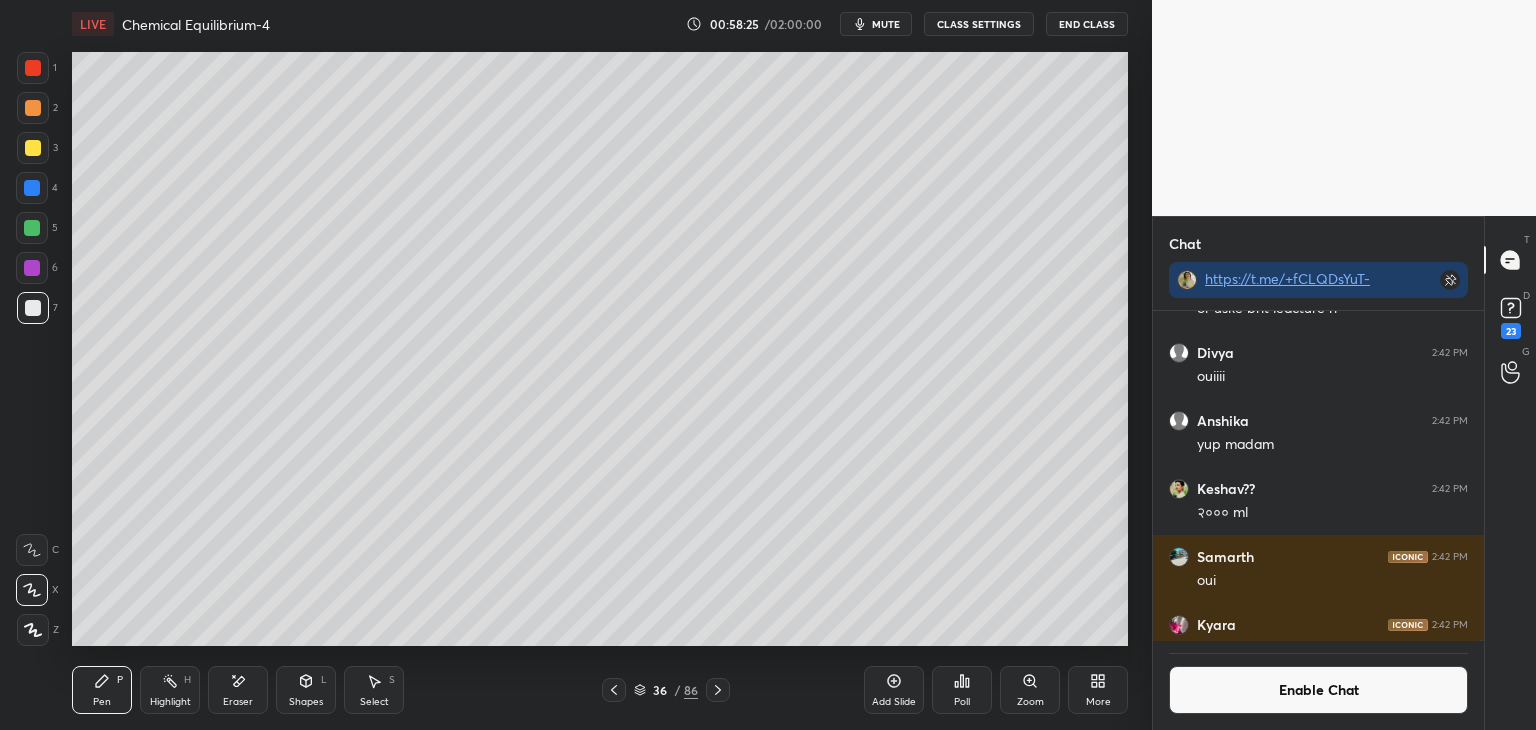 click on "Eraser" at bounding box center (238, 690) 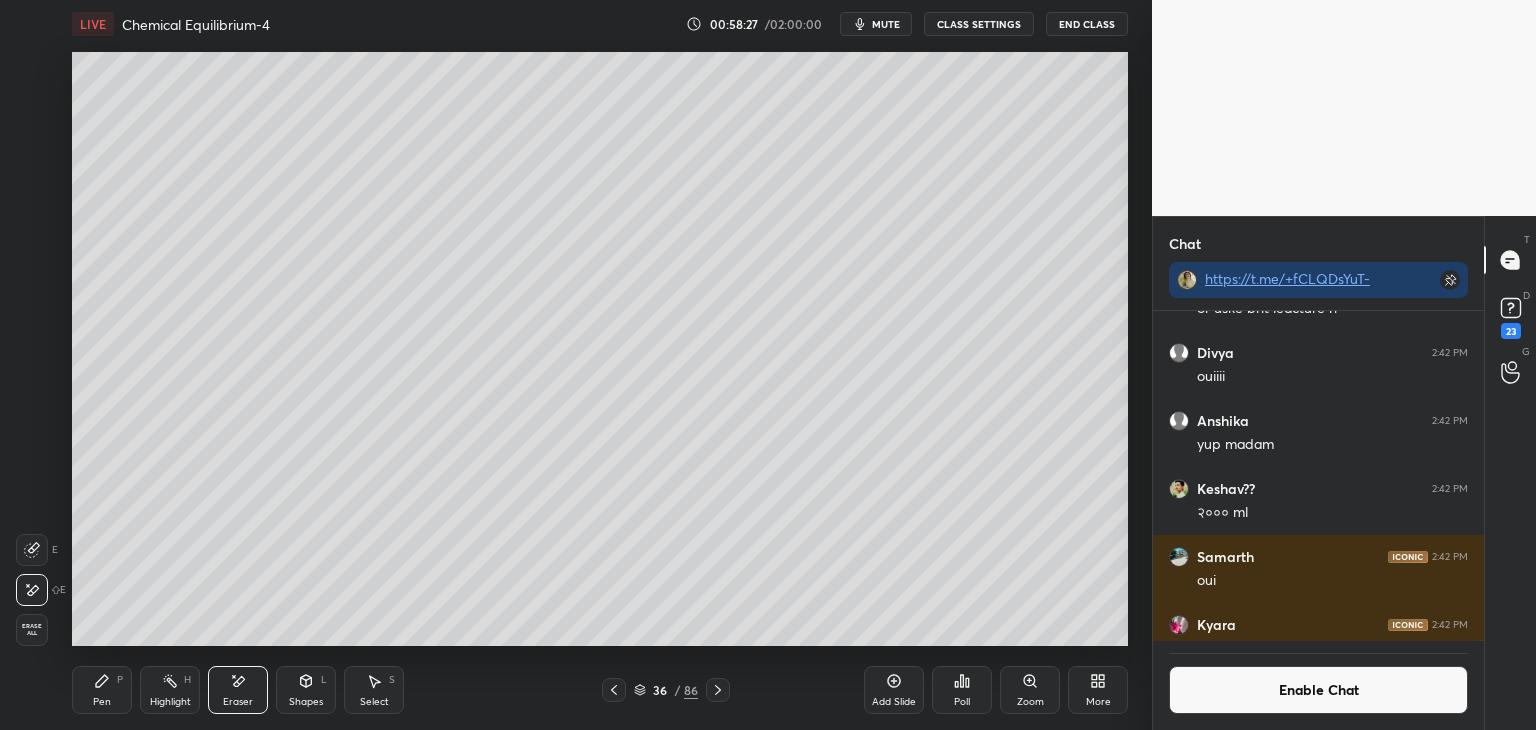 click 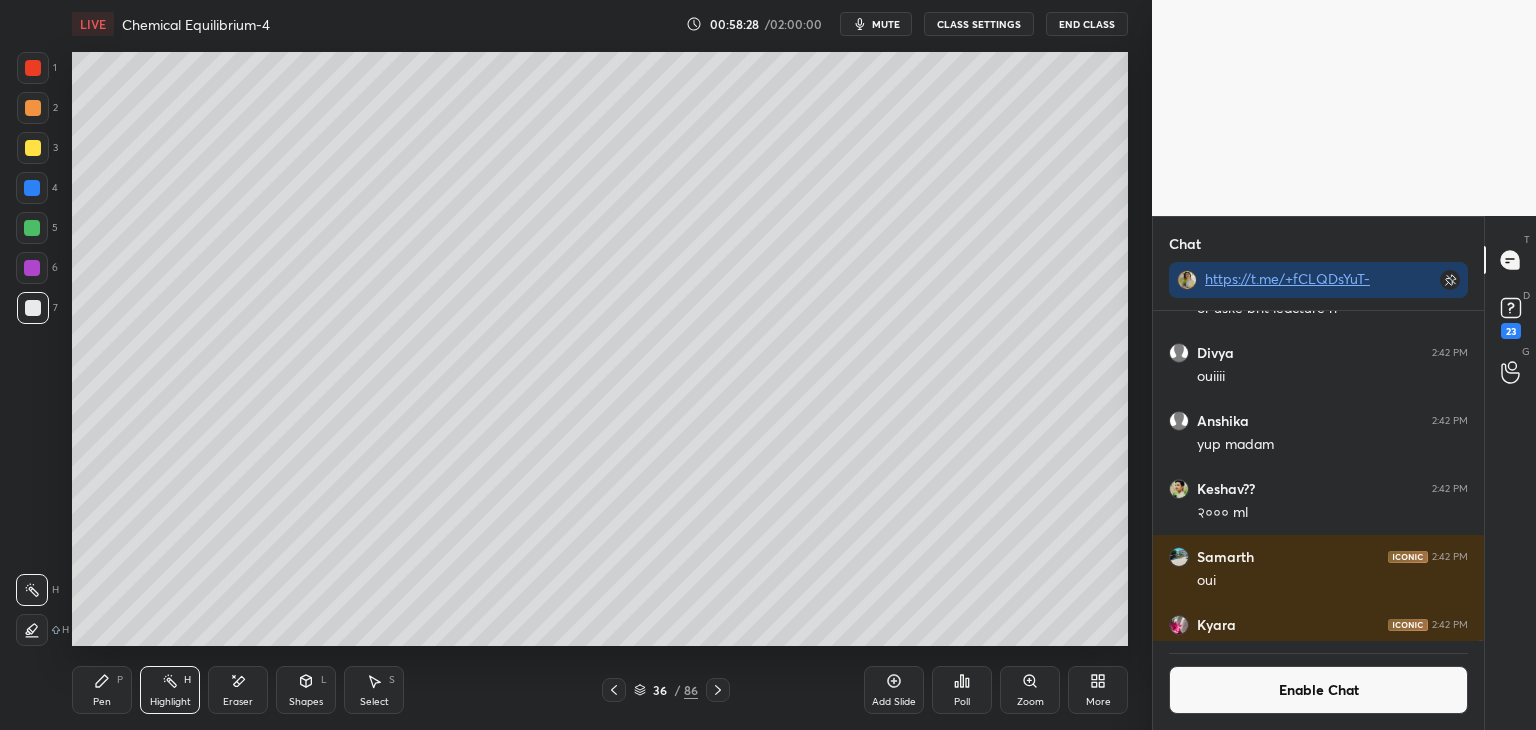 click at bounding box center (614, 690) 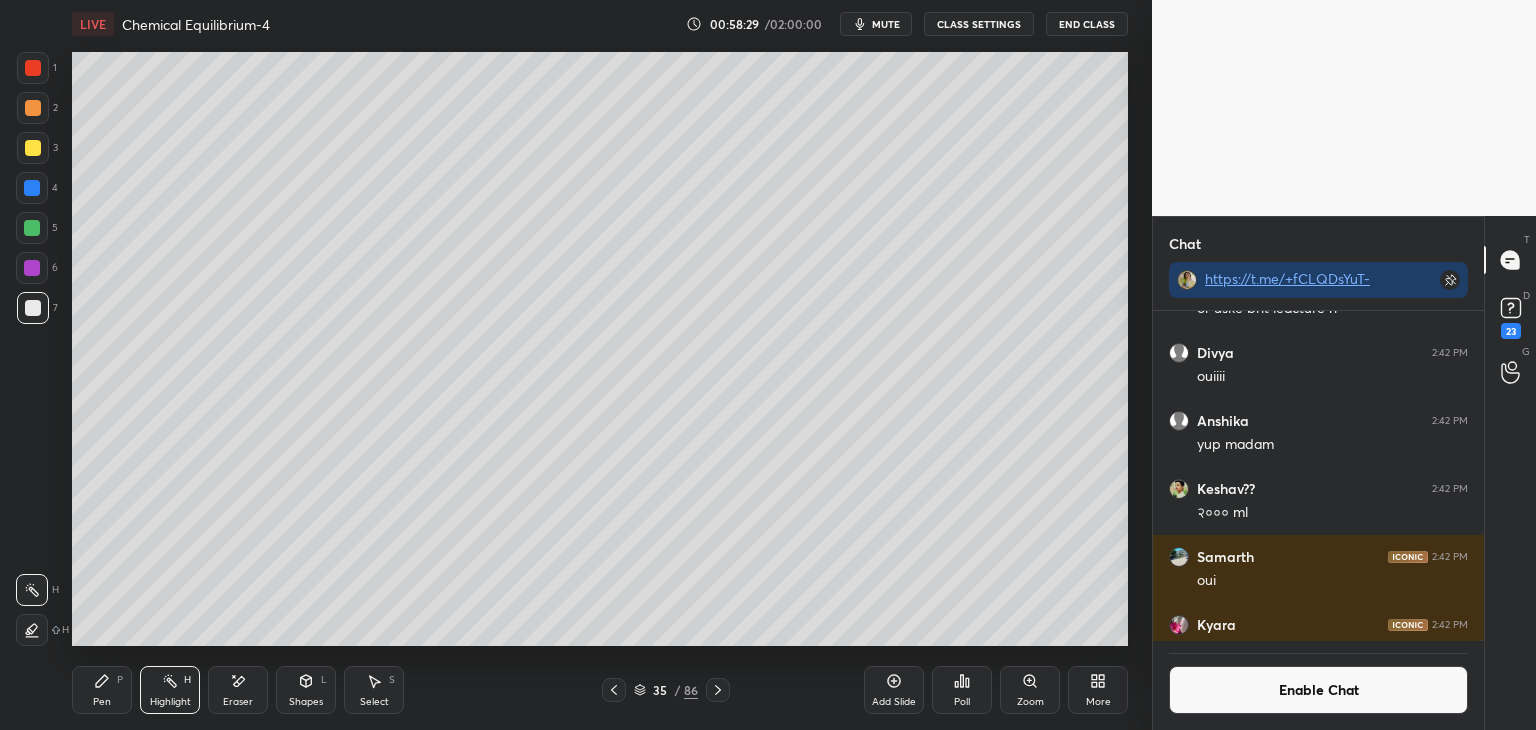 click at bounding box center (32, 228) 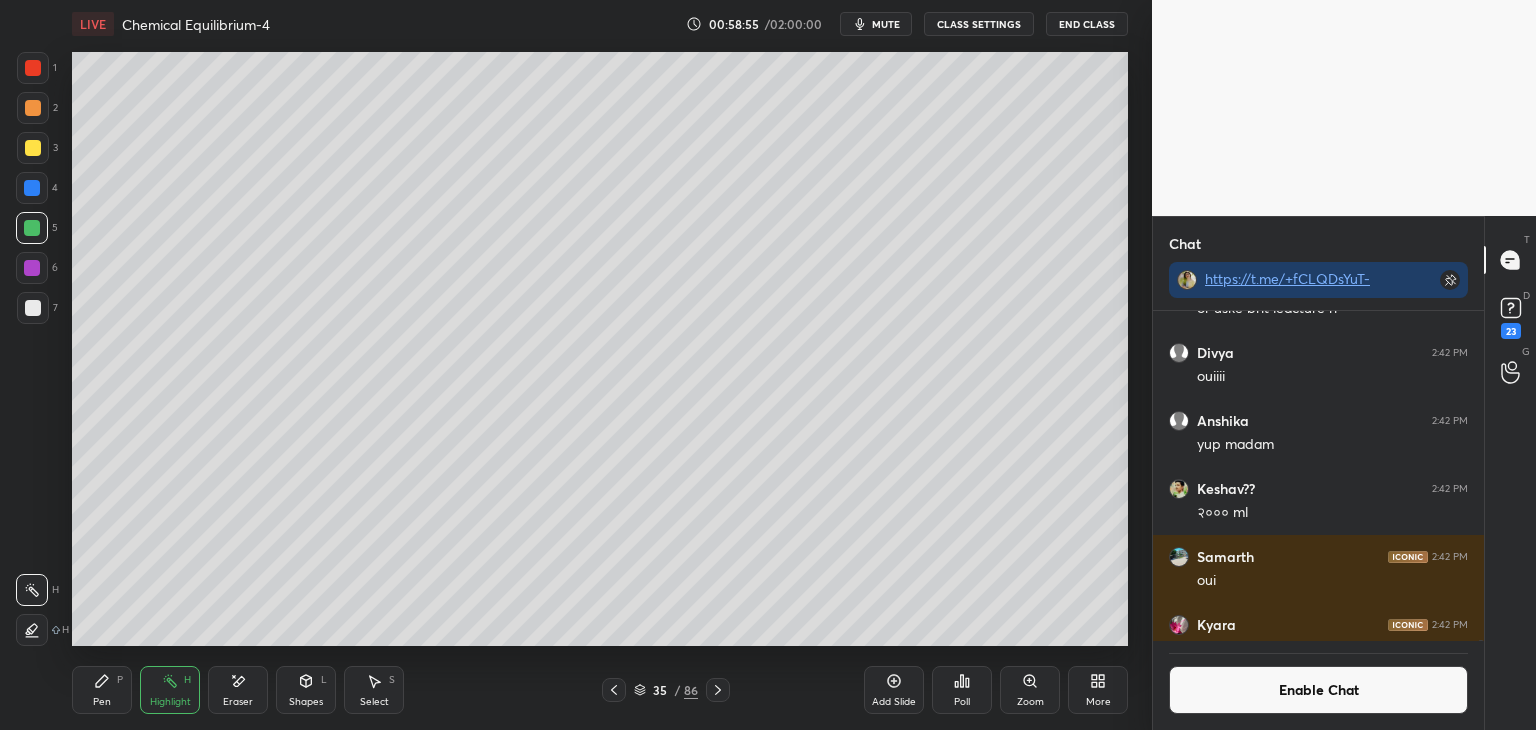 click 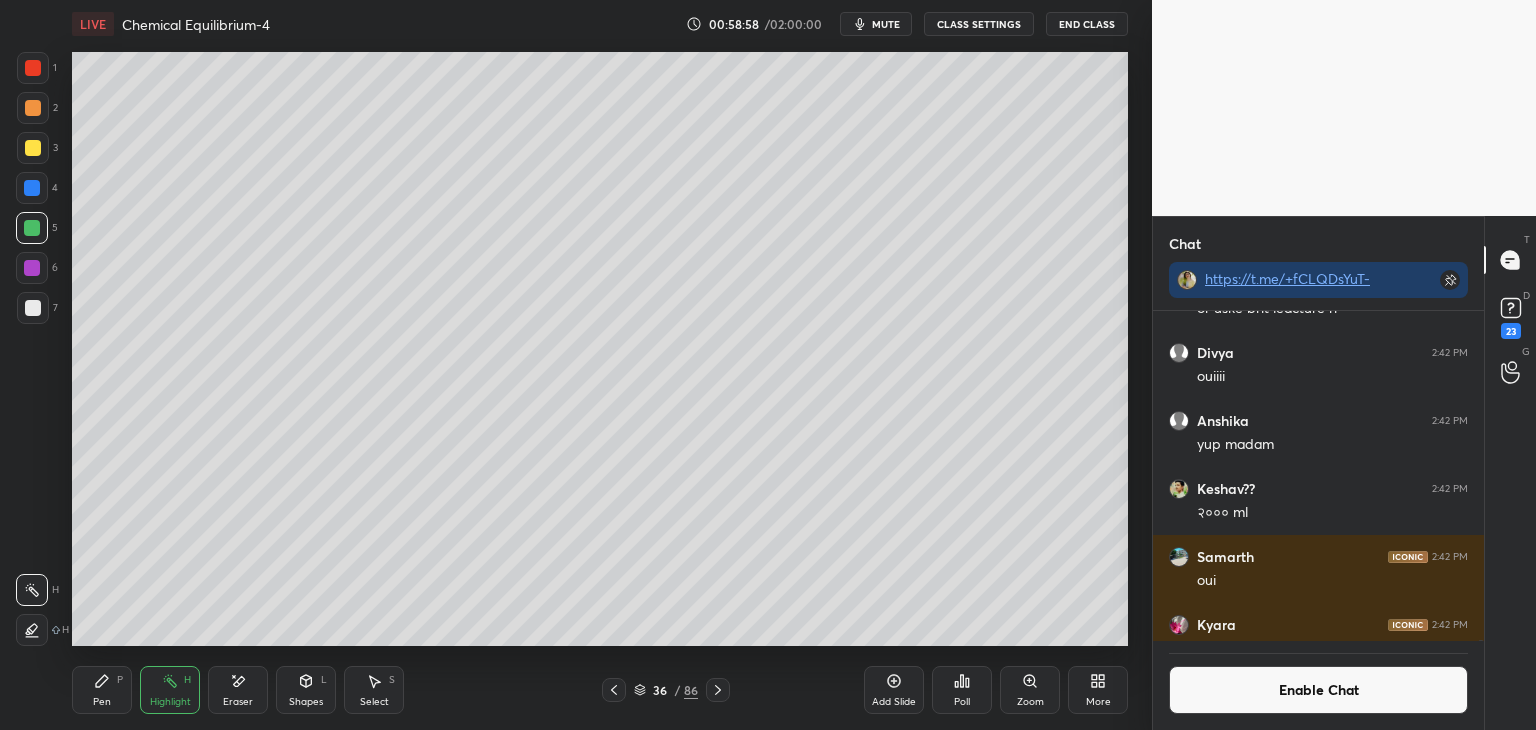 click on "Pen P" at bounding box center (102, 690) 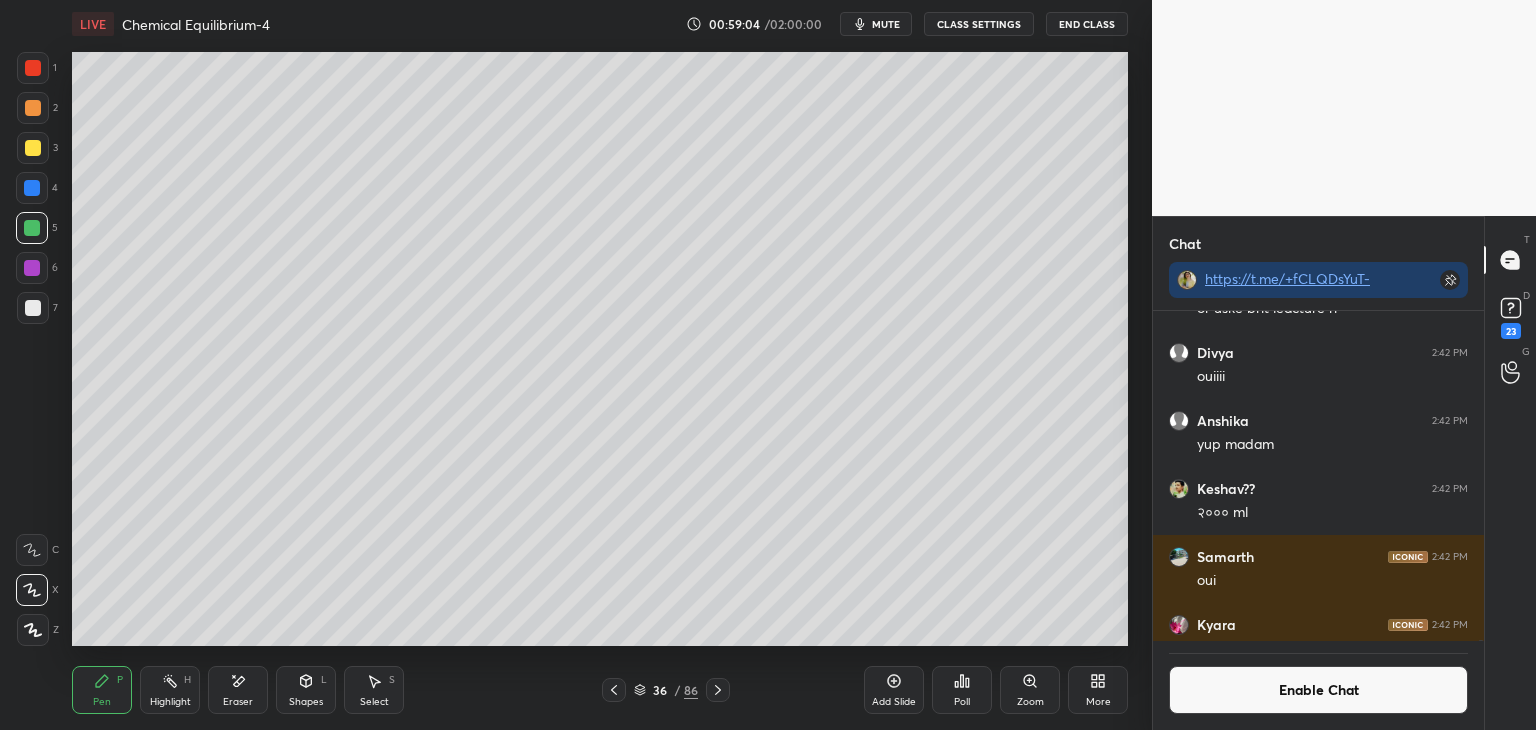 click at bounding box center (33, 308) 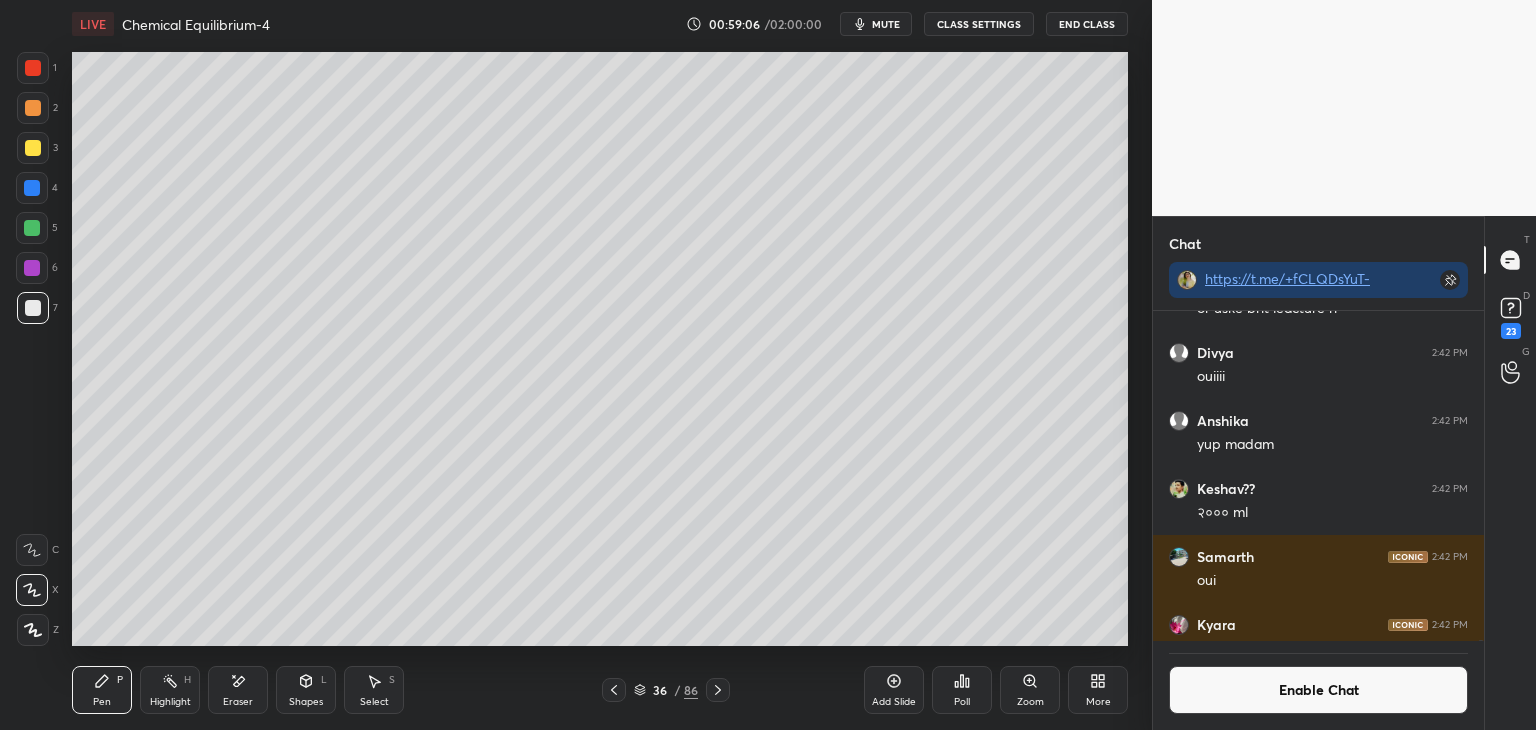 click on "Eraser" at bounding box center (238, 690) 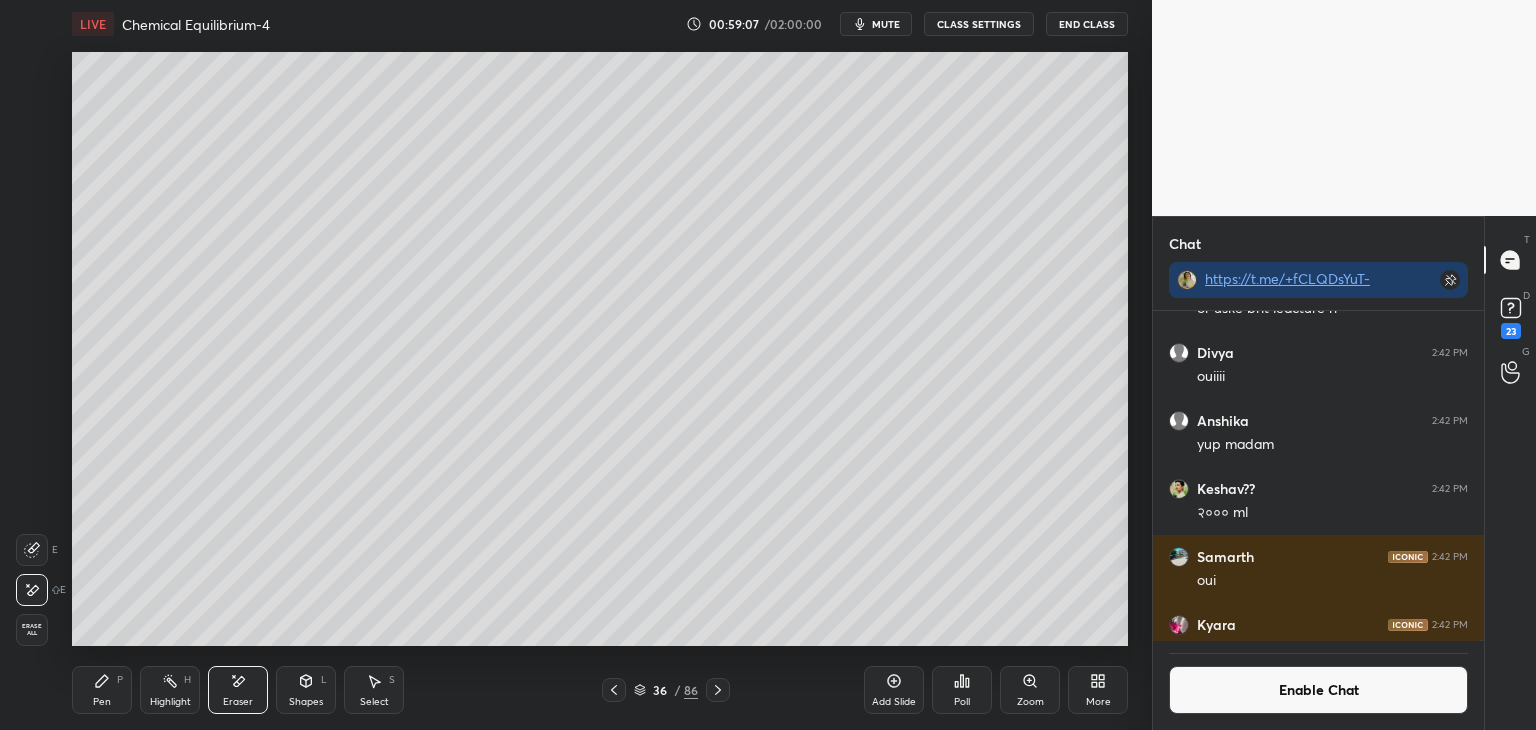 click on "Pen P" at bounding box center (102, 690) 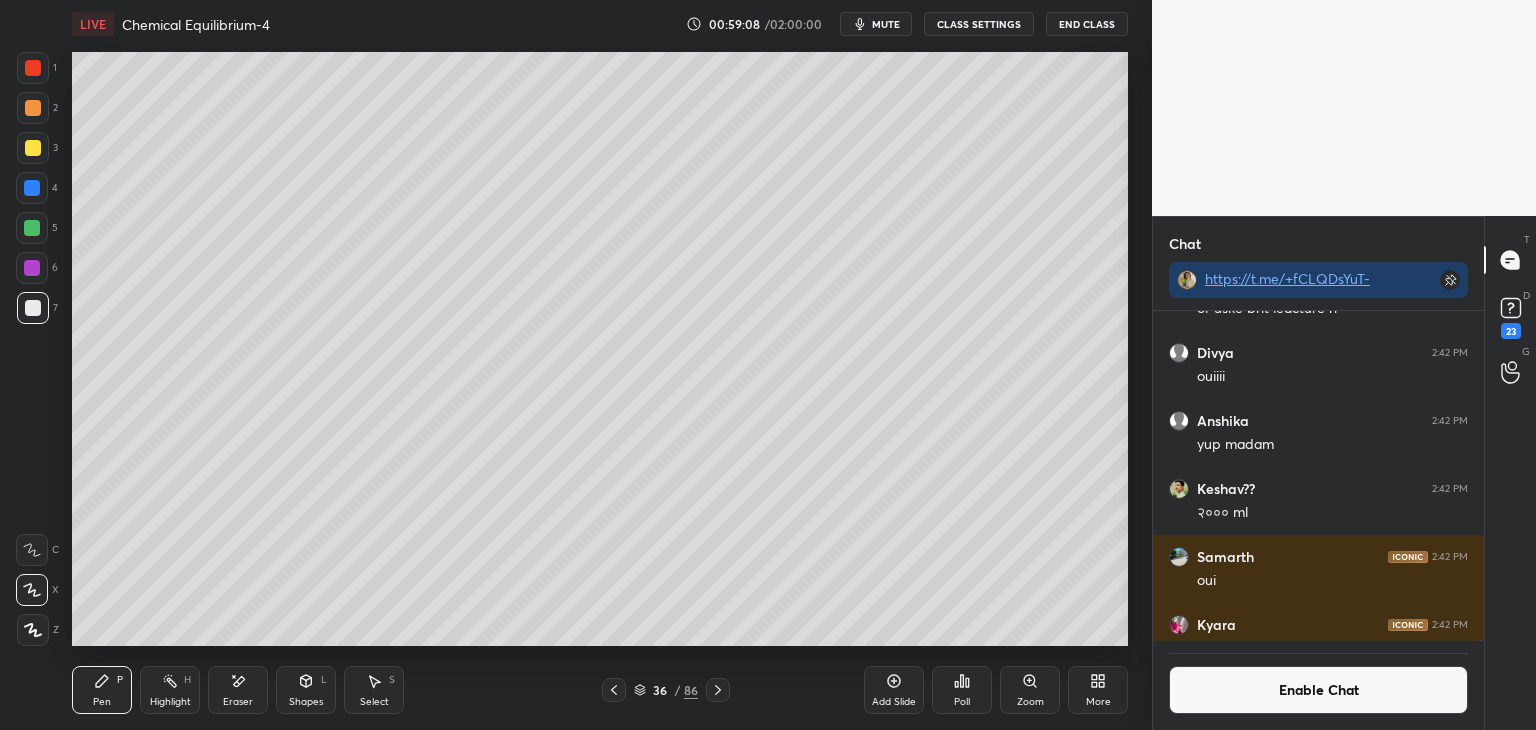 click at bounding box center [33, 108] 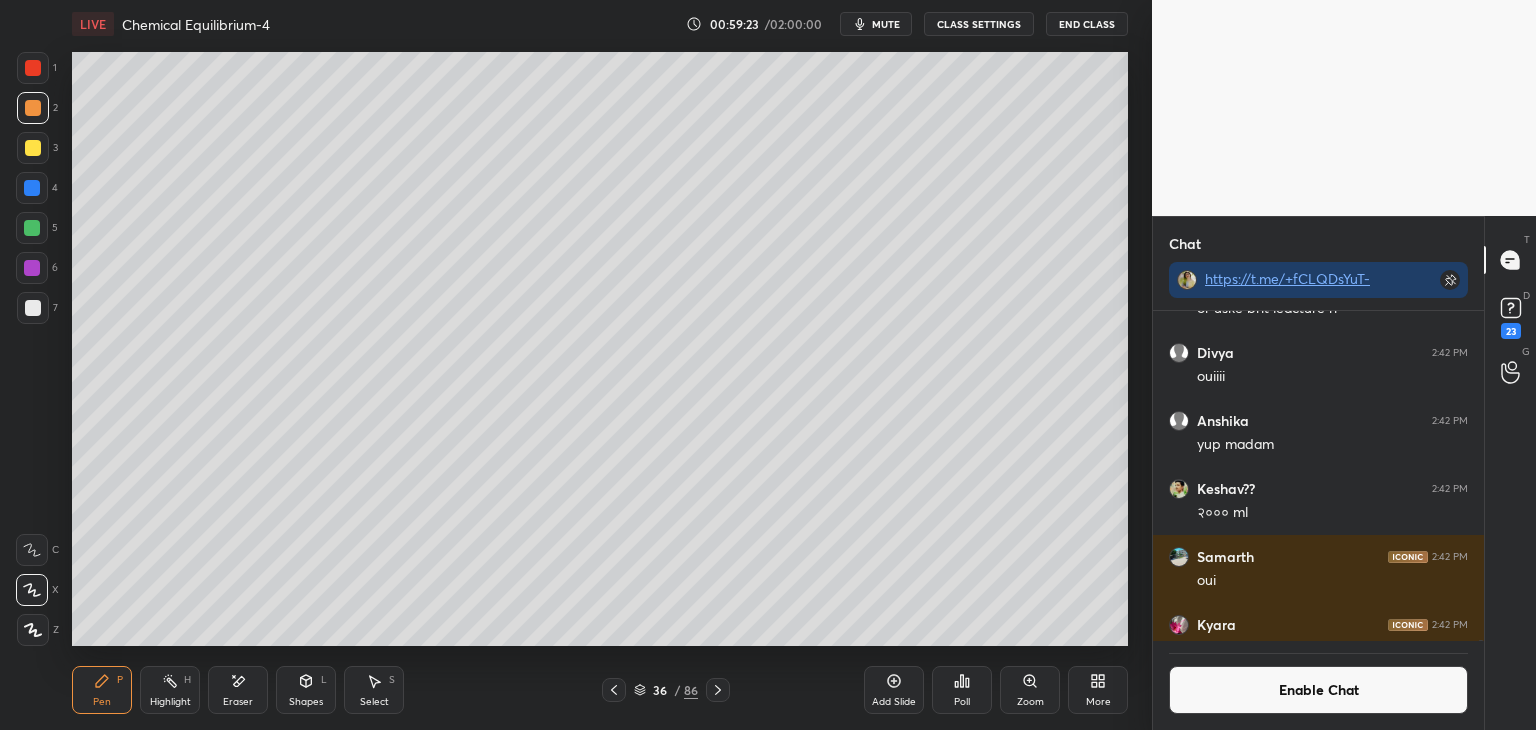 click 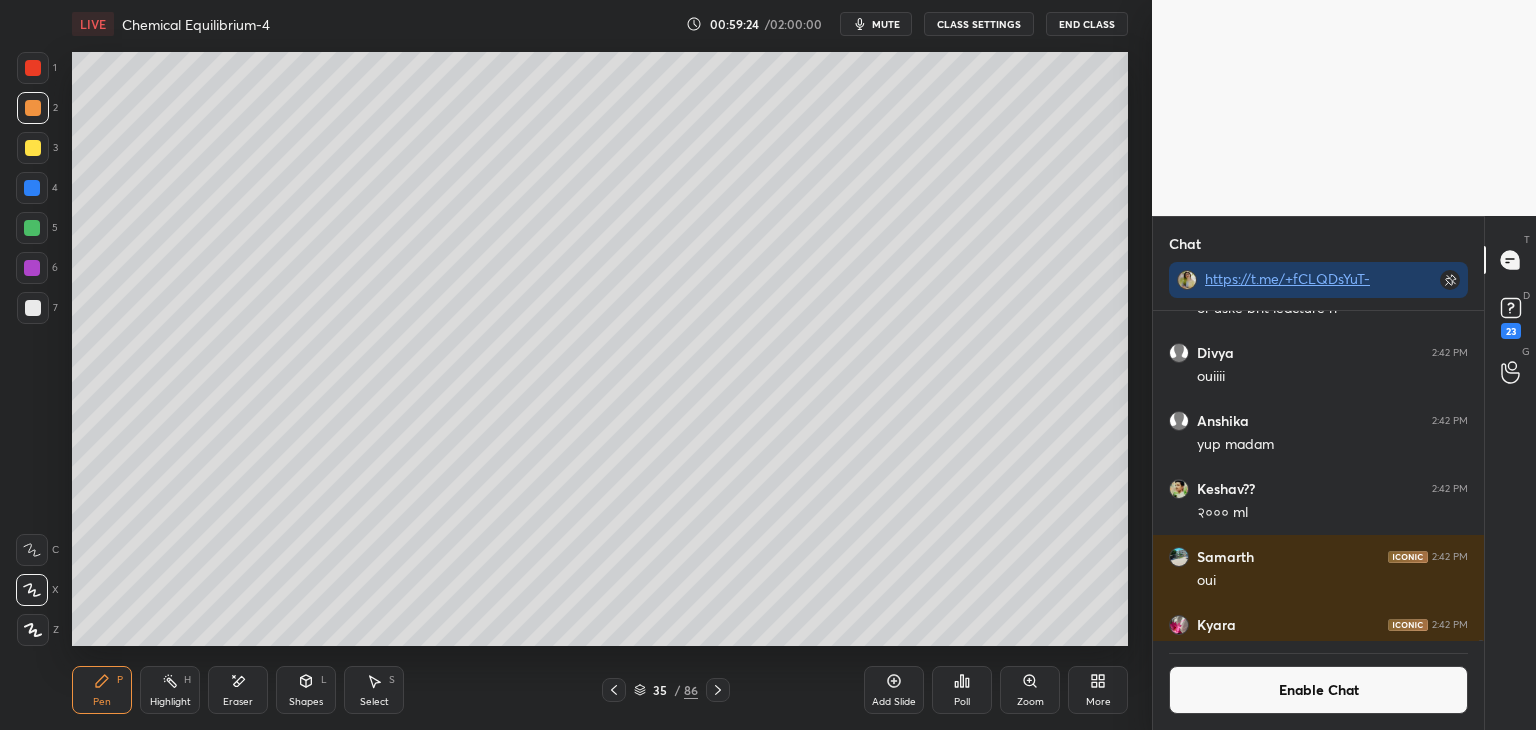 click on "Highlight H" at bounding box center [170, 690] 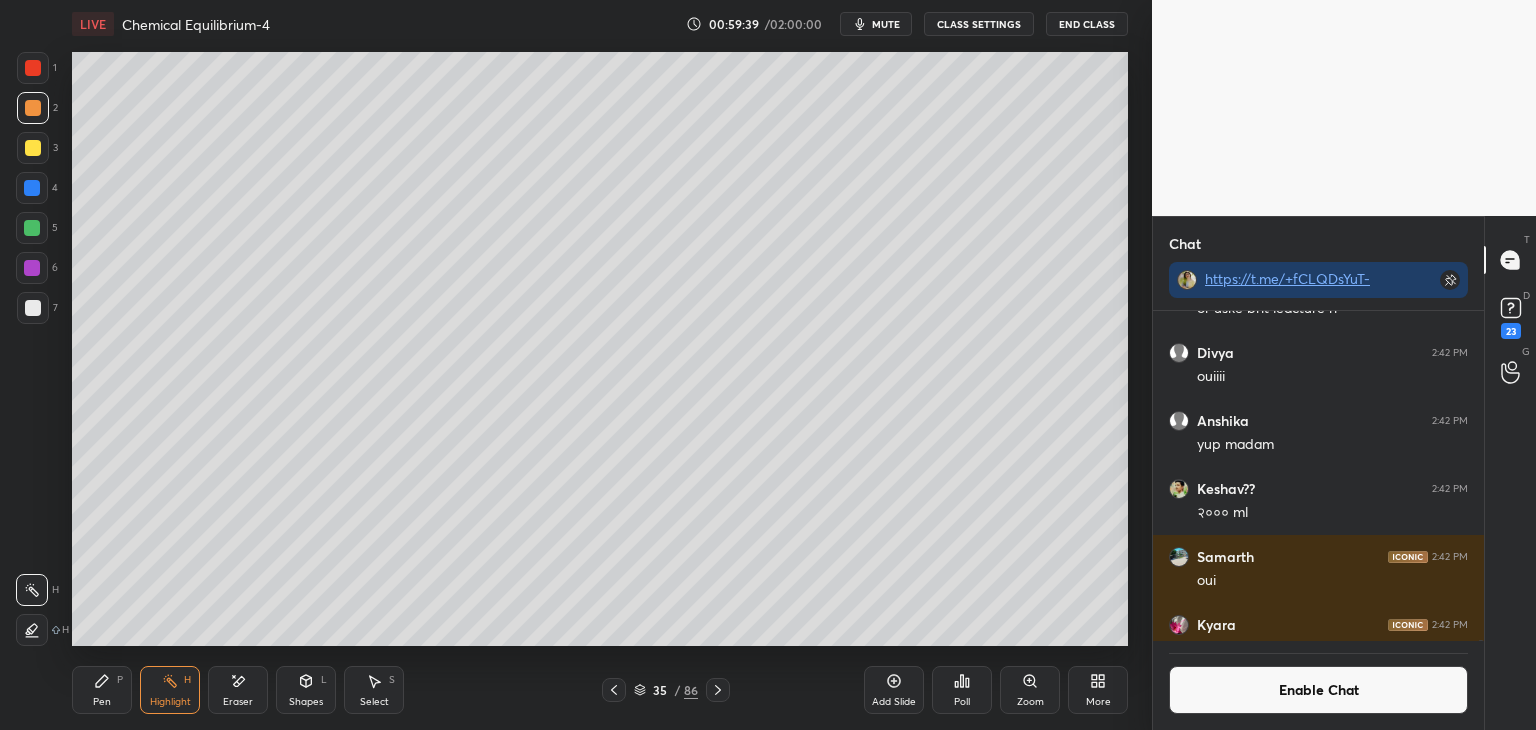 click 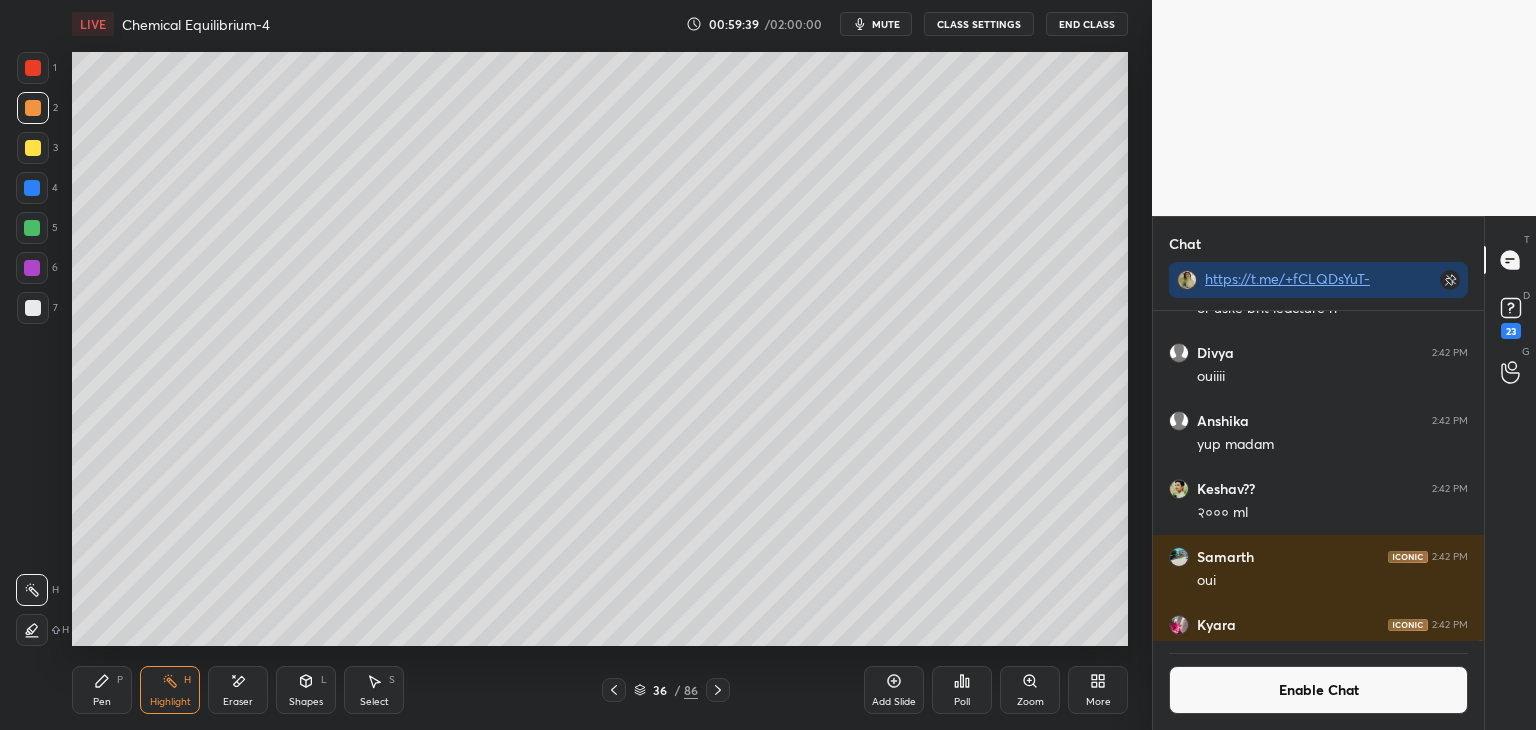 click on "Pen P" at bounding box center (102, 690) 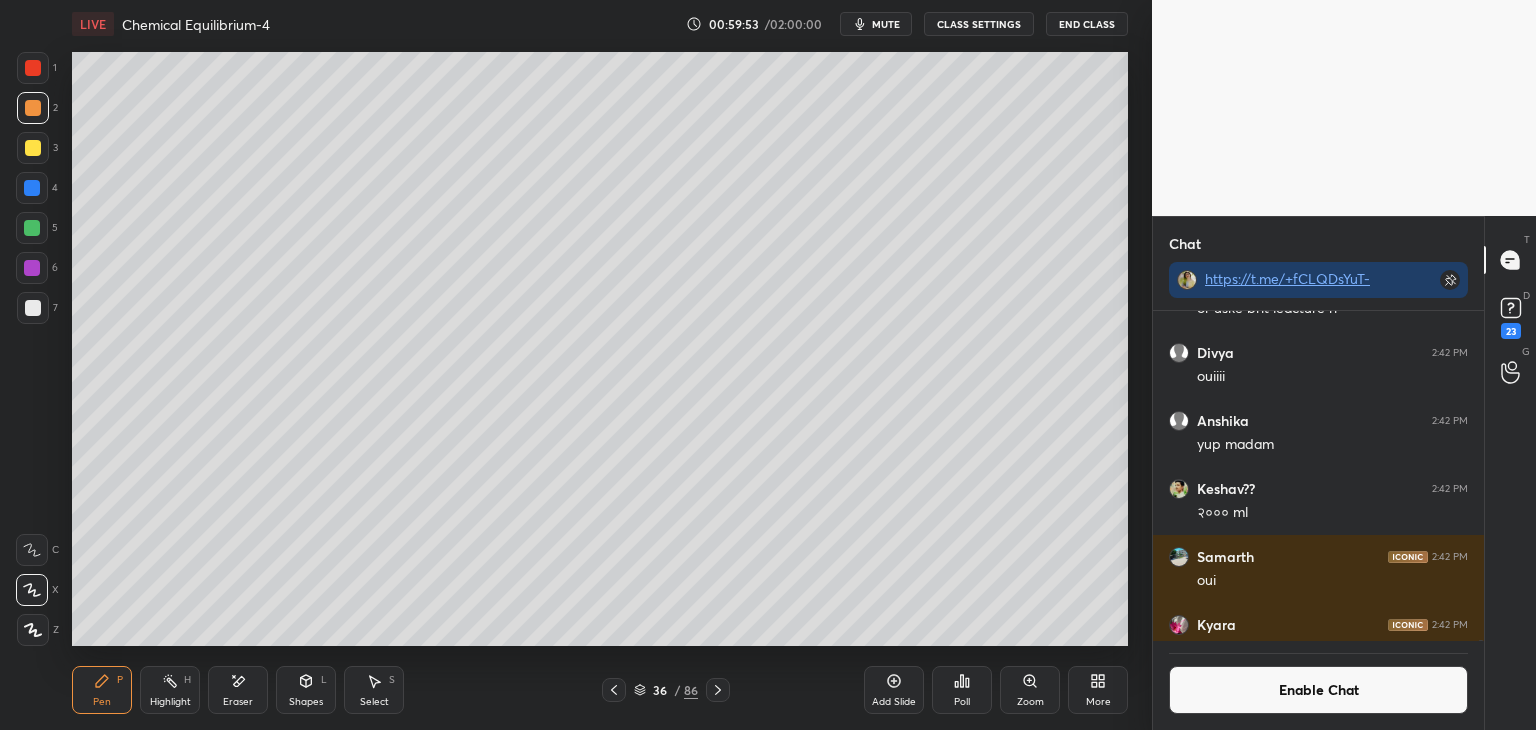 click 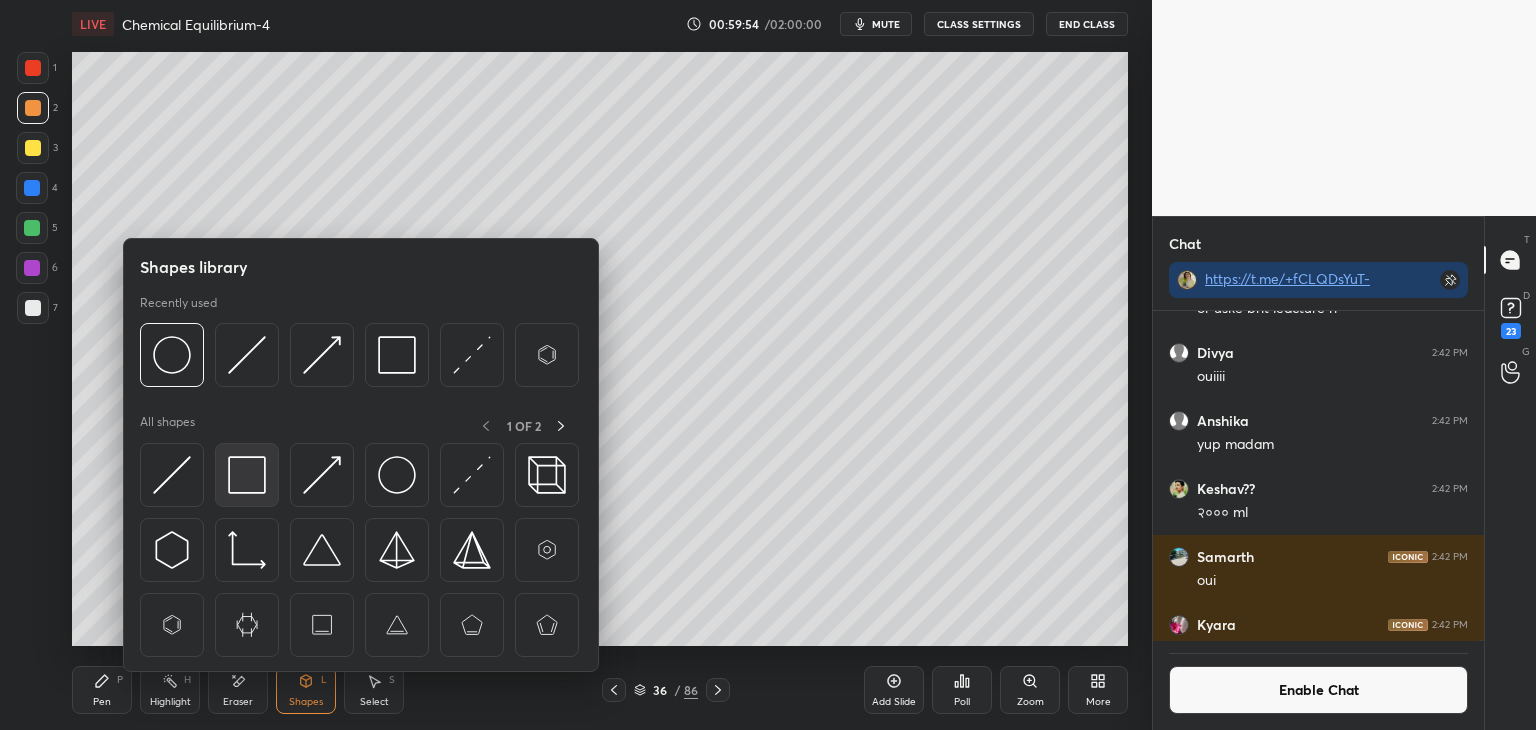 click at bounding box center (247, 475) 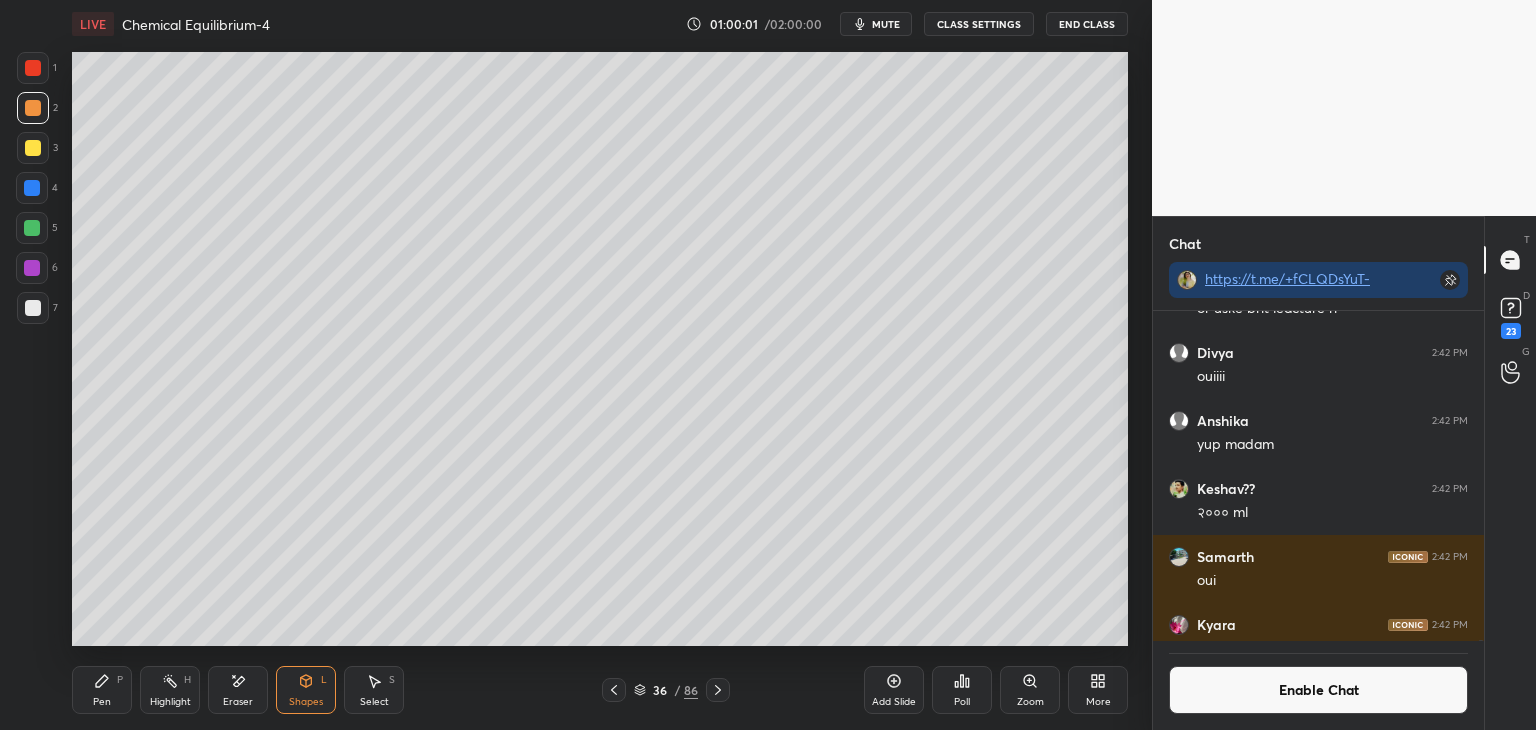 click on "Enable Chat" at bounding box center (1318, 690) 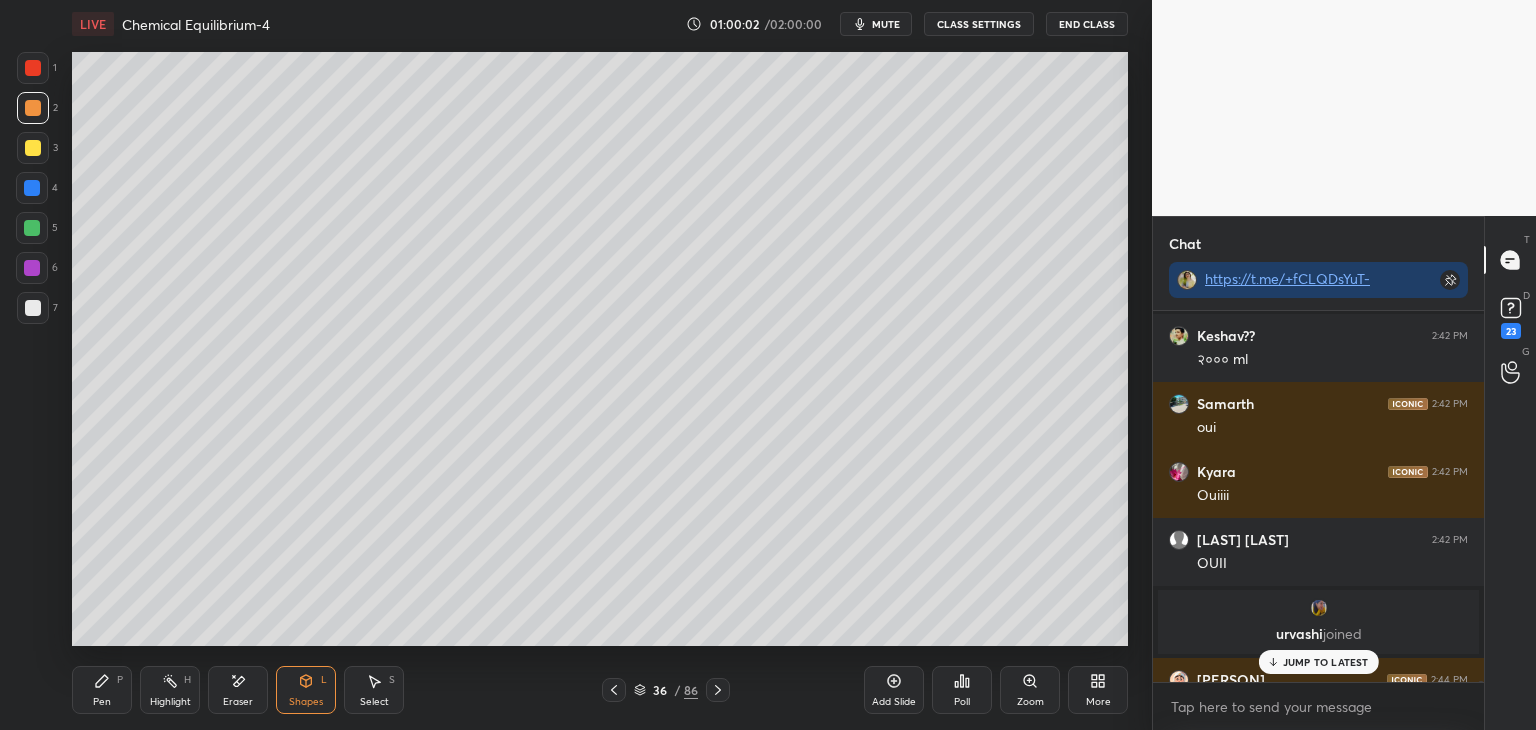 scroll, scrollTop: 213364, scrollLeft: 0, axis: vertical 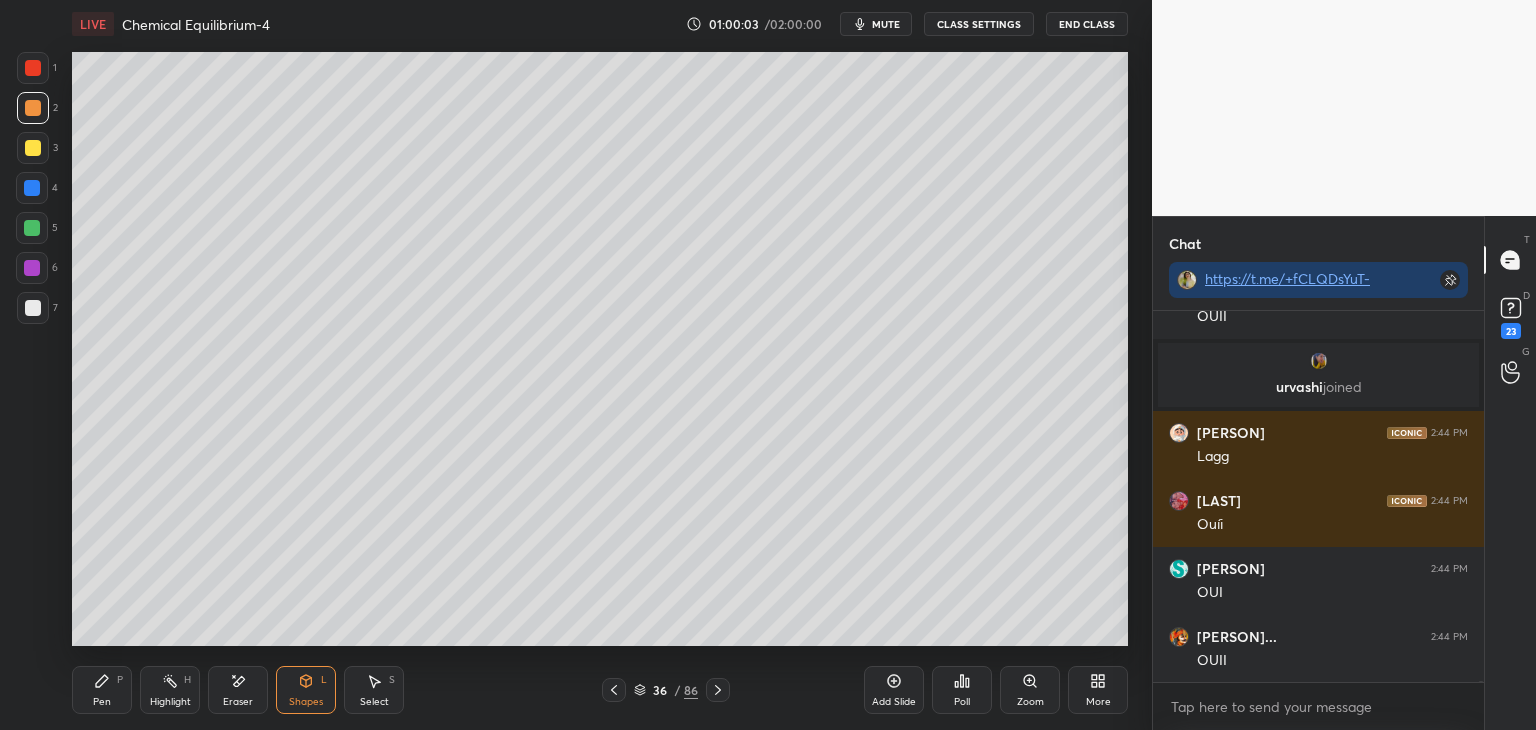 click on "Highlight H" at bounding box center [170, 690] 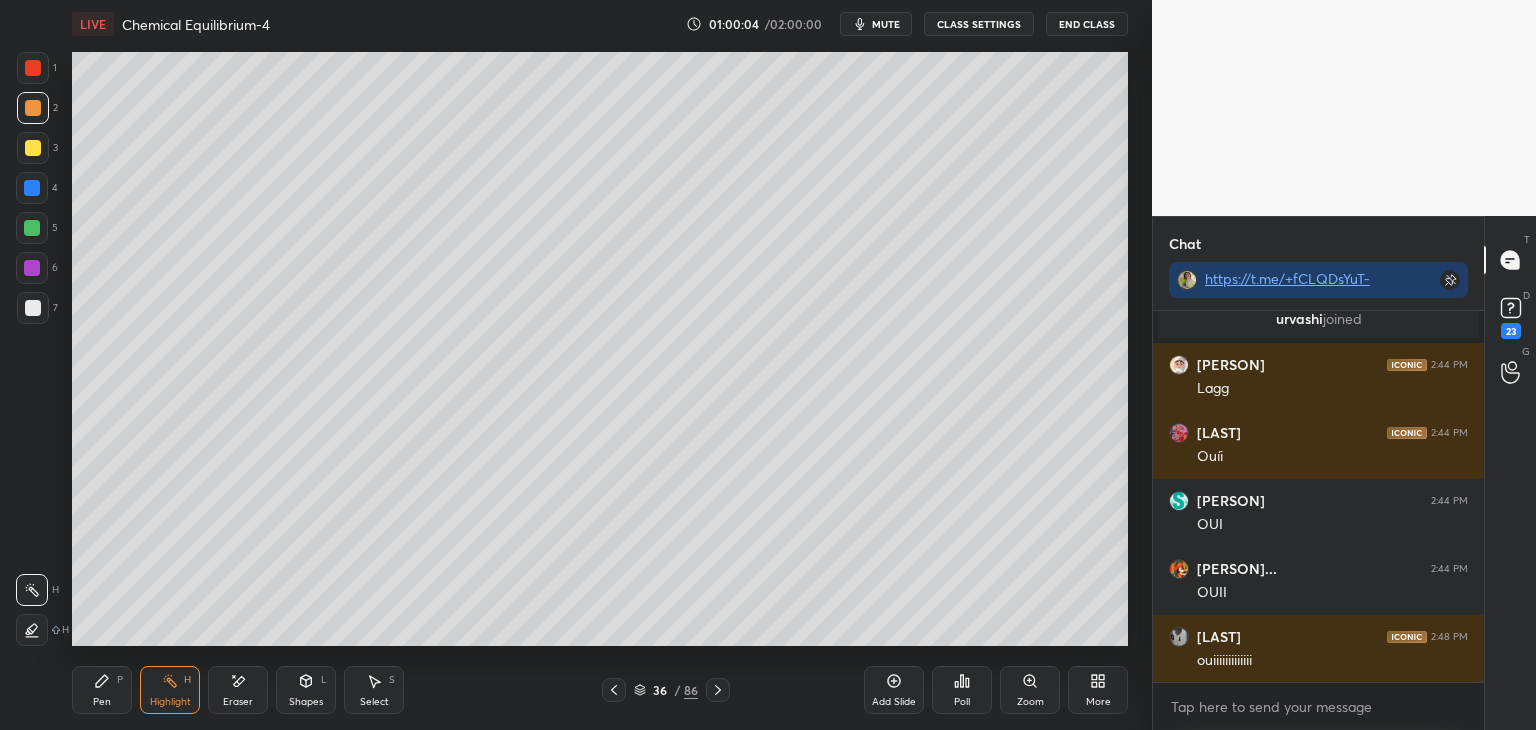 click at bounding box center [32, 228] 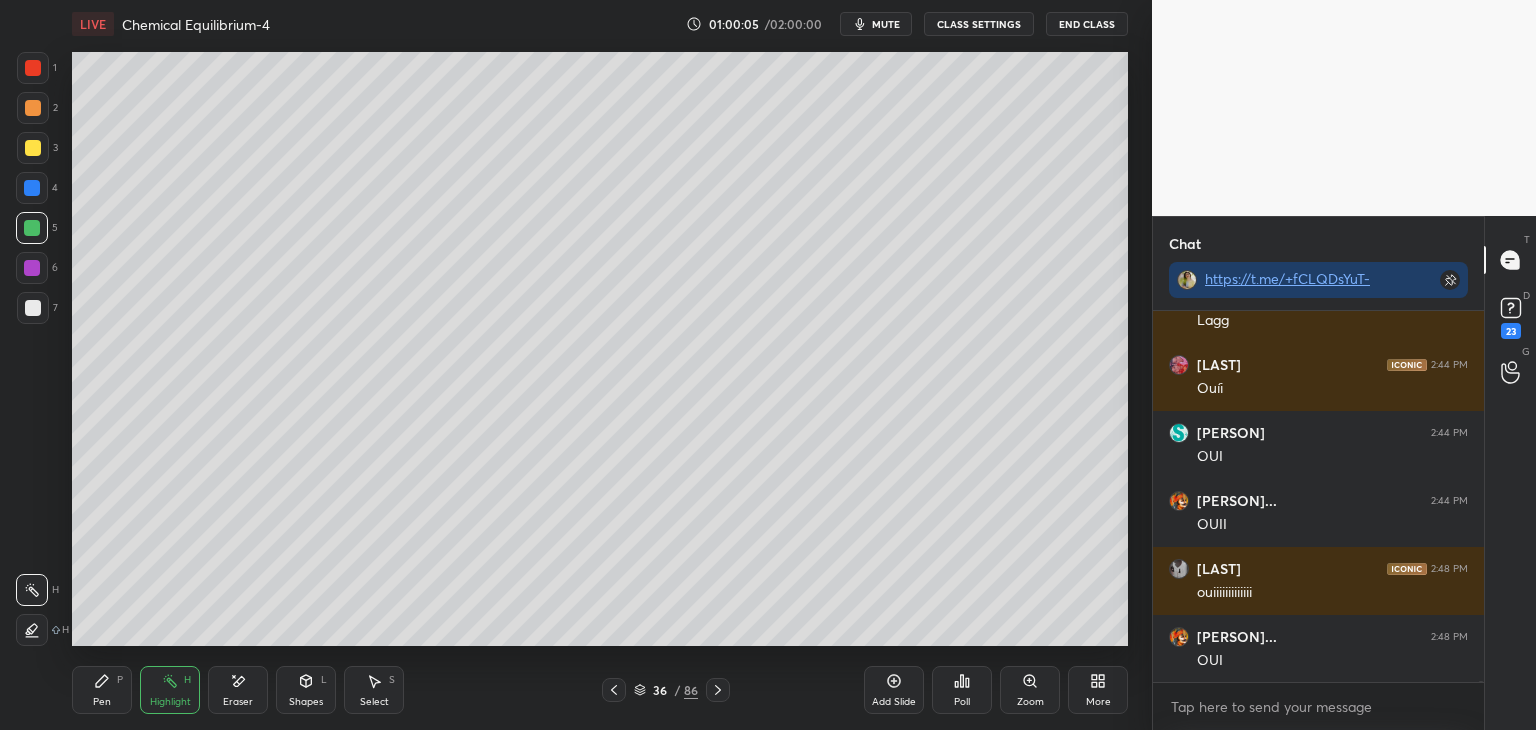 scroll, scrollTop: 213568, scrollLeft: 0, axis: vertical 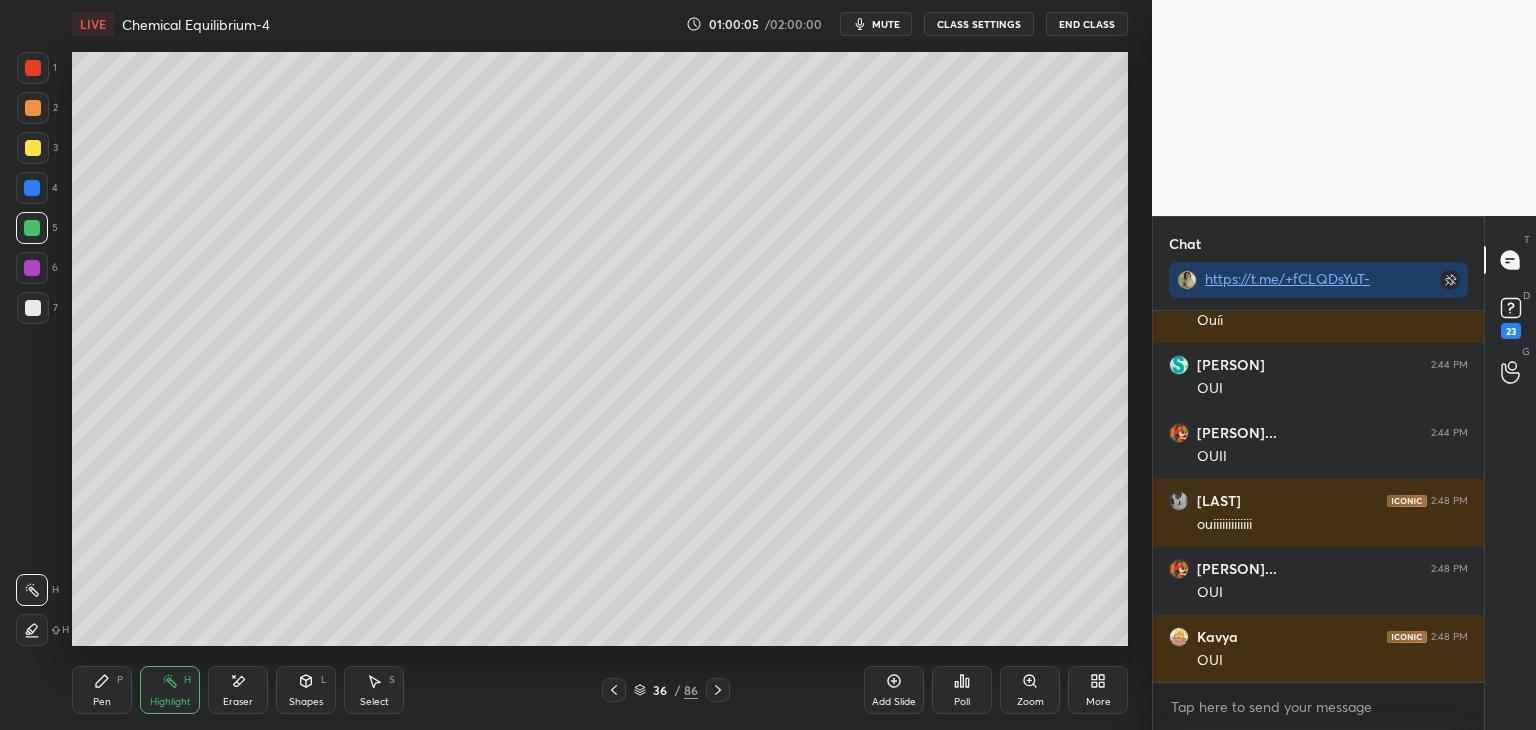 click at bounding box center (32, 630) 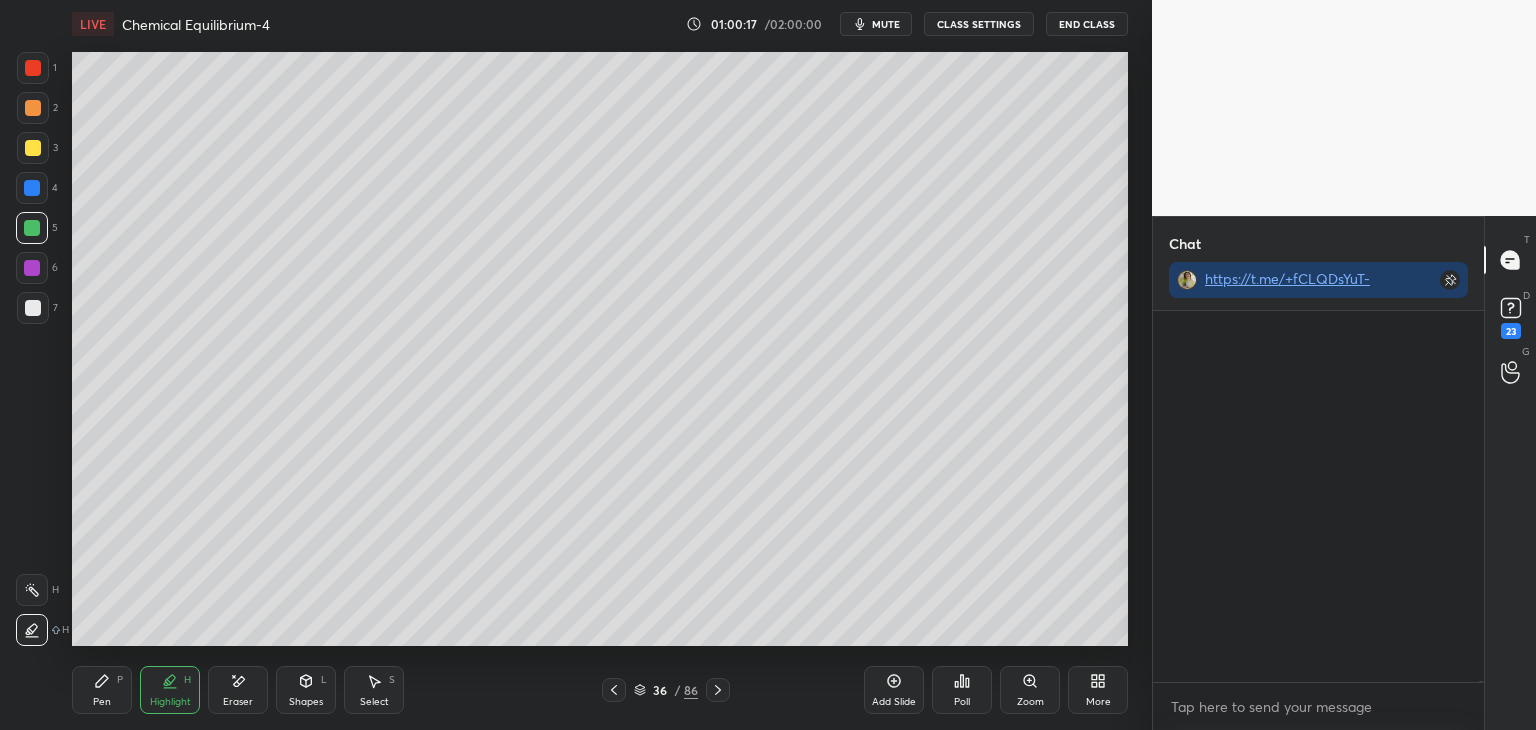 scroll, scrollTop: 218454, scrollLeft: 0, axis: vertical 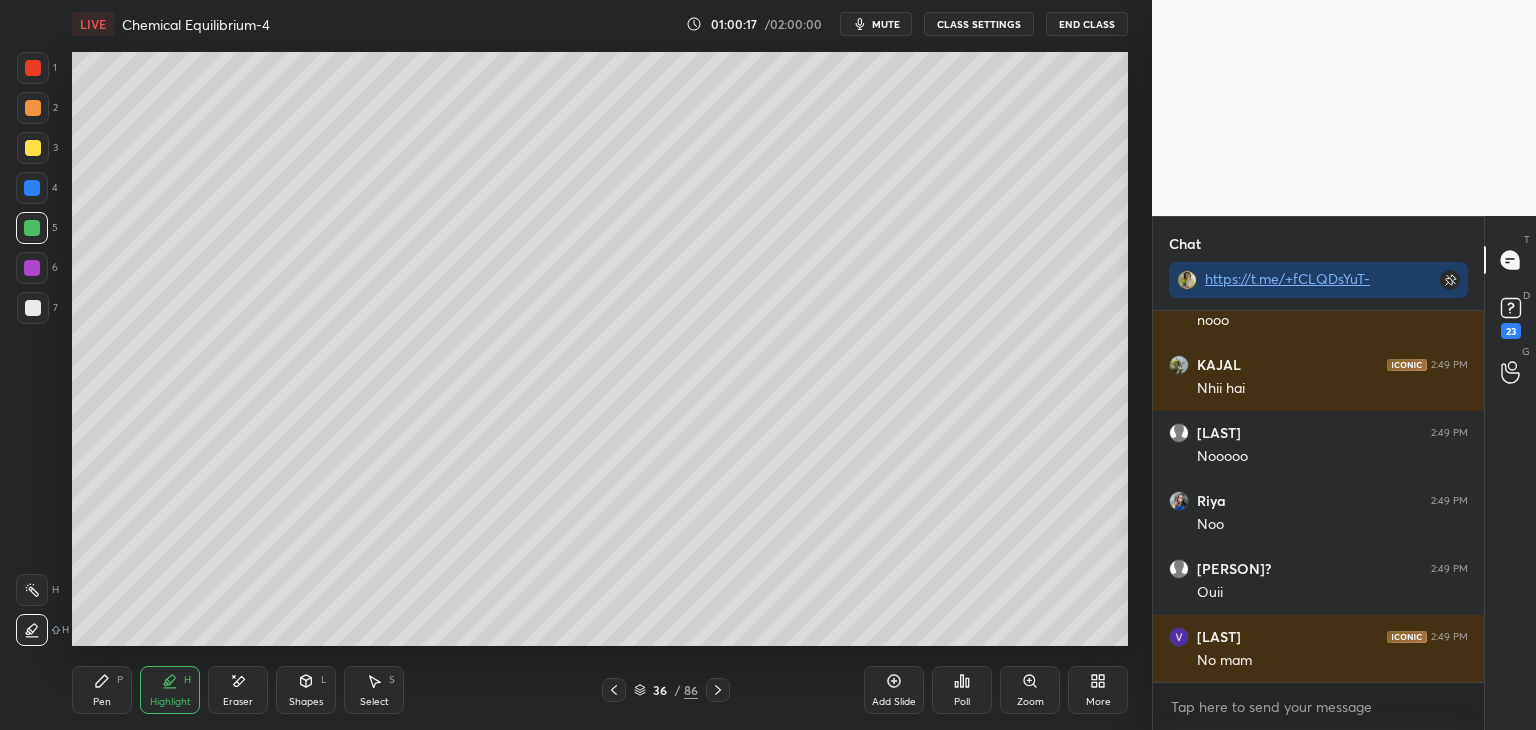 click 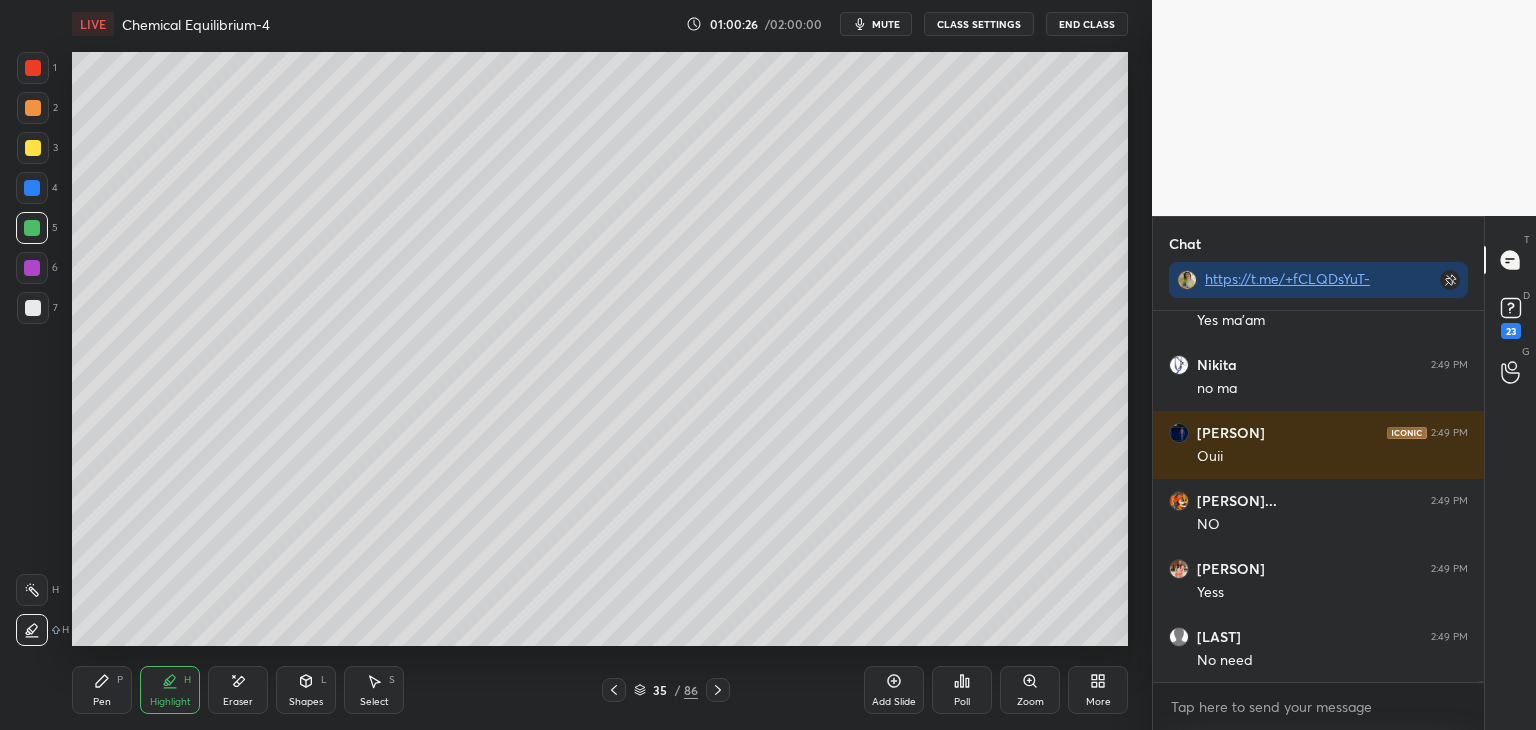 scroll, scrollTop: 223006, scrollLeft: 0, axis: vertical 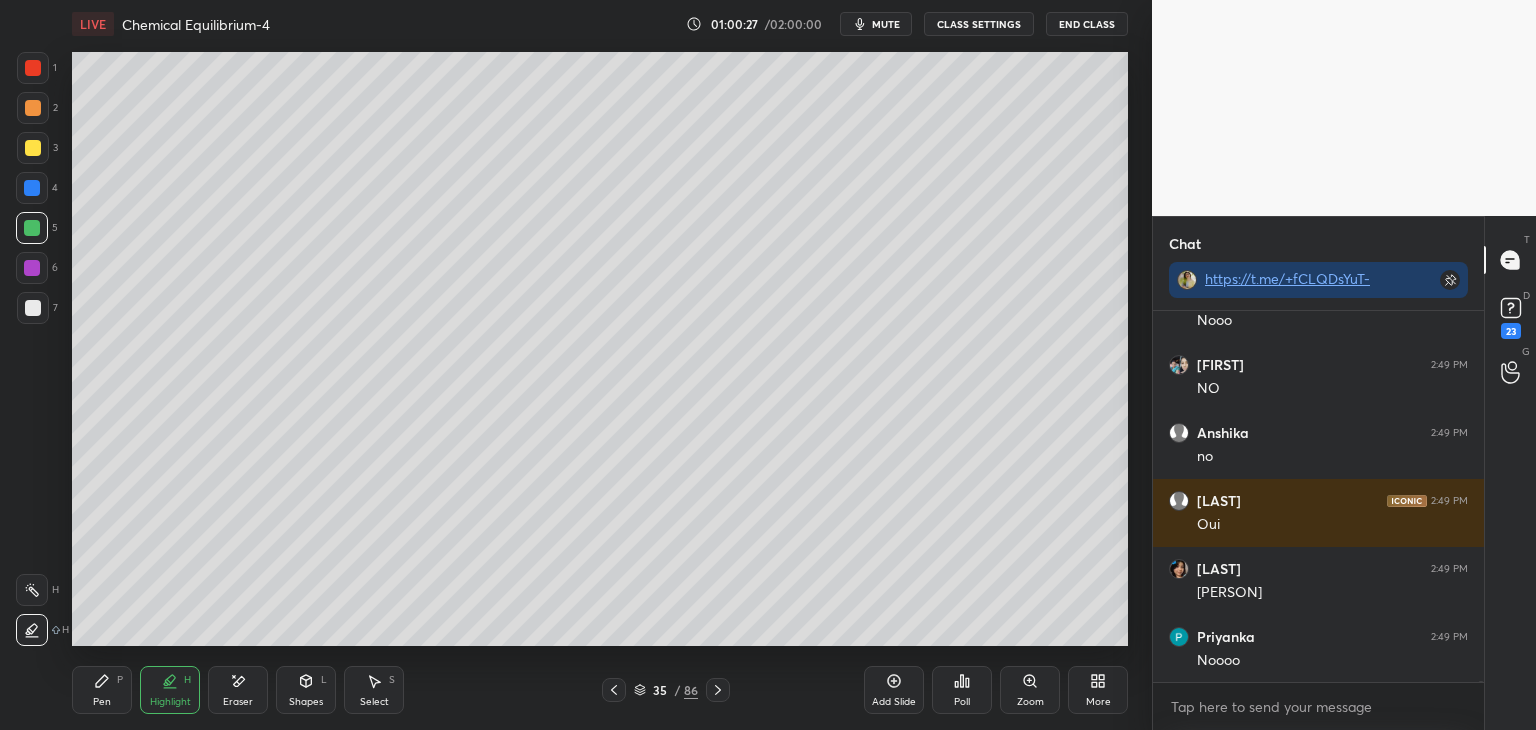 click on "CLASS SETTINGS" at bounding box center (979, 24) 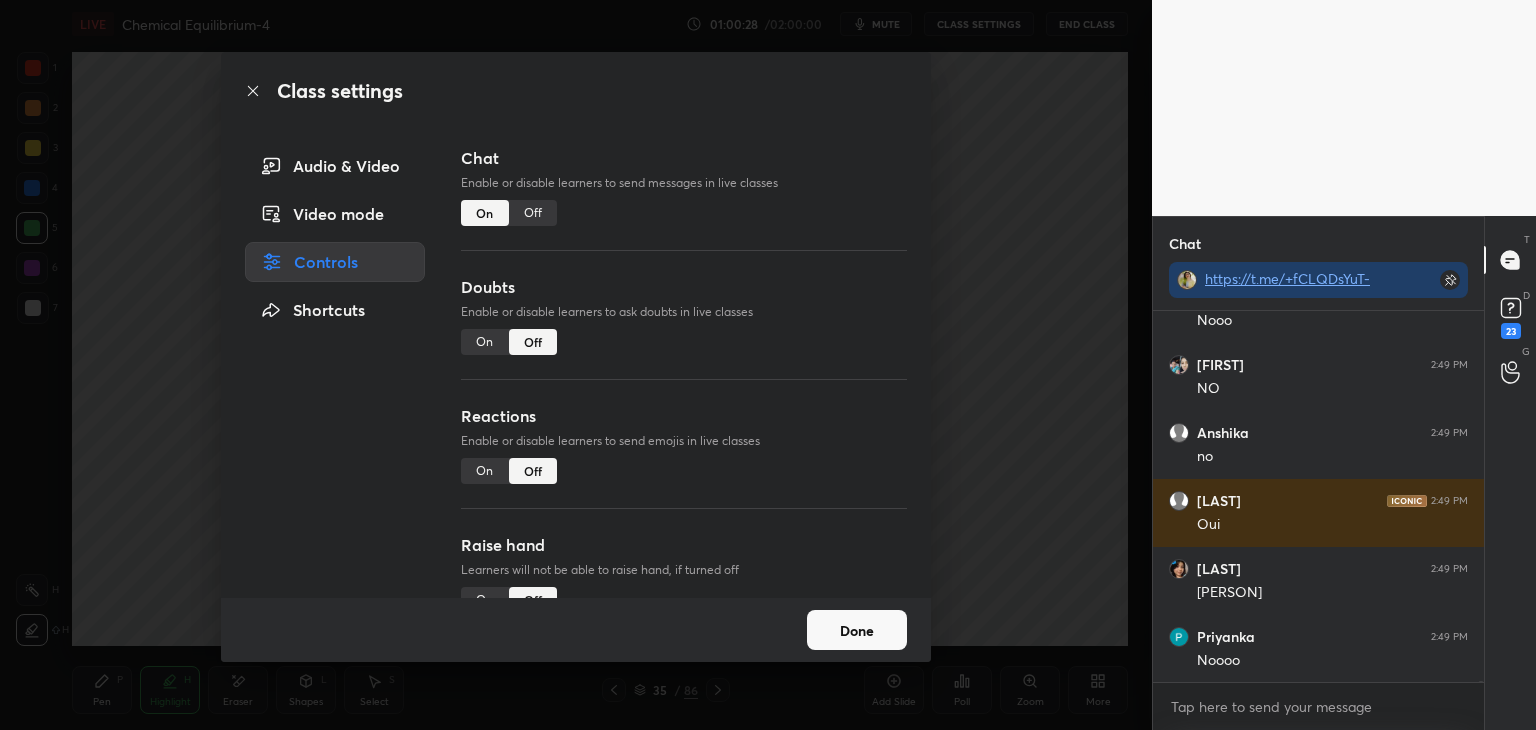 click on "Off" at bounding box center [533, 213] 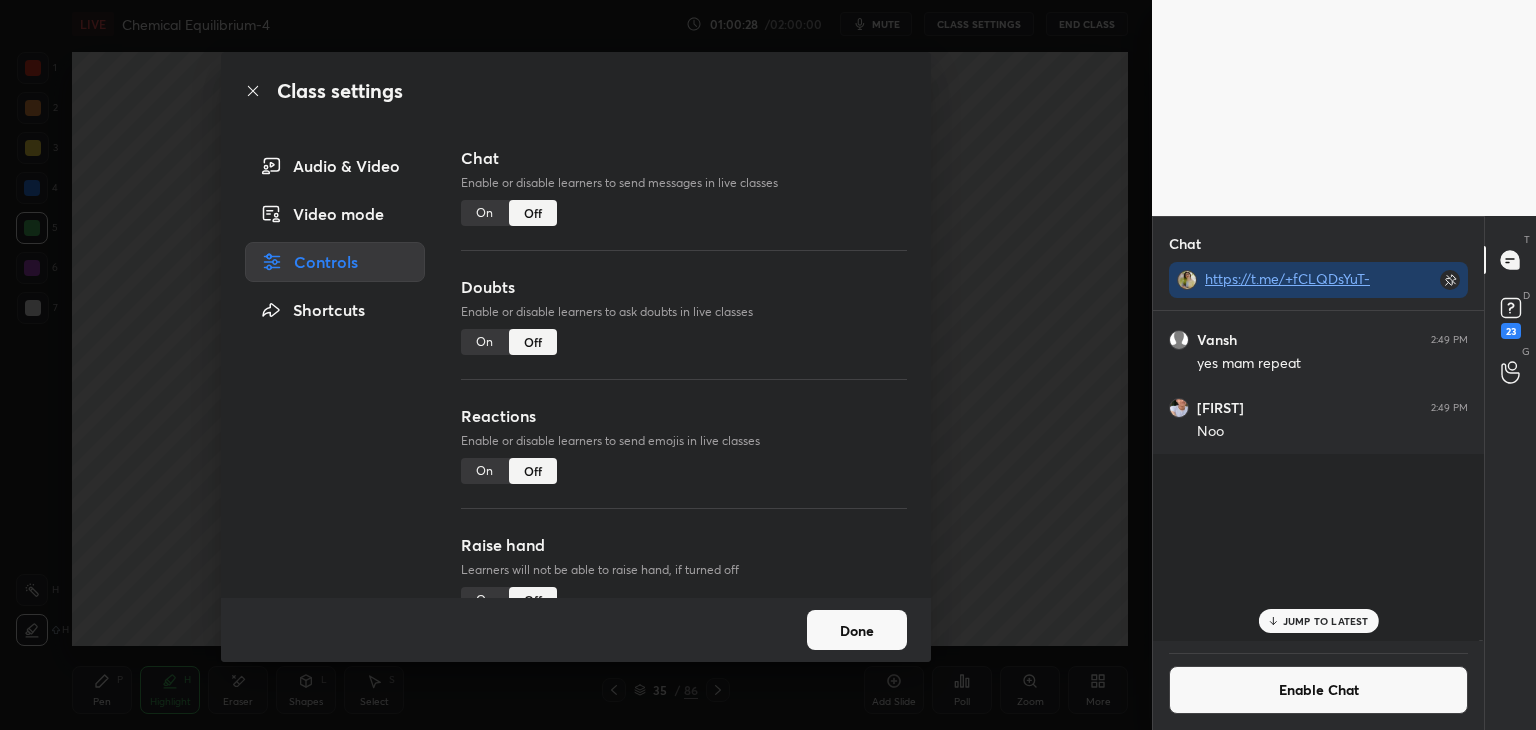 scroll, scrollTop: 223628, scrollLeft: 0, axis: vertical 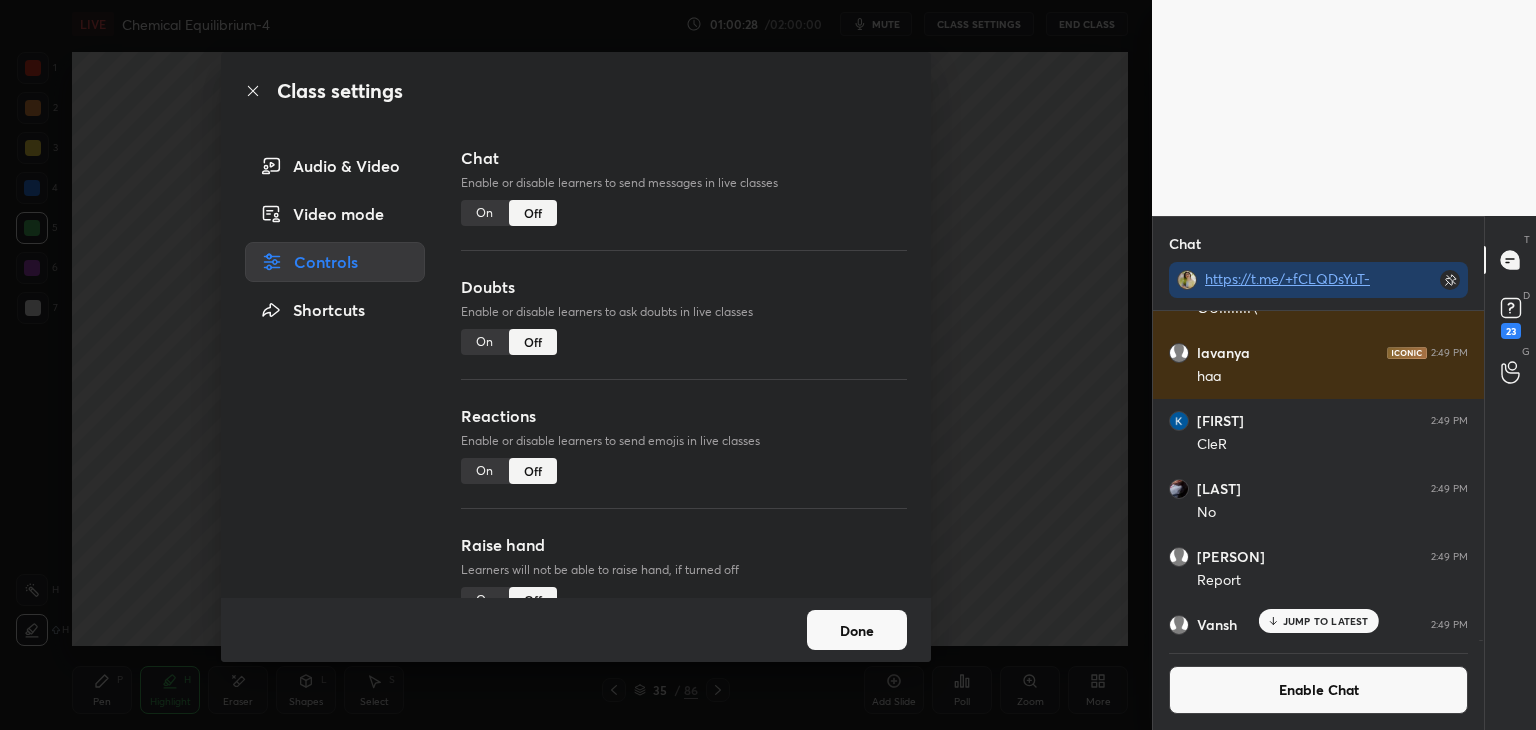 click on "Done" at bounding box center (857, 630) 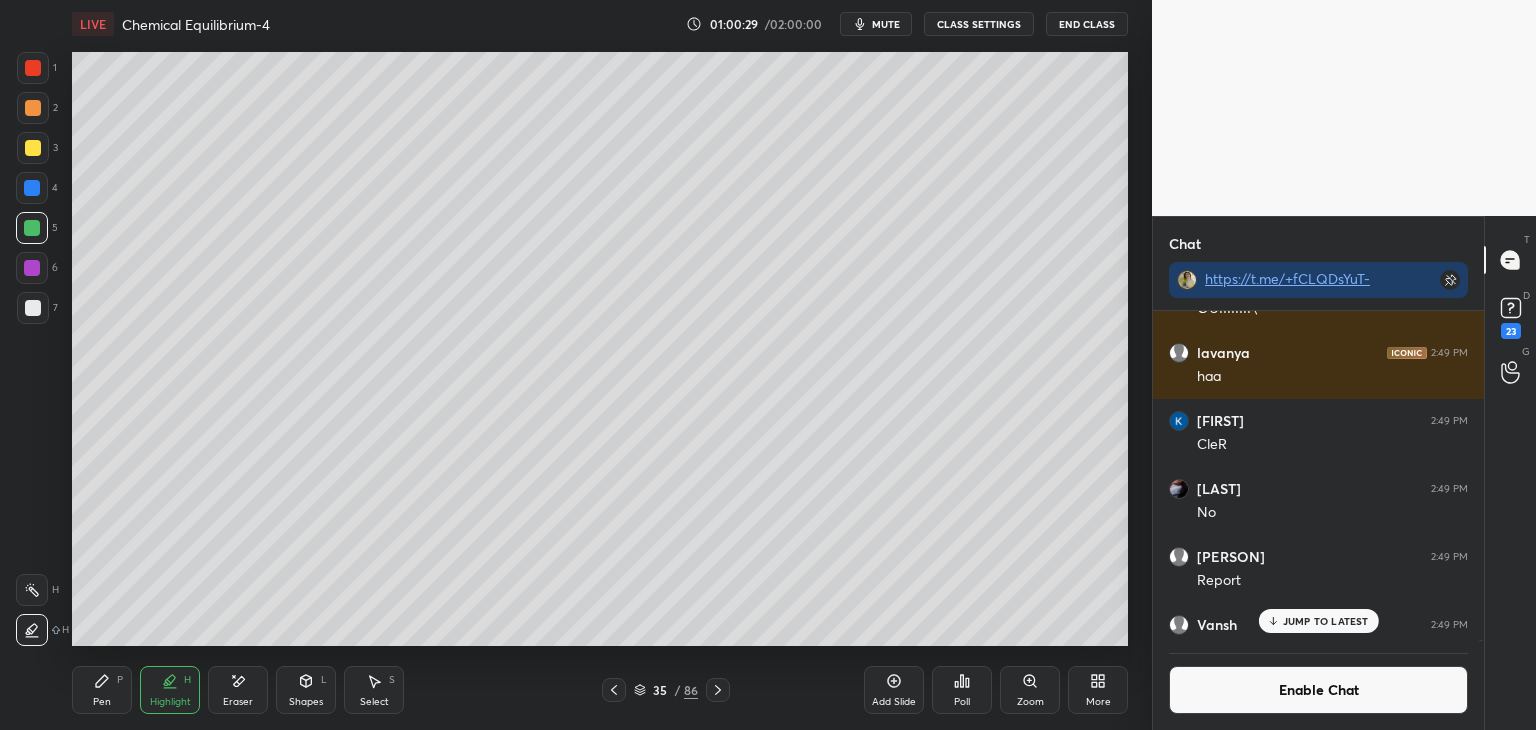 scroll, scrollTop: 224132, scrollLeft: 0, axis: vertical 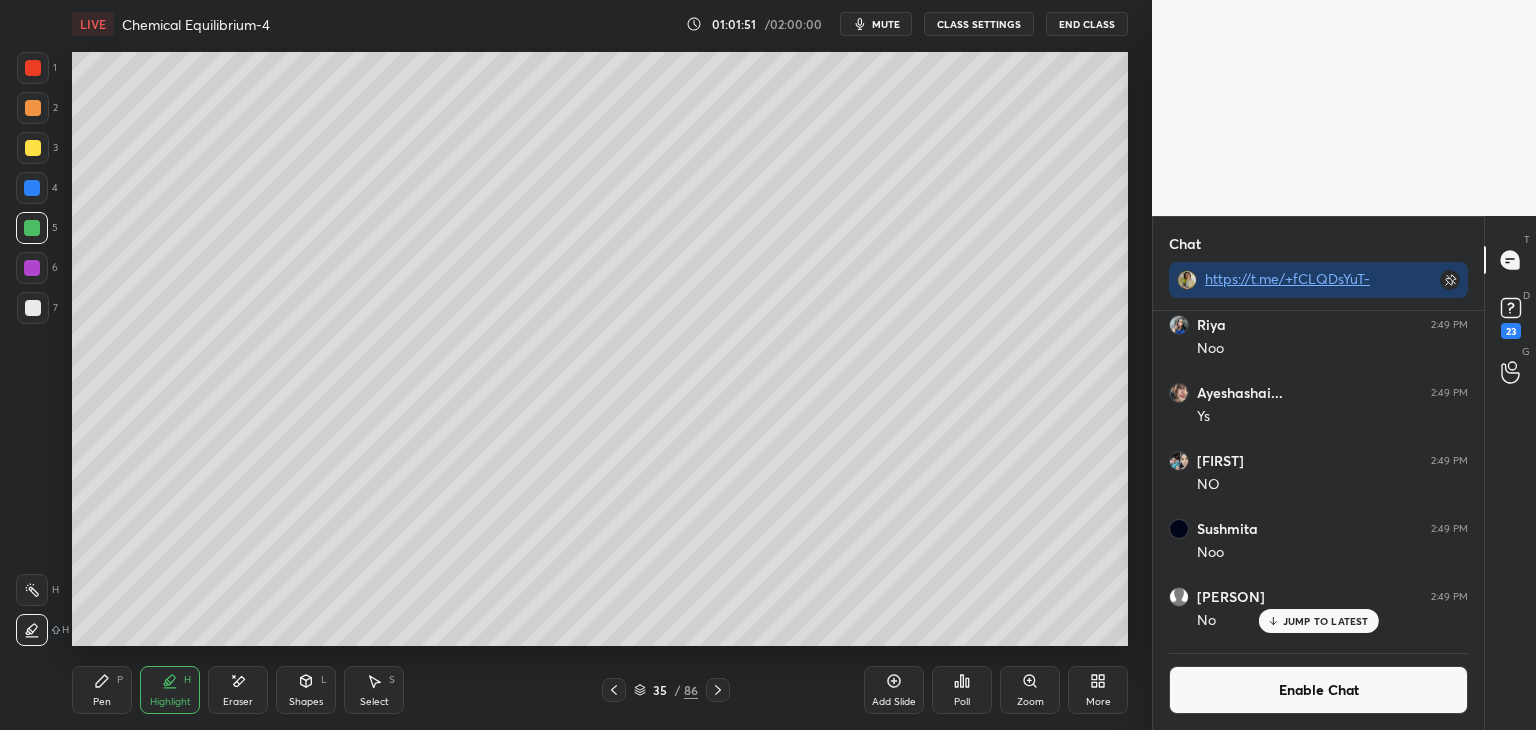 click at bounding box center (32, 268) 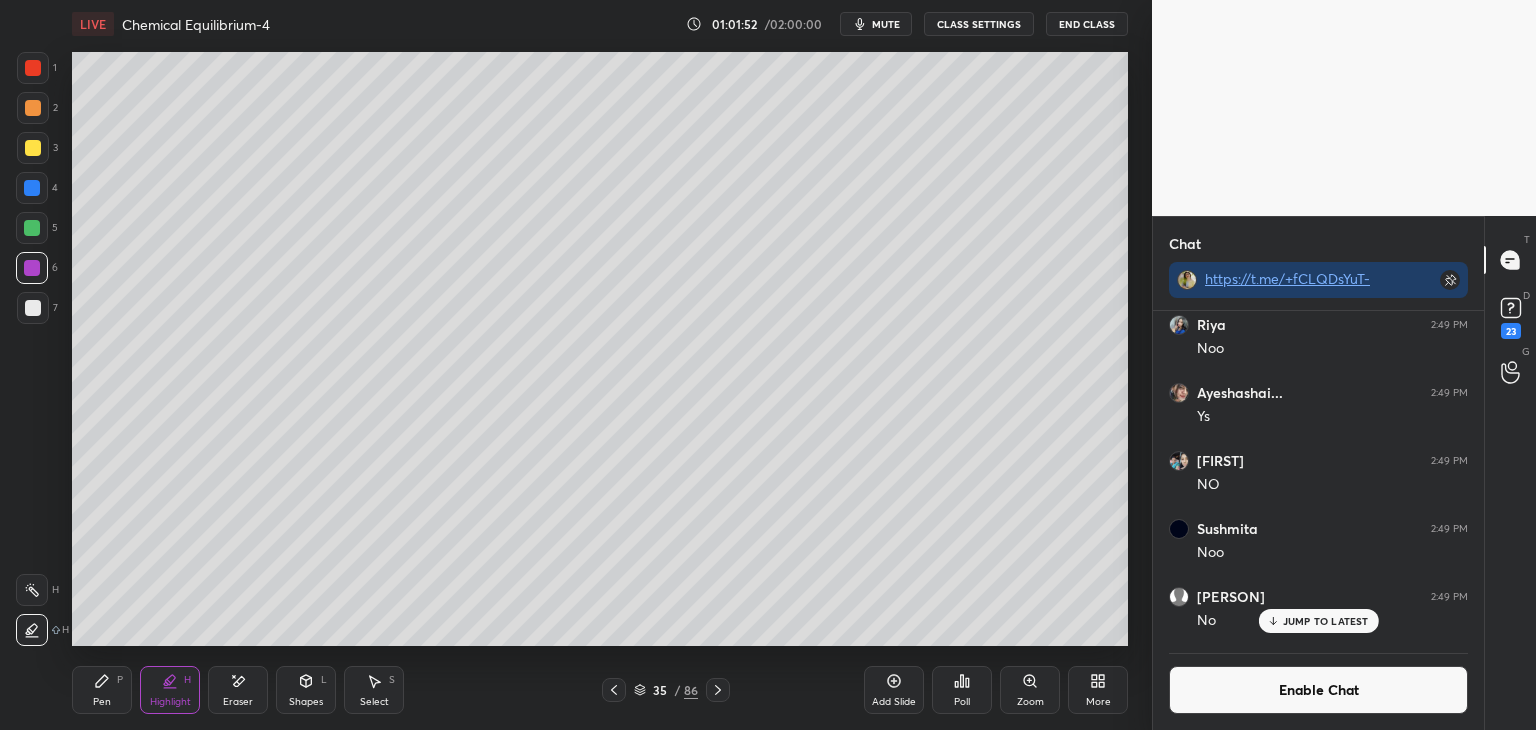 click at bounding box center [32, 188] 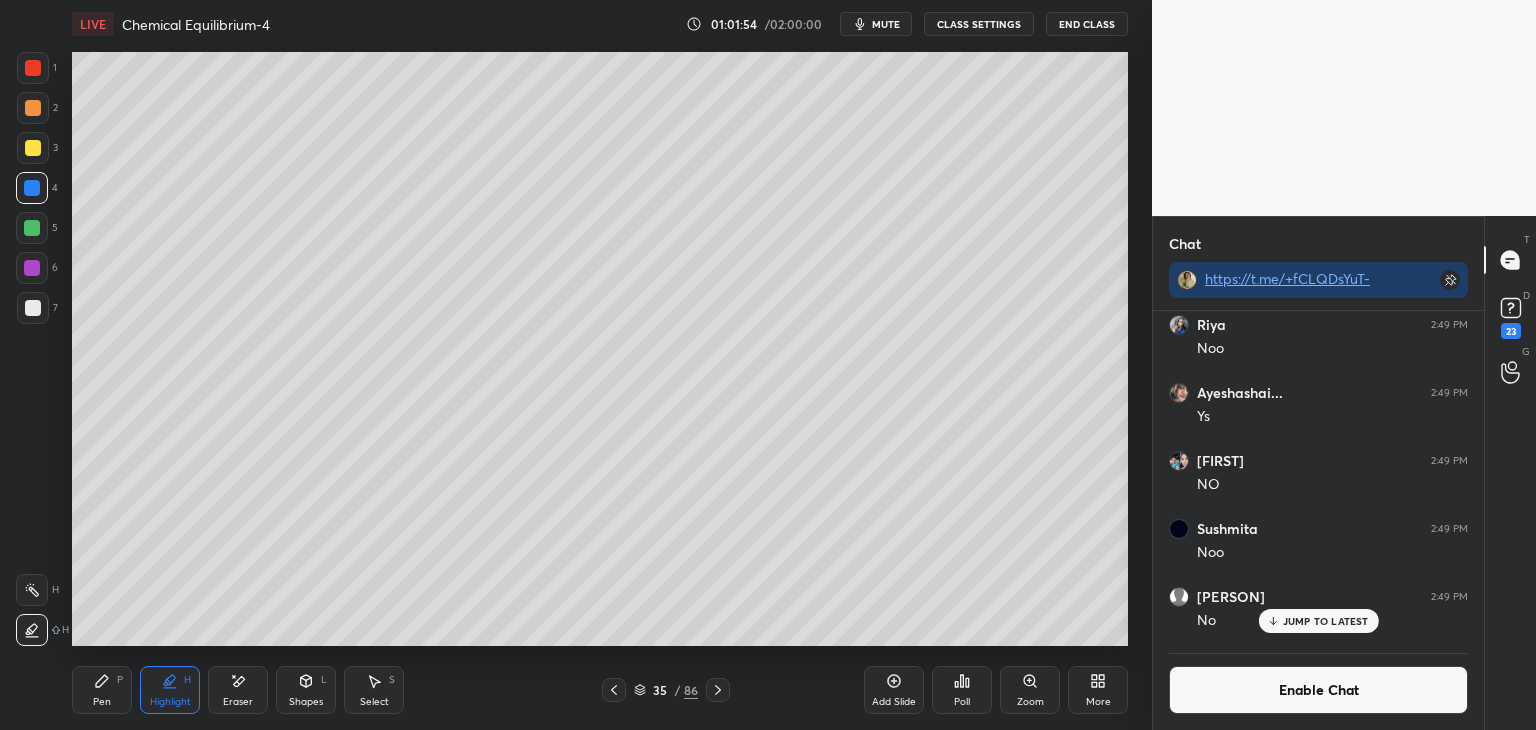 click on "JUMP TO LATEST" at bounding box center (1318, 621) 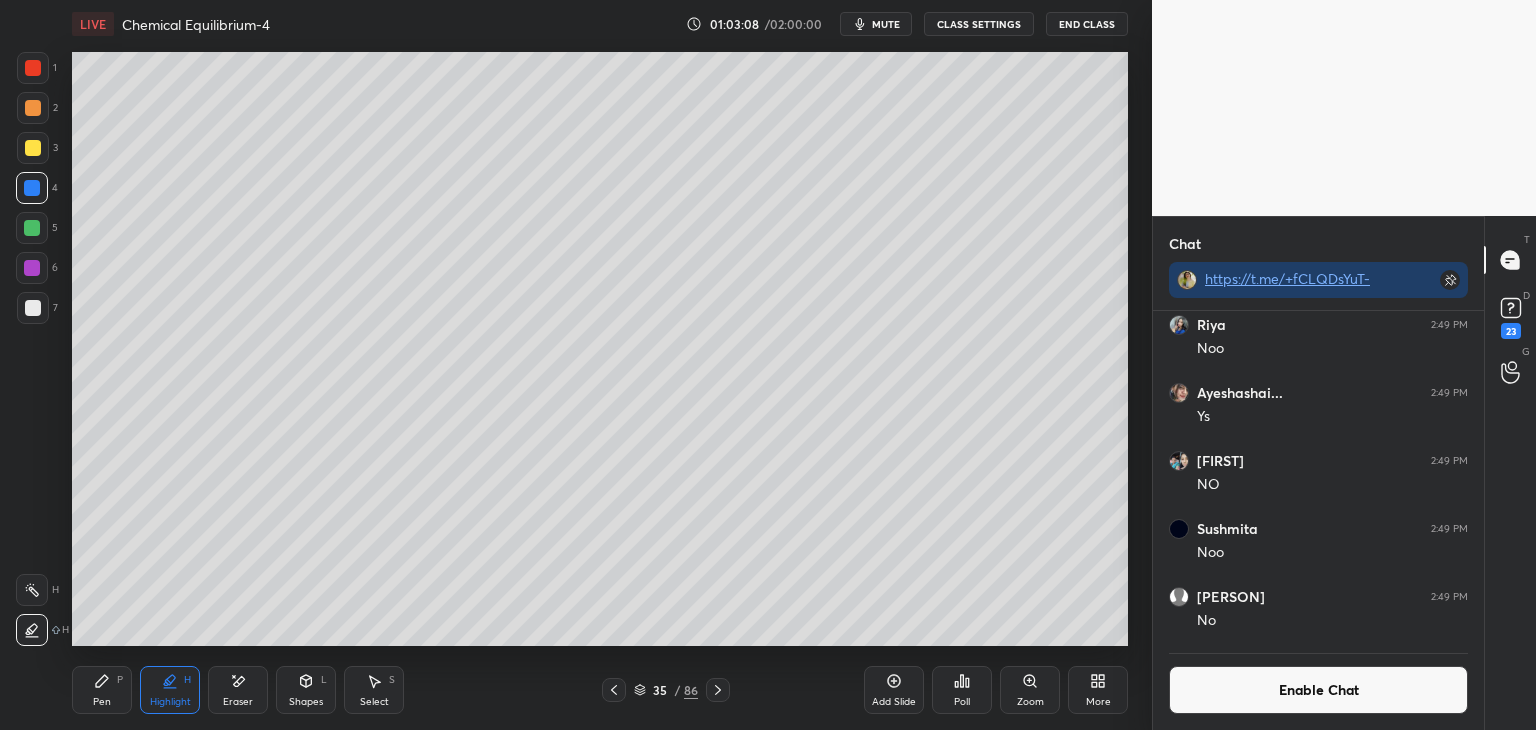 click on "Enable Chat" at bounding box center (1318, 690) 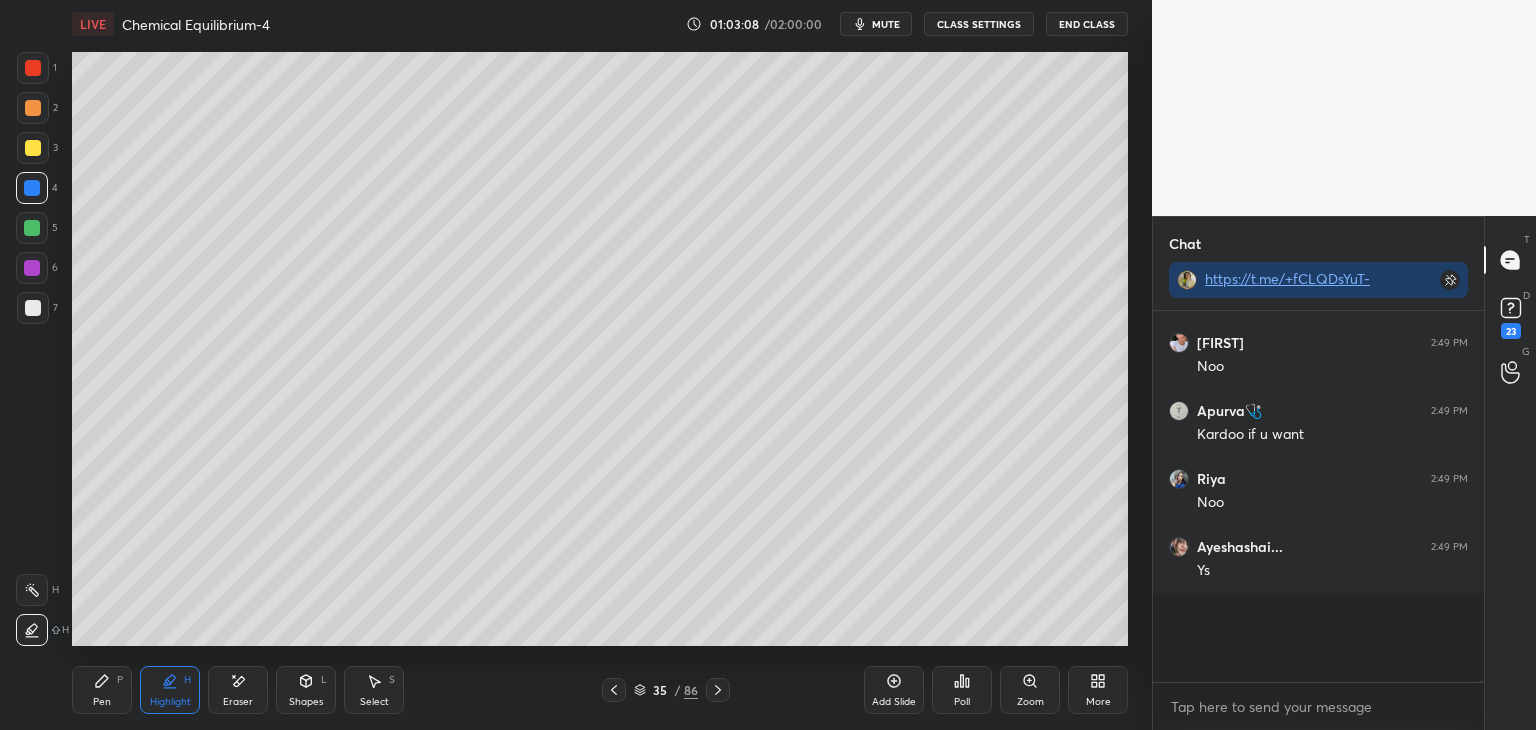 scroll, scrollTop: 223755, scrollLeft: 0, axis: vertical 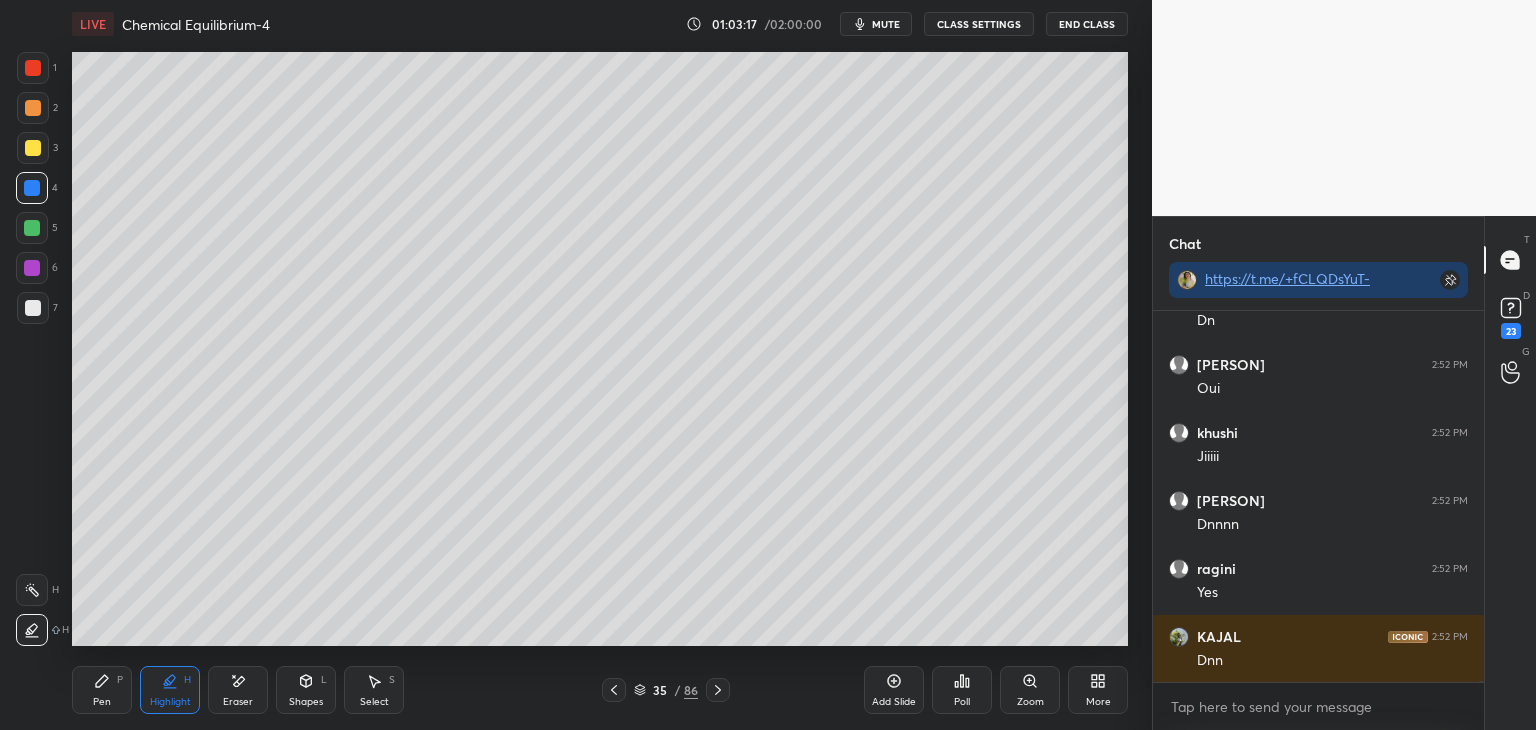 click at bounding box center (718, 690) 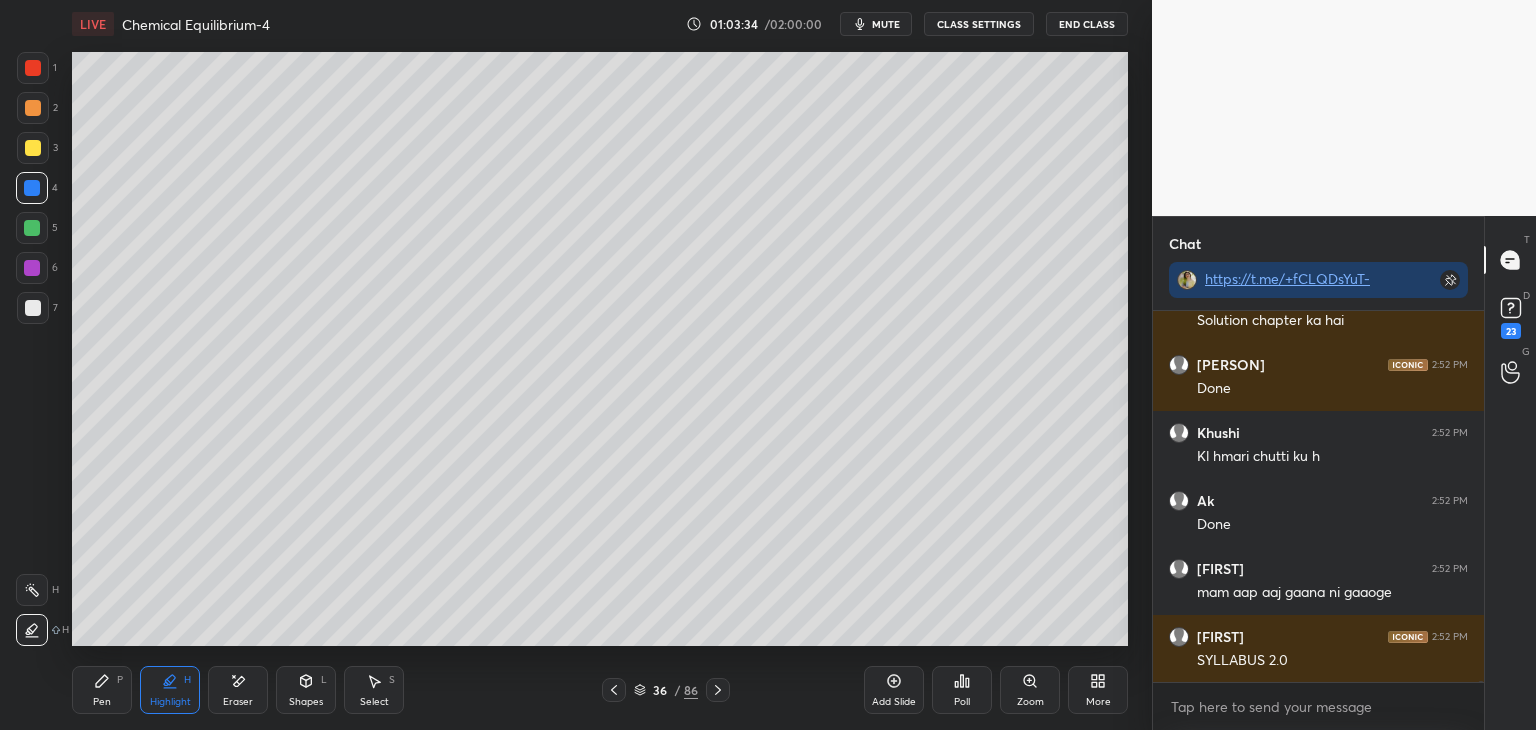 scroll, scrollTop: 232378, scrollLeft: 0, axis: vertical 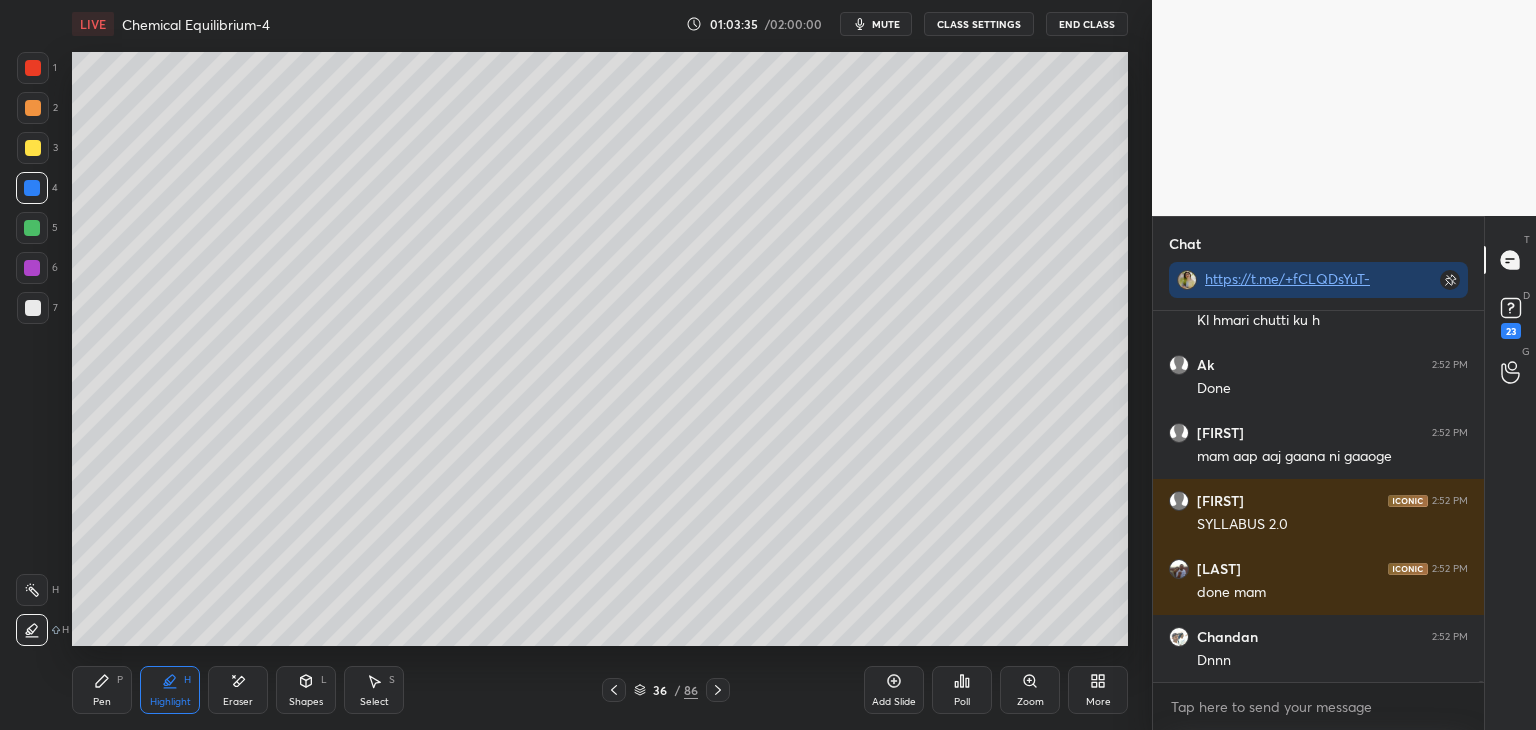 click on "Pen P" at bounding box center (102, 690) 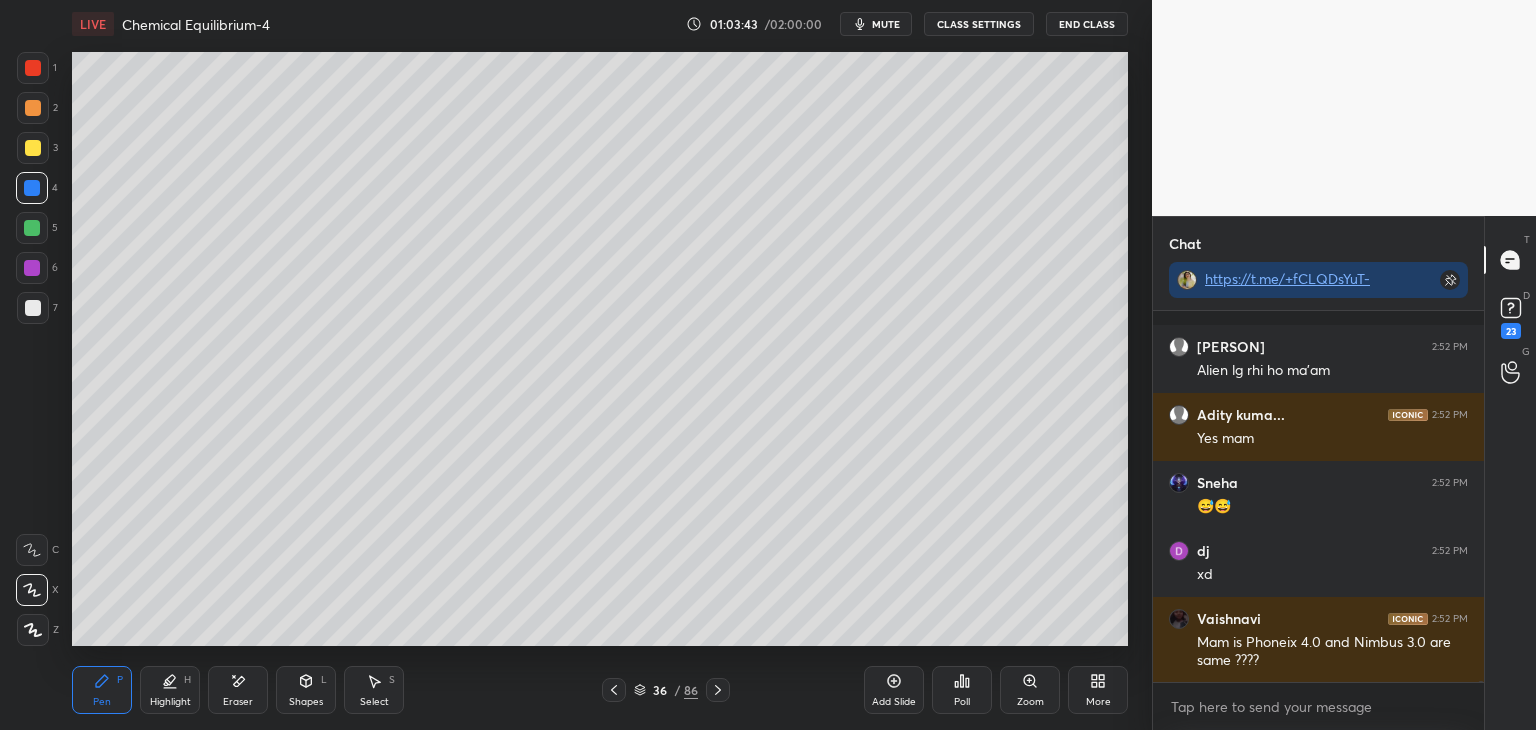 scroll, scrollTop: 233488, scrollLeft: 0, axis: vertical 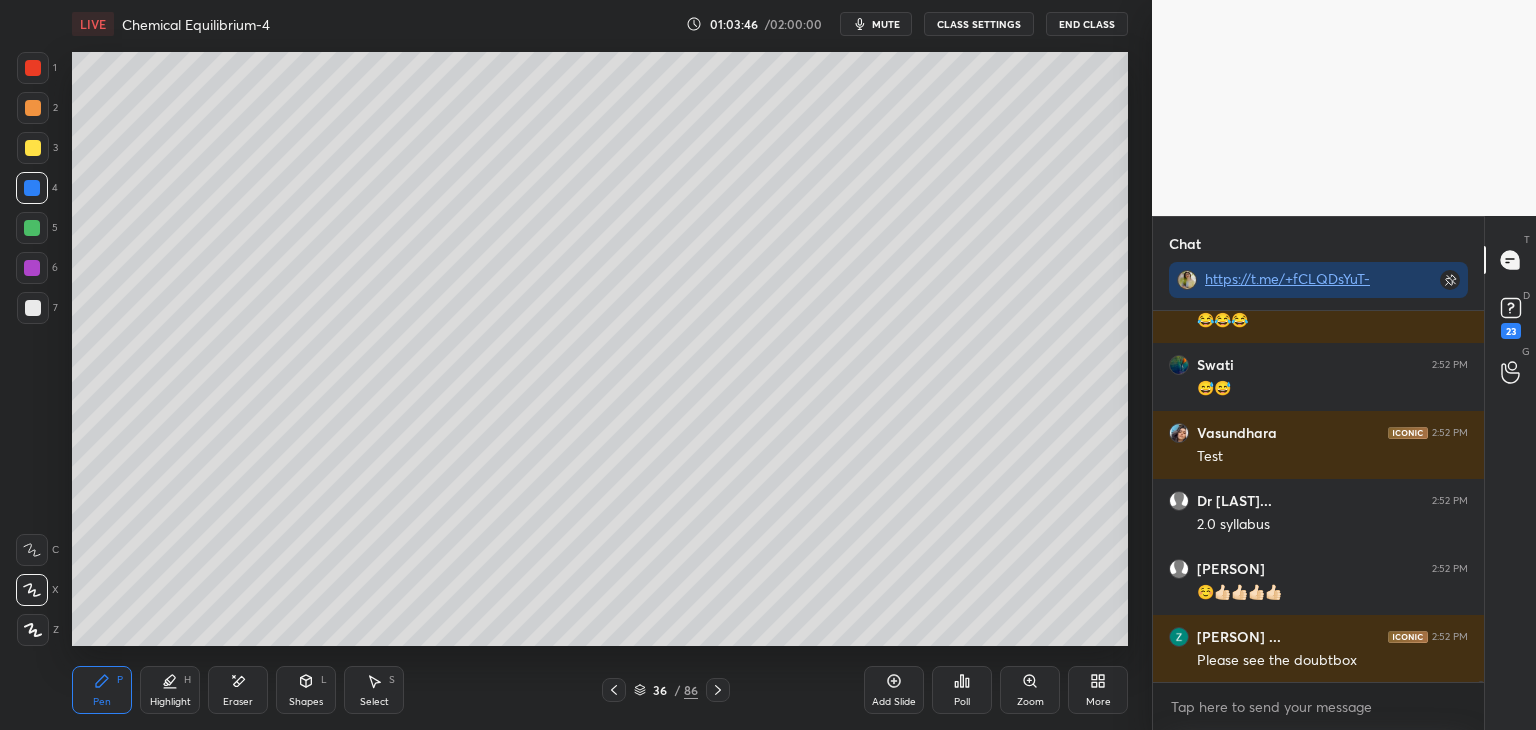 click on "Highlight H" at bounding box center [170, 690] 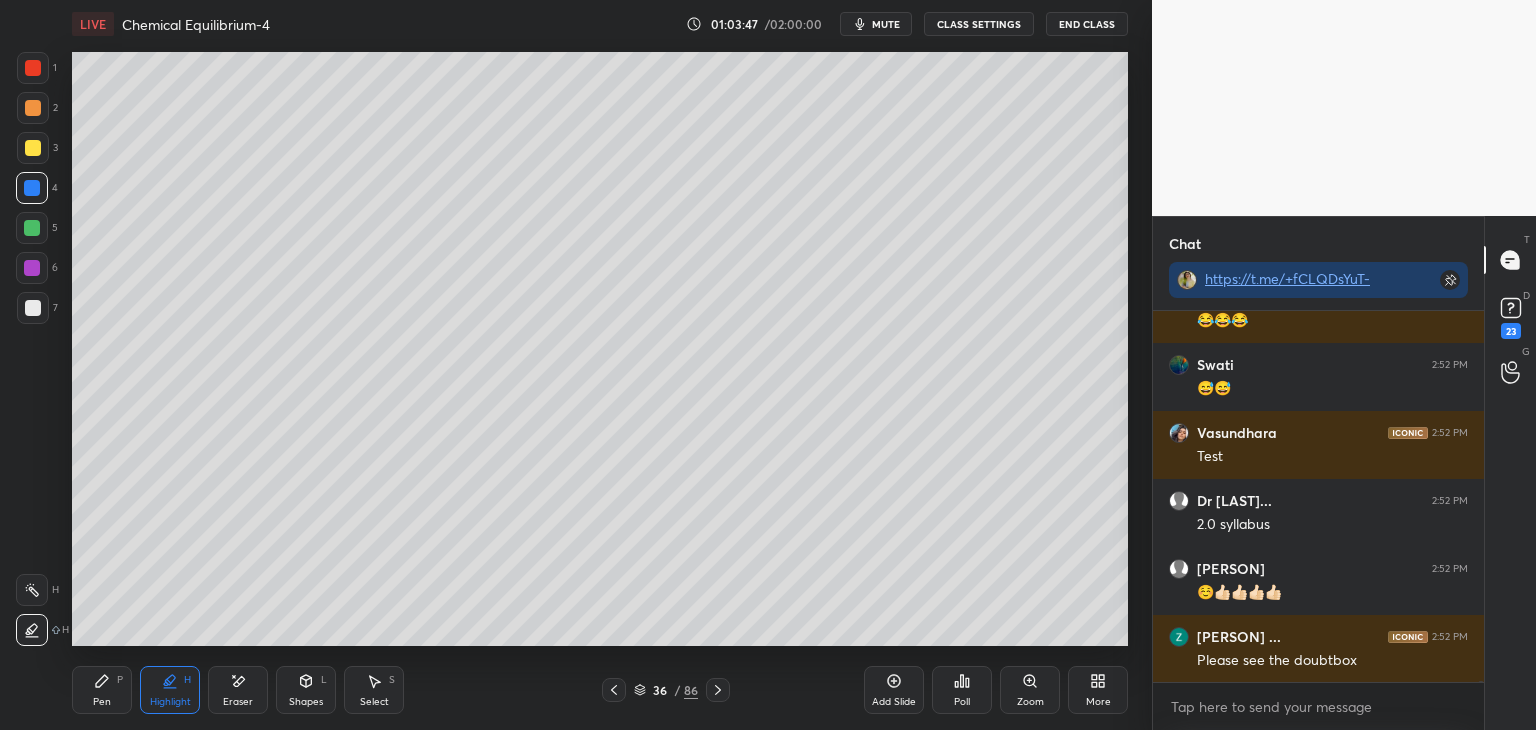 click at bounding box center (32, 590) 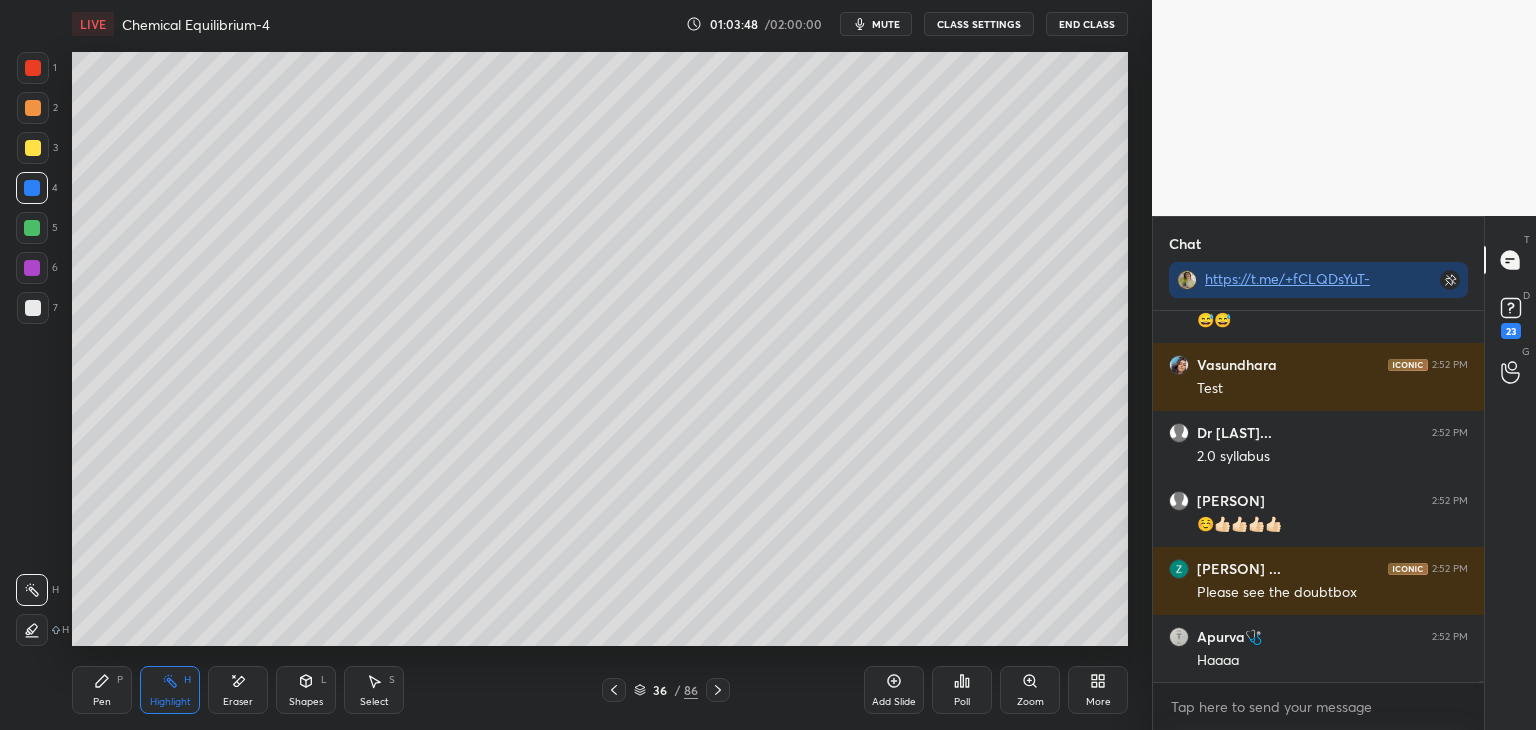 click at bounding box center [32, 268] 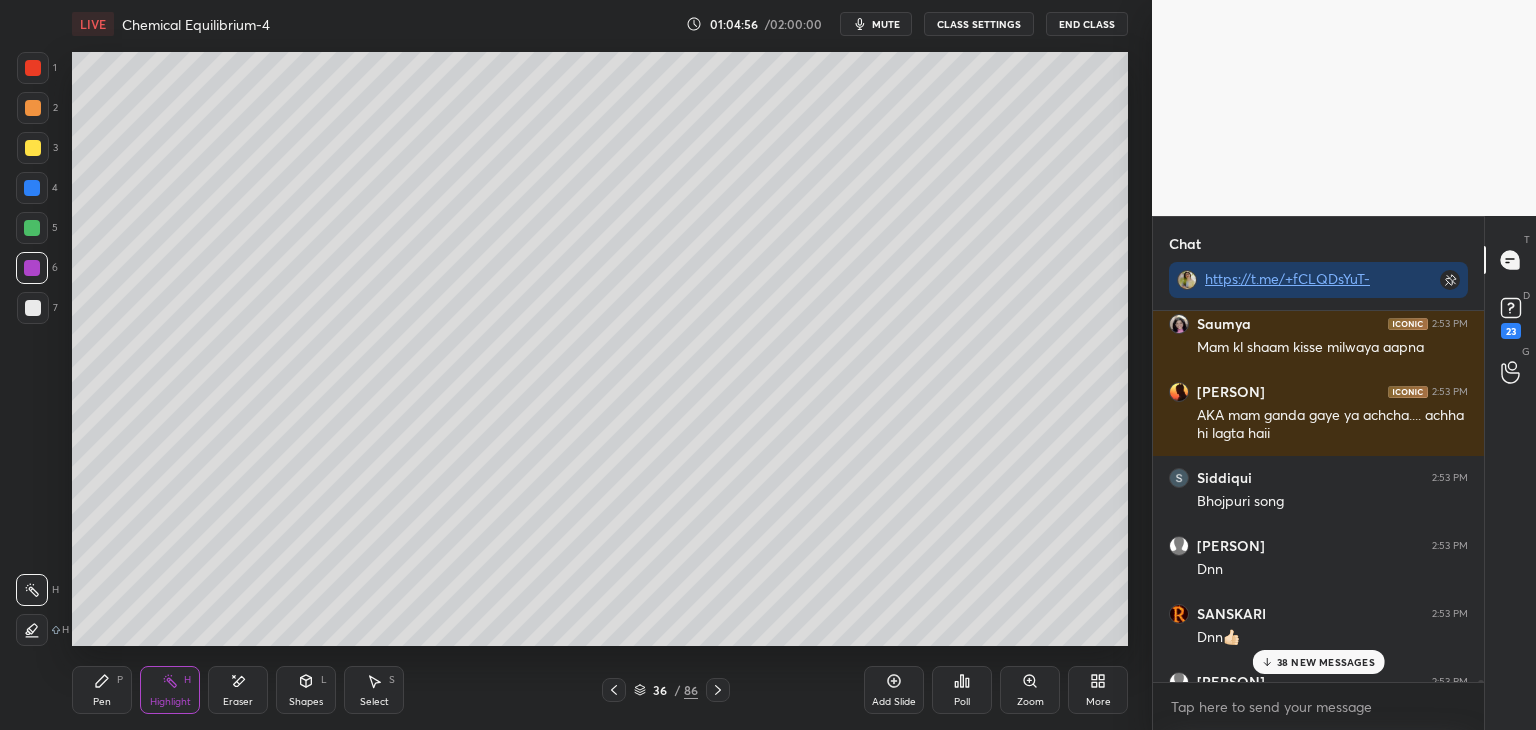 click on "38 NEW MESSAGES" at bounding box center [1326, 662] 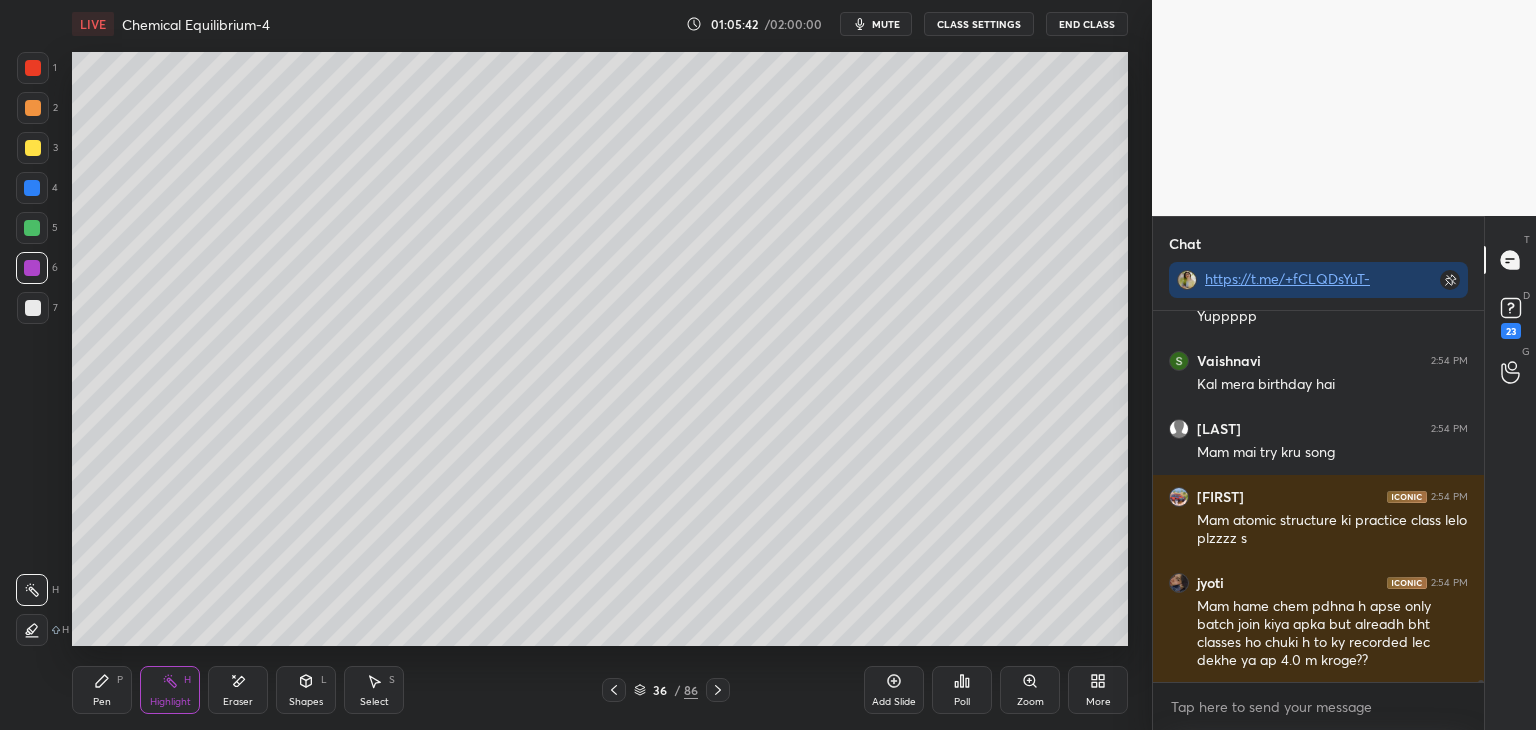click on "CLASS SETTINGS" at bounding box center [979, 24] 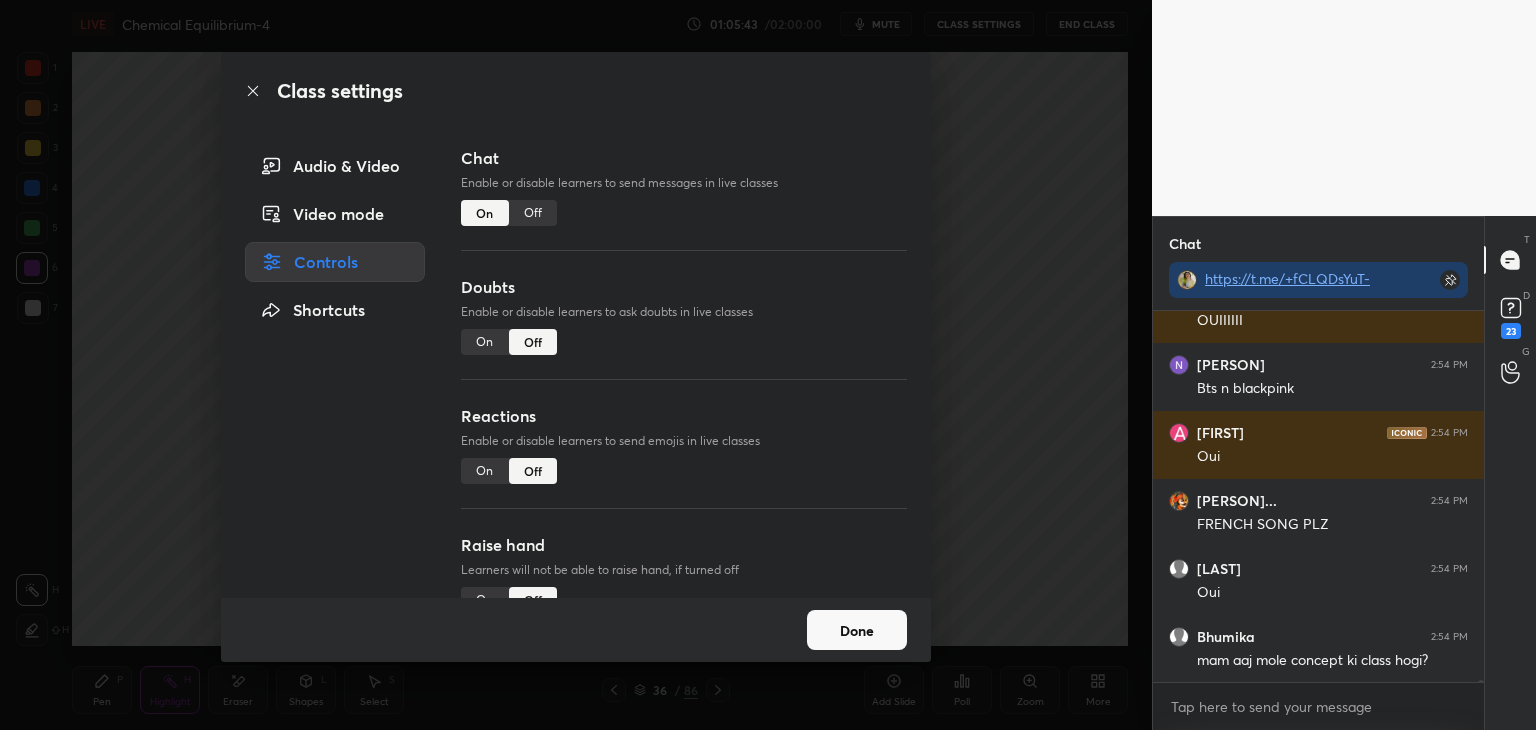 click on "Off" at bounding box center [533, 213] 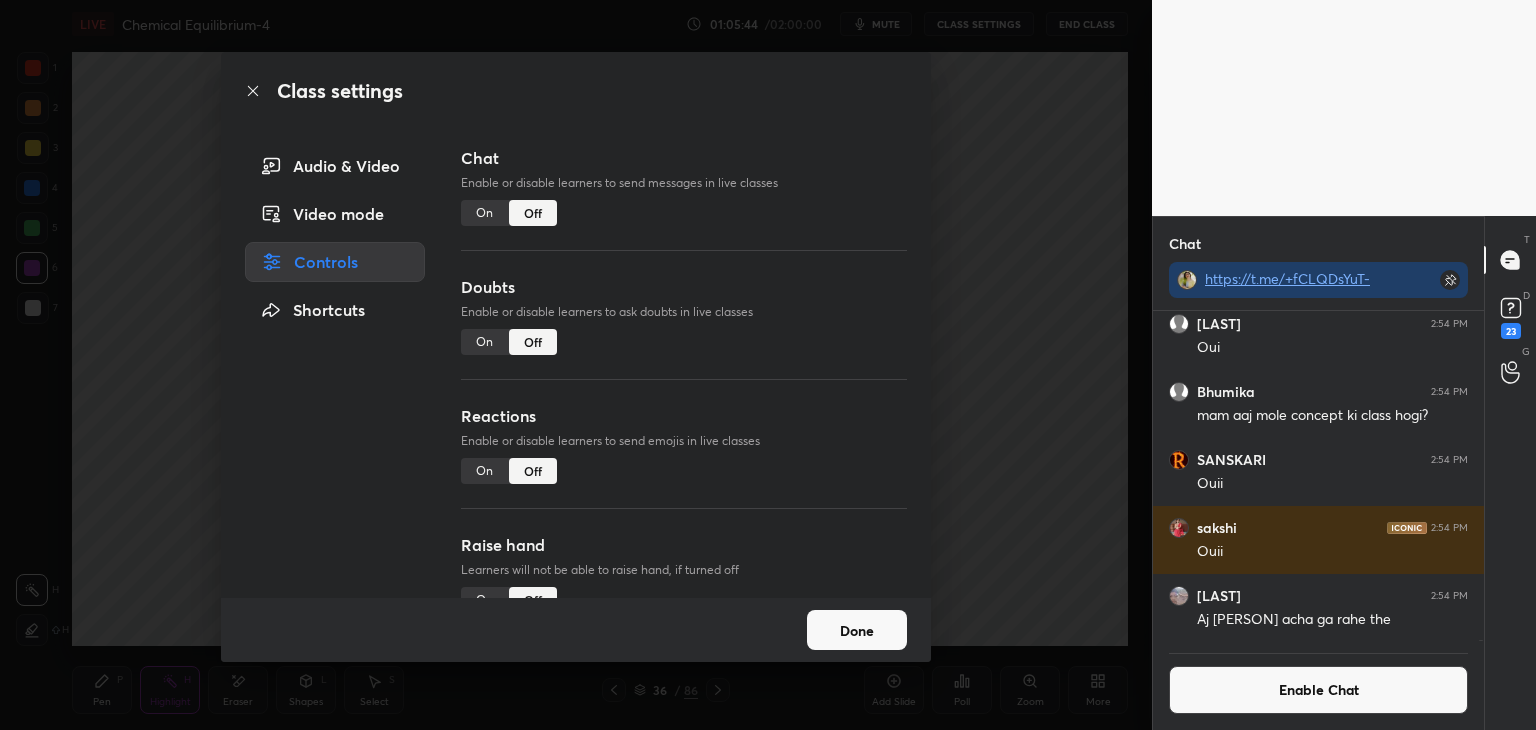click on "Done" at bounding box center (857, 630) 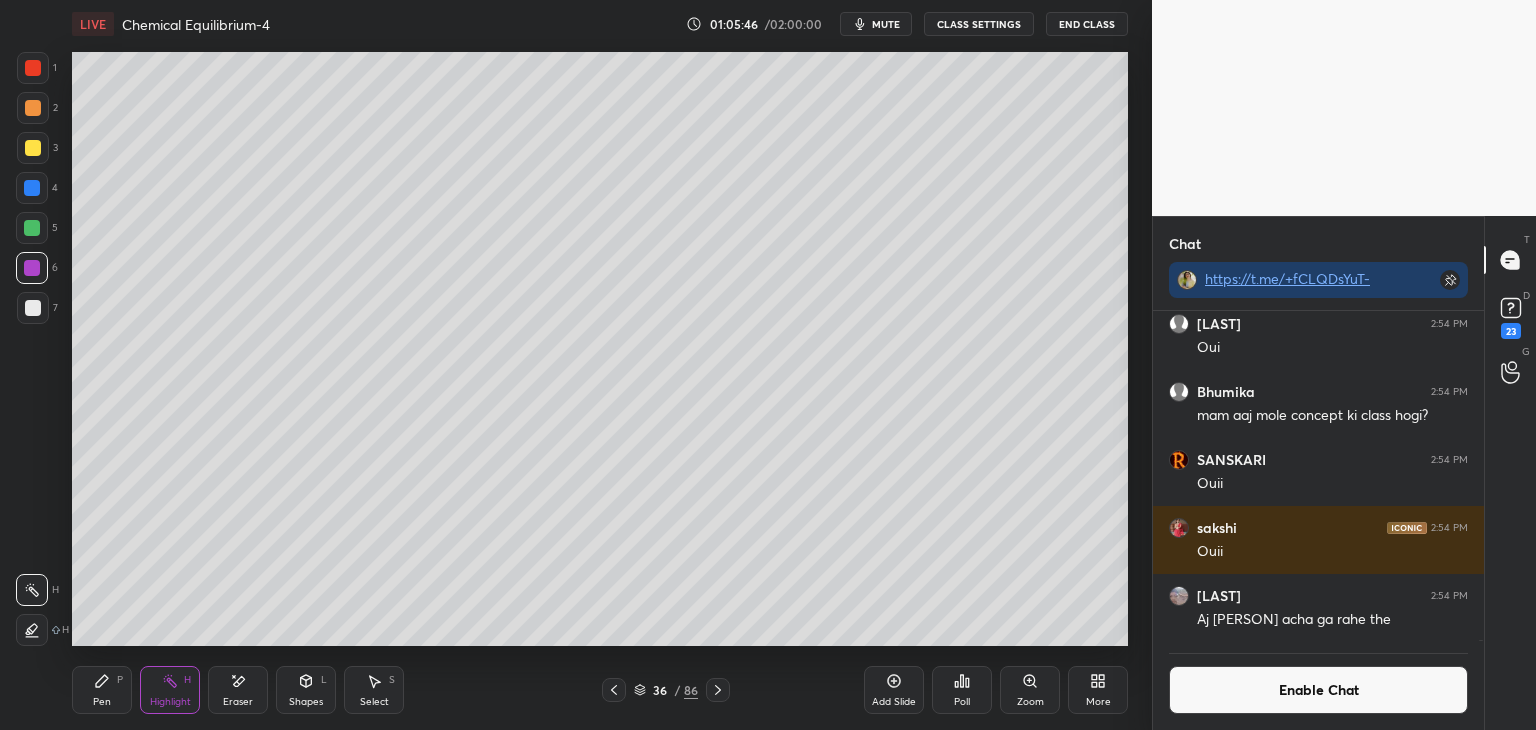 click 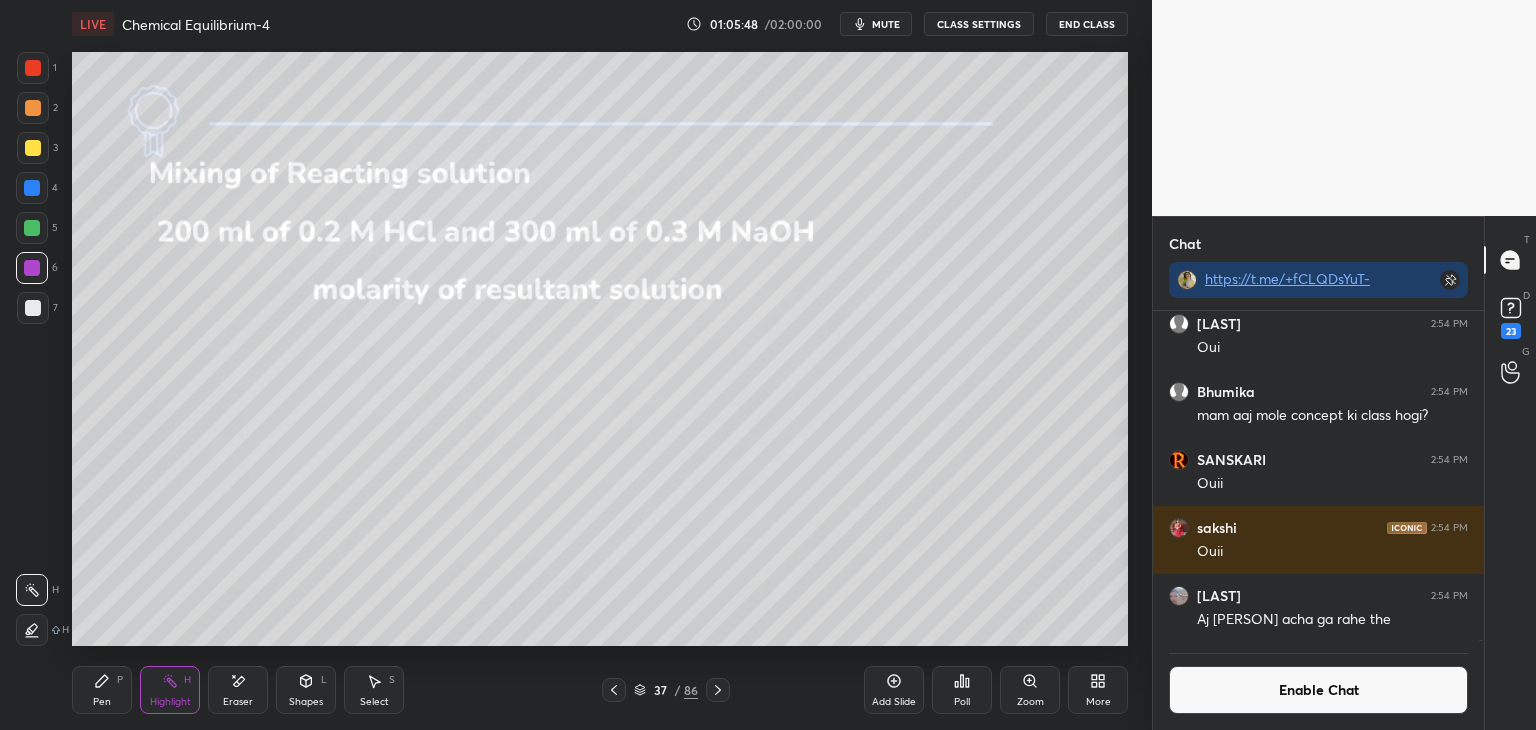 click 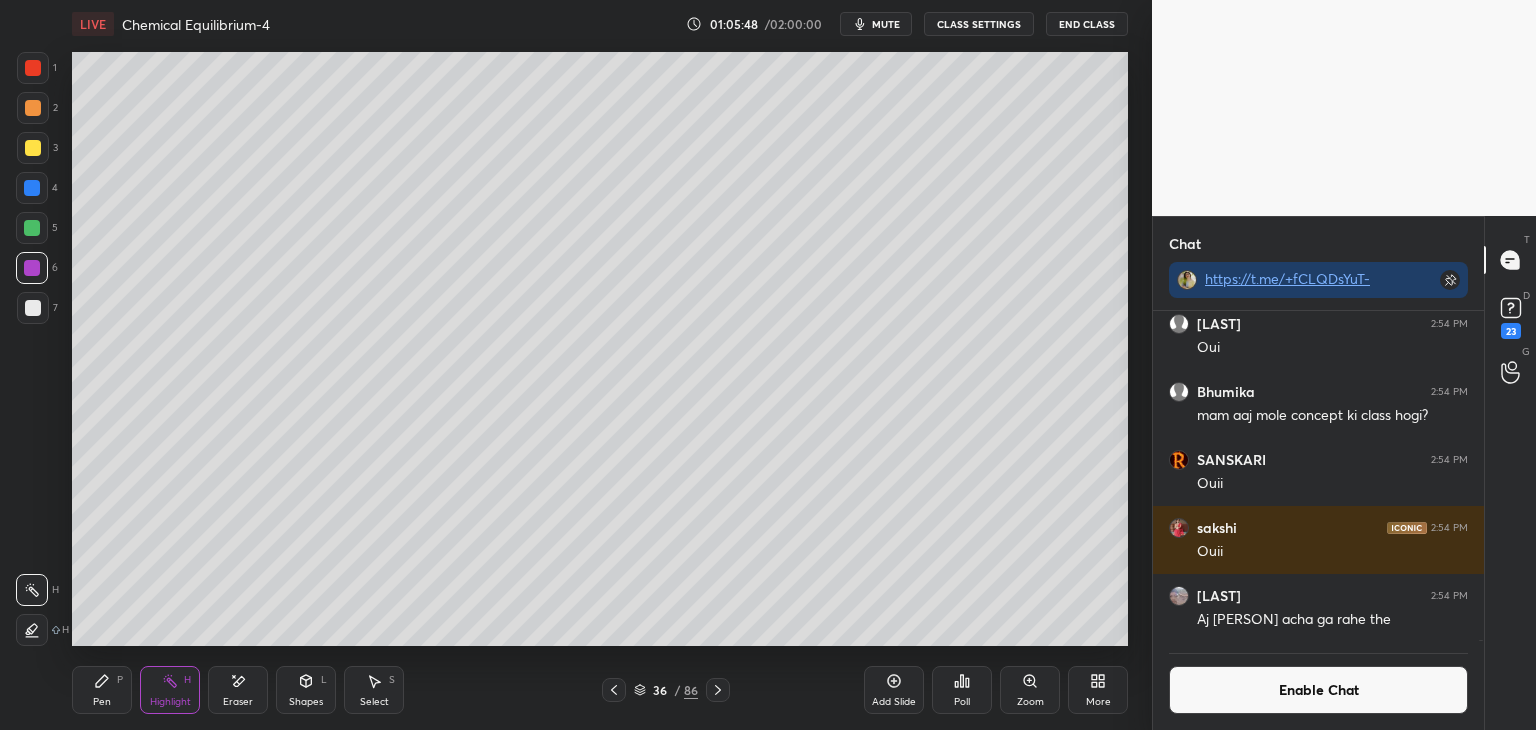 click on "Add Slide" at bounding box center [894, 690] 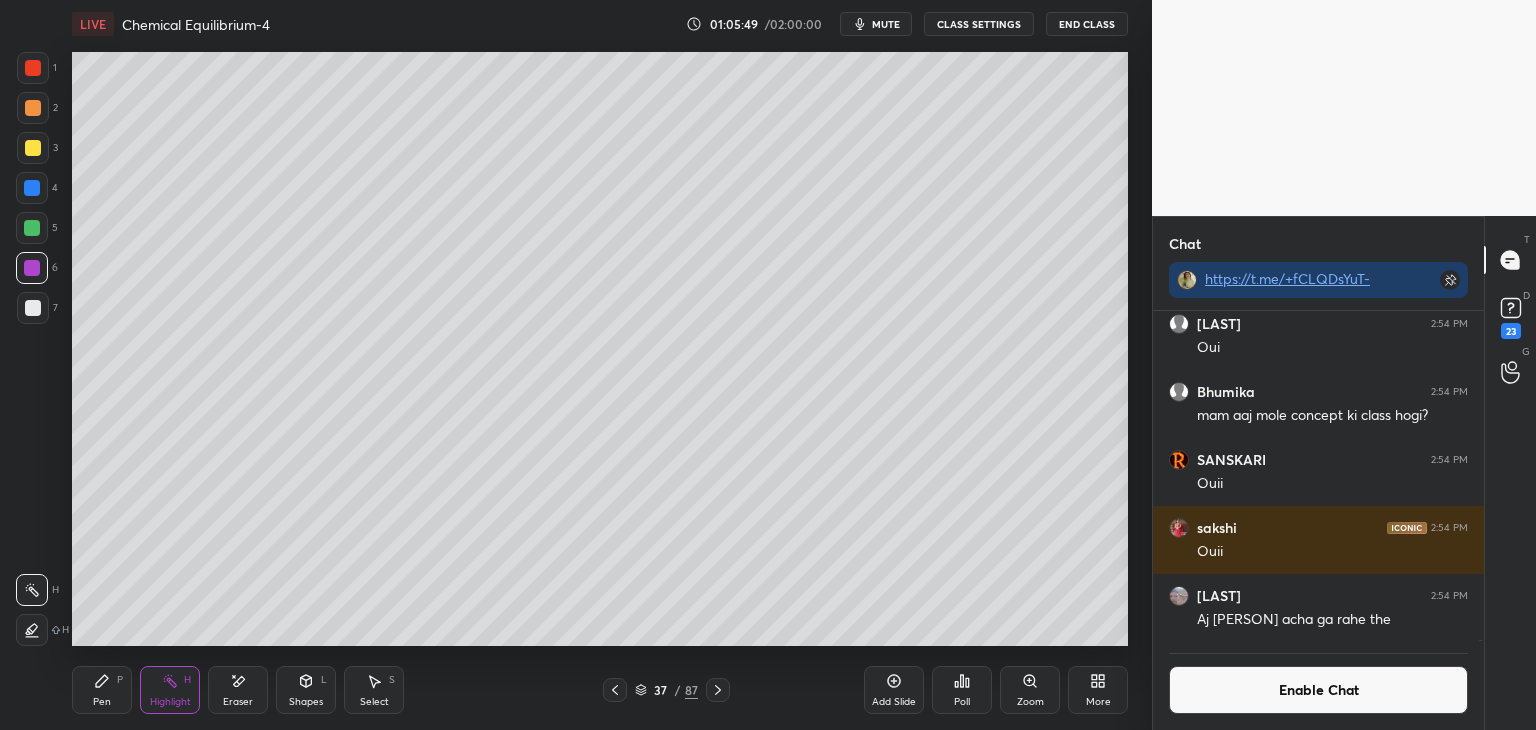 click on "Pen P" at bounding box center (102, 690) 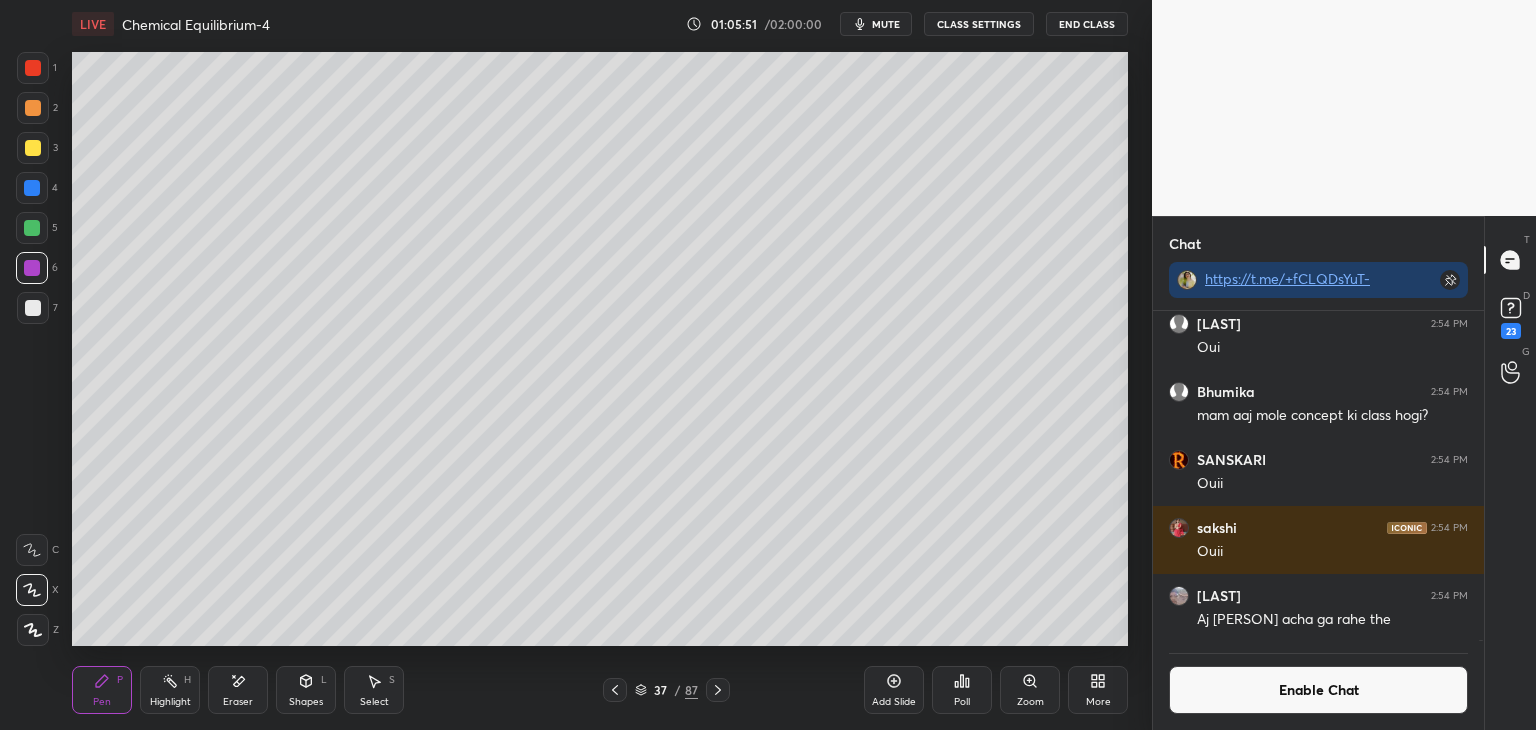 click at bounding box center (32, 188) 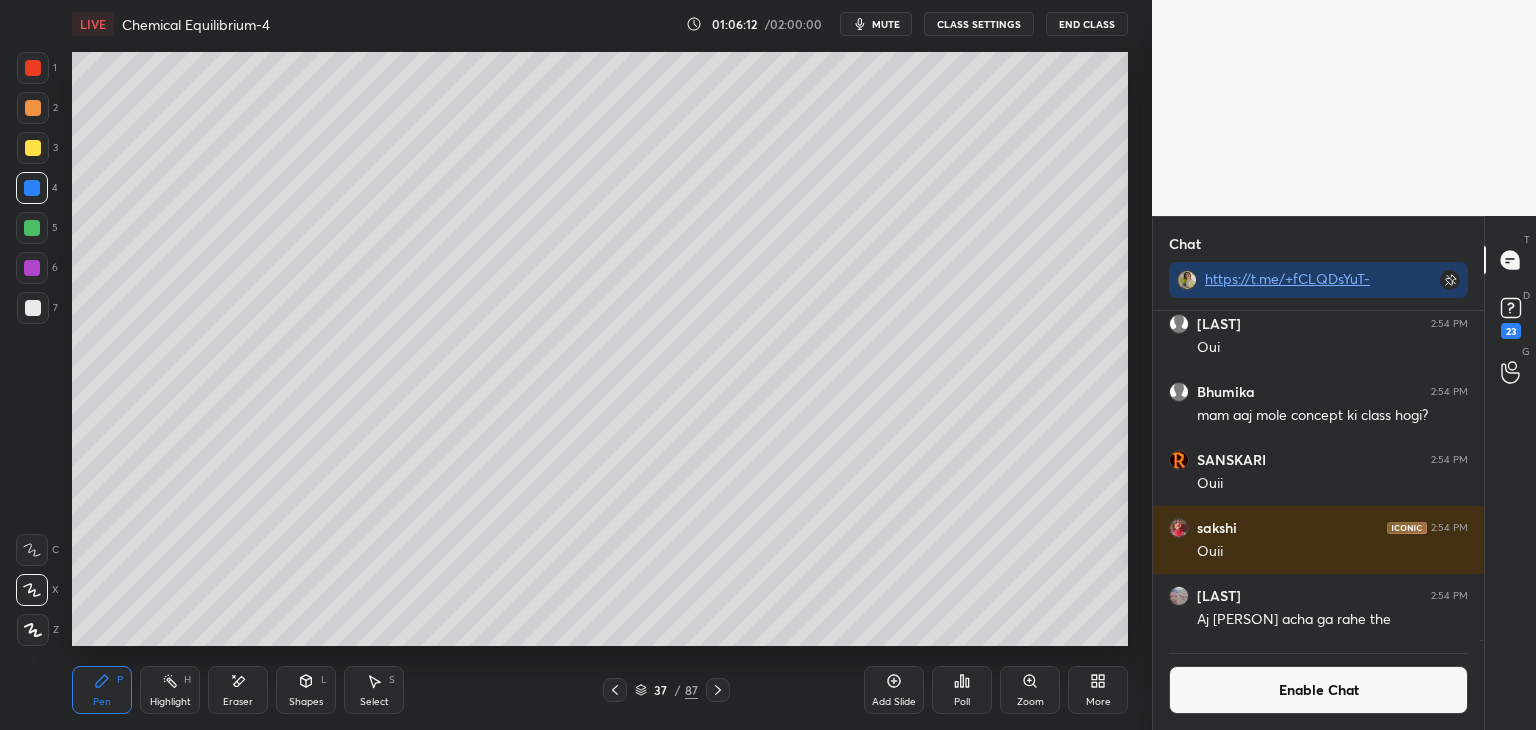 click on "Eraser" at bounding box center [238, 690] 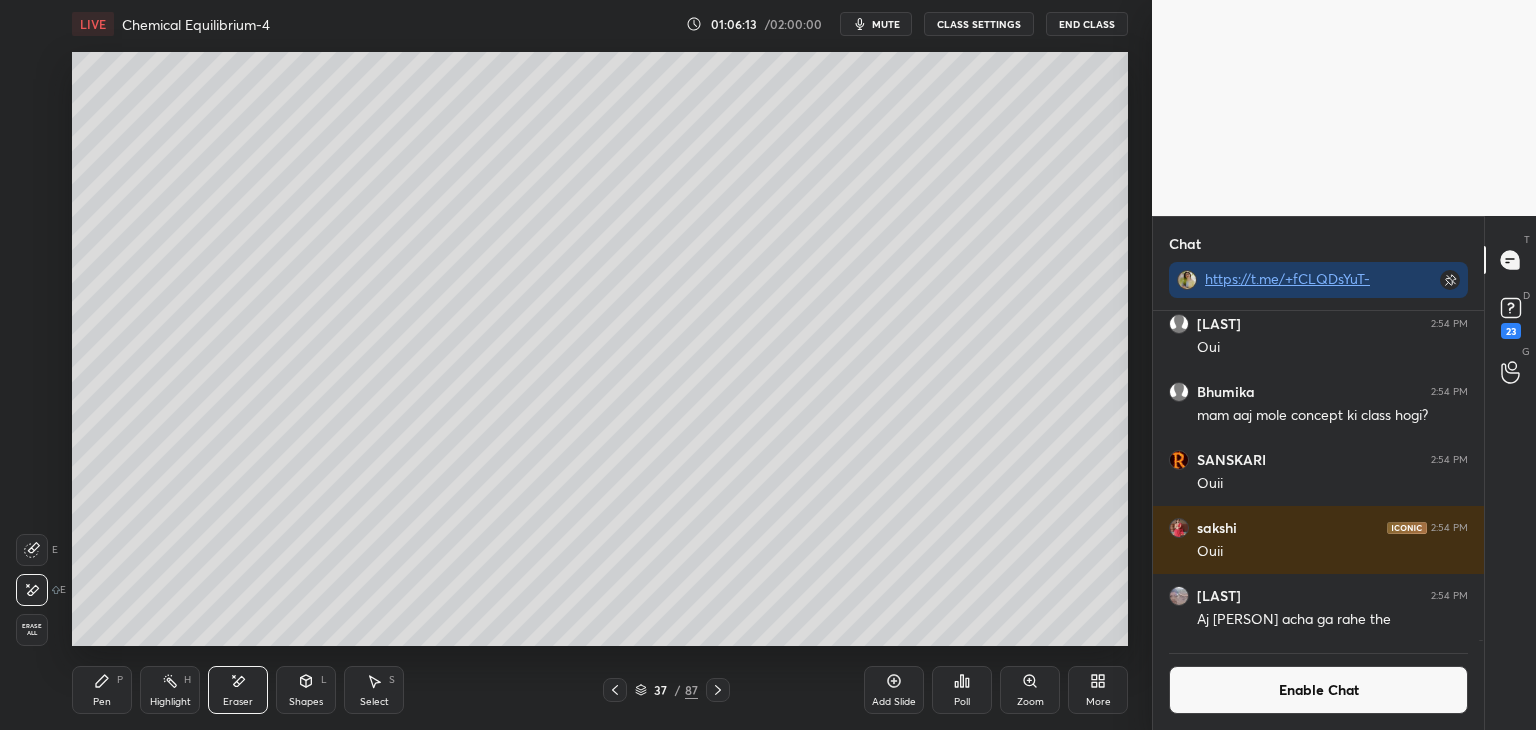 click on "Pen P" at bounding box center [102, 690] 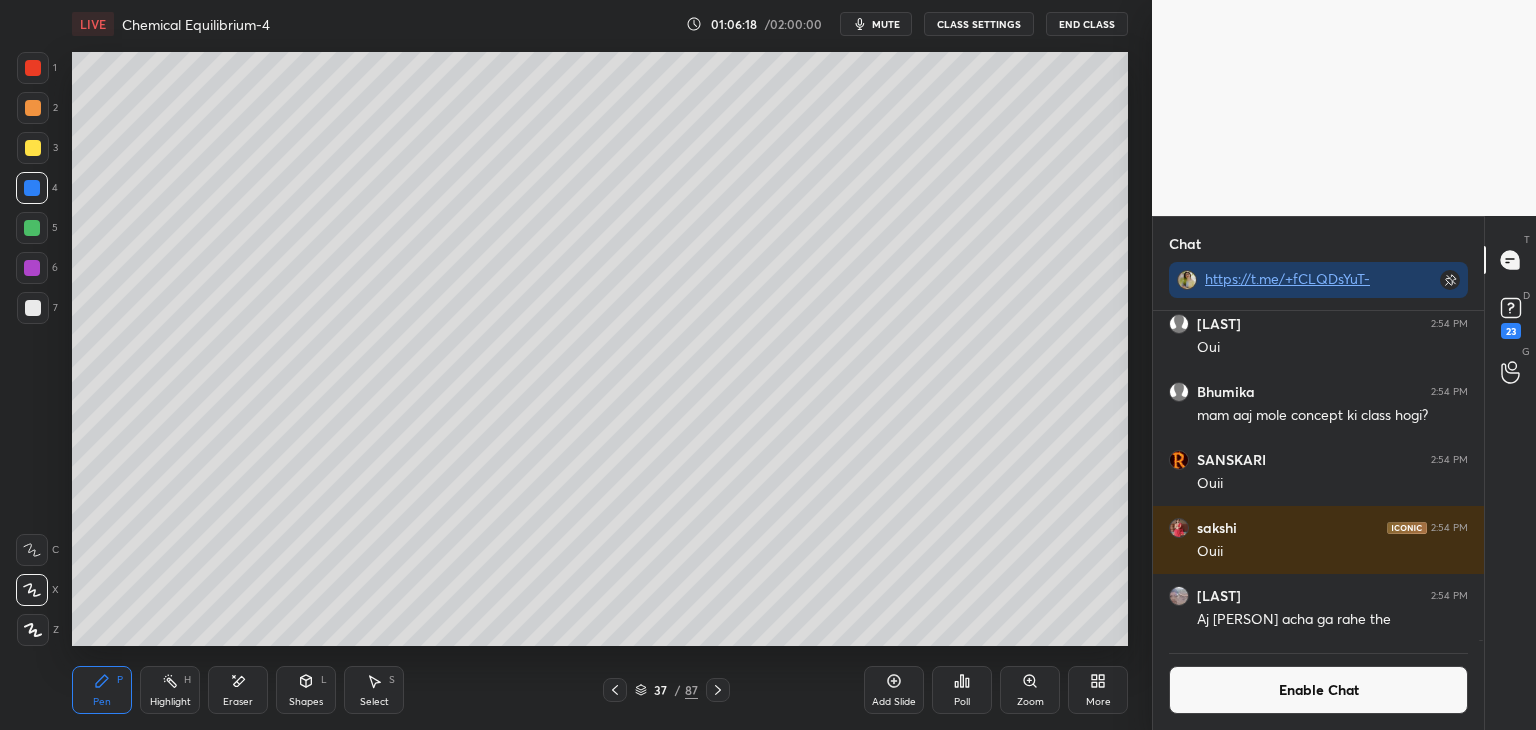 click on "Shapes L" at bounding box center [306, 690] 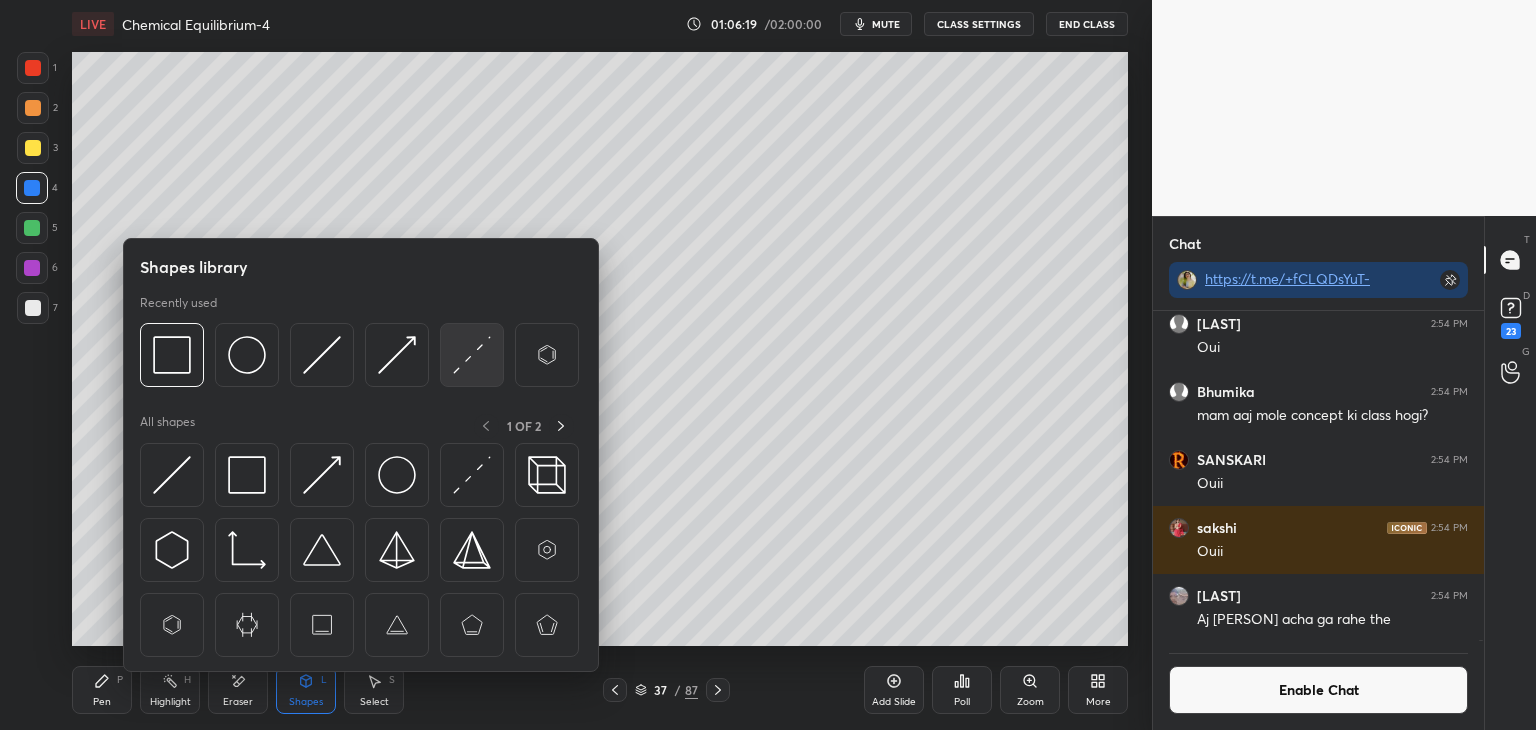 click at bounding box center [472, 355] 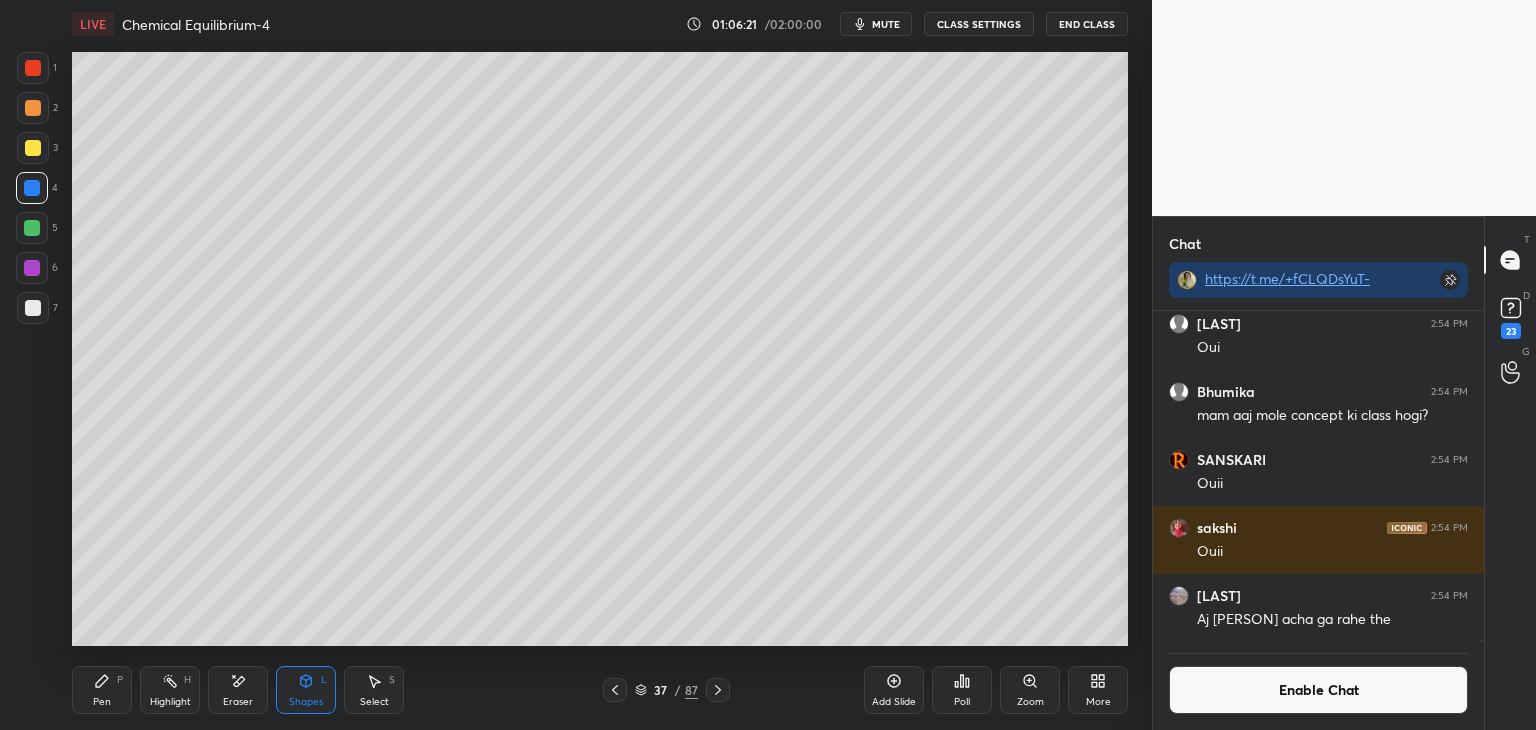 click on "Shapes L" at bounding box center (306, 690) 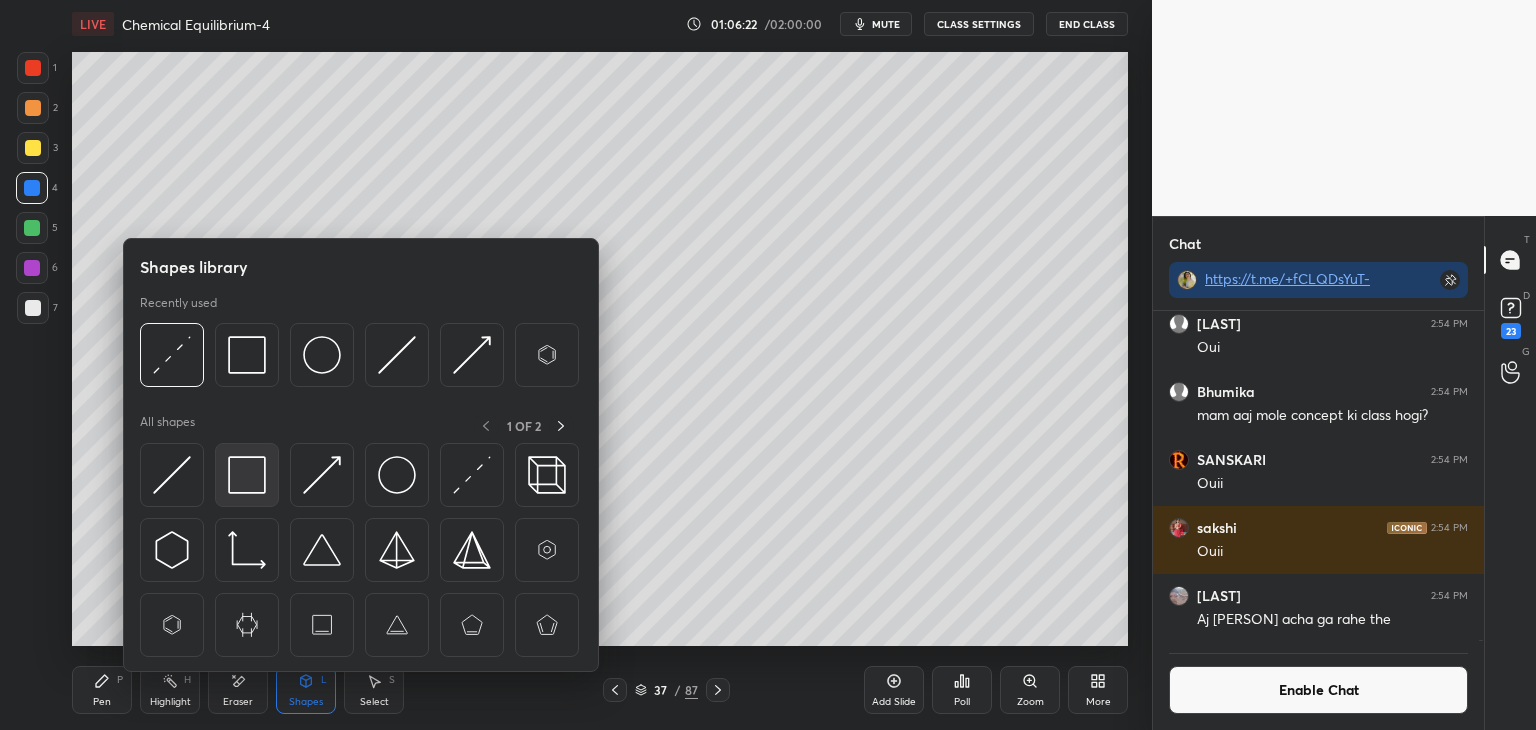 click at bounding box center (247, 475) 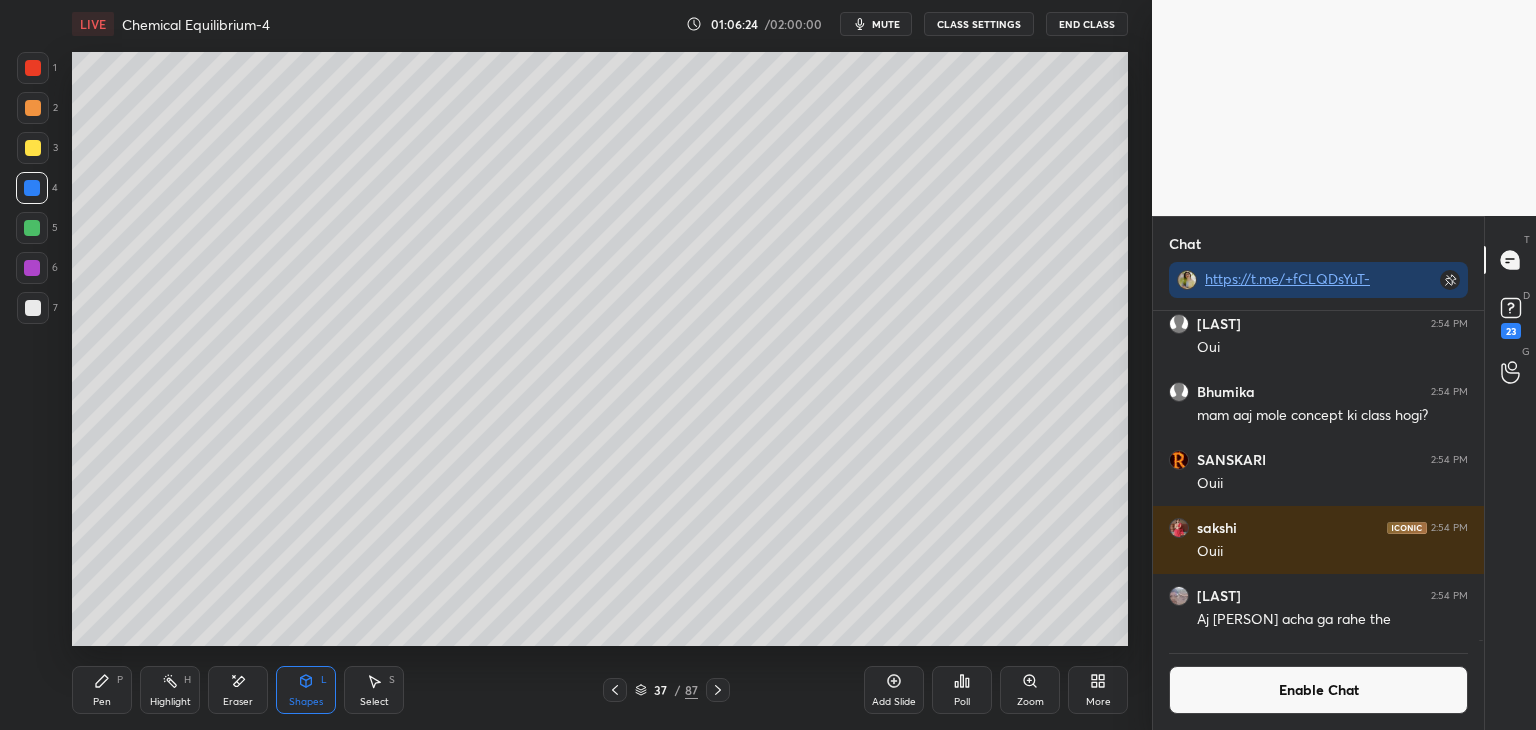 click at bounding box center [33, 68] 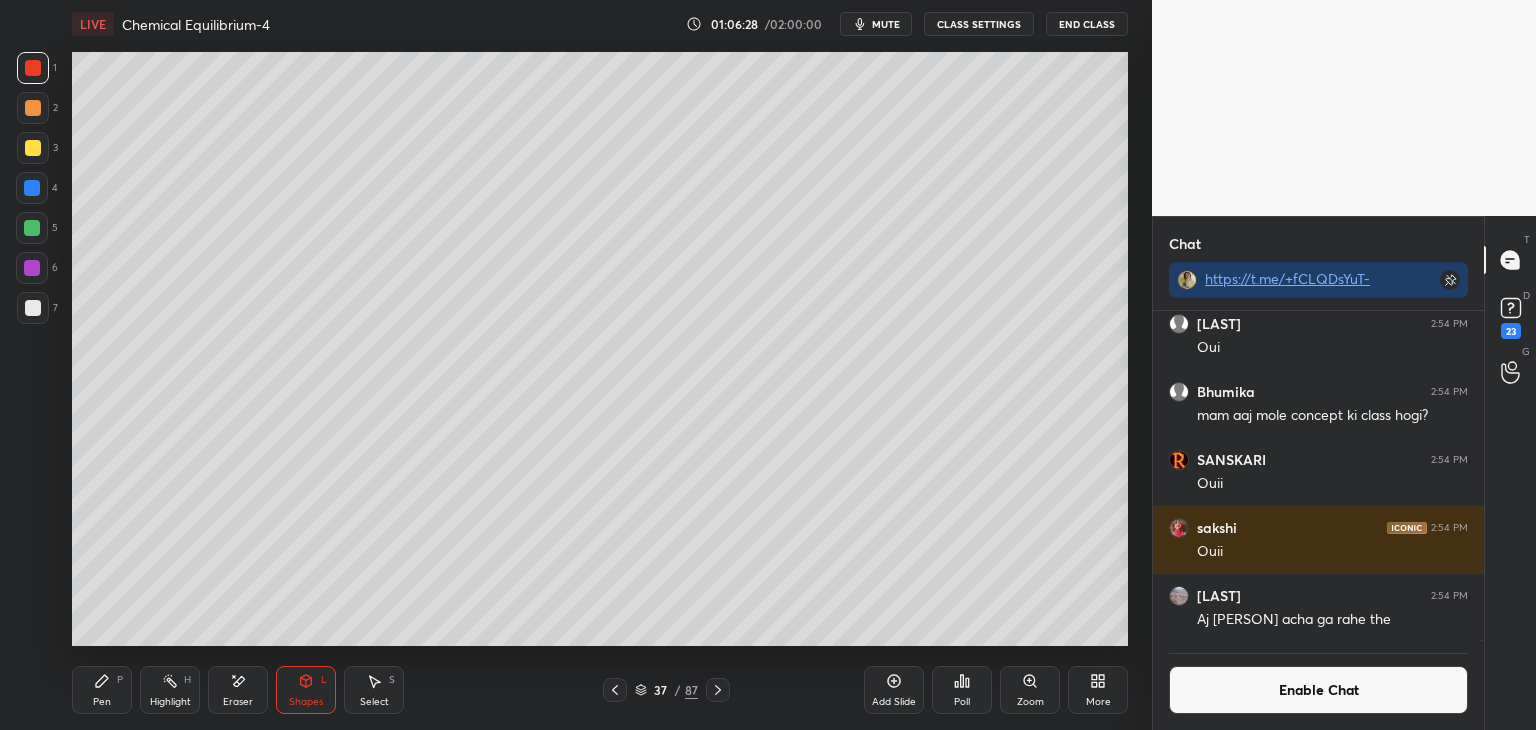 click 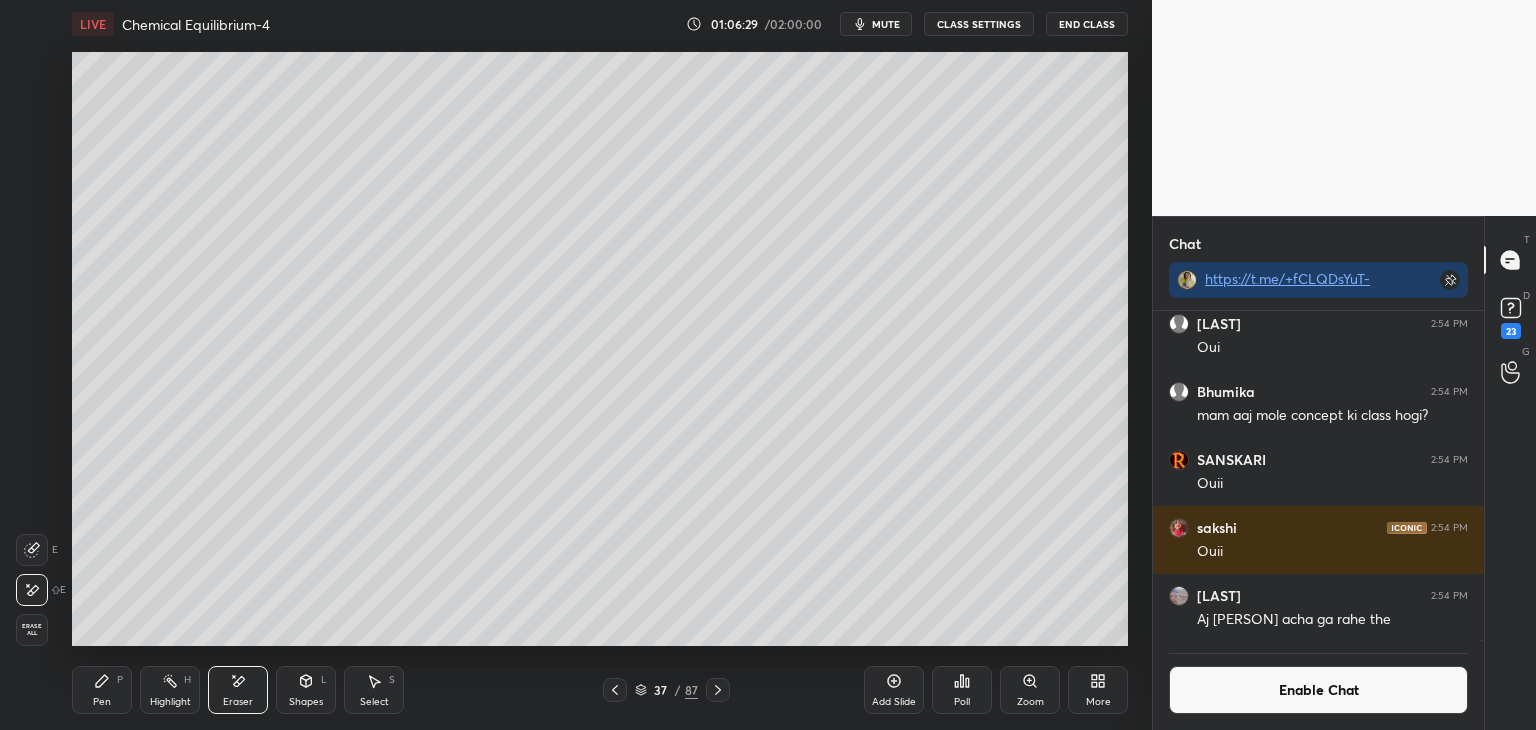 click on "Highlight H" at bounding box center [170, 690] 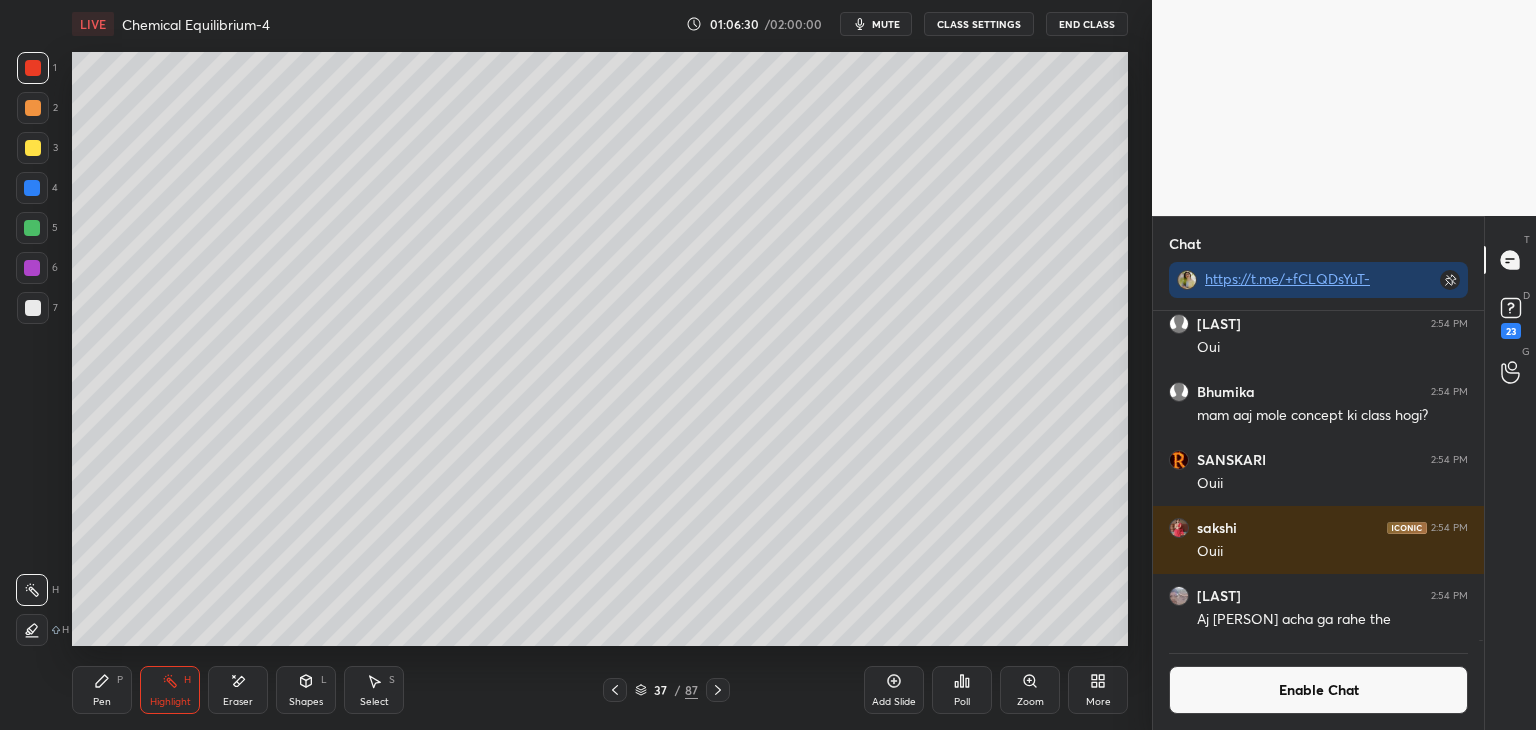 click at bounding box center [32, 630] 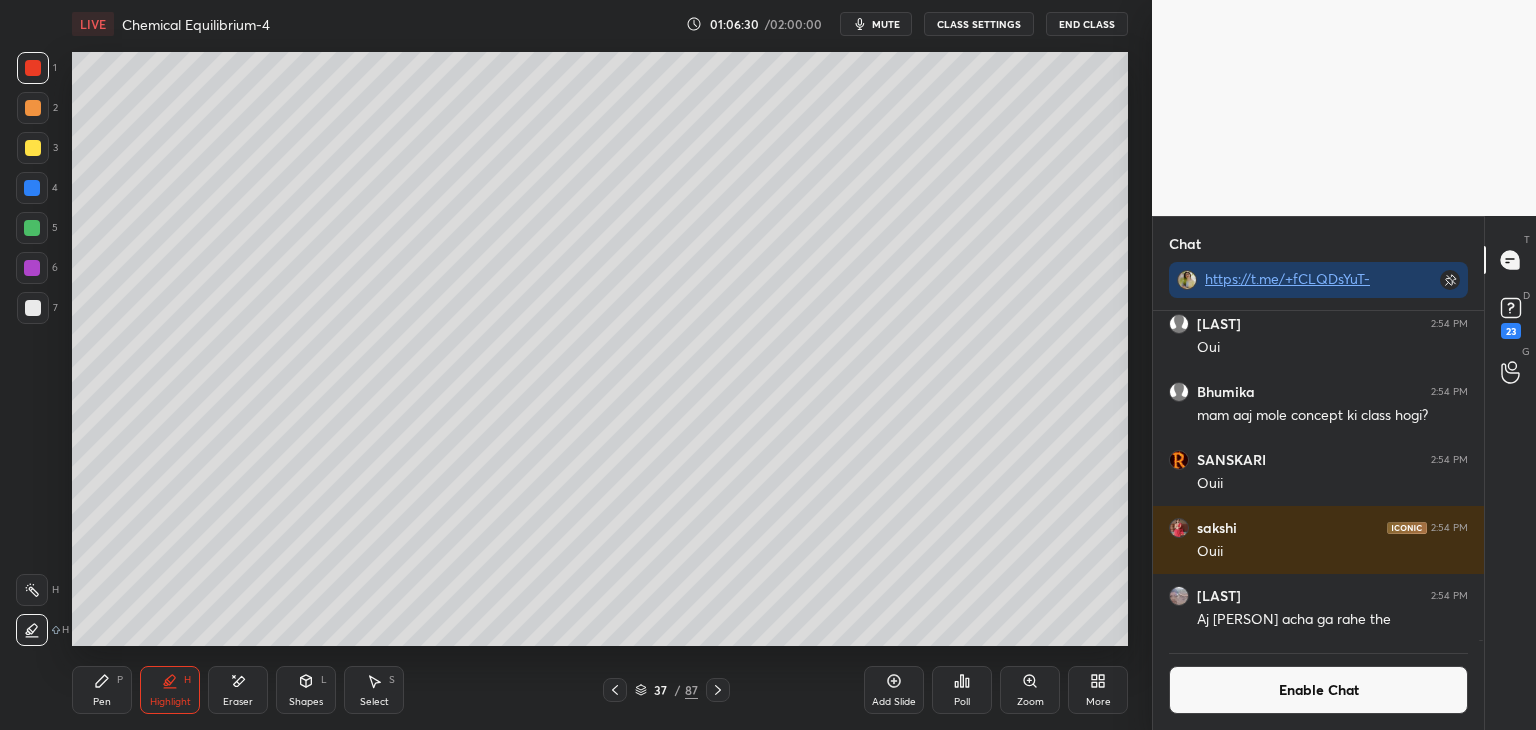 click at bounding box center [32, 188] 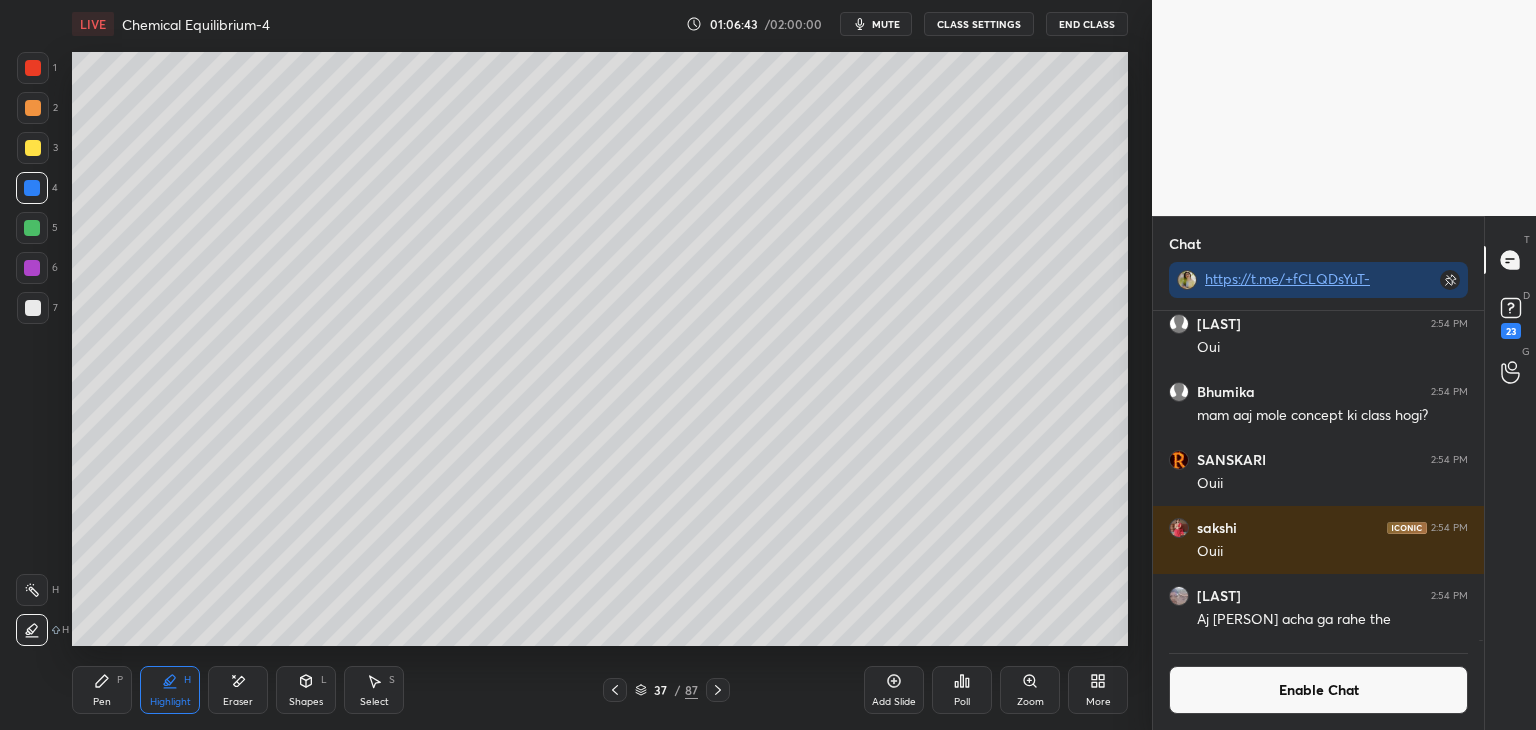 click 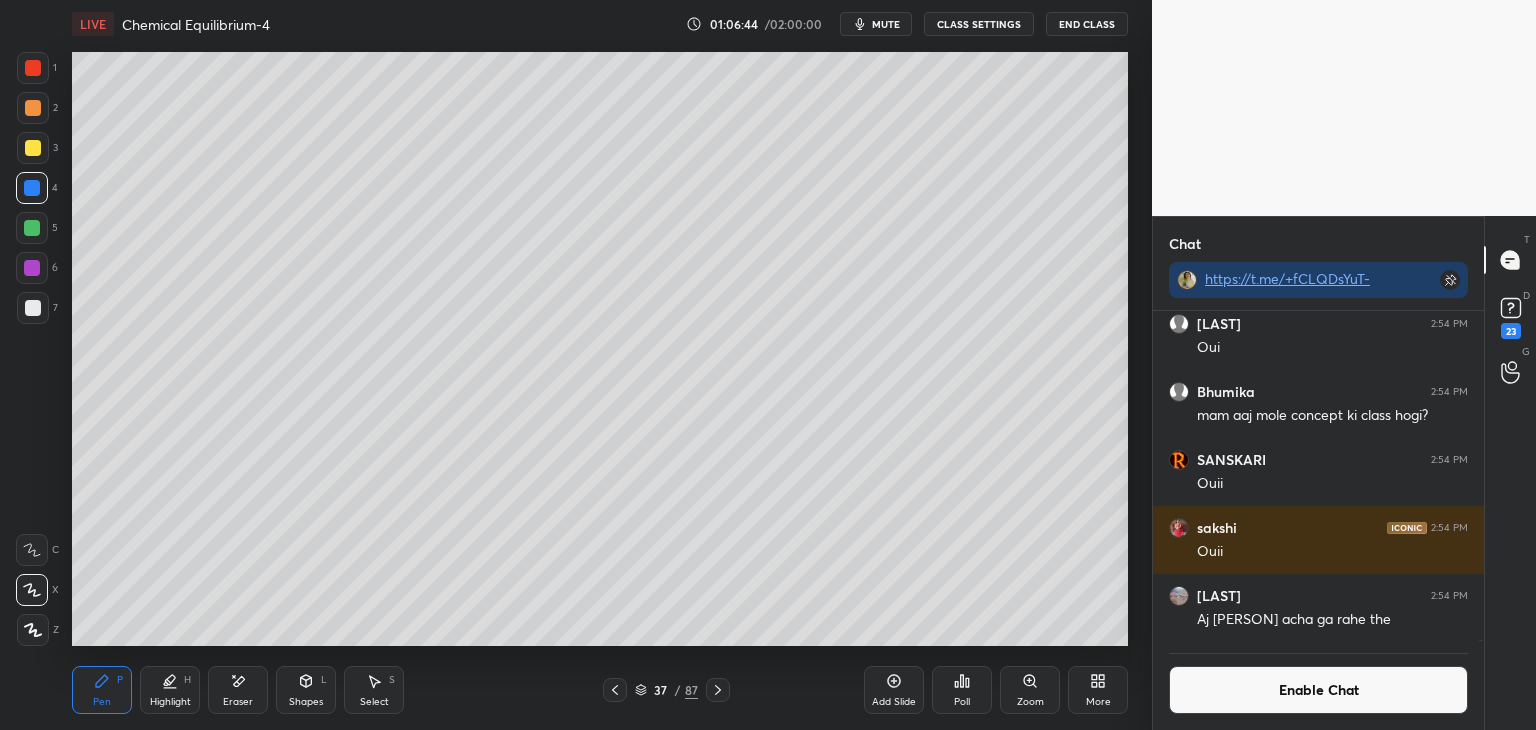 click at bounding box center (32, 228) 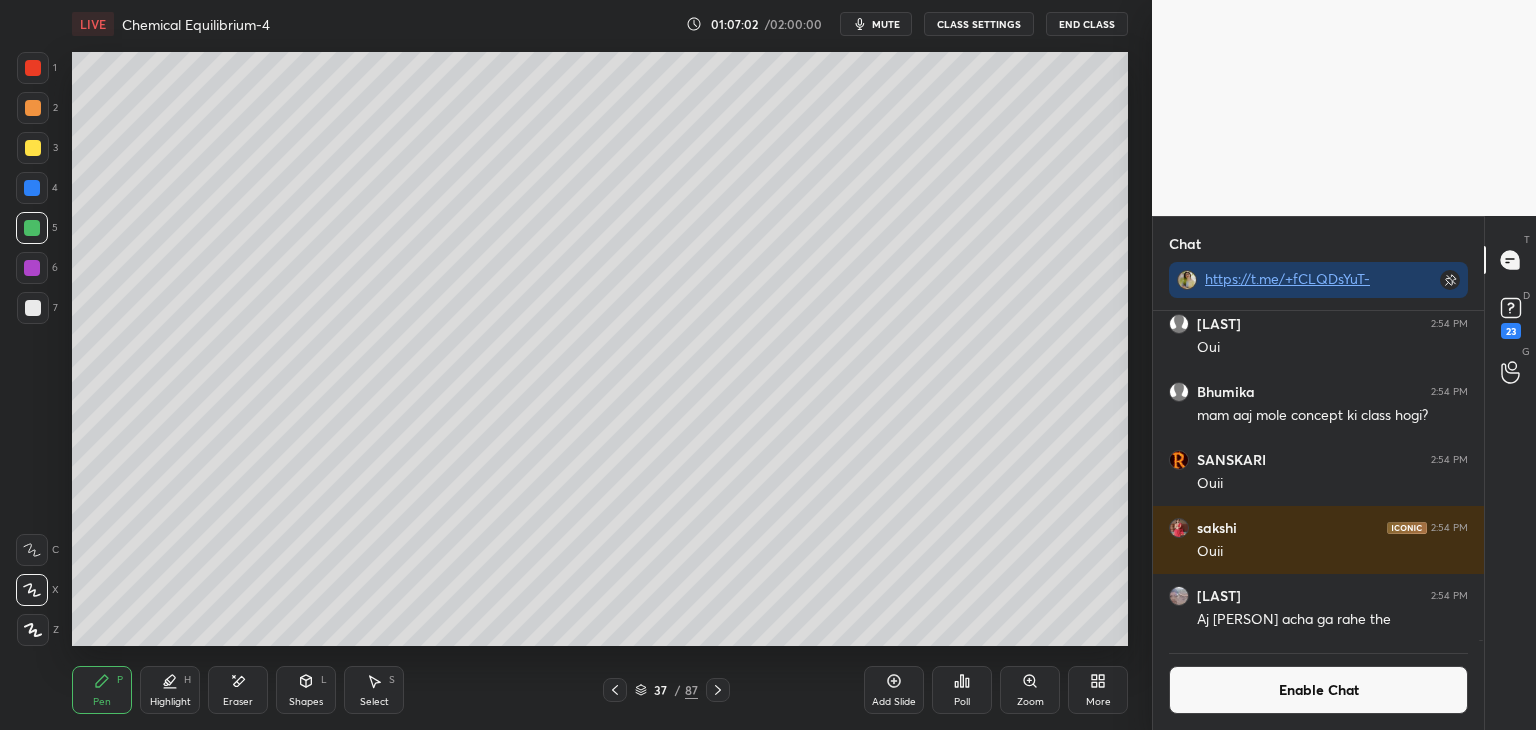 click at bounding box center [33, 308] 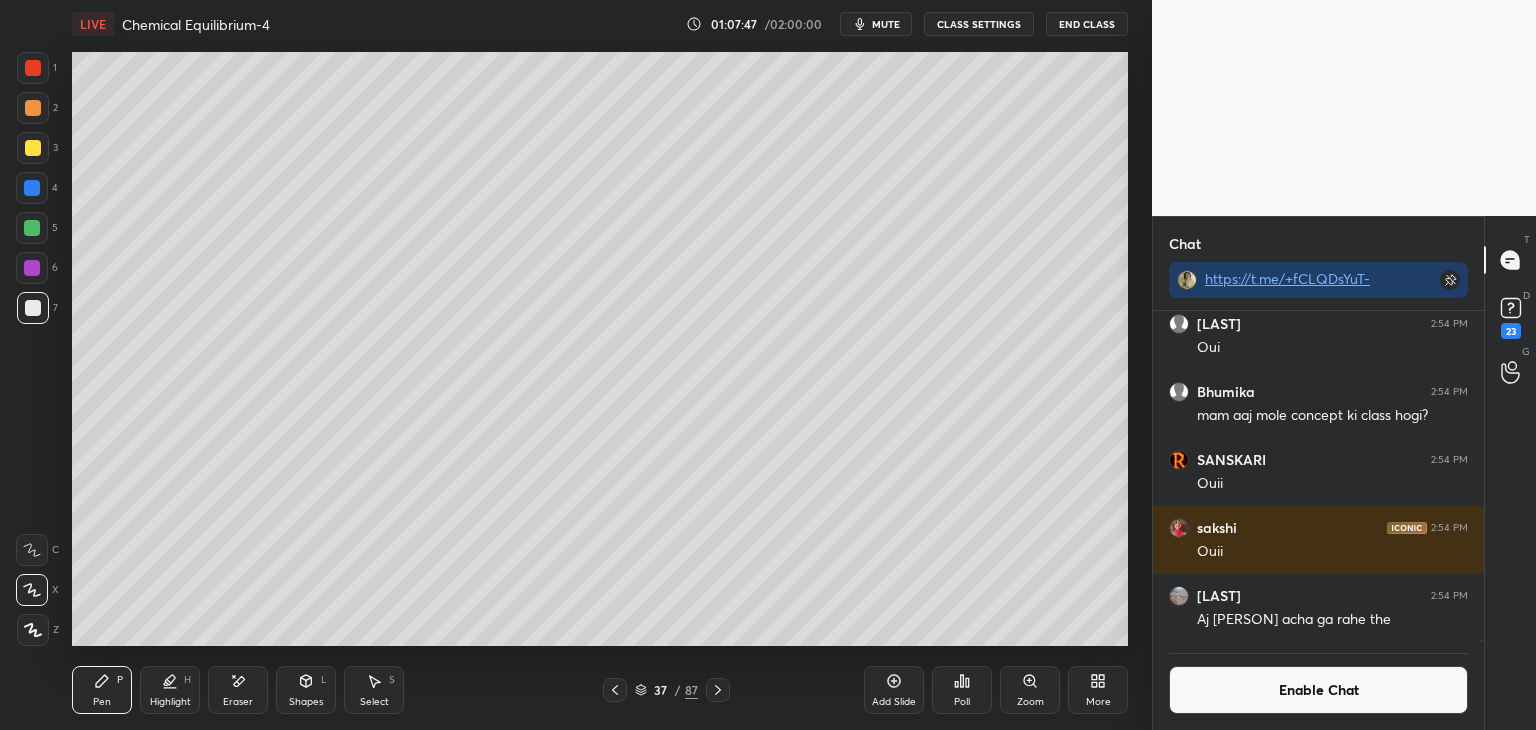 click on "Add Slide" at bounding box center [894, 690] 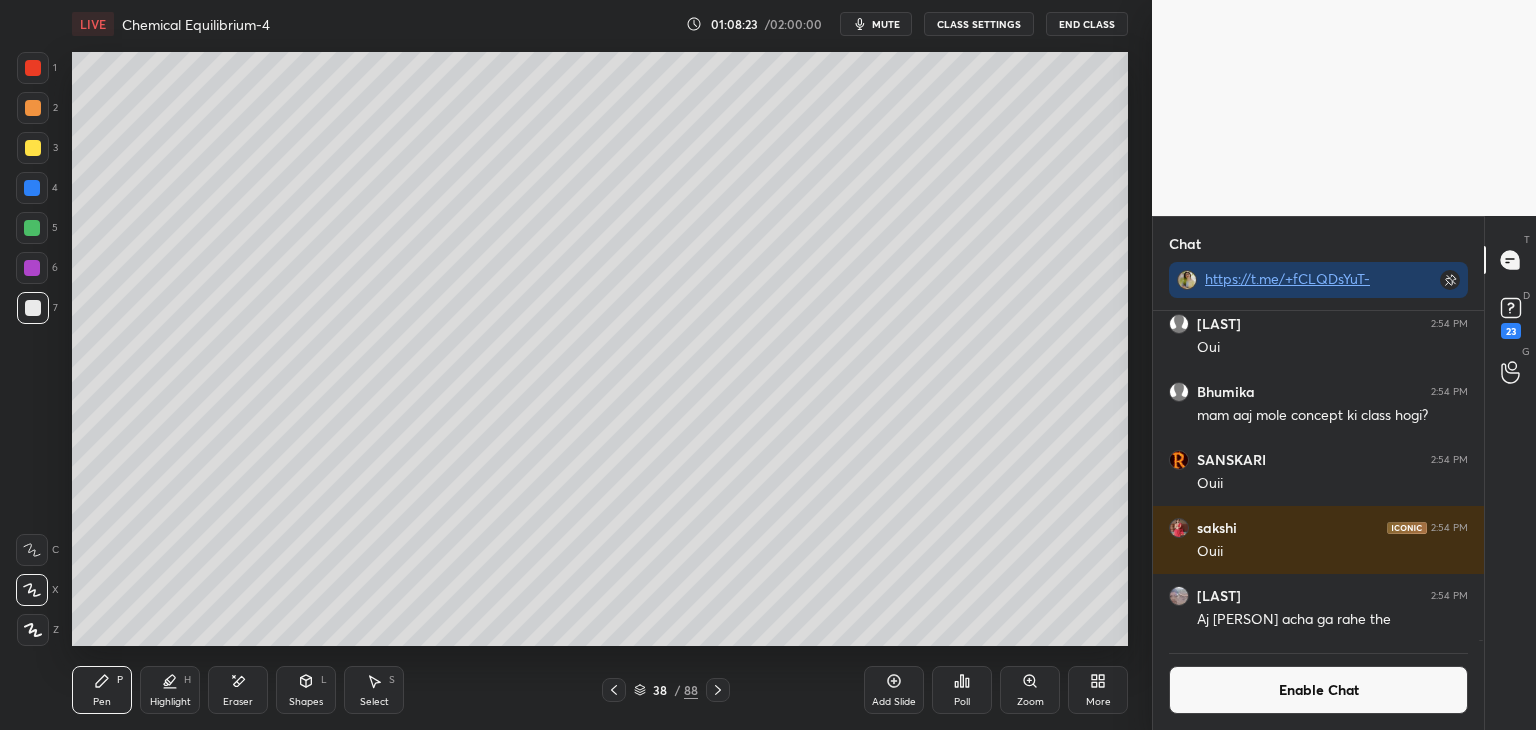 click at bounding box center [32, 228] 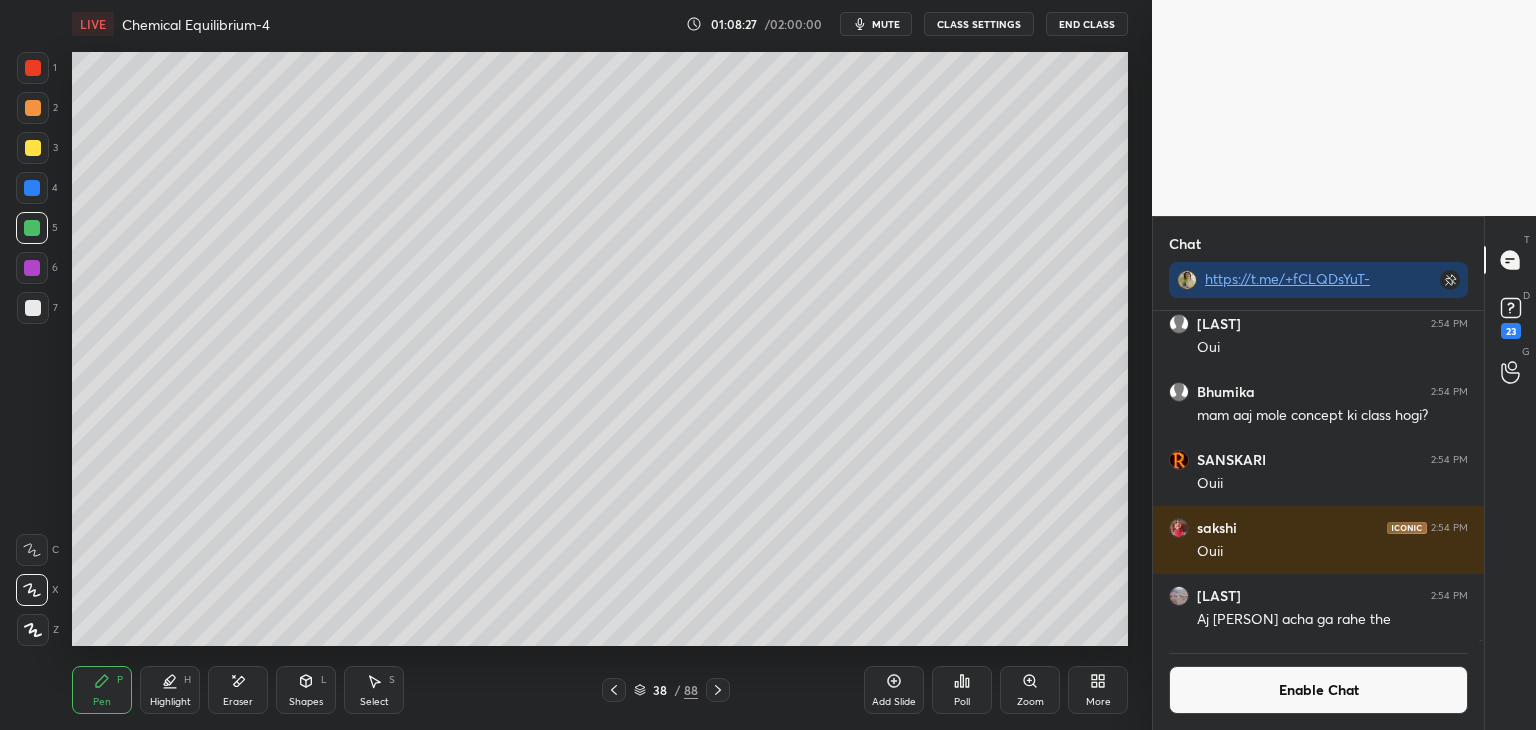click 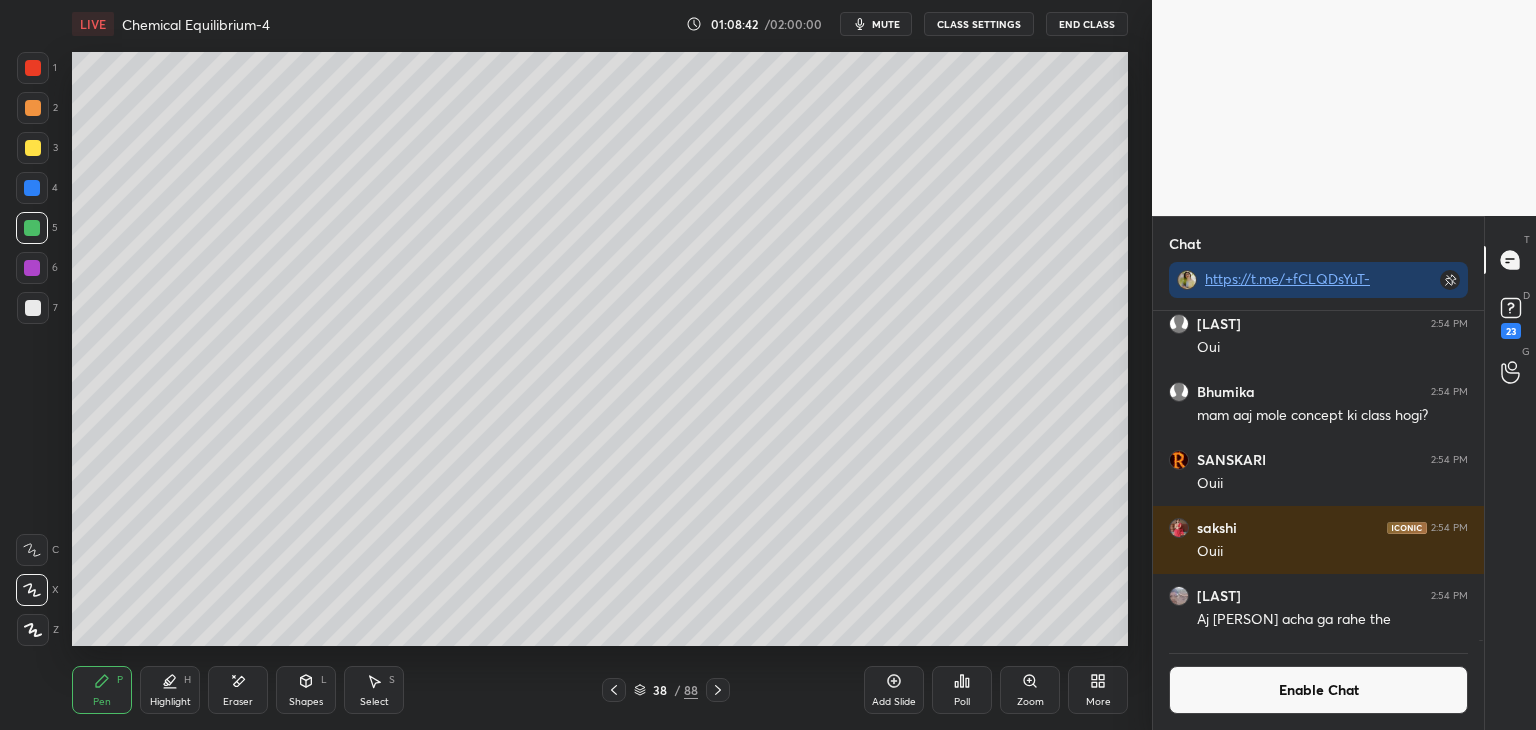 click on "Enable Chat" at bounding box center (1318, 690) 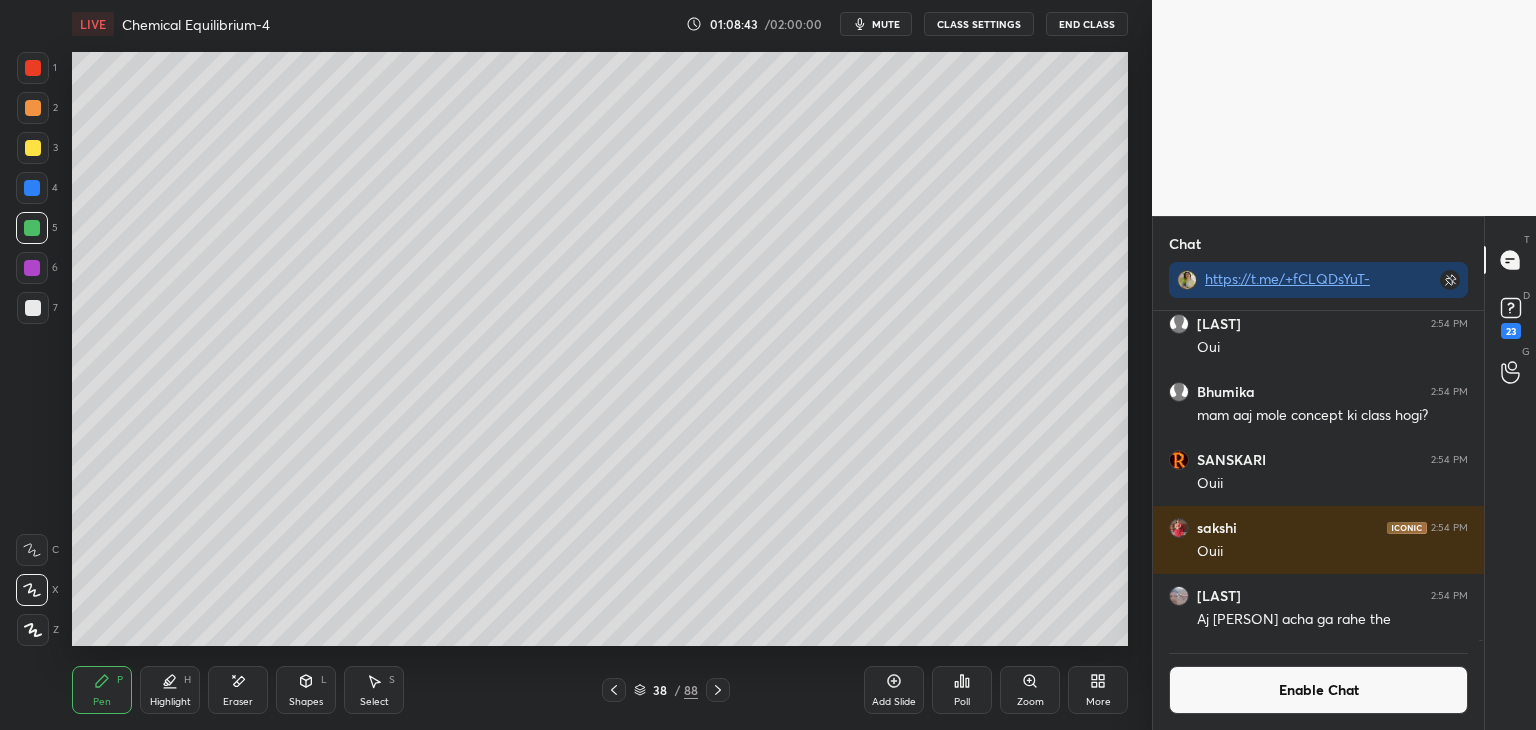 click on "Enable Chat" at bounding box center [1318, 690] 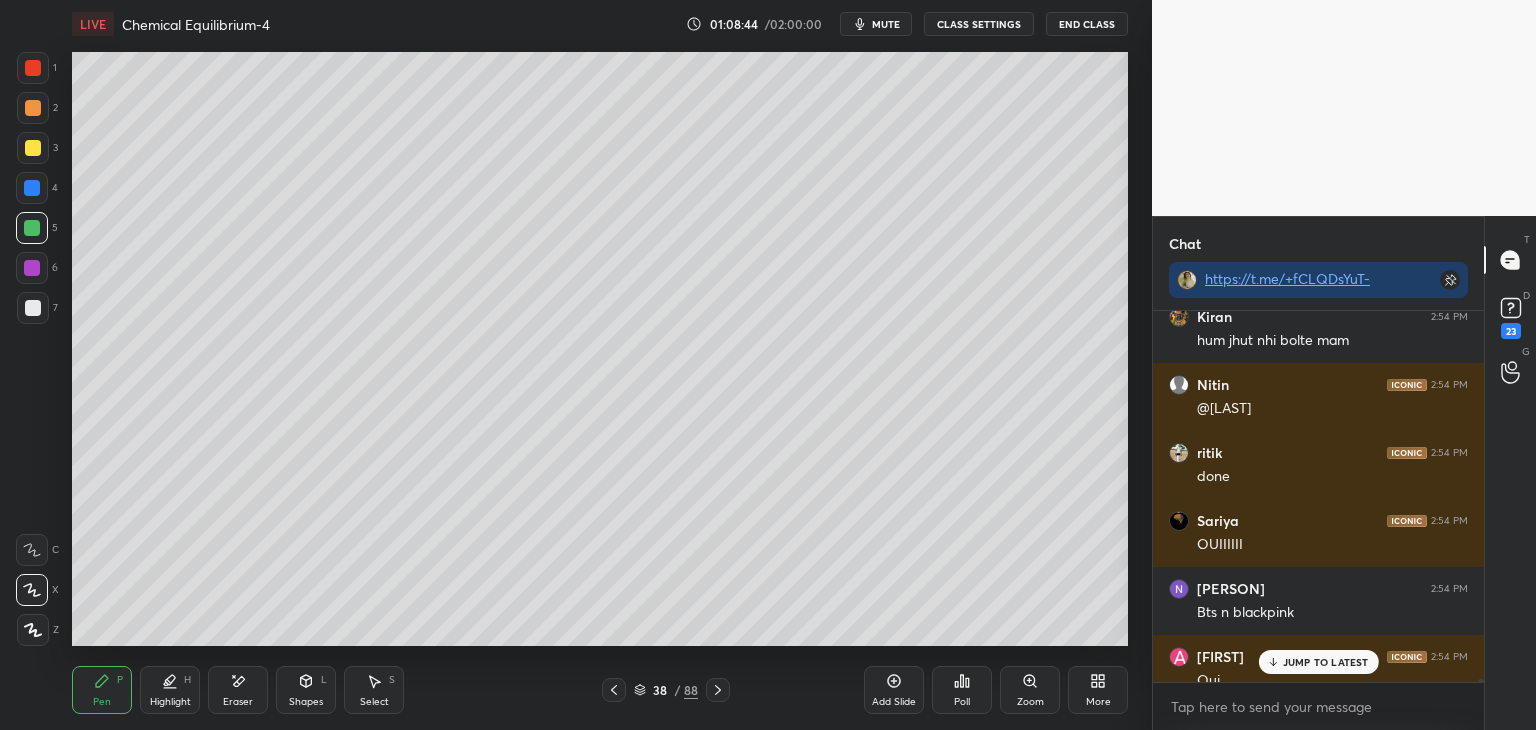click on "JUMP TO LATEST" at bounding box center [1318, 662] 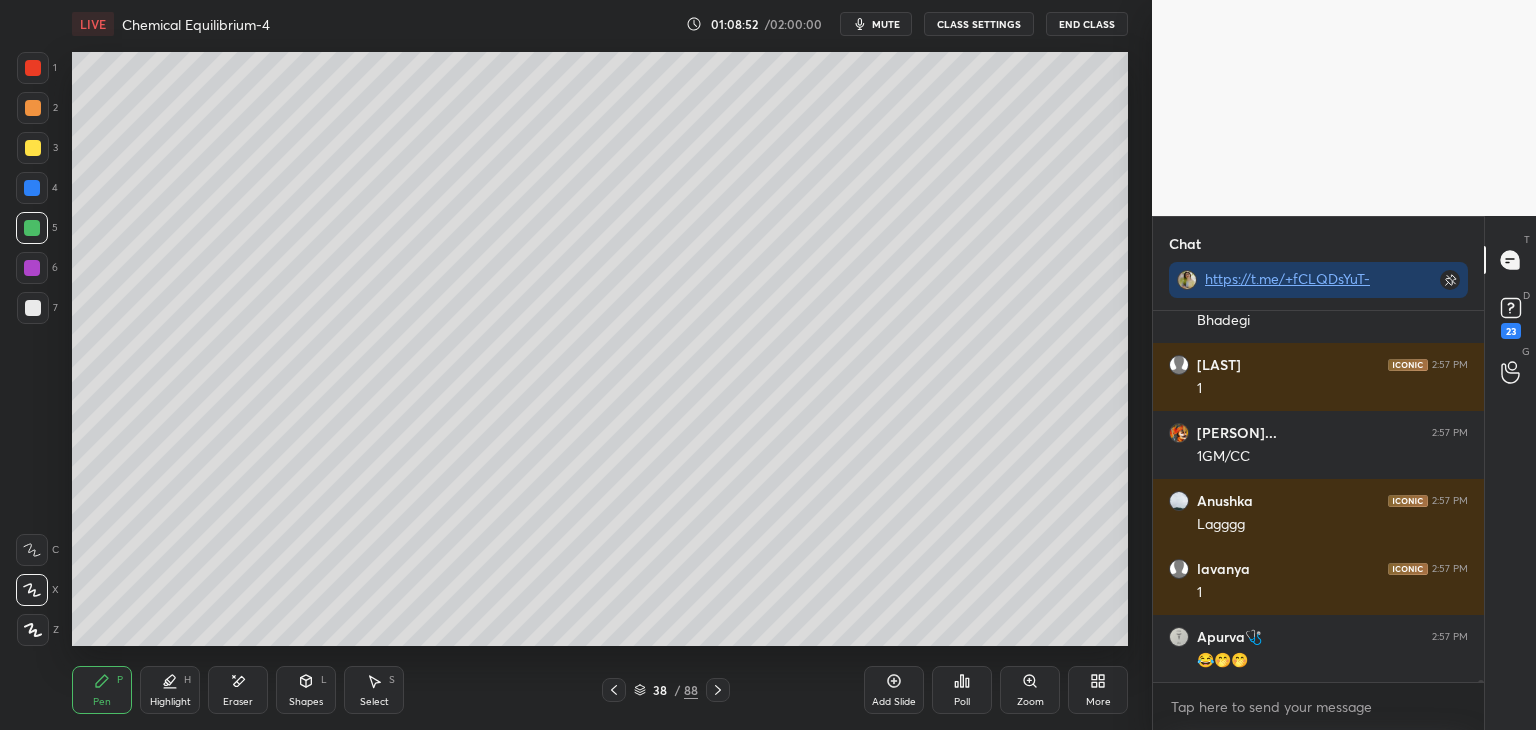 scroll, scrollTop: 75852, scrollLeft: 0, axis: vertical 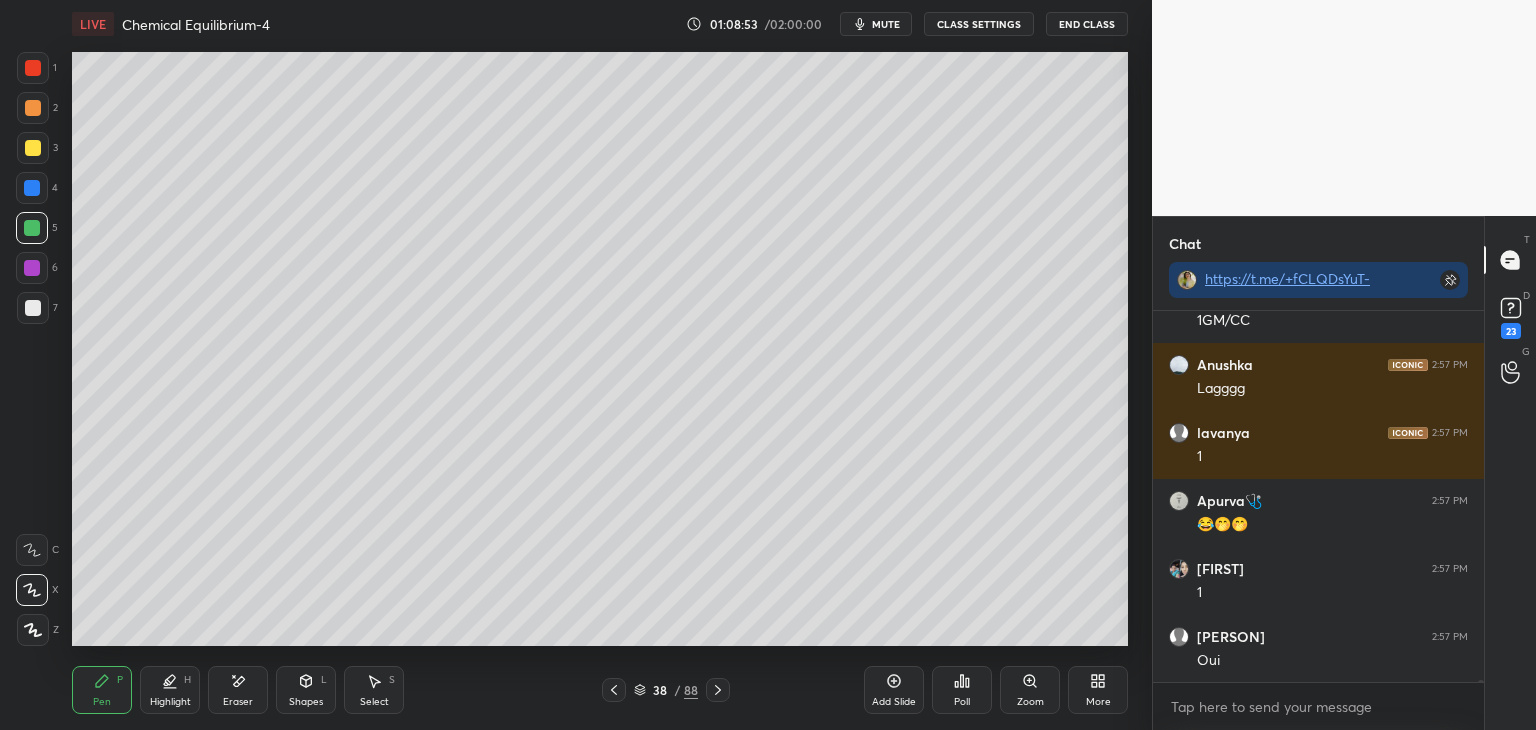 click at bounding box center (32, 188) 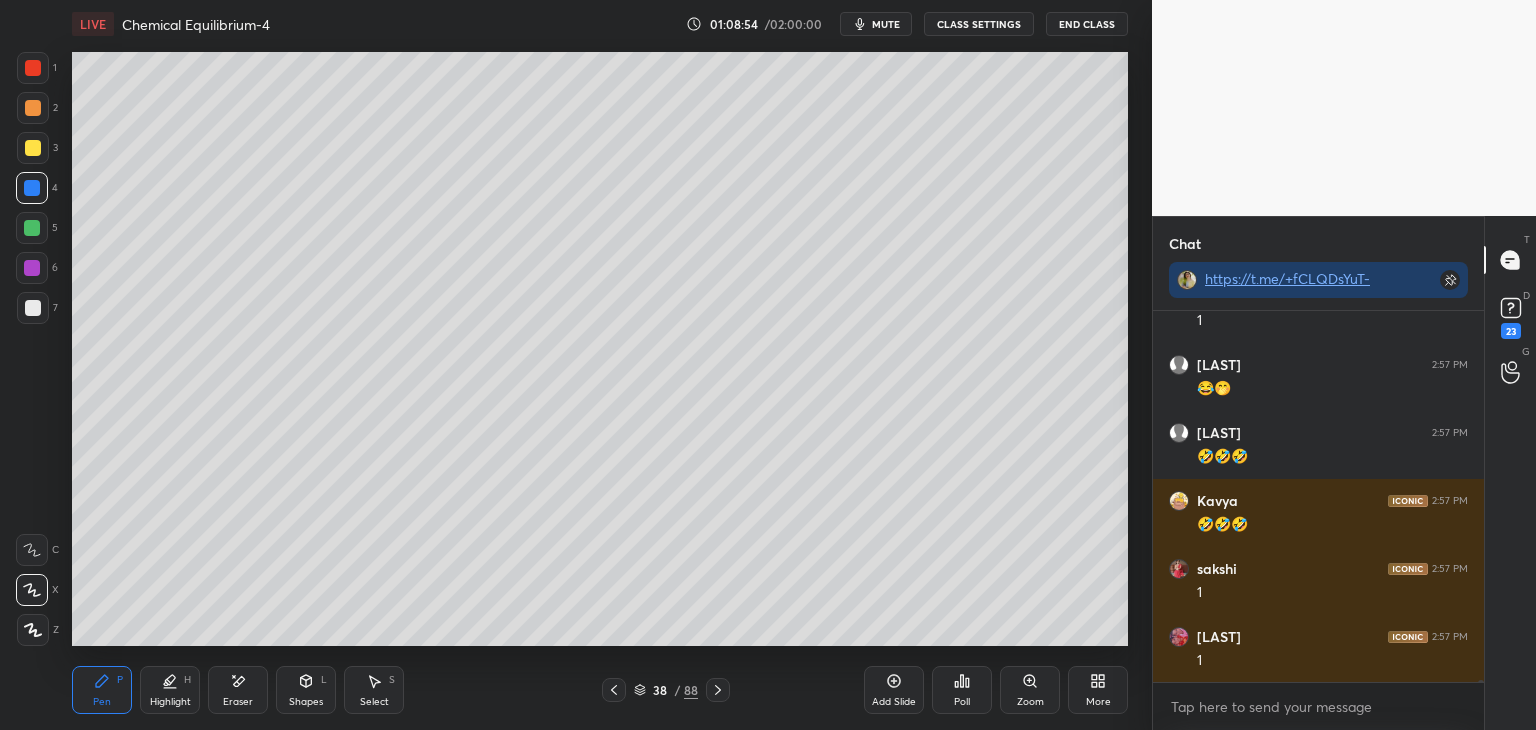 click at bounding box center (32, 268) 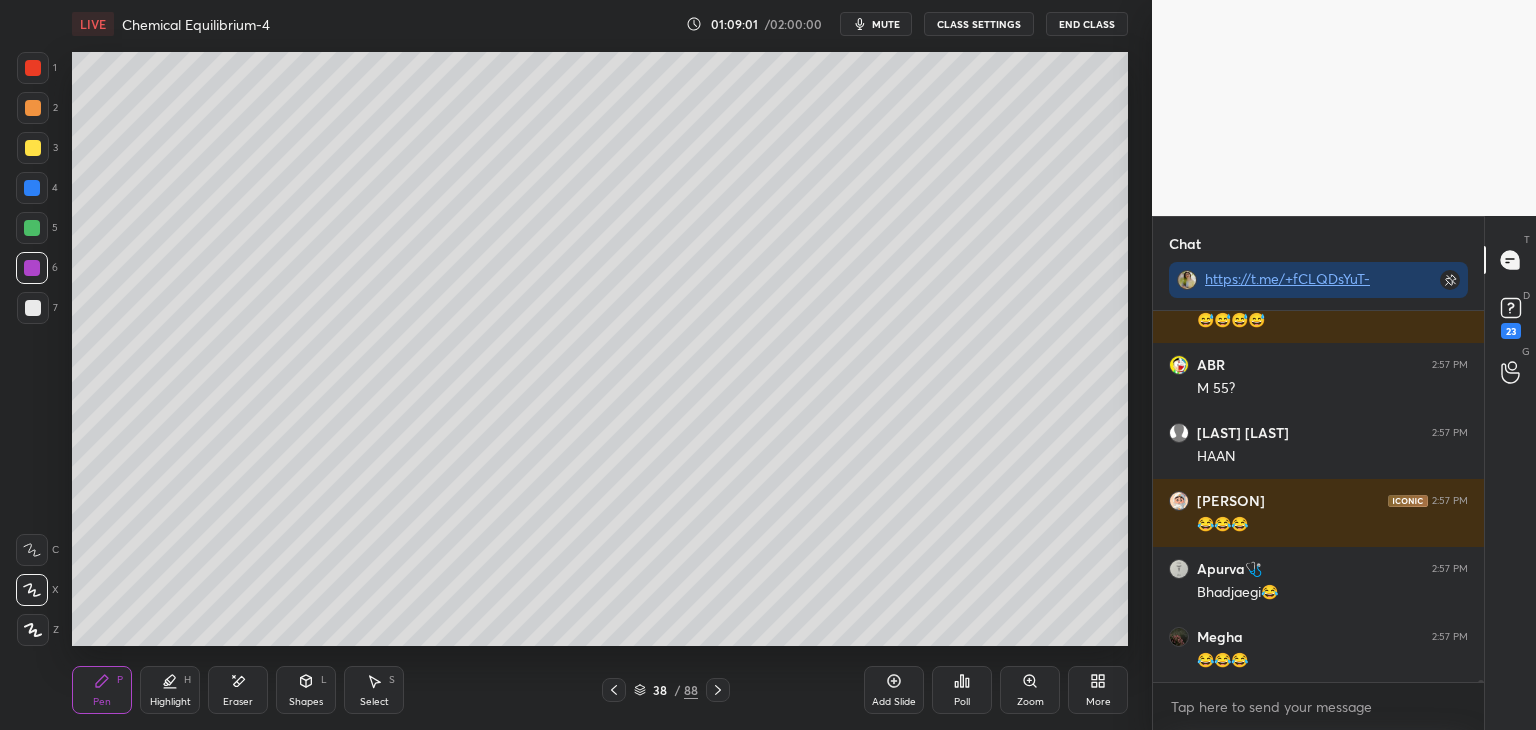 scroll, scrollTop: 78912, scrollLeft: 0, axis: vertical 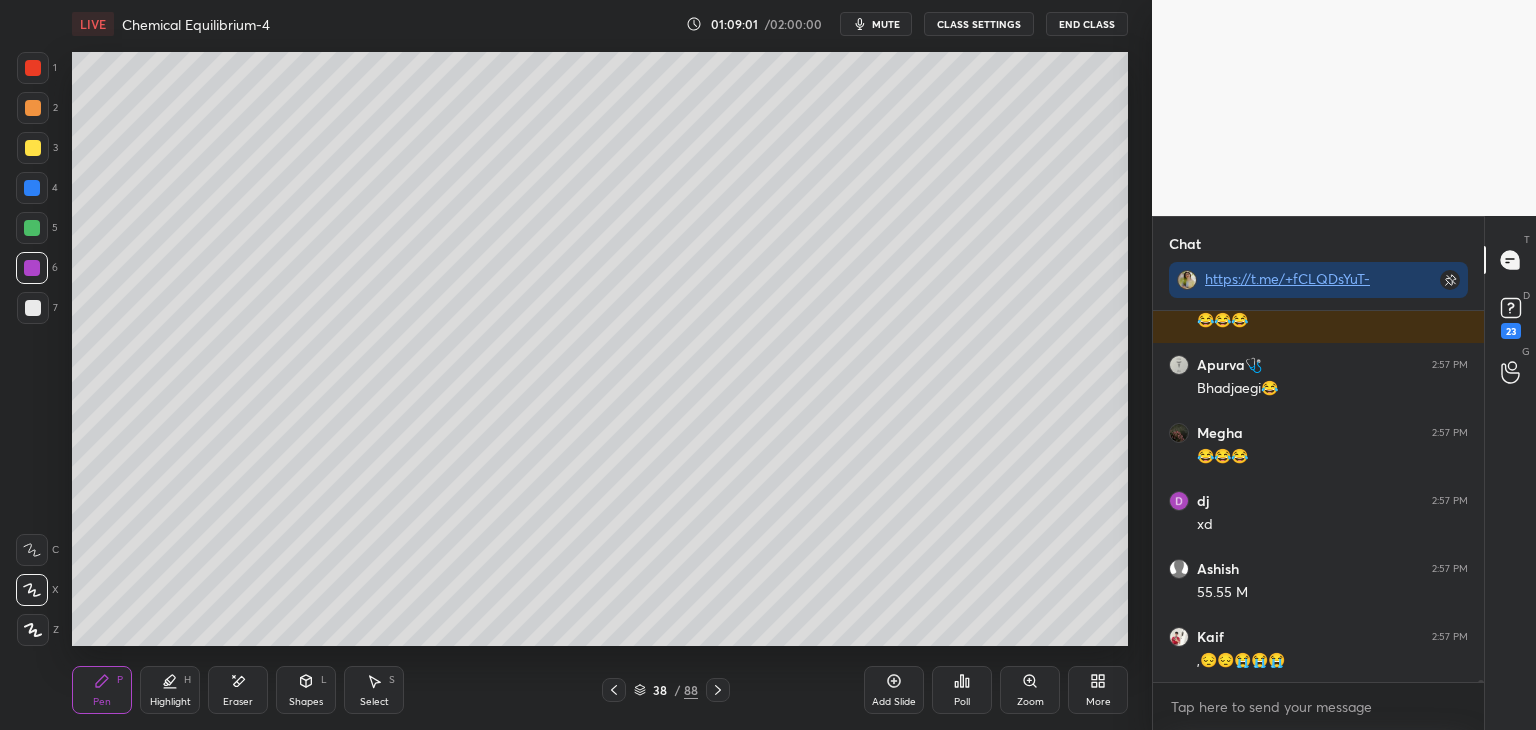 click on "Highlight H" at bounding box center (170, 690) 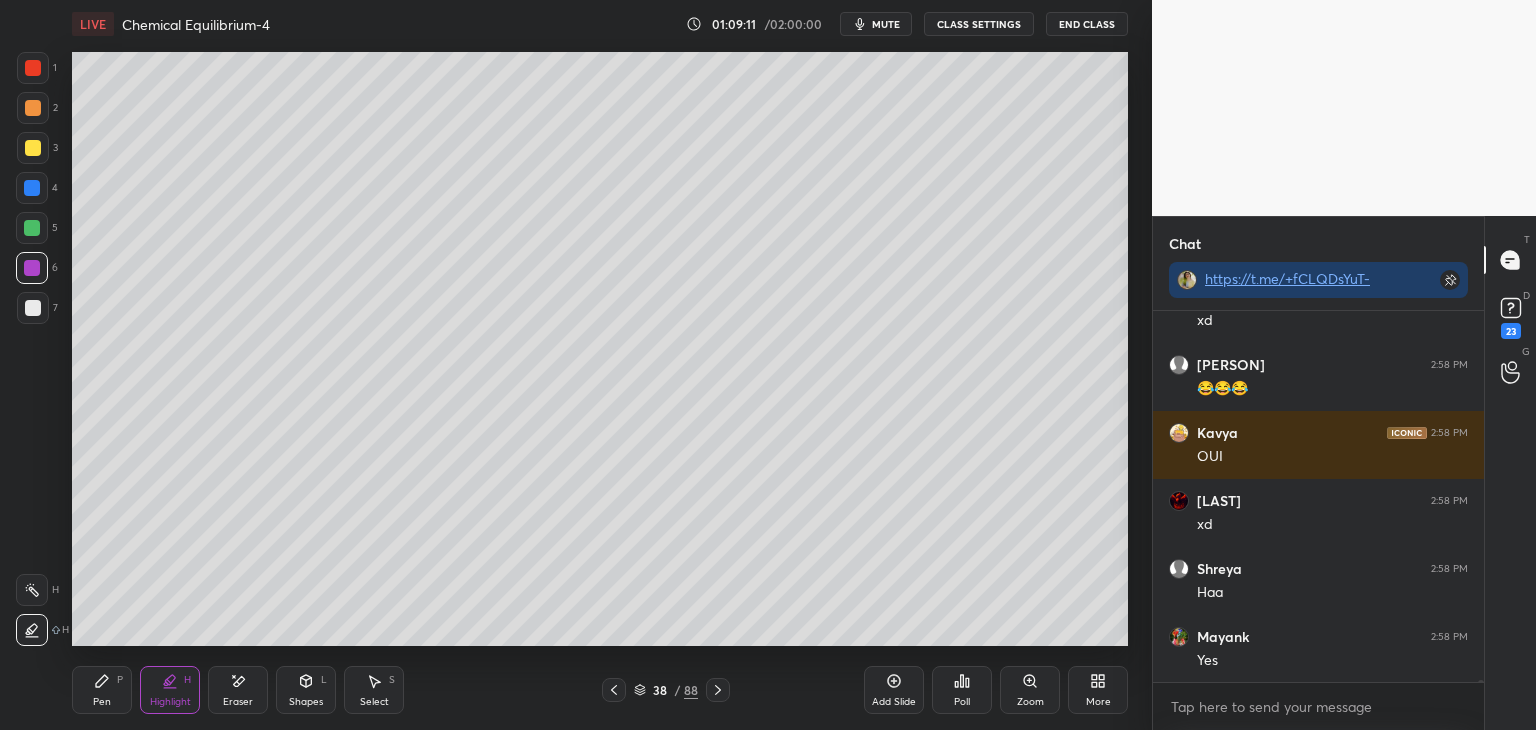 scroll, scrollTop: 81480, scrollLeft: 0, axis: vertical 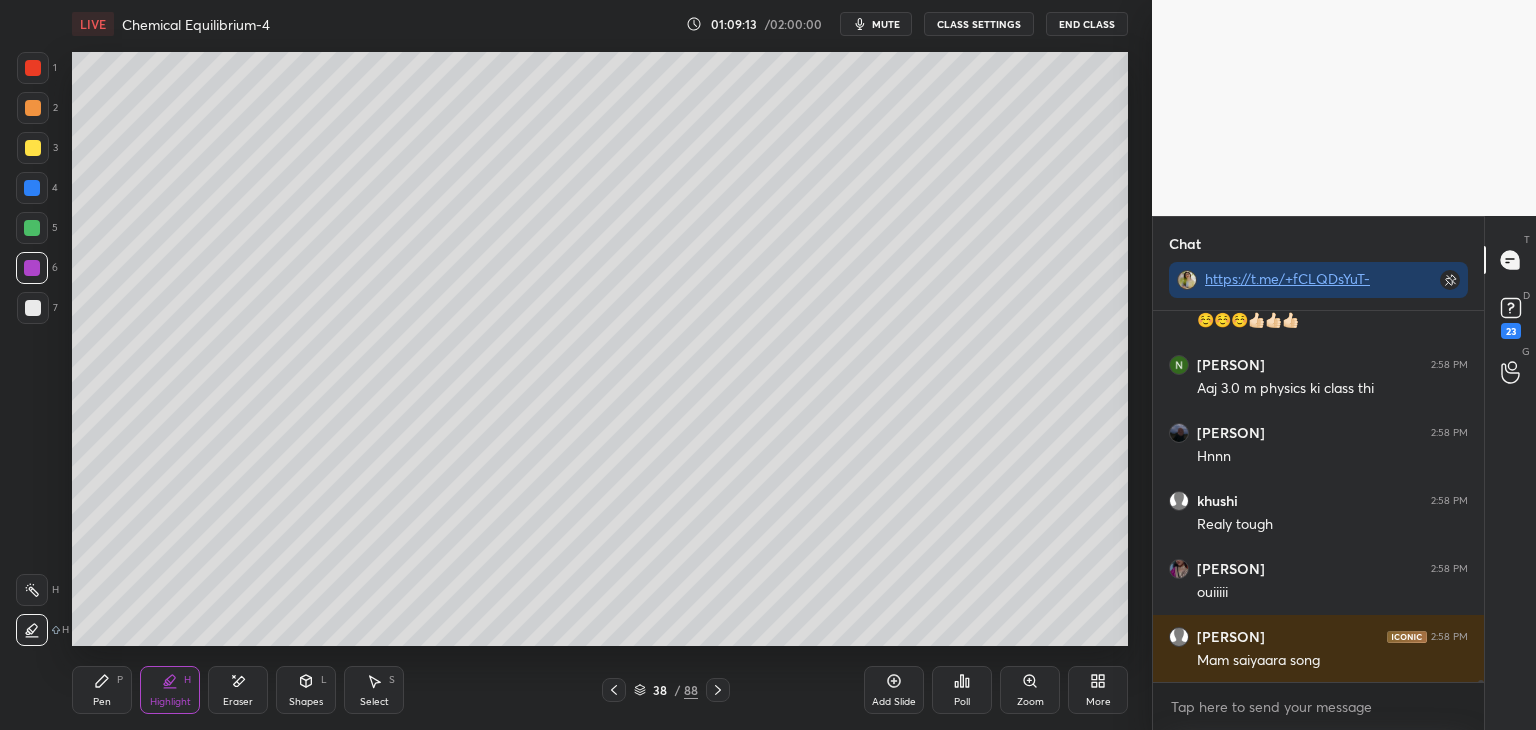 click on "CLASS SETTINGS" at bounding box center [979, 24] 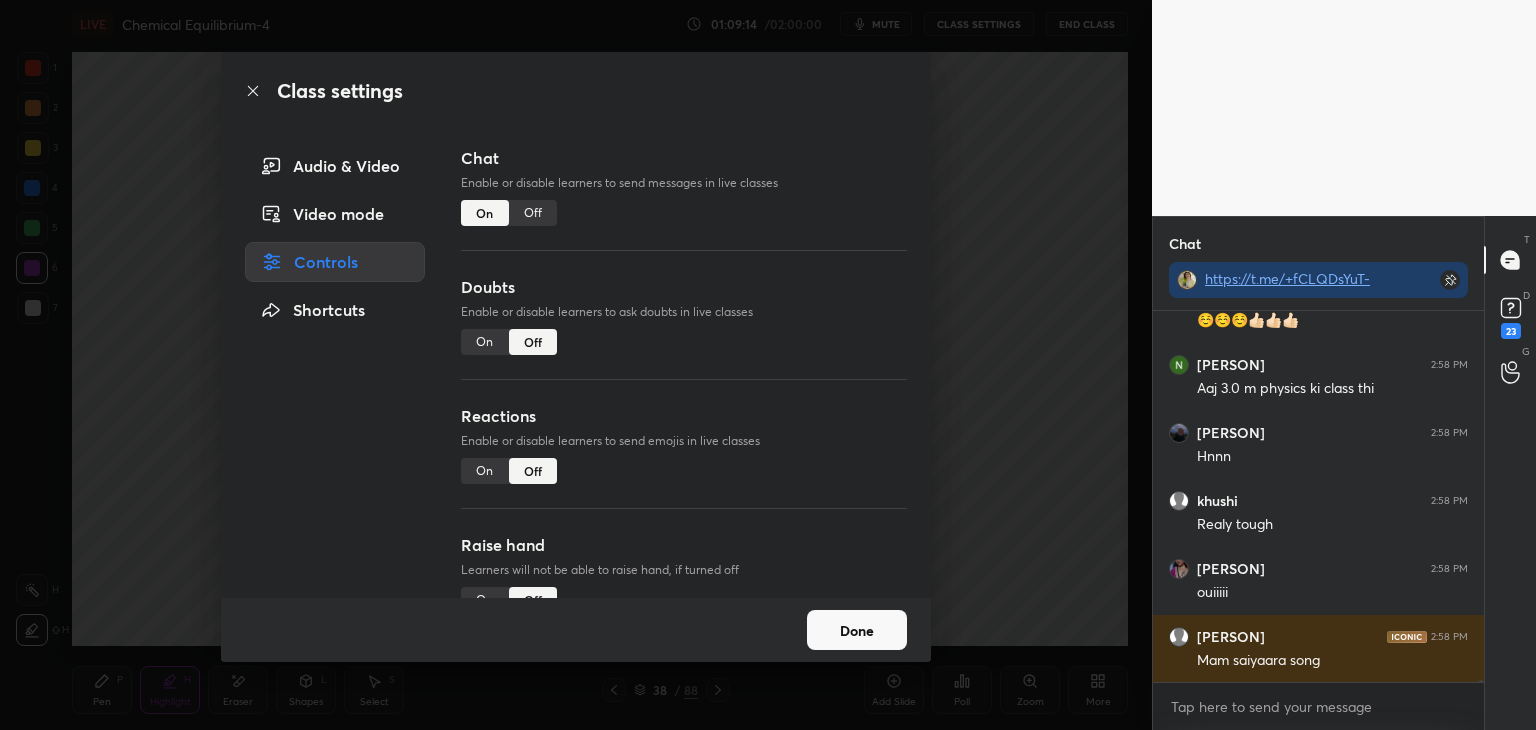 click on "Off" at bounding box center (533, 213) 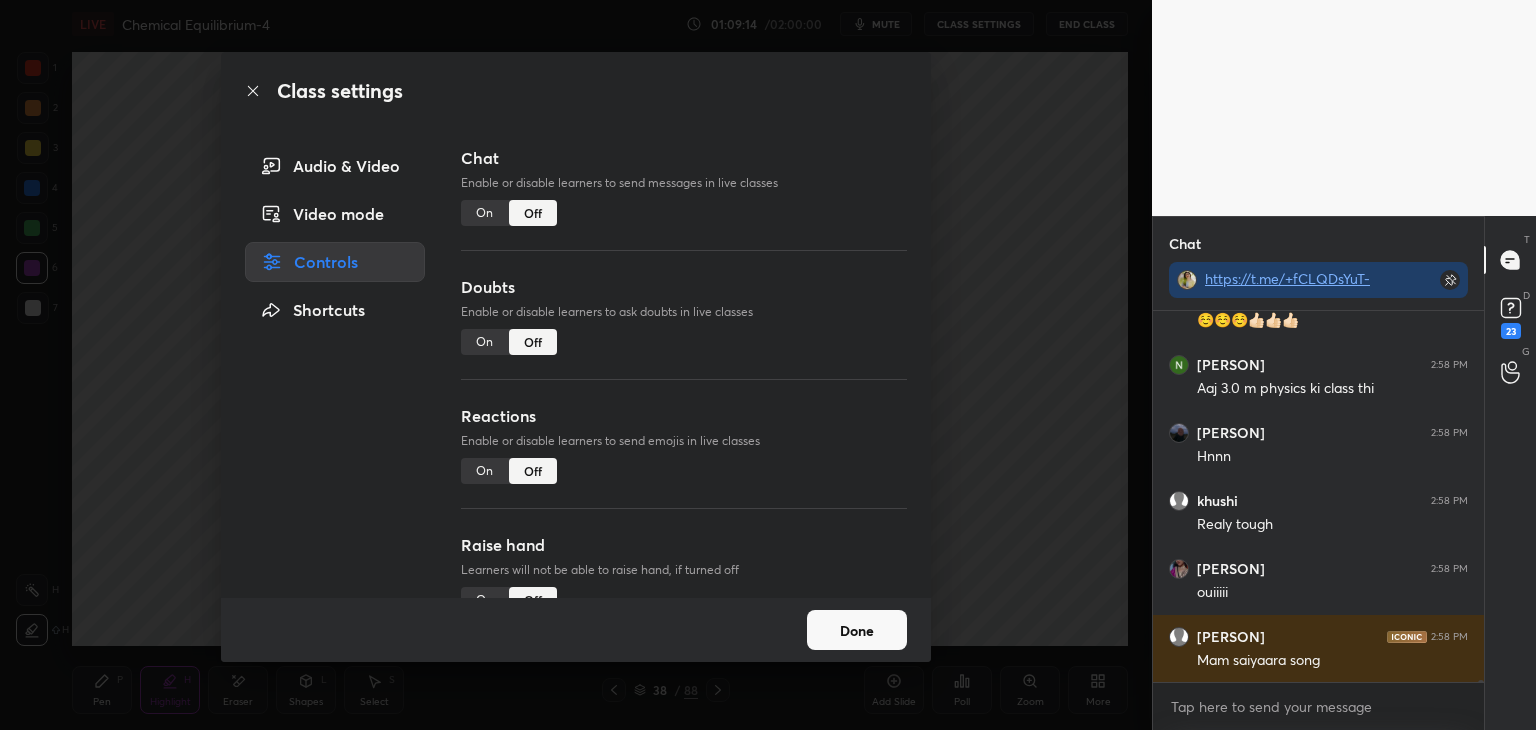 scroll, scrollTop: 82268, scrollLeft: 0, axis: vertical 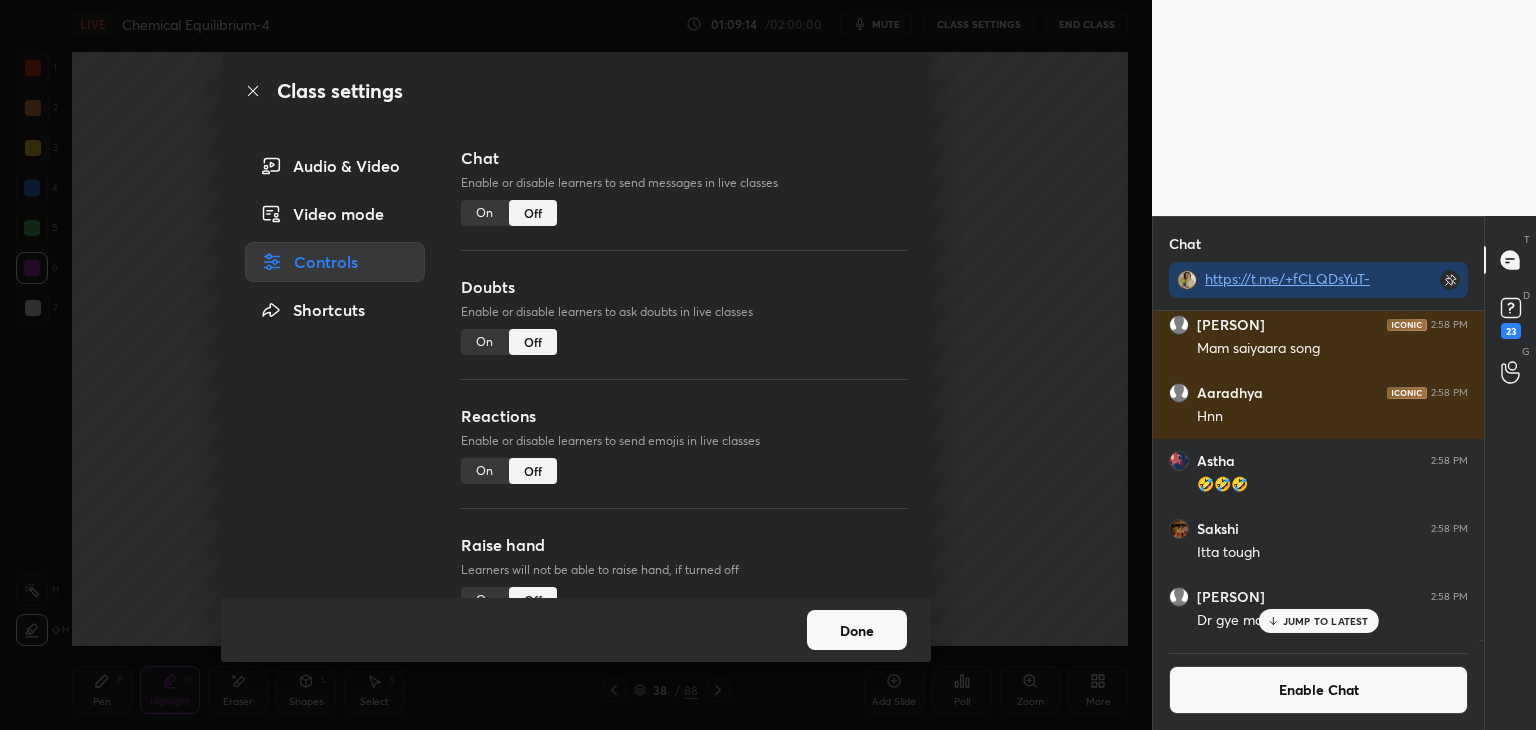 click on "Done" at bounding box center (857, 630) 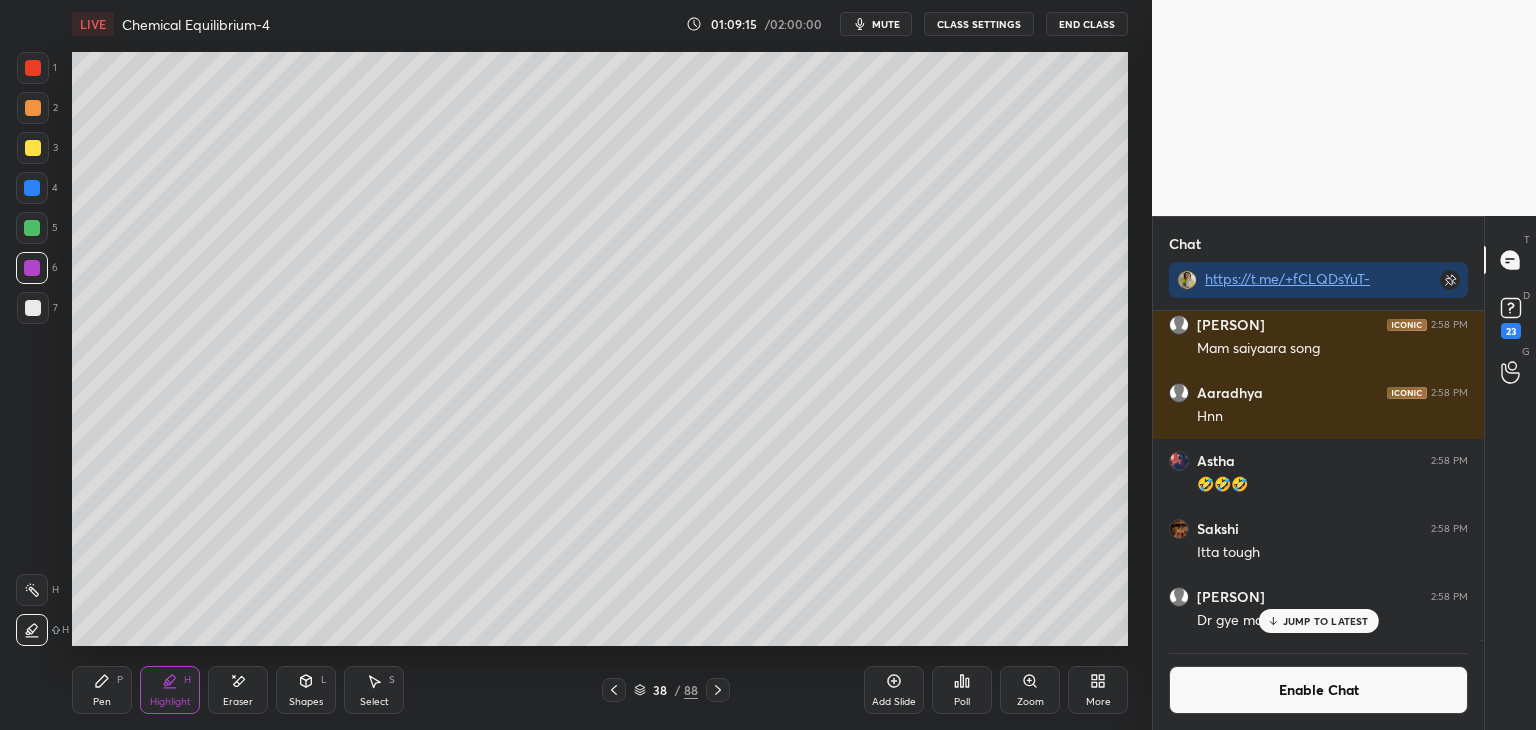 click on "Pen P" at bounding box center [102, 690] 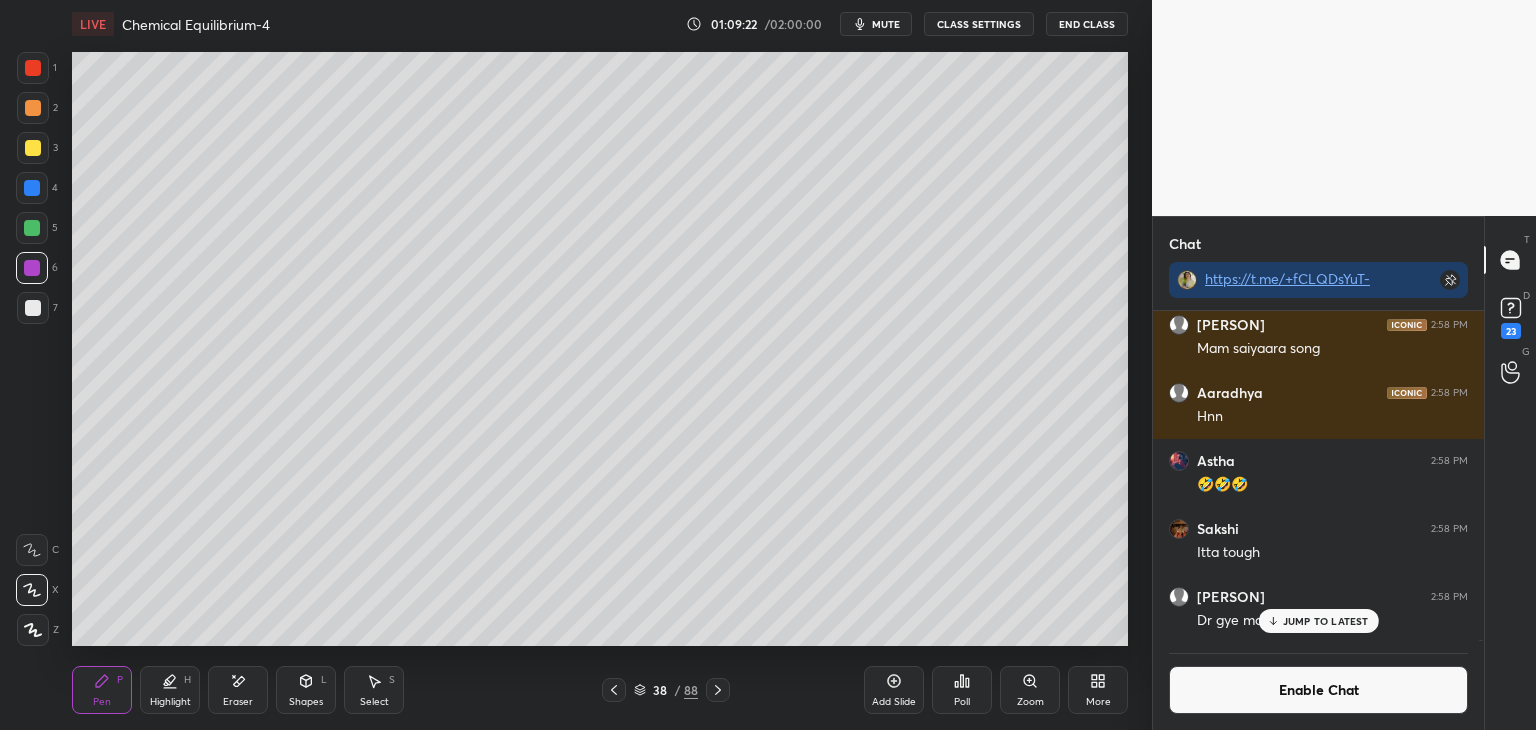 click at bounding box center (33, 308) 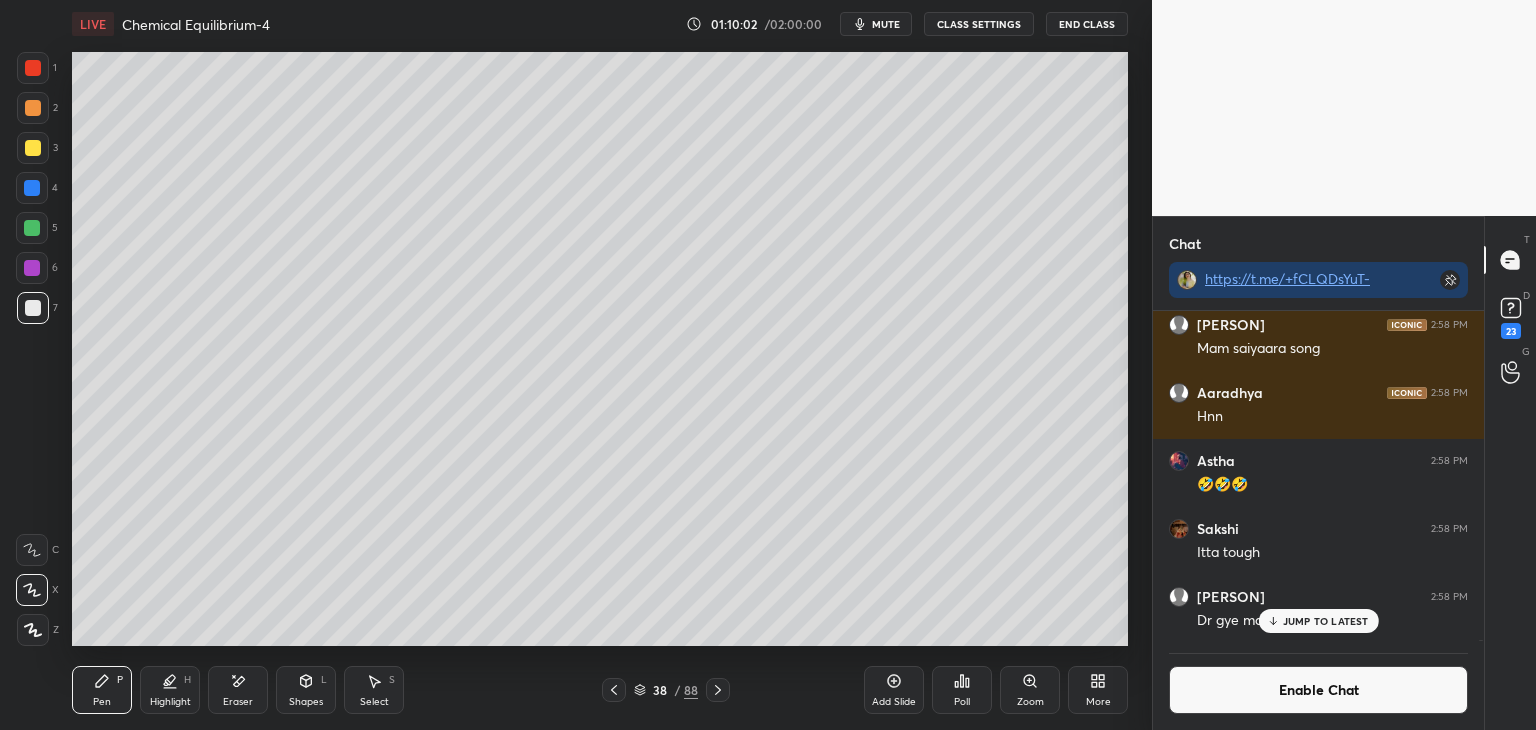 click at bounding box center (32, 188) 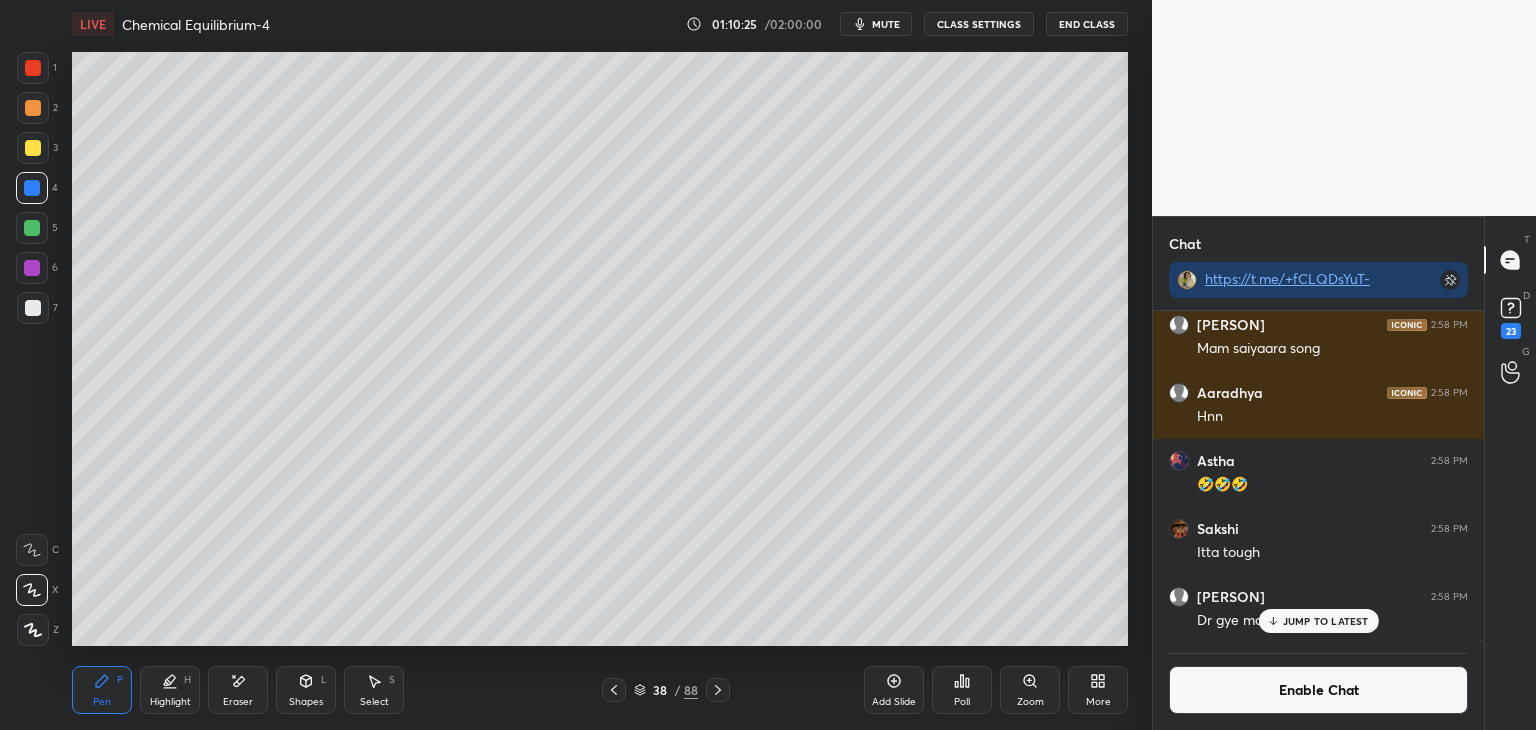 click 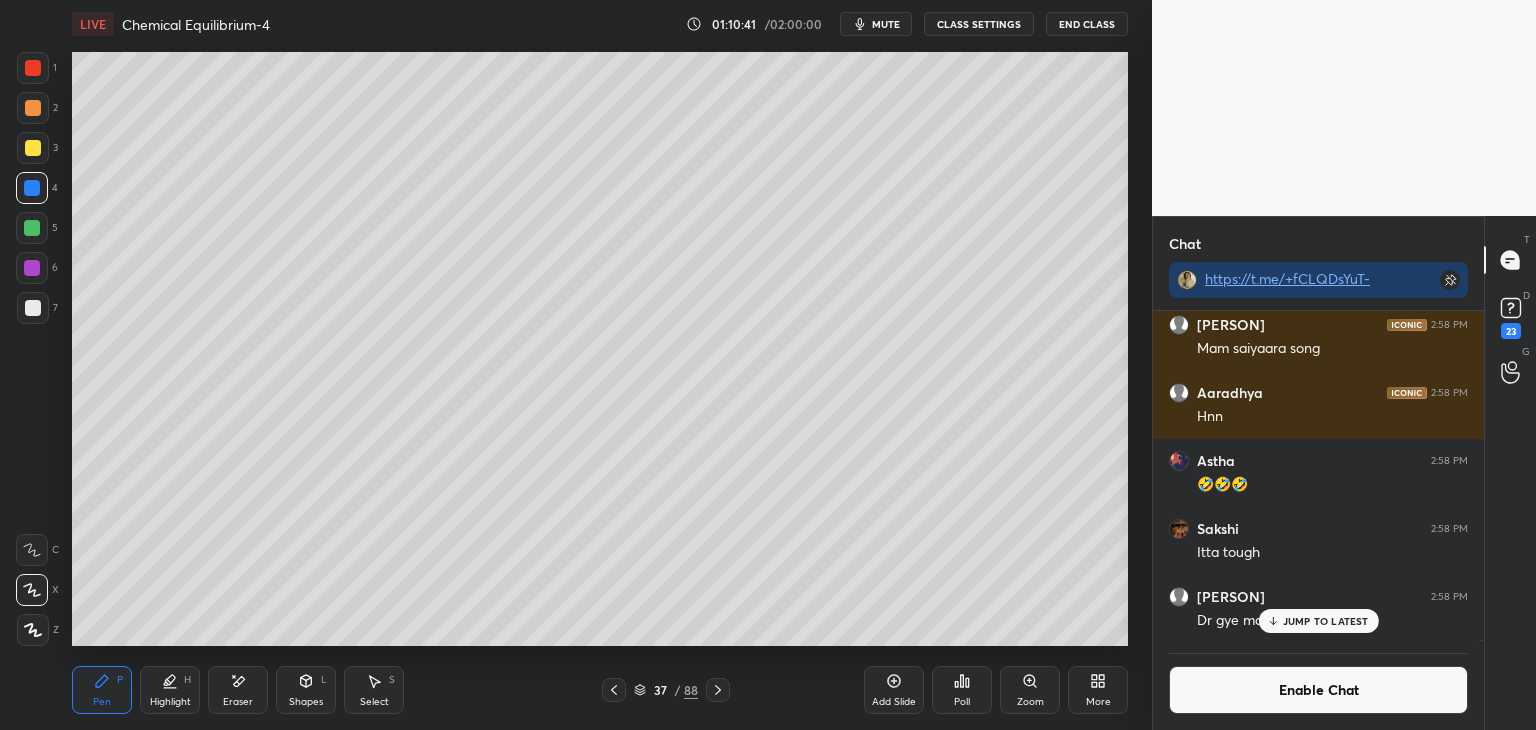 click at bounding box center (32, 268) 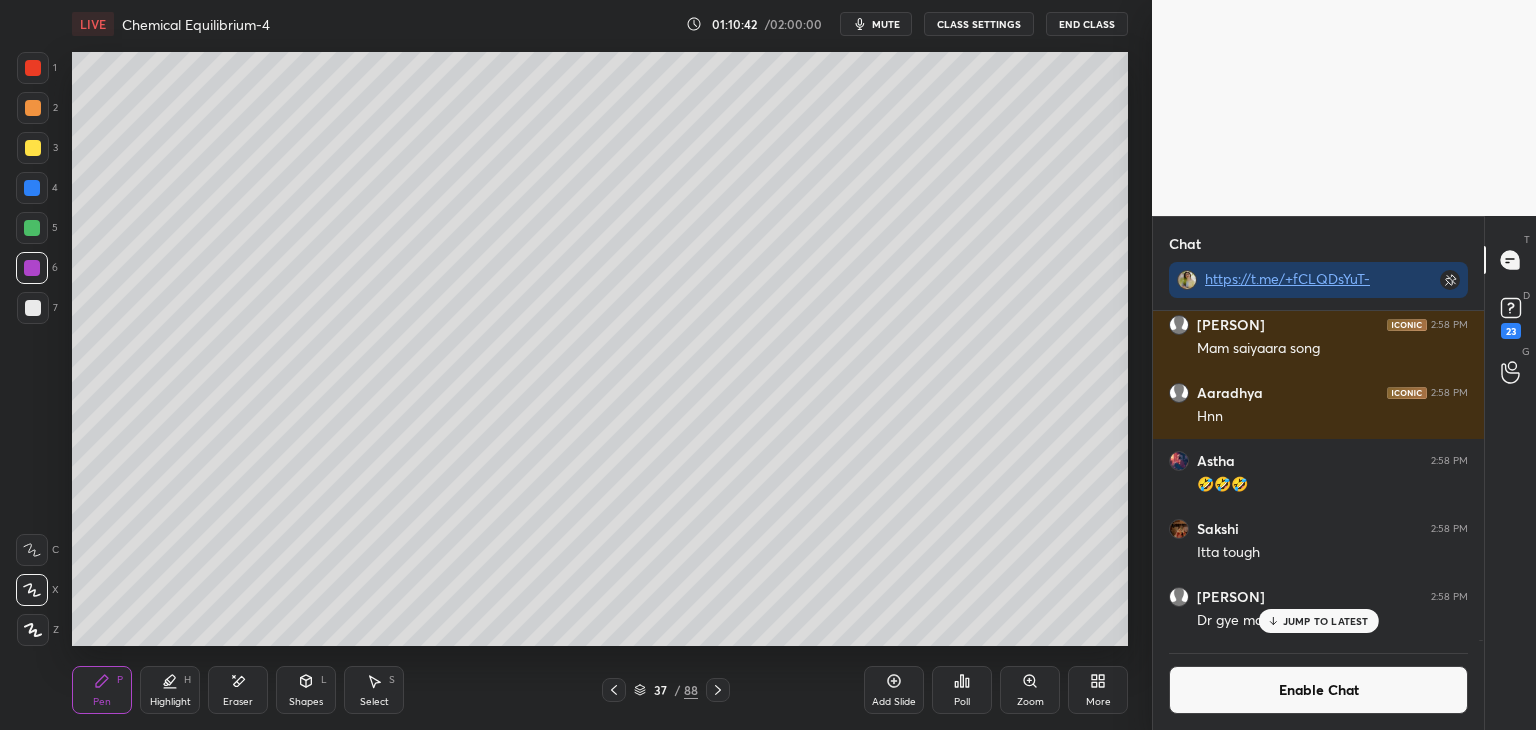 click on "Highlight H" at bounding box center [170, 690] 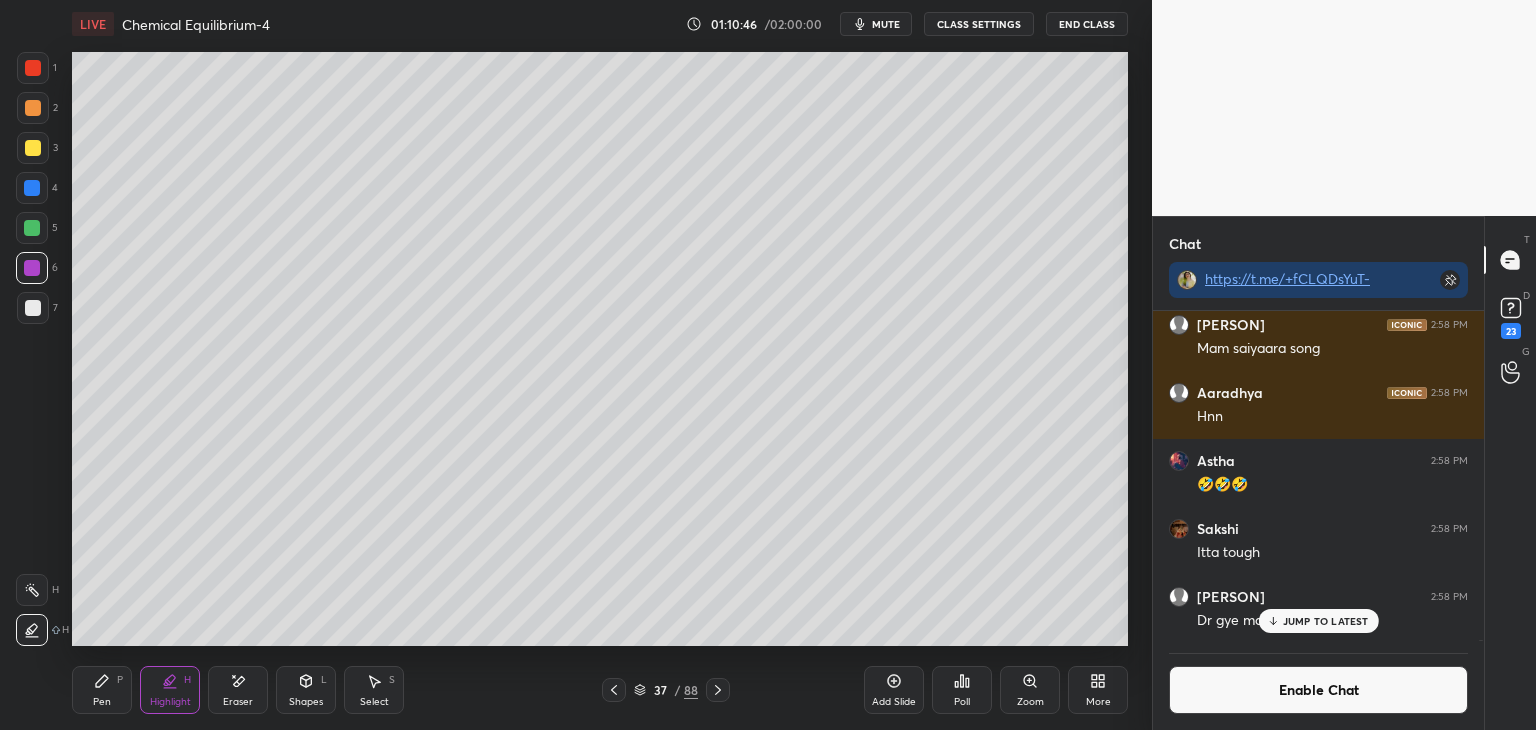 click on "Eraser" at bounding box center (238, 690) 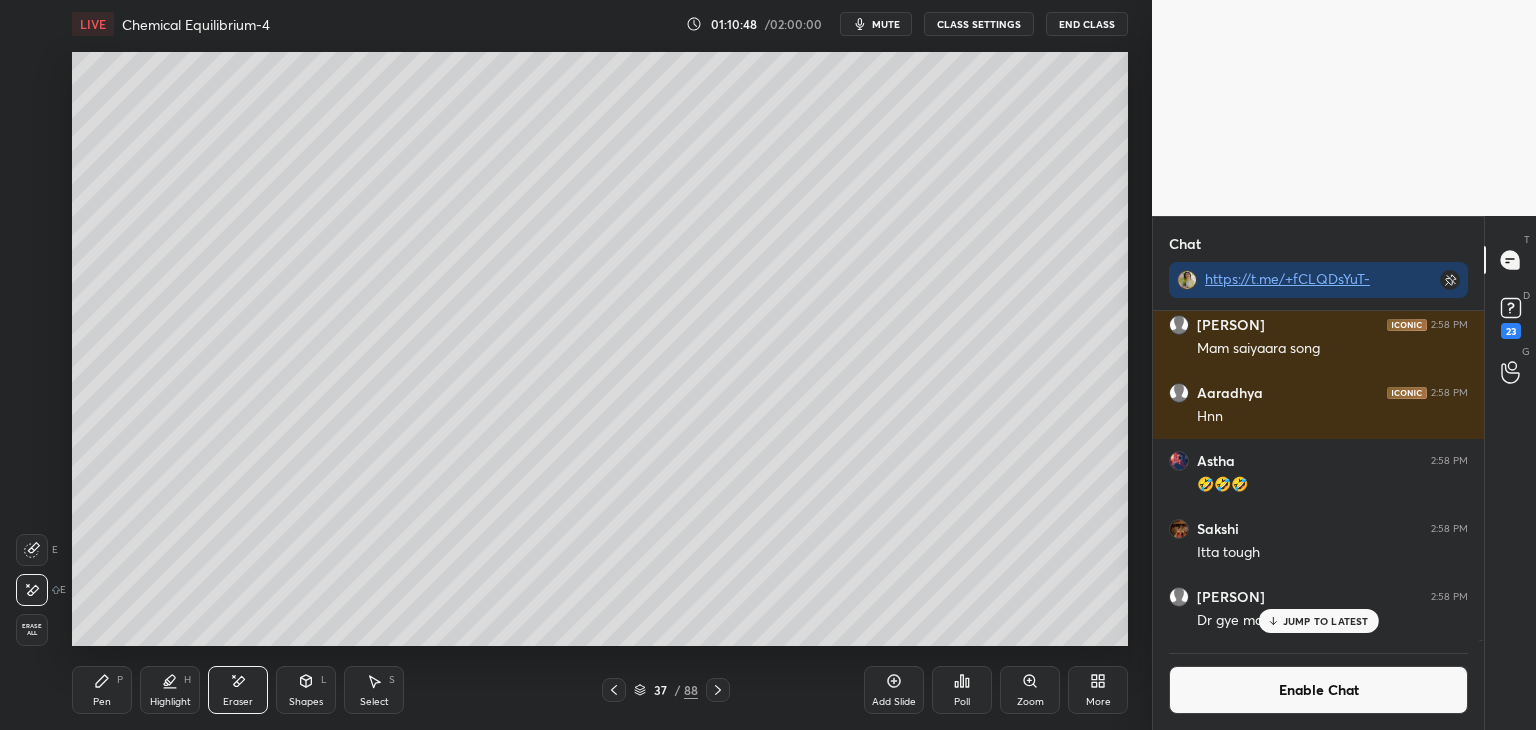 click on "Pen P" at bounding box center (102, 690) 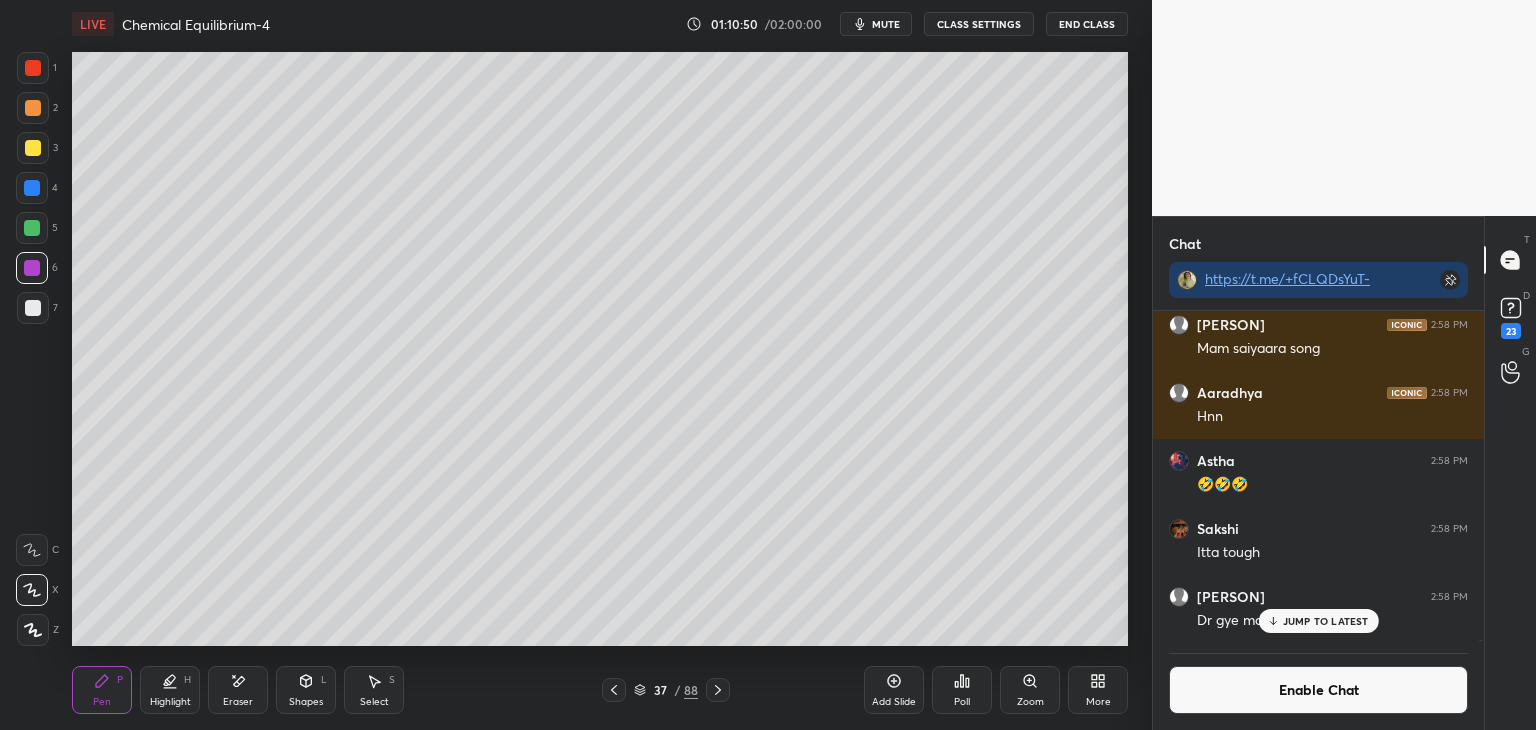 click on "Shapes" at bounding box center [306, 702] 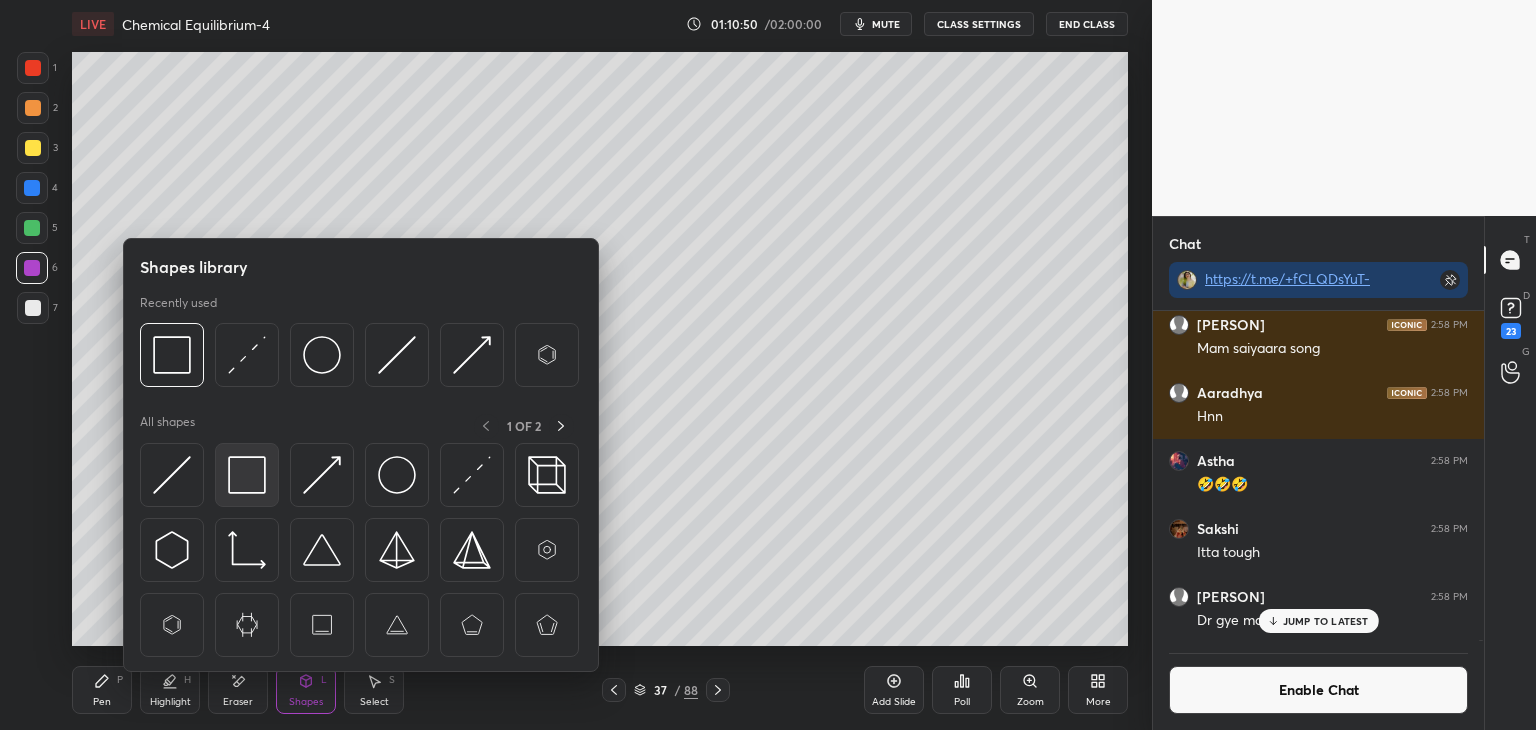 click at bounding box center [247, 475] 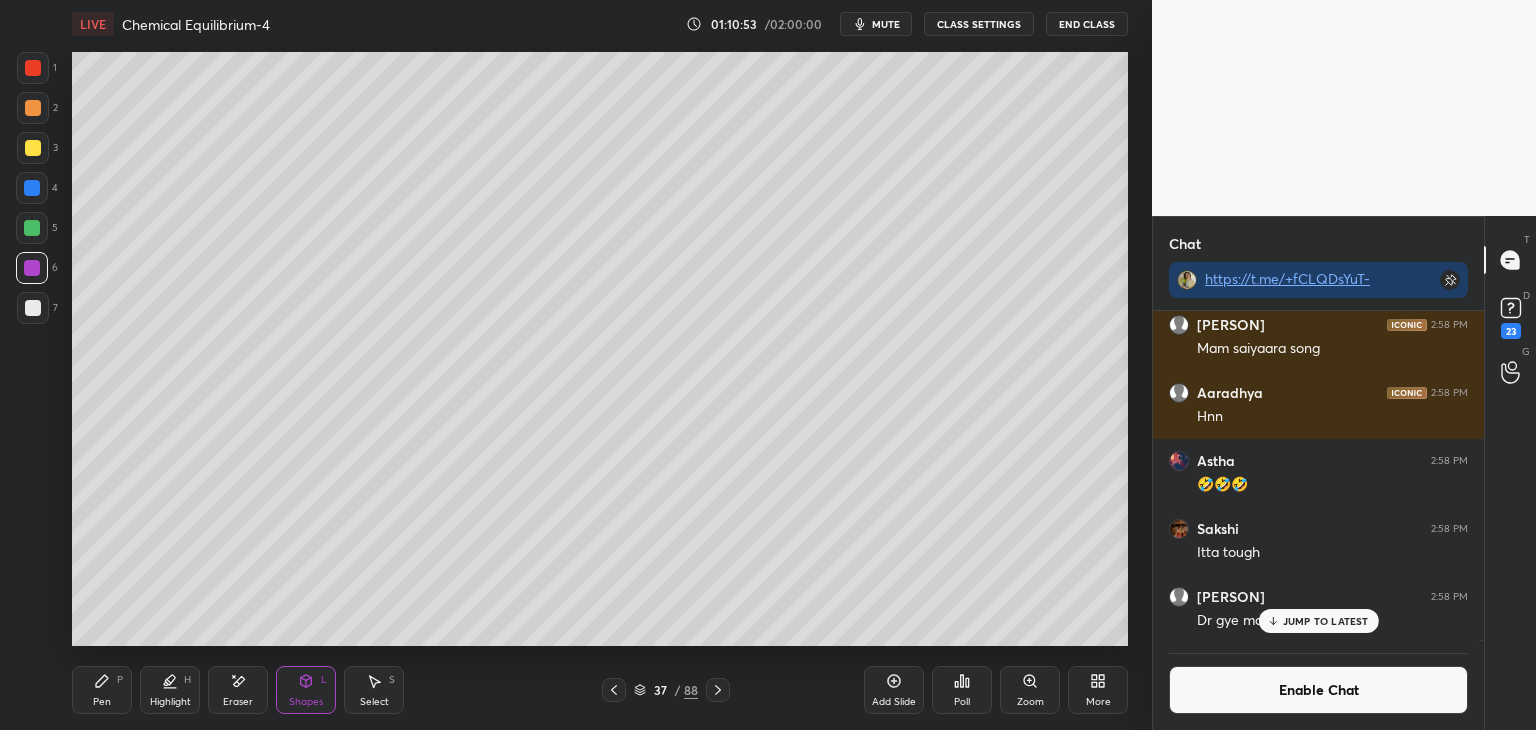 click 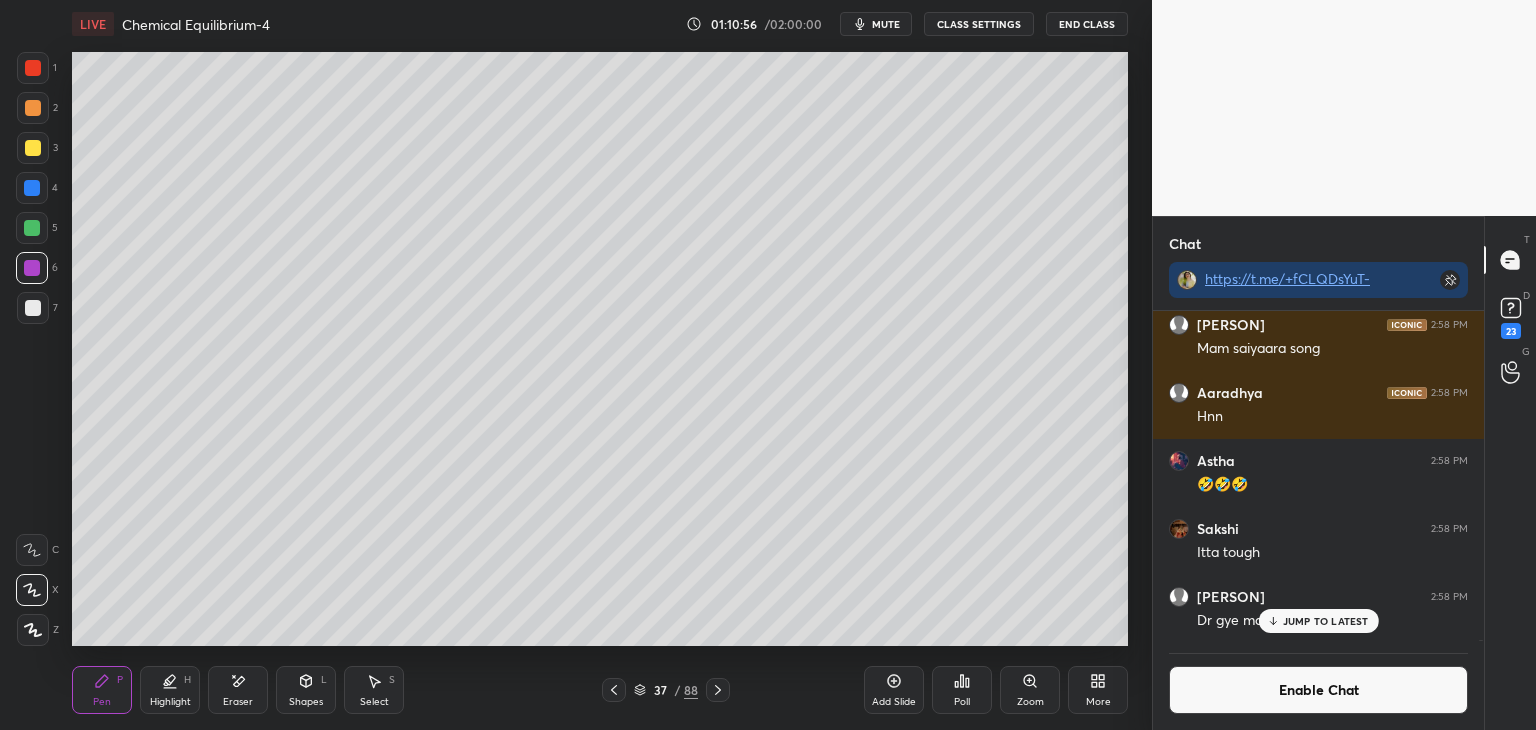 click on "Highlight H" at bounding box center (170, 690) 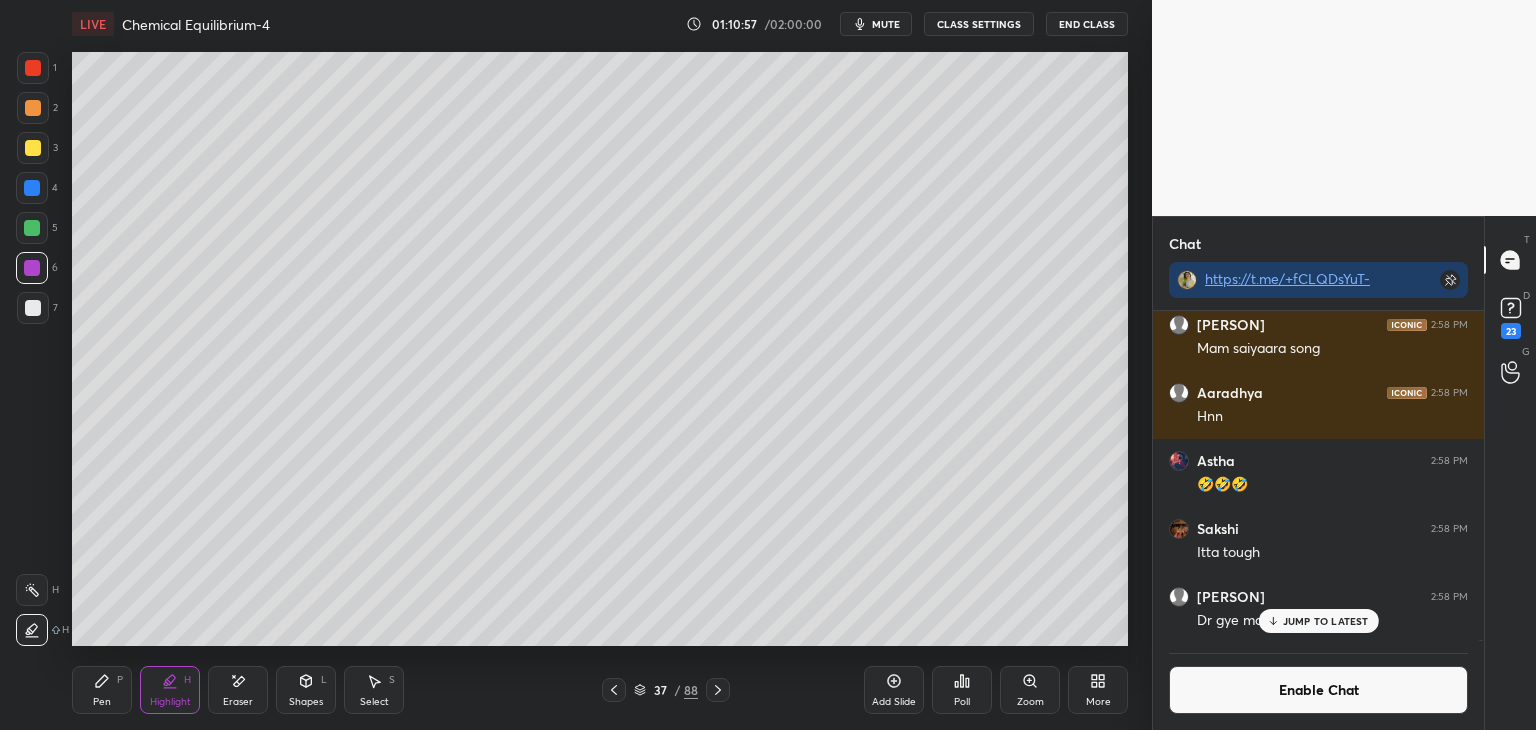 click at bounding box center [32, 590] 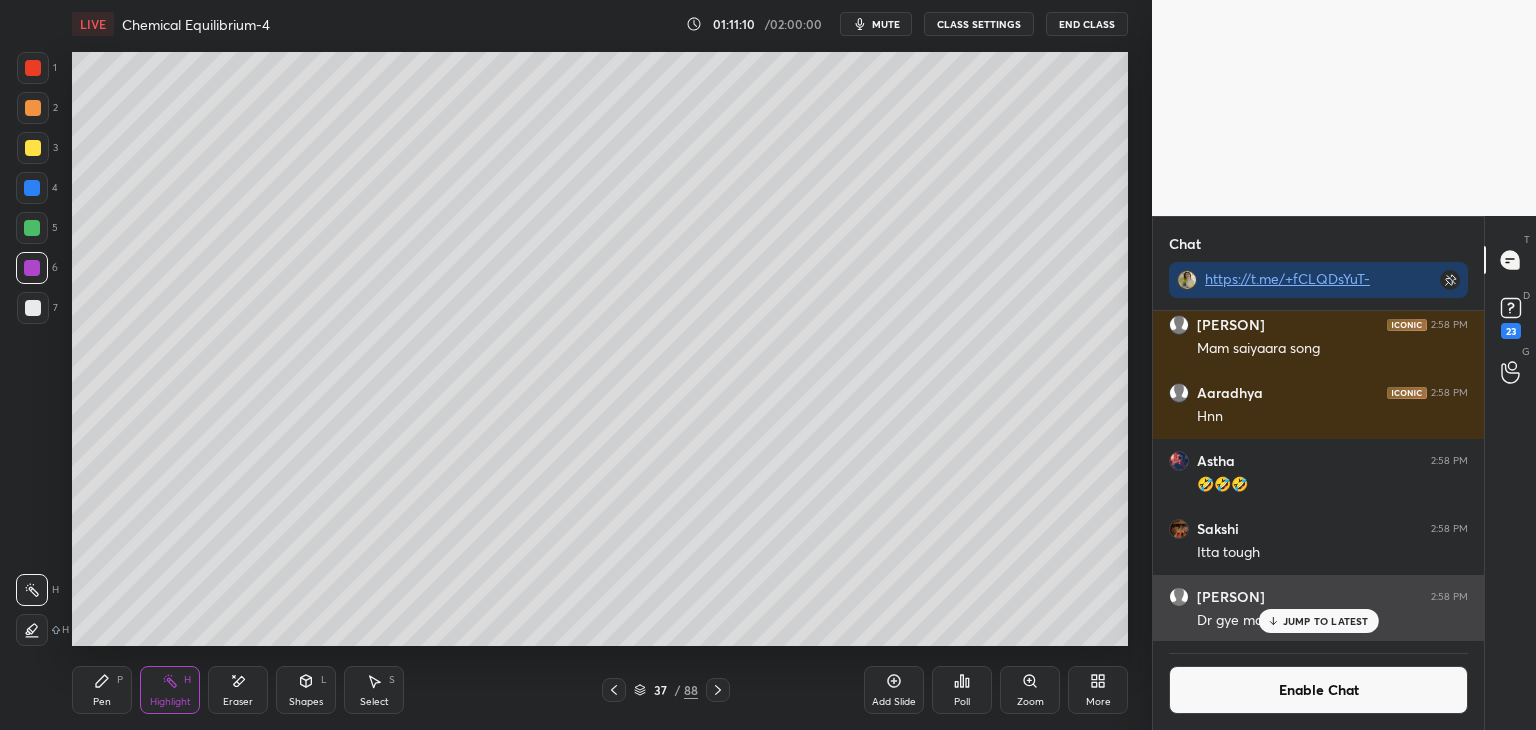 click on "JUMP TO LATEST" at bounding box center (1326, 621) 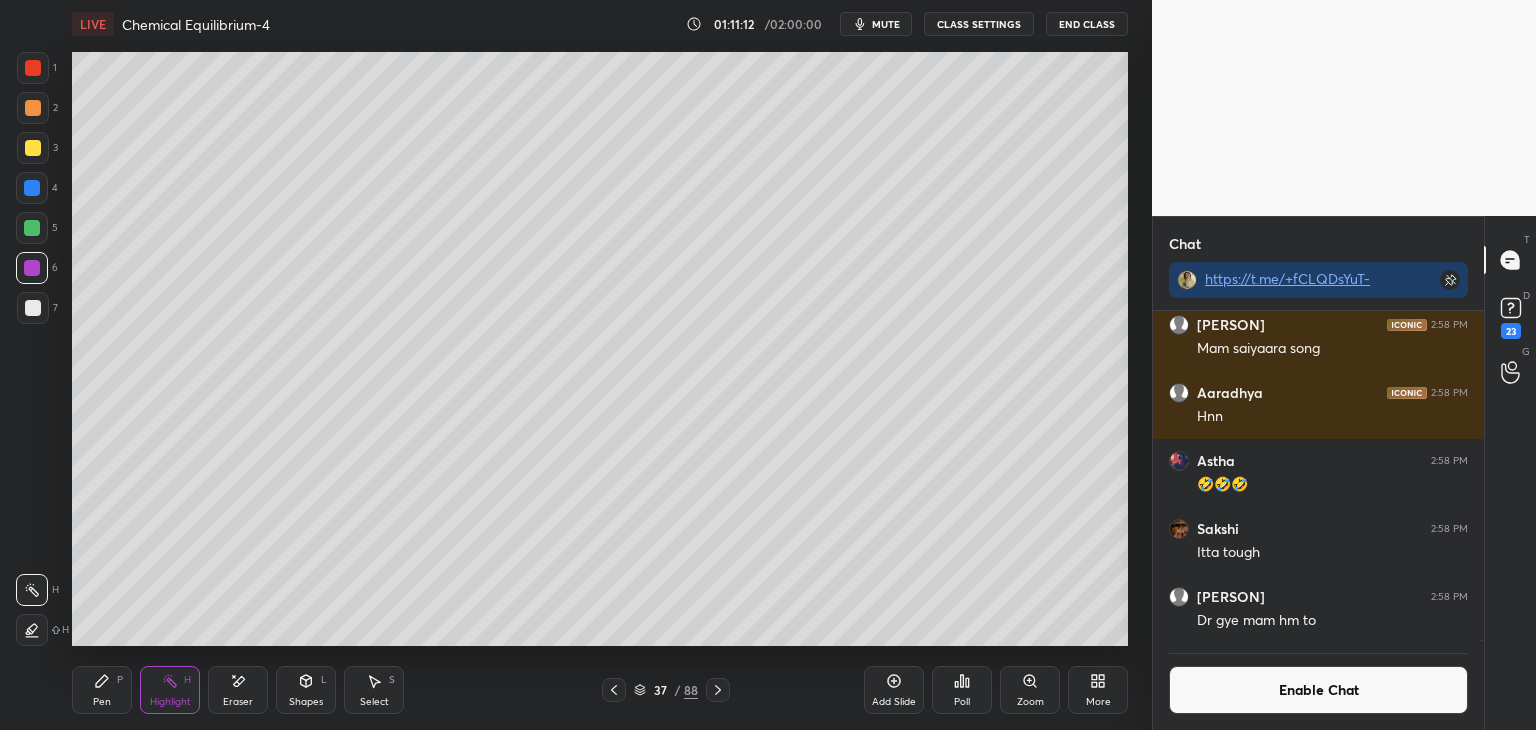 click on "Enable Chat" at bounding box center [1318, 690] 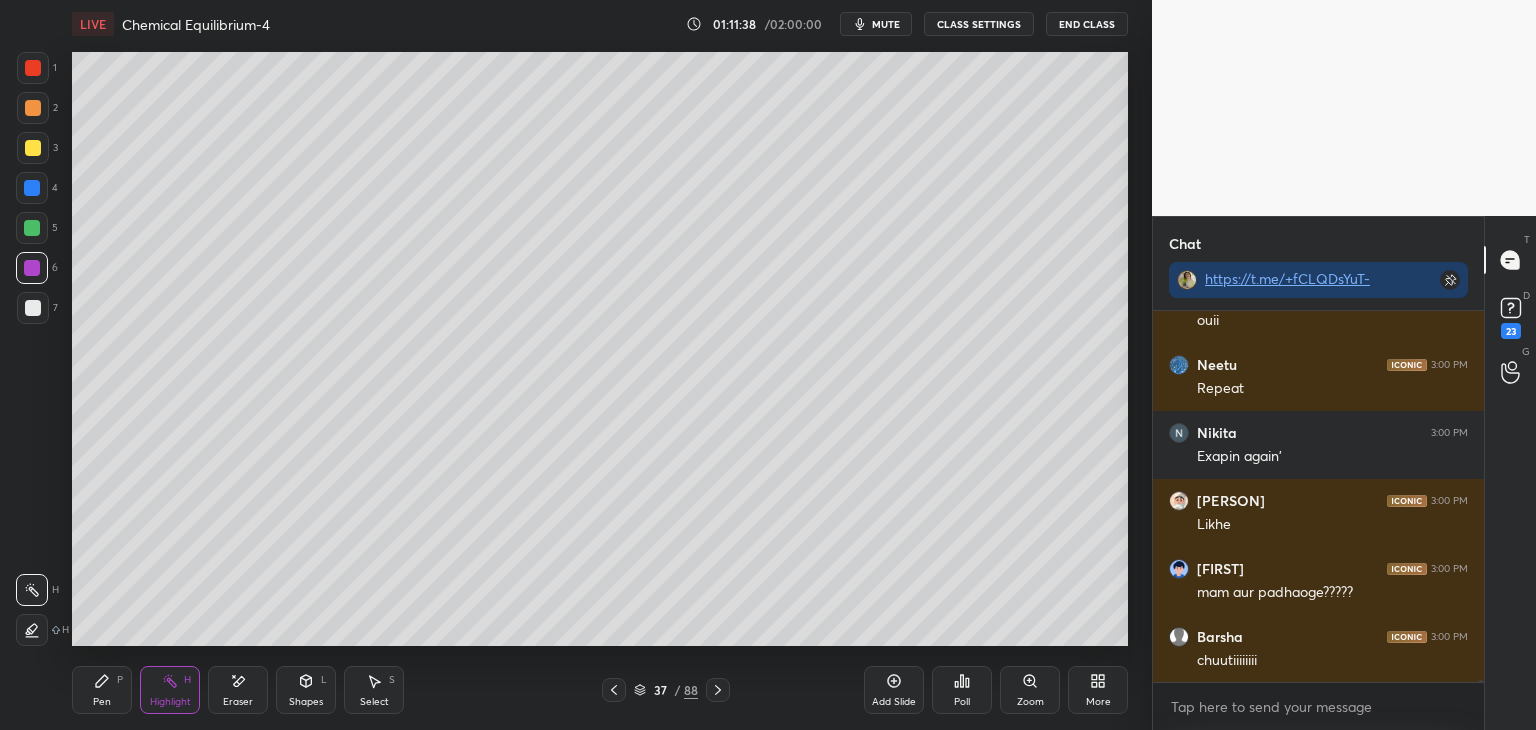 scroll, scrollTop: 91480, scrollLeft: 0, axis: vertical 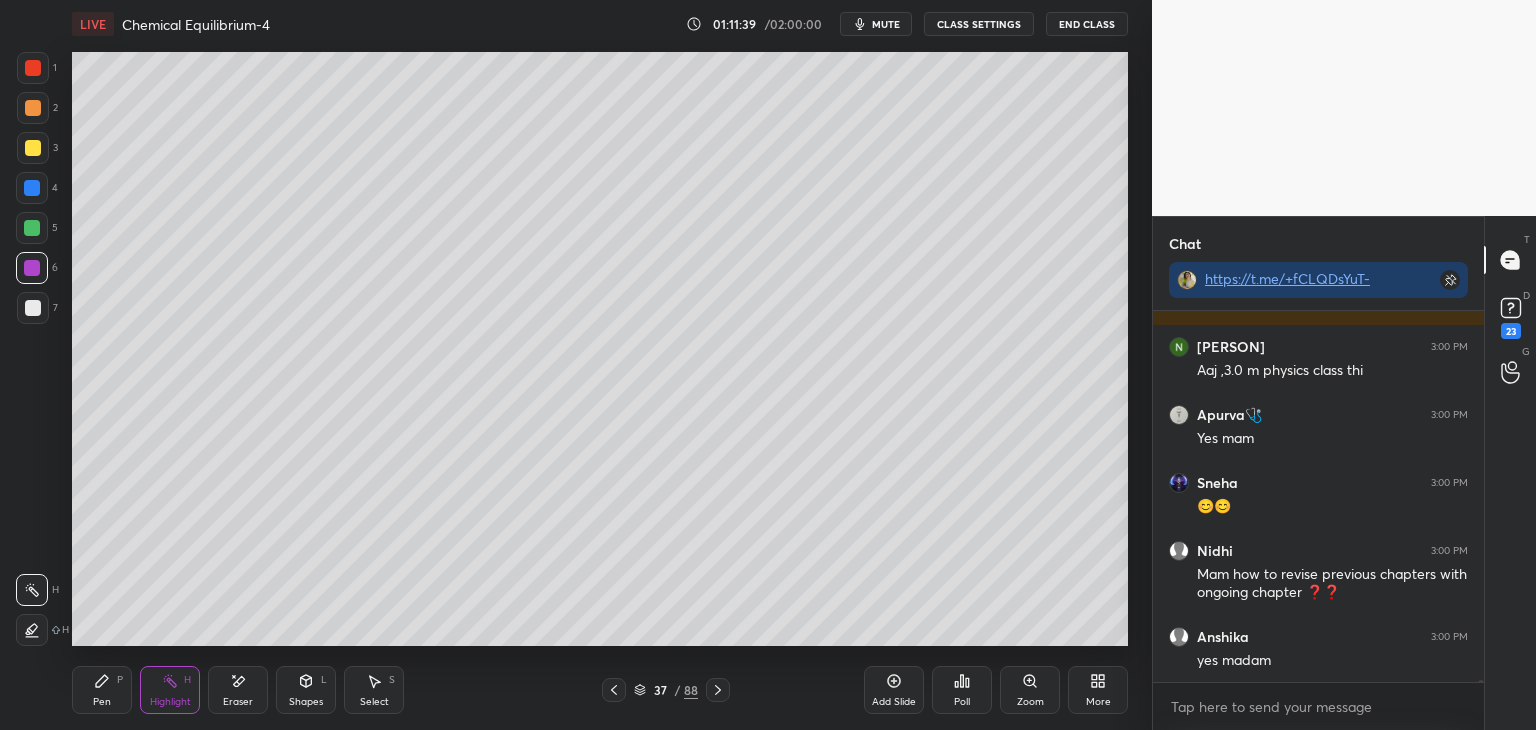 click on "CLASS SETTINGS" at bounding box center (979, 24) 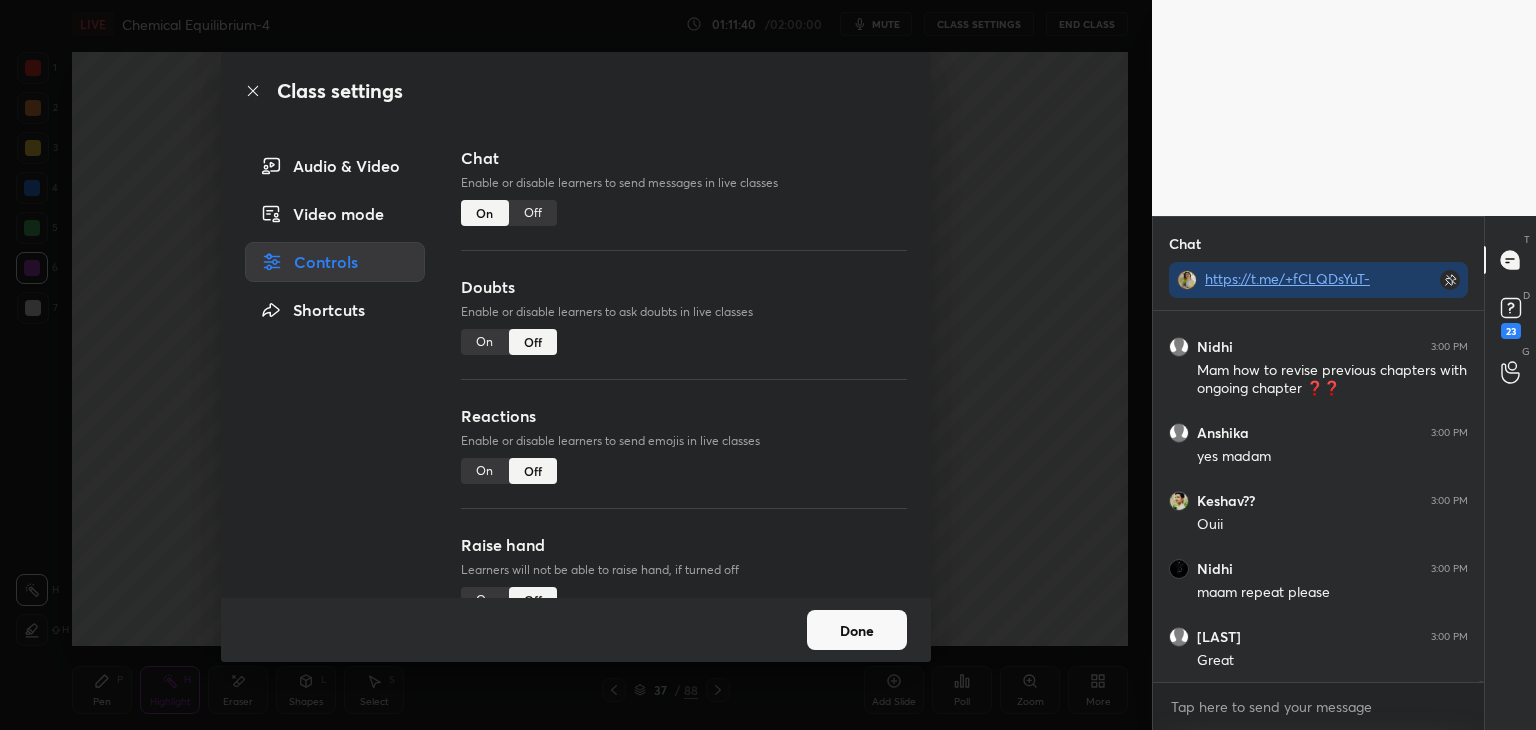 click on "Off" at bounding box center (533, 213) 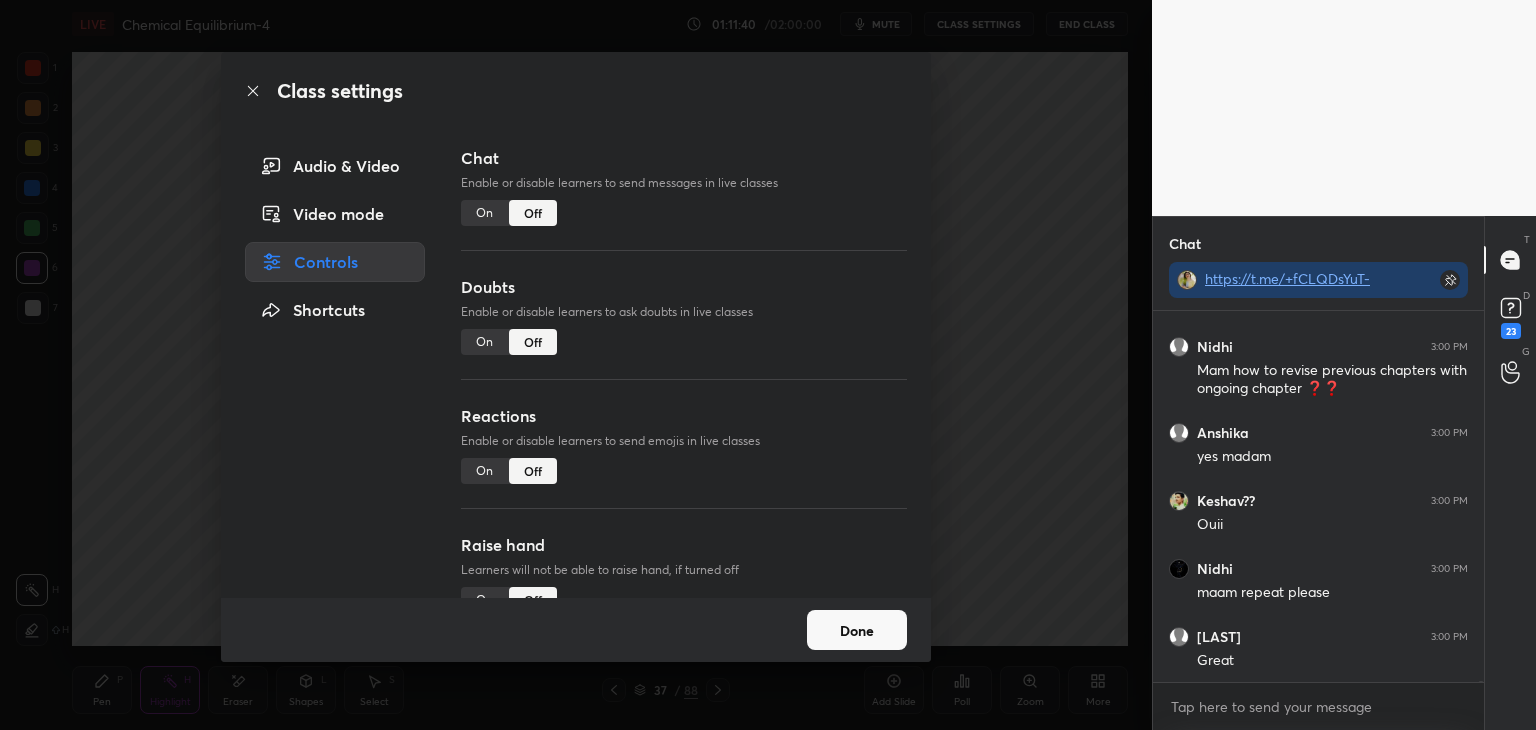 scroll, scrollTop: 88814, scrollLeft: 0, axis: vertical 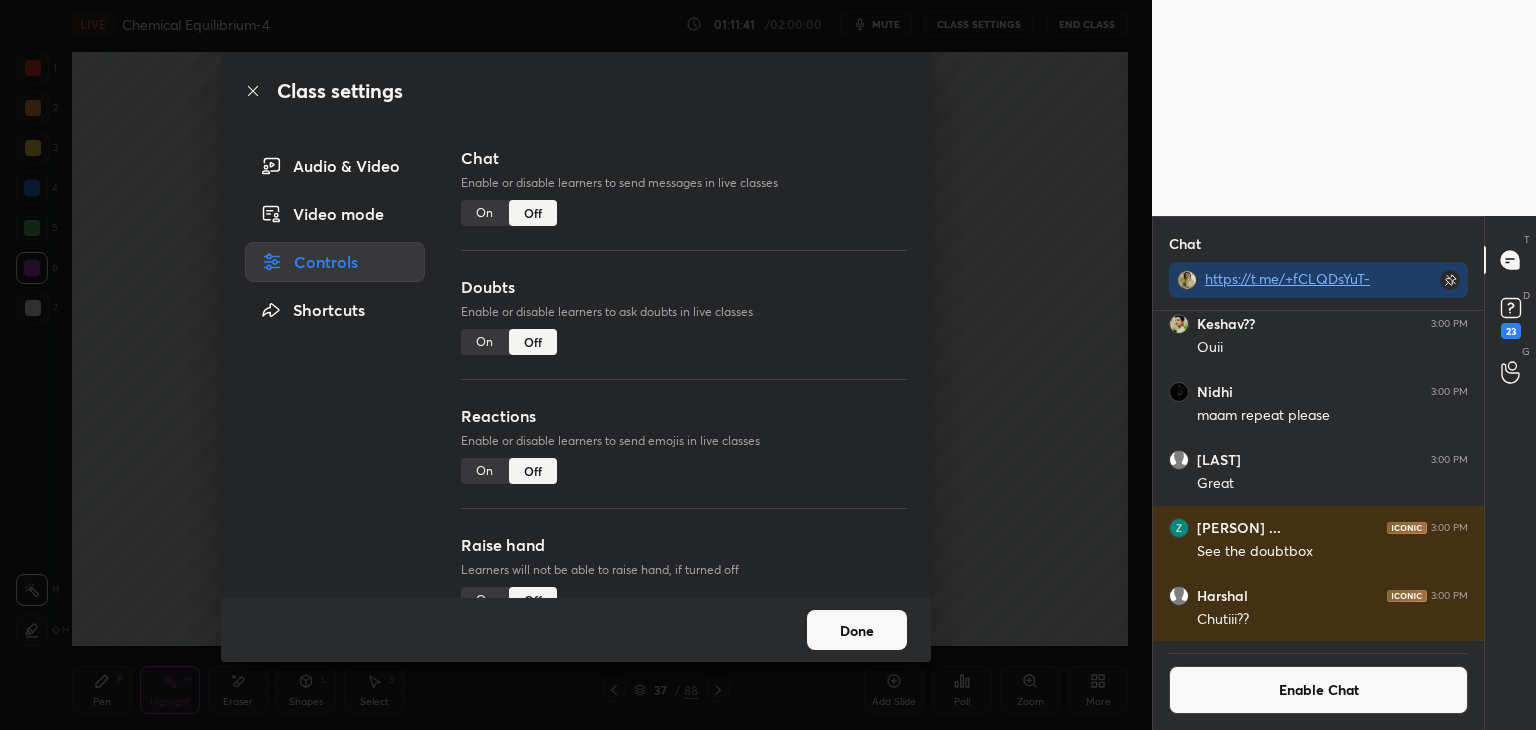 click on "Done" at bounding box center (857, 630) 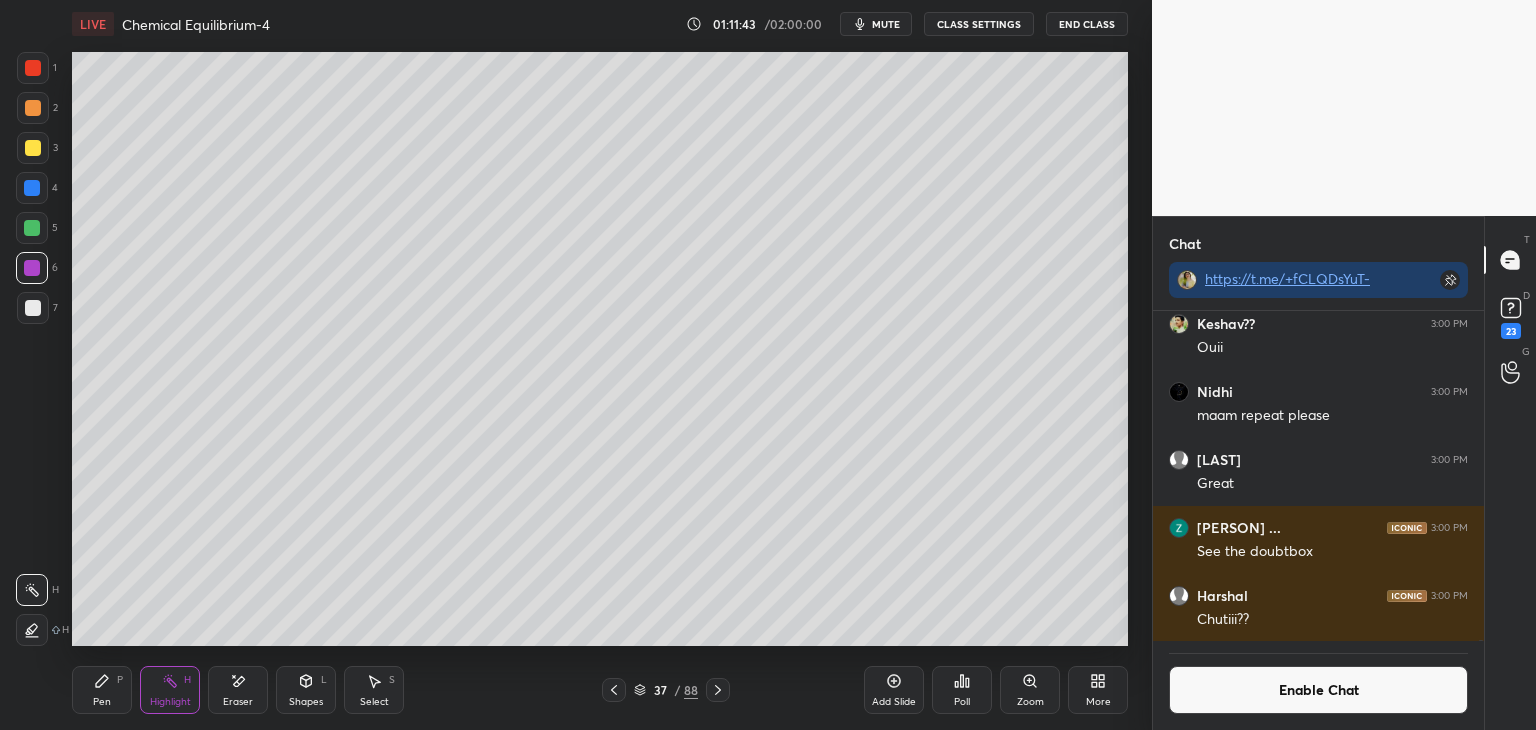 click 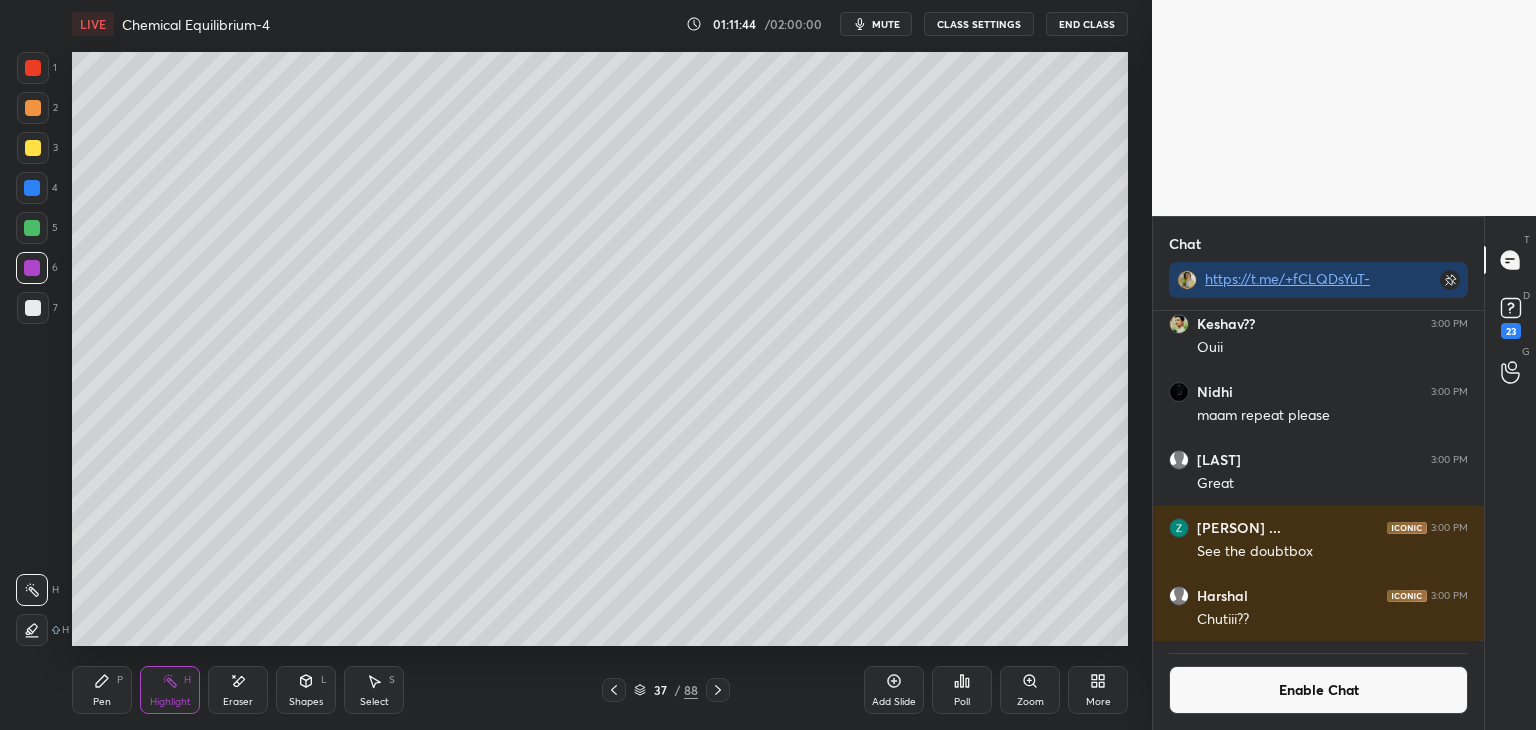 click at bounding box center [33, 108] 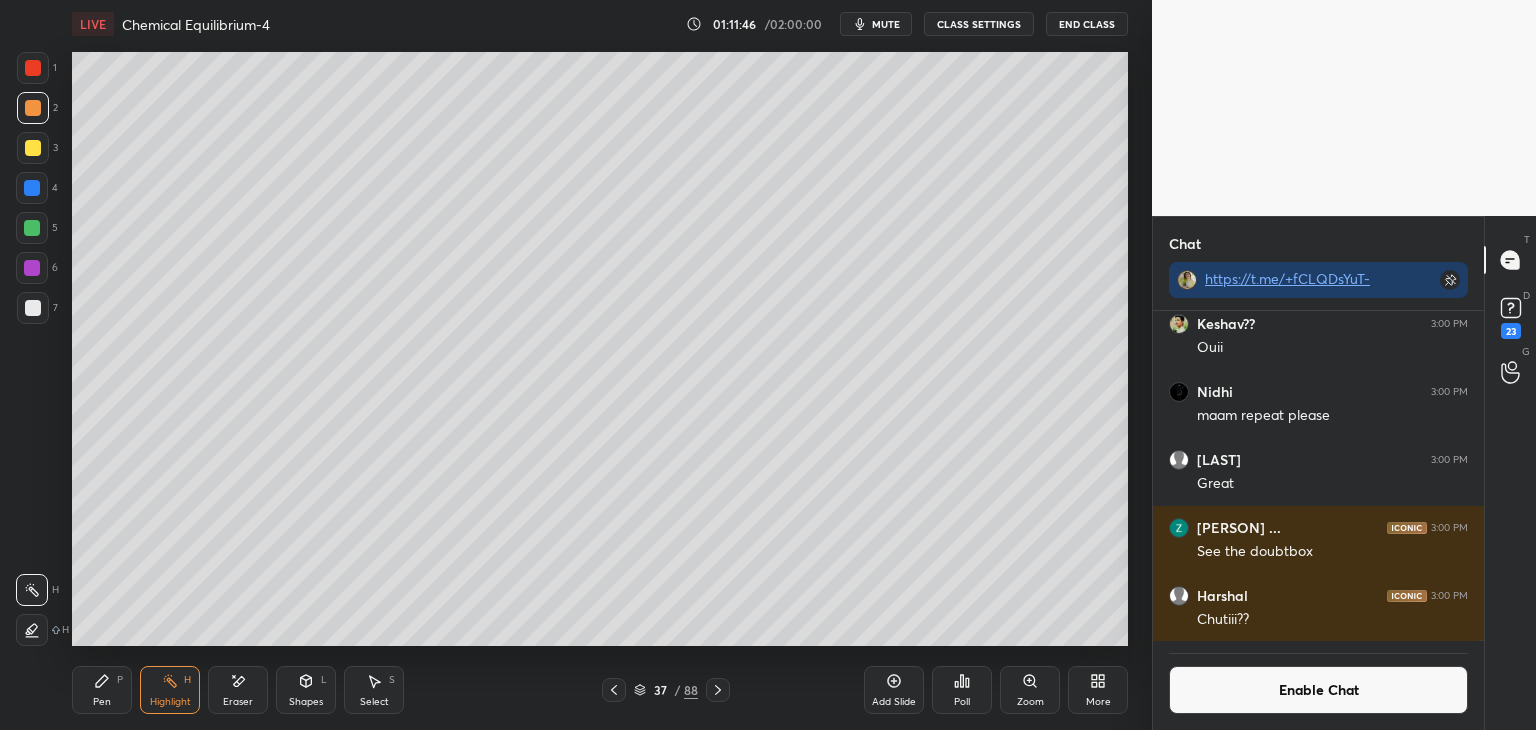 click at bounding box center (33, 148) 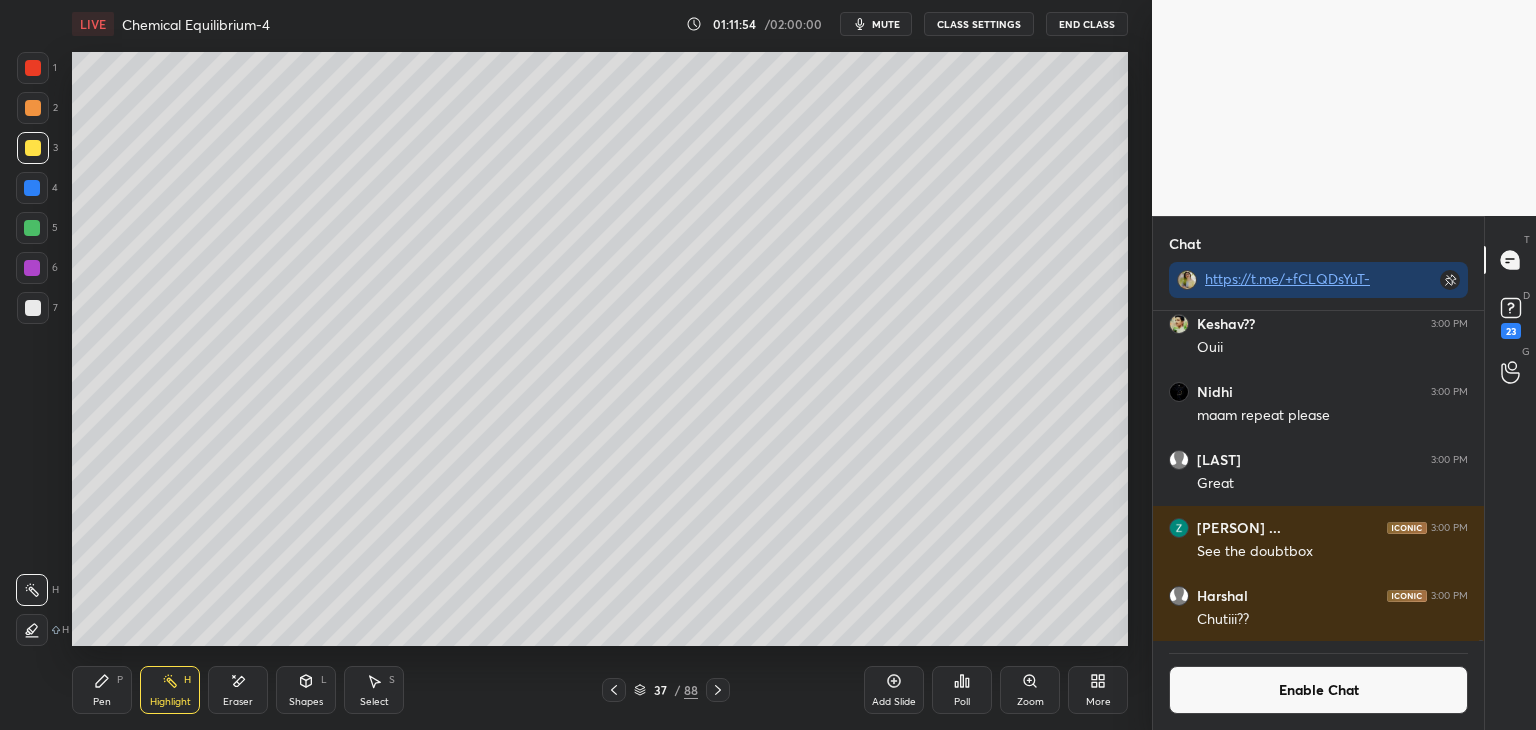 click at bounding box center (32, 228) 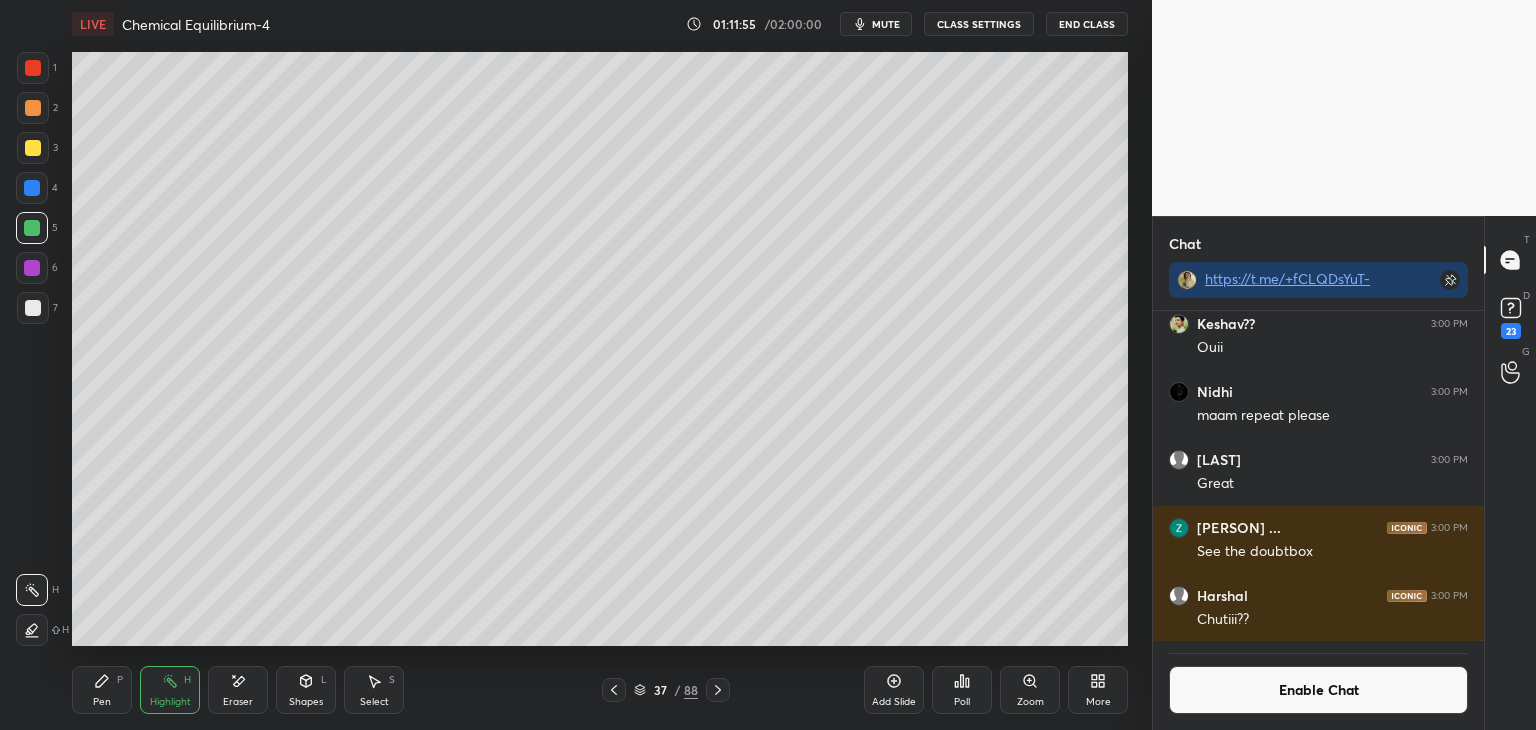 click at bounding box center (32, 188) 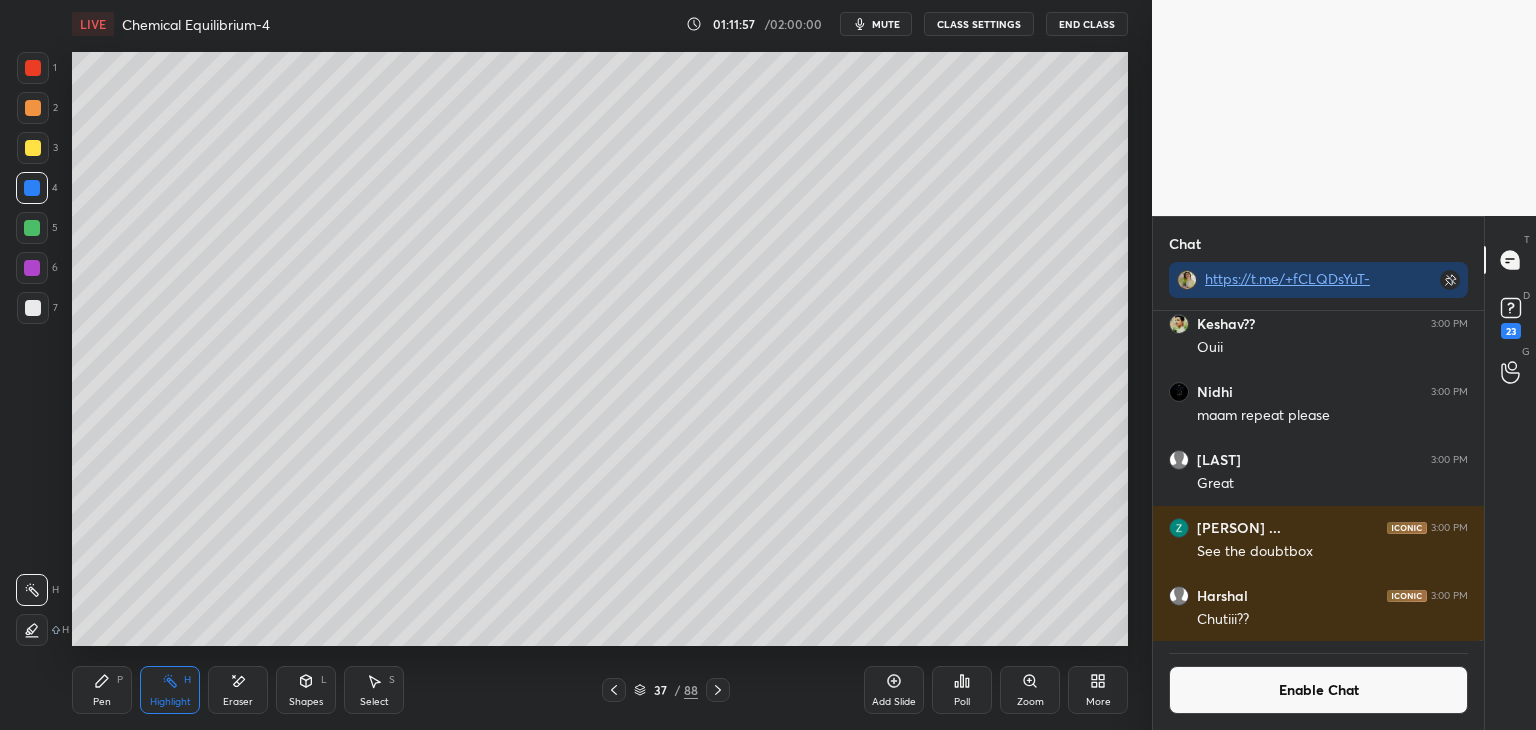 click at bounding box center [33, 108] 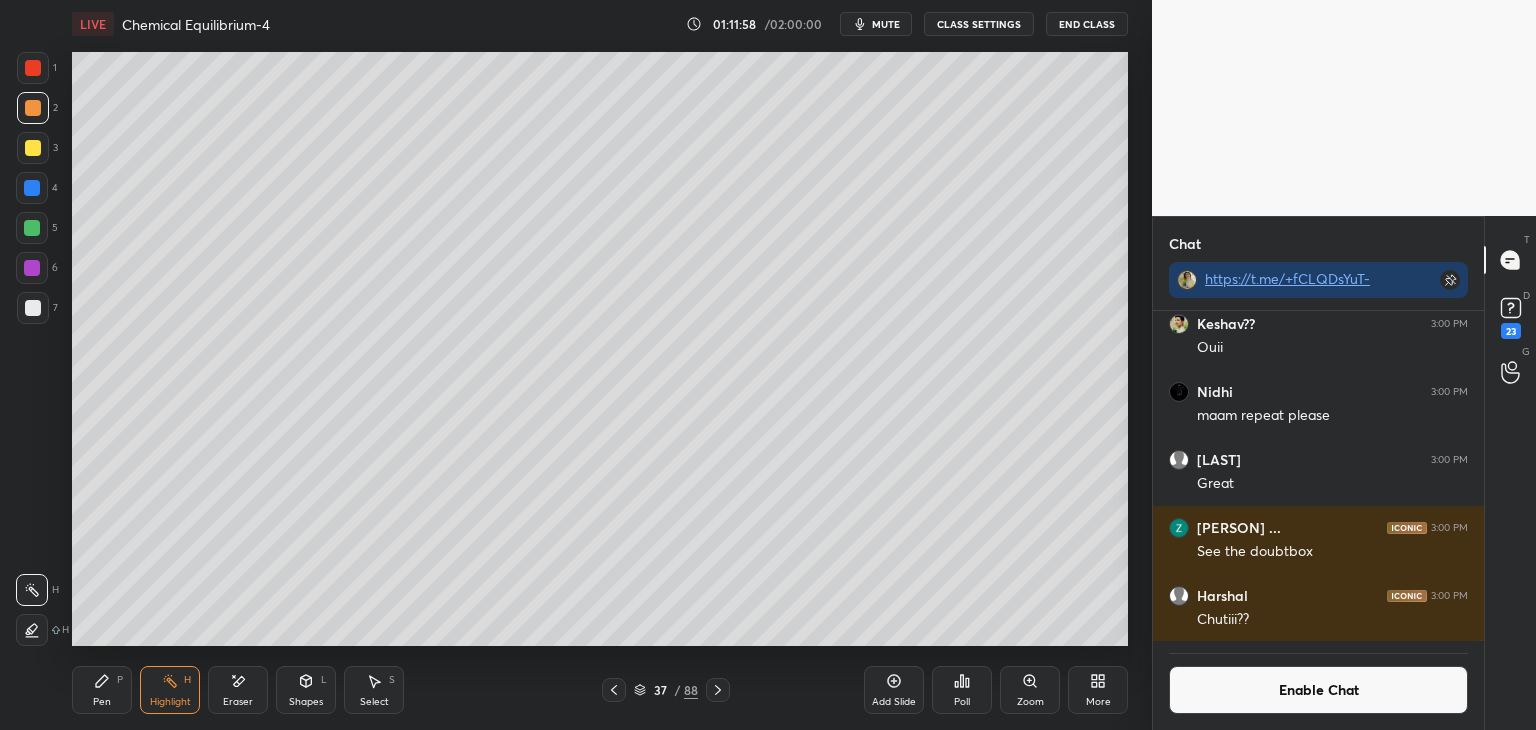 click at bounding box center (33, 148) 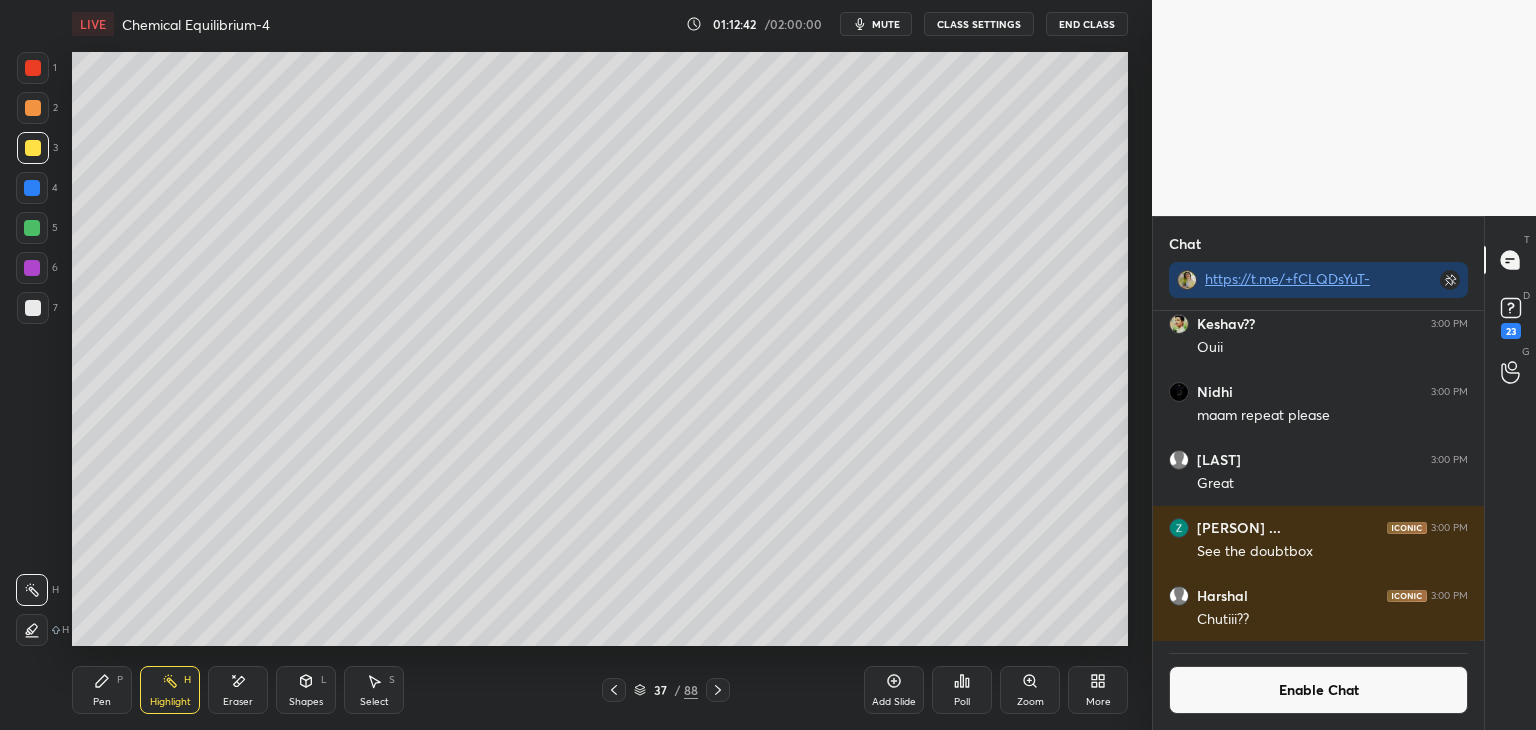 click 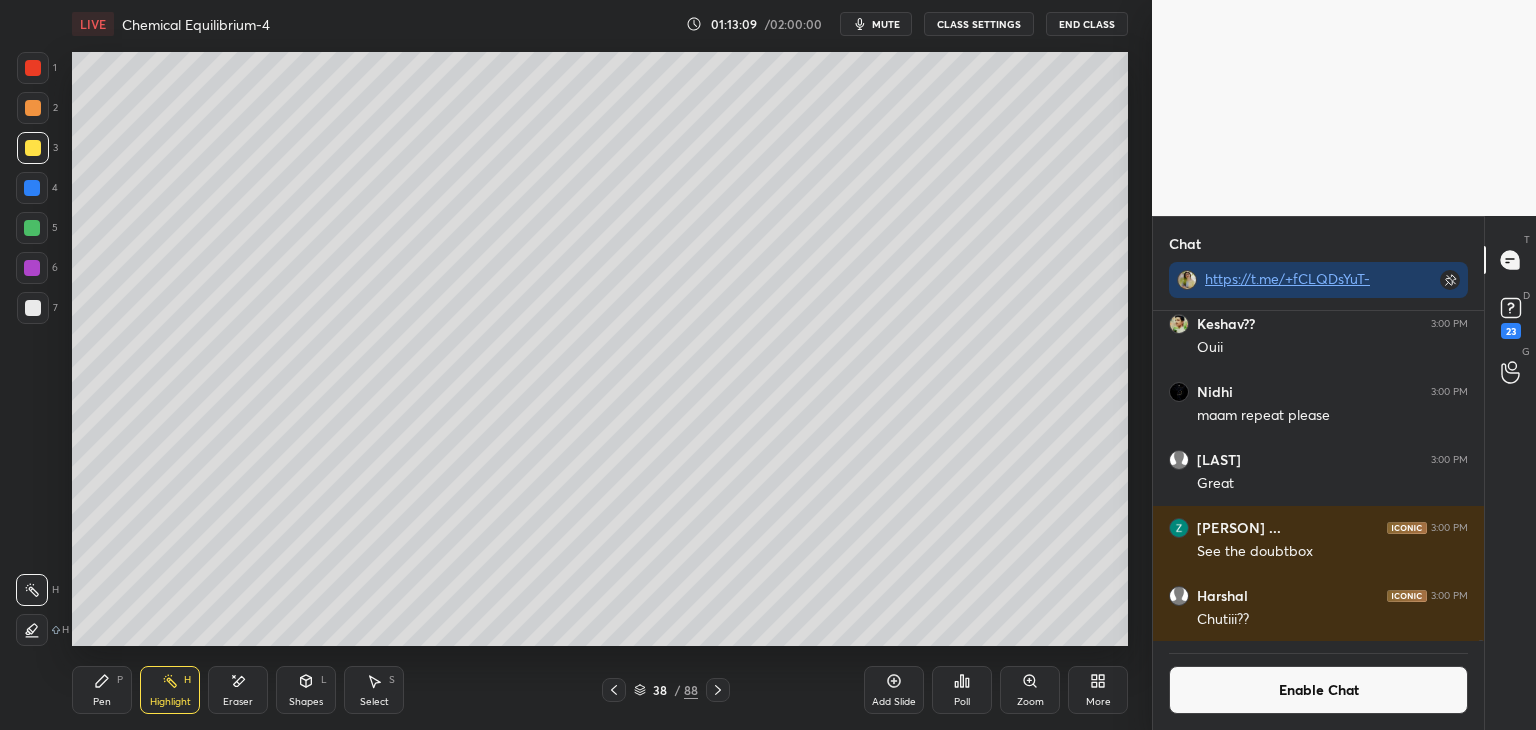 click 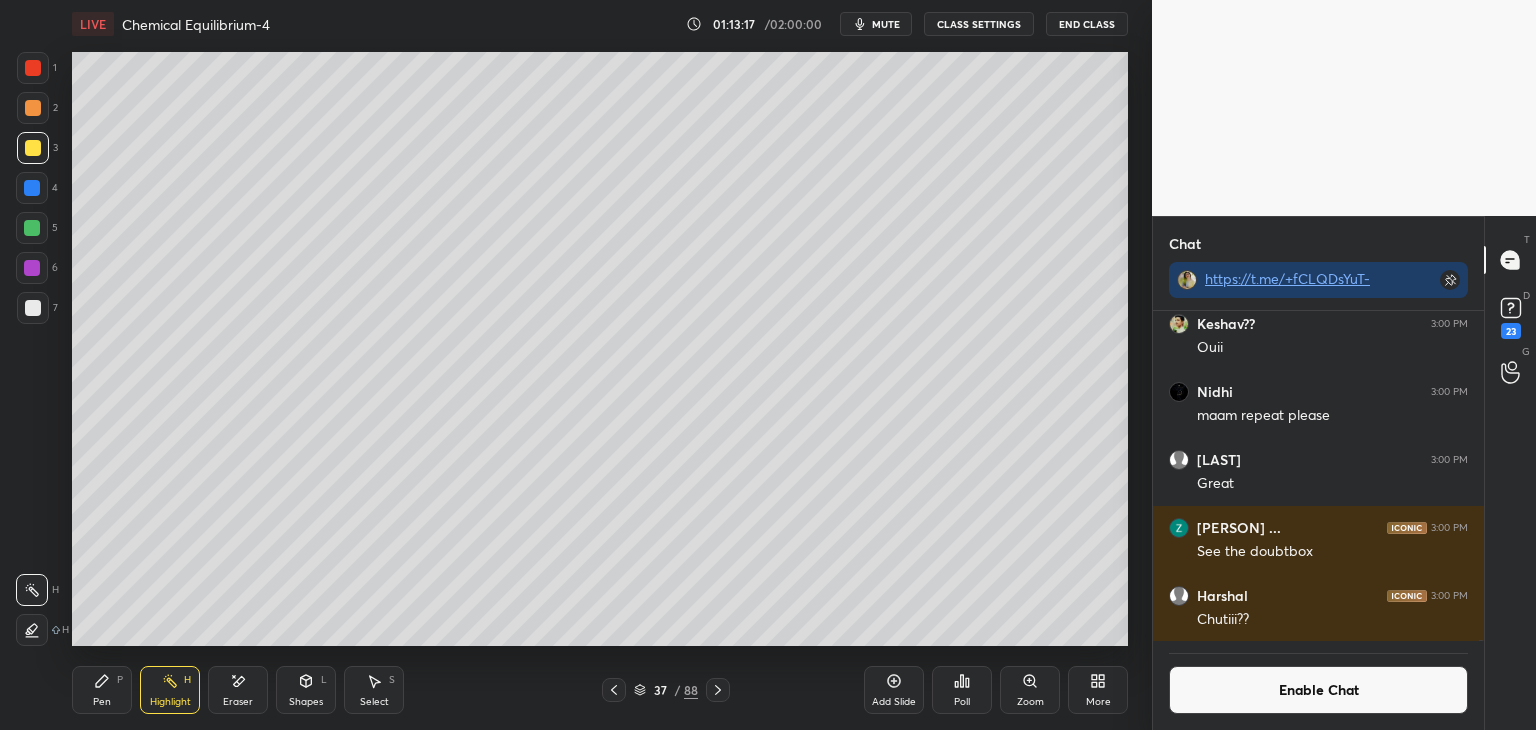 click on "Enable Chat" at bounding box center (1318, 690) 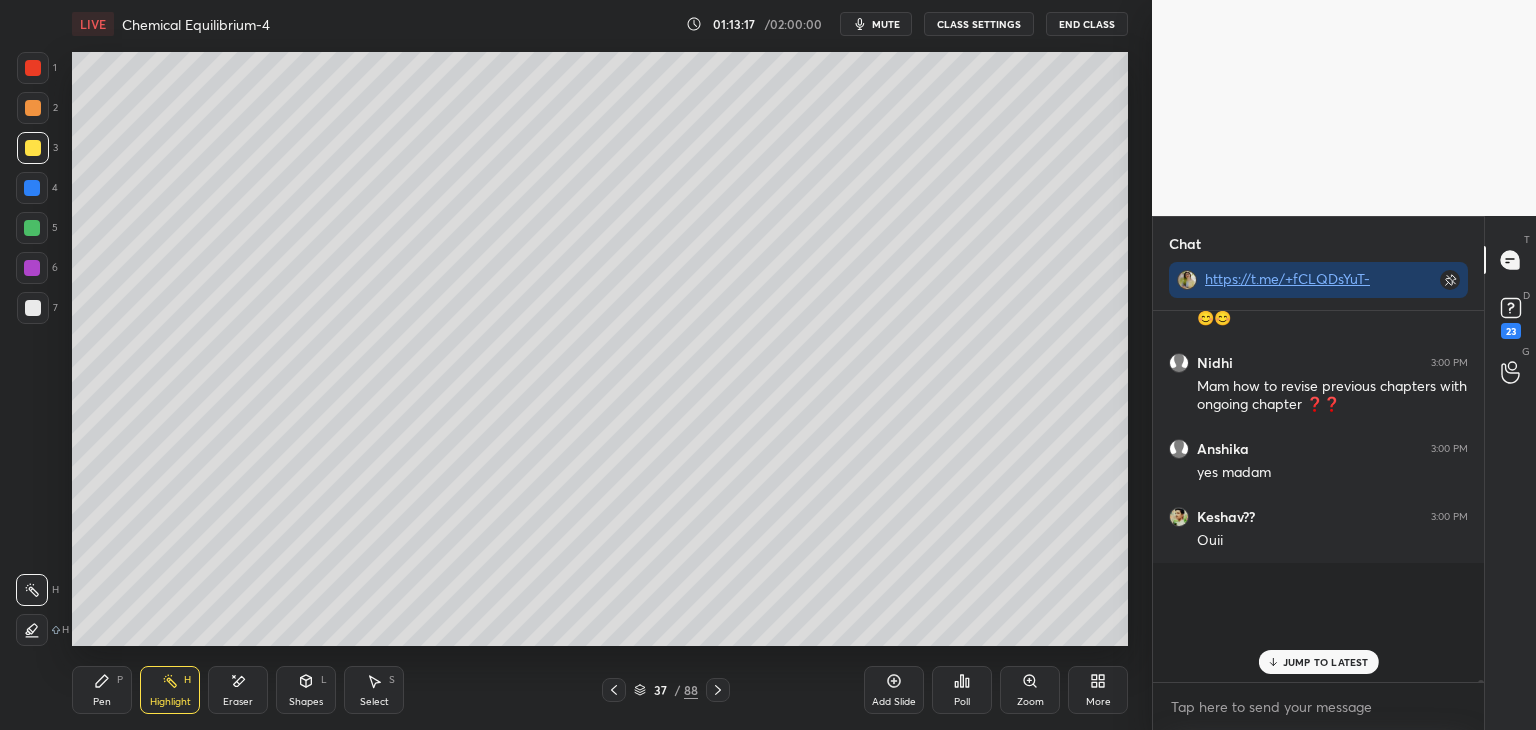 scroll, scrollTop: 6, scrollLeft: 6, axis: both 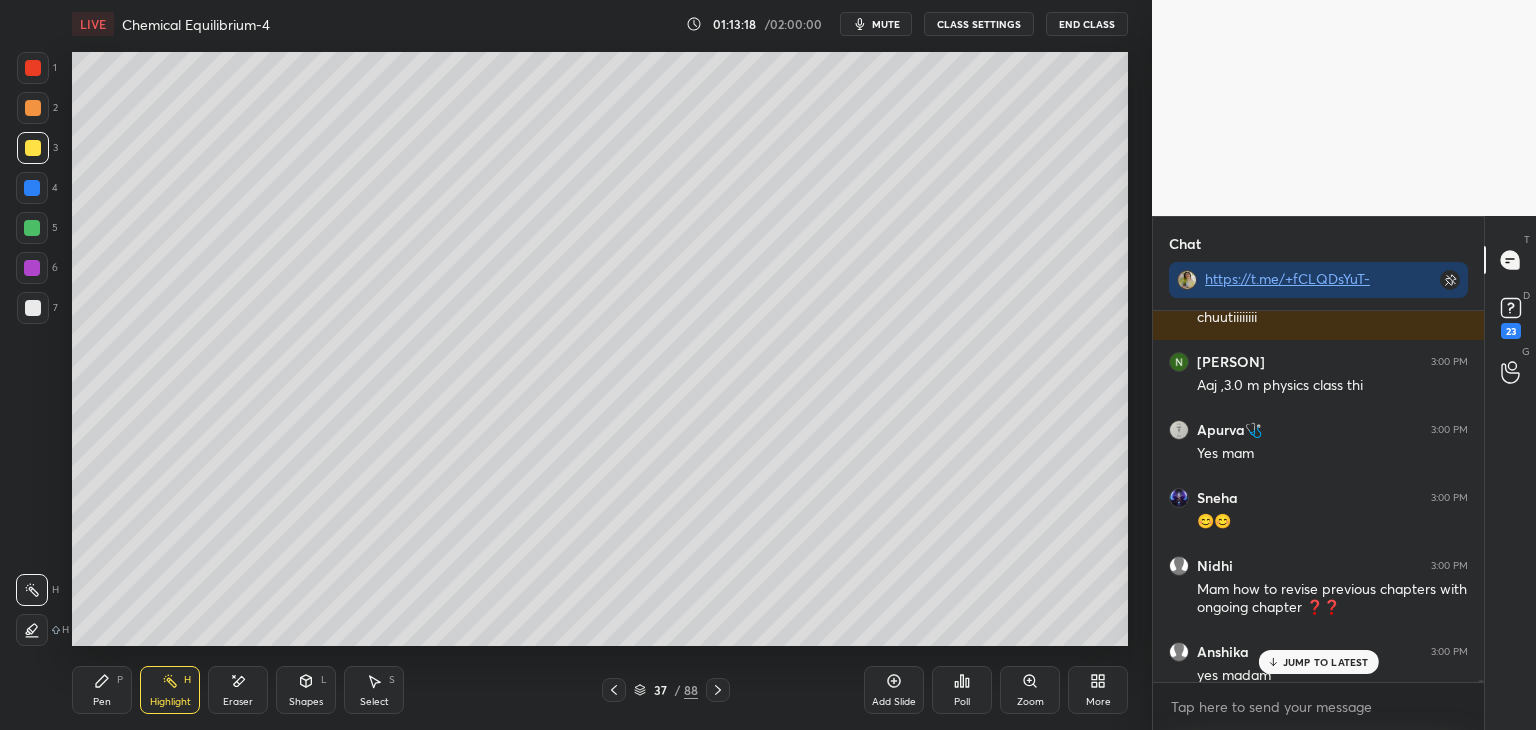 click on "JUMP TO LATEST" at bounding box center (1326, 662) 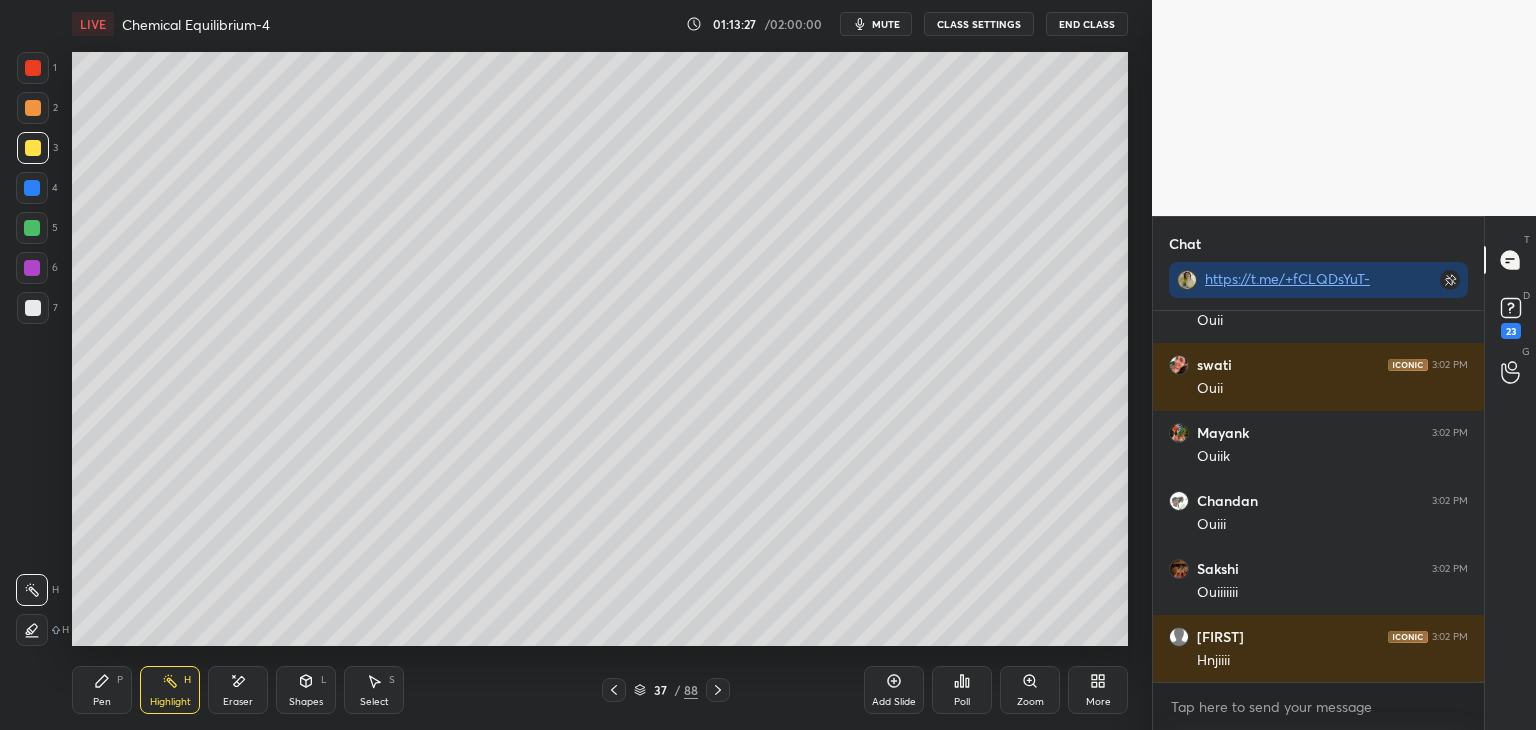 scroll, scrollTop: 92950, scrollLeft: 0, axis: vertical 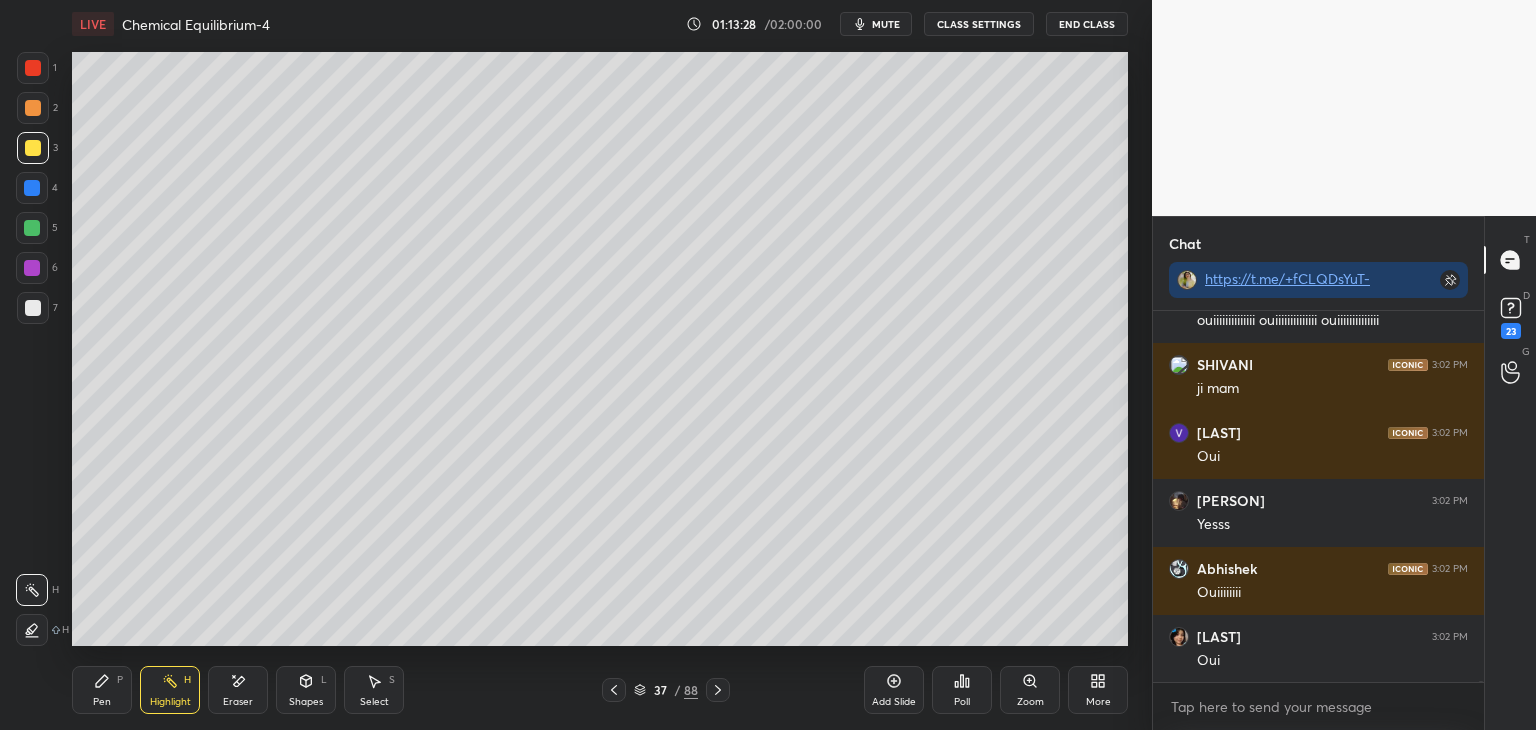 click on "CLASS SETTINGS" at bounding box center [979, 24] 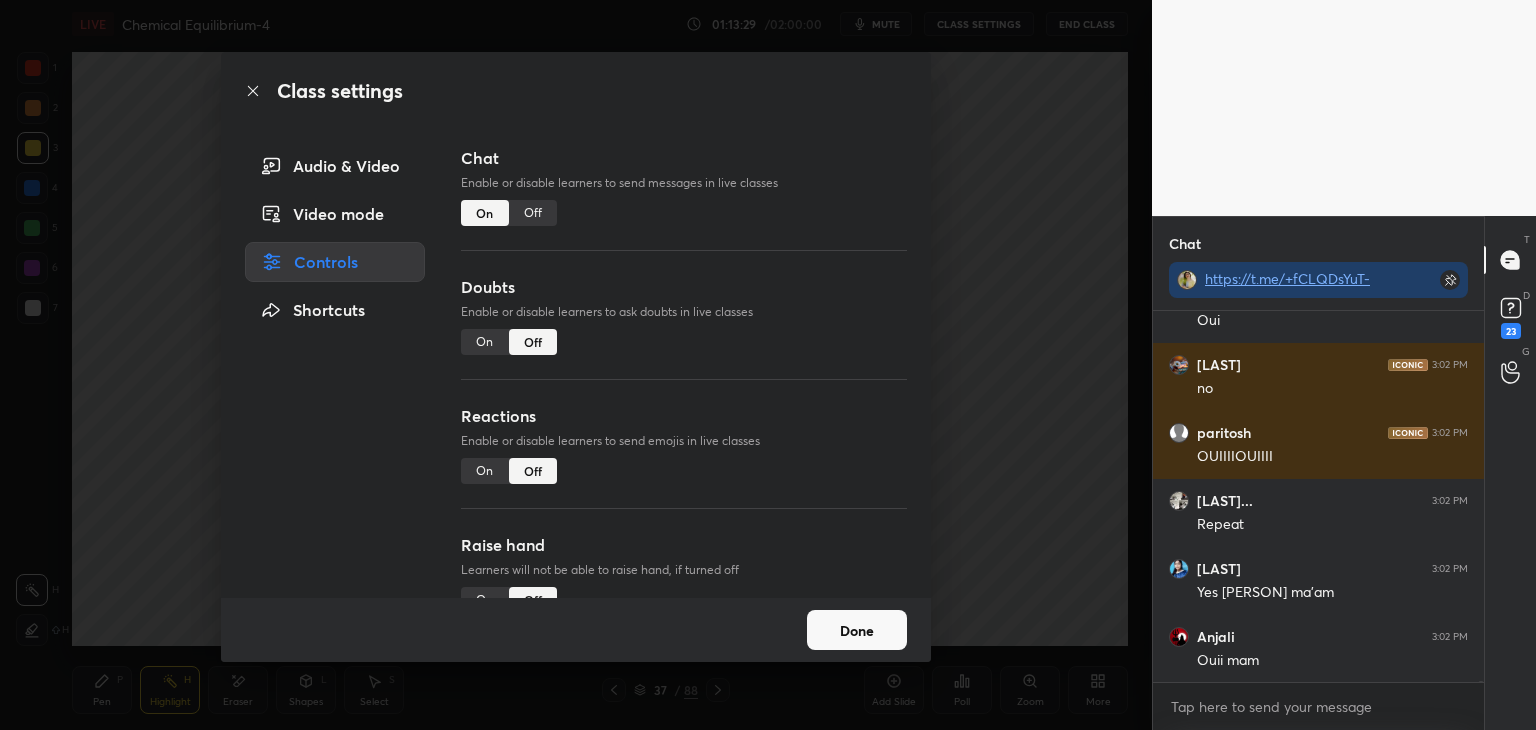 click on "Off" at bounding box center (533, 213) 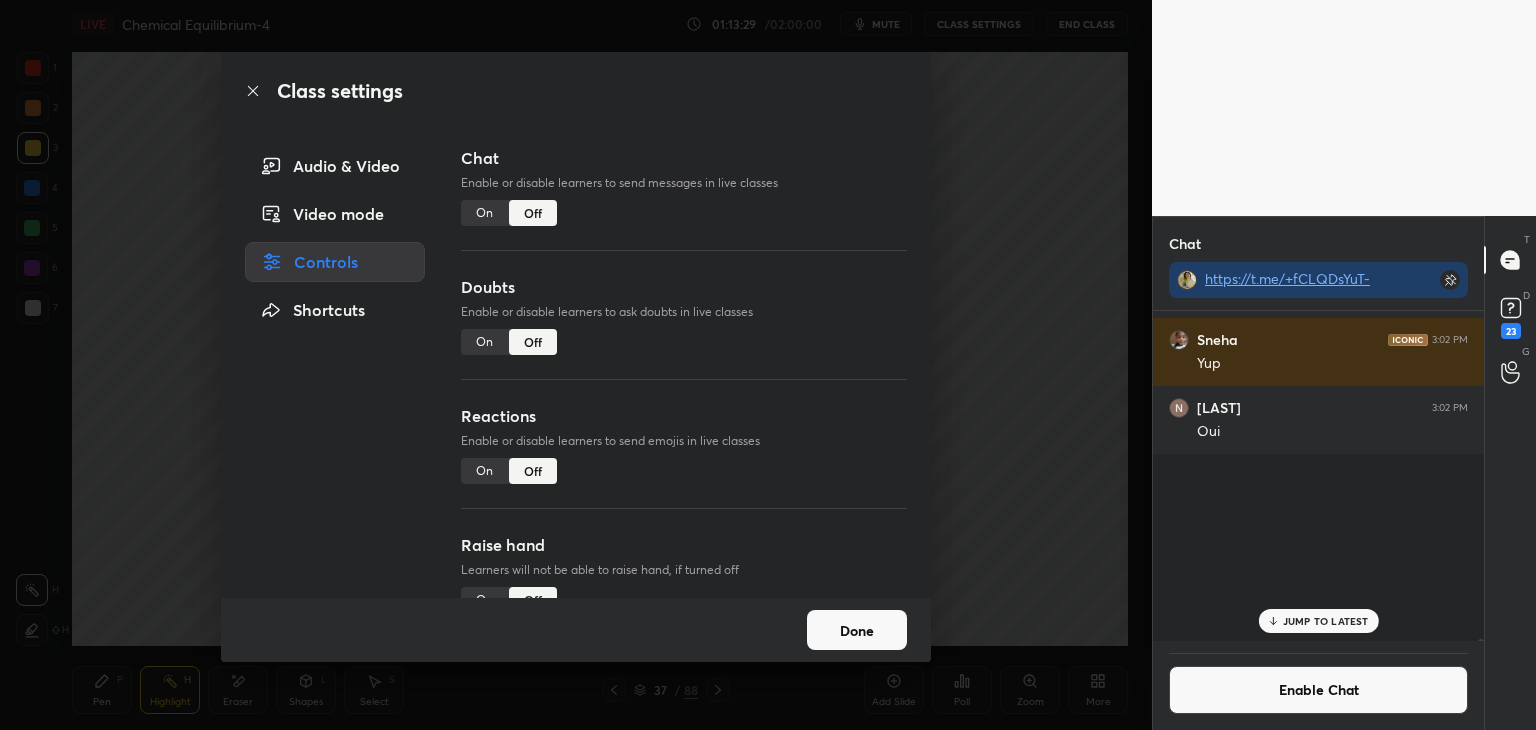 scroll, scrollTop: 92528, scrollLeft: 0, axis: vertical 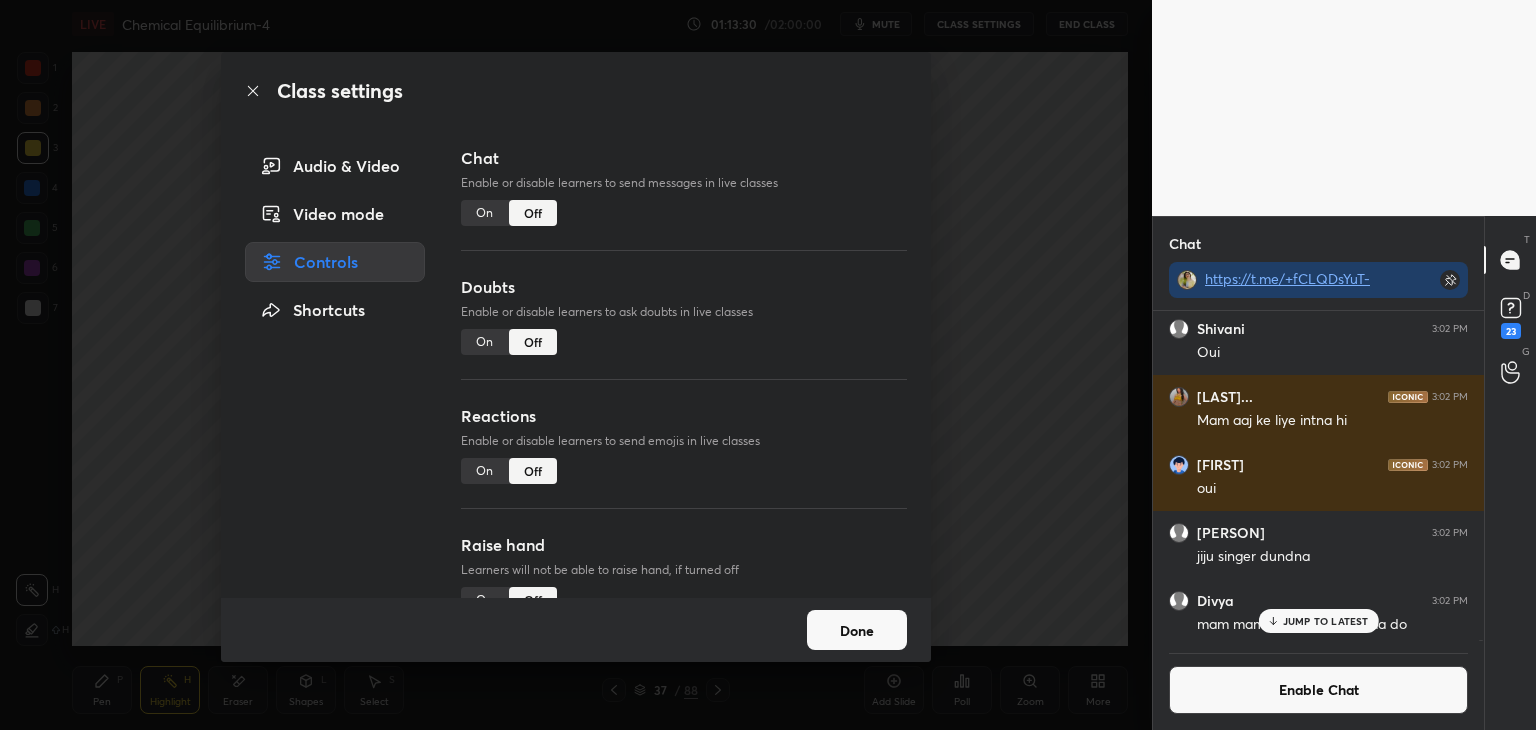 click on "Done" at bounding box center [857, 630] 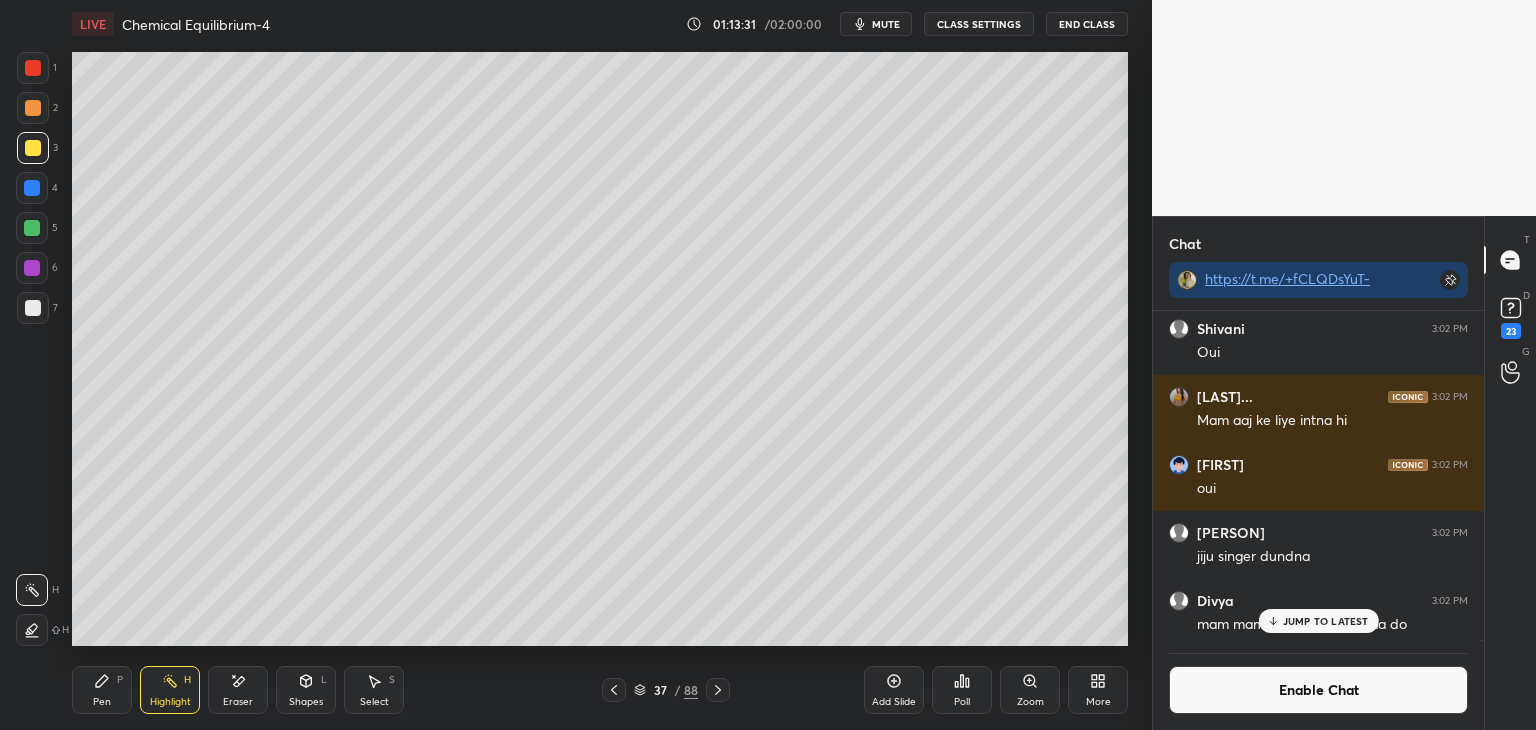 click on "JUMP TO LATEST" at bounding box center (1326, 621) 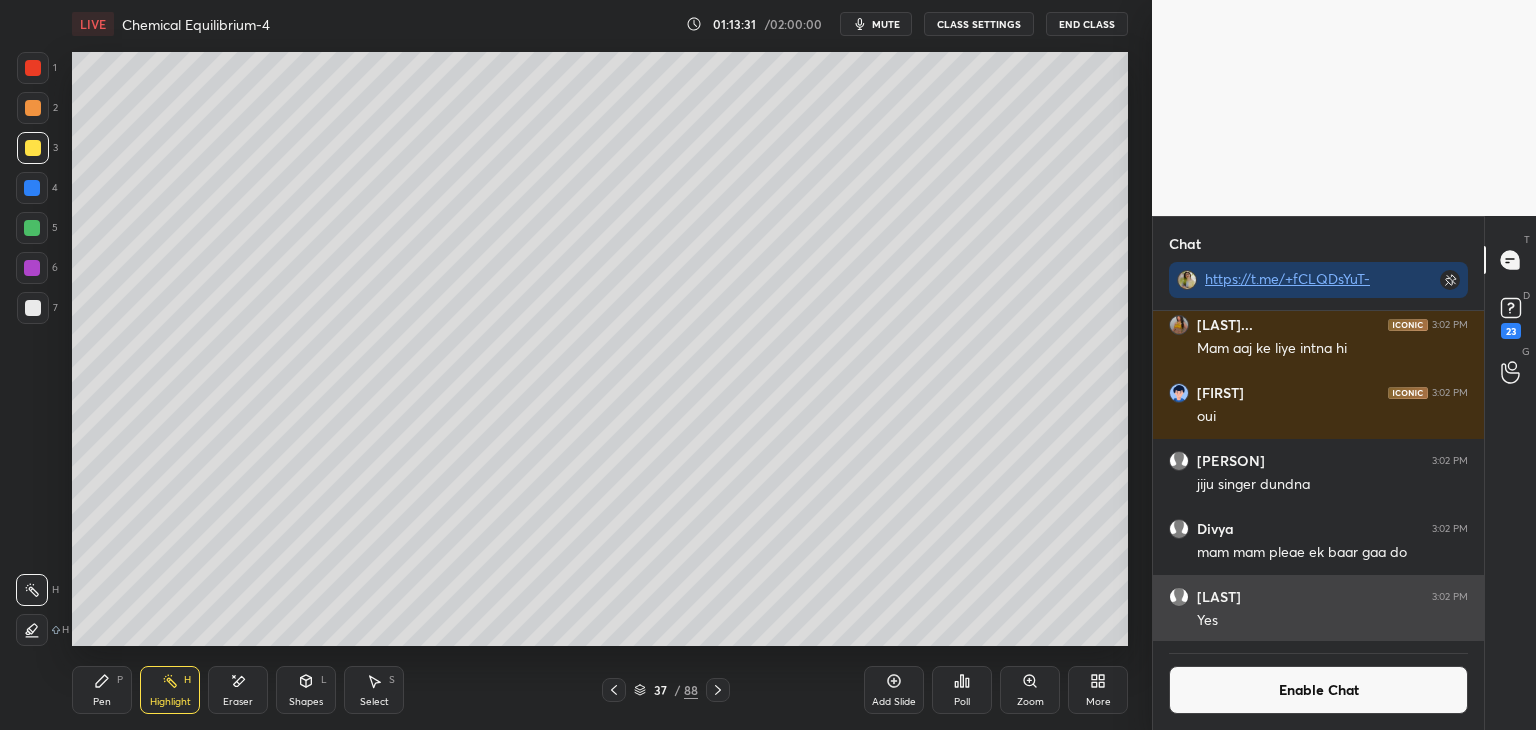 click on "[LAST] 3:02 PM Oui [LAST]... 3:02 PM Mam aaj ke liye intna hi [LAST] 3:02 PM oui [LAST] 3:02 PM jiju singer dundna [LAST] 3:02 PM mam mam pleae ek baar gaa do [LAST] 3:02 PM Yes" at bounding box center (1318, 476) 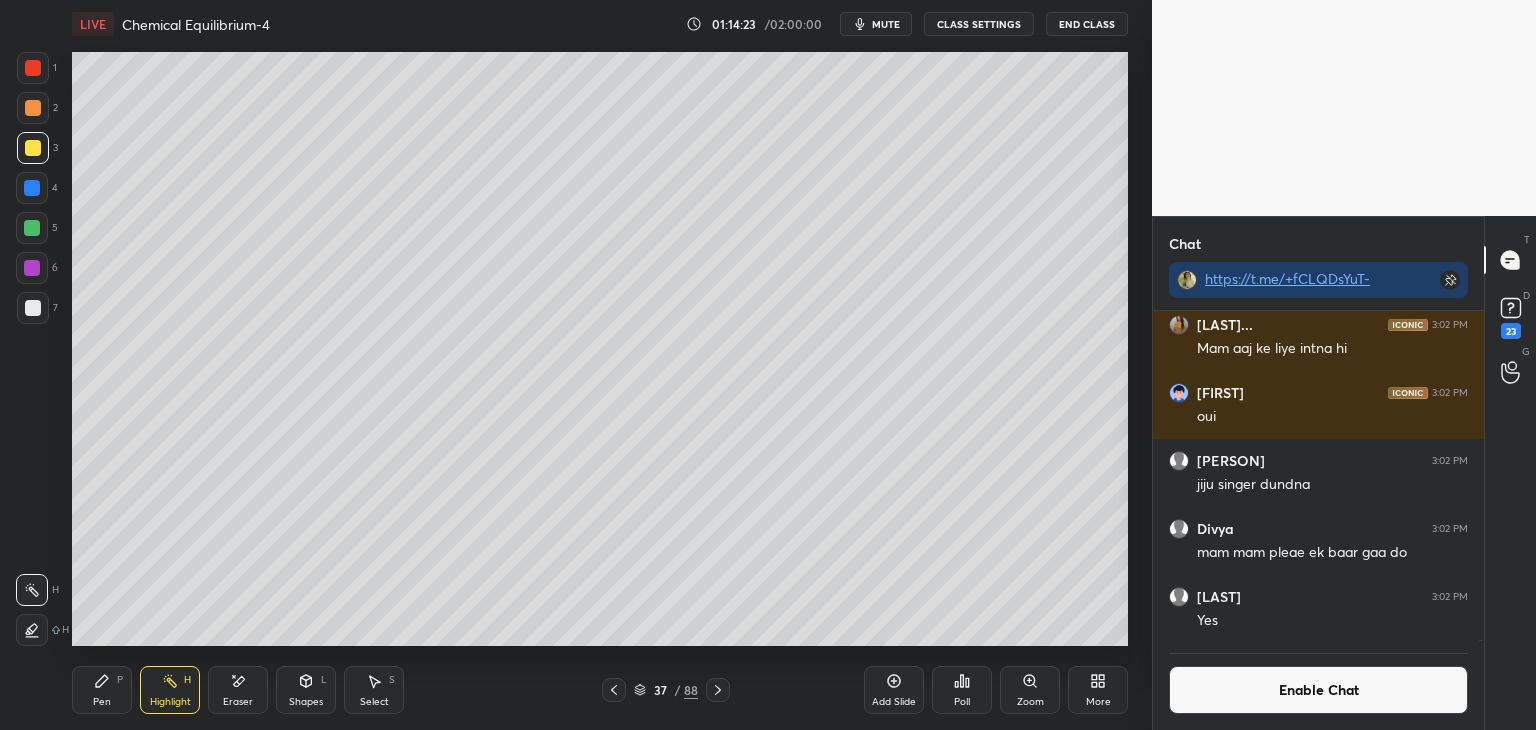click on "Pen" at bounding box center [102, 702] 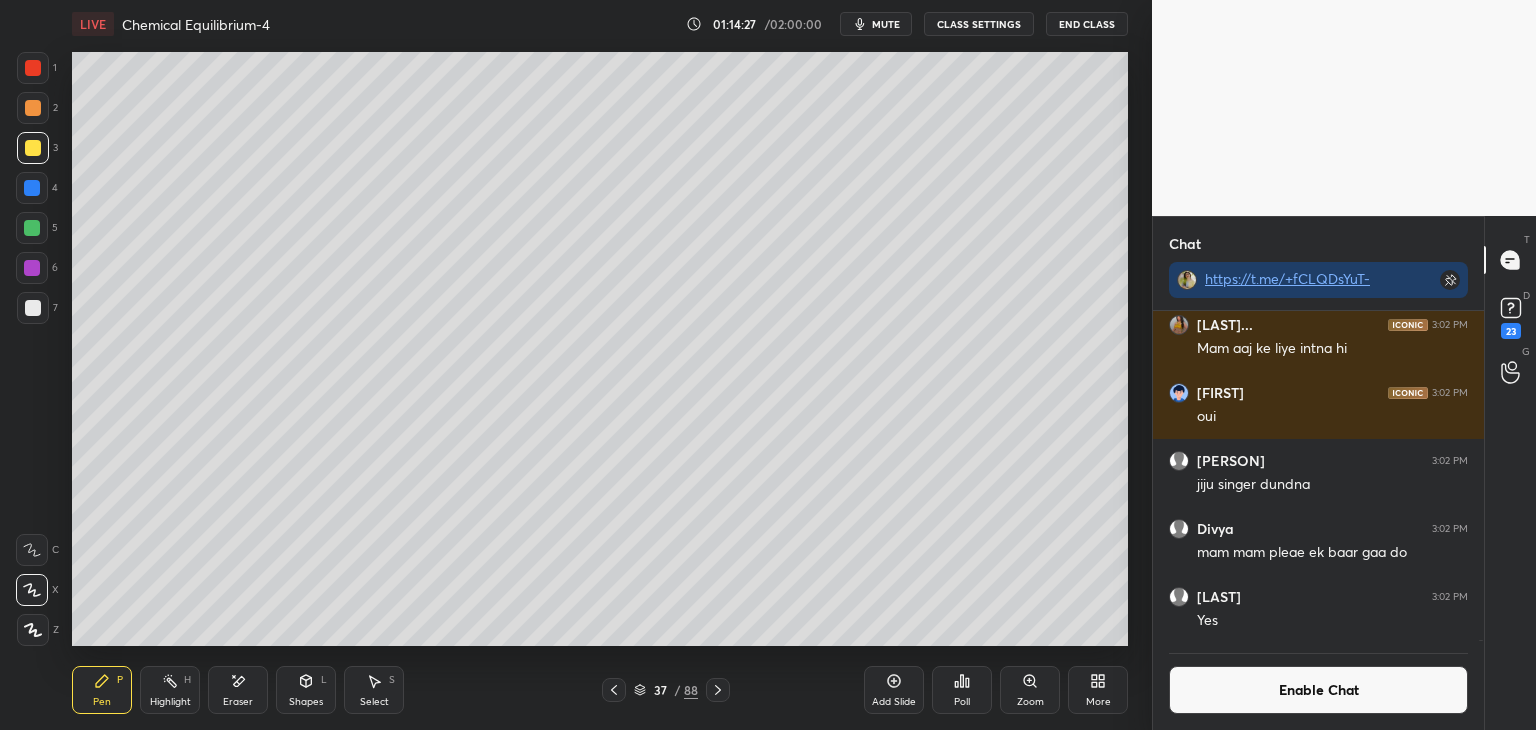 click on "Enable Chat" at bounding box center (1318, 690) 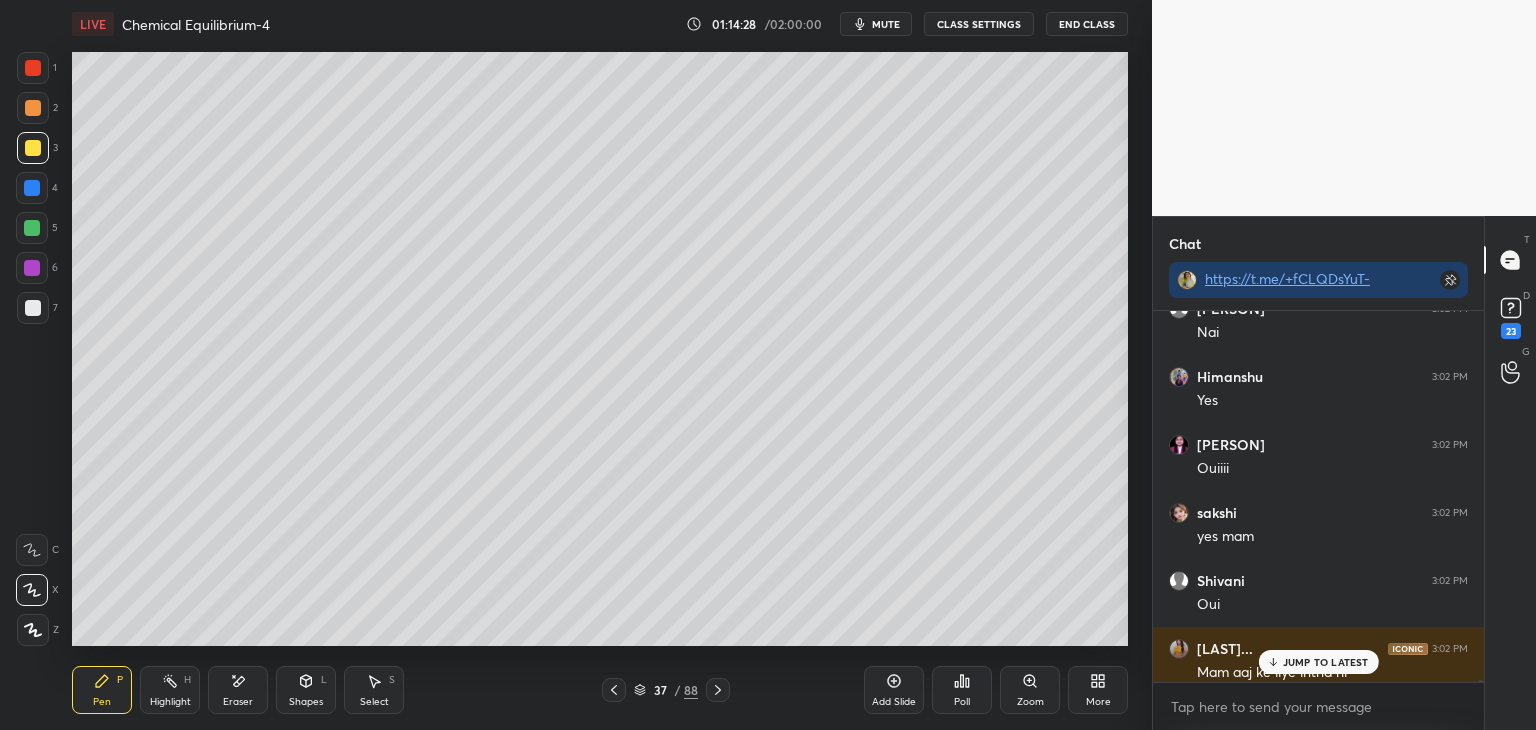 click 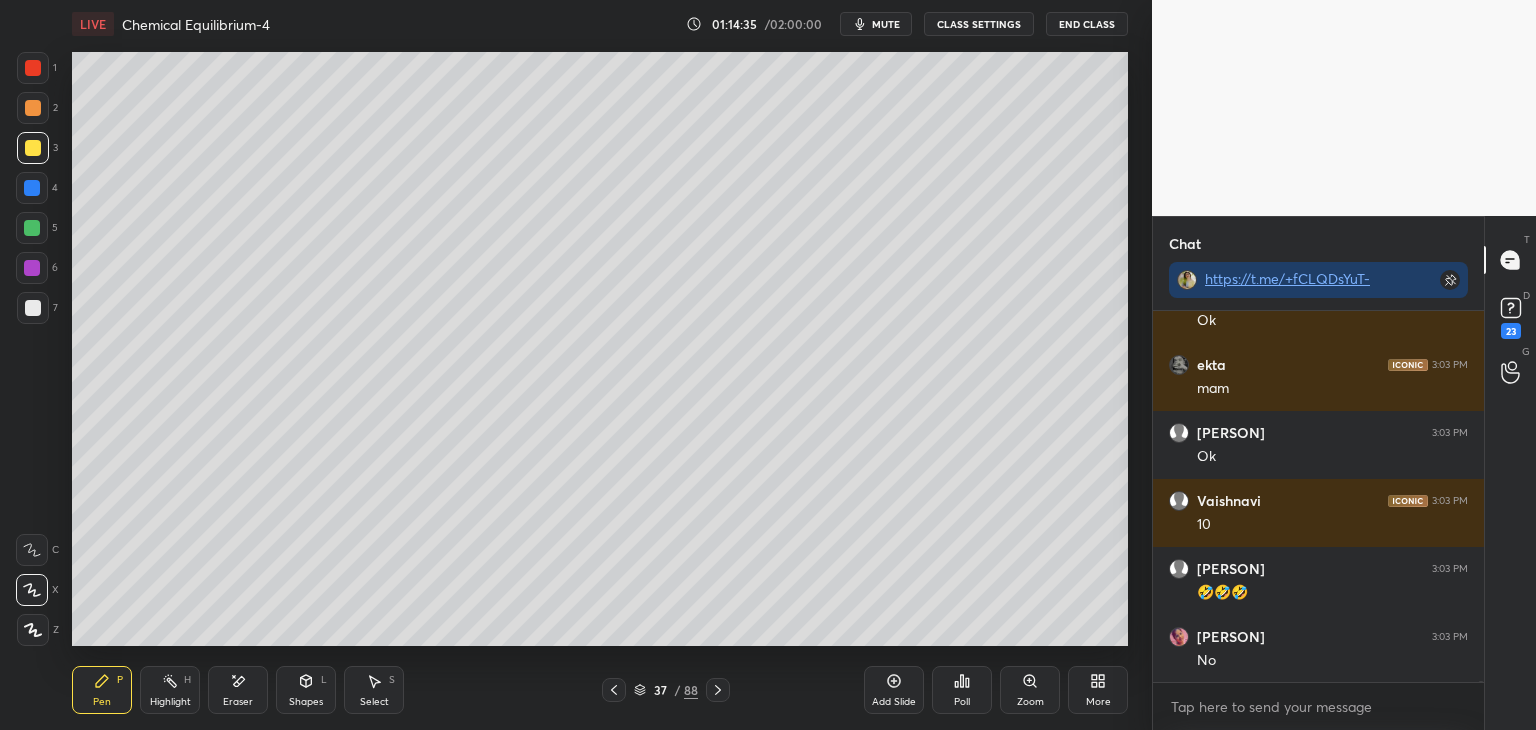 scroll, scrollTop: 95224, scrollLeft: 0, axis: vertical 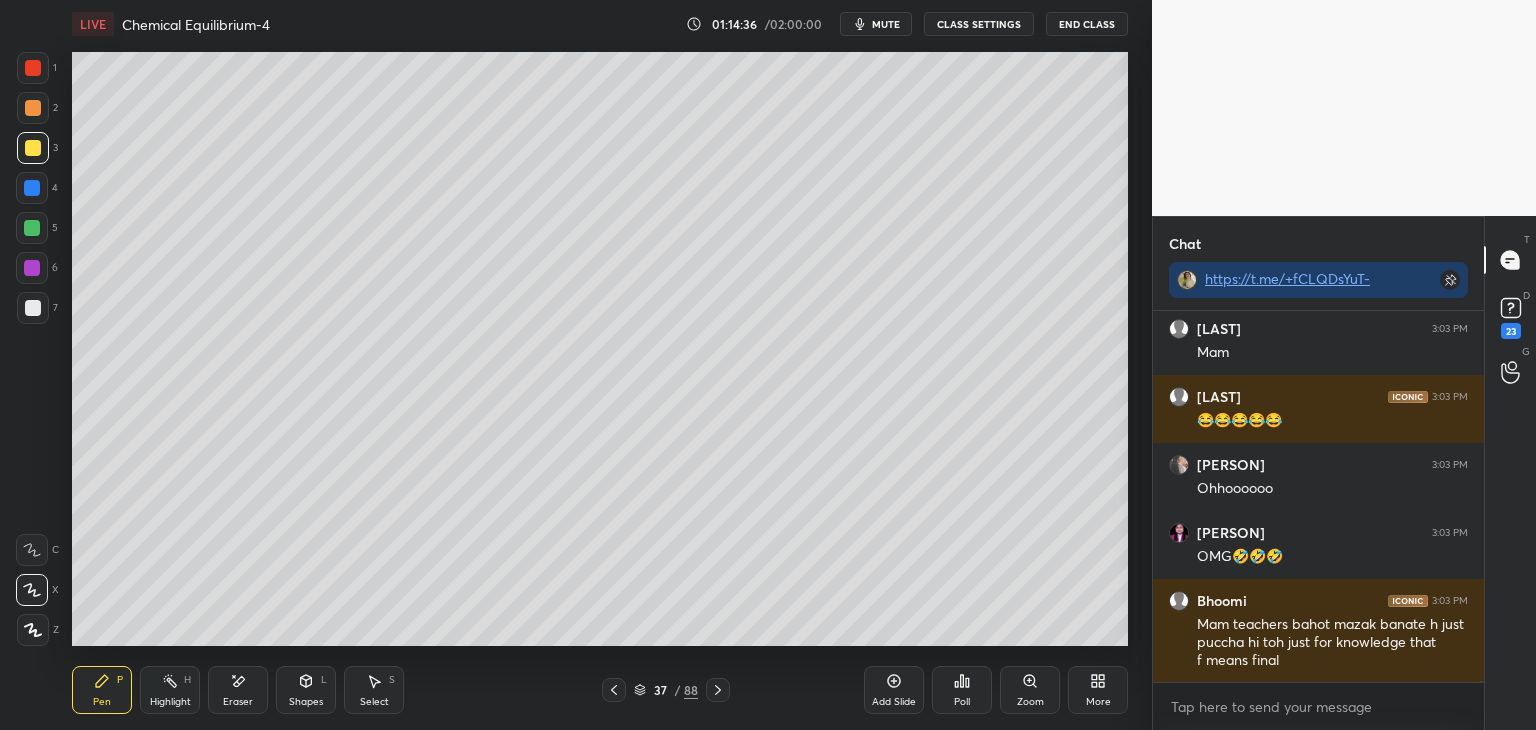 click on "Eraser" at bounding box center (238, 690) 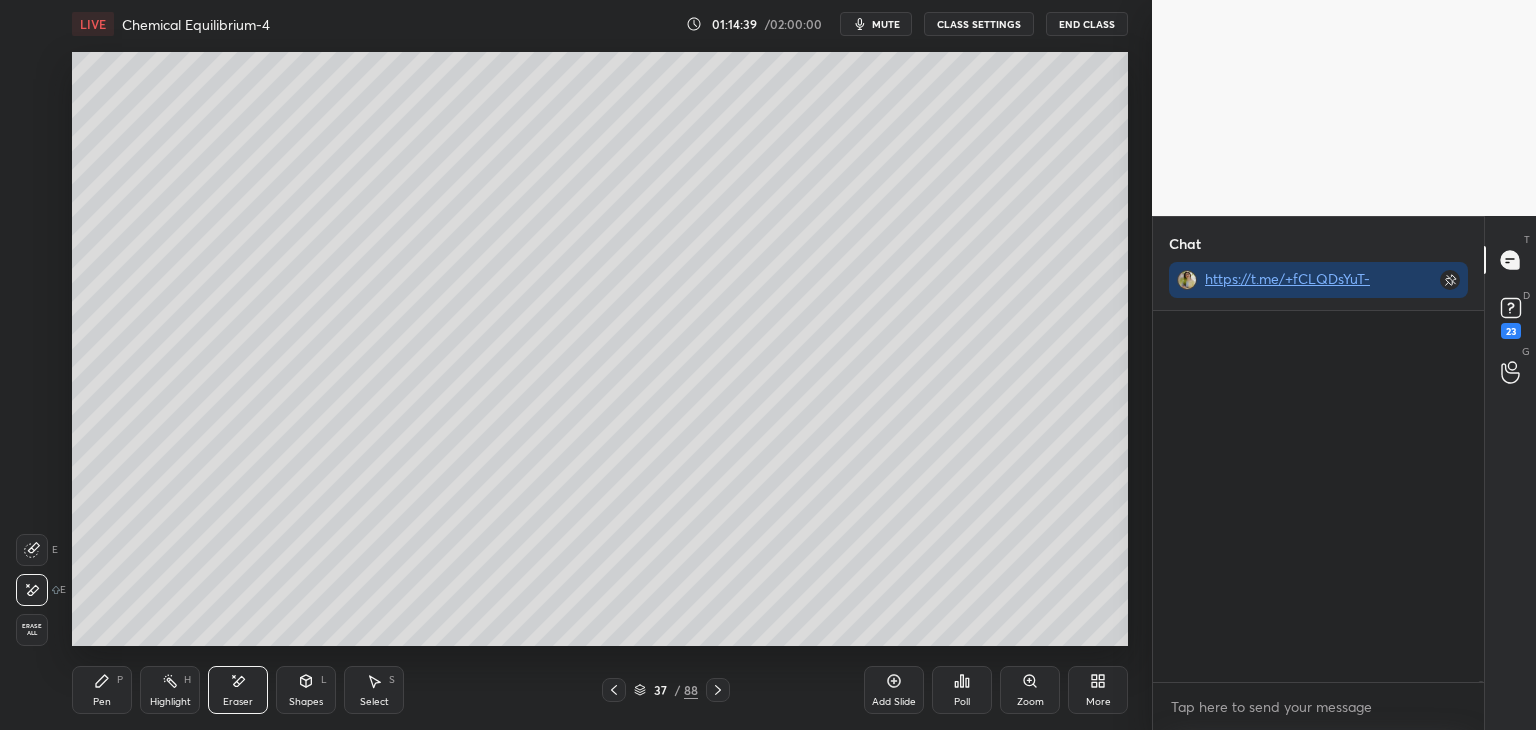 scroll, scrollTop: 97844, scrollLeft: 0, axis: vertical 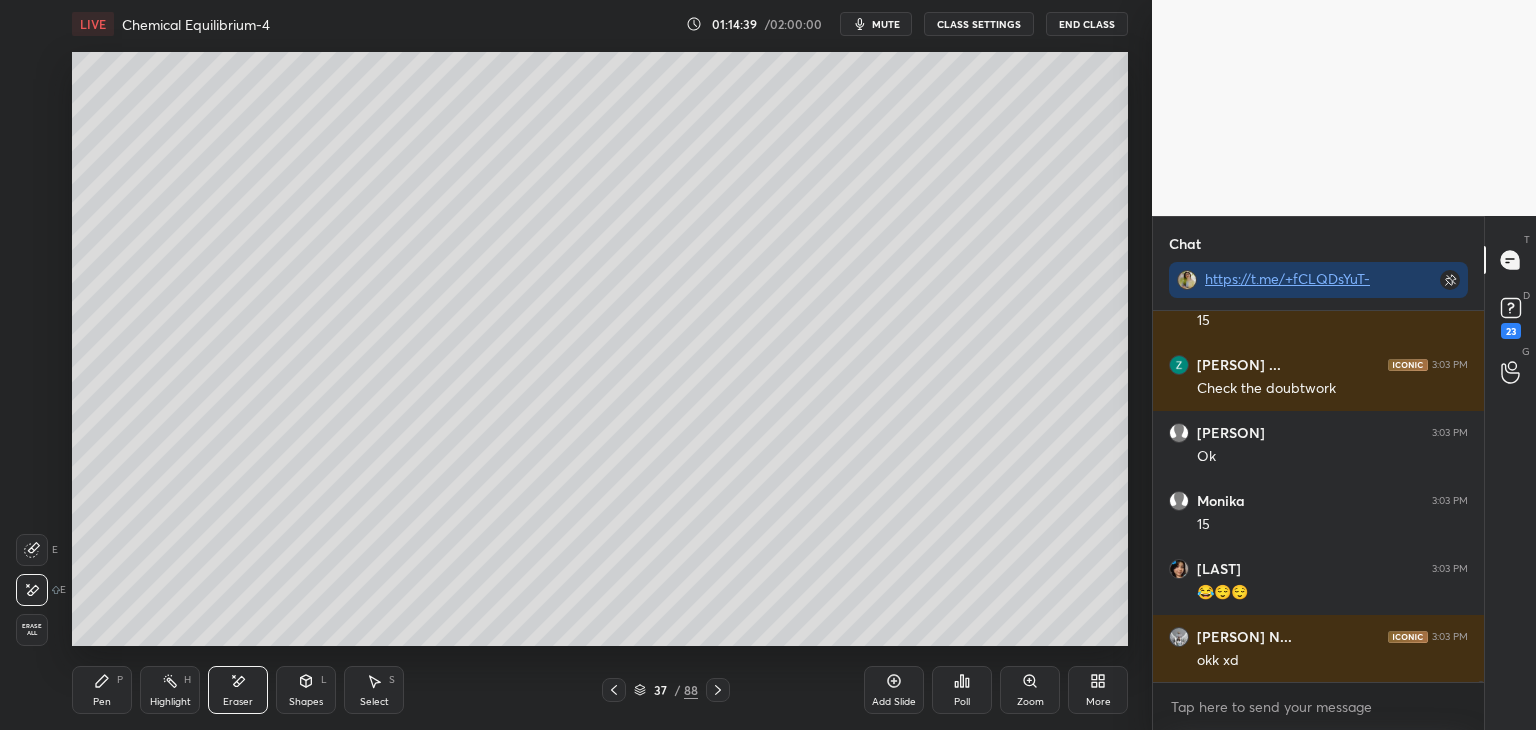 click 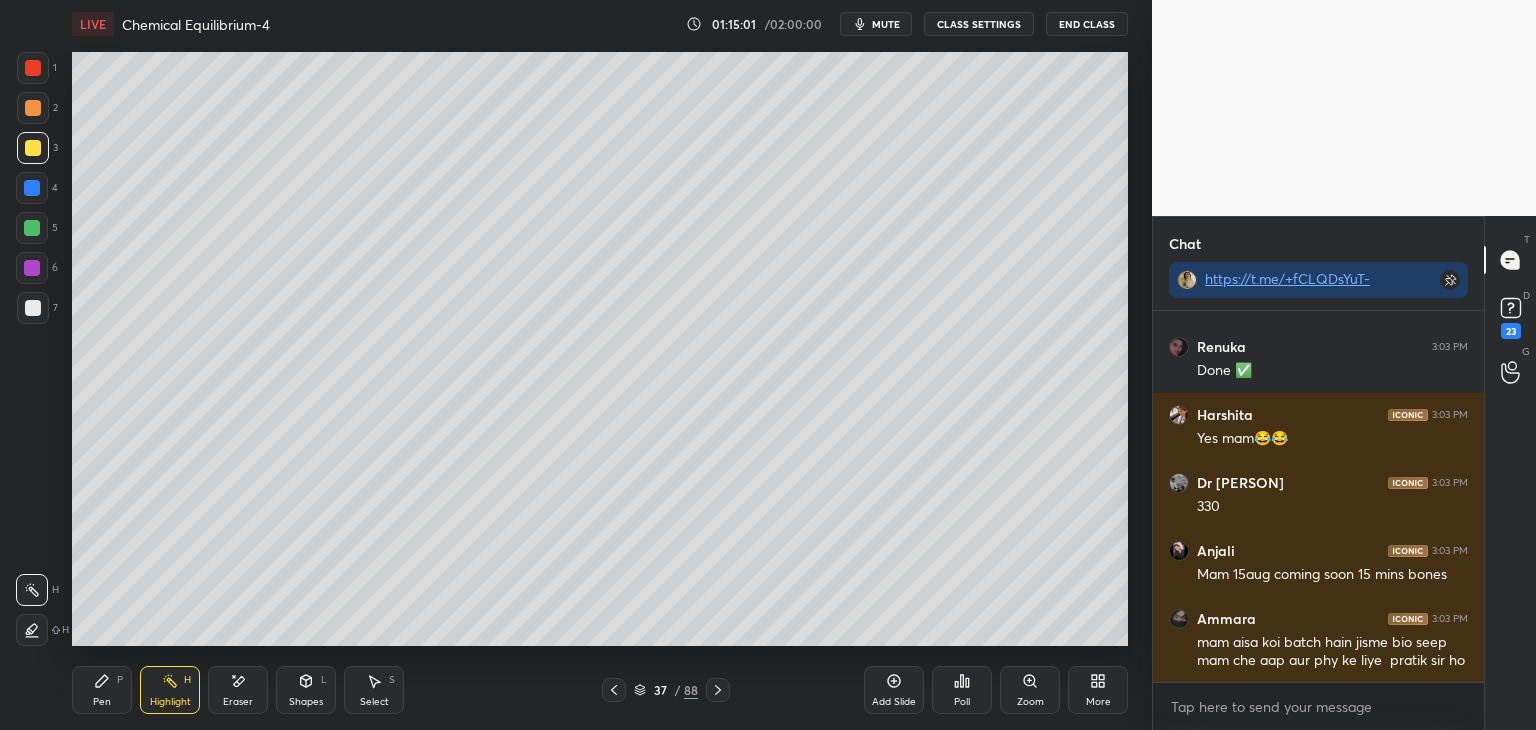 scroll, scrollTop: 106370, scrollLeft: 0, axis: vertical 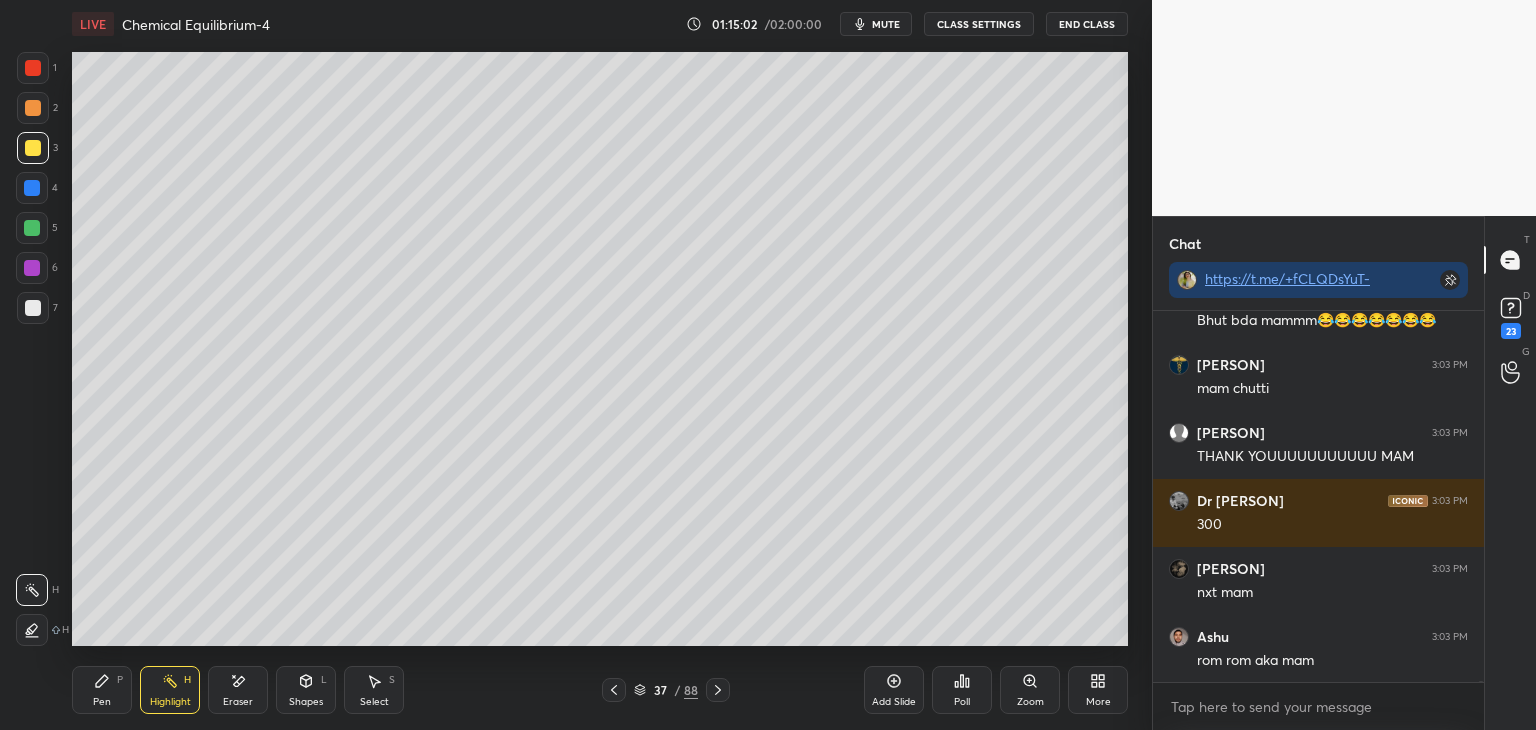 click 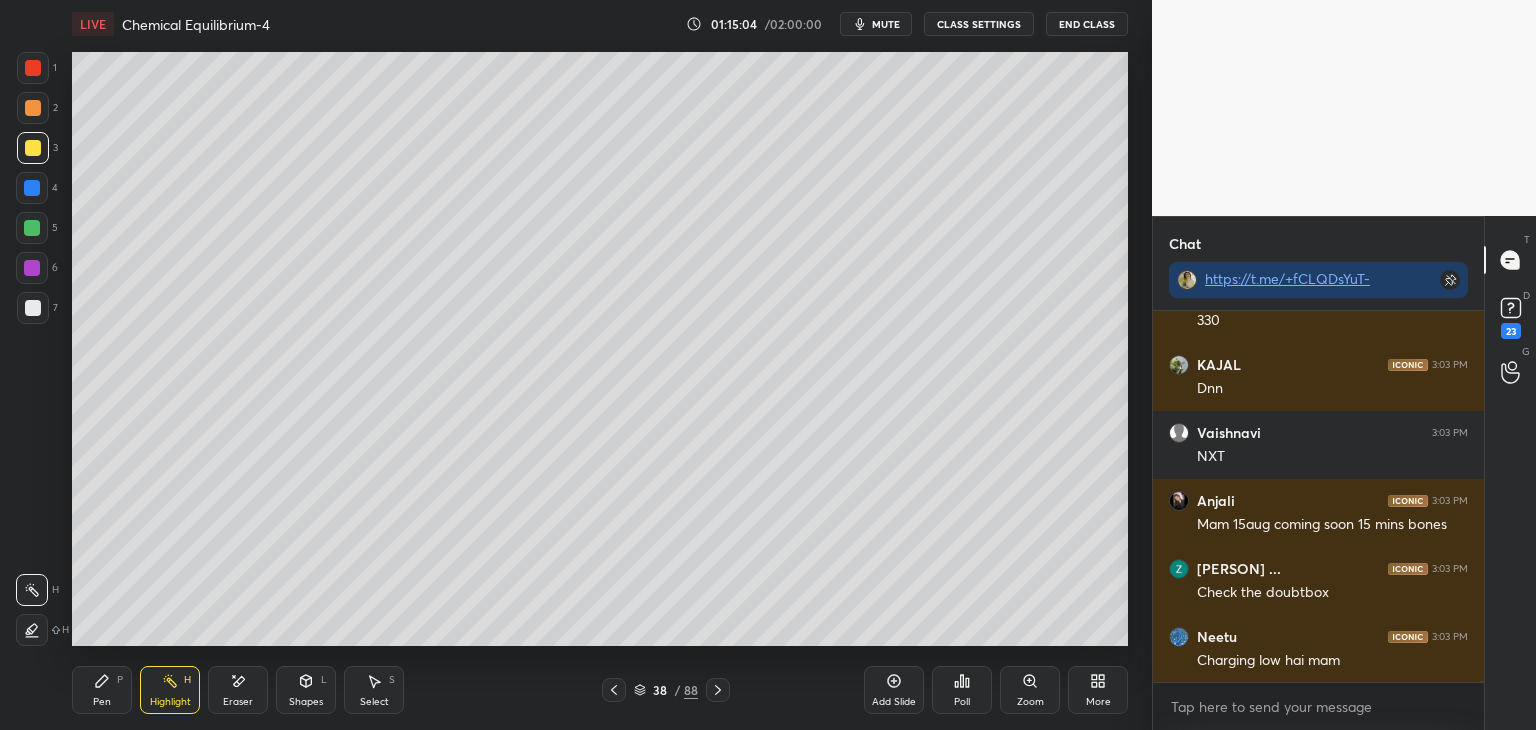 click 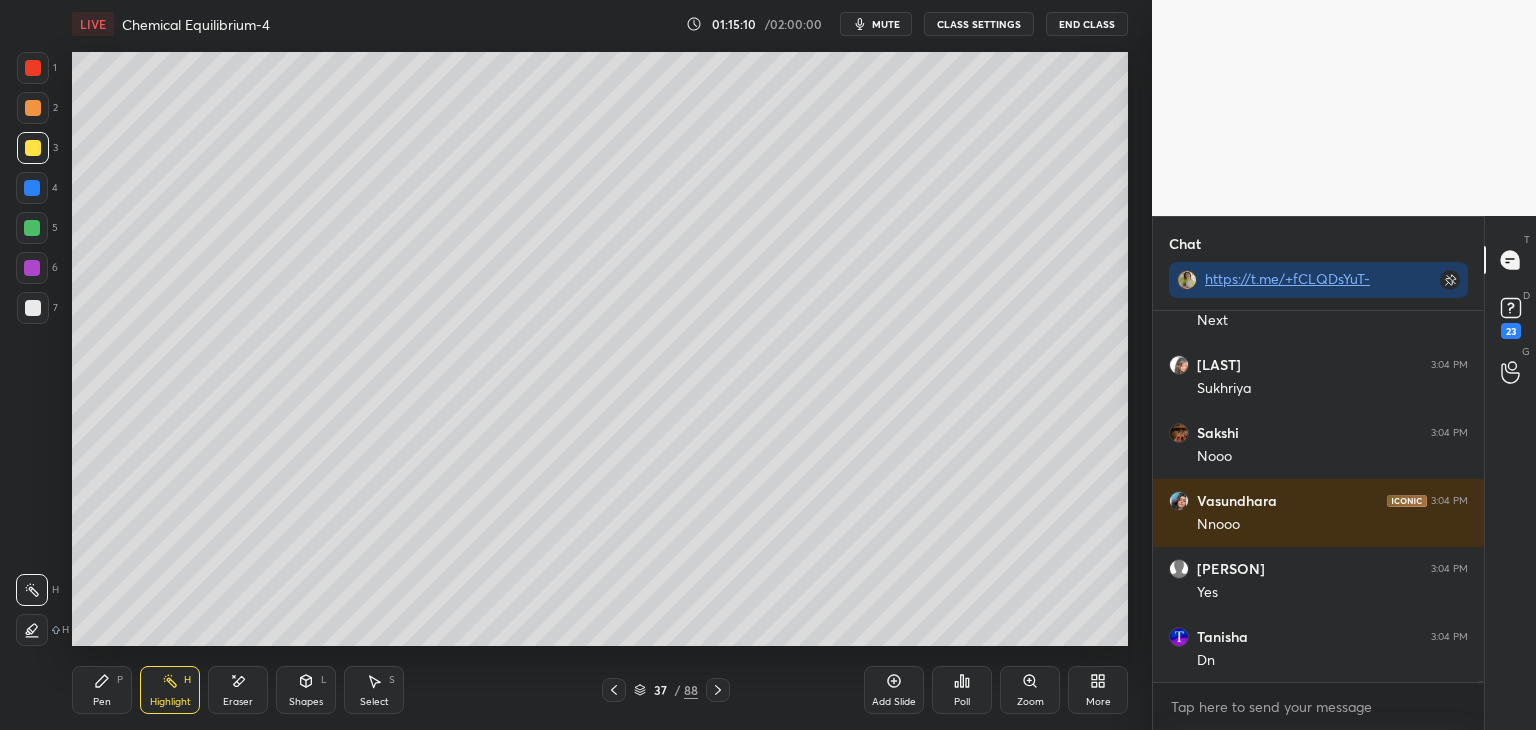 click on "37 / 88" at bounding box center [666, 690] 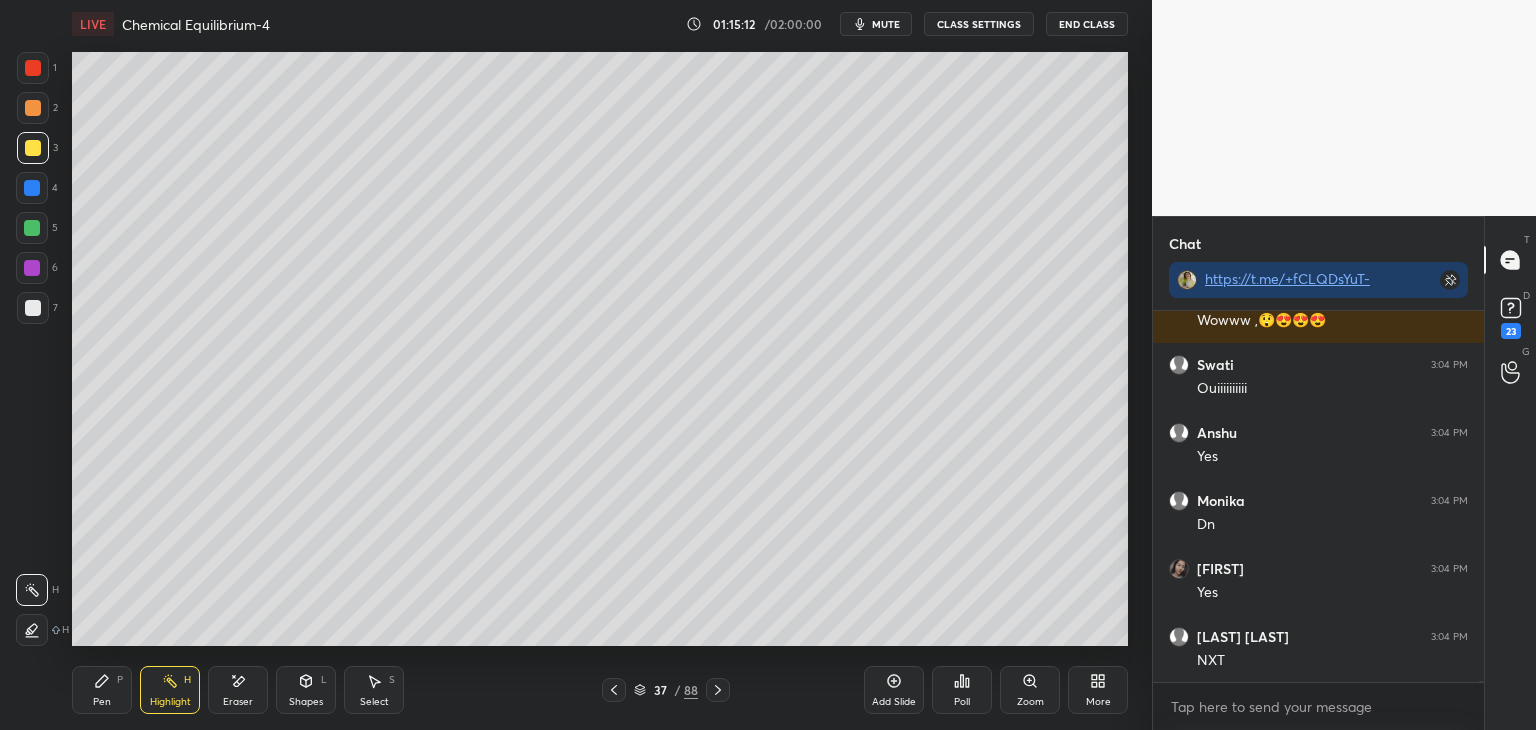 click on "37 / 88" at bounding box center (666, 690) 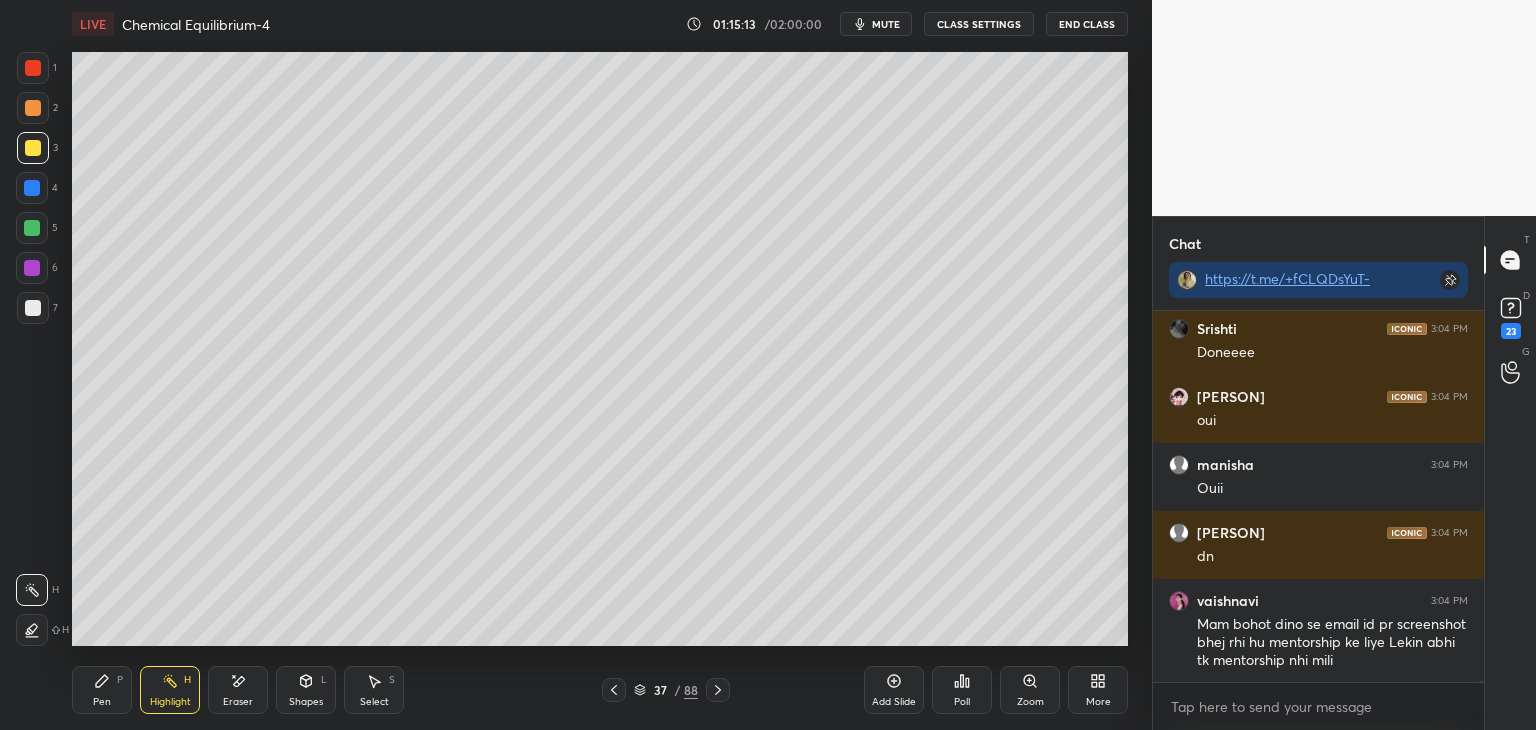 click at bounding box center (718, 690) 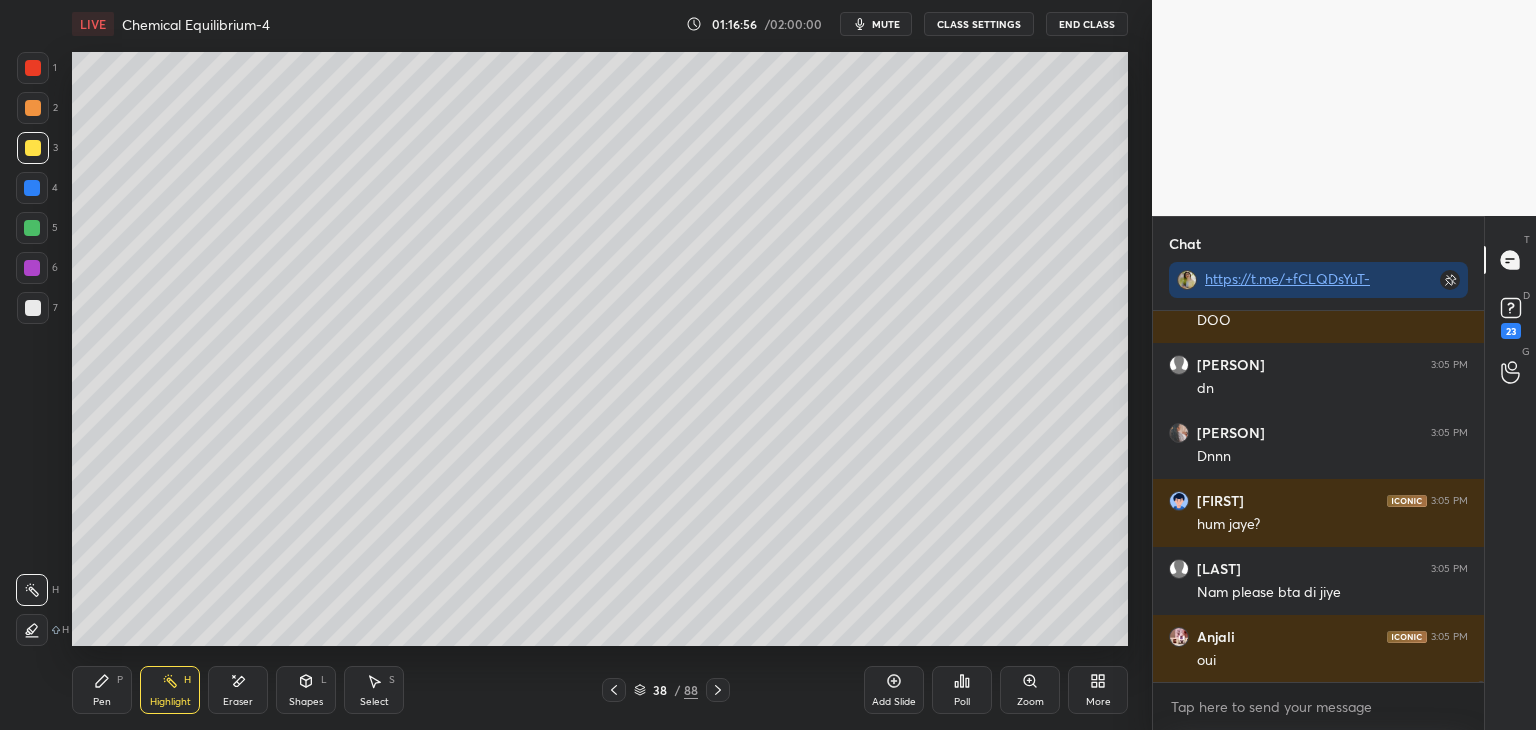 click 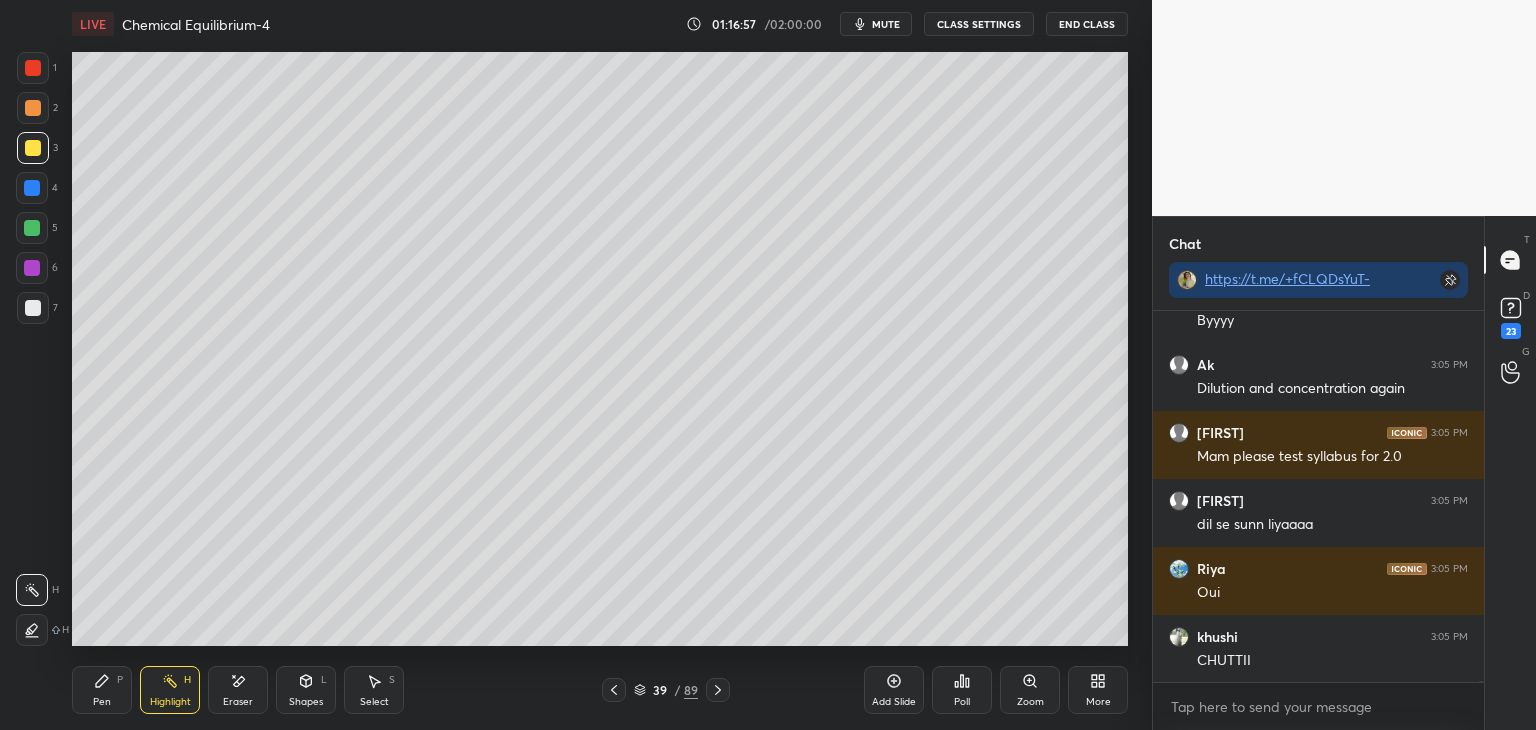 click on "CLASS SETTINGS" at bounding box center [979, 24] 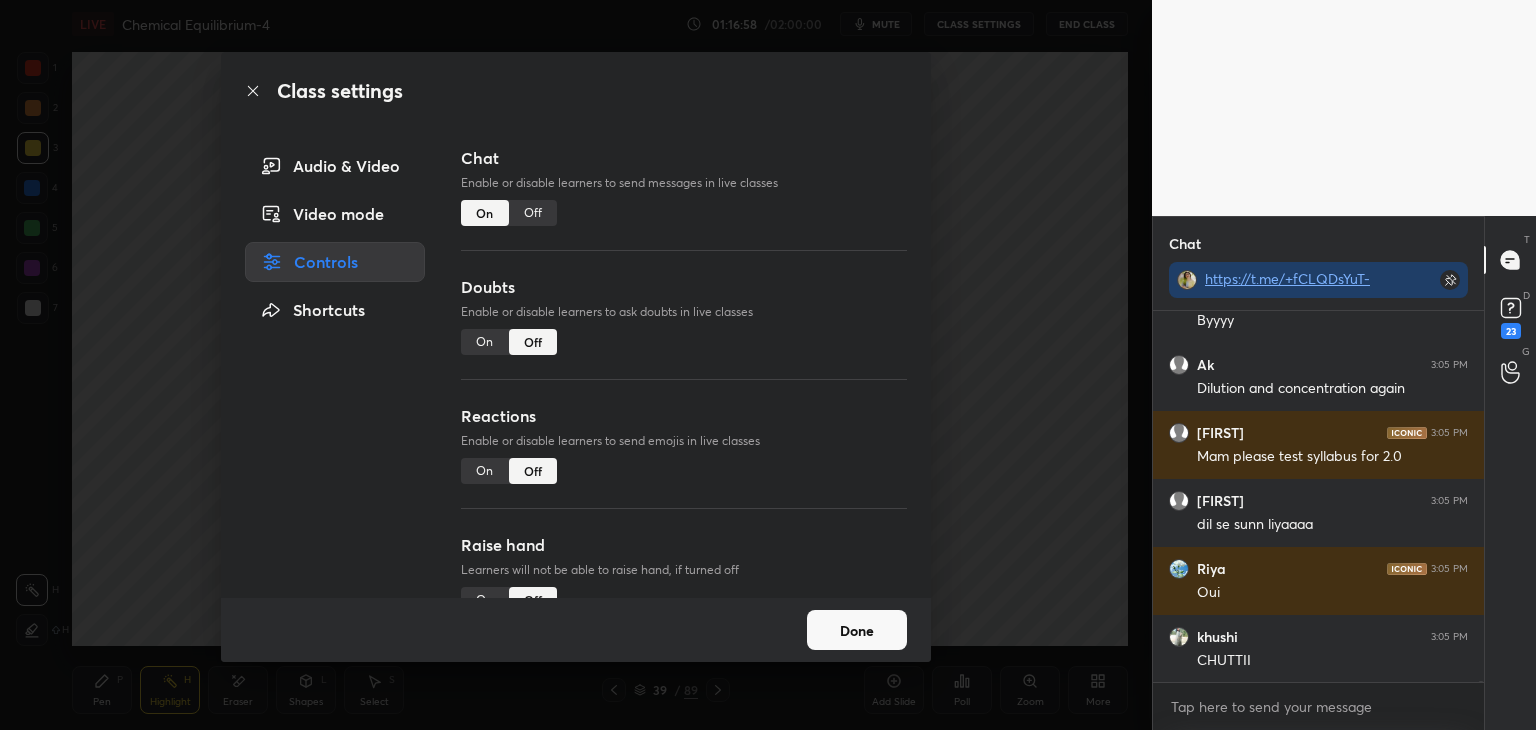 click on "Off" at bounding box center (533, 213) 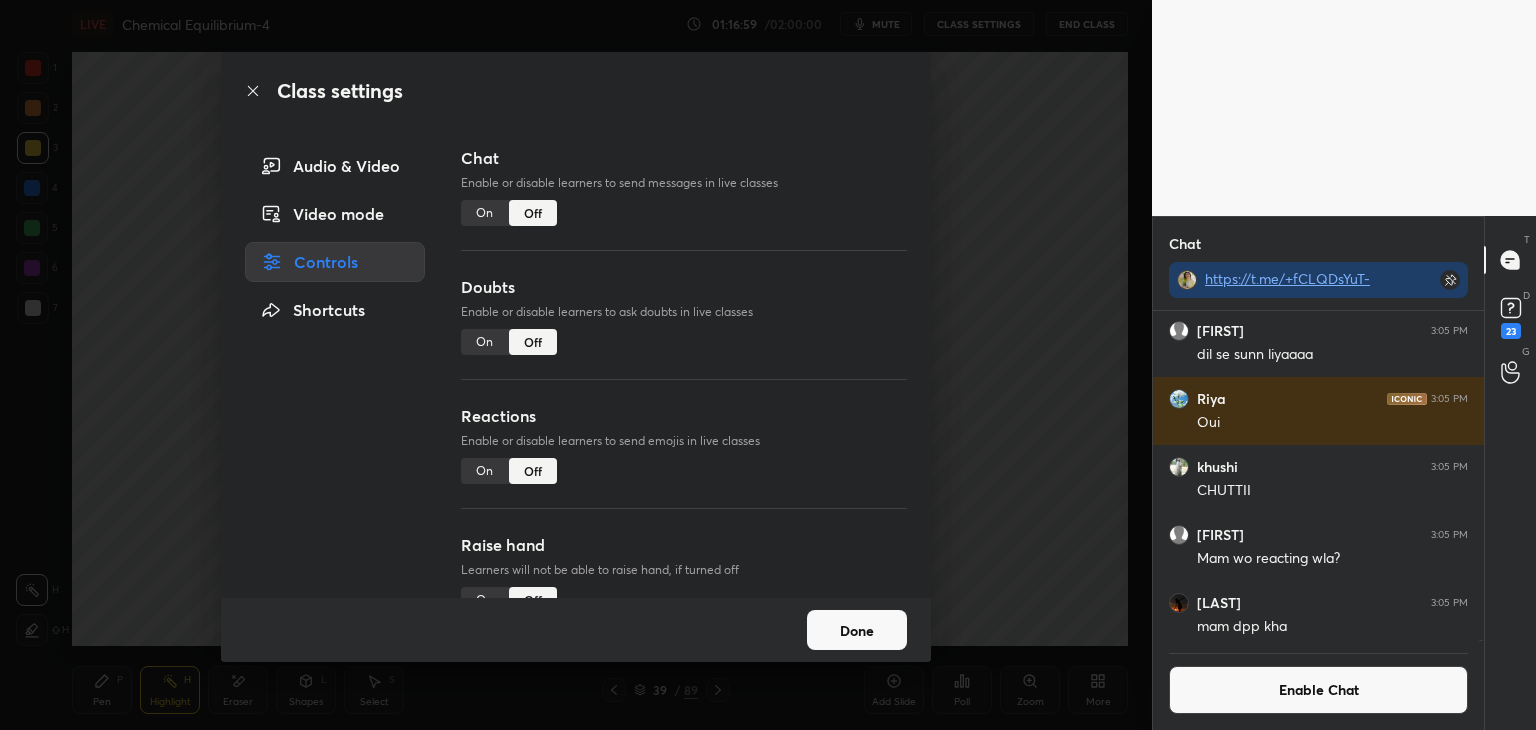 click on "Done" at bounding box center (857, 630) 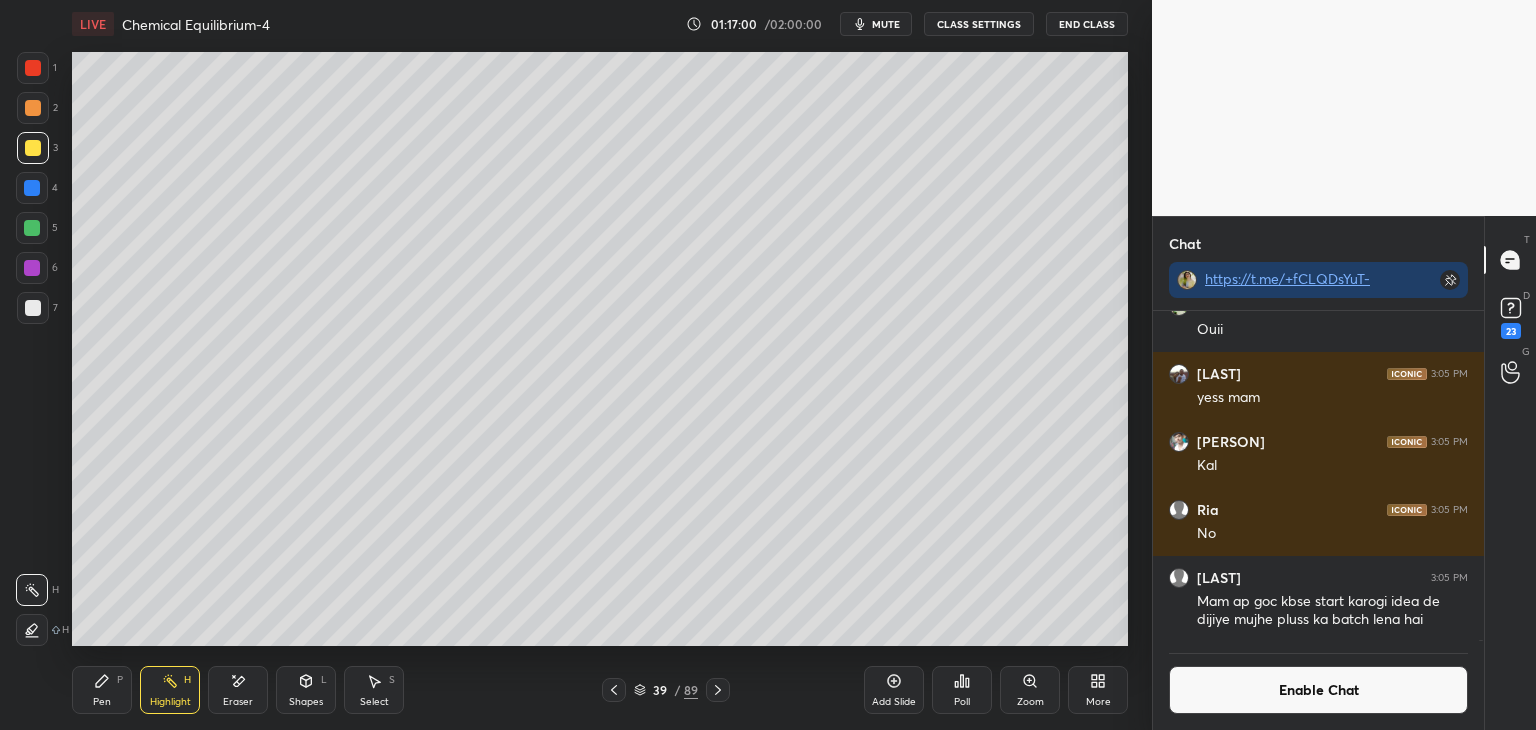 click on "P" at bounding box center [120, 680] 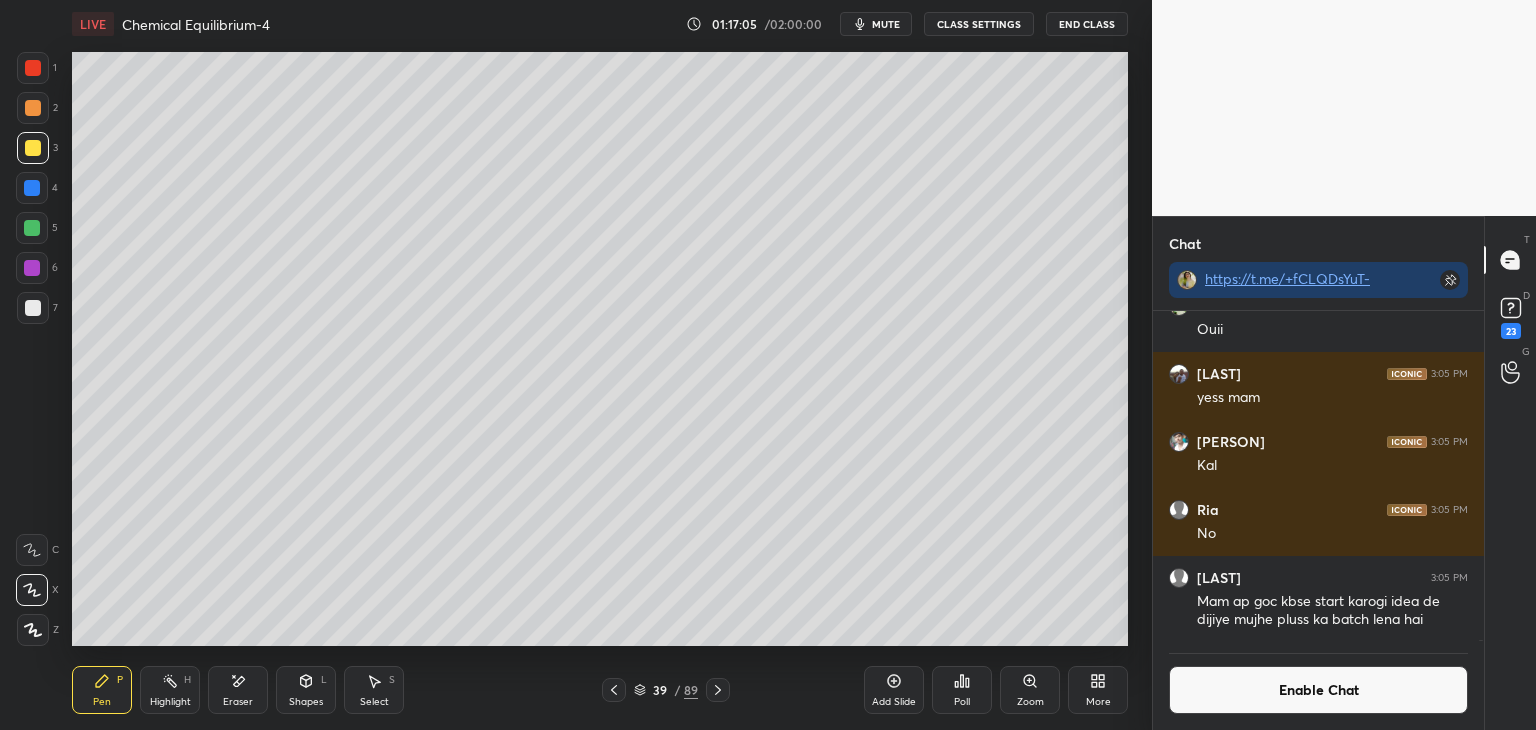 click at bounding box center [33, 308] 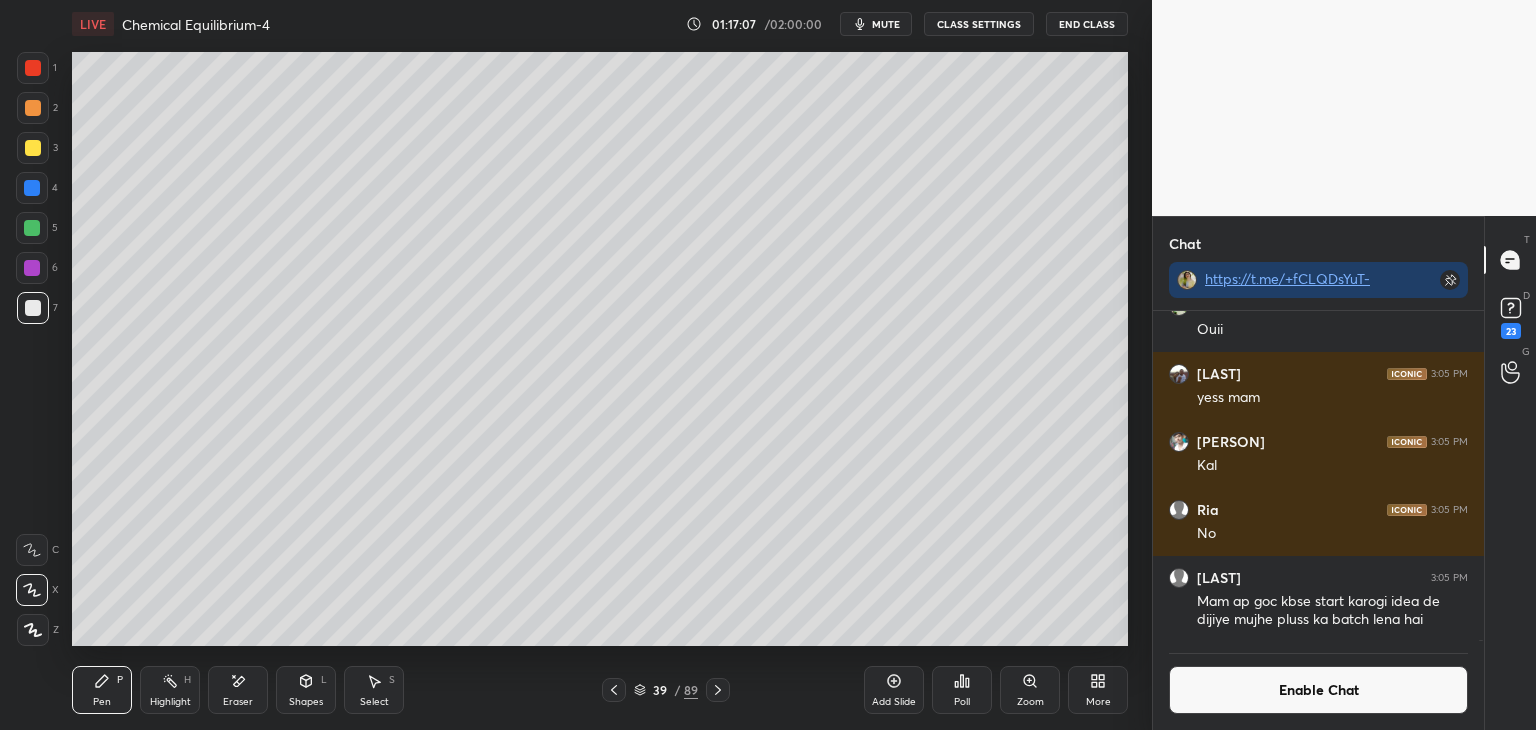 click on "Enable Chat" at bounding box center (1318, 690) 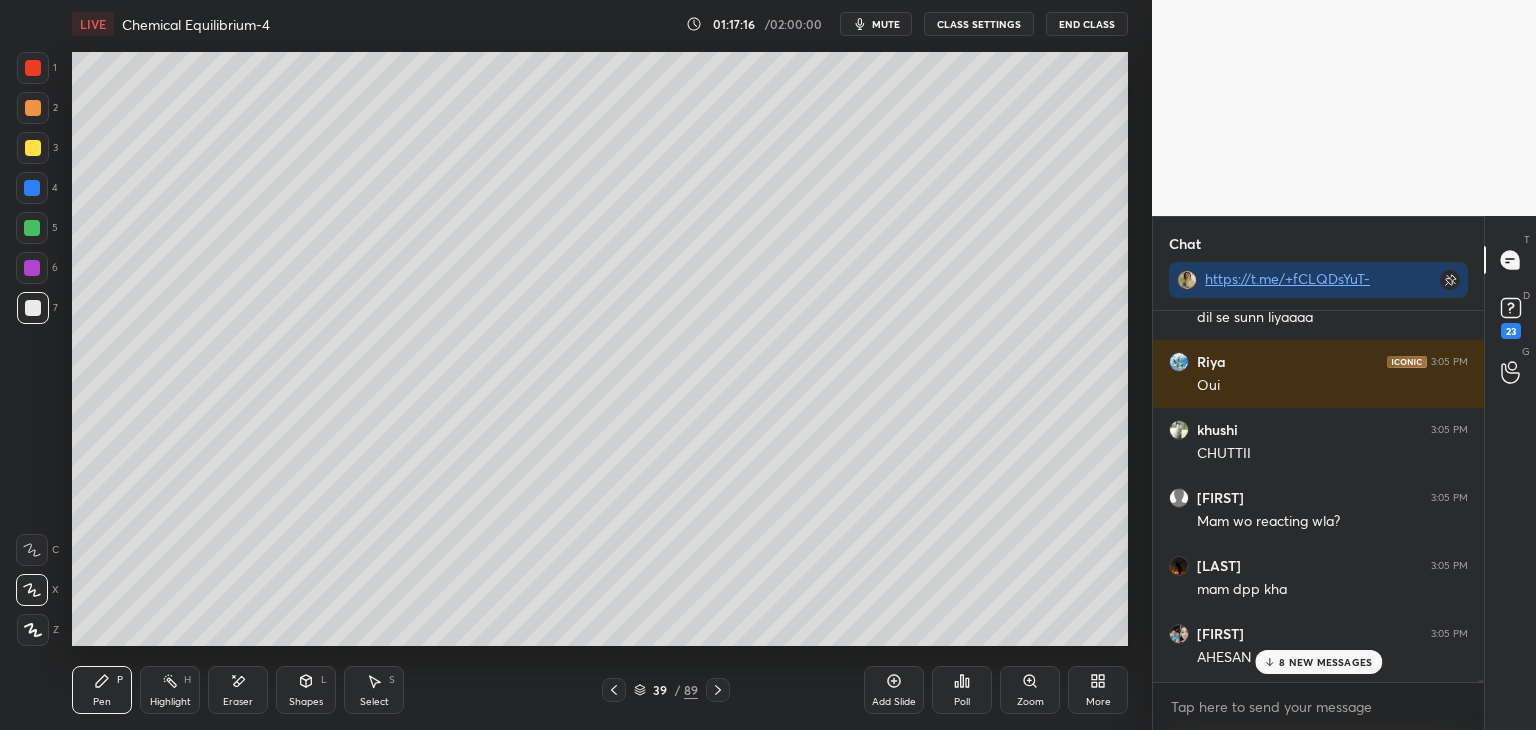 click on "8 NEW MESSAGES" at bounding box center (1325, 662) 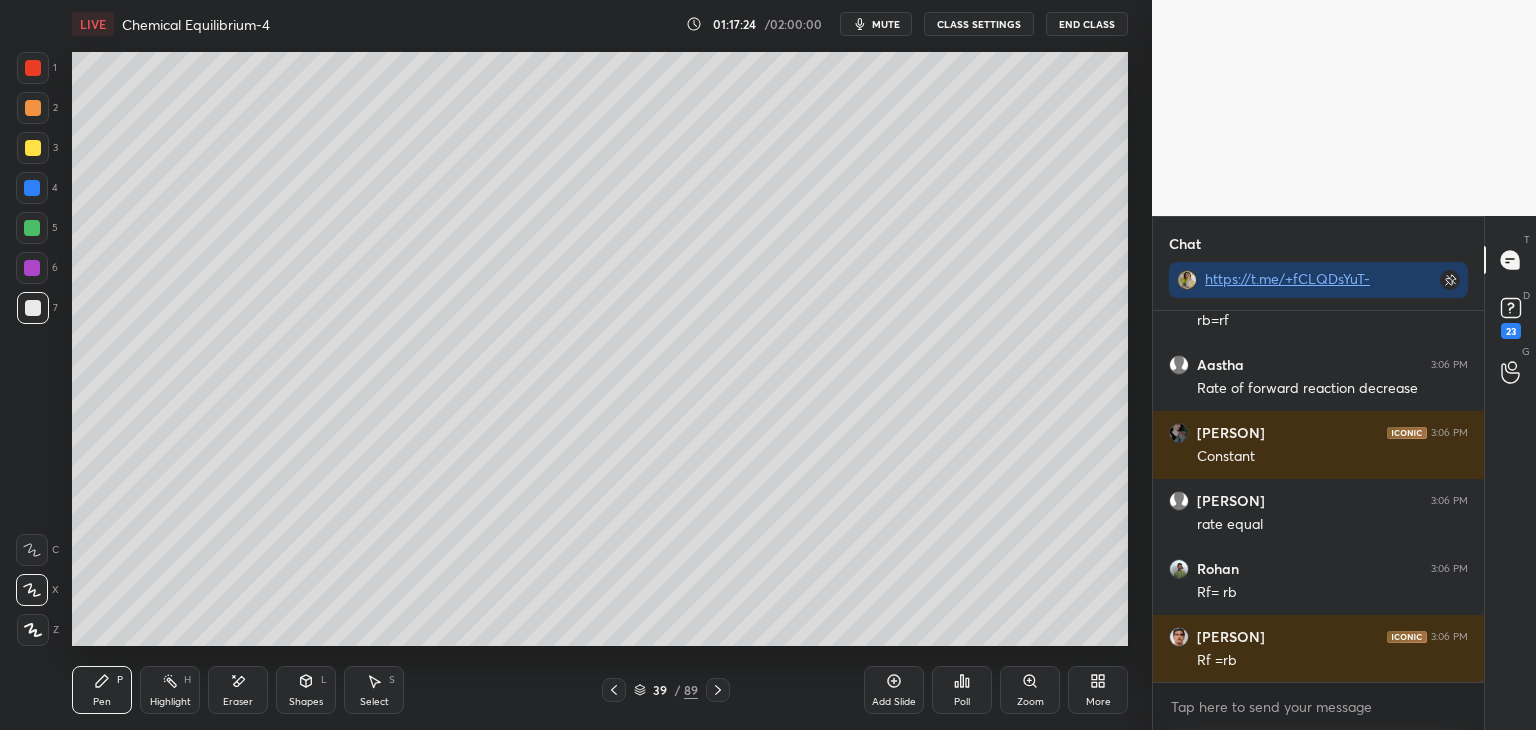 click on "CLASS SETTINGS" at bounding box center [979, 24] 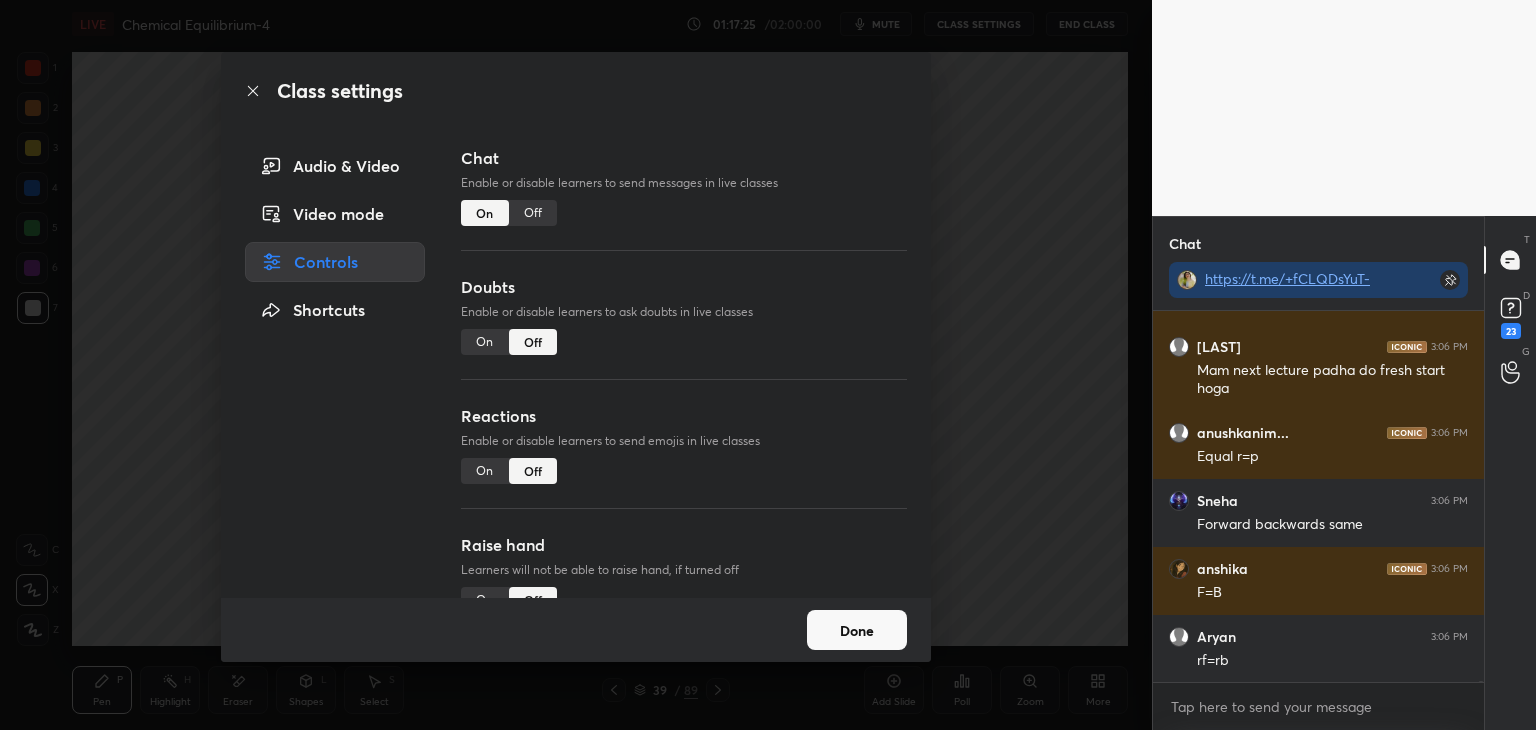 click on "Done" at bounding box center [857, 630] 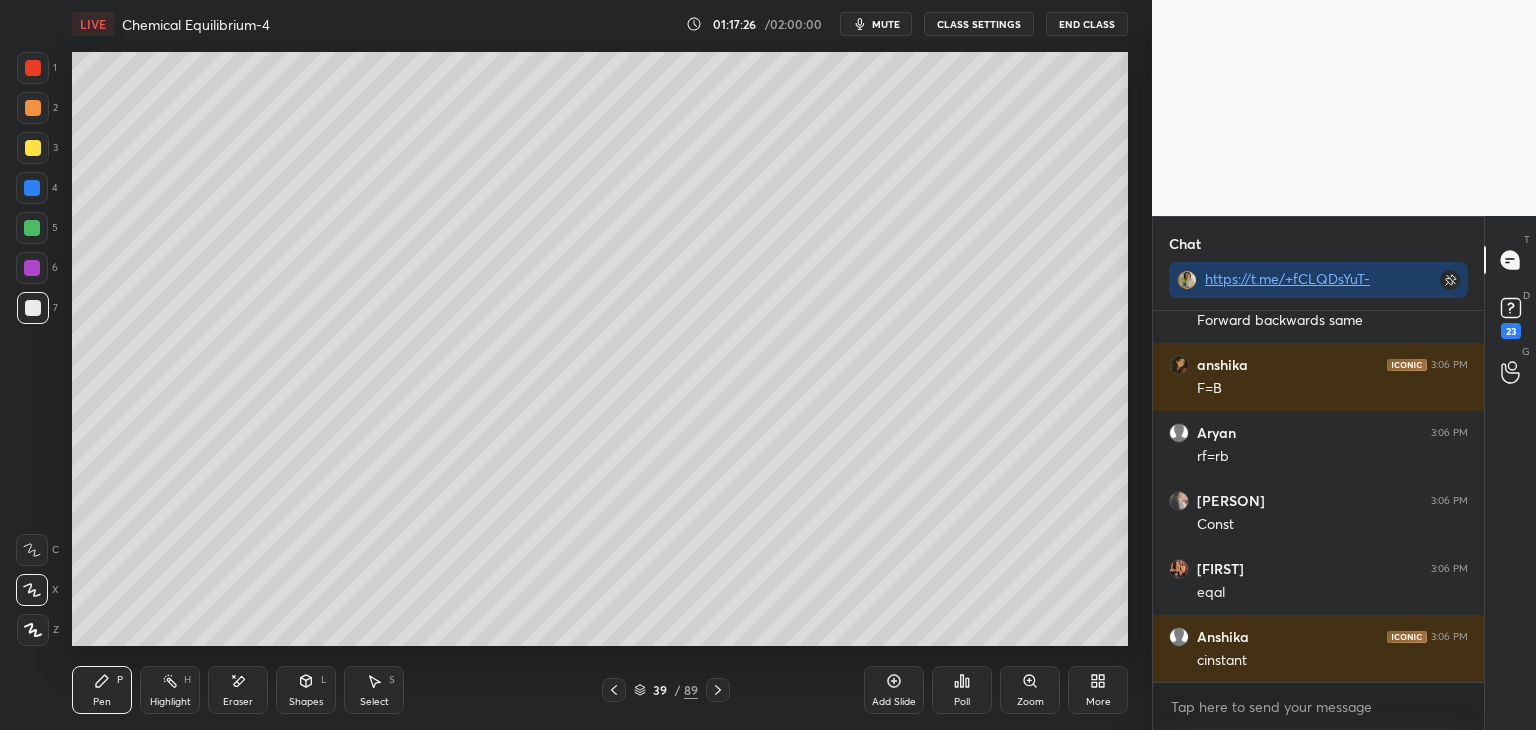click on "Shapes L" at bounding box center [306, 690] 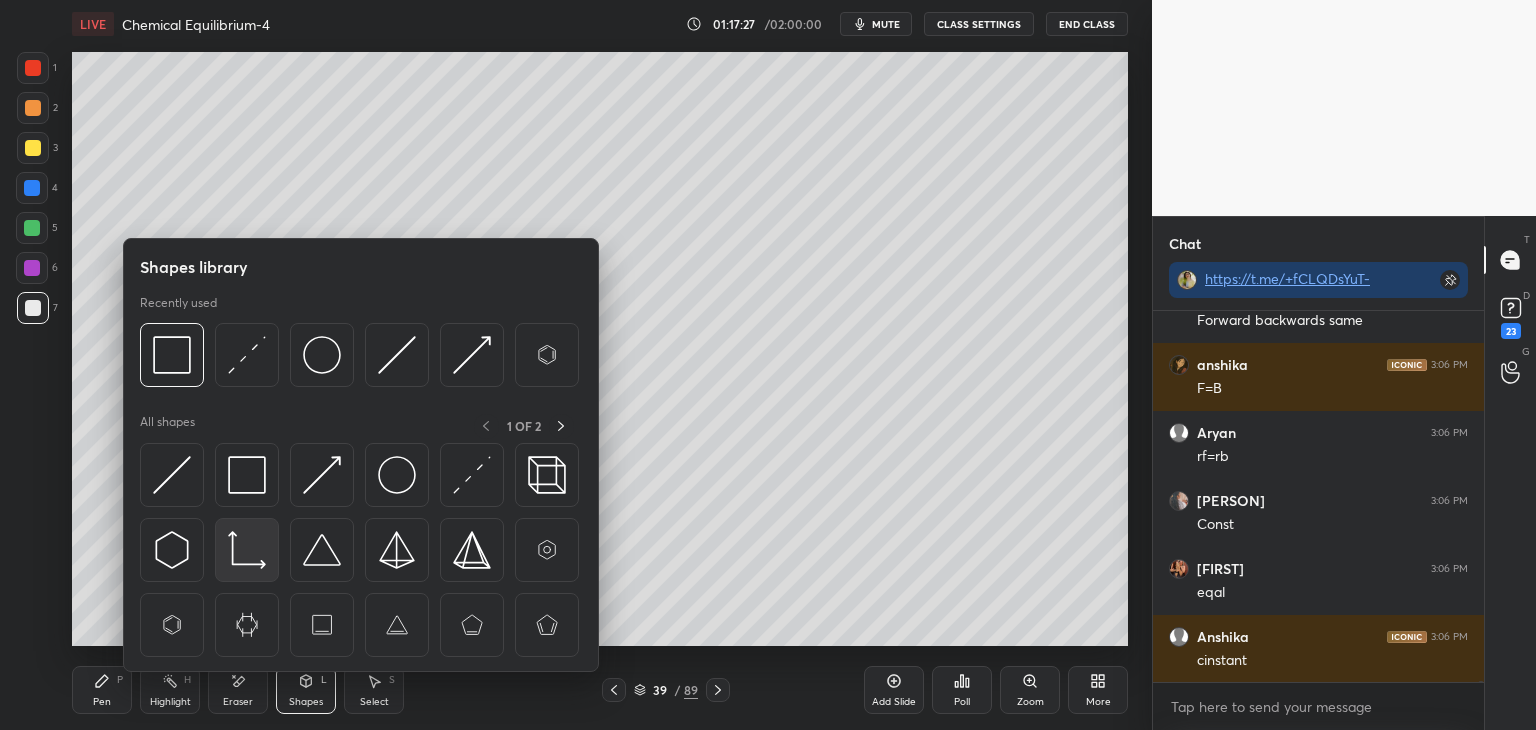click at bounding box center (247, 550) 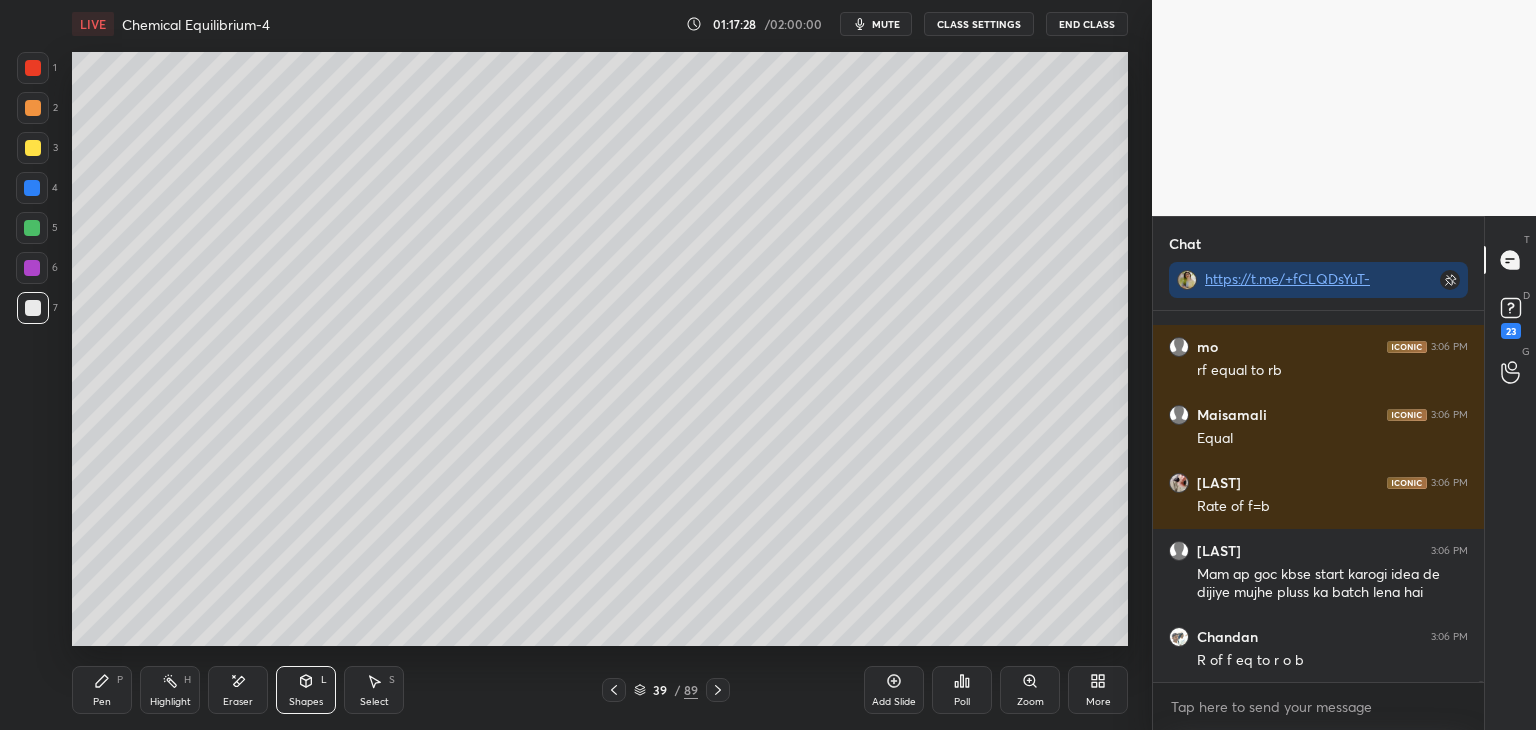 click at bounding box center [32, 228] 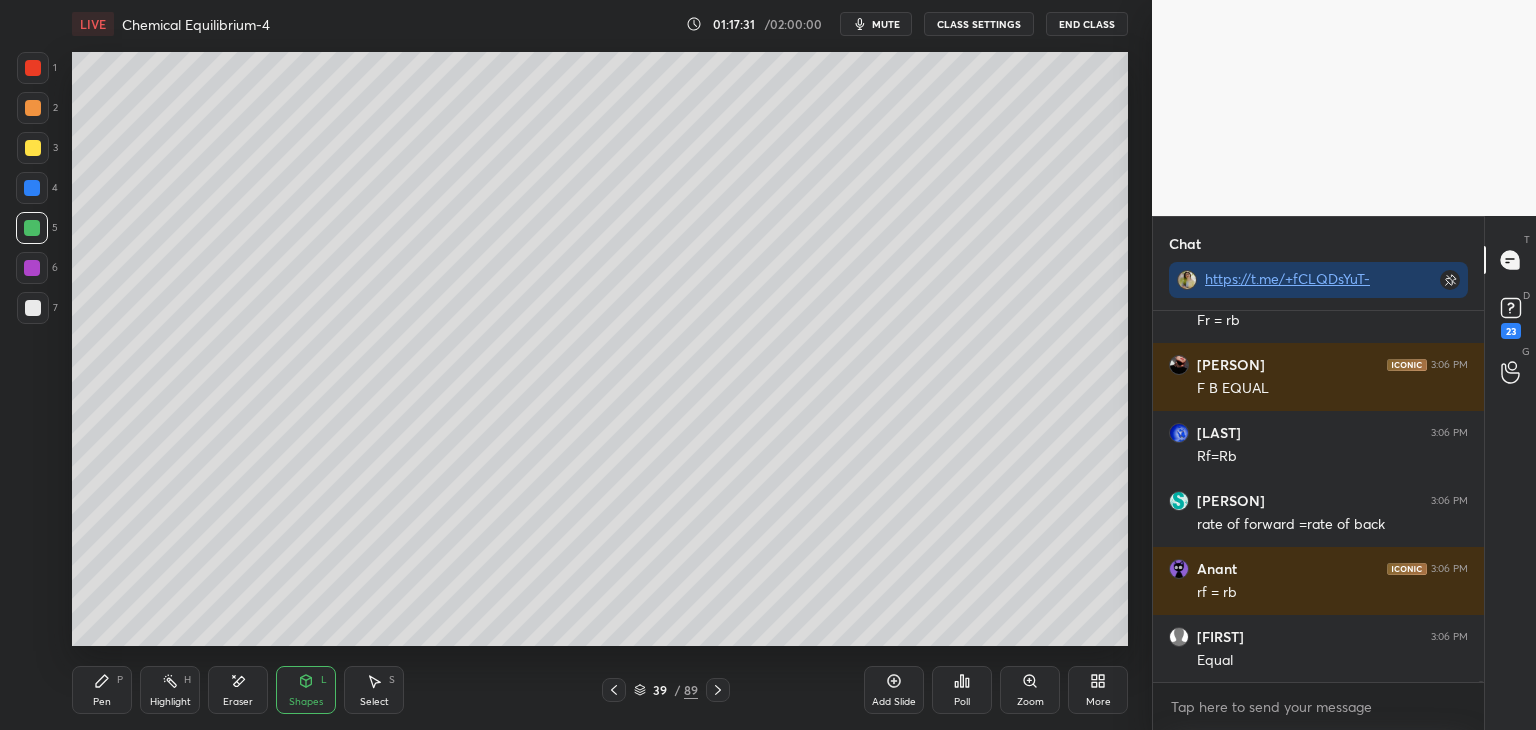 click on "Pen P Highlight H Eraser Shapes L Select S 39 / 89 Add Slide Poll Zoom More" at bounding box center (600, 690) 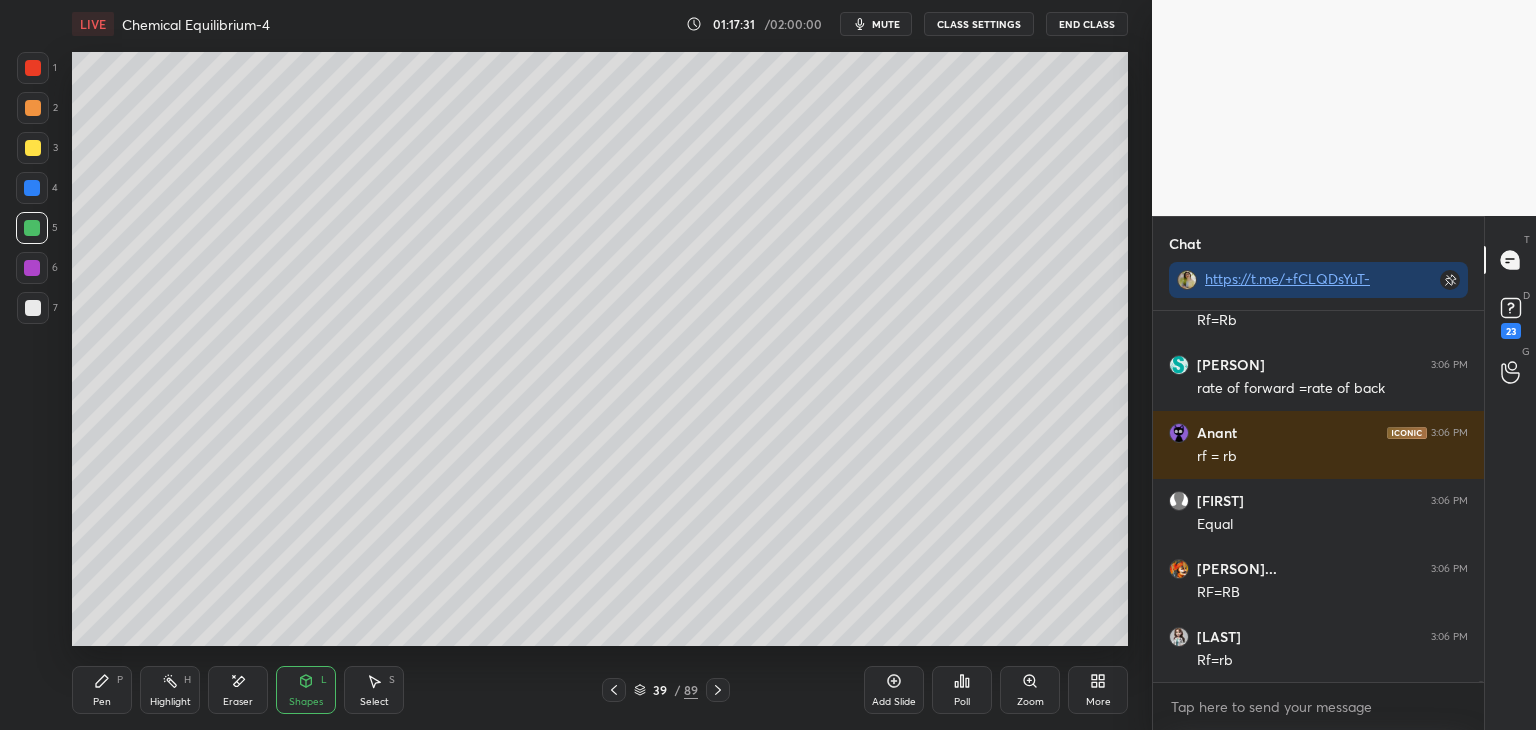 click 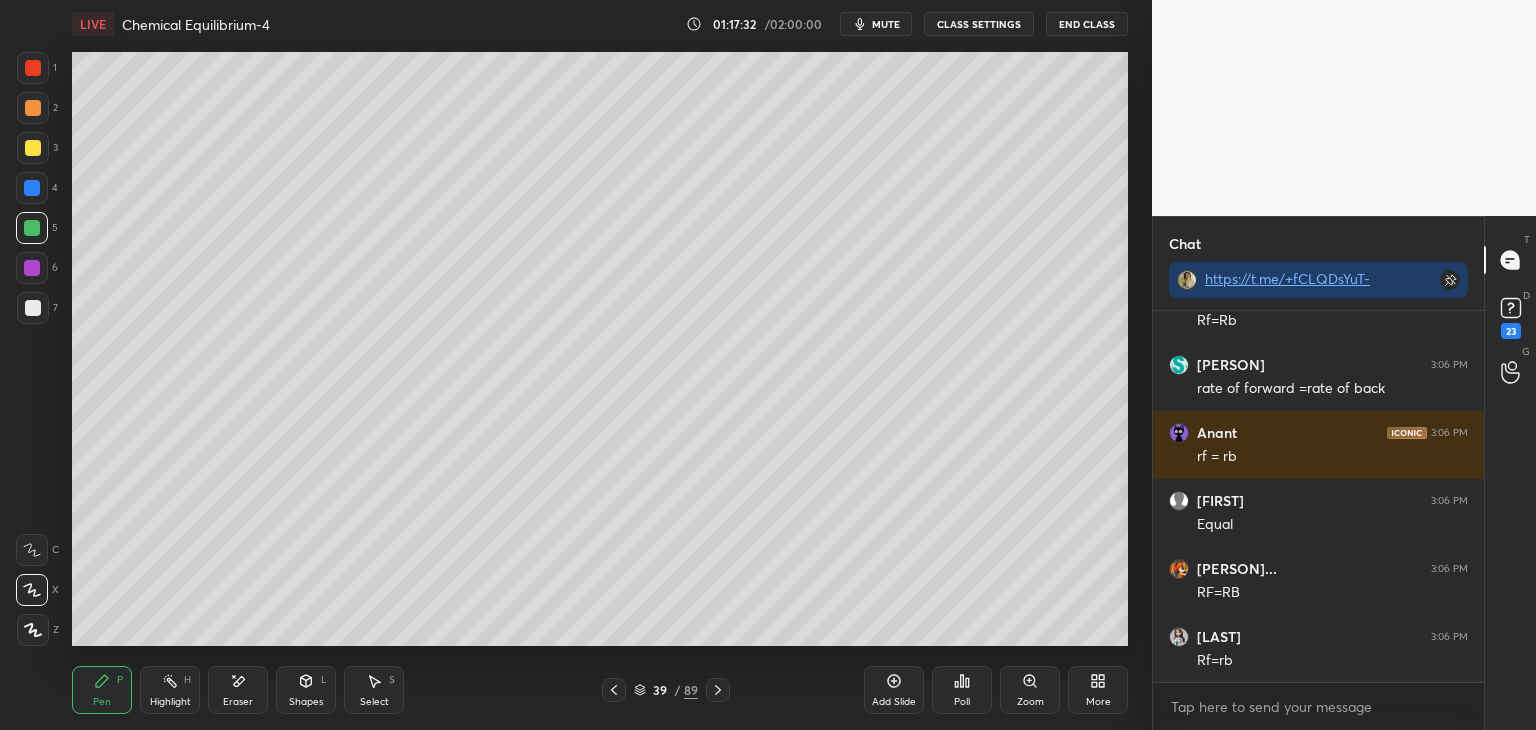 click at bounding box center [32, 268] 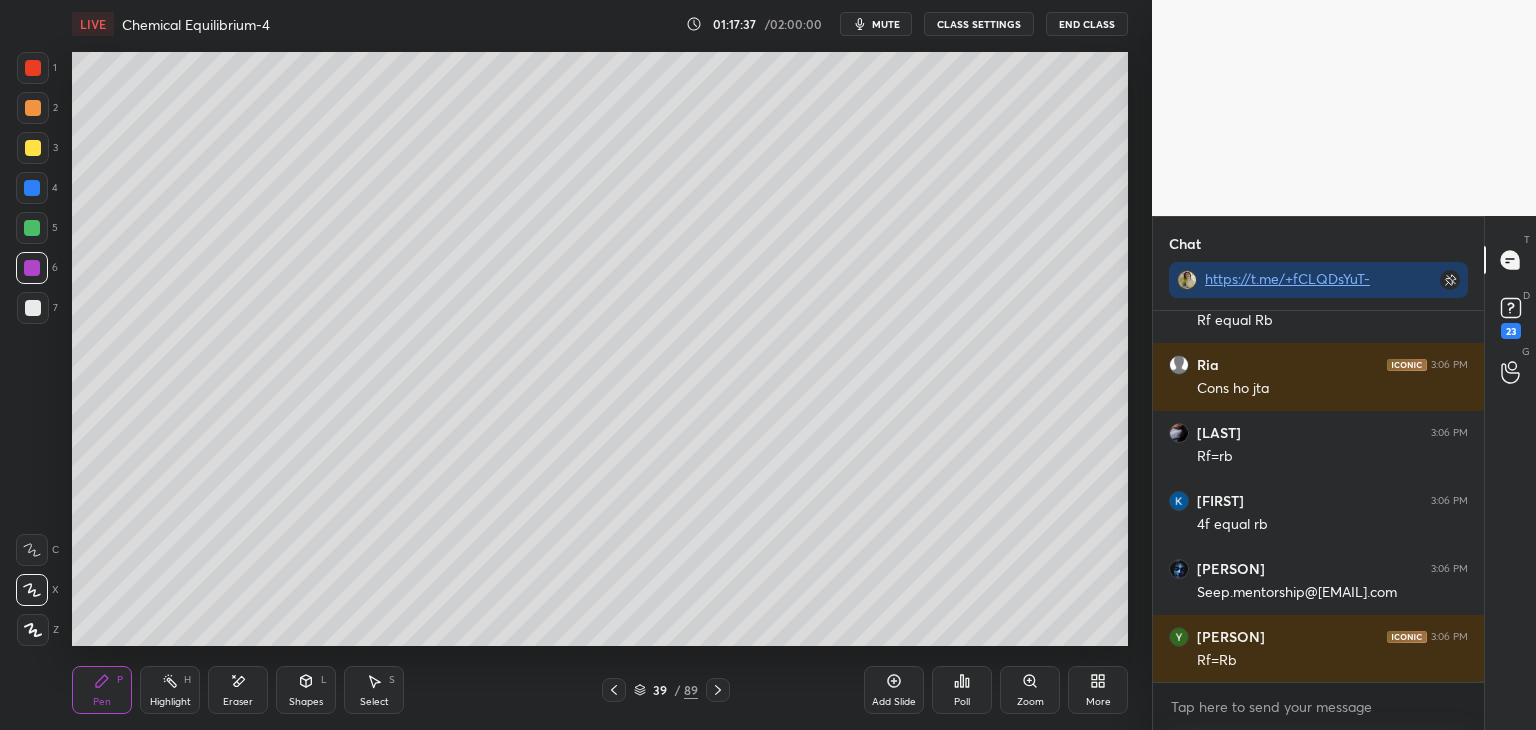 click at bounding box center (33, 308) 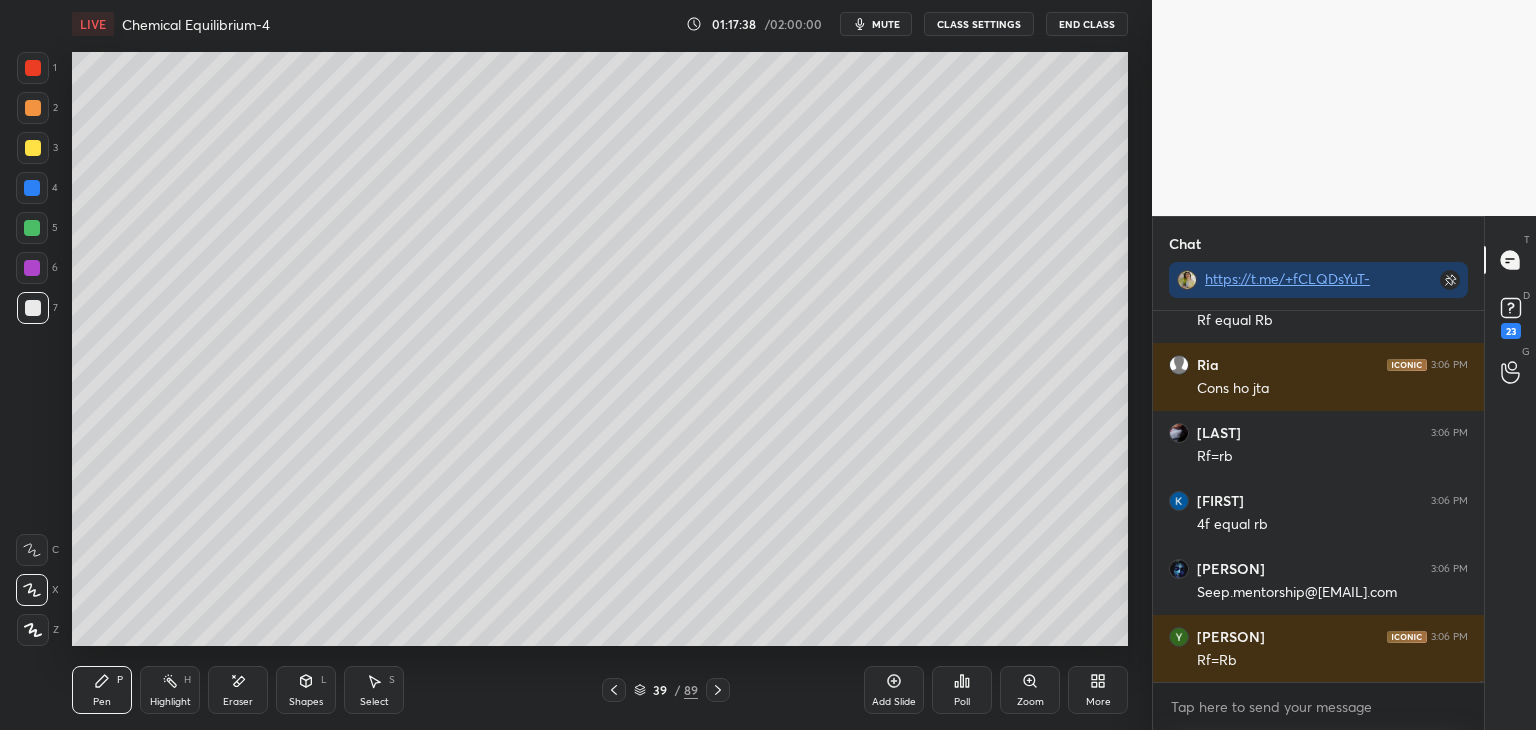 click at bounding box center [33, 108] 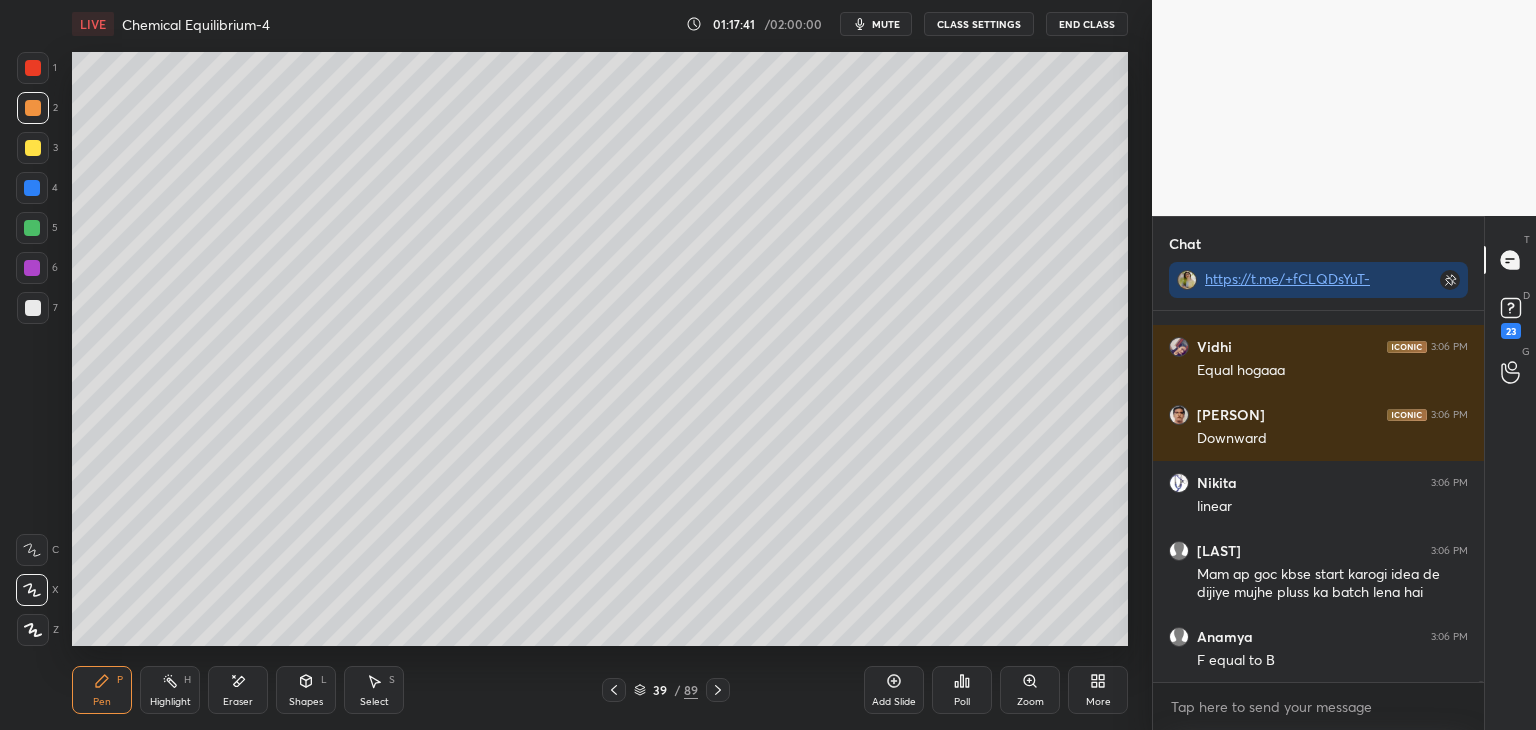 click on "Eraser" at bounding box center (238, 690) 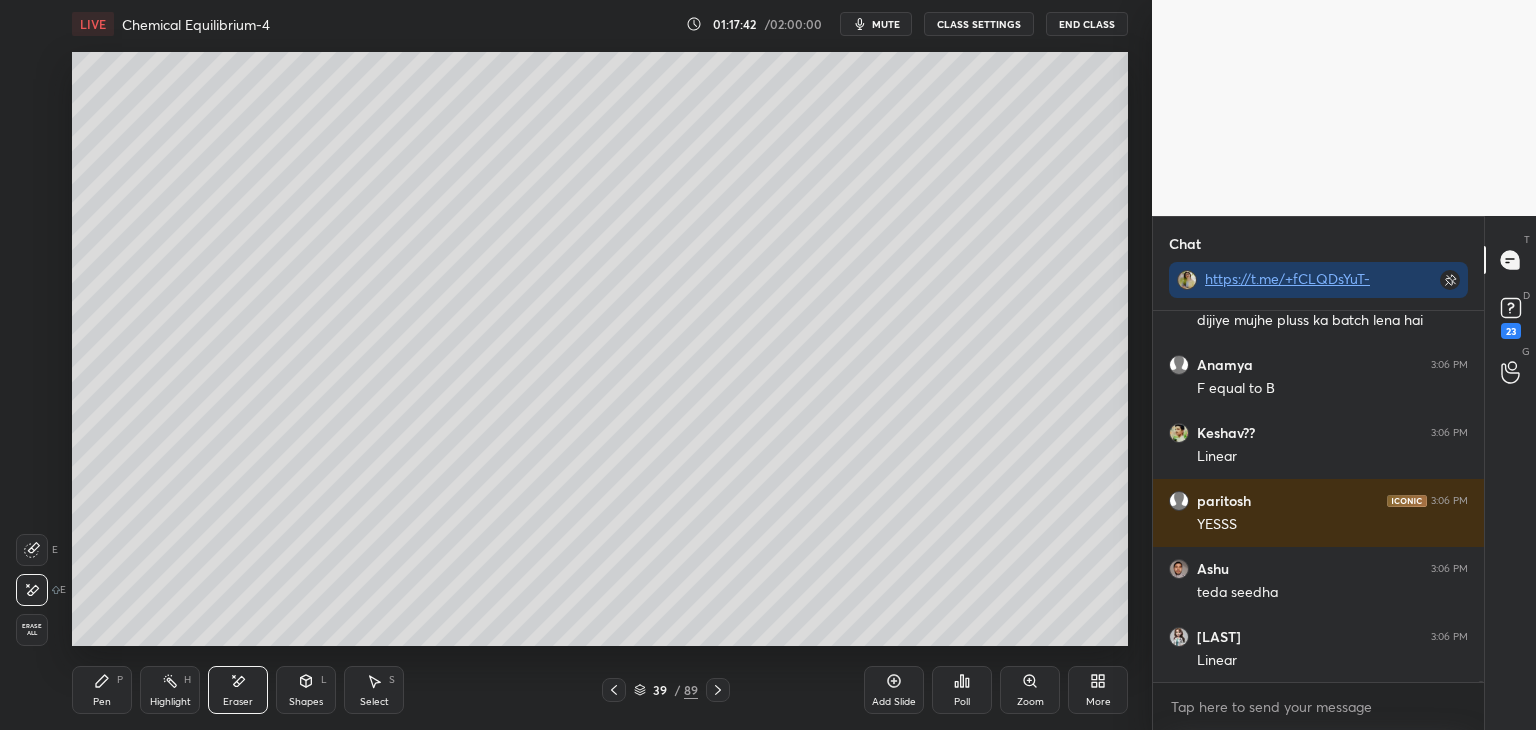 click on "Pen P" at bounding box center (102, 690) 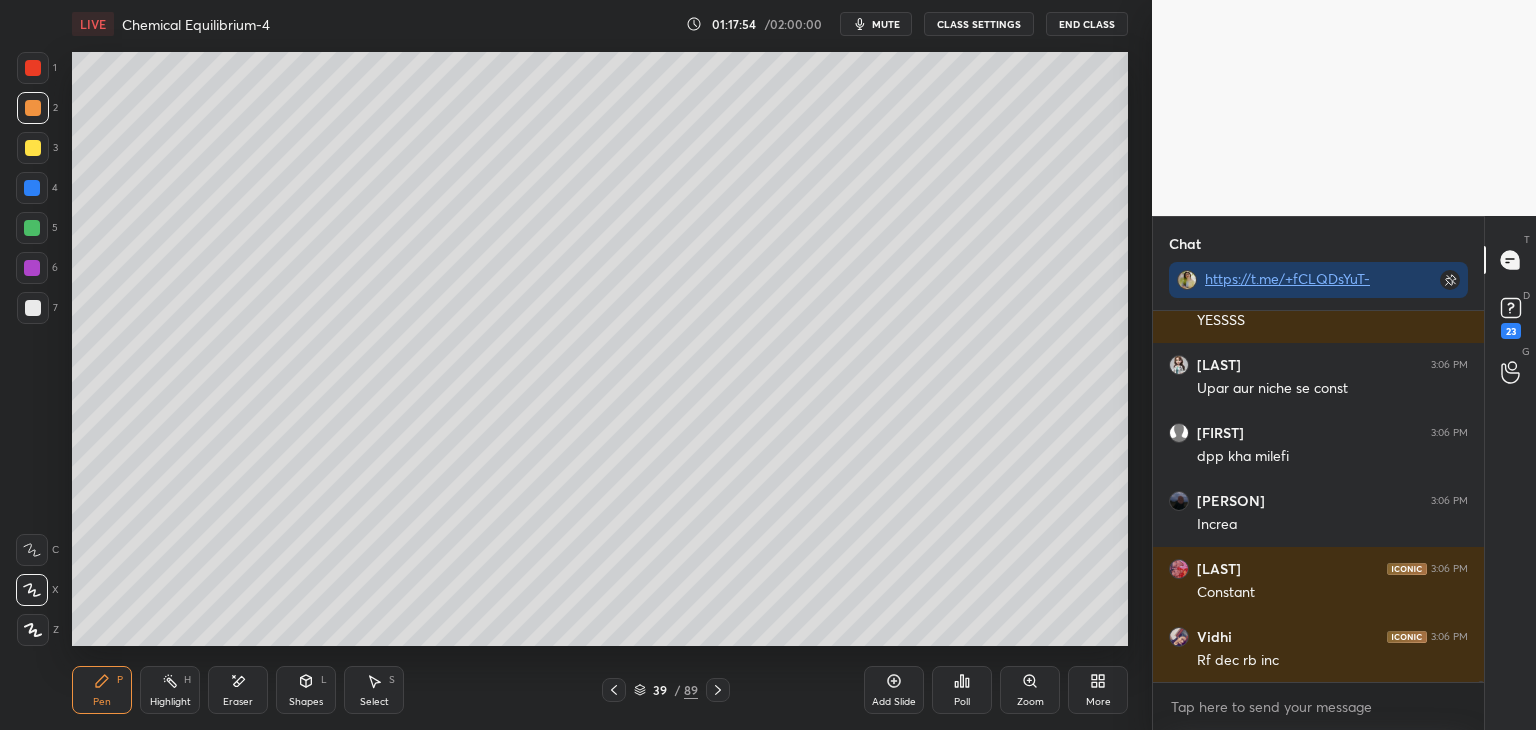 click 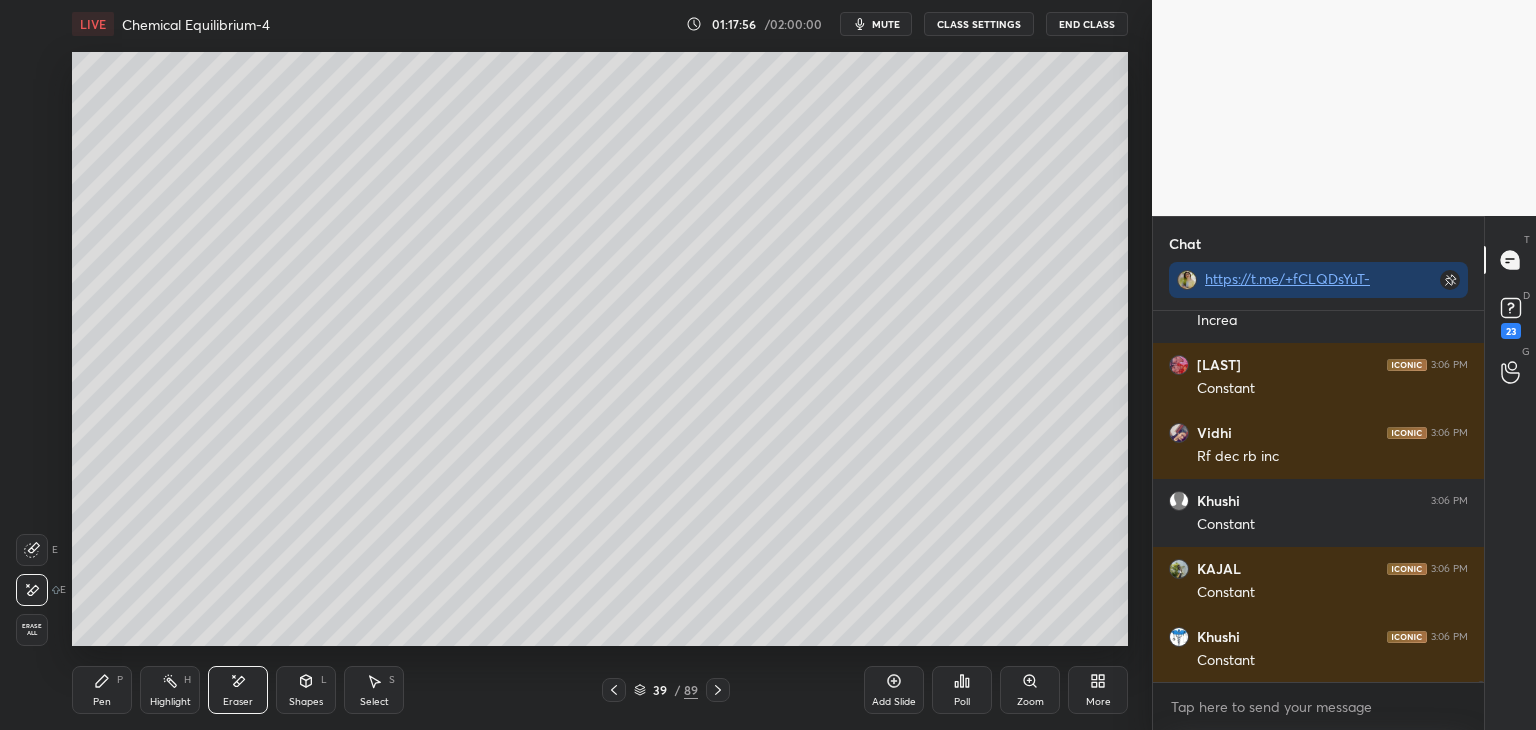 click on "Pen P" at bounding box center (102, 690) 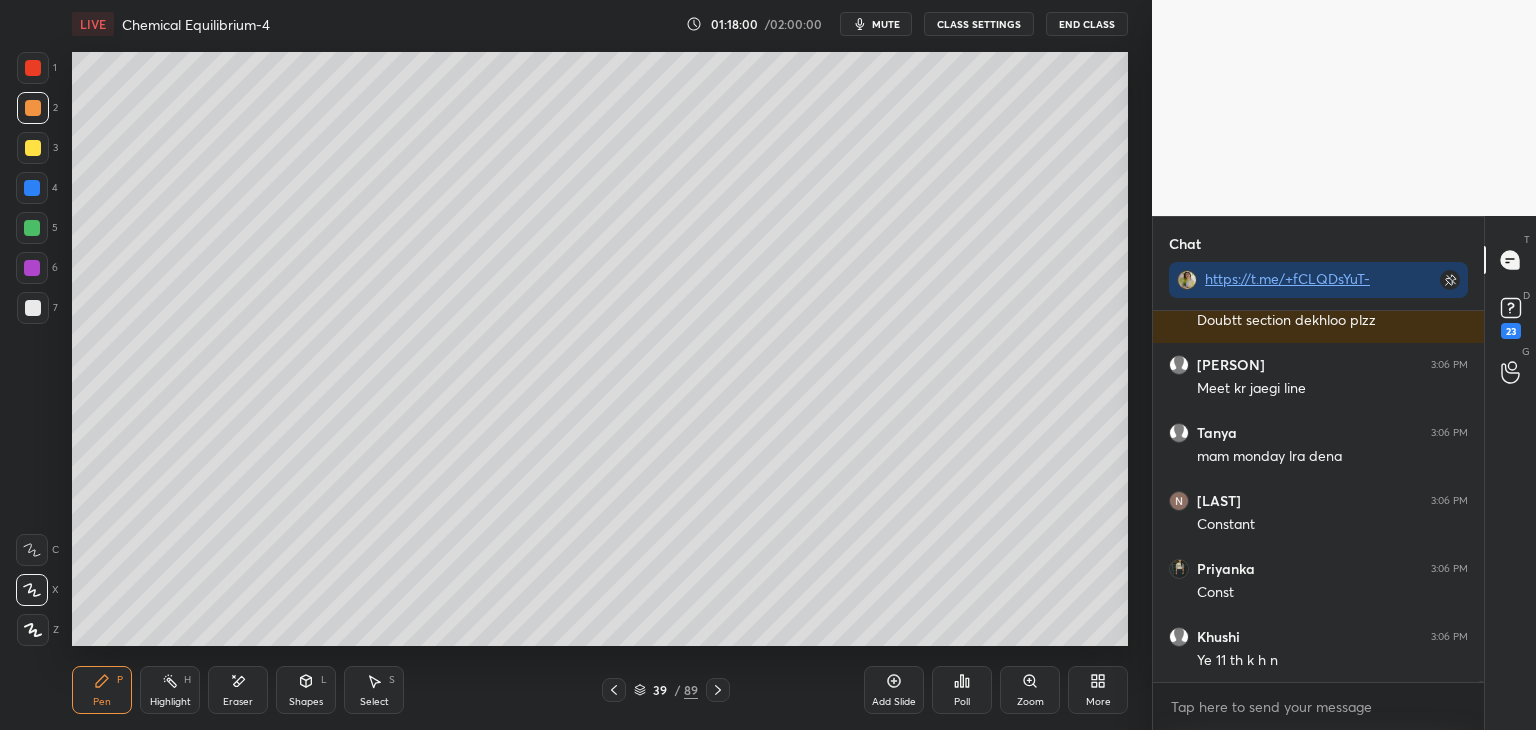 click on "Eraser" at bounding box center [238, 690] 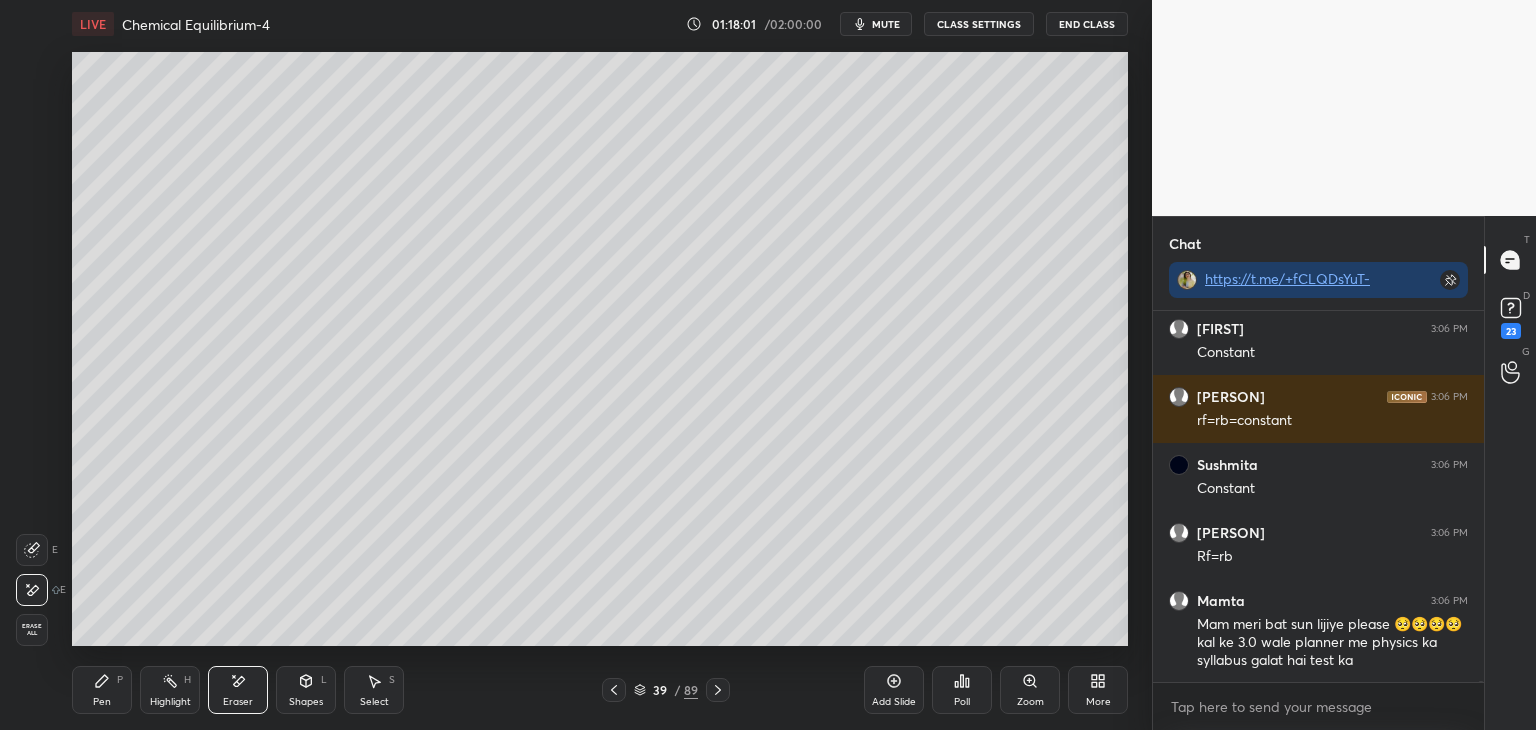 click on "P" at bounding box center (120, 680) 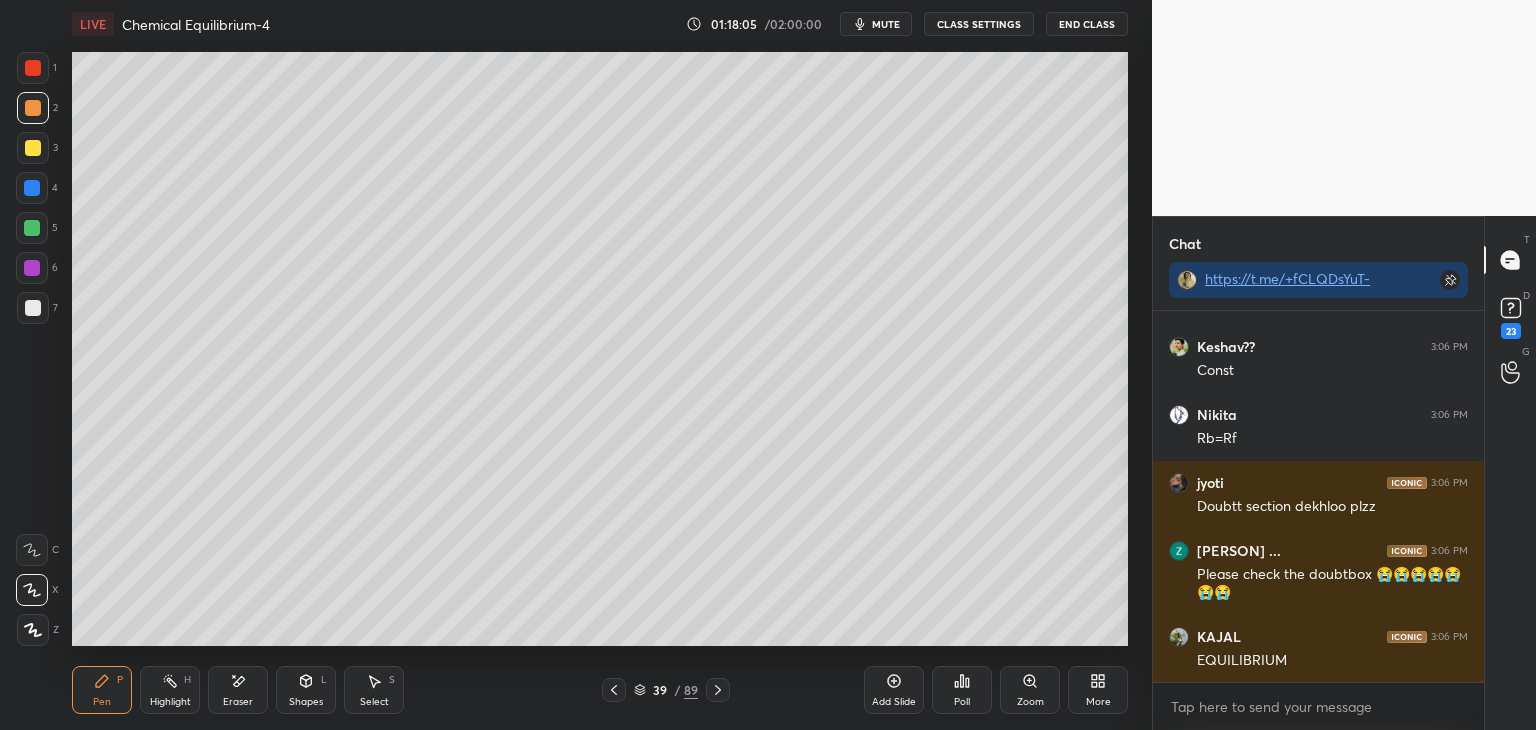 click 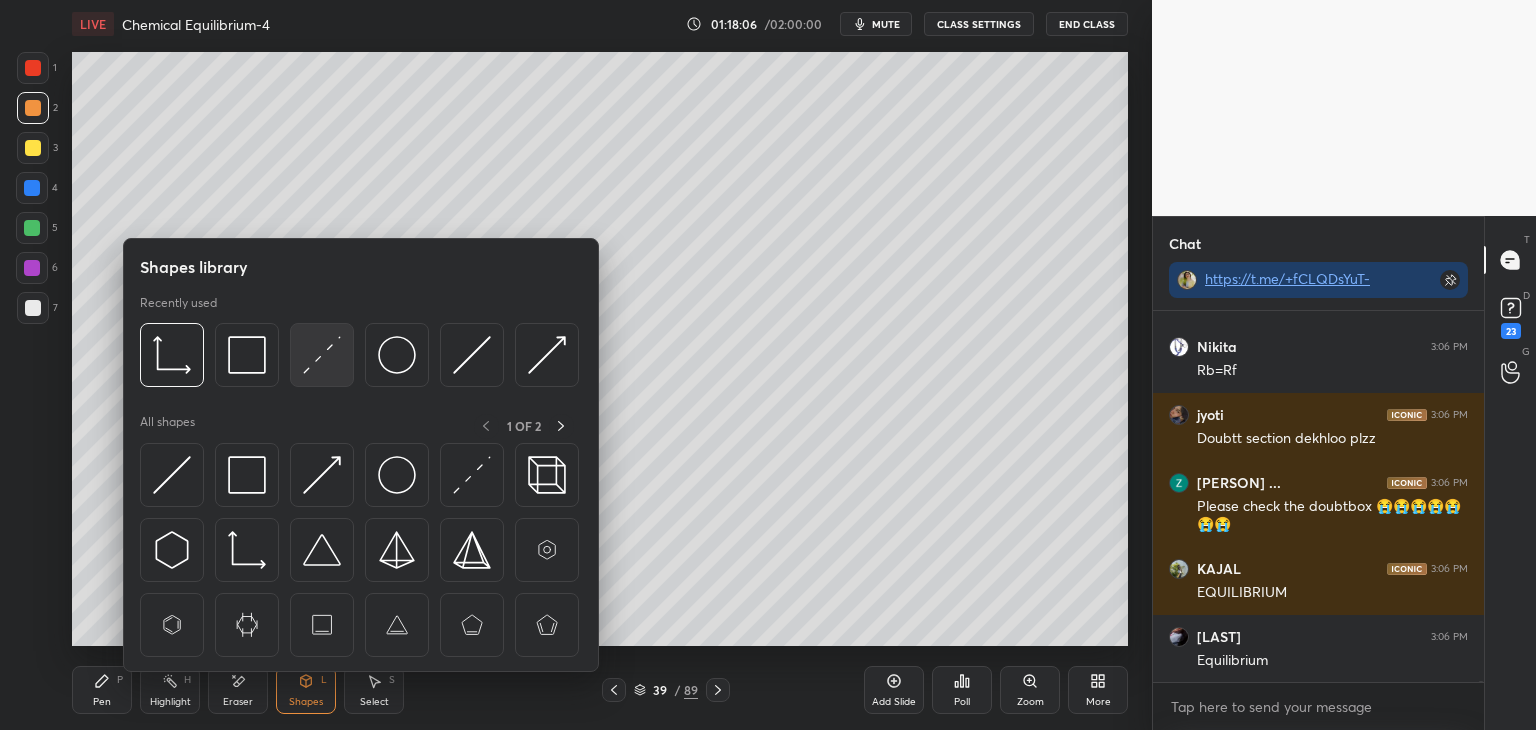 click at bounding box center [322, 355] 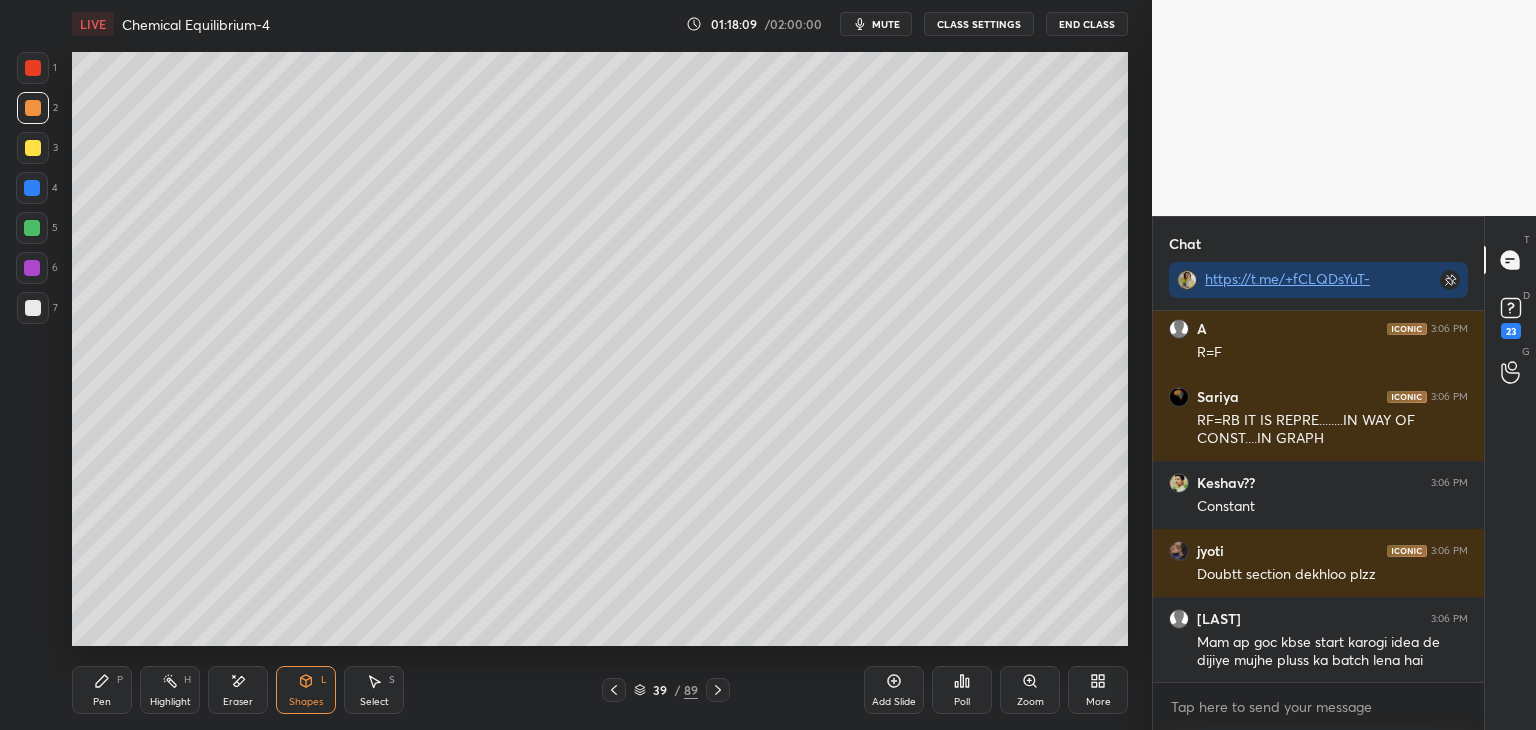 click 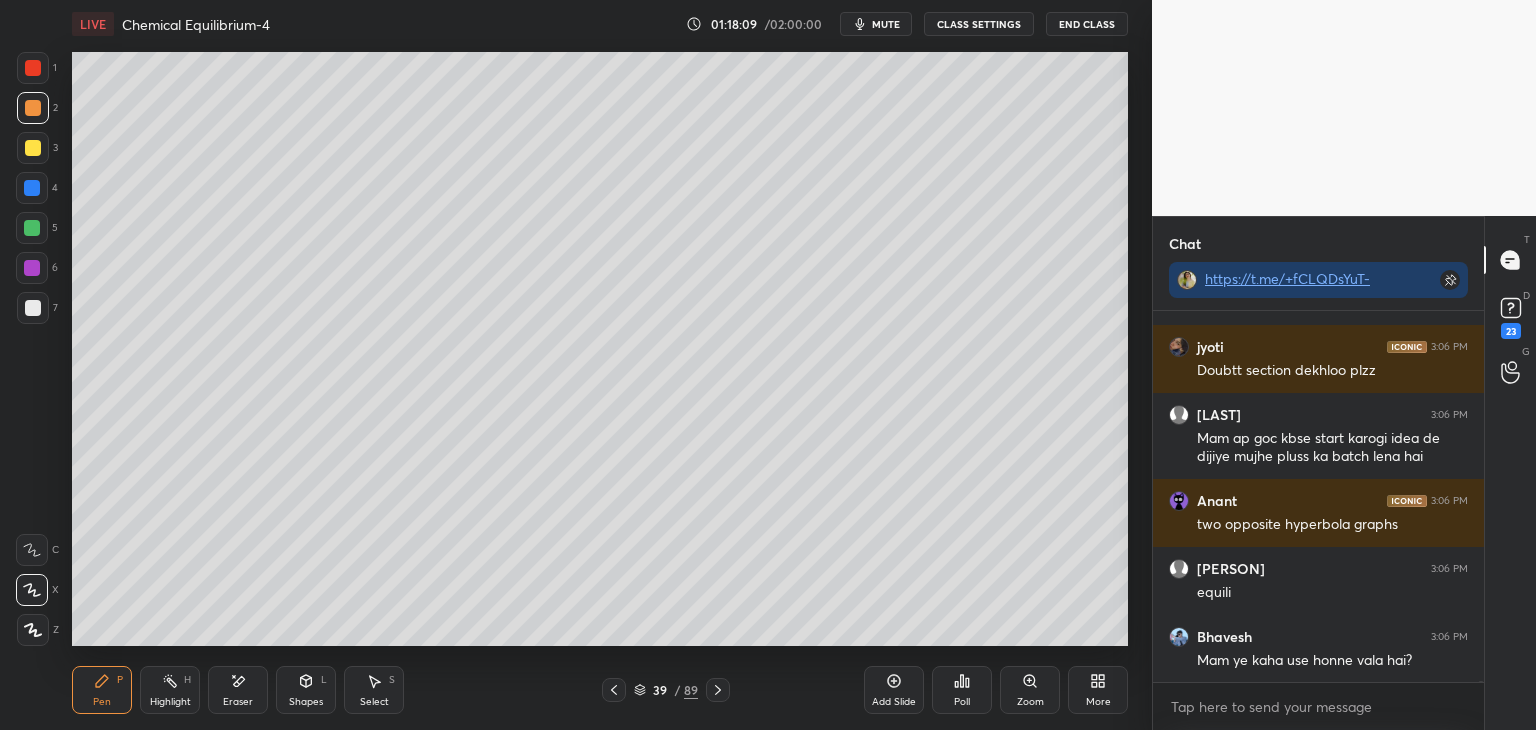 click at bounding box center (33, 308) 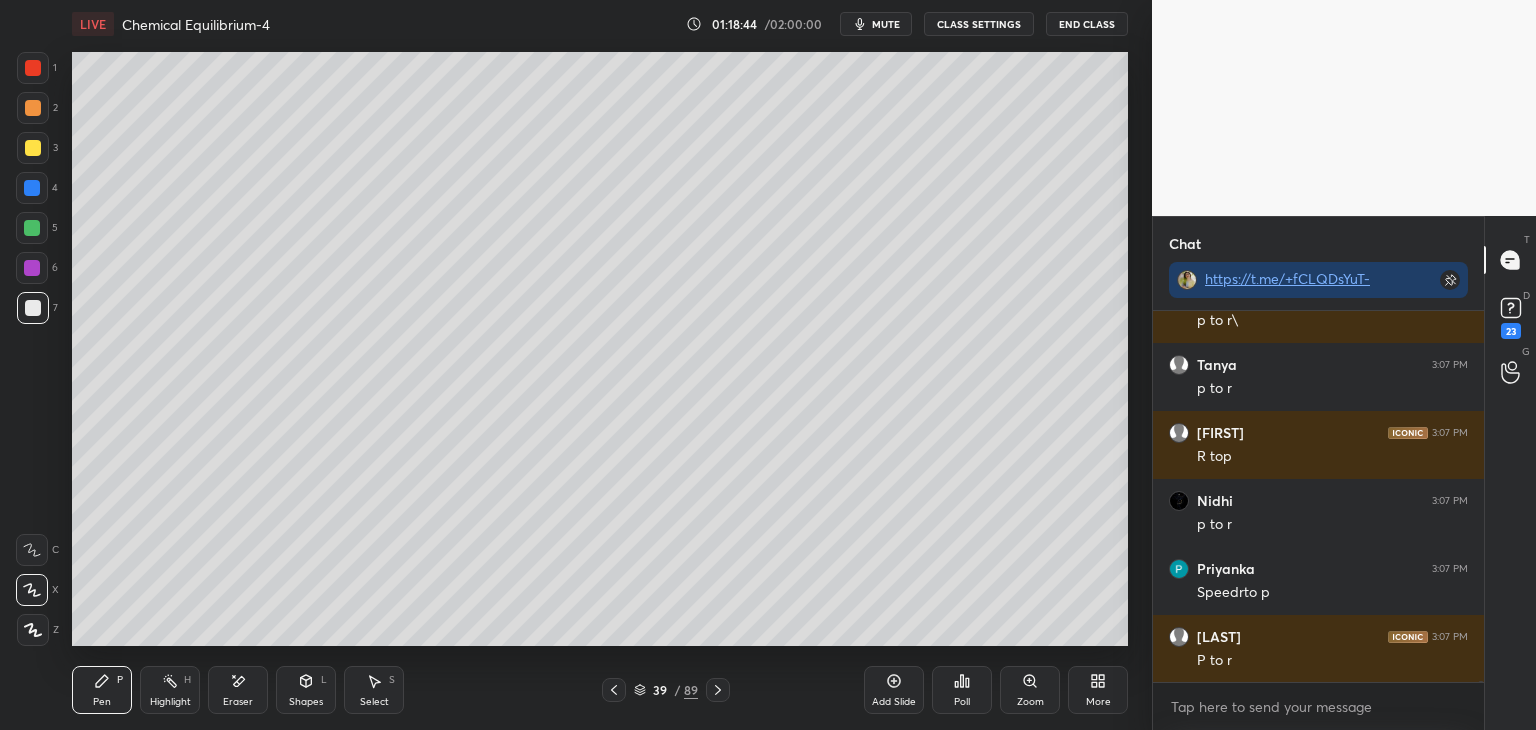 click at bounding box center (33, 148) 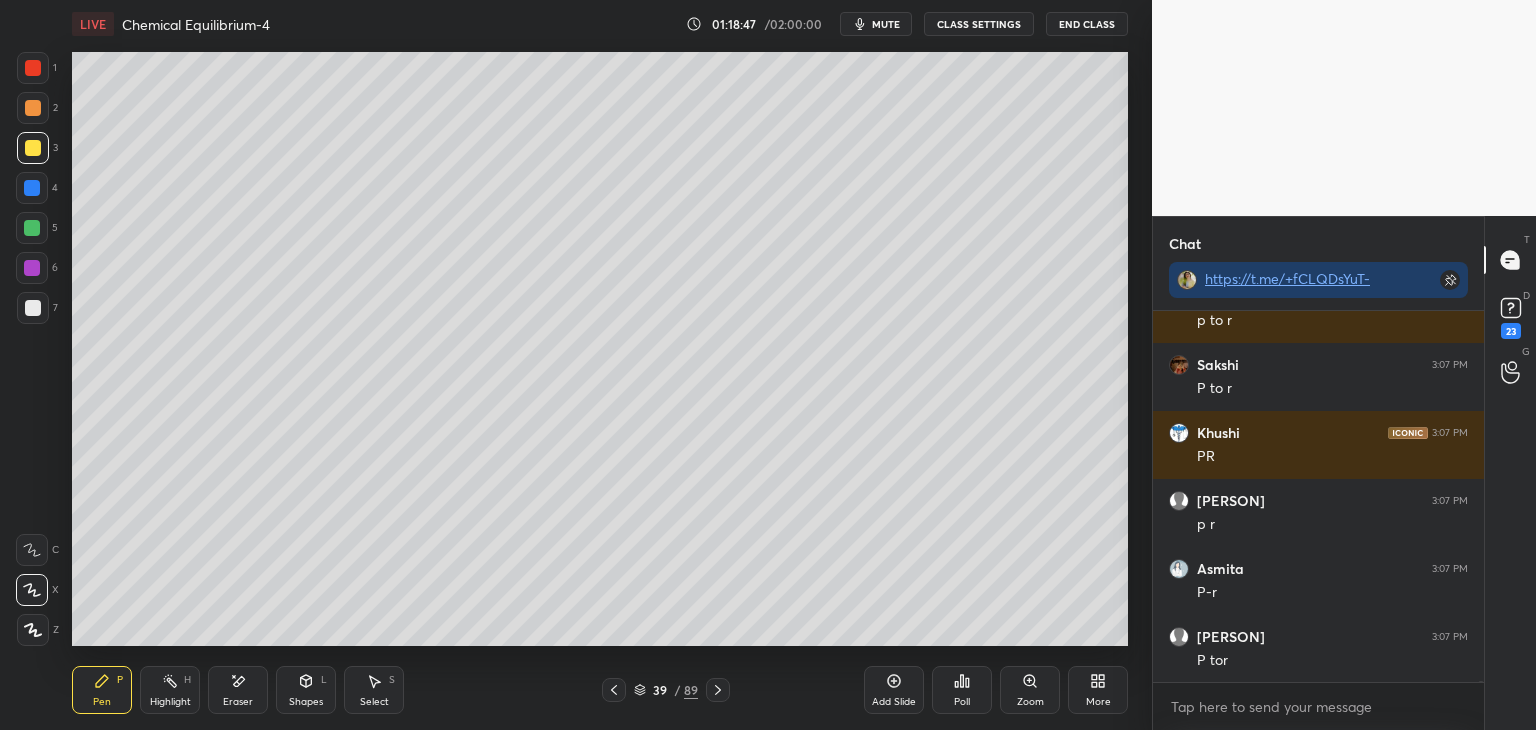 click on "Add Slide" at bounding box center [894, 690] 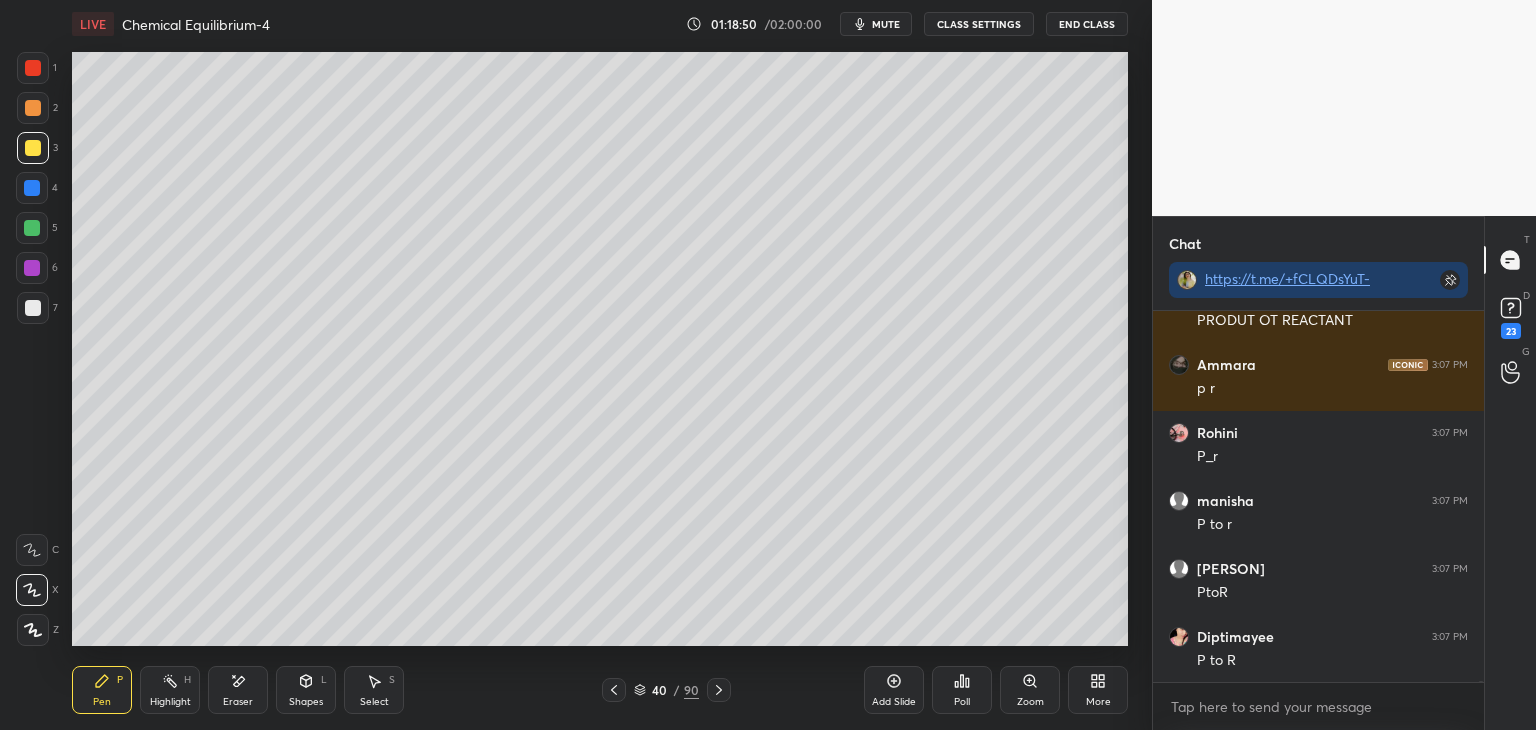 click at bounding box center (32, 188) 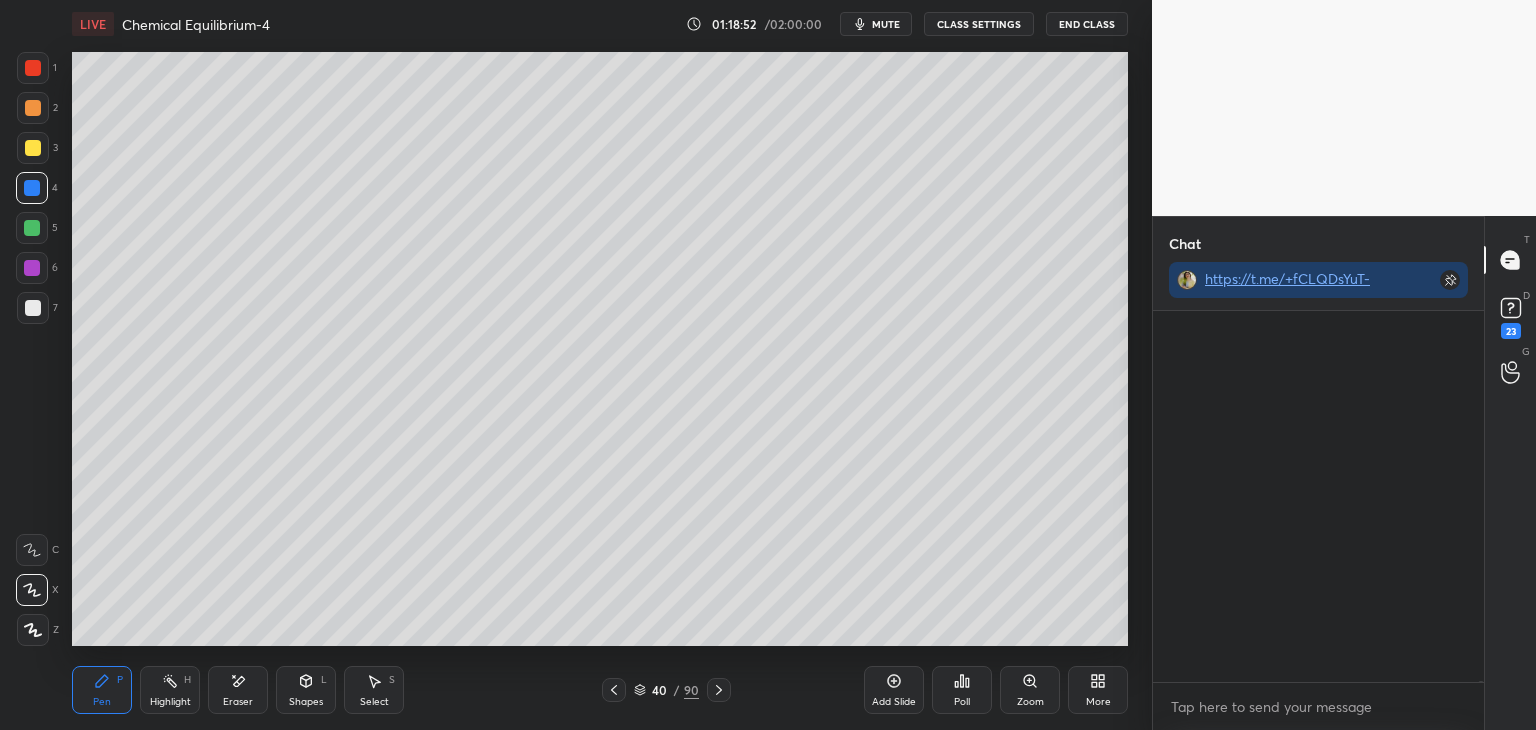 scroll, scrollTop: 0, scrollLeft: 0, axis: both 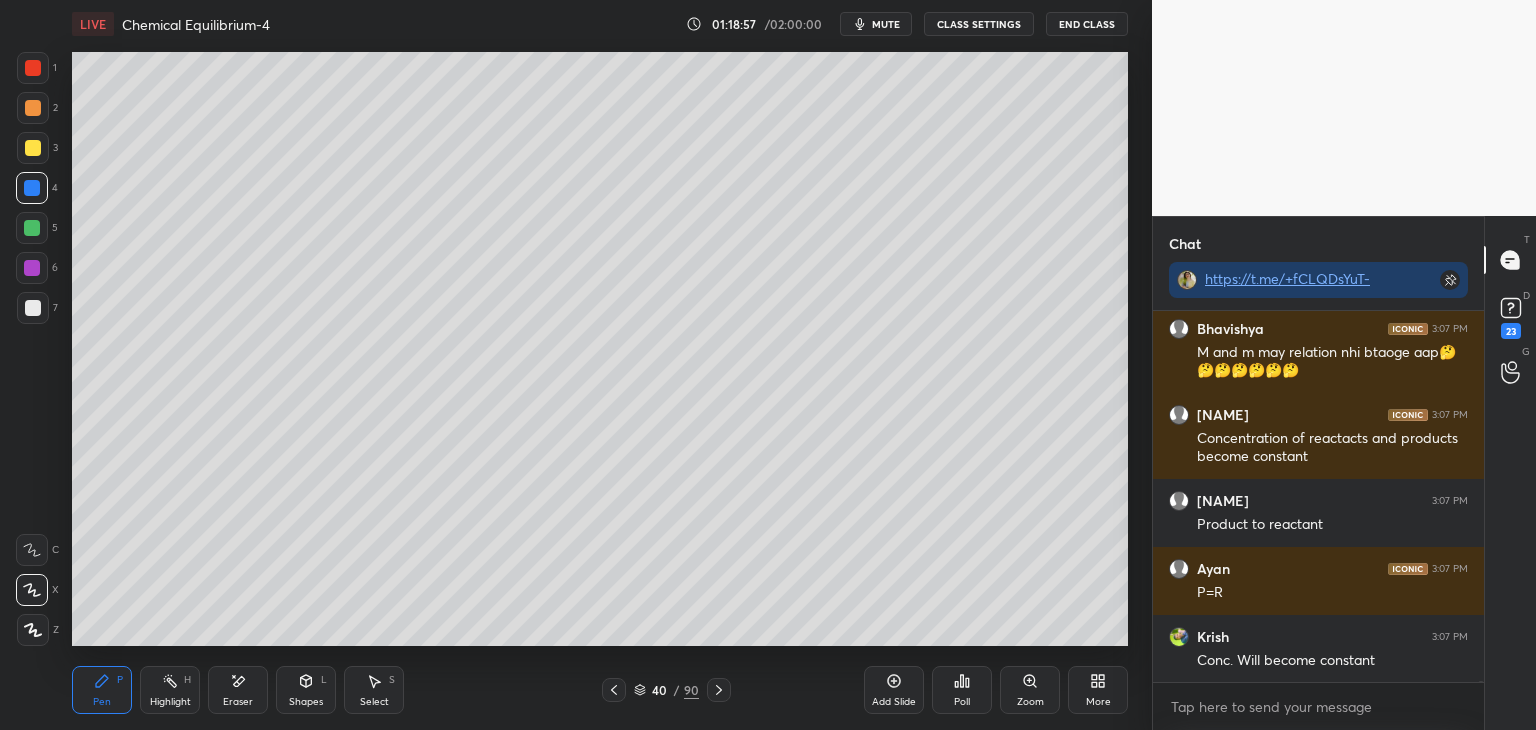 click at bounding box center [33, 308] 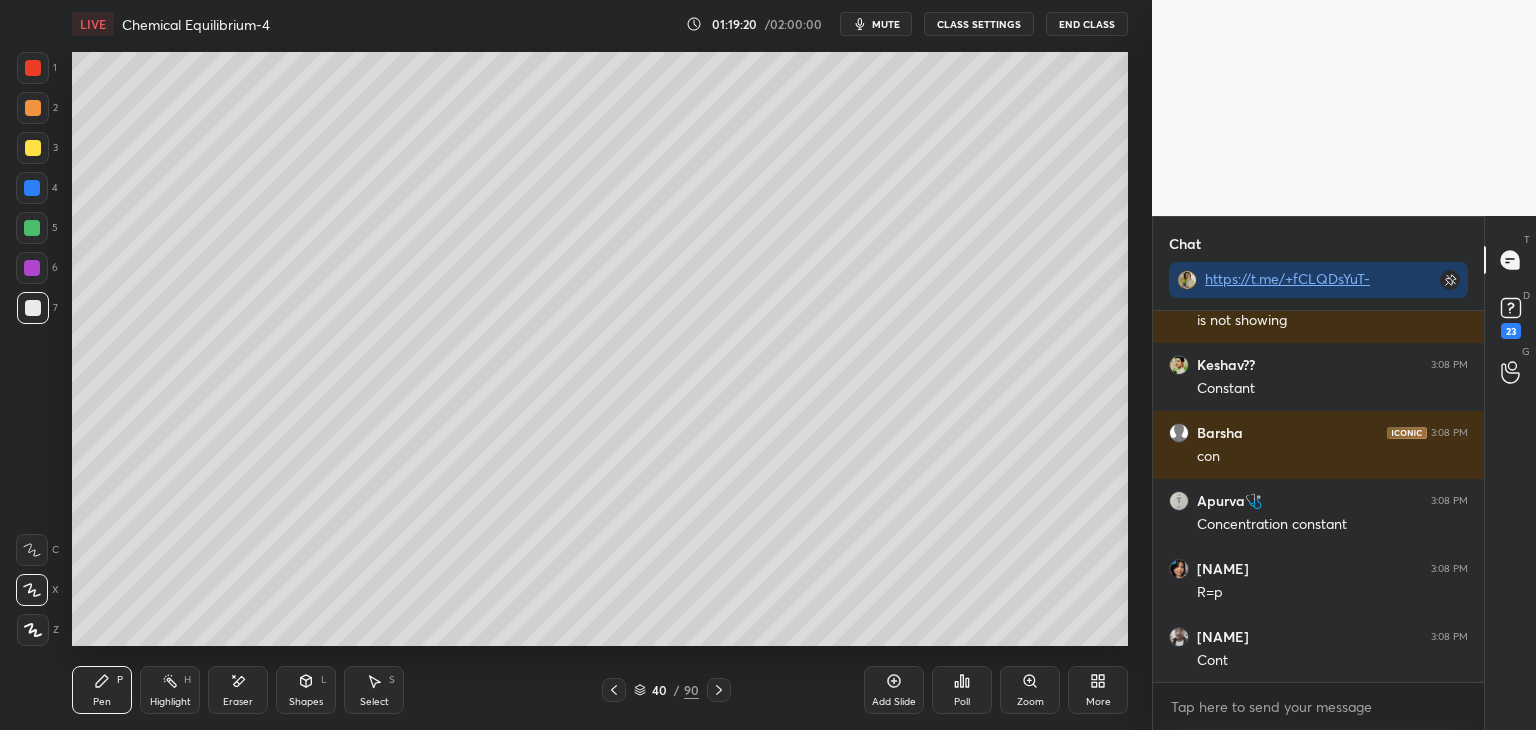 scroll, scrollTop: 157026, scrollLeft: 0, axis: vertical 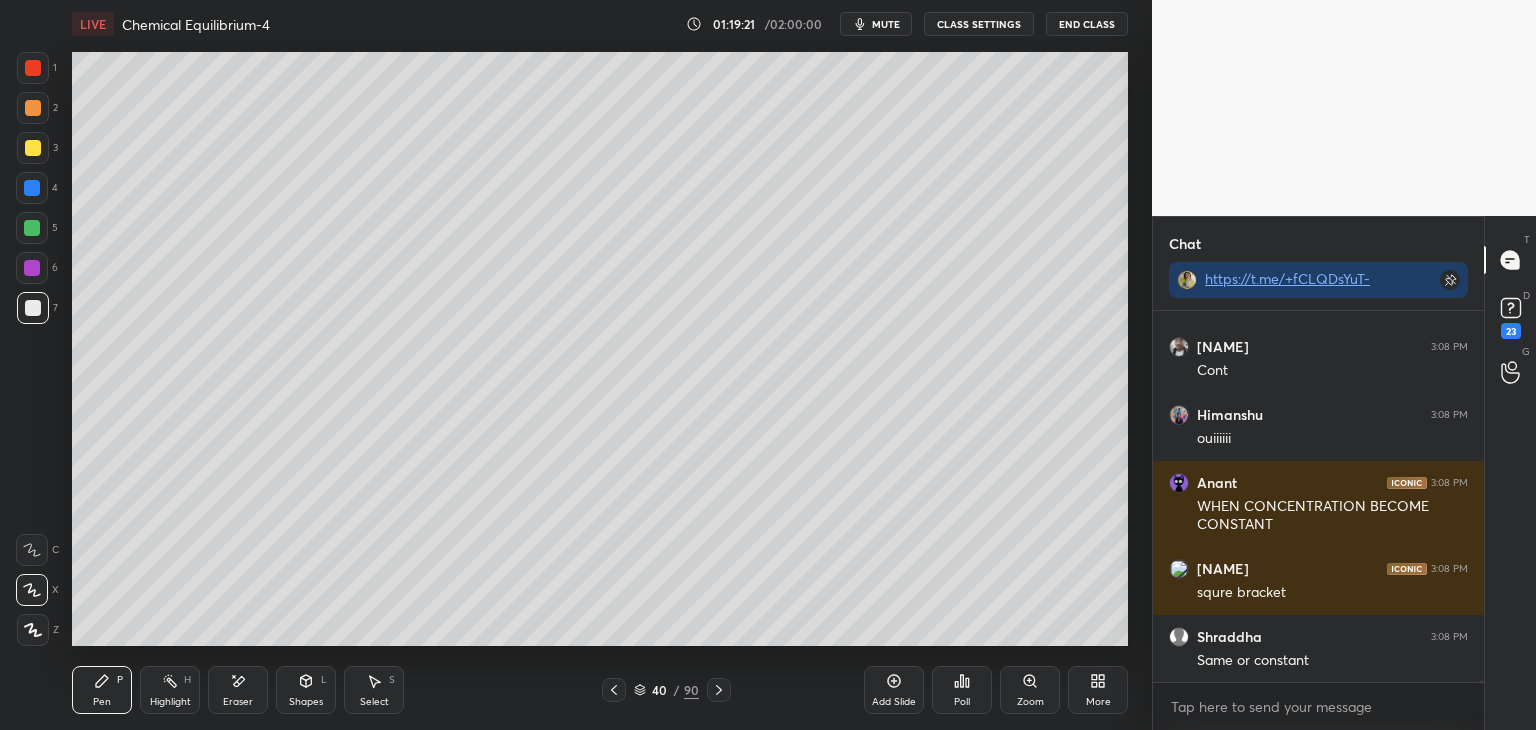click at bounding box center [32, 268] 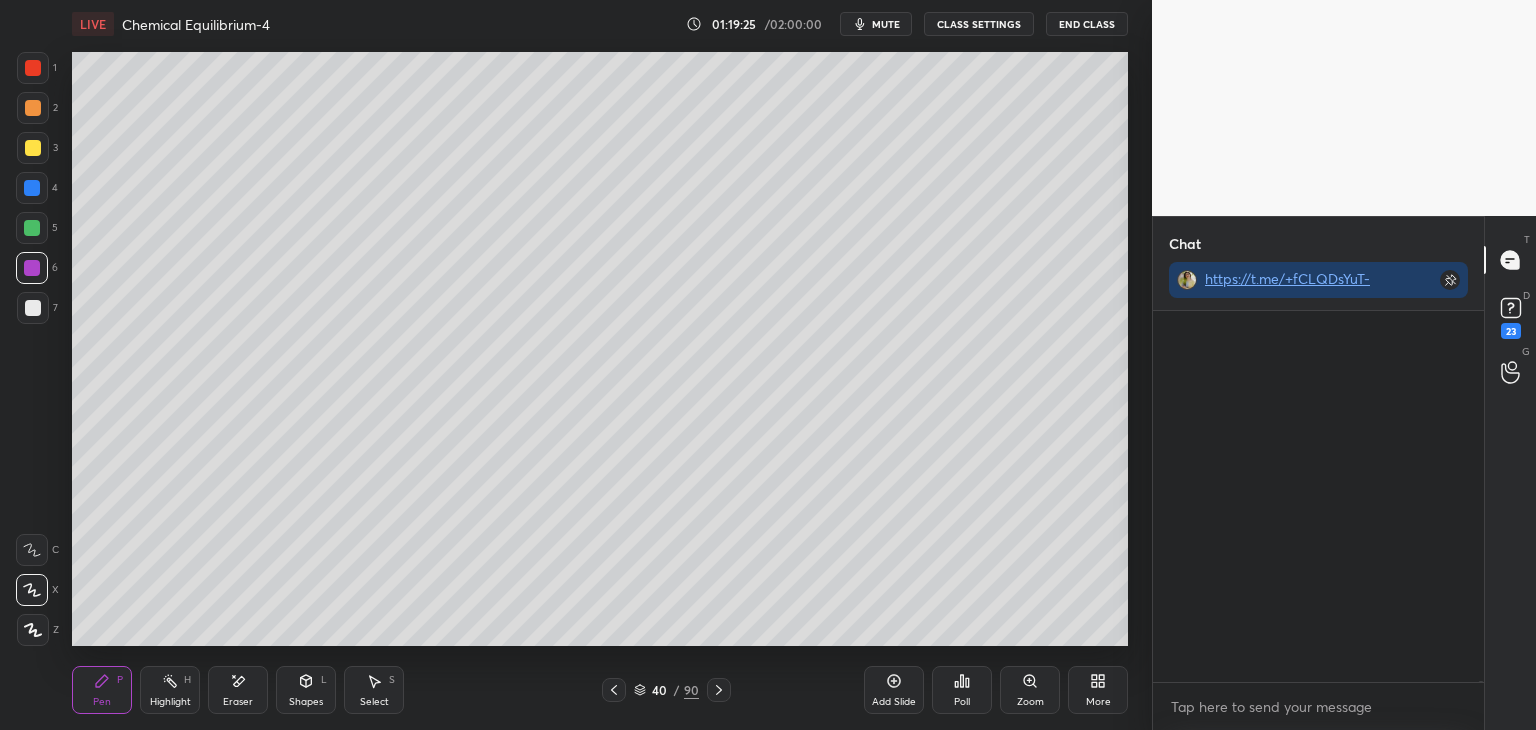 scroll, scrollTop: 159478, scrollLeft: 0, axis: vertical 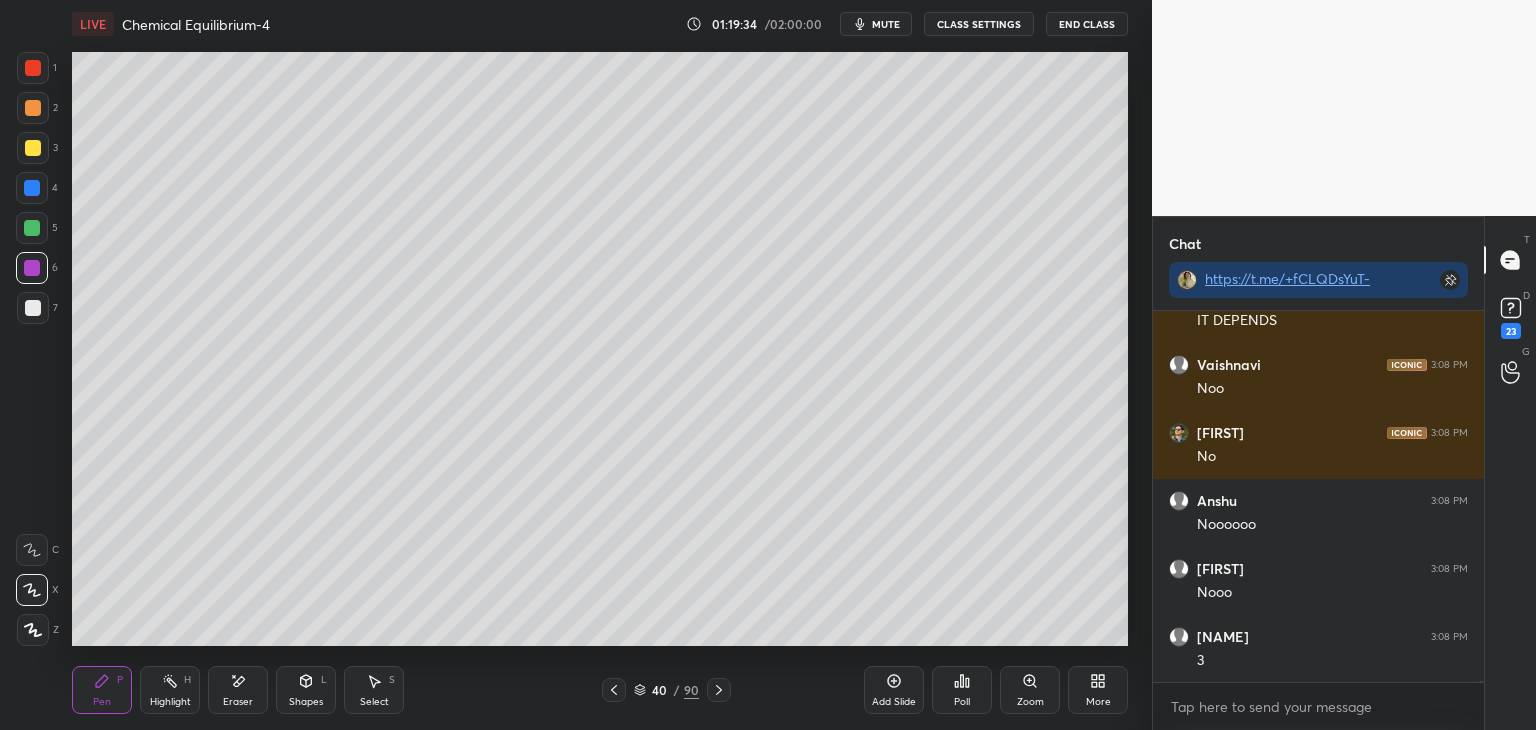 click at bounding box center [33, 308] 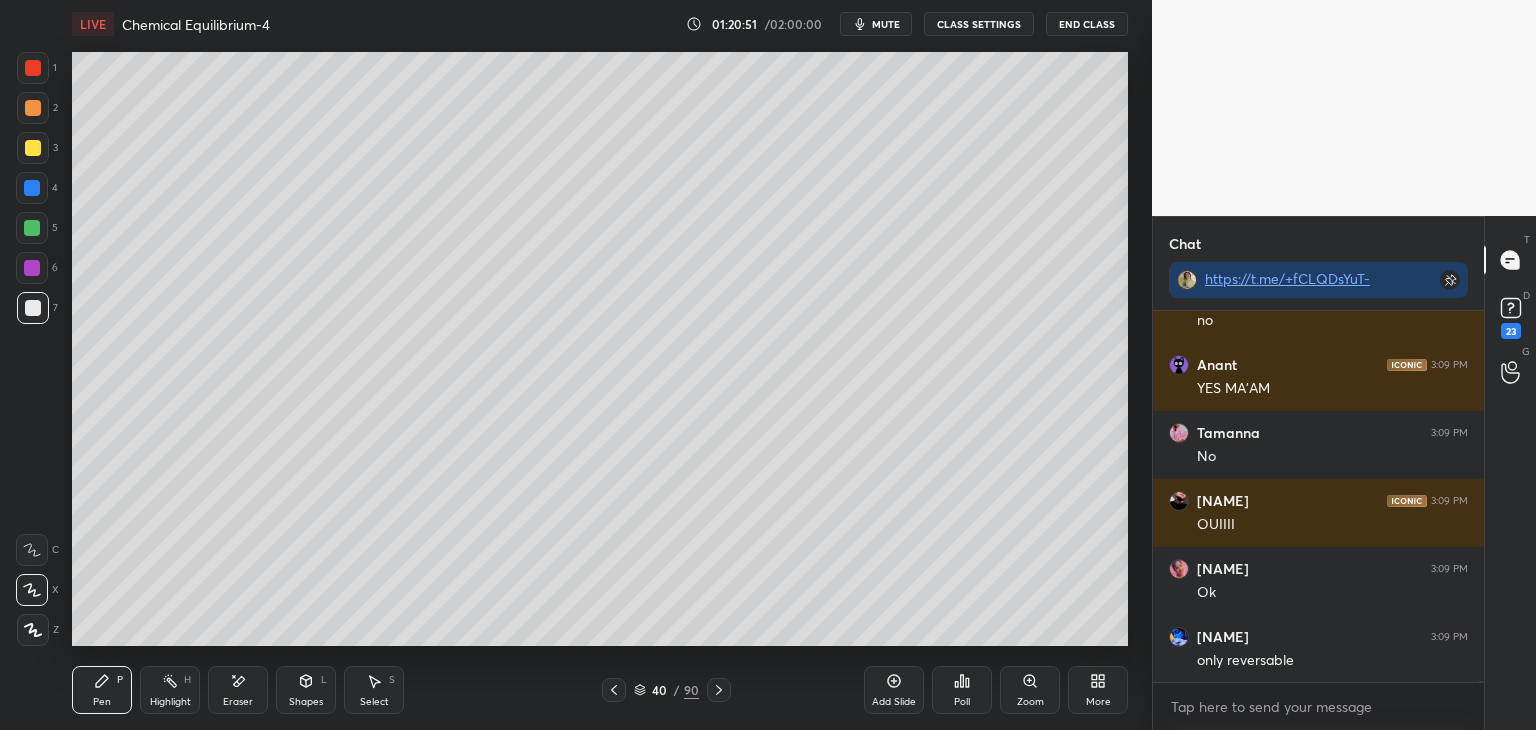 click on "Add Slide" at bounding box center (894, 702) 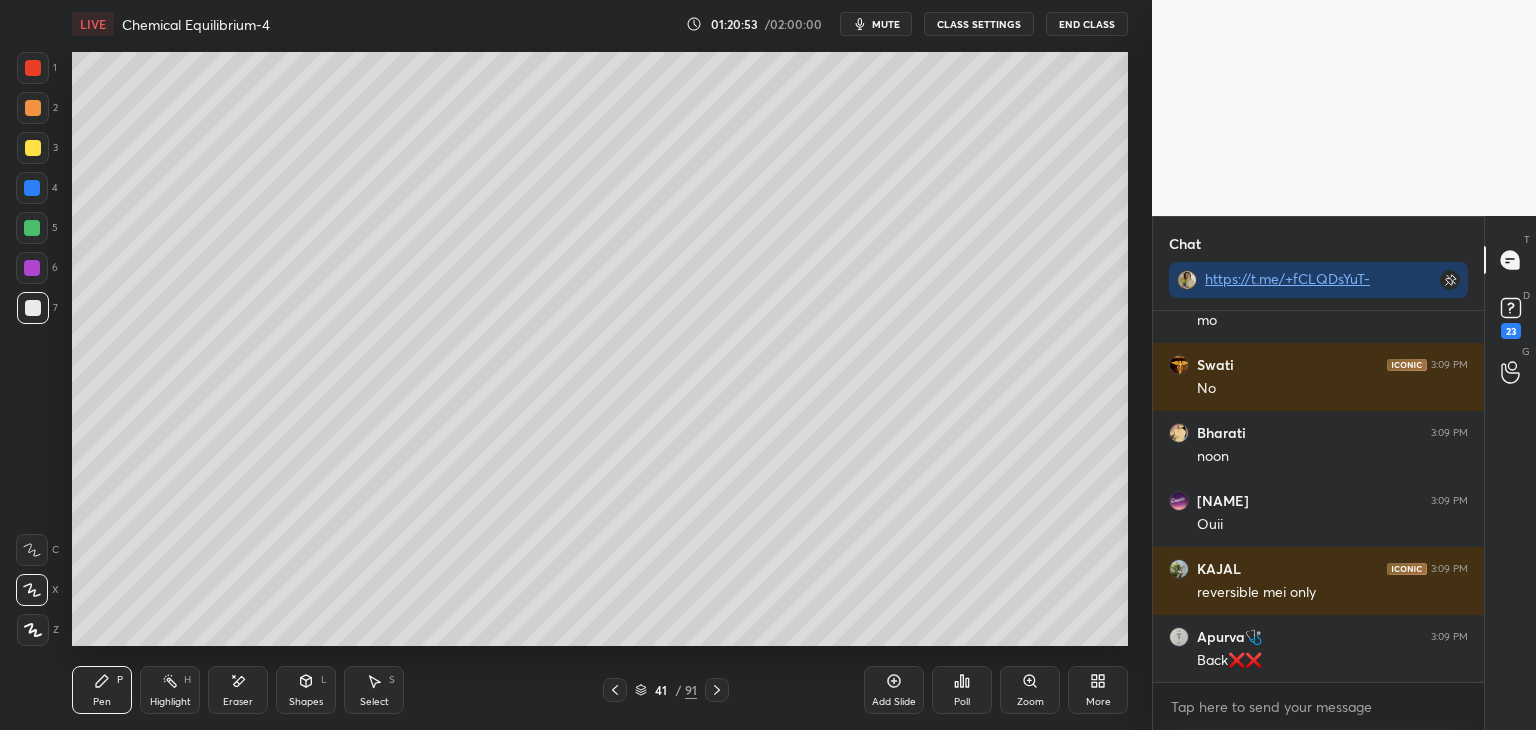 click on "CLASS SETTINGS" at bounding box center [979, 24] 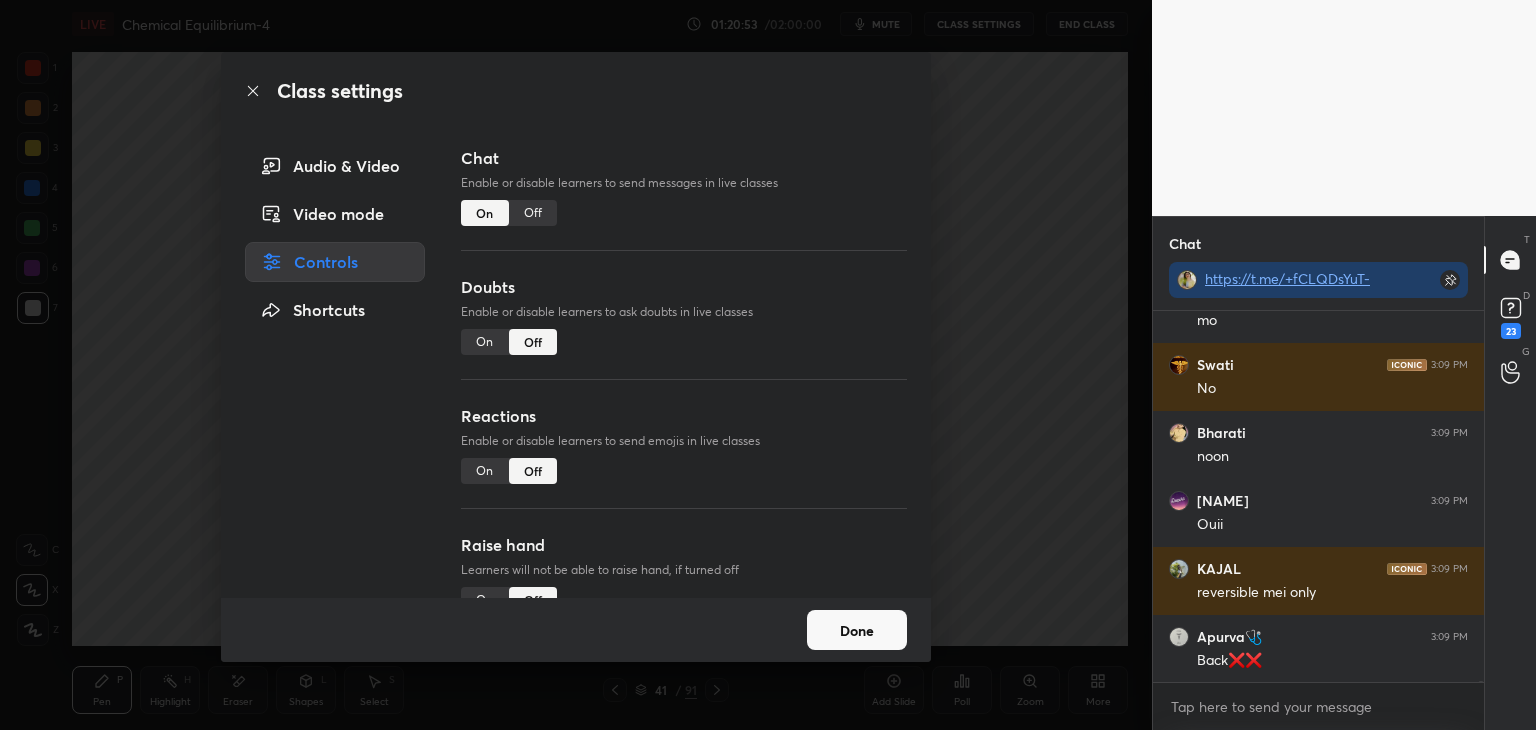 click on "Off" at bounding box center (533, 213) 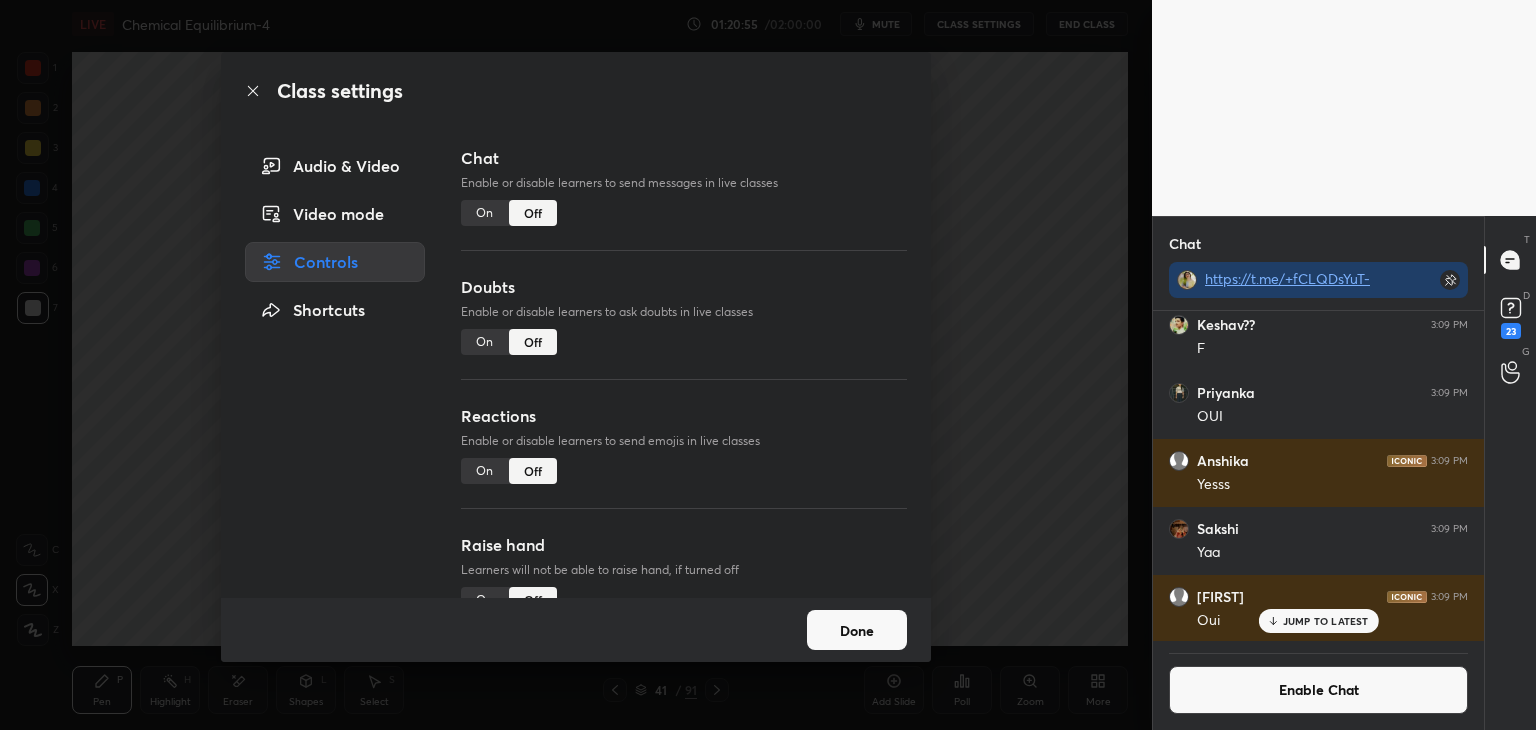 click on "Done" at bounding box center (857, 630) 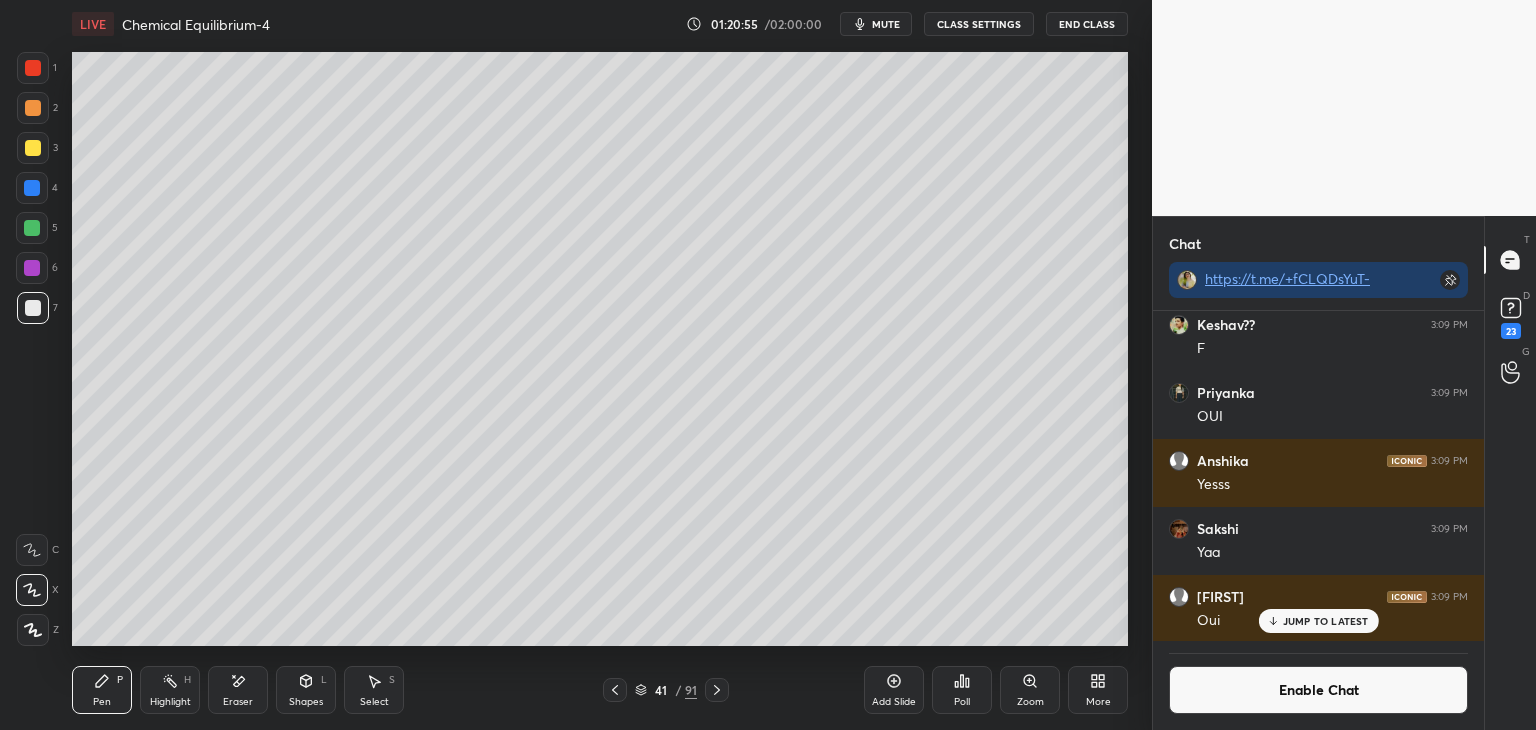 click on "Pen P" at bounding box center (102, 690) 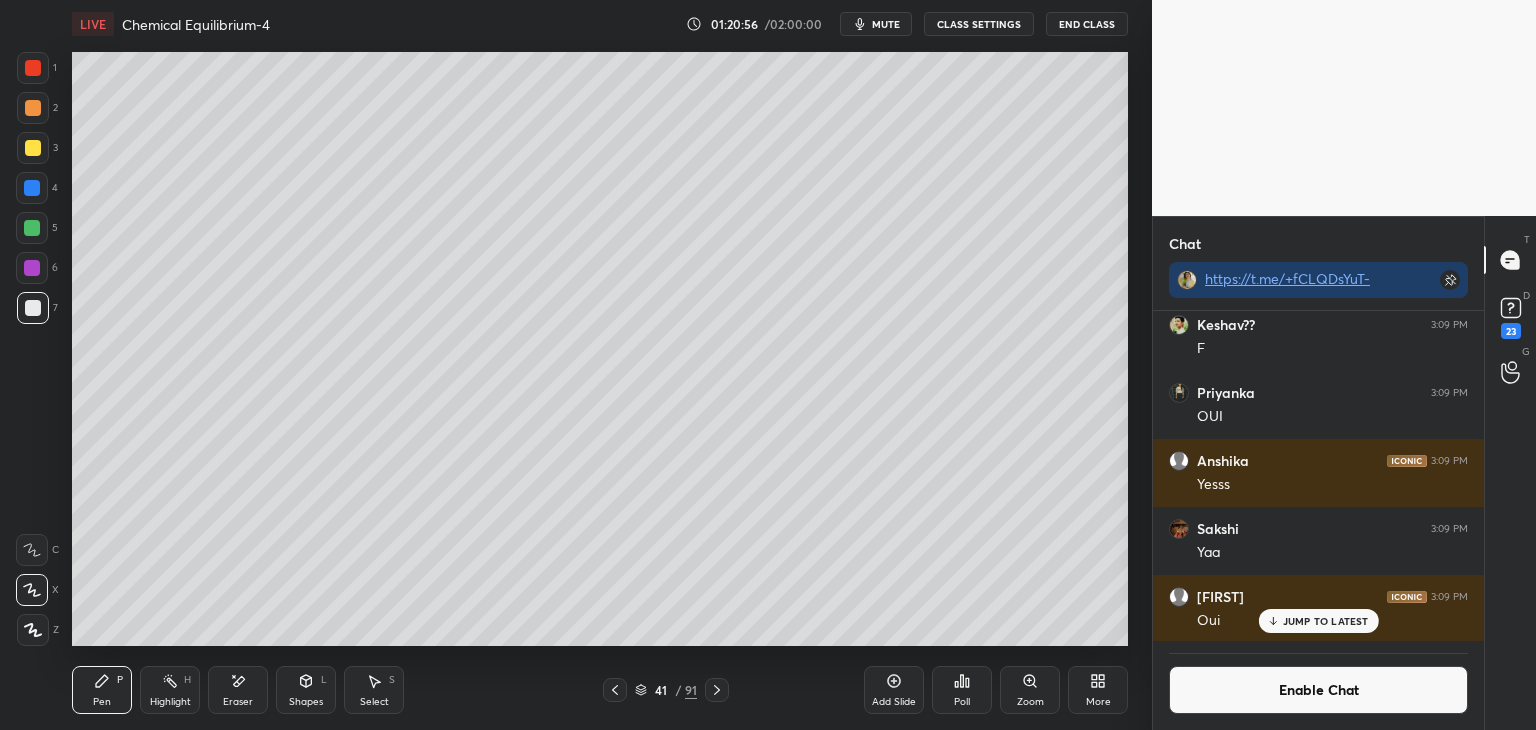 click at bounding box center [32, 188] 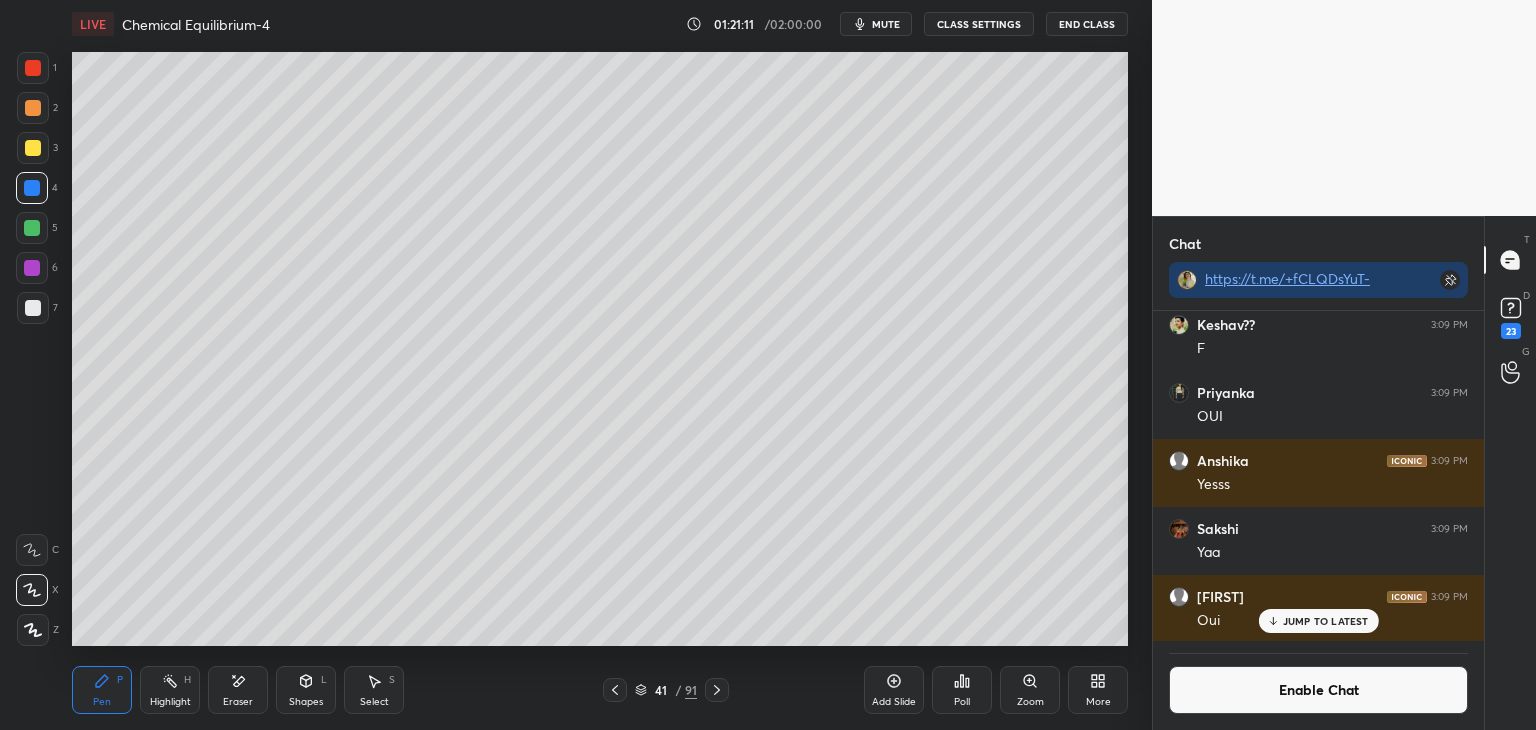 click on "Shapes" at bounding box center (306, 702) 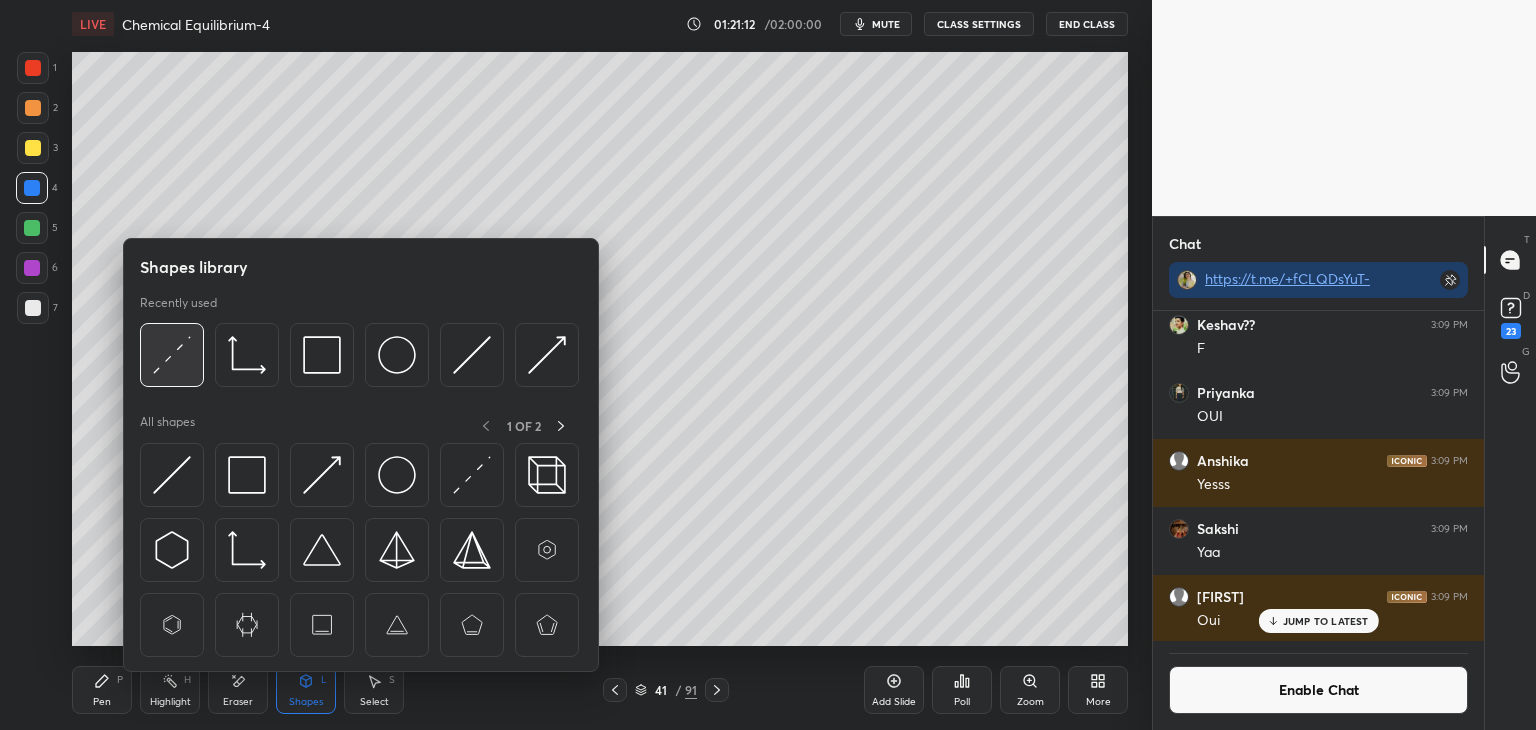 click at bounding box center (172, 355) 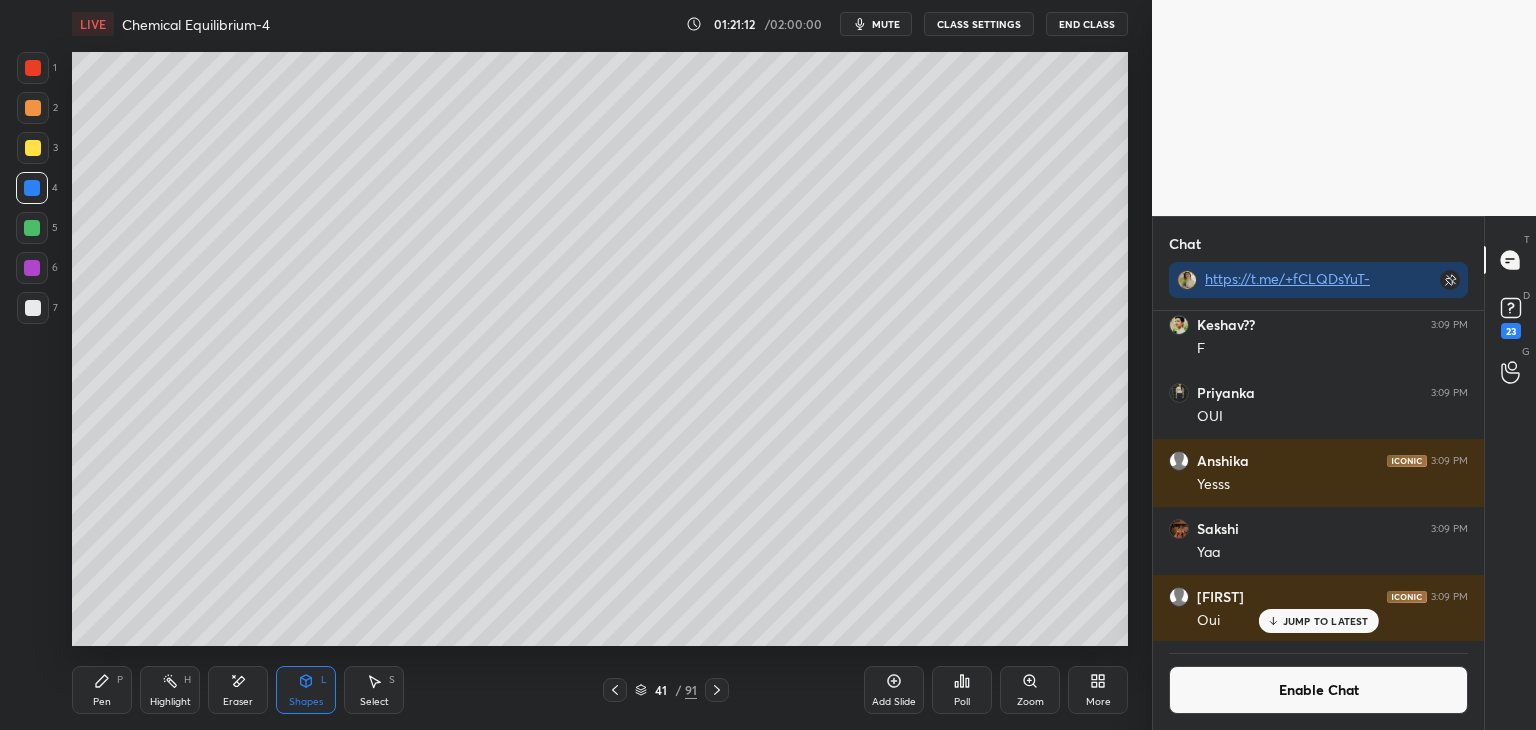 click at bounding box center [33, 108] 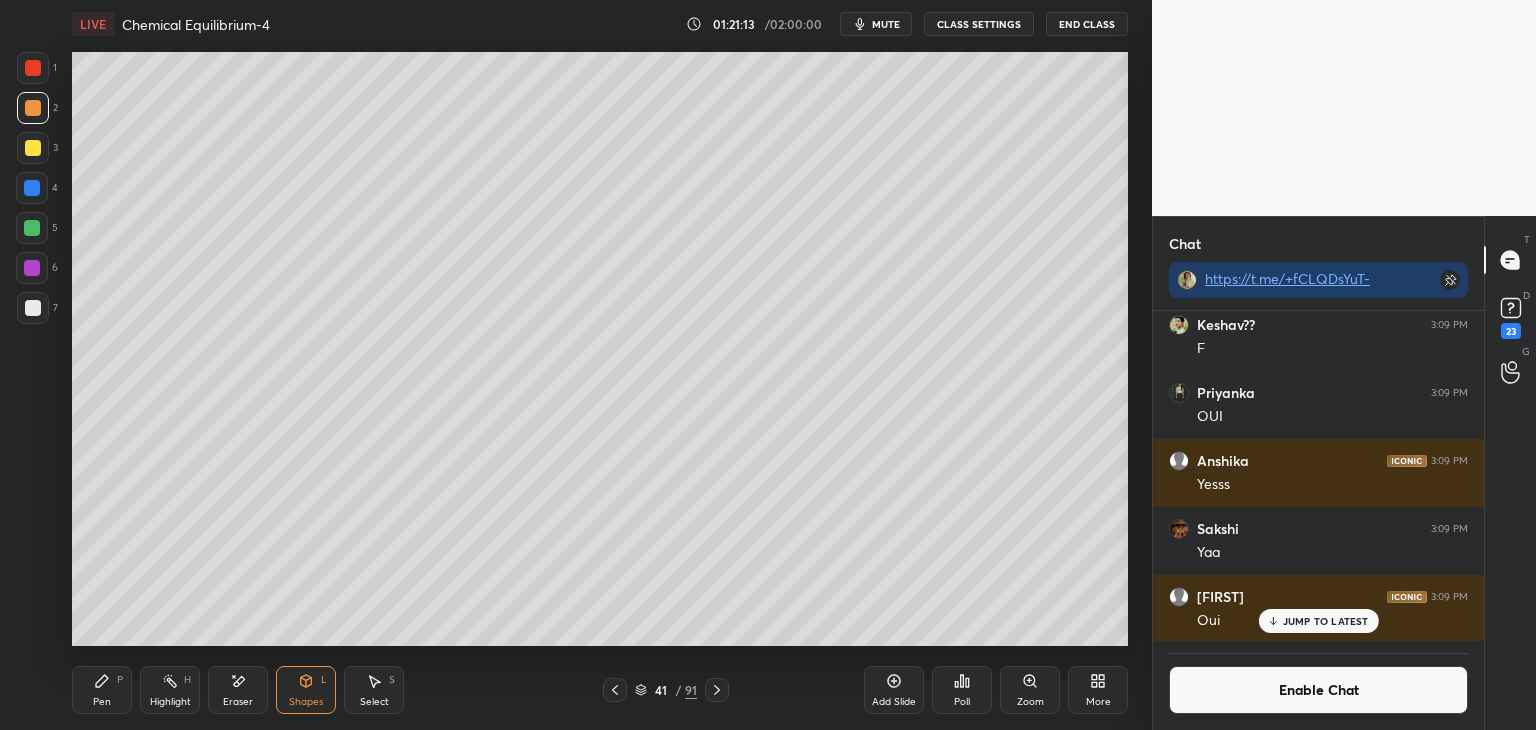 click at bounding box center (32, 188) 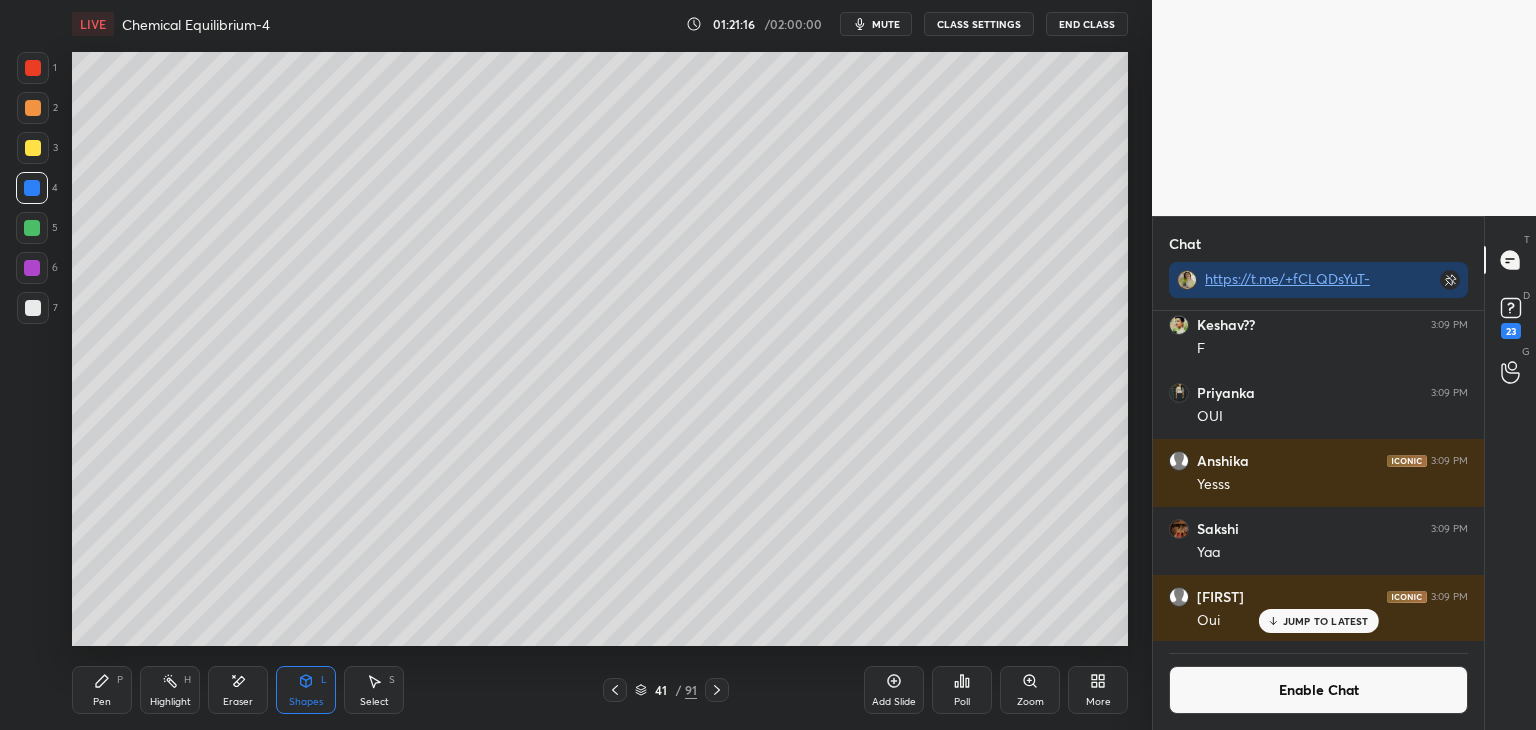 click on "Pen P" at bounding box center (102, 690) 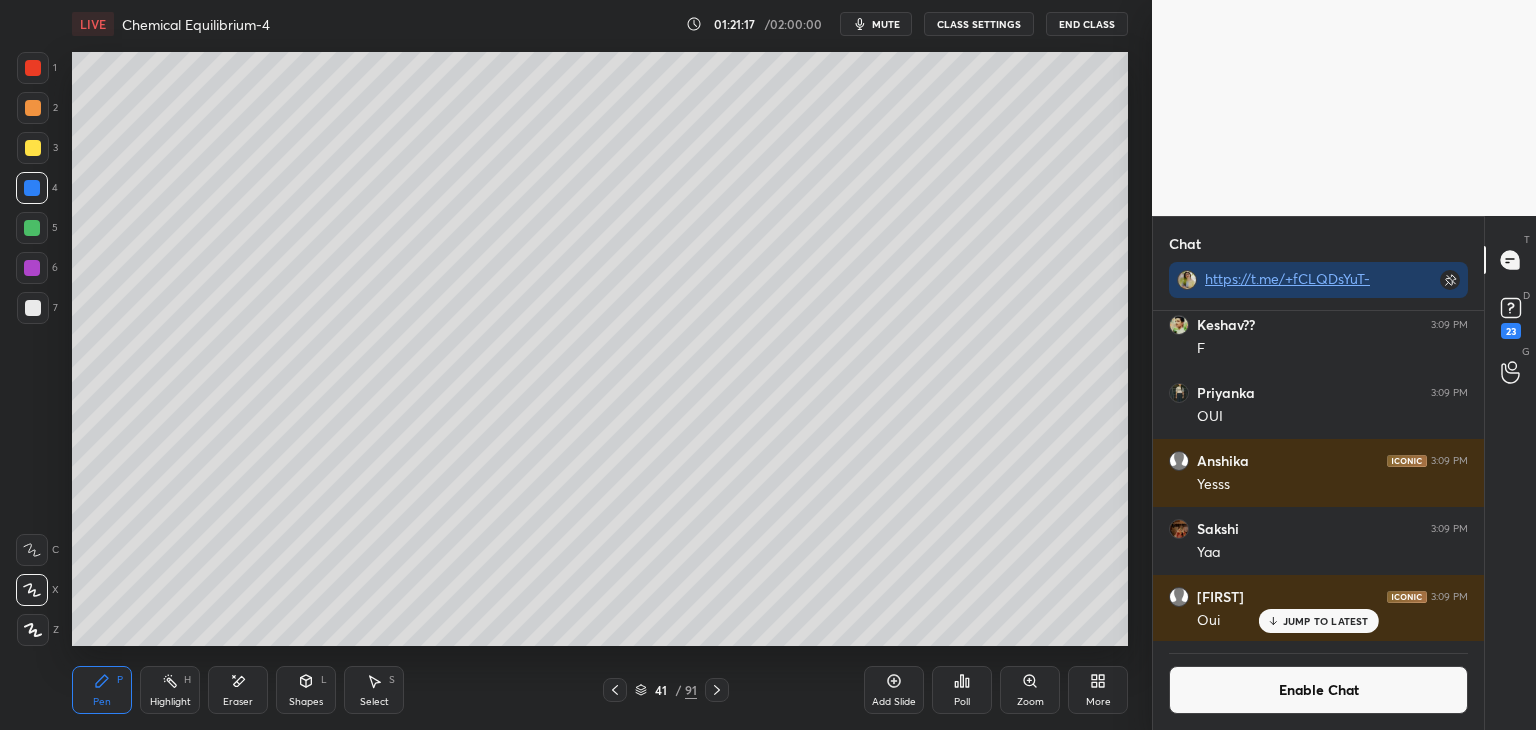 click at bounding box center [33, 308] 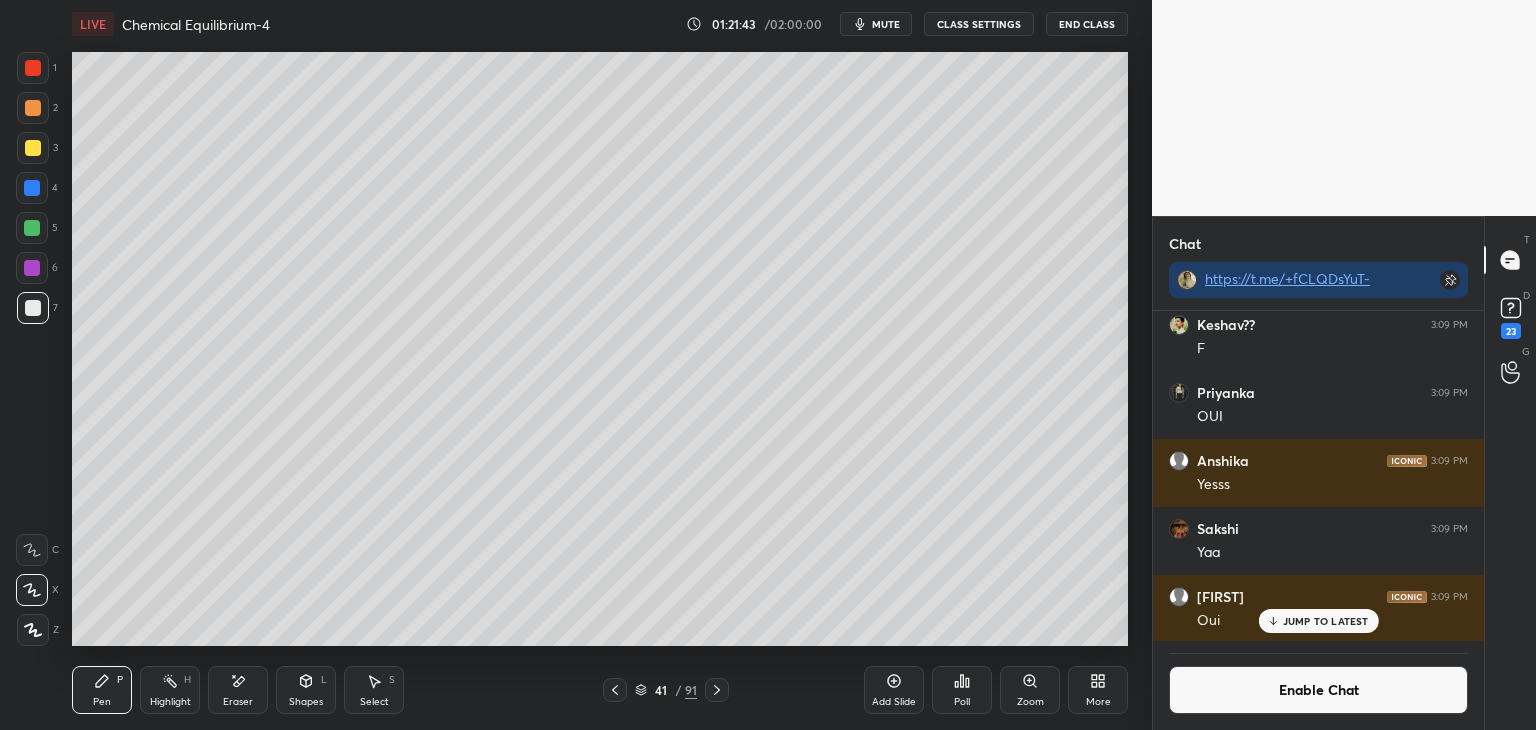 click at bounding box center [32, 268] 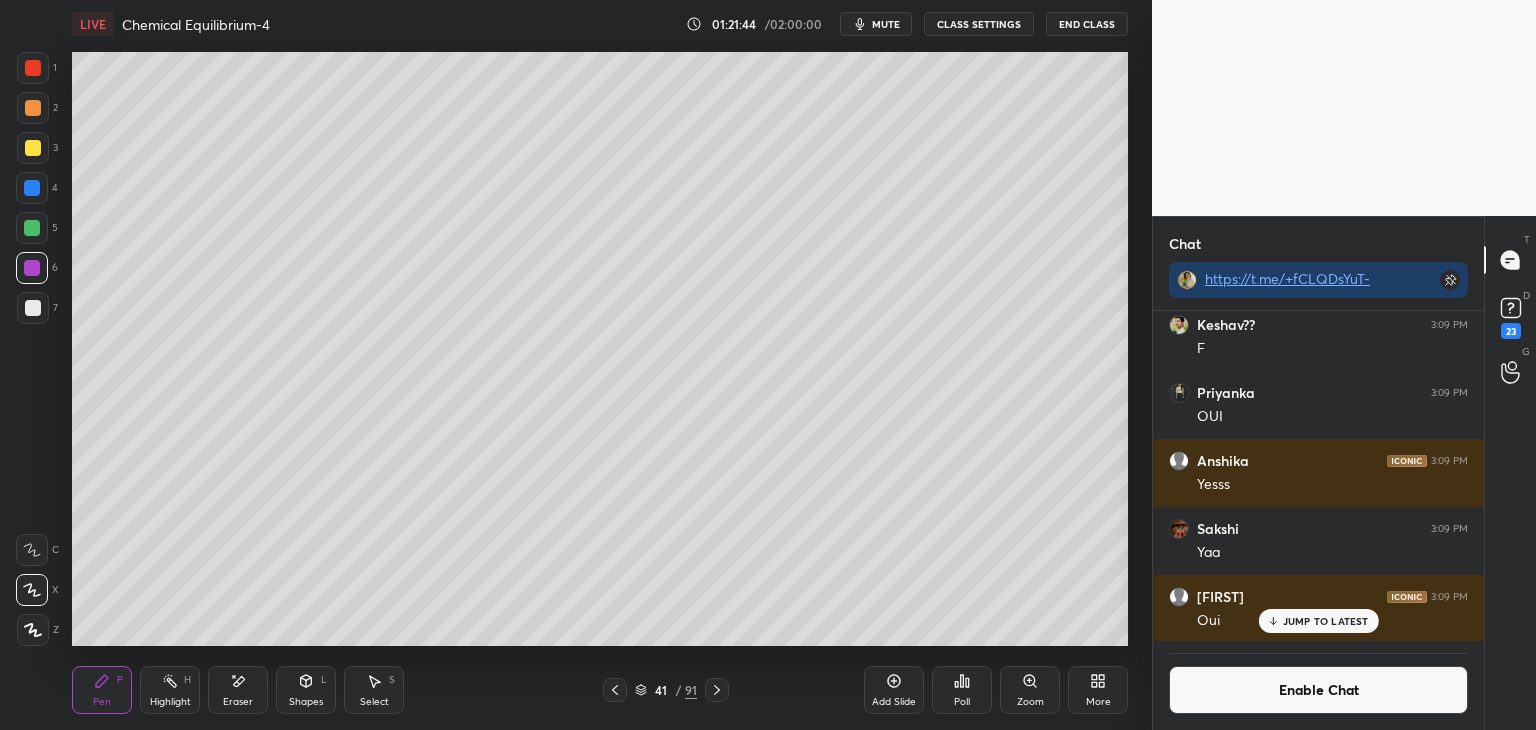 click at bounding box center [32, 228] 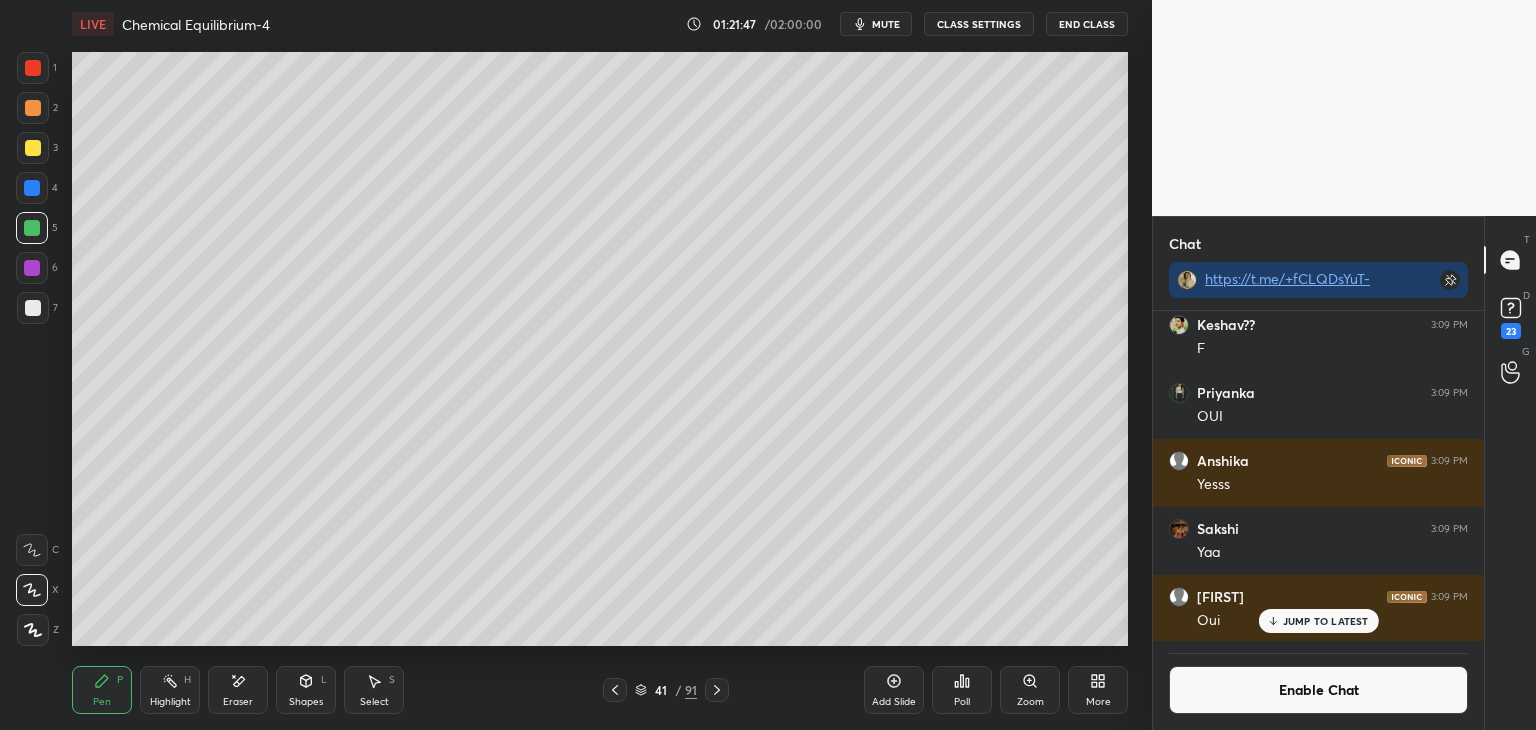 click on "Shapes L" at bounding box center (306, 690) 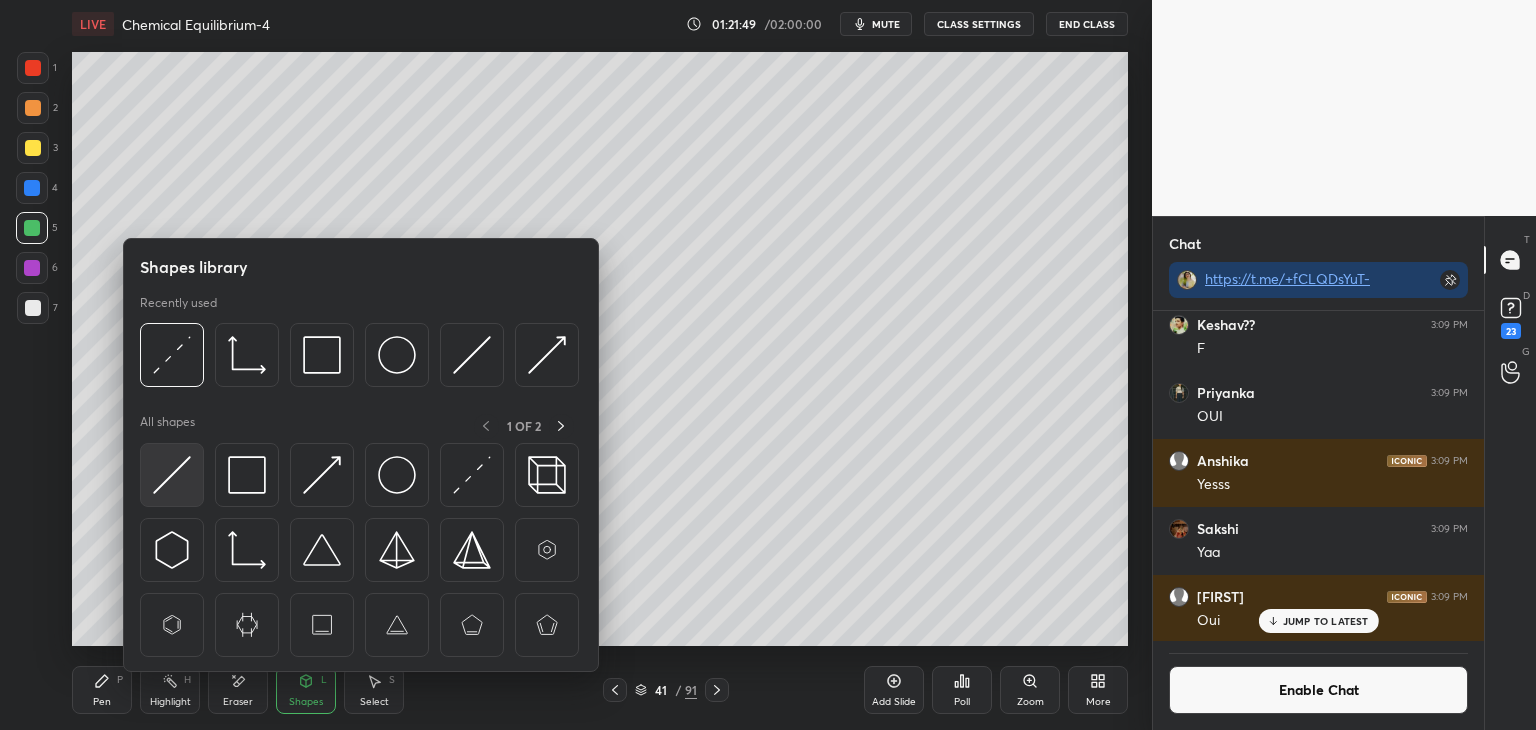 click at bounding box center [172, 475] 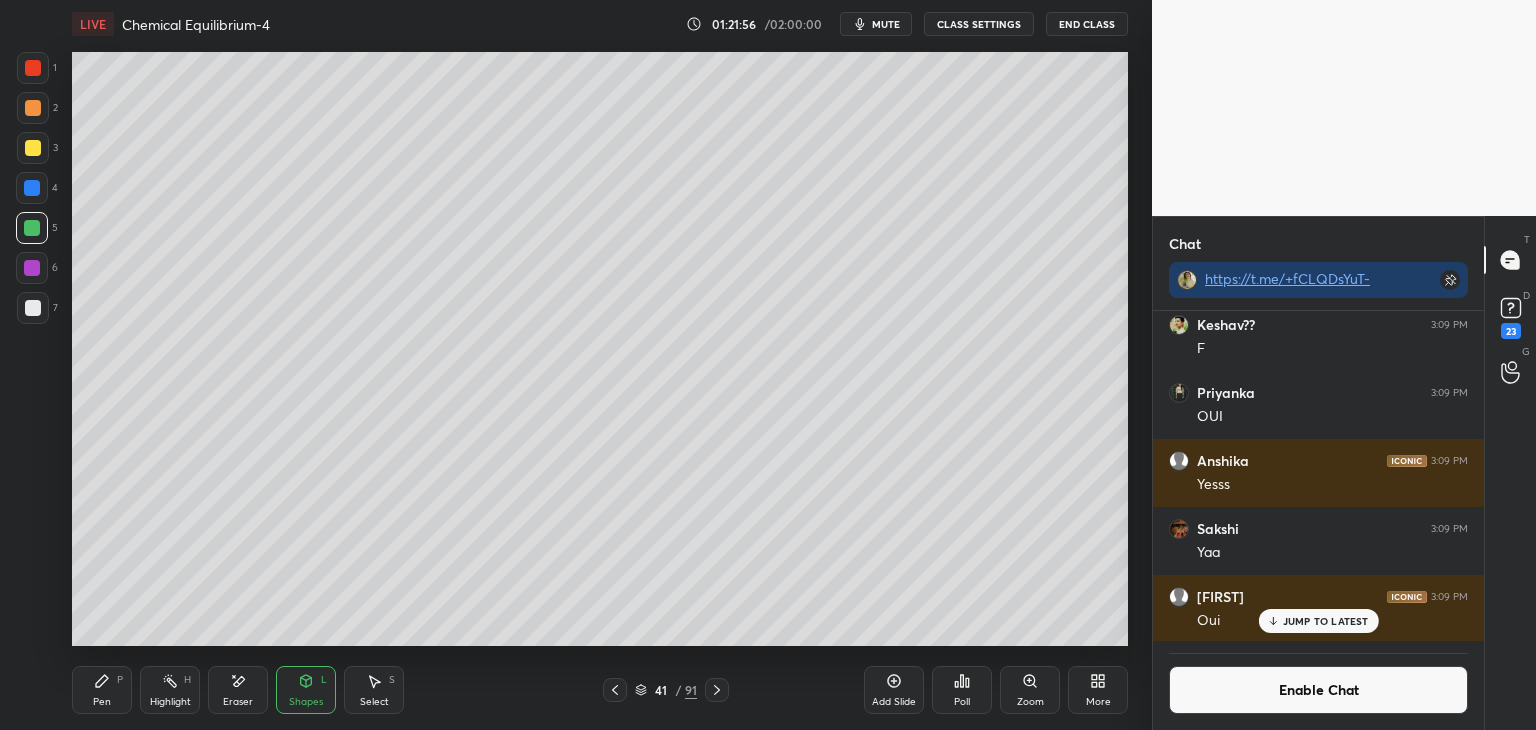 click on "Pen P" at bounding box center (102, 690) 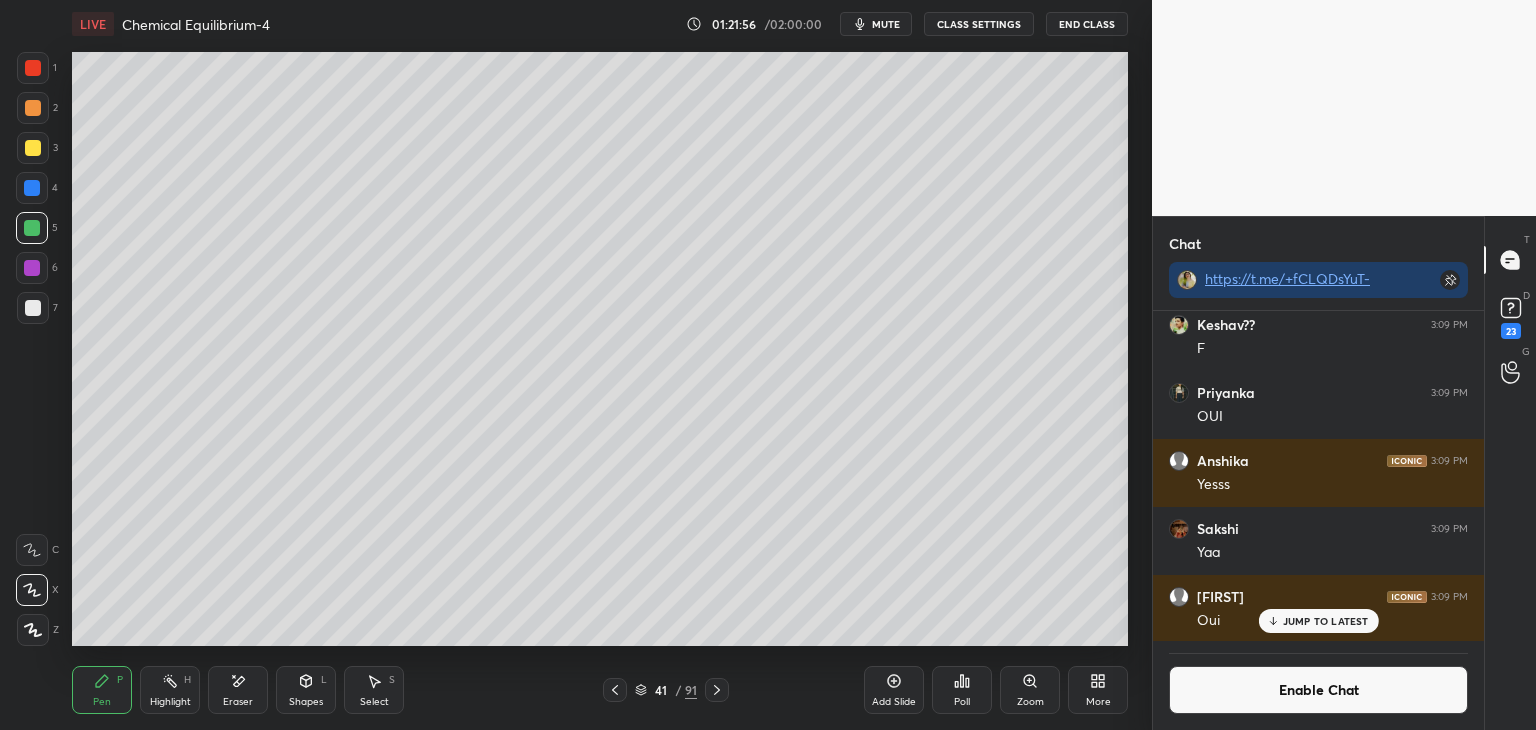 click at bounding box center (33, 308) 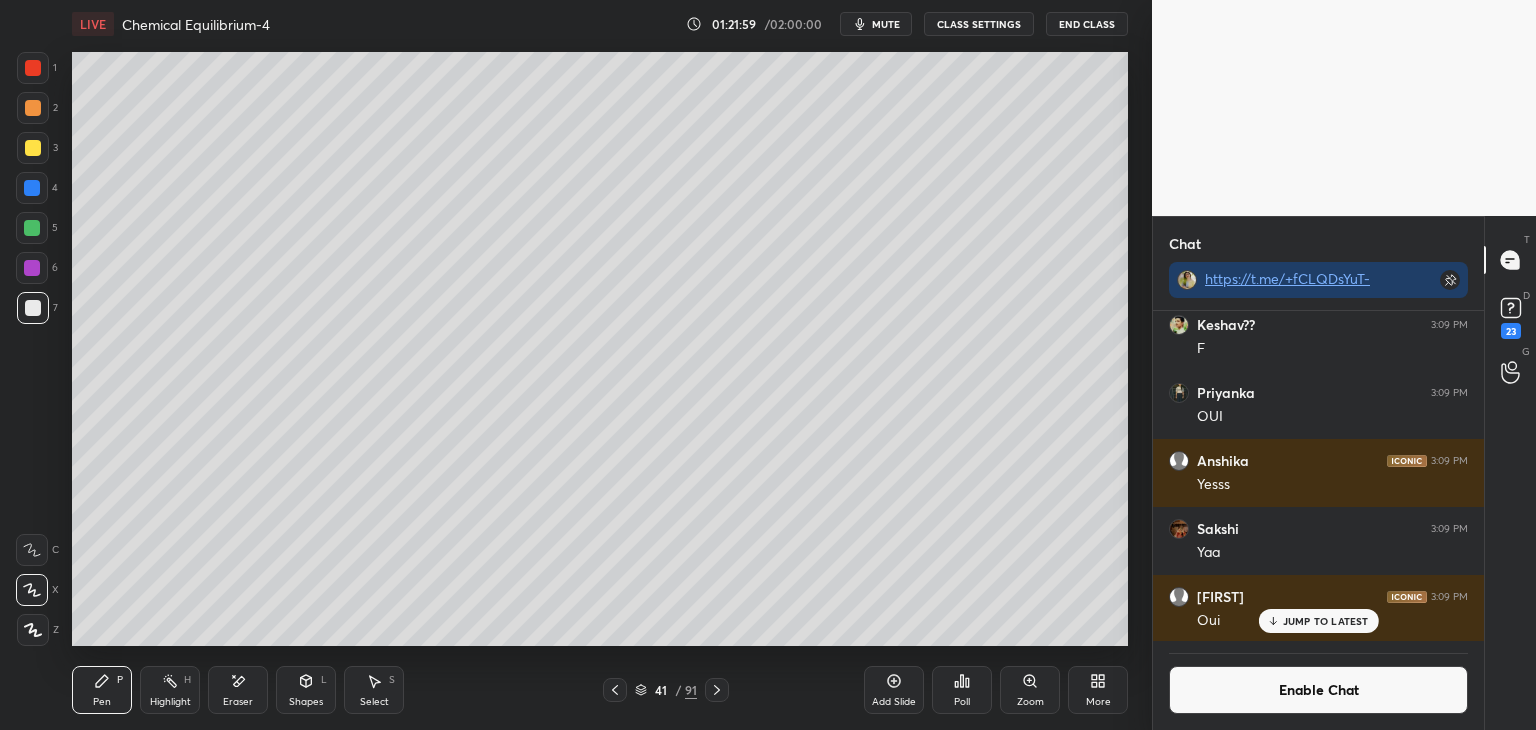 click at bounding box center [32, 188] 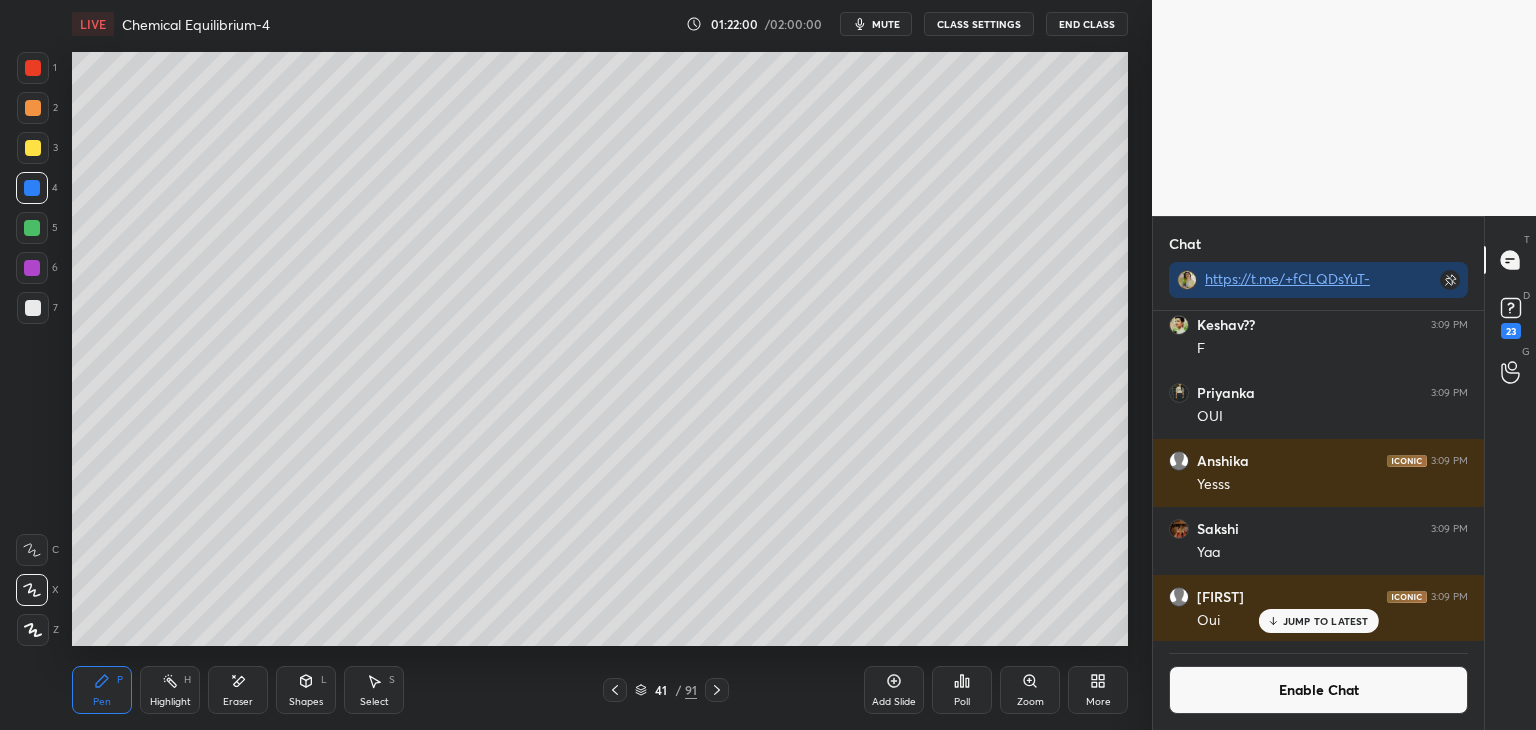 click at bounding box center [32, 268] 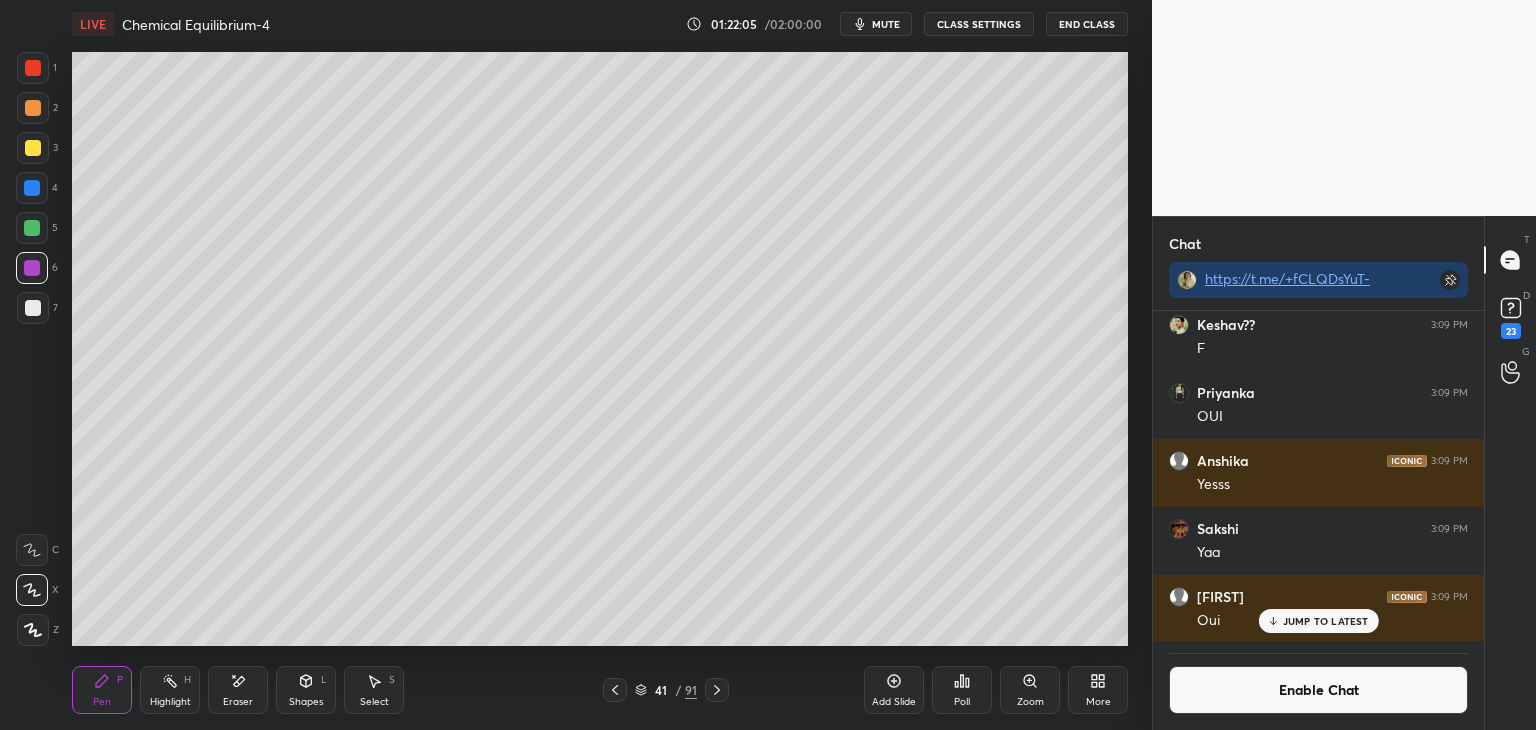 click on "Eraser" at bounding box center [238, 690] 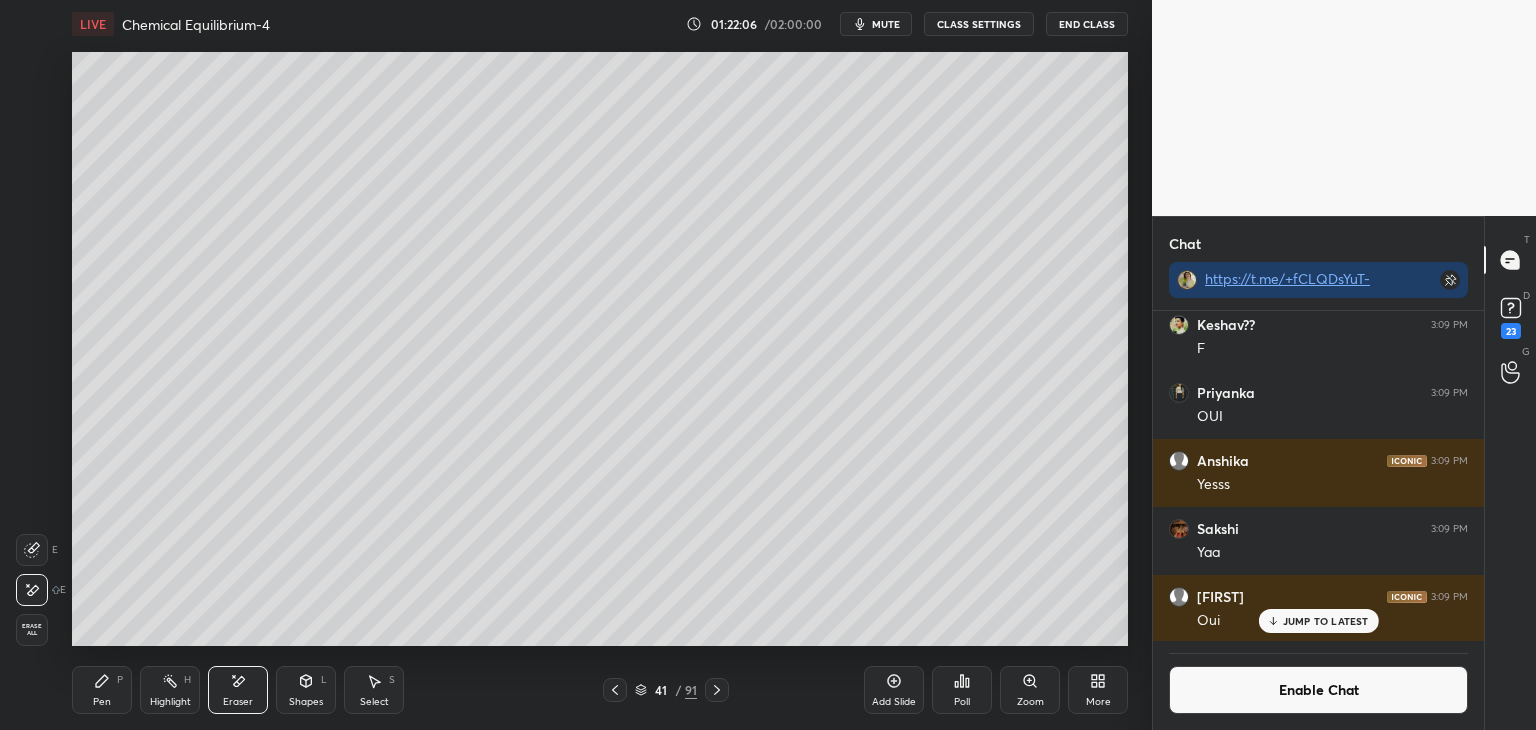 click 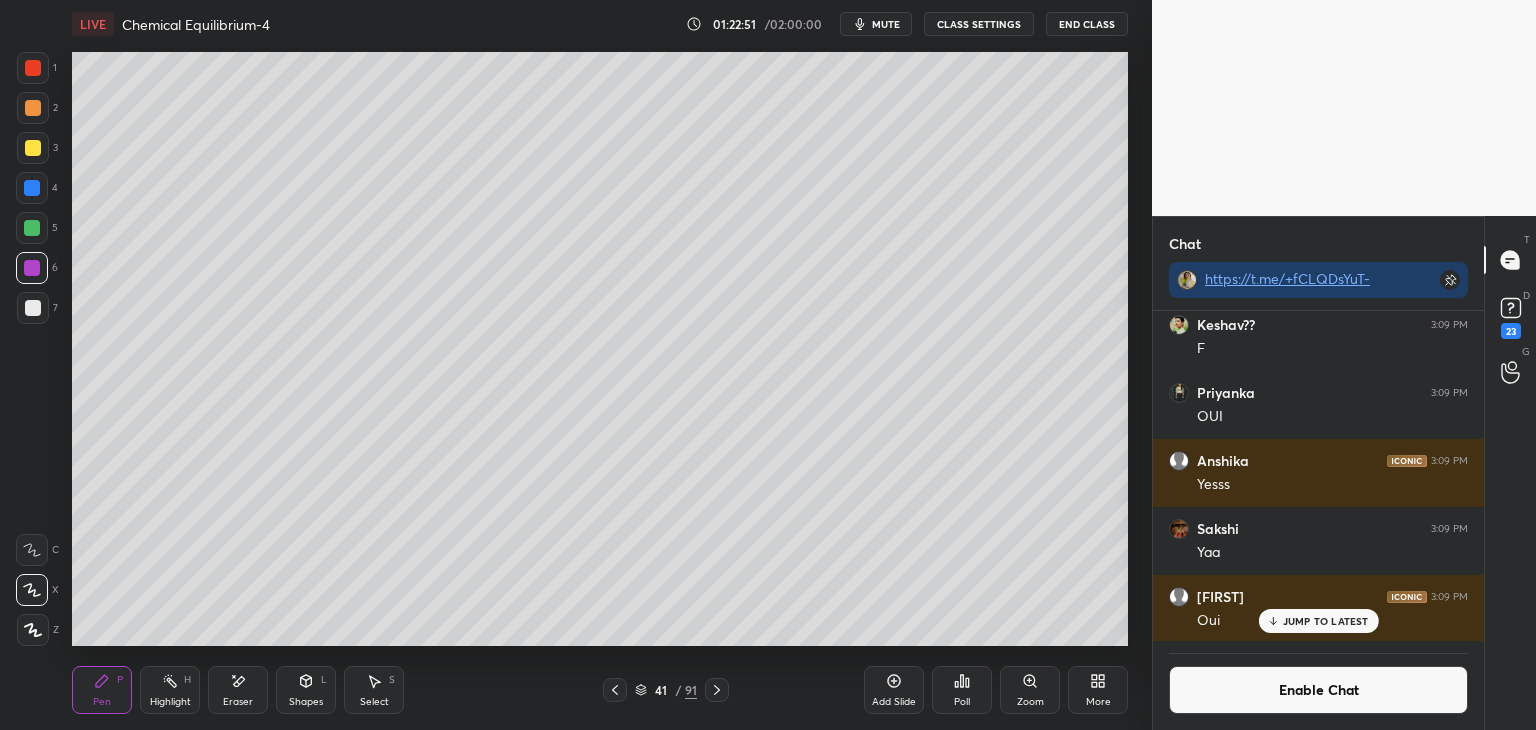click on "7" at bounding box center (37, 308) 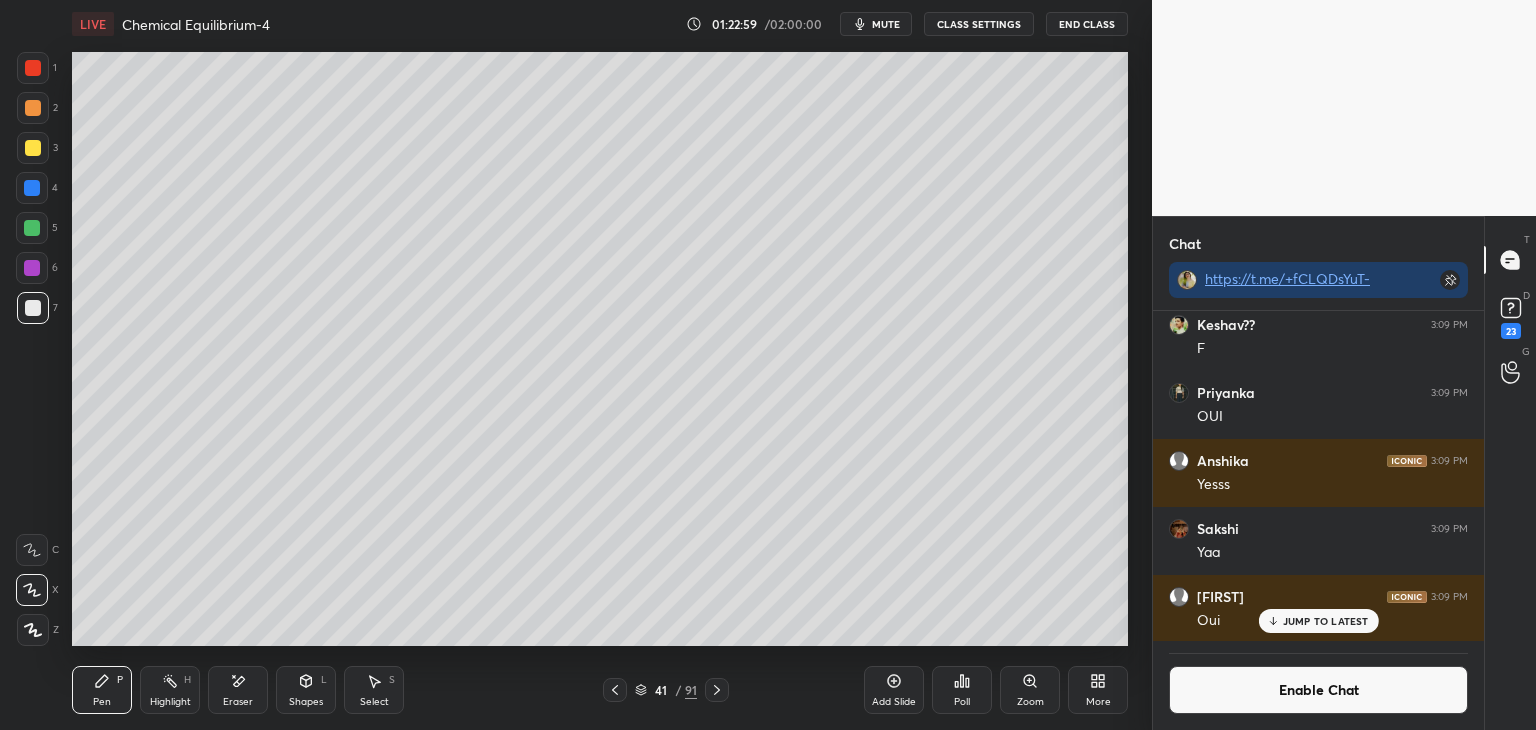 click at bounding box center [33, 108] 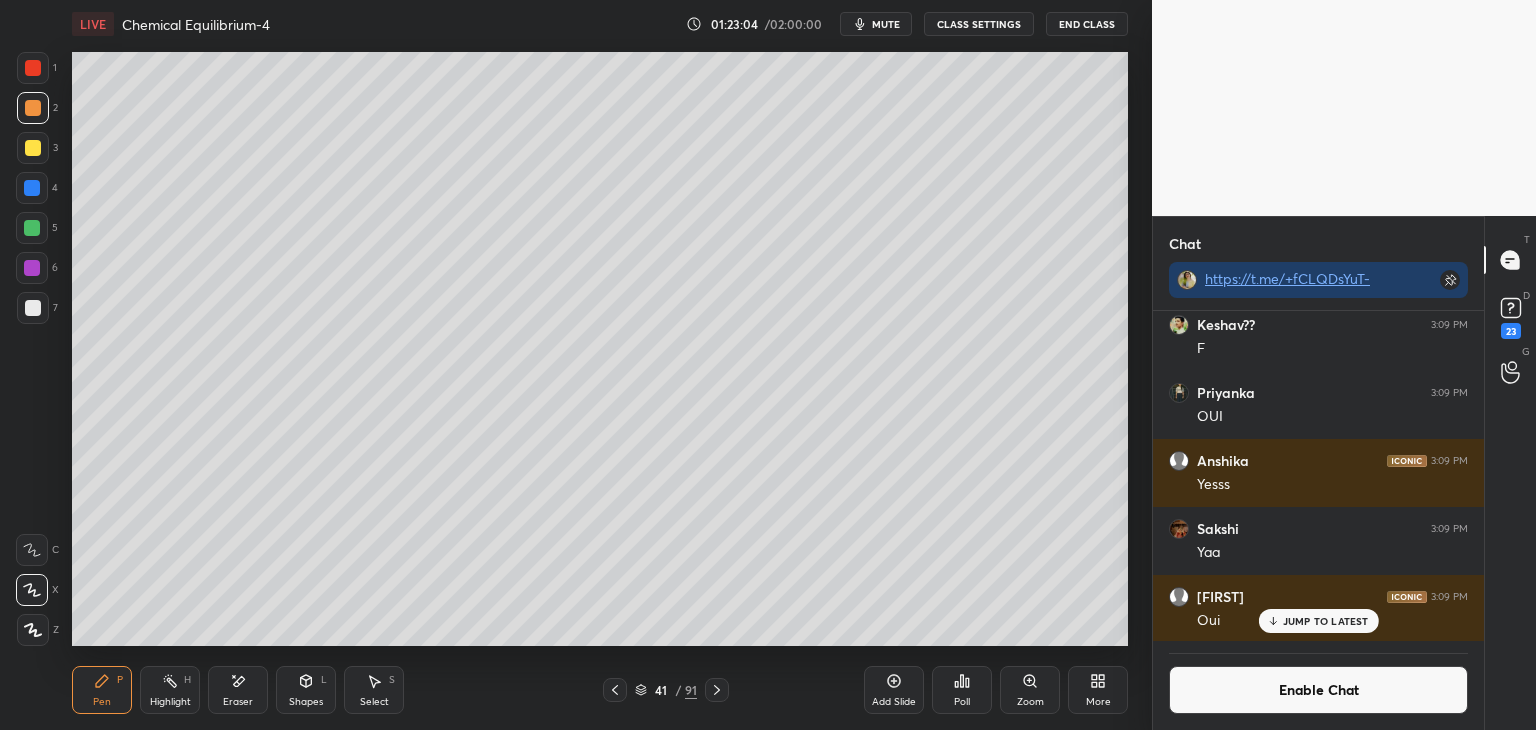 click 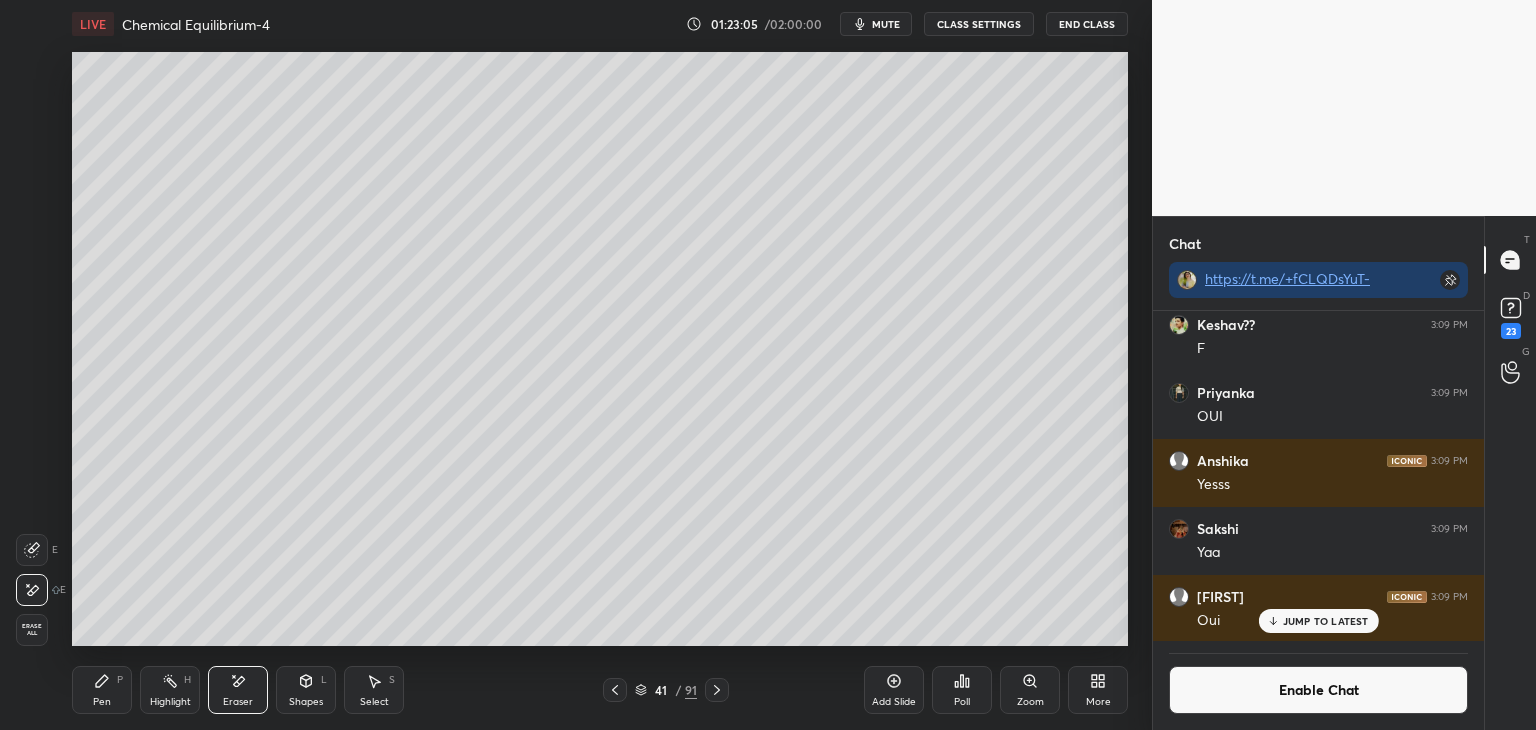 click on "Pen" at bounding box center [102, 702] 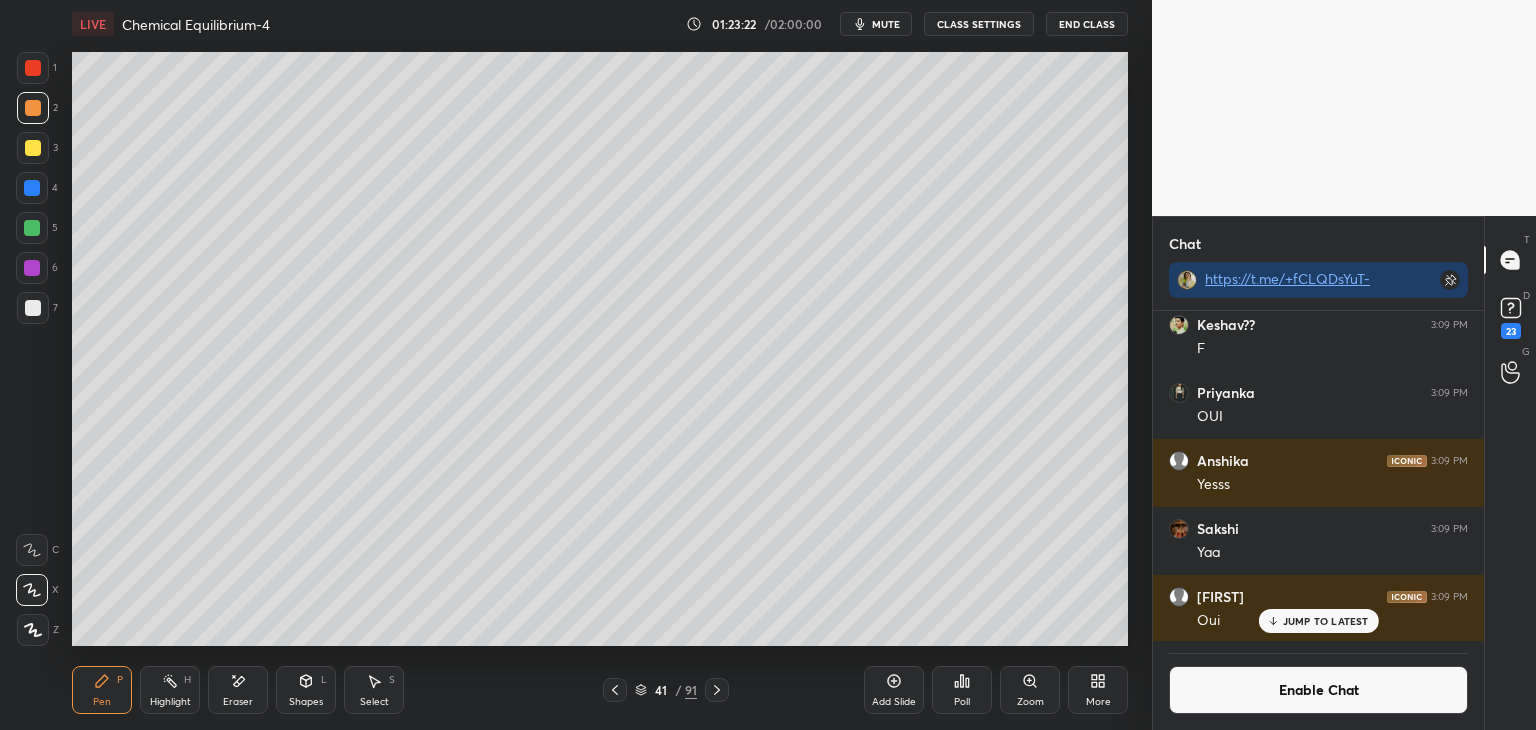 click on "Highlight H" at bounding box center (170, 690) 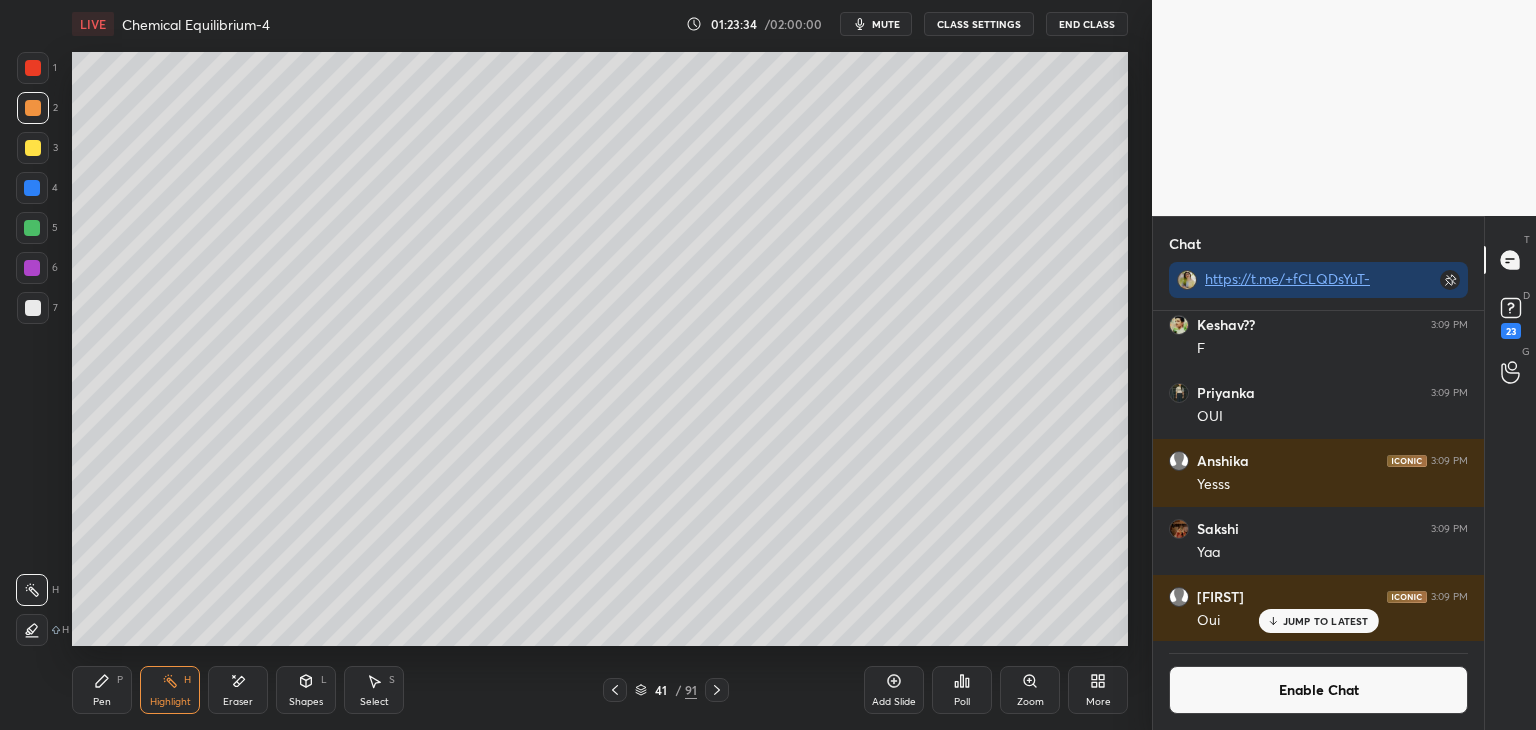 click on "Pen P" at bounding box center (102, 690) 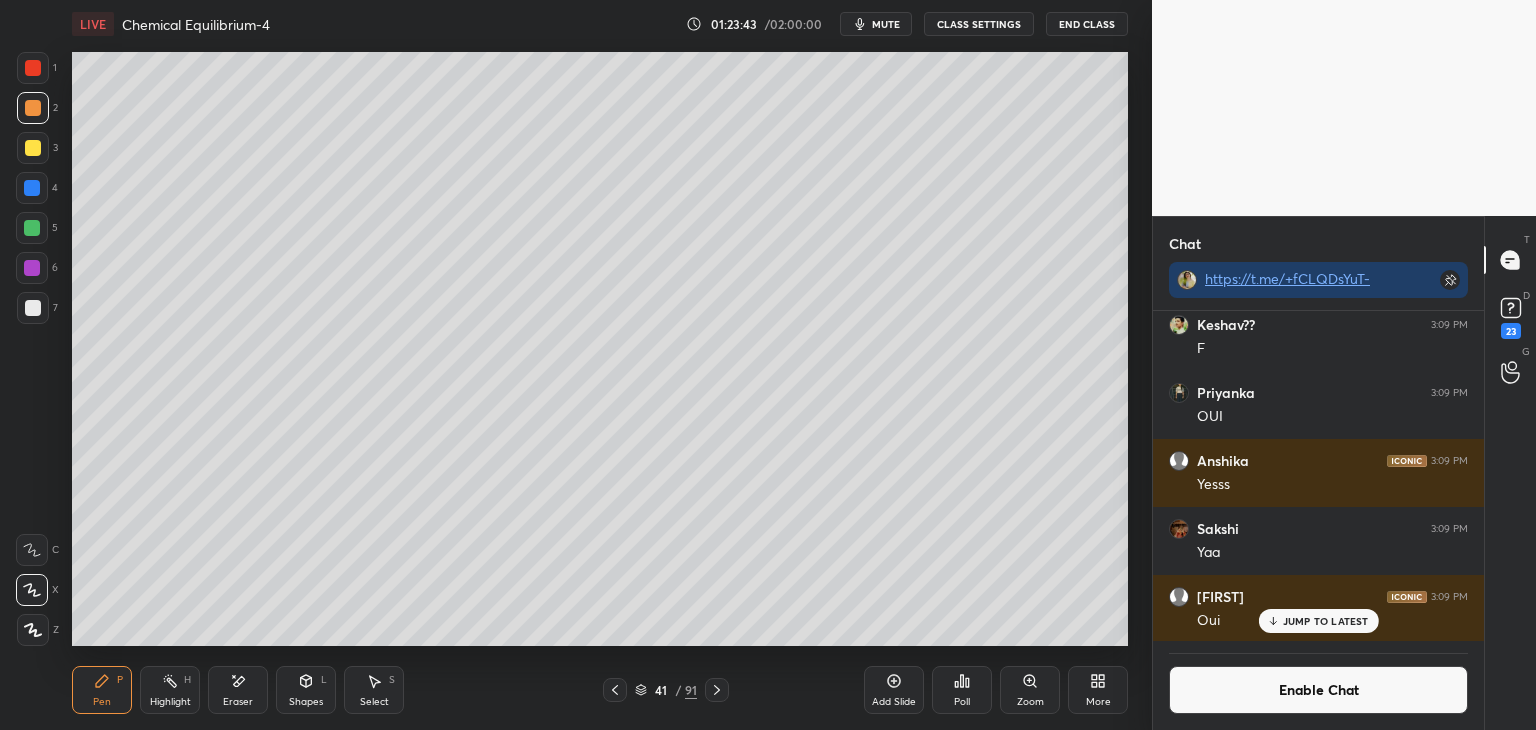 click at bounding box center [33, 308] 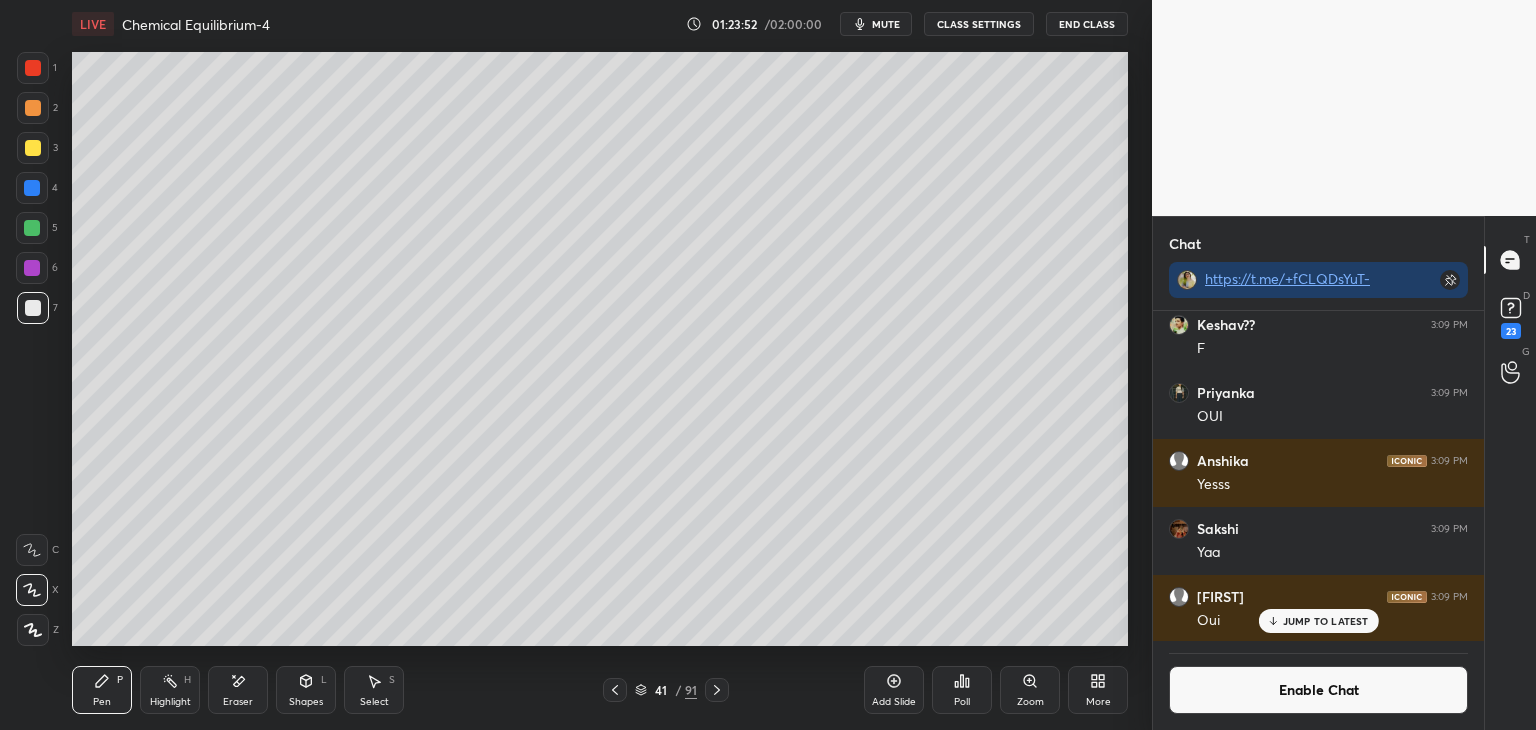 click on "Highlight H" at bounding box center [170, 690] 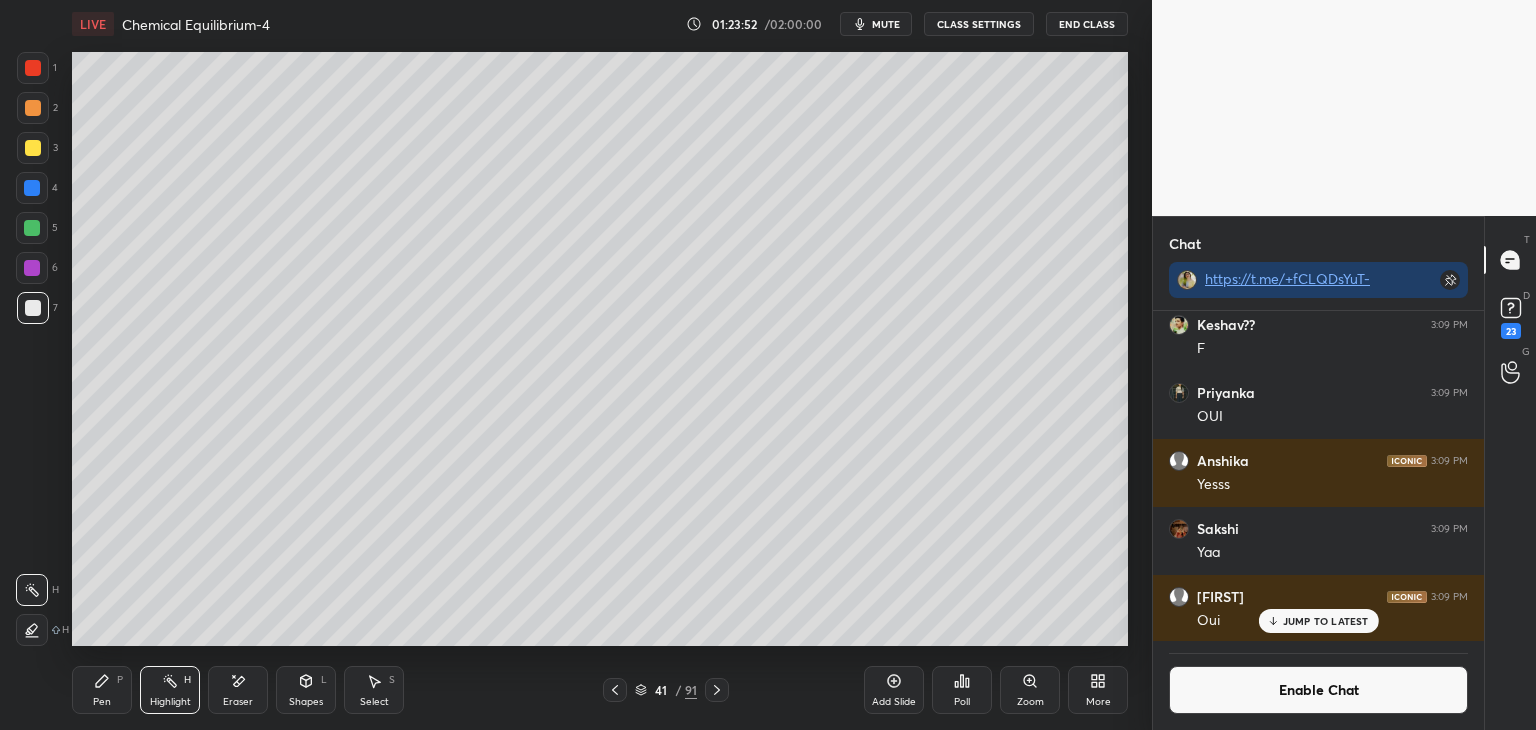 click at bounding box center [32, 228] 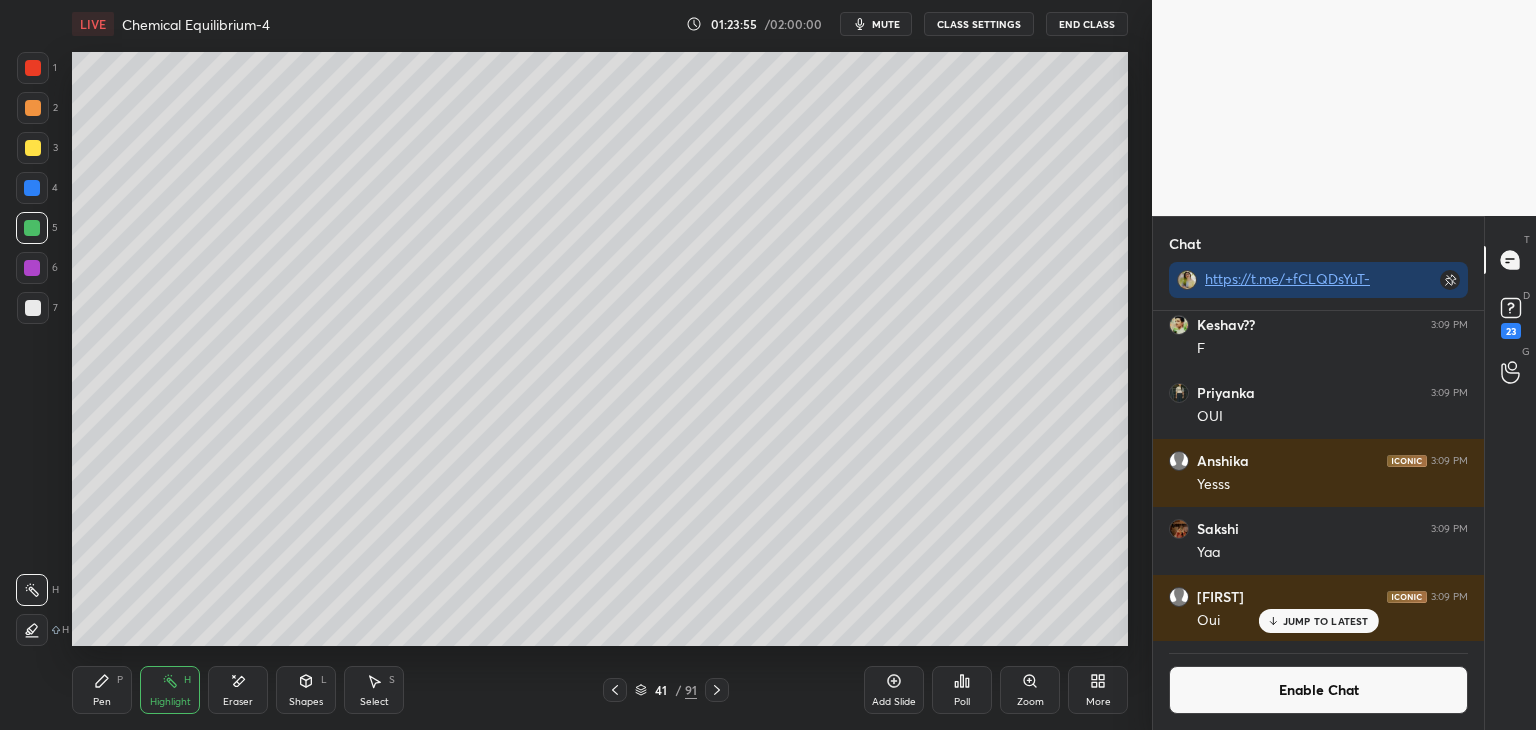 click at bounding box center [32, 188] 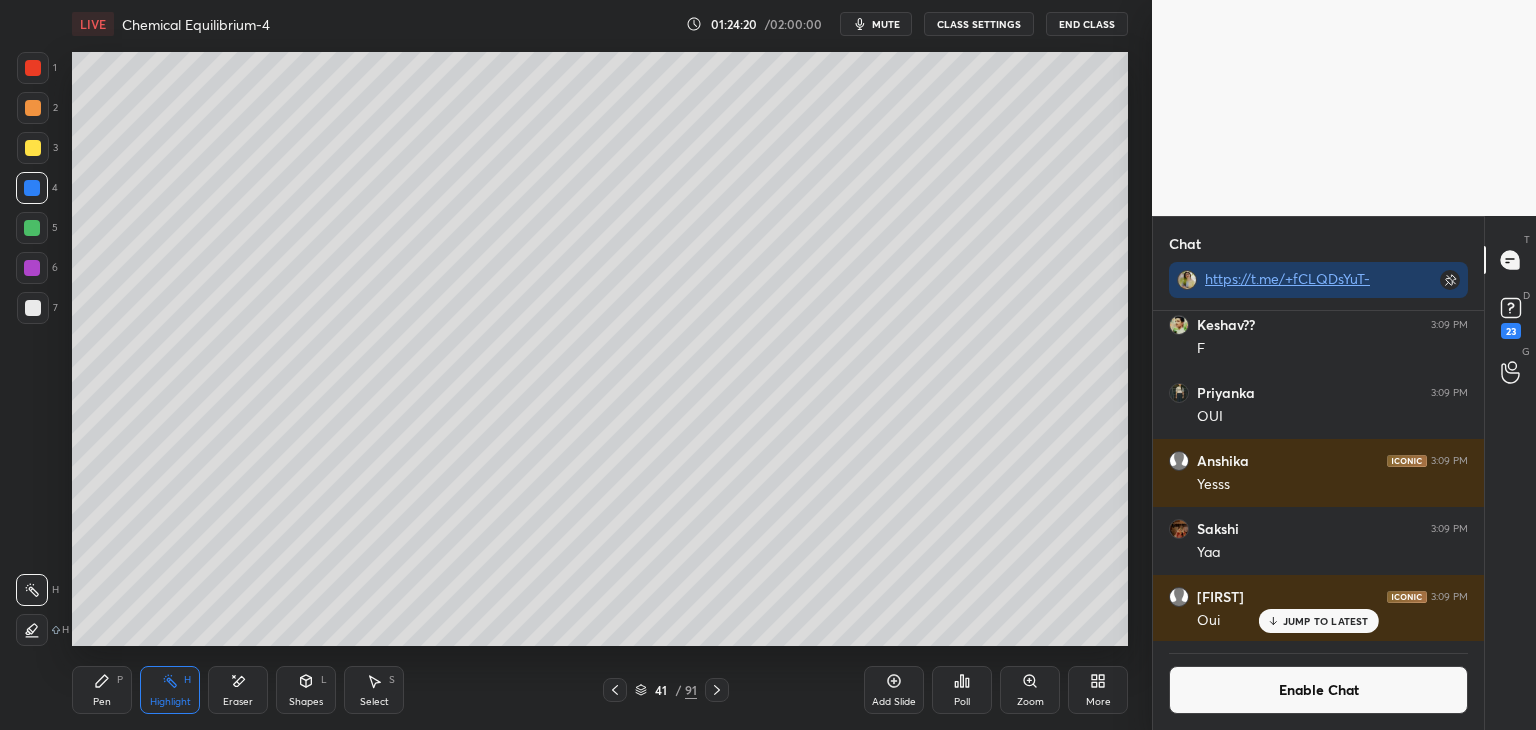 click 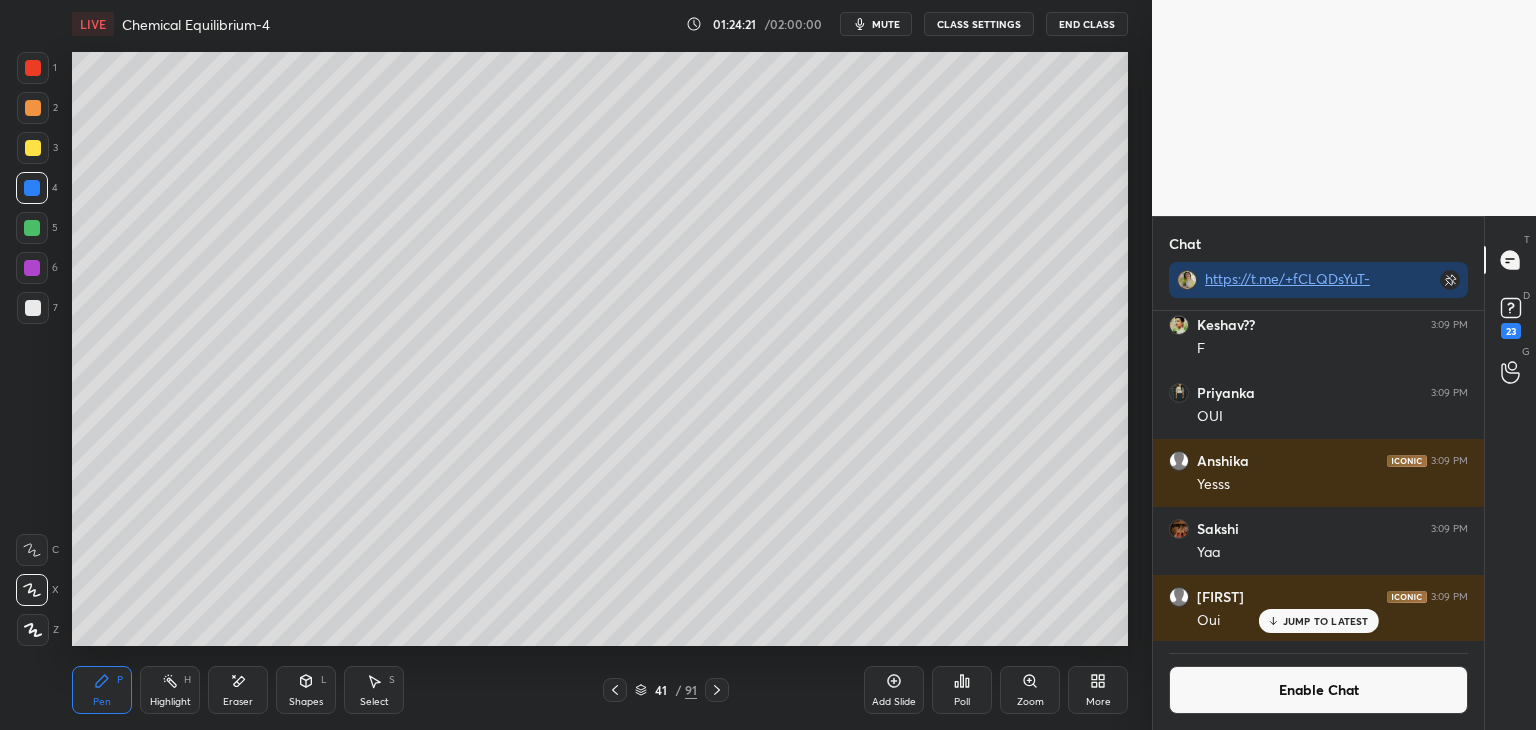 click at bounding box center (33, 308) 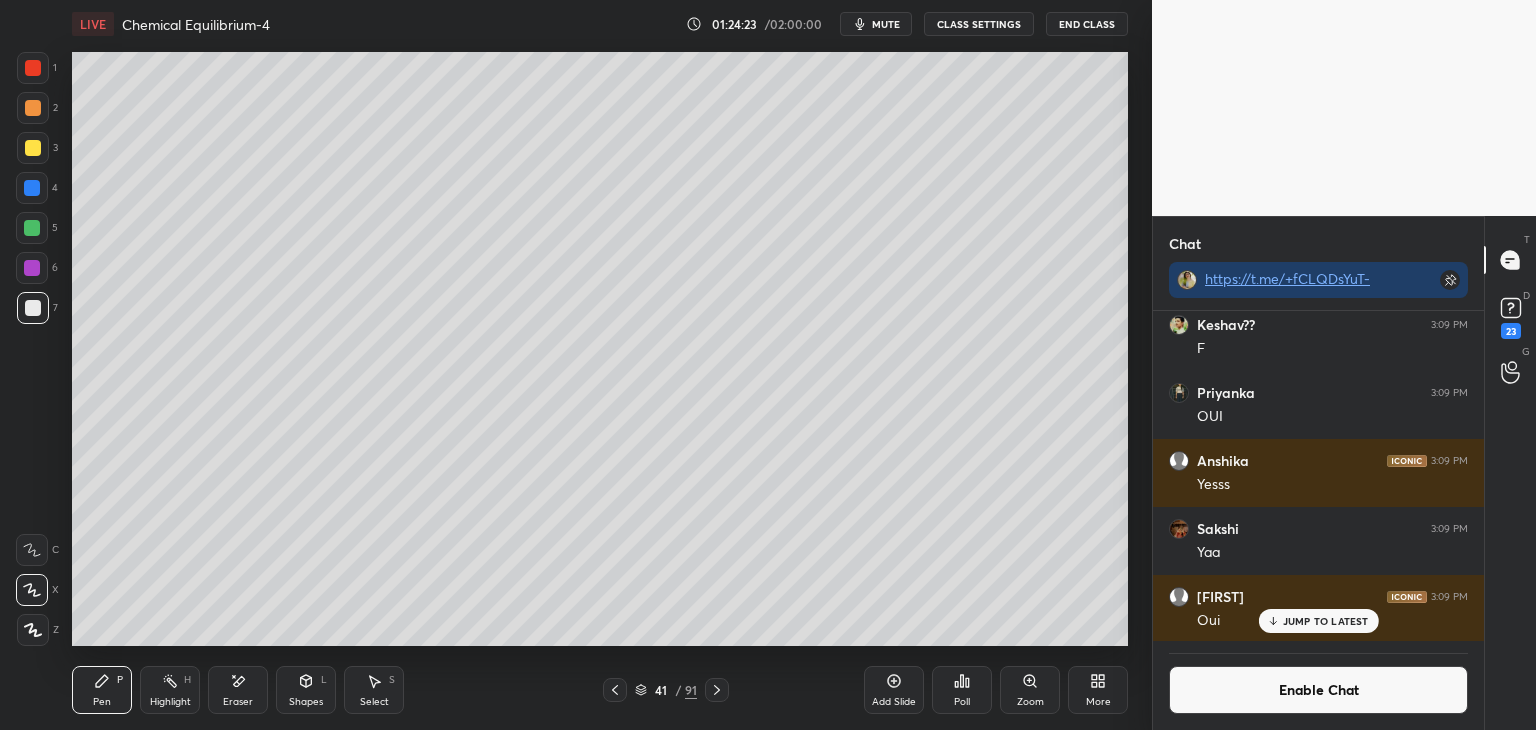 click at bounding box center [33, 108] 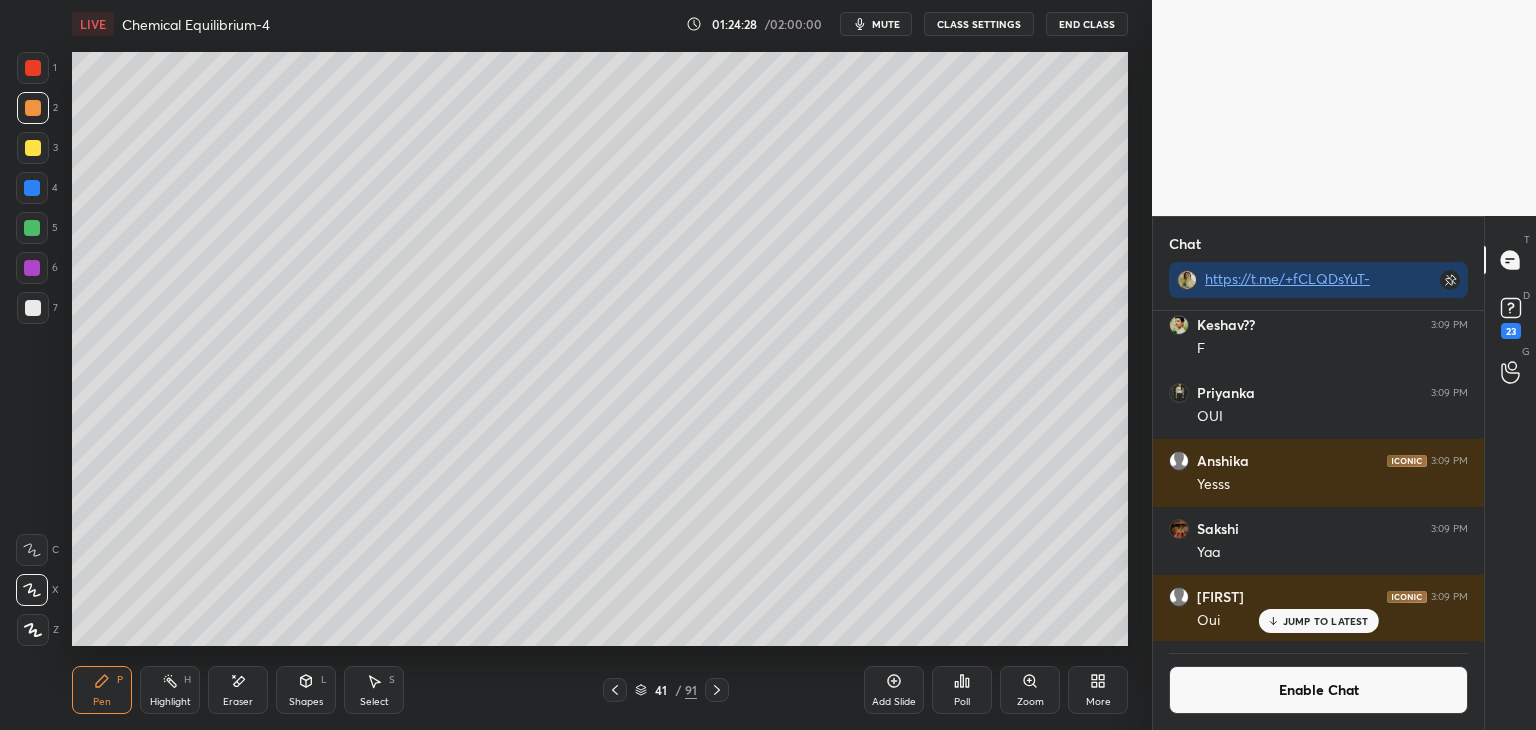 click on "Highlight H" at bounding box center (170, 690) 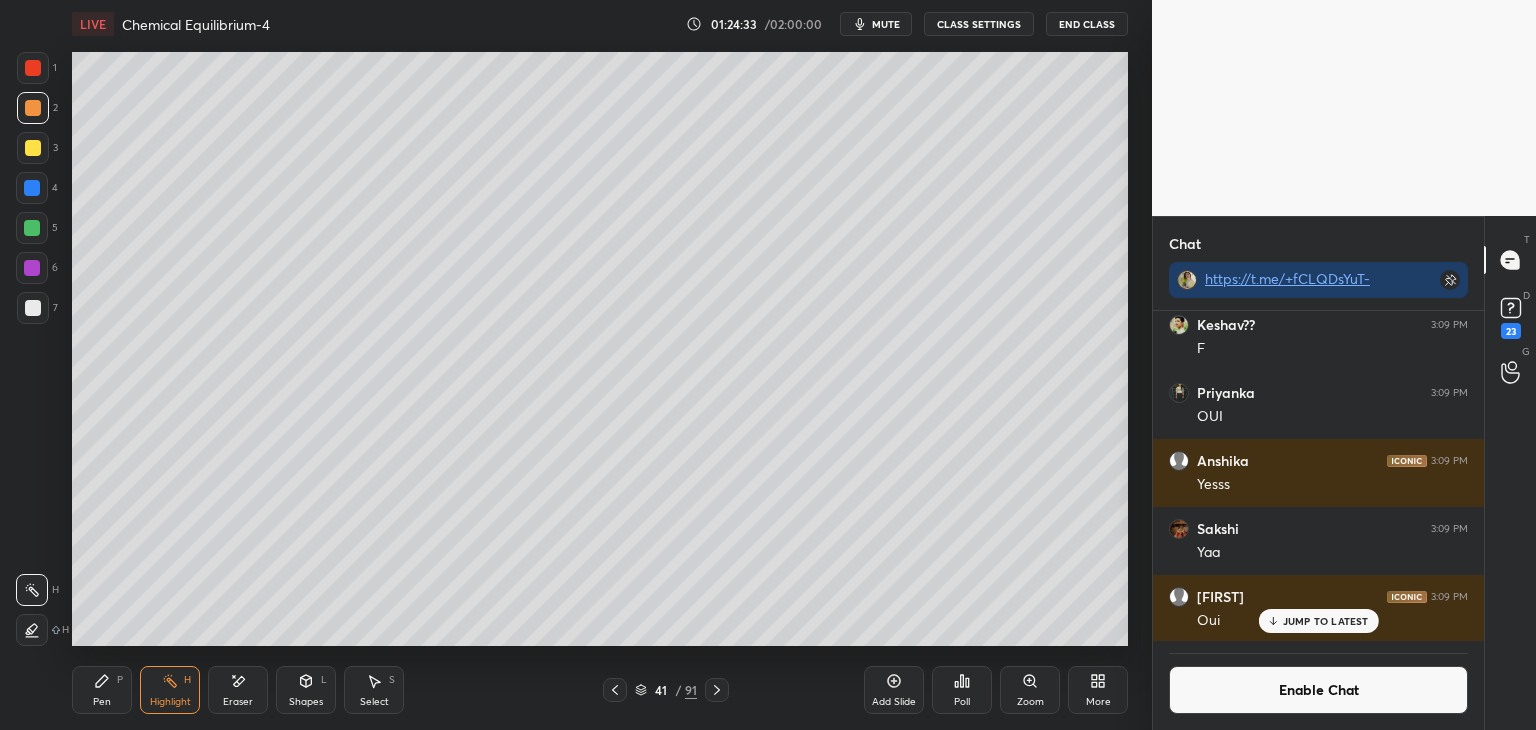 click on "Pen P" at bounding box center [102, 690] 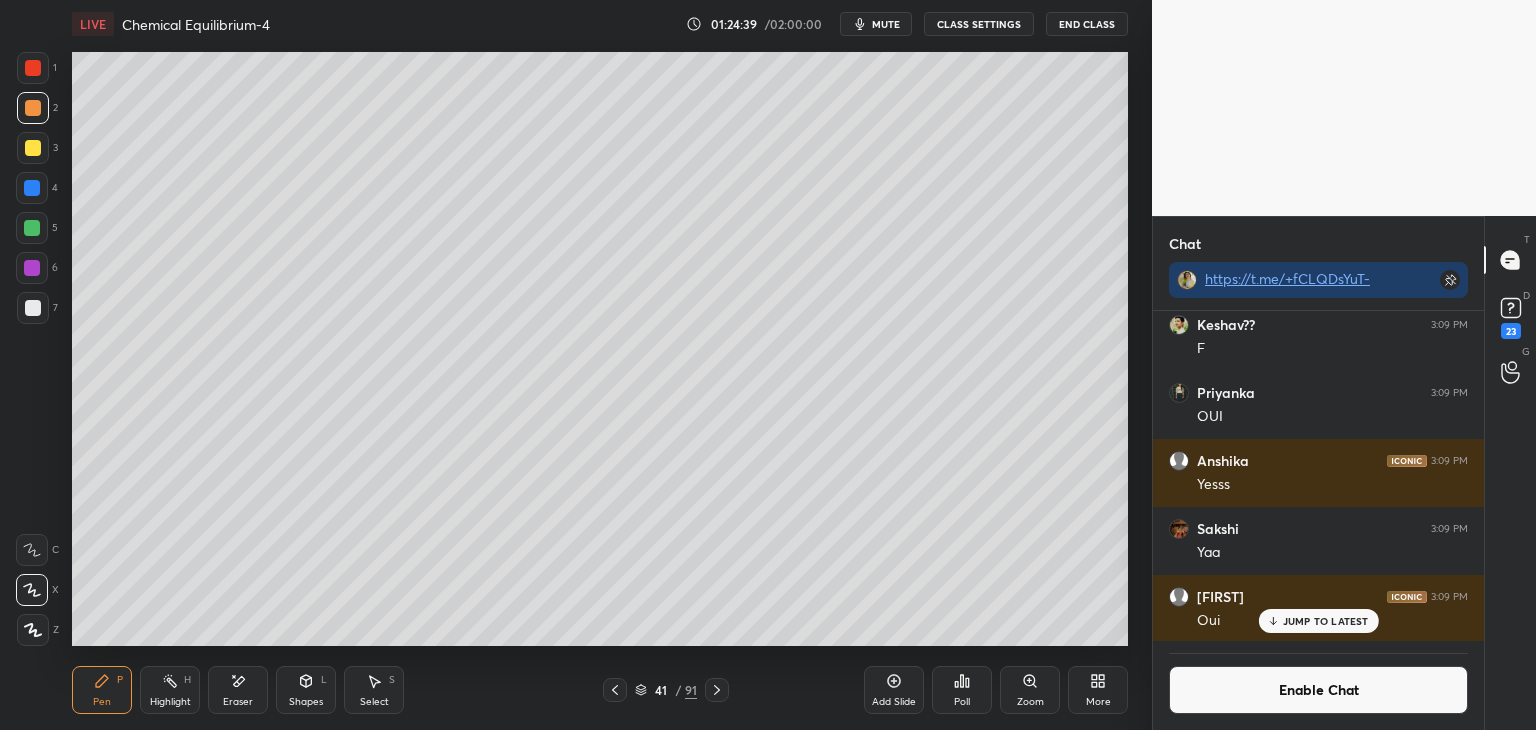 click 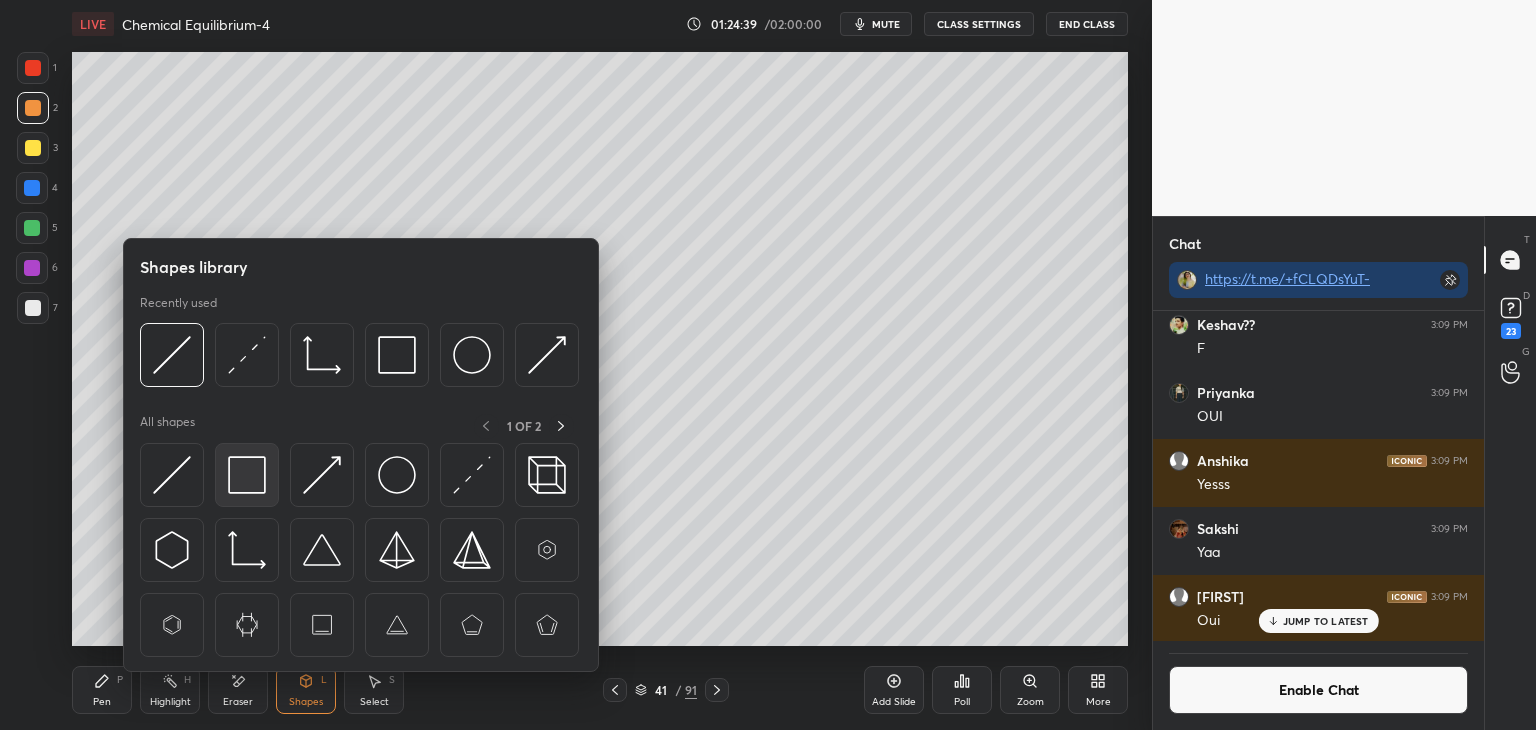 click at bounding box center [247, 475] 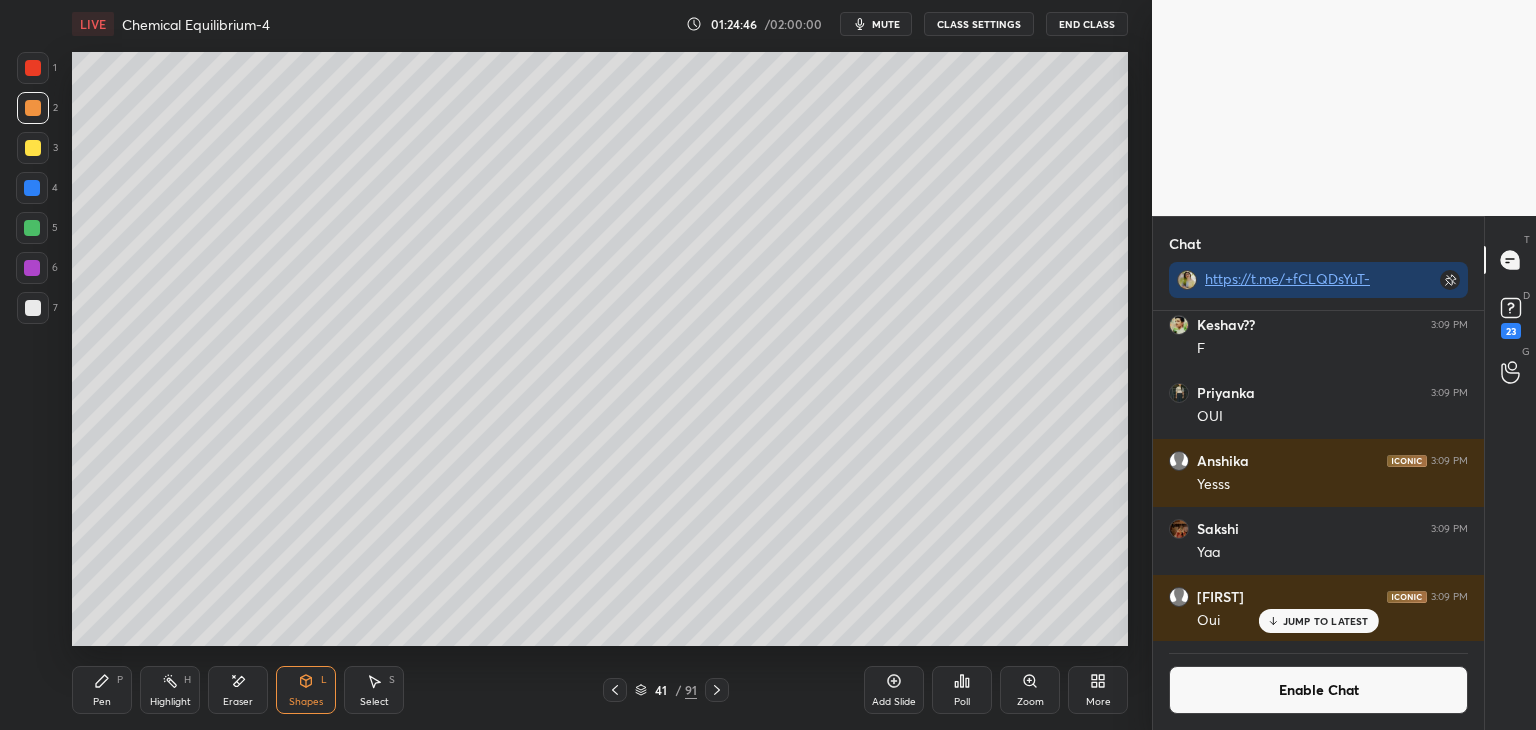 click on "Pen P" at bounding box center [102, 690] 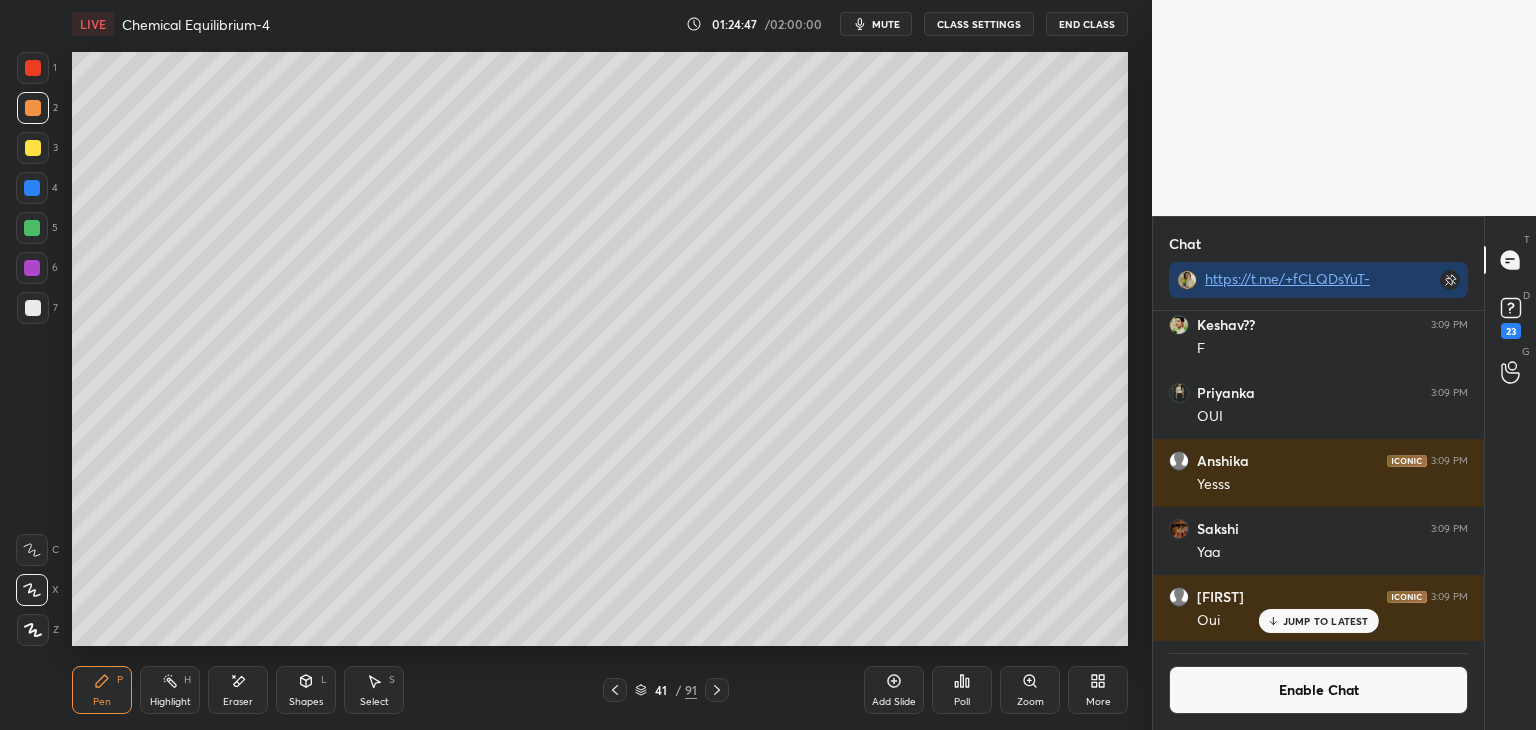 click at bounding box center (33, 308) 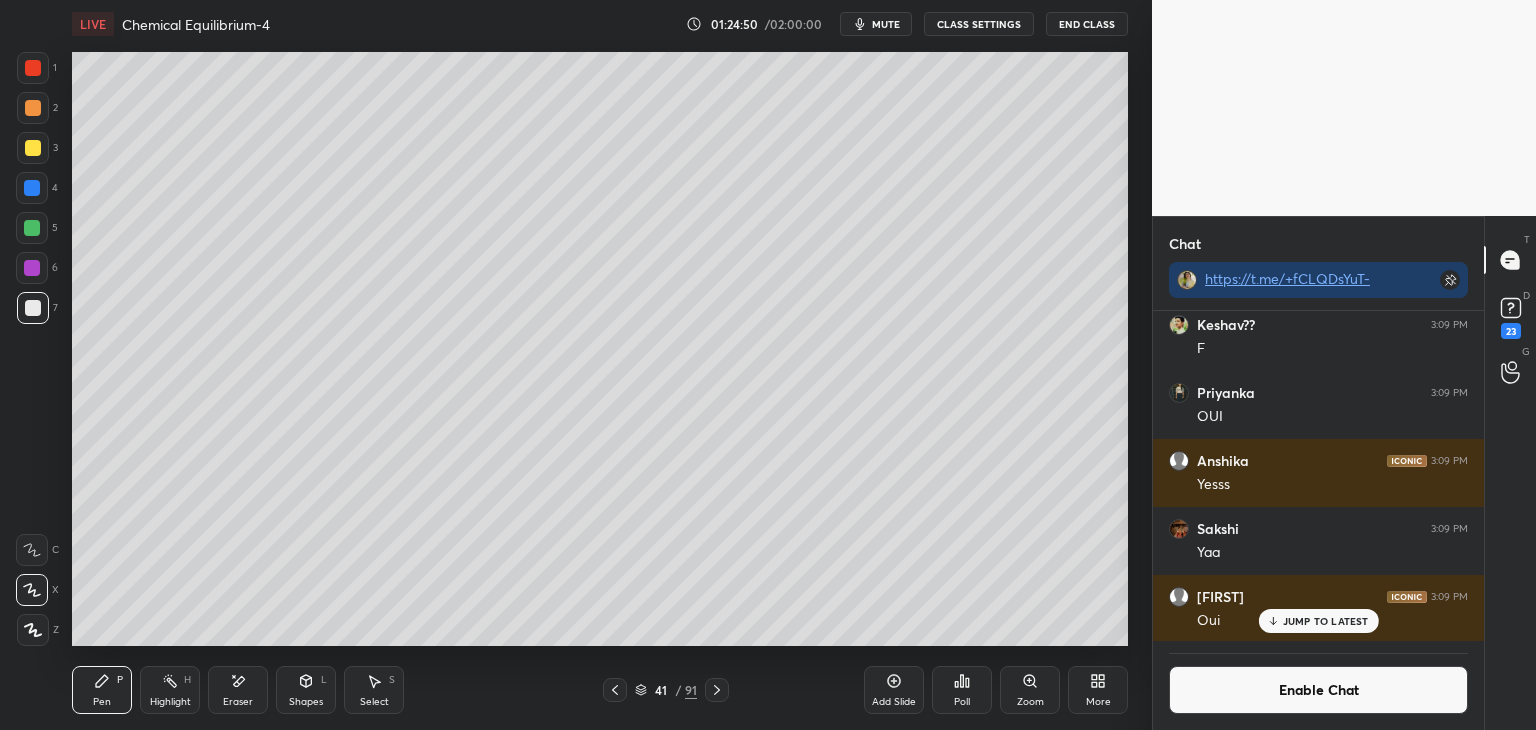 click on "Highlight H" at bounding box center (170, 690) 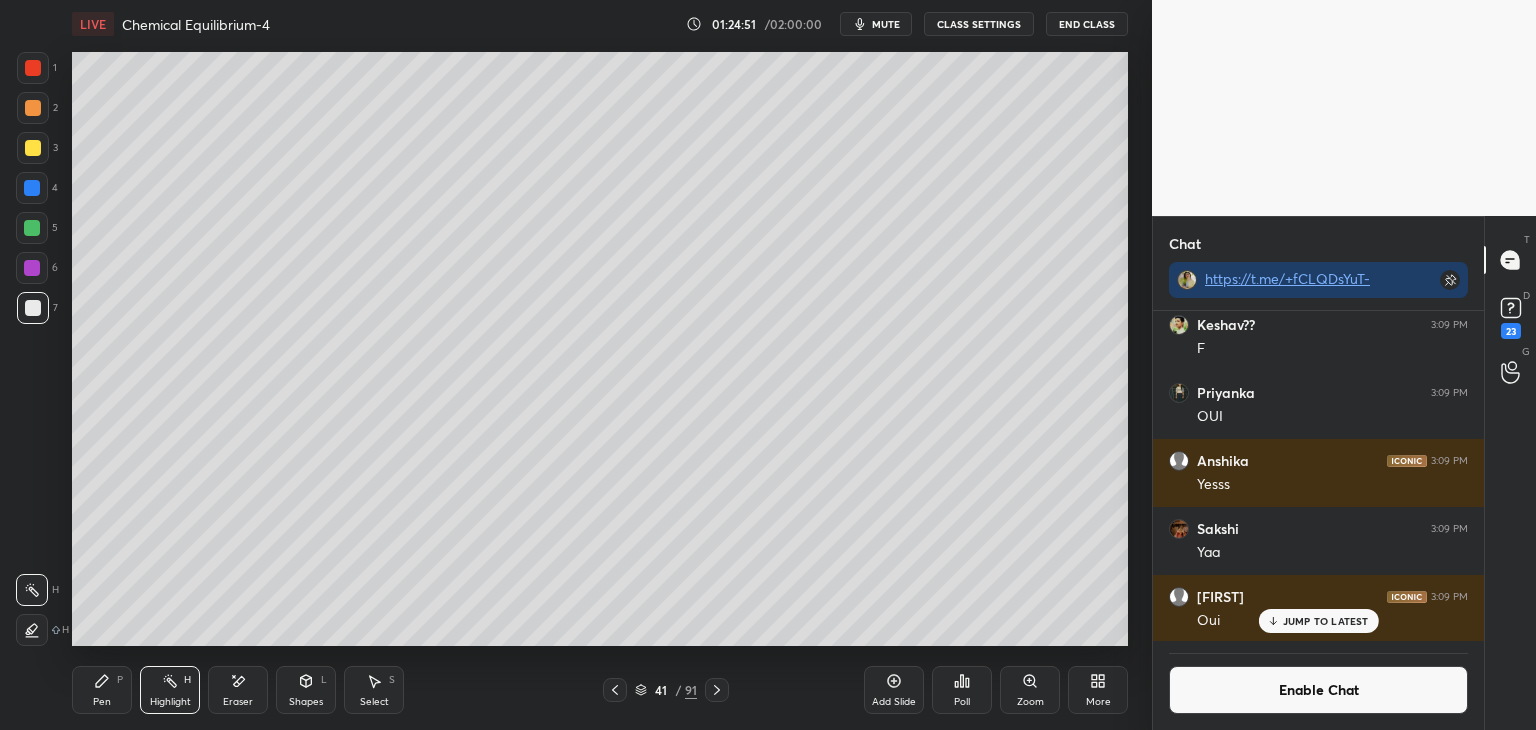 click at bounding box center (32, 228) 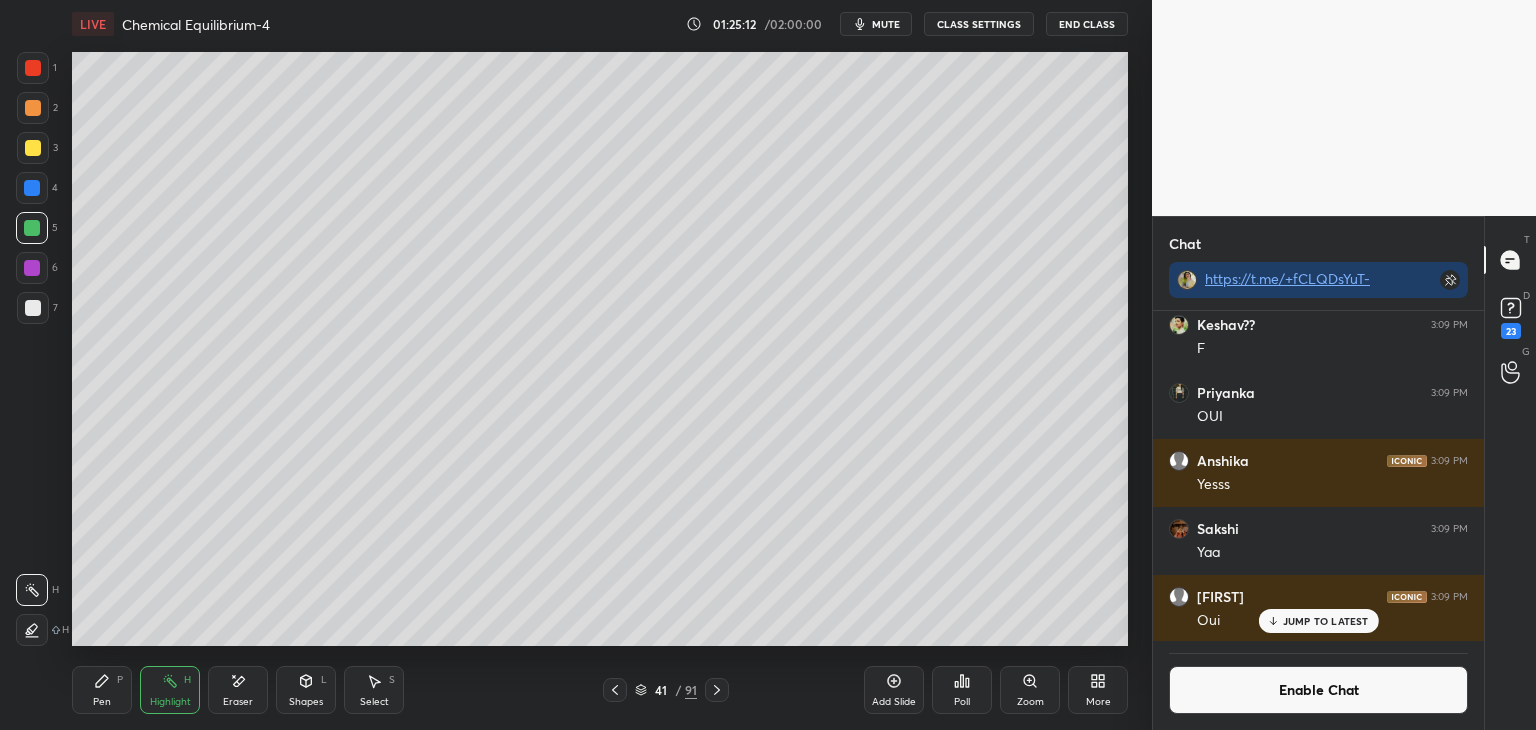 click 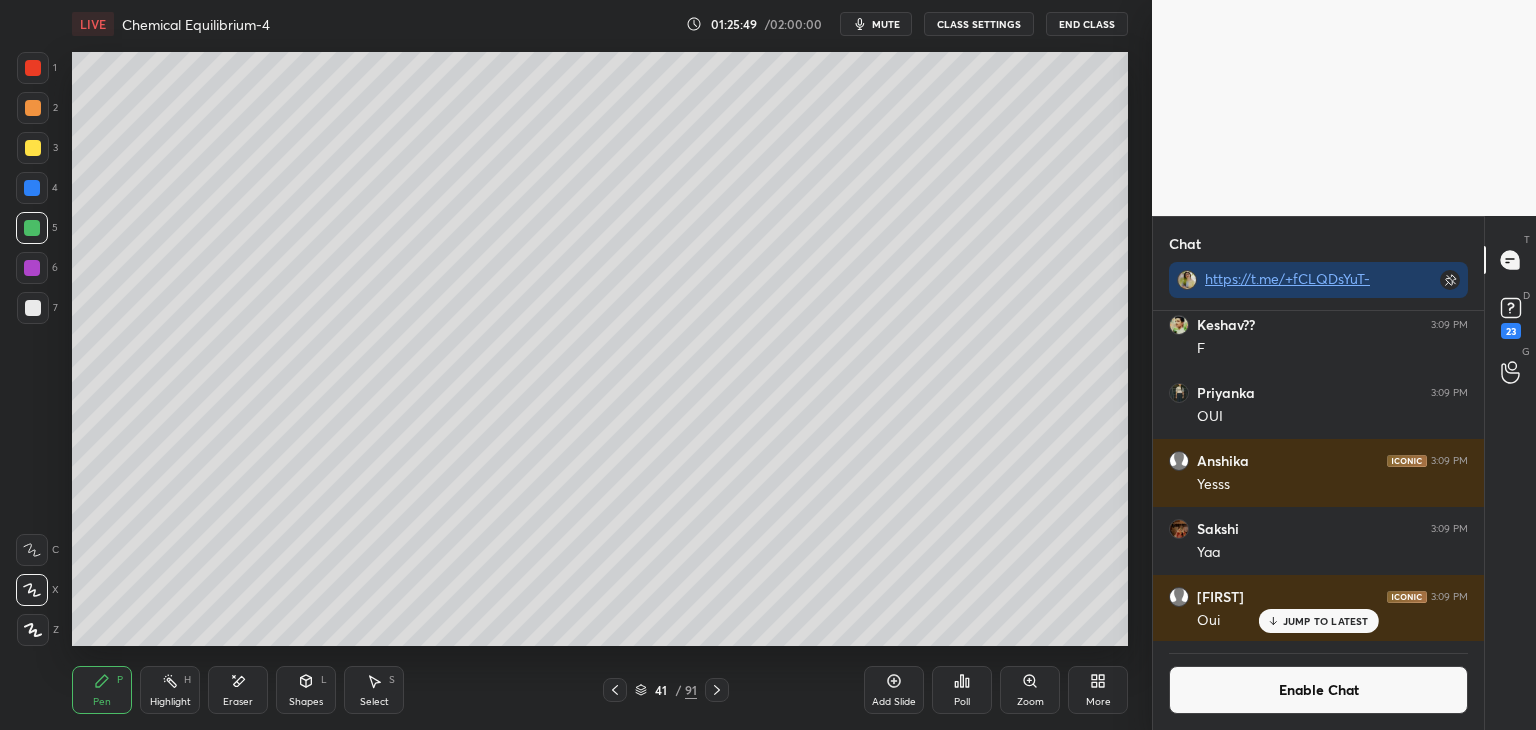 click 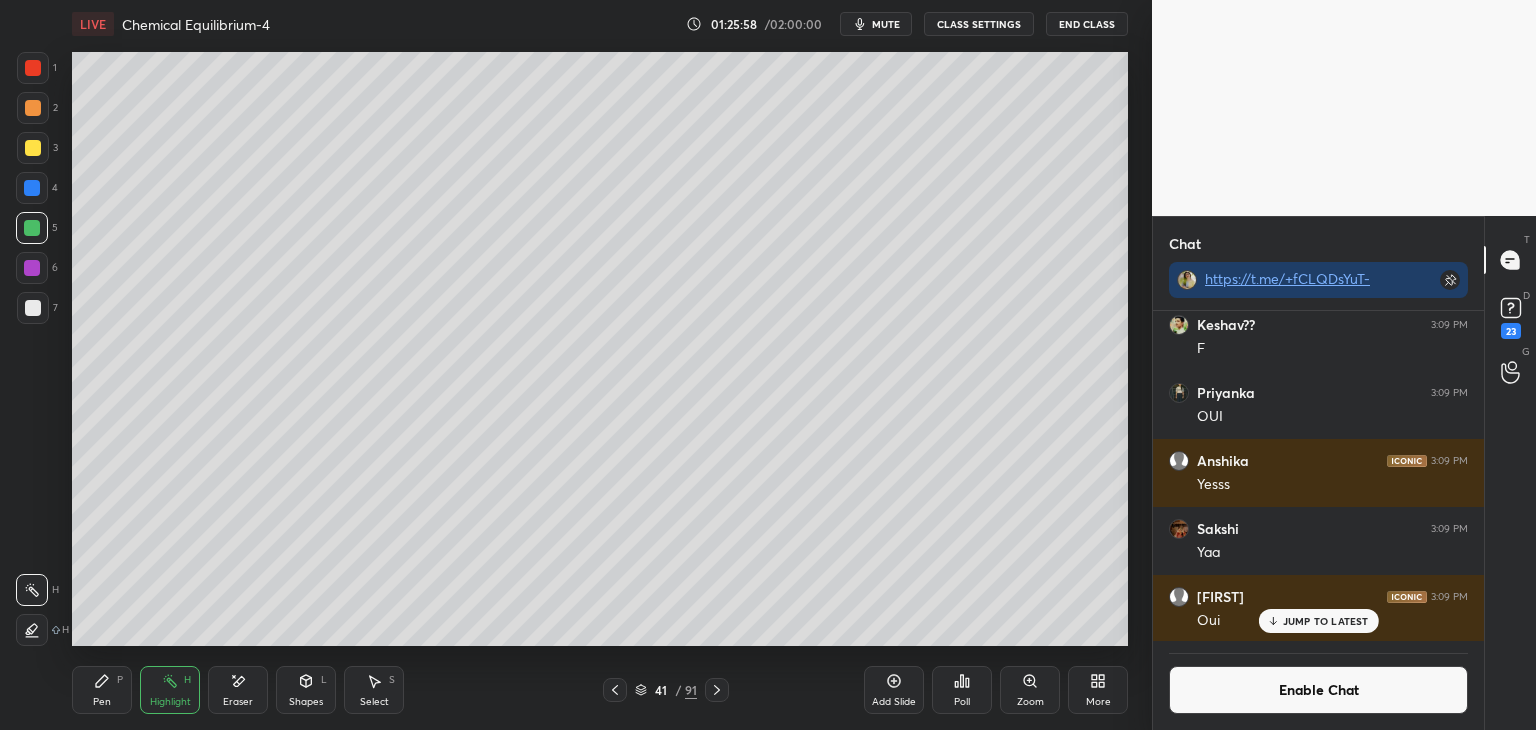 click on "1 2 3 4 5 6 7 C X Z E E Erase all   H H" at bounding box center (32, 349) 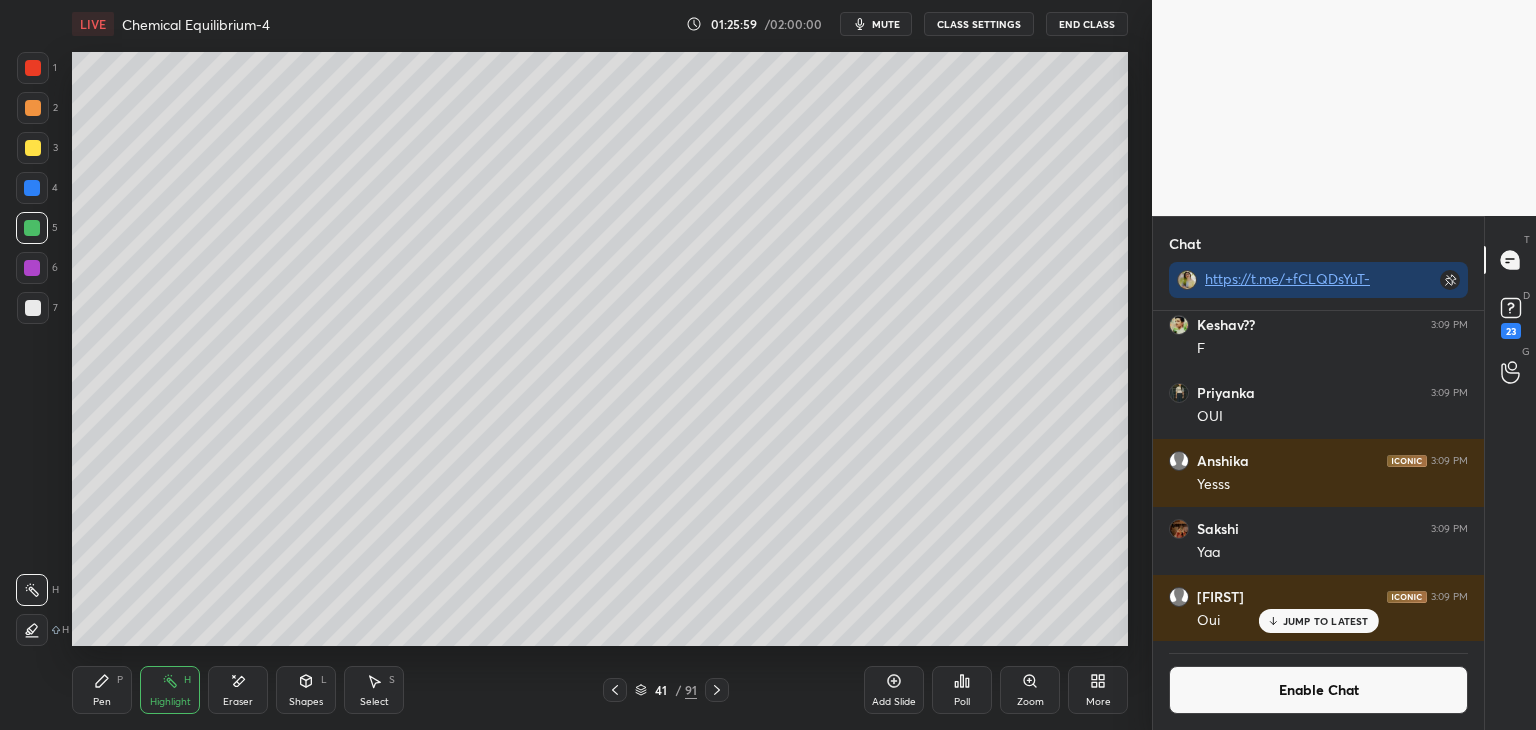 click on "6" at bounding box center [37, 268] 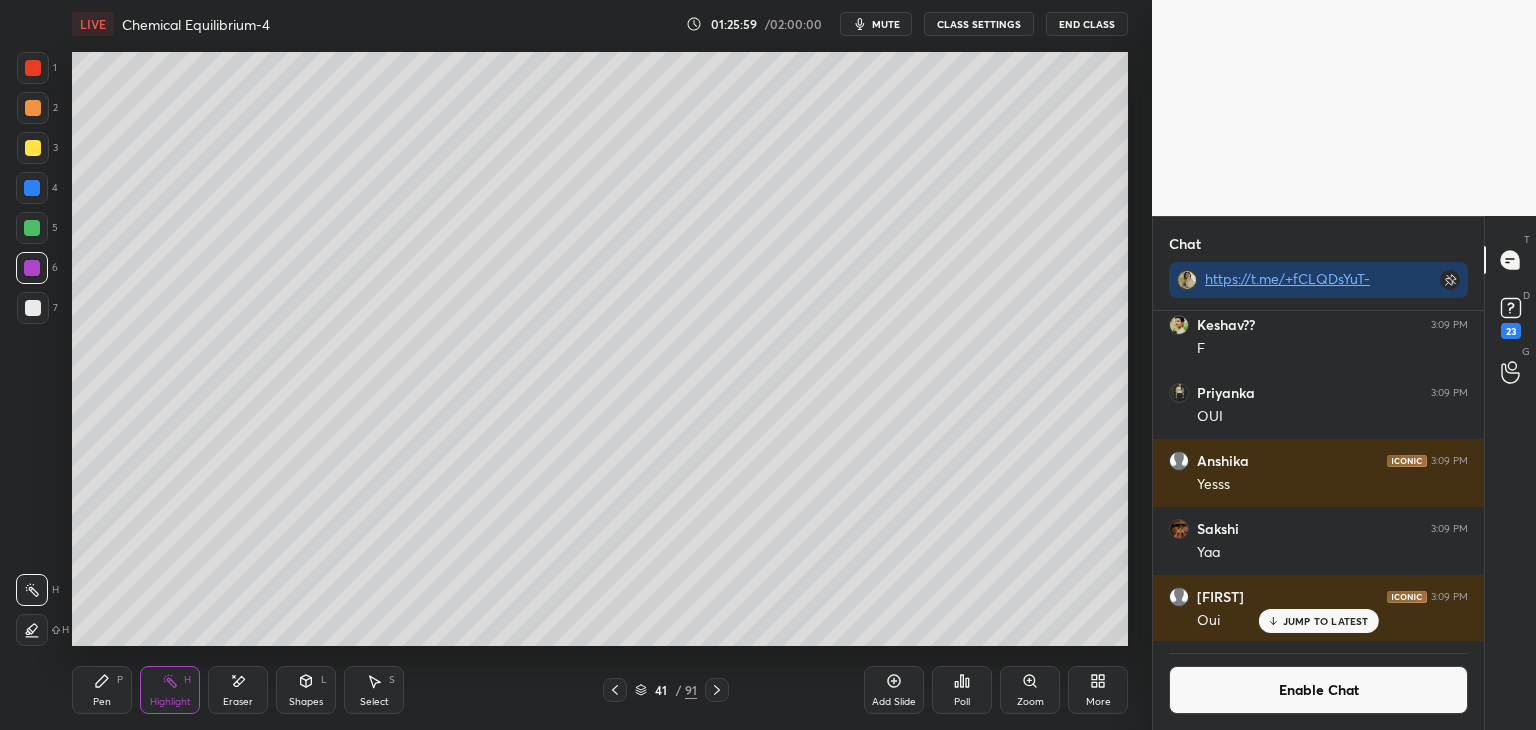 click on "4" at bounding box center [37, 192] 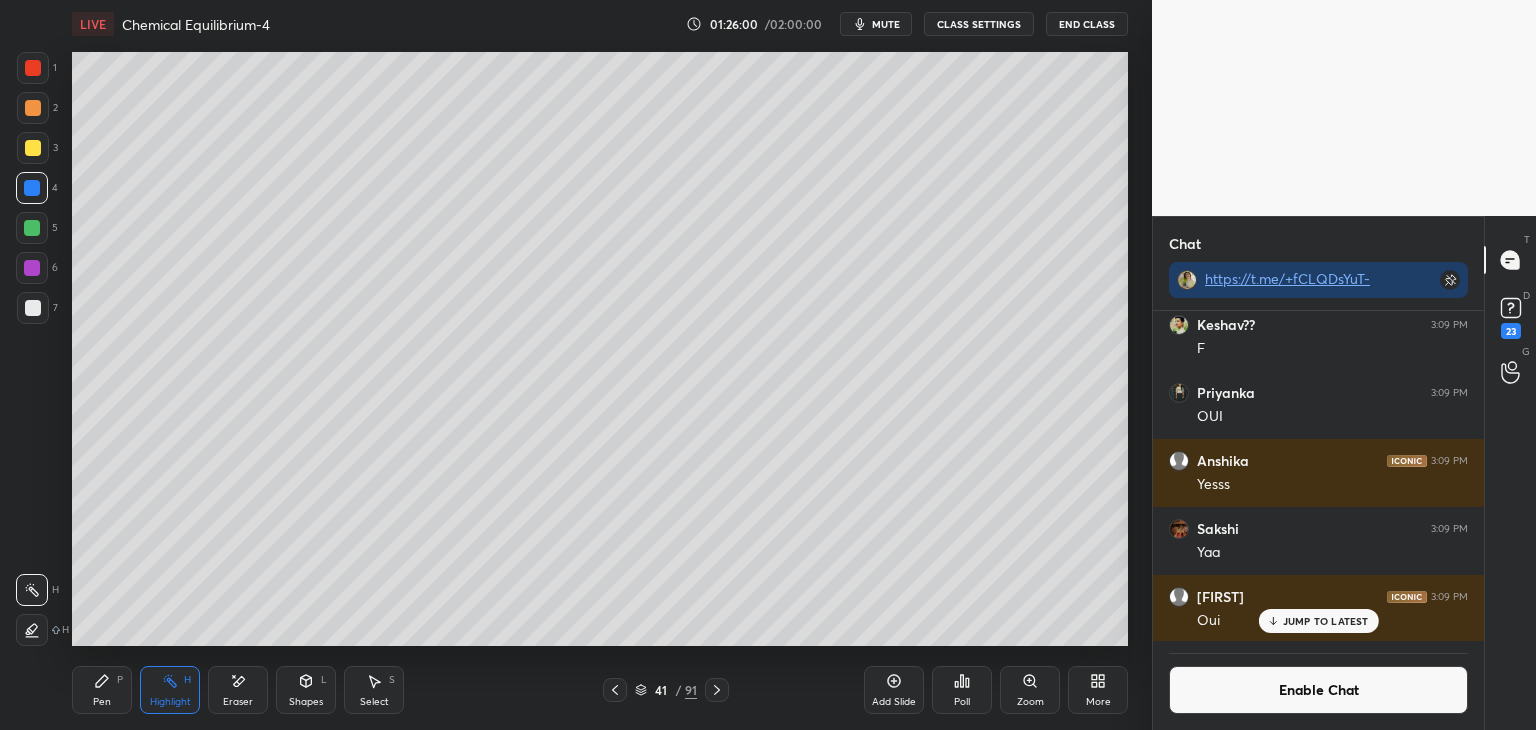 click at bounding box center [32, 188] 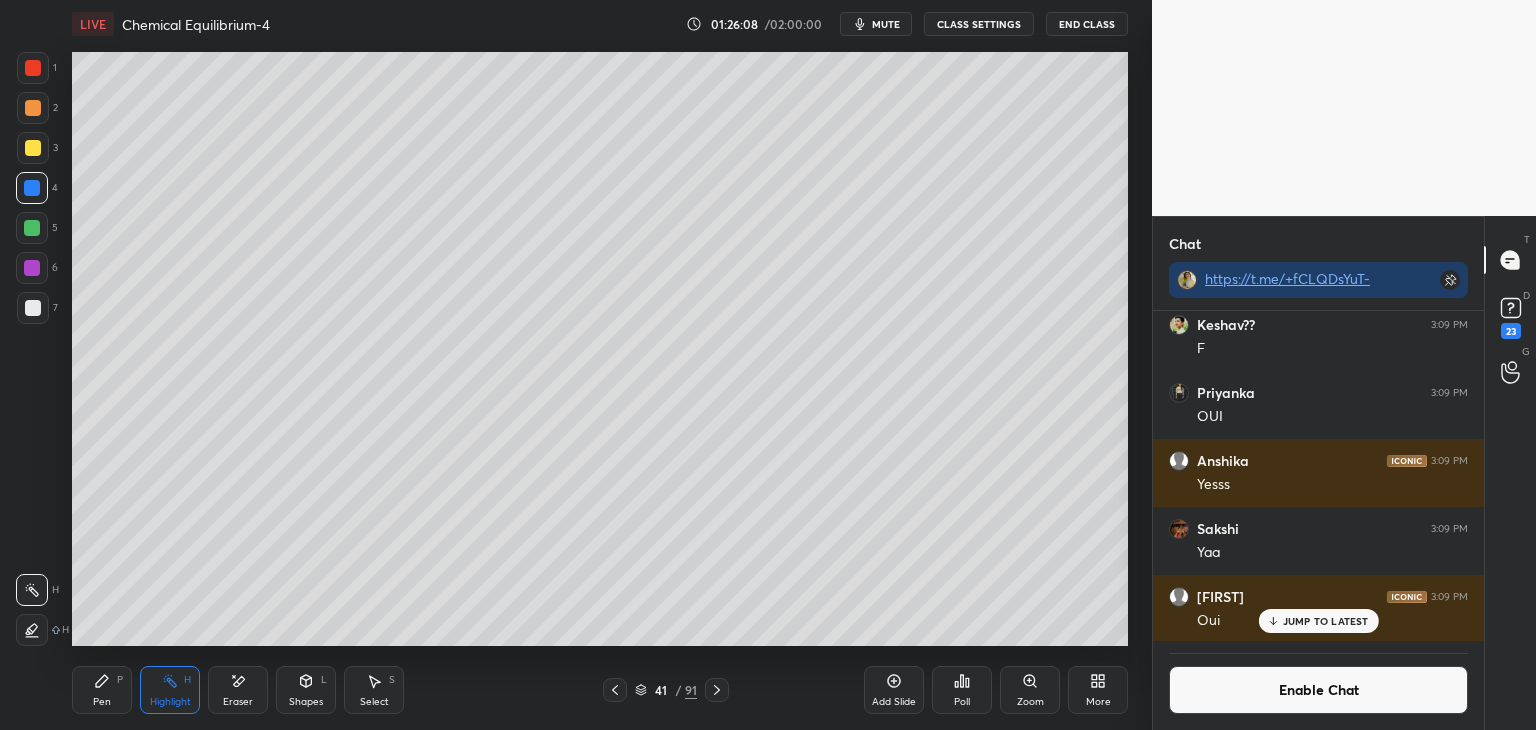 click on "Pen P" at bounding box center (102, 690) 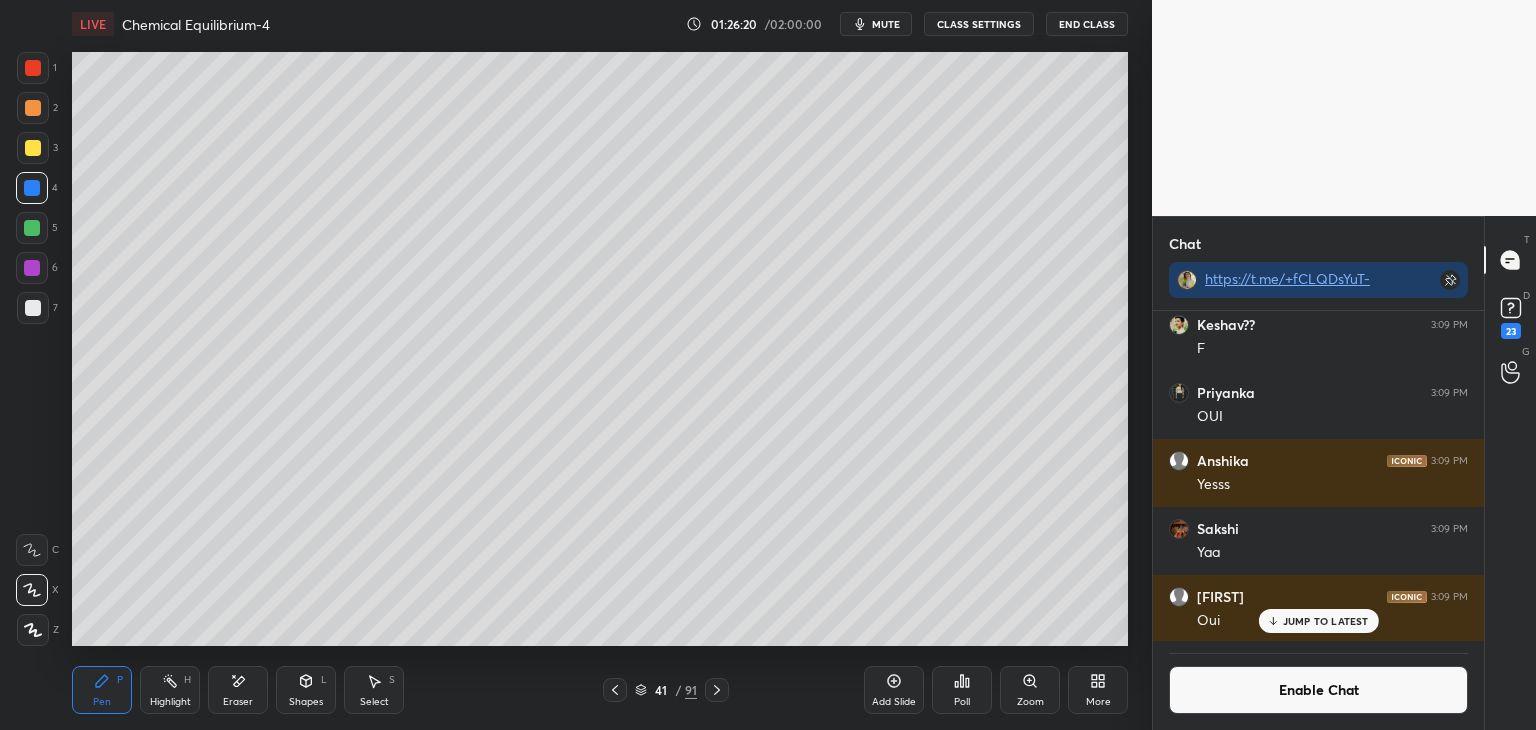 click 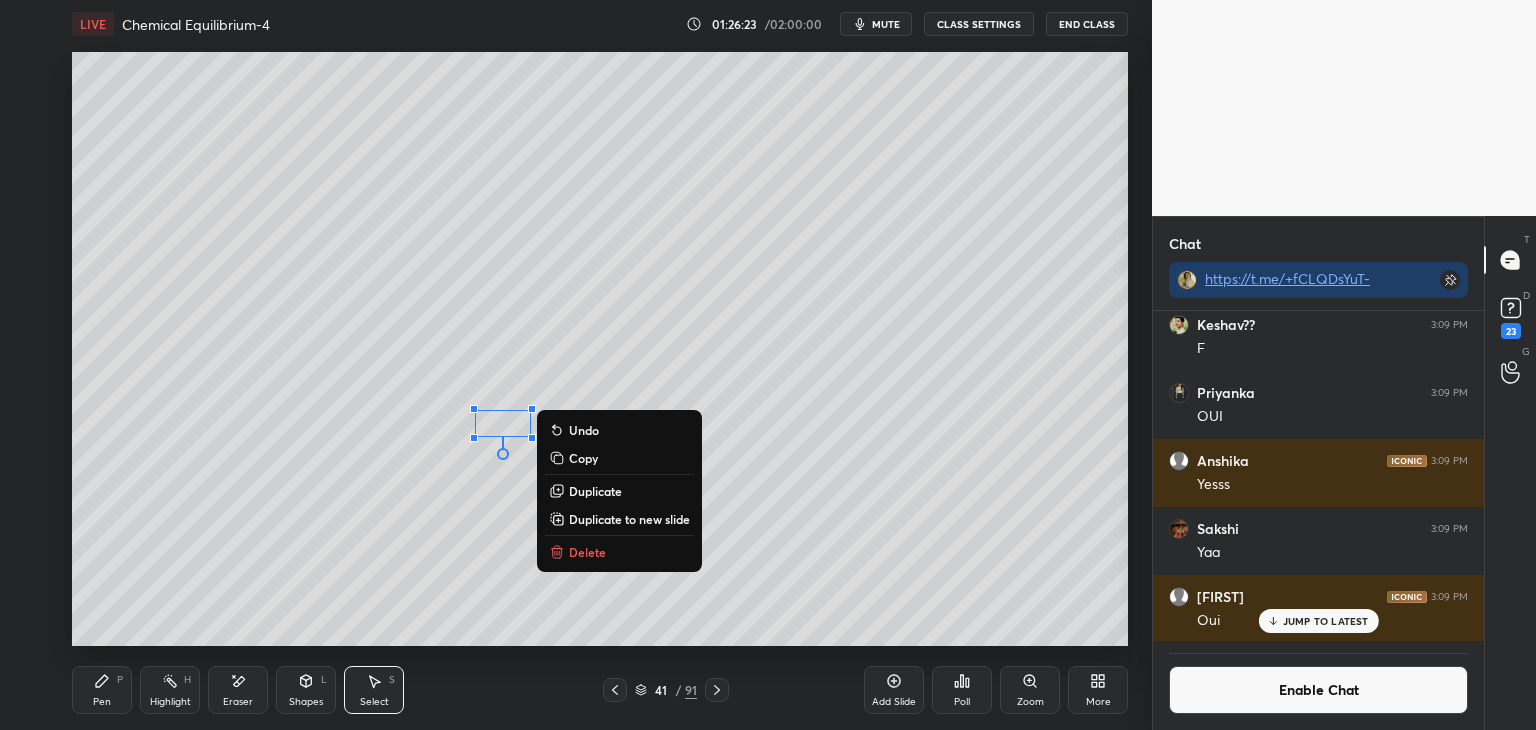 click on "Pen P" at bounding box center (102, 690) 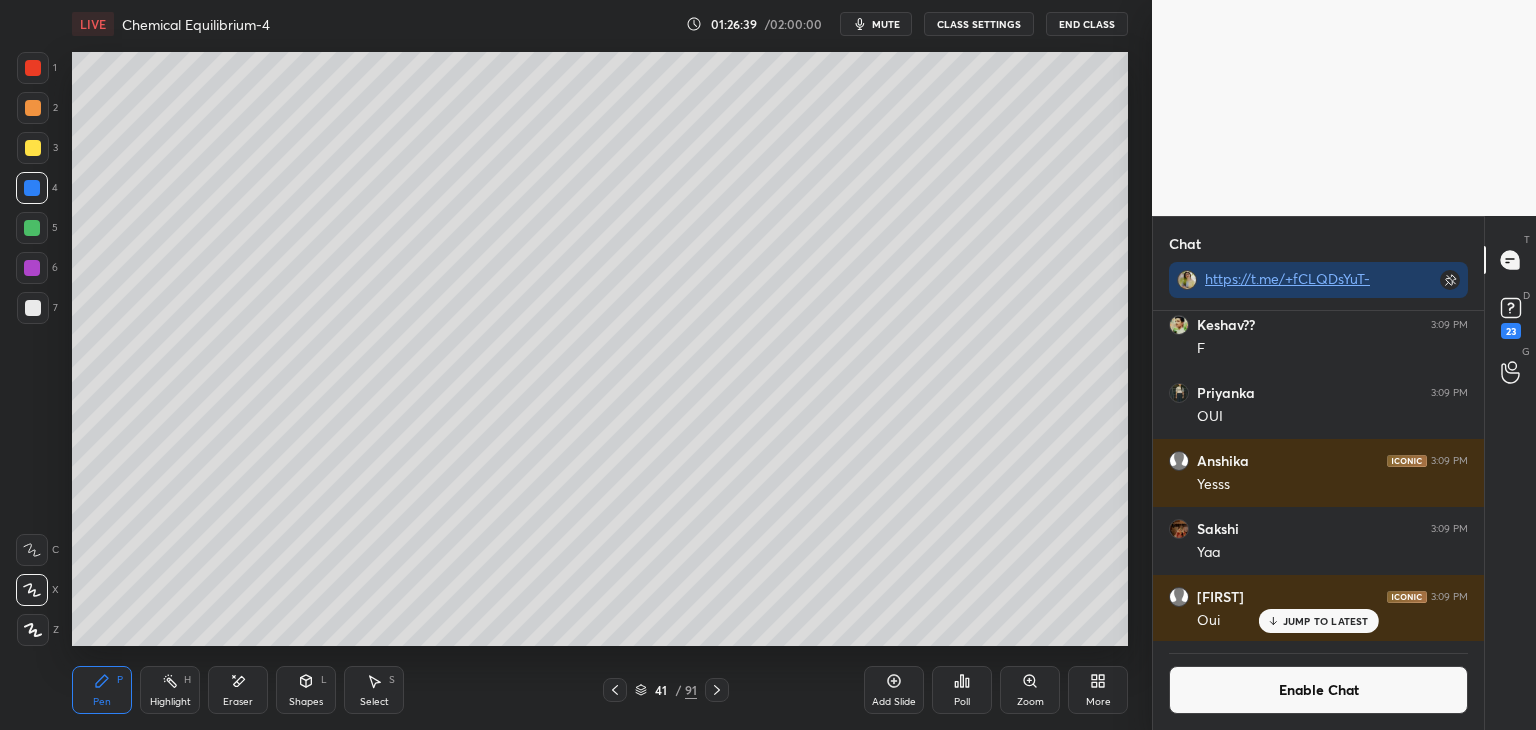 click on "JUMP TO LATEST" at bounding box center (1326, 621) 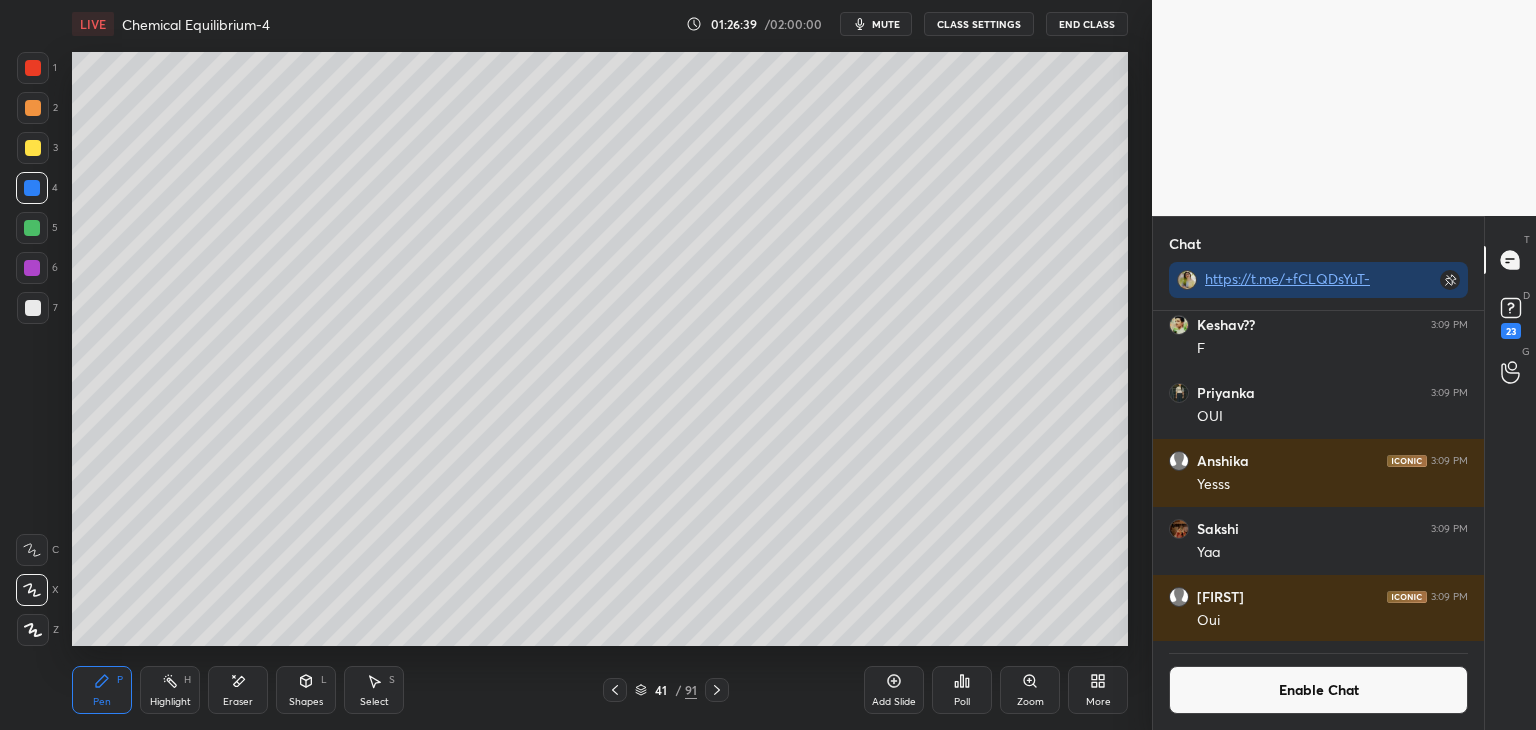 click on "Enable Chat" at bounding box center (1318, 690) 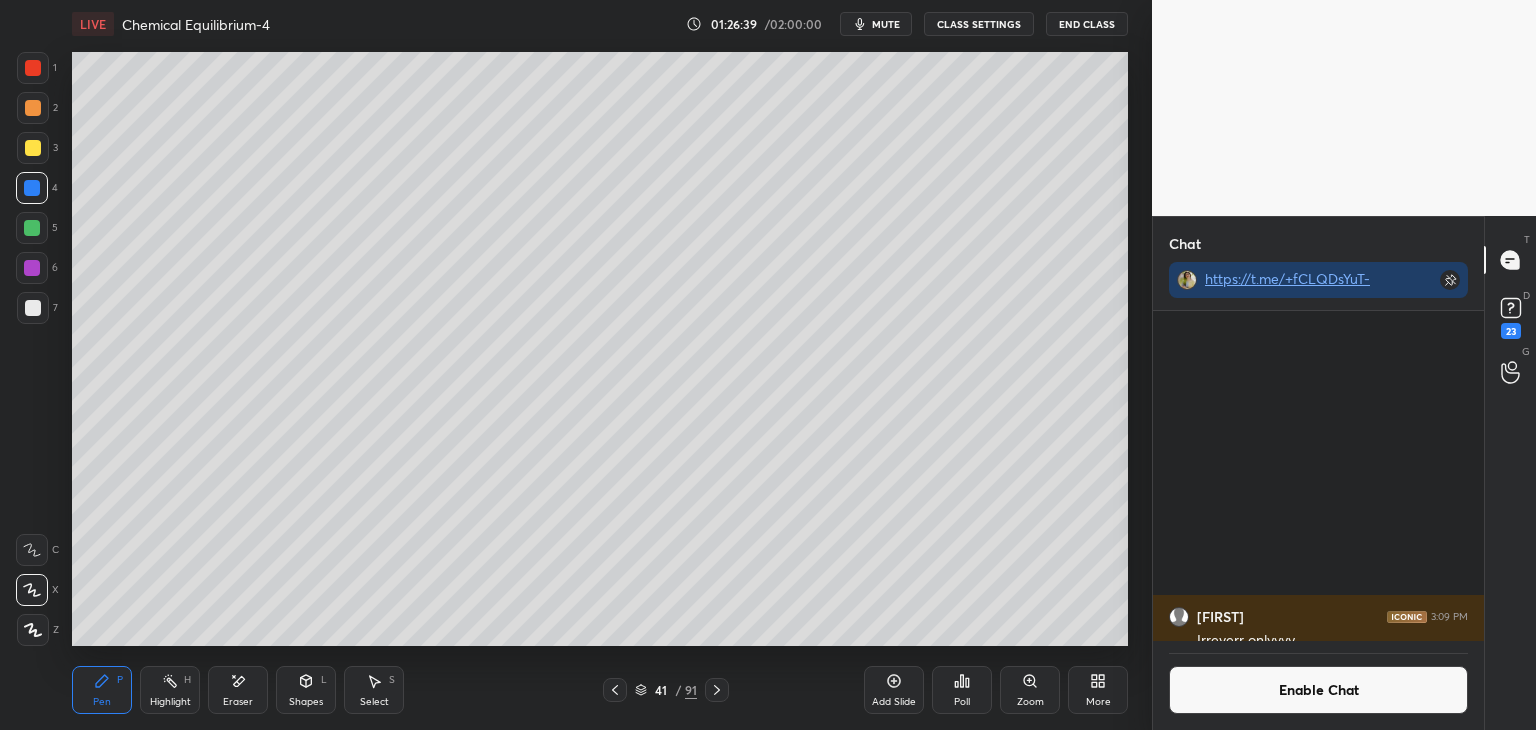 scroll, scrollTop: 6, scrollLeft: 6, axis: both 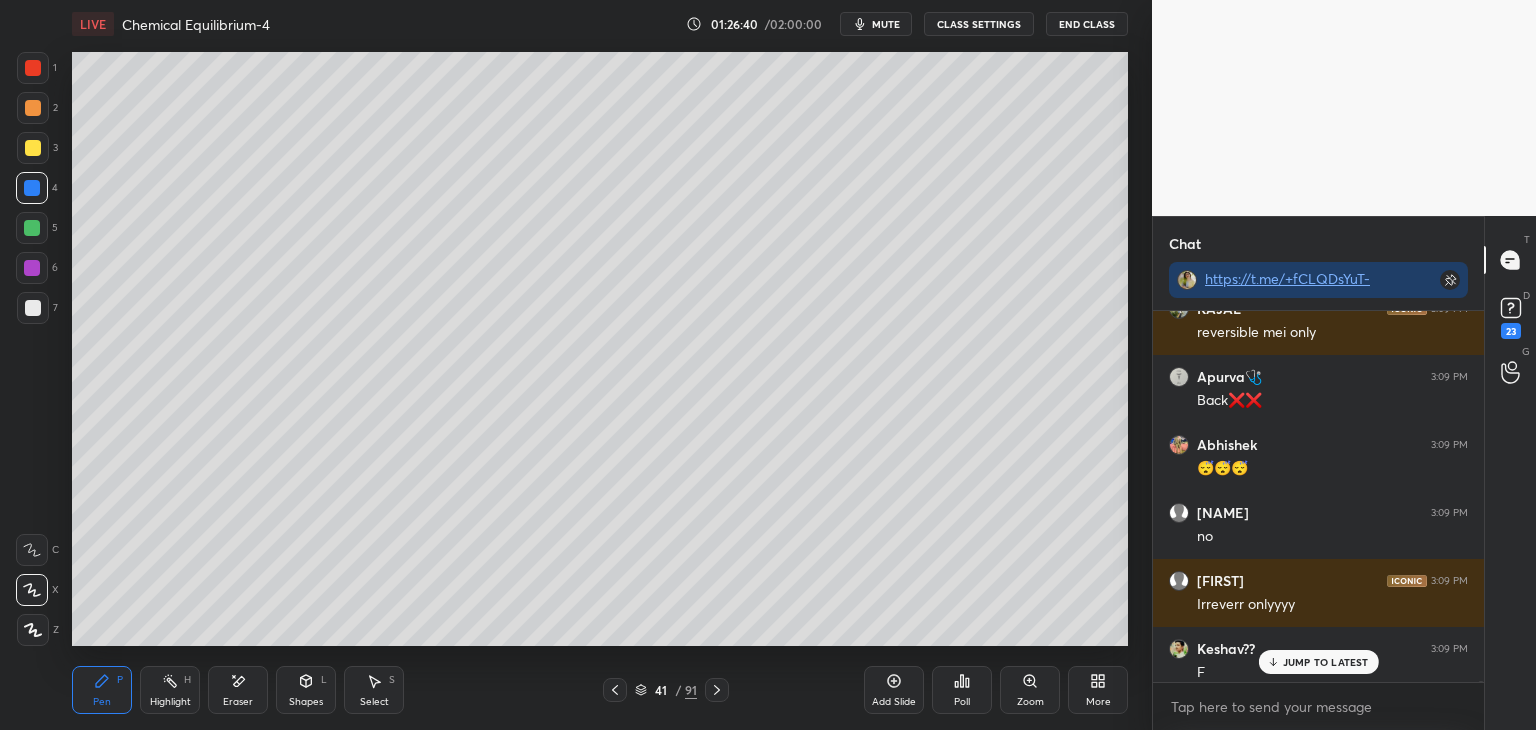 click on "JUMP TO LATEST" at bounding box center (1326, 662) 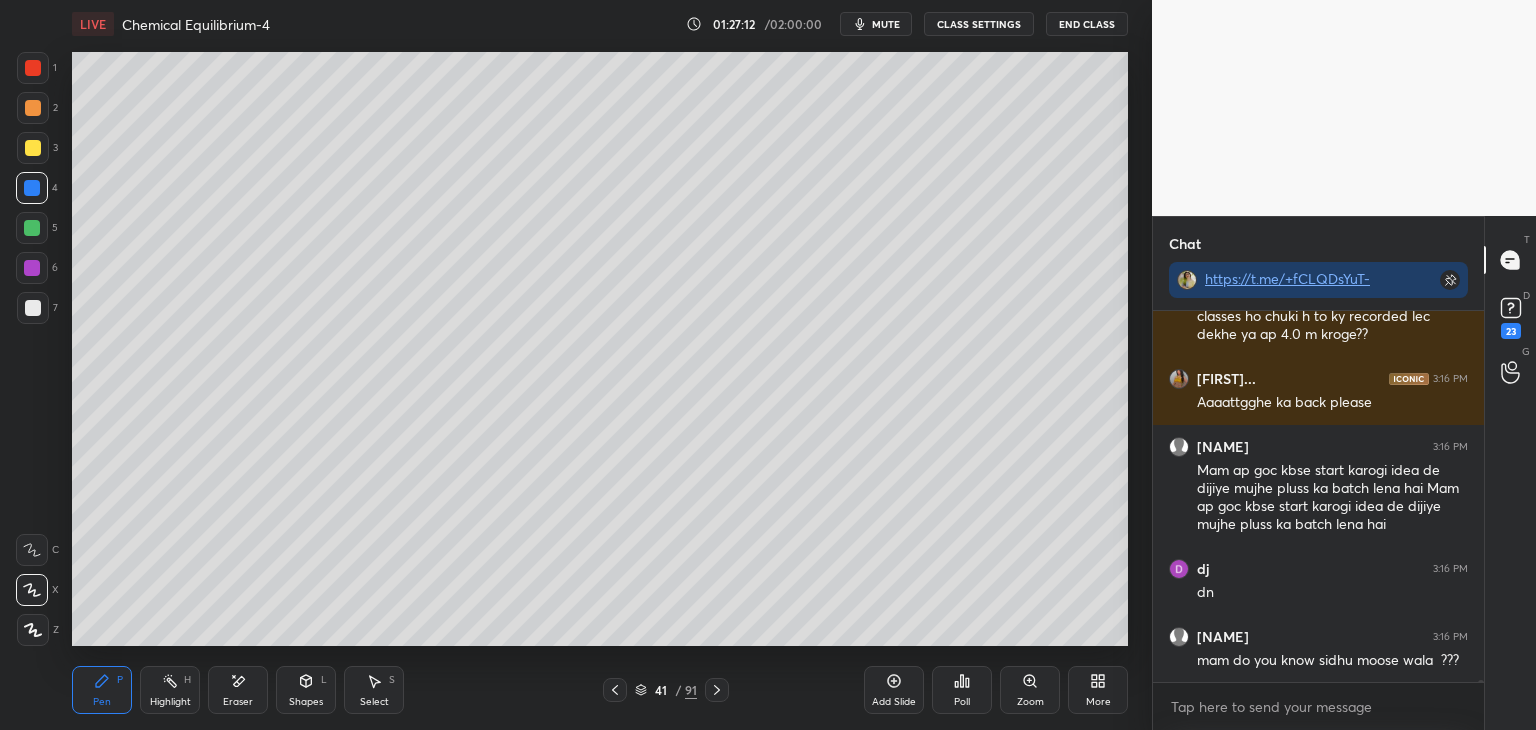 scroll, scrollTop: 65742, scrollLeft: 0, axis: vertical 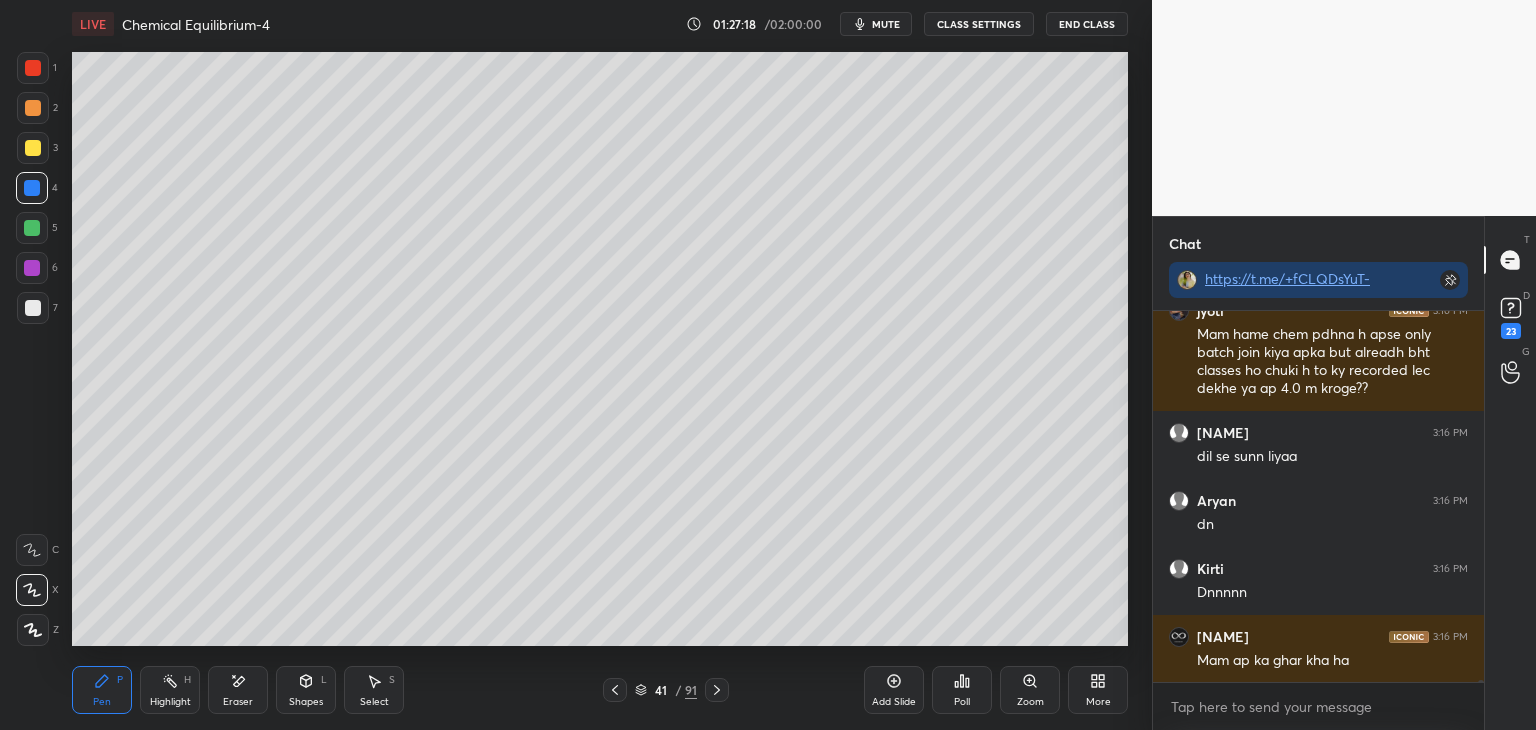 click on "CLASS SETTINGS" at bounding box center (979, 24) 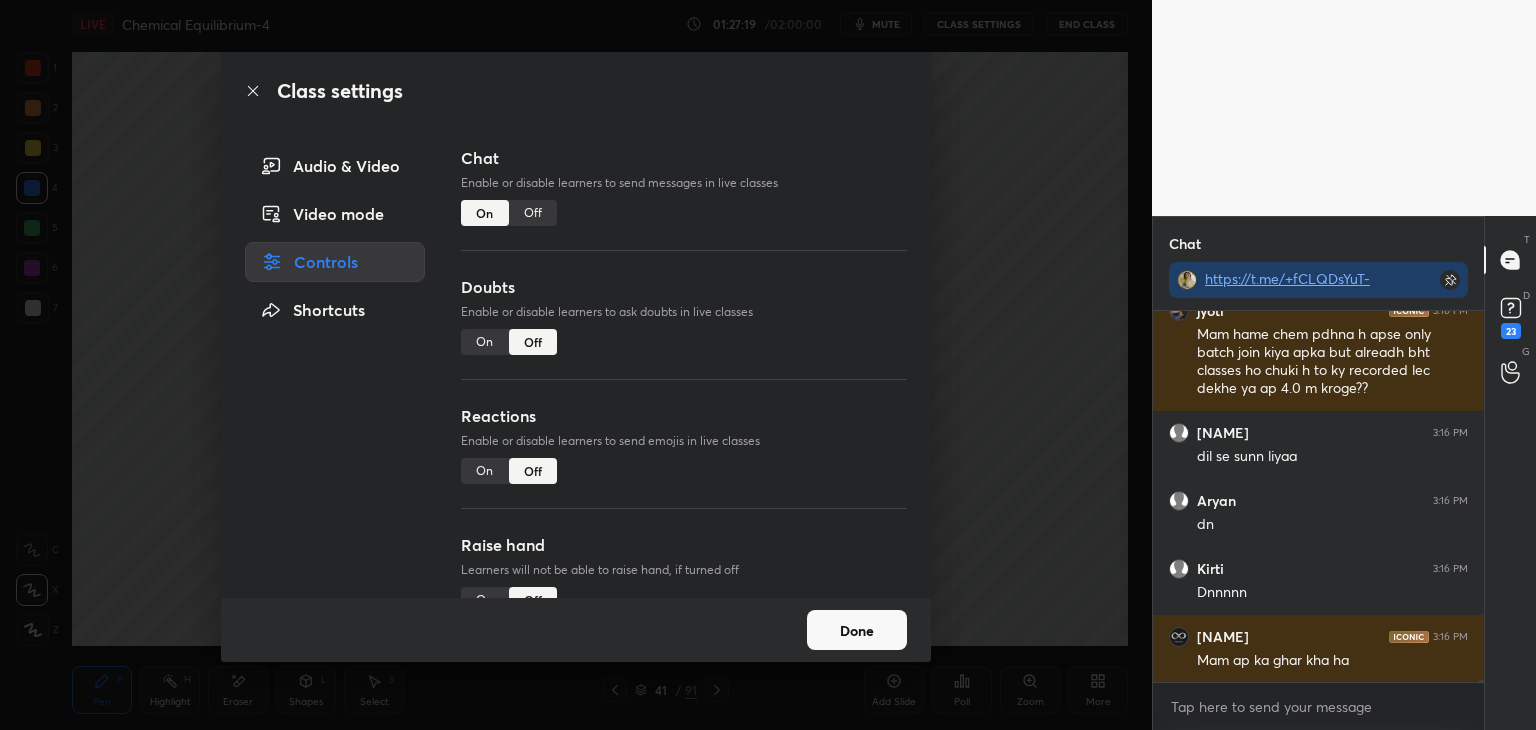click on "Off" at bounding box center (533, 213) 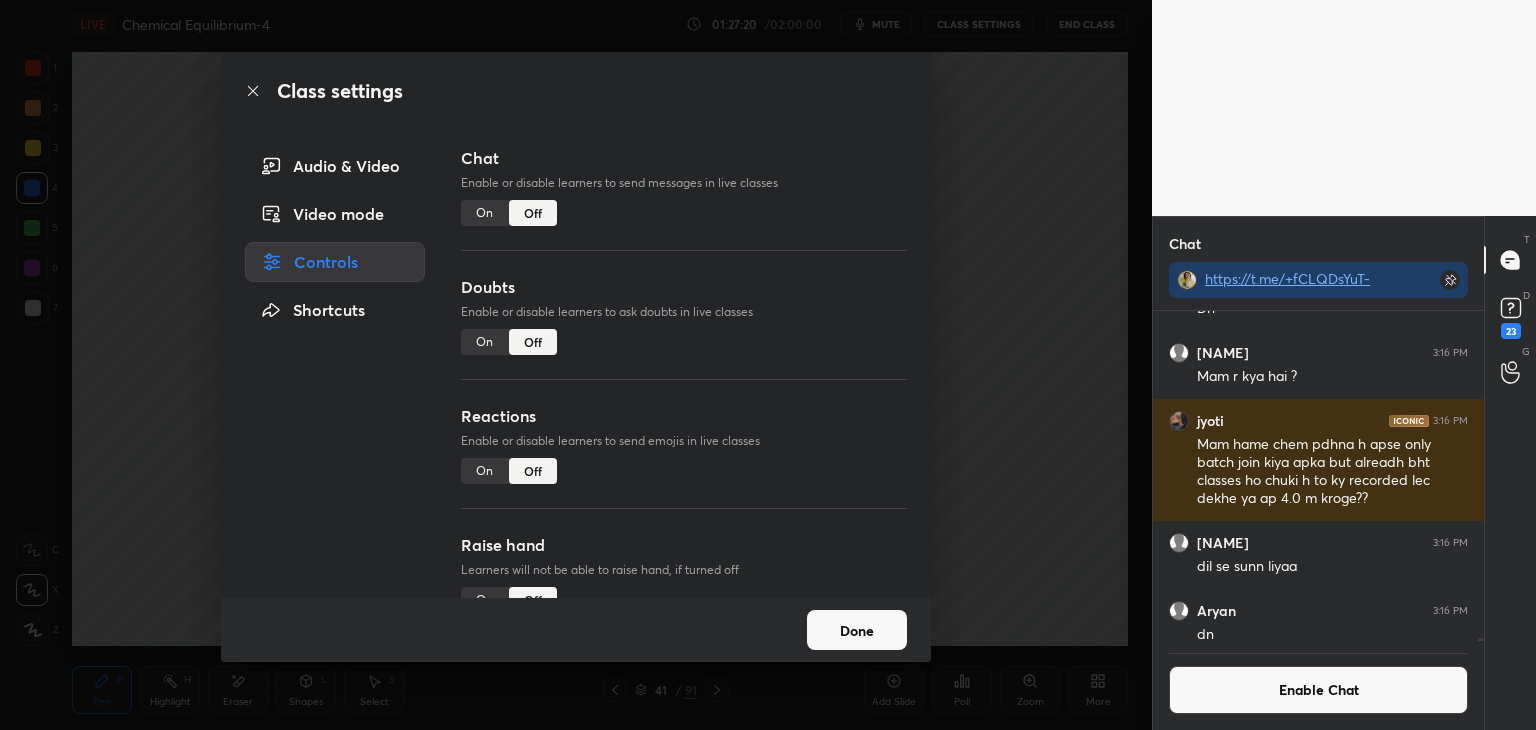 click on "Done" at bounding box center (857, 630) 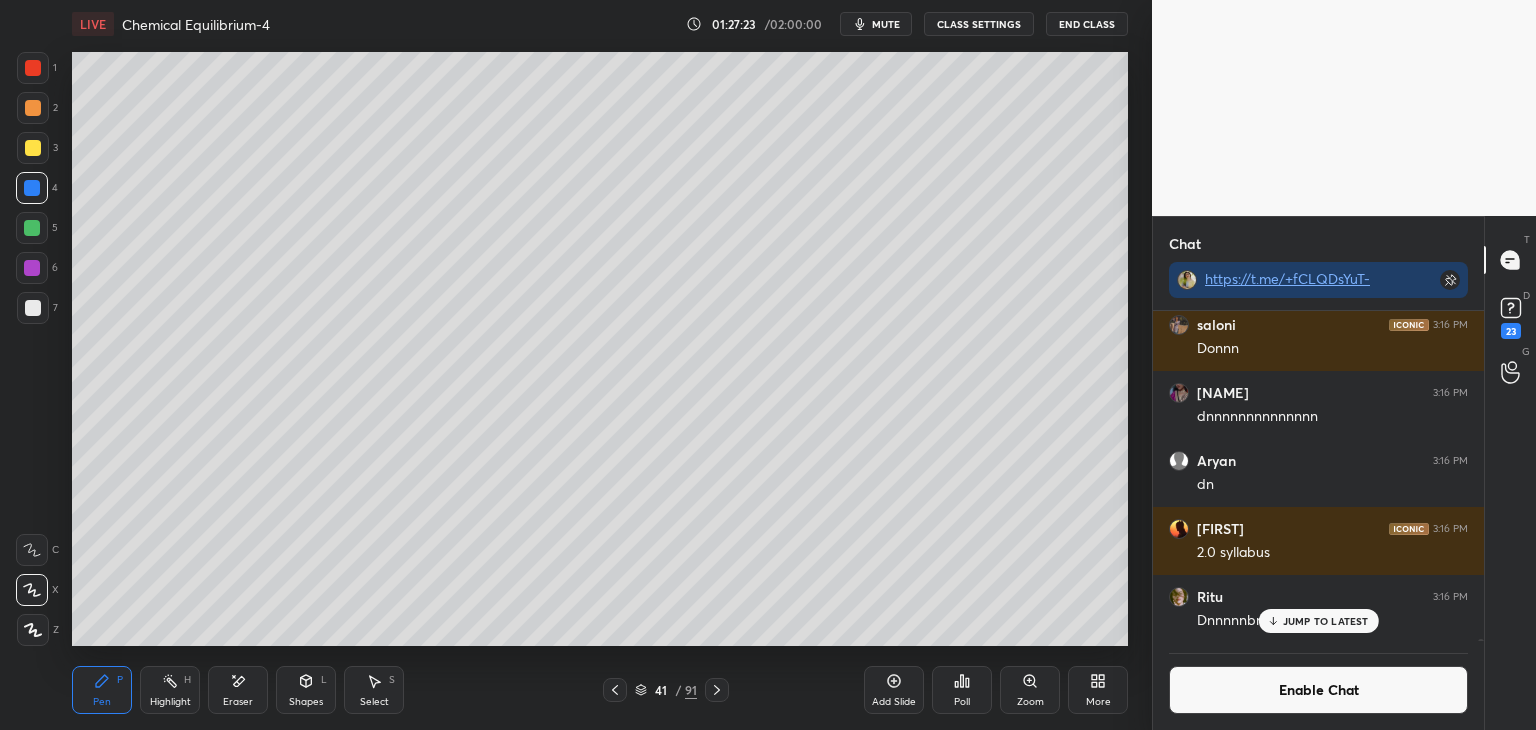 click on "Highlight H" at bounding box center (170, 690) 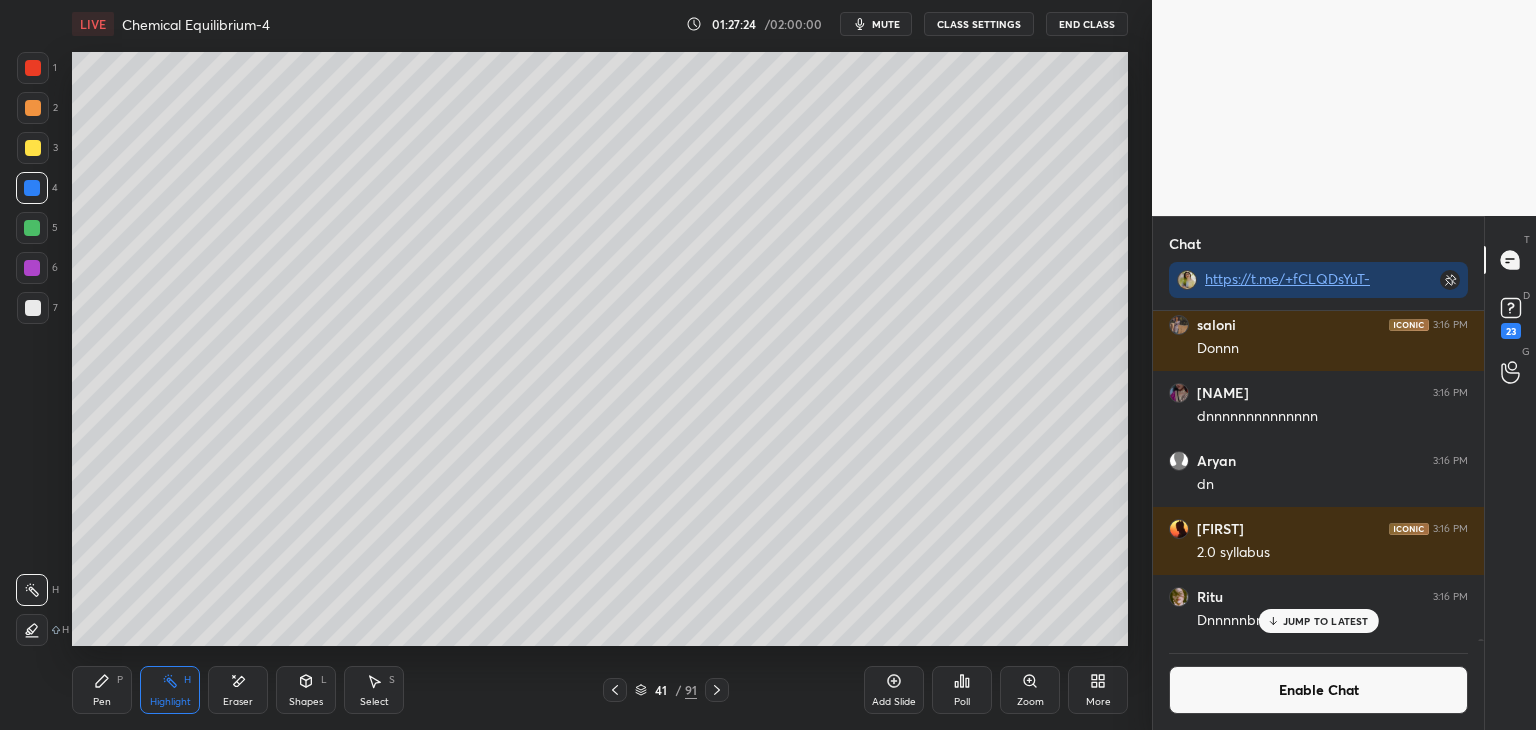 click 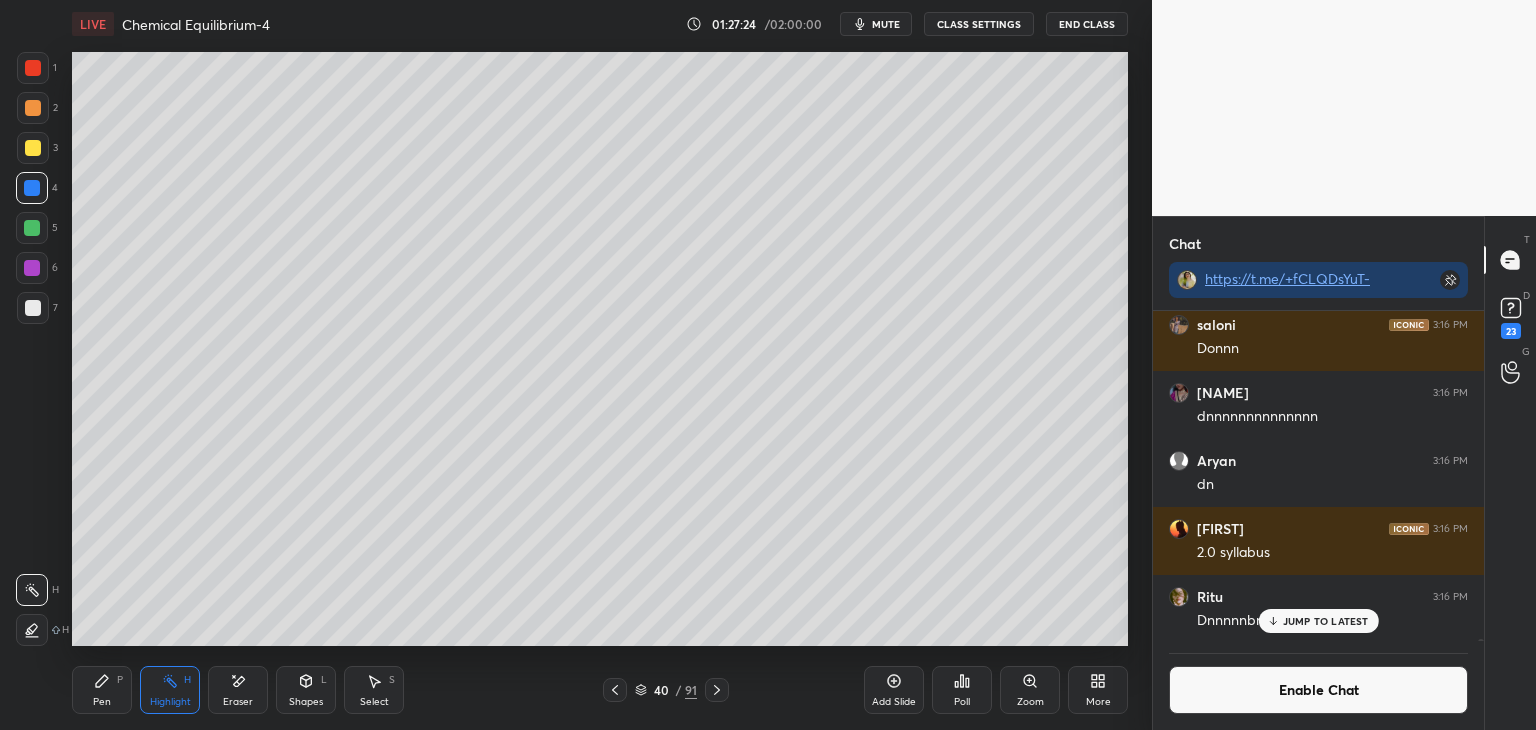 click on "40 / 91" at bounding box center (666, 690) 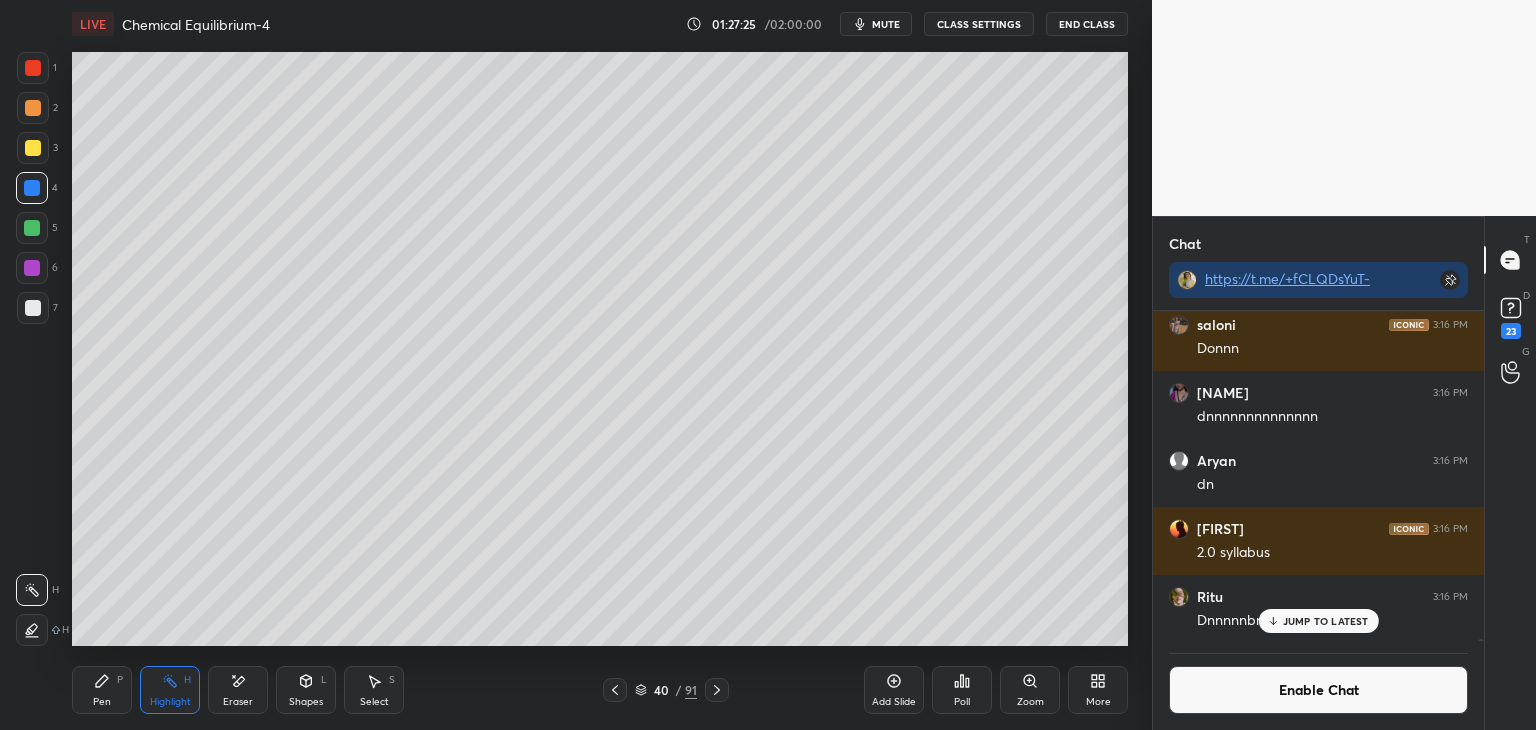 click at bounding box center [615, 690] 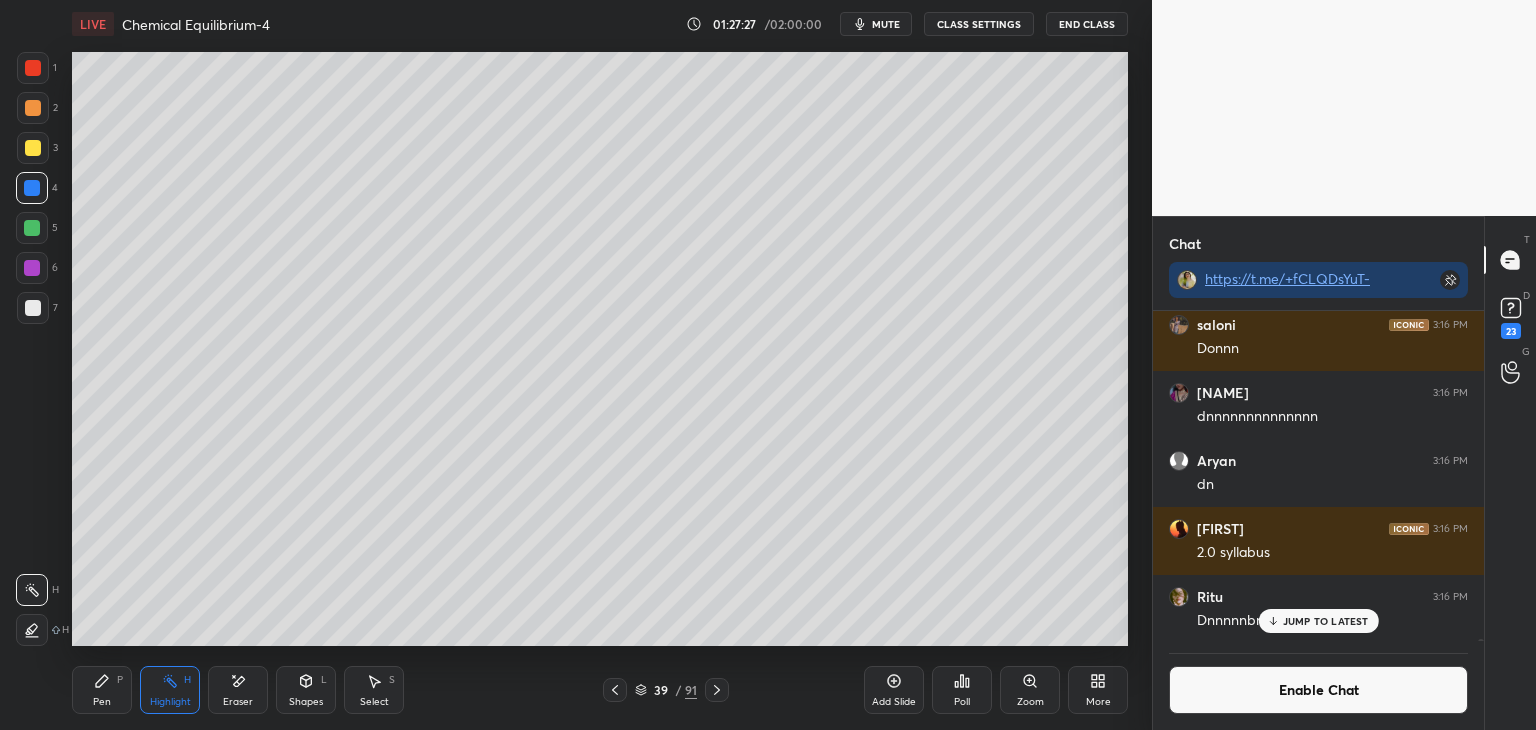 click 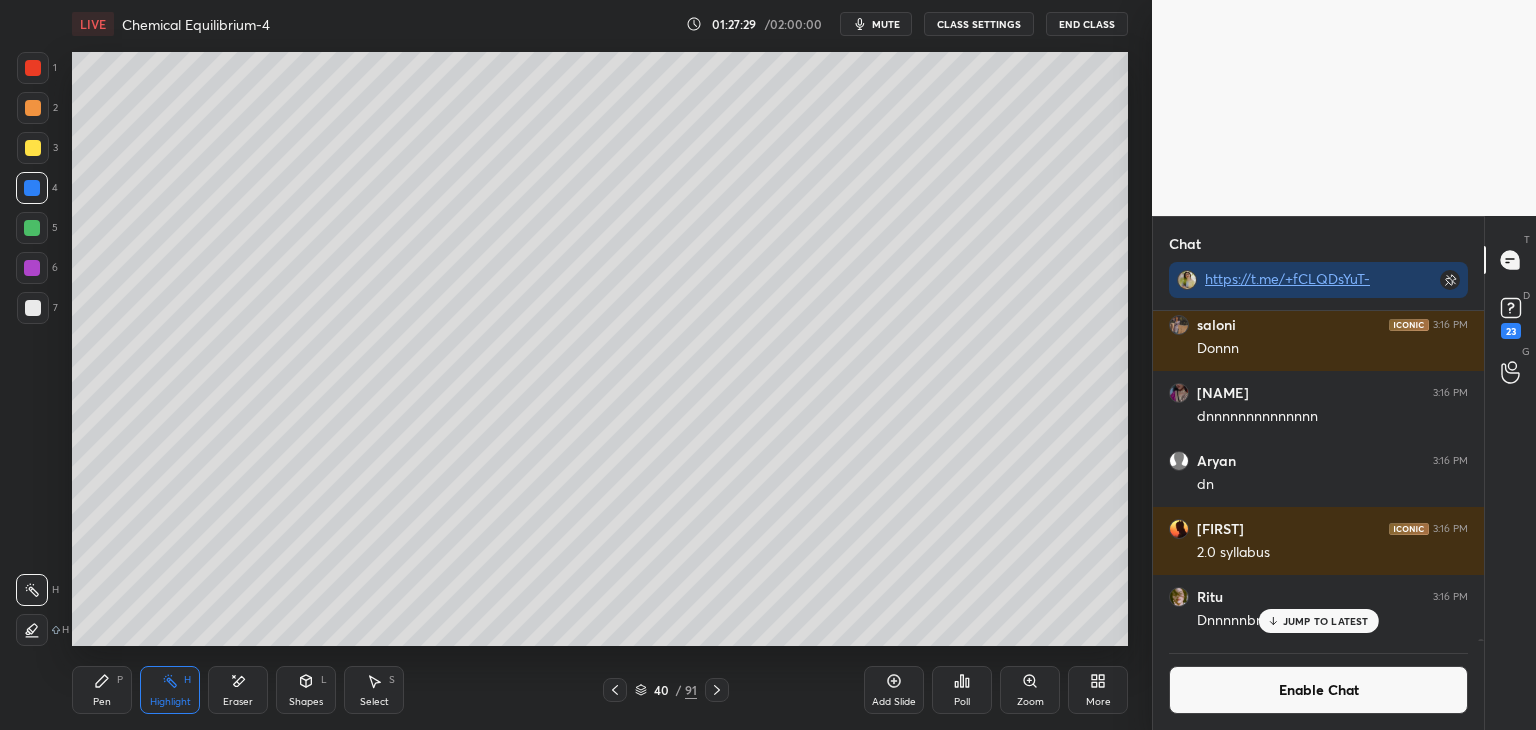 click 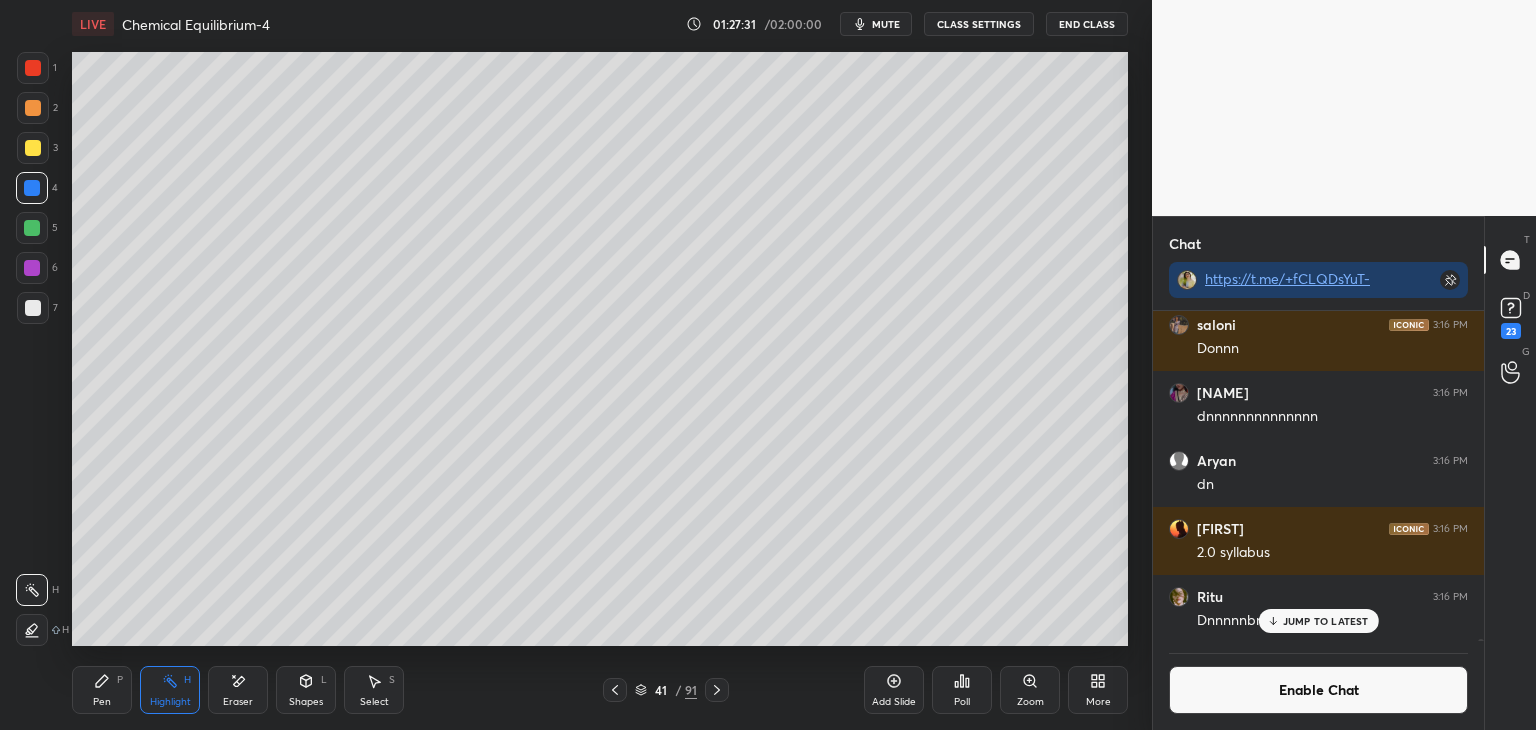 click on "More" at bounding box center (1098, 690) 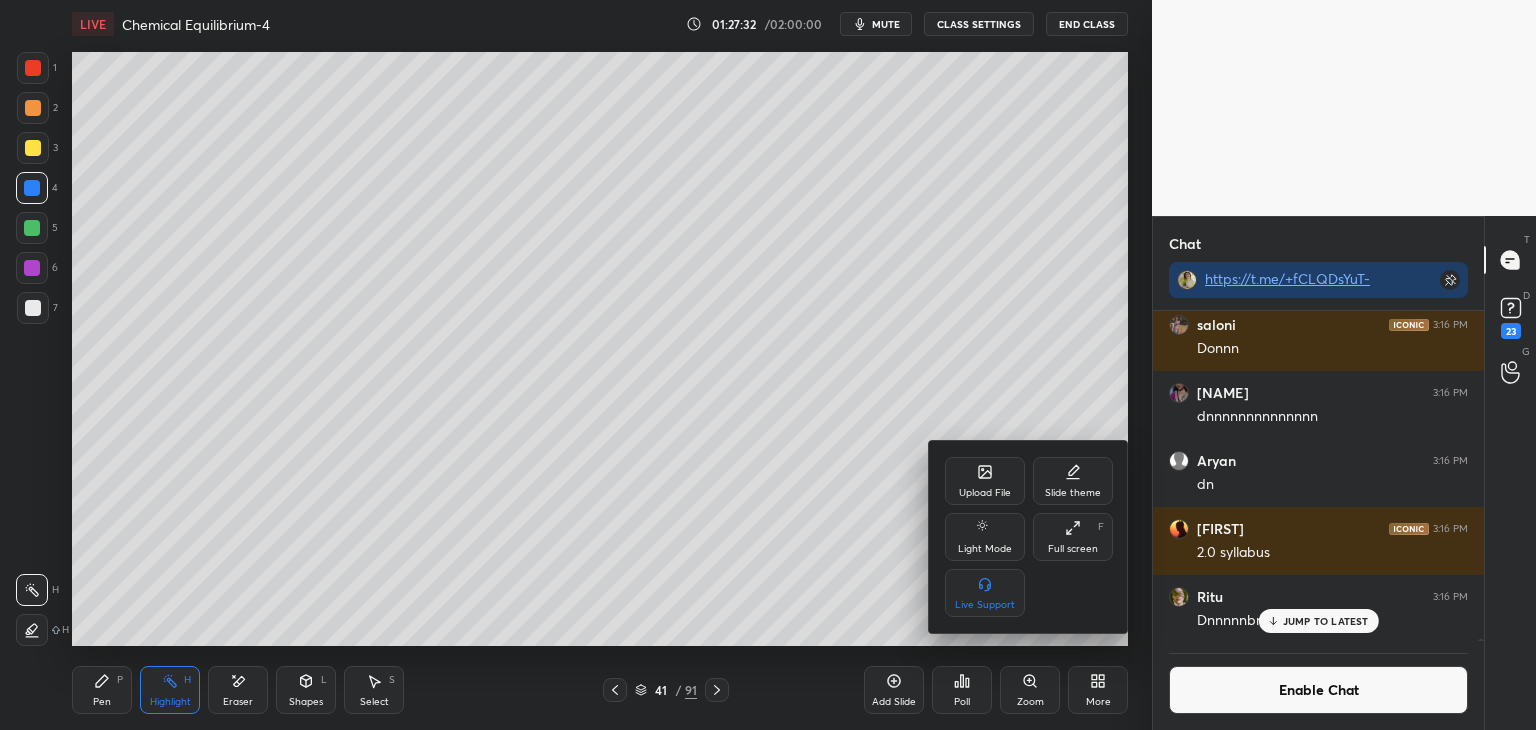 click on "Upload File" at bounding box center (985, 481) 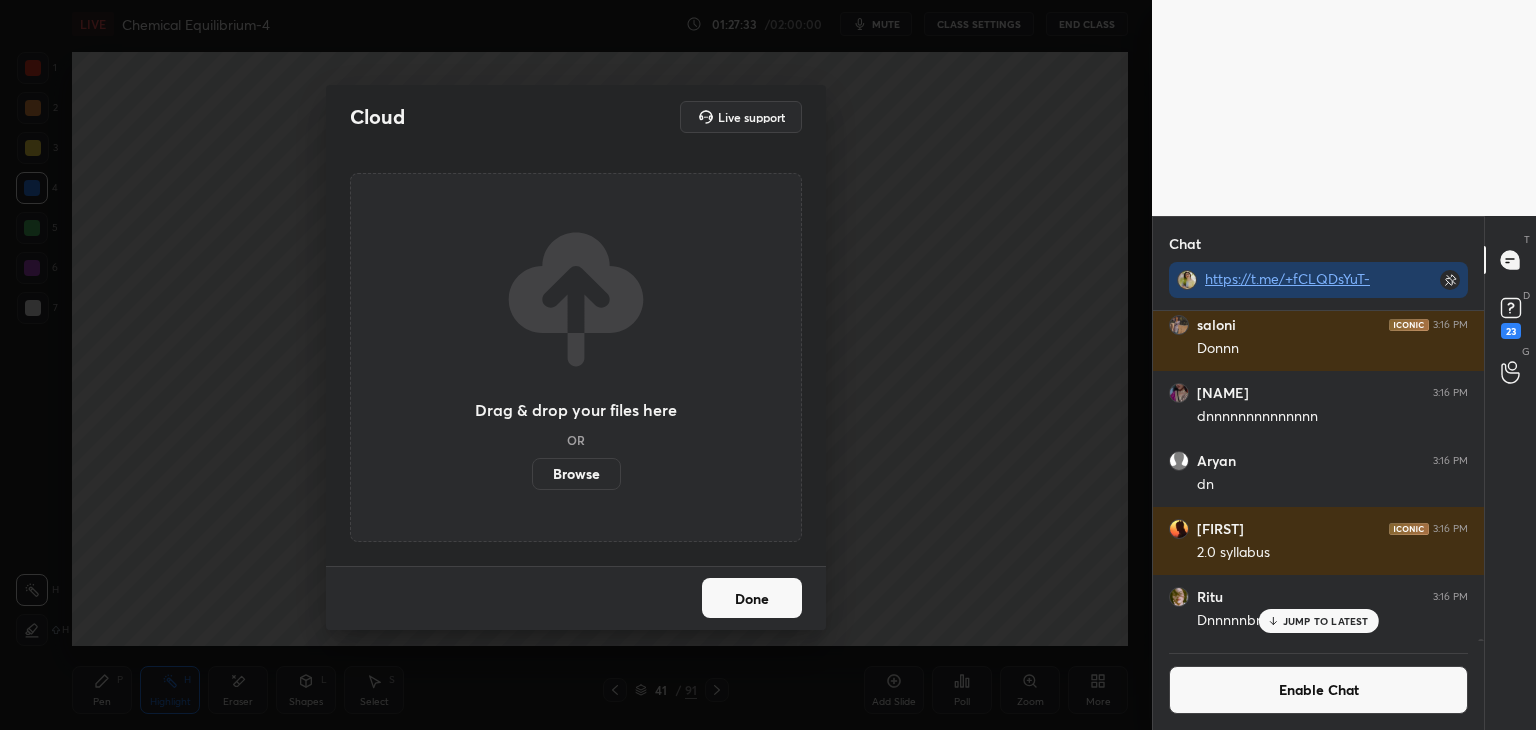 click on "Browse" at bounding box center (576, 474) 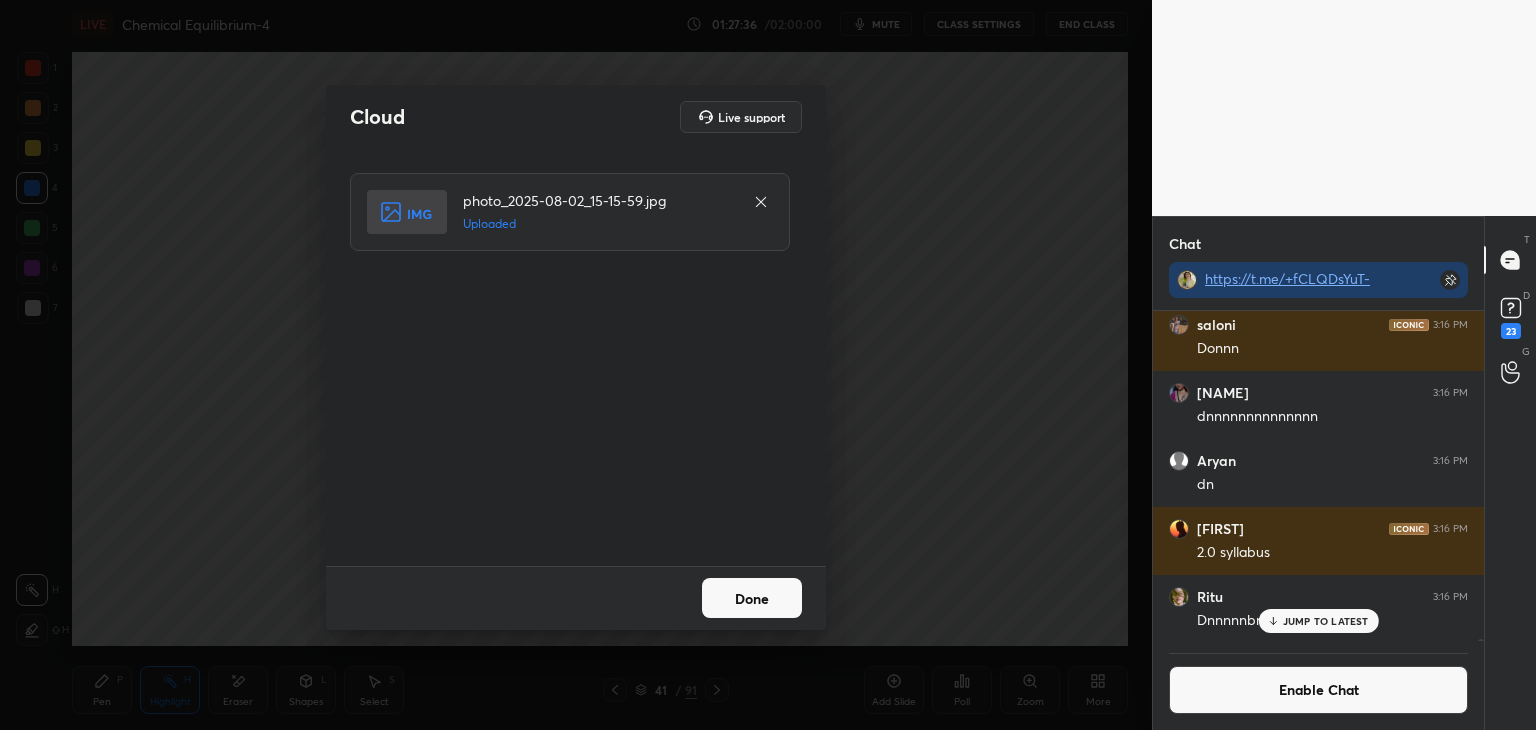 click on "Done" at bounding box center [752, 598] 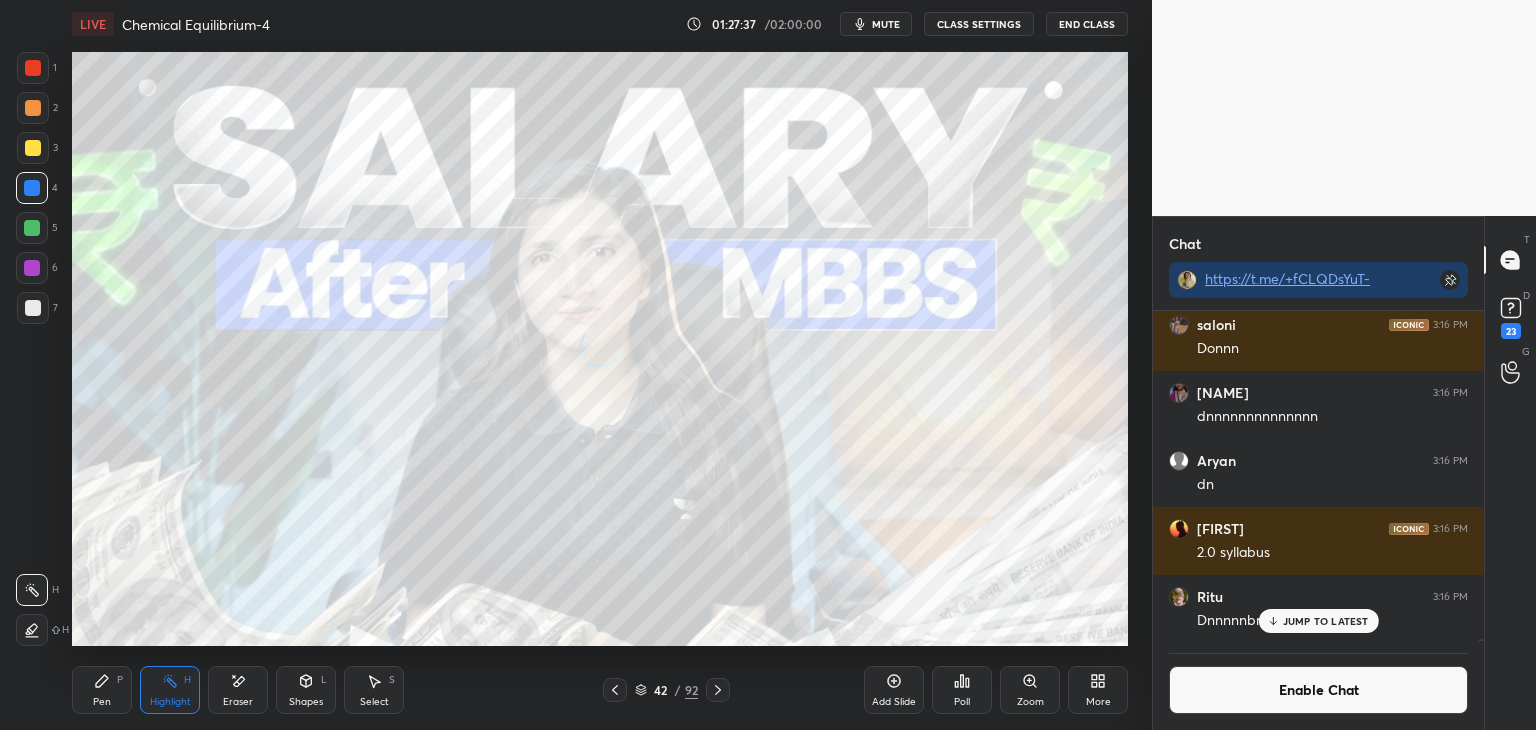 click 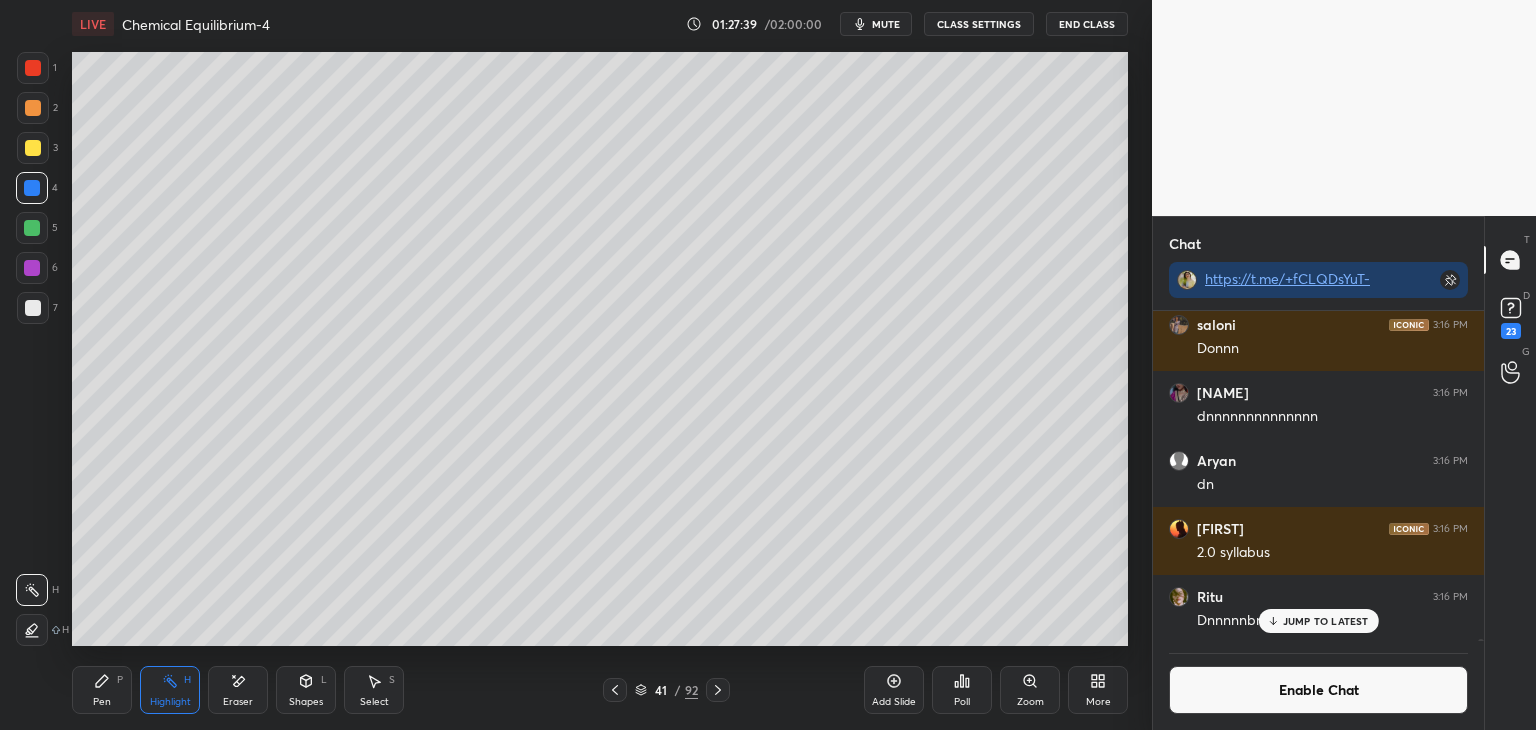 click on "JUMP TO LATEST" at bounding box center (1326, 621) 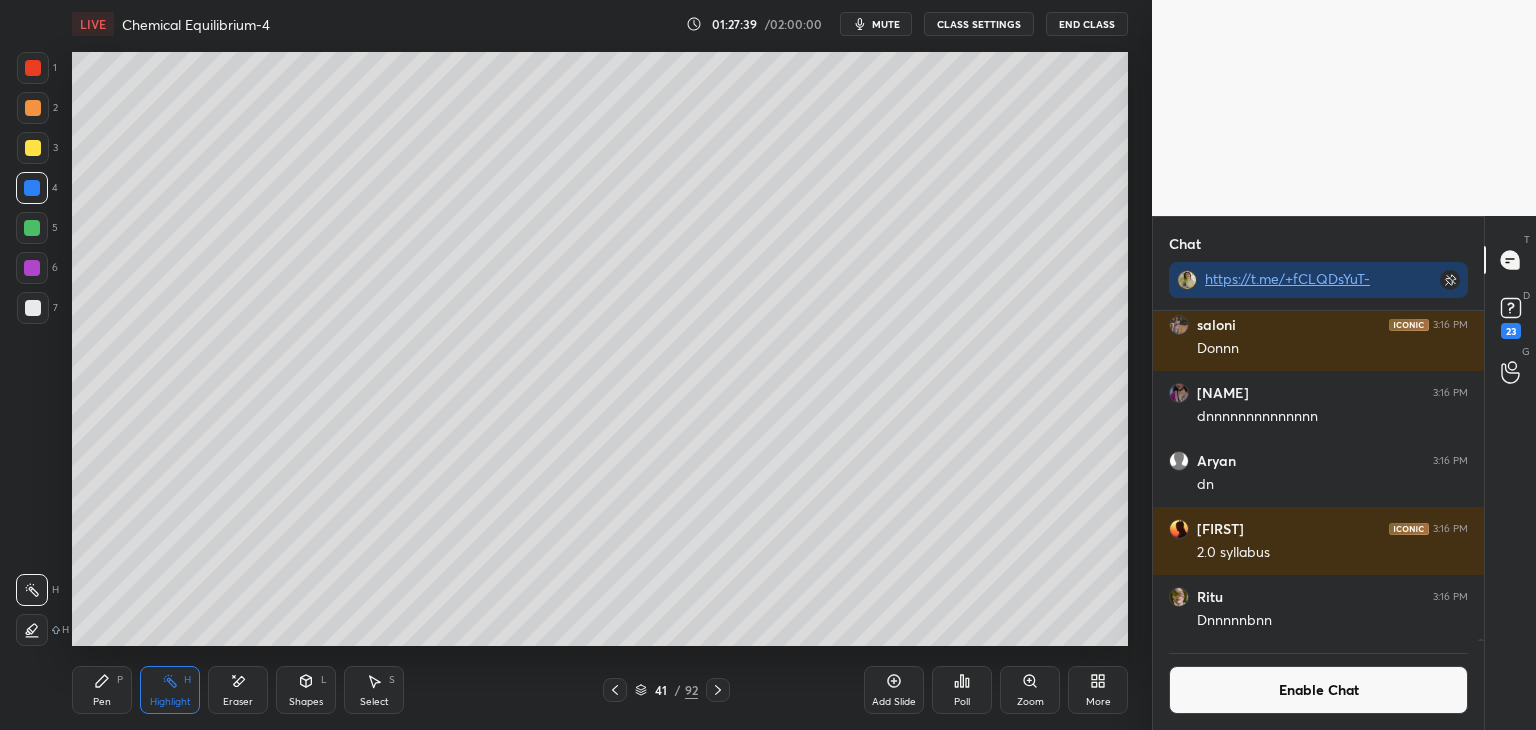 click on "Enable Chat" at bounding box center (1318, 690) 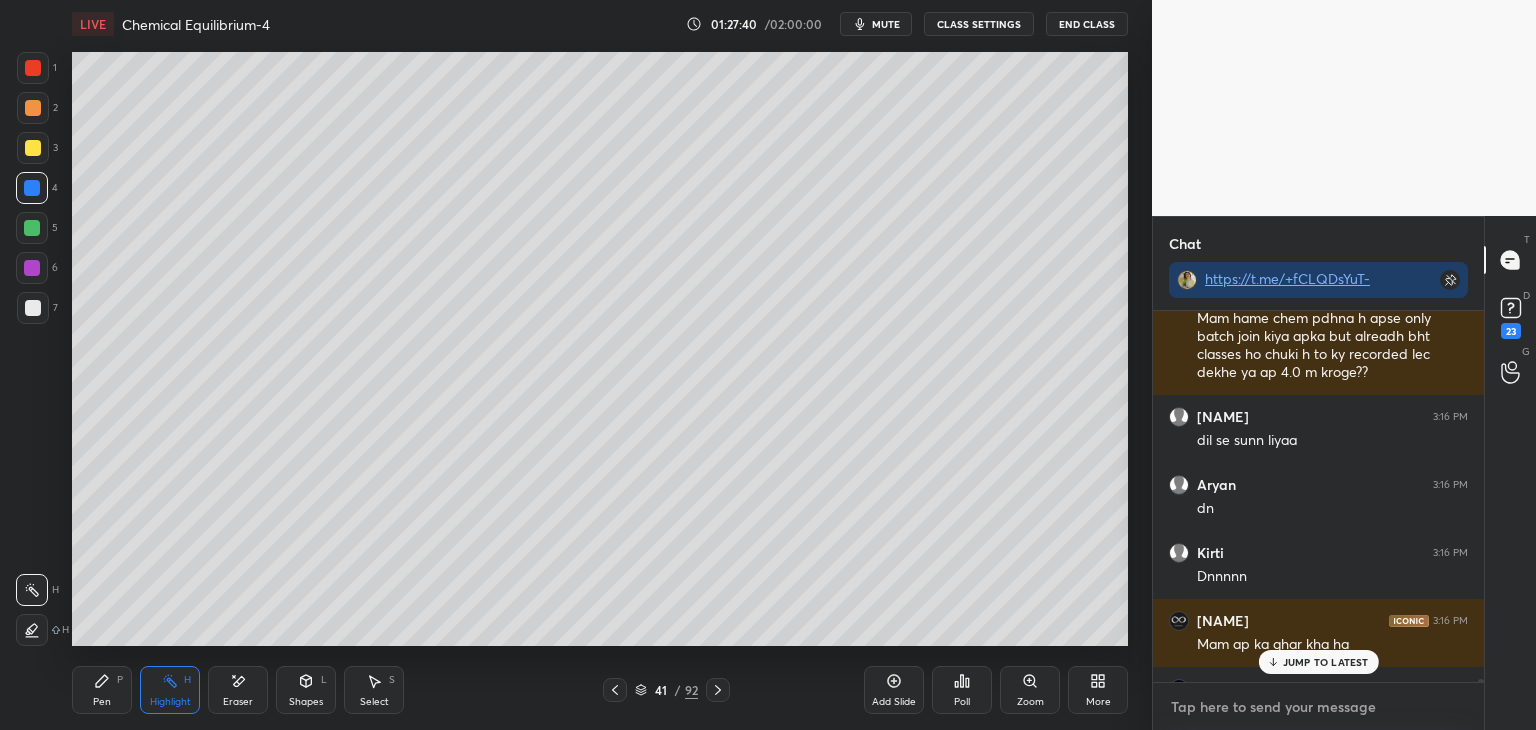 click at bounding box center [1318, 707] 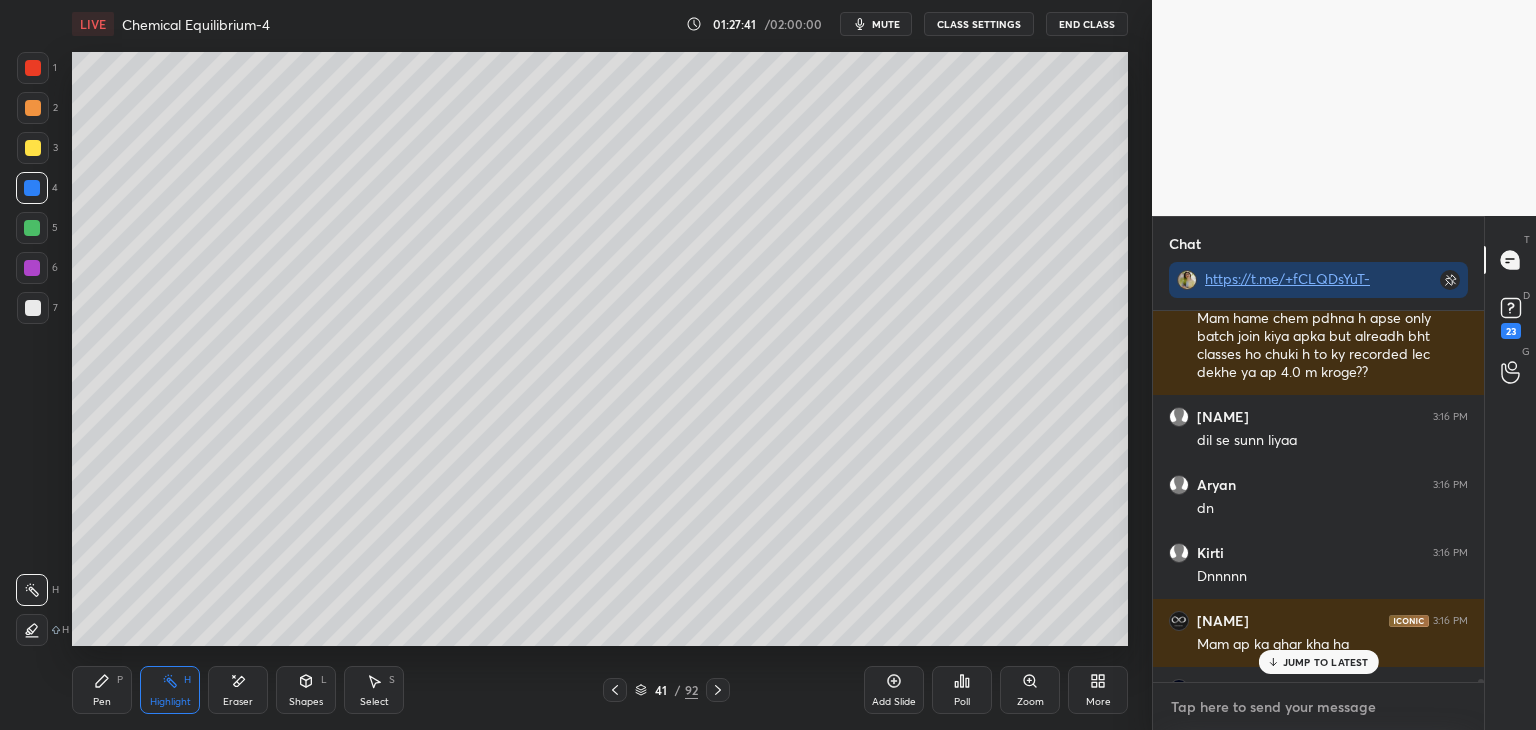 paste on "https://youtu.be/U5XbMHQPT30" 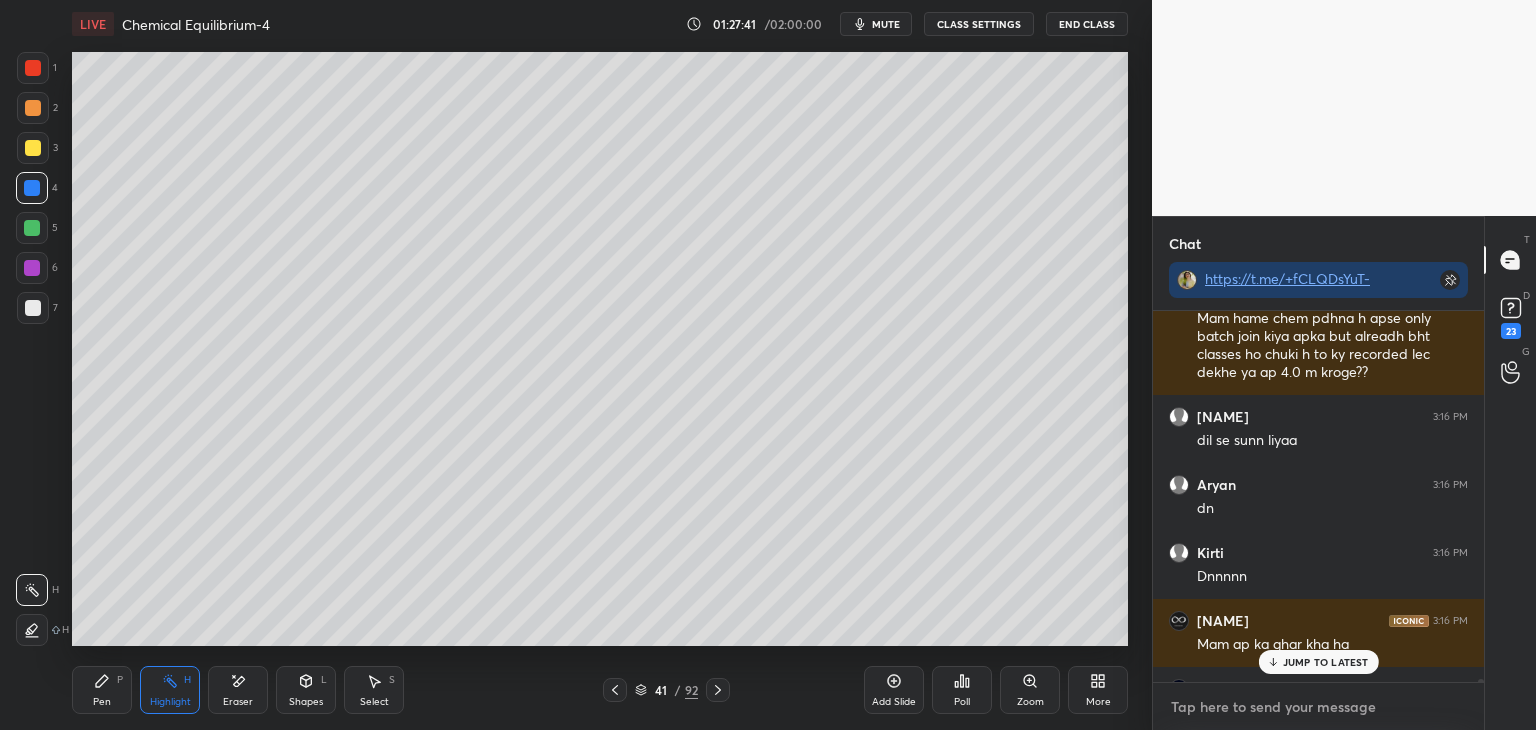 type on "https://youtu.be/U5XbMHQPT30" 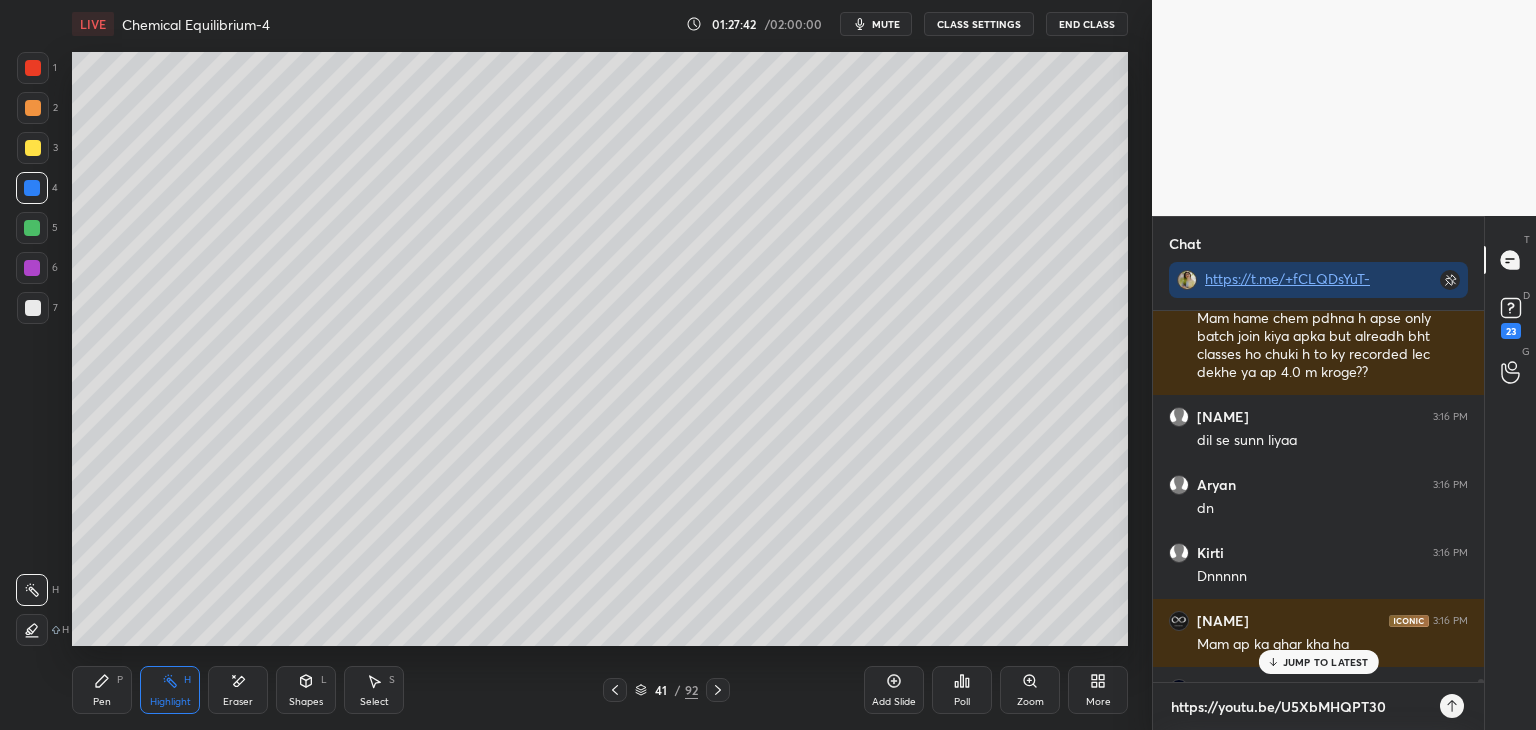 type on "https://youtu.be/U5XbMHQPT30" 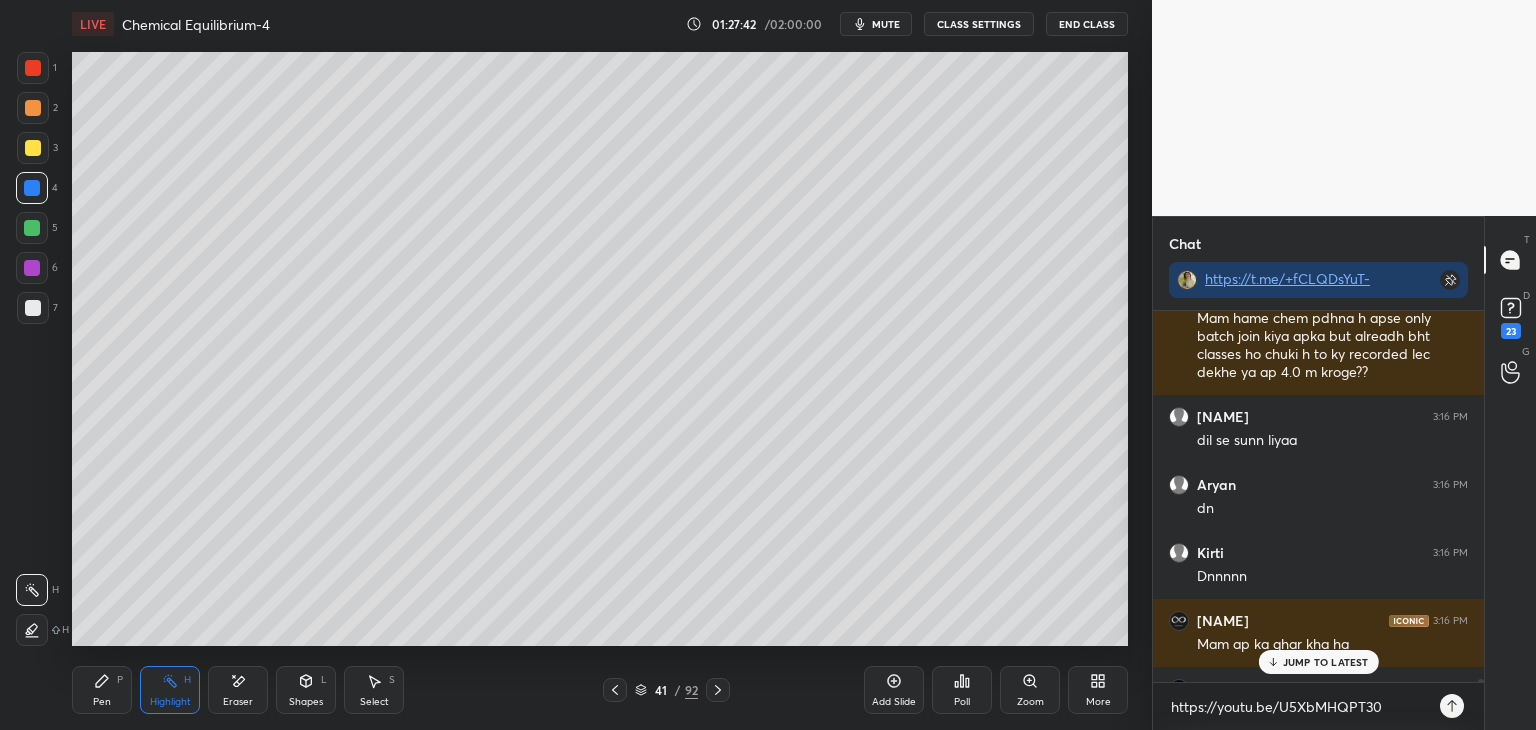 click 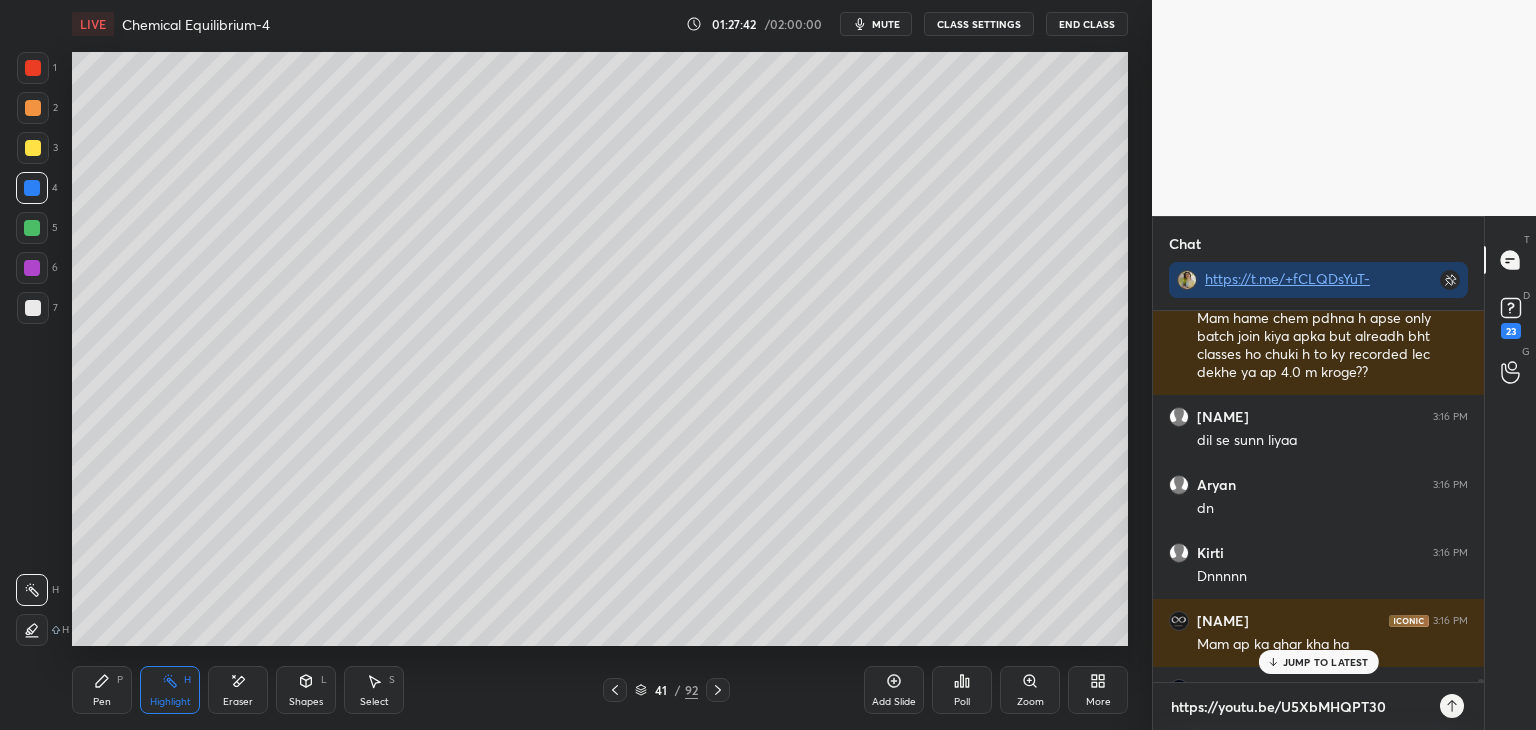 type 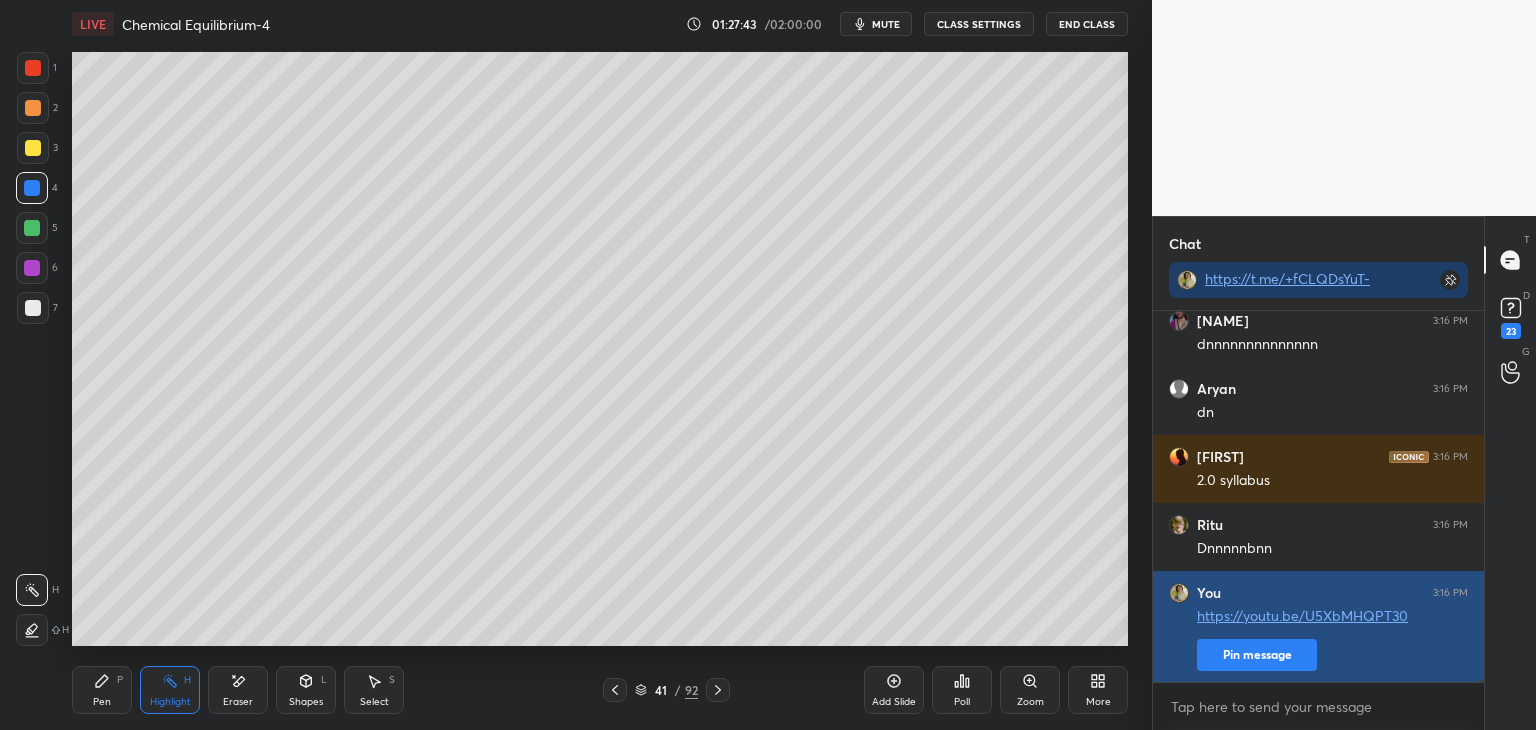 click on "Pin message" at bounding box center [1257, 655] 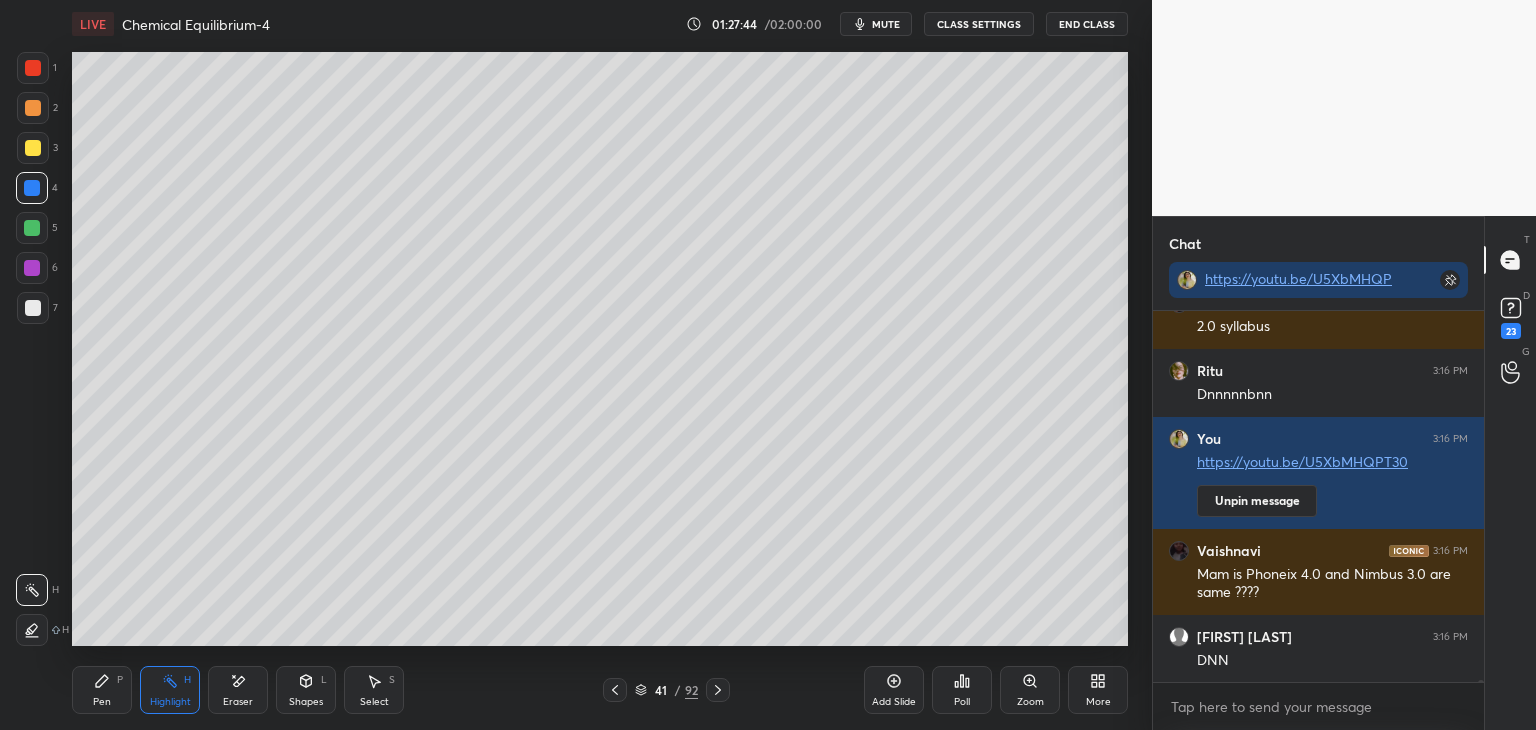 click on "CLASS SETTINGS" at bounding box center [979, 24] 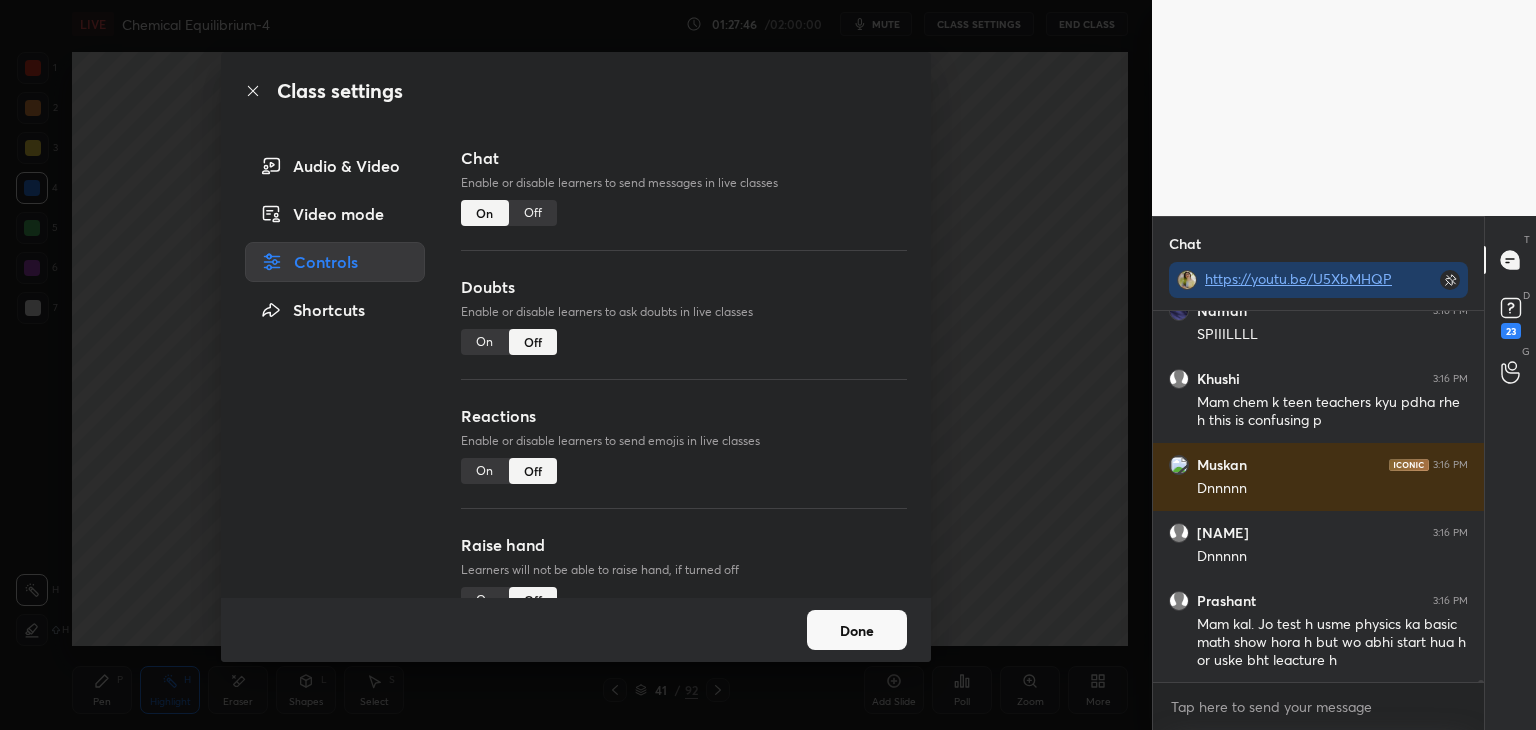 click on "Done" at bounding box center (857, 630) 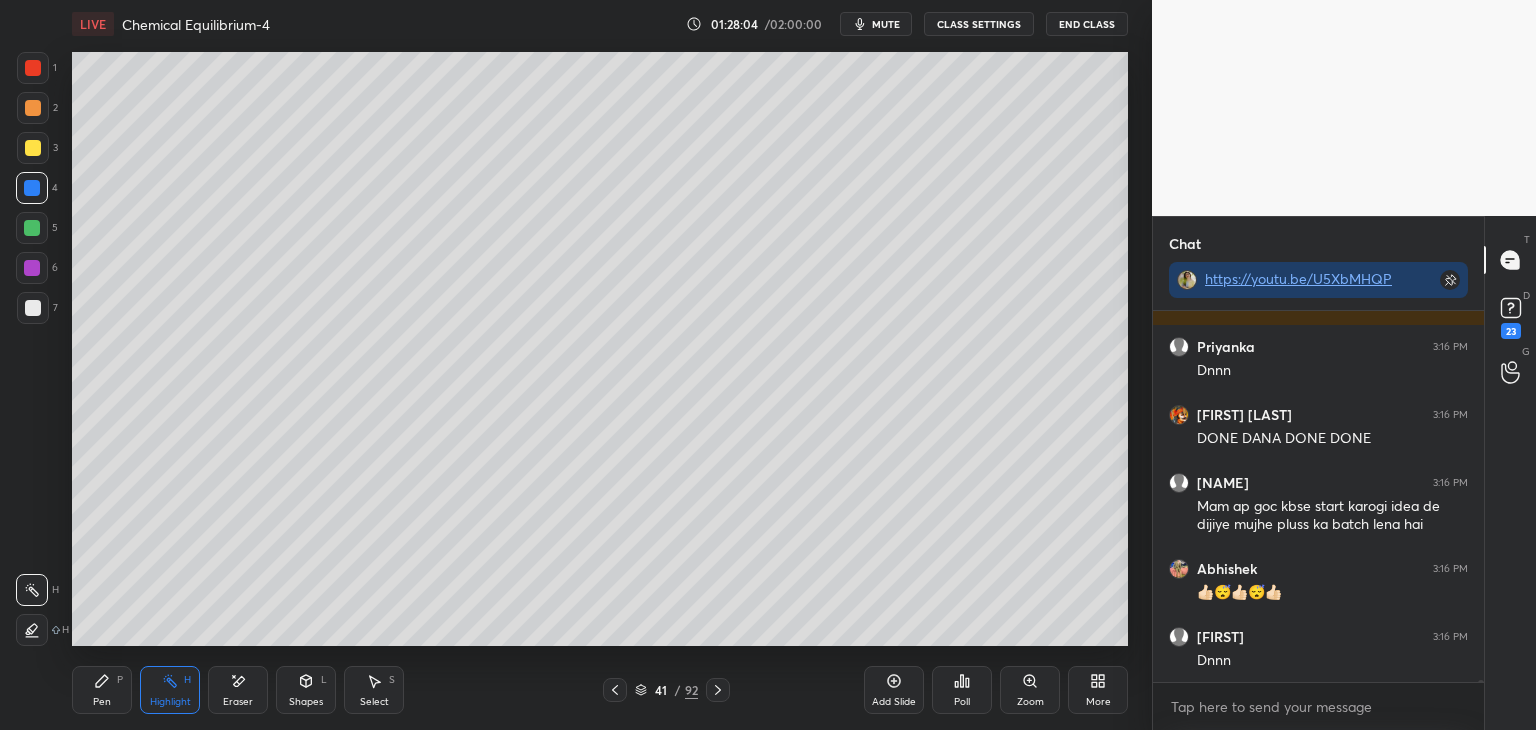 click 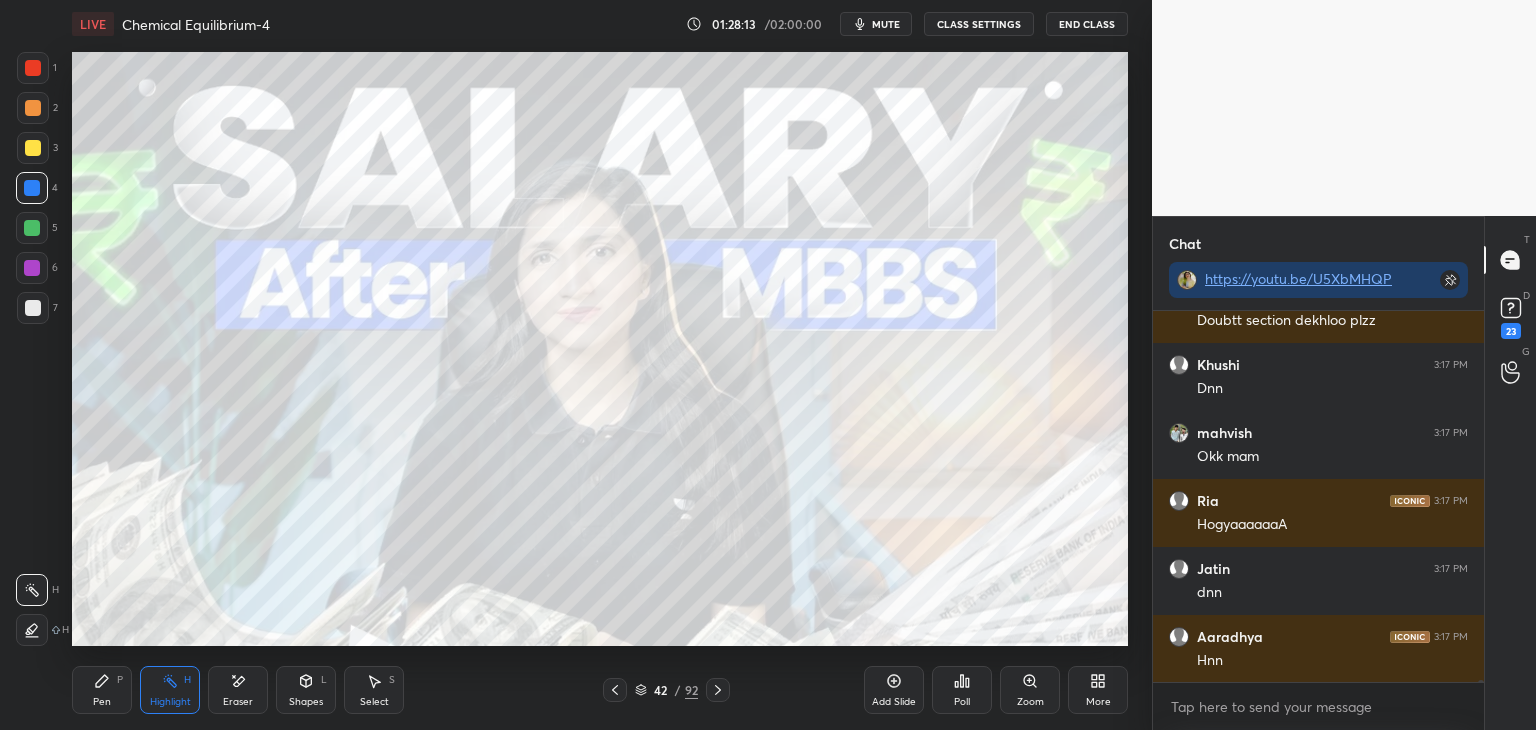 click on "Highlight" at bounding box center [170, 702] 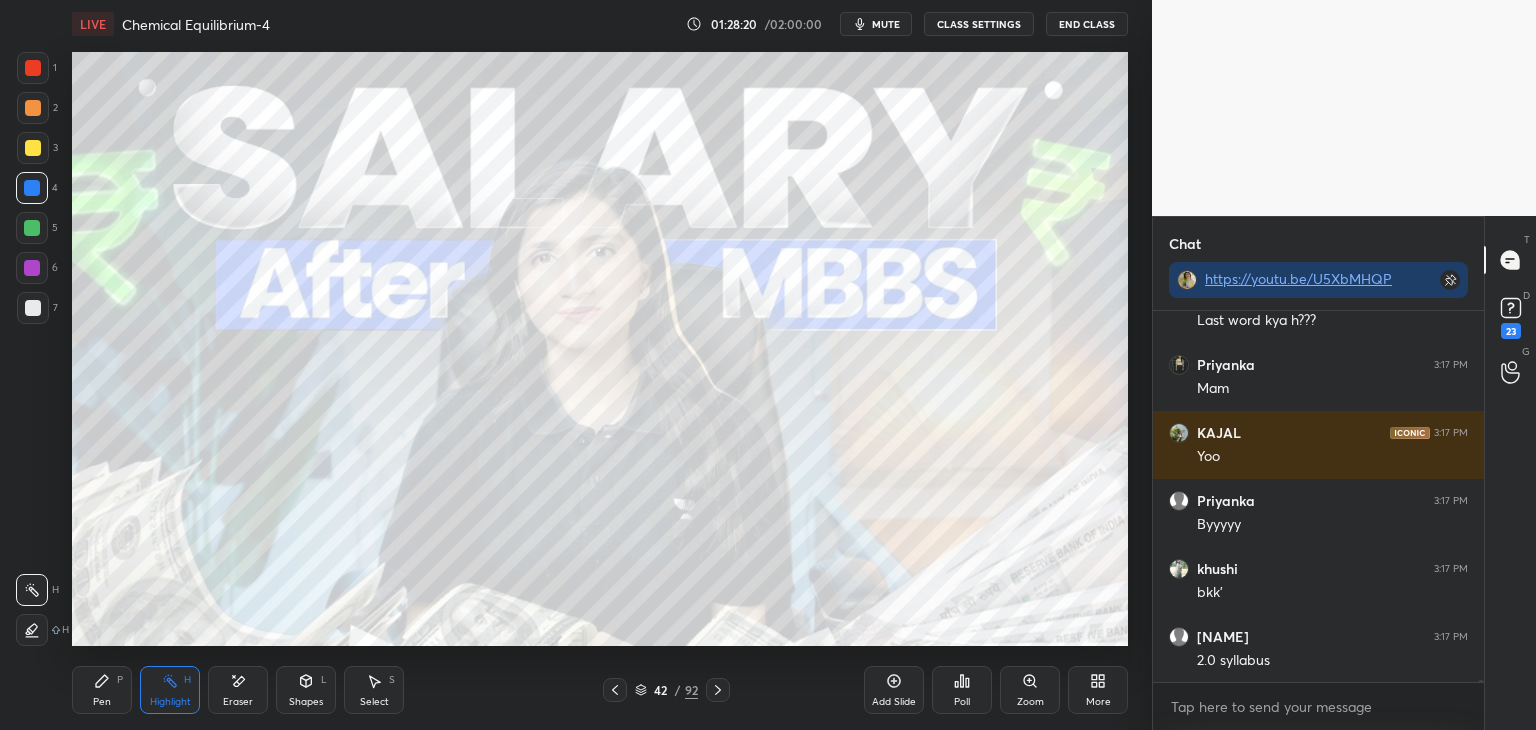 click on "CLASS SETTINGS" at bounding box center [979, 24] 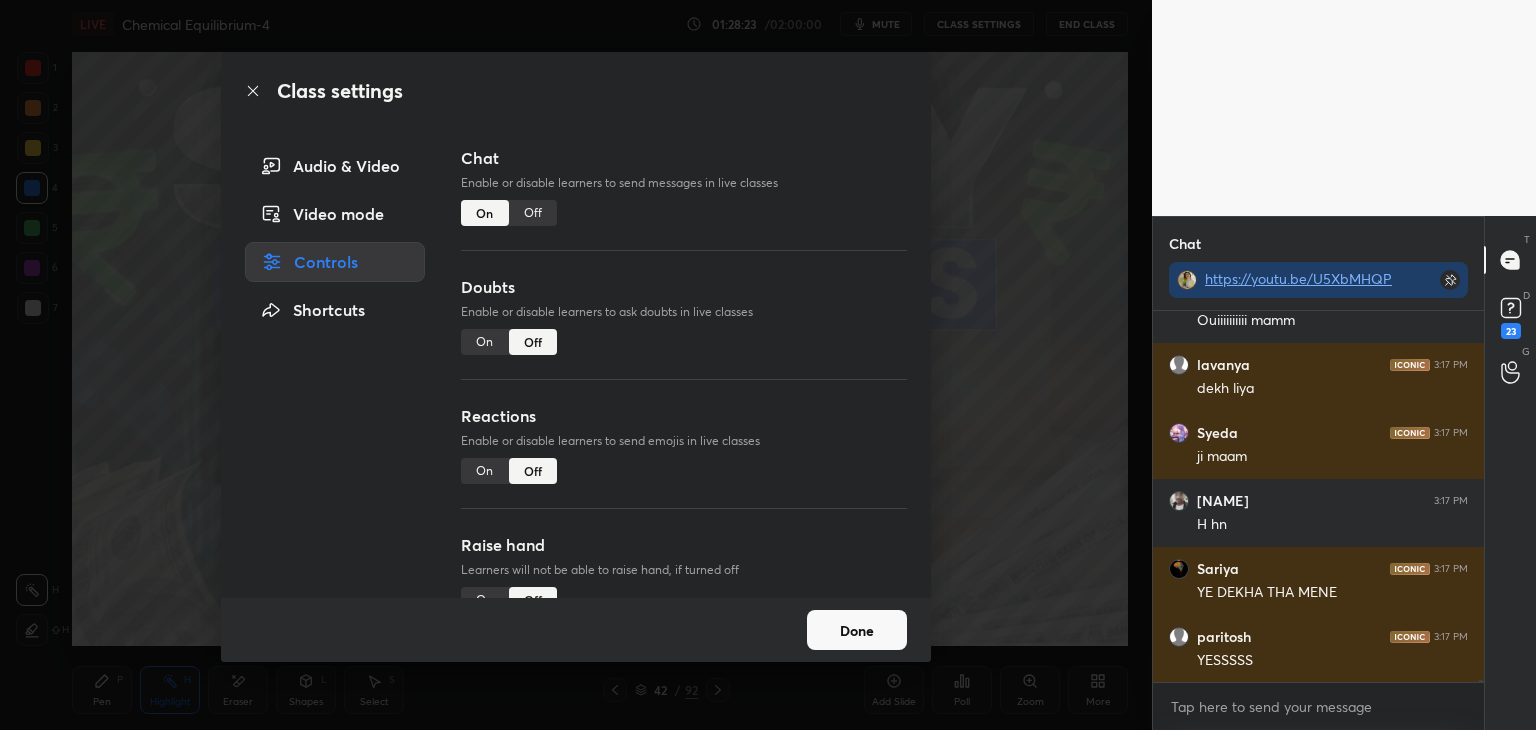 click on "Class settings" at bounding box center (576, 91) 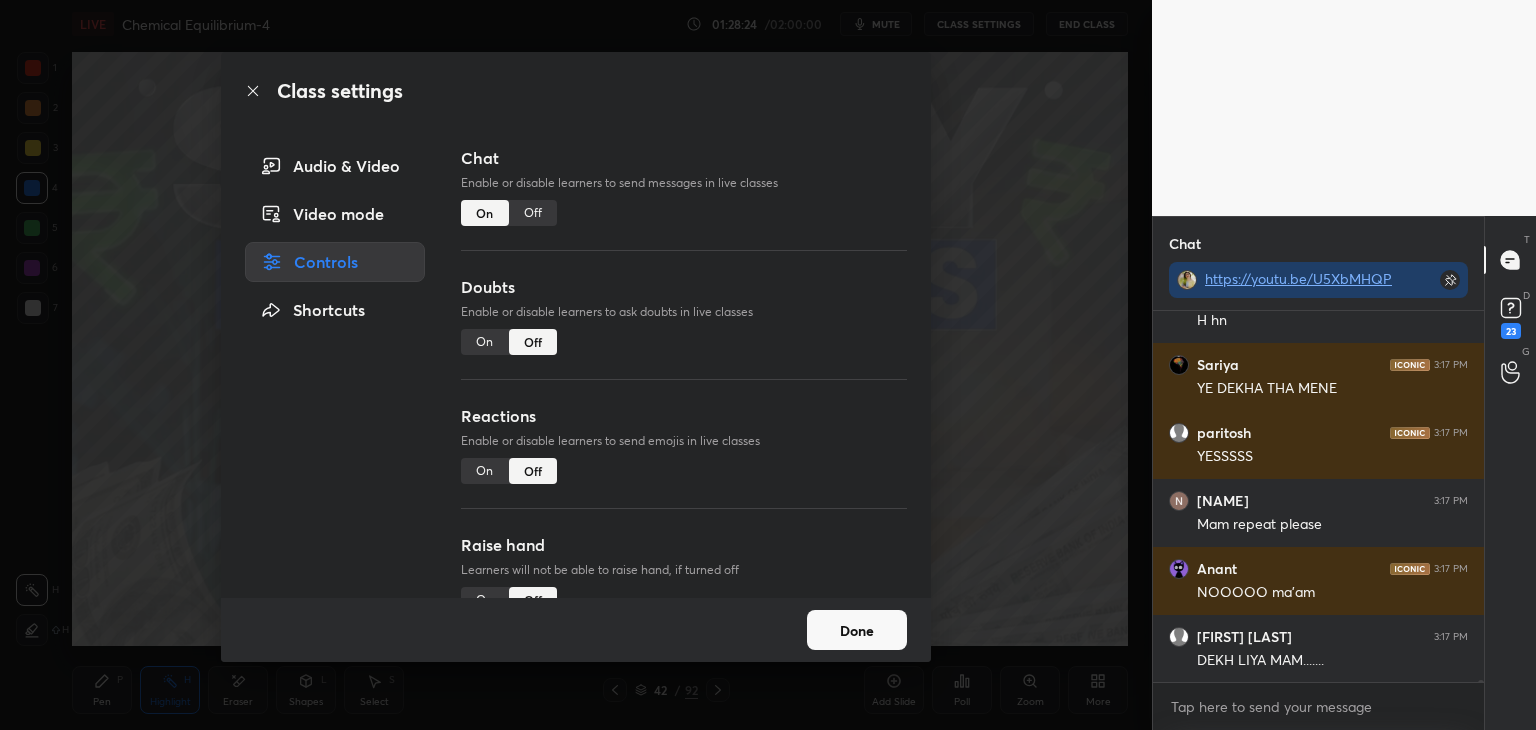 click 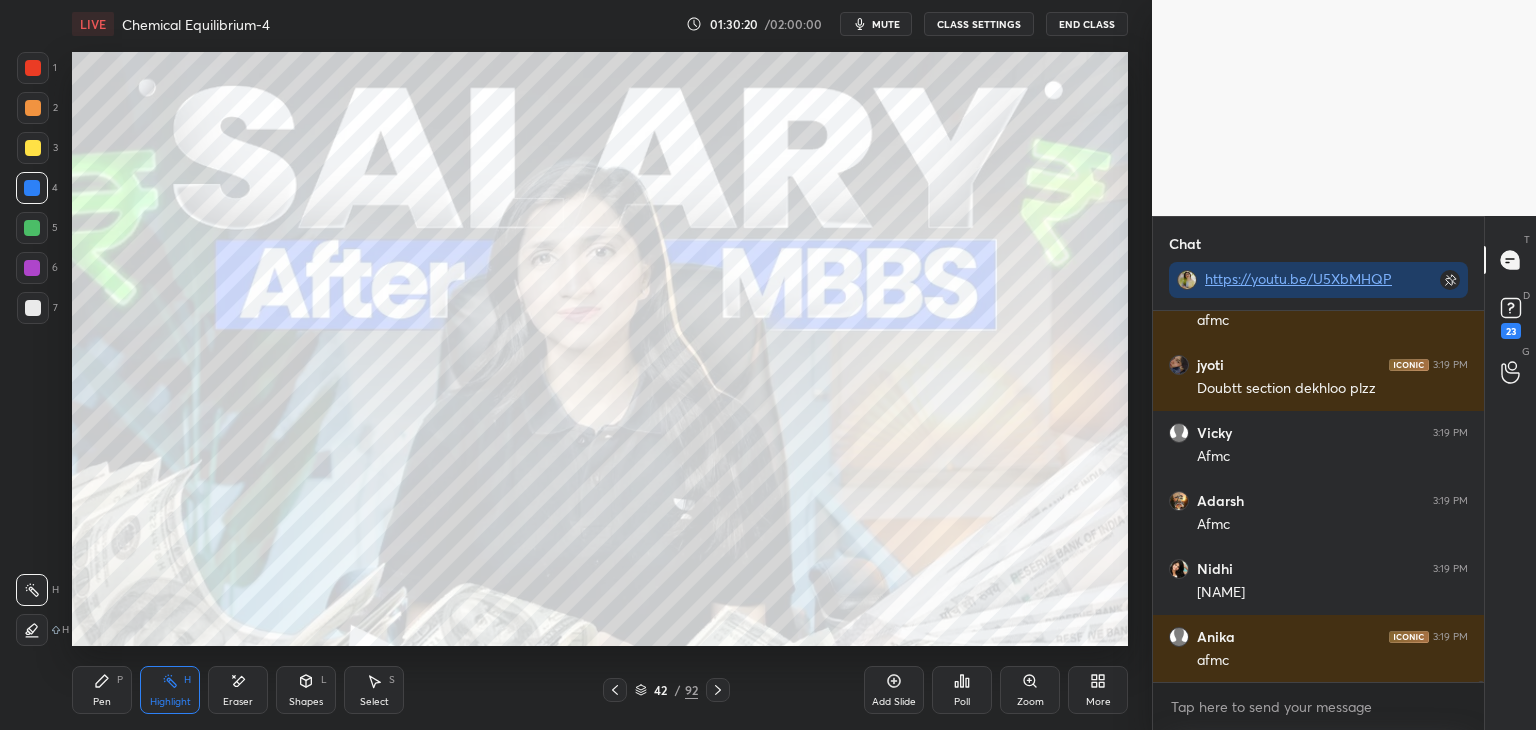 click 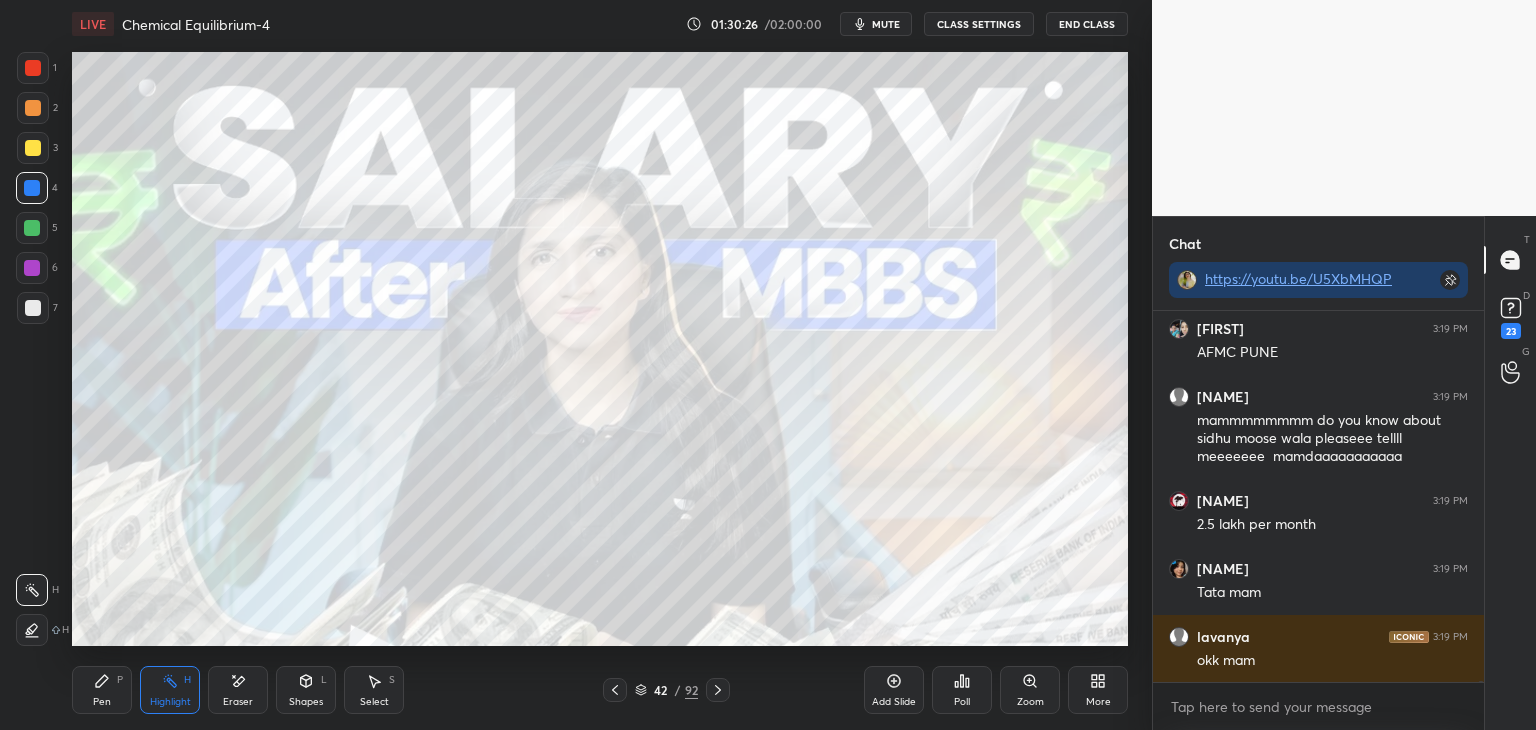 click 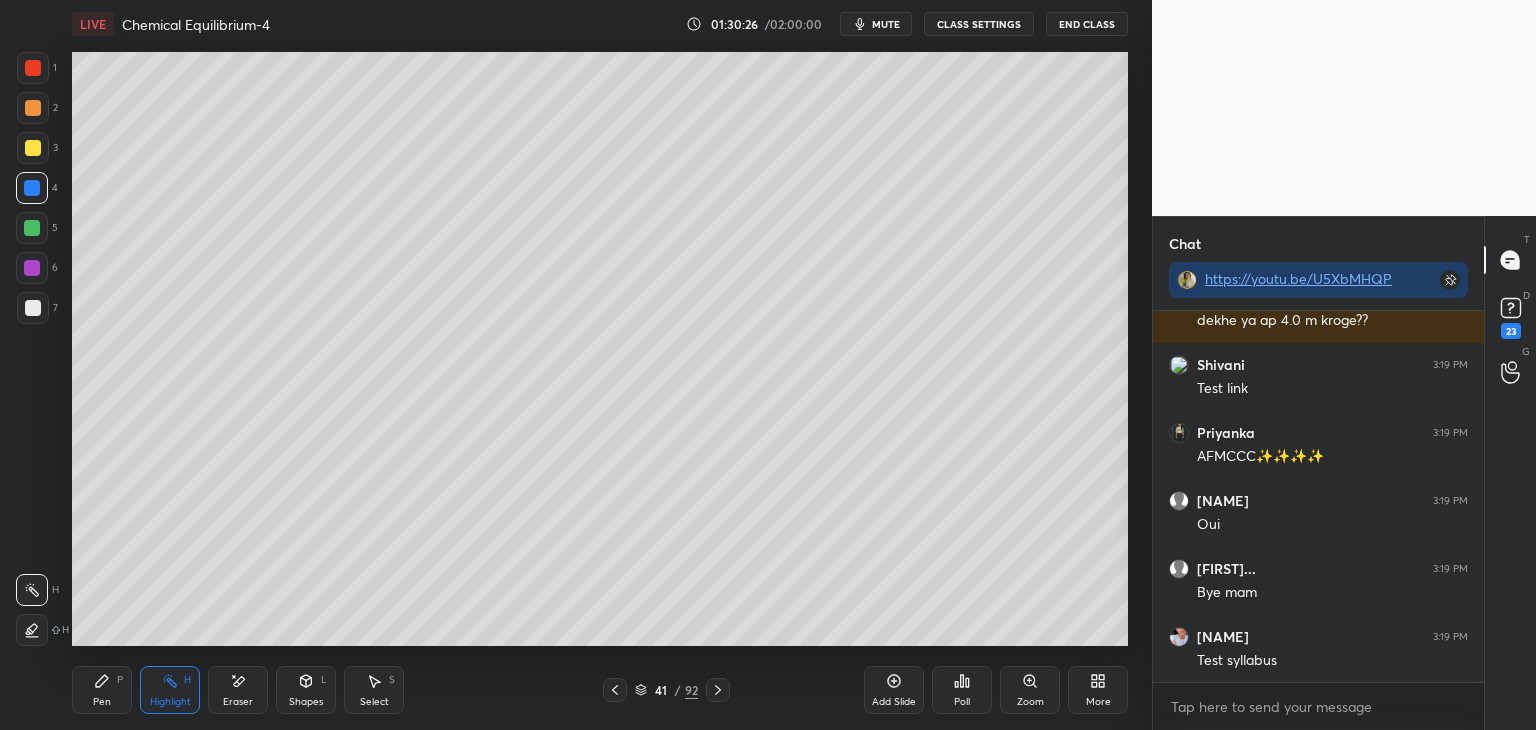 click 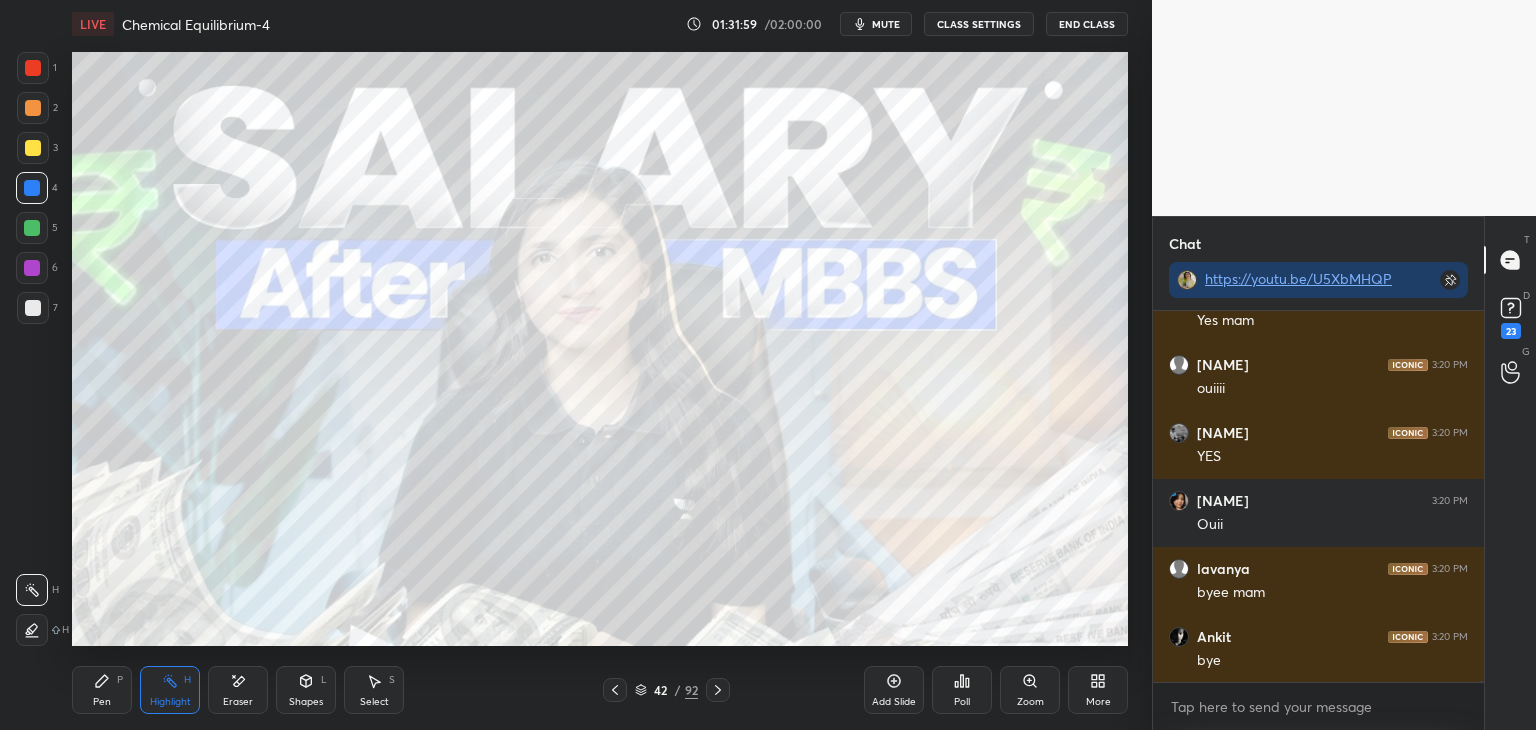click on "End Class" at bounding box center (1087, 24) 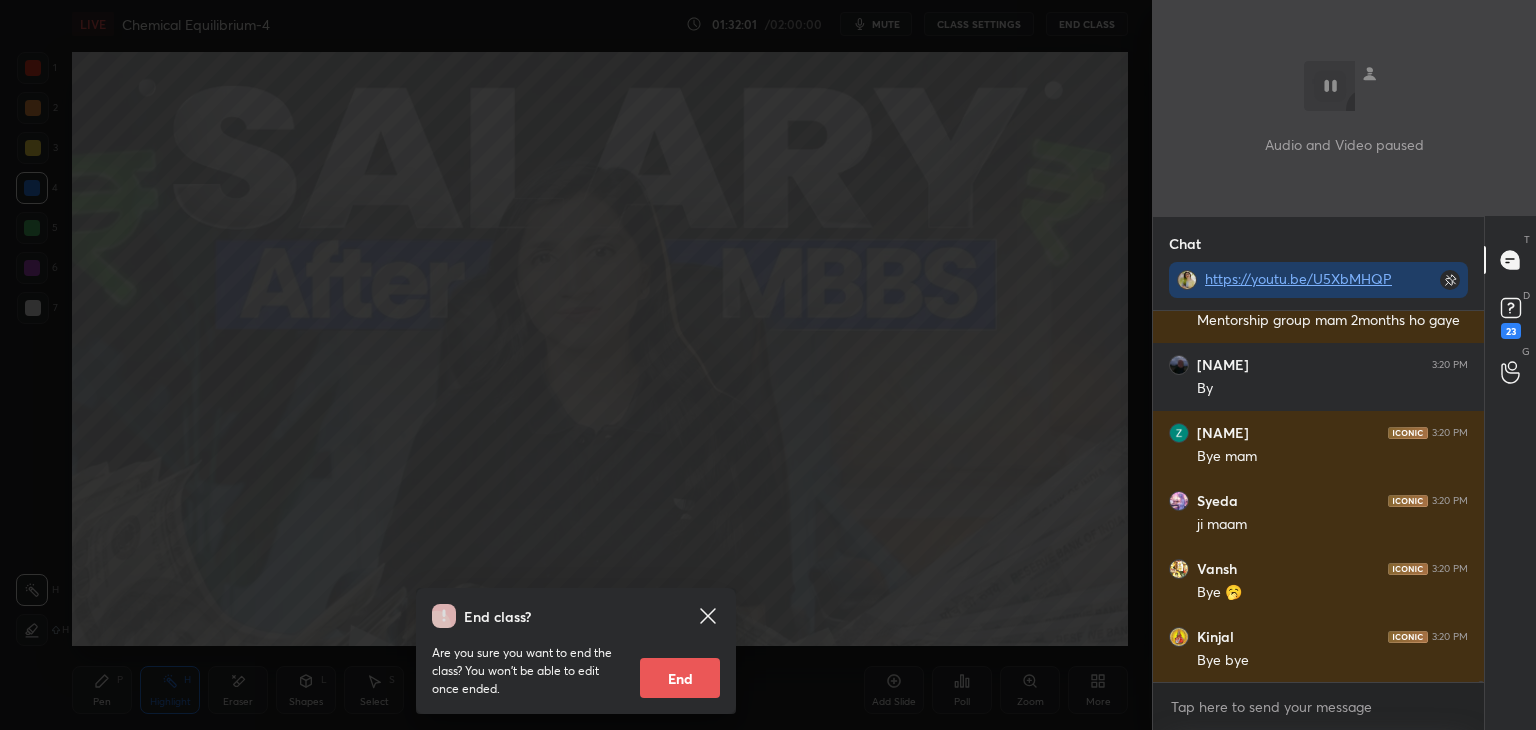 click on "End" at bounding box center [680, 678] 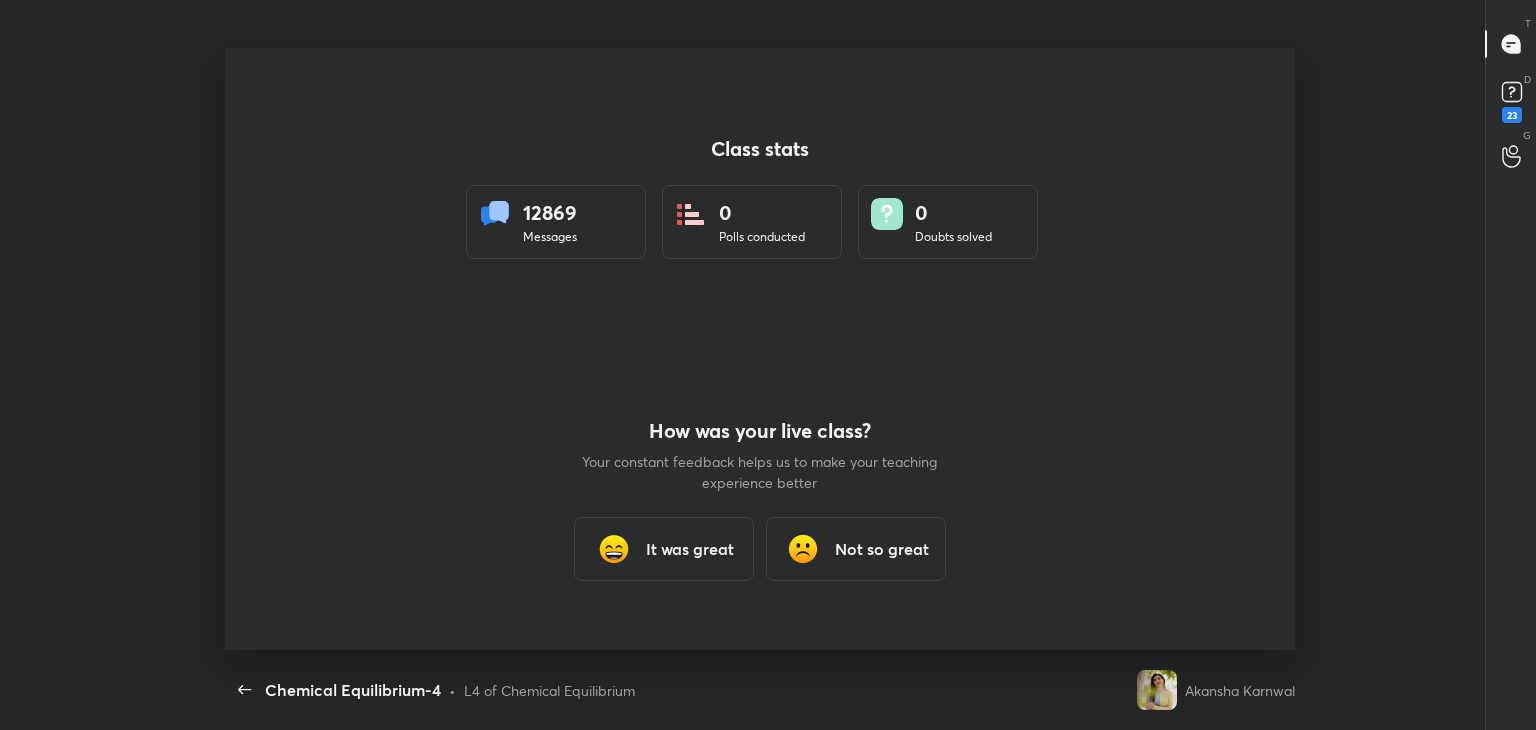 click on "It was great" at bounding box center [690, 549] 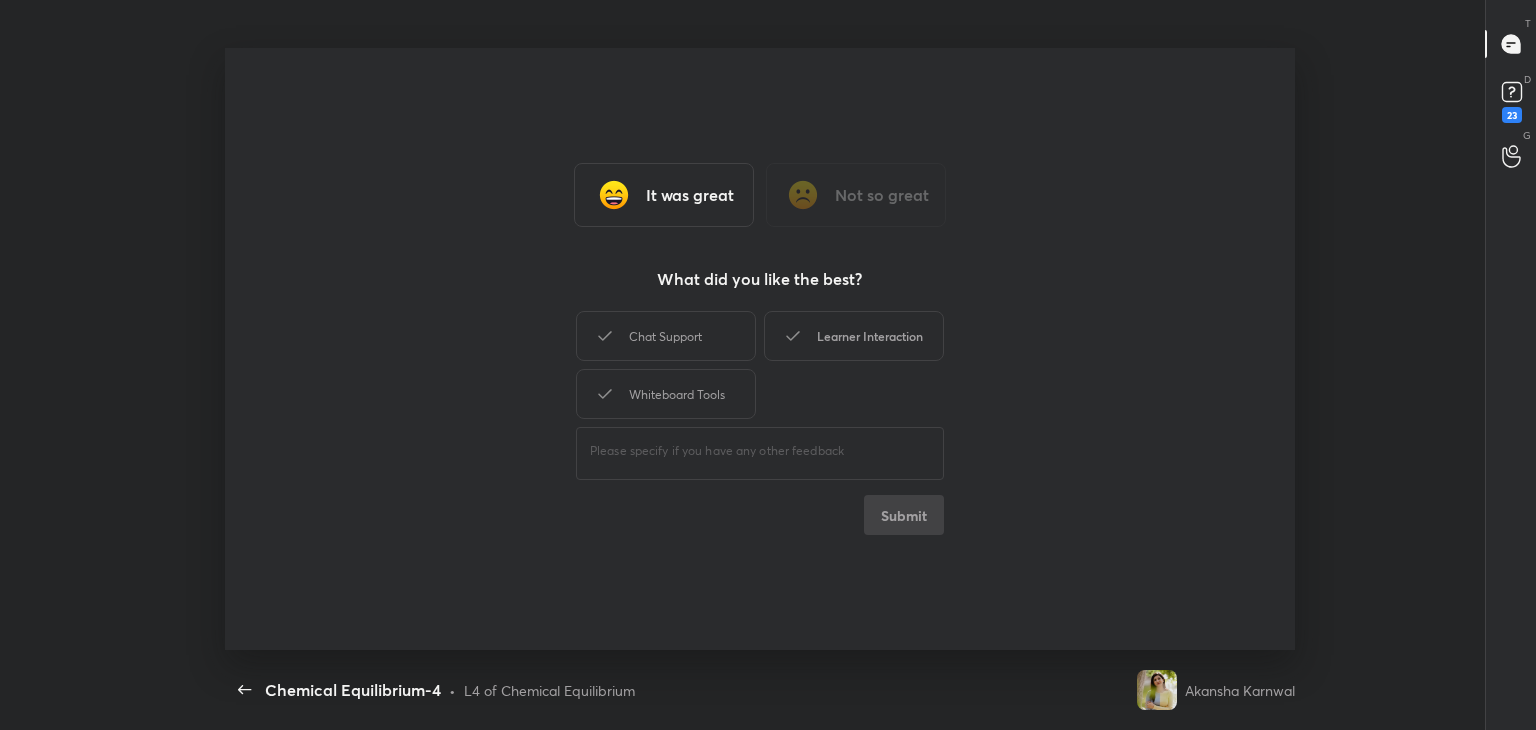 click on "Chat Support" at bounding box center [666, 336] 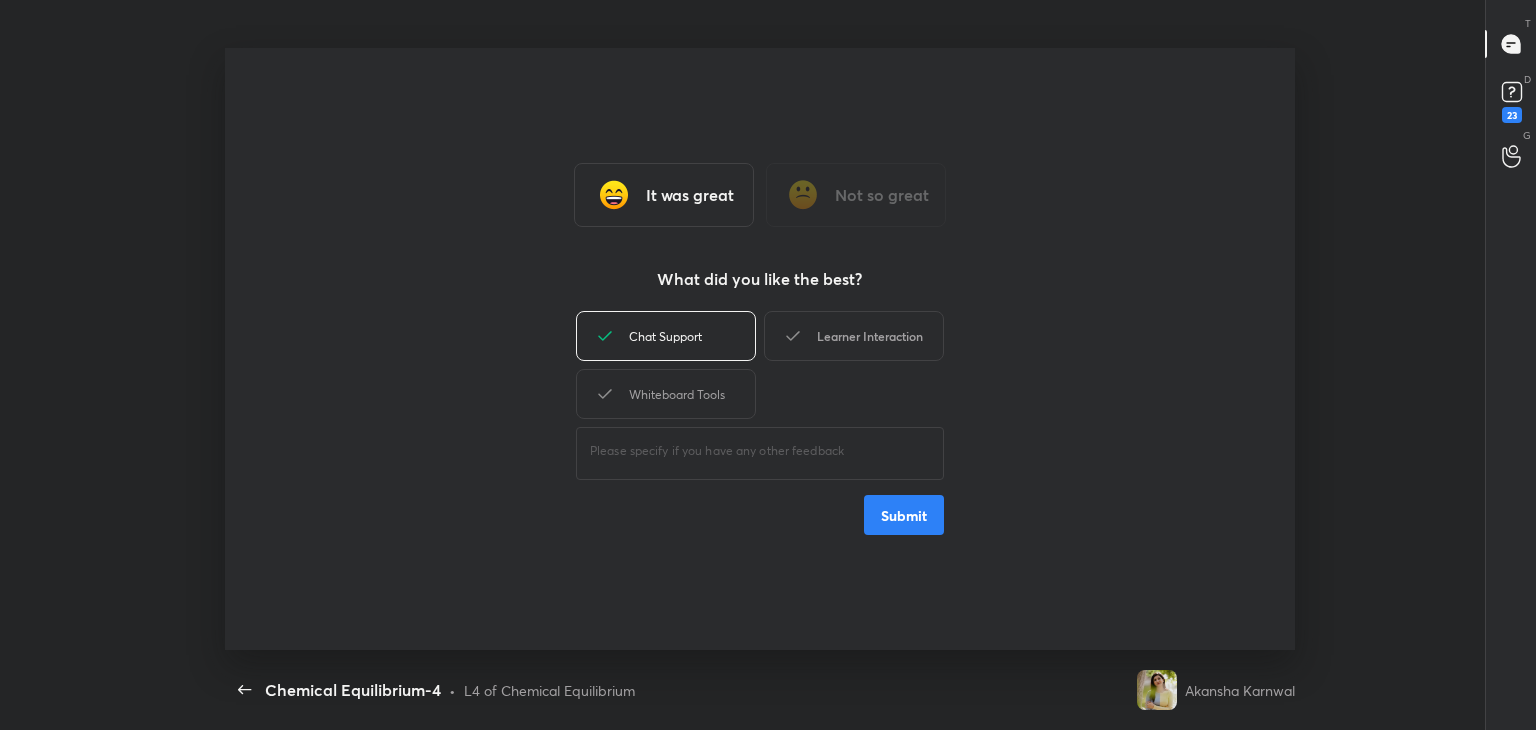 click on "Learner Interaction" at bounding box center [854, 336] 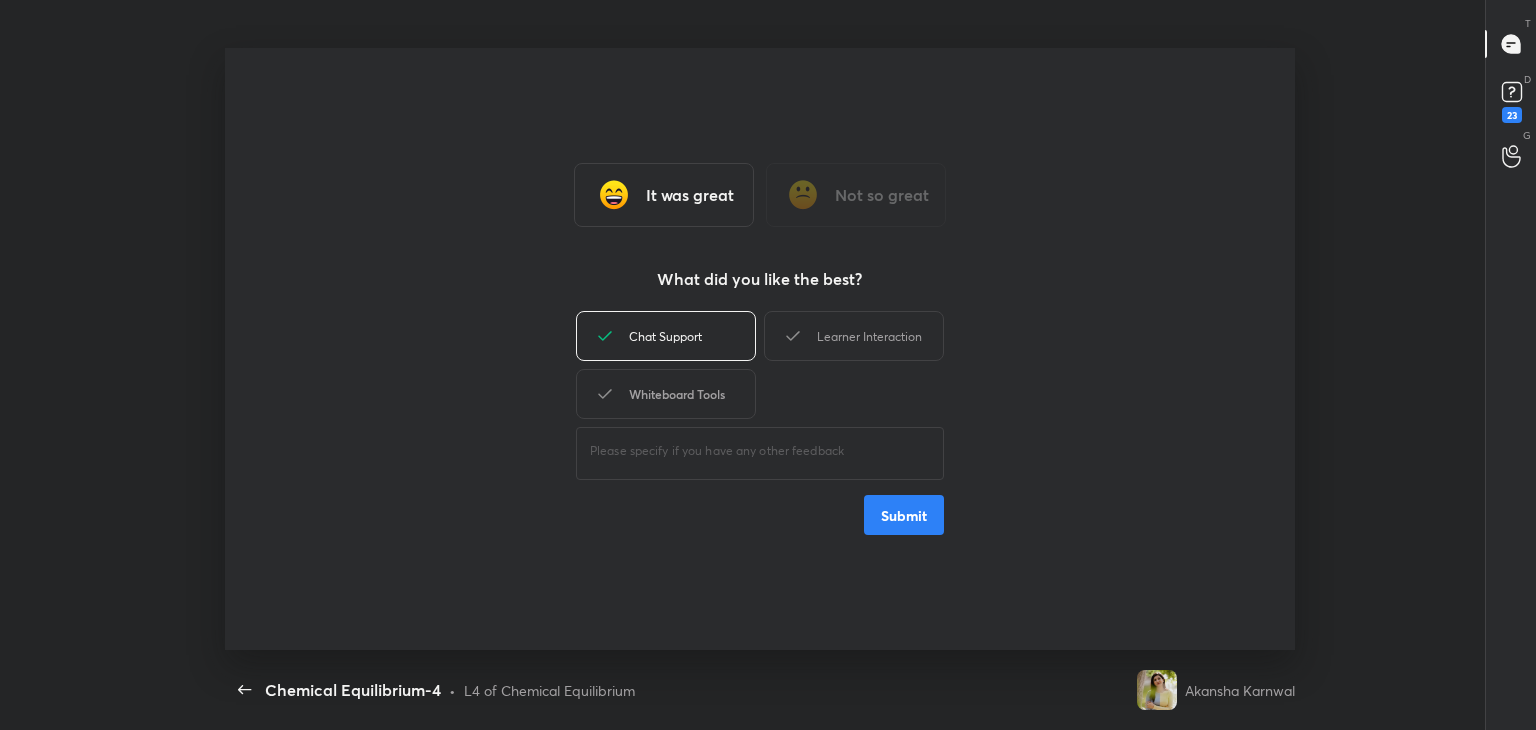 click on "Whiteboard Tools" at bounding box center [666, 394] 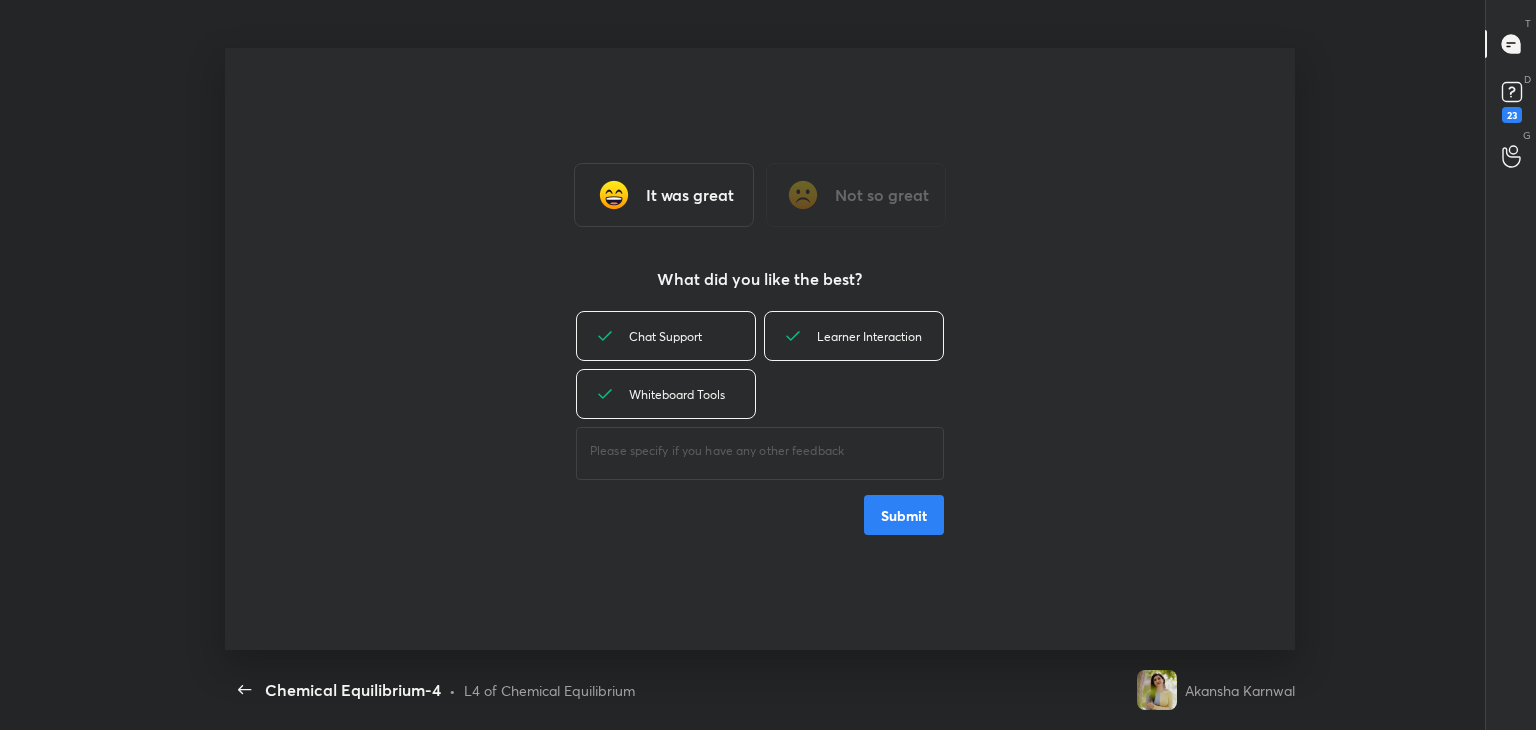 click on "Submit" at bounding box center [904, 515] 